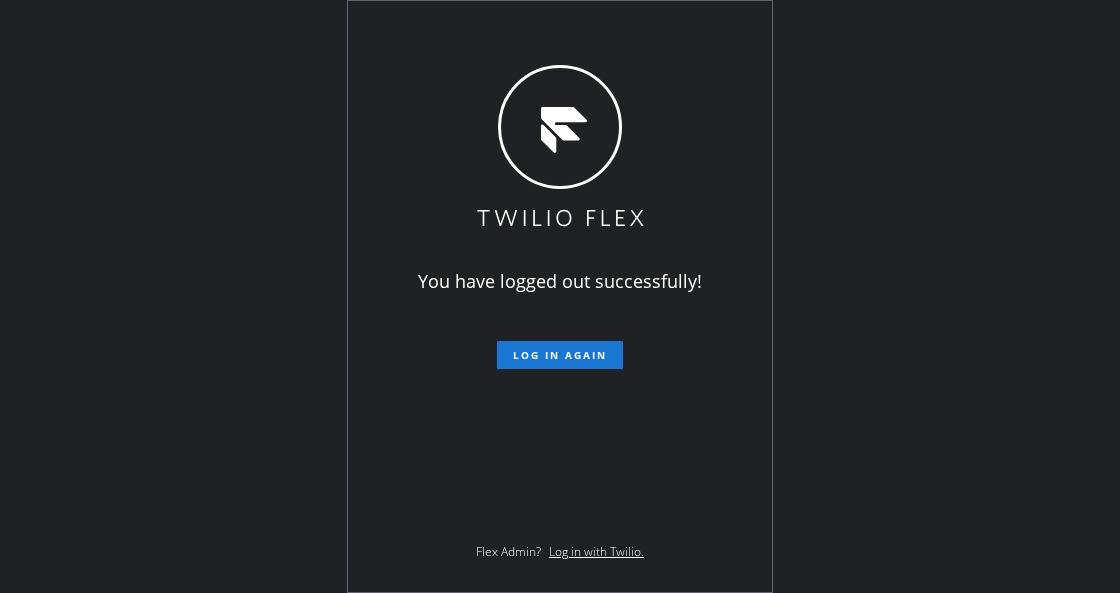 scroll, scrollTop: 0, scrollLeft: 0, axis: both 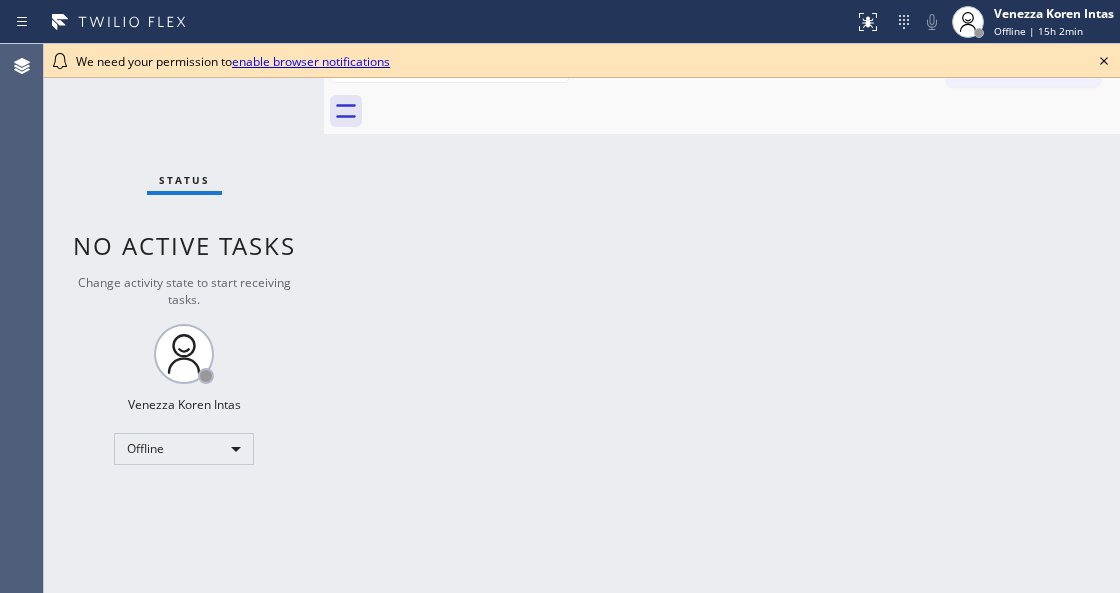 click on "Status   No active tasks     Change activity state to start receiving tasks.   Venezza Koren Intas Offline" at bounding box center (184, 318) 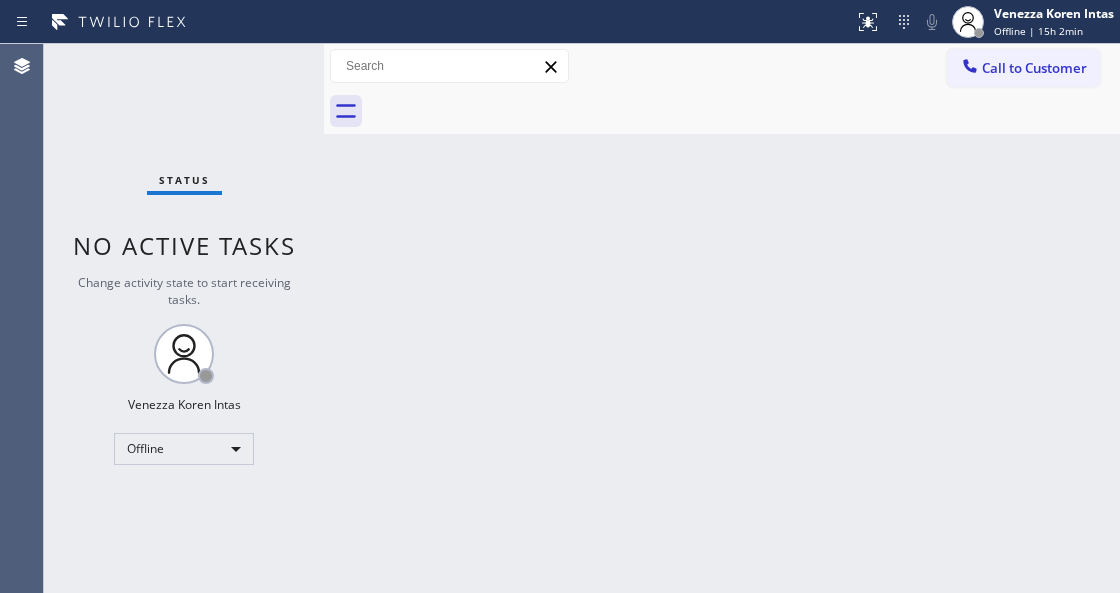 drag, startPoint x: 611, startPoint y: 324, endPoint x: 560, endPoint y: 338, distance: 52.886673 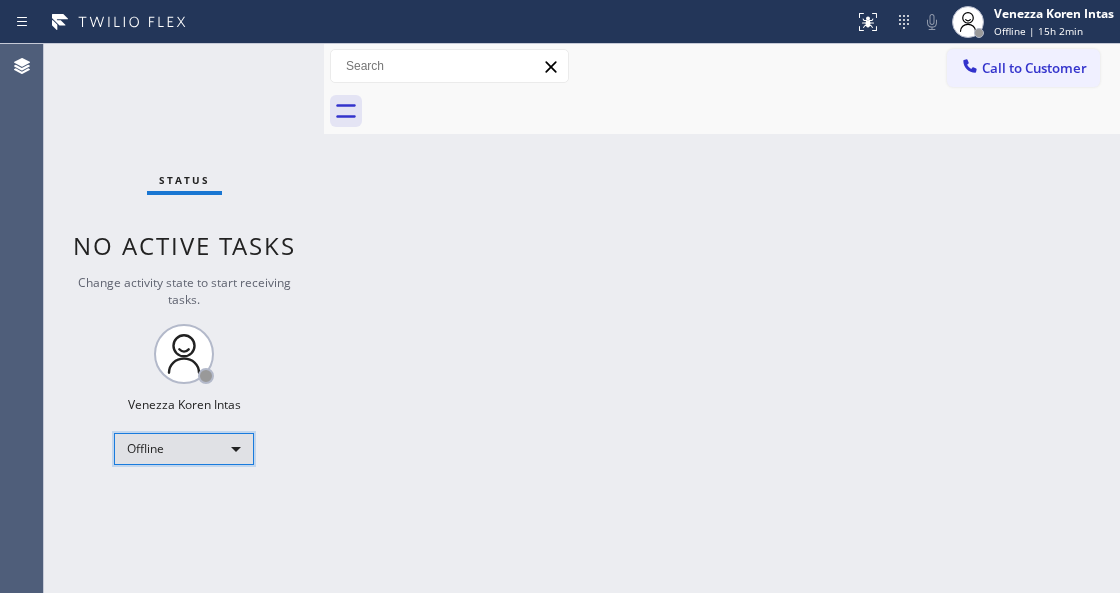 click on "Offline" at bounding box center (184, 449) 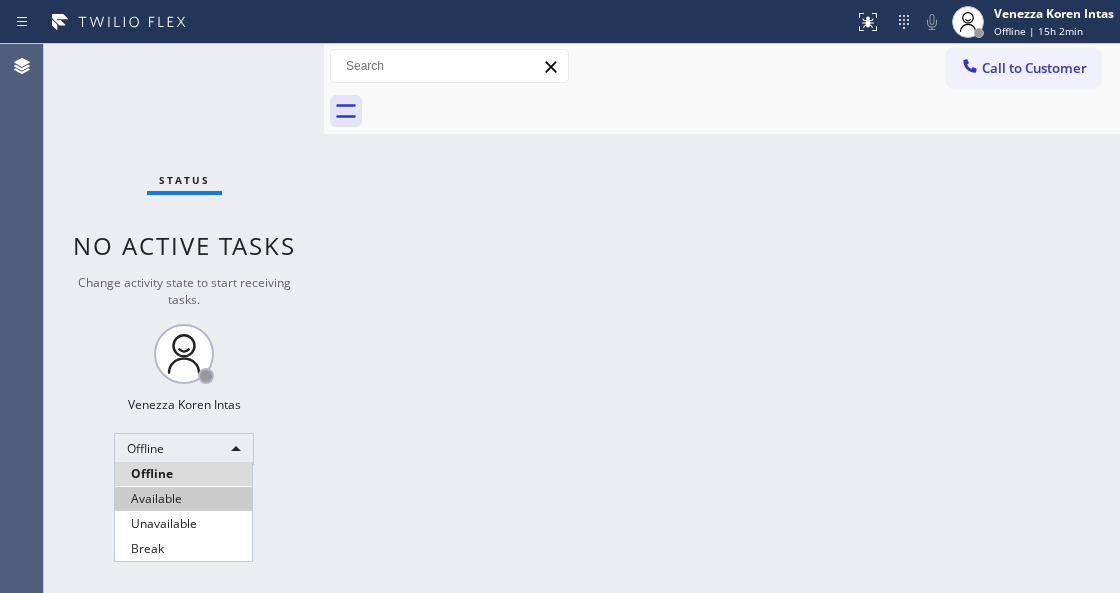 click on "Available" at bounding box center (183, 499) 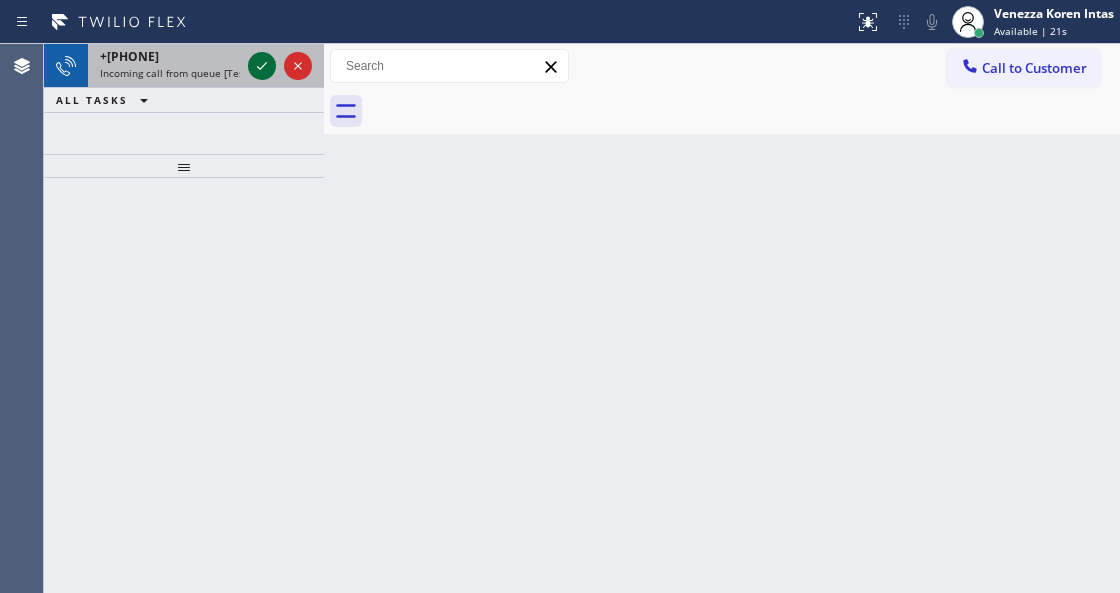 click at bounding box center [262, 66] 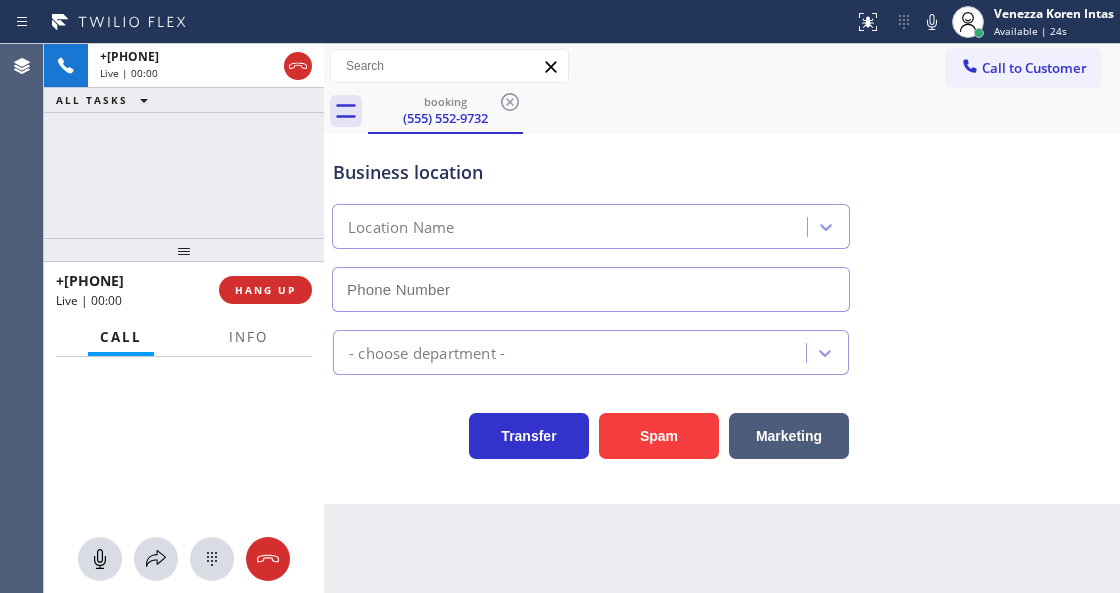 drag, startPoint x: 179, startPoint y: 222, endPoint x: 176, endPoint y: 247, distance: 25.179358 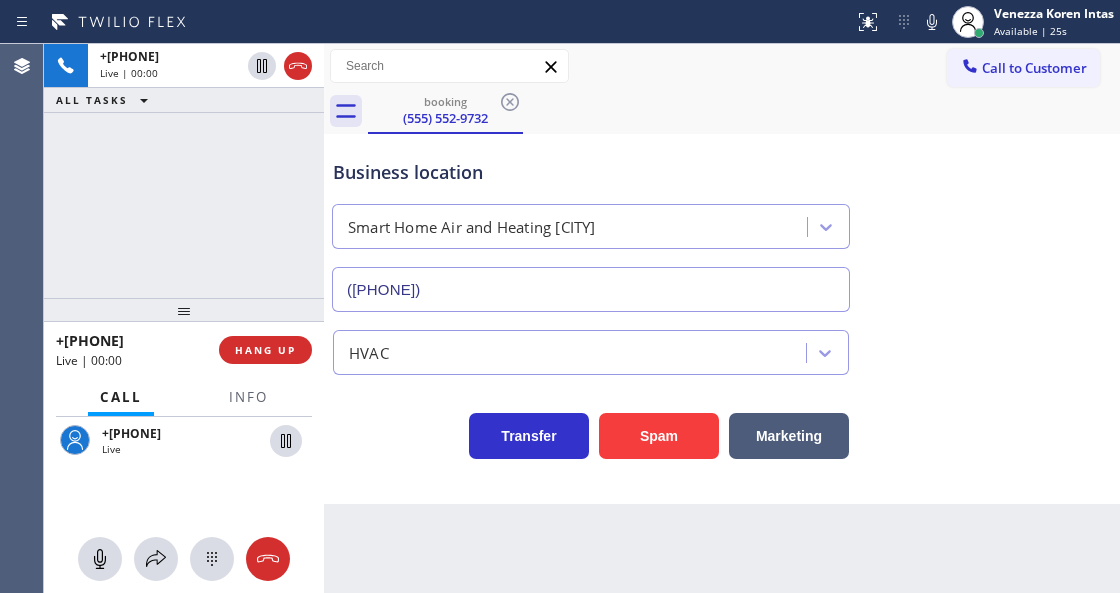 drag, startPoint x: 202, startPoint y: 246, endPoint x: 204, endPoint y: 306, distance: 60.033325 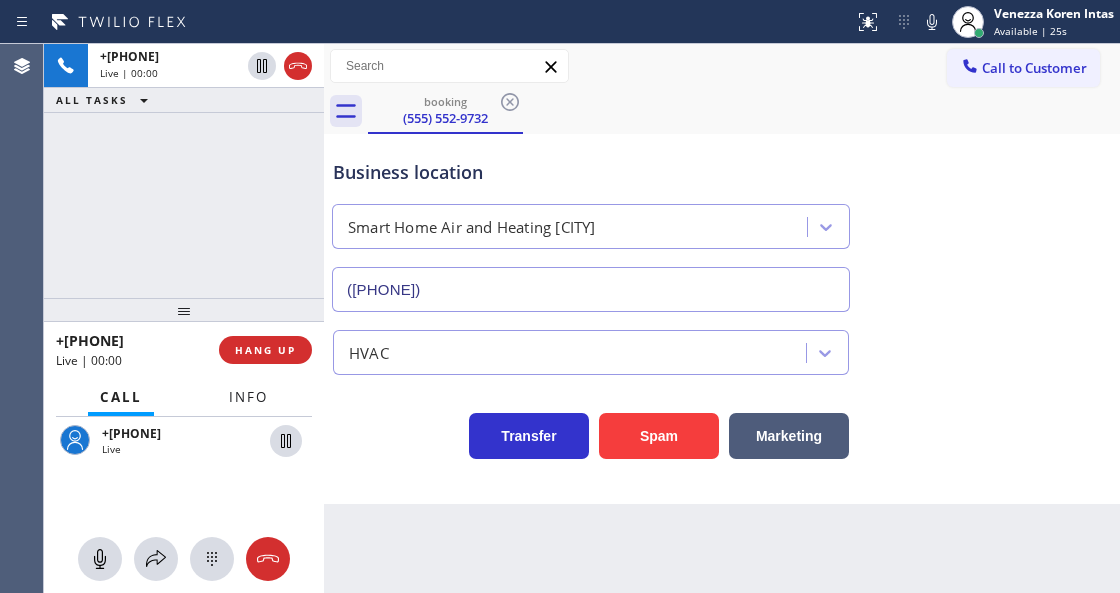 click on "Info" at bounding box center [248, 397] 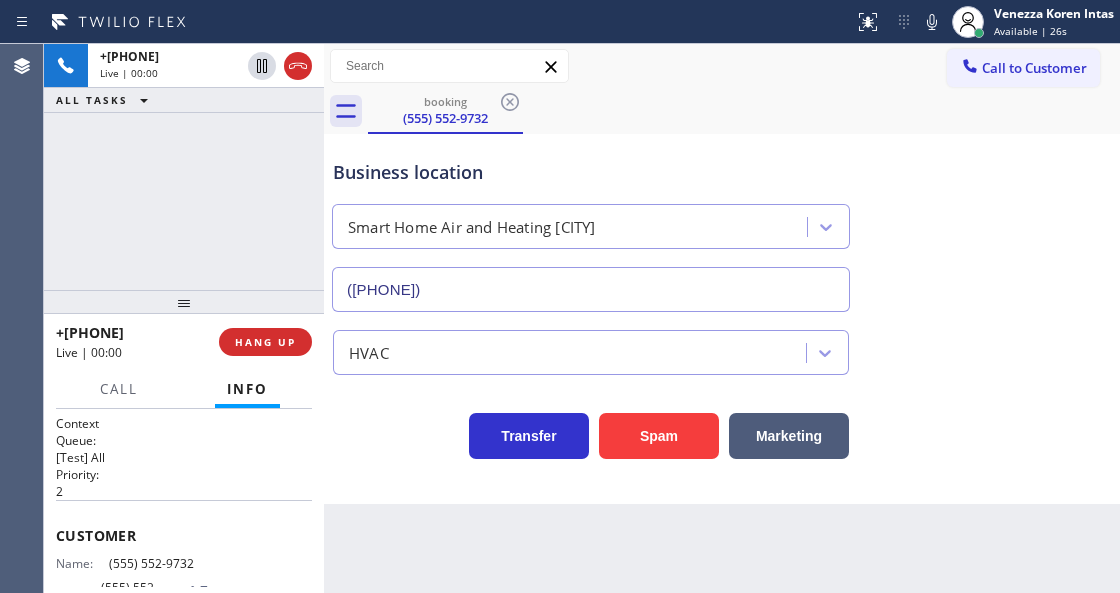drag, startPoint x: 179, startPoint y: 312, endPoint x: 185, endPoint y: 295, distance: 18.027756 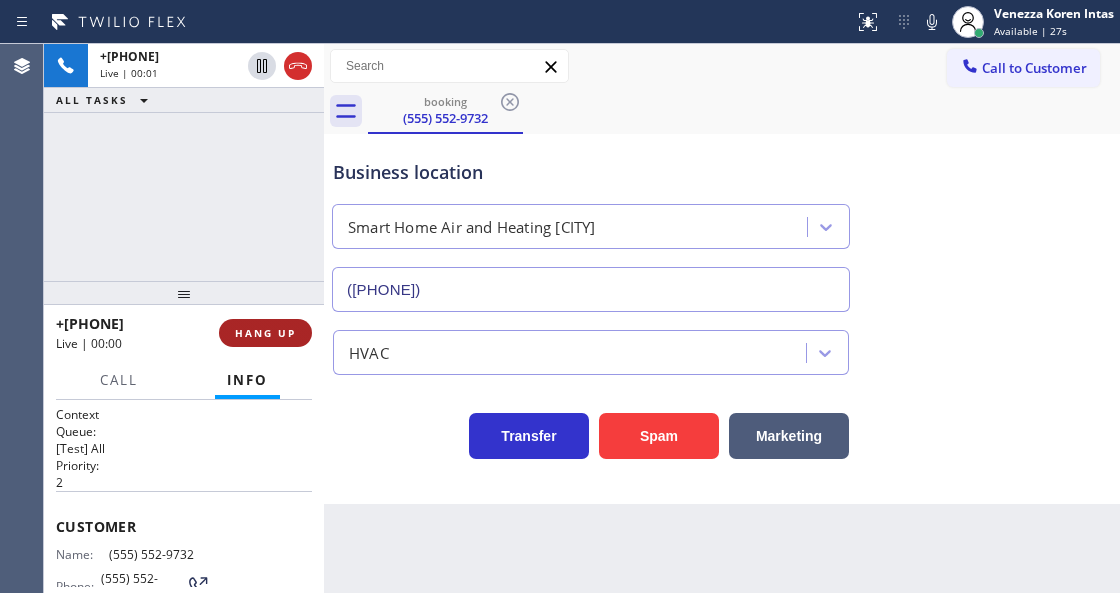 click on "HANG UP" at bounding box center (265, 333) 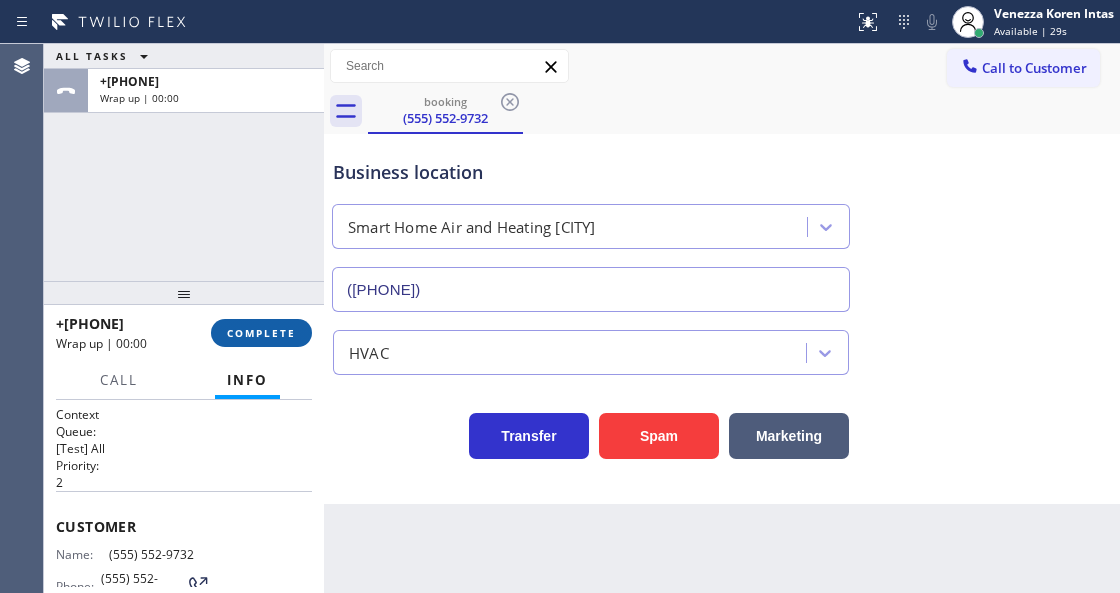 click on "COMPLETE" at bounding box center (261, 333) 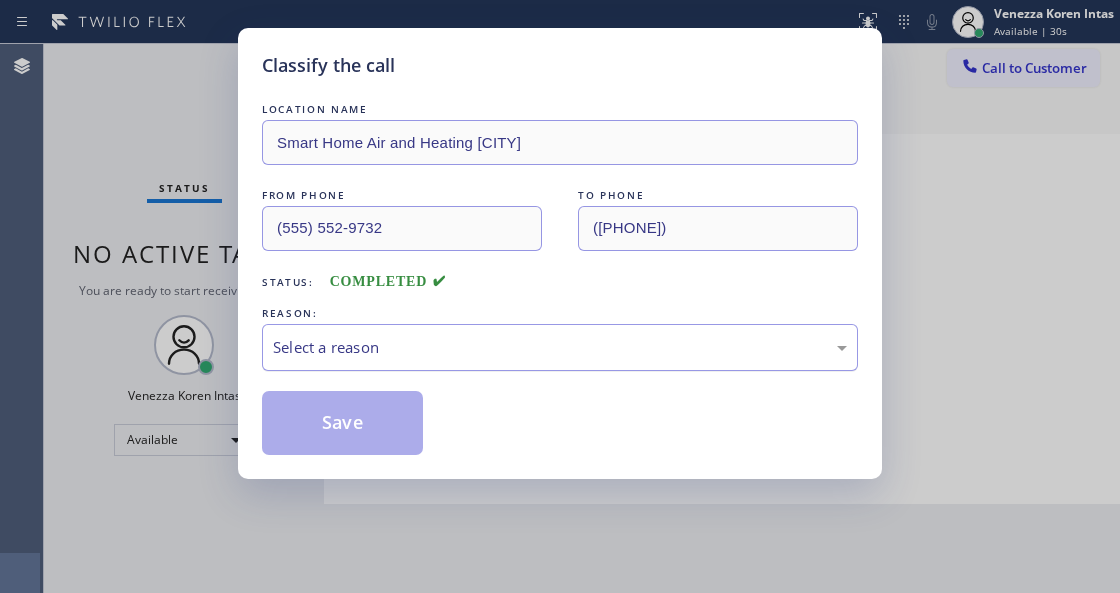 click on "Select a reason" at bounding box center (560, 347) 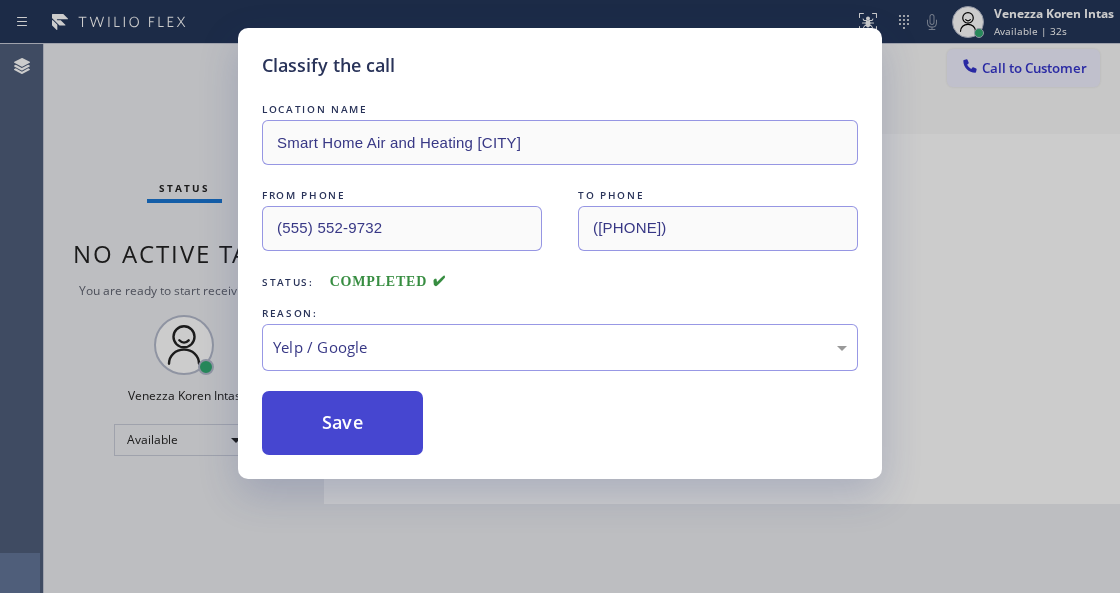 click on "Save" at bounding box center (342, 423) 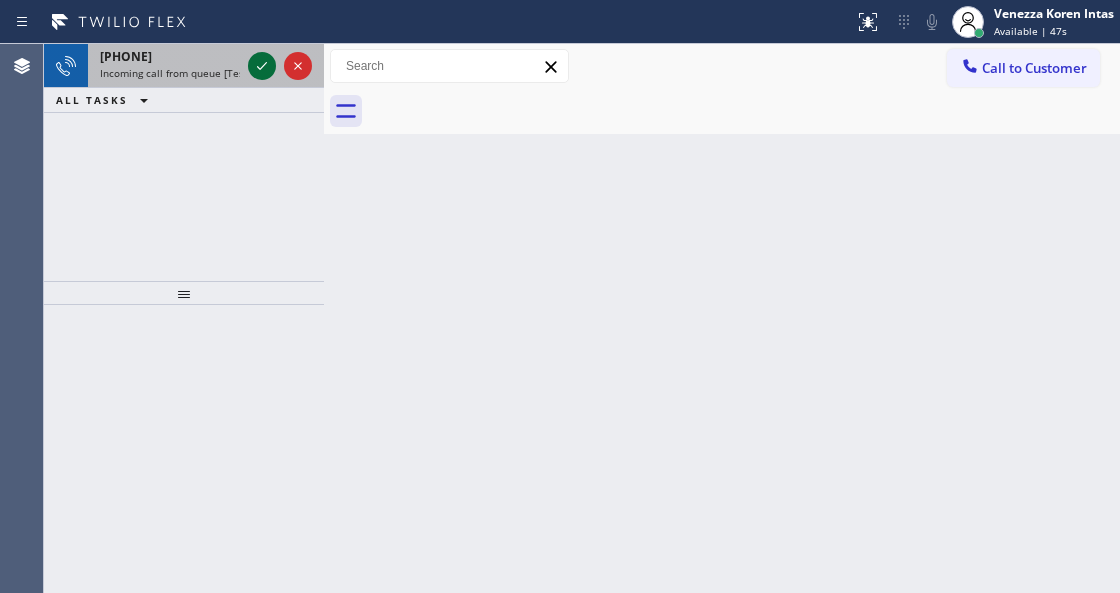 click 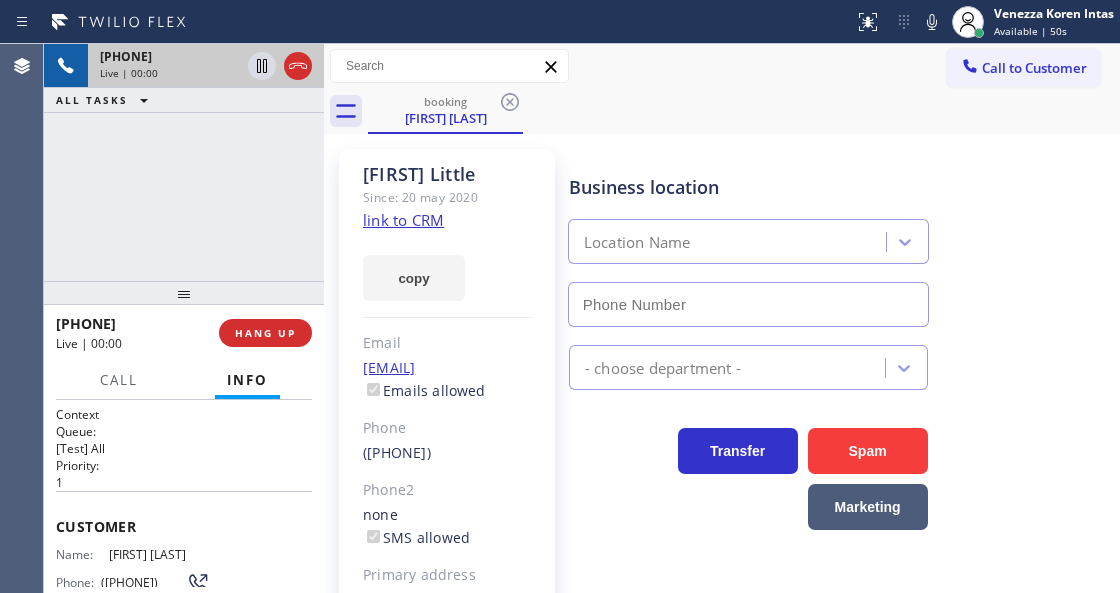 type on "(877) 777-0796" 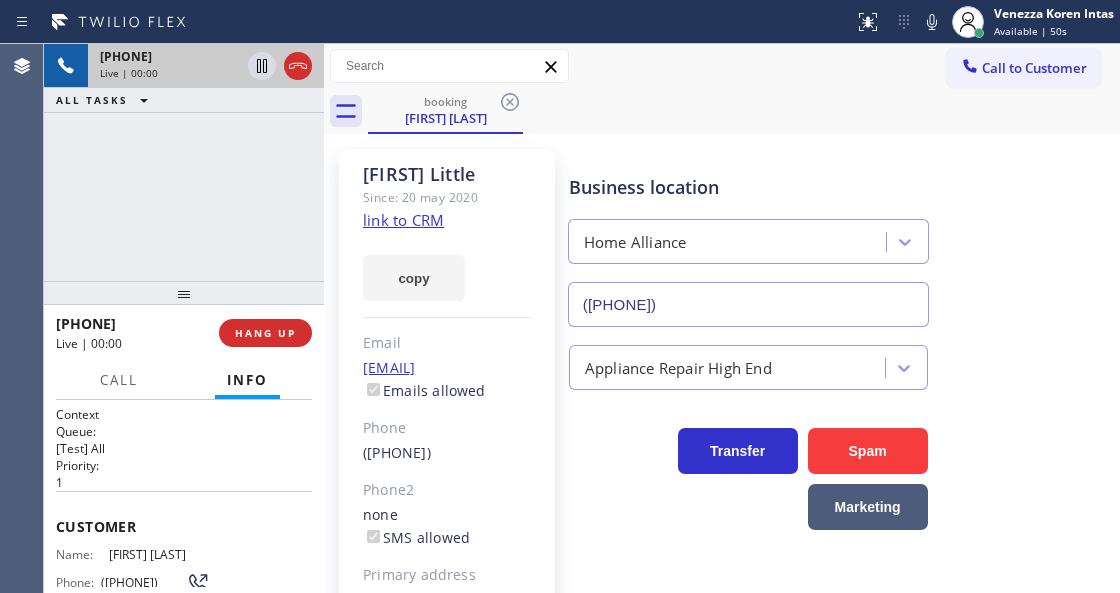 click on "copy" at bounding box center (447, 266) 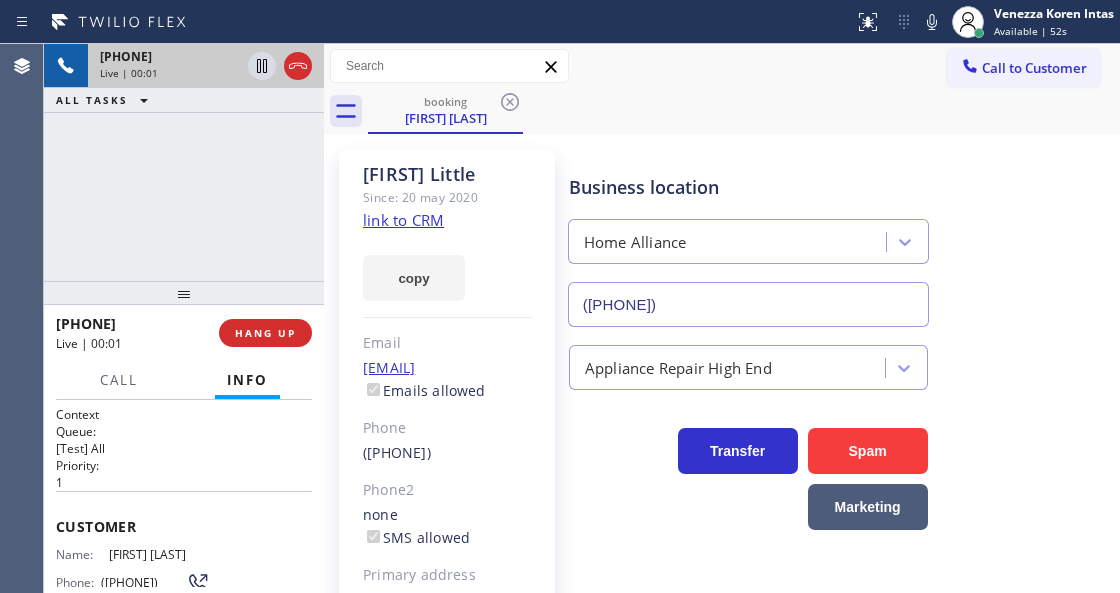 click on "link to CRM" 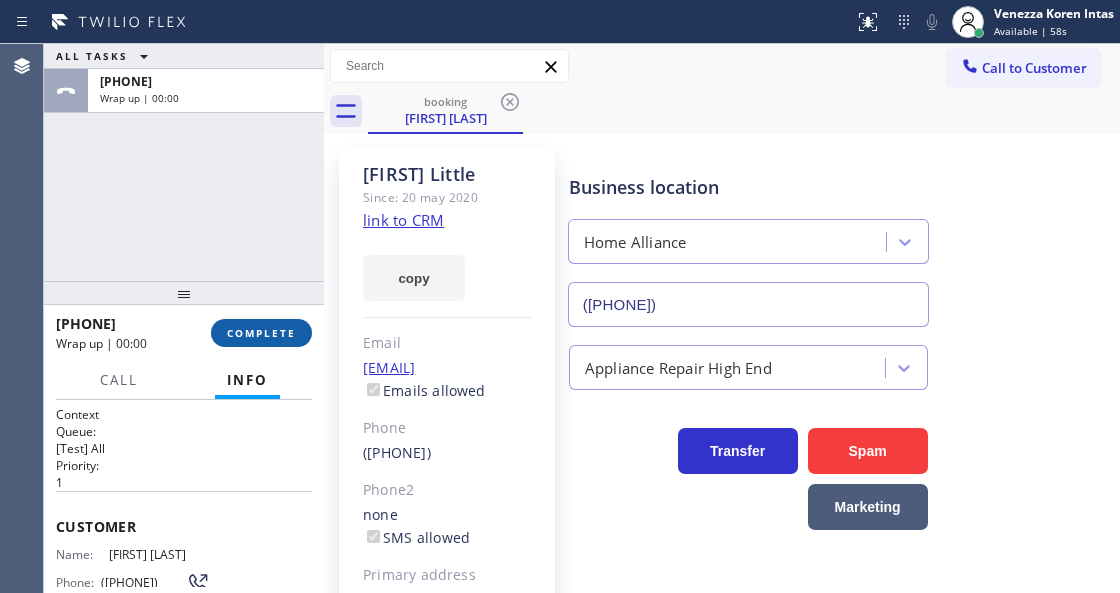 click on "COMPLETE" at bounding box center [261, 333] 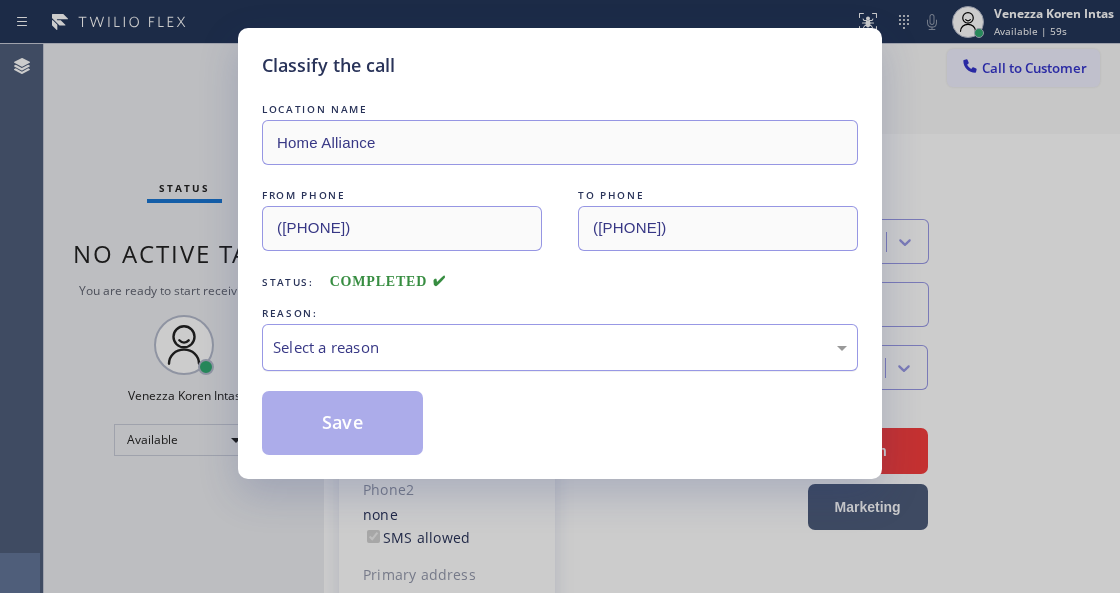 click on "Select a reason" at bounding box center [560, 347] 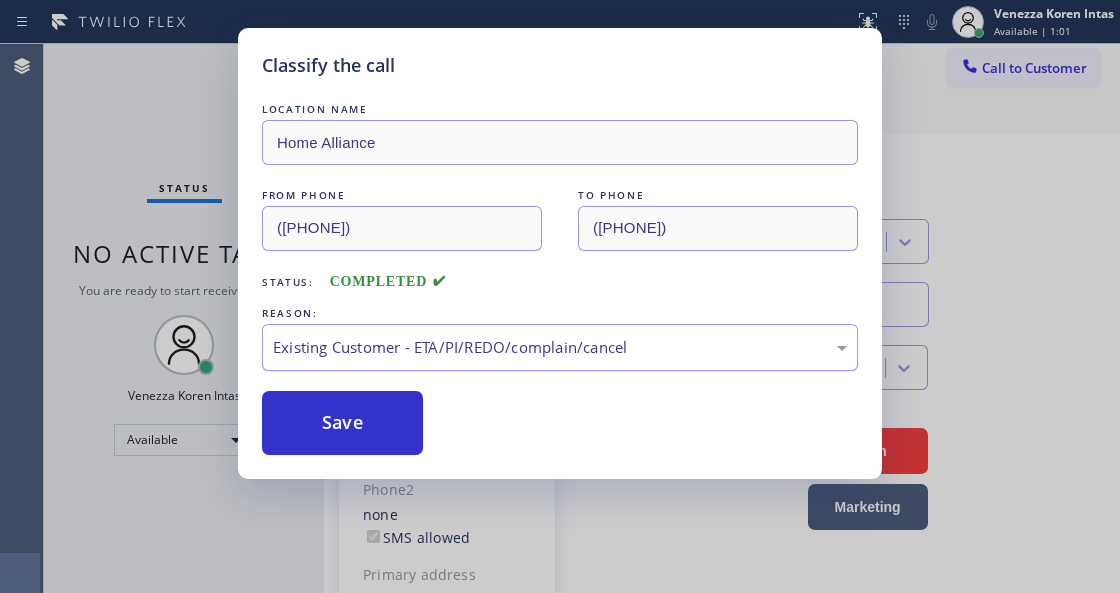 drag, startPoint x: 412, startPoint y: 328, endPoint x: 413, endPoint y: 363, distance: 35.014282 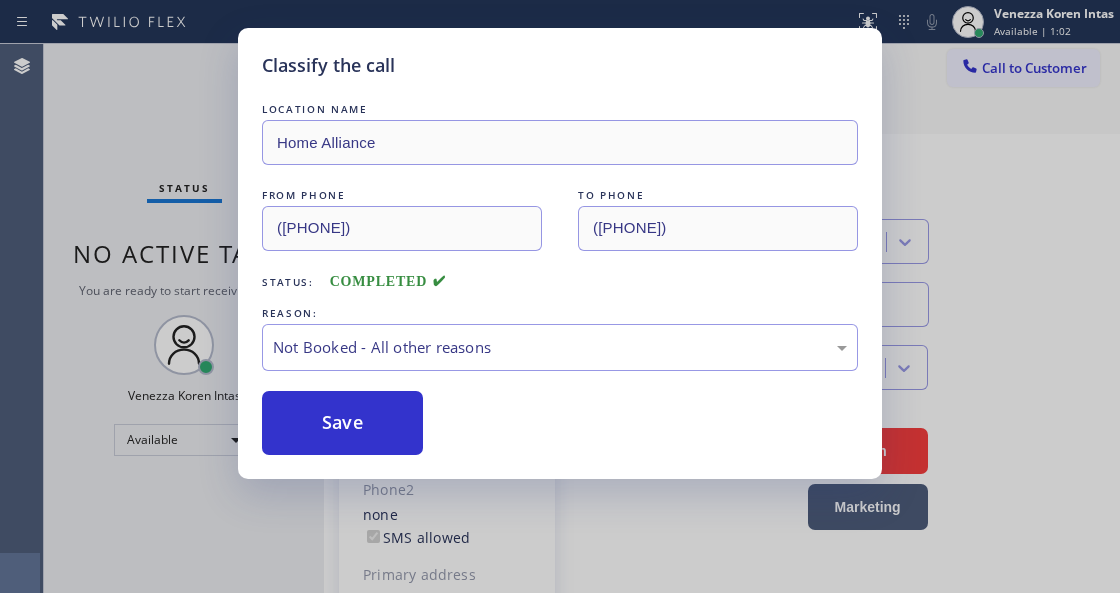 click on "Save" at bounding box center (342, 423) 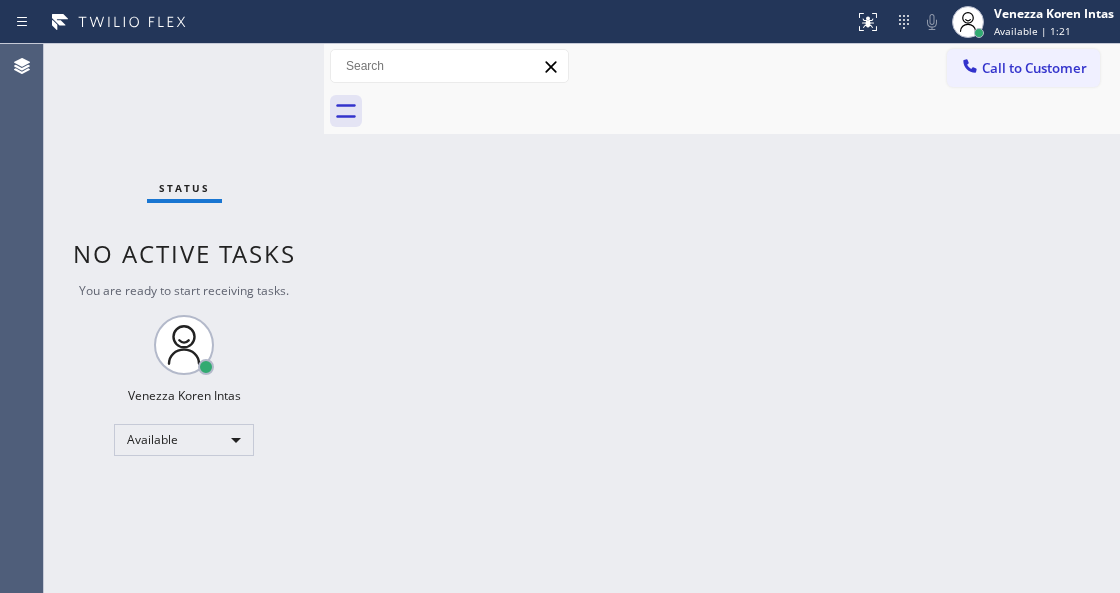 click on "Back to Dashboard Change Sender ID Customers Technicians Select a contact Outbound call Technician Search Technician Your caller id phone number Your caller id phone number Call Technician info Name   Phone none Address none Change Sender ID HVAC +18559994417 5 Star Appliance +18557314952 Appliance Repair +18554611149 Plumbing +18889090120 Air Duct Cleaning +18006865038  Electricians +18005688664 Cancel Change Check personal SMS Reset Change No tabs Call to Customer Outbound call Location Search location Your caller id phone number Customer number Call Outbound call Technician Search Technician Your caller id phone number Your caller id phone number Call" at bounding box center (722, 318) 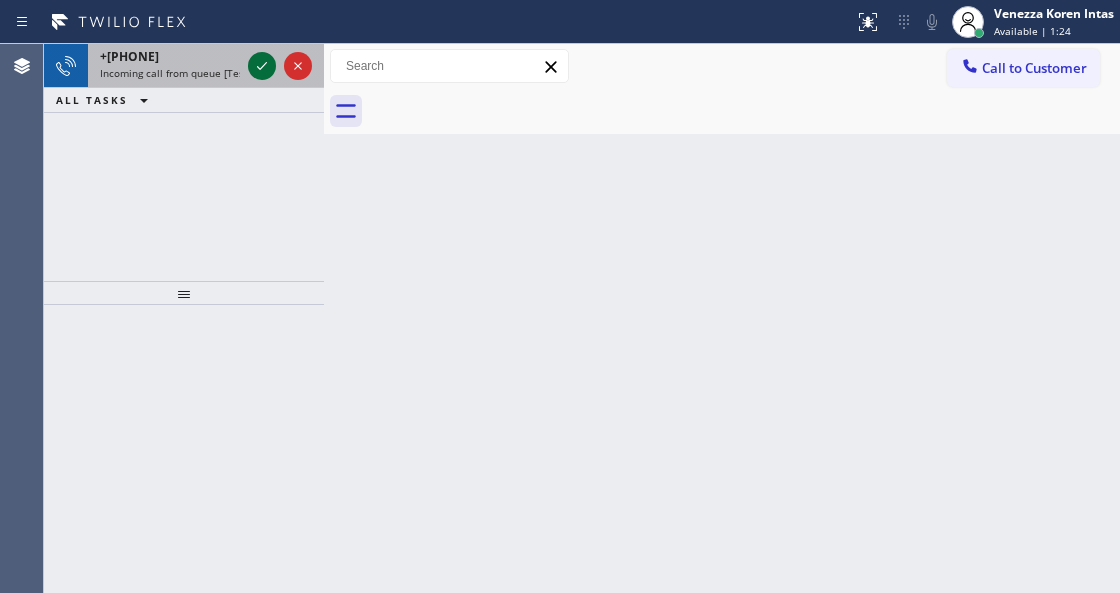 click 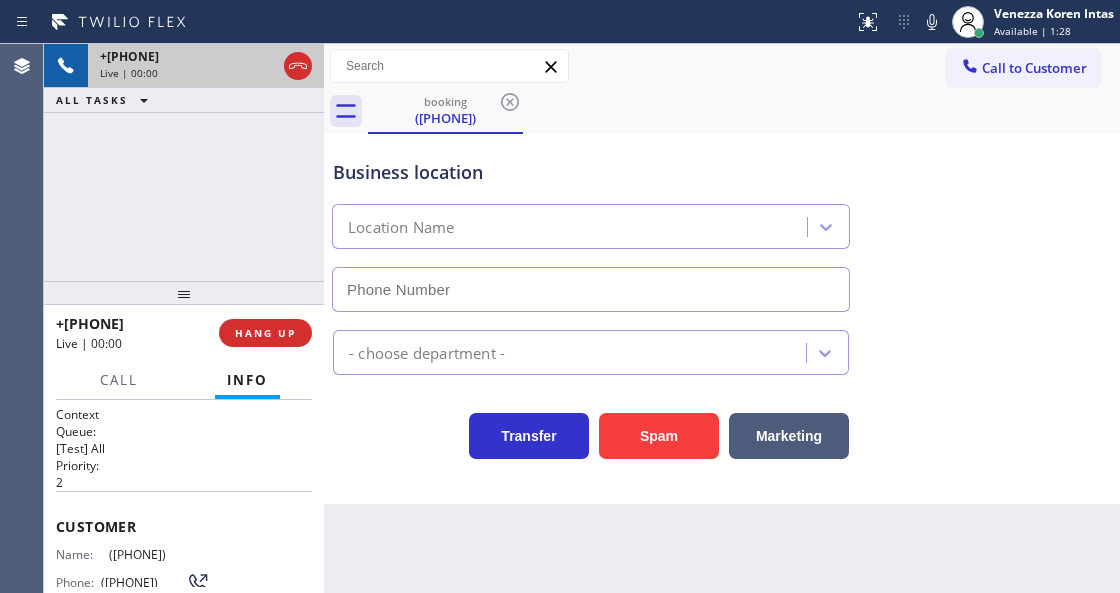 type on "(817) 663-0206" 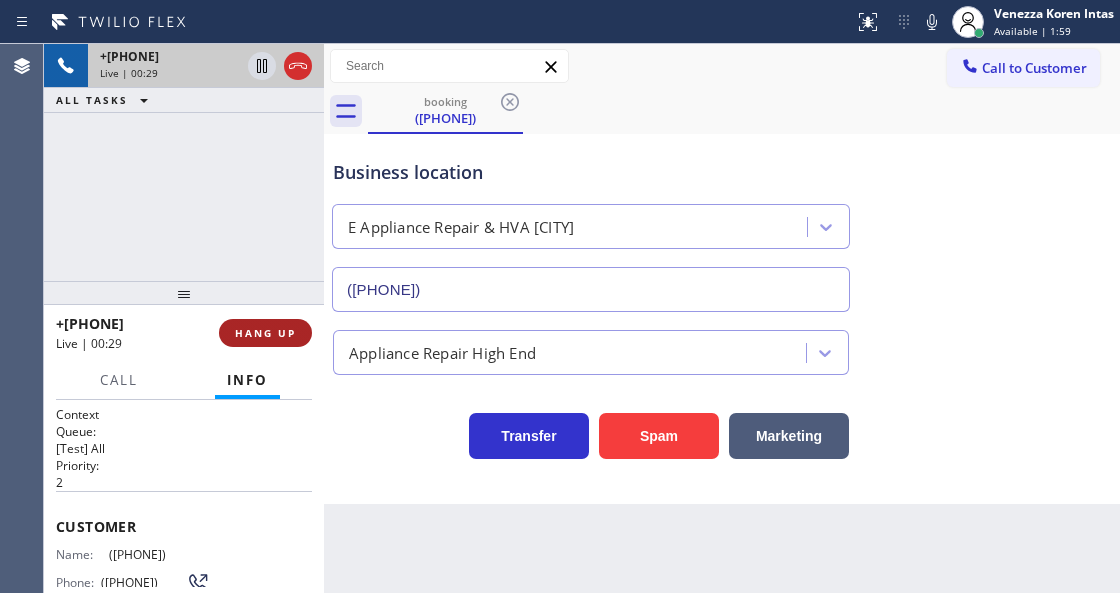 click on "HANG UP" at bounding box center [265, 333] 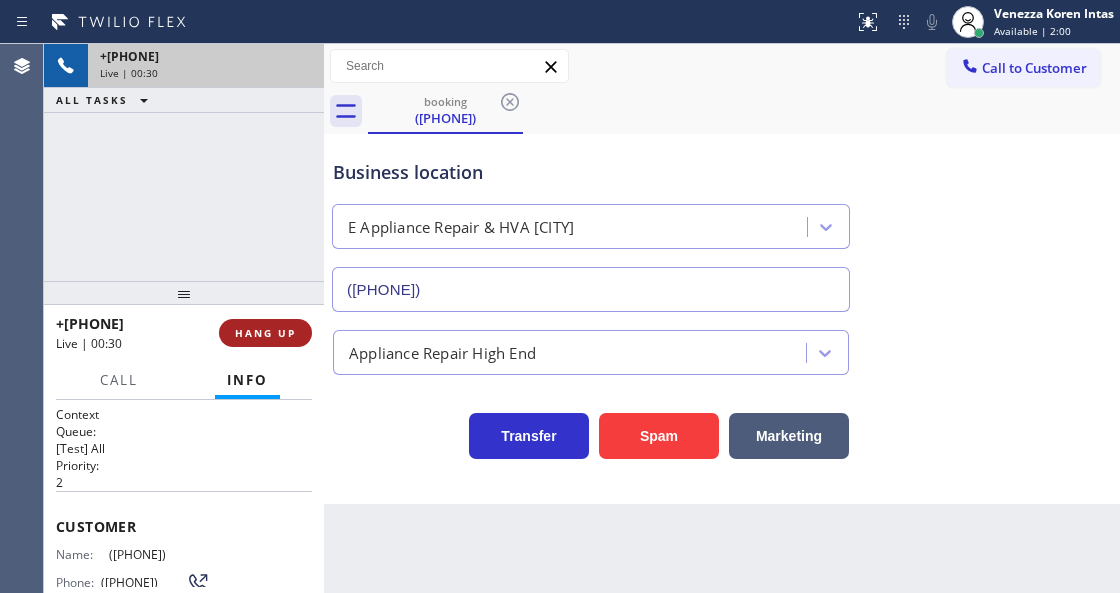 click on "HANG UP" at bounding box center [265, 333] 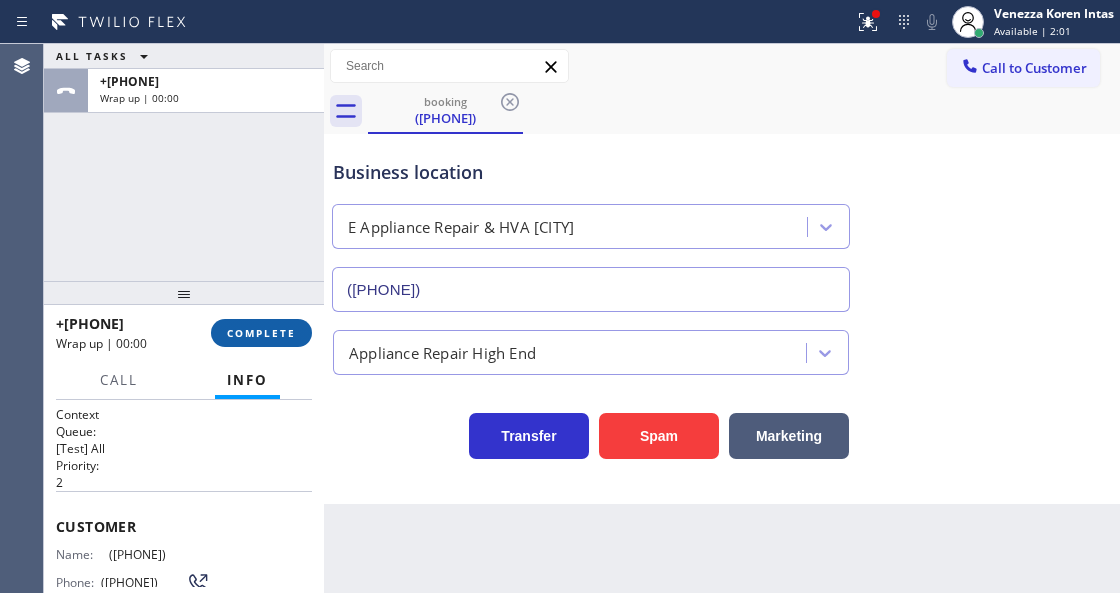 click on "COMPLETE" at bounding box center [261, 333] 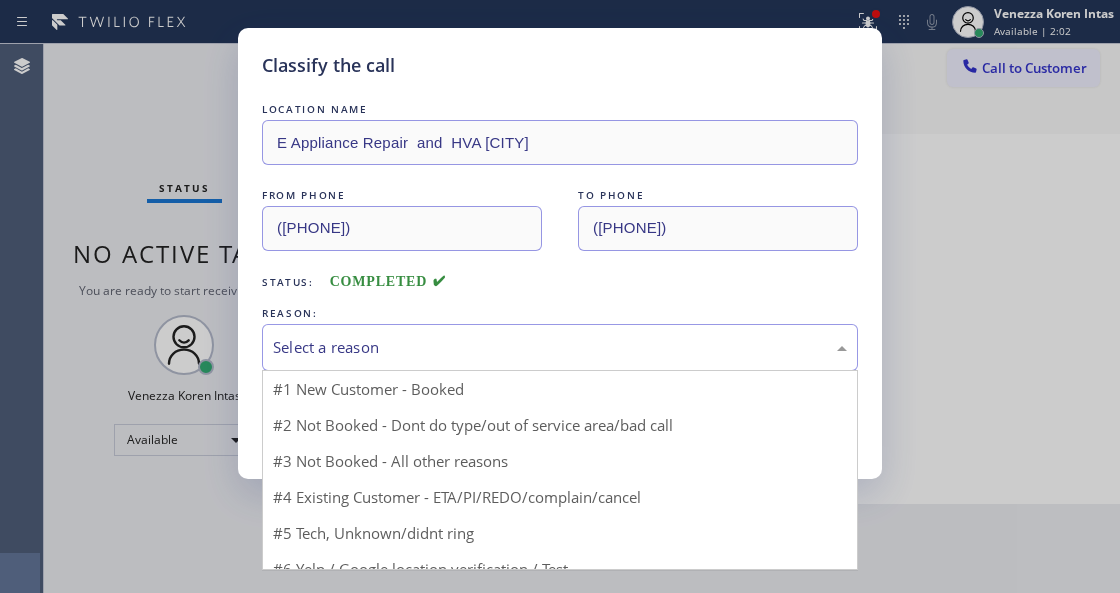 click on "Select a reason" at bounding box center (560, 347) 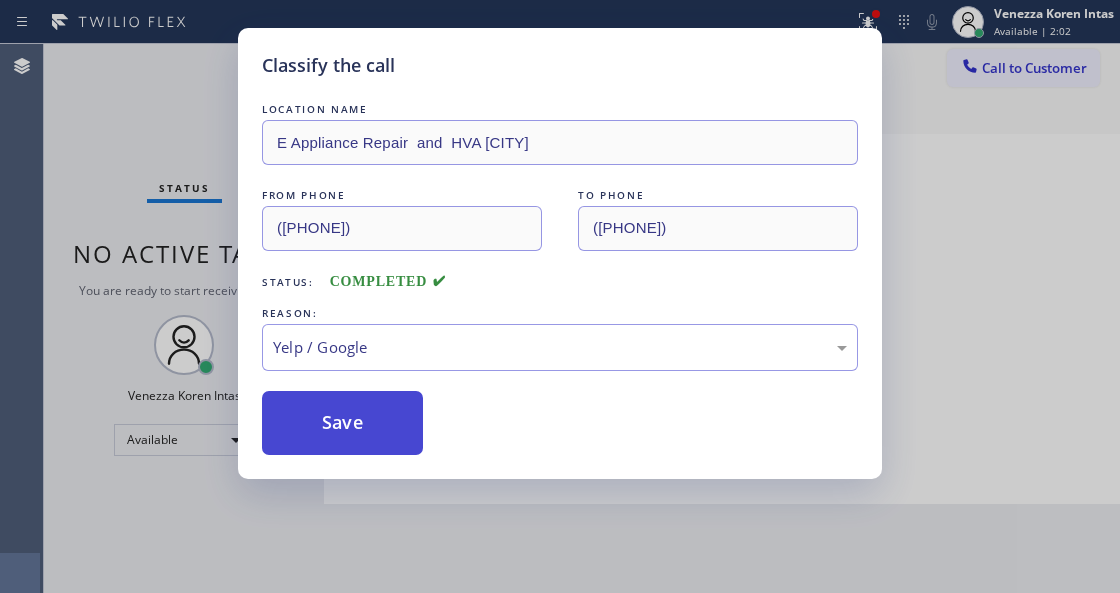 click on "Save" at bounding box center (342, 423) 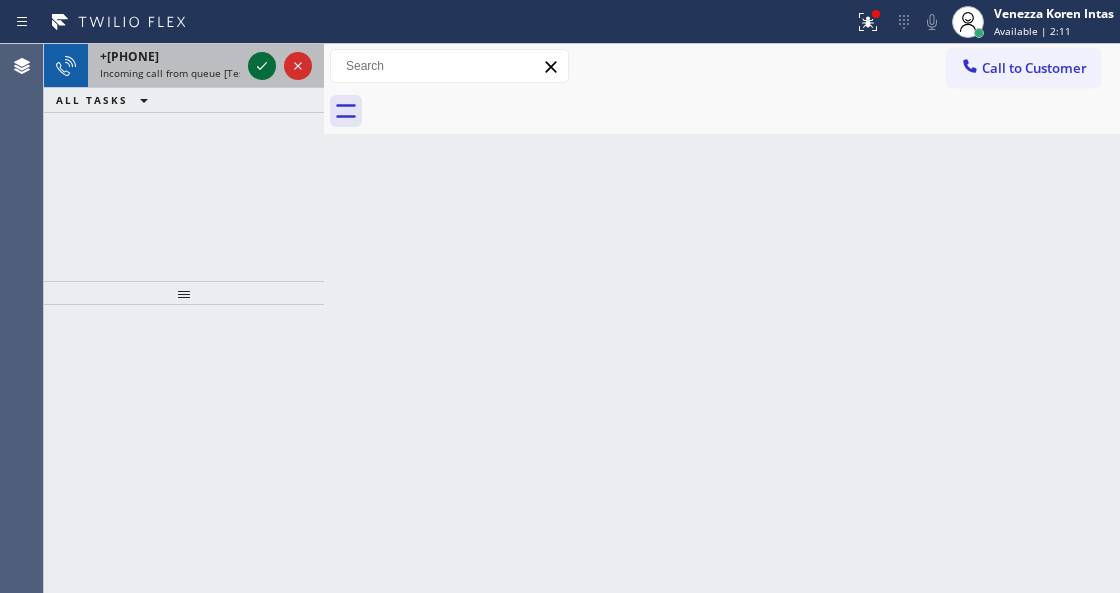 click 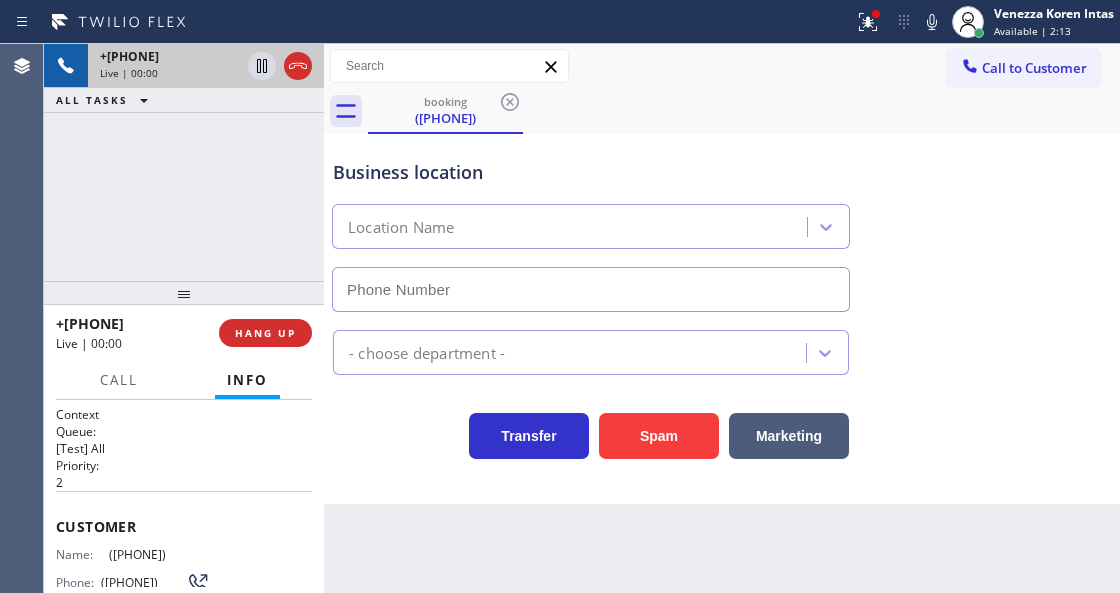 scroll, scrollTop: 200, scrollLeft: 0, axis: vertical 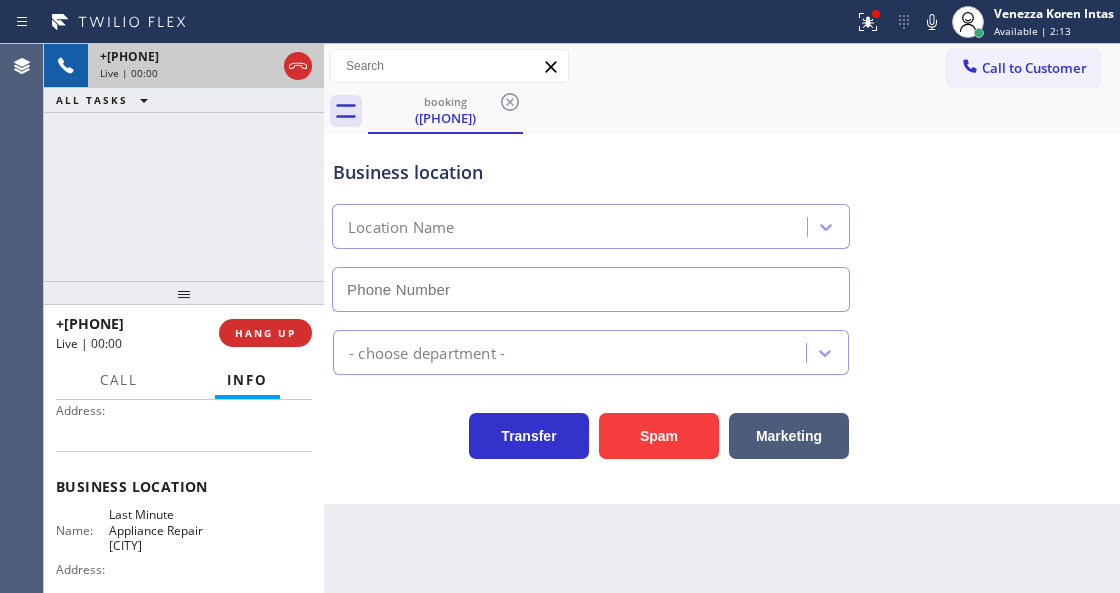 type on "(847) 908-5666" 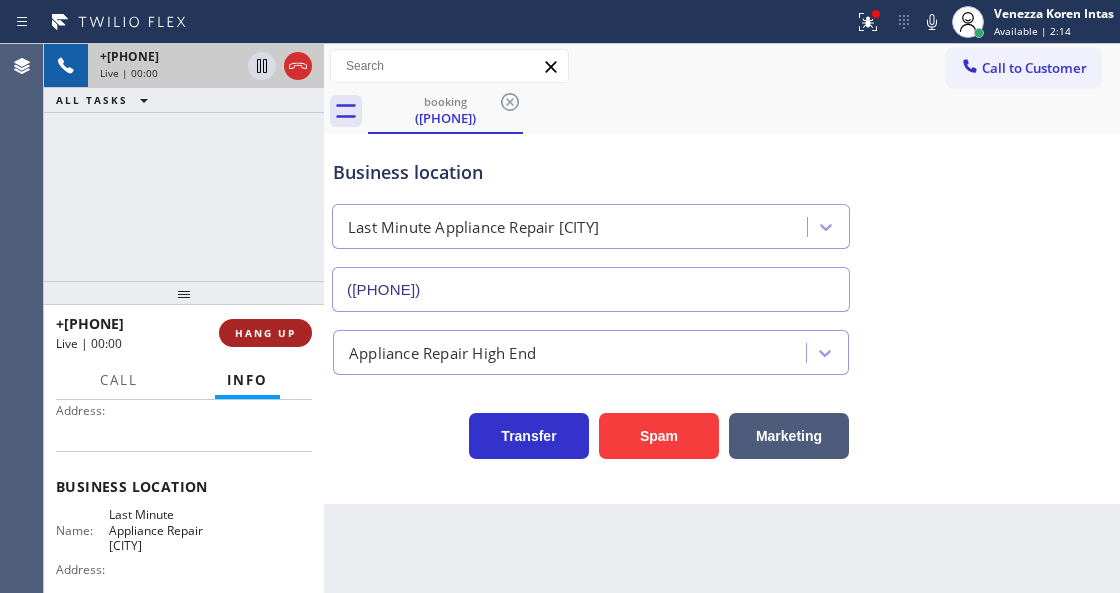 click on "HANG UP" at bounding box center [265, 333] 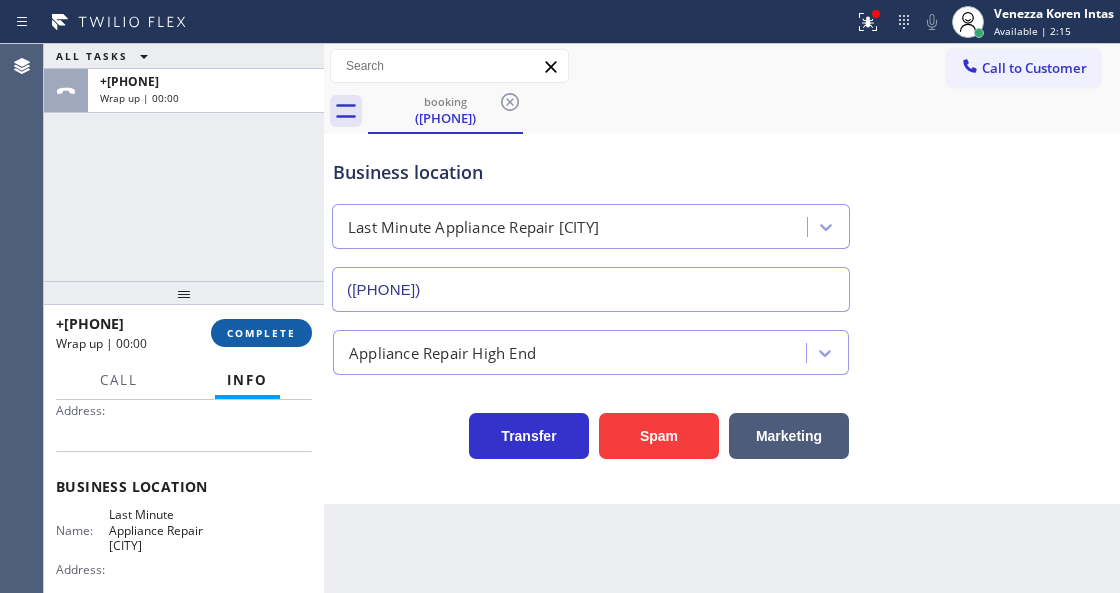 click on "COMPLETE" at bounding box center (261, 333) 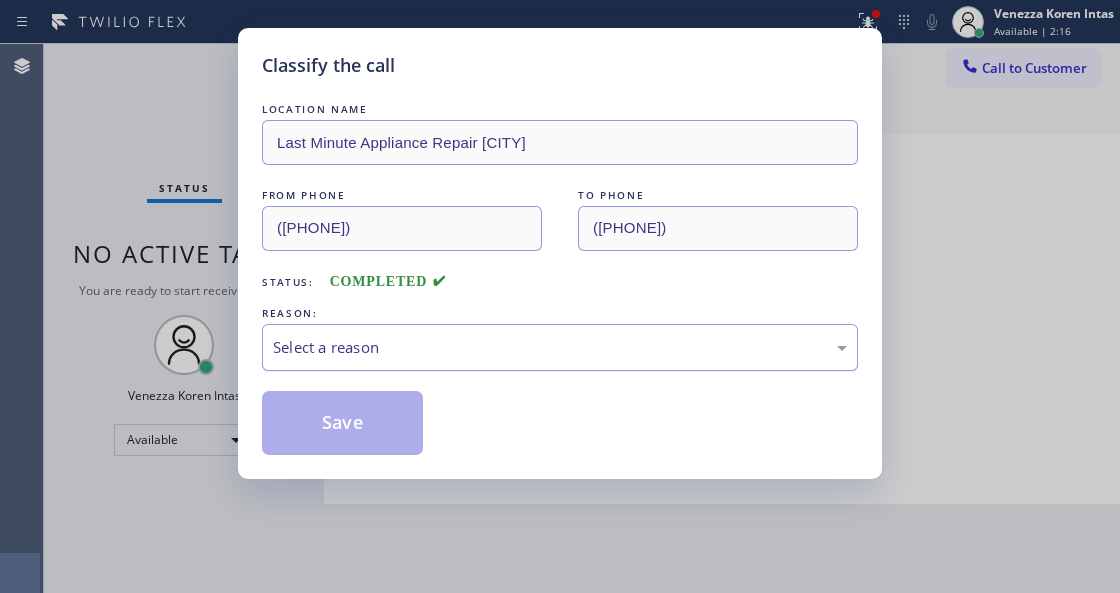 click on "Select a reason" at bounding box center [560, 347] 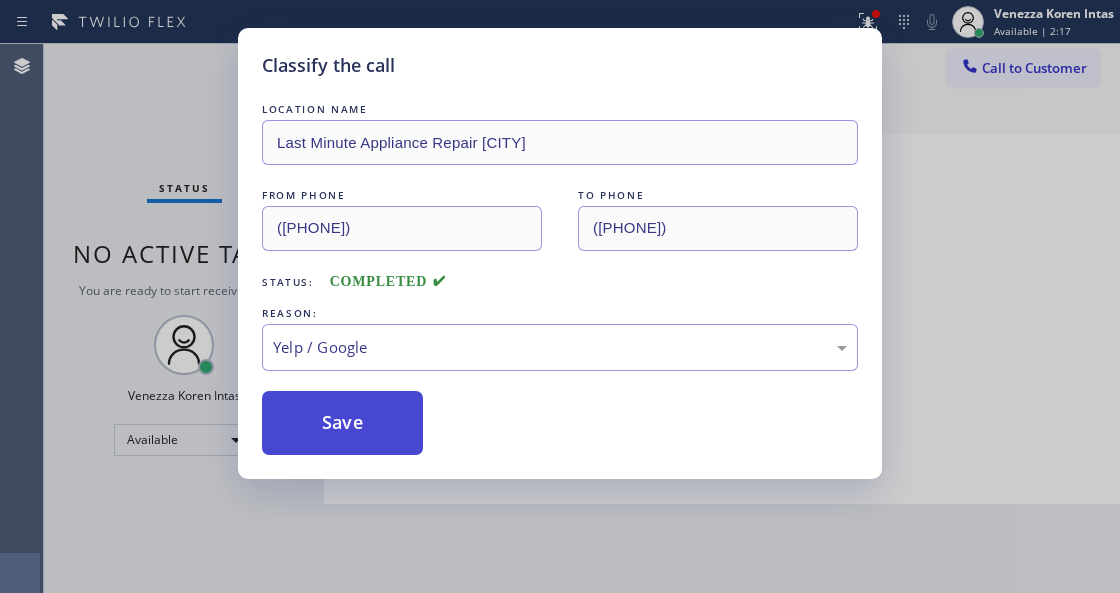 click on "Save" at bounding box center [342, 423] 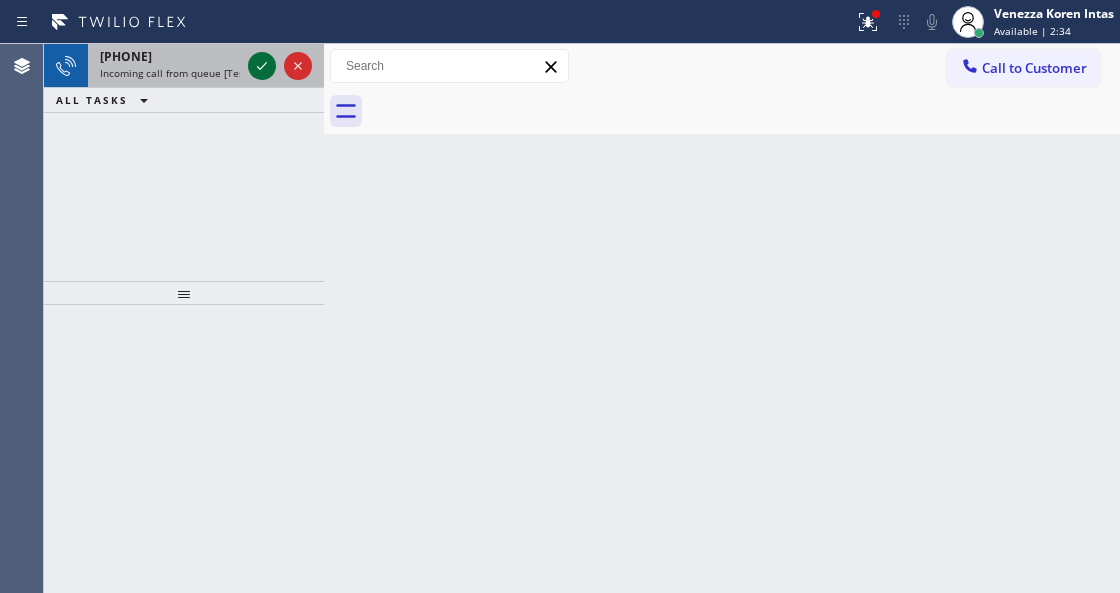 click 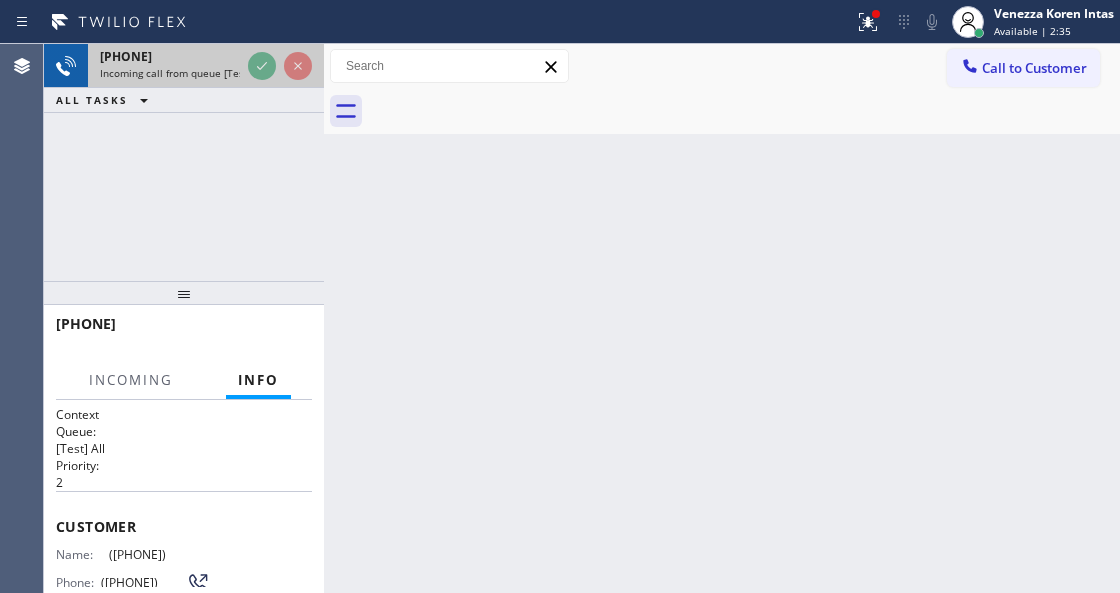 click 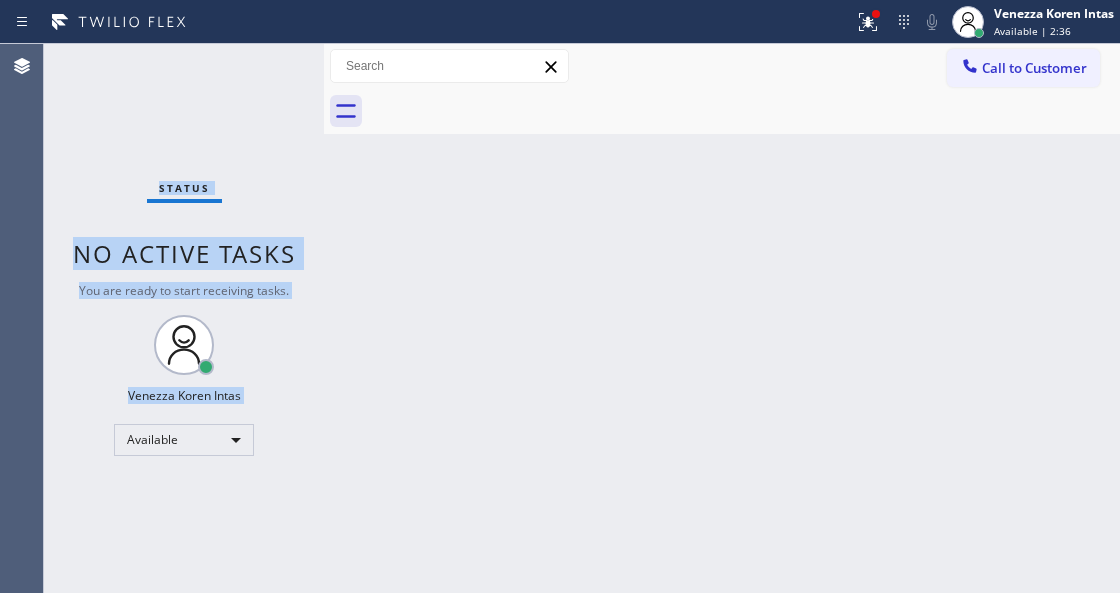 click on "Status No active tasks You are ready to start receiving tasks. Venezza Koren Intas Available" at bounding box center (184, 318) 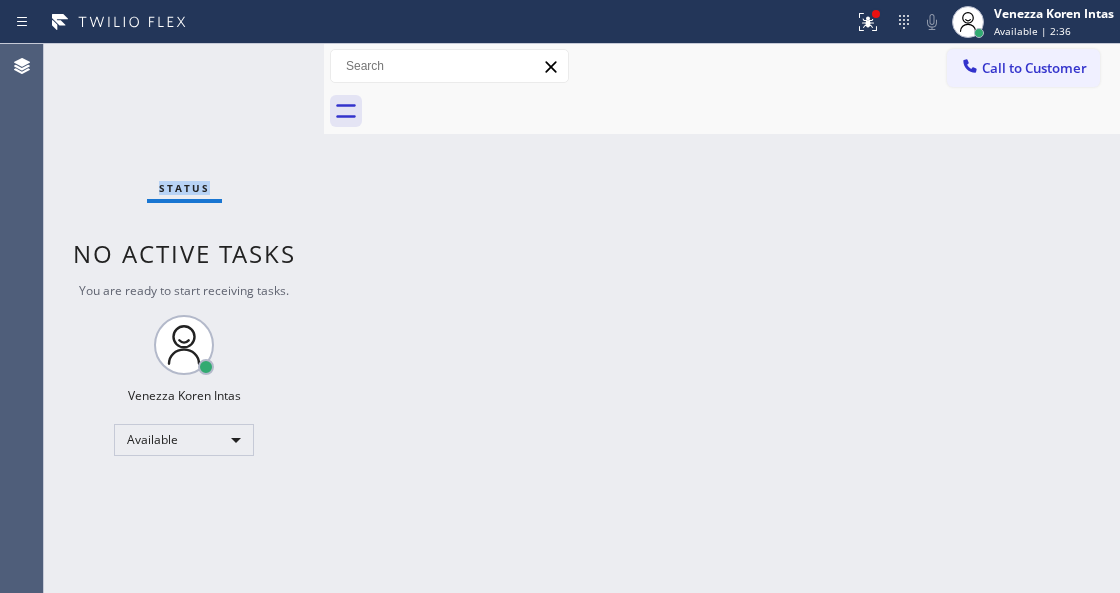 click on "Status No active tasks You are ready to start receiving tasks. Venezza Koren Intas Available" at bounding box center [184, 318] 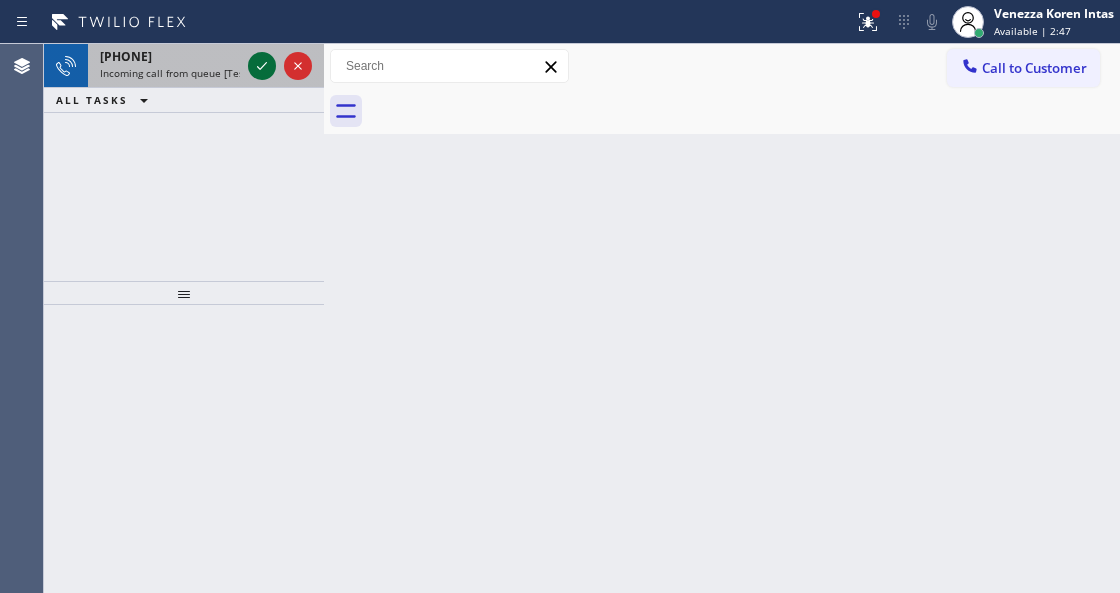 click 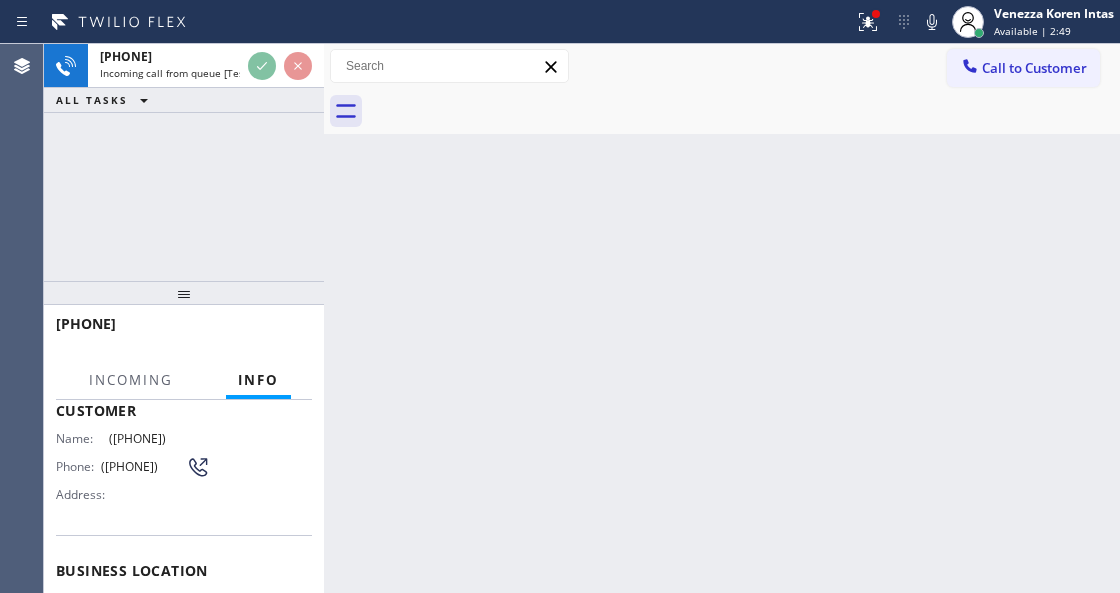 scroll, scrollTop: 200, scrollLeft: 0, axis: vertical 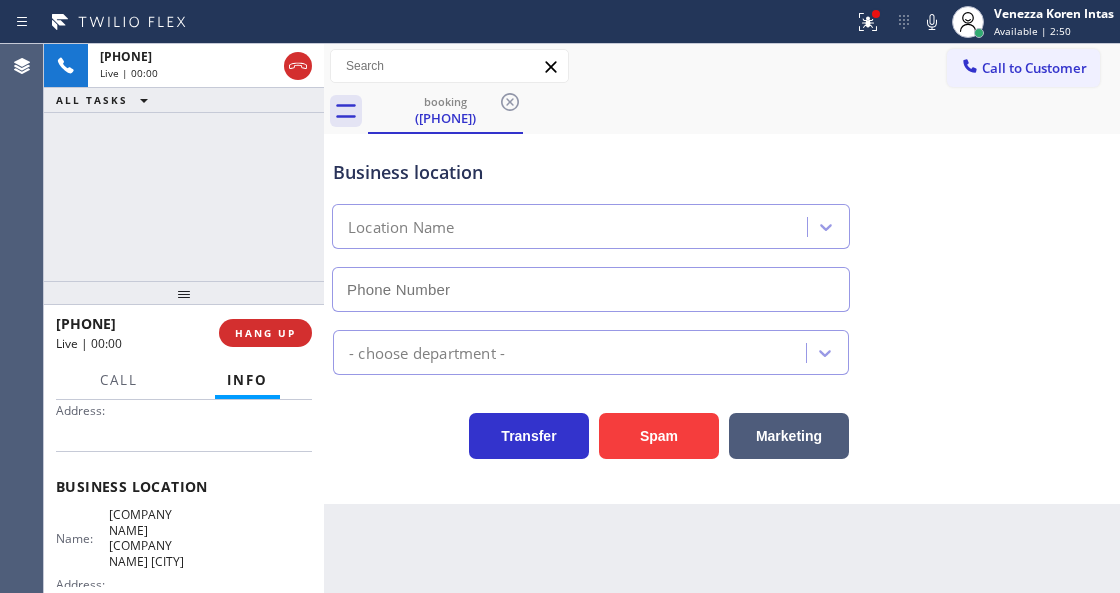 type on "(650) 800-6806" 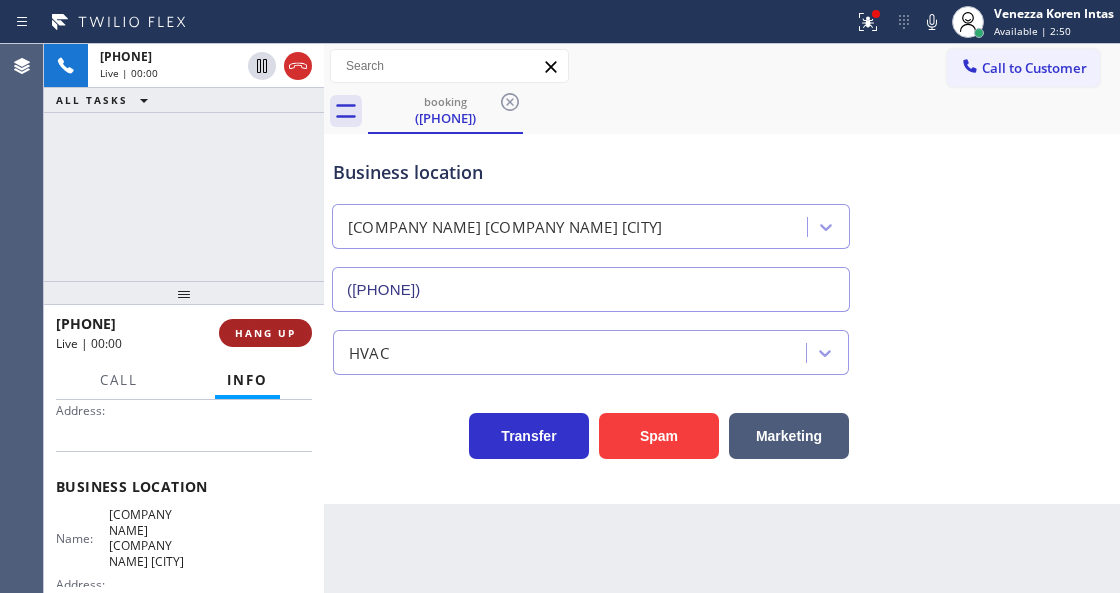 click on "HANG UP" at bounding box center [265, 333] 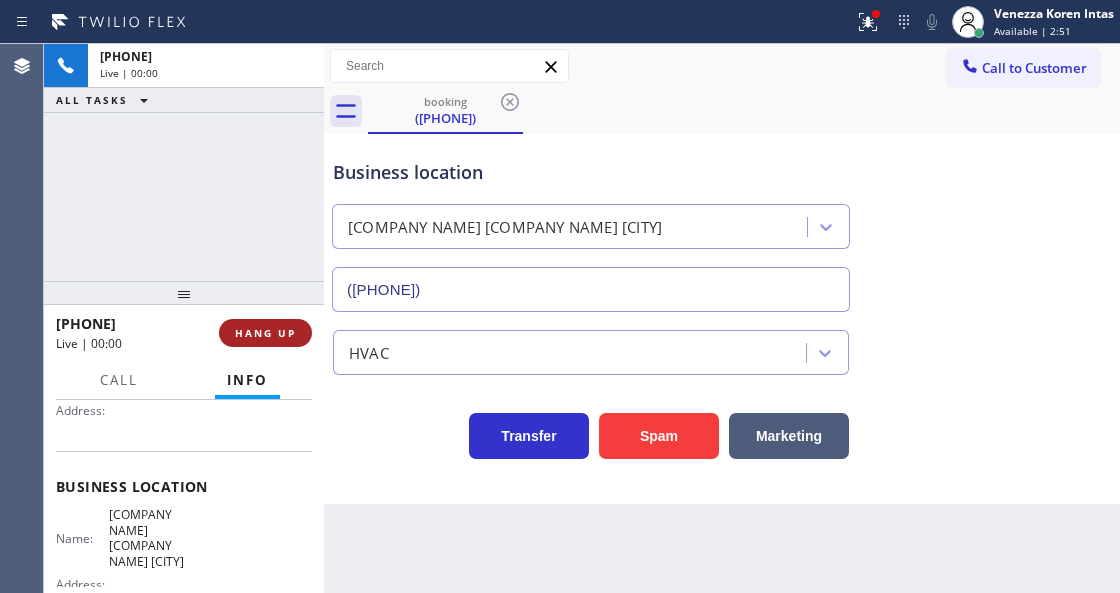 click on "HANG UP" at bounding box center [265, 333] 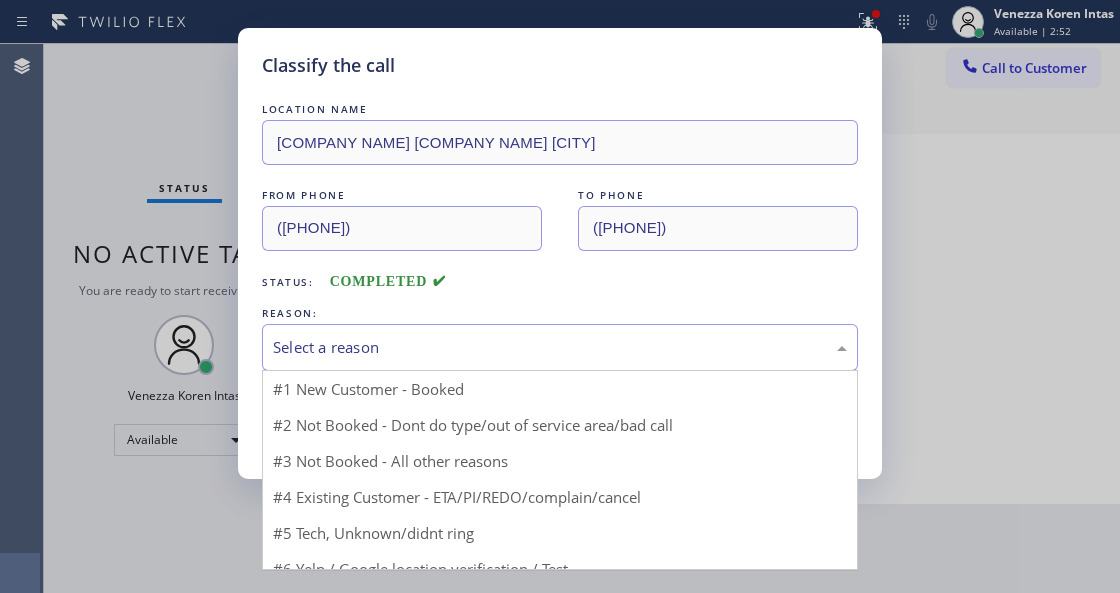 click on "Select a reason" at bounding box center [560, 347] 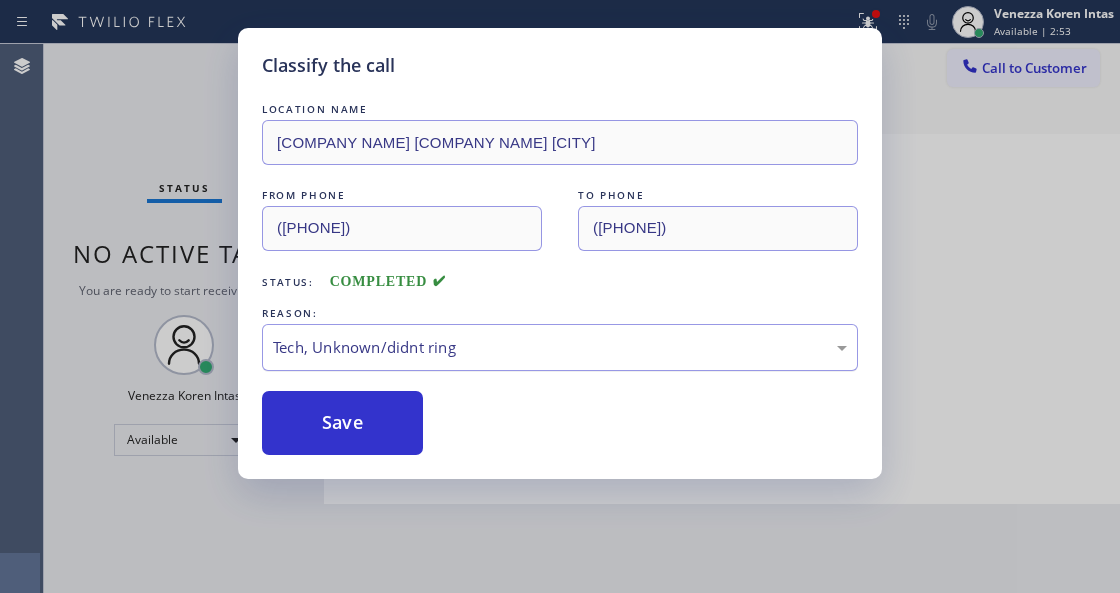 drag, startPoint x: 411, startPoint y: 338, endPoint x: 402, endPoint y: 370, distance: 33.24154 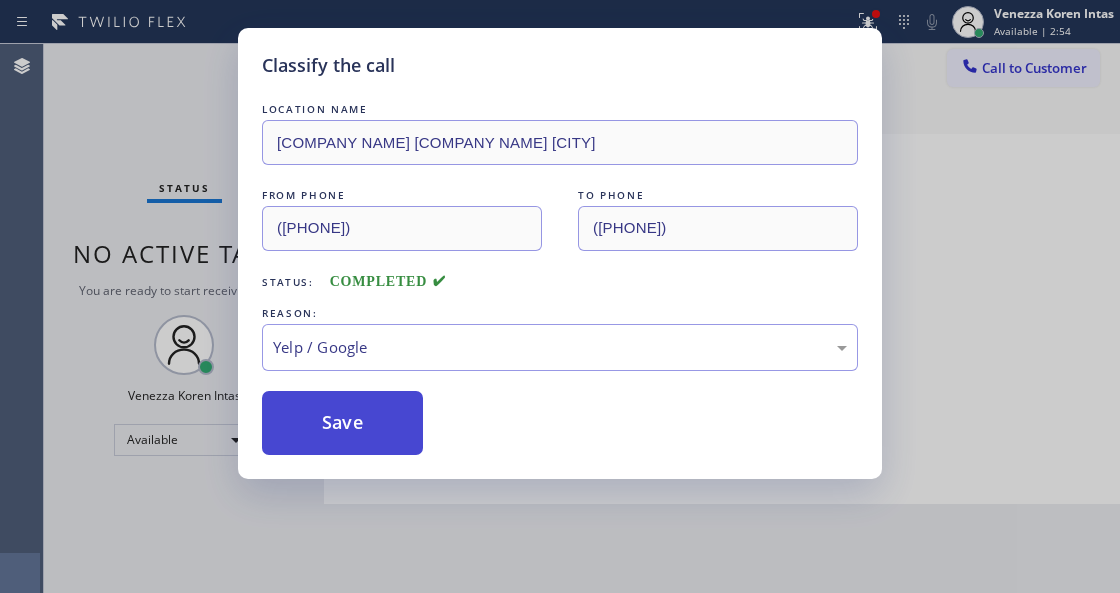 click on "Save" at bounding box center [342, 423] 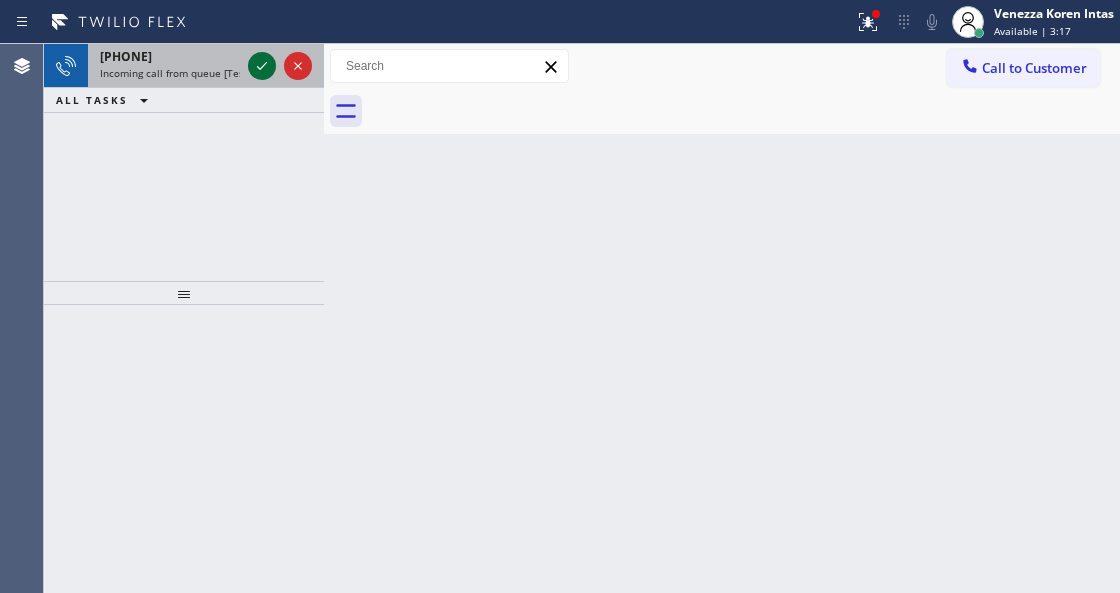 click 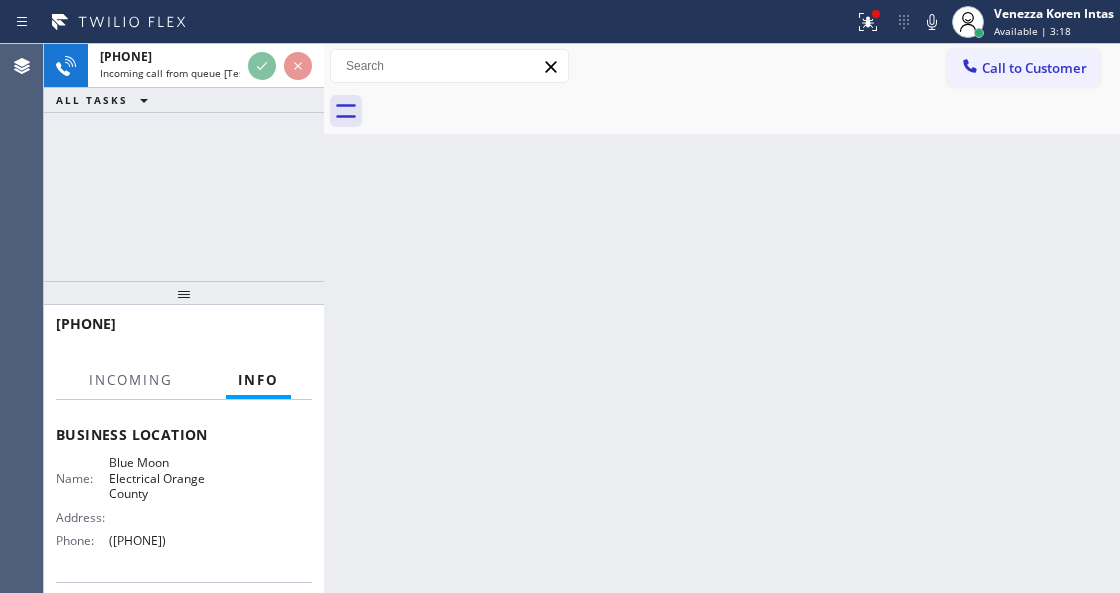 scroll, scrollTop: 266, scrollLeft: 0, axis: vertical 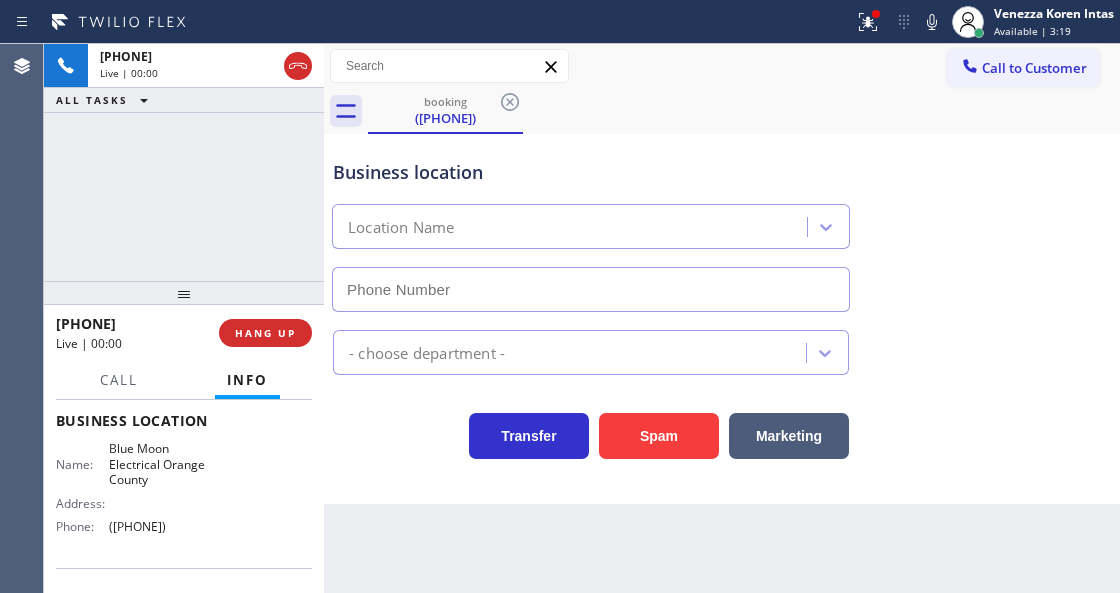type on "(562) 372-6050" 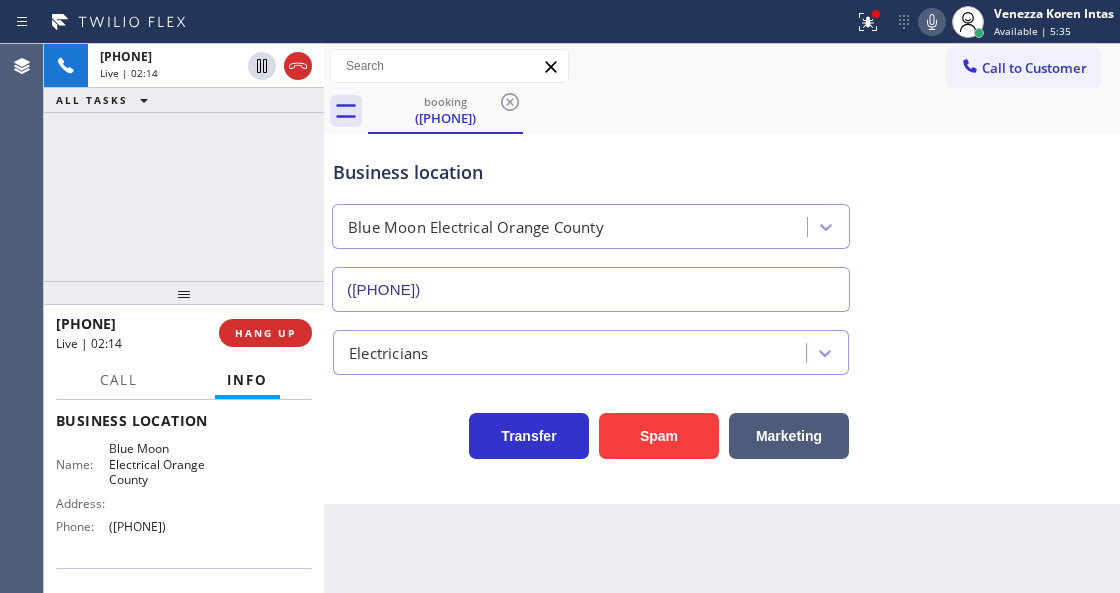 click 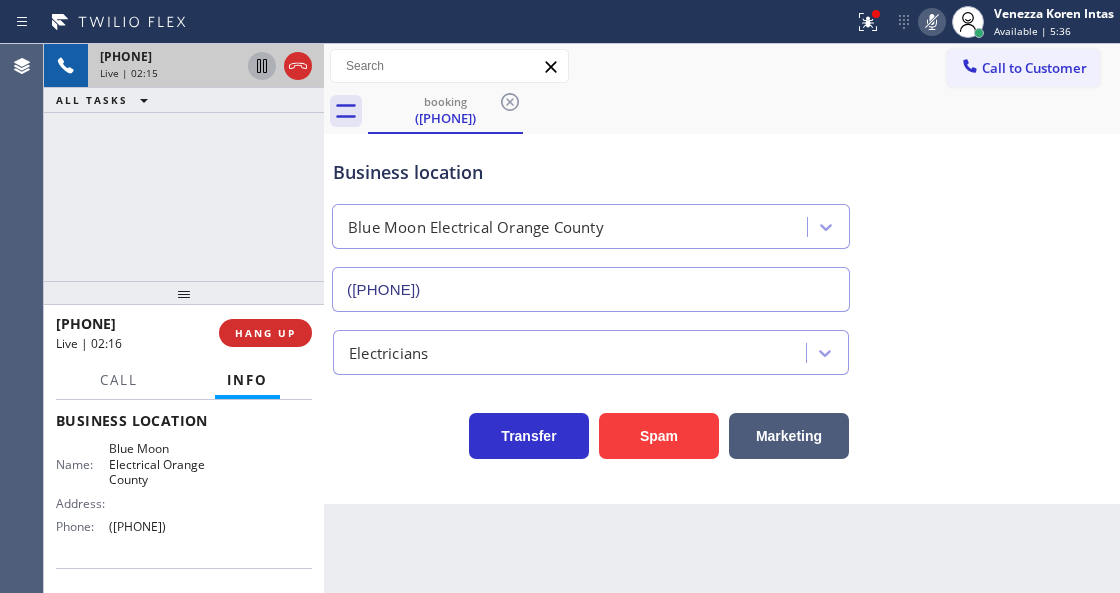 click 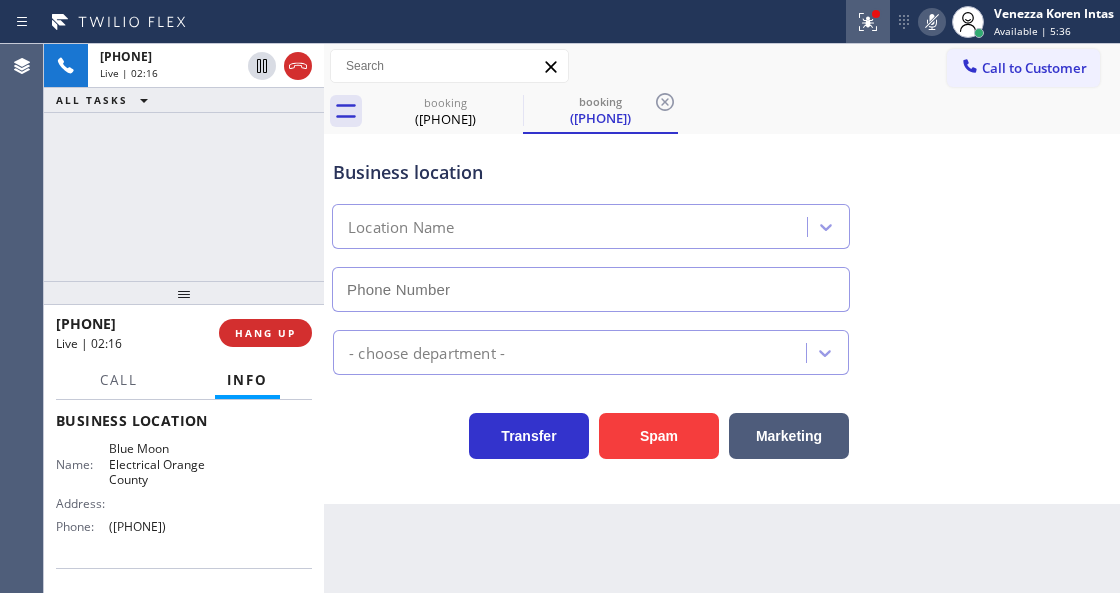 type on "(562) 372-6050" 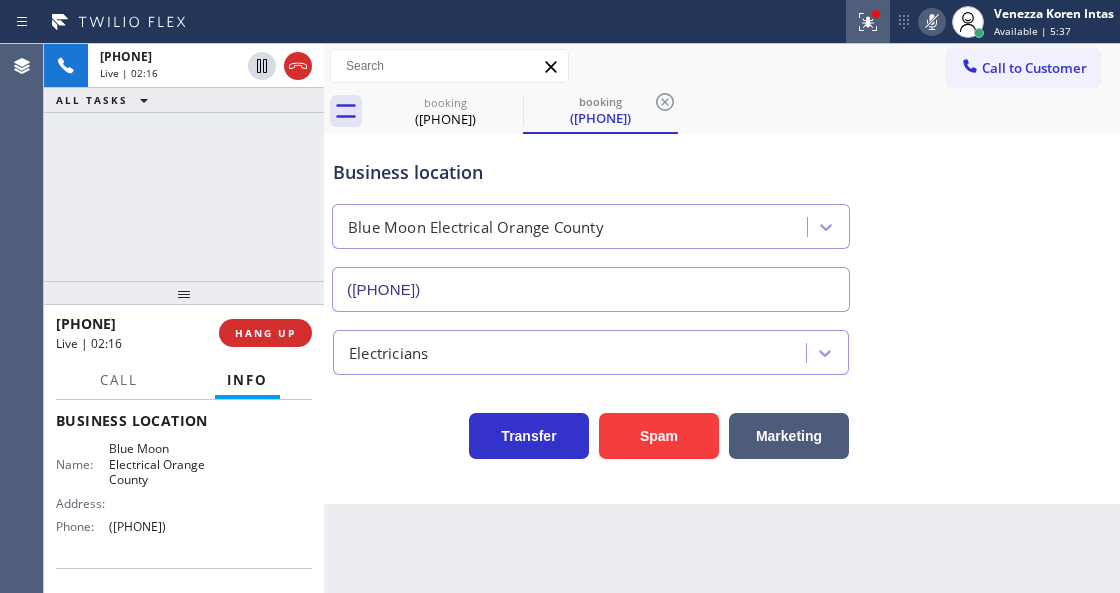 click 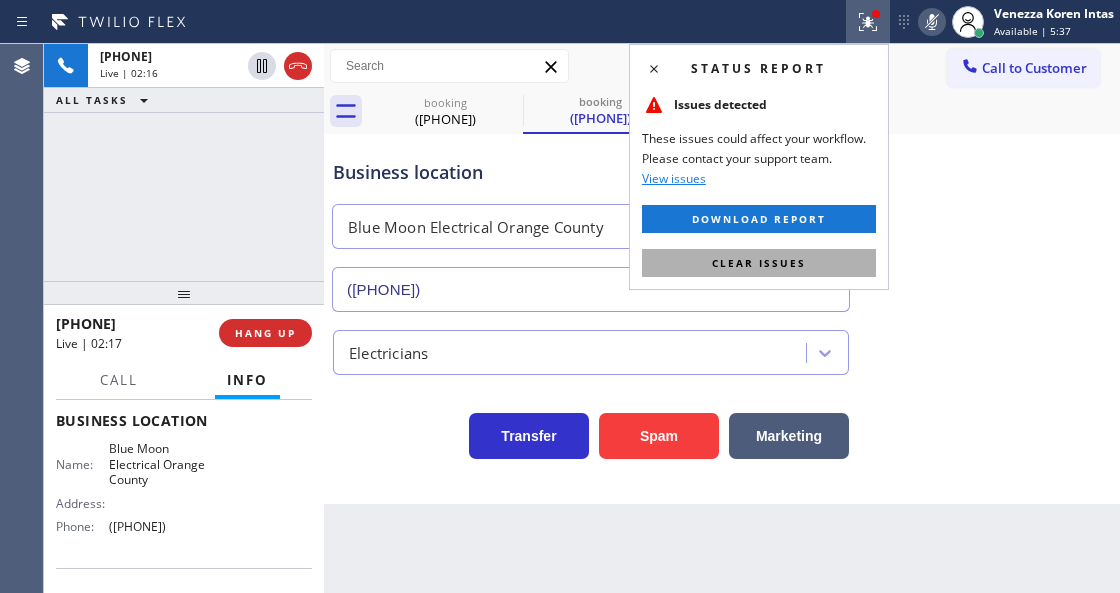 click on "Clear issues" at bounding box center [759, 263] 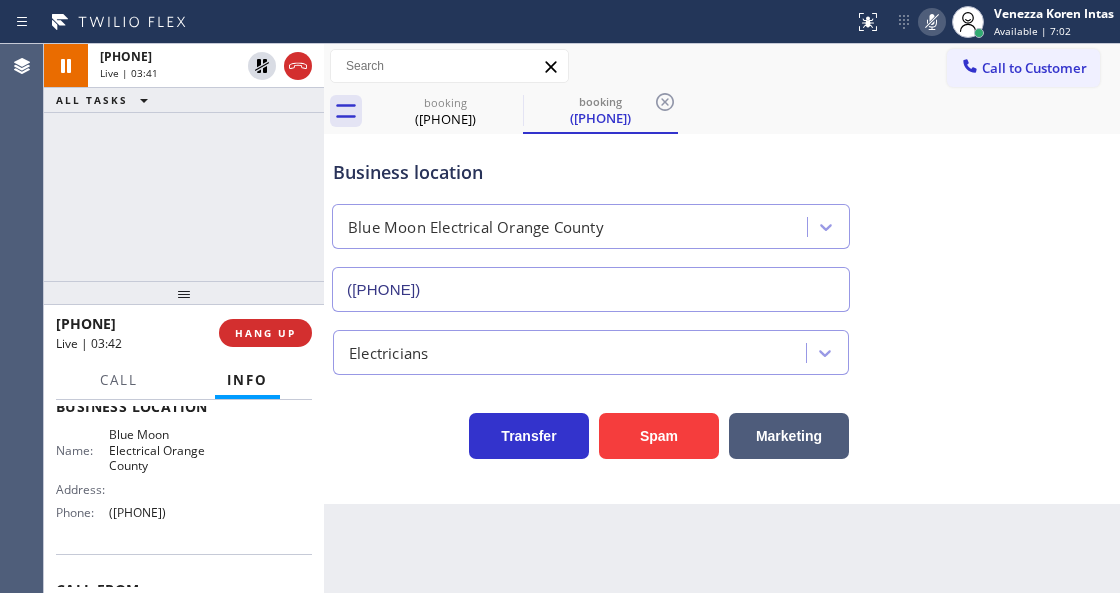 scroll, scrollTop: 200, scrollLeft: 0, axis: vertical 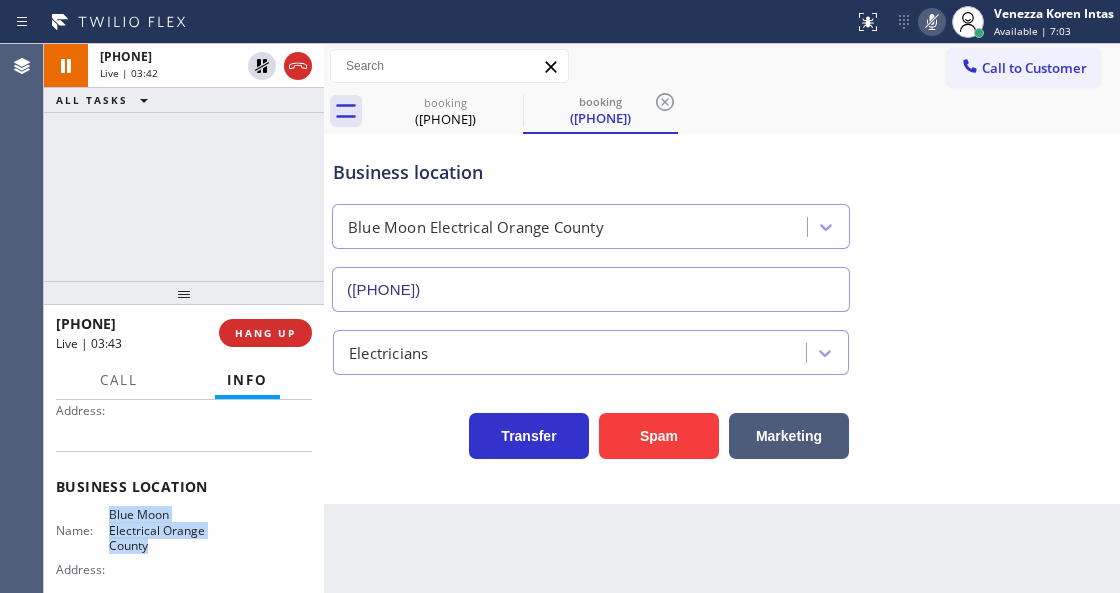 drag, startPoint x: 106, startPoint y: 512, endPoint x: 160, endPoint y: 549, distance: 65.459915 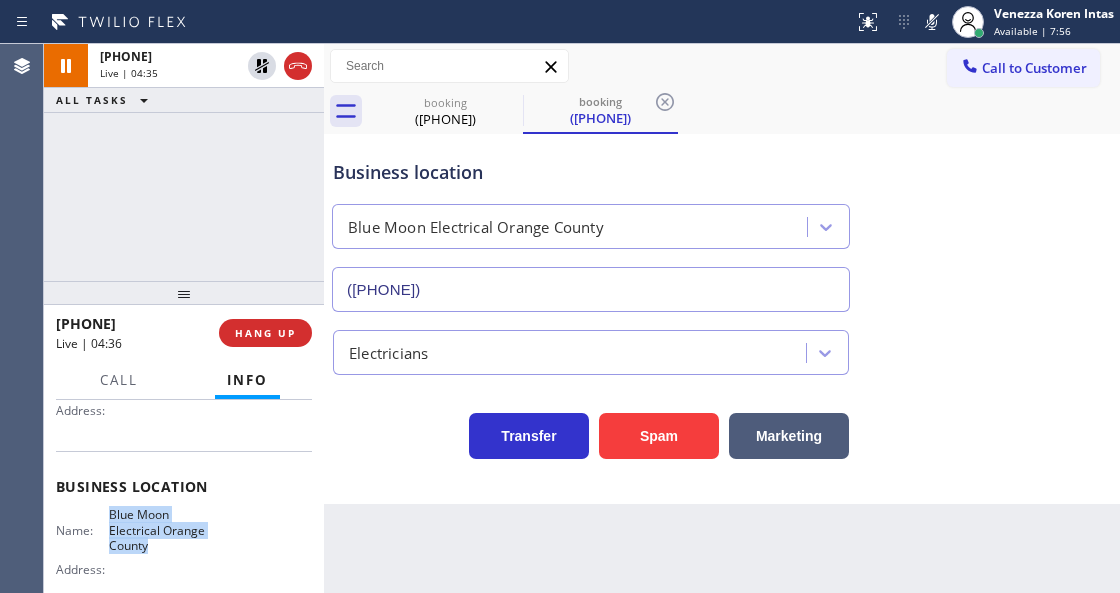 drag, startPoint x: 928, startPoint y: 32, endPoint x: 882, endPoint y: 80, distance: 66.48308 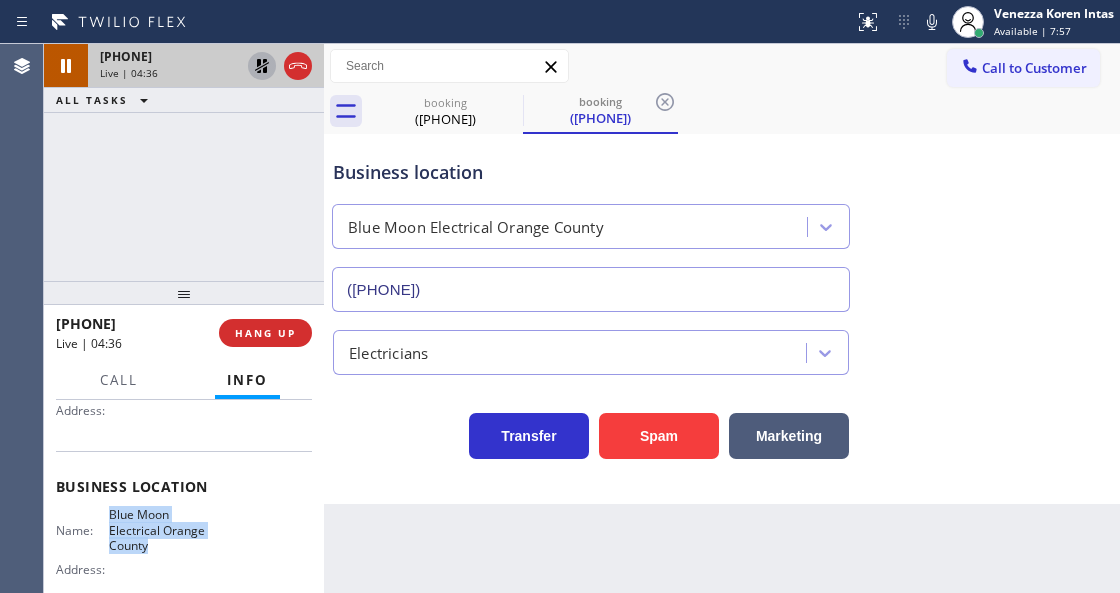 click 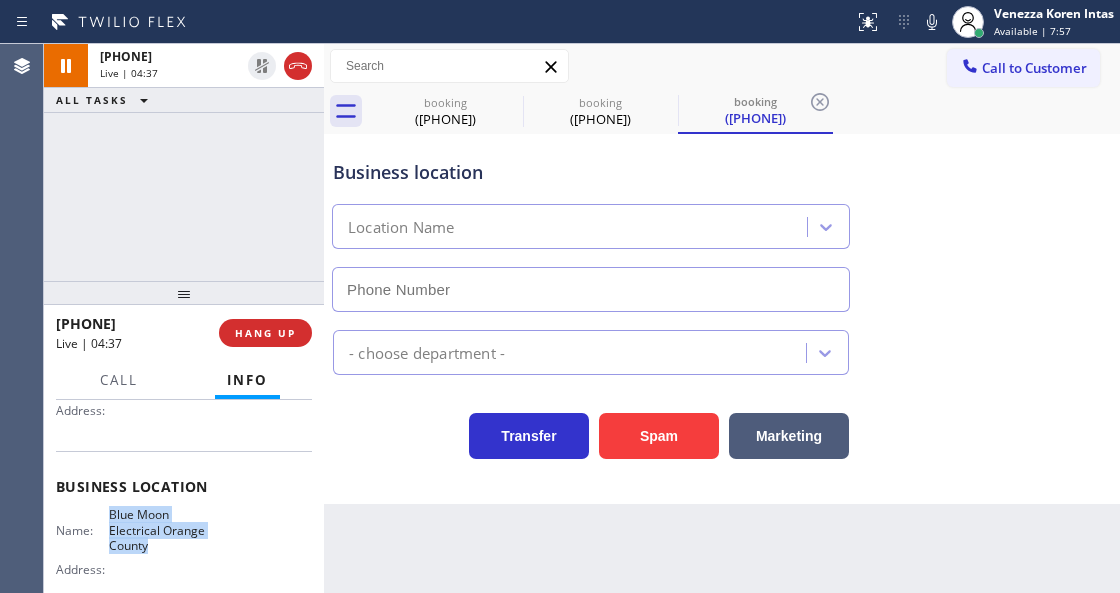 type on "(562) 372-6050" 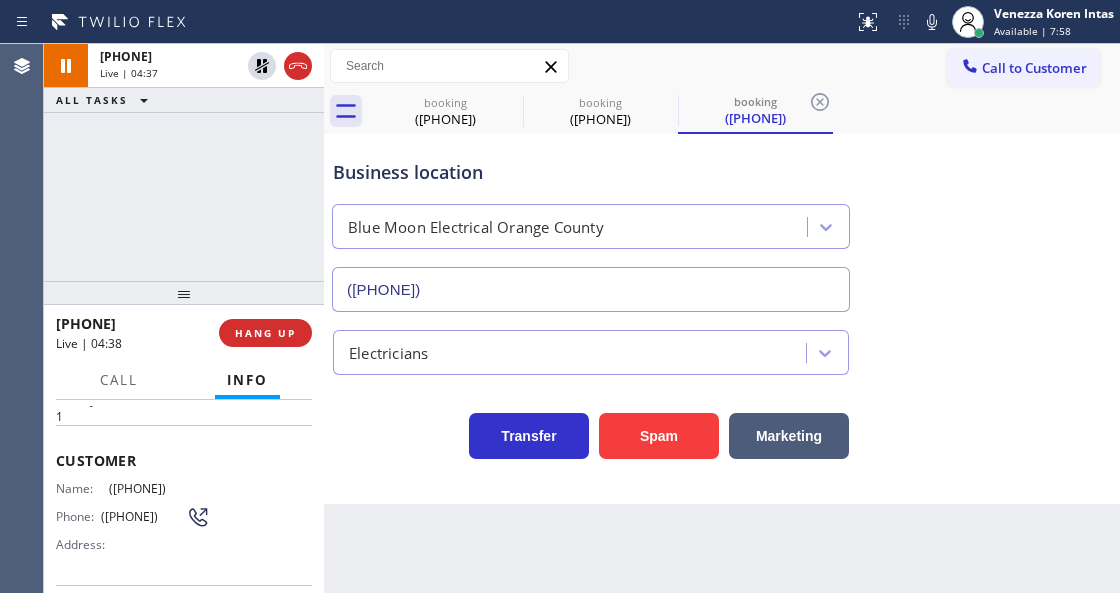 scroll, scrollTop: 0, scrollLeft: 0, axis: both 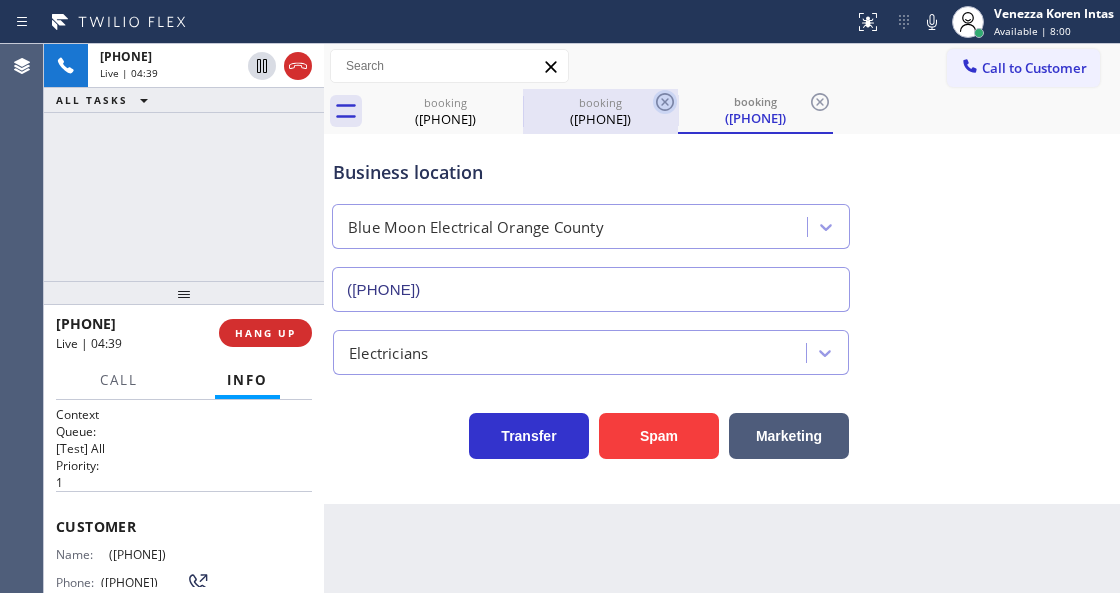 click 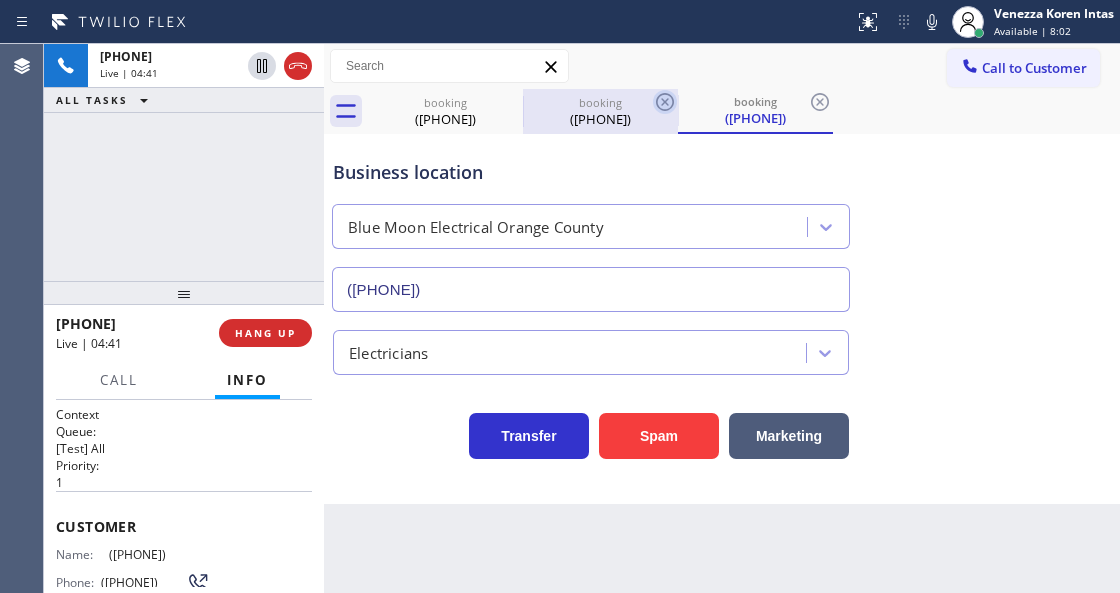 click 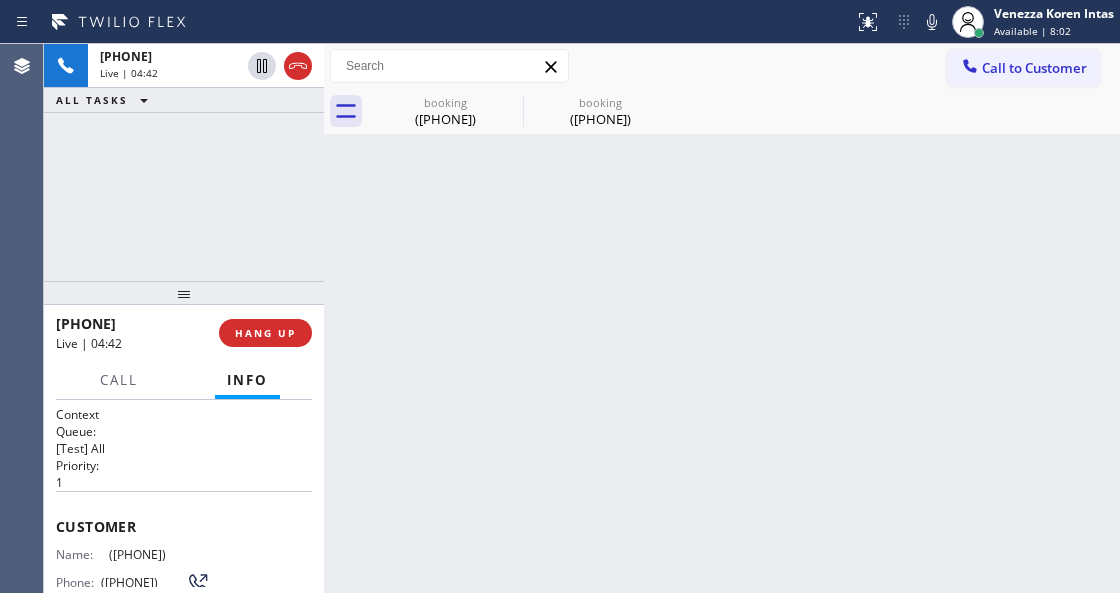 click 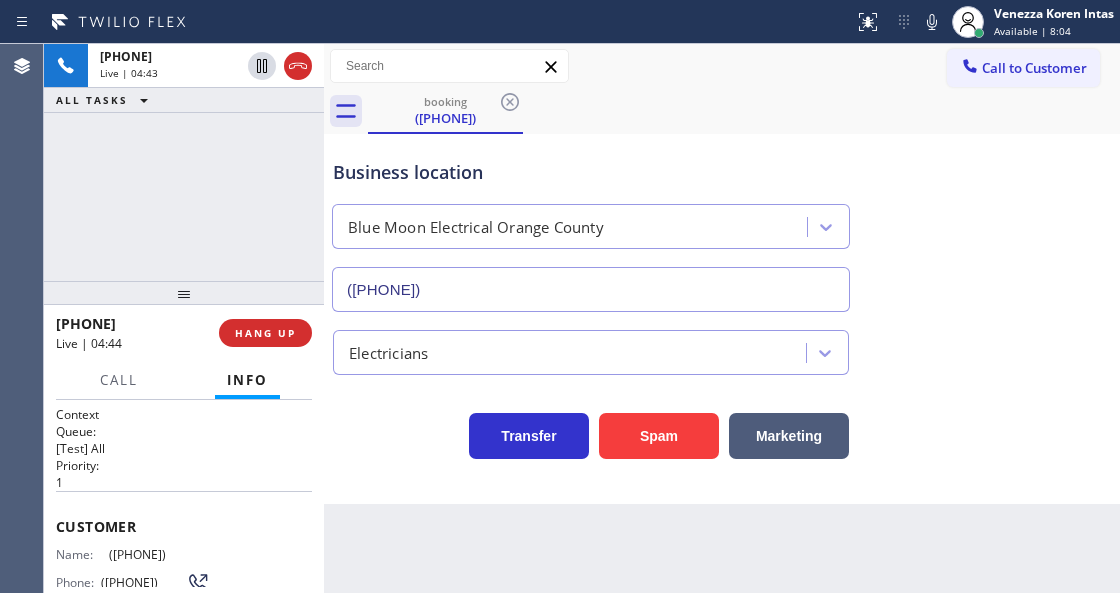click on "+17146132027 Live | 04:43 ALL TASKS ALL TASKS ACTIVE TASKS TASKS IN WRAP UP" at bounding box center [184, 162] 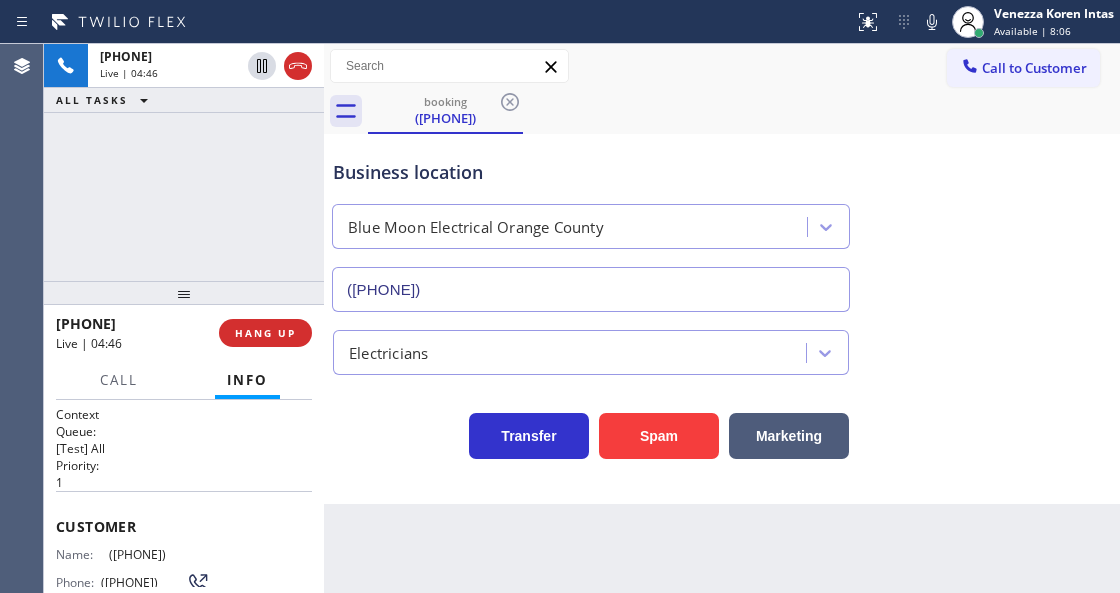 drag, startPoint x: 222, startPoint y: 542, endPoint x: 107, endPoint y: 546, distance: 115.06954 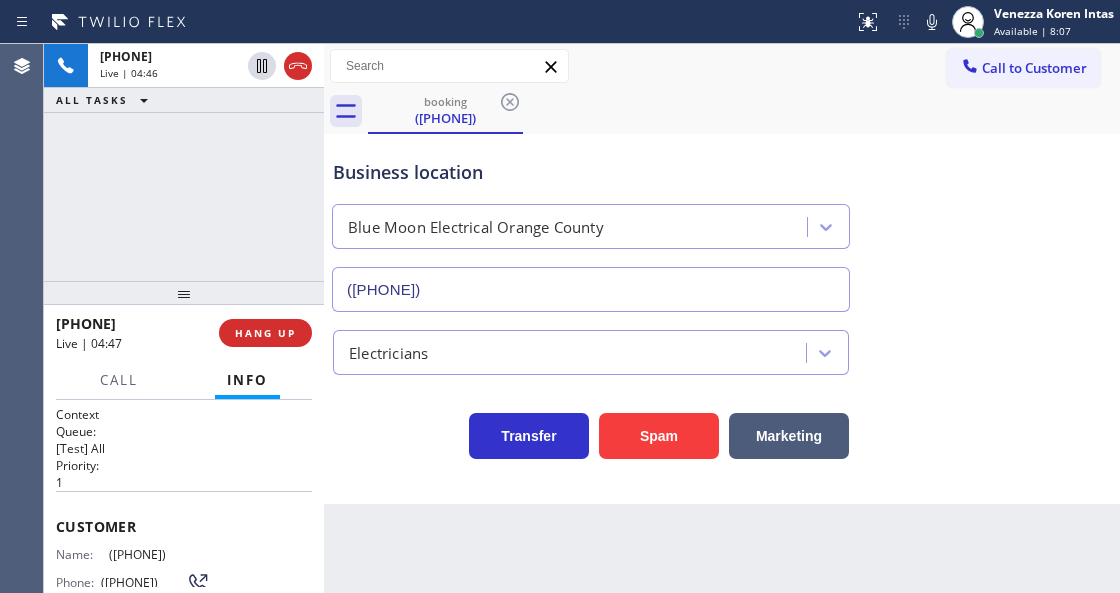 copy on "(714) 613-2027" 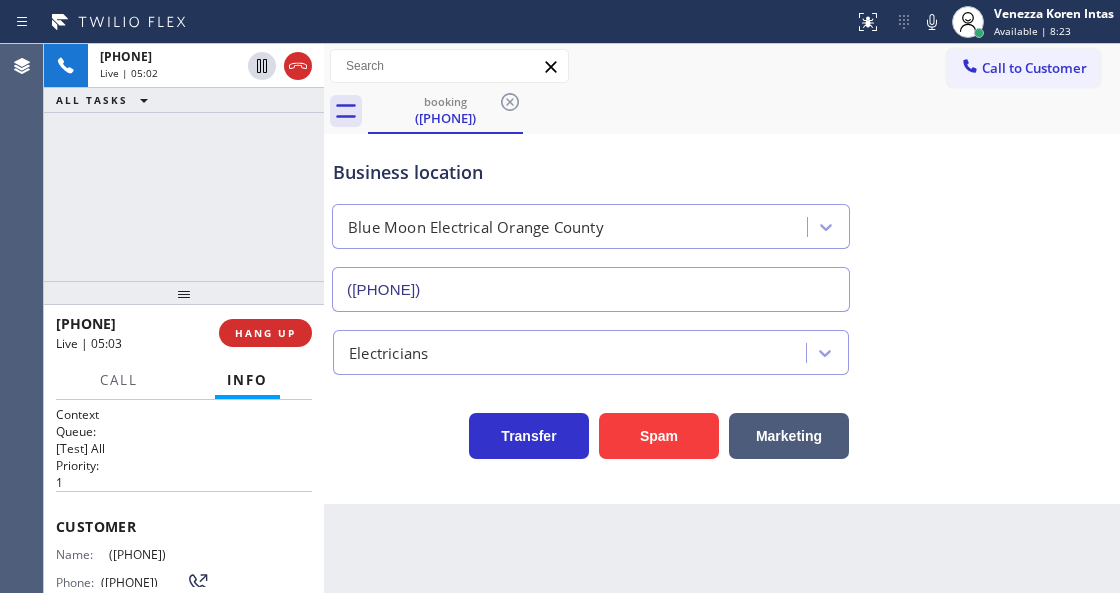 click on "Customer Name: (714) 613-2027 Phone: (714) 613-2027 Address:" at bounding box center (184, 571) 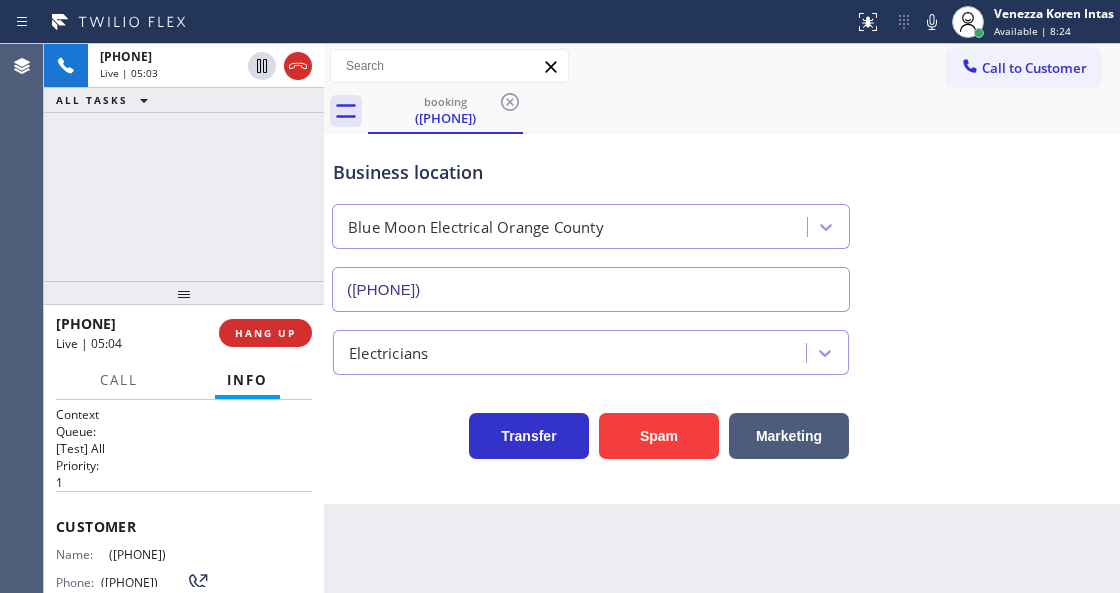 drag, startPoint x: 200, startPoint y: 552, endPoint x: 104, endPoint y: 553, distance: 96.00521 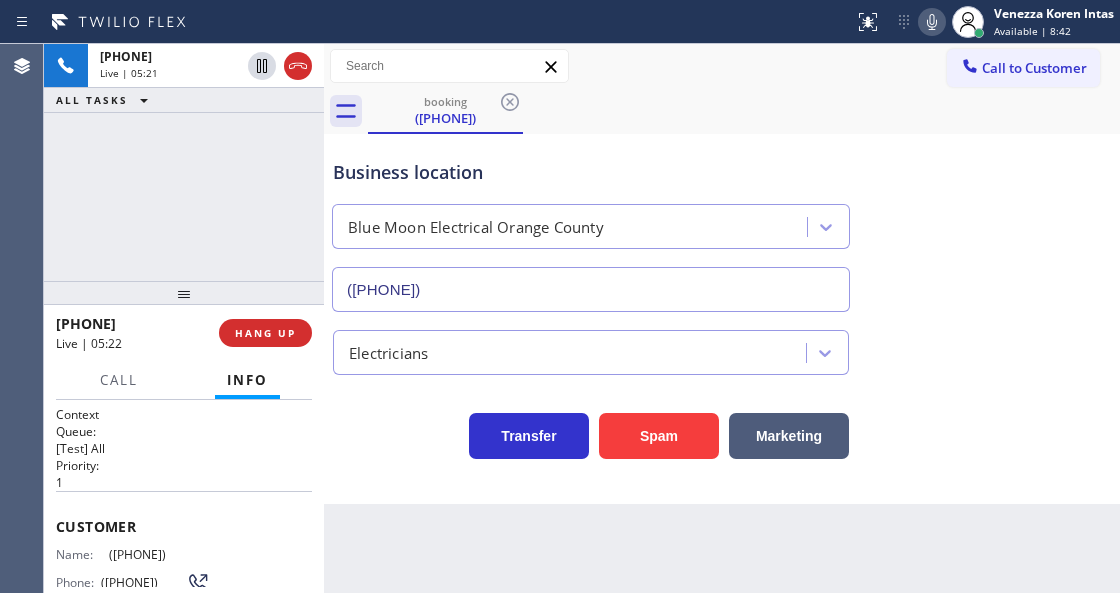 click 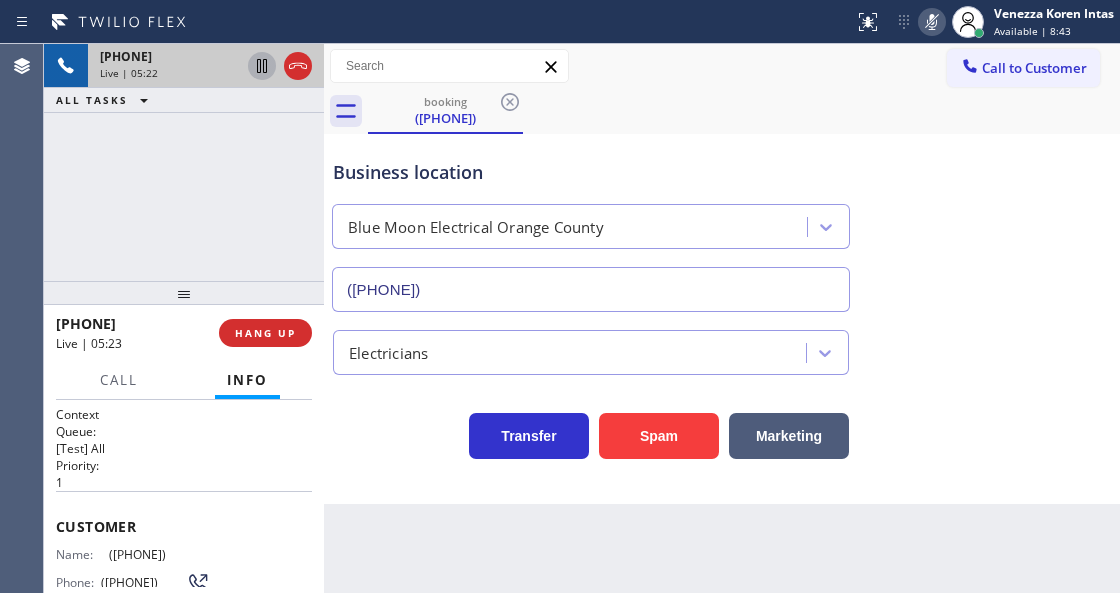 click 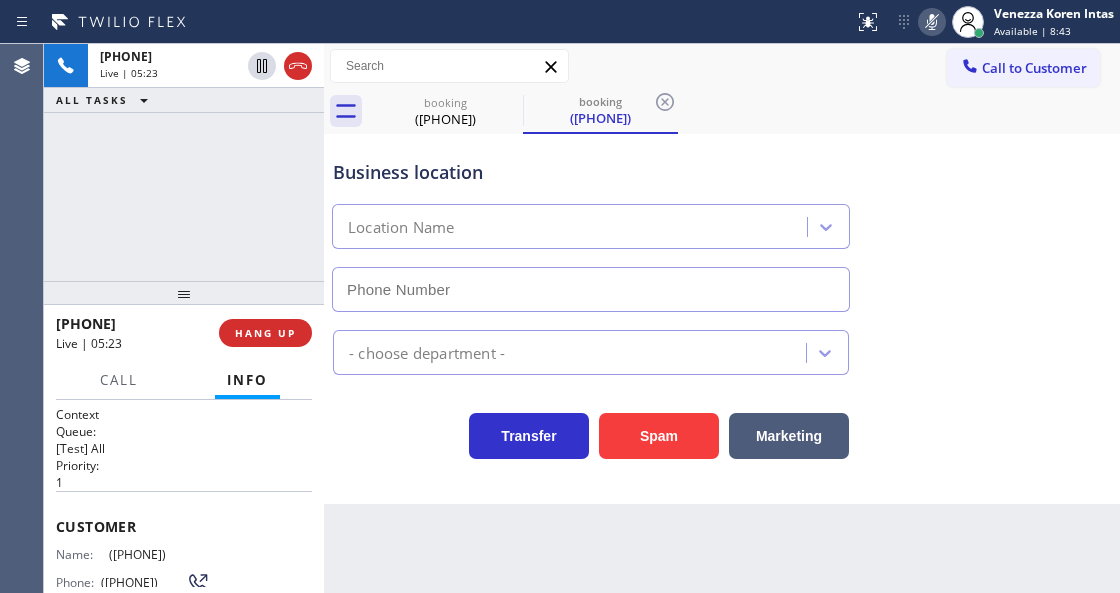 type on "(562) 372-6050" 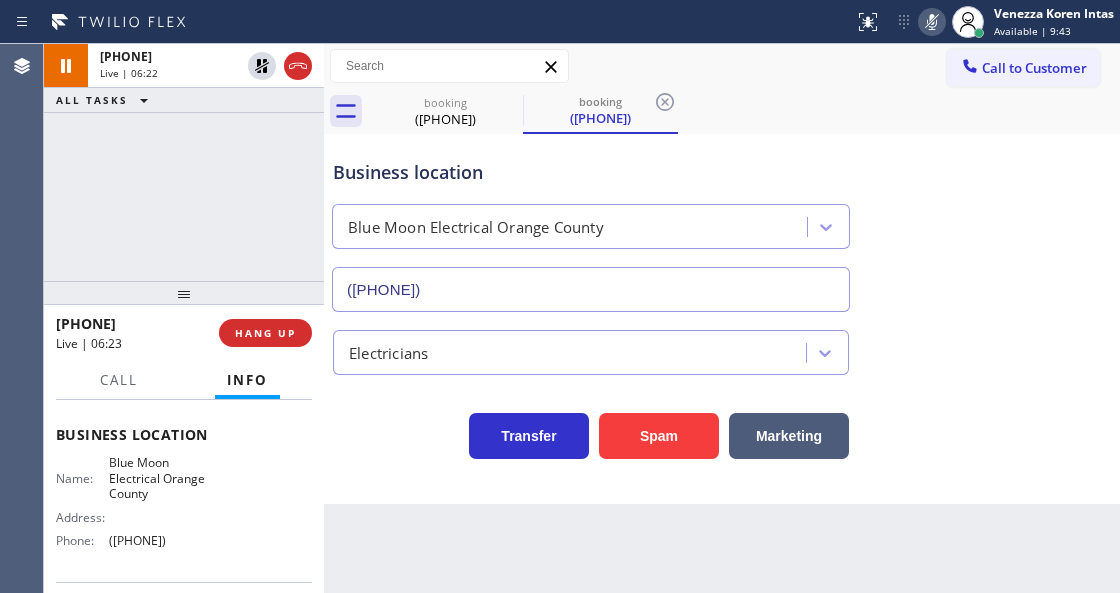 scroll, scrollTop: 266, scrollLeft: 0, axis: vertical 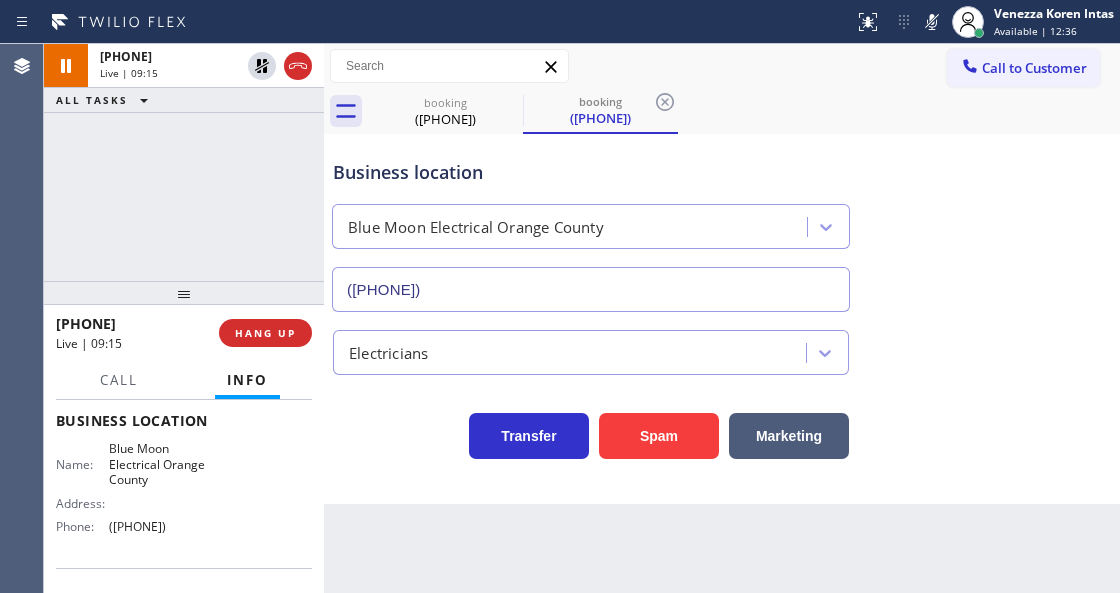 drag, startPoint x: 925, startPoint y: 14, endPoint x: 768, endPoint y: 105, distance: 181.46625 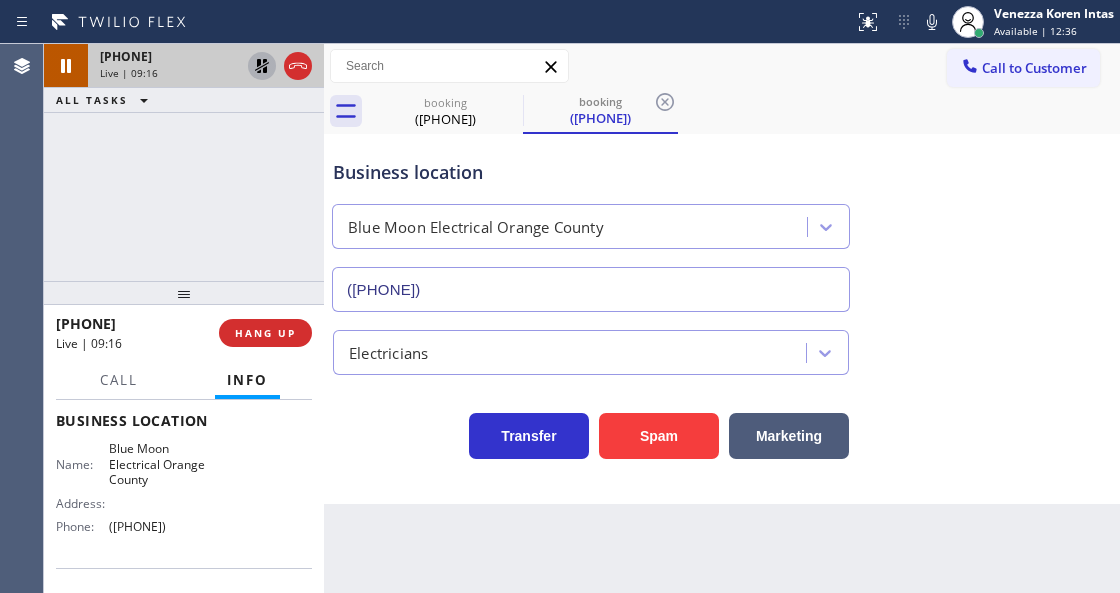 click 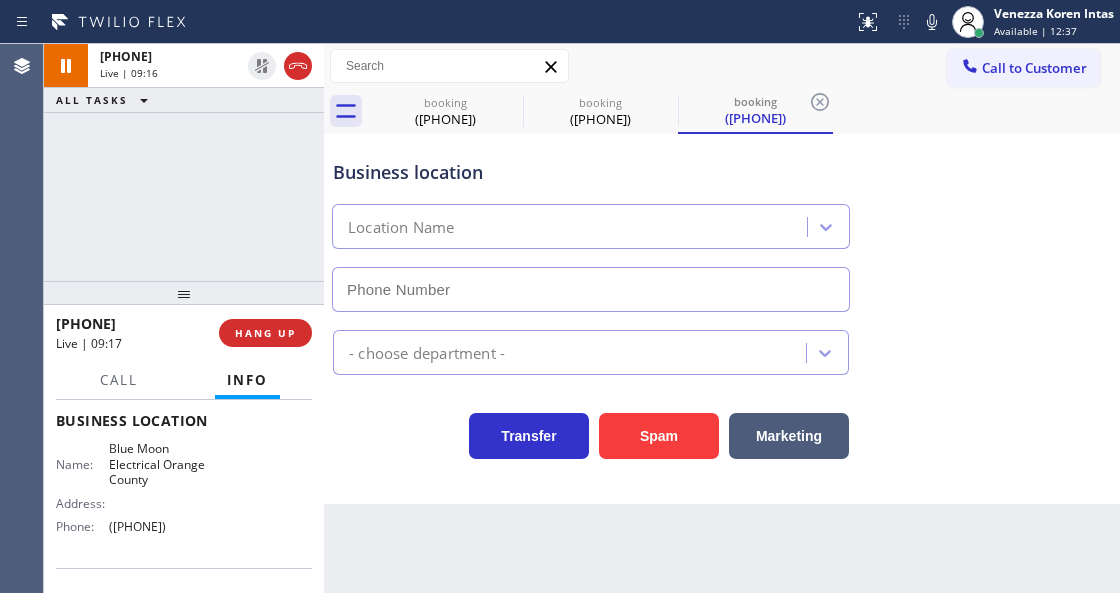 type on "(562) 372-6050" 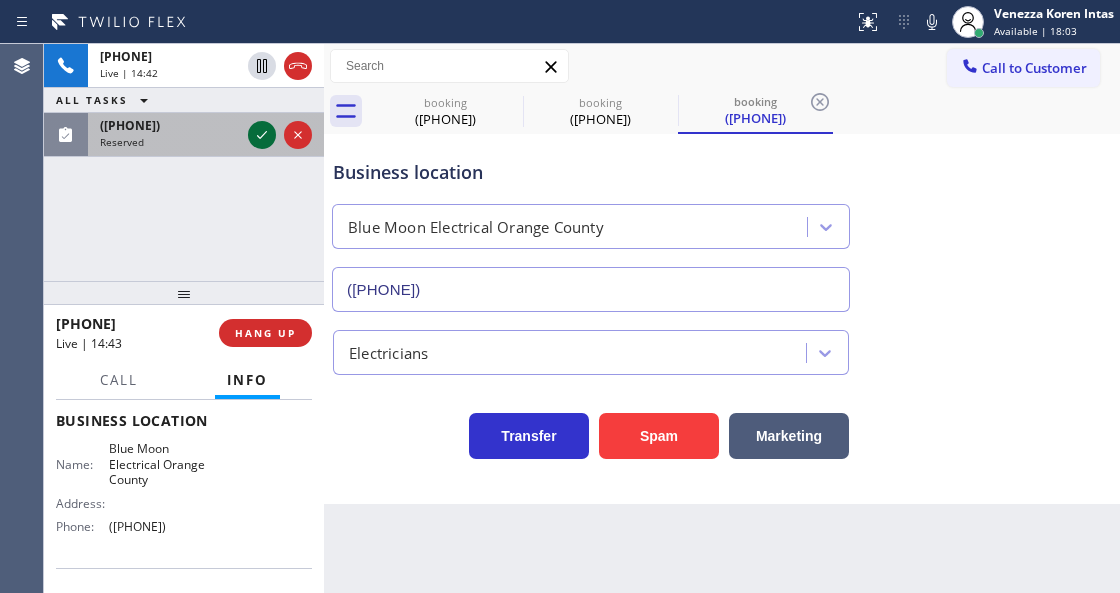 click 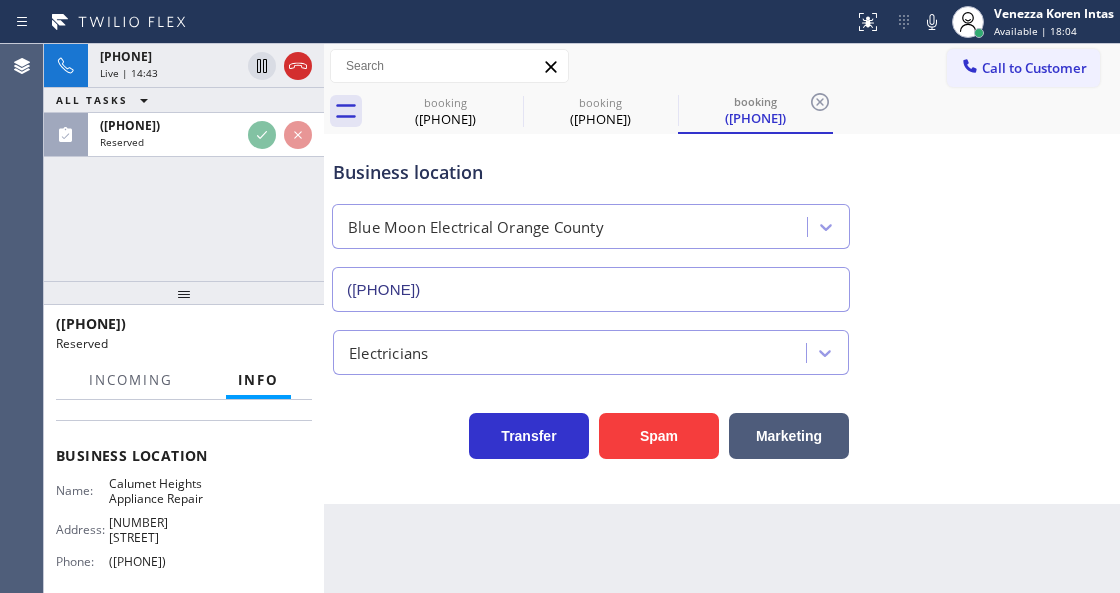 scroll, scrollTop: 313, scrollLeft: 0, axis: vertical 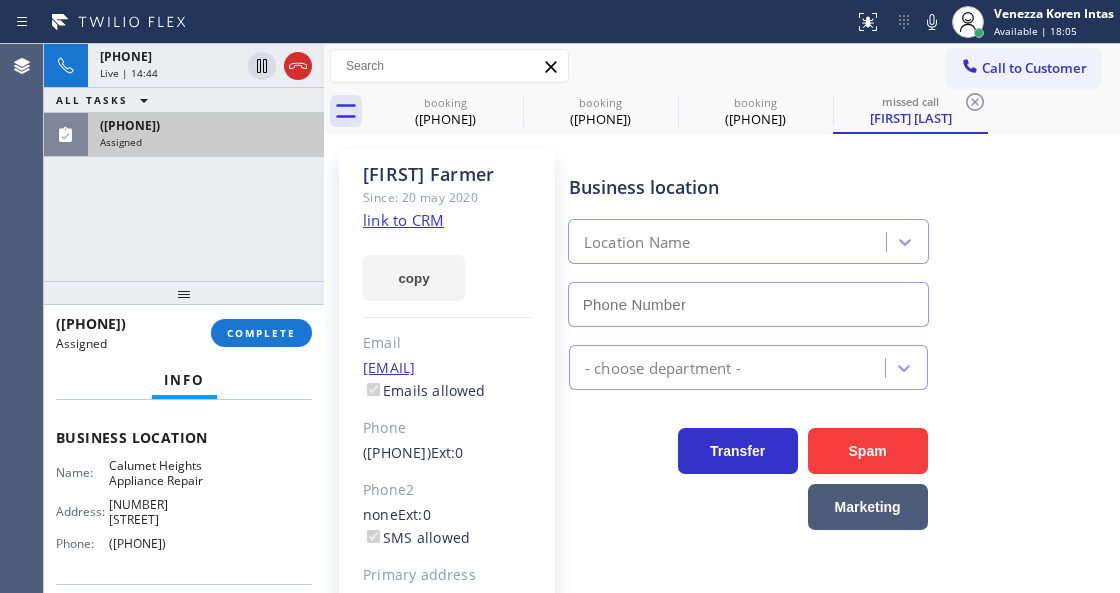 click on "Assigned" at bounding box center [206, 142] 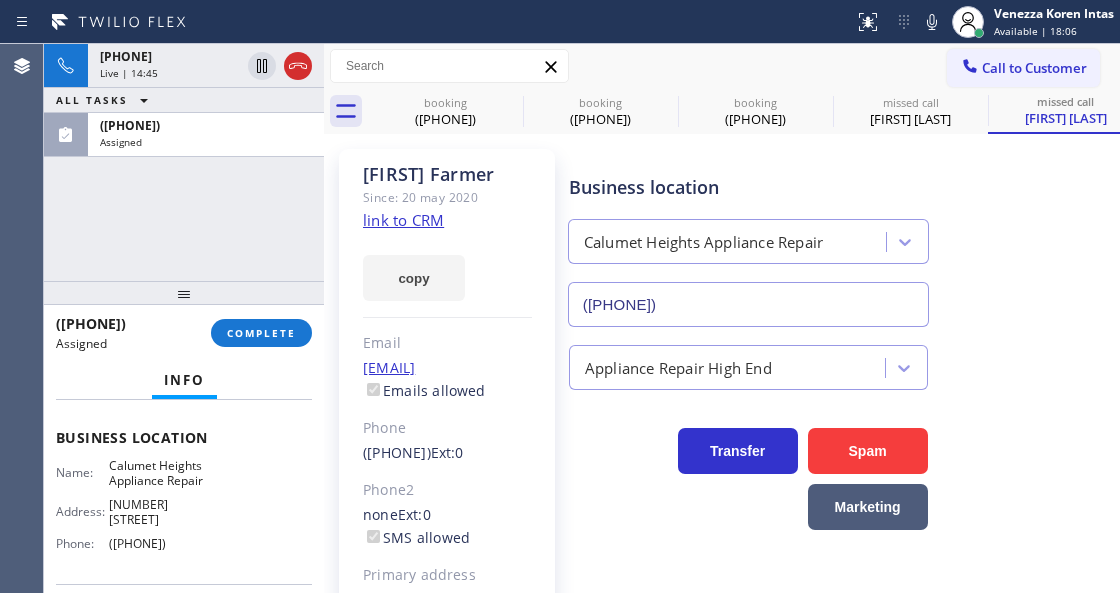 click on "+17146132027 Live | 14:45 ALL TASKS ALL TASKS ACTIVE TASKS TASKS IN WRAP UP (773) 630-0801 Assigned" at bounding box center [184, 162] 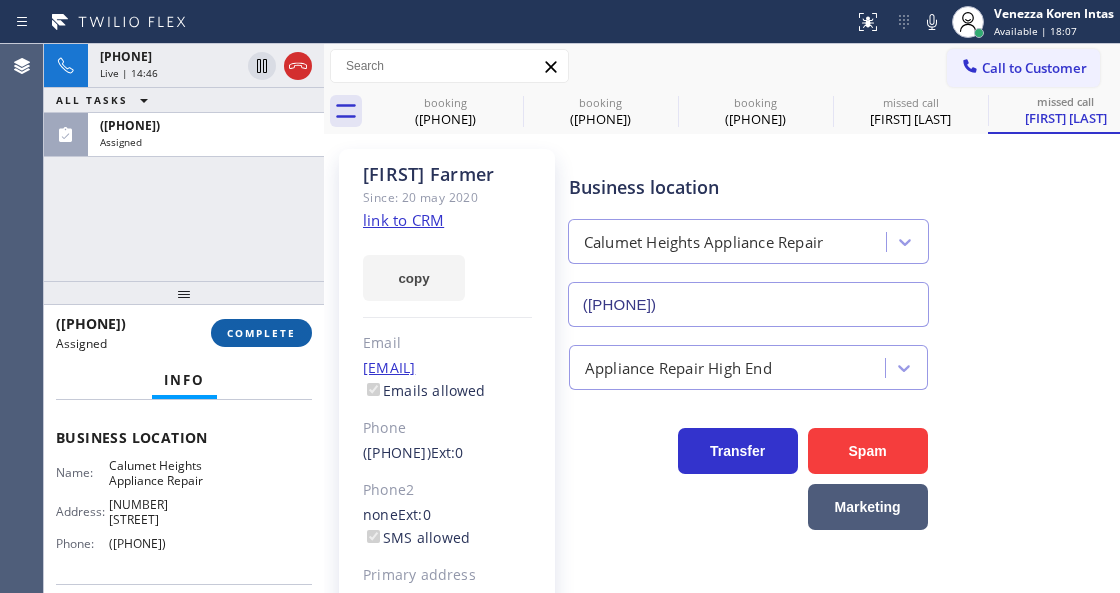 click on "COMPLETE" at bounding box center [261, 333] 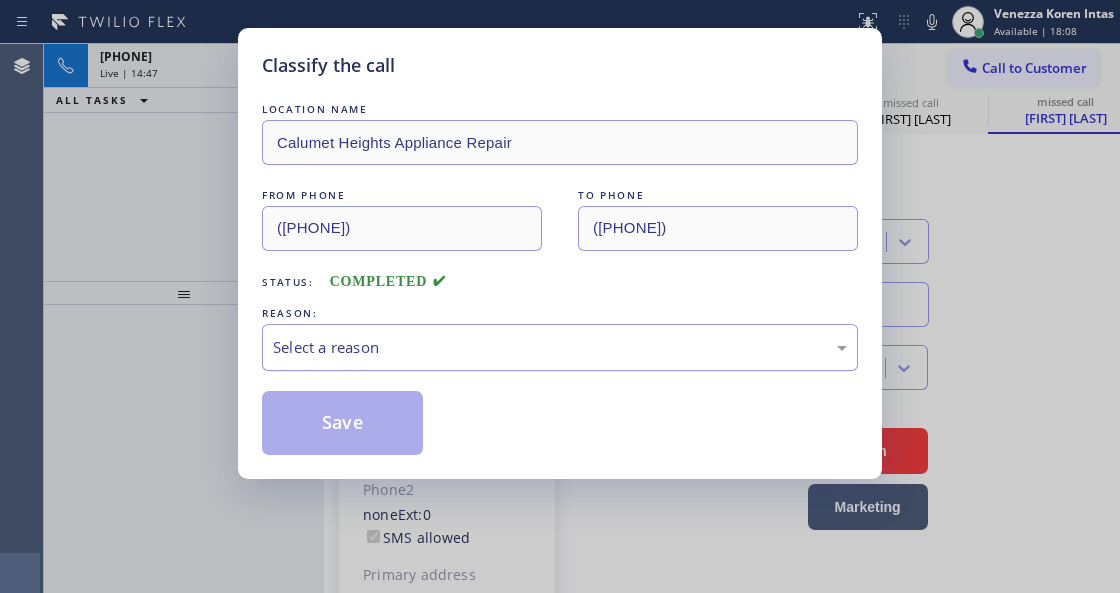 click on "Select a reason" at bounding box center (560, 347) 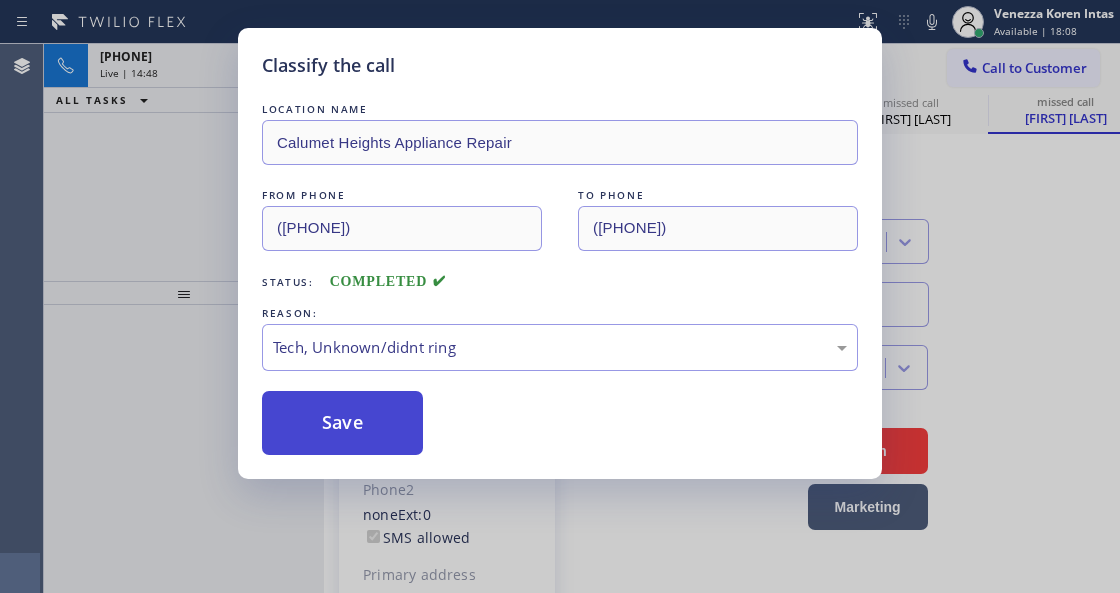 click on "Save" at bounding box center (342, 423) 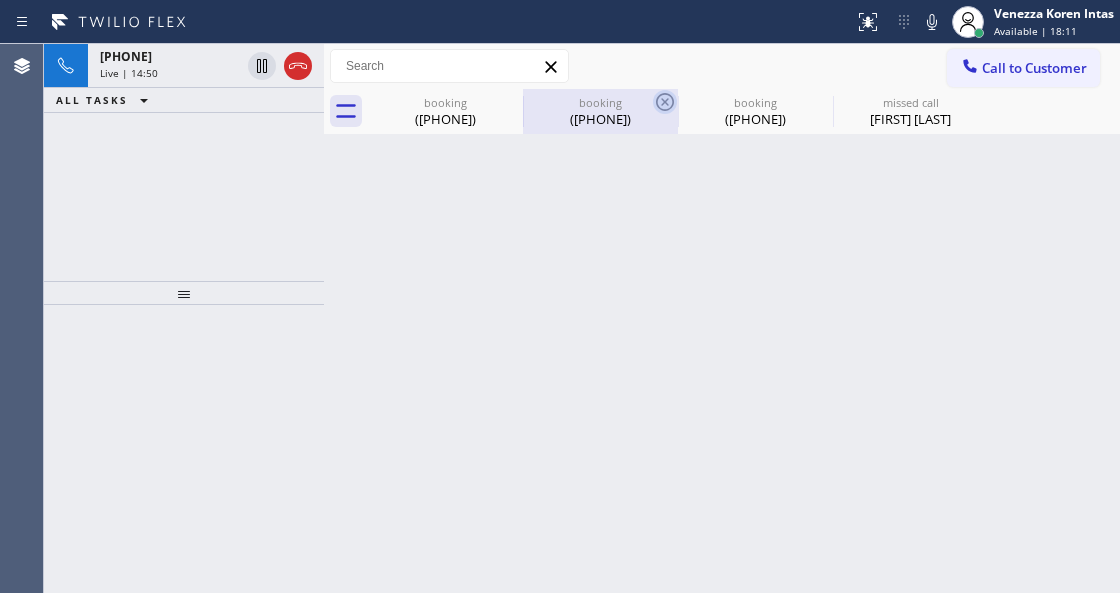 click 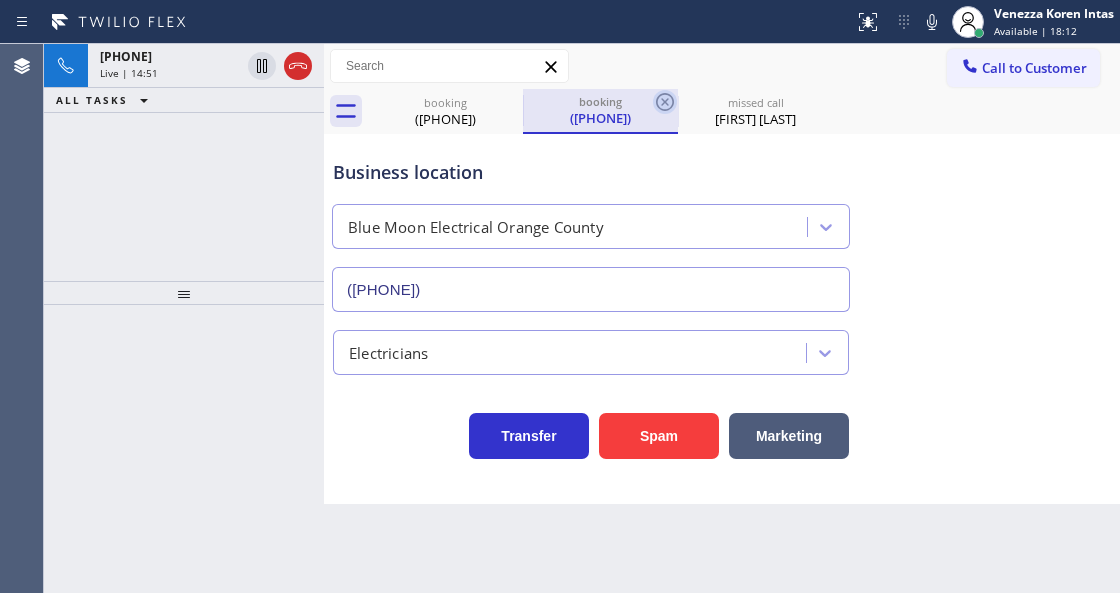 click 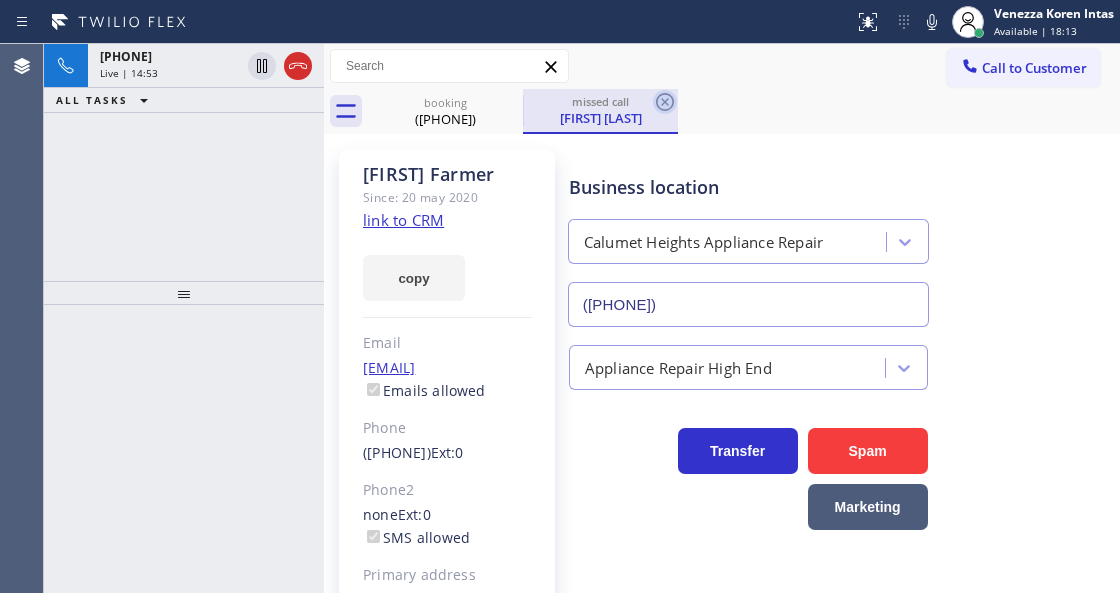 click 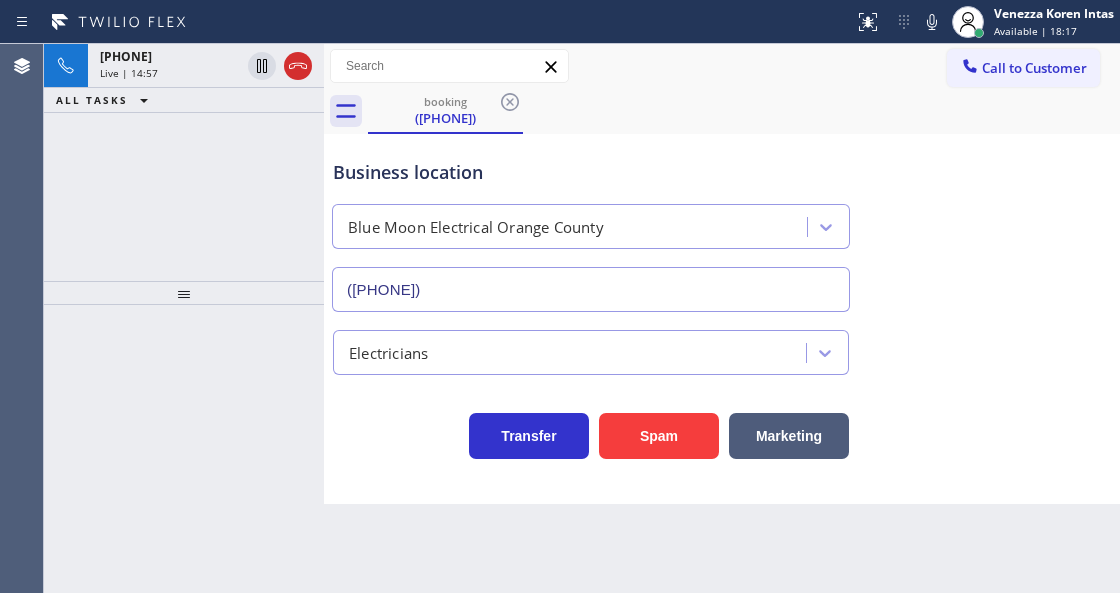 drag, startPoint x: 189, startPoint y: 62, endPoint x: 298, endPoint y: 127, distance: 126.90942 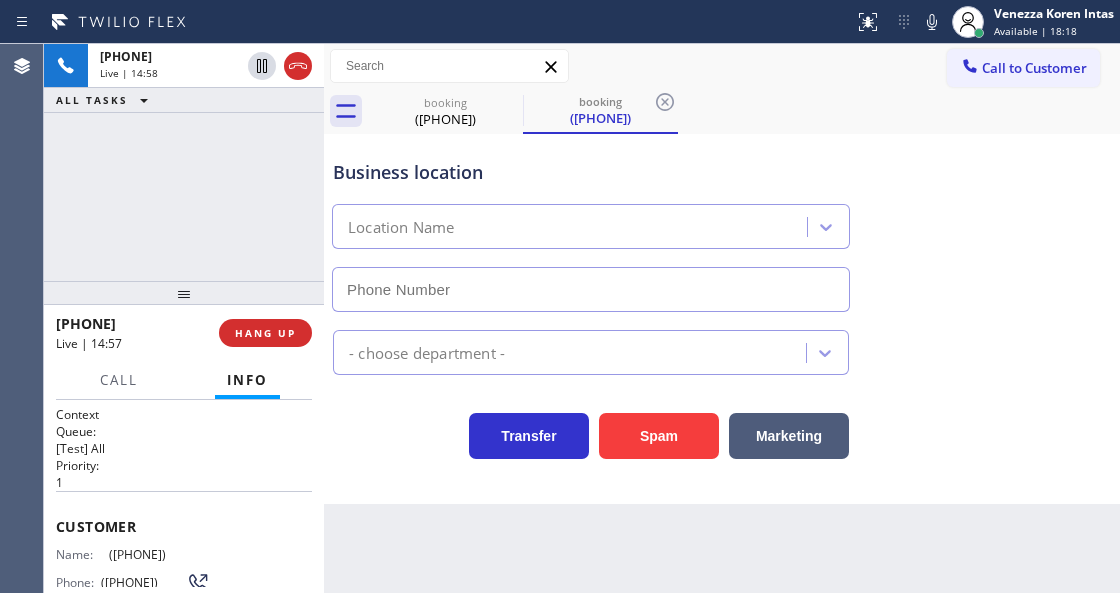 type on "(562) 372-6050" 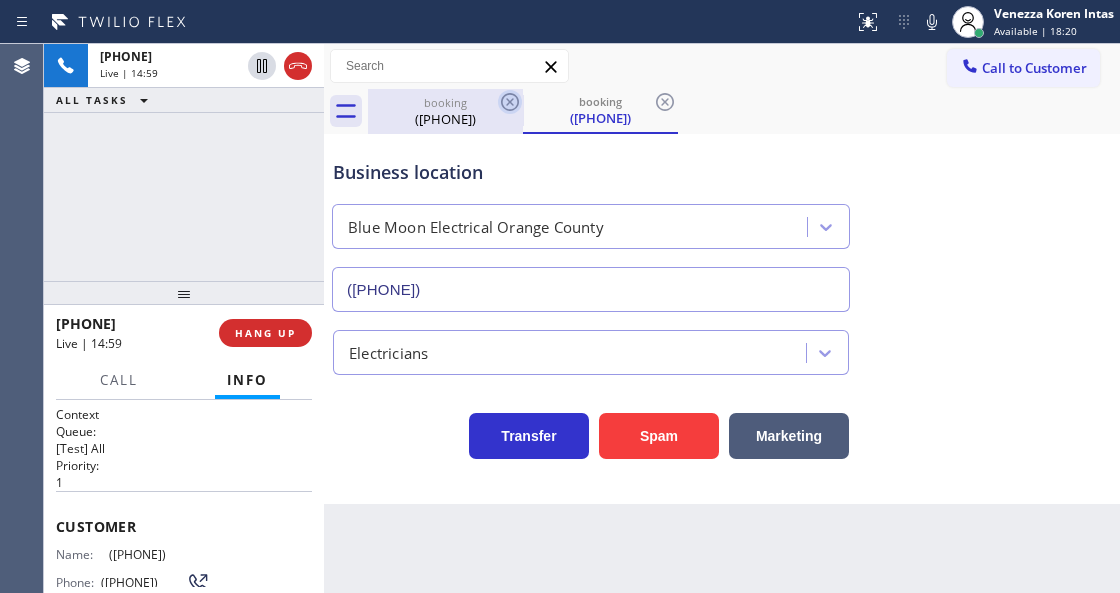 click 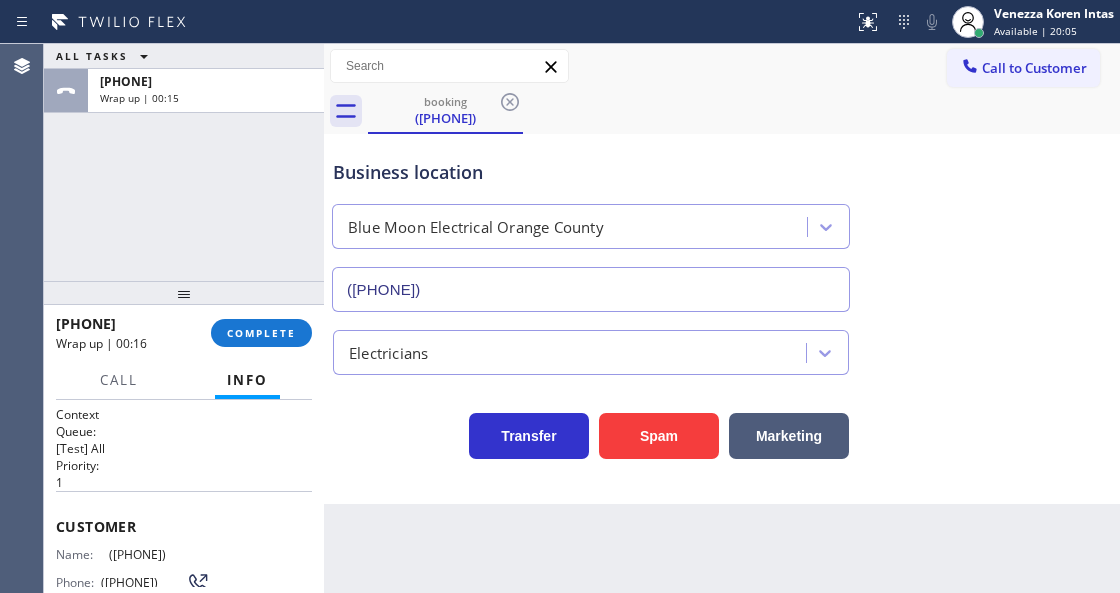 click on "ALL TASKS ALL TASKS ACTIVE TASKS TASKS IN WRAP UP +17146132027 Wrap up | 00:15" at bounding box center [184, 162] 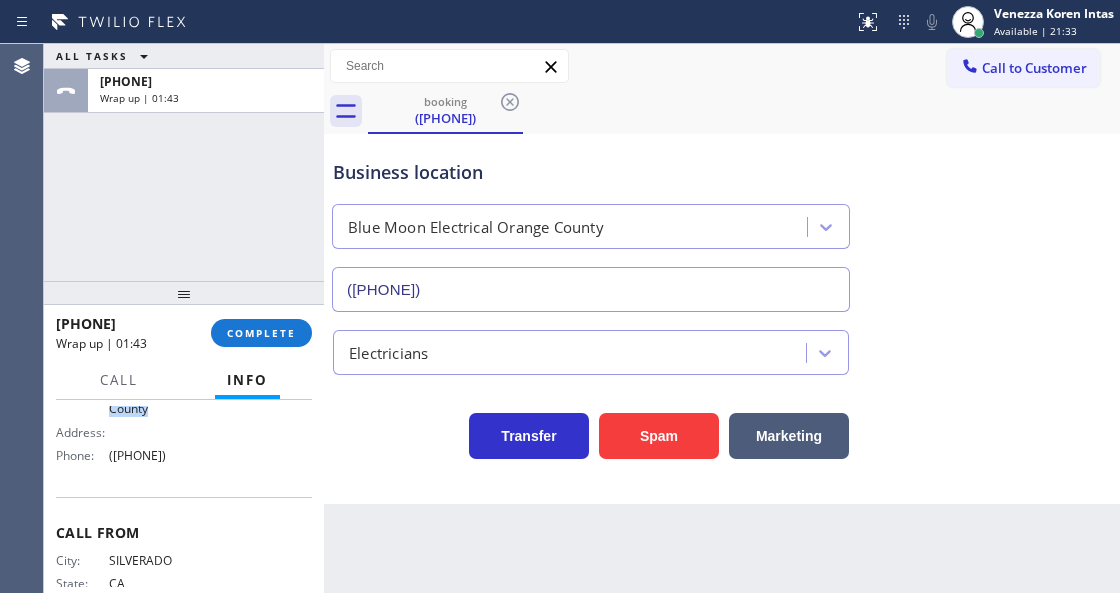 scroll, scrollTop: 336, scrollLeft: 0, axis: vertical 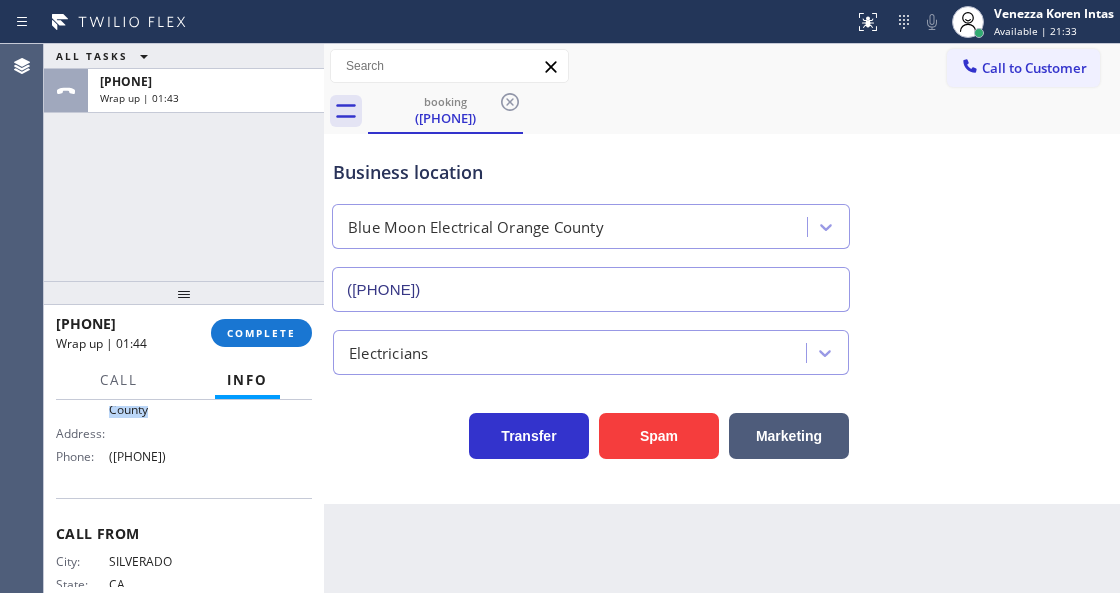 drag, startPoint x: 54, startPoint y: 512, endPoint x: 230, endPoint y: 466, distance: 181.91206 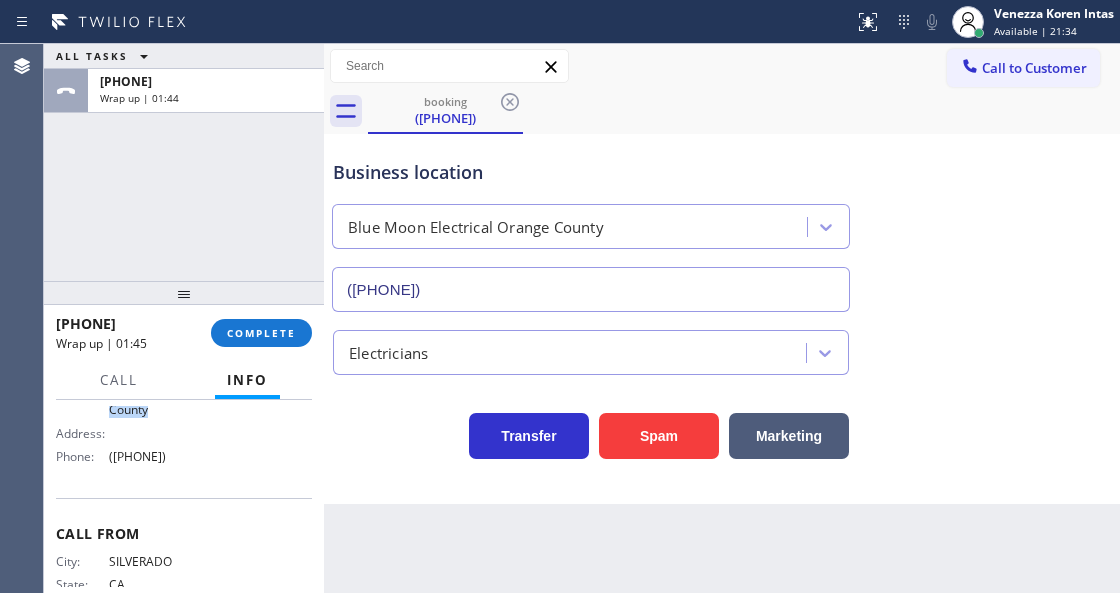 copy on "Customer Name: (714) 613-2027 Phone: (714) 613-2027 Address: Business location Name: Blue Moon Electrical Orange County Address:   Phone: (562) 372-6050" 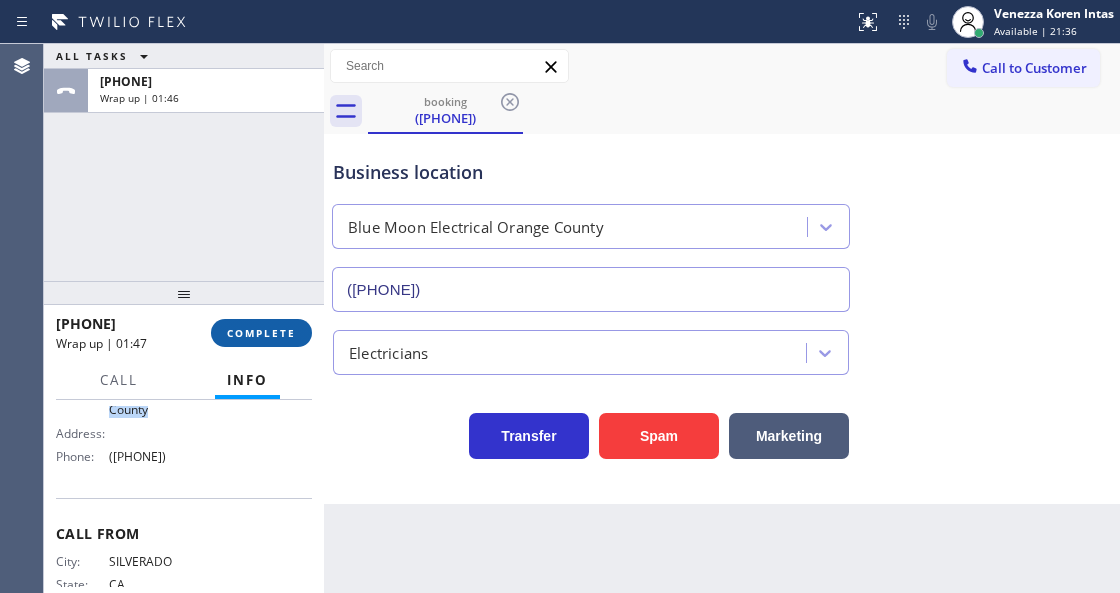click on "COMPLETE" at bounding box center [261, 333] 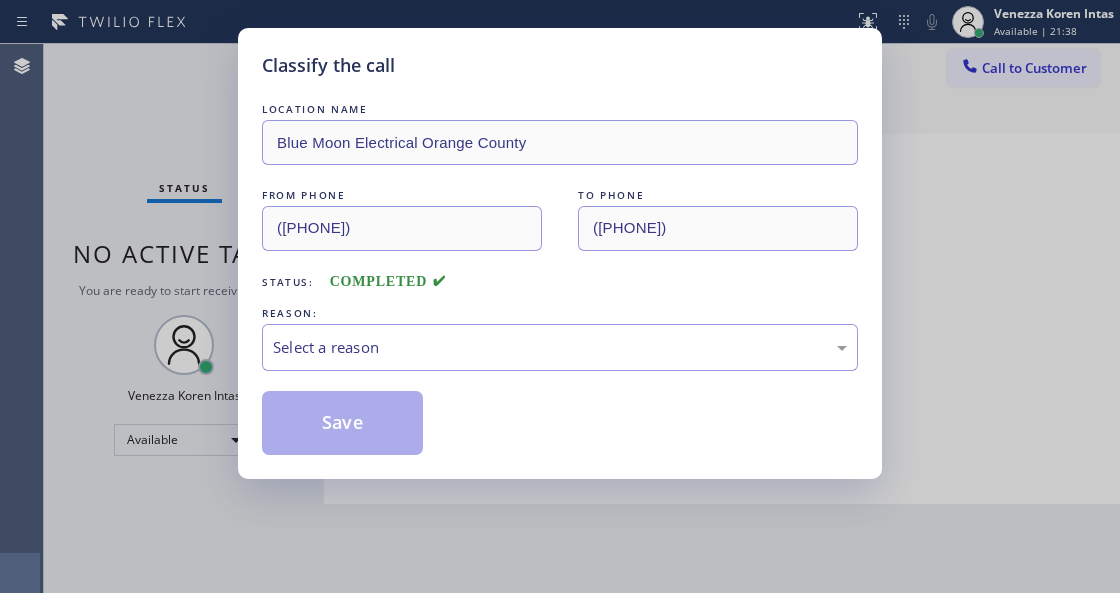 click on "Select a reason" at bounding box center [560, 347] 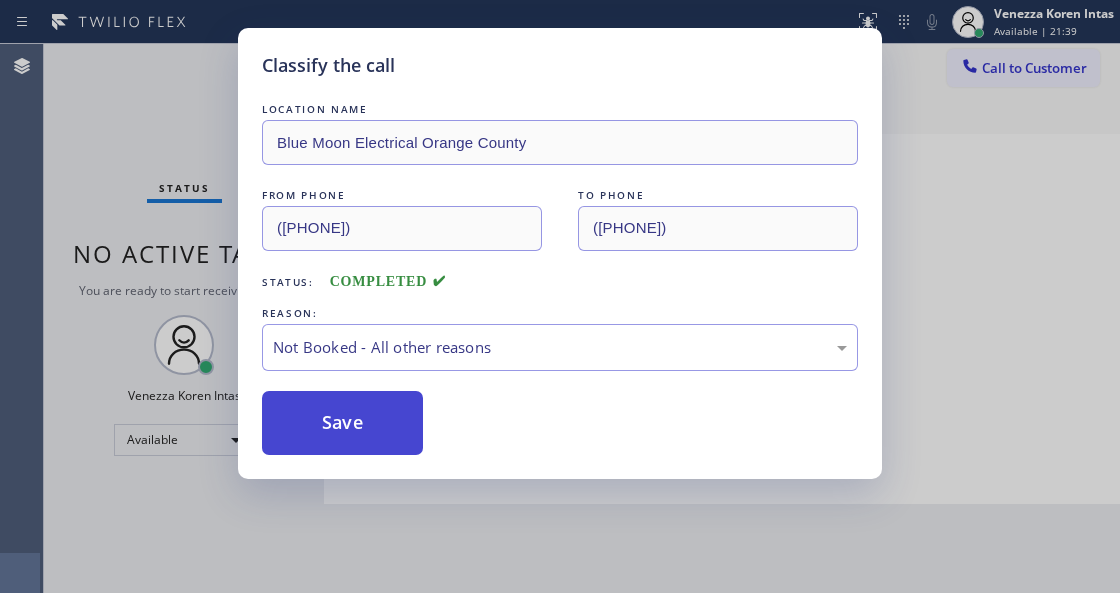 click on "Save" at bounding box center [342, 423] 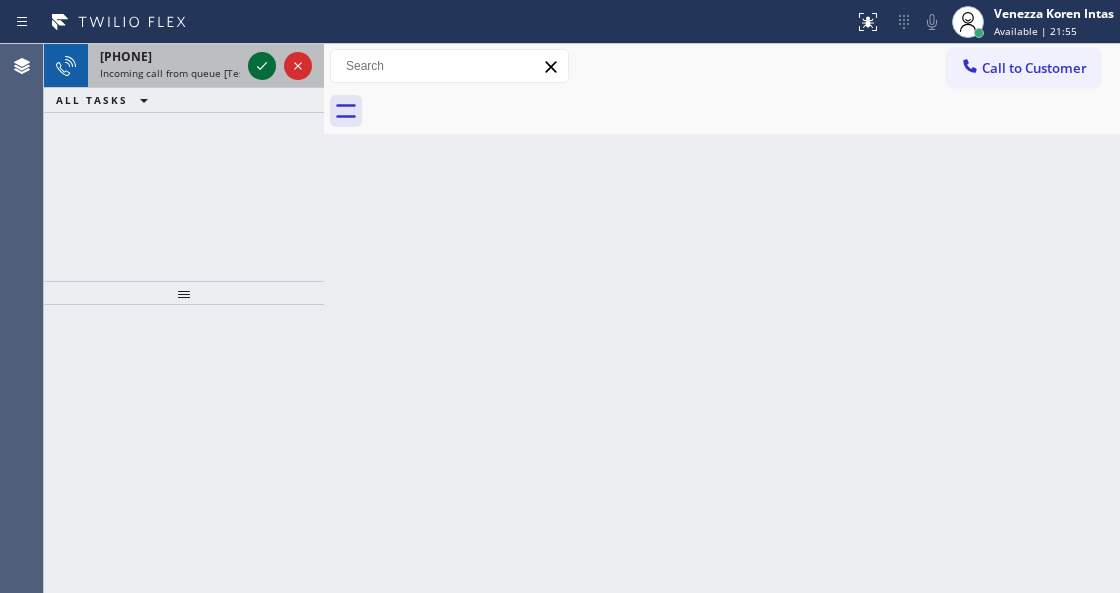 click 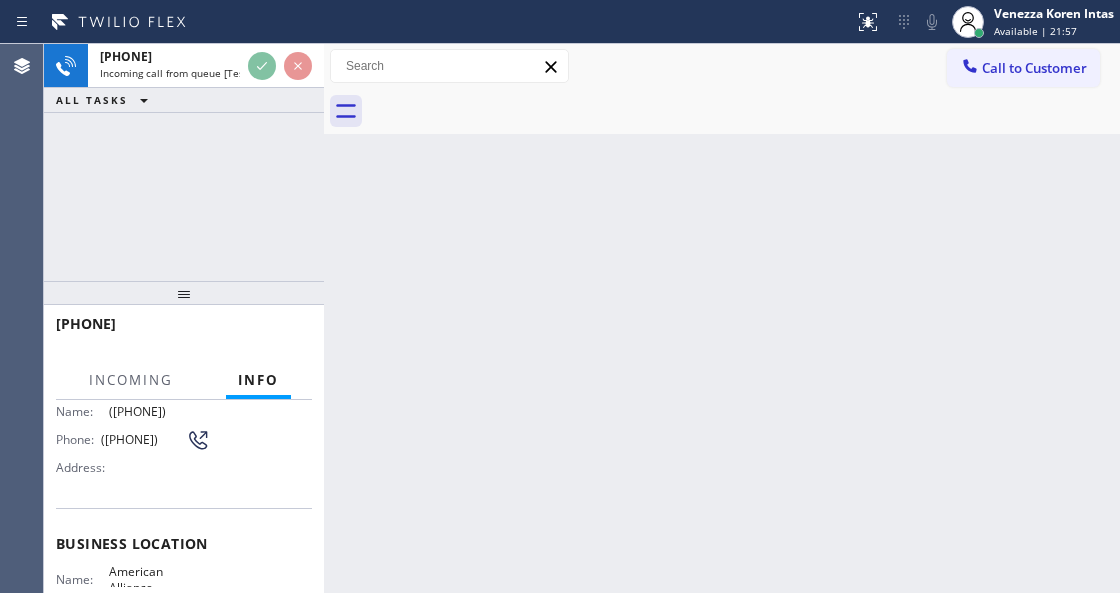 scroll, scrollTop: 200, scrollLeft: 0, axis: vertical 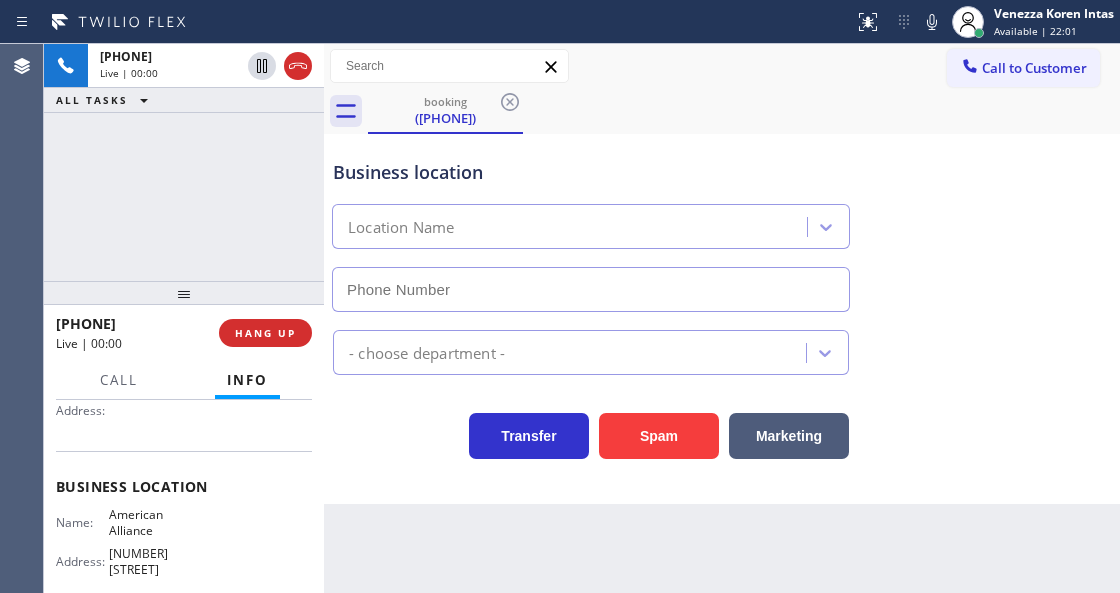 type on "(855) 400-0084" 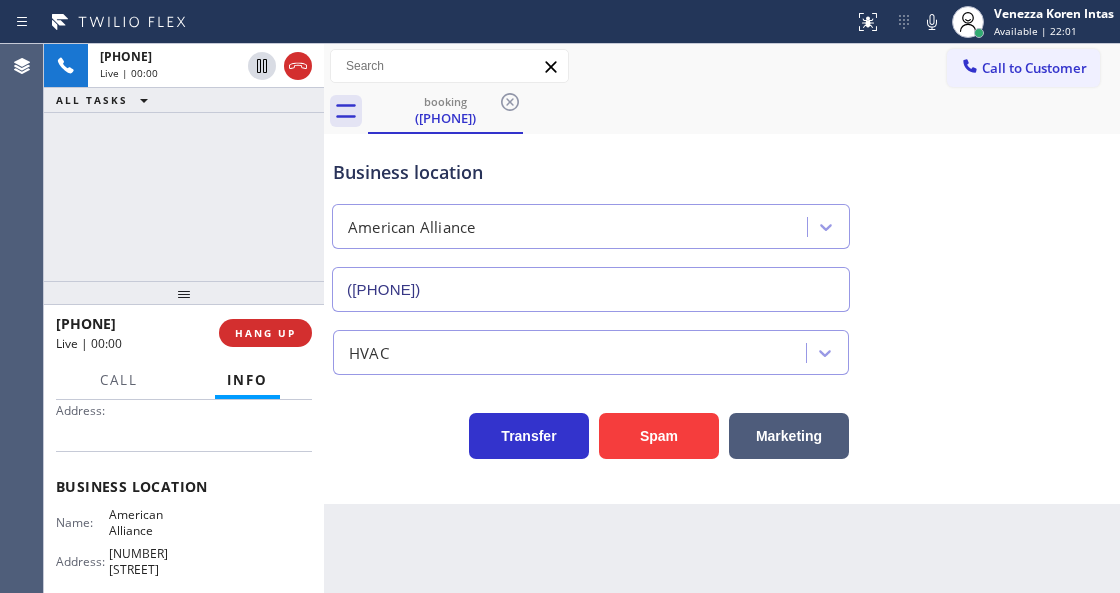 drag, startPoint x: 383, startPoint y: 192, endPoint x: 476, endPoint y: 275, distance: 124.65151 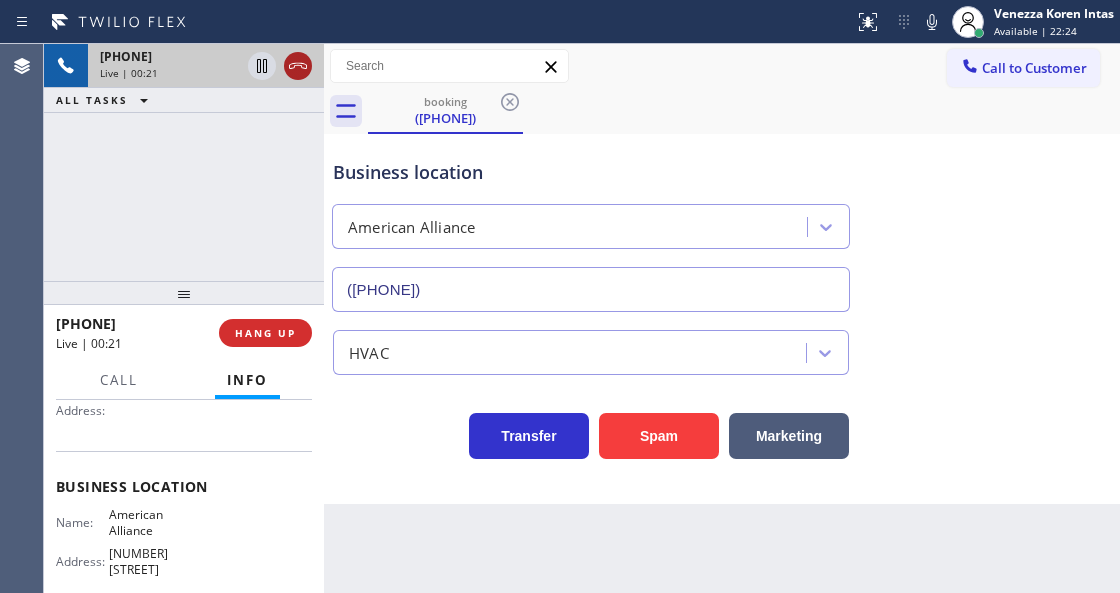 click 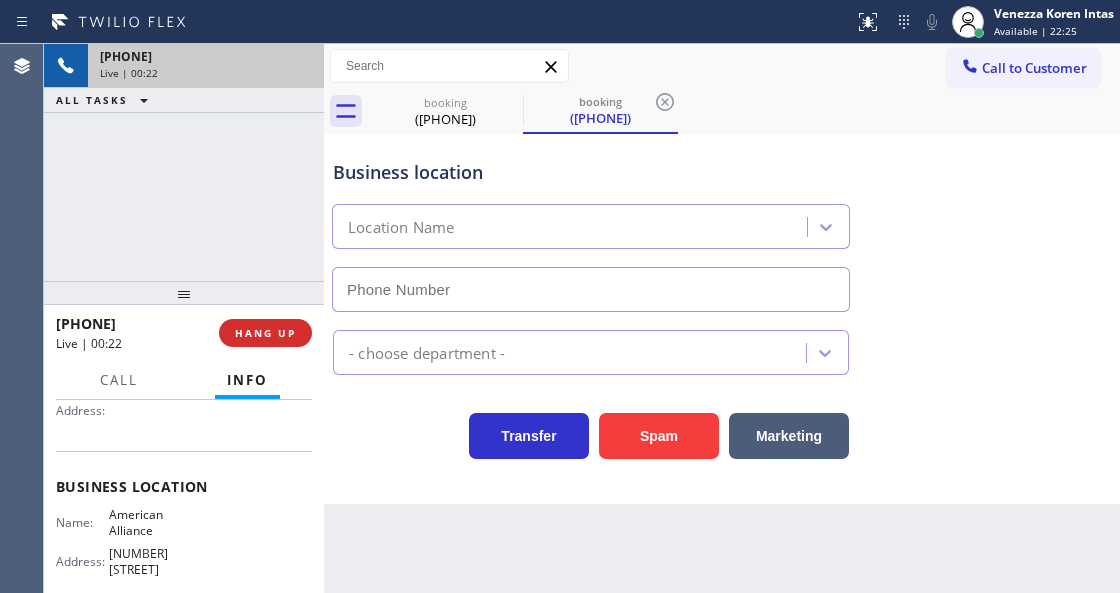 type on "(855) 400-0084" 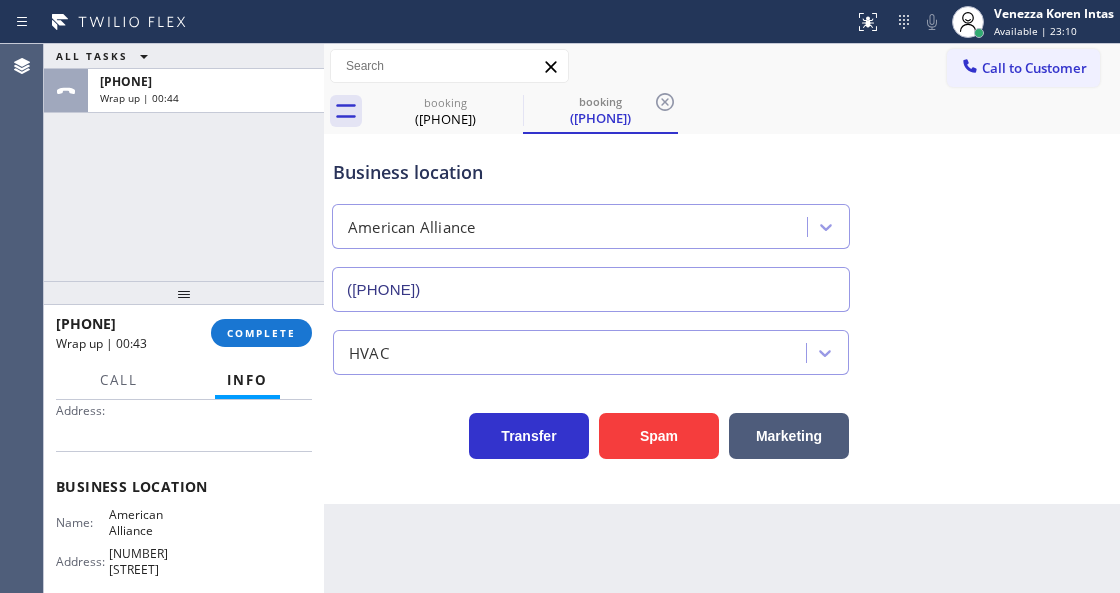 click at bounding box center [184, 293] 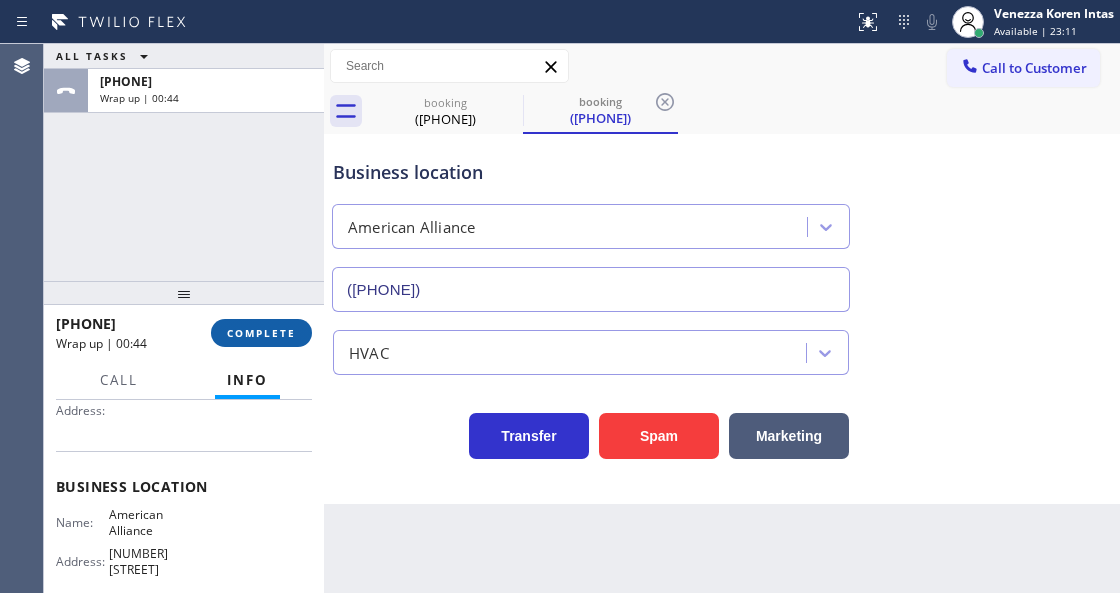 click on "COMPLETE" at bounding box center (261, 333) 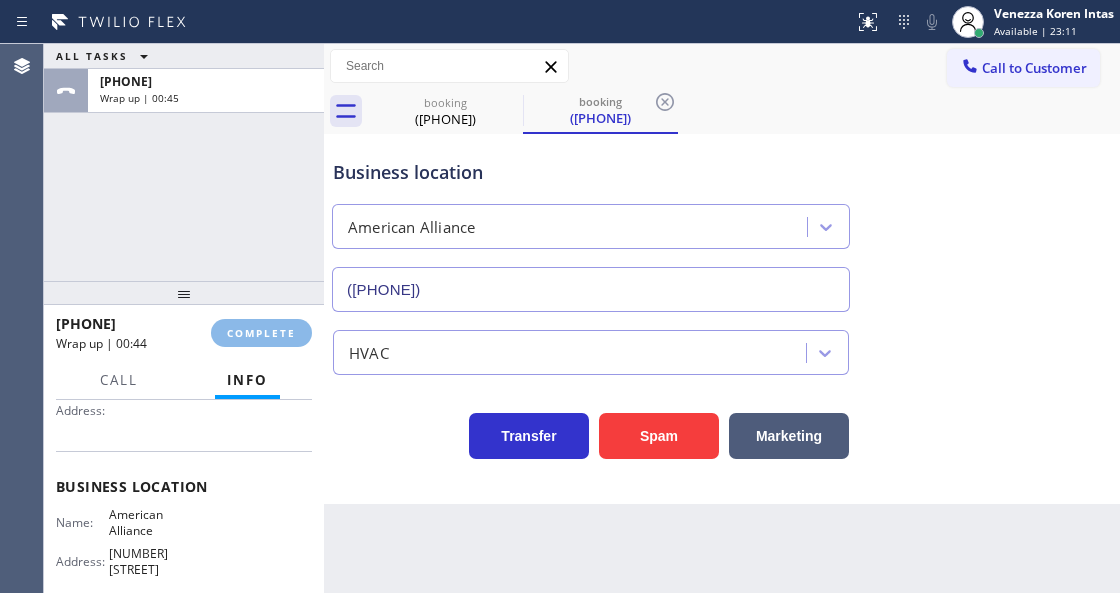 click on "HVAC" at bounding box center (572, 352) 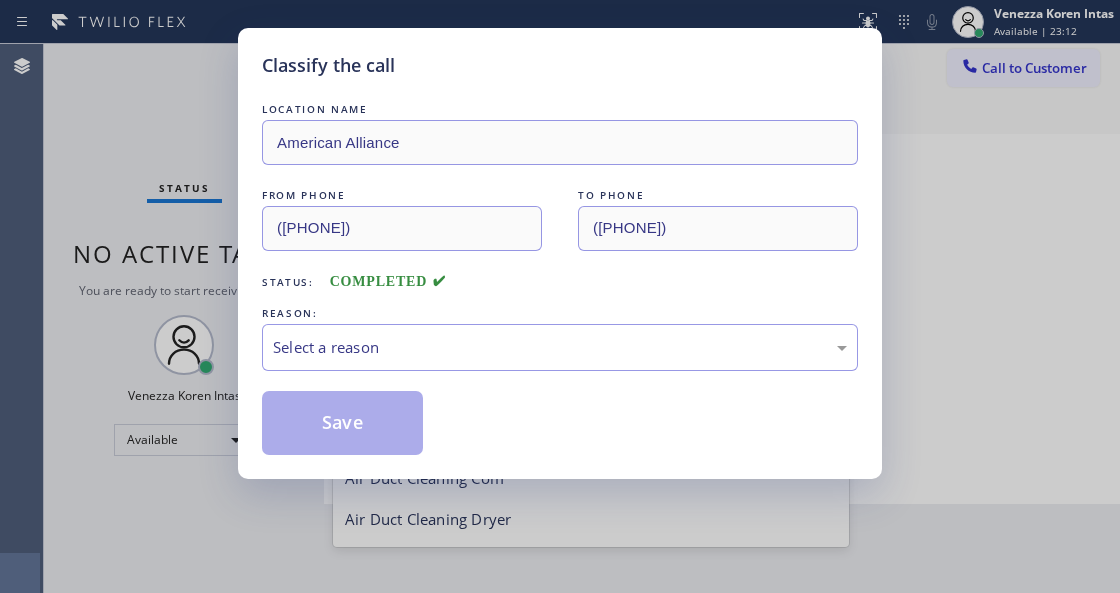 scroll, scrollTop: 246, scrollLeft: 0, axis: vertical 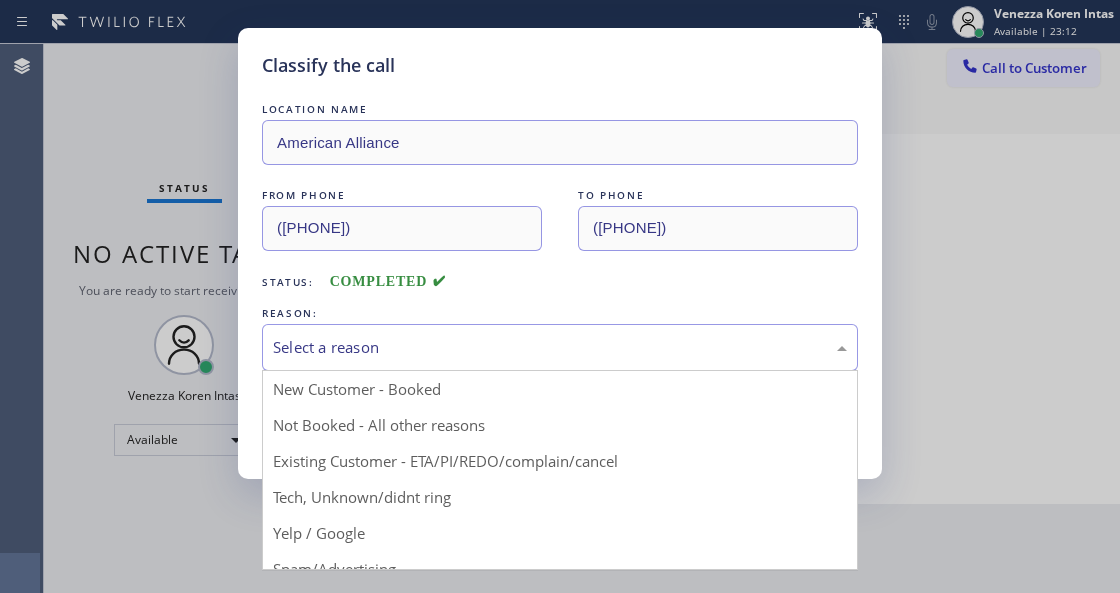 click on "Select a reason" at bounding box center [560, 347] 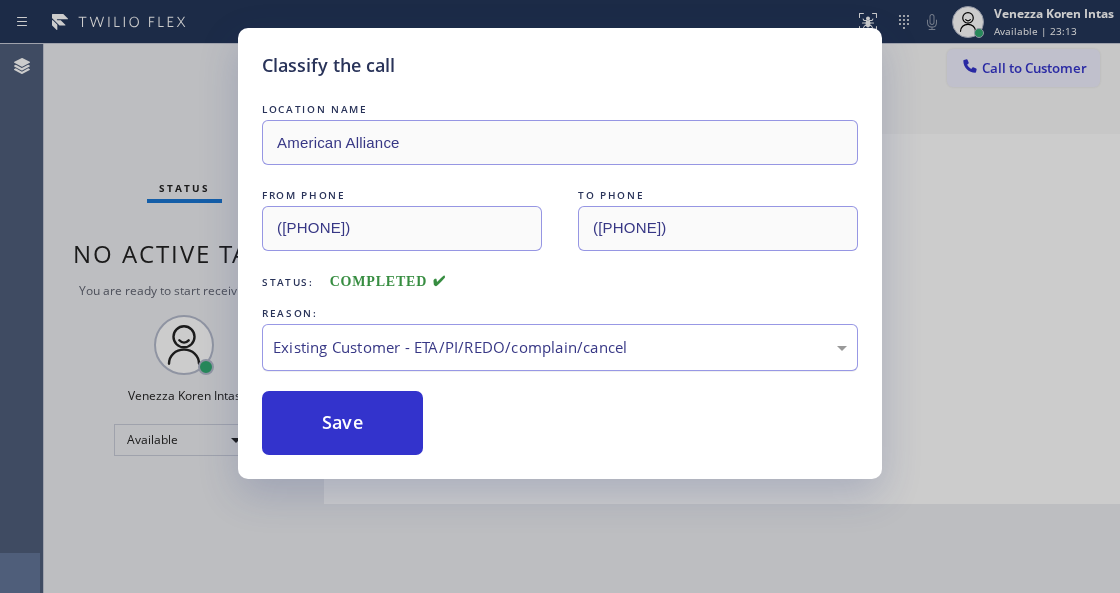click on "Existing Customer - ETA/PI/REDO/complain/cancel" at bounding box center [560, 347] 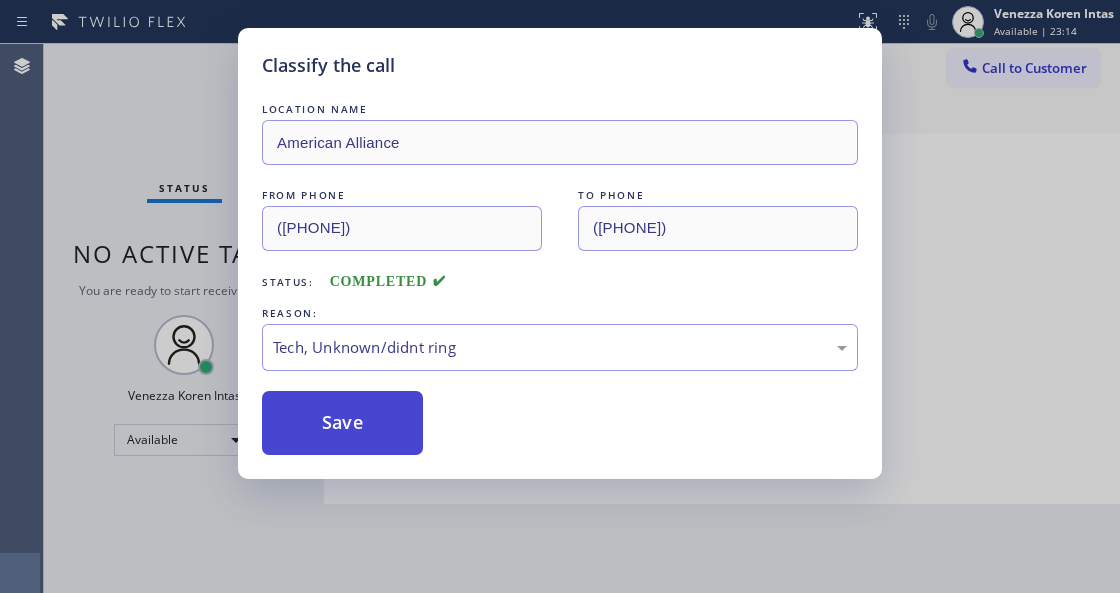 click on "Save" at bounding box center [342, 423] 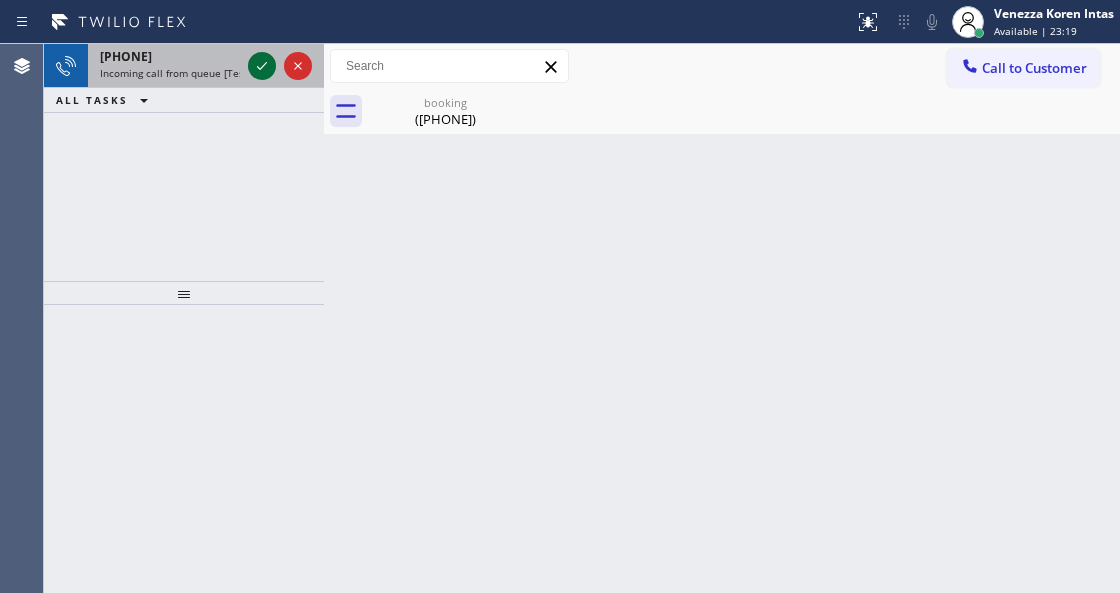click 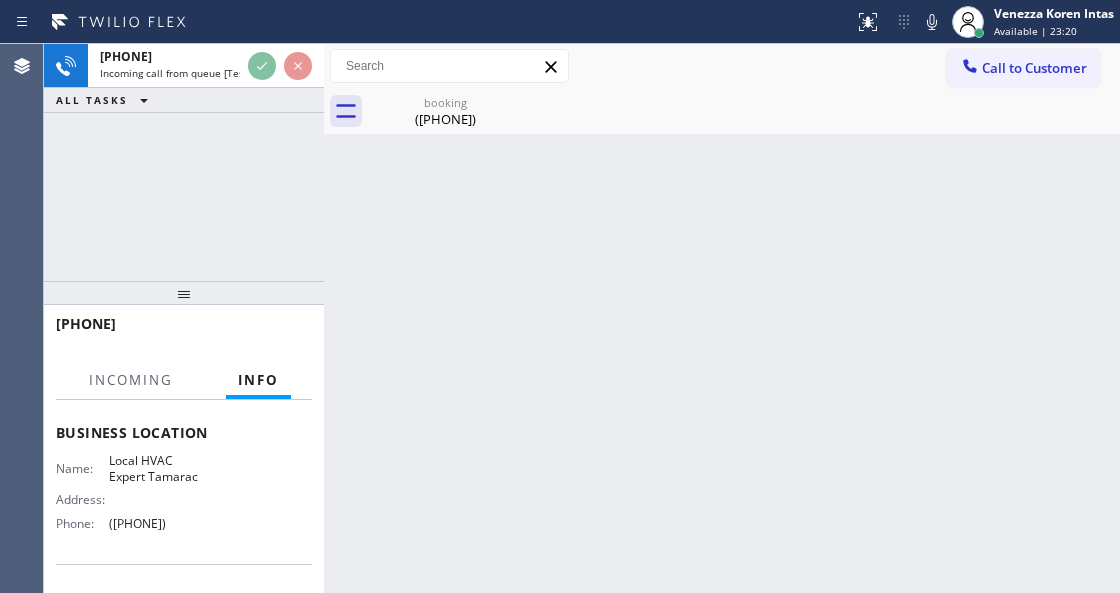 scroll, scrollTop: 266, scrollLeft: 0, axis: vertical 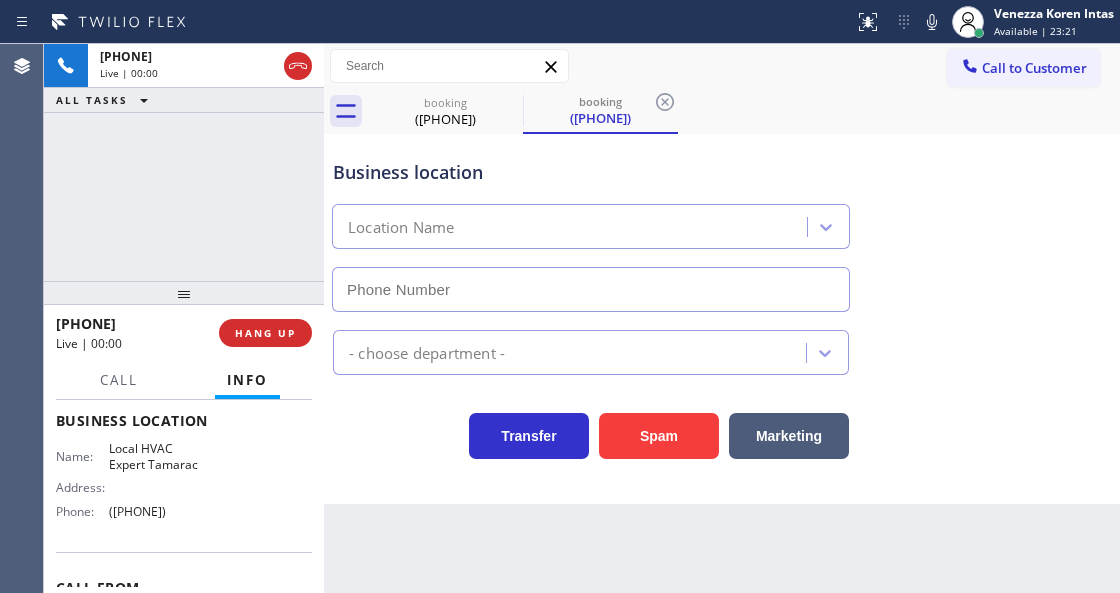 type on "(954) 869-4554" 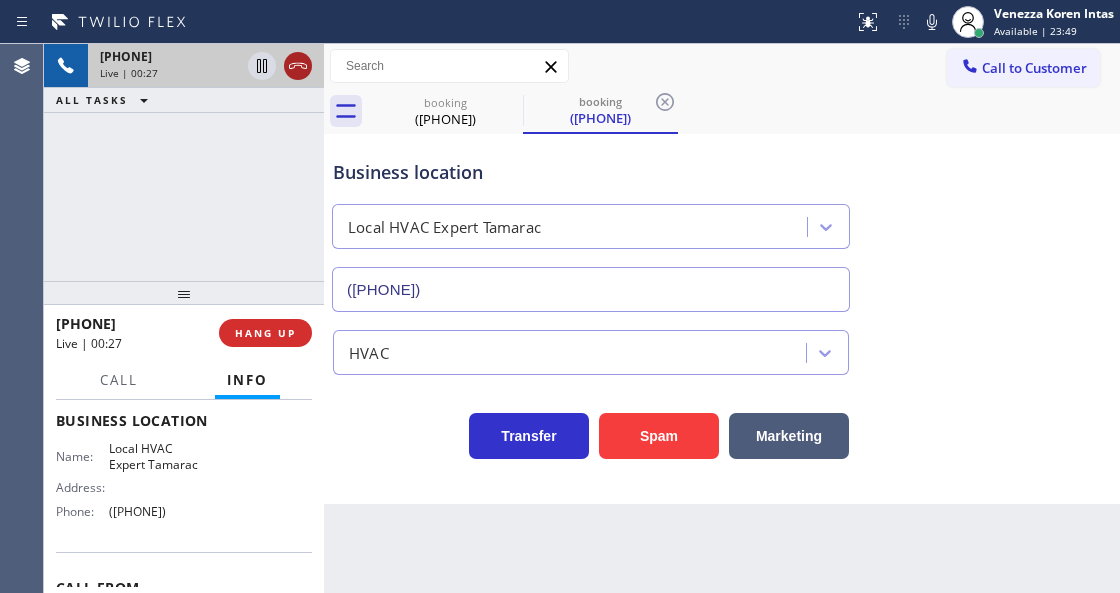 click 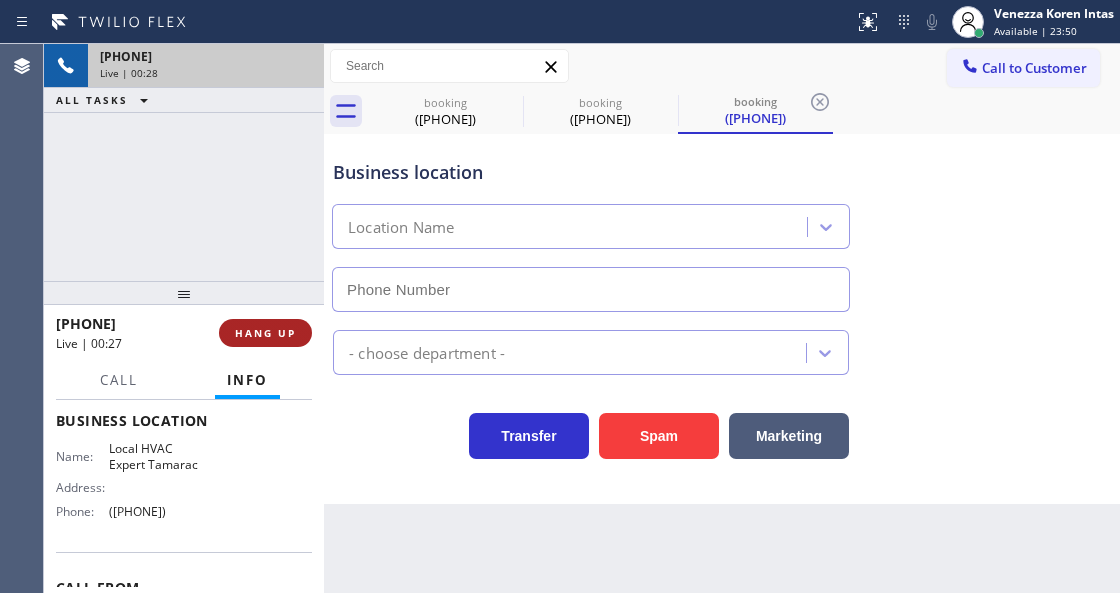 type on "(954) 869-4554" 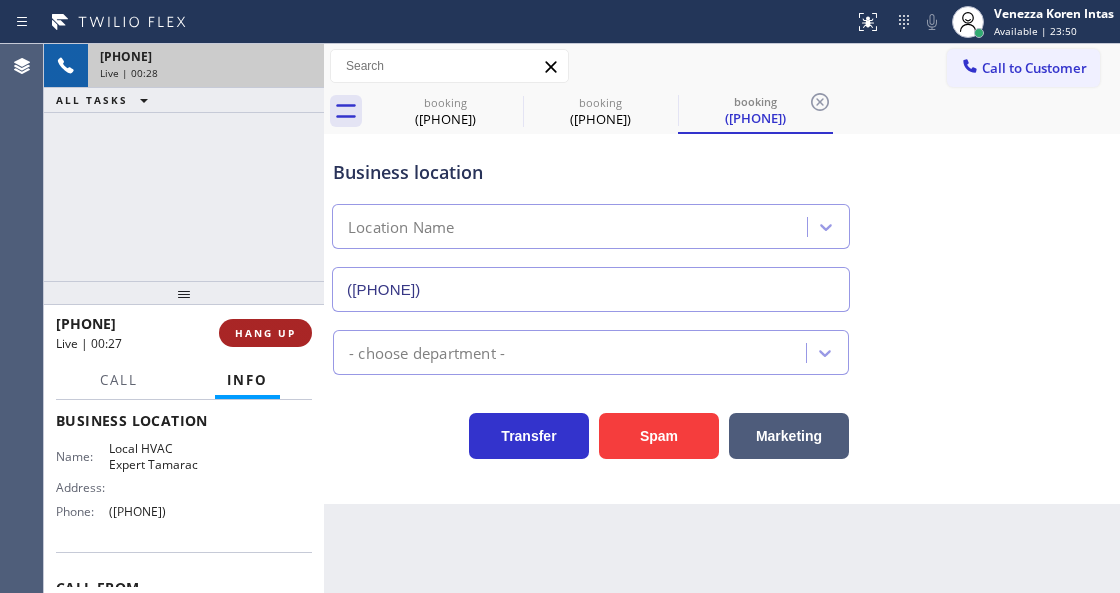 click on "+15012874459 Live | 00:27 HANG UP" at bounding box center [184, 333] 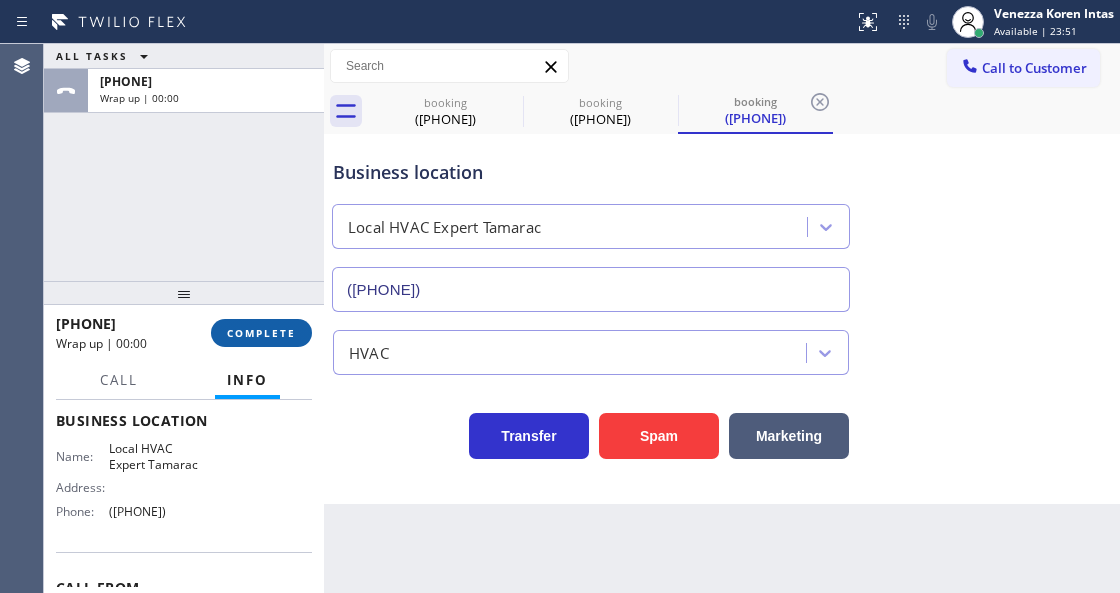 click on "COMPLETE" at bounding box center (261, 333) 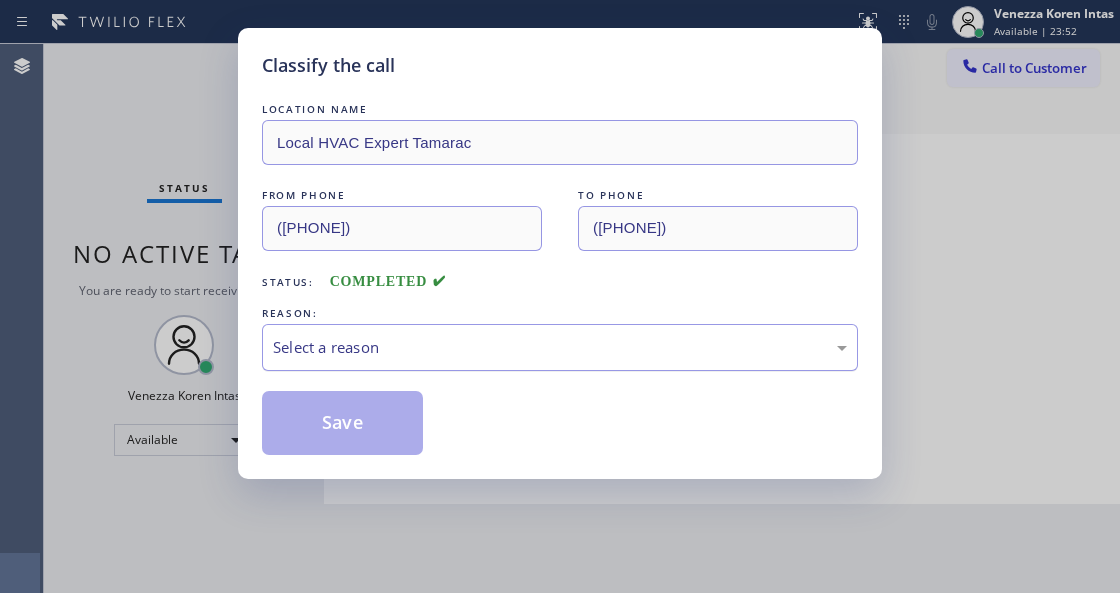 click on "Select a reason" at bounding box center [560, 347] 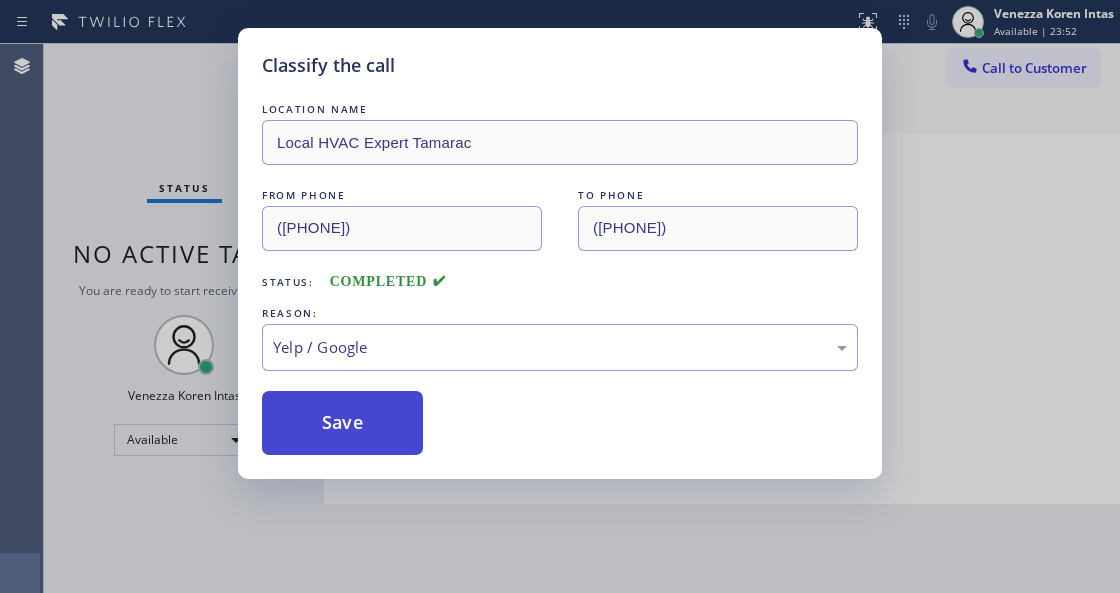 click on "Save" at bounding box center [342, 423] 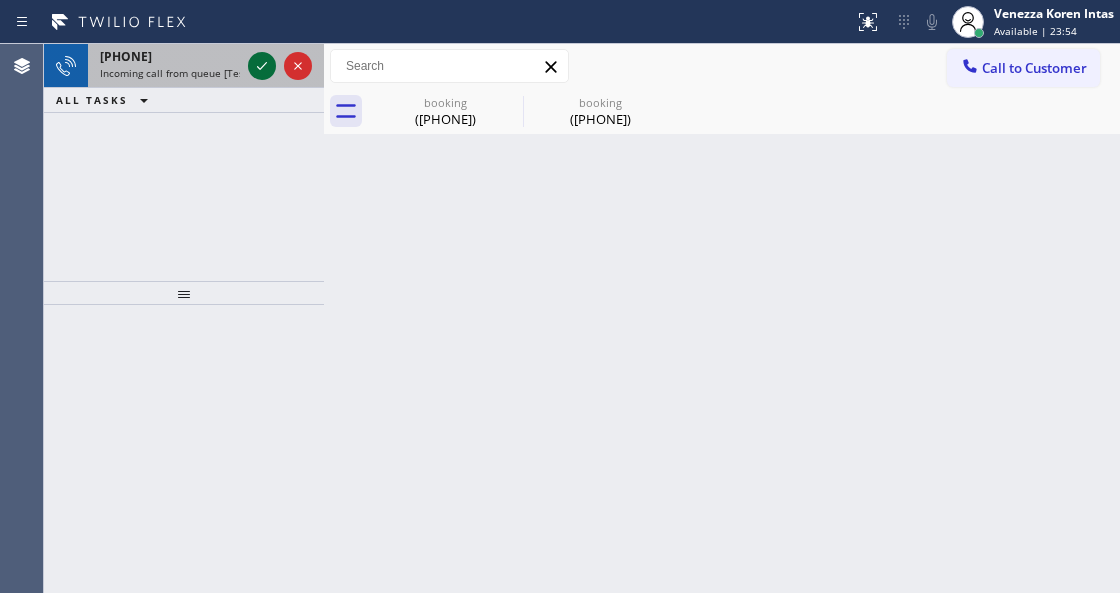 click 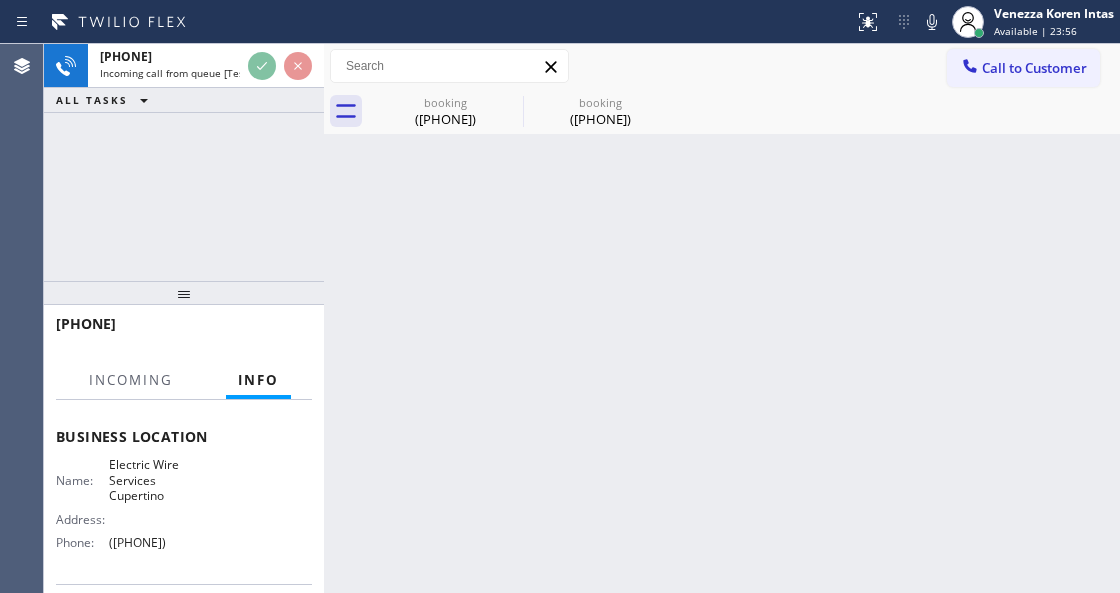 scroll, scrollTop: 266, scrollLeft: 0, axis: vertical 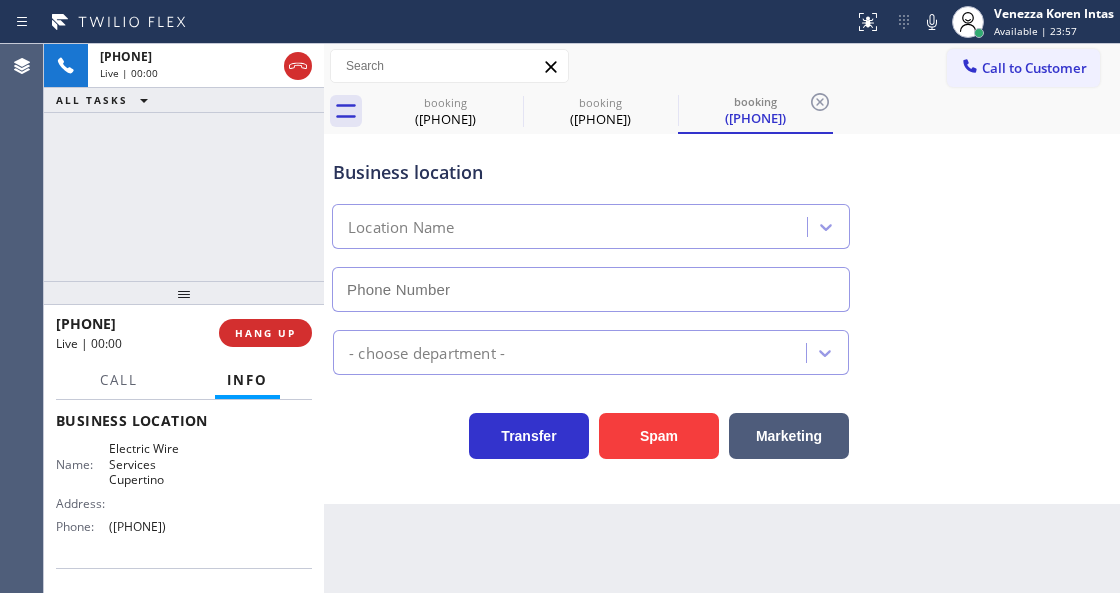 type on "(408) 549-7996" 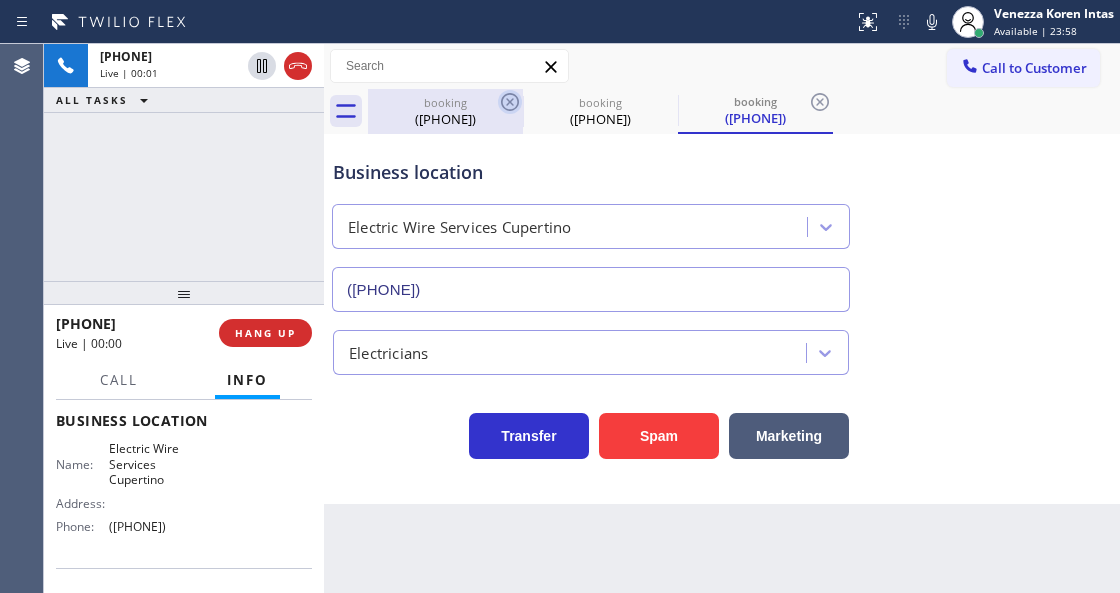 click 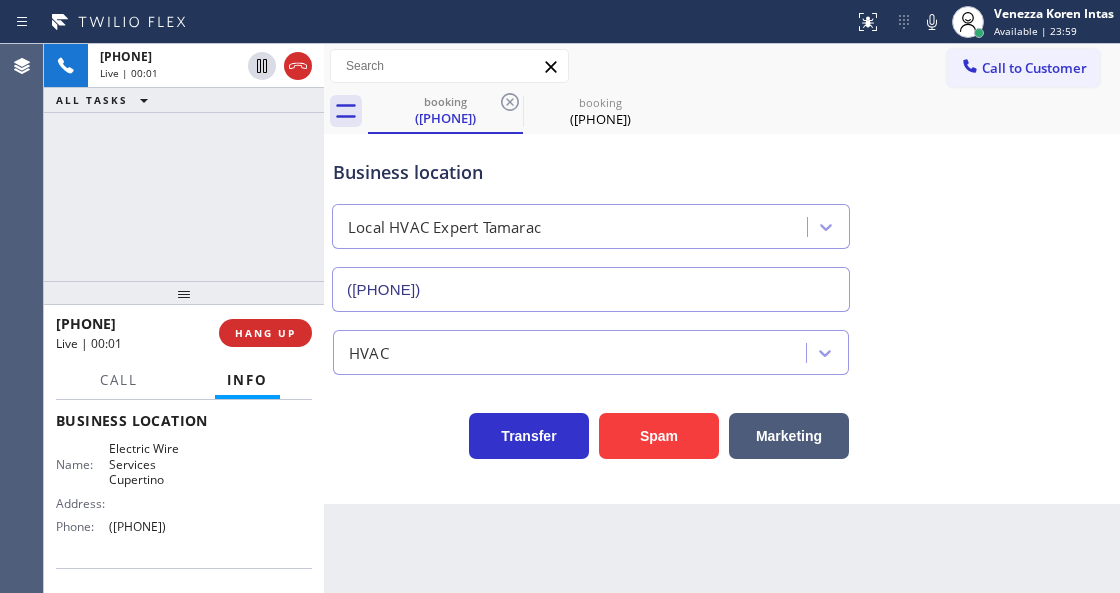 click 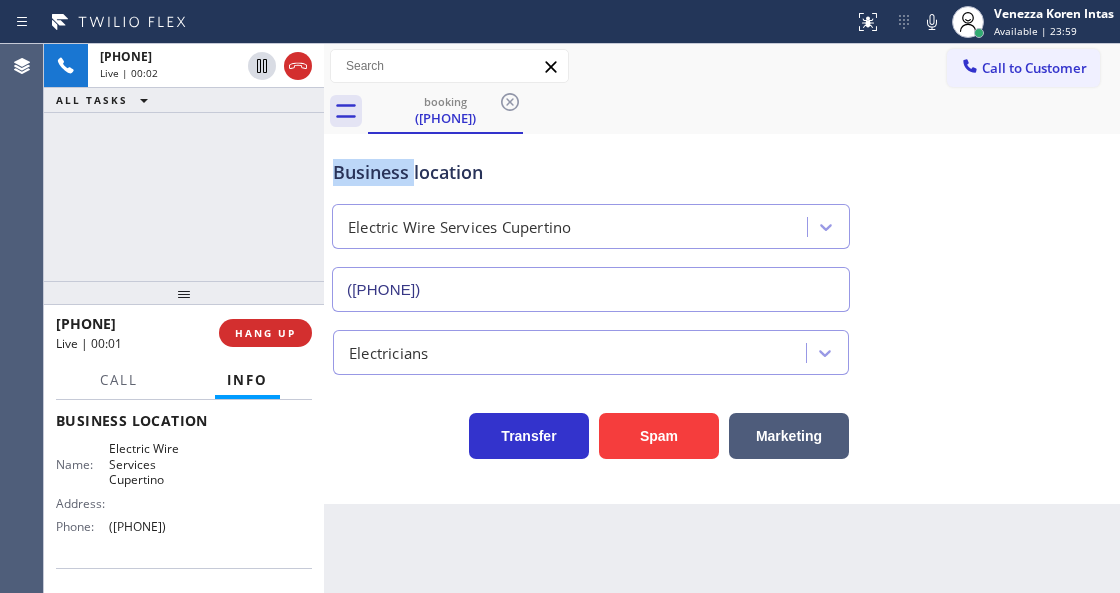 click 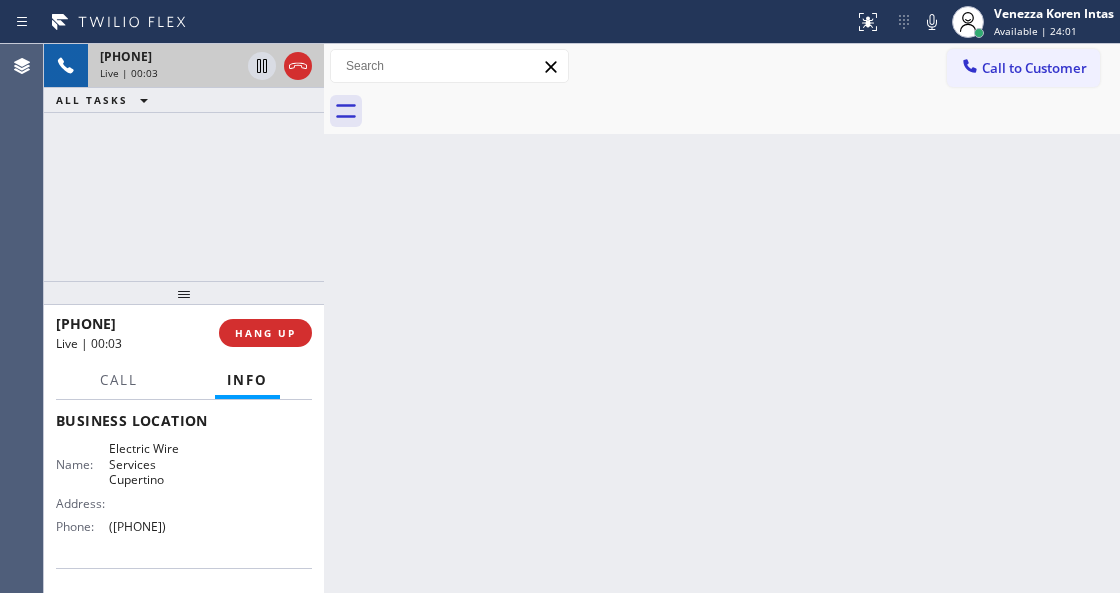 click on "Live | 00:03" at bounding box center (170, 73) 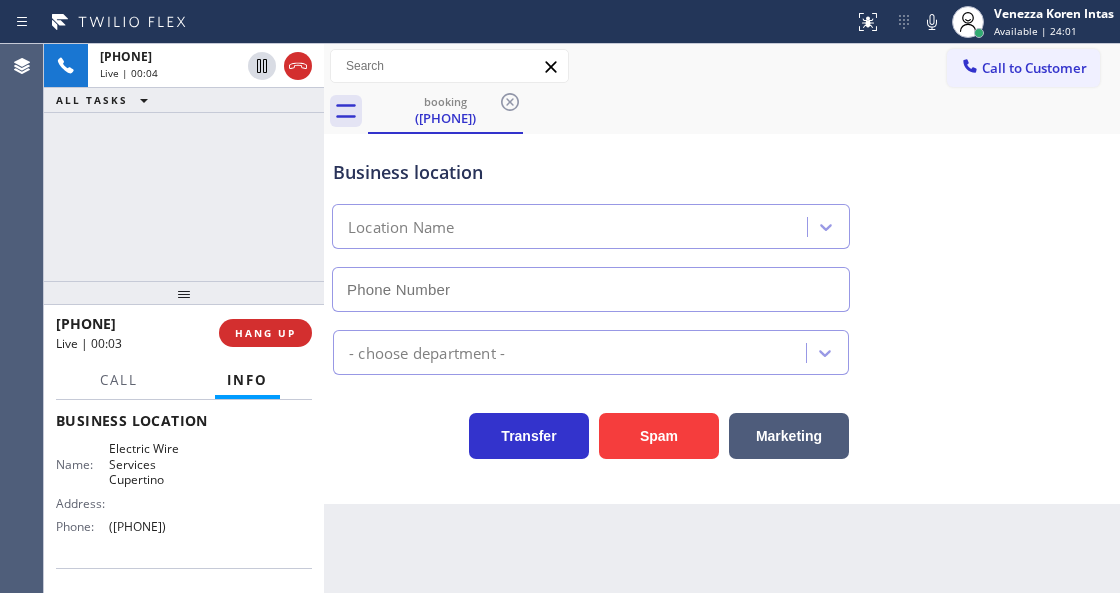 type on "(408) 549-7996" 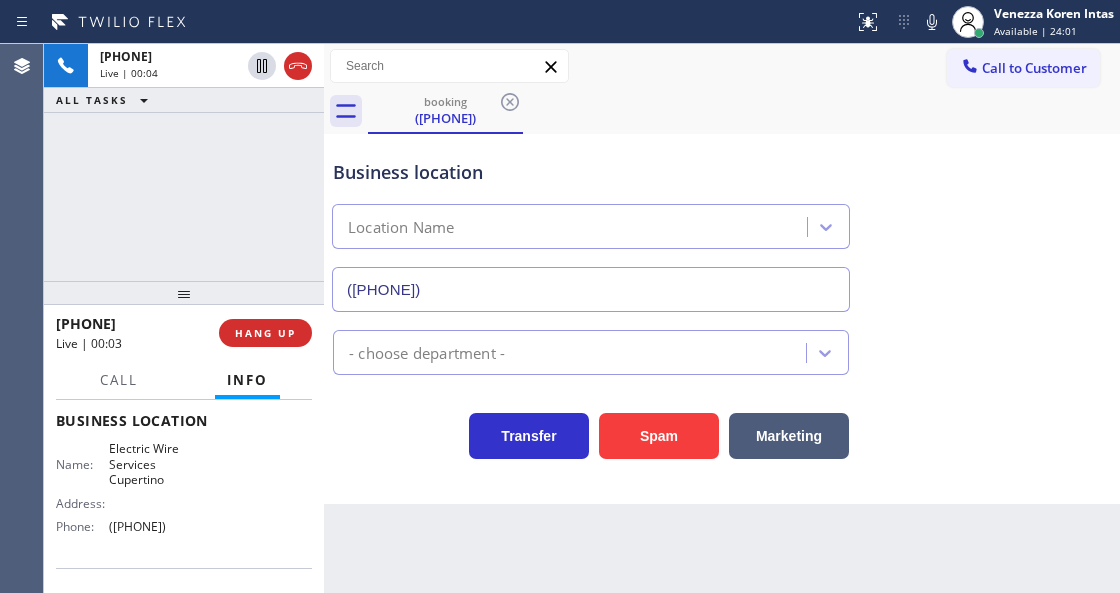 click on "Name: Electric Wire Services Cupertino Address:   Phone: (408) 549-7996" at bounding box center (133, 491) 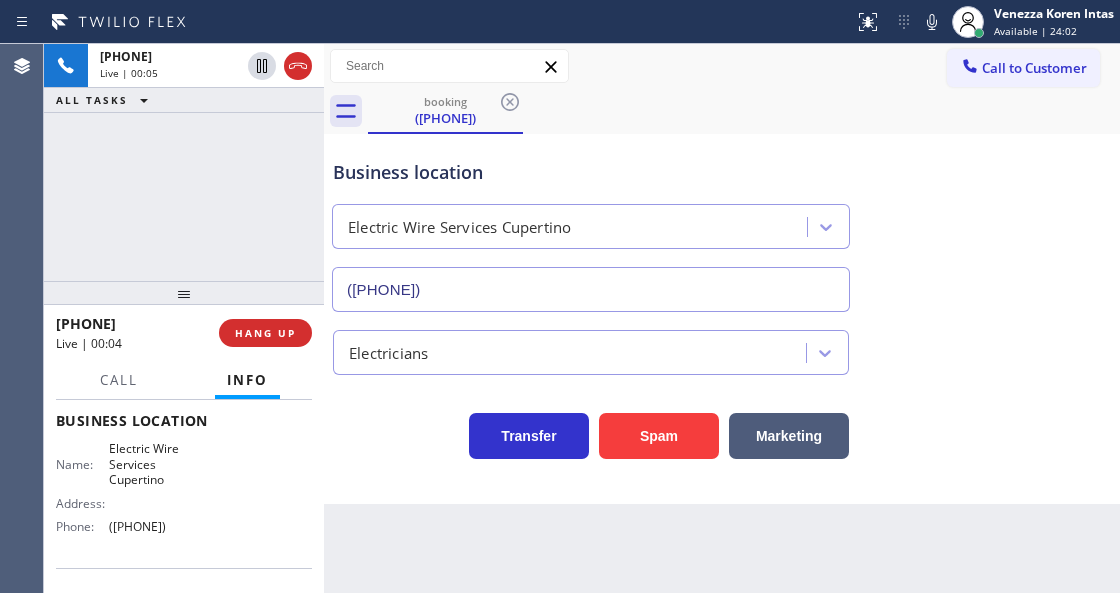 click on "Back to Dashboard Change Sender ID Customers Technicians Select a contact Outbound call Technician Search Technician Your caller id phone number Your caller id phone number Call Technician info Name   Phone none Address none Change Sender ID HVAC +18559994417 5 Star Appliance +18557314952 Appliance Repair +18554611149 Plumbing +18889090120 Air Duct Cleaning +18006865038  Electricians +18005688664 Cancel Change Check personal SMS Reset Change booking (480) 410-2499 Call to Customer Outbound call Location Search location Your caller id phone number Customer number Call Outbound call Technician Search Technician Your caller id phone number Your caller id phone number Call booking (480) 410-2499 Business location Electric Wire Services Cupertino (408) 549-7996 Electricians Transfer Spam Marketing" at bounding box center (722, 318) 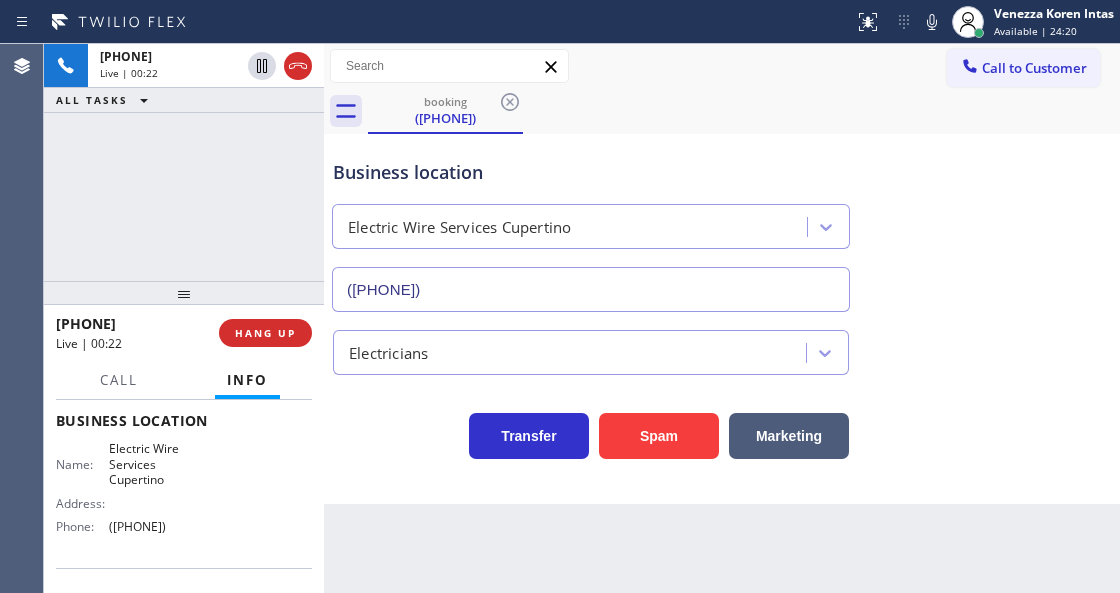 click on "Transfer Spam Marketing" at bounding box center [591, 431] 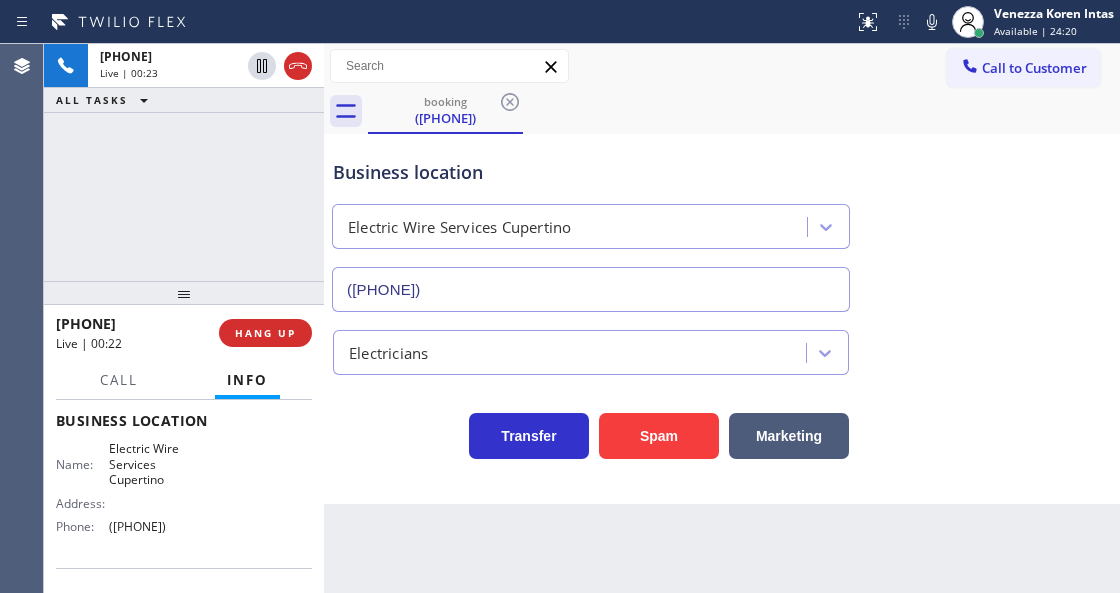 click on "Business location Electric Wire Services Cupertino (408) 549-7996" at bounding box center (722, 221) 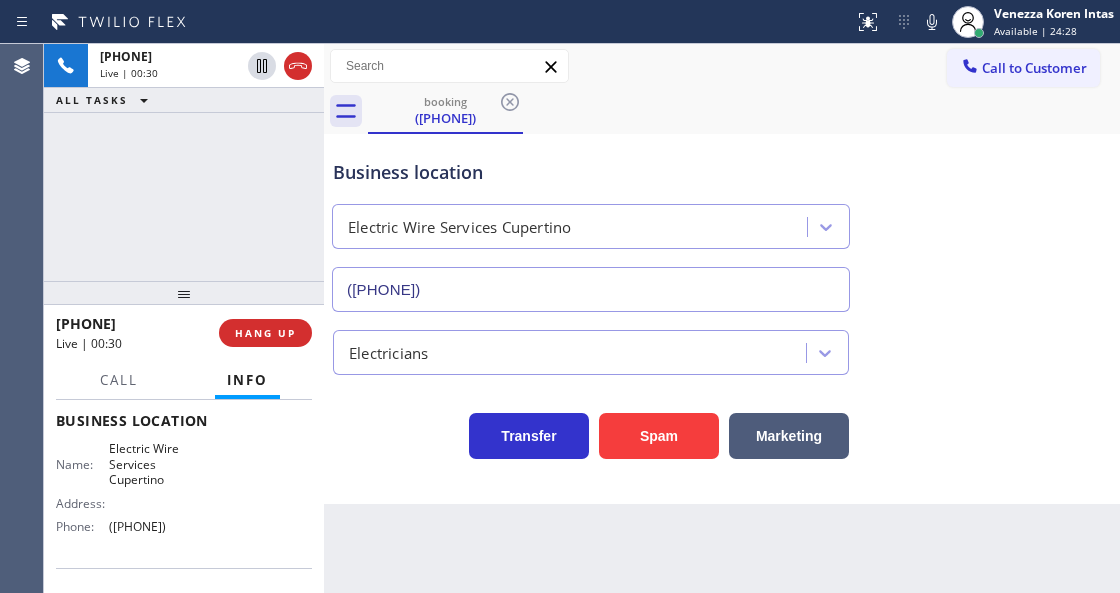 click on "Business location Electric Wire Services Cupertino (408) 549-7996" at bounding box center (722, 221) 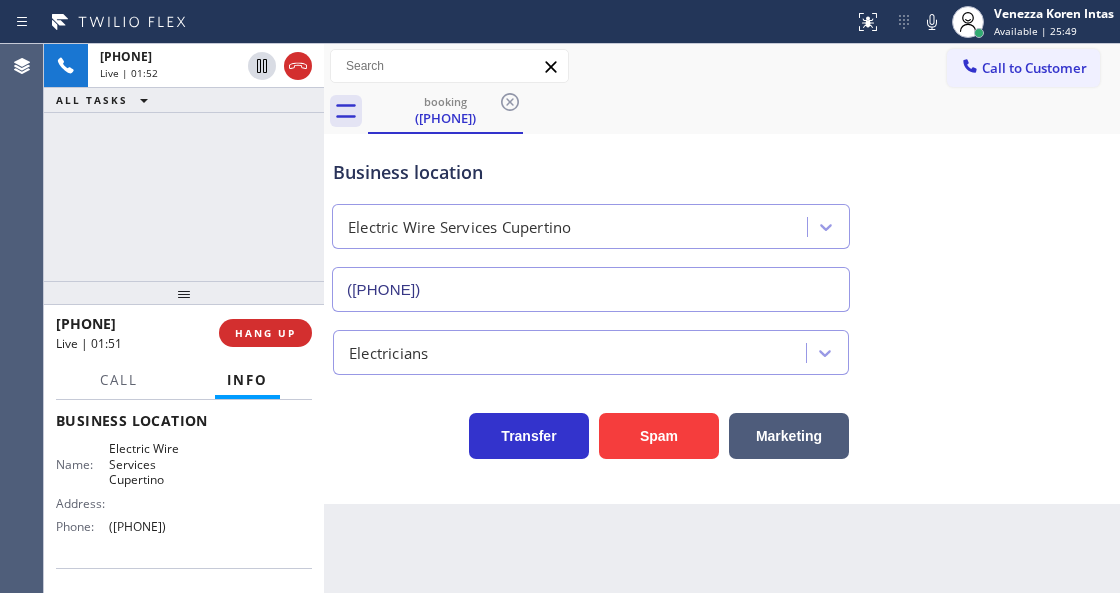 click on "Call to Customer Outbound call Location Search location Your caller id phone number Customer number Call Outbound call Technician Search Technician Your caller id phone number Your caller id phone number Call" at bounding box center [722, 66] 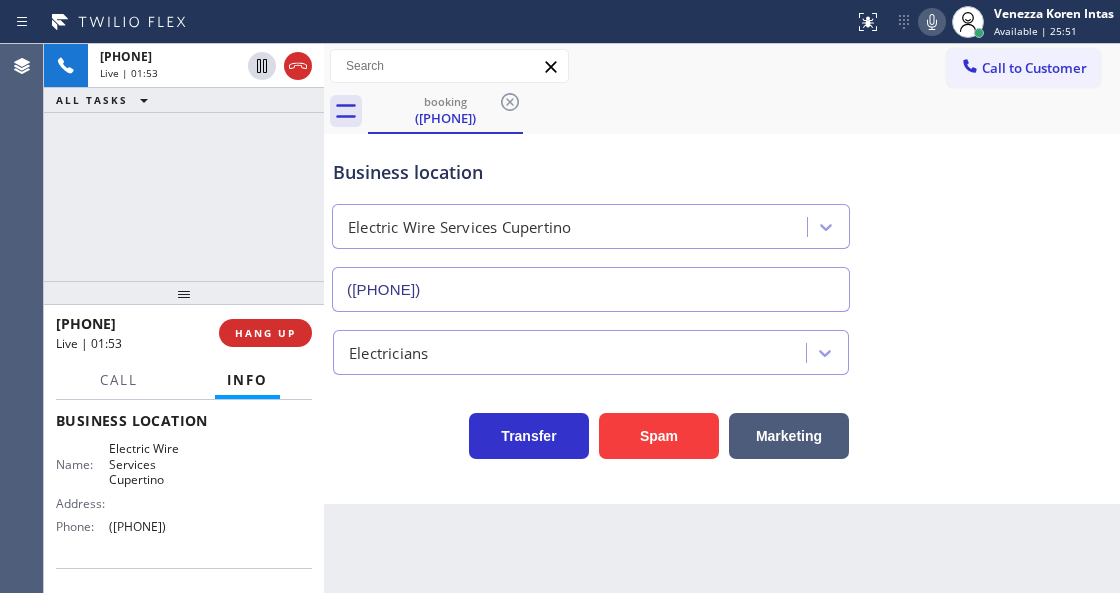 click 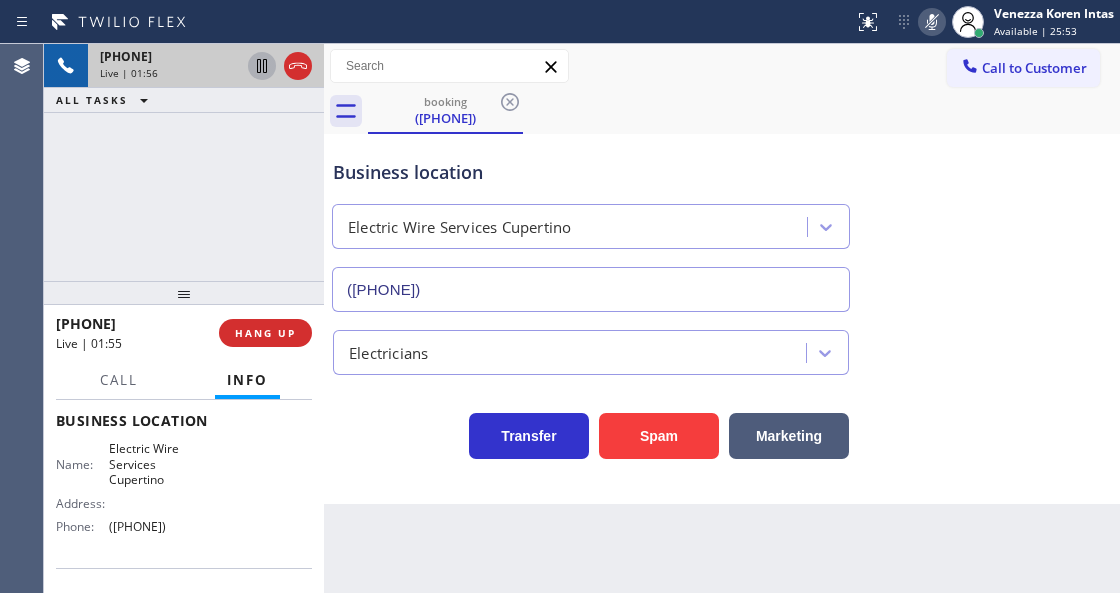 click 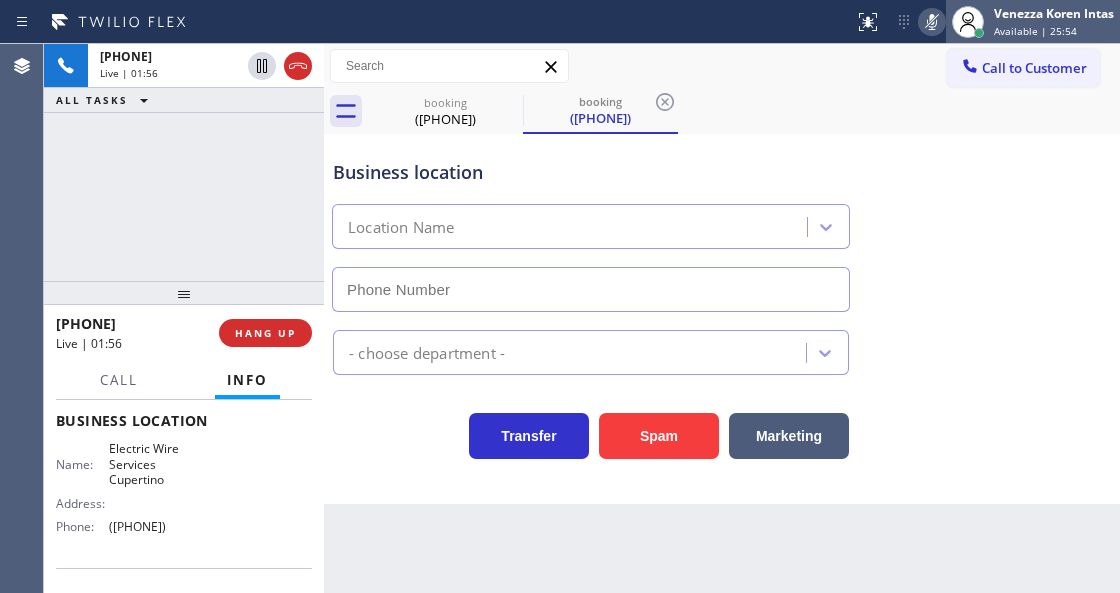 type on "(408) 549-7996" 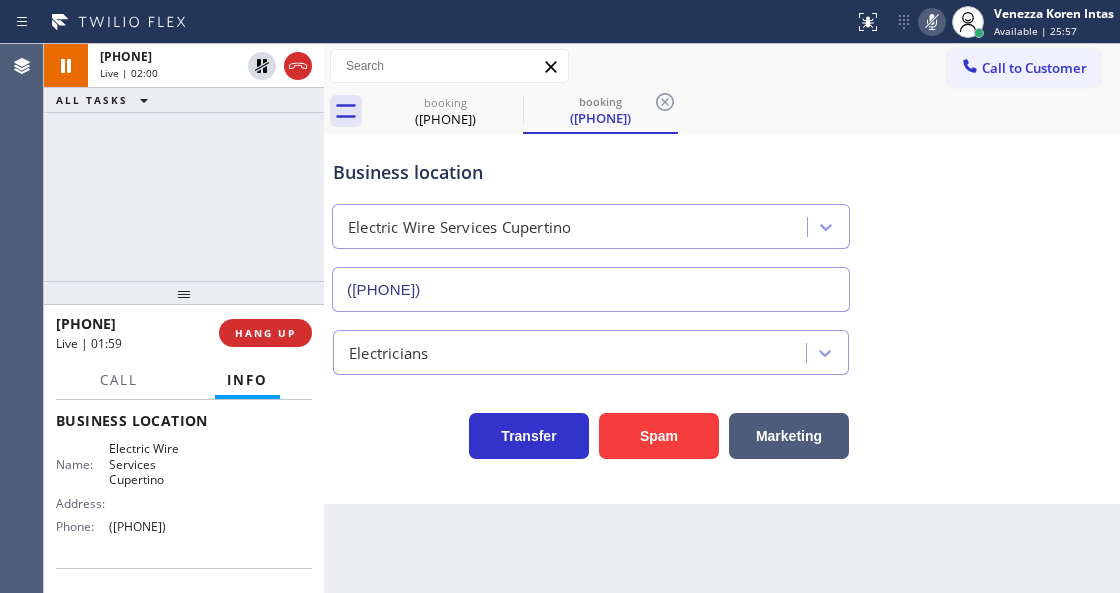 click on "Business location Electric Wire Services Cupertino (408) 549-7996" at bounding box center [722, 221] 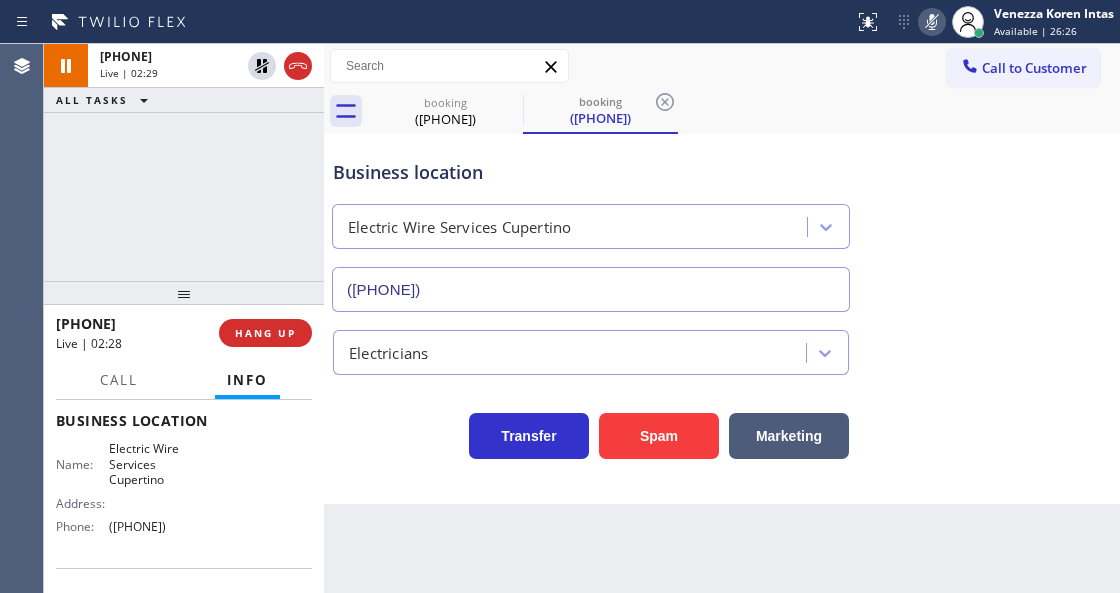 click on "Back to Dashboard Change Sender ID Customers Technicians Select a contact Outbound call Technician Search Technician Your caller id phone number Your caller id phone number Call Technician info Name   Phone none Address none Change Sender ID HVAC +18559994417 5 Star Appliance +18557314952 Appliance Repair +18554611149 Plumbing +18889090120 Air Duct Cleaning +18006865038  Electricians +18005688664 Cancel Change Check personal SMS Reset Change booking (480) 410-2499 booking (480) 410-2499 Call to Customer Outbound call Location Search location Your caller id phone number Customer number Call Outbound call Technician Search Technician Your caller id phone number Your caller id phone number Call booking (480) 410-2499 booking (480) 410-2499 Business location Electric Wire Services Cupertino (408) 549-7996 Electricians Transfer Spam Marketing Business location Electric Wire Services Cupertino (408) 549-7996 Electricians Transfer Spam Marketing" at bounding box center [722, 318] 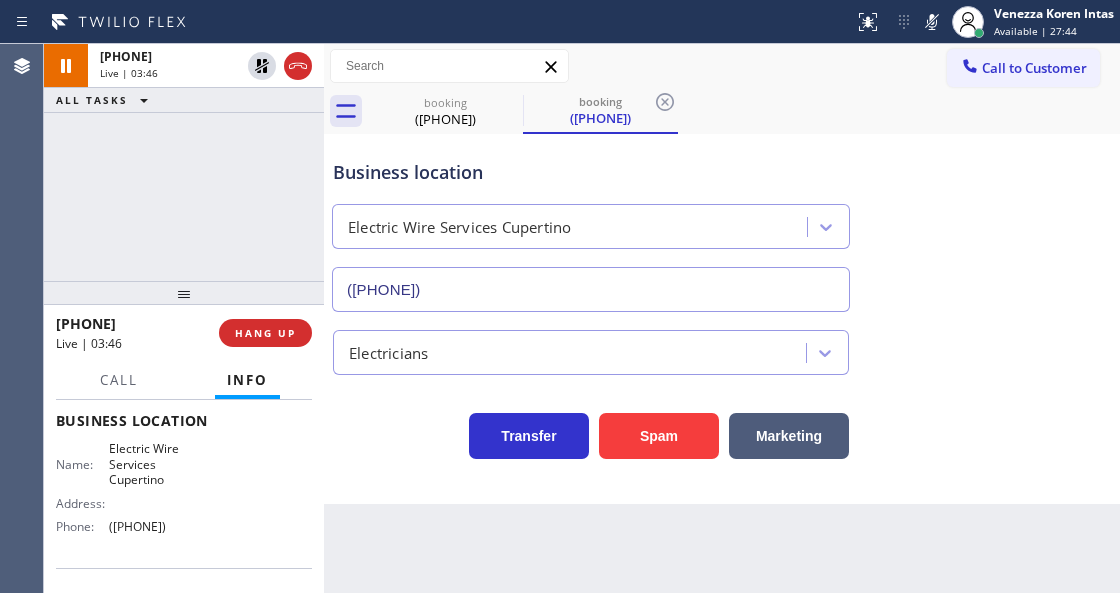 drag, startPoint x: 932, startPoint y: 19, endPoint x: 915, endPoint y: 48, distance: 33.61547 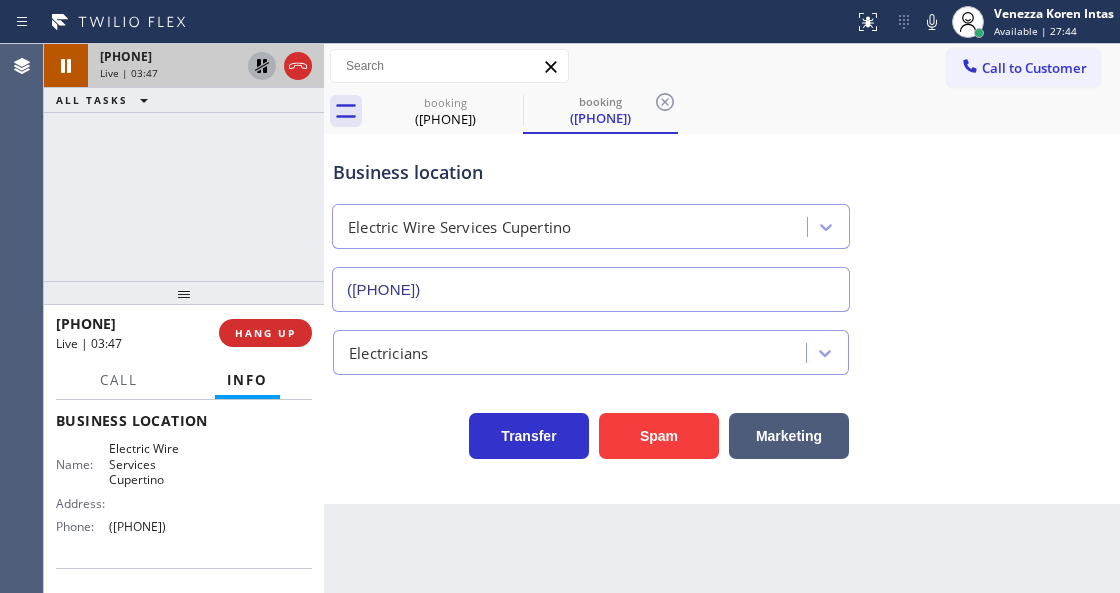 click 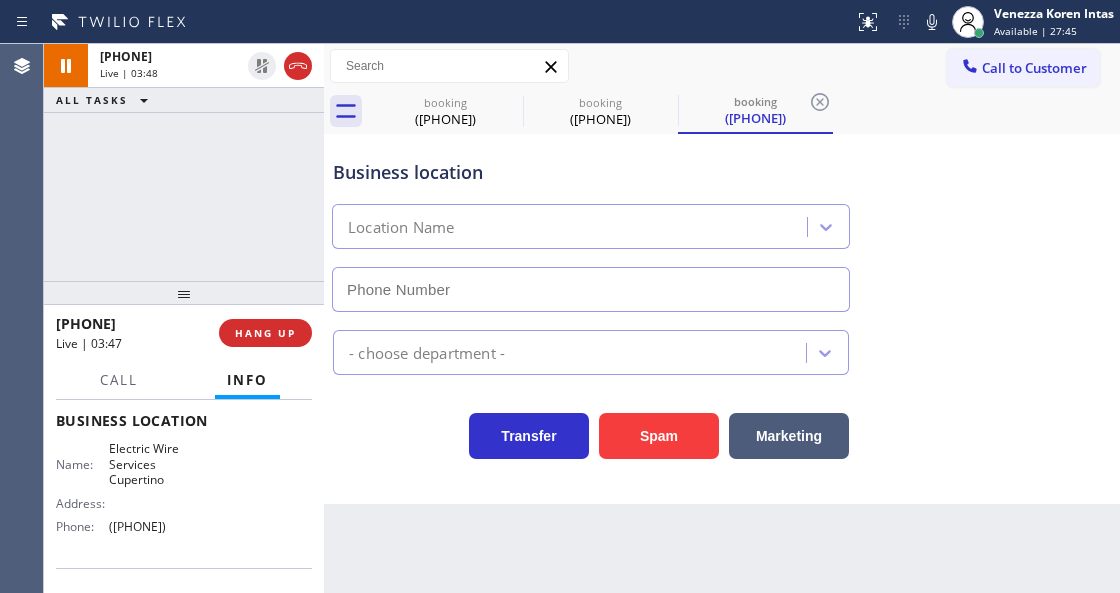 type on "(408) 549-7996" 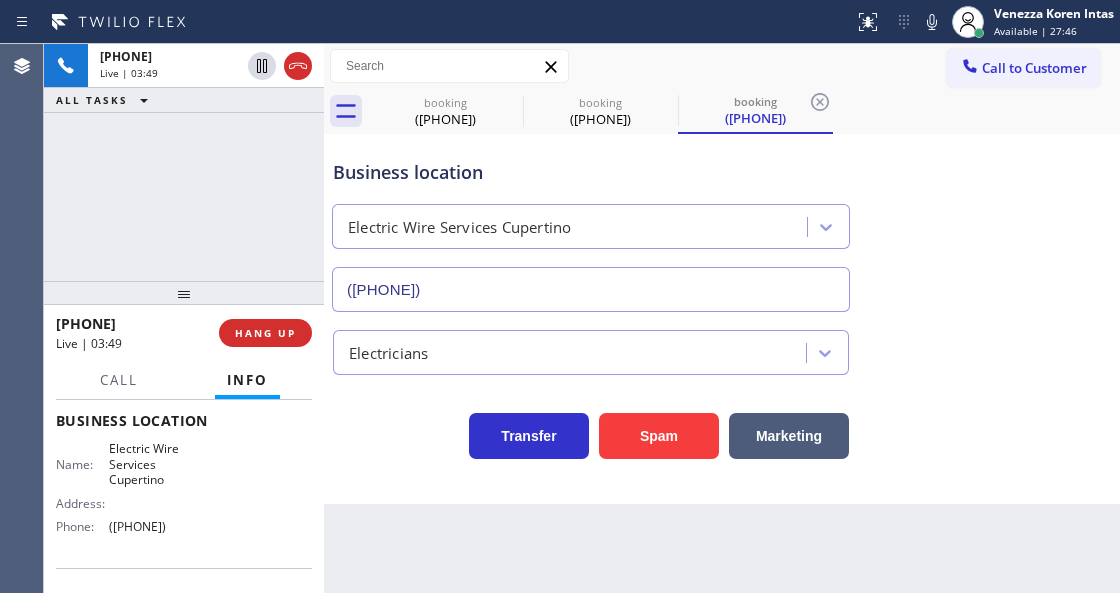 click on "Business location" at bounding box center (591, 172) 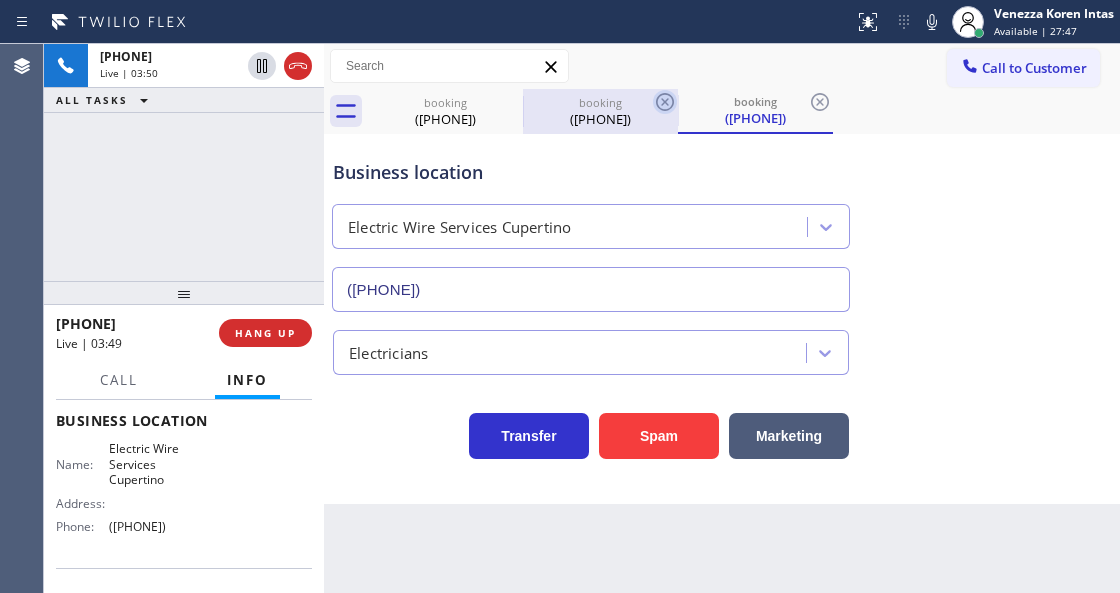 click 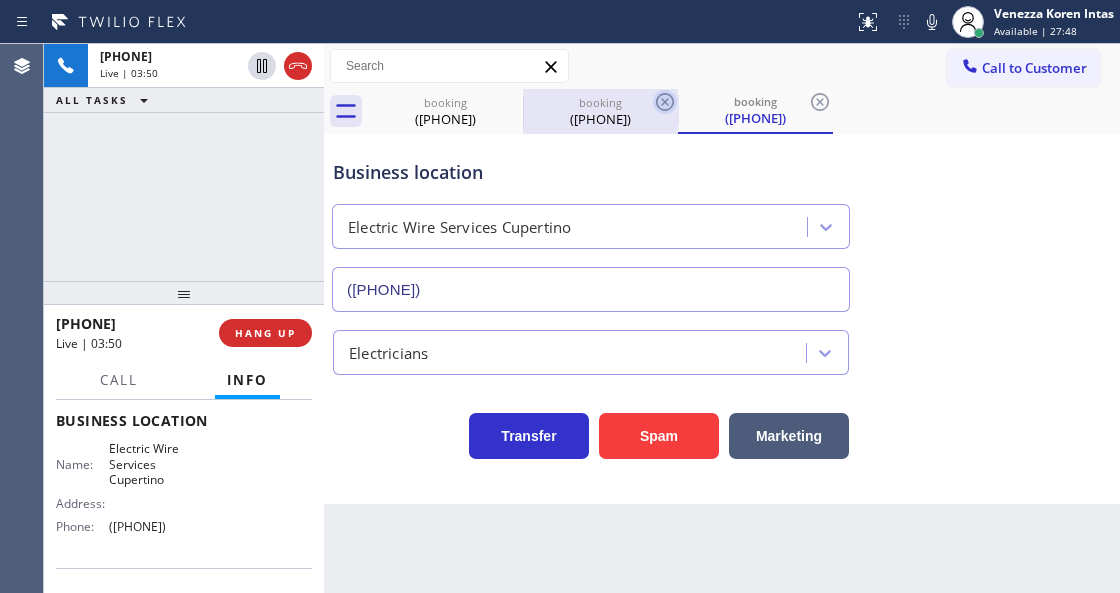 click 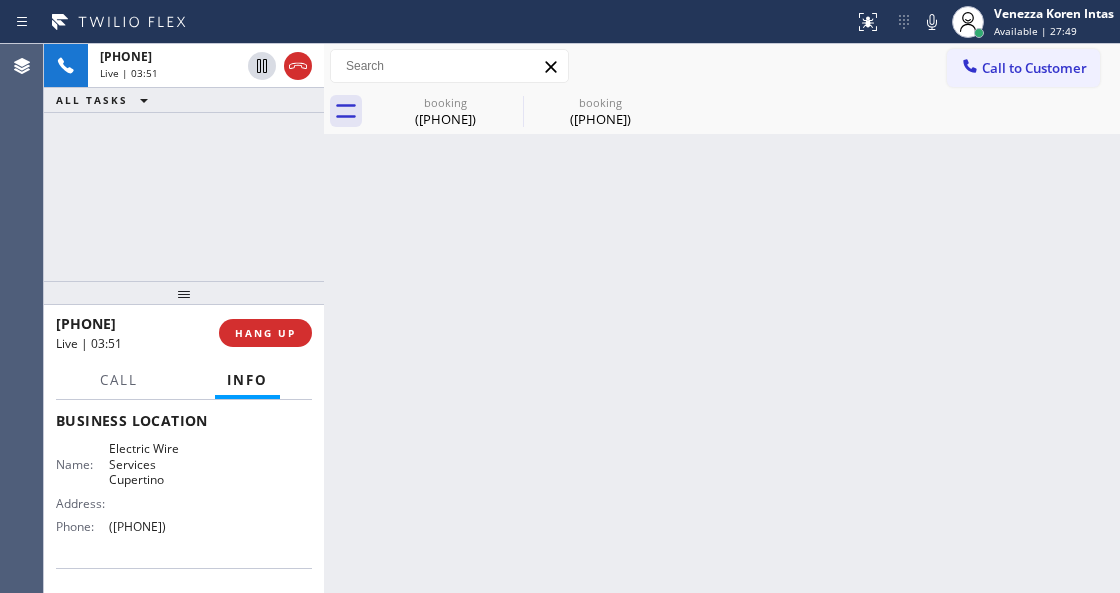 click 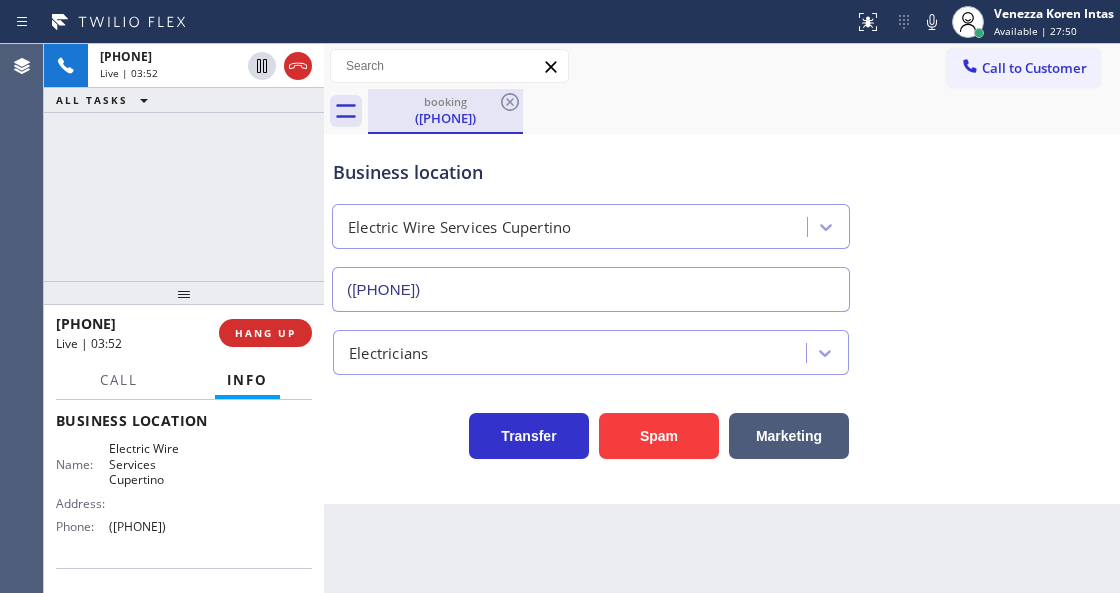 click on "booking (480) 410-2499" at bounding box center [445, 110] 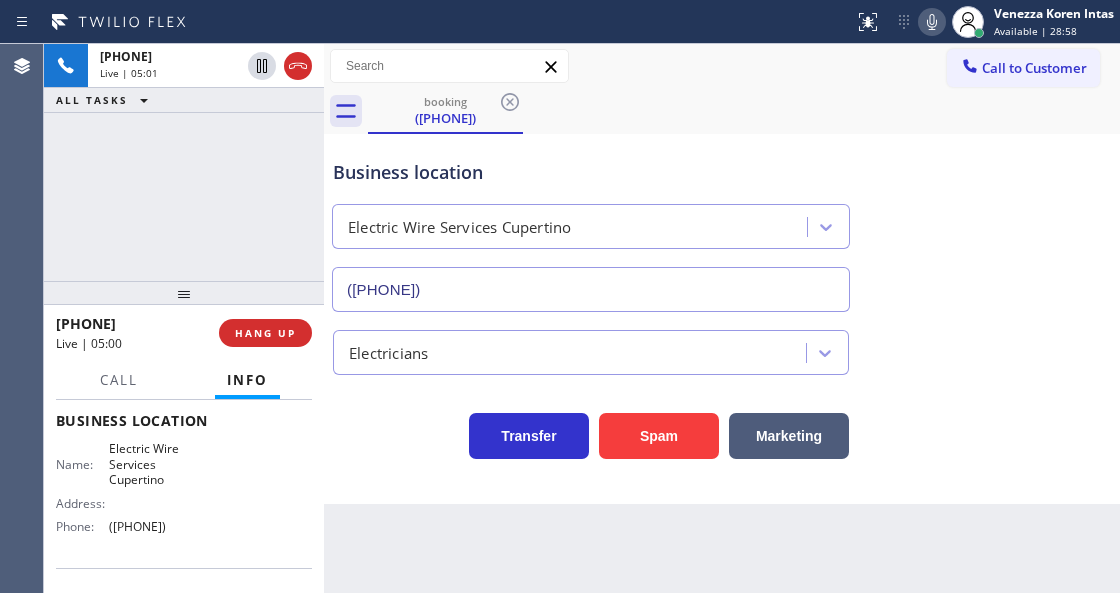 click 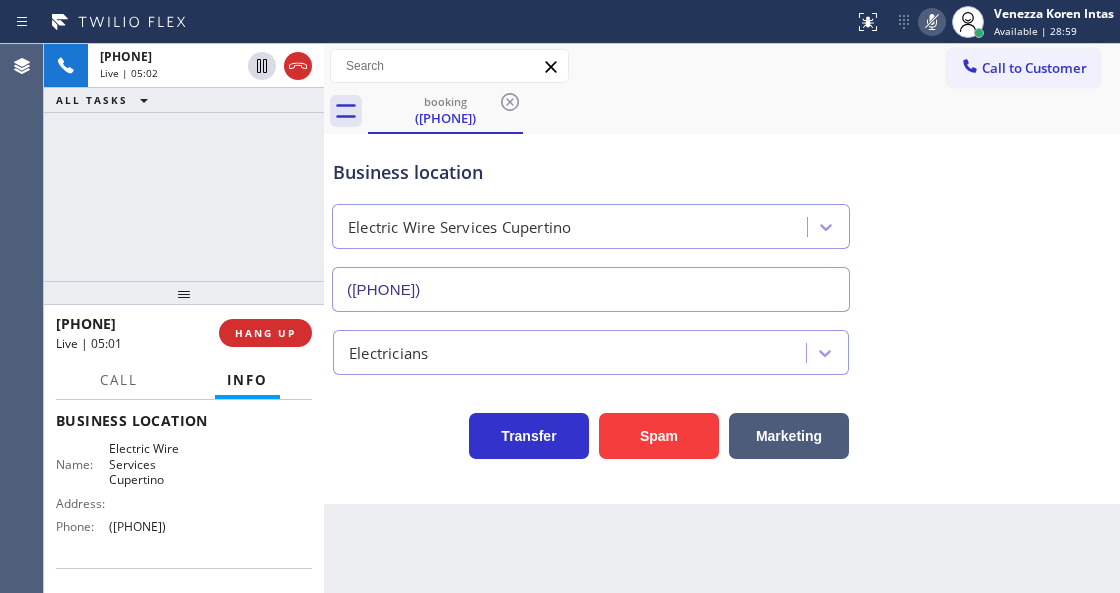 click 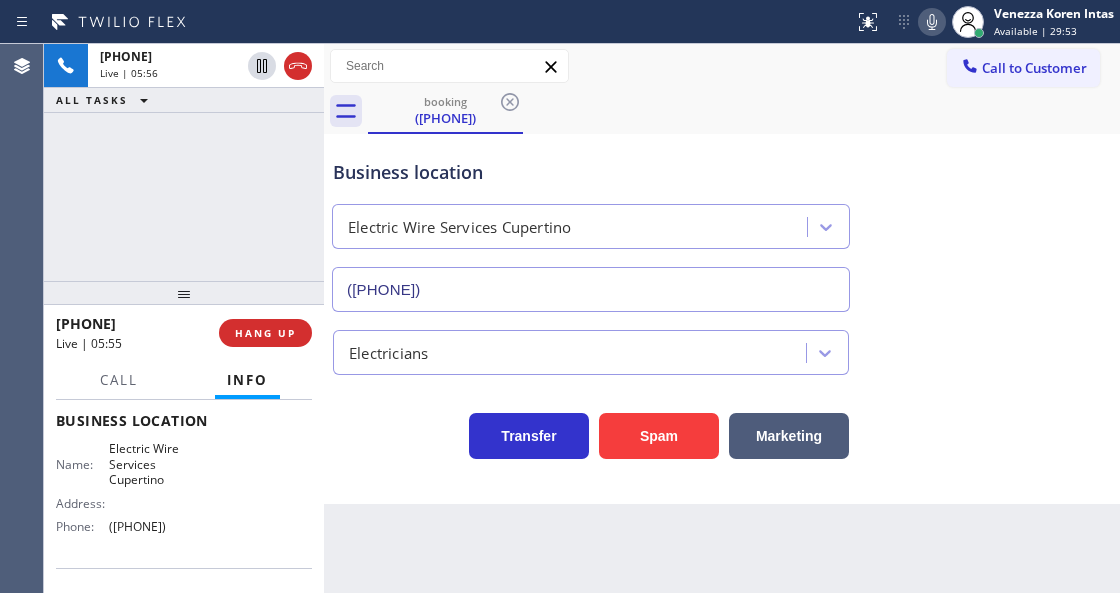 drag, startPoint x: 299, startPoint y: 56, endPoint x: 252, endPoint y: 349, distance: 296.7457 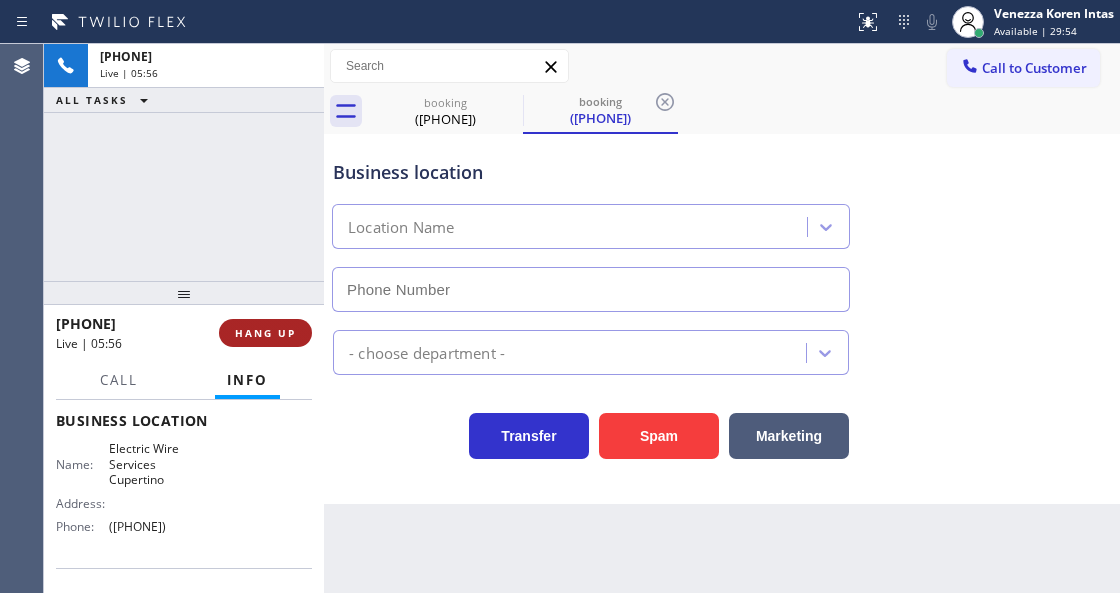 click on "HANG UP" at bounding box center [265, 333] 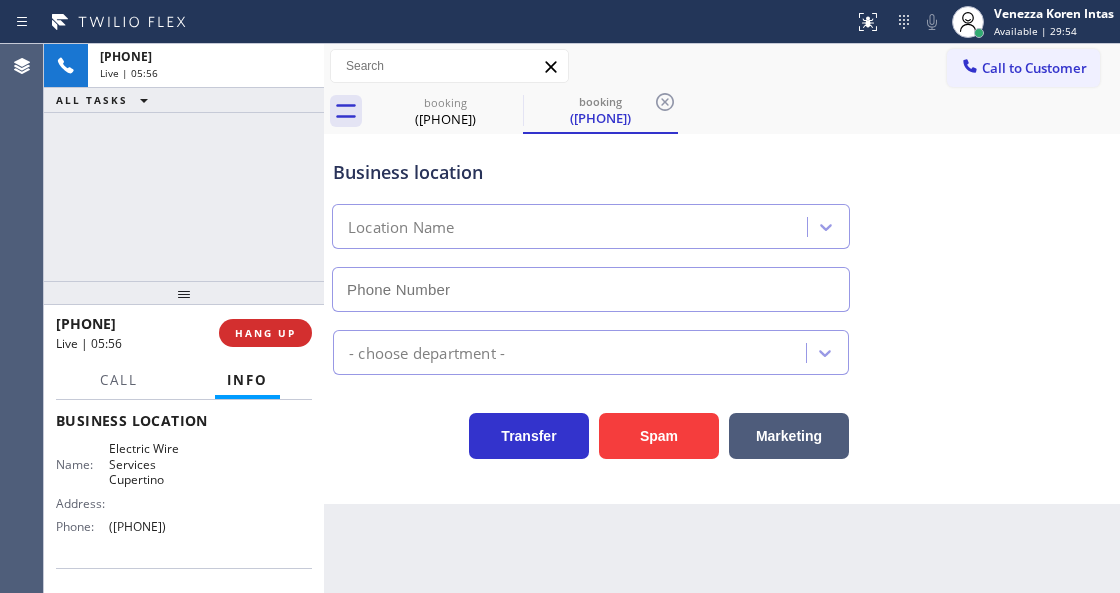 type on "(408) 549-7996" 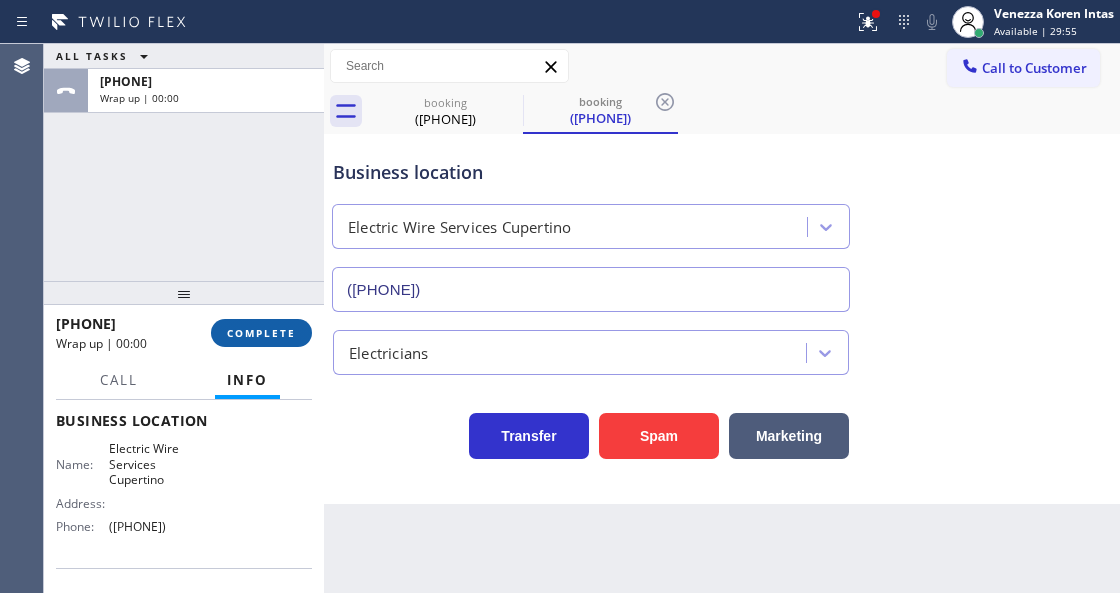click on "COMPLETE" at bounding box center (261, 333) 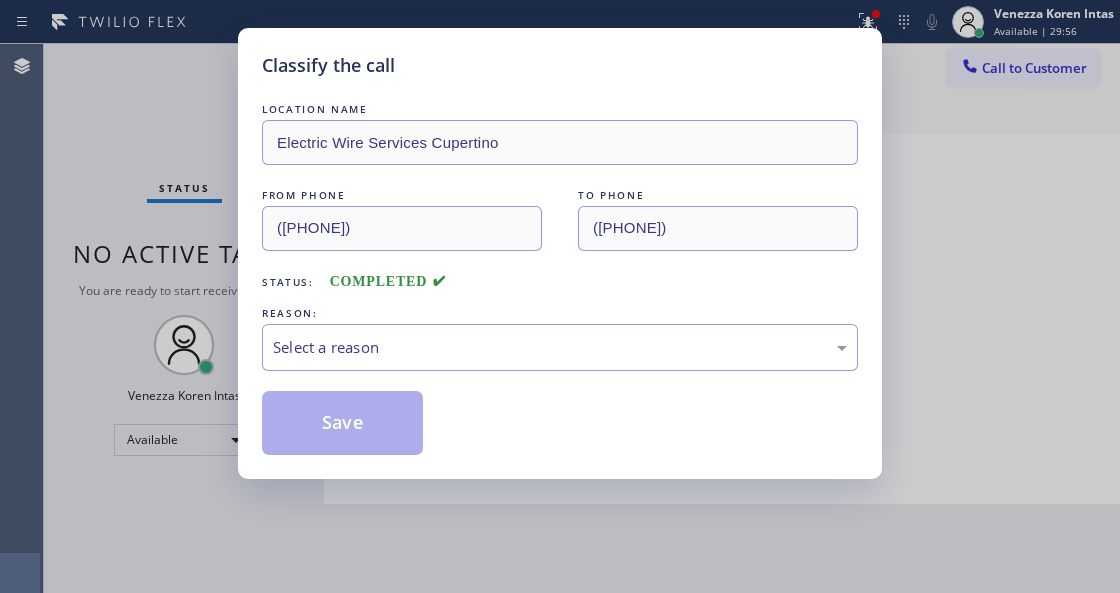 click on "Select a reason" at bounding box center [560, 347] 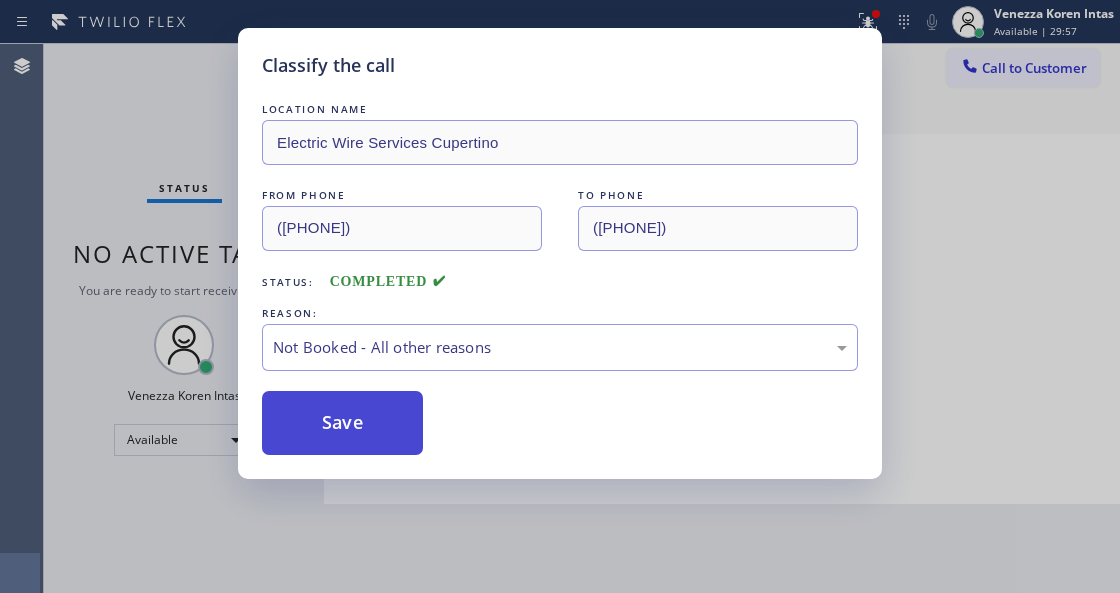 click on "Save" at bounding box center (342, 423) 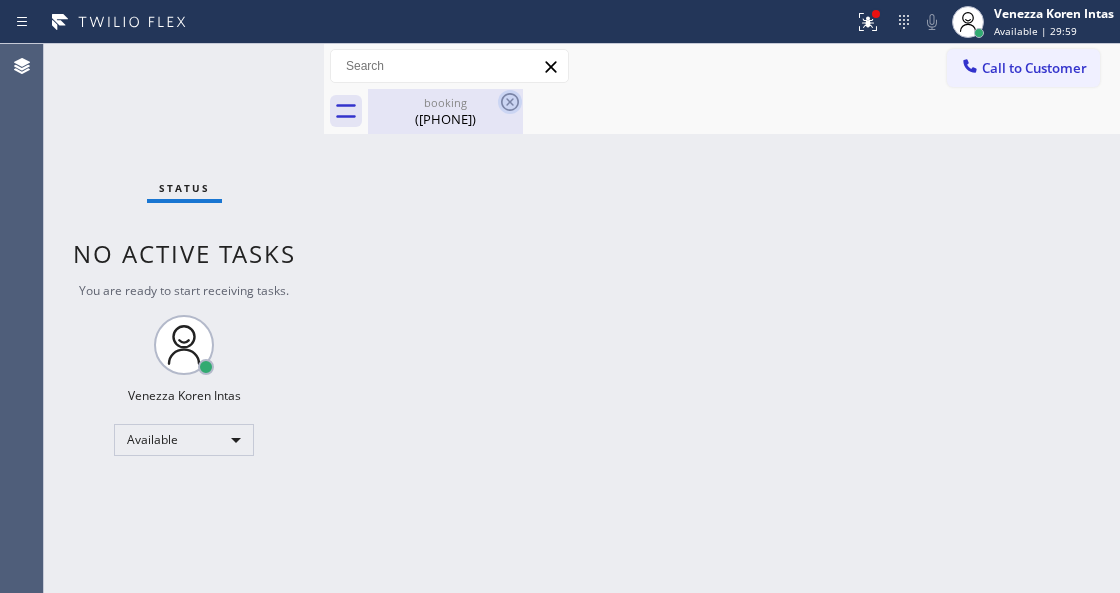 click 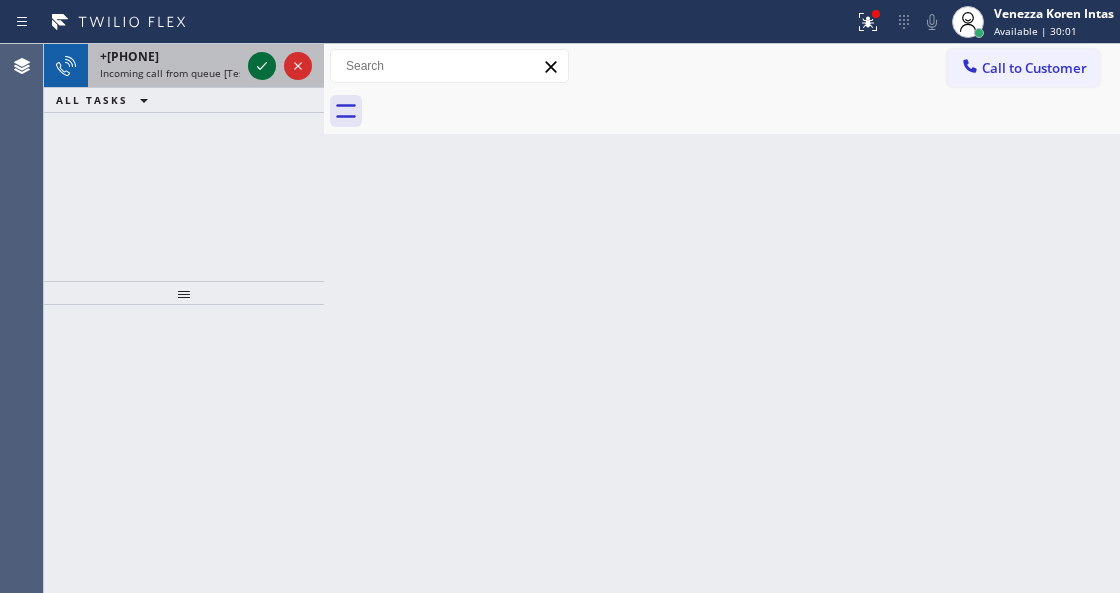 click 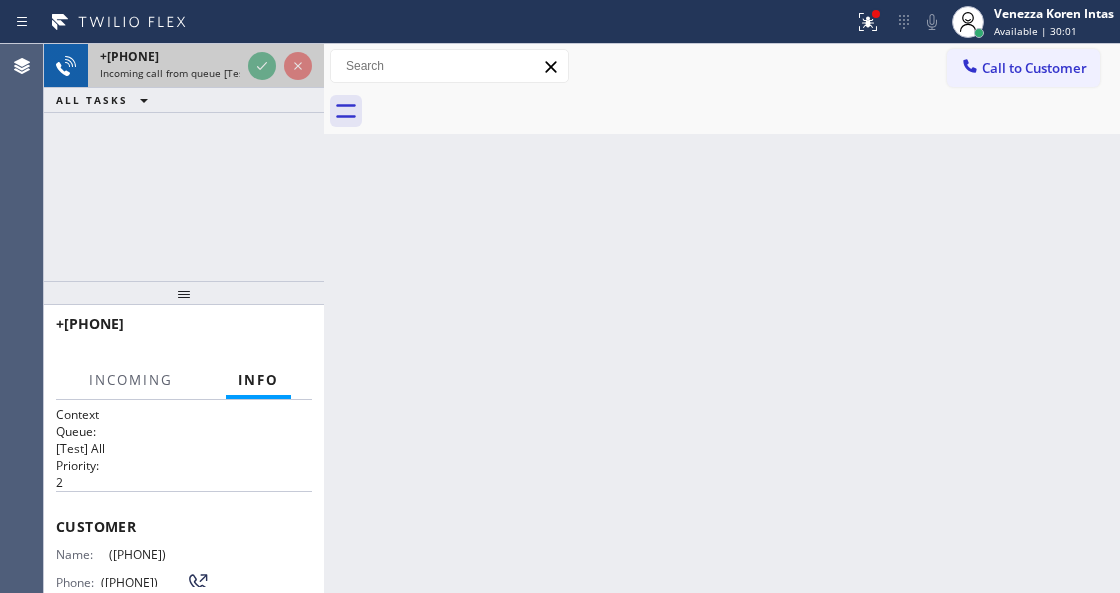 click 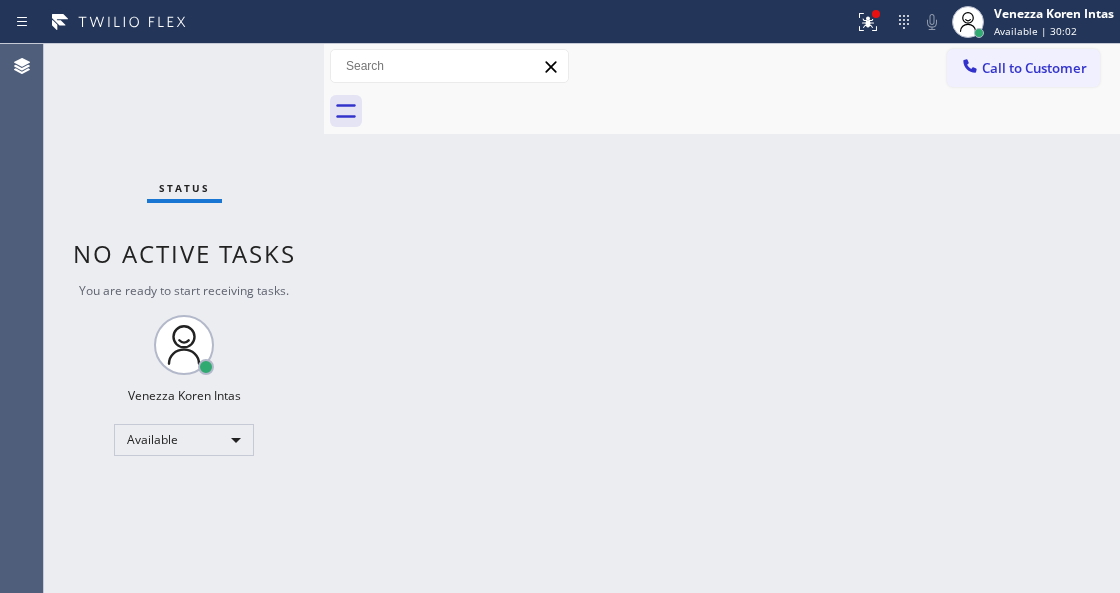 click on "Status No active tasks You are ready to start receiving tasks. Venezza Koren Intas Available" at bounding box center [184, 318] 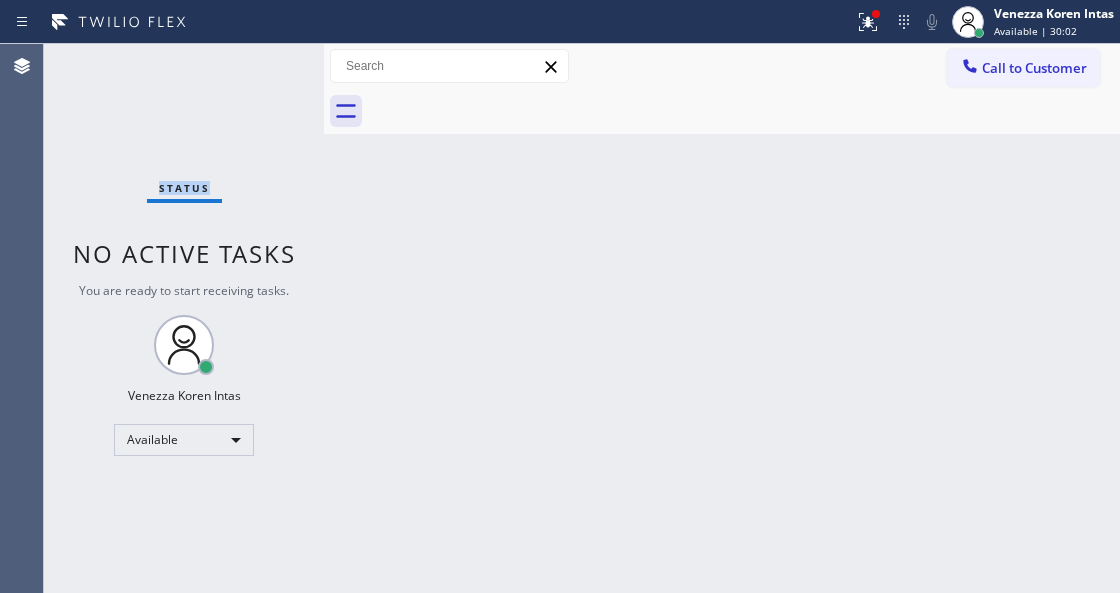 click on "Status No active tasks You are ready to start receiving tasks. Venezza Koren Intas Available" at bounding box center (184, 318) 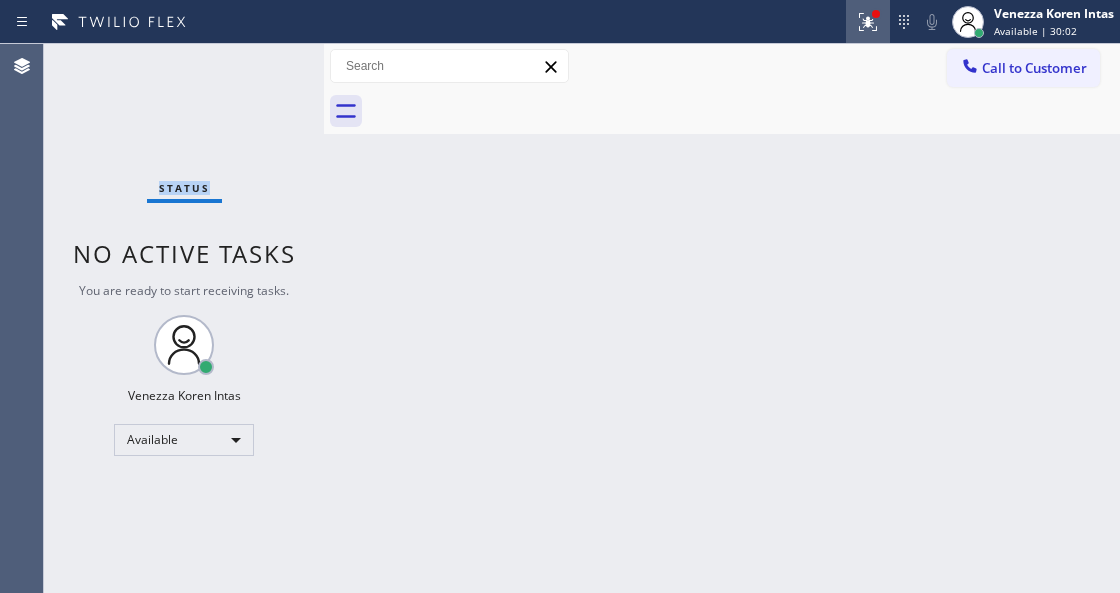 click at bounding box center (868, 22) 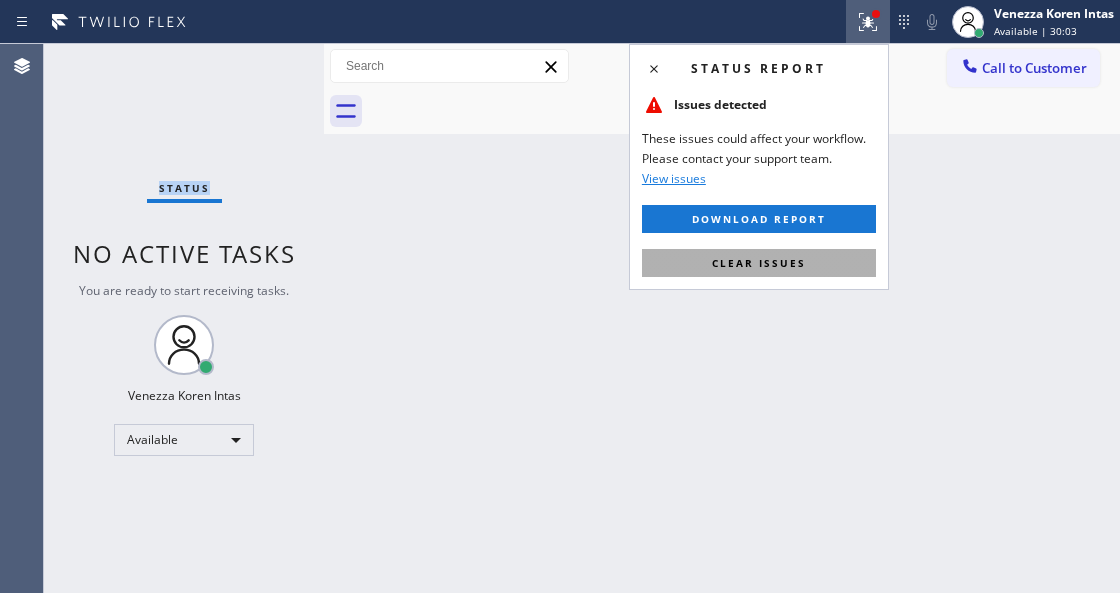 click on "Clear issues" at bounding box center (759, 263) 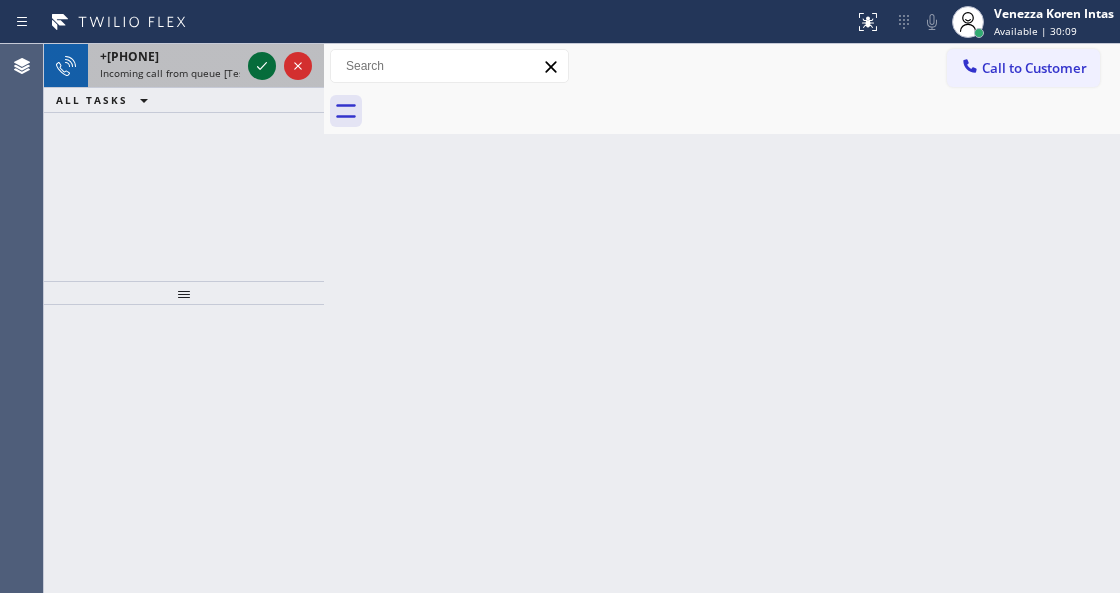click 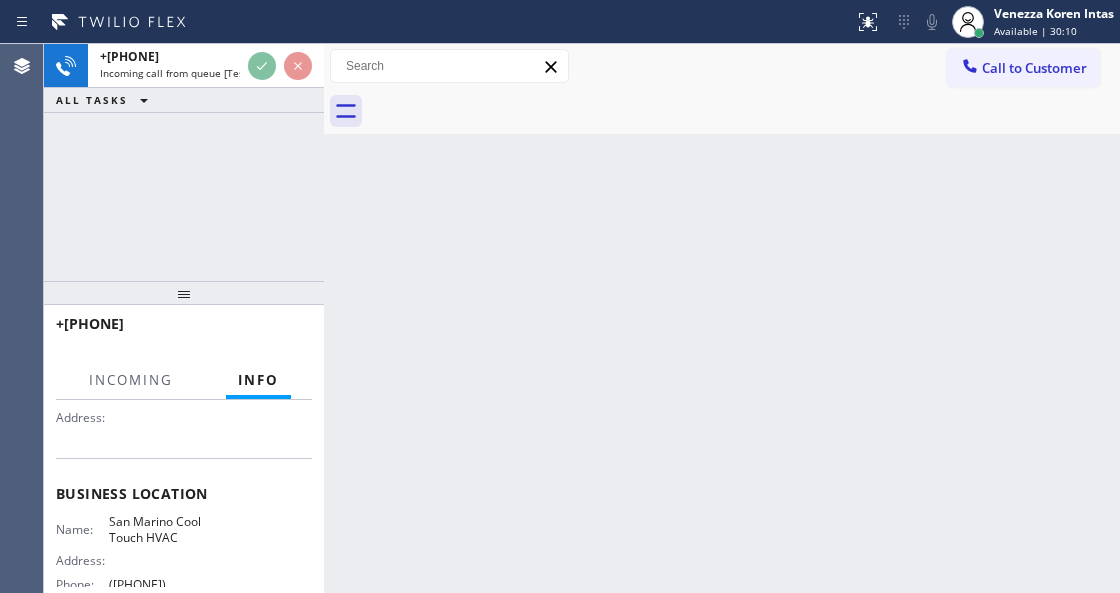 scroll, scrollTop: 266, scrollLeft: 0, axis: vertical 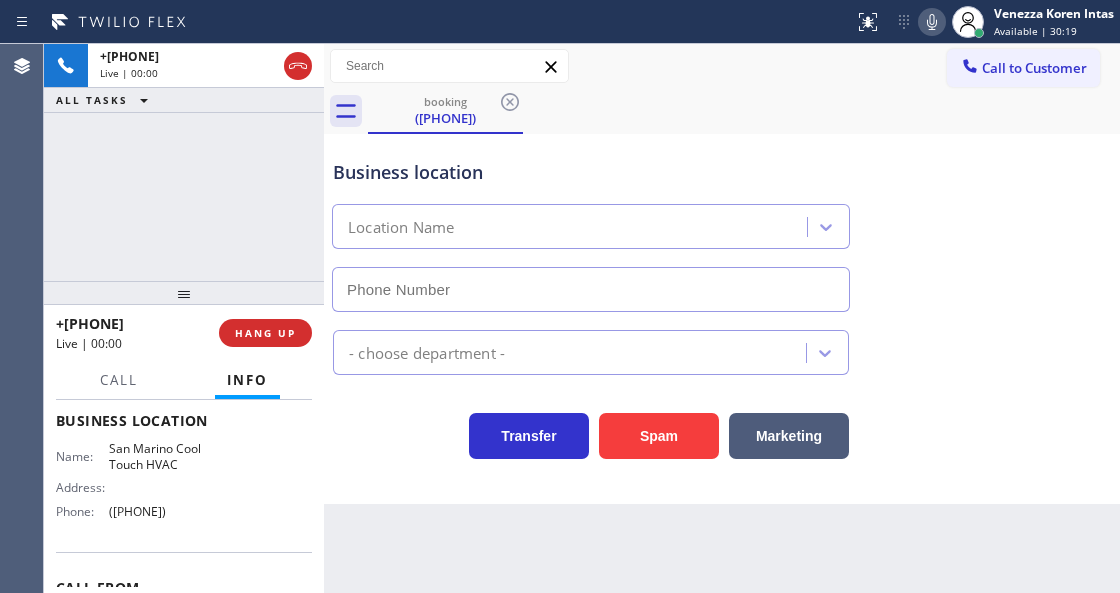 type on "(626) 539-2921" 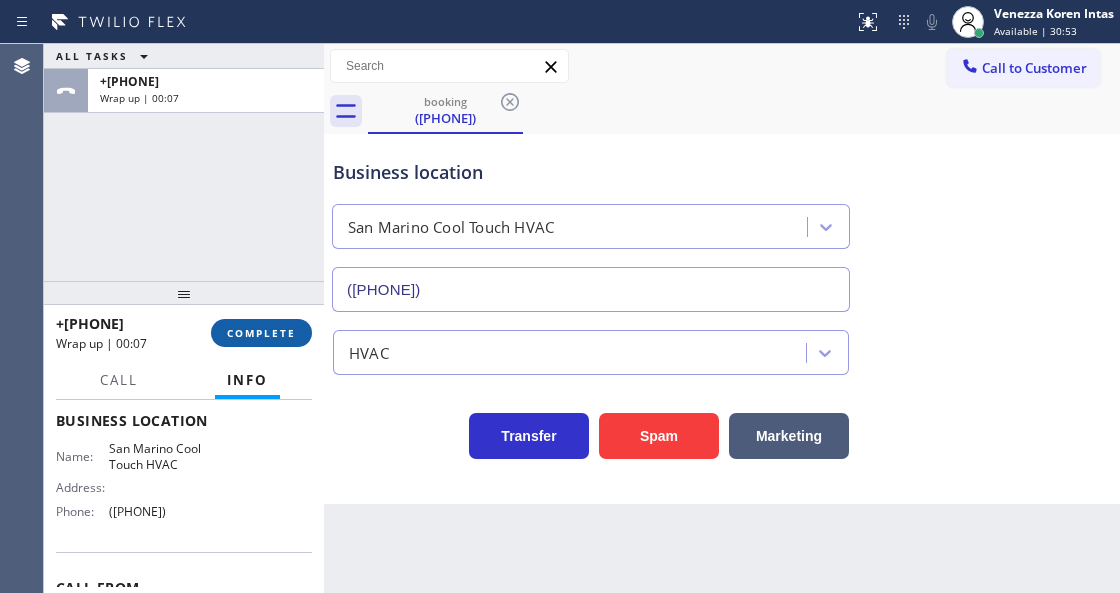 click on "COMPLETE" at bounding box center (261, 333) 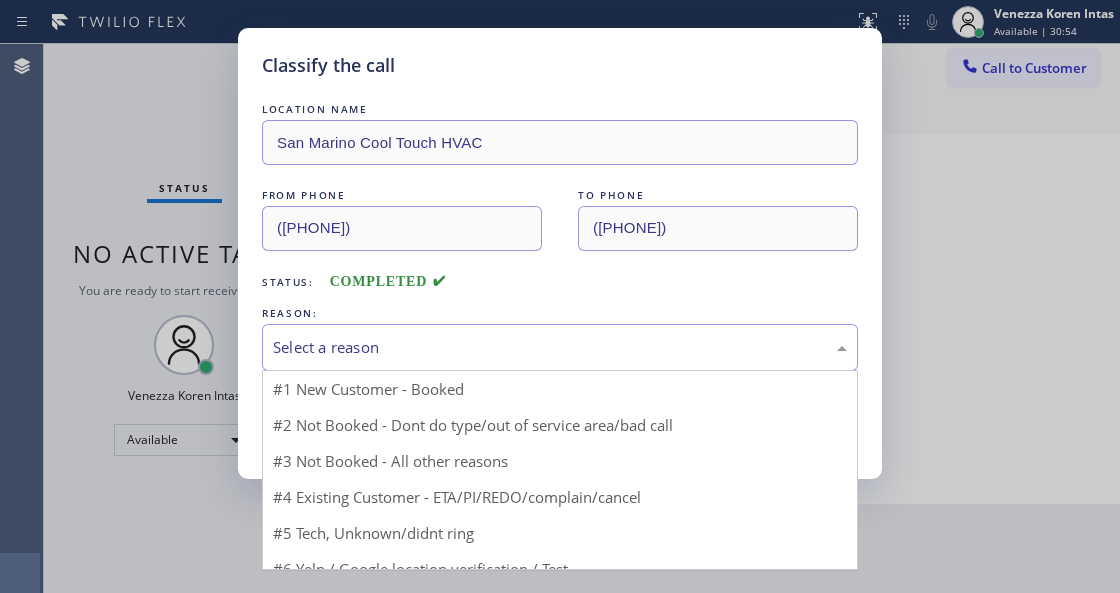 click on "Select a reason" at bounding box center (560, 347) 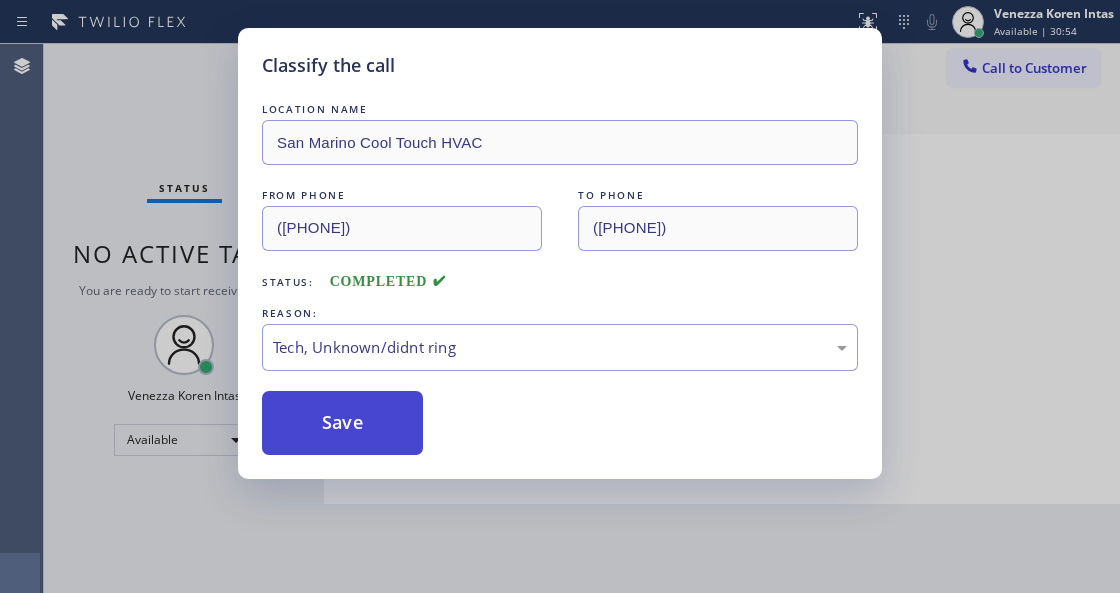 click on "Save" at bounding box center (342, 423) 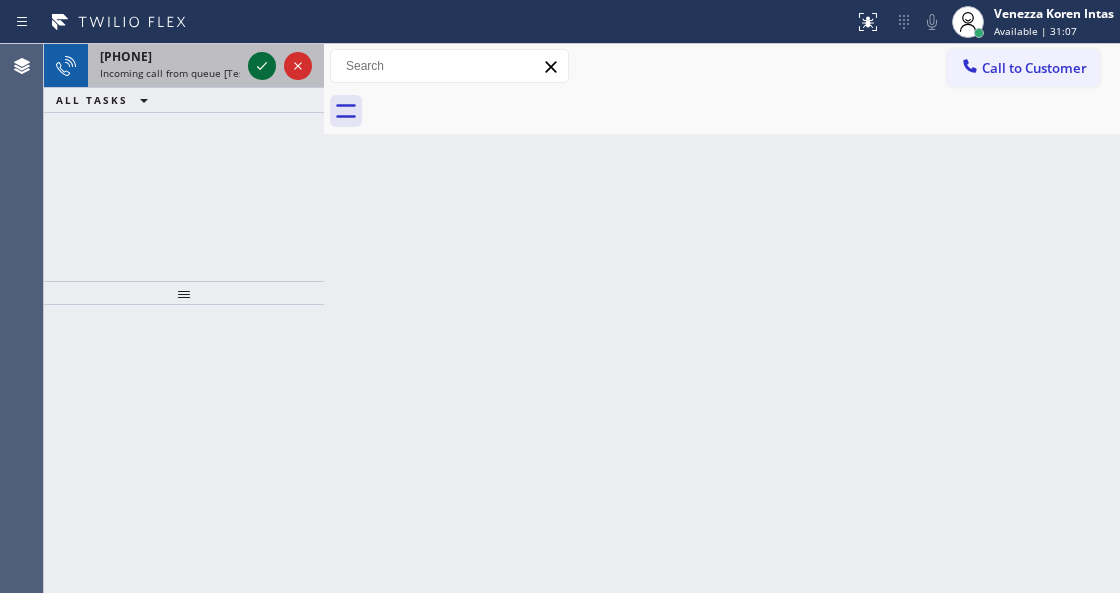 click 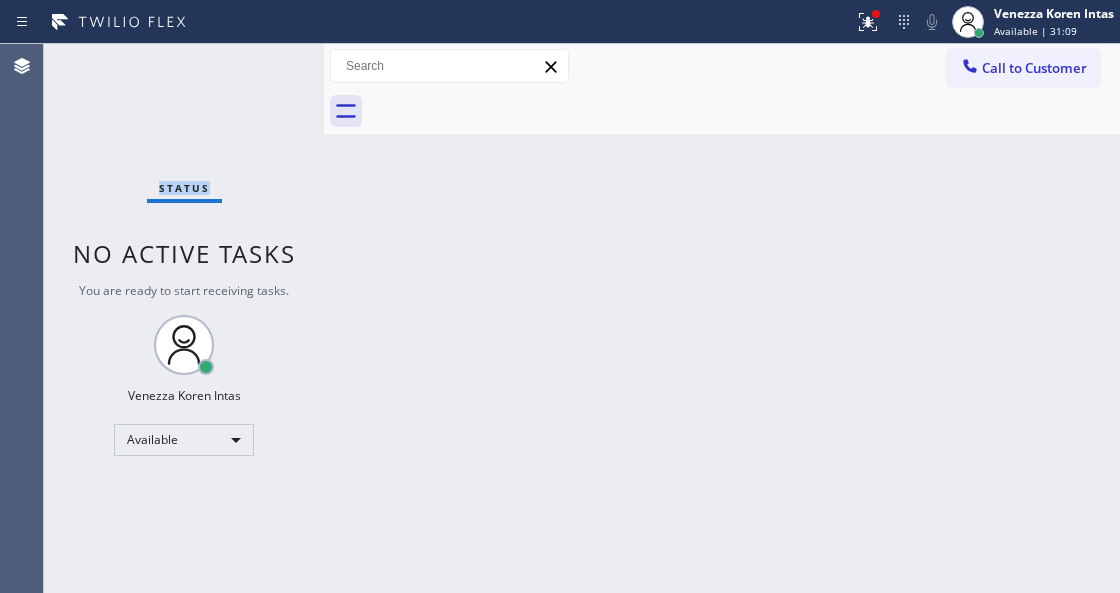 click on "Status No active tasks You are ready to start receiving tasks. Venezza Koren Intas Available" at bounding box center [184, 318] 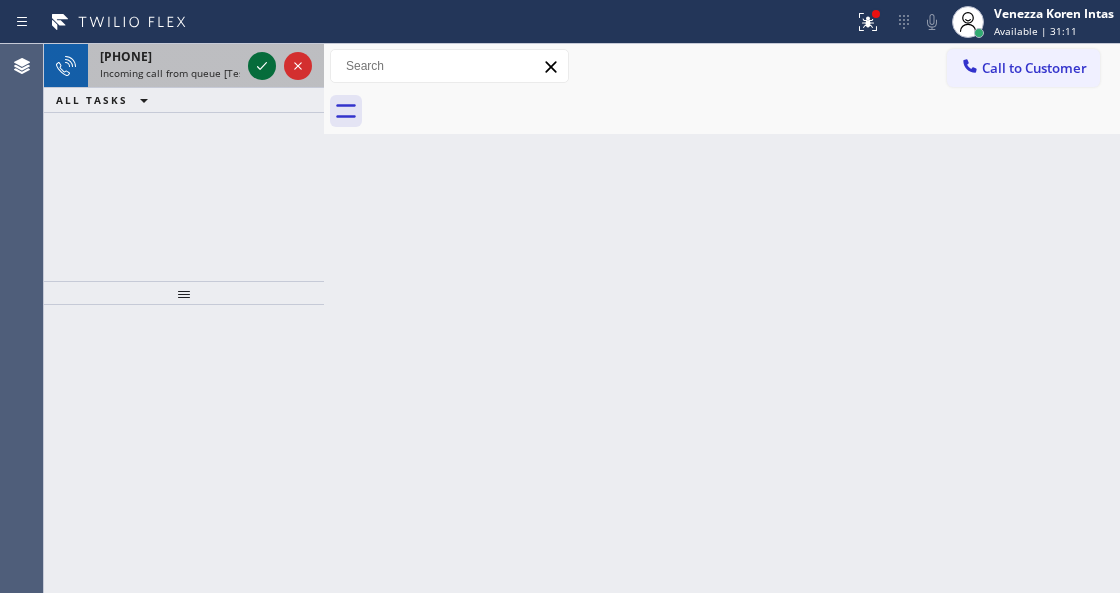 click 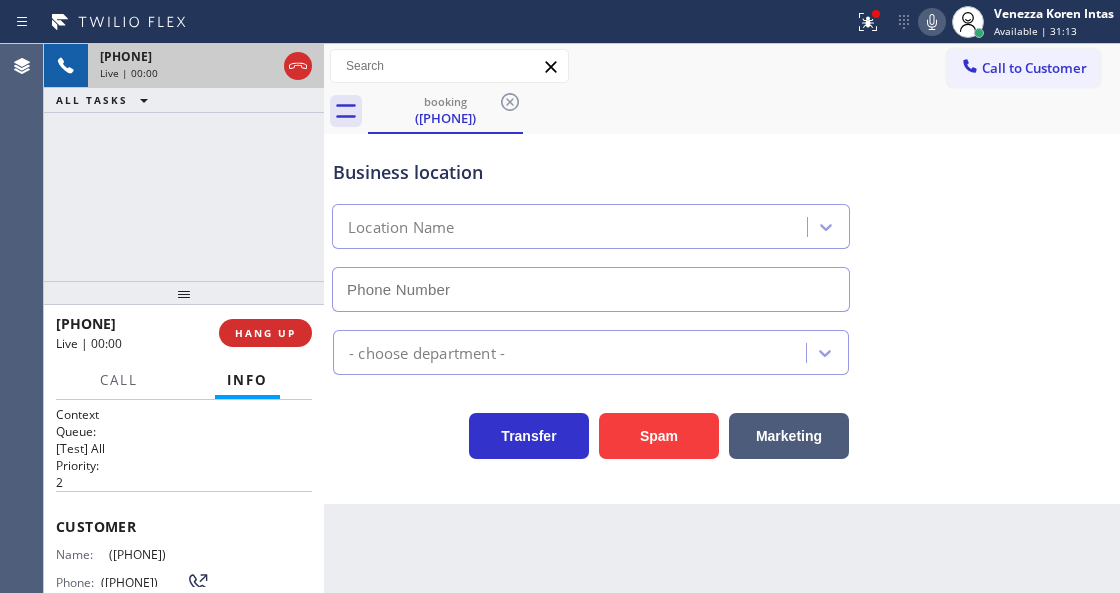 type on "(661) 443-3183" 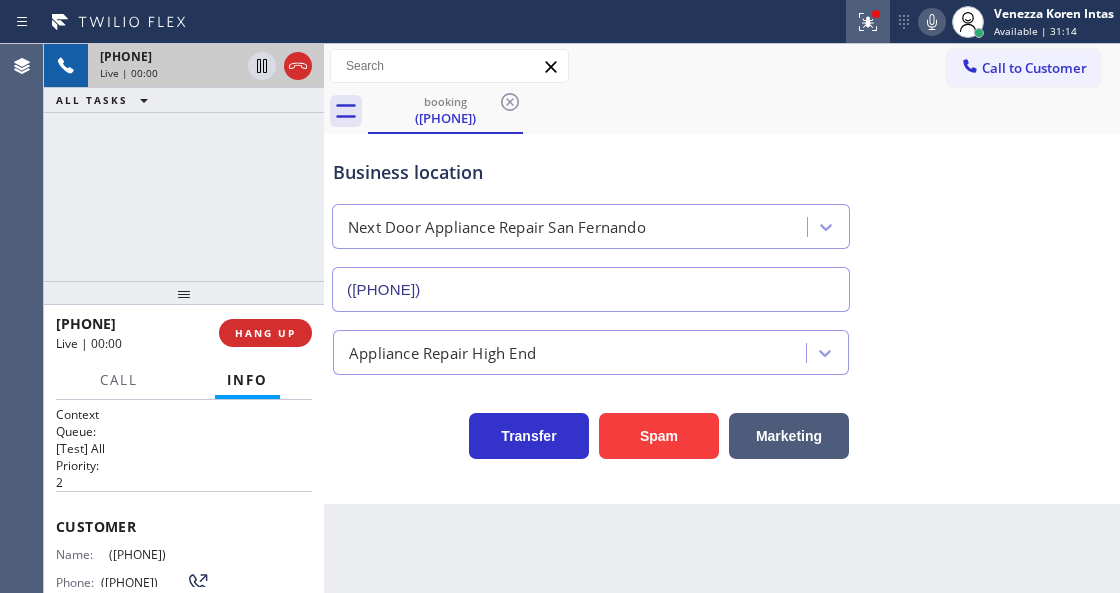 click 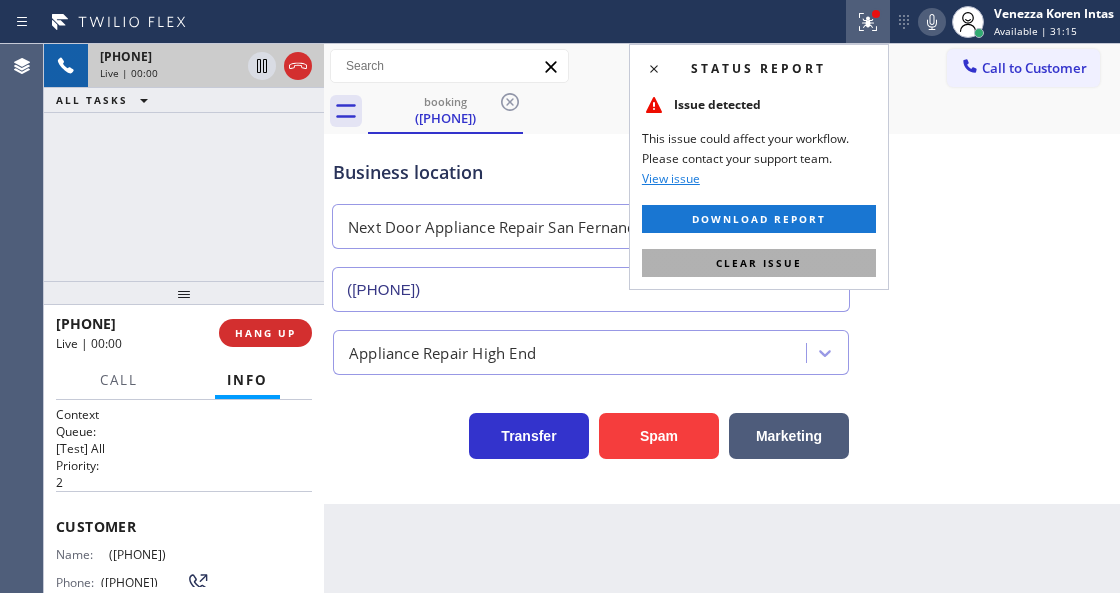 click on "Clear issue" at bounding box center [759, 263] 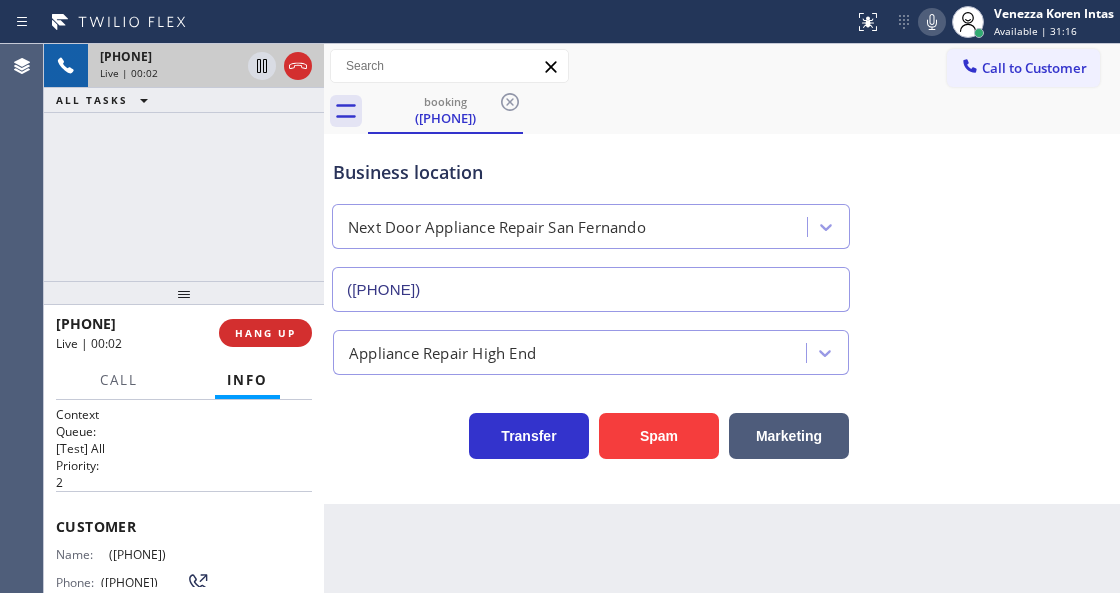 click on "+16613882393 Live | 00:02 HANG UP" at bounding box center (184, 333) 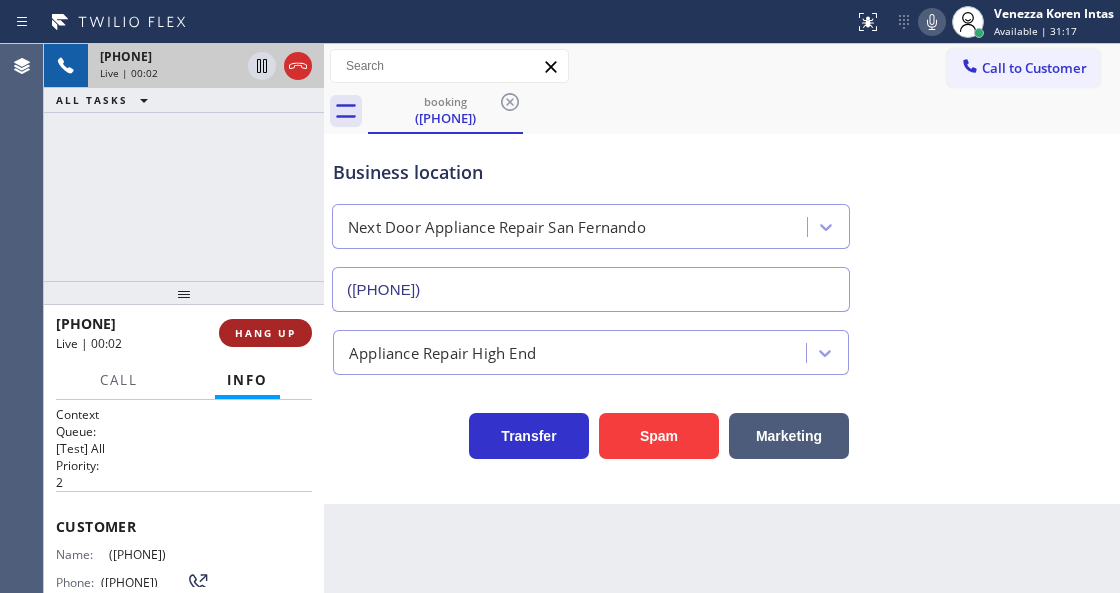 drag, startPoint x: 245, startPoint y: 321, endPoint x: 304, endPoint y: 401, distance: 99.40322 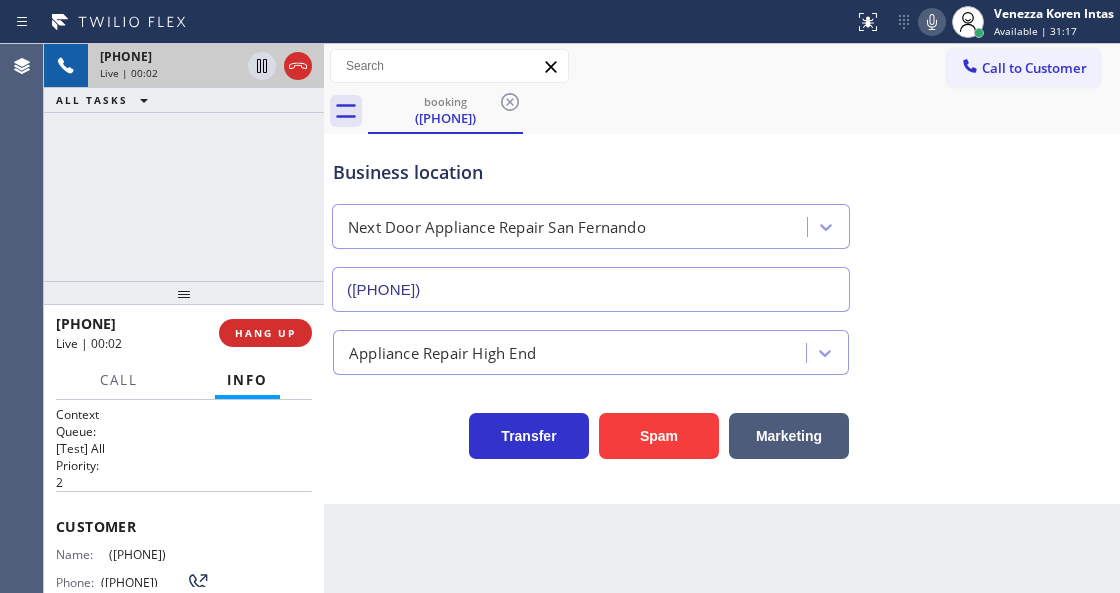 click on "HANG UP" at bounding box center [265, 333] 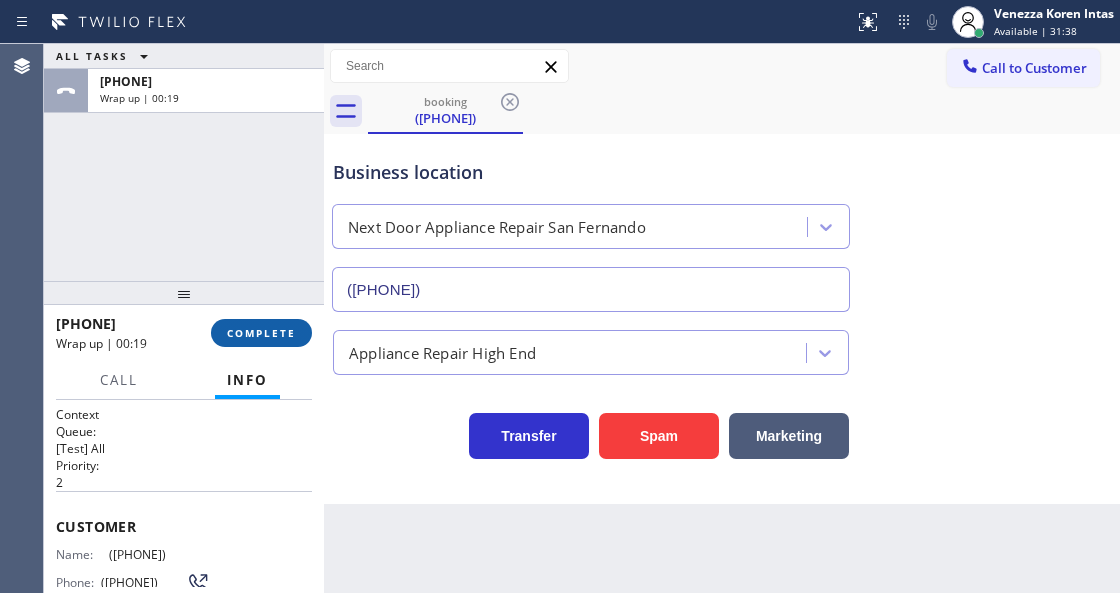 click on "COMPLETE" at bounding box center (261, 333) 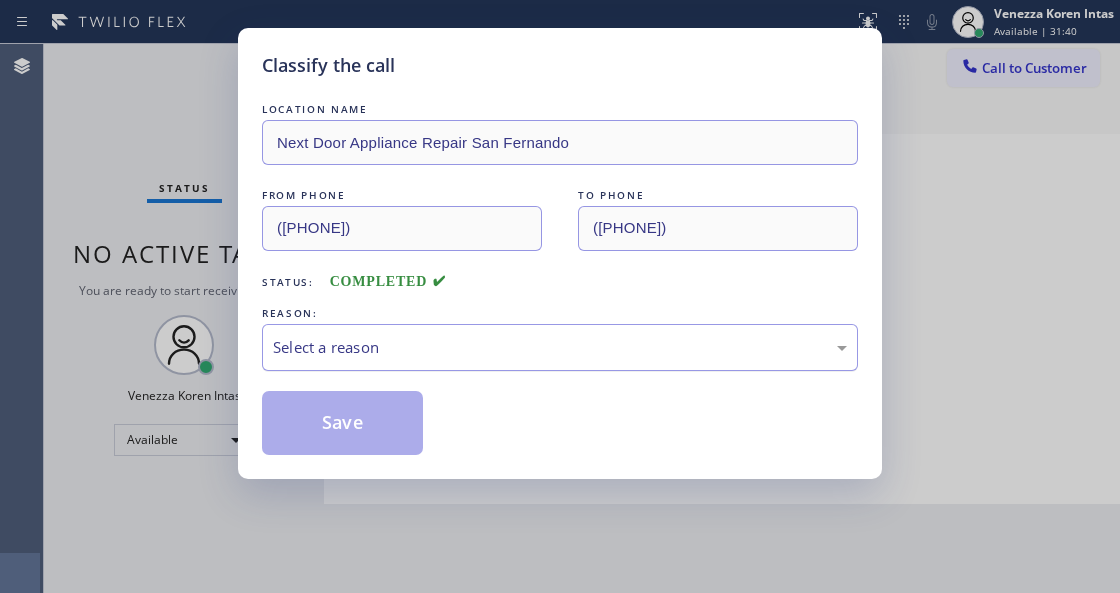 click on "Select a reason" at bounding box center (560, 347) 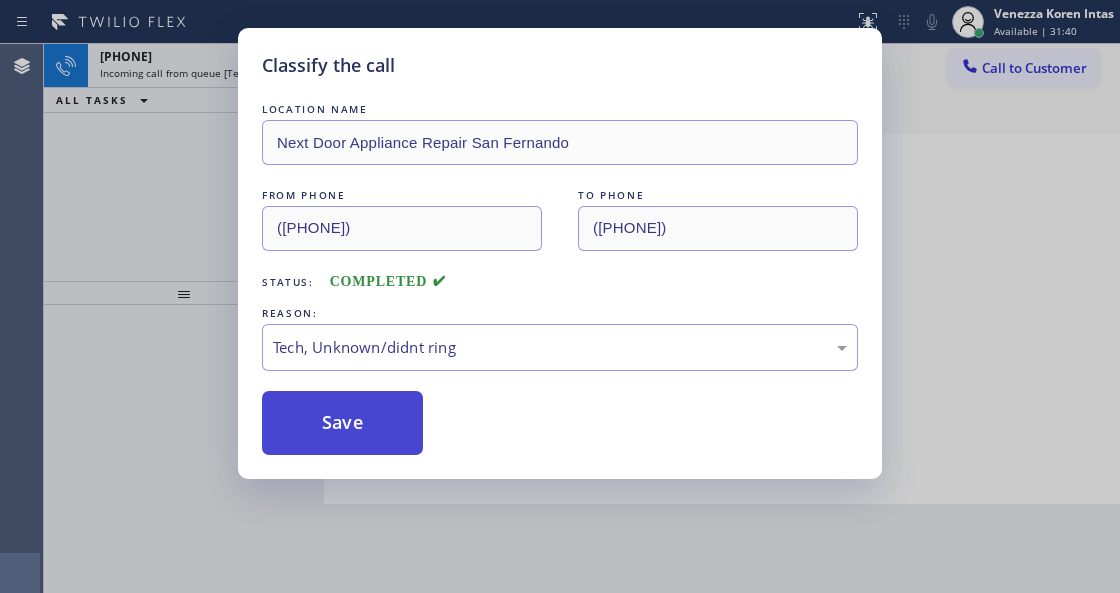 click on "Save" at bounding box center [342, 423] 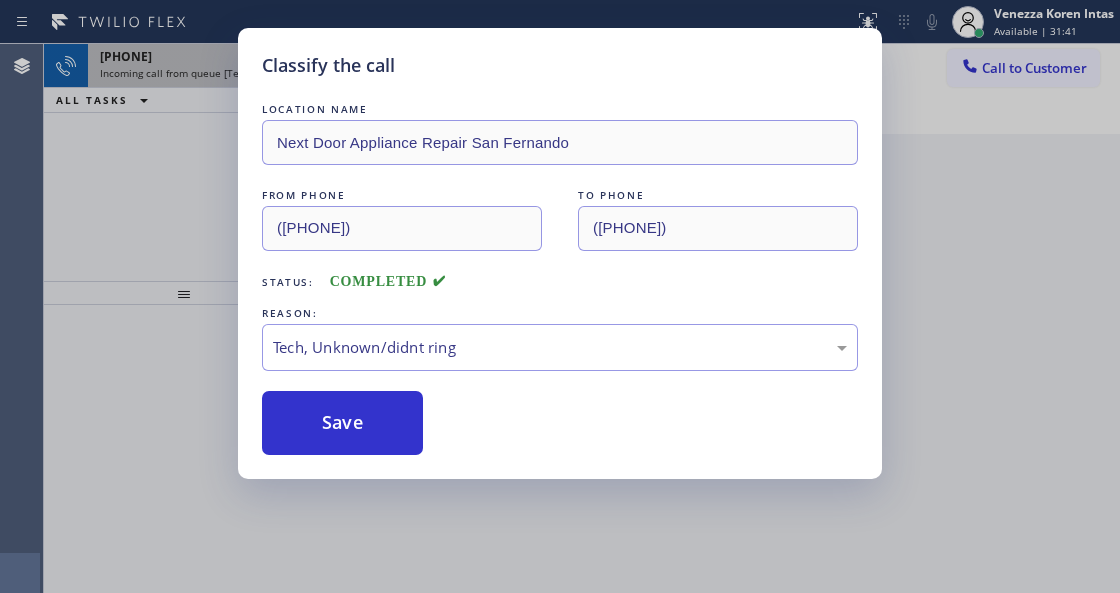 click at bounding box center (280, 66) 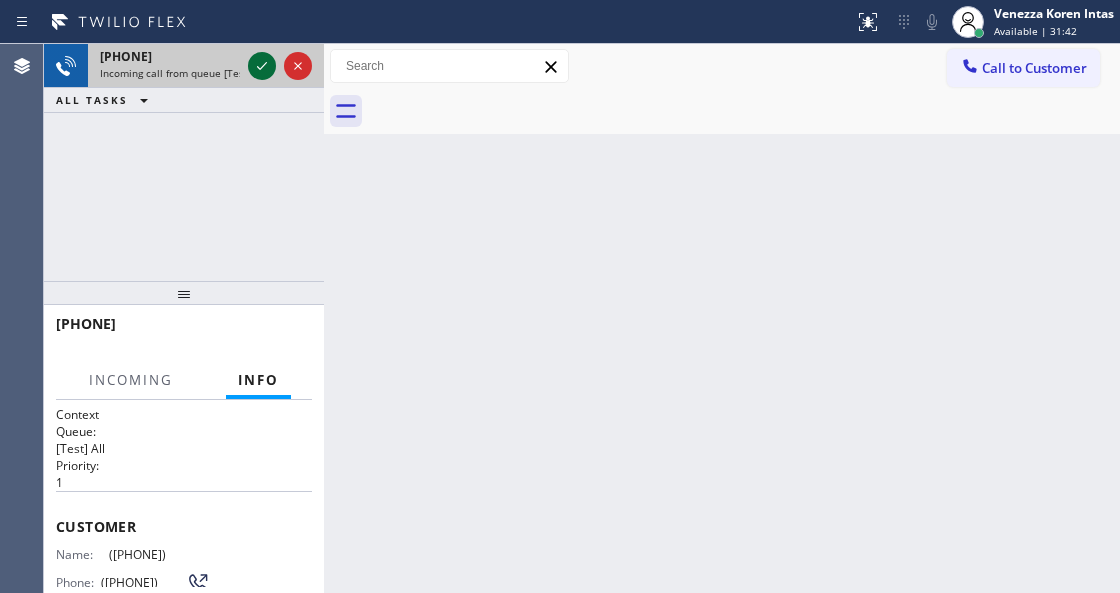click 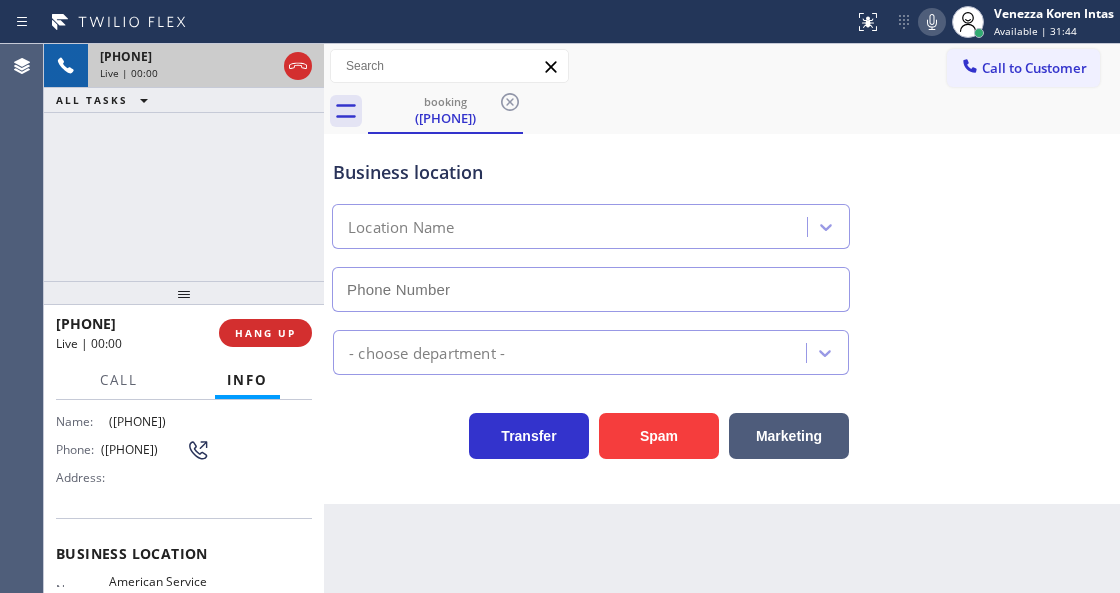 scroll, scrollTop: 266, scrollLeft: 0, axis: vertical 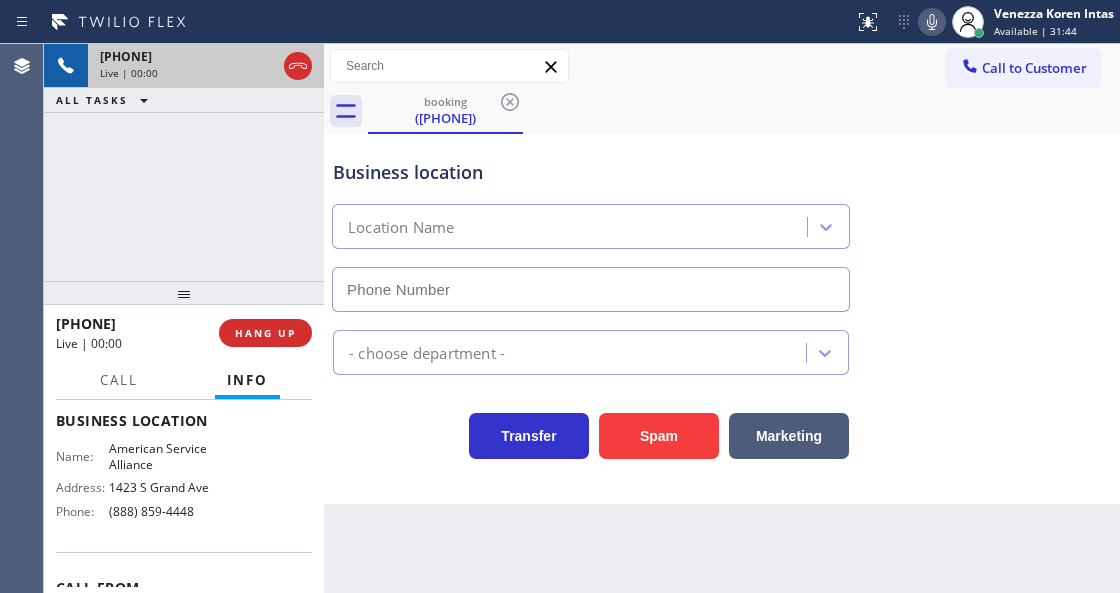 type on "(888) 859-4448" 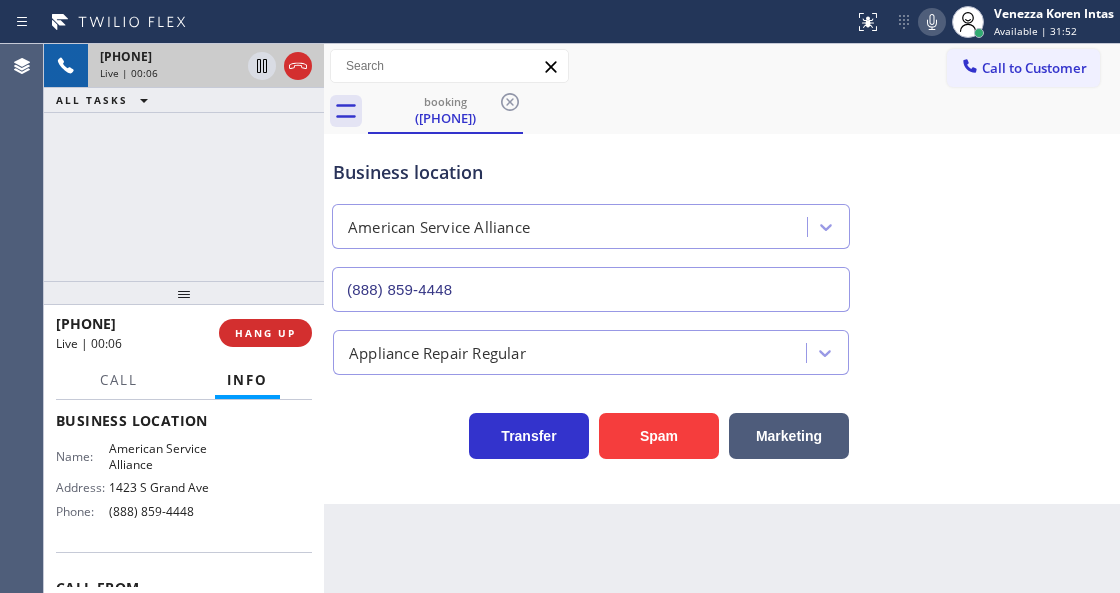 click on "Business location American Service Alliance (888) 859-4448 Appliance Repair Regular Transfer Spam Marketing" at bounding box center [722, 319] 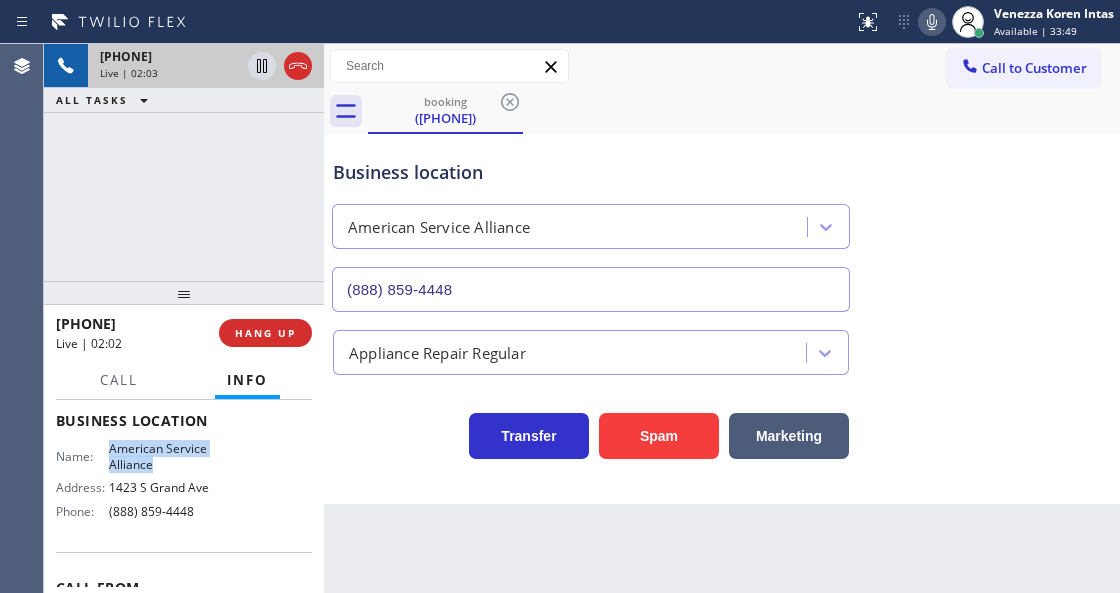 drag, startPoint x: 108, startPoint y: 444, endPoint x: 165, endPoint y: 458, distance: 58.694122 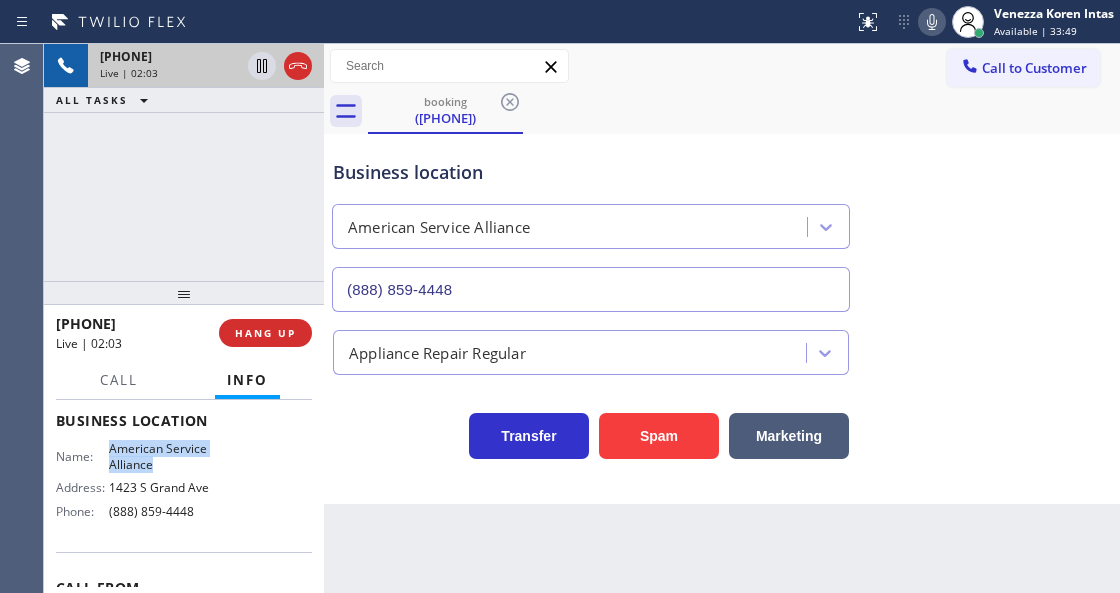 copy on "American Service Alliance" 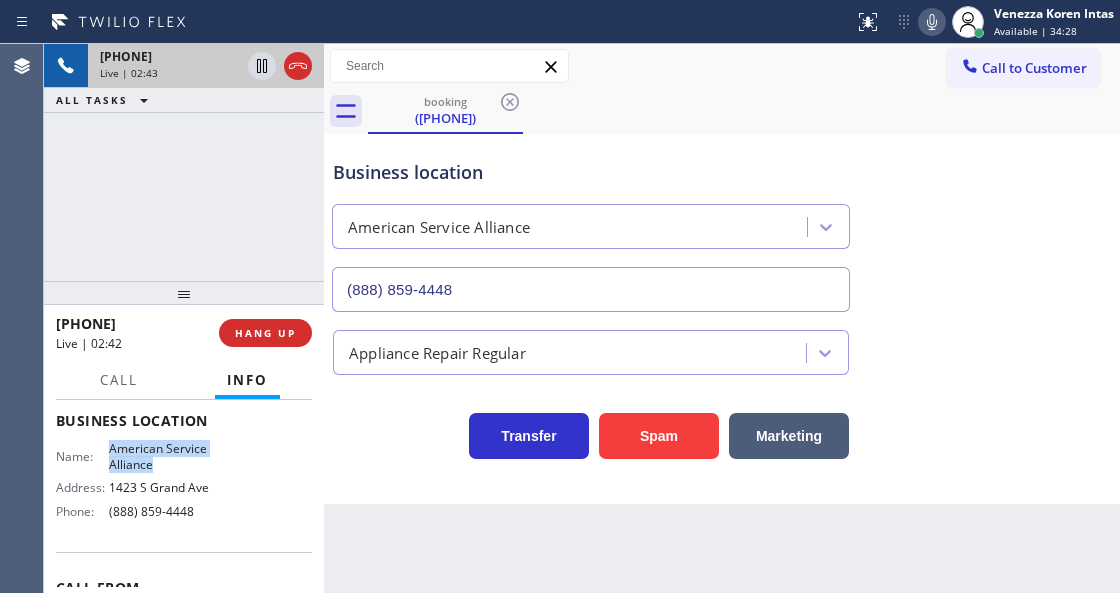 click 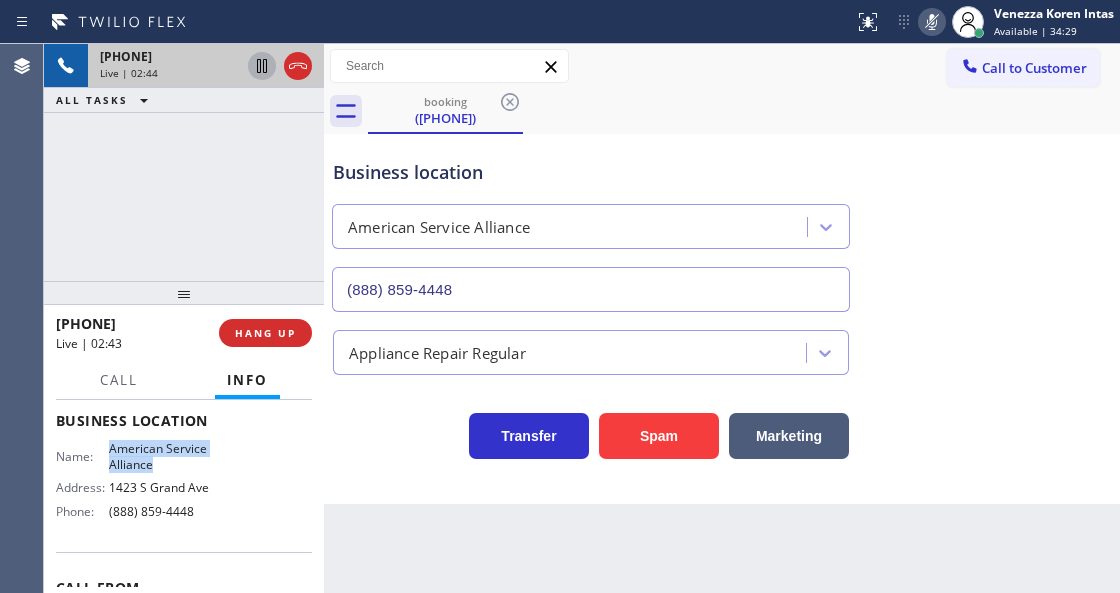 click 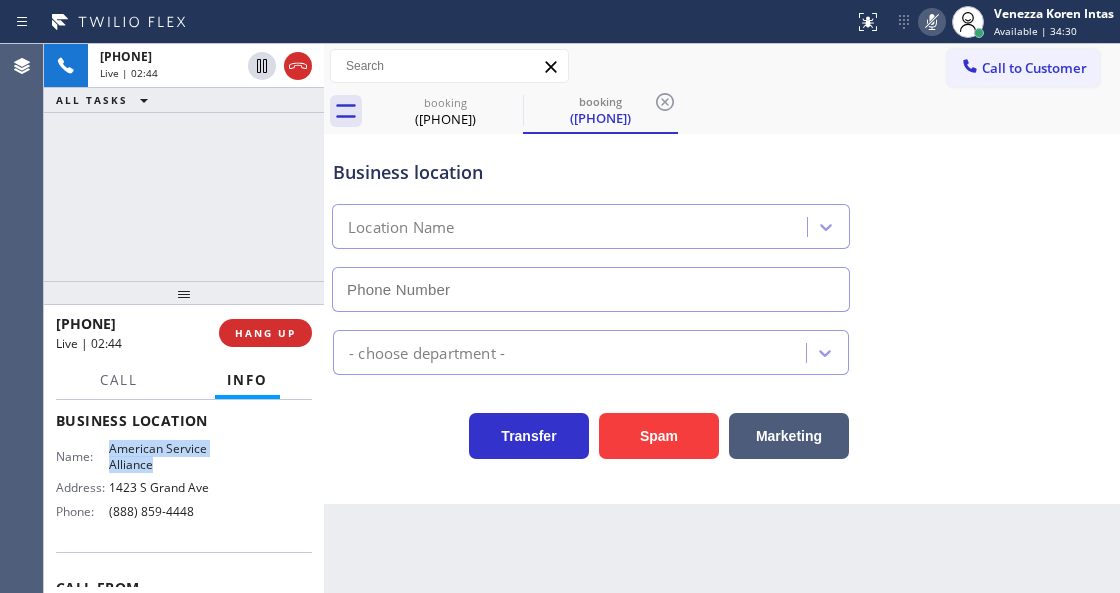 type on "(888) 859-4448" 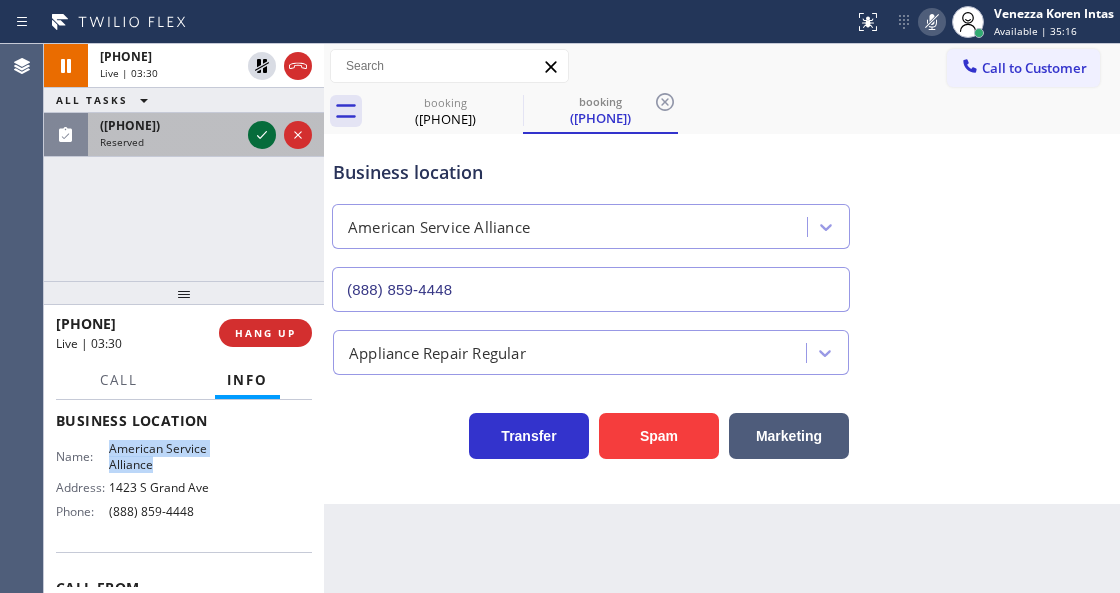 click 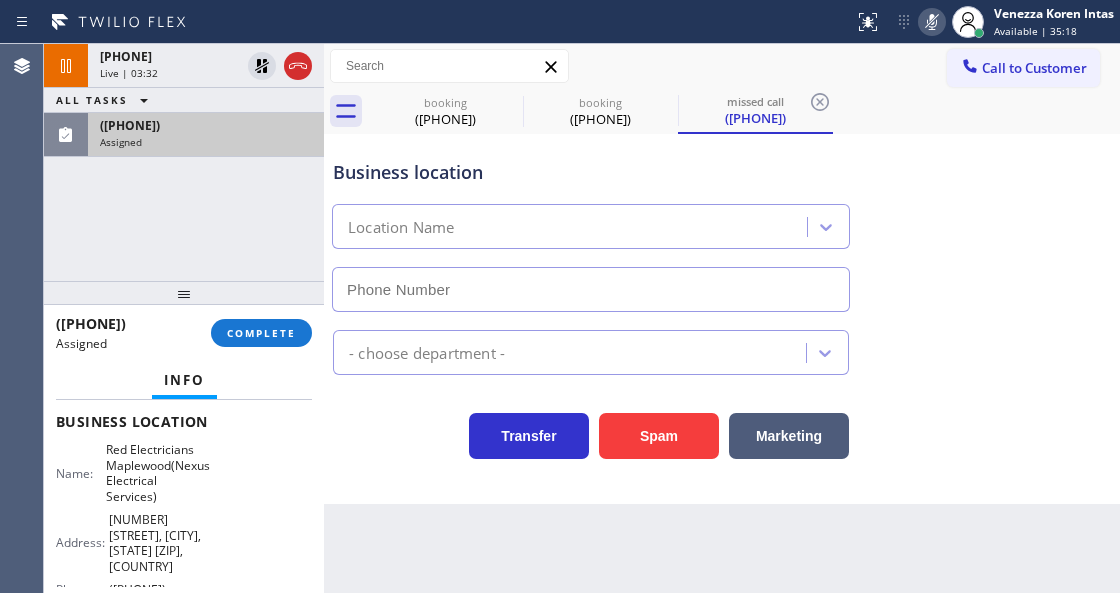 scroll, scrollTop: 349, scrollLeft: 0, axis: vertical 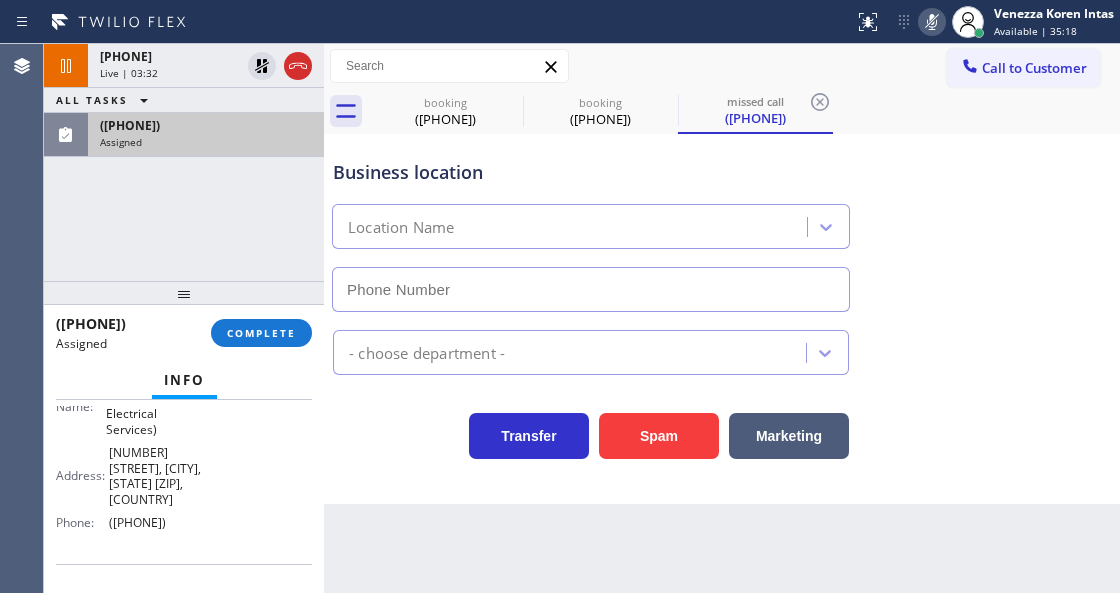 type on "(973) 791-5586" 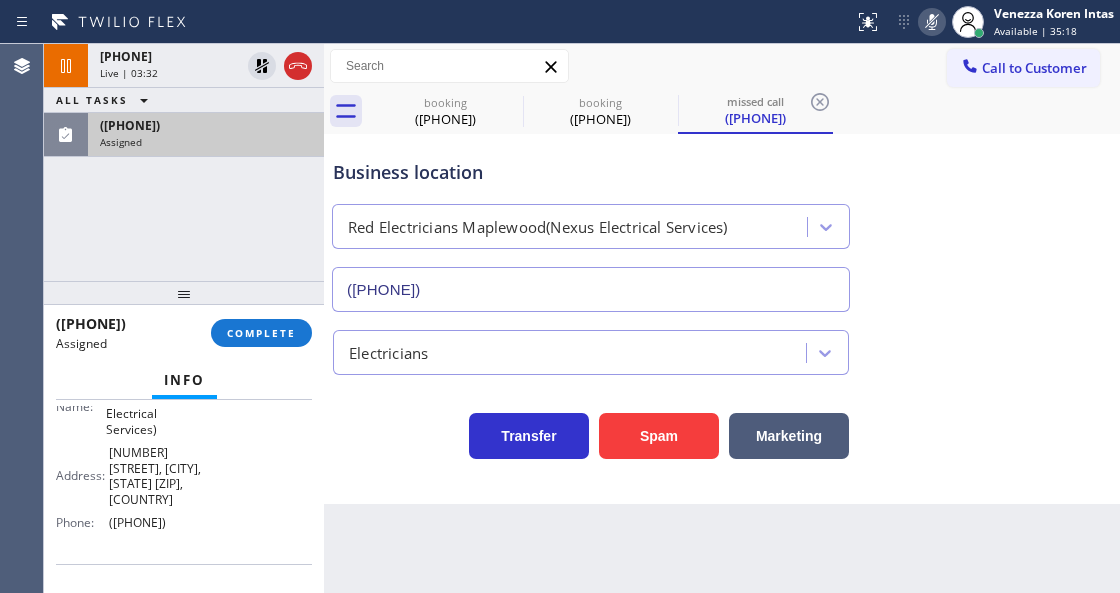 click on "(201) 844-5007" at bounding box center (206, 125) 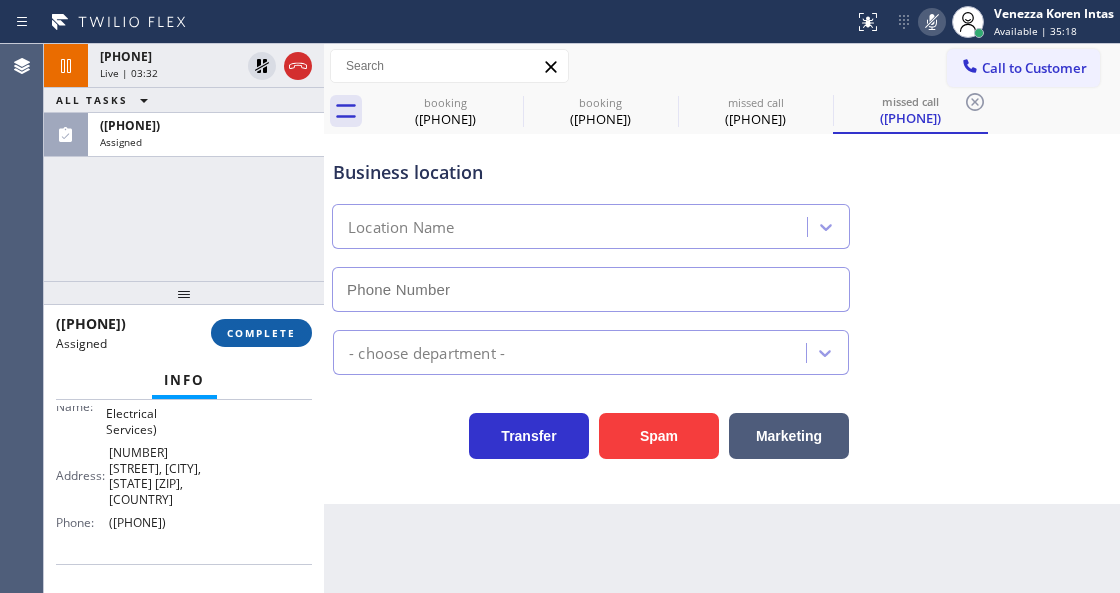 type on "(973) 791-5586" 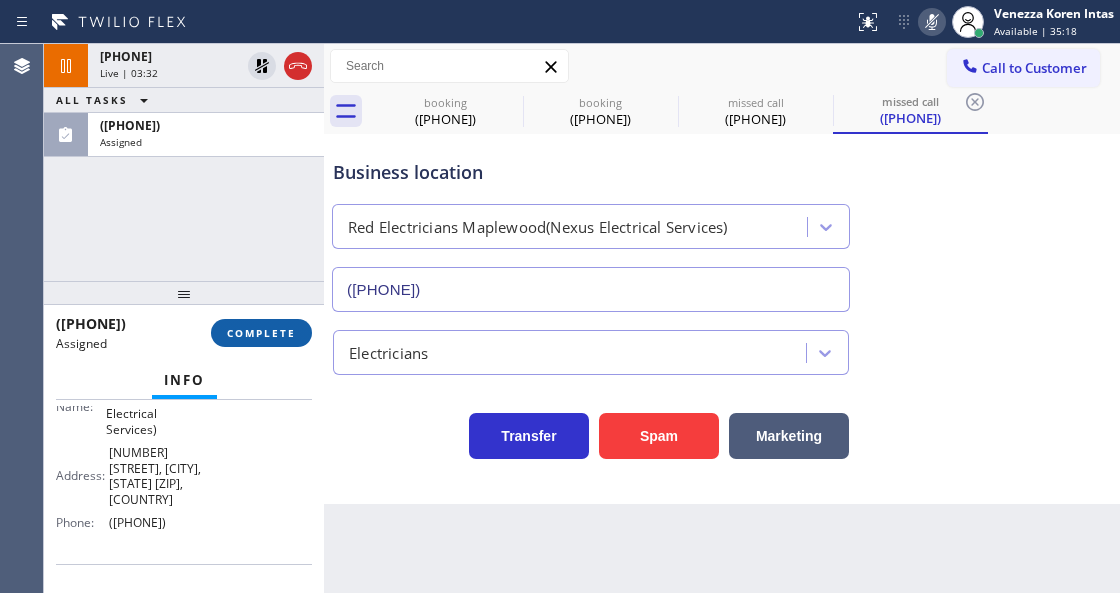 click on "COMPLETE" at bounding box center [261, 333] 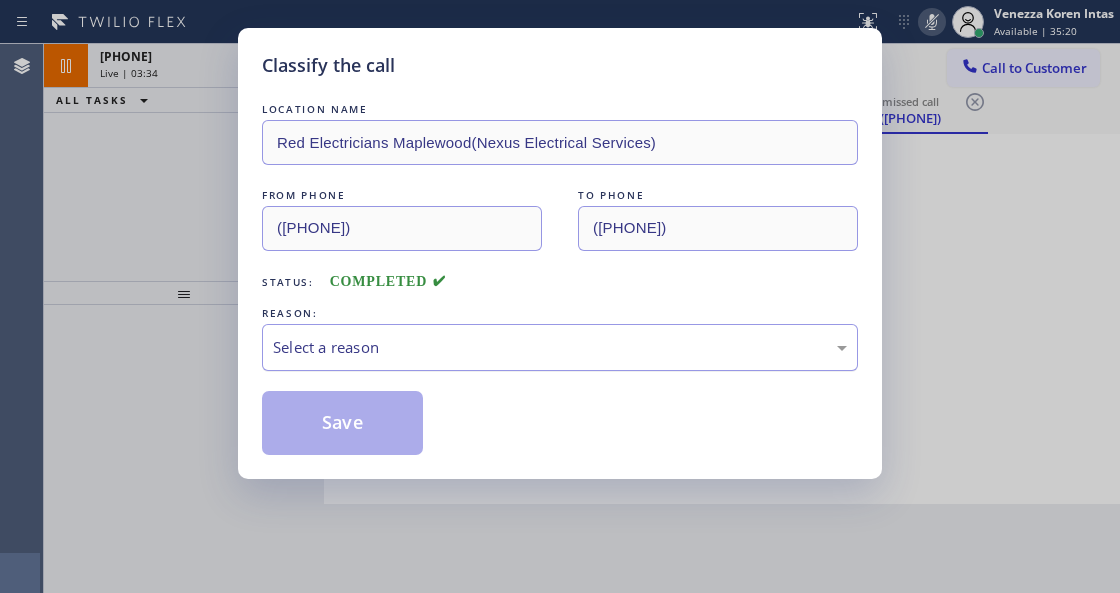 click on "Select a reason" at bounding box center [560, 347] 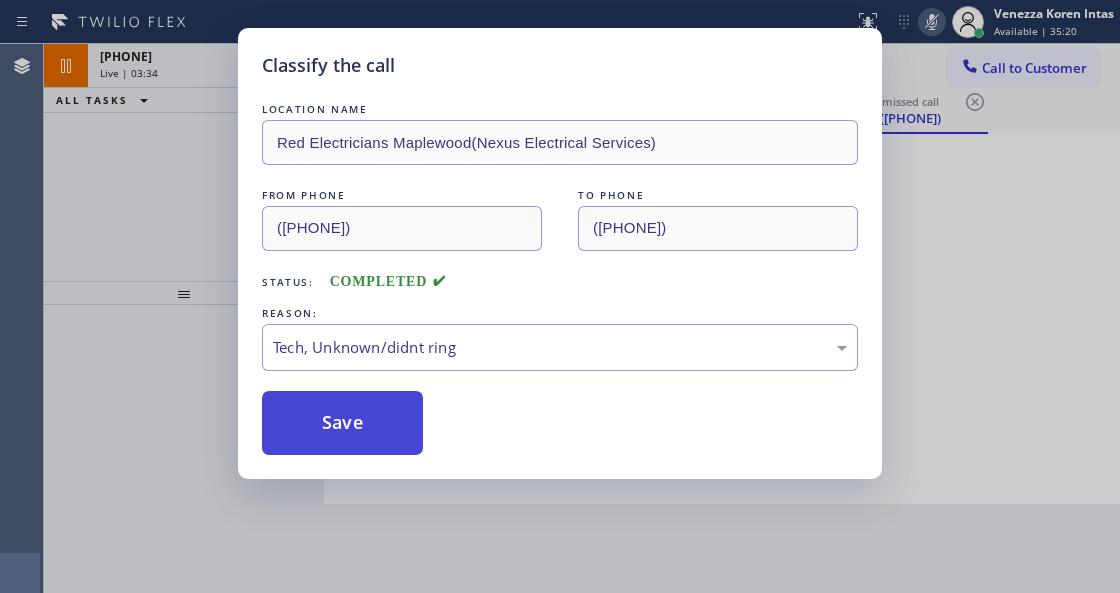 click on "Save" at bounding box center [342, 423] 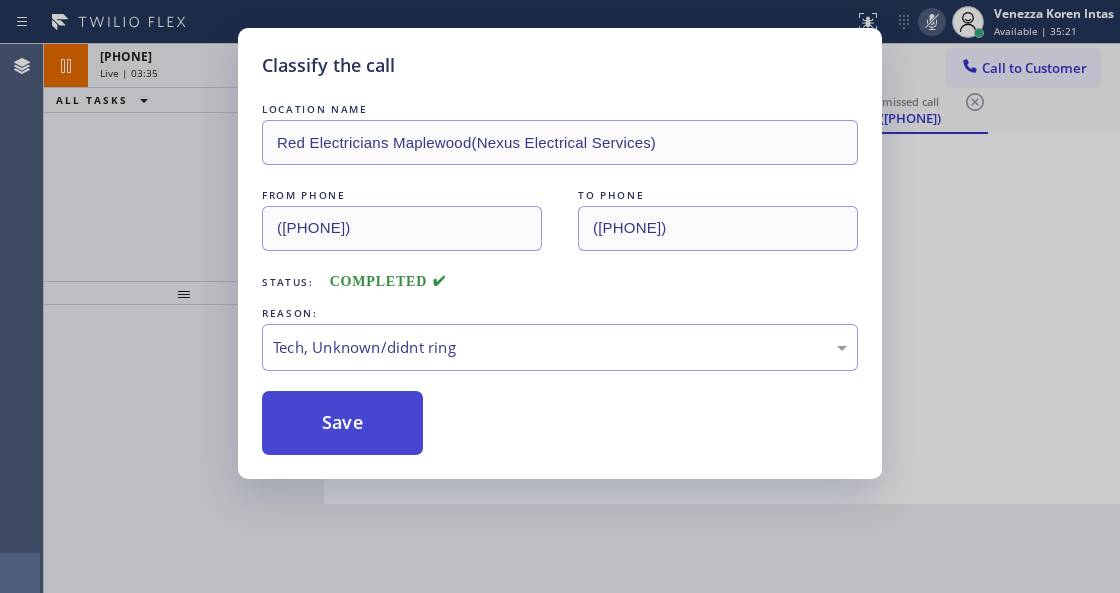 click on "Save" at bounding box center [342, 423] 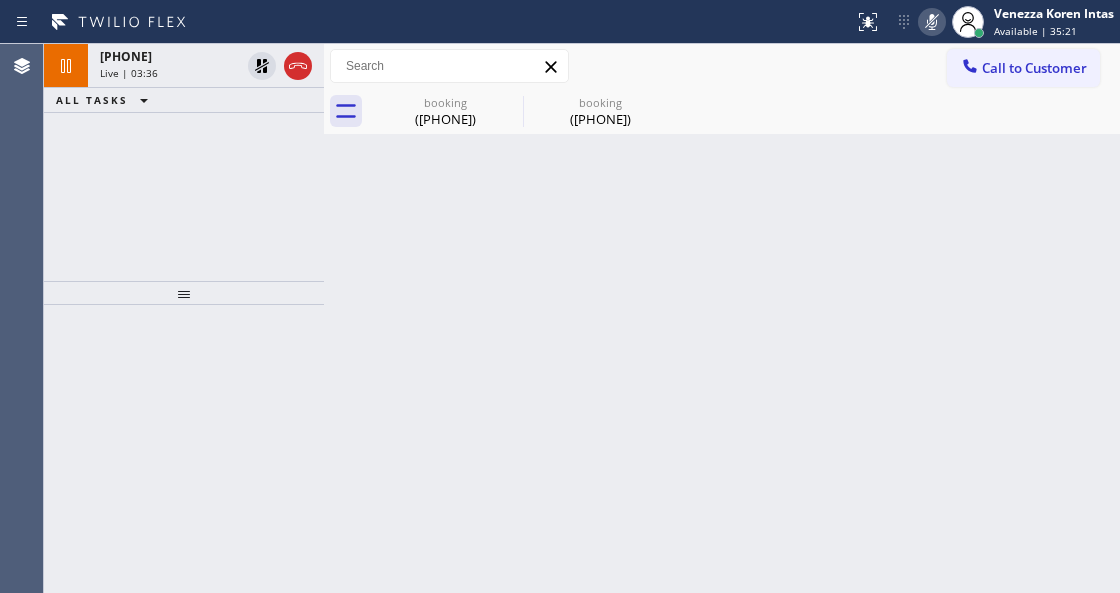 click on "Back to Dashboard Change Sender ID Customers Technicians Select a contact Outbound call Technician Search Technician Your caller id phone number Your caller id phone number Call Technician info Name   Phone none Address none Change Sender ID HVAC +18559994417 5 Star Appliance +18557314952 Appliance Repair +18554611149 Plumbing +18889090120 Air Duct Cleaning +18006865038  Electricians +18005688664 Cancel Change Check personal SMS Reset Change booking (805) 276-2350 booking (805) 276-2350 Call to Customer Outbound call Location Search location Your caller id phone number Customer number Call Outbound call Technician Search Technician Your caller id phone number Your caller id phone number Call booking (805) 276-2350 booking (805) 276-2350 Business location American Service Alliance (888) 859-4448 Appliance Repair Regular Transfer Spam Marketing Business location American Service Alliance (888) 859-4448 Appliance Repair Regular Transfer Spam Marketing" at bounding box center (722, 318) 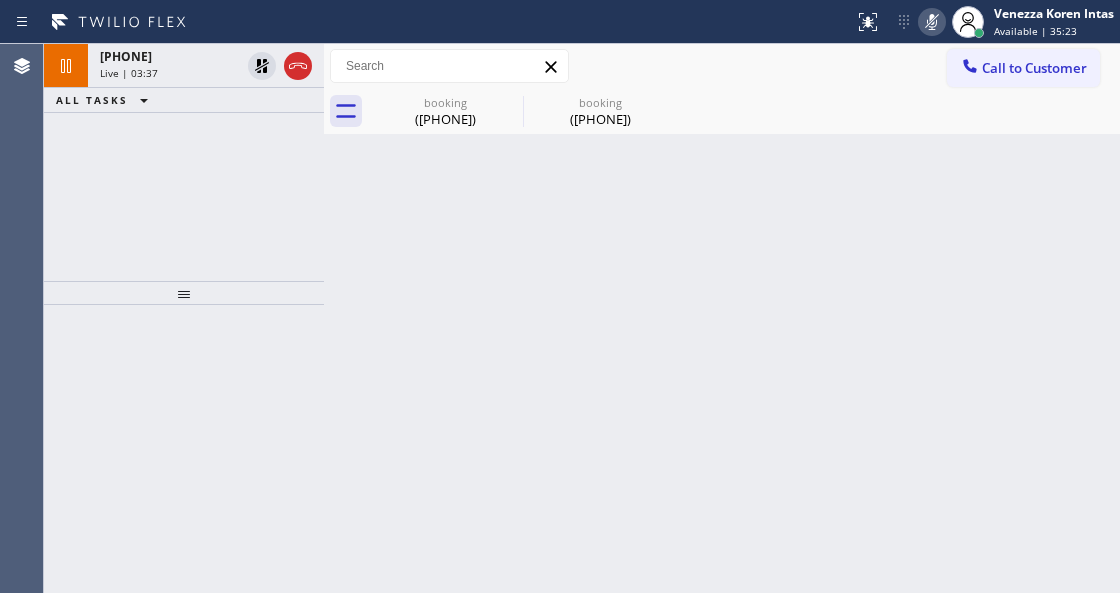 click 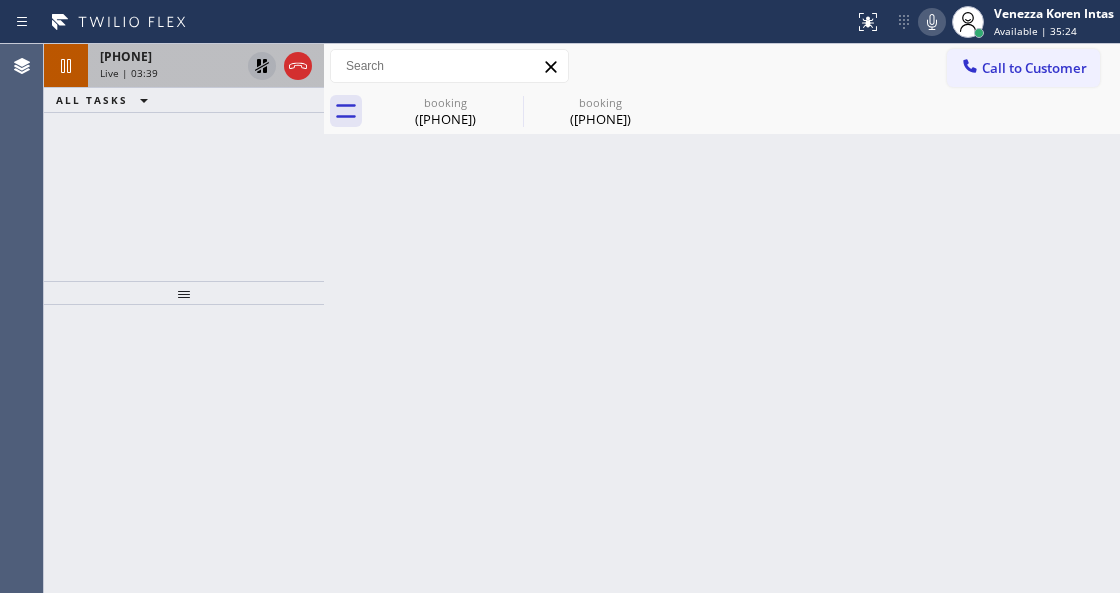 click 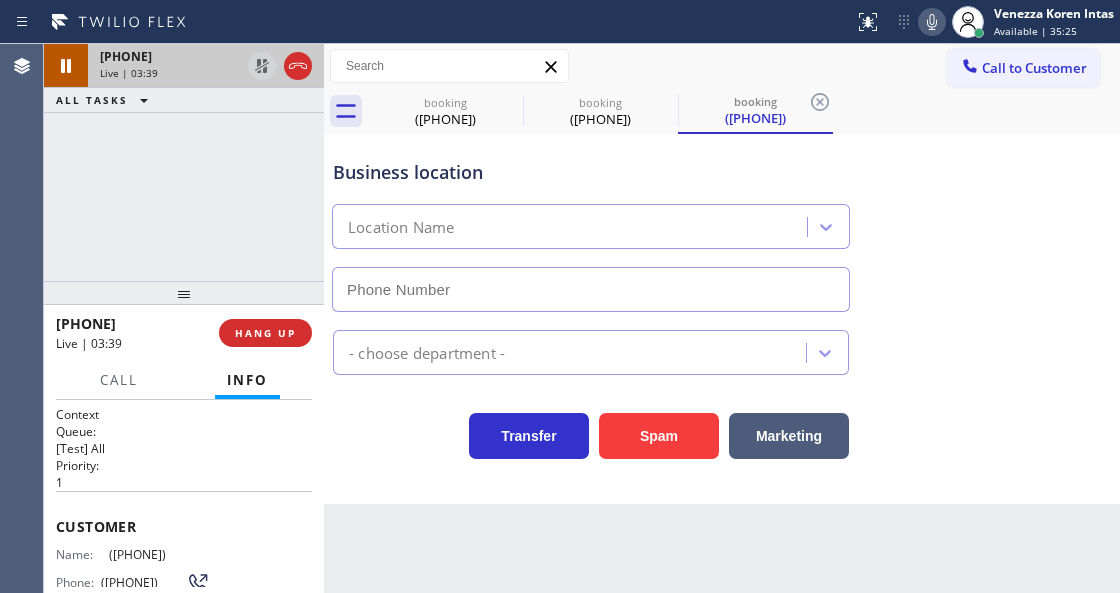 click on "Live | 03:39" at bounding box center [170, 73] 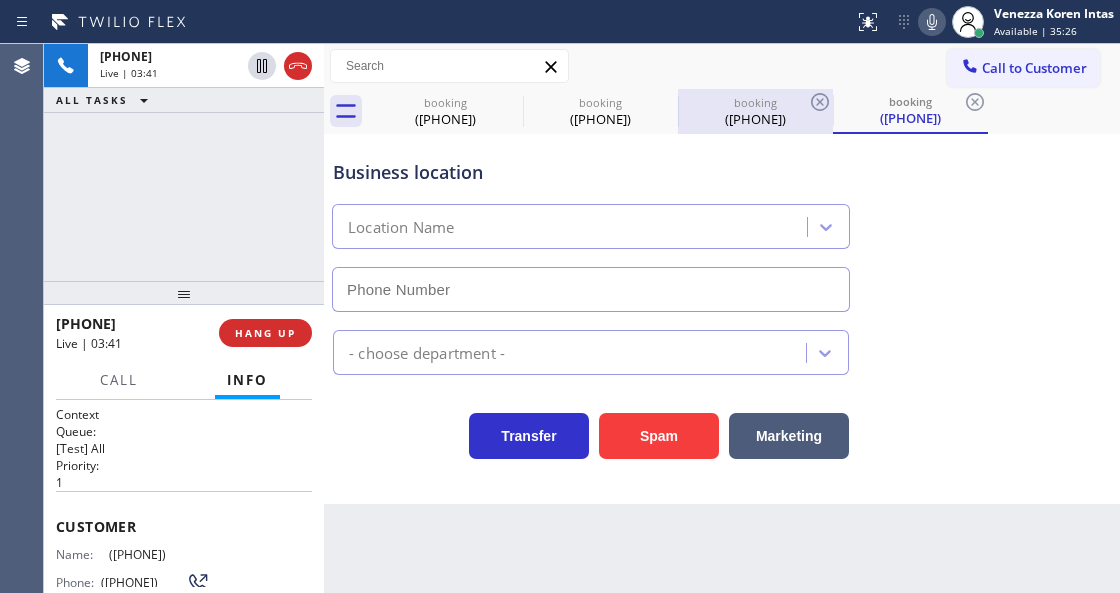 type on "(888) 859-4448" 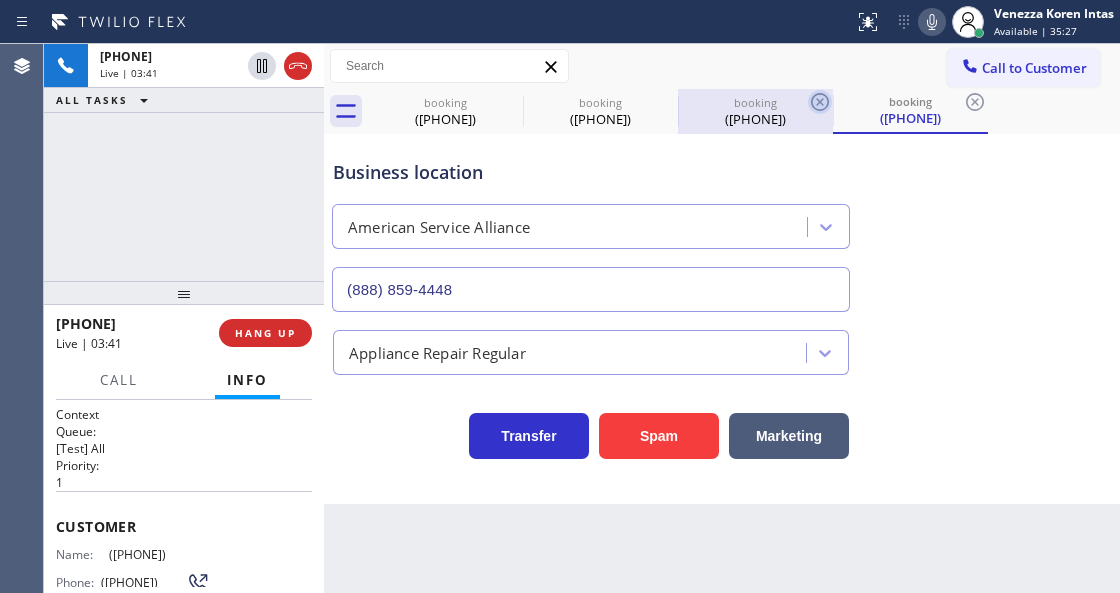 click 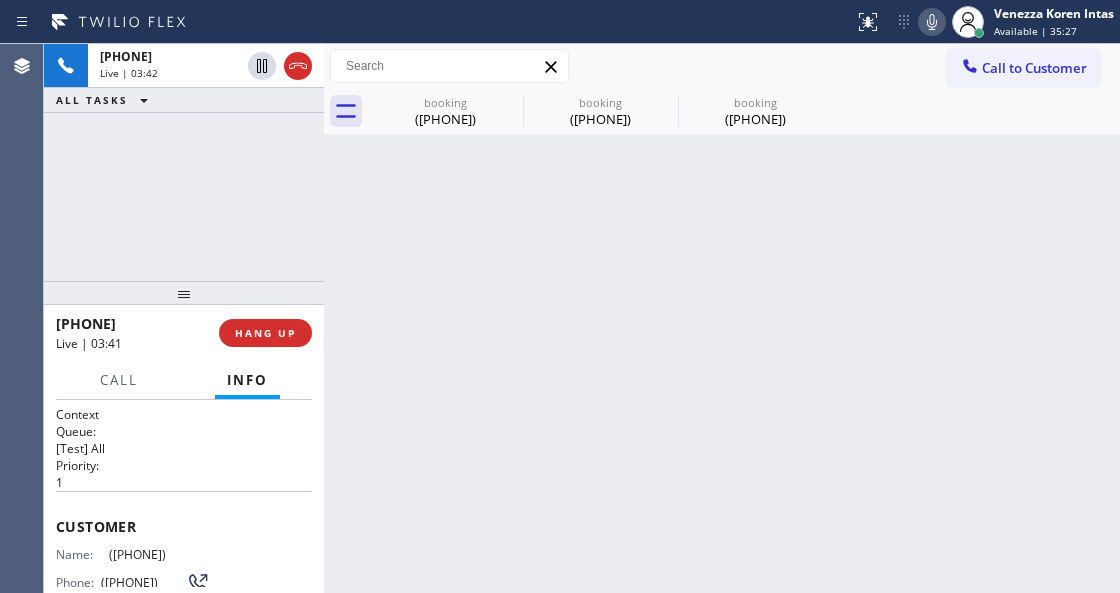 click 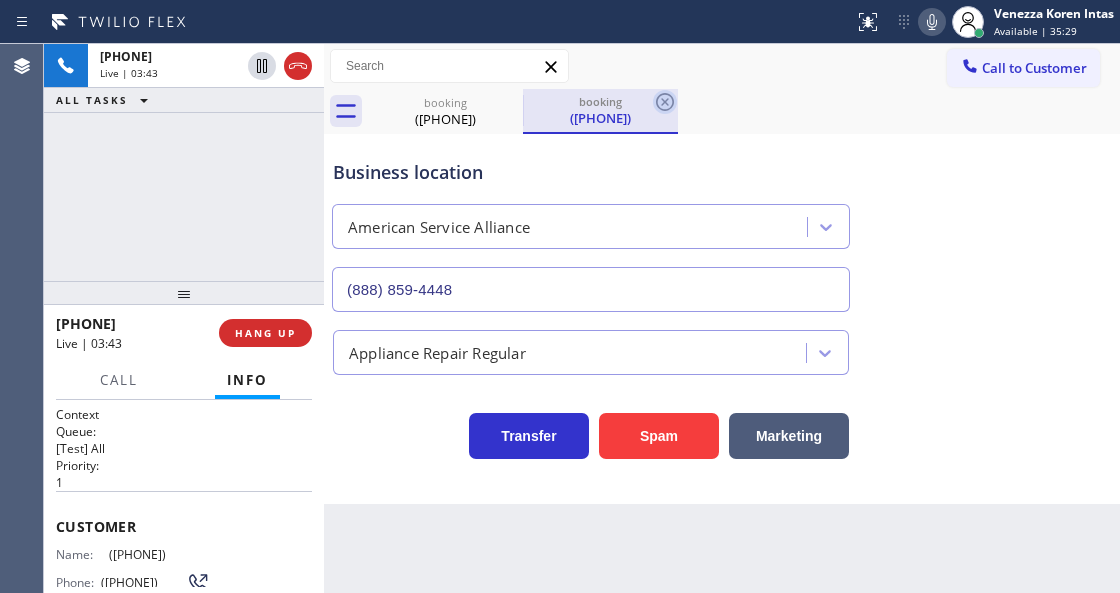 click 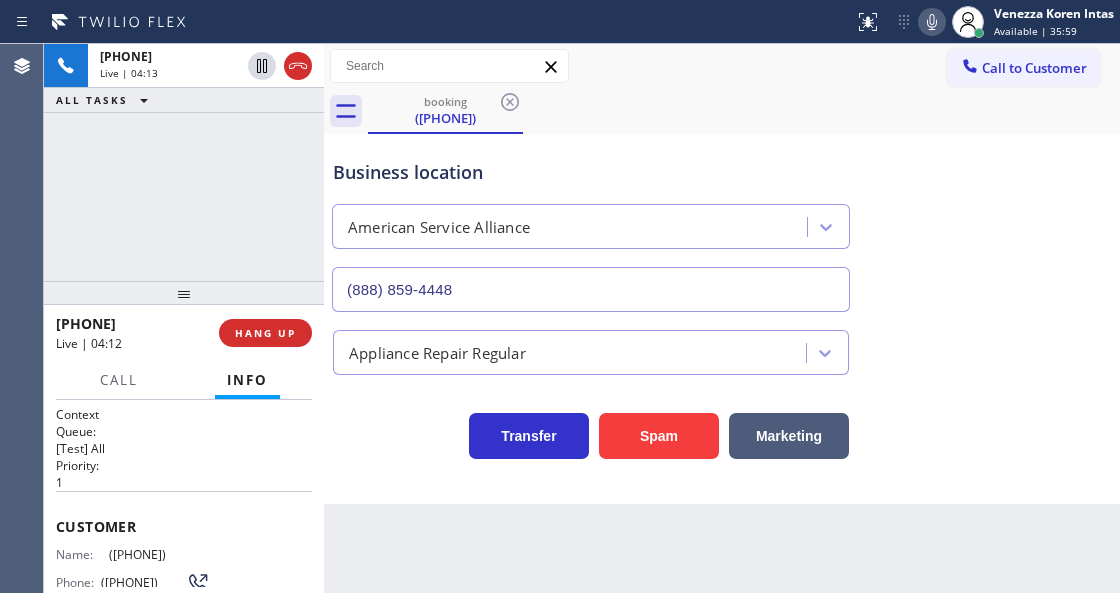 drag, startPoint x: 215, startPoint y: 550, endPoint x: 106, endPoint y: 543, distance: 109.22454 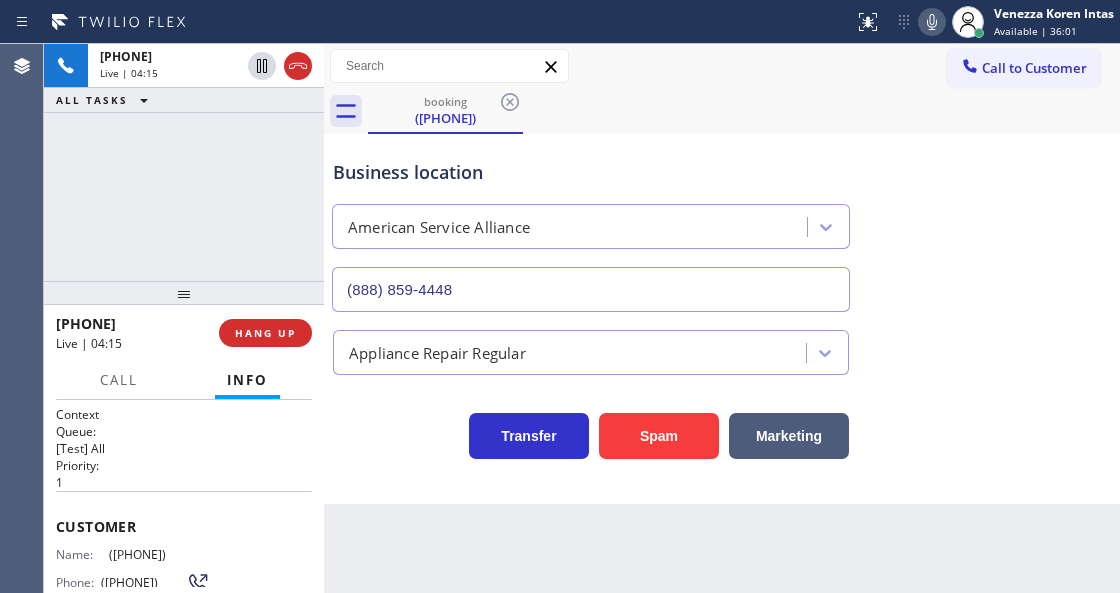 copy on "(805) 276-2350" 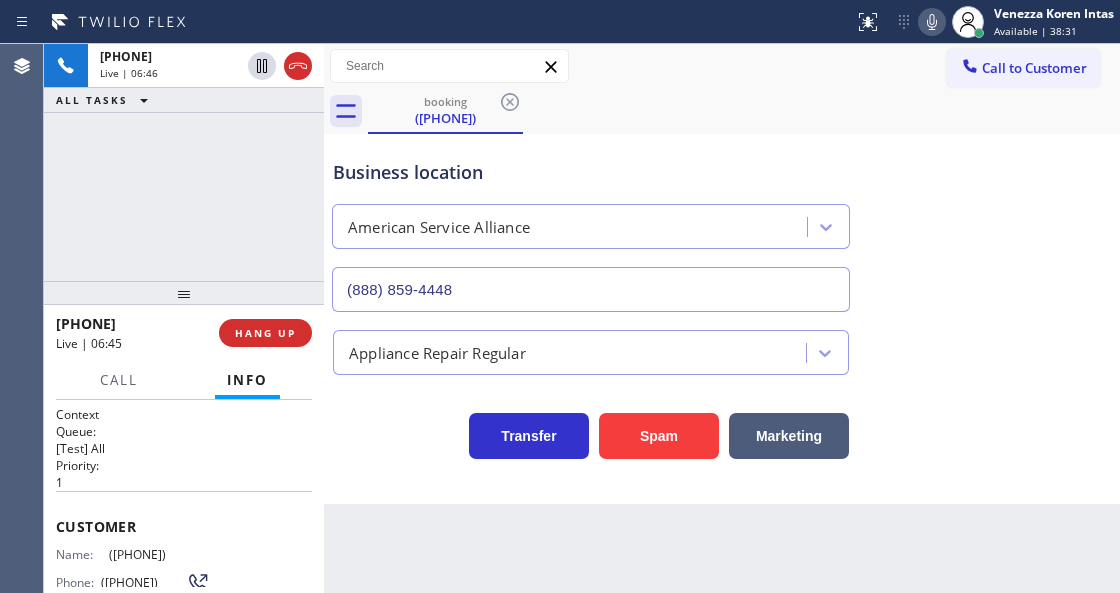 click on "Customer" at bounding box center [184, 526] 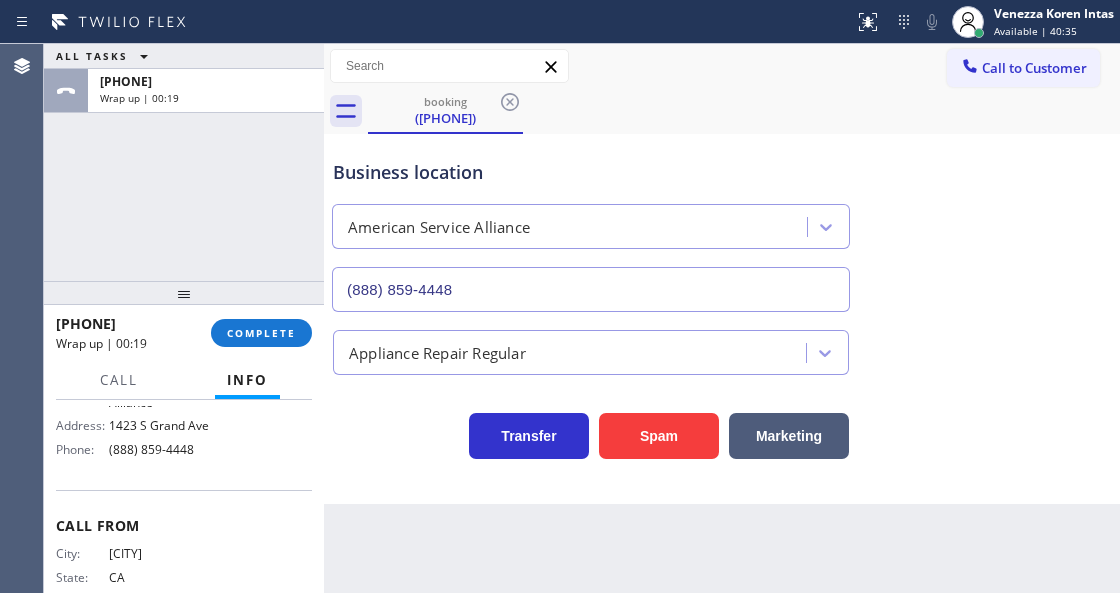 scroll, scrollTop: 333, scrollLeft: 0, axis: vertical 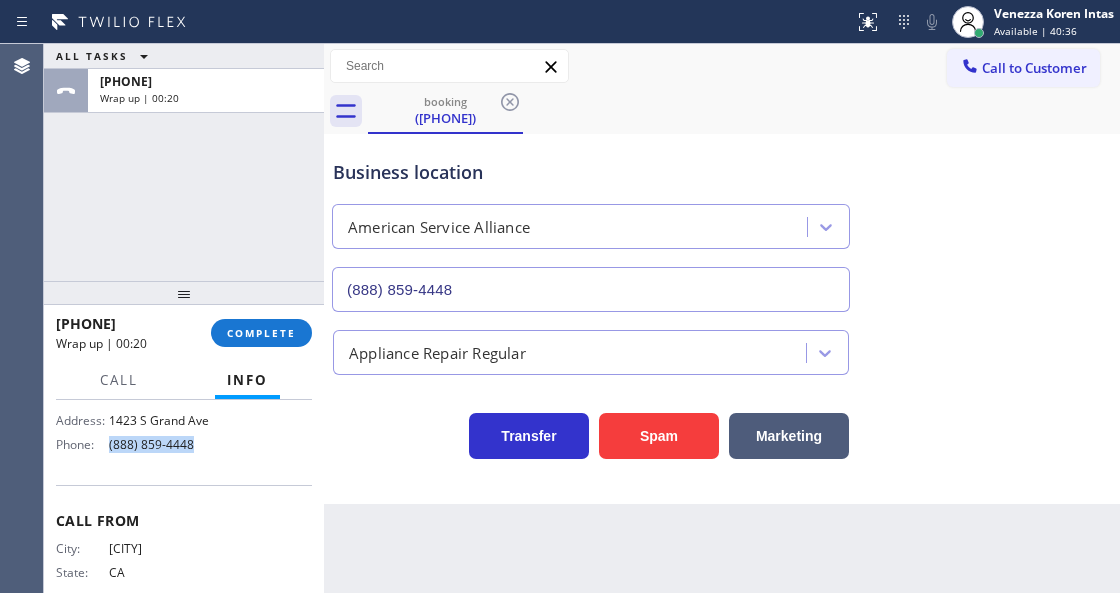 drag, startPoint x: 212, startPoint y: 460, endPoint x: 105, endPoint y: 464, distance: 107.07474 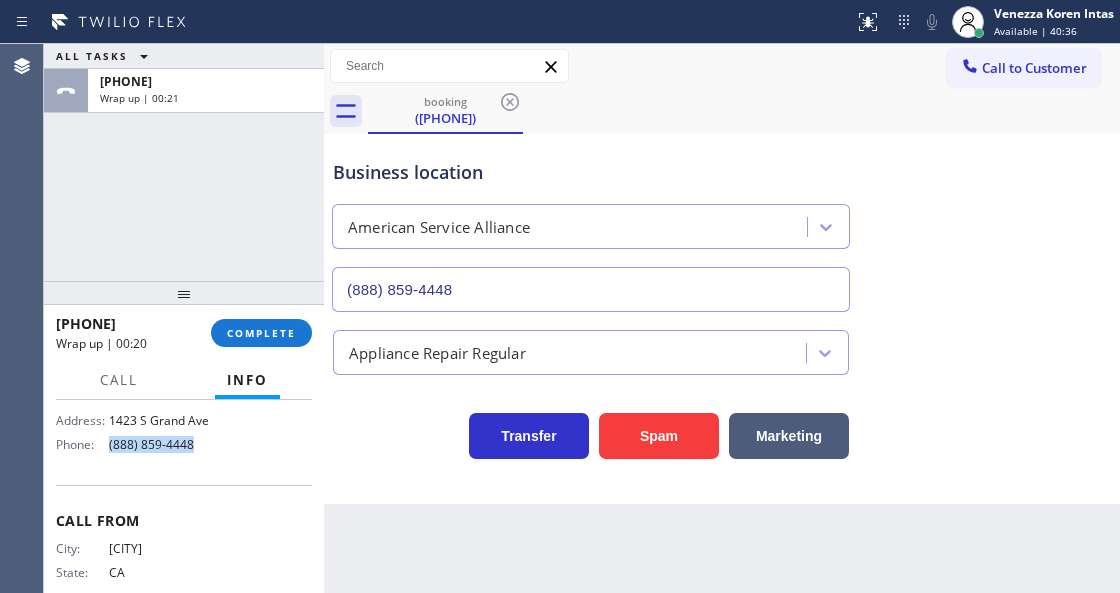 copy on "(888) 859-4448" 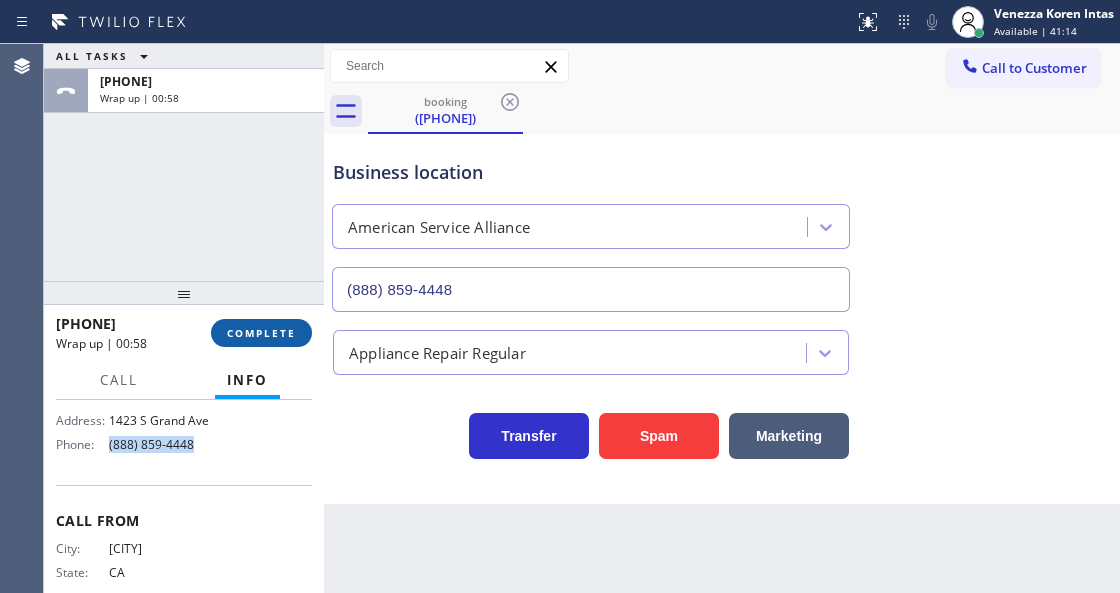 click on "COMPLETE" at bounding box center (261, 333) 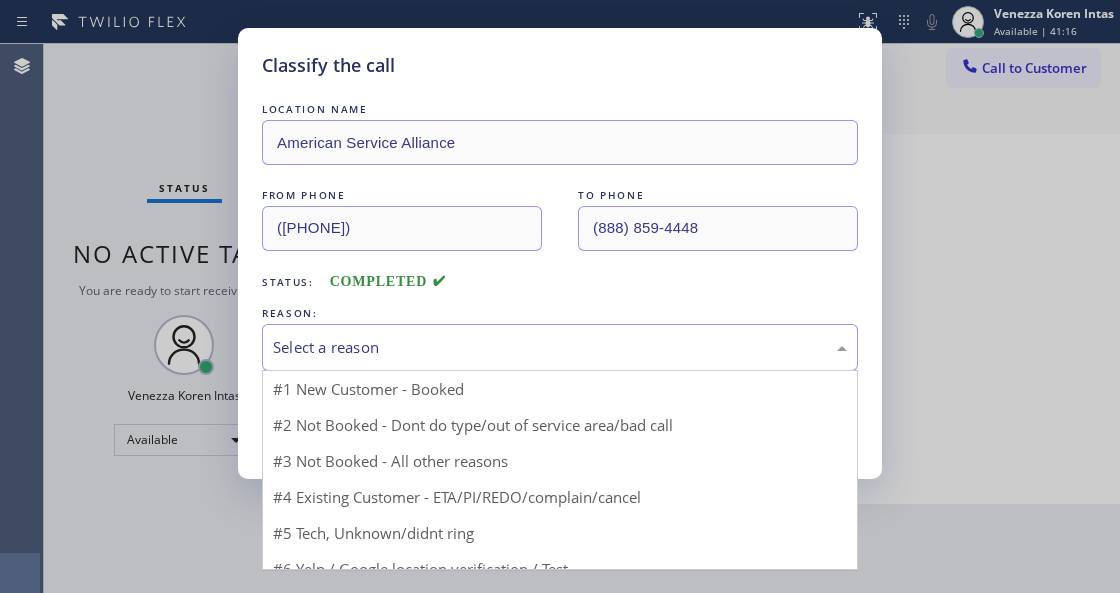 click on "Select a reason" at bounding box center [560, 347] 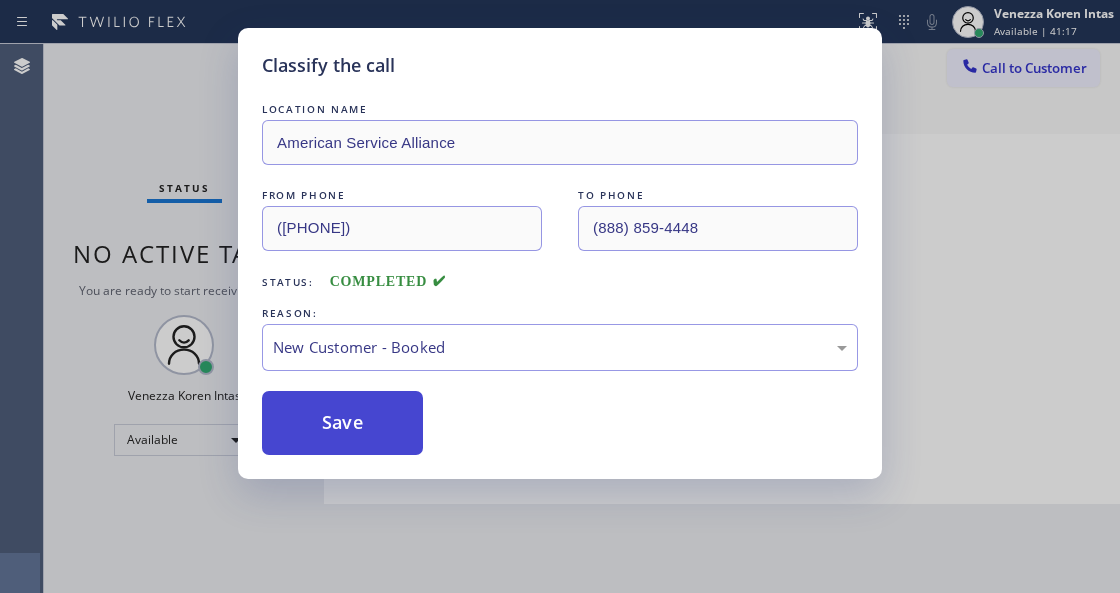 click on "Save" at bounding box center [342, 423] 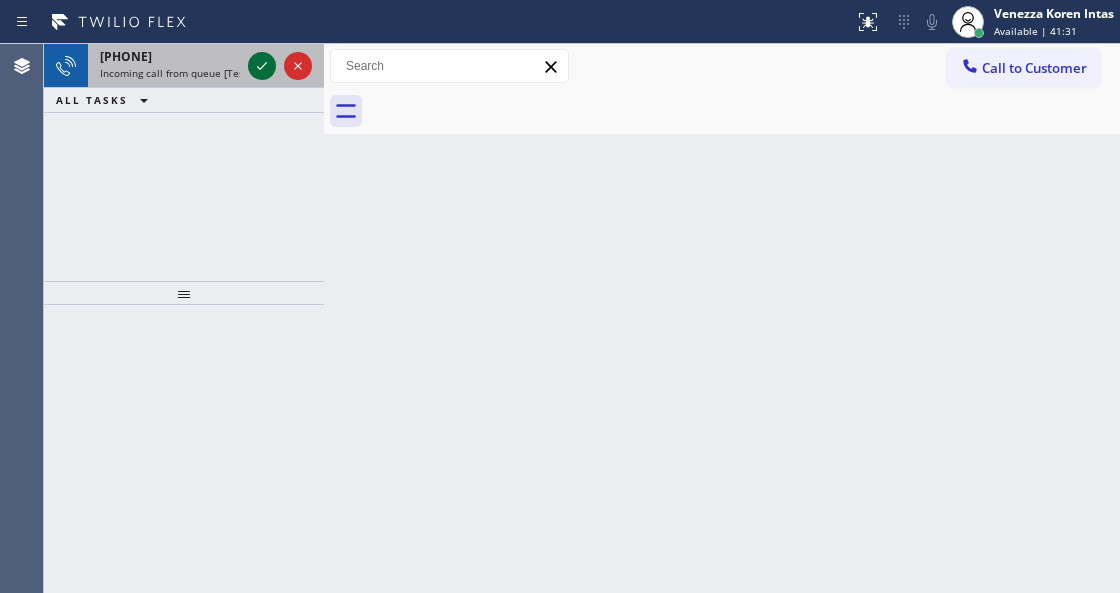 click 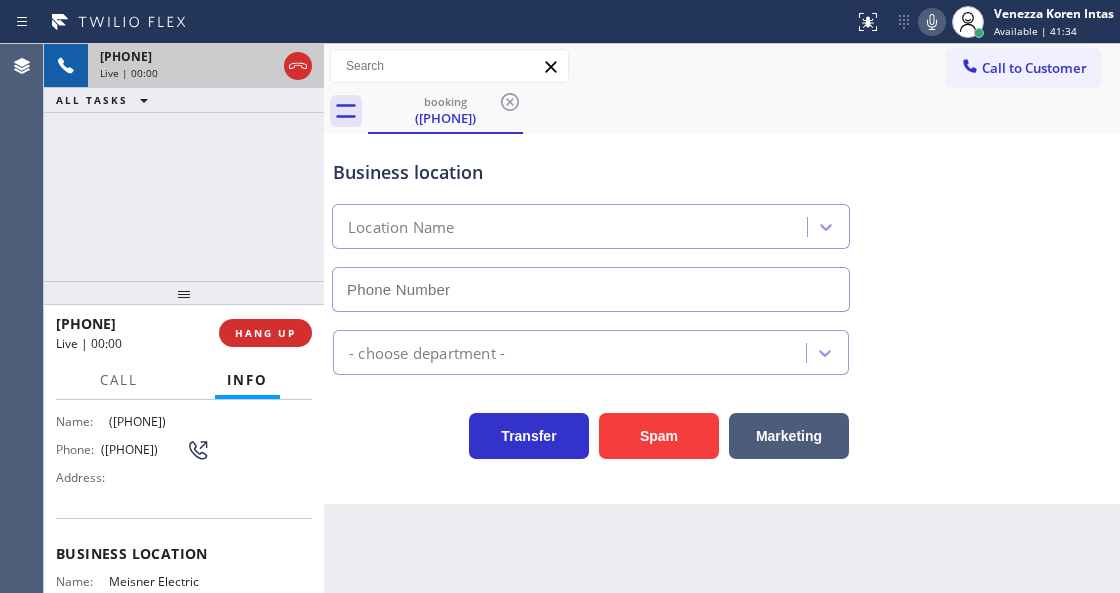 scroll, scrollTop: 266, scrollLeft: 0, axis: vertical 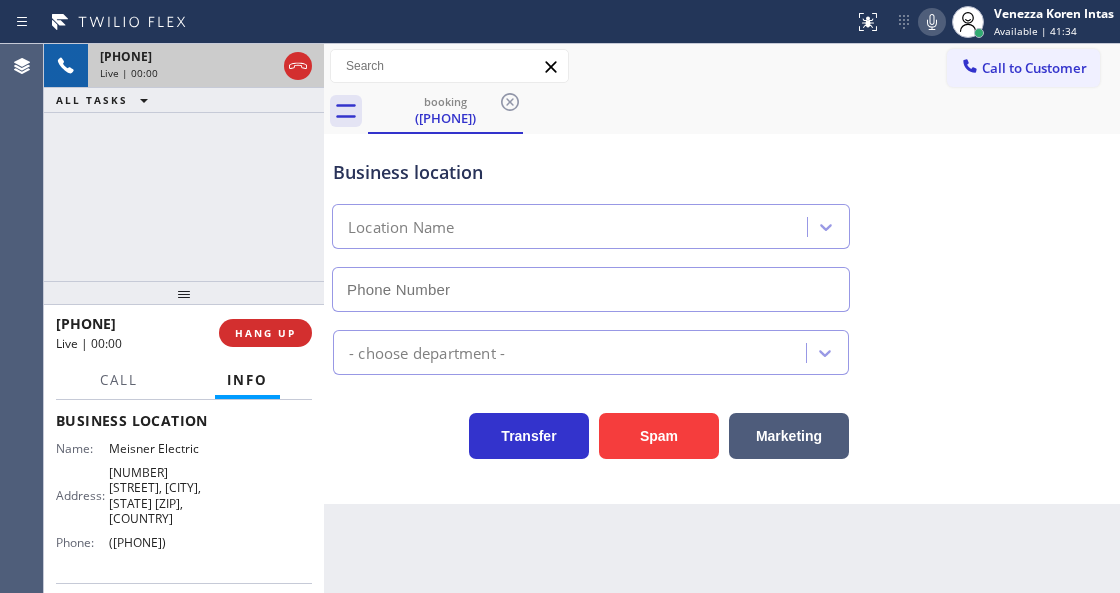 type on "(954) 738-7814" 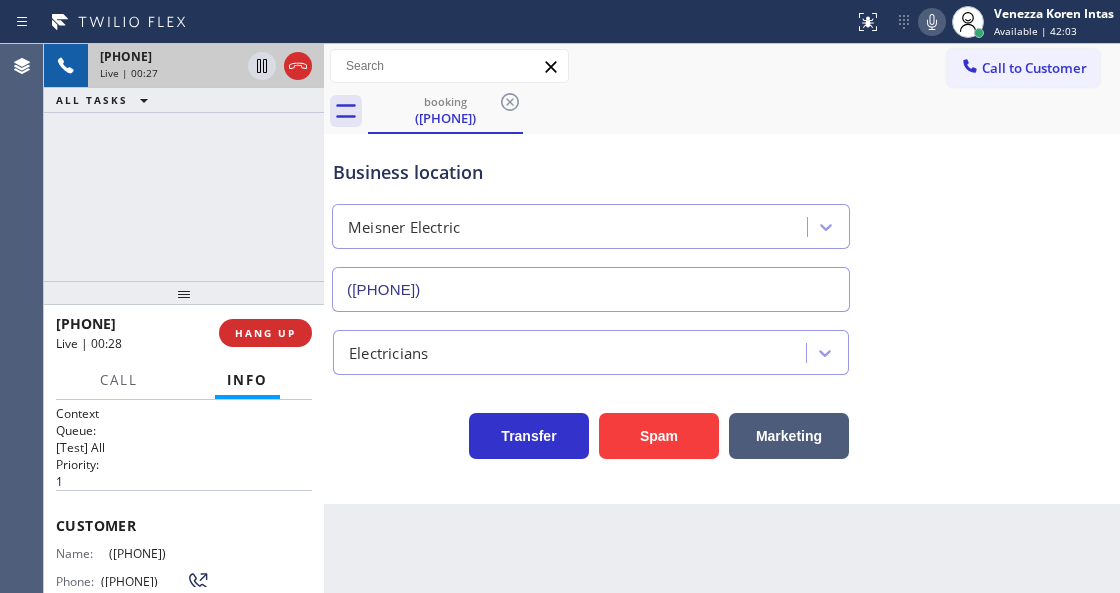 scroll, scrollTop: 0, scrollLeft: 0, axis: both 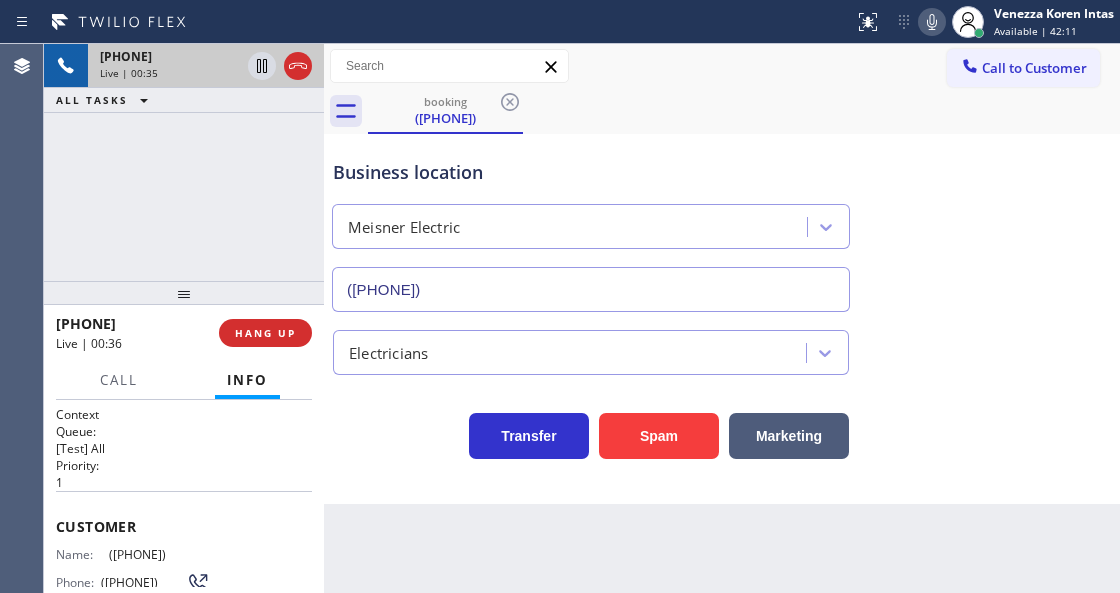 click on "(786) 691-7589" at bounding box center (159, 554) 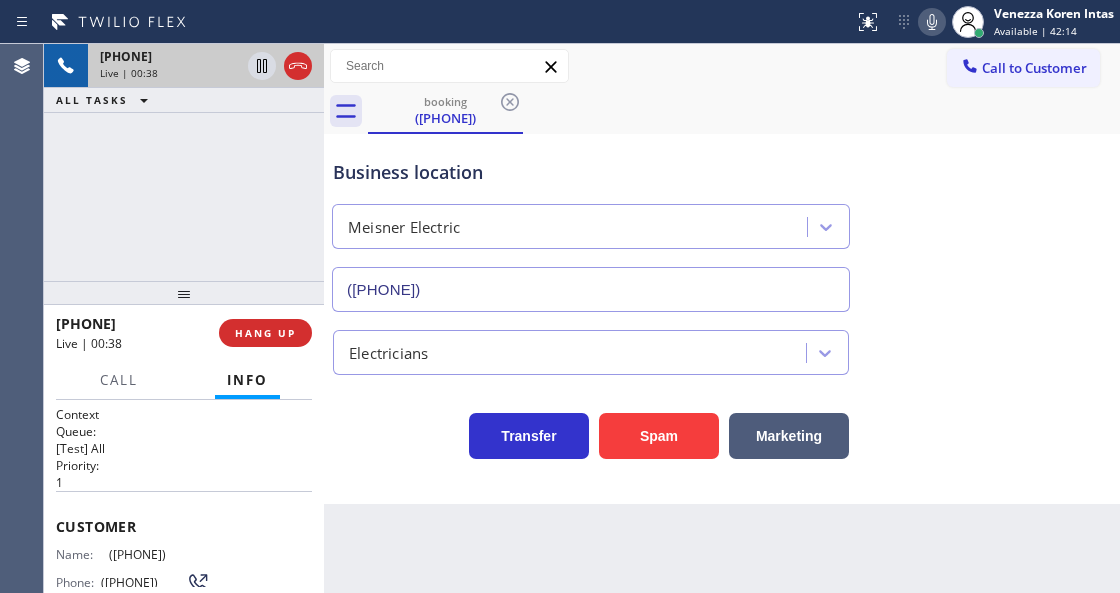 click on "Business location Meisner Electric (954) 738-7814" at bounding box center (722, 221) 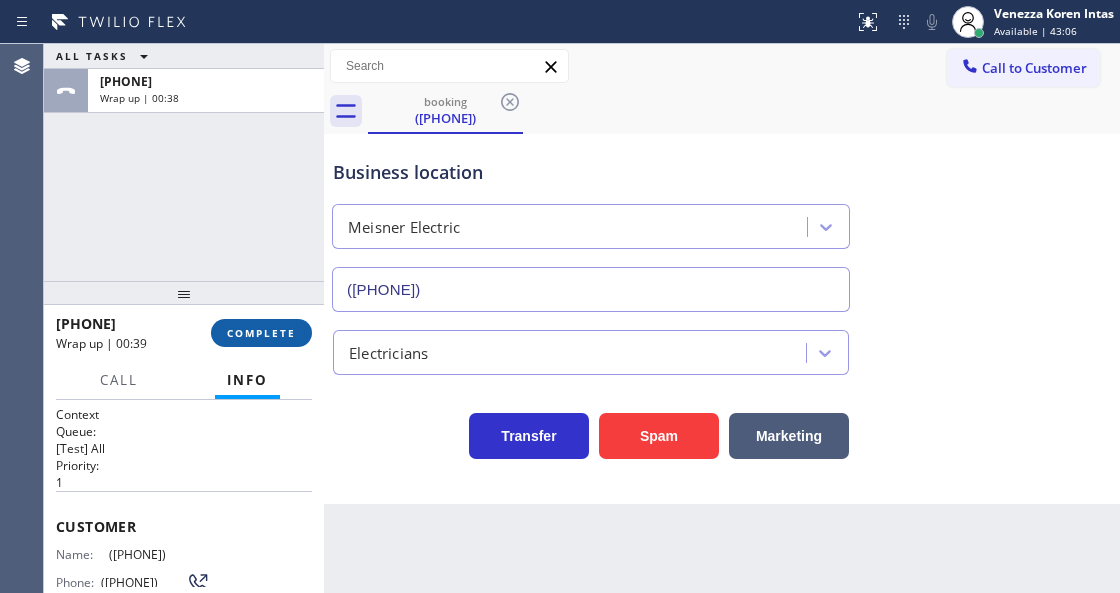 click on "COMPLETE" at bounding box center [261, 333] 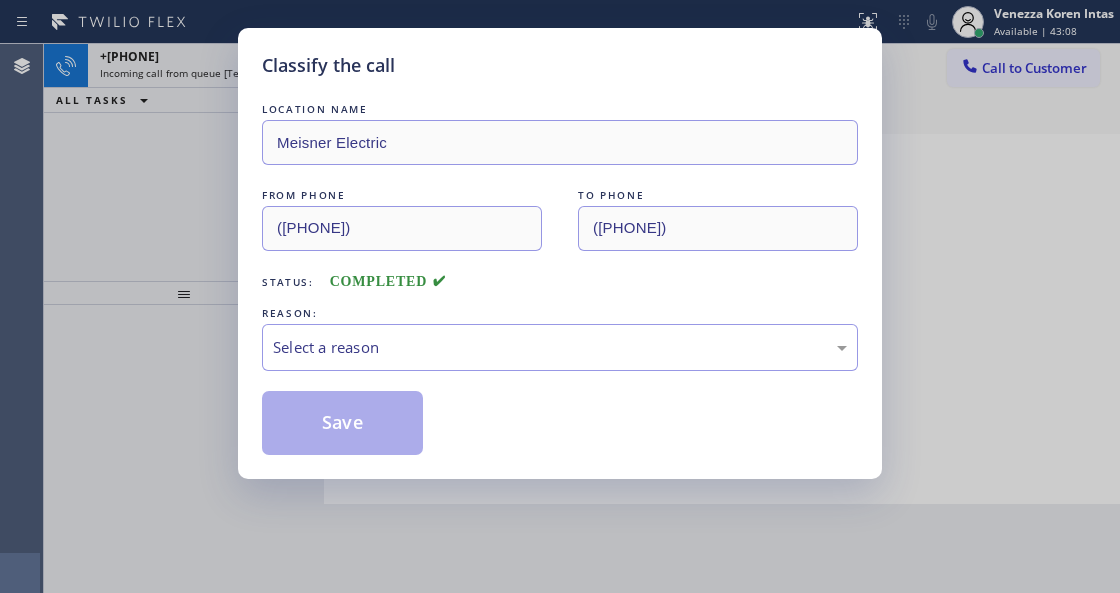 click on "Select a reason" at bounding box center (560, 347) 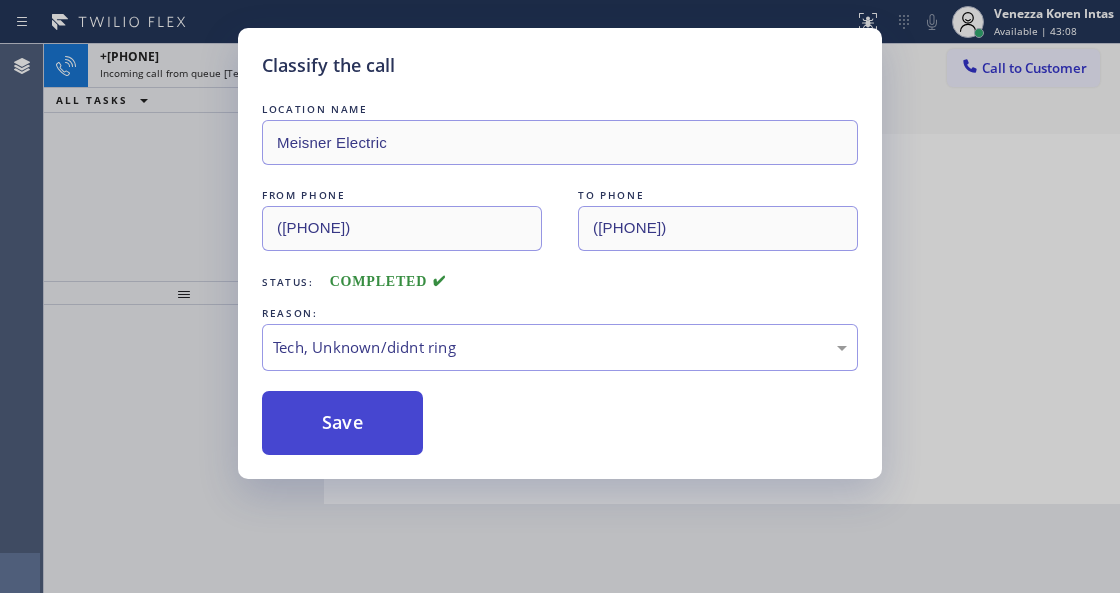 click on "Save" at bounding box center (342, 423) 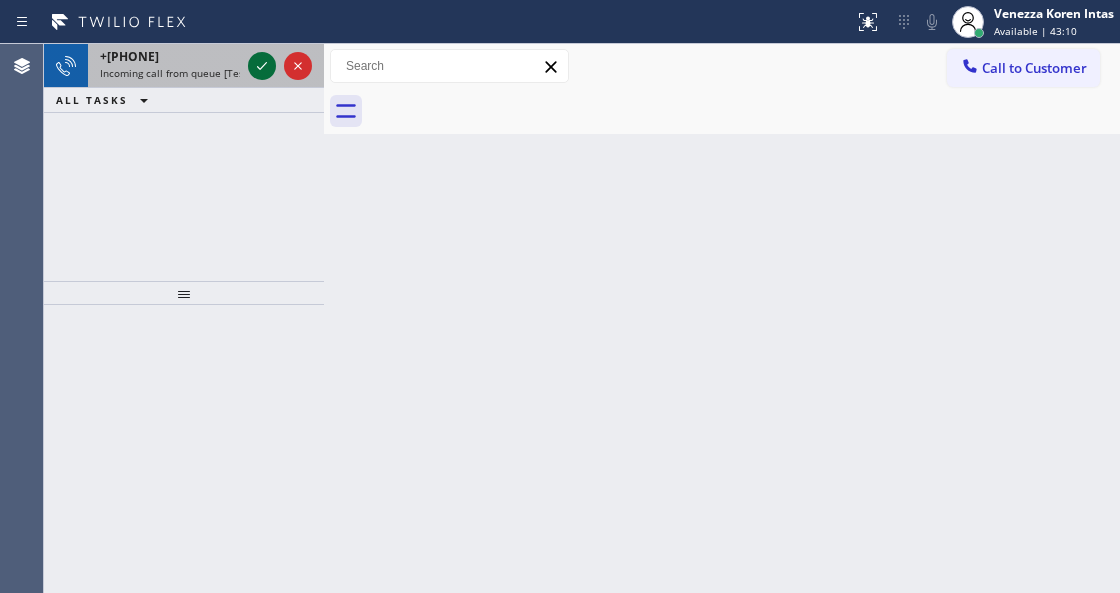 click 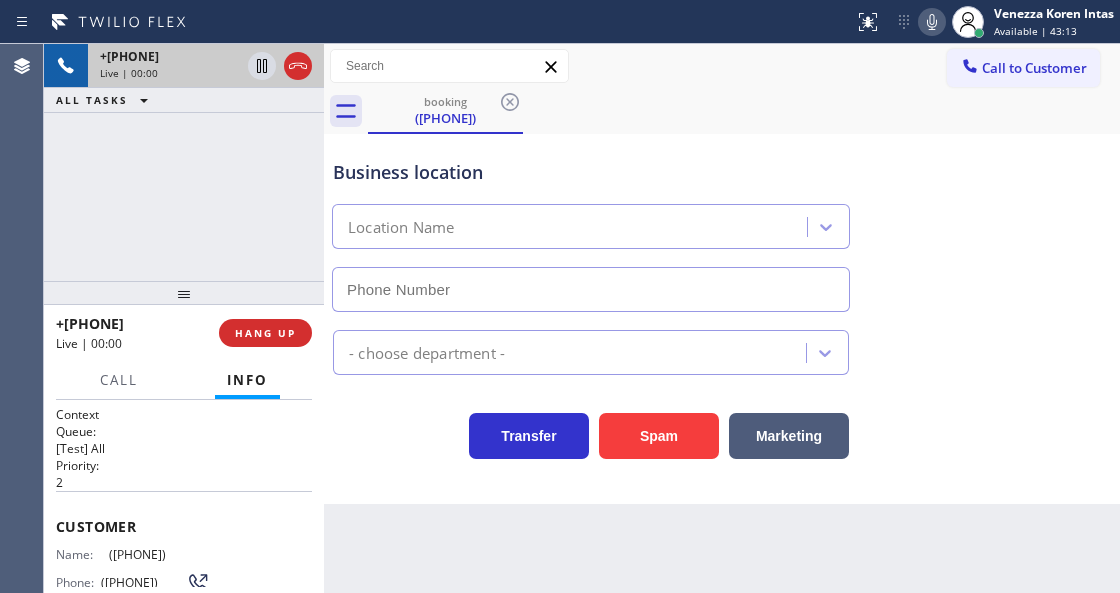 type on "(805) 261-2411" 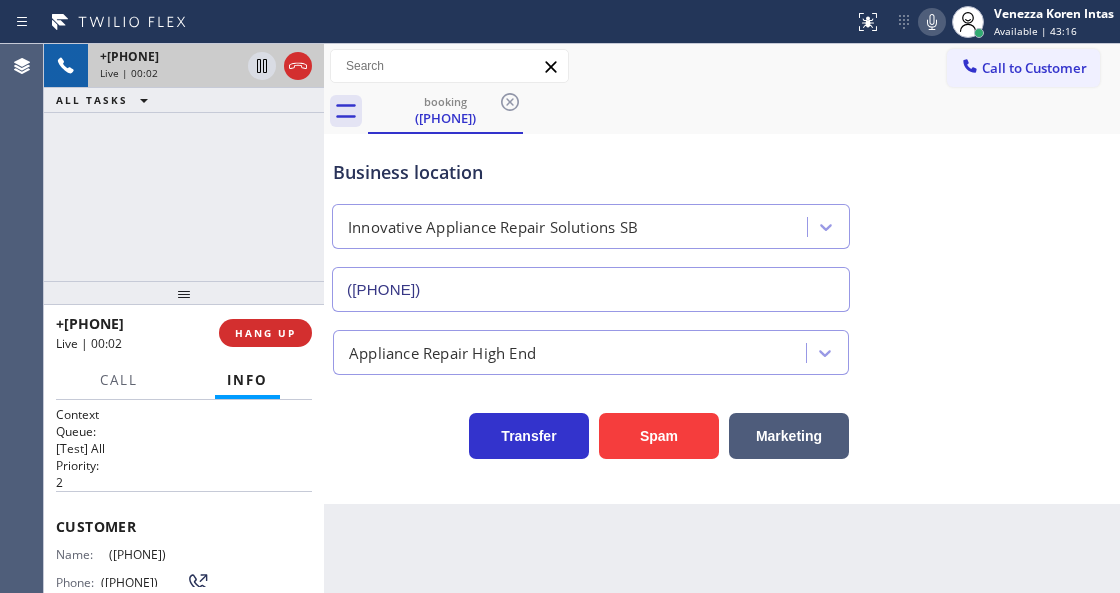 click on "Business location Innovative Appliance Repair Solutions SB (805) 261-2411" at bounding box center [591, 225] 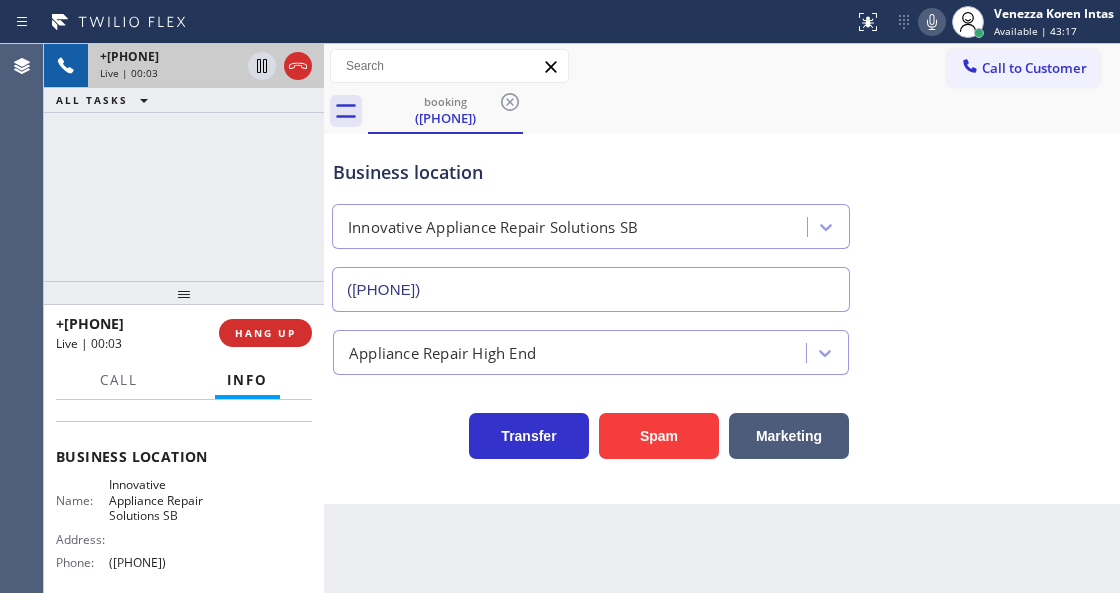 scroll, scrollTop: 333, scrollLeft: 0, axis: vertical 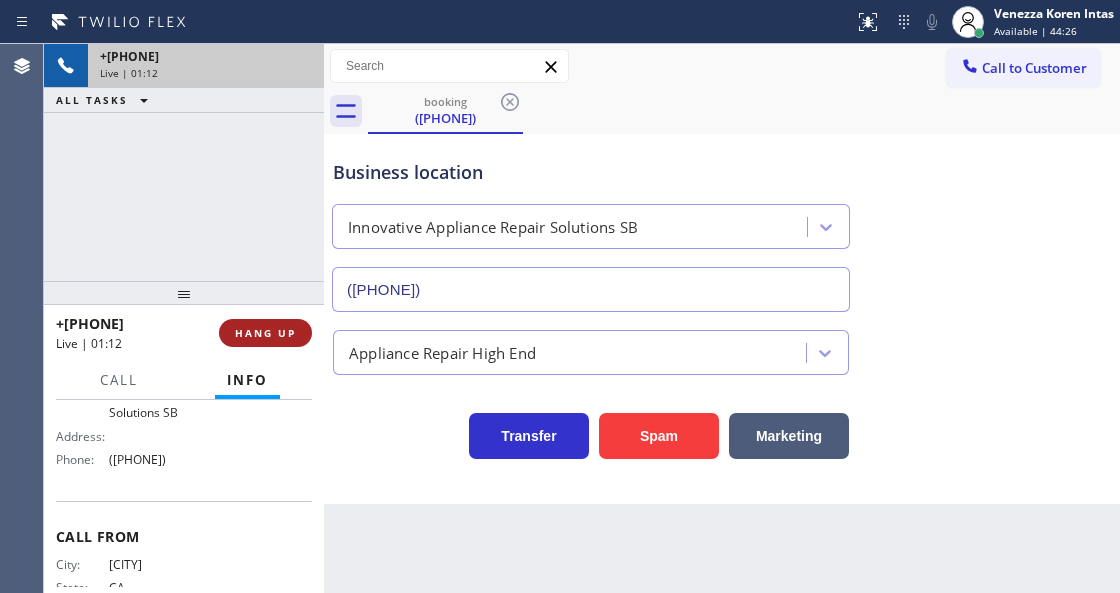 click on "HANG UP" at bounding box center (265, 333) 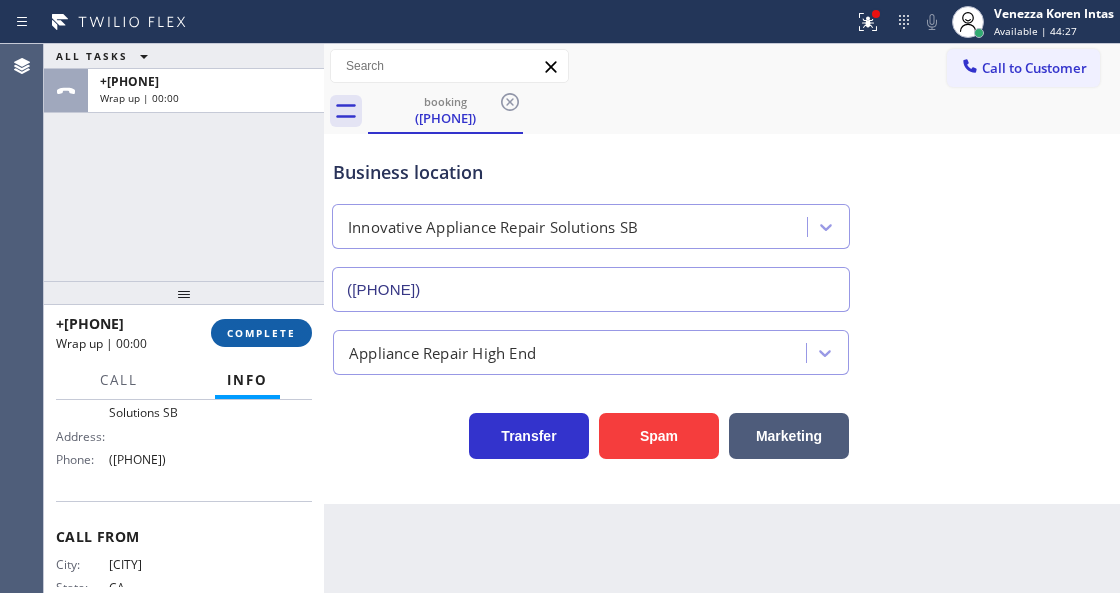 click on "COMPLETE" at bounding box center (261, 333) 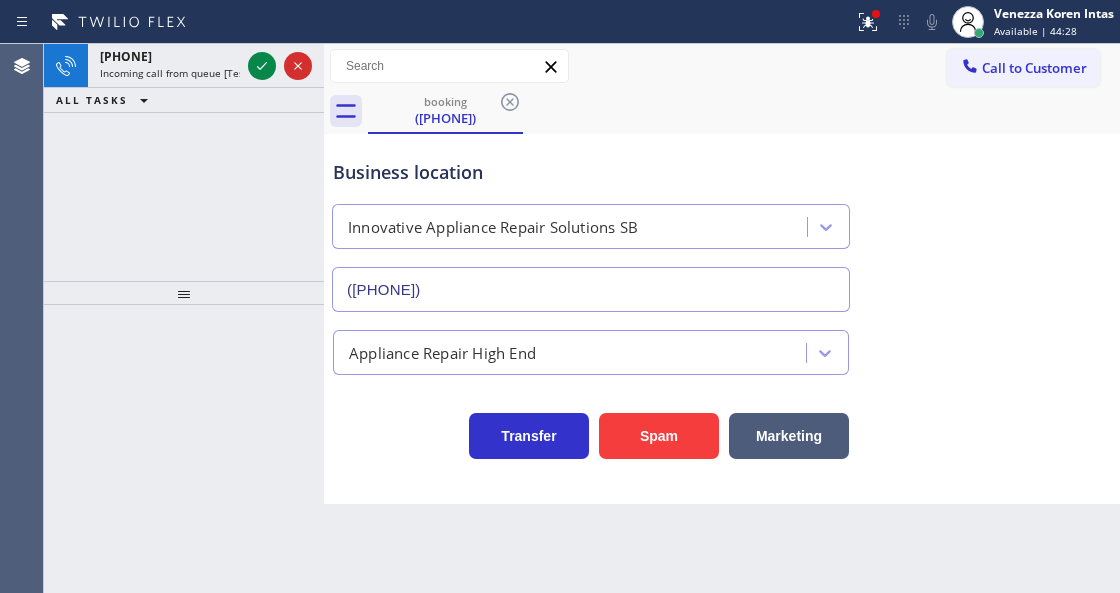 click on "Appliance Repair High End" at bounding box center (442, 352) 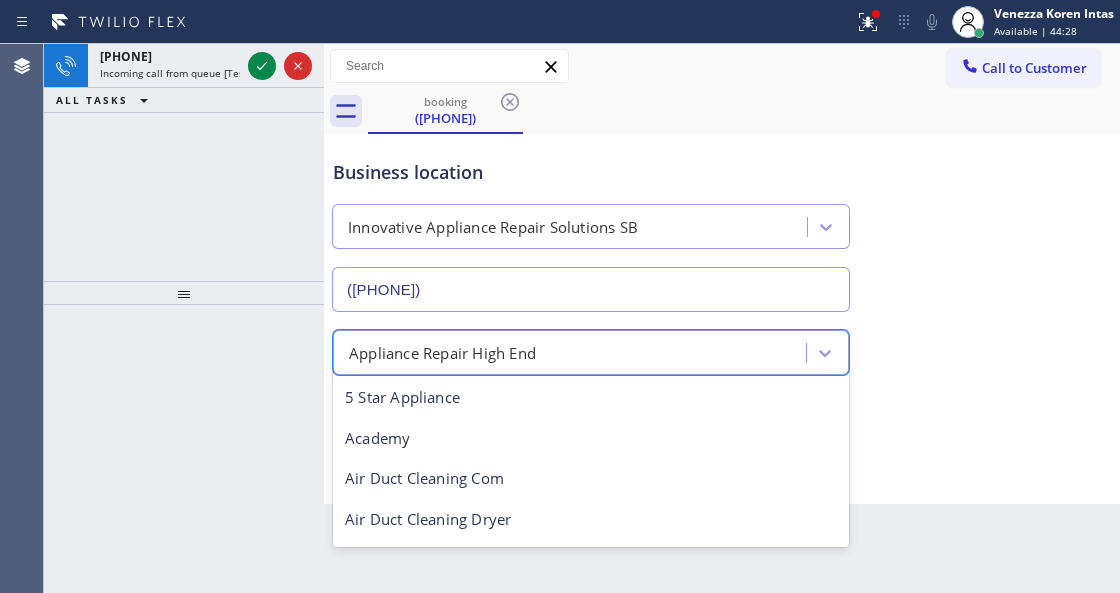 scroll, scrollTop: 2, scrollLeft: 0, axis: vertical 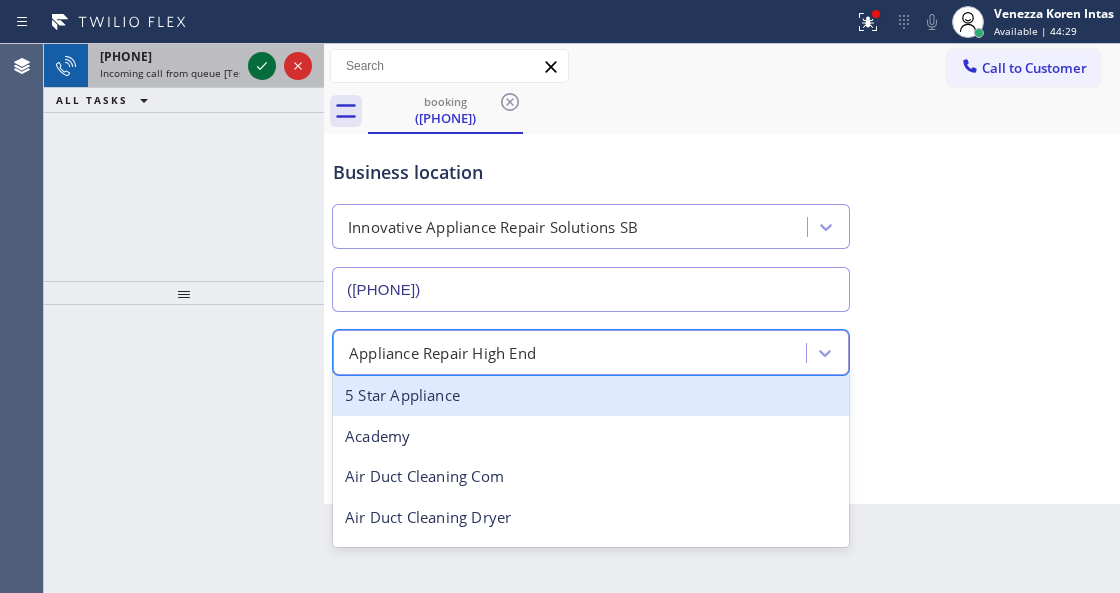 click 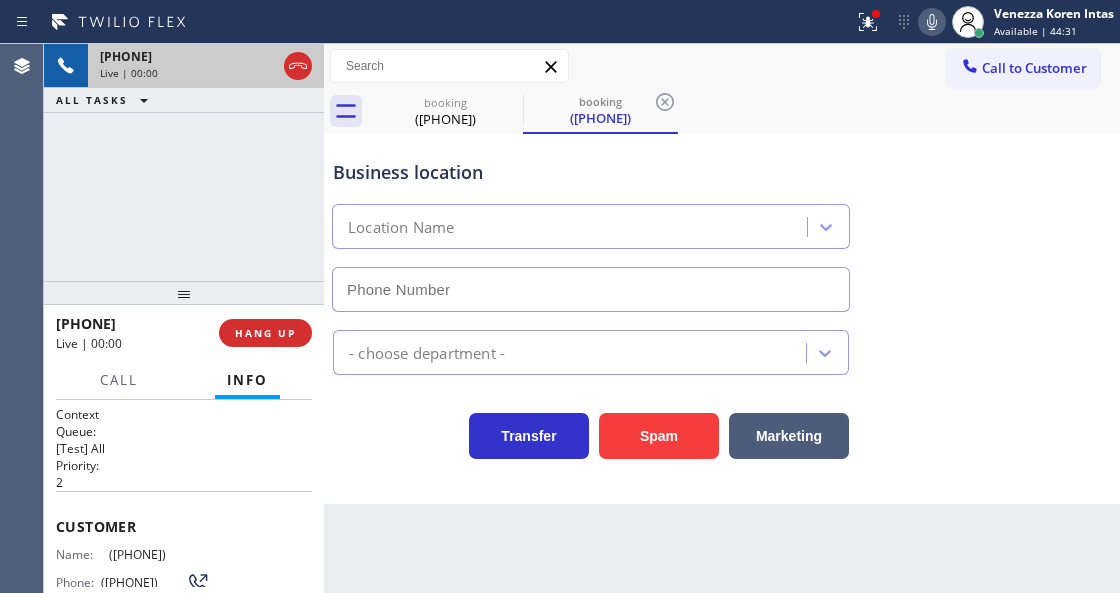 type on "(360) 205-1831" 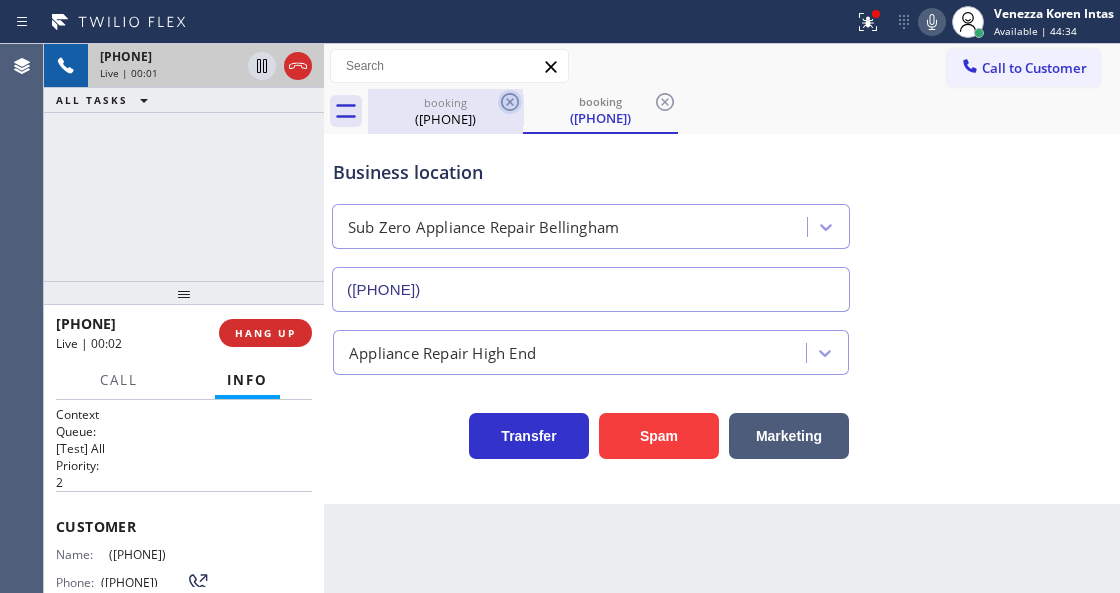 click 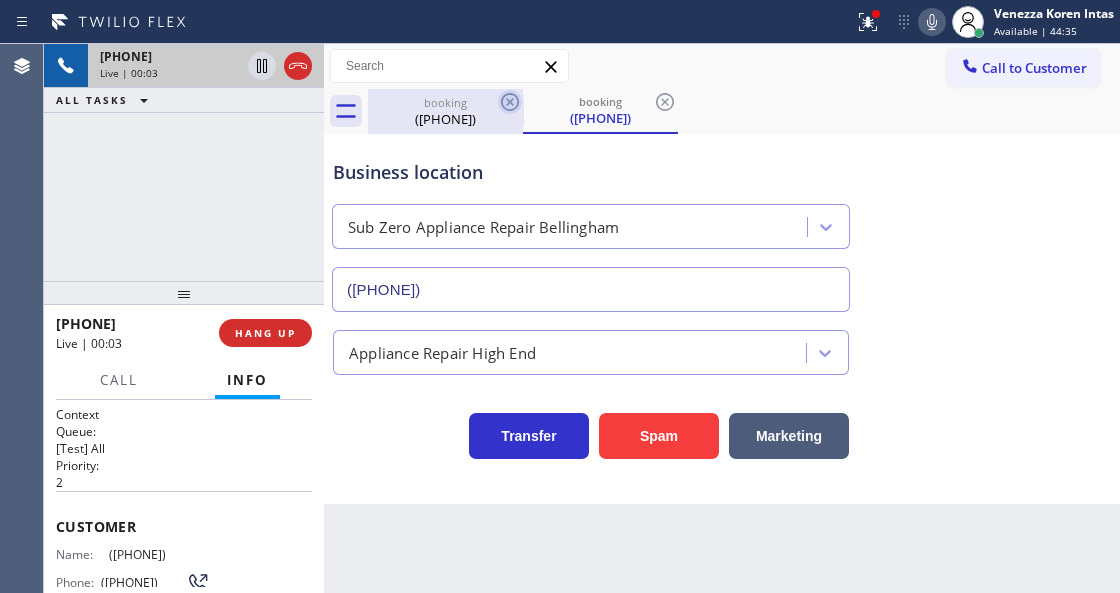 click 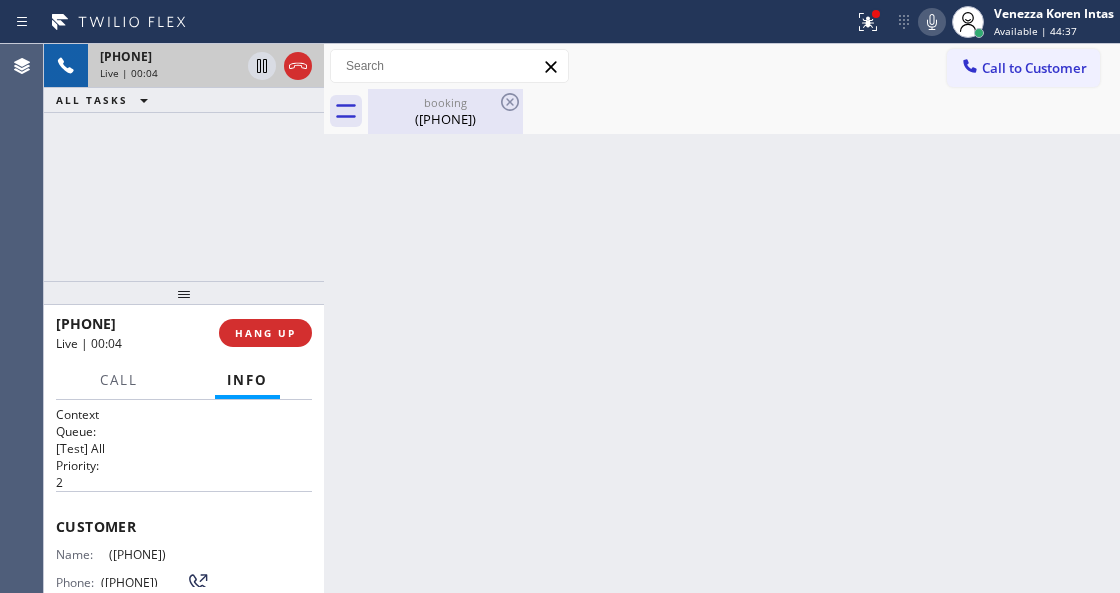 click on "(360) 739-9401" at bounding box center (445, 119) 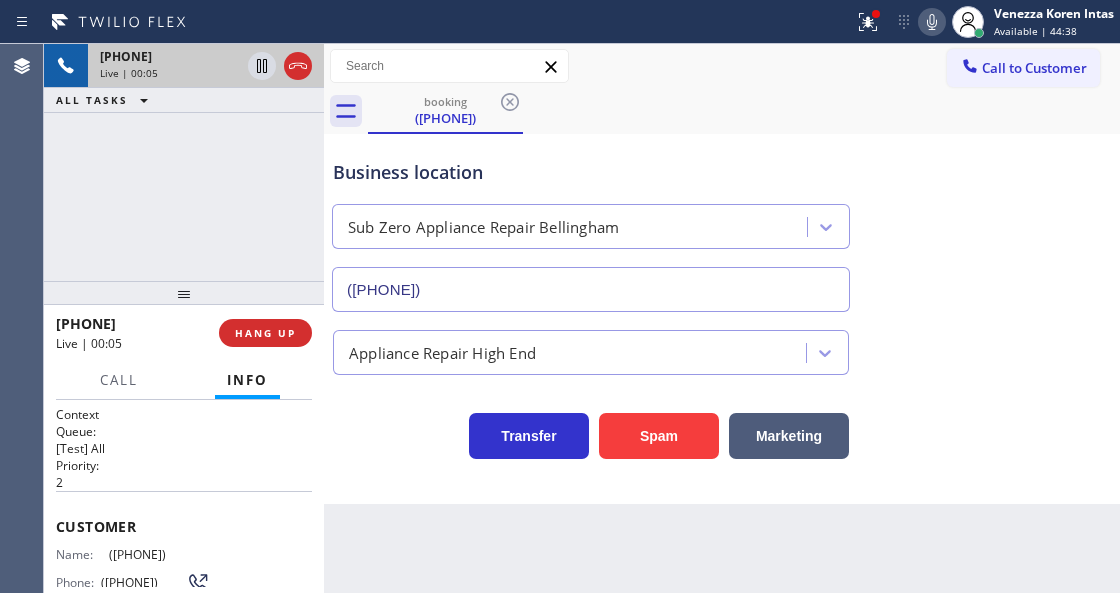 drag, startPoint x: 361, startPoint y: 480, endPoint x: 345, endPoint y: 483, distance: 16.27882 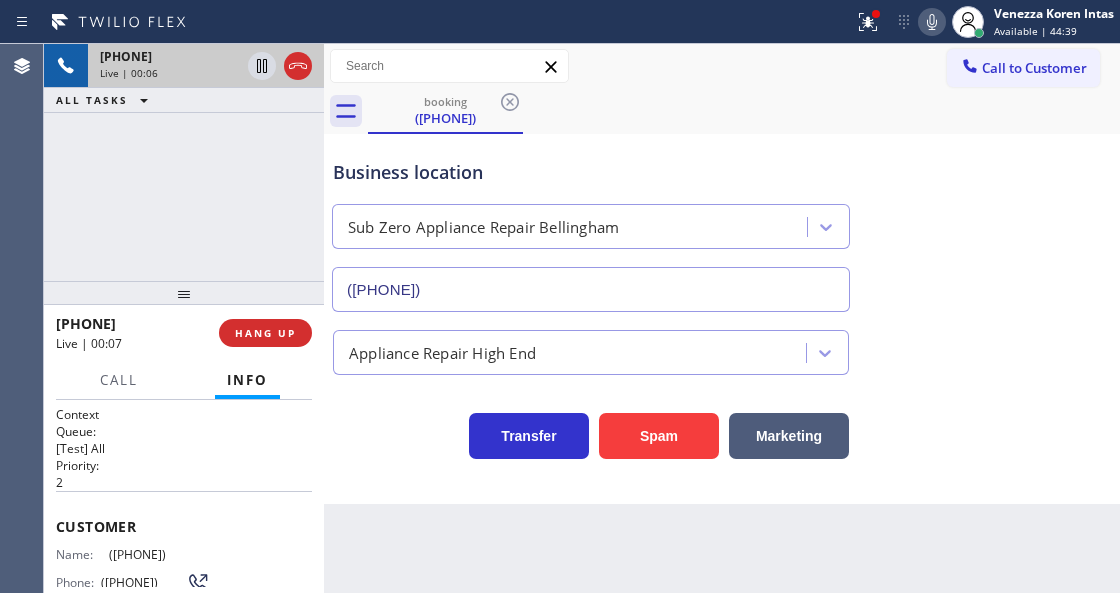 click on "Live | 00:06" at bounding box center [129, 73] 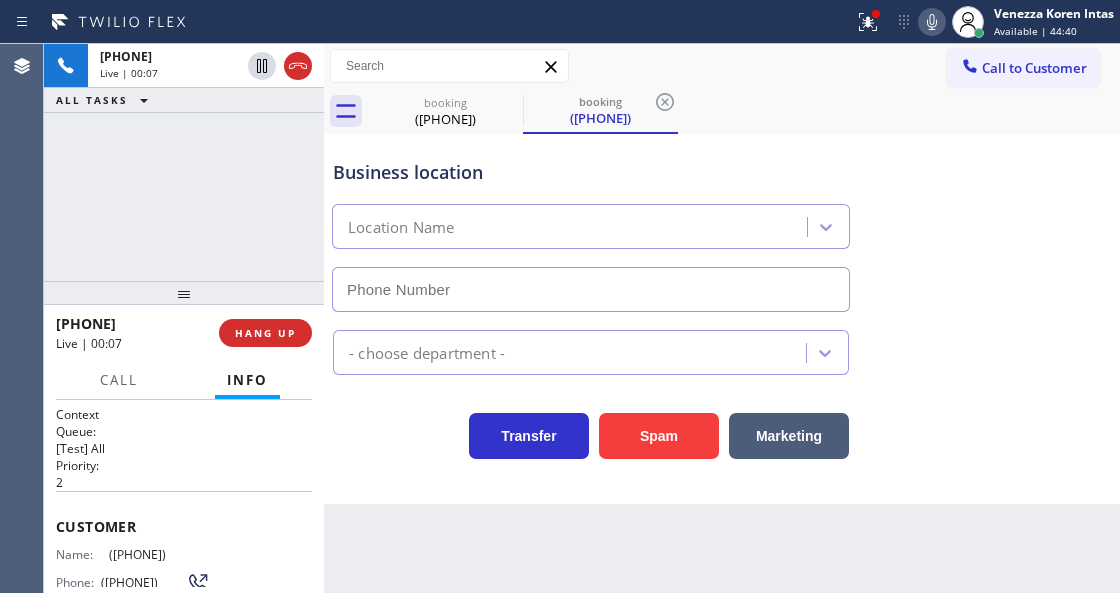 type on "(360) 205-1831" 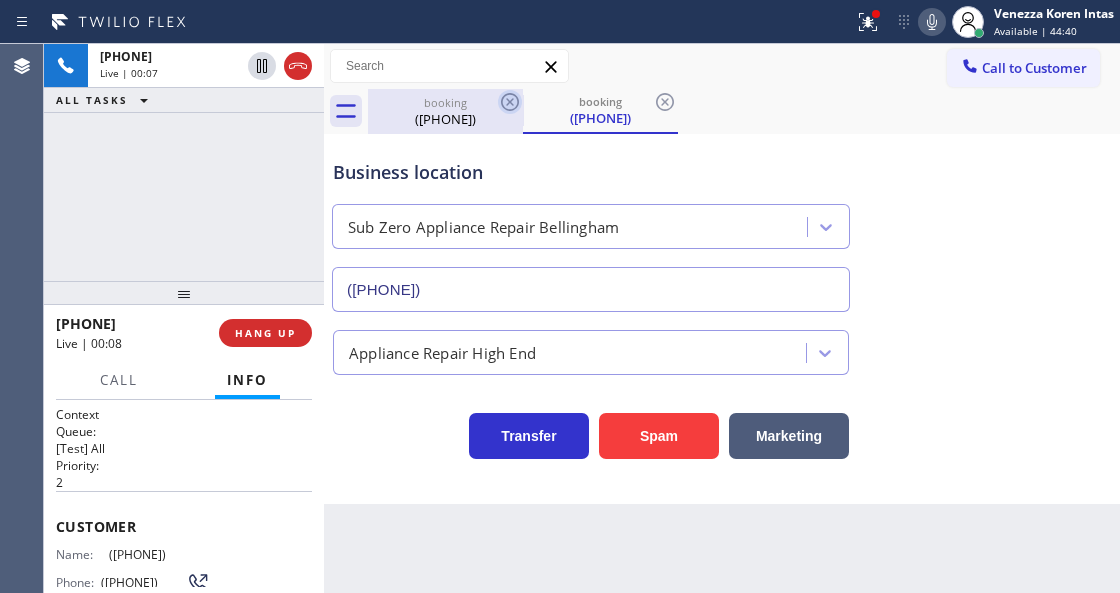 click 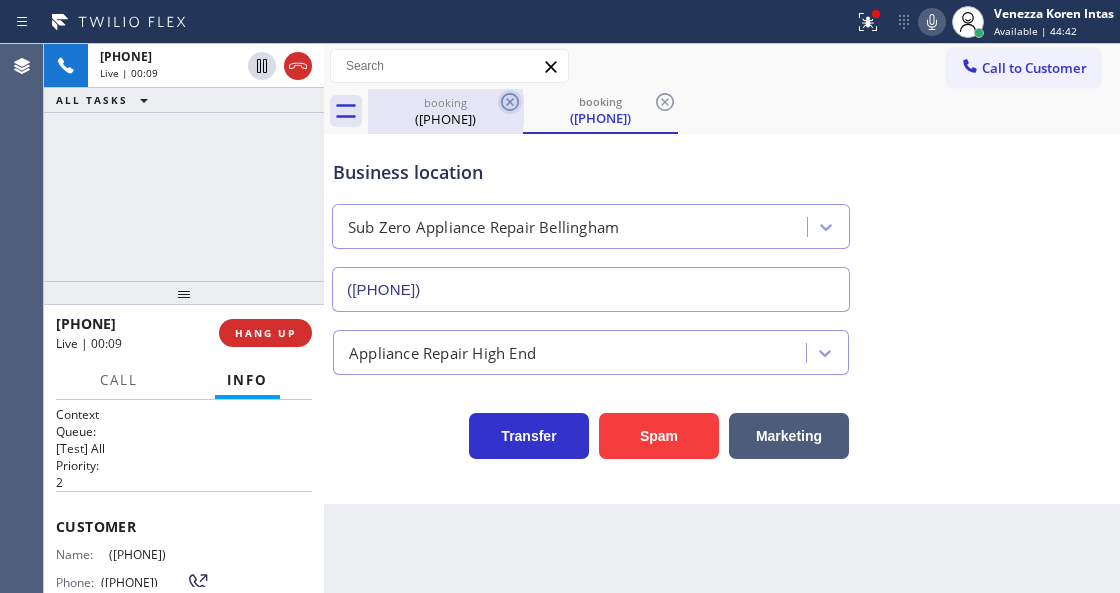 click 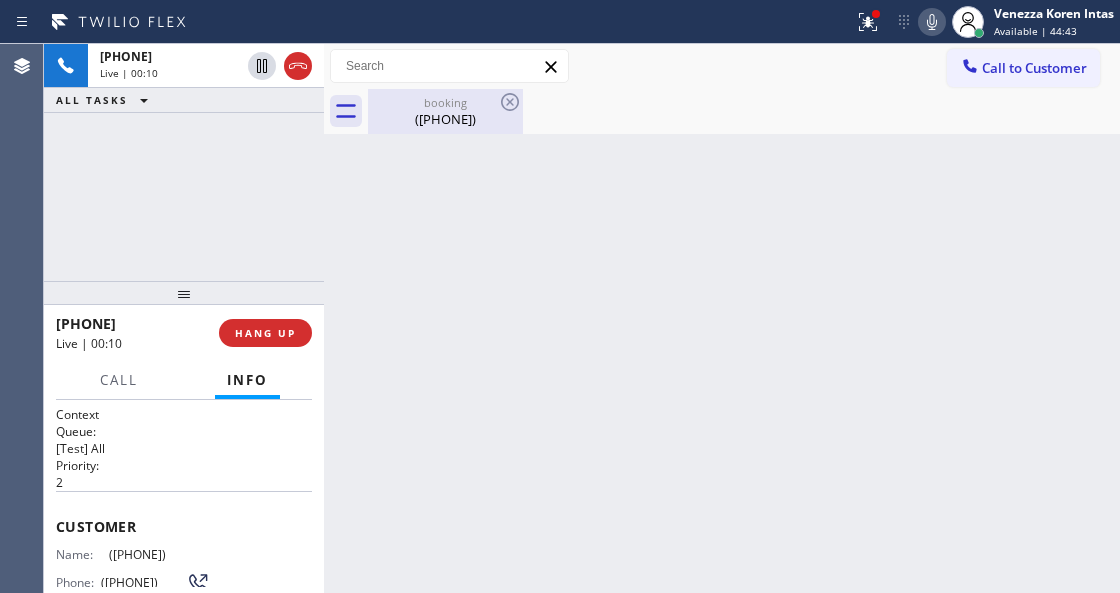 click on "(360) 739-9401" at bounding box center (445, 119) 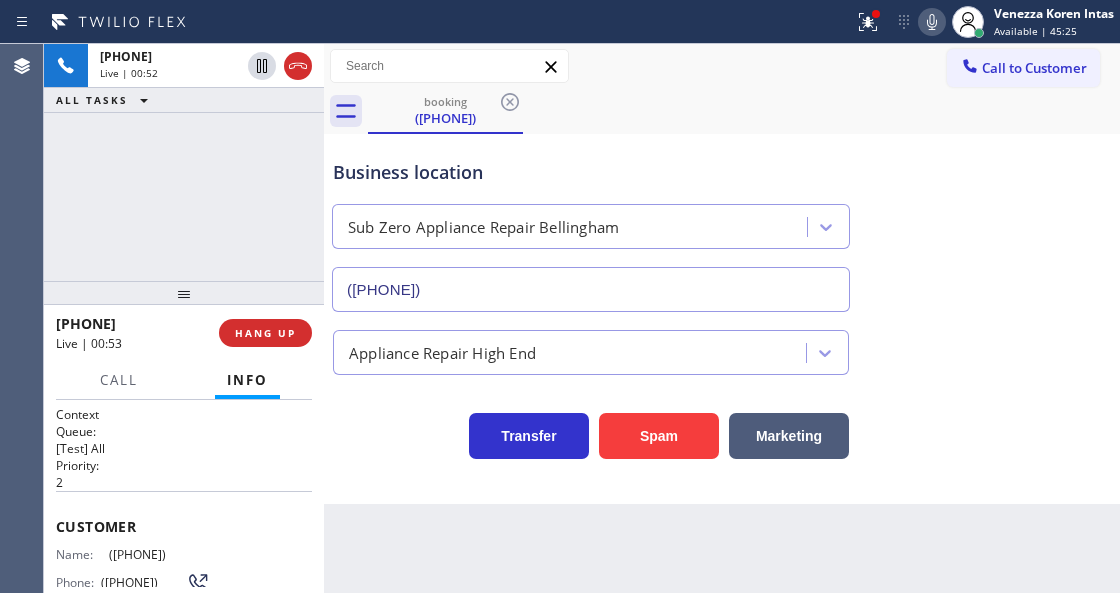 drag, startPoint x: 846, startPoint y: 14, endPoint x: 839, endPoint y: 156, distance: 142.17242 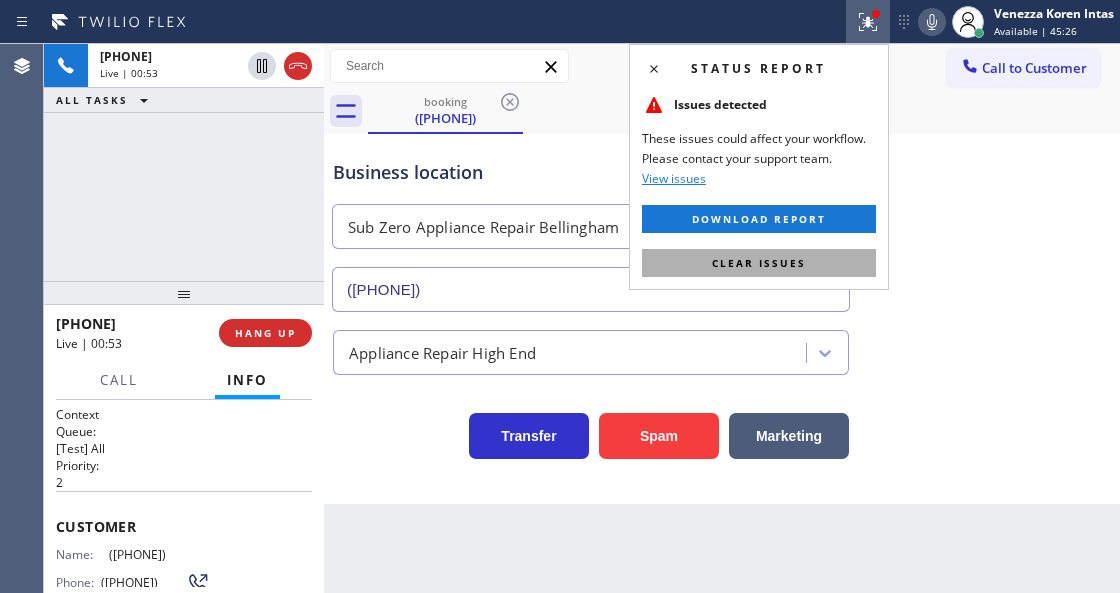 click on "Clear issues" at bounding box center [759, 263] 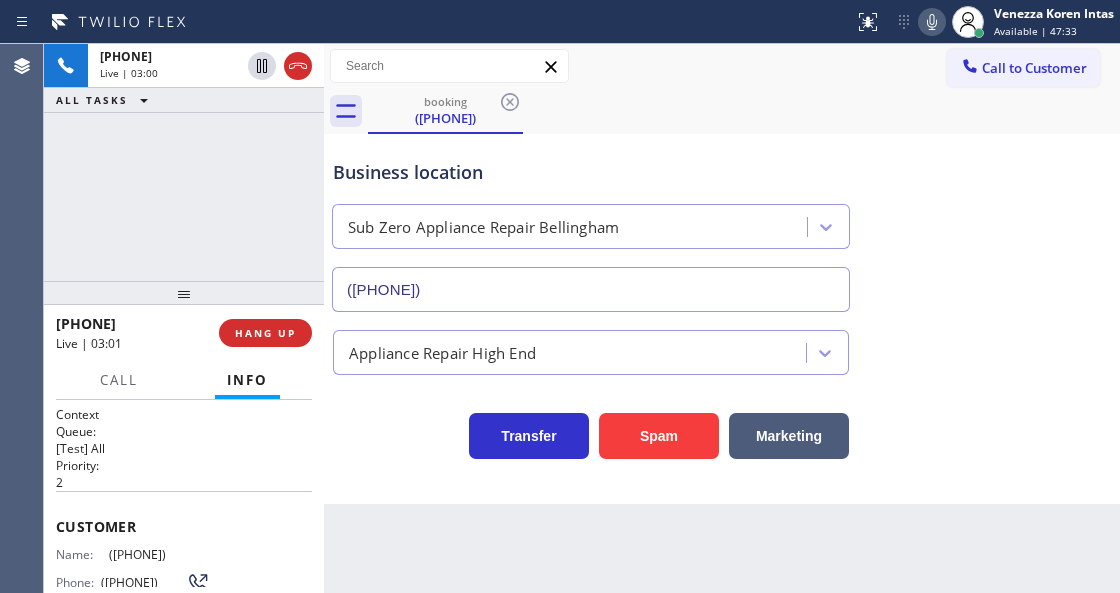 click 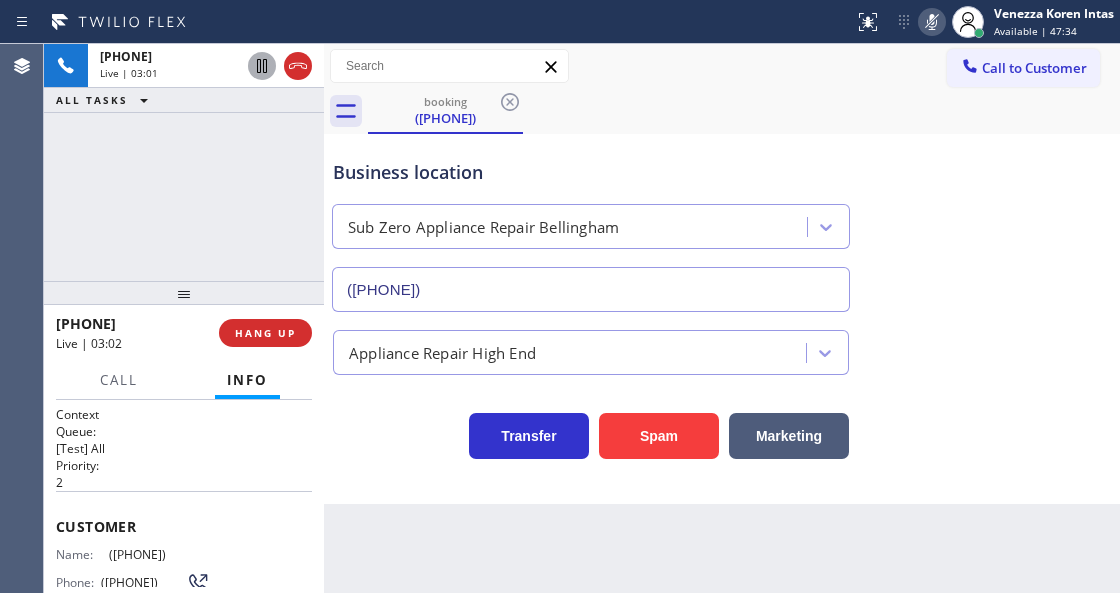 click 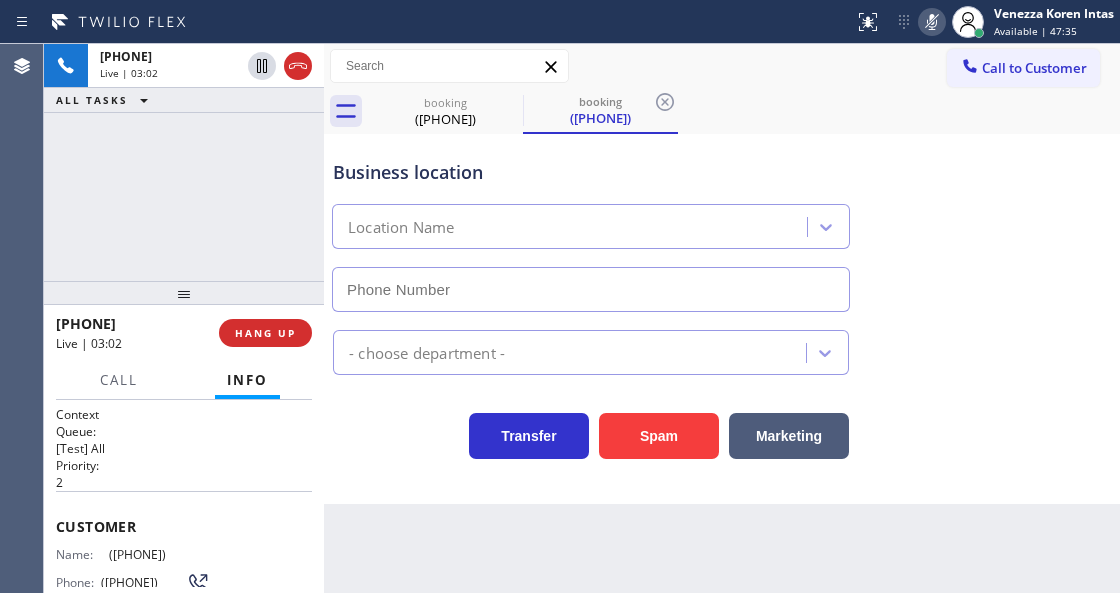 type on "(360) 205-1831" 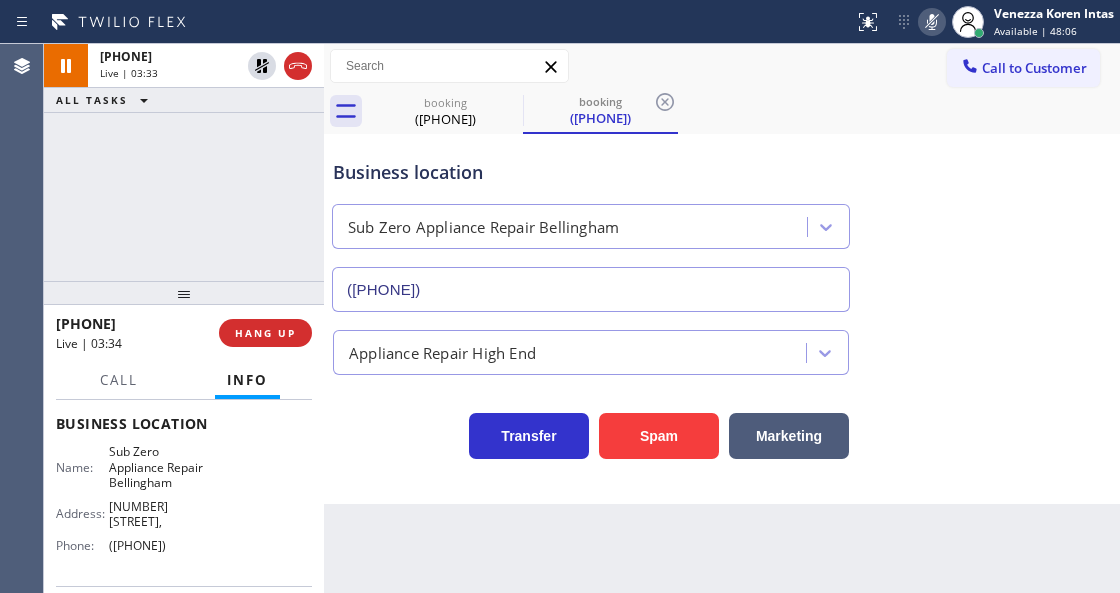 scroll, scrollTop: 266, scrollLeft: 0, axis: vertical 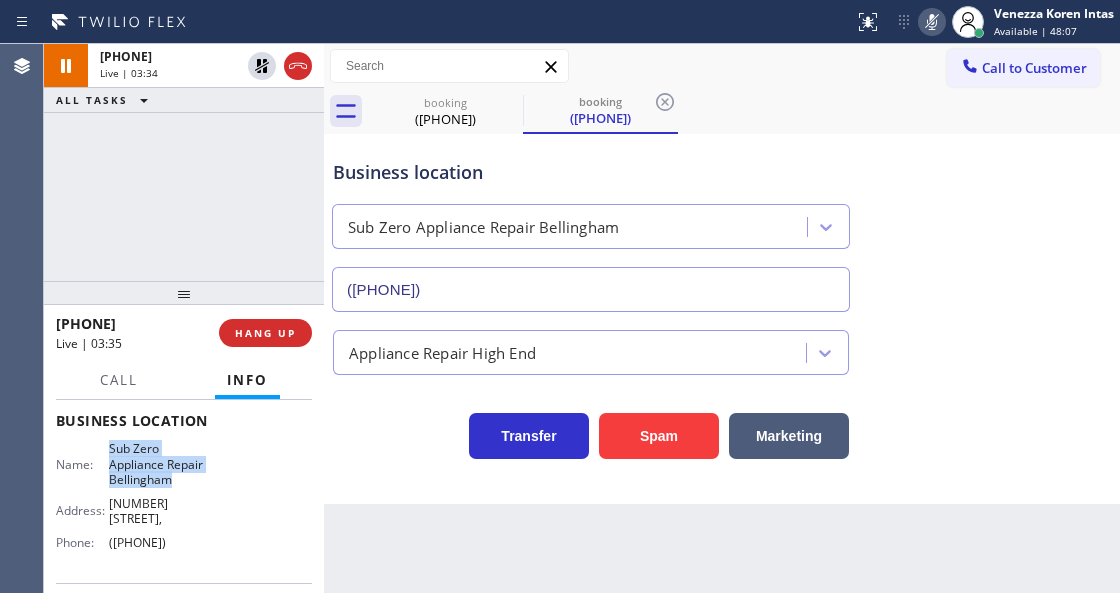 drag, startPoint x: 104, startPoint y: 446, endPoint x: 168, endPoint y: 481, distance: 72.94518 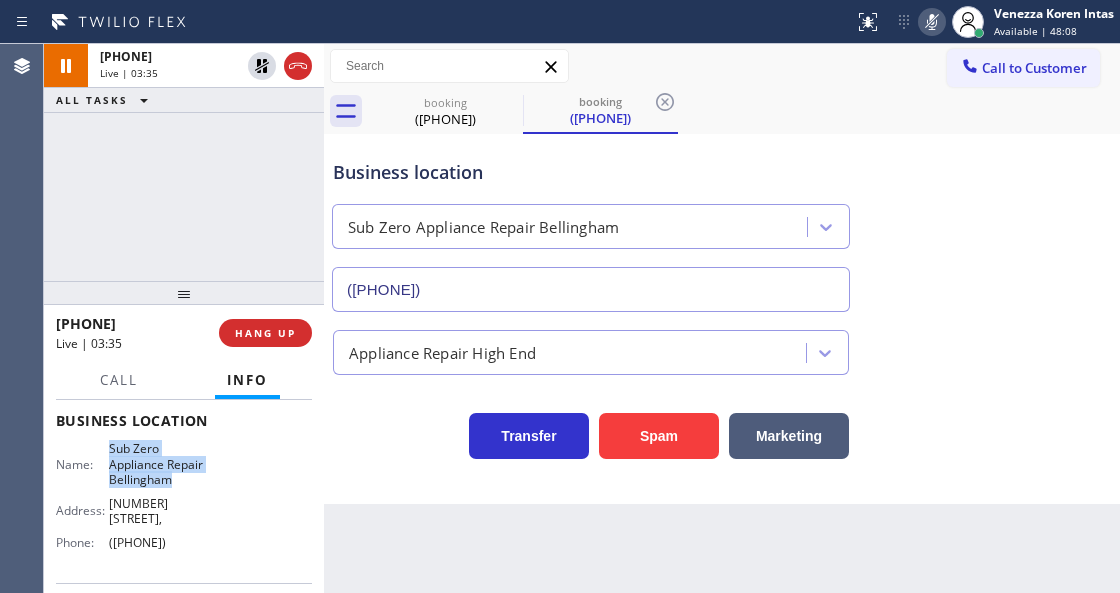 copy on "Sub Zero Appliance Repair Bellingham" 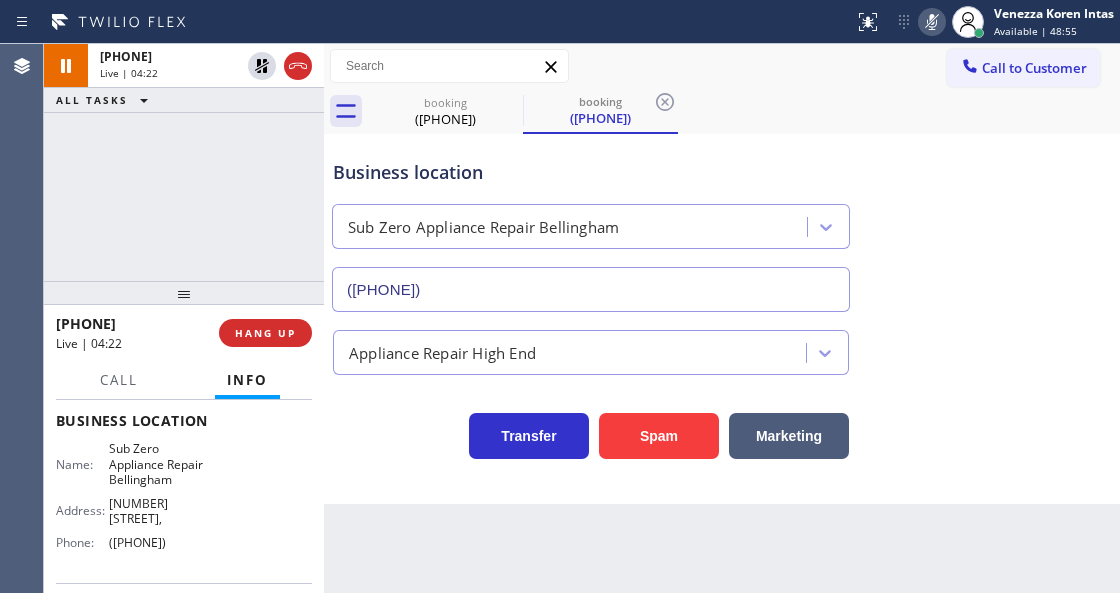 click on "Call to Customer Outbound call Location Search location Your caller id phone number Customer number Call Outbound call Technician Search Technician Your caller id phone number Your caller id phone number Call" at bounding box center (722, 66) 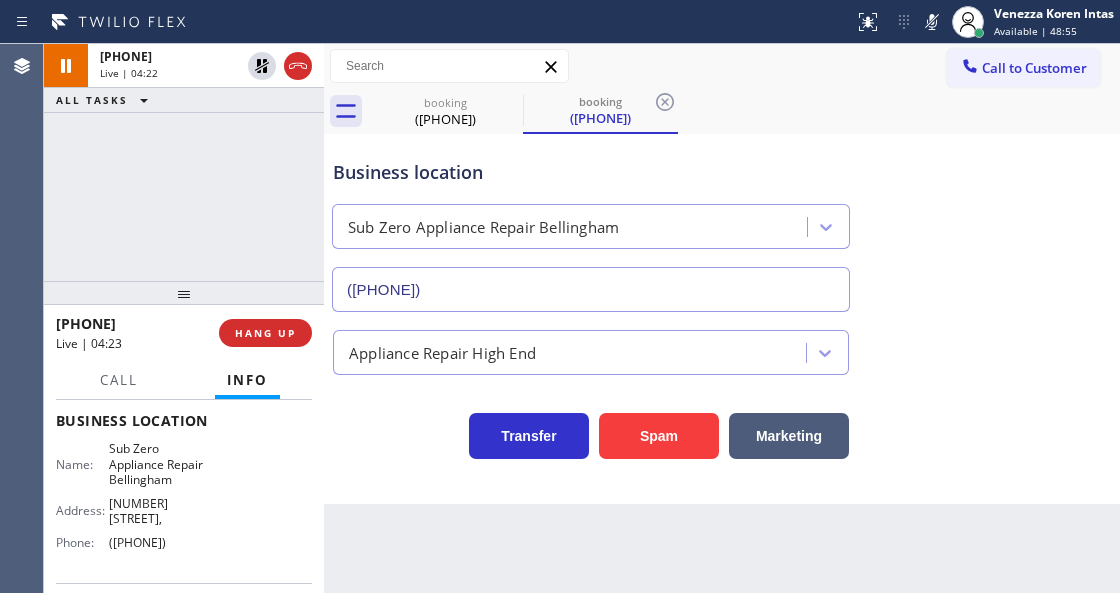 drag, startPoint x: 924, startPoint y: 31, endPoint x: 922, endPoint y: 47, distance: 16.124516 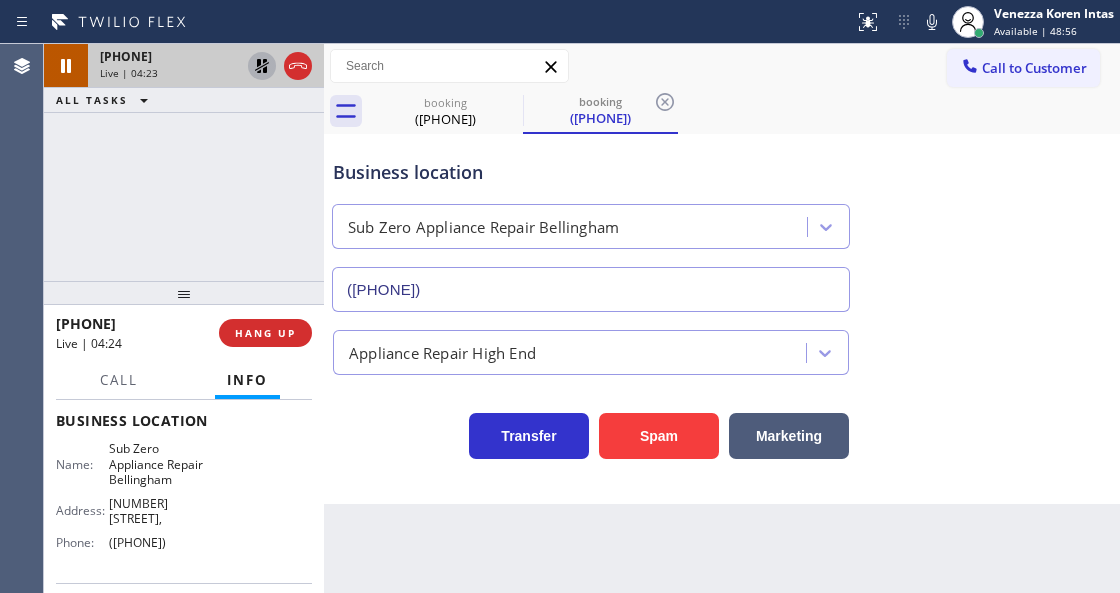 click 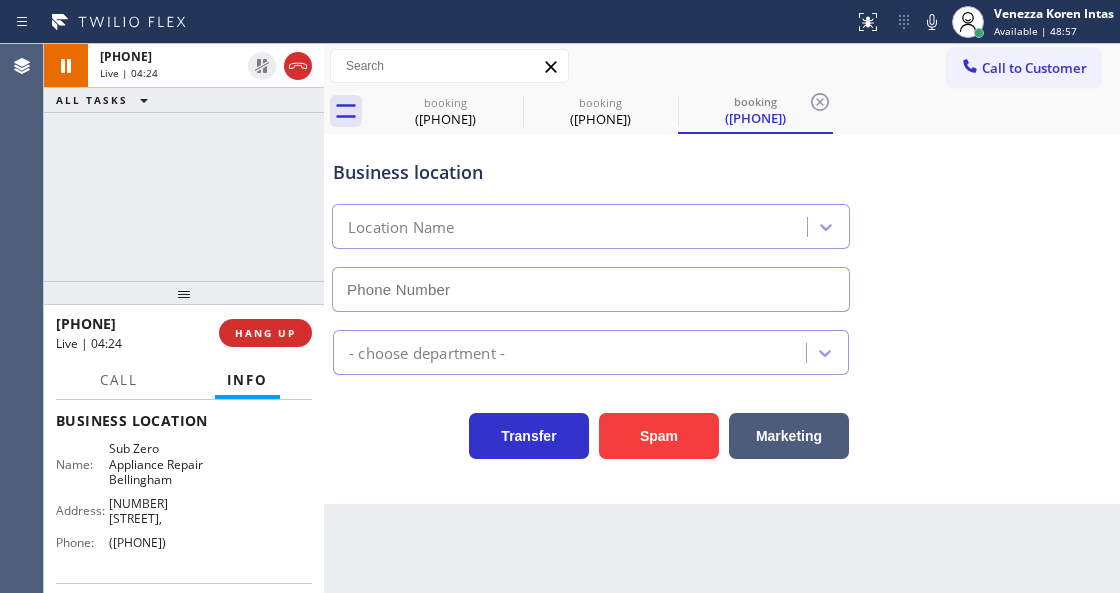type on "(360) 205-1831" 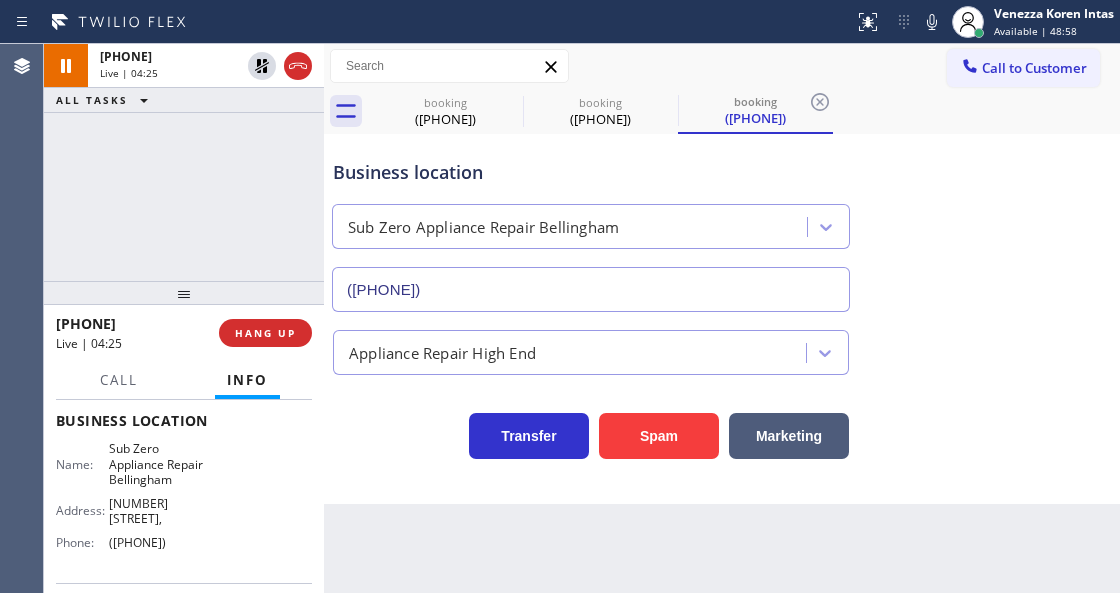 click on "Business location" at bounding box center [591, 172] 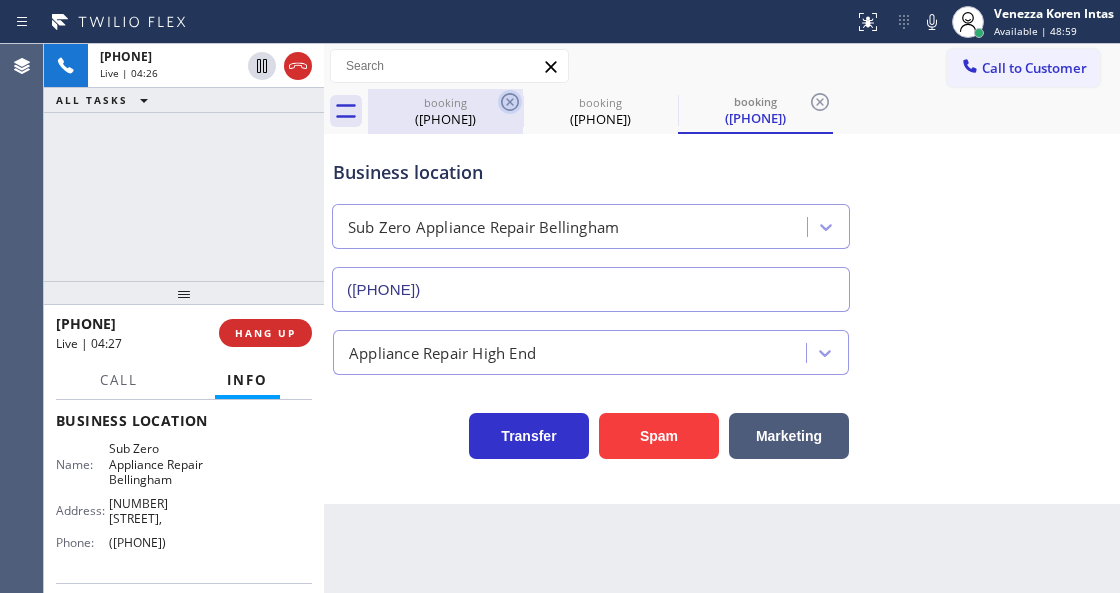 click 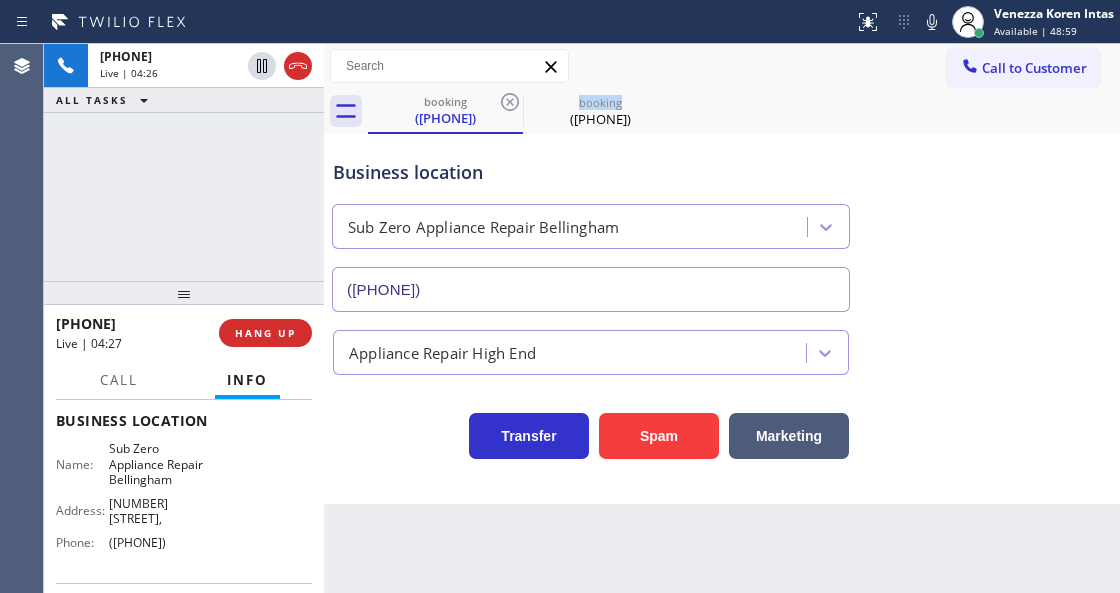 click 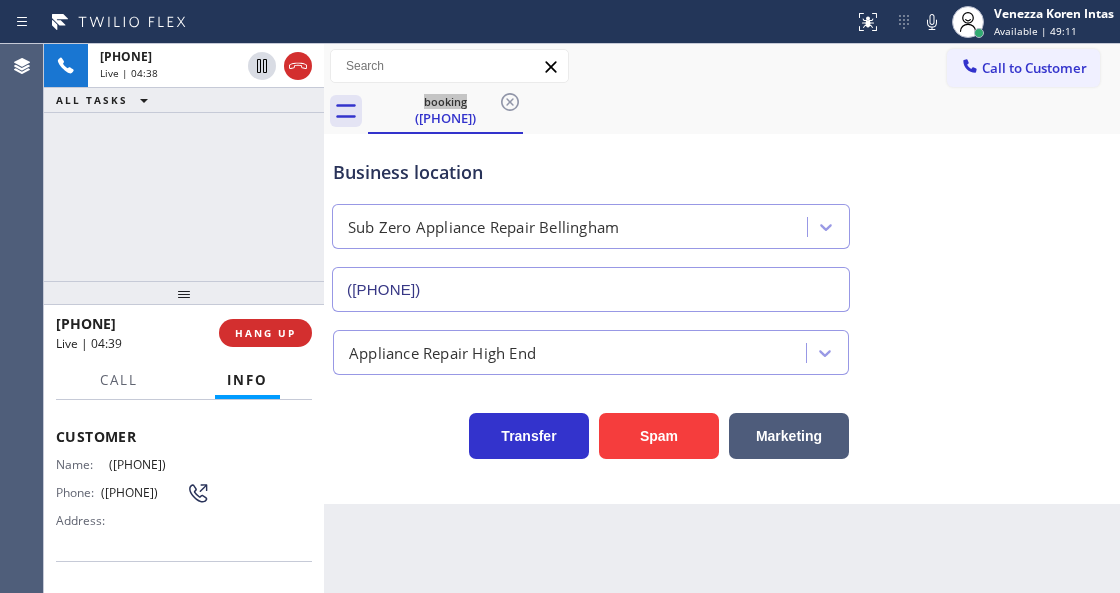scroll, scrollTop: 66, scrollLeft: 0, axis: vertical 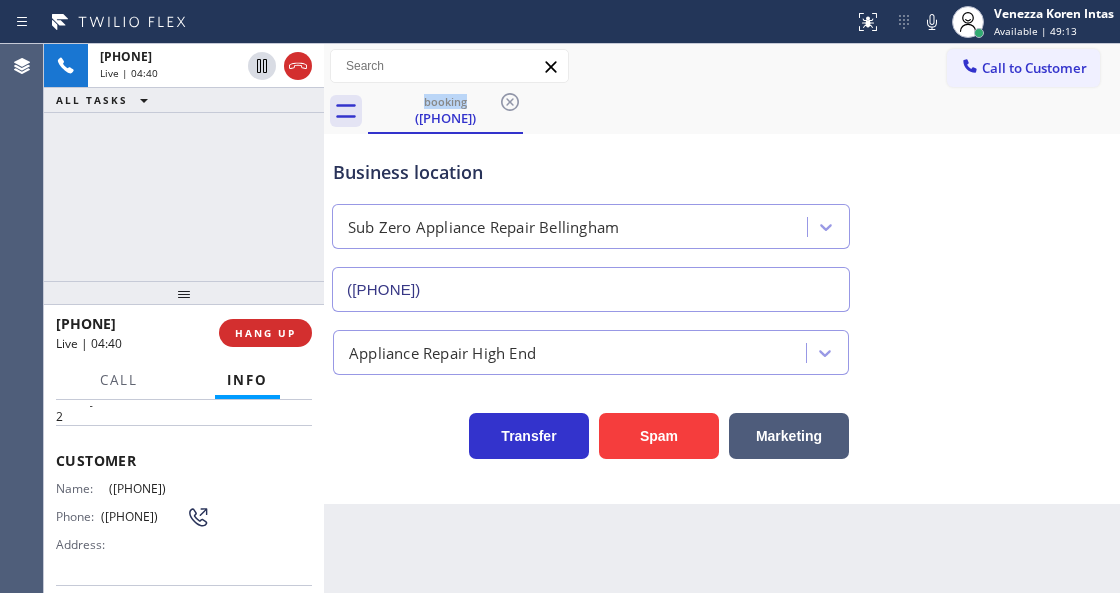 drag, startPoint x: 210, startPoint y: 489, endPoint x: 94, endPoint y: 481, distance: 116.275536 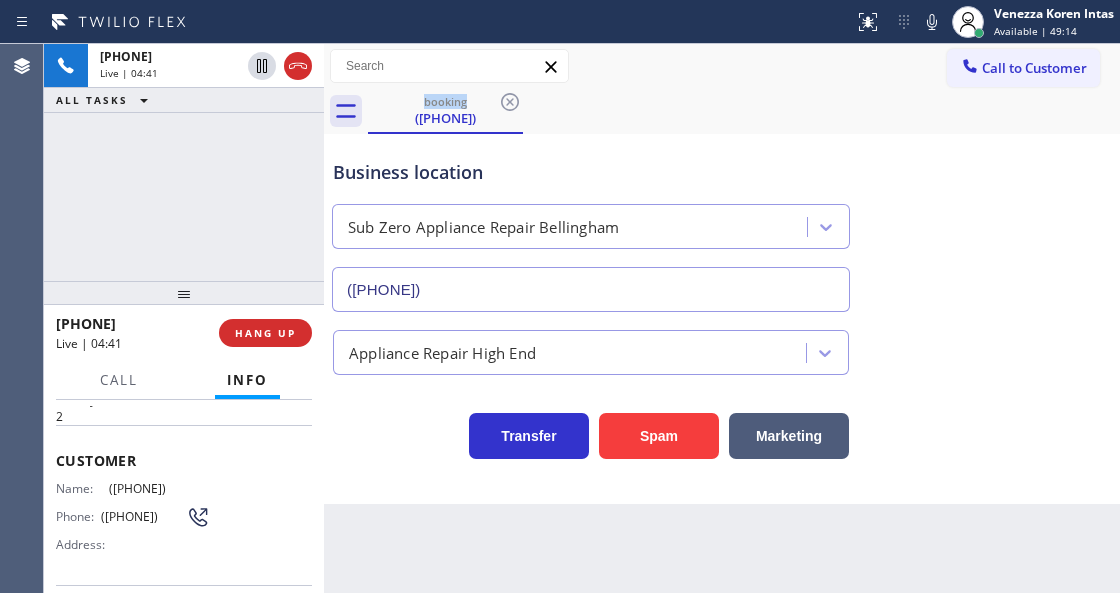copy on "(360) 739-9401" 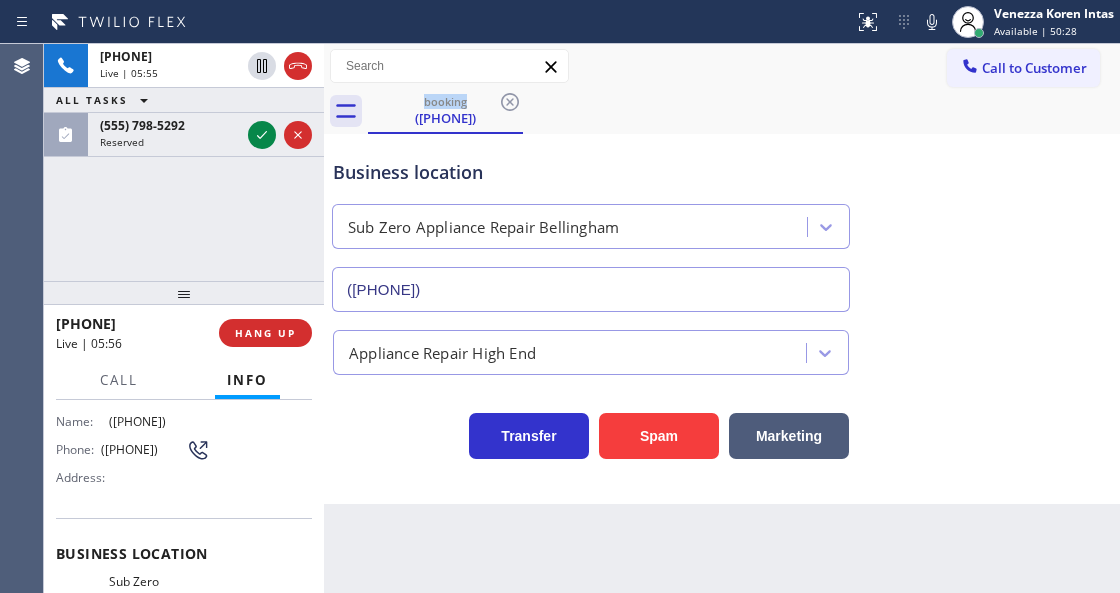 click 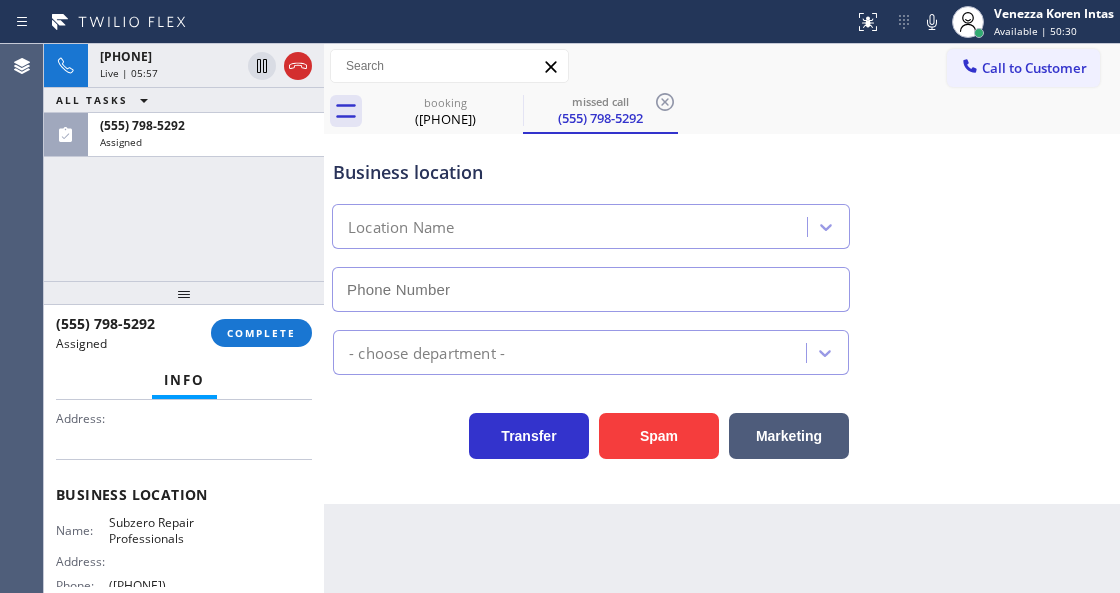 type on "(630) 394-6070" 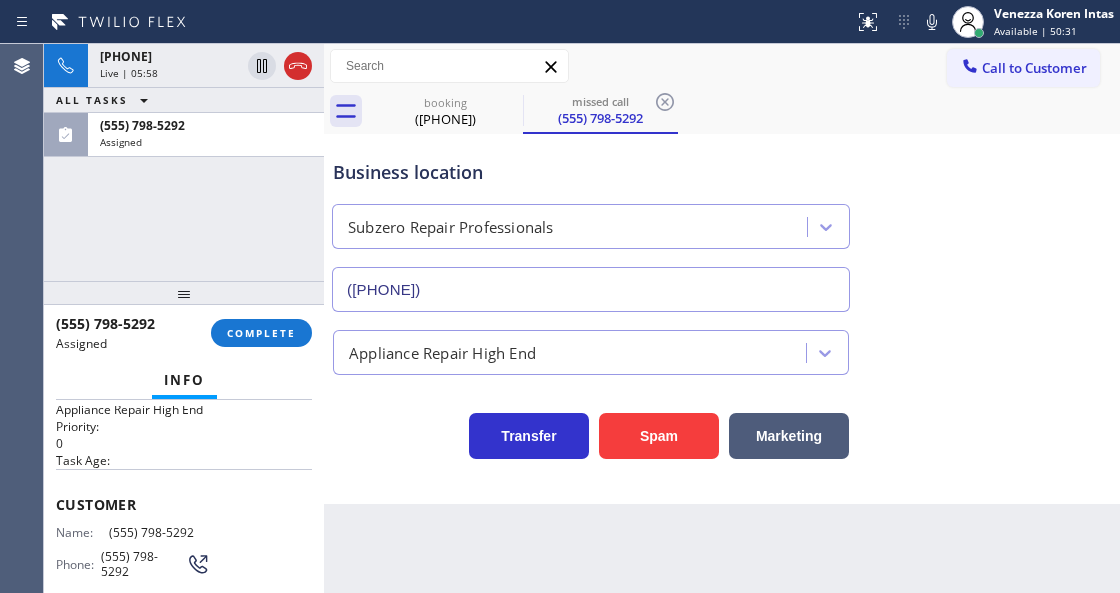 scroll, scrollTop: 16, scrollLeft: 0, axis: vertical 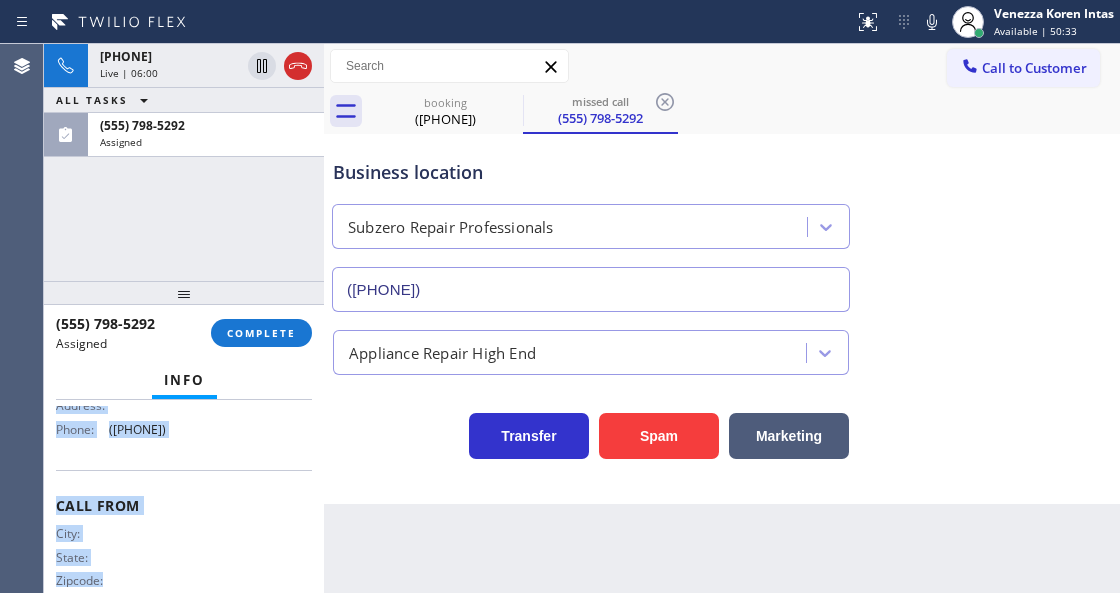 drag, startPoint x: 54, startPoint y: 515, endPoint x: 224, endPoint y: 441, distance: 185.40765 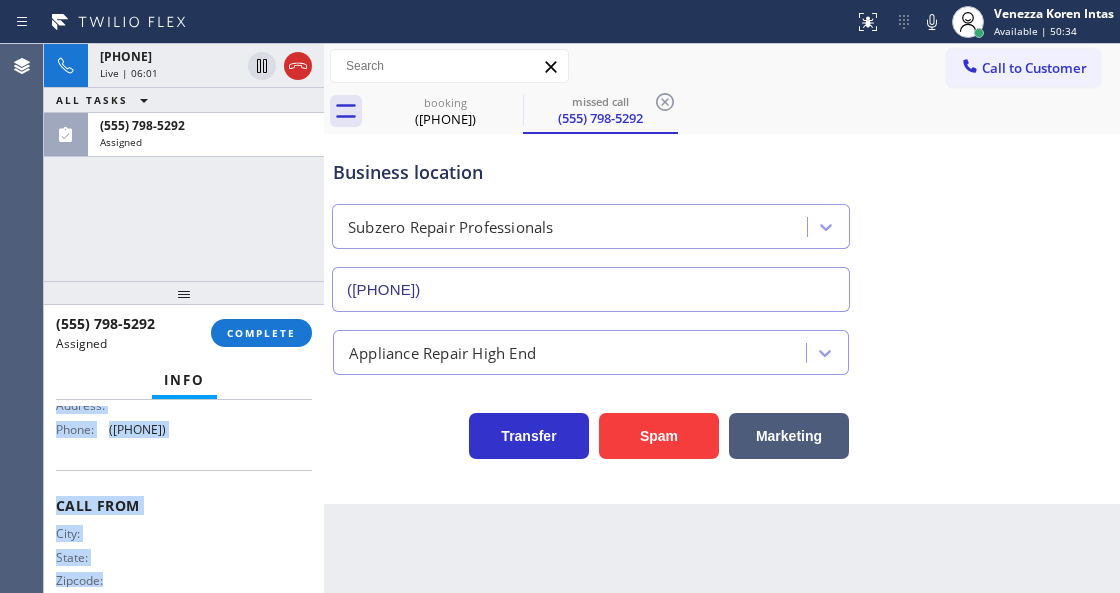 copy on "Customer Name: (281) 798-5292 Phone: (281) 798-5292 Address: Business location Name: Subzero Repair  Professionals Address:   Phone: (630) 394-6070" 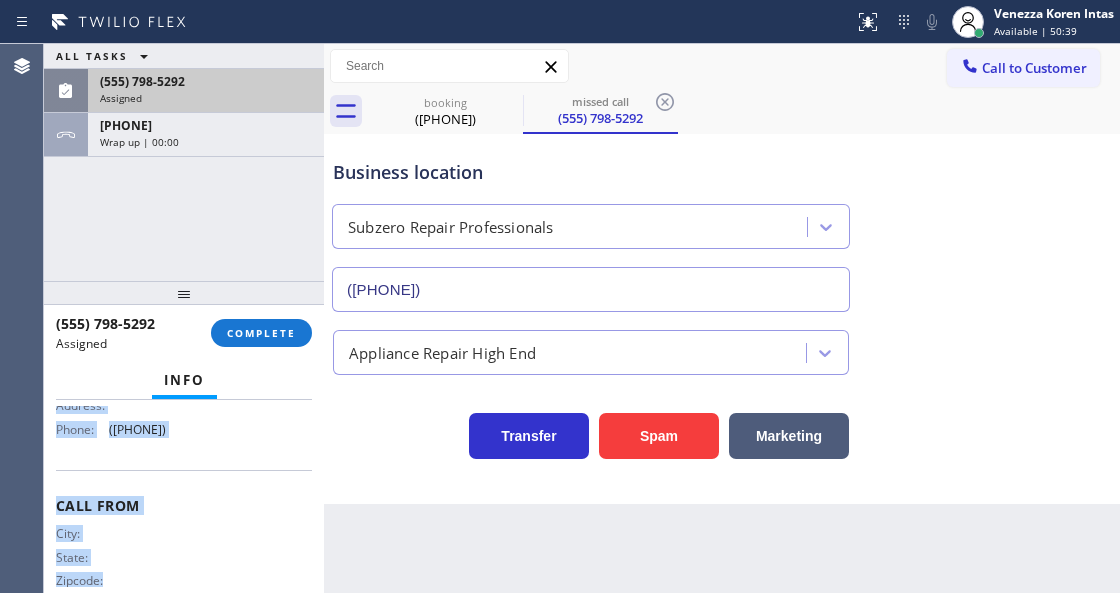 click on "(281) 798-5292 Assigned" at bounding box center (202, 91) 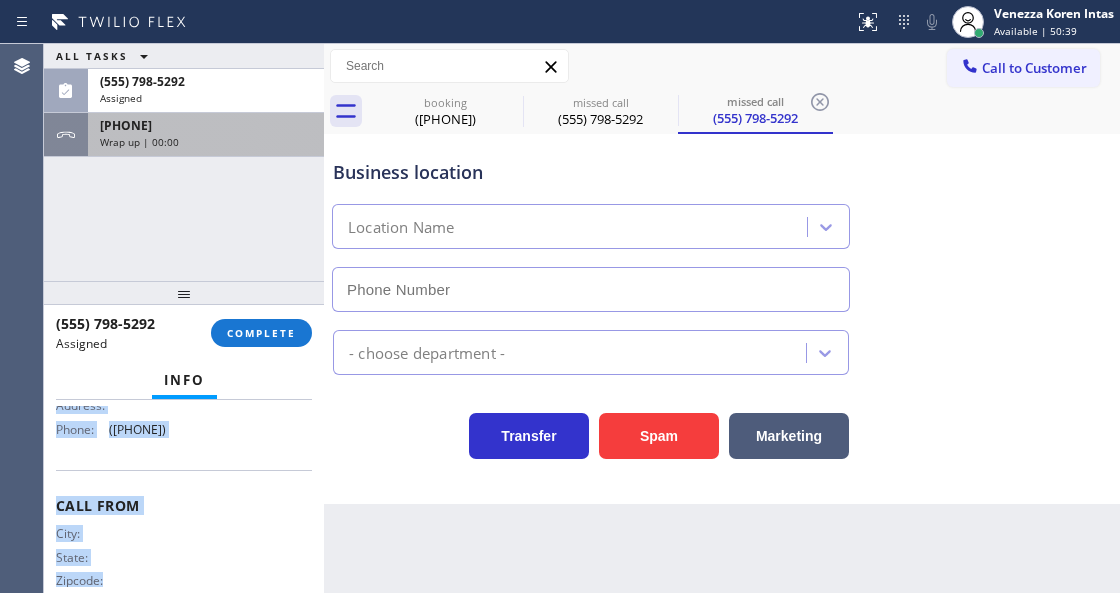 type on "(630) 394-6070" 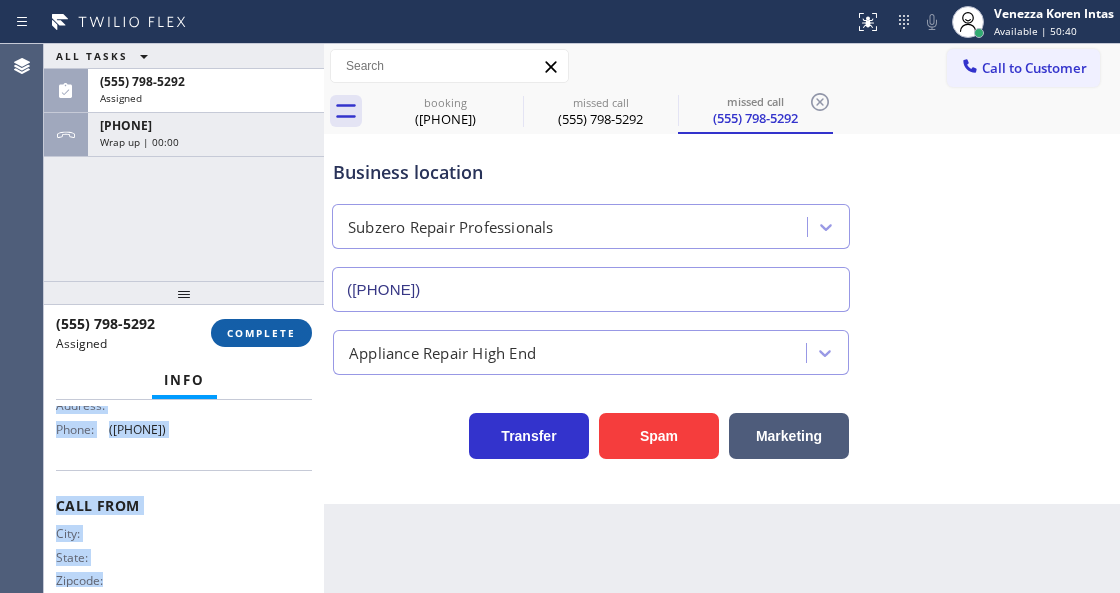 click on "COMPLETE" at bounding box center (261, 333) 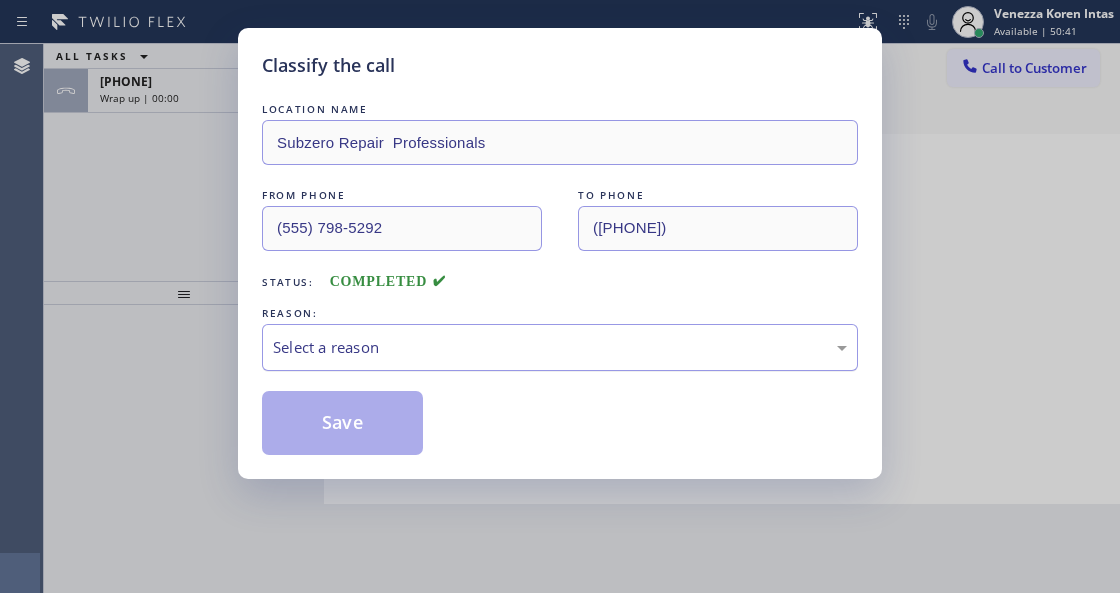 click on "Select a reason" at bounding box center [560, 347] 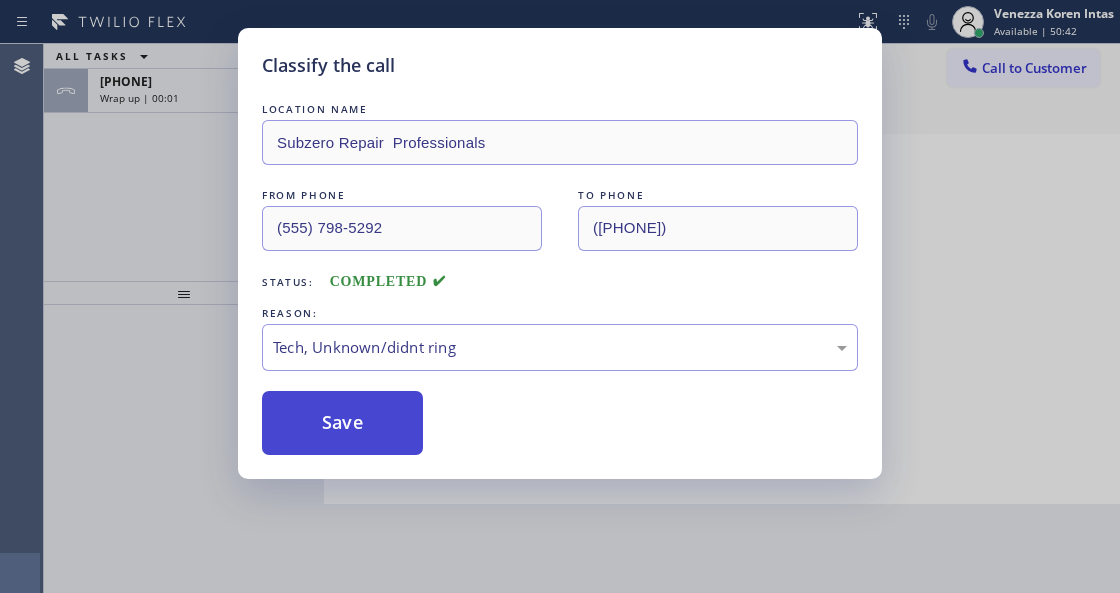 click on "Save" at bounding box center (342, 423) 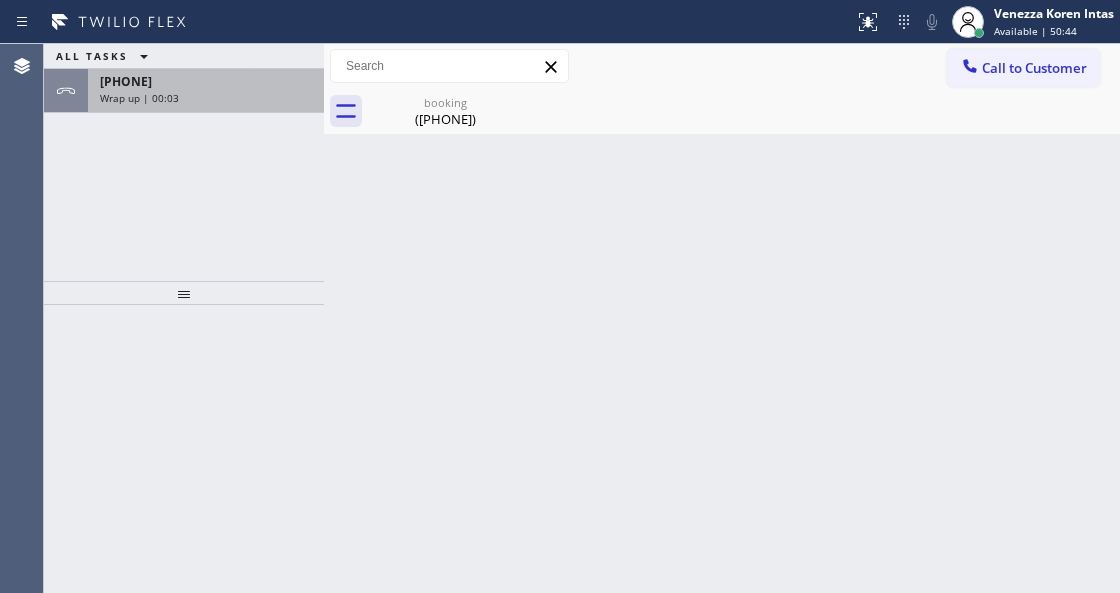 click on "Wrap up | 00:03" at bounding box center (139, 98) 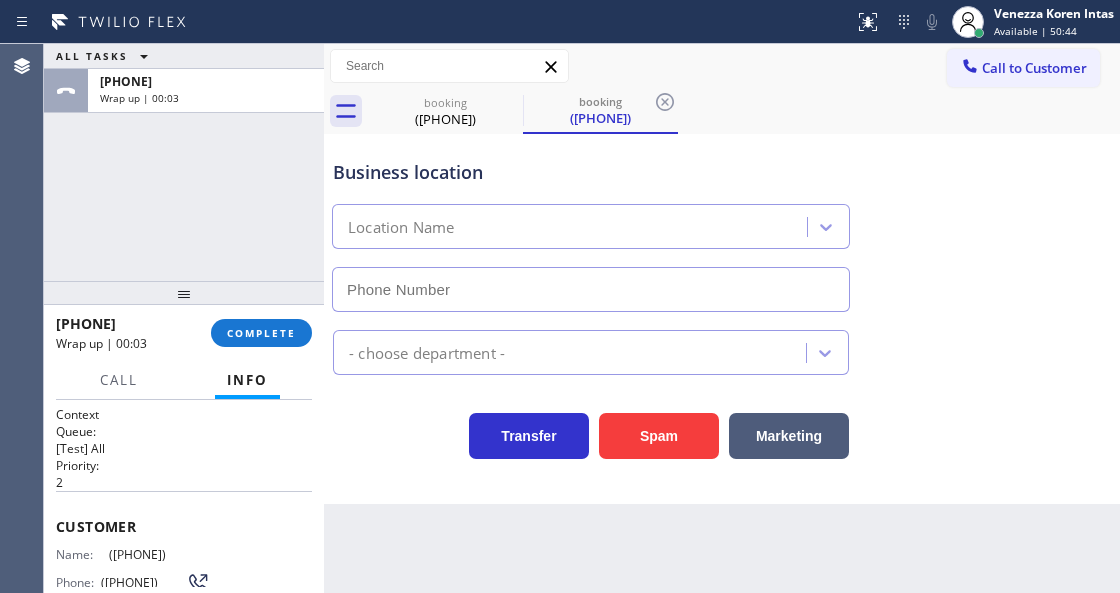 type on "(360) 205-1831" 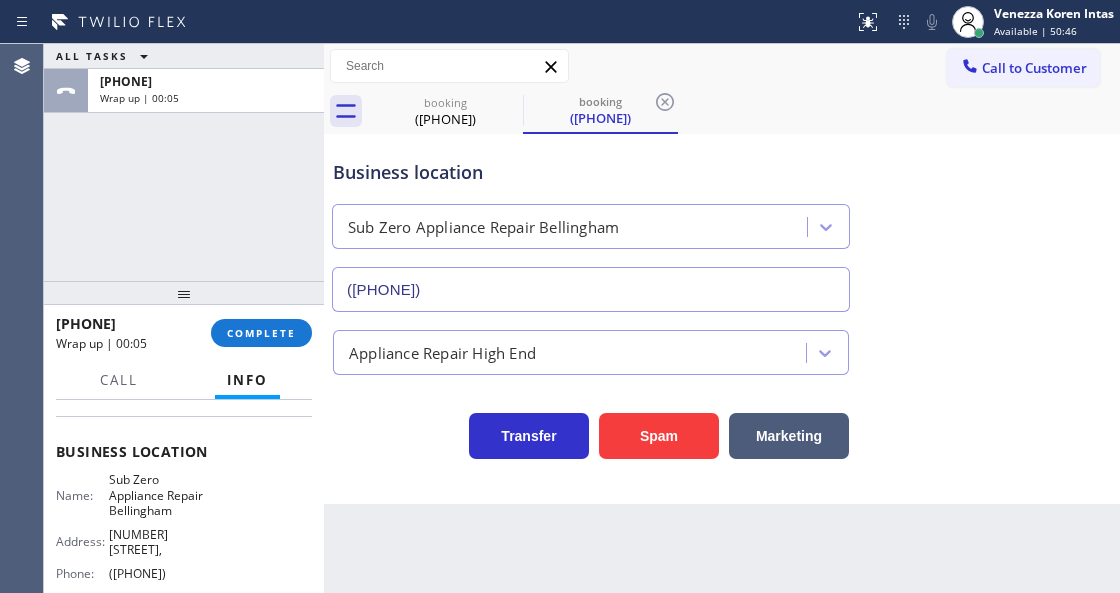scroll, scrollTop: 266, scrollLeft: 0, axis: vertical 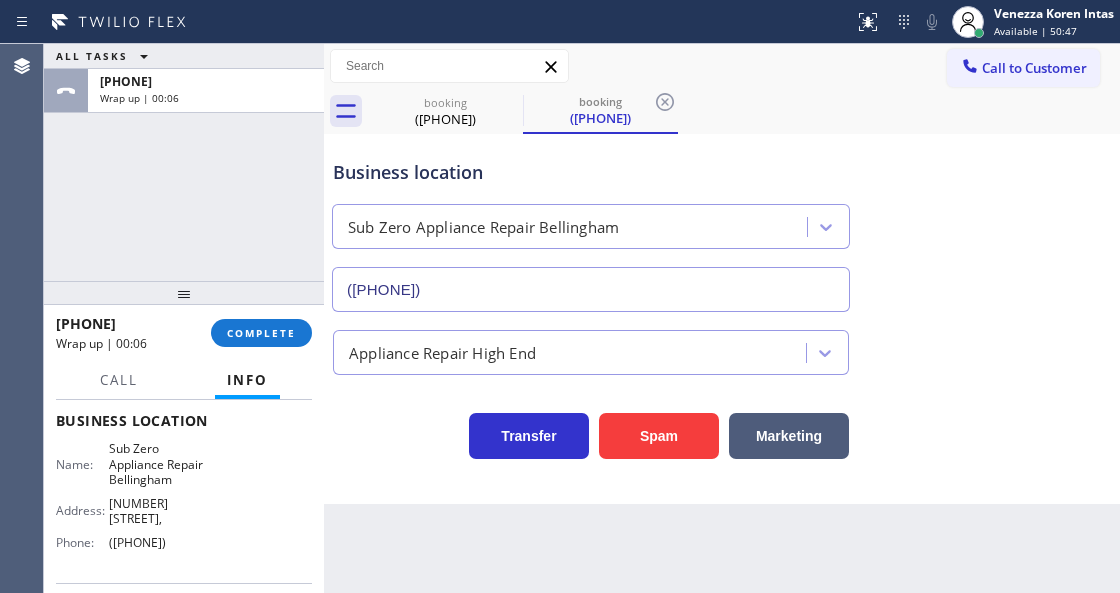 drag, startPoint x: 208, startPoint y: 534, endPoint x: 103, endPoint y: 531, distance: 105.04285 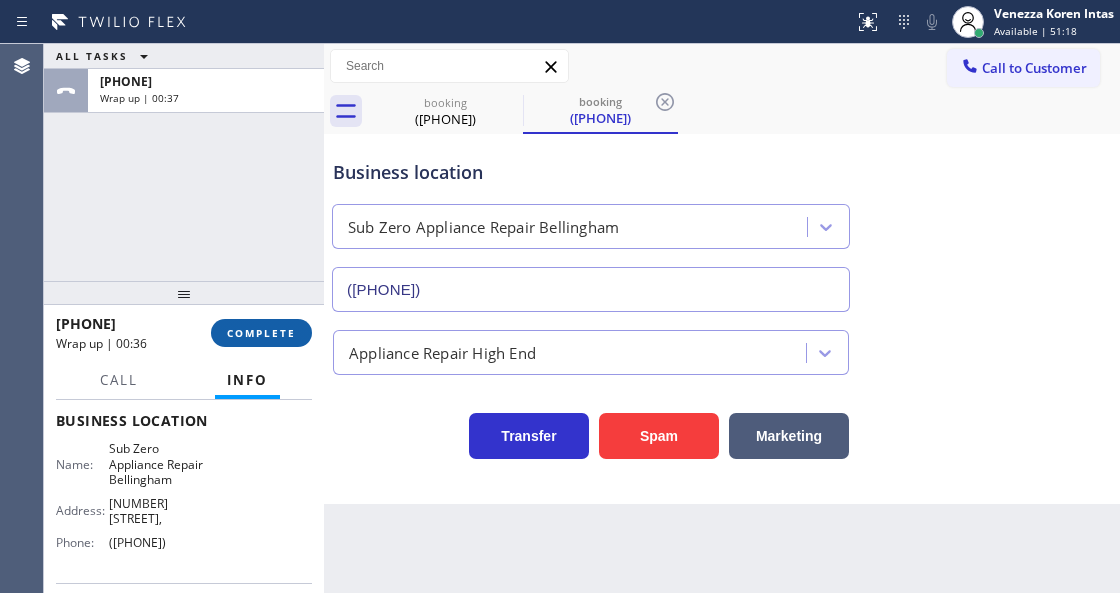 click on "COMPLETE" at bounding box center (261, 333) 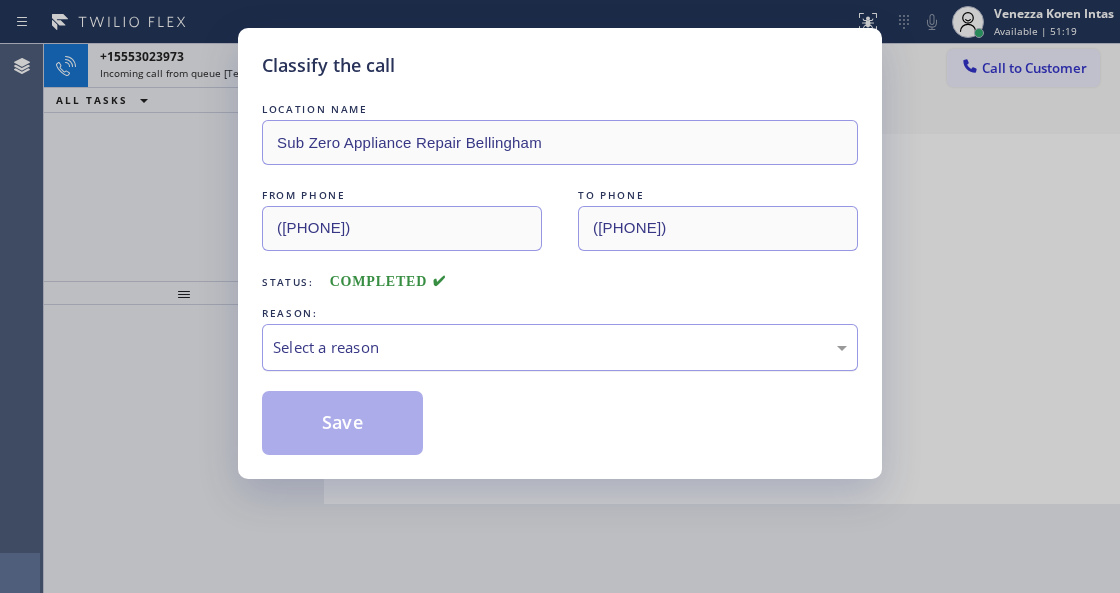 click on "Select a reason" at bounding box center [560, 347] 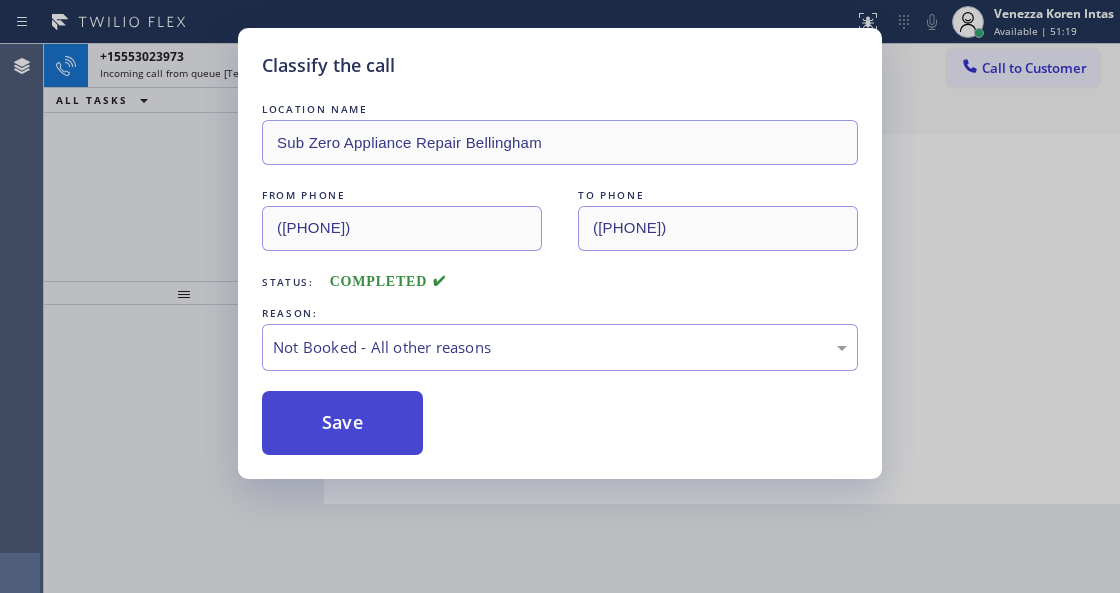 click on "Save" at bounding box center (342, 423) 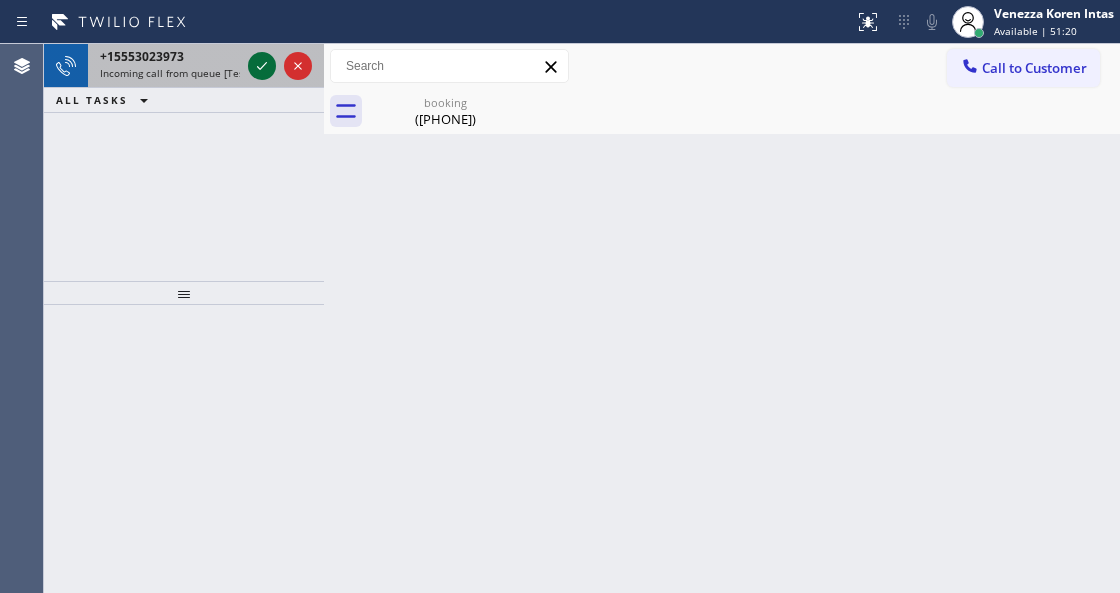 drag, startPoint x: 254, startPoint y: 66, endPoint x: 264, endPoint y: 68, distance: 10.198039 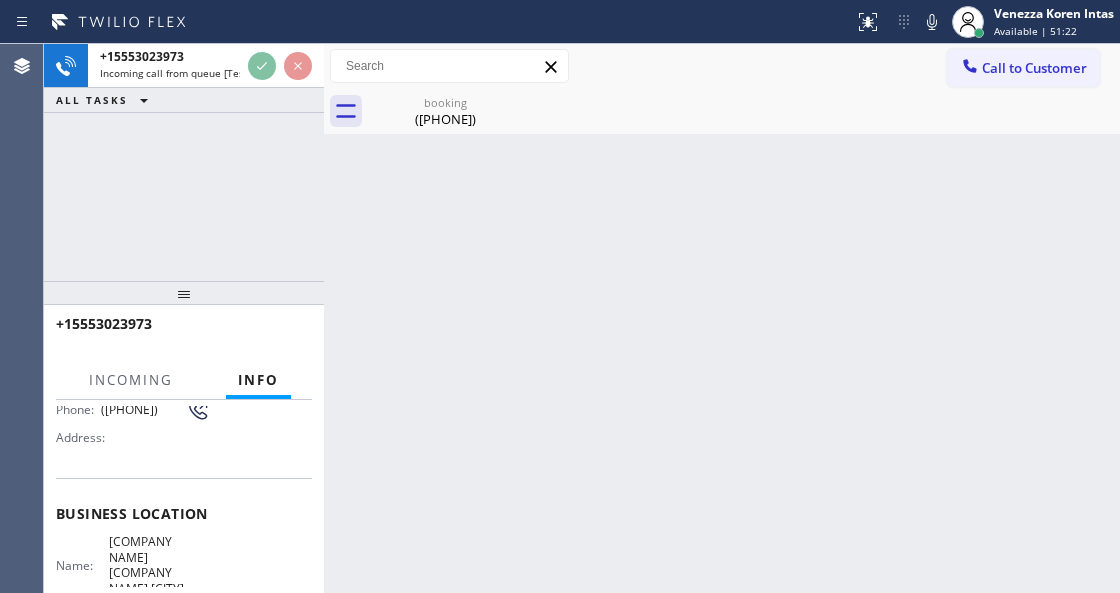 scroll, scrollTop: 266, scrollLeft: 0, axis: vertical 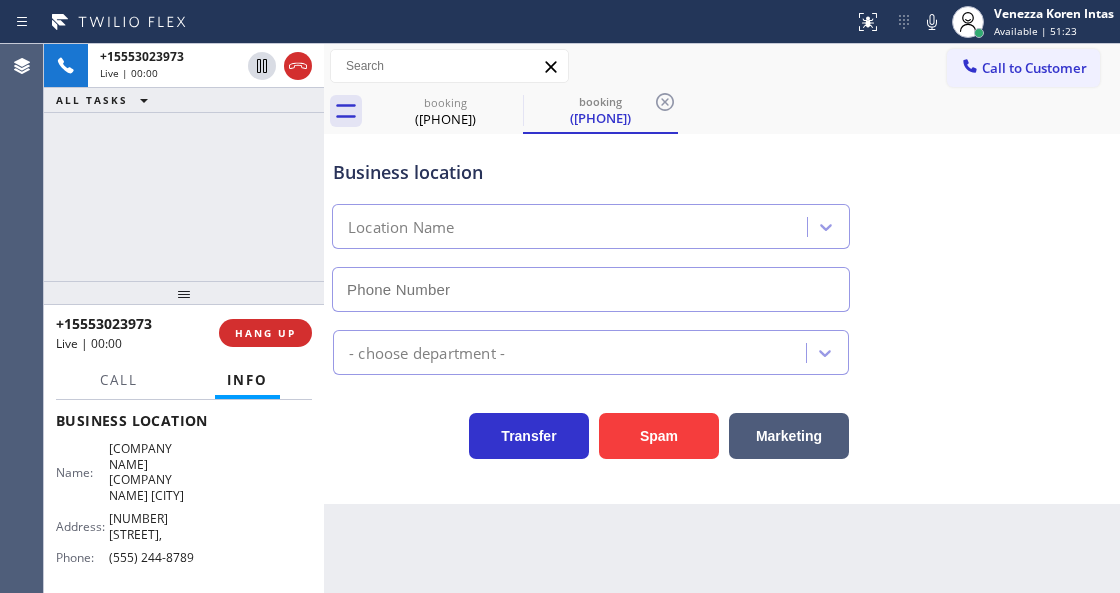 type on "(628) 244-8789" 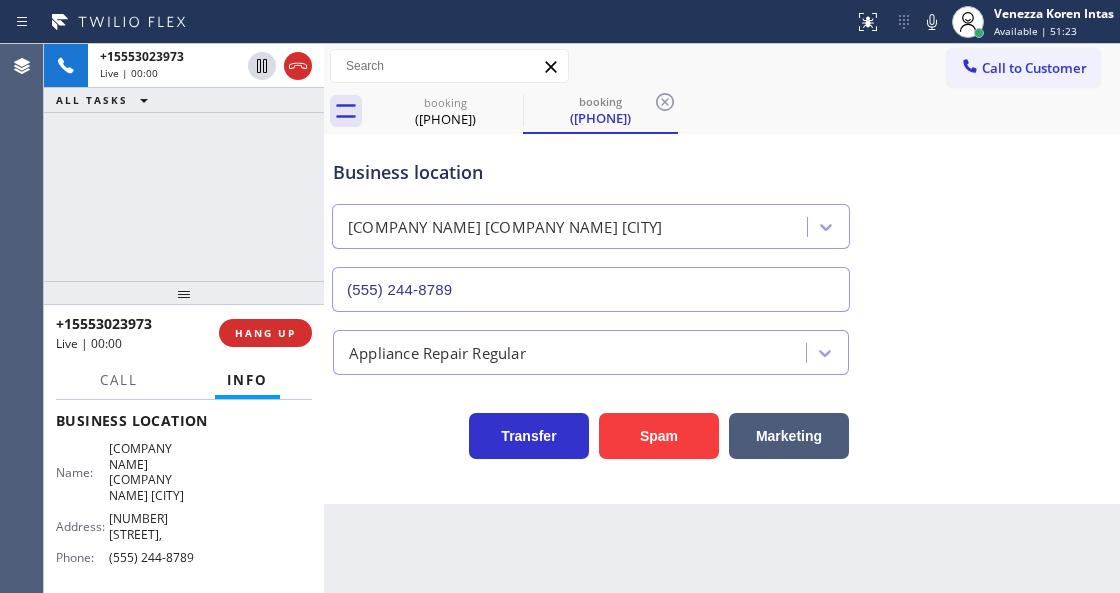 click on "+12093023973 Live | 00:00 HANG UP" at bounding box center (184, 333) 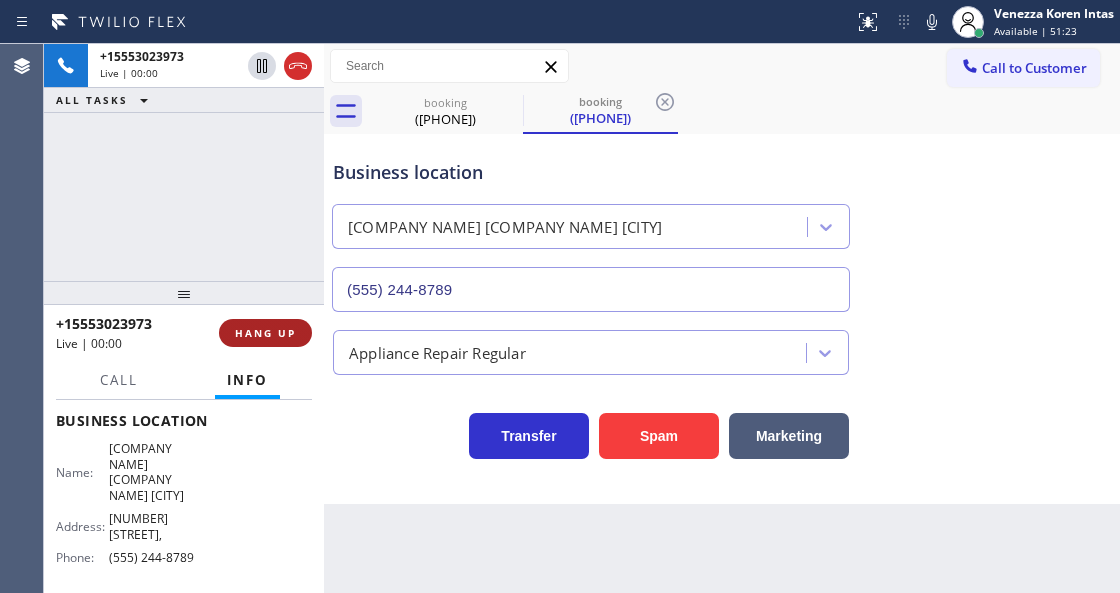 click on "HANG UP" at bounding box center (265, 333) 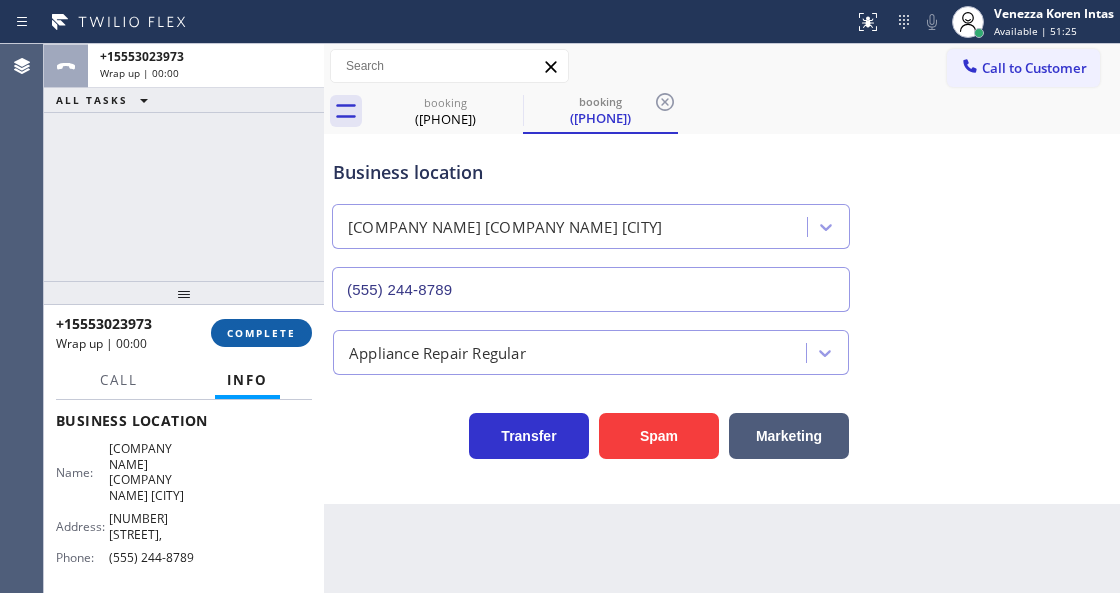 click on "COMPLETE" at bounding box center (261, 333) 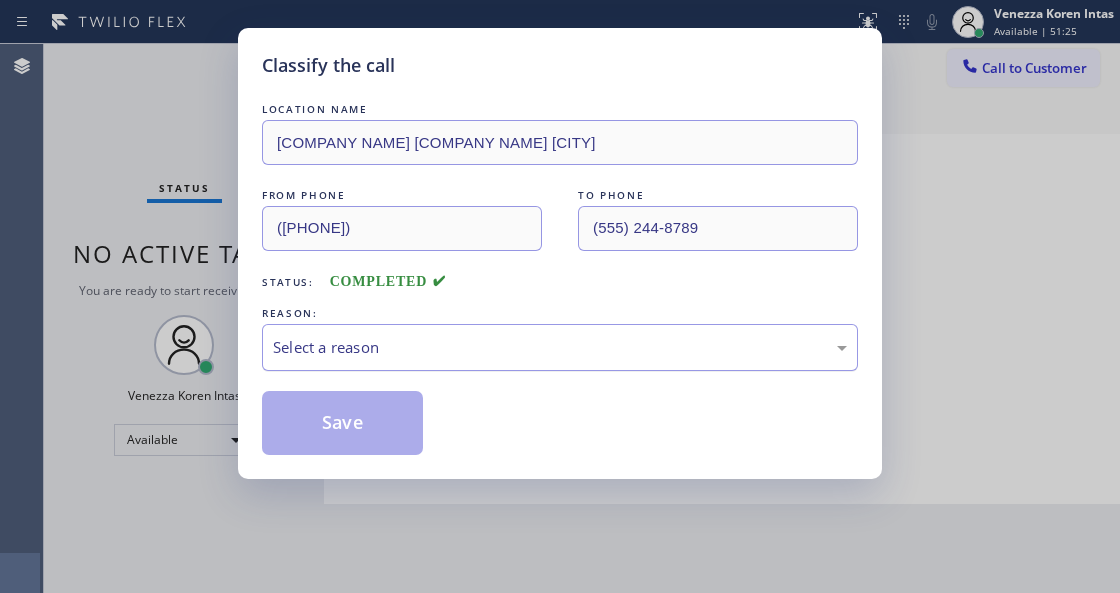 click on "Select a reason" at bounding box center (560, 347) 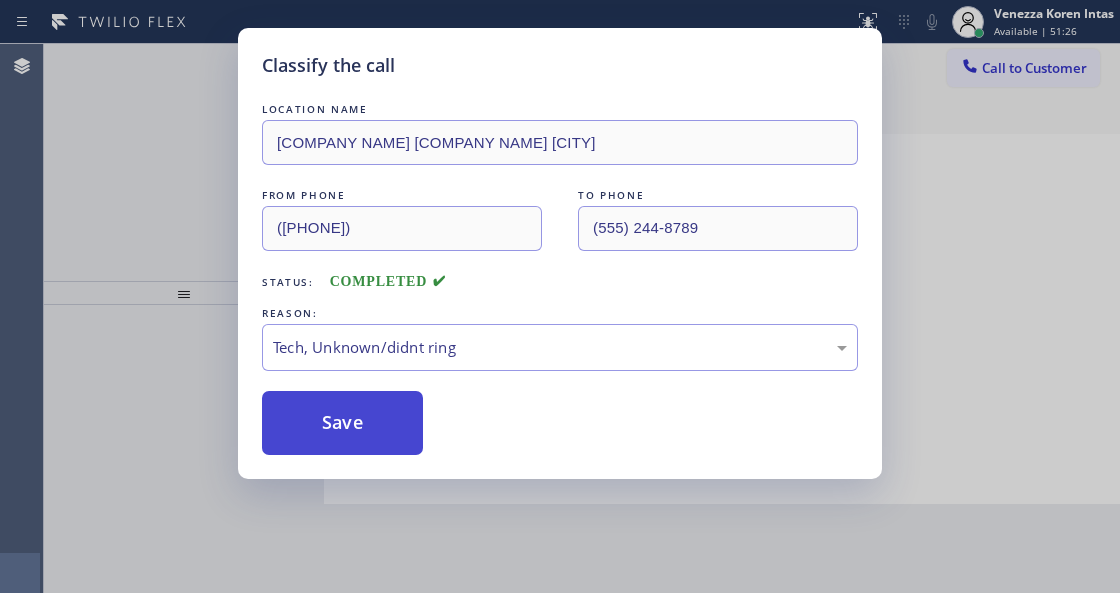 click on "Save" at bounding box center [342, 423] 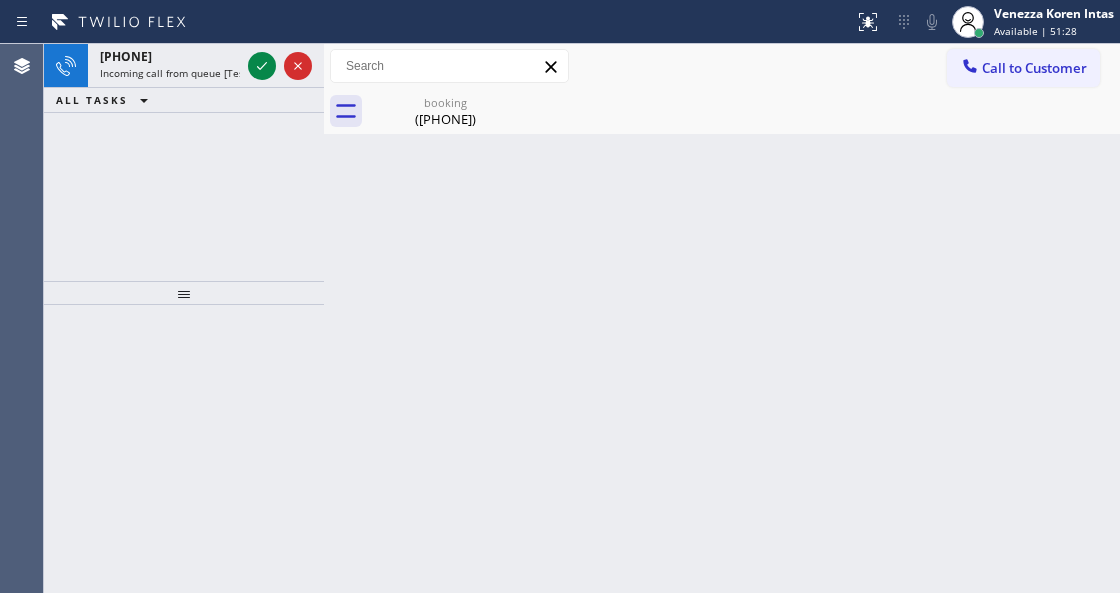 click 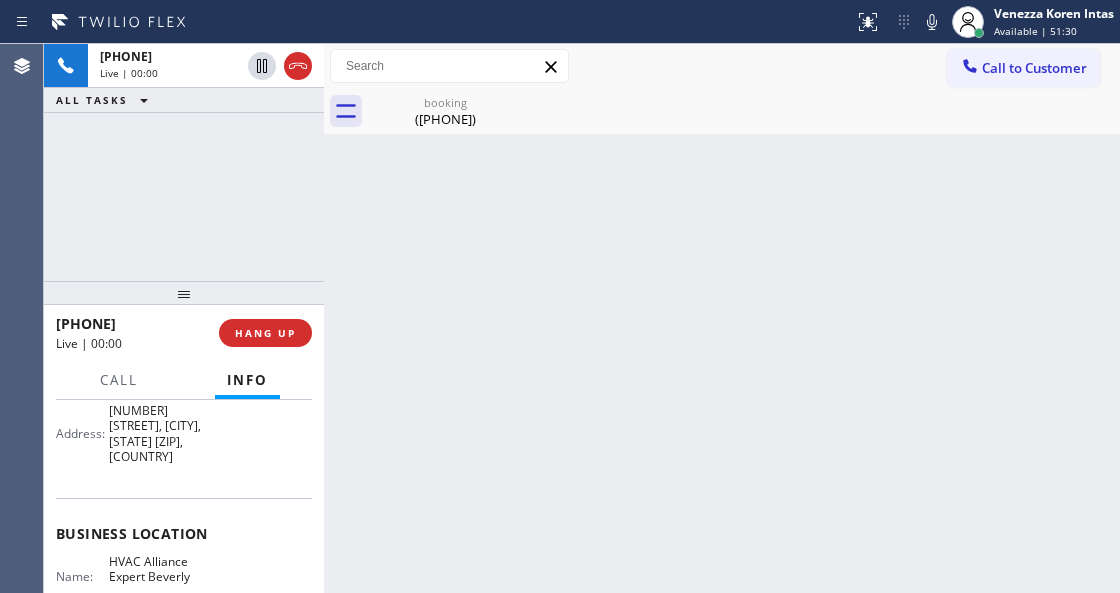 scroll, scrollTop: 266, scrollLeft: 0, axis: vertical 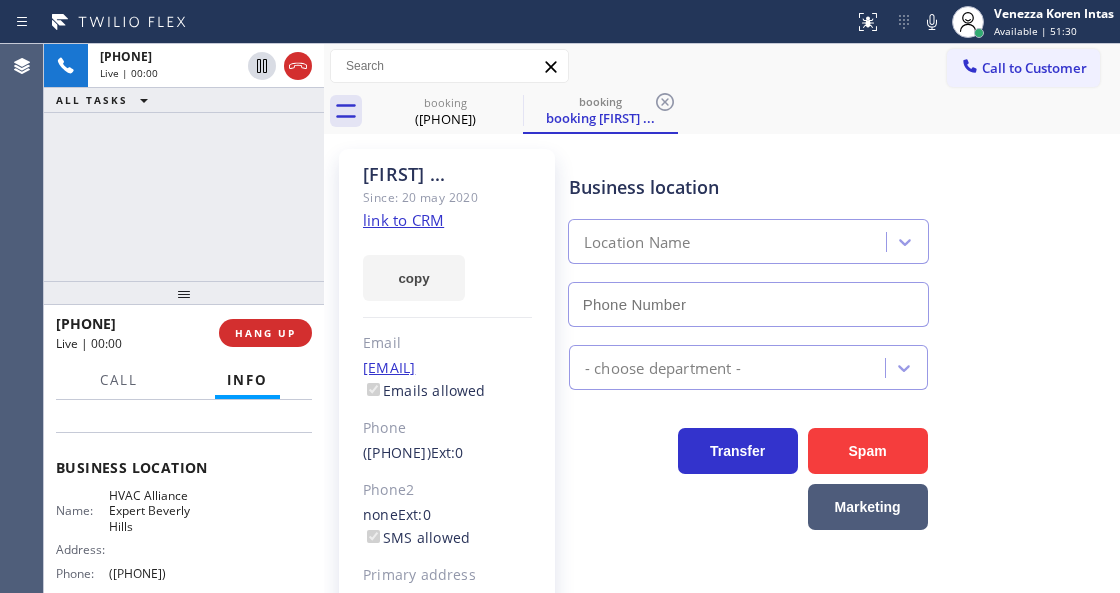 type on "(323) 417-6100" 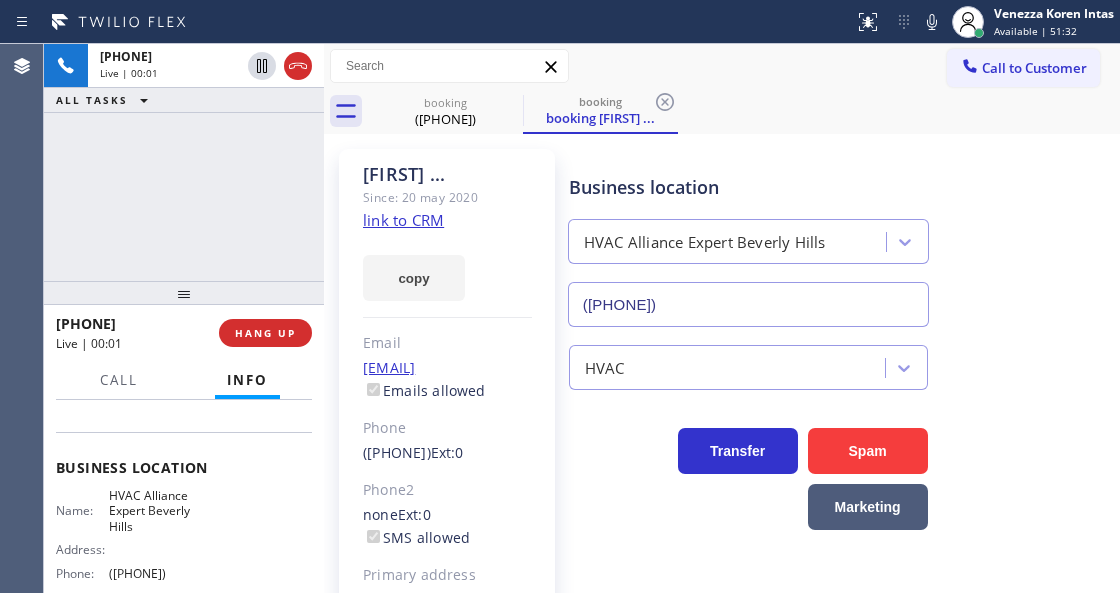 drag, startPoint x: 657, startPoint y: 99, endPoint x: 558, endPoint y: 201, distance: 142.14429 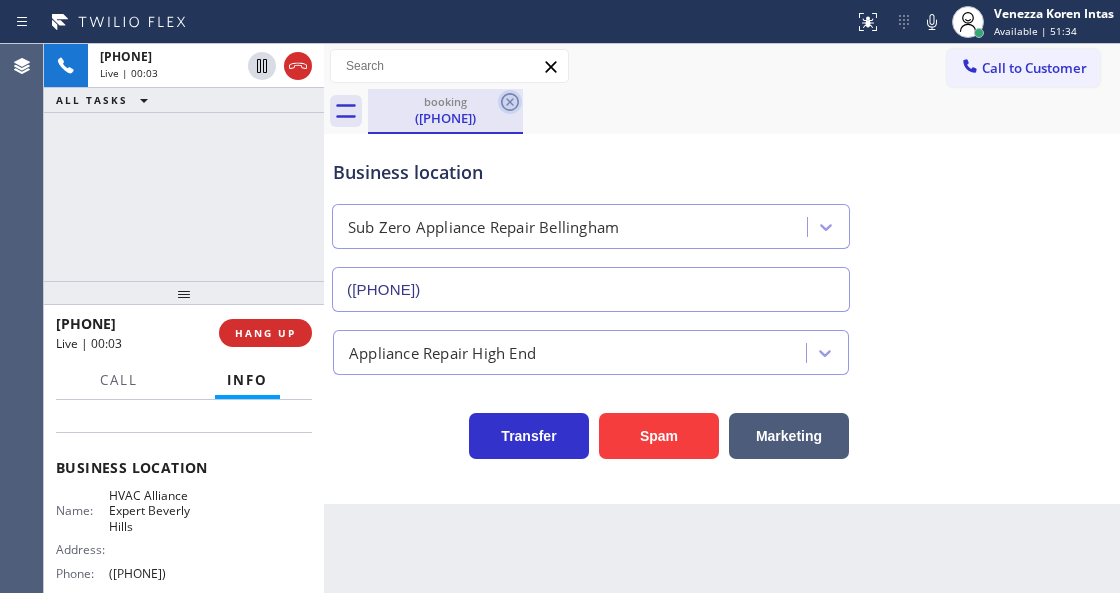 click 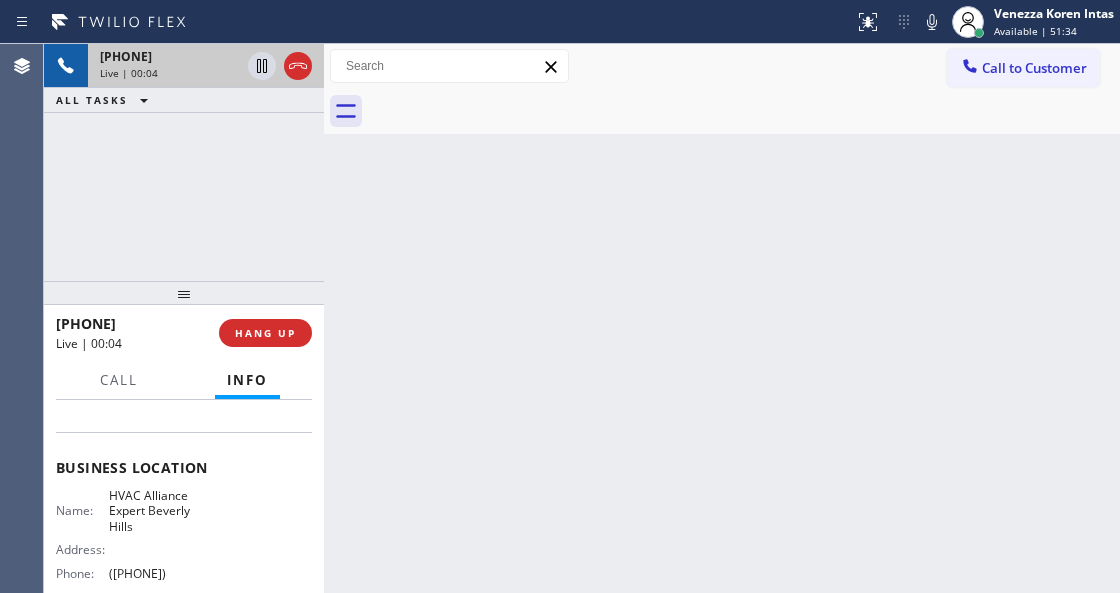 click on "Live | 00:04" at bounding box center (170, 73) 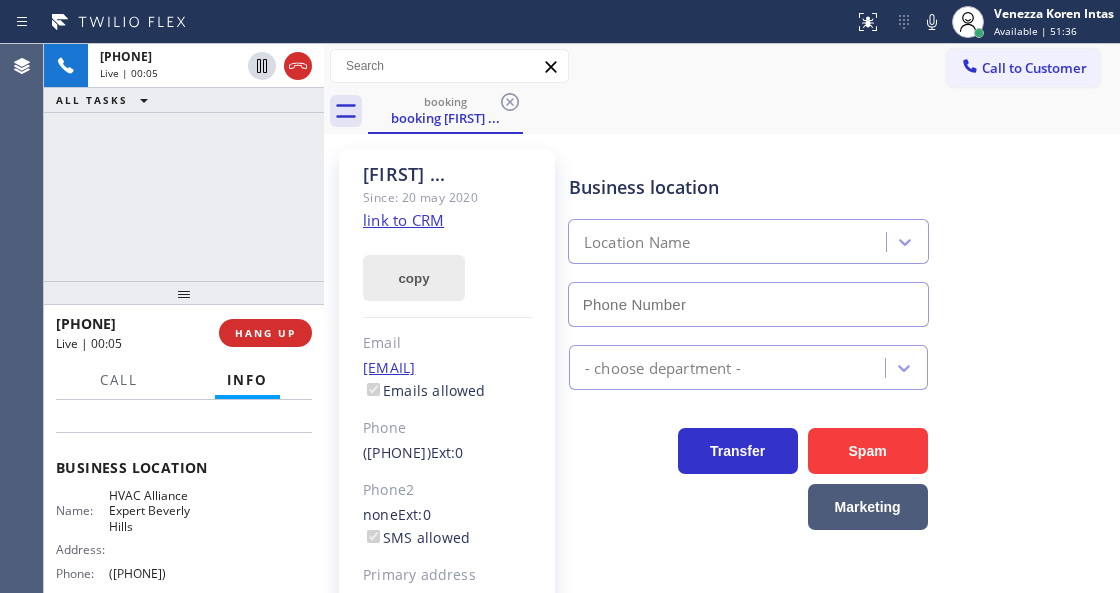 type on "(323) 417-6100" 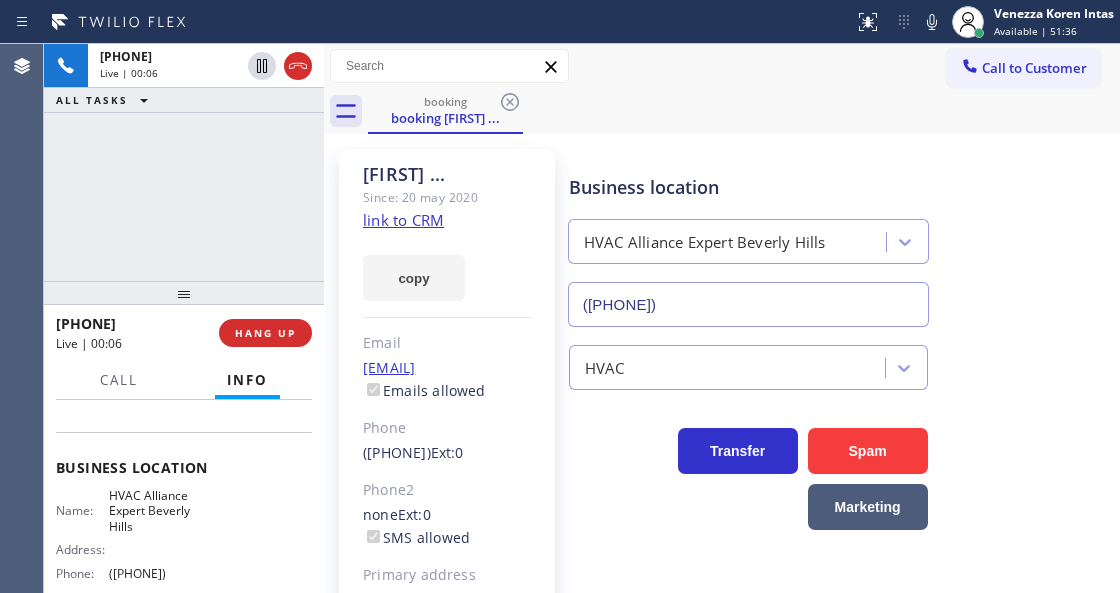 click on "link to CRM" 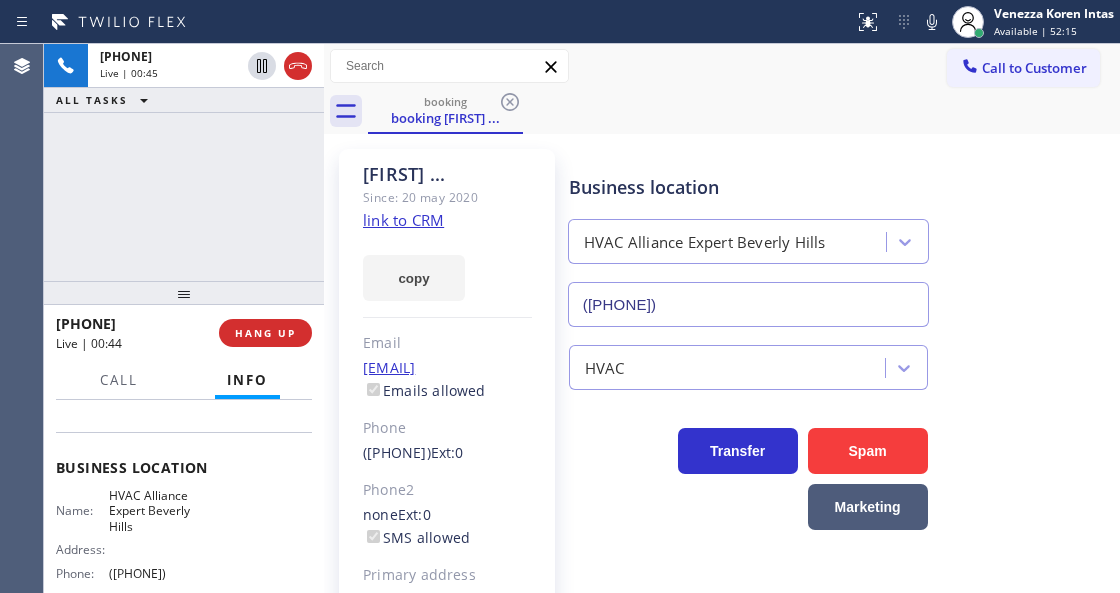 click on "booking Josh ..." at bounding box center [744, 111] 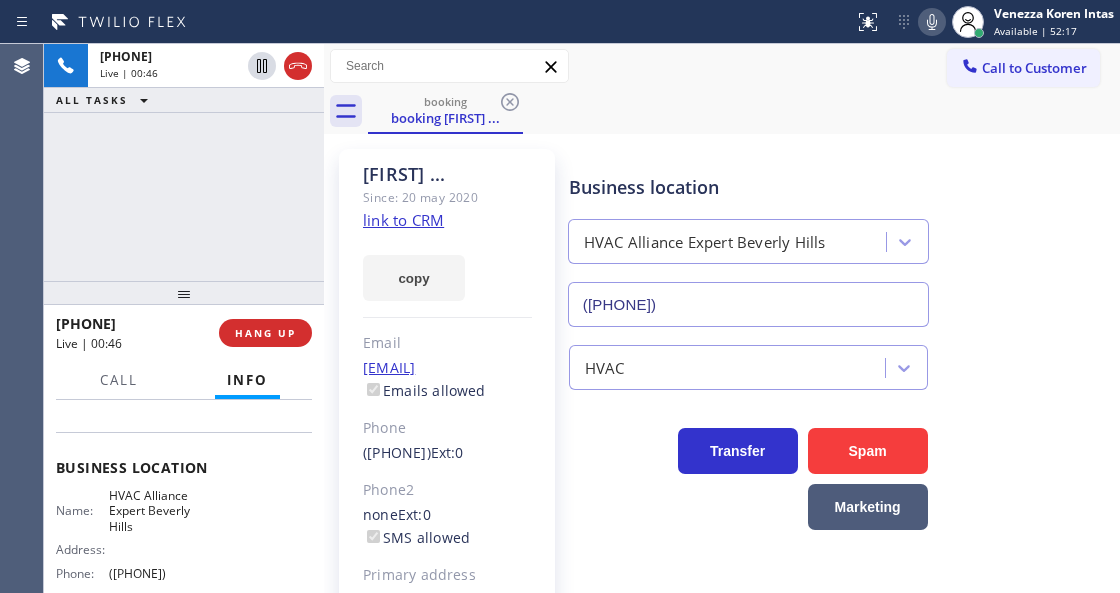 click 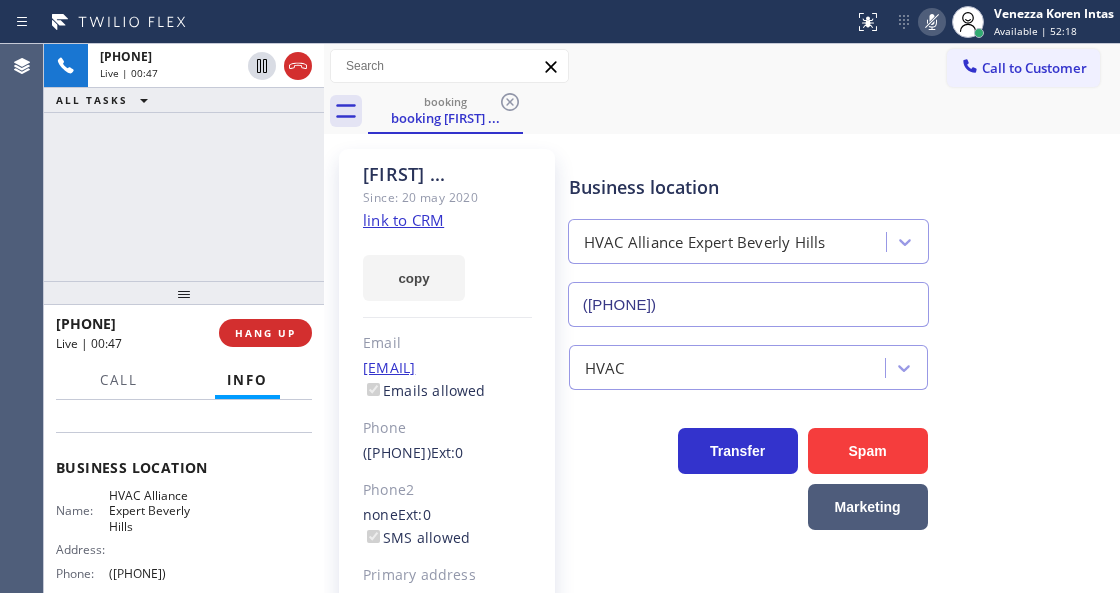 click on "Business location HVAC Alliance Expert Beverly Hills (323) 417-6100" at bounding box center (840, 236) 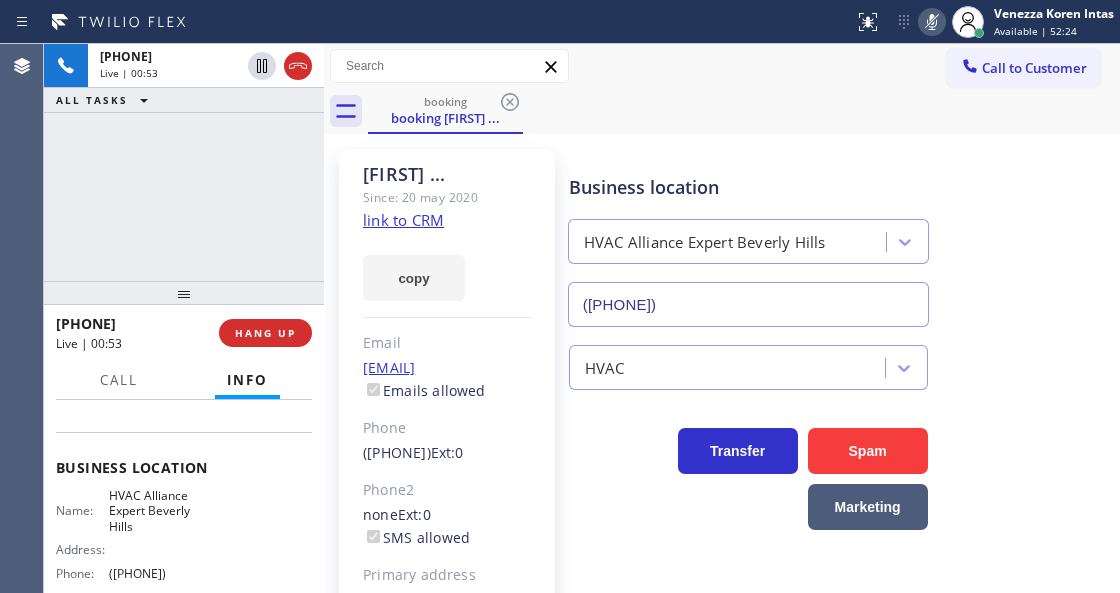click 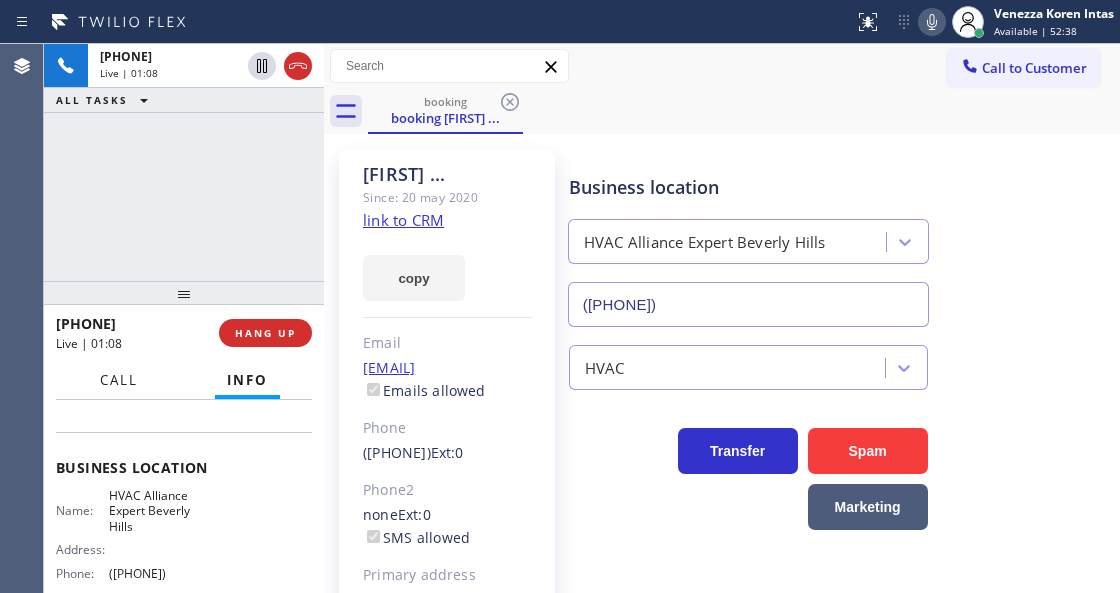 click on "Call" at bounding box center (119, 380) 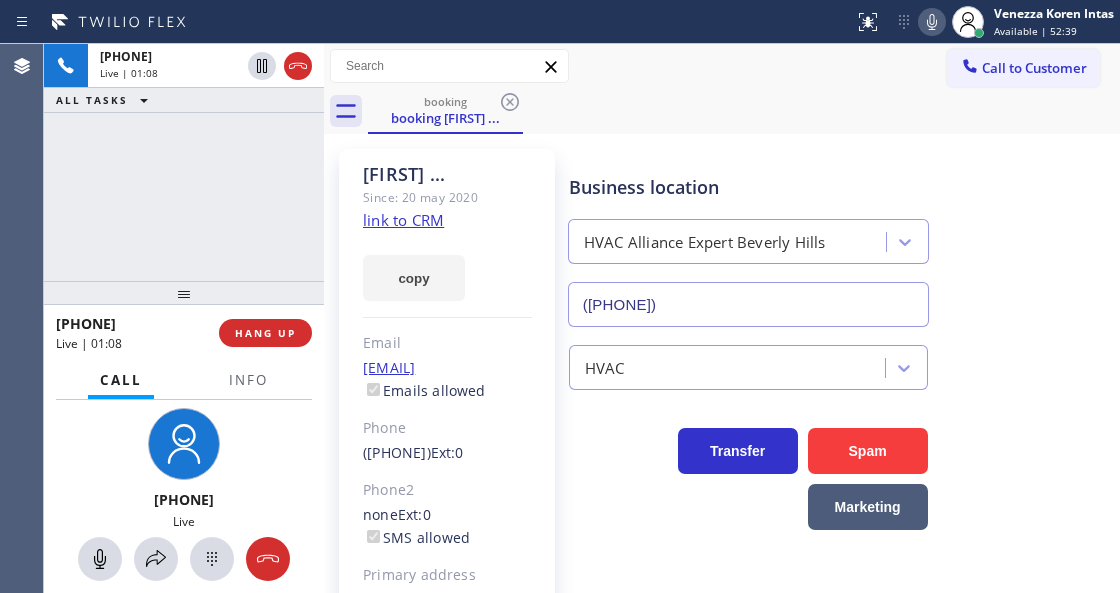 type 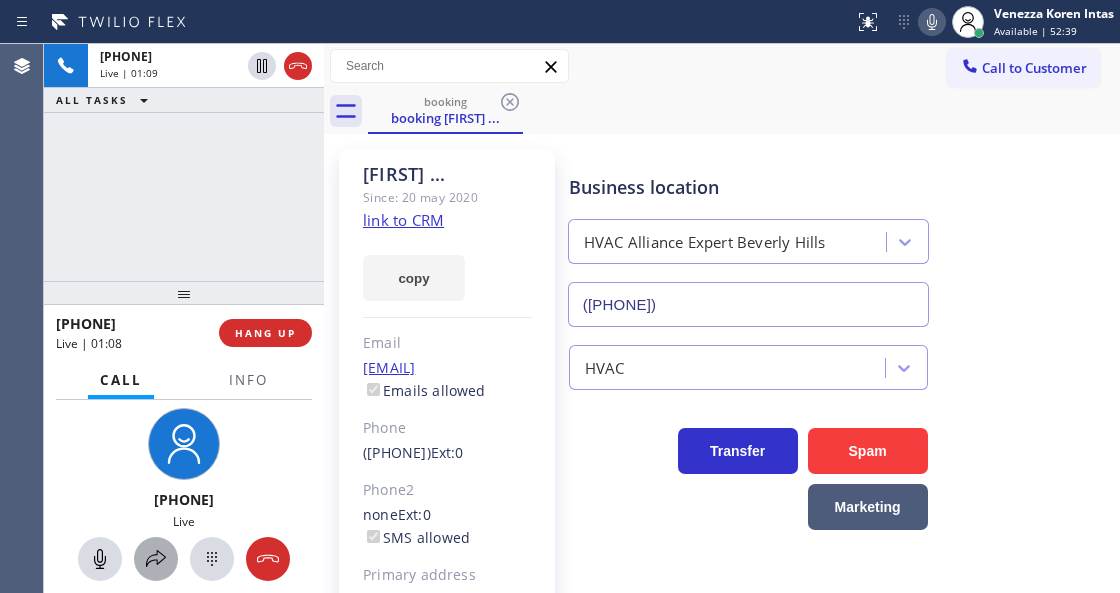click 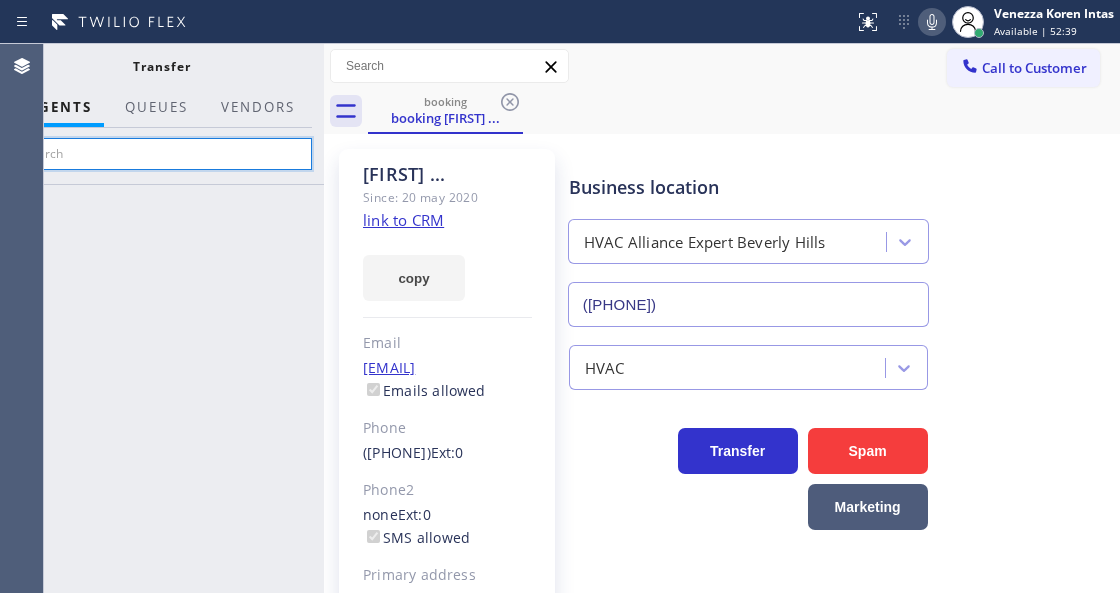 click at bounding box center (161, 154) 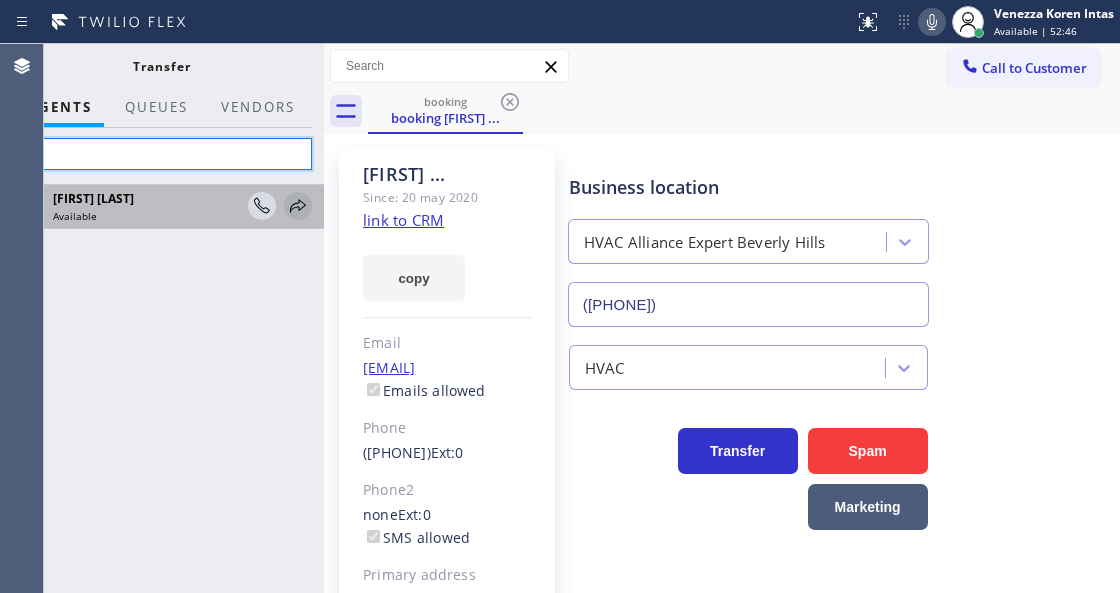 type on "lil" 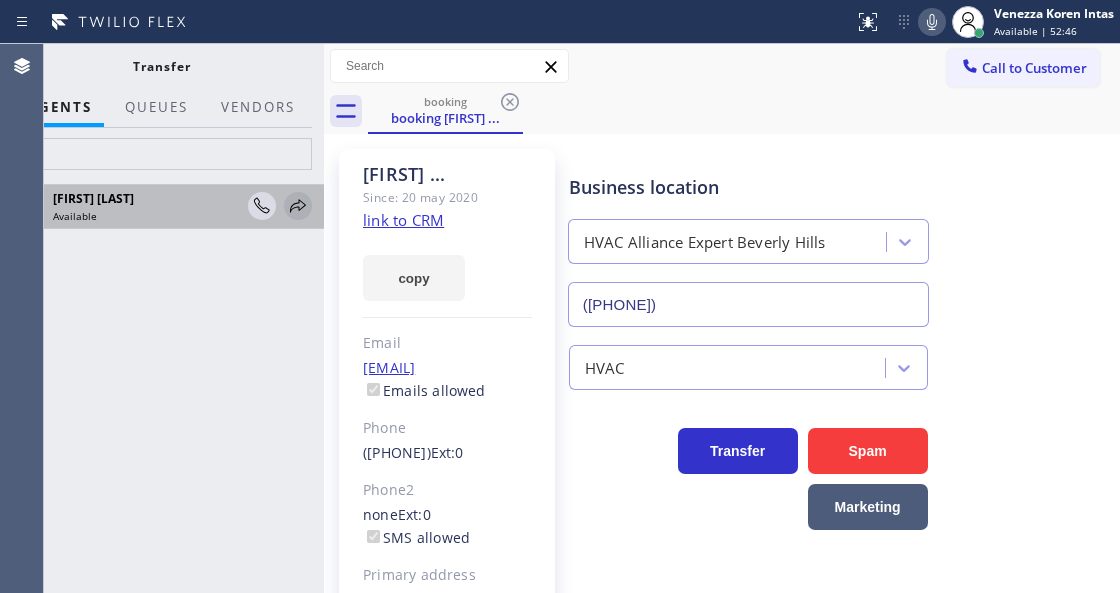 click 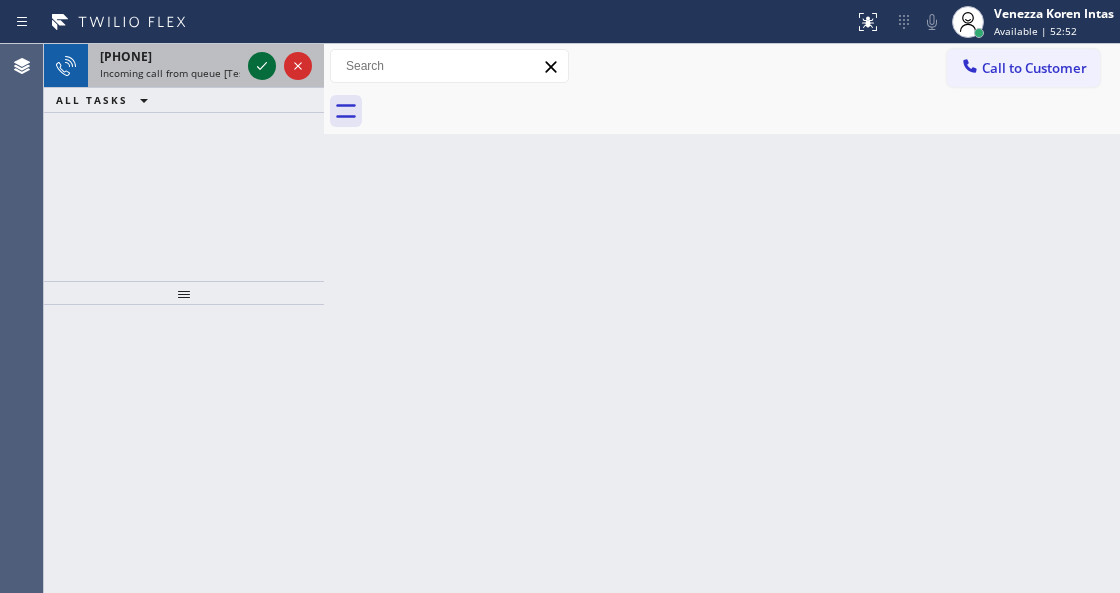 click 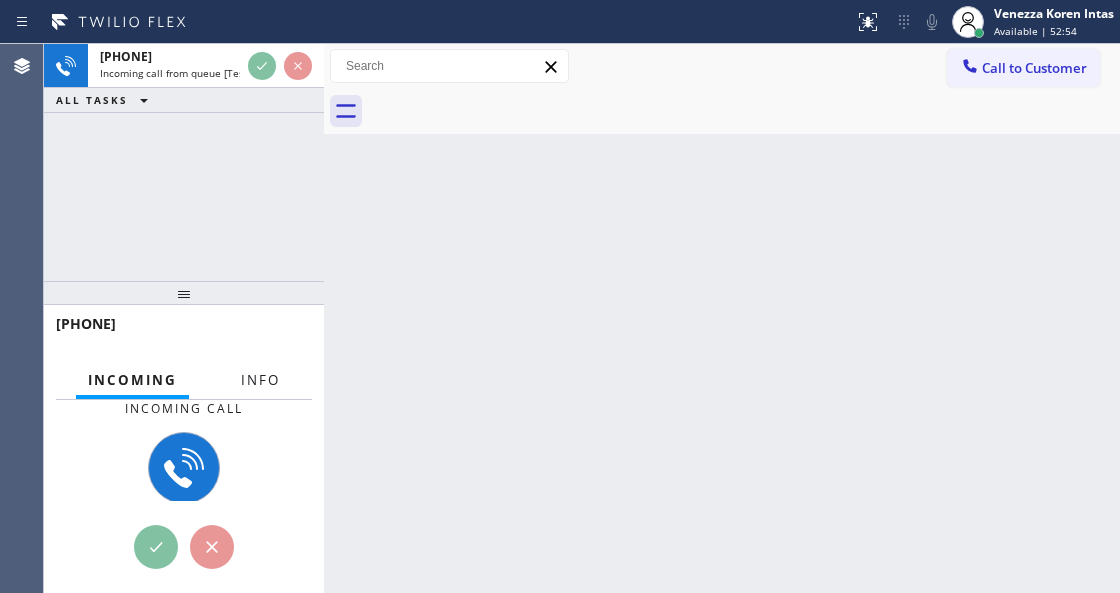 click on "Info" at bounding box center [260, 380] 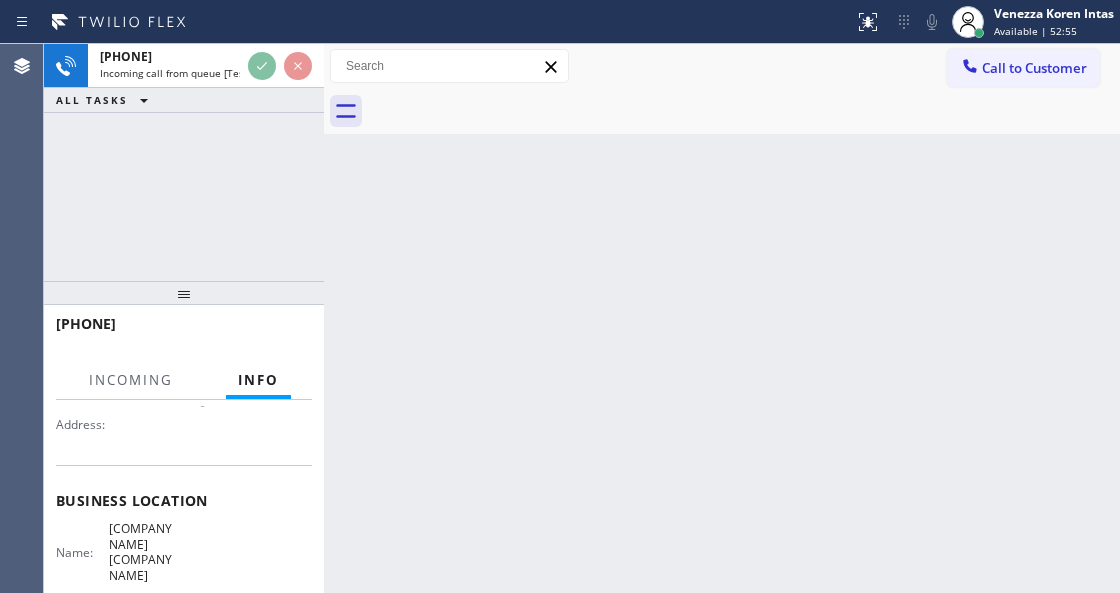 scroll, scrollTop: 266, scrollLeft: 0, axis: vertical 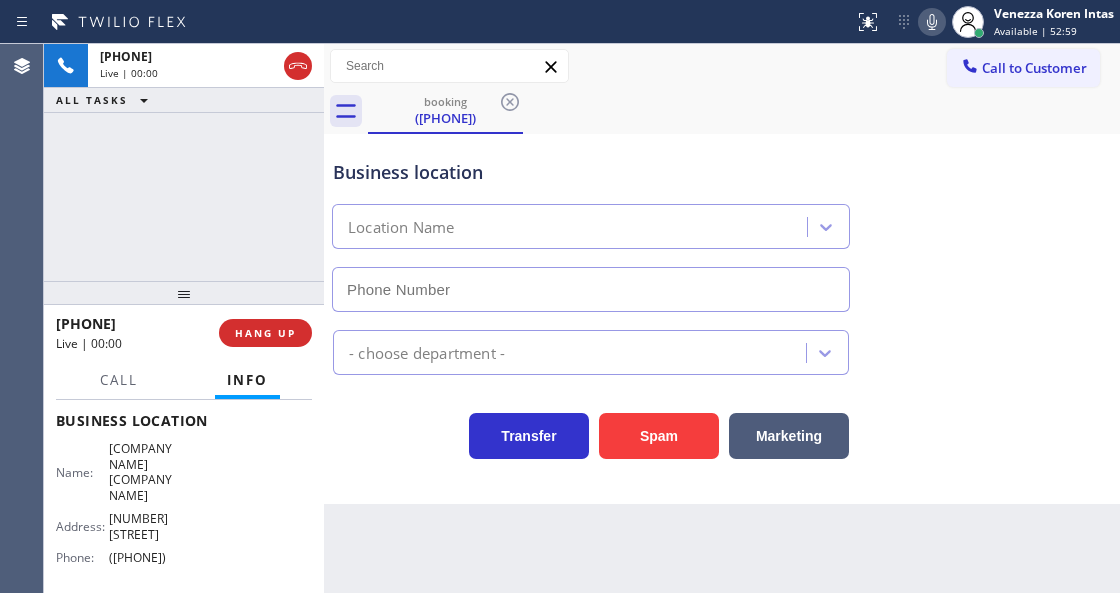 type on "(323) 870-6746" 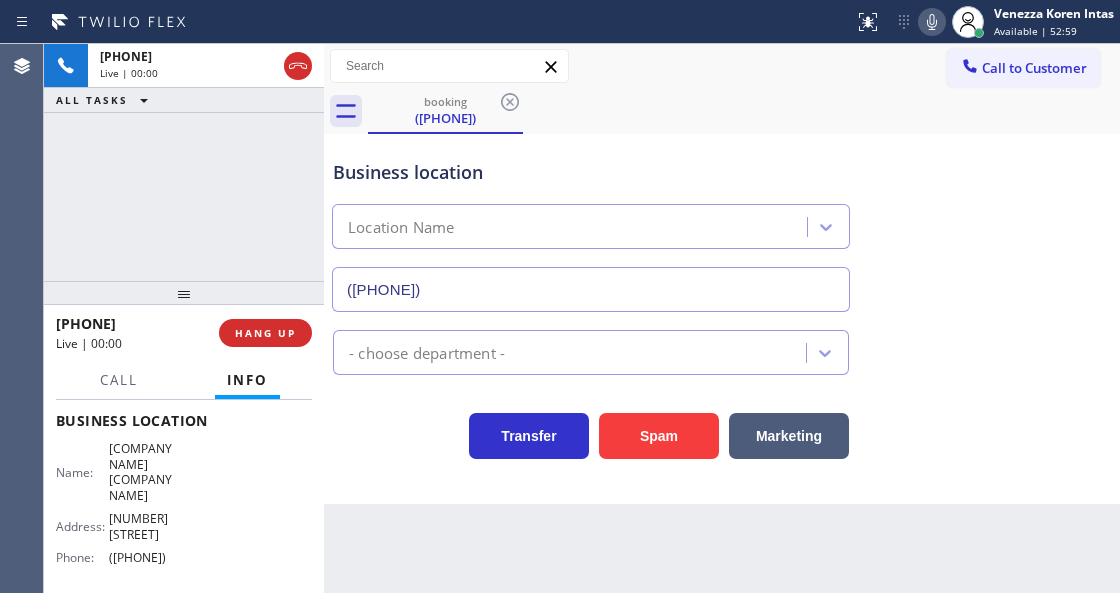 click on "Back to Dashboard Change Sender ID Customers Technicians Select a contact Outbound call Technician Search Technician Your caller id phone number Your caller id phone number Call Technician info Name   Phone none Address none Change Sender ID HVAC +18559994417 5 Star Appliance +18557314952 Appliance Repair +18554611149 Plumbing +18889090120 Air Duct Cleaning +18006865038  Electricians +18005688664 Cancel Change Check personal SMS Reset Change booking (754) 336-6900 Call to Customer Outbound call Location Search location Your caller id phone number Customer number Call Outbound call Technician Search Technician Your caller id phone number Your caller id phone number Call booking (754) 336-6900 Business location Location Name (323) 870-6746 - choose department - Transfer Spam Marketing" at bounding box center [722, 318] 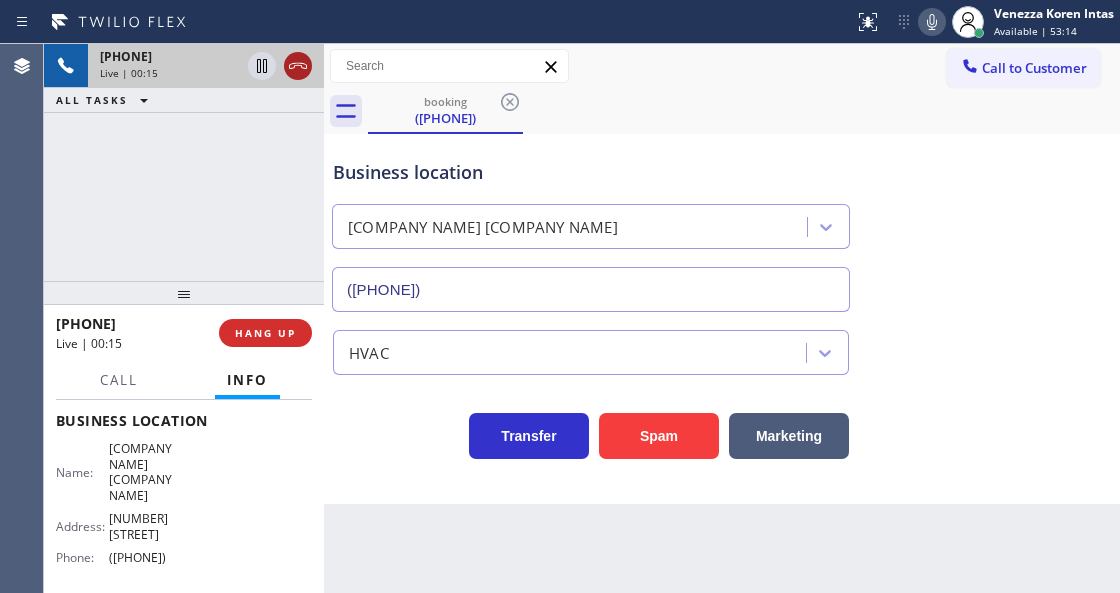 click 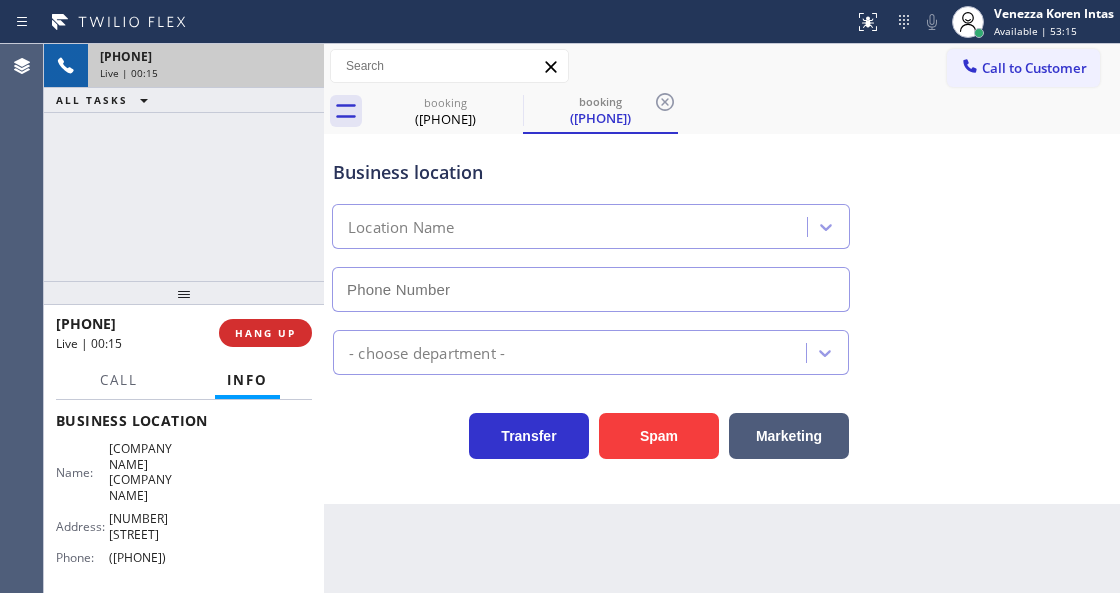 type on "(323) 870-6746" 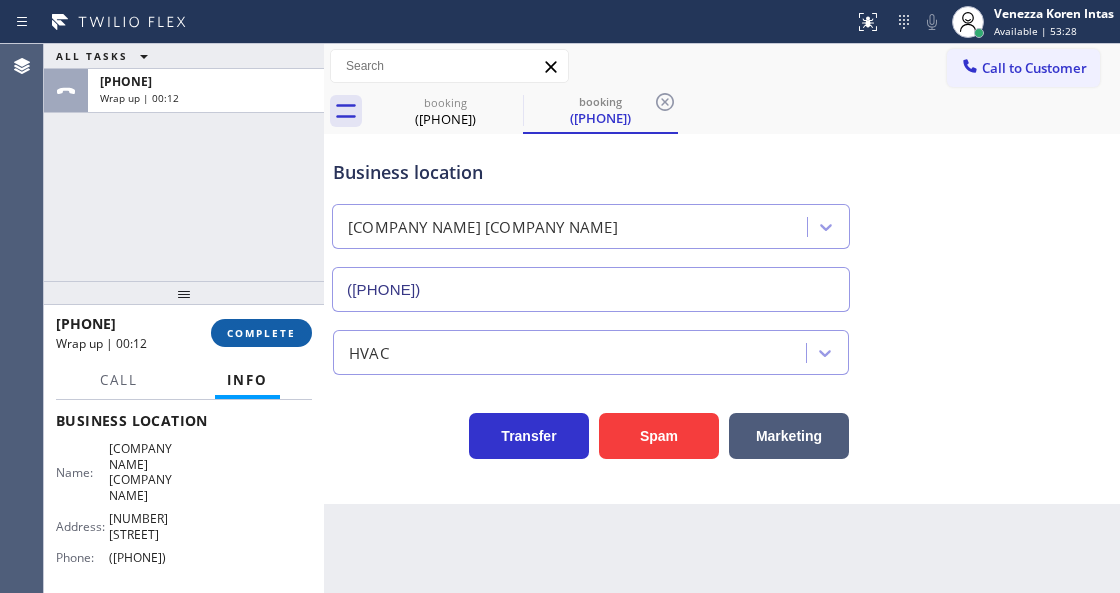 click on "COMPLETE" at bounding box center [261, 333] 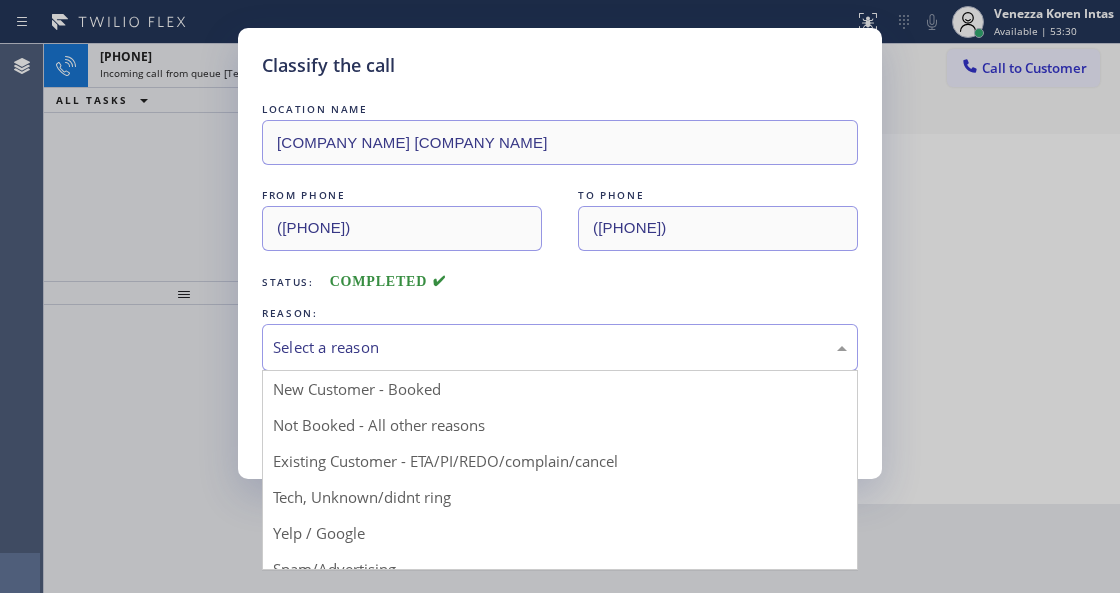 click on "Select a reason" at bounding box center [560, 347] 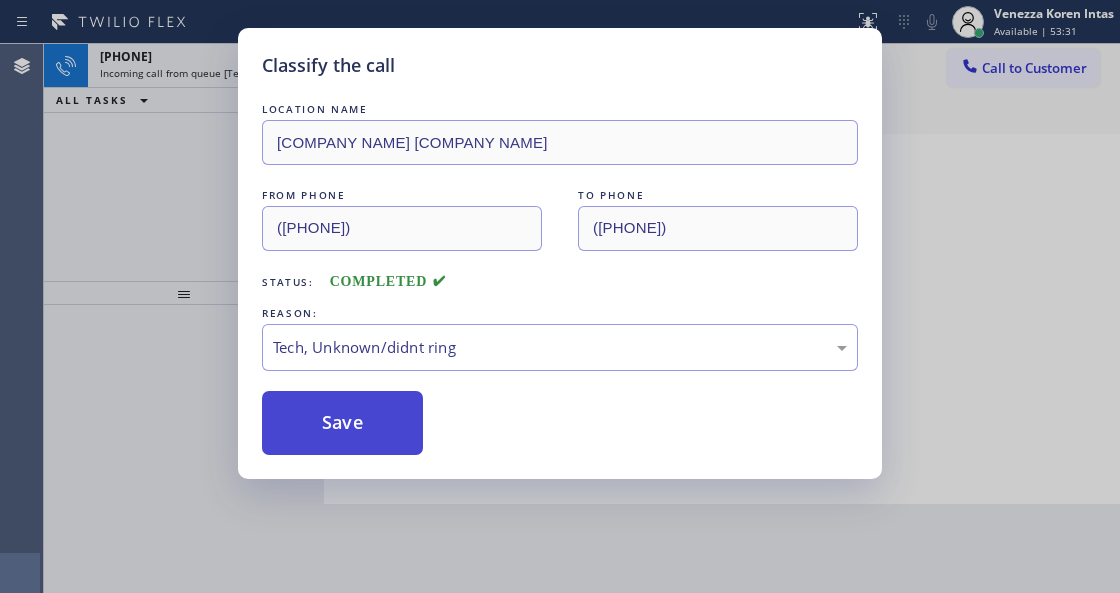 click on "Save" at bounding box center (342, 423) 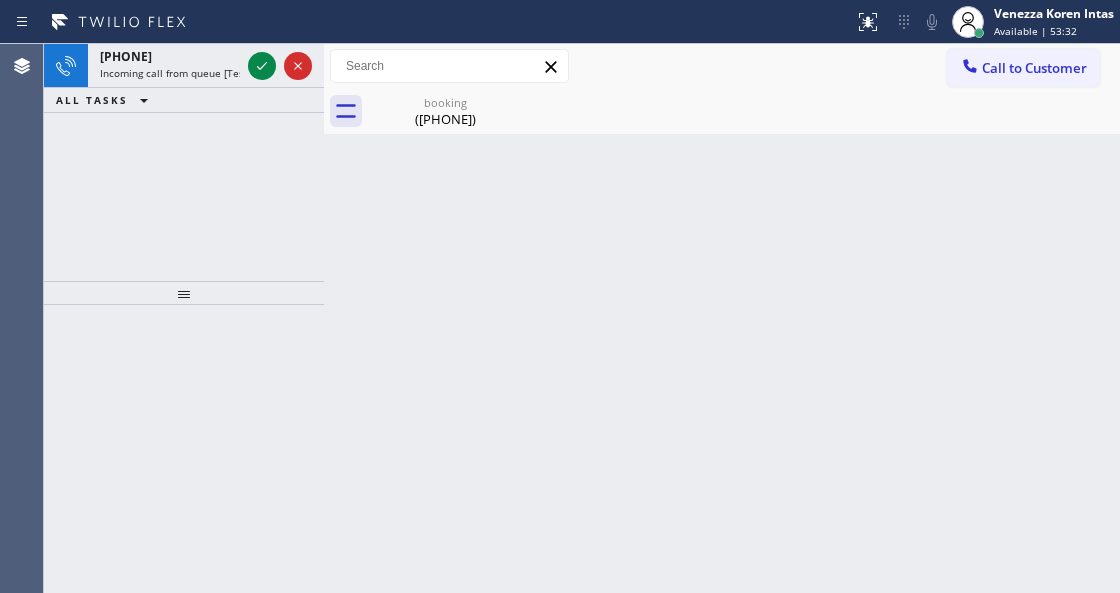 click 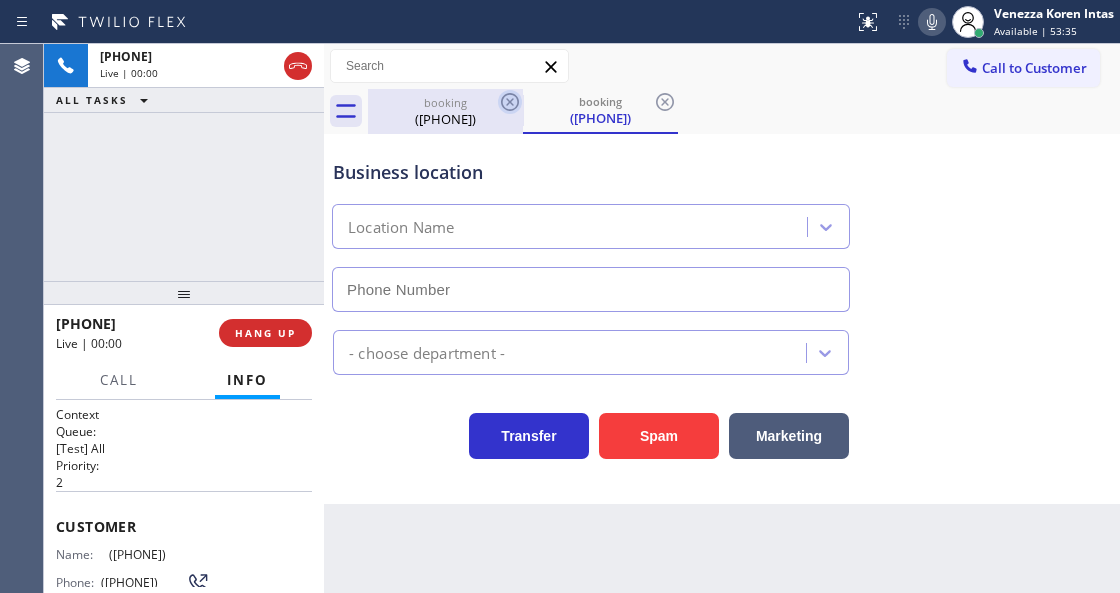 click 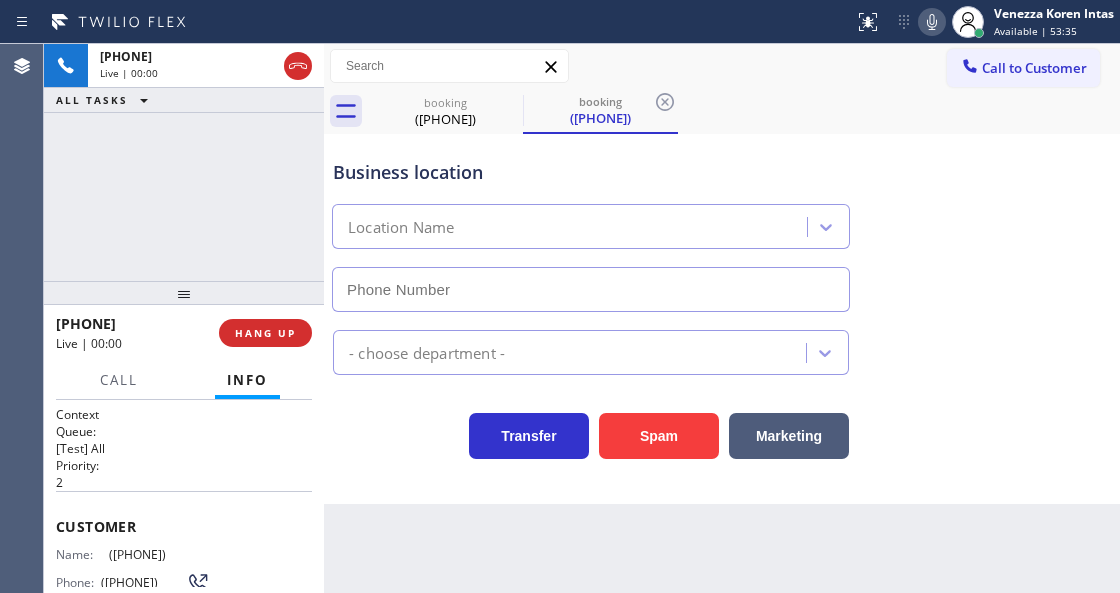 type on "(848) 315-2525" 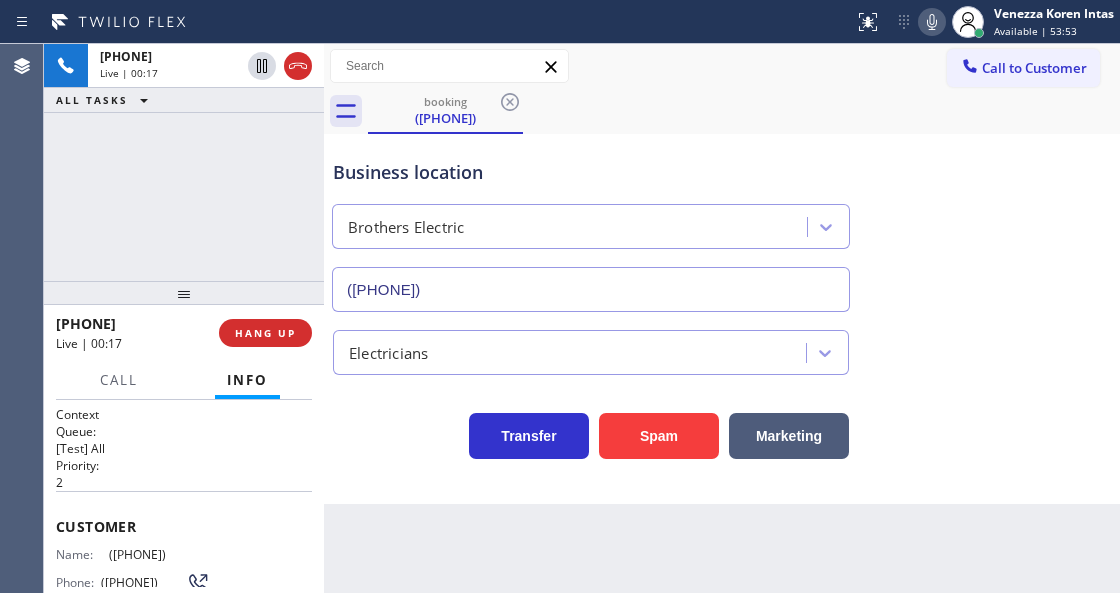click 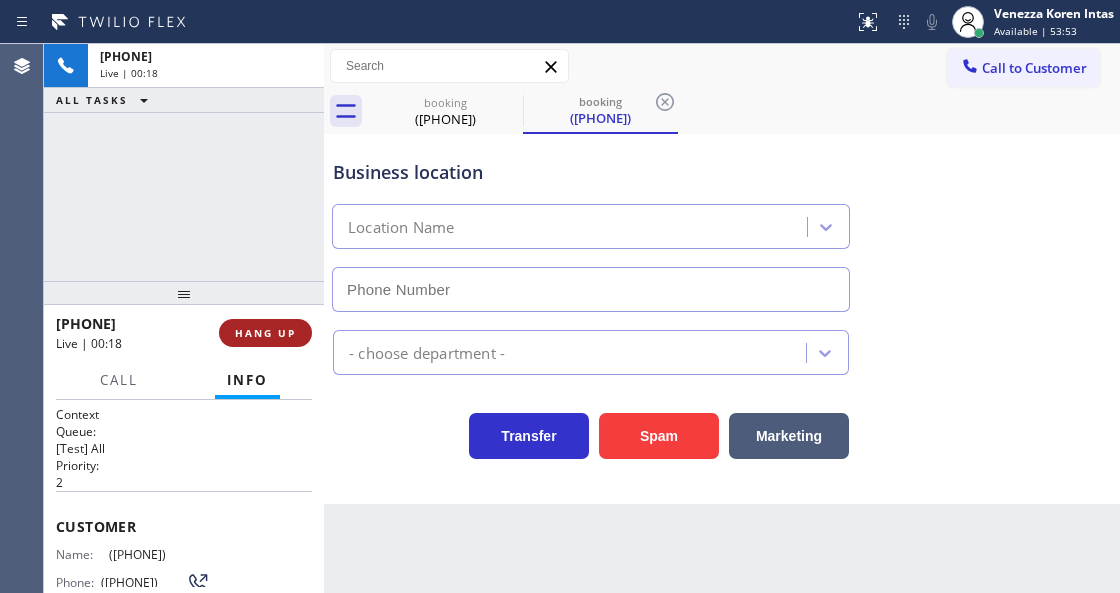 type on "(848) 315-2525" 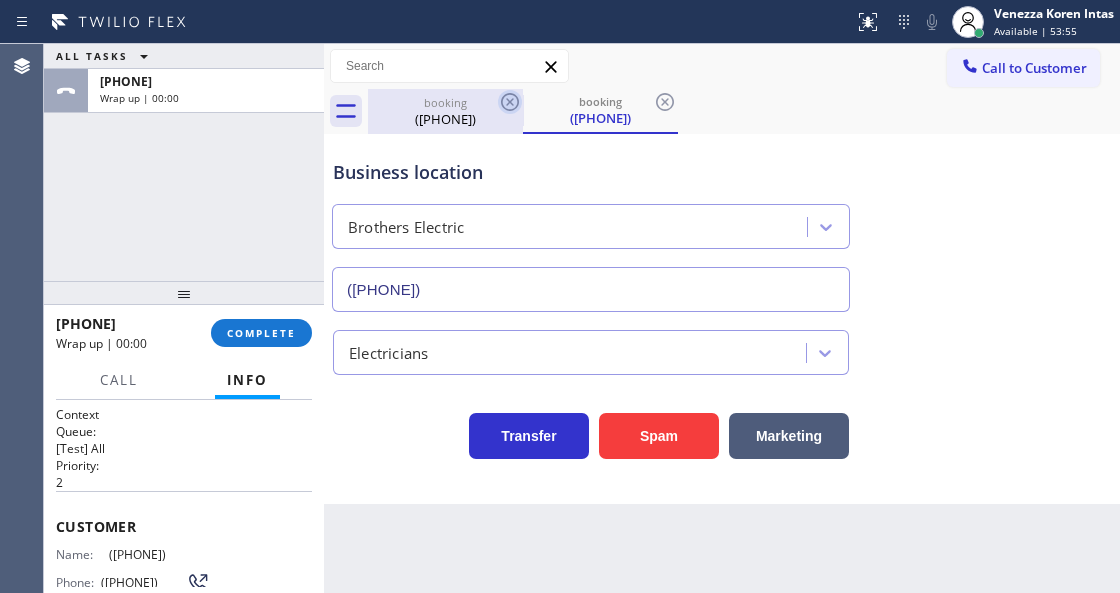 click 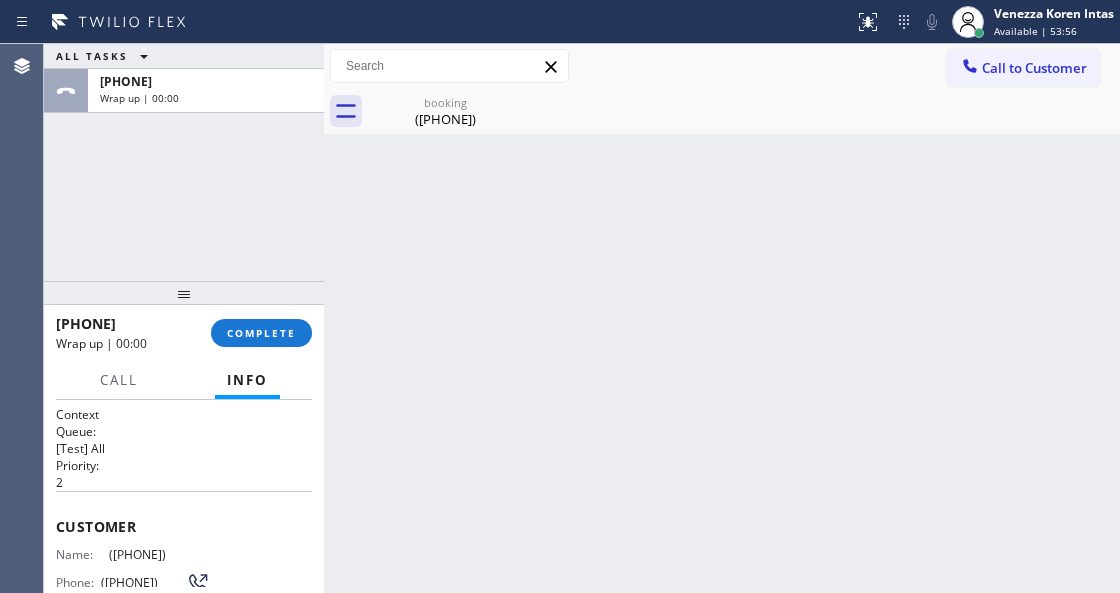 click 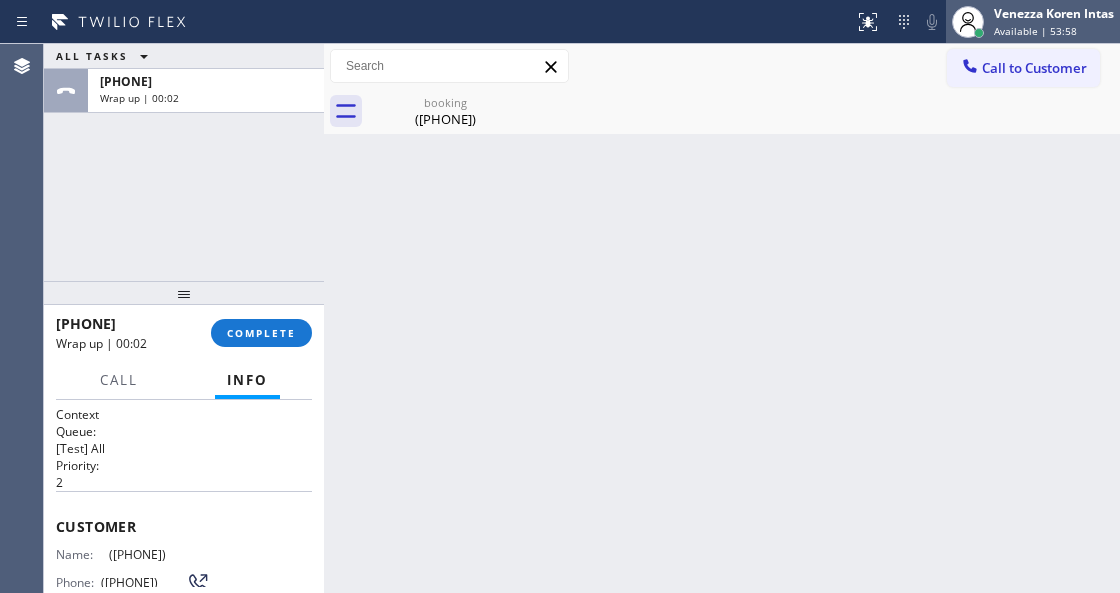 click at bounding box center [968, 22] 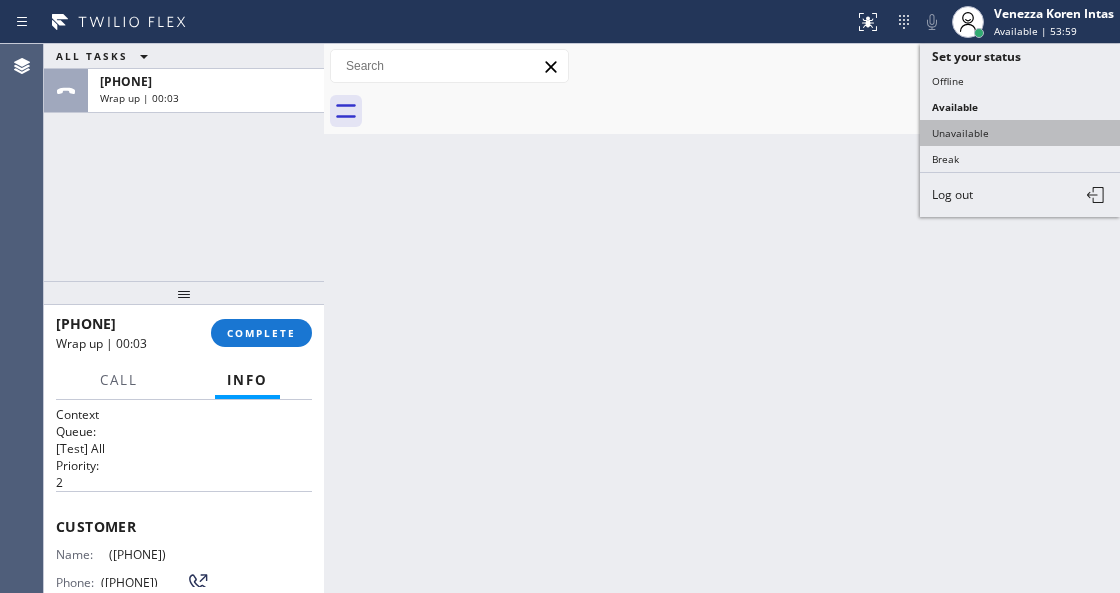 click on "Unavailable" at bounding box center [1020, 133] 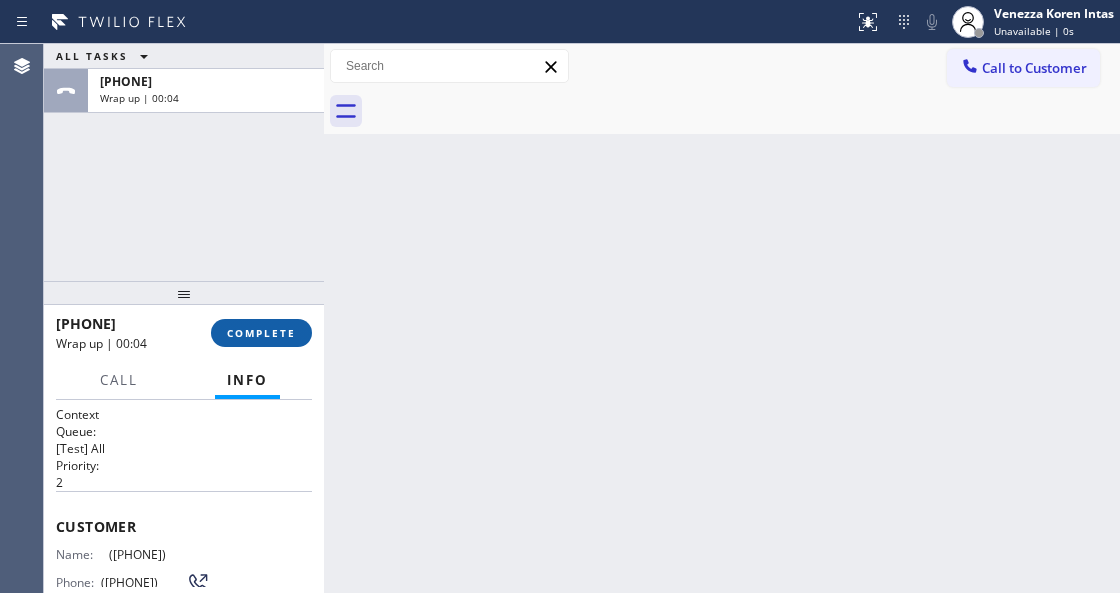 click on "COMPLETE" at bounding box center (261, 333) 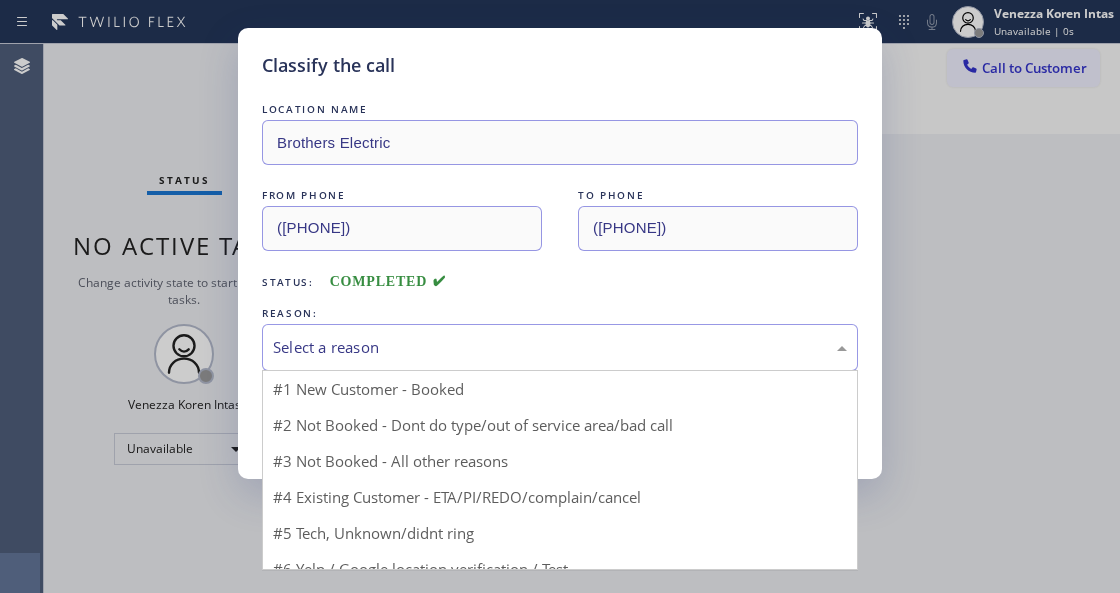 drag, startPoint x: 492, startPoint y: 347, endPoint x: 475, endPoint y: 514, distance: 167.86304 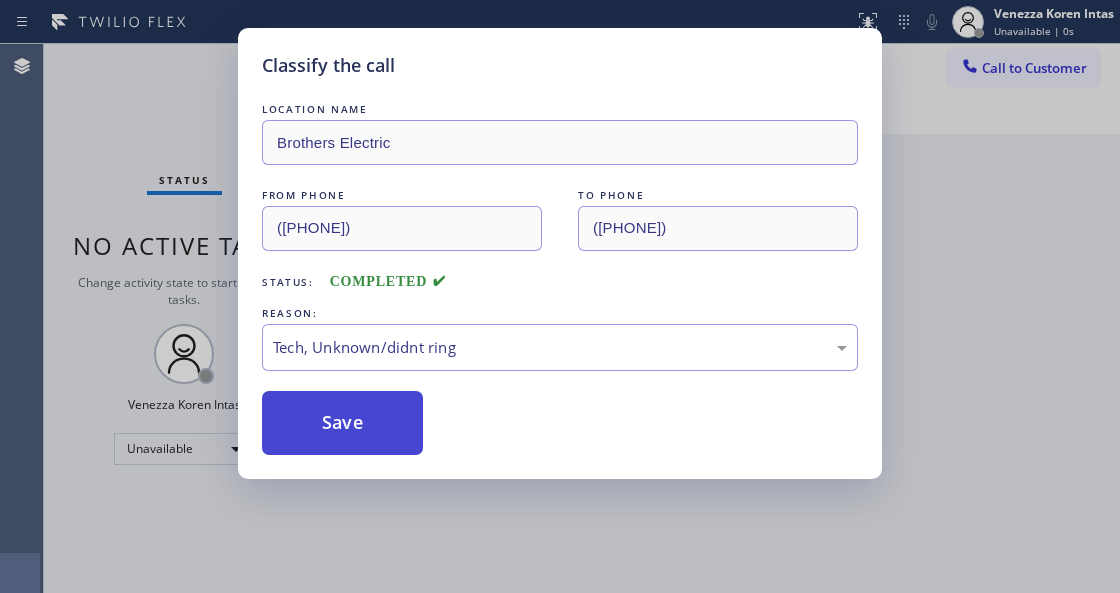 click on "Save" at bounding box center (342, 423) 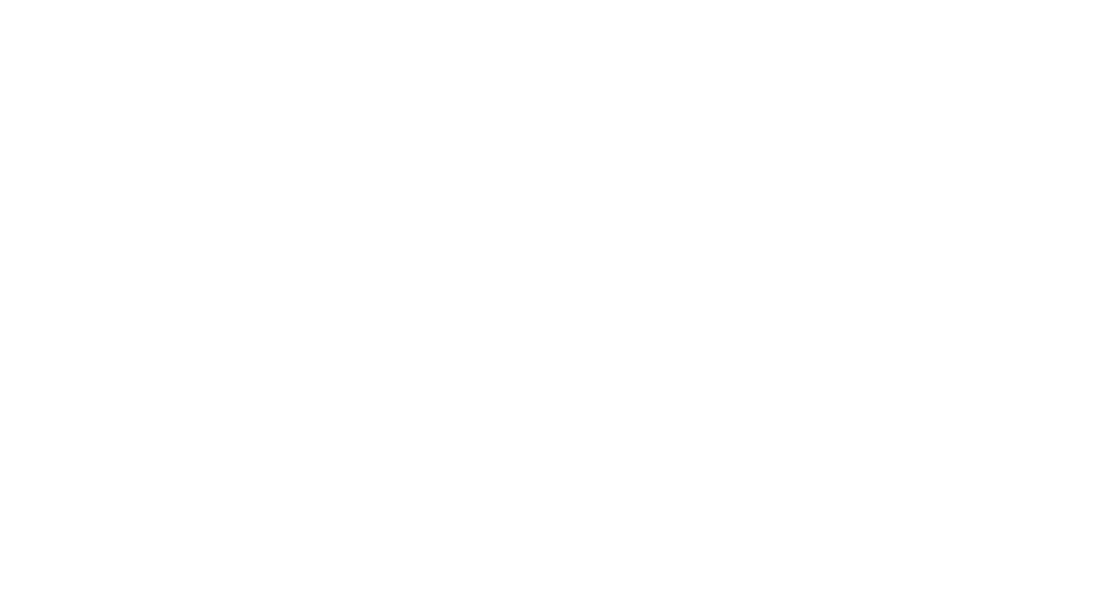 scroll, scrollTop: 0, scrollLeft: 0, axis: both 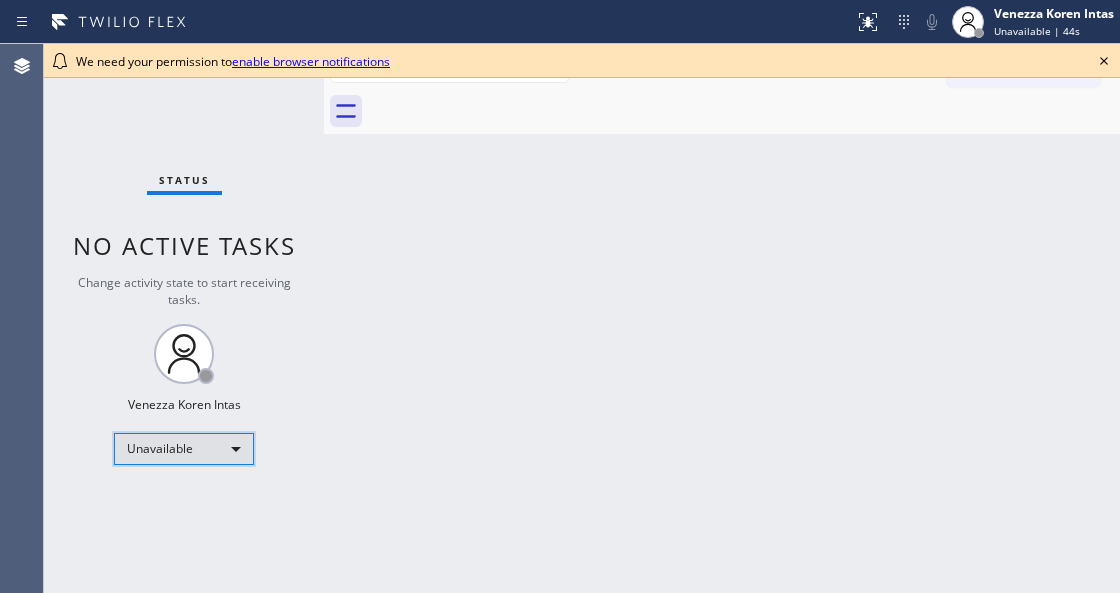 click on "Unavailable" at bounding box center [184, 449] 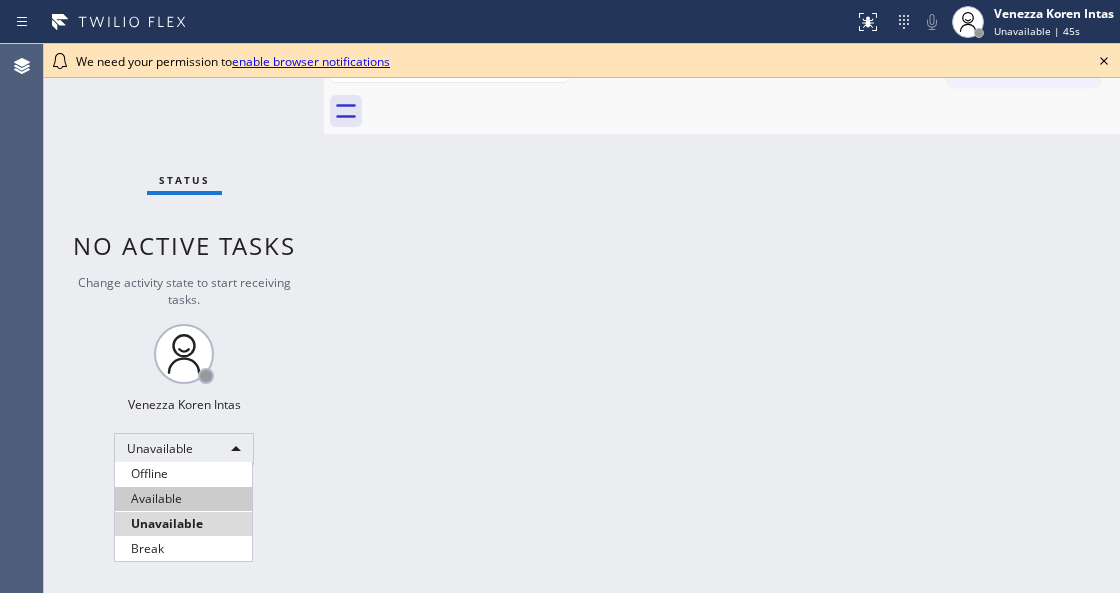 click on "Available" at bounding box center (183, 499) 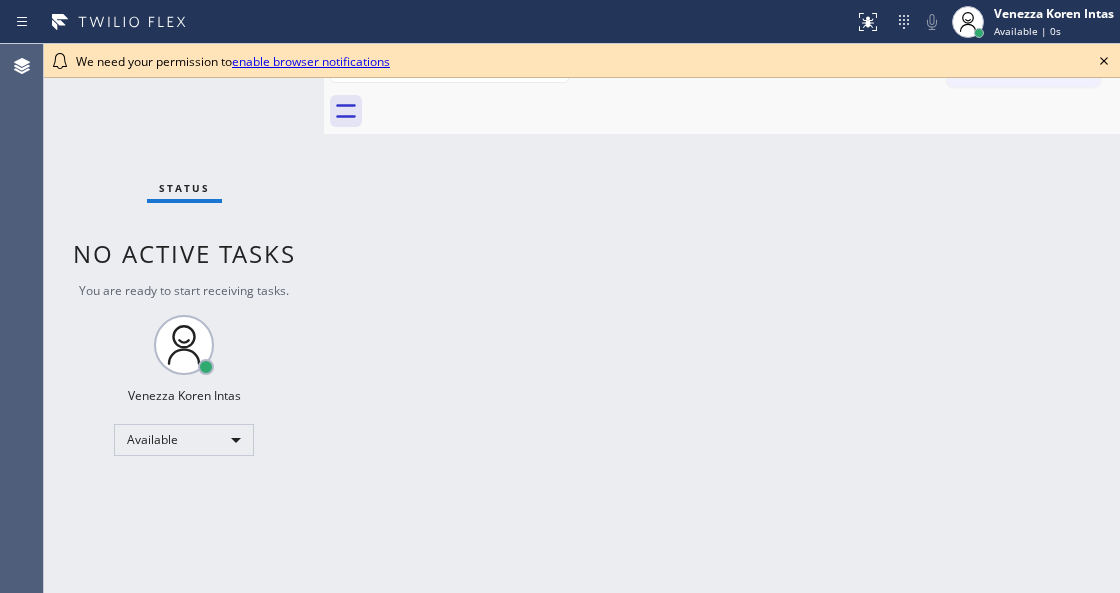 click 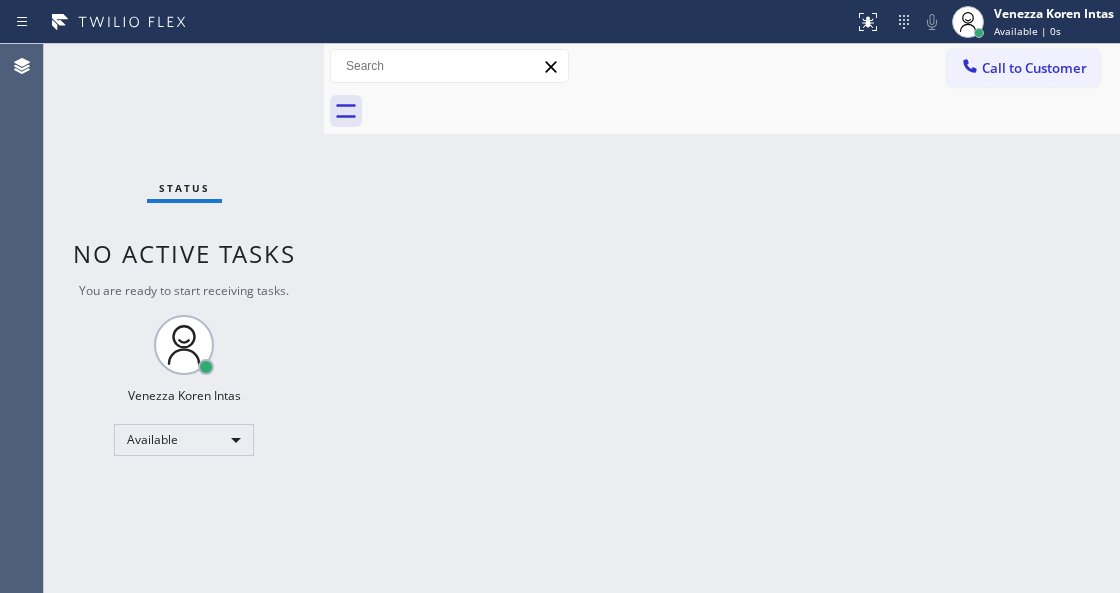 drag, startPoint x: 770, startPoint y: 308, endPoint x: 206, endPoint y: 305, distance: 564.008 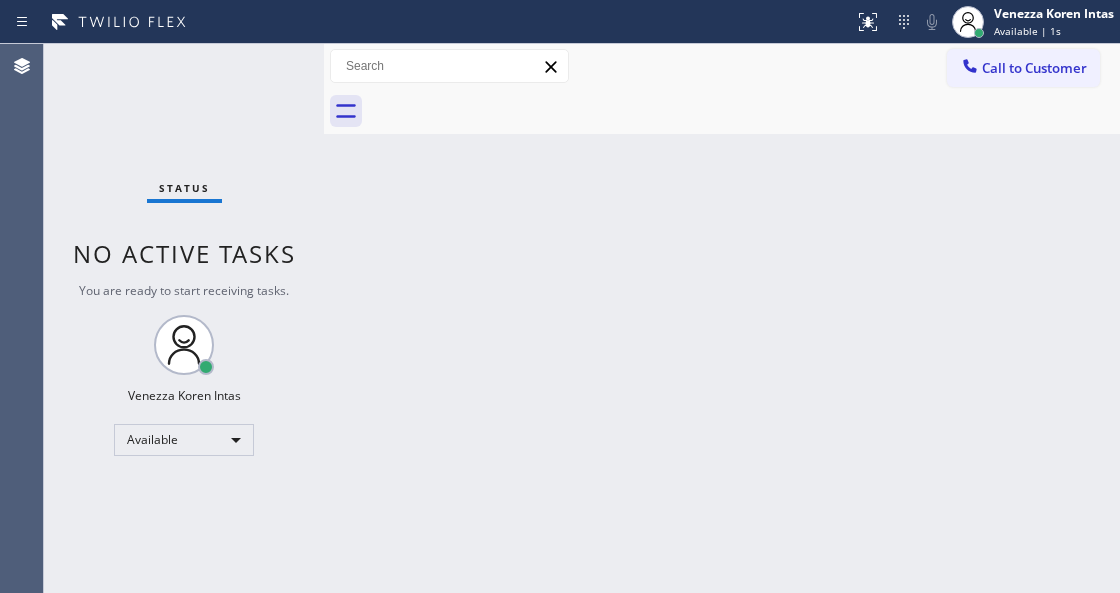 click on "Status No active tasks You are ready to start receiving tasks. Venezza Koren Intas Available" at bounding box center (184, 318) 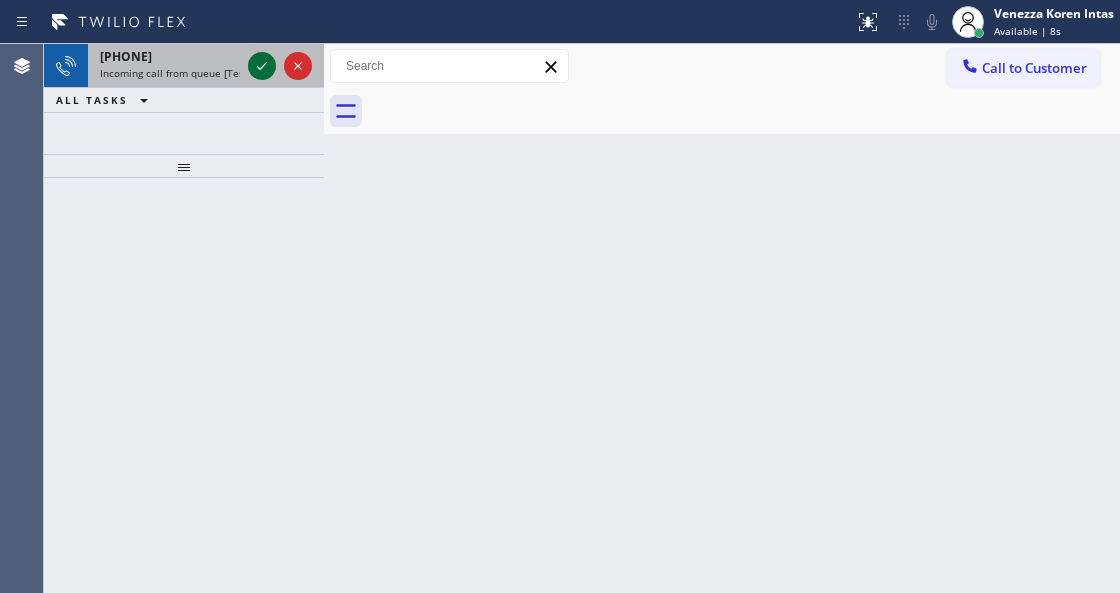 click 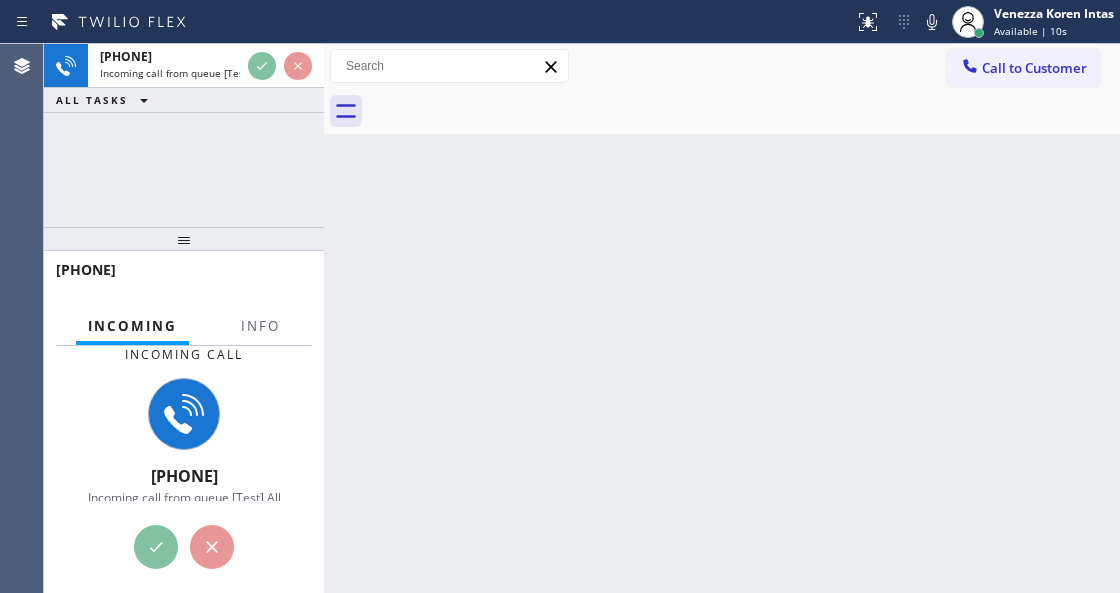 drag, startPoint x: 193, startPoint y: 211, endPoint x: 197, endPoint y: 287, distance: 76.105194 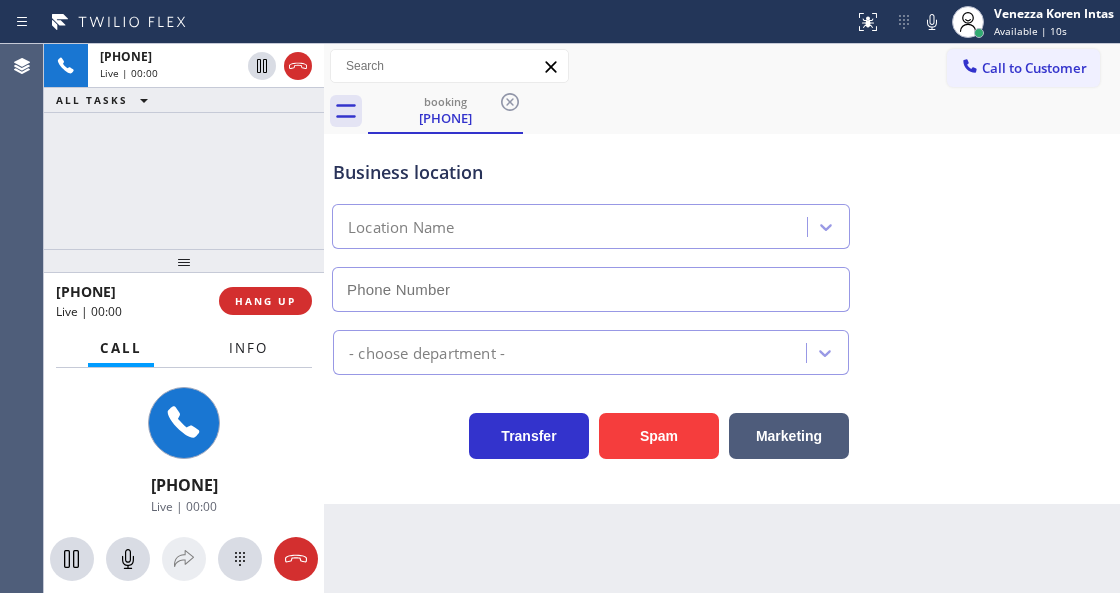 click on "Info" at bounding box center [248, 348] 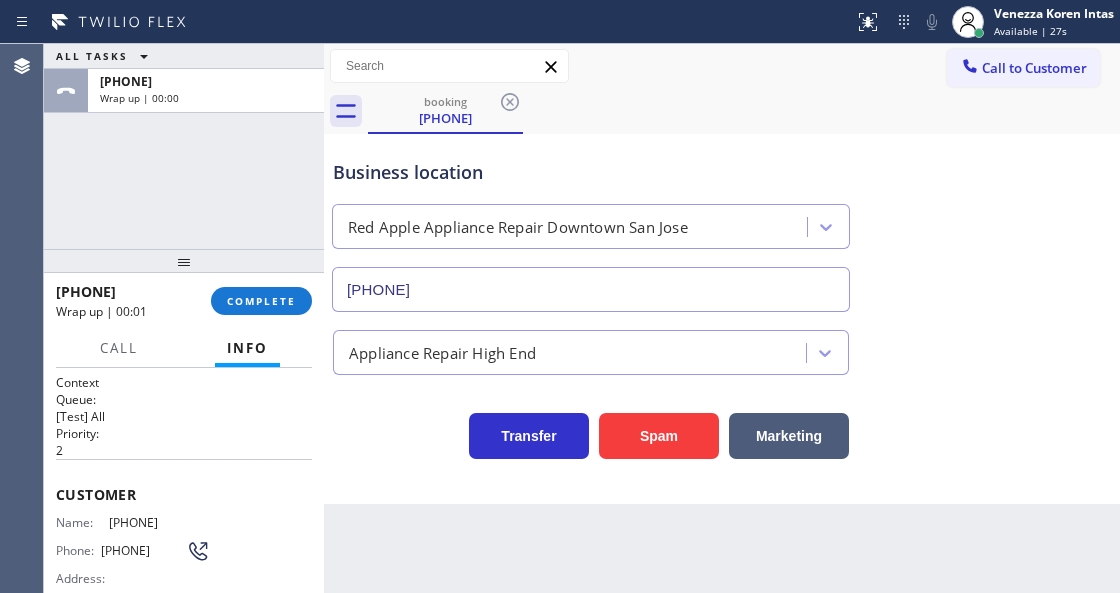 drag, startPoint x: 248, startPoint y: 304, endPoint x: 341, endPoint y: 327, distance: 95.80188 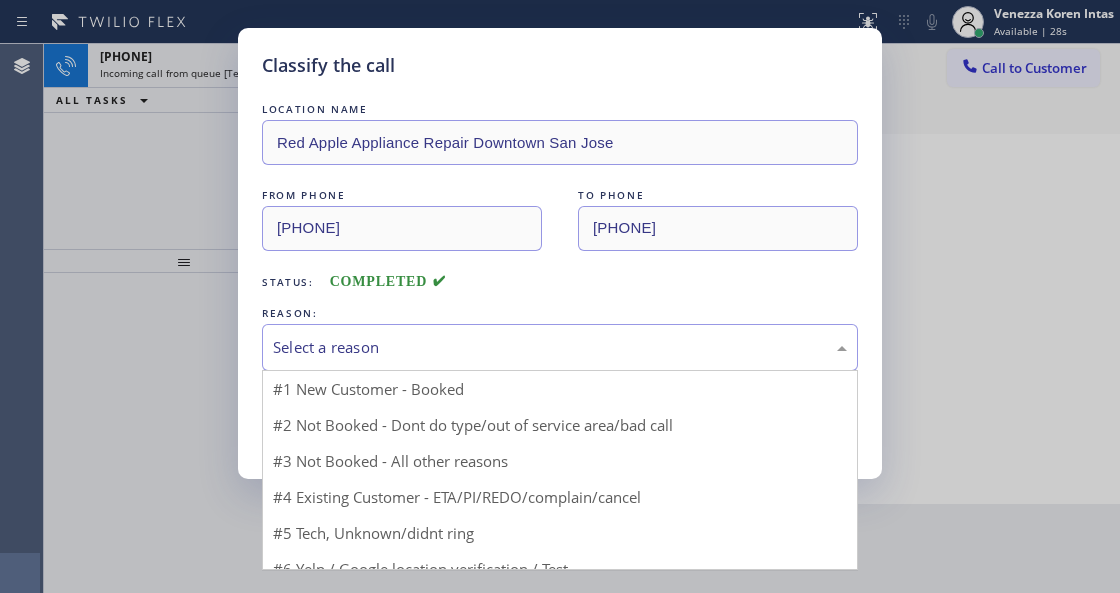 click on "Select a reason" at bounding box center (560, 347) 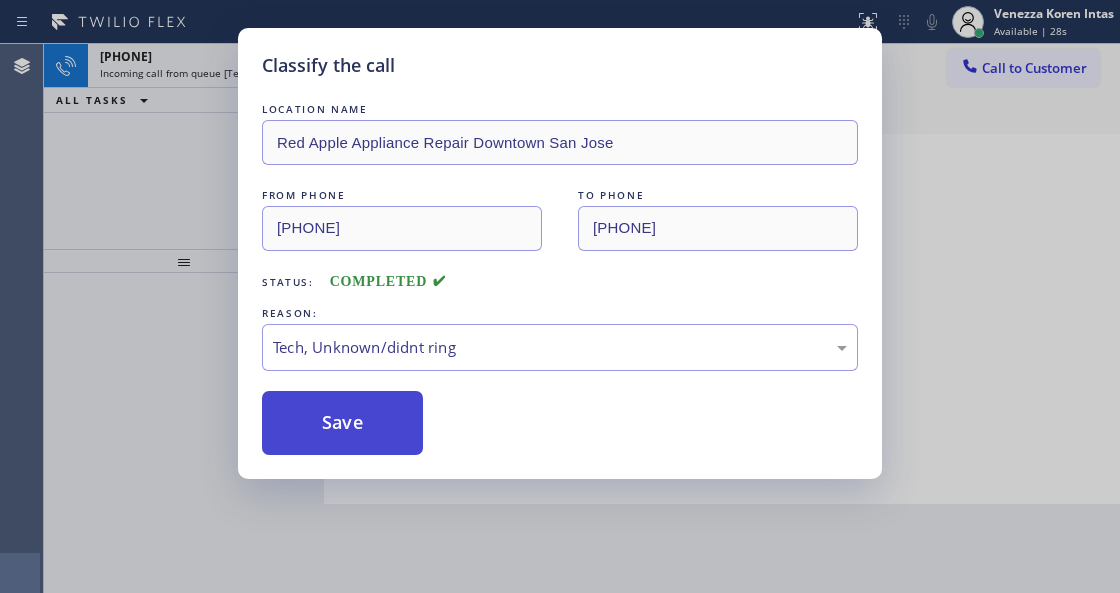 click on "Save" at bounding box center [342, 423] 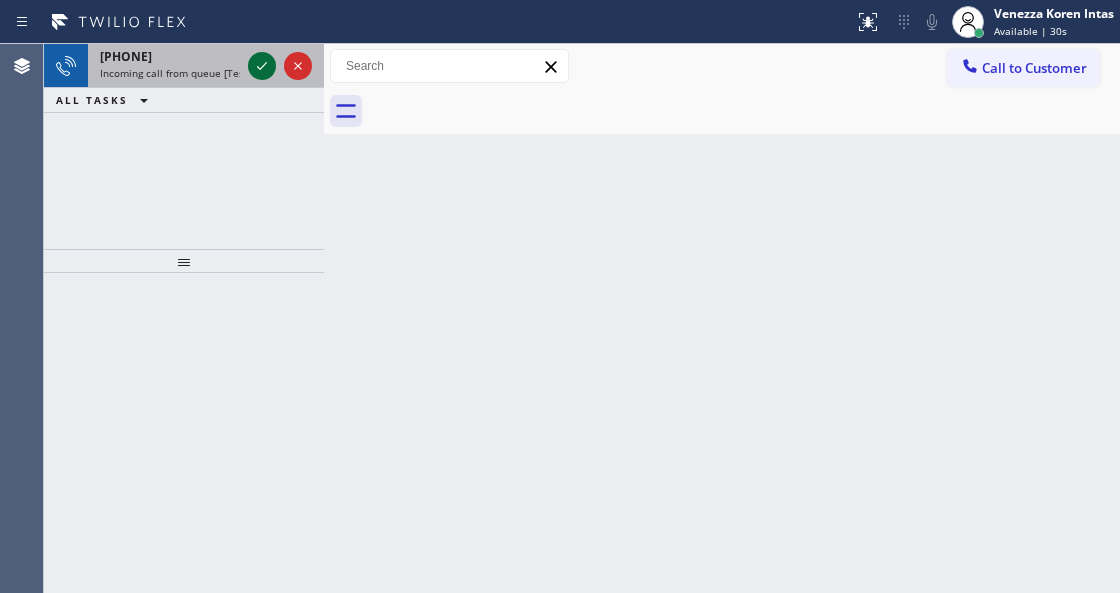 click 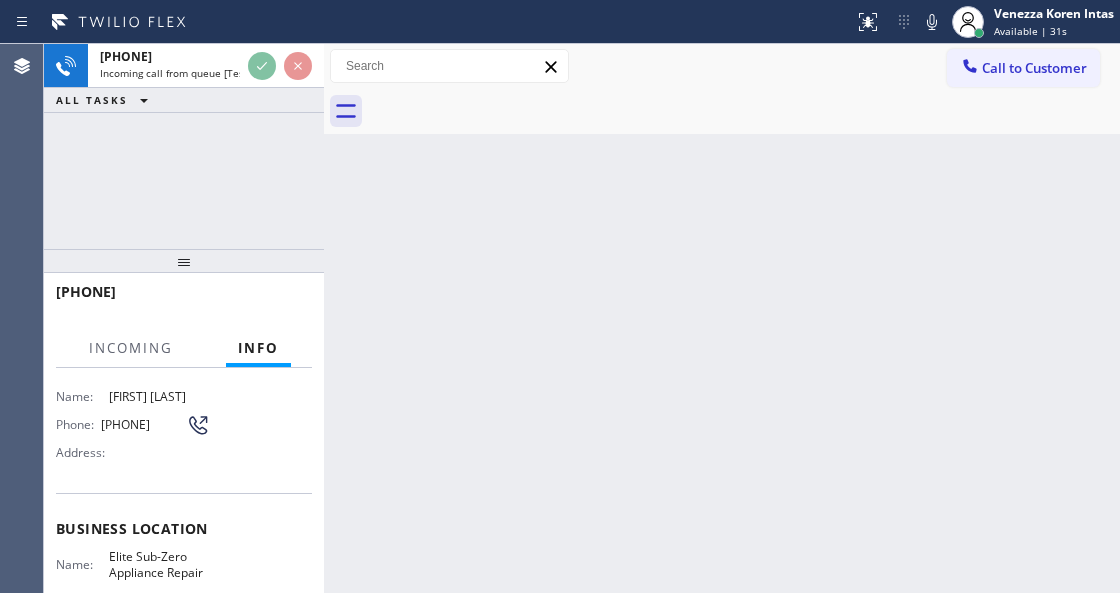 scroll, scrollTop: 200, scrollLeft: 0, axis: vertical 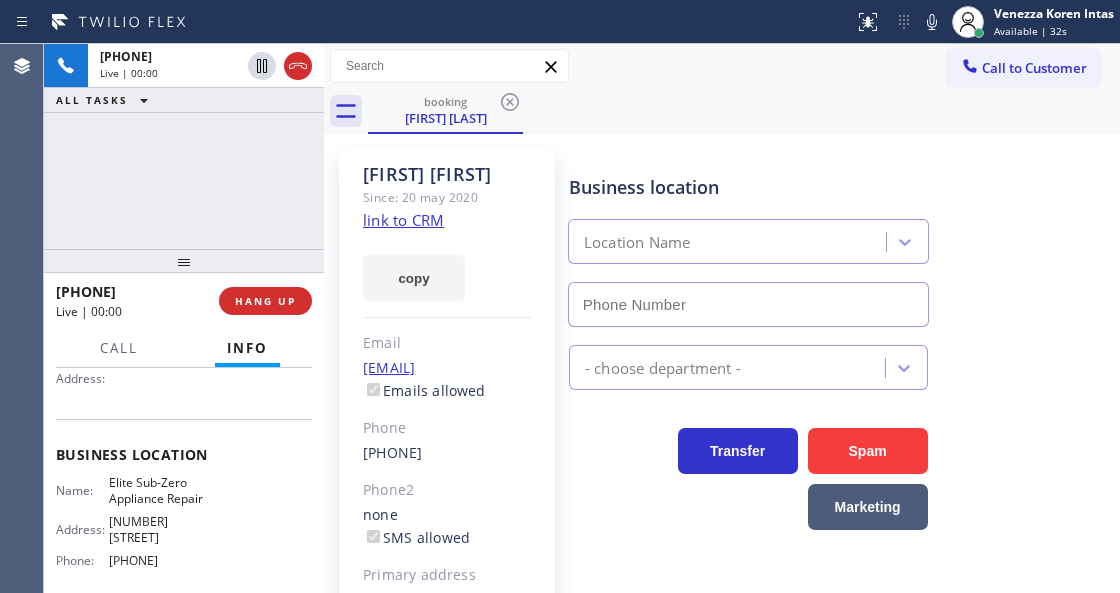 type on "[PHONE]" 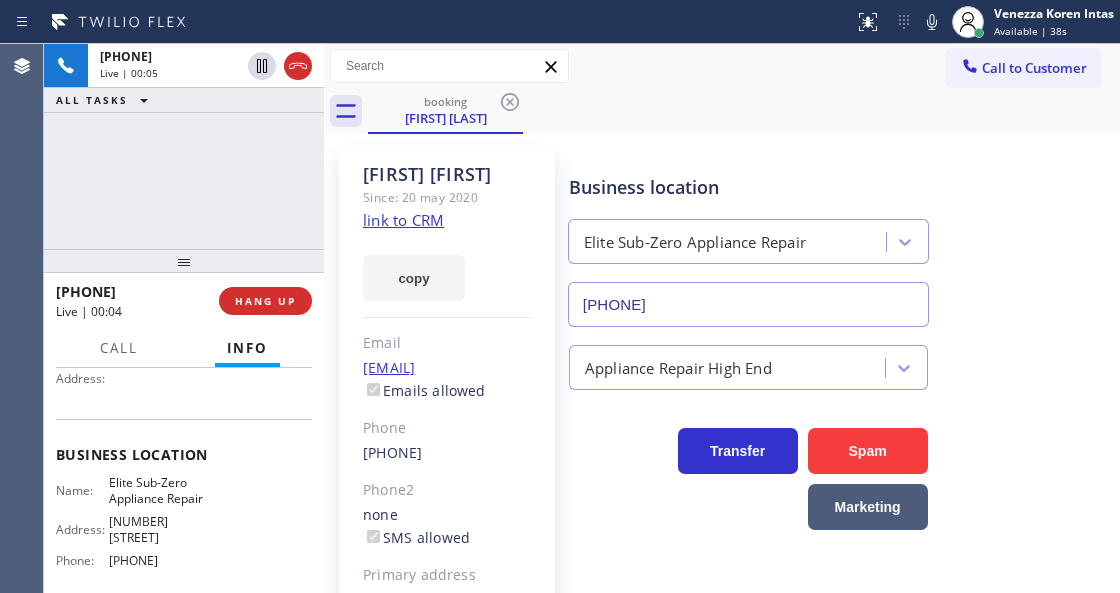 click on "link to CRM" 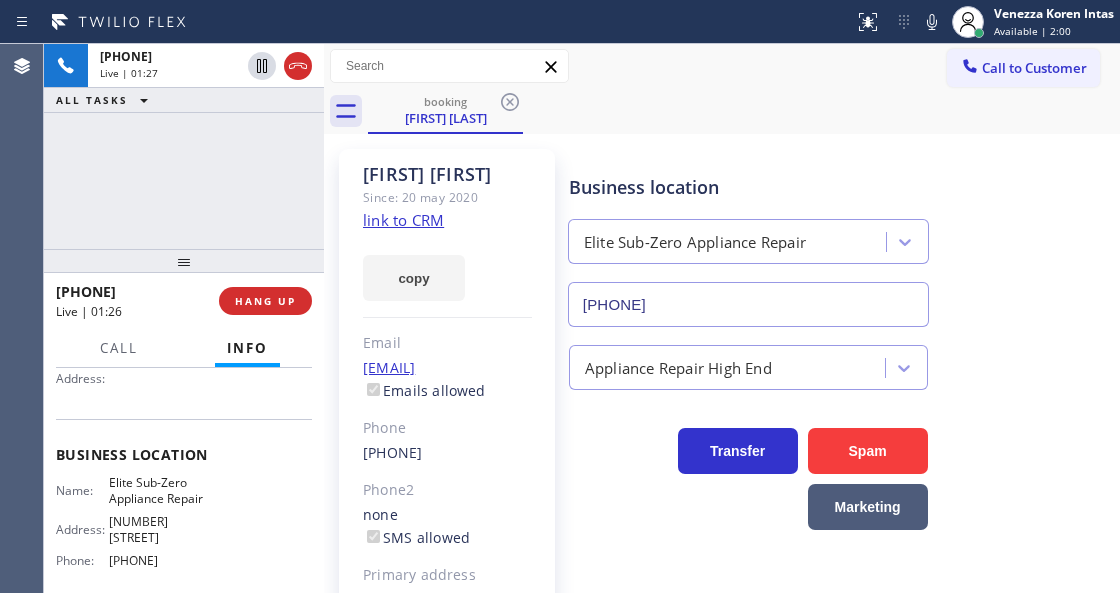 click on "Business location Elite Sub-Zero Appliance Repair [PHONE] Appliance Repair High End Transfer Spam Marketing" at bounding box center (840, 445) 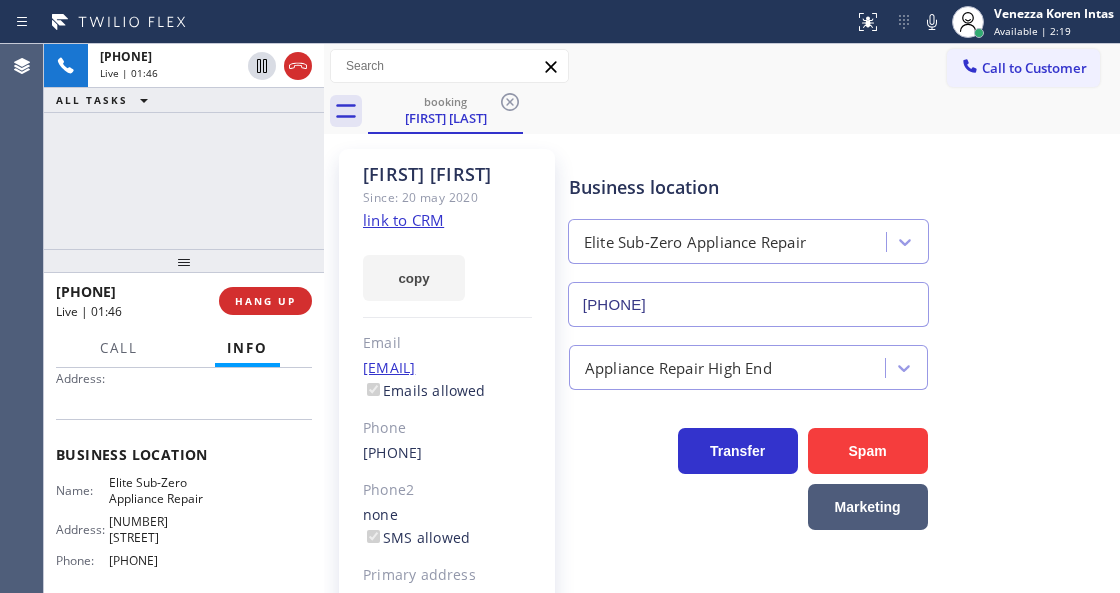 click on "[FIRST]   [LAST] Since: [DATE] link to CRM copy Email [EMAIL]  Emails allowed Phone [PHONE] Phone2 none  SMS allowed Primary address null [NUMBER] [STREET] [CITY], [POSTAL_CODE] [STATE] EDIT Outbound call Location Elite Sub-Zero Appliance Repair Your caller id phone number [PHONE] Customer number Call Benefits  Business location Elite Sub-Zero Appliance Repair [PHONE] Appliance Repair High End Transfer Spam Marketing" at bounding box center (722, 458) 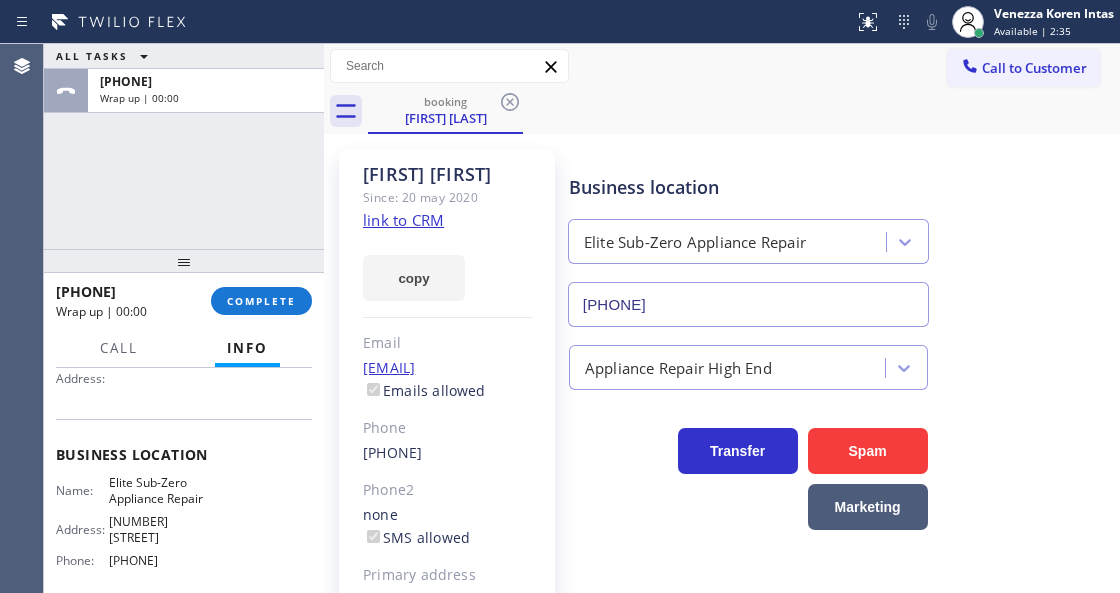 click at bounding box center [324, 318] 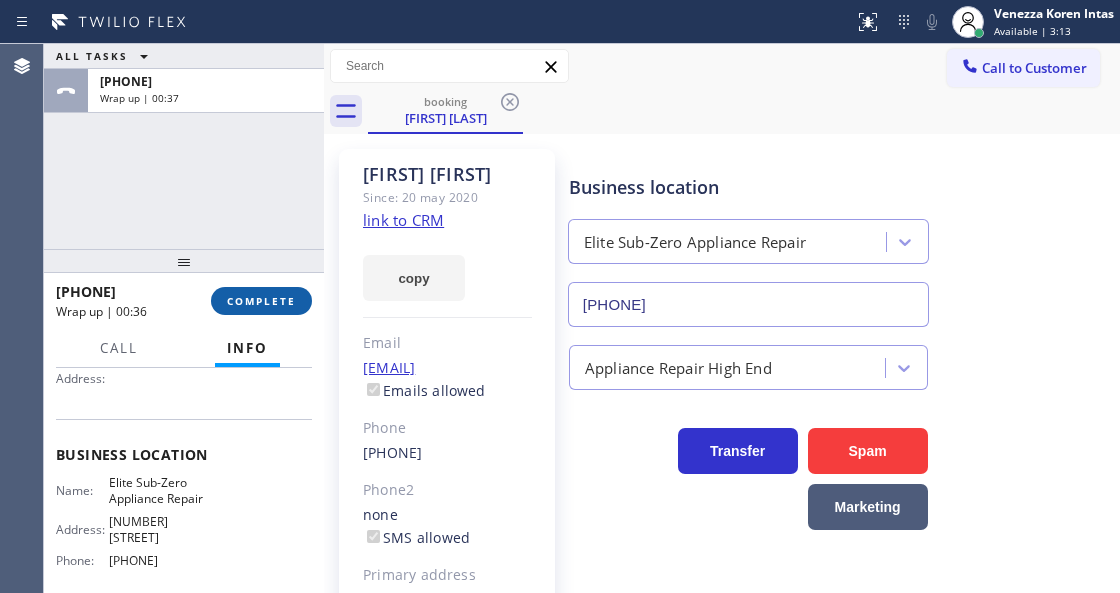 click on "COMPLETE" at bounding box center (261, 301) 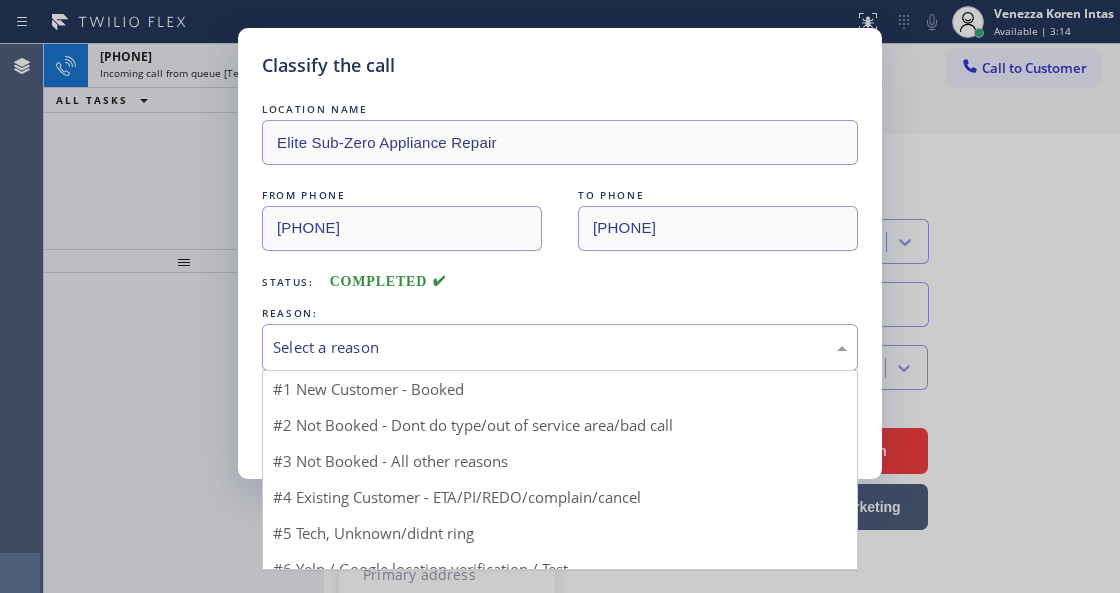 click on "Select a reason" at bounding box center [560, 347] 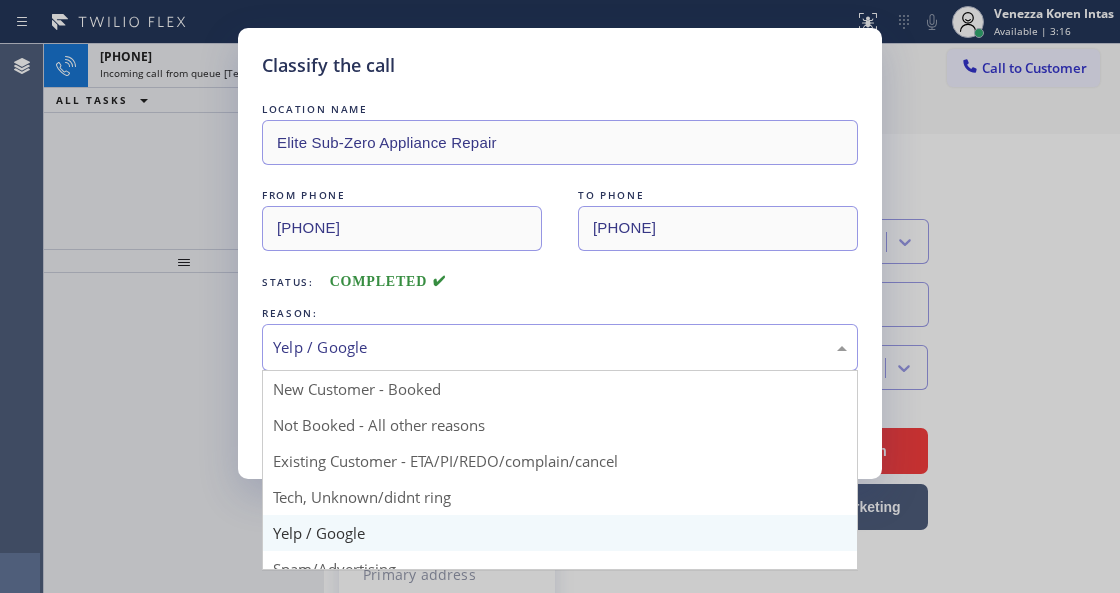 click on "Yelp / Google" at bounding box center [560, 347] 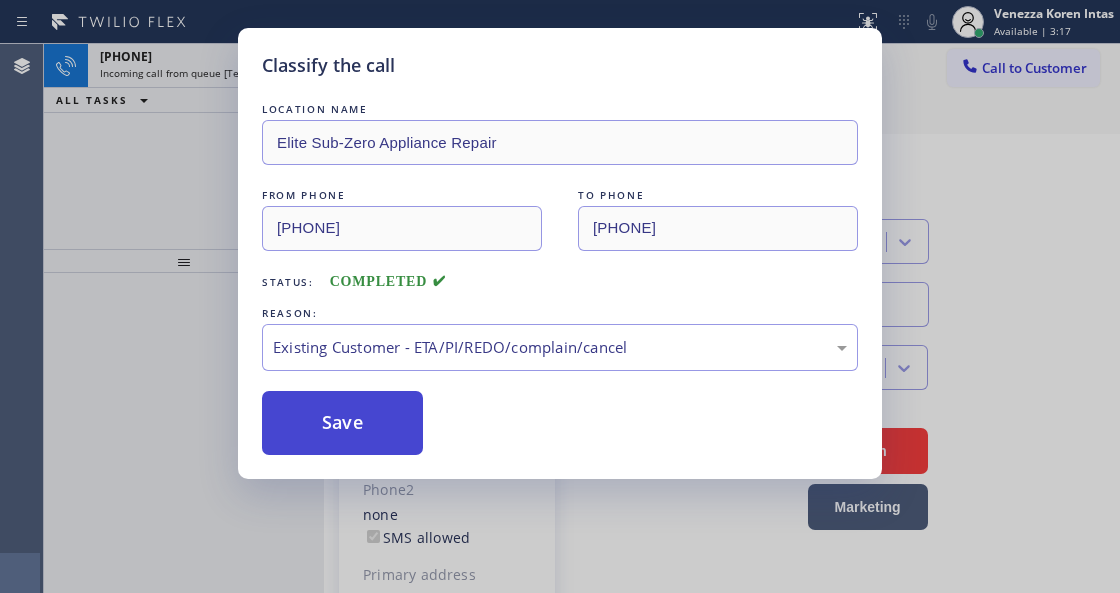 click on "Save" at bounding box center [342, 423] 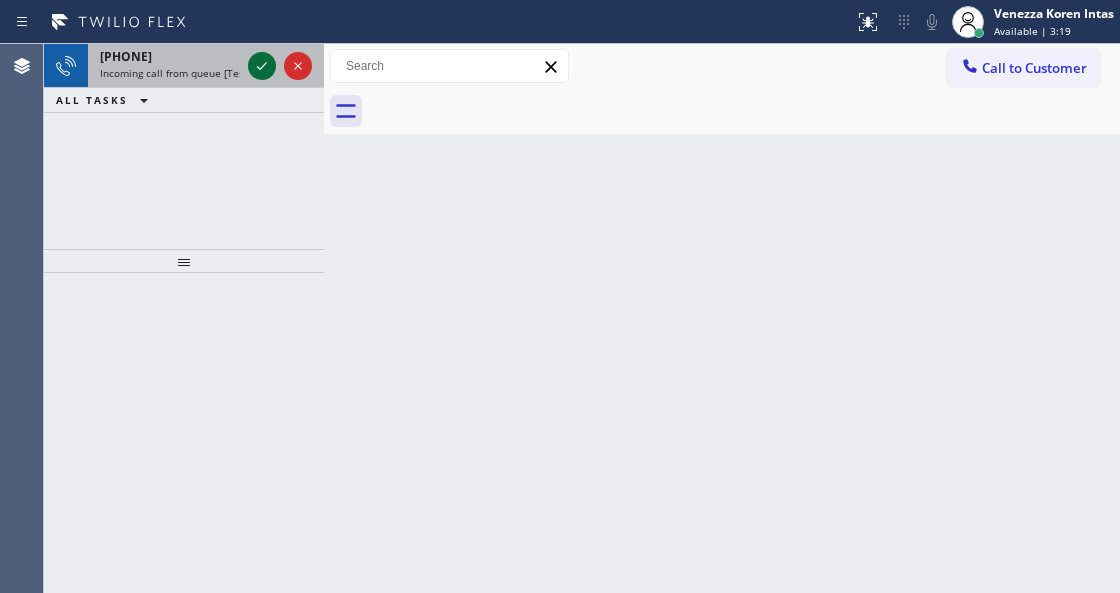 click 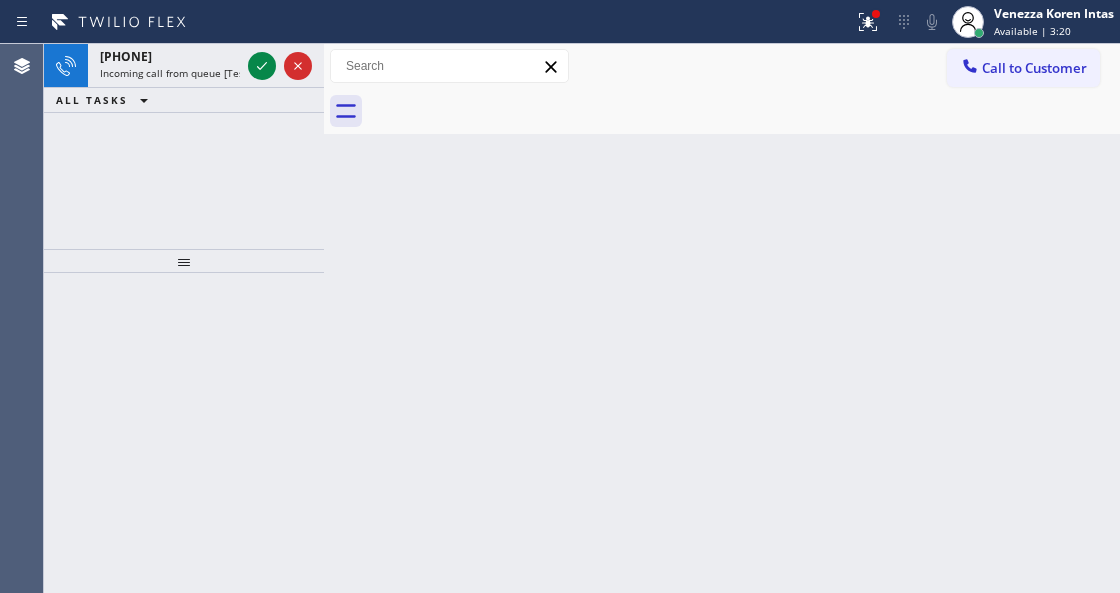 click on "Incoming call from queue [Test] All" at bounding box center (183, 73) 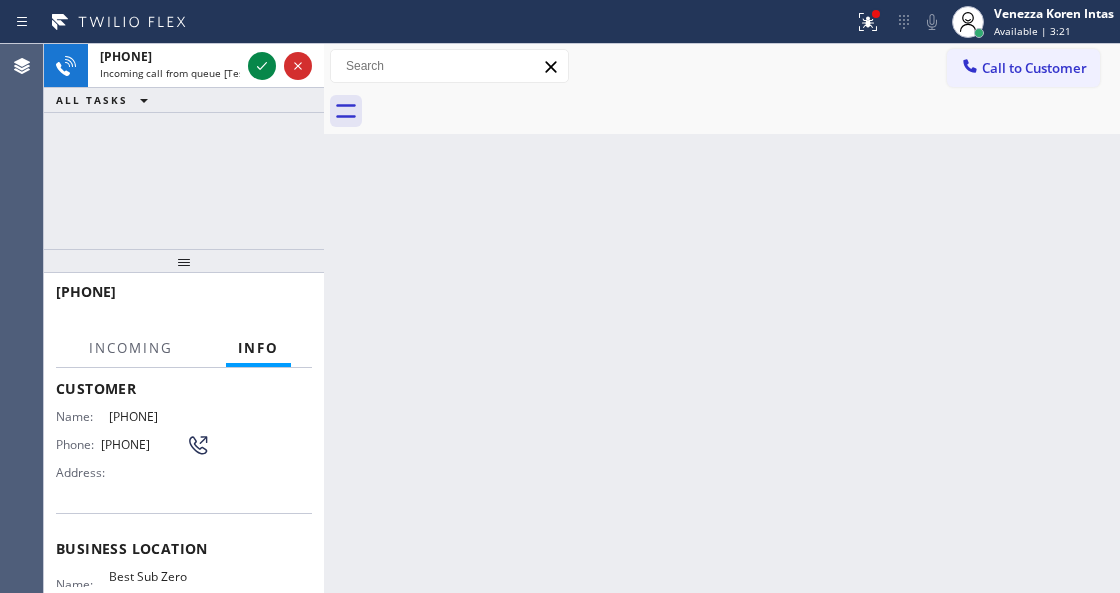 scroll, scrollTop: 200, scrollLeft: 0, axis: vertical 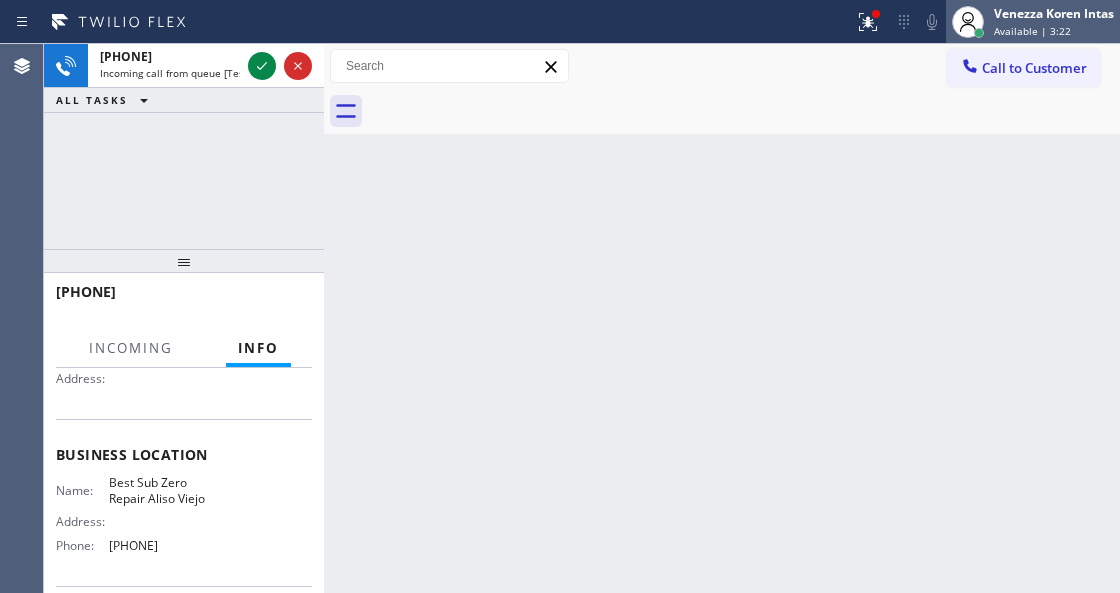 click at bounding box center [979, 33] 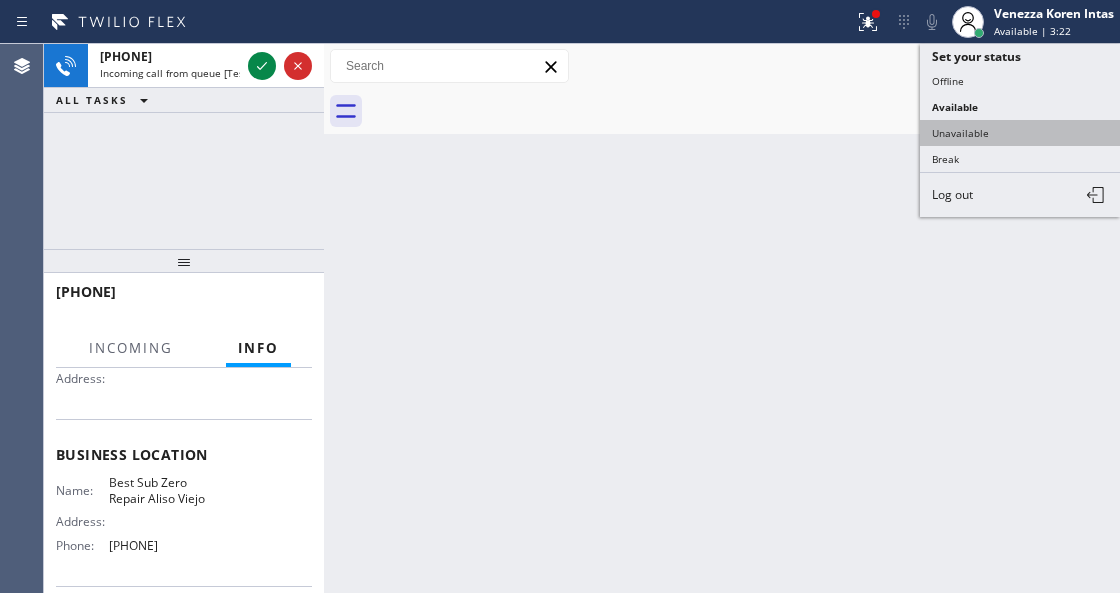 click on "Unavailable" at bounding box center (1020, 133) 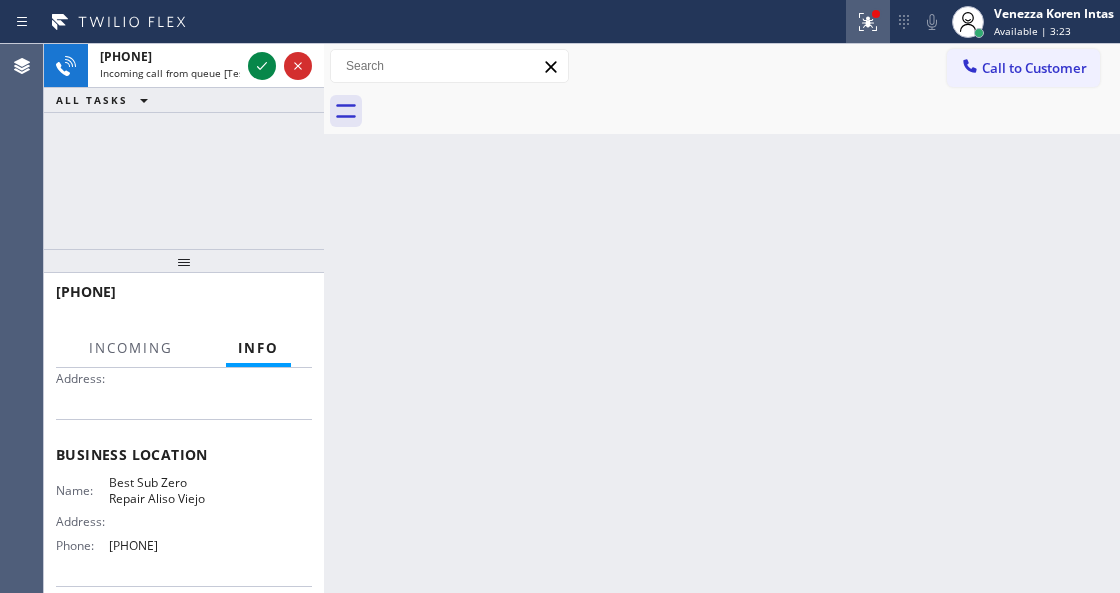 click 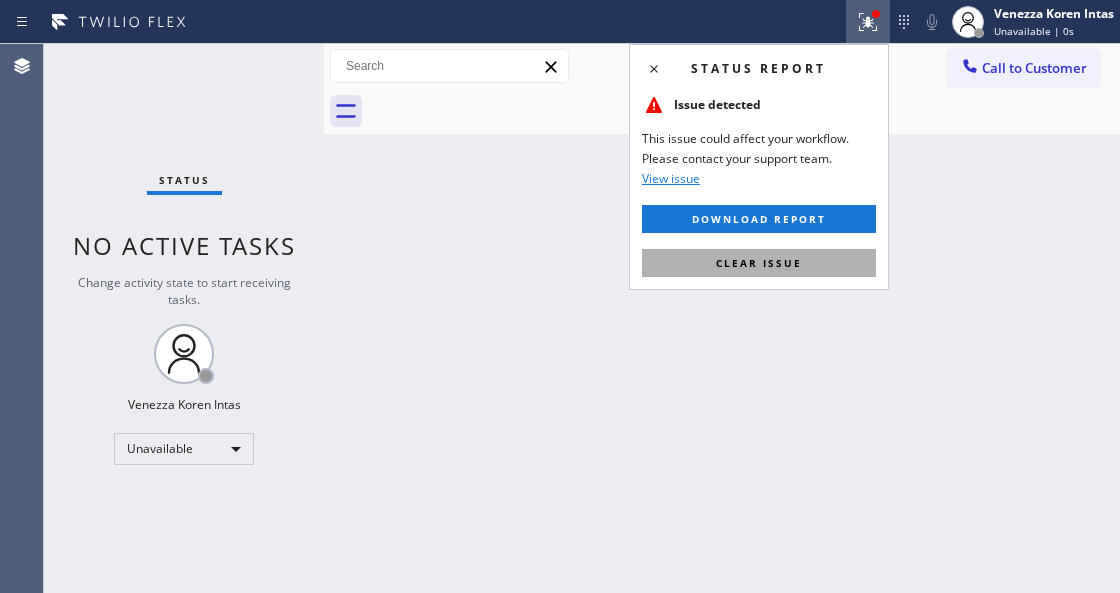 click on "Clear issue" at bounding box center (759, 263) 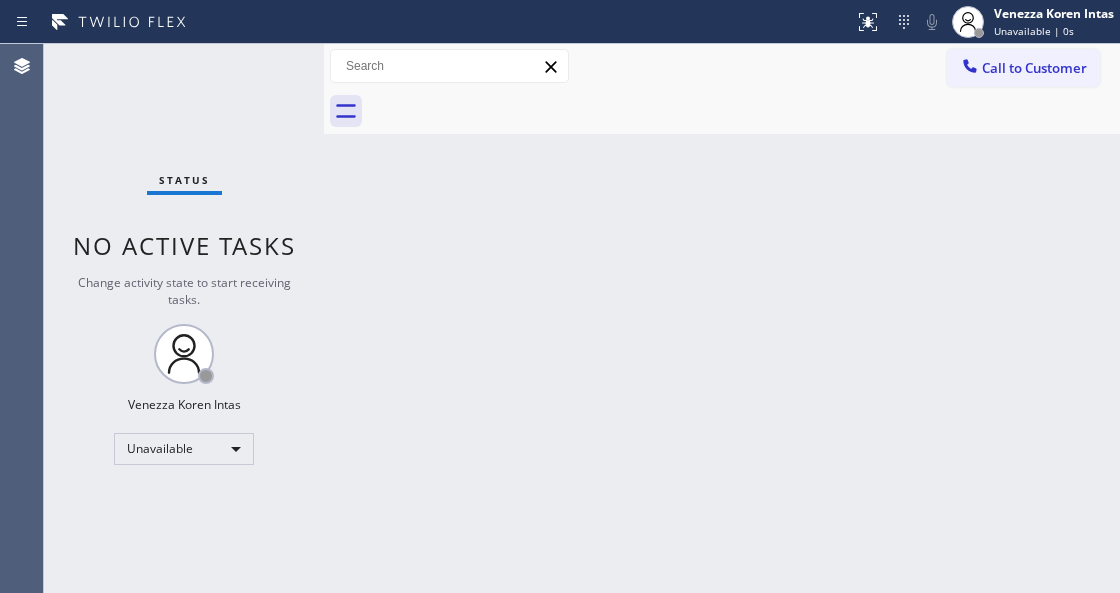 click on "Back to Dashboard Change Sender ID Customers Technicians Select a contact Outbound call Technician Search Technician Your caller id phone number Your caller id phone number Call Technician info Name   Phone none Address none Change Sender ID HVAC +18559994417 5 Star Appliance +18557314952 Appliance Repair +18554611149 Plumbing +18889090120 Air Duct Cleaning +18006865038  Electricians +18005688664 Cancel Change Check personal SMS Reset Change No tabs Call to Customer Outbound call Location Search location Your caller id phone number Customer number Call Outbound call Technician Search Technician Your caller id phone number Your caller id phone number Call" at bounding box center (722, 318) 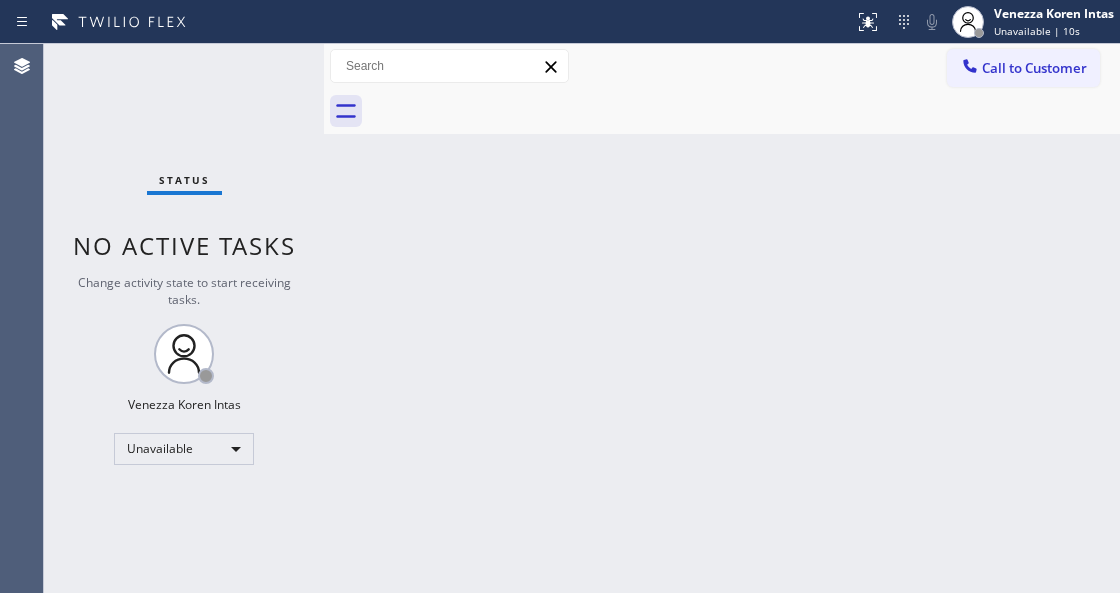 drag, startPoint x: 605, startPoint y: 261, endPoint x: 448, endPoint y: 570, distance: 346.59775 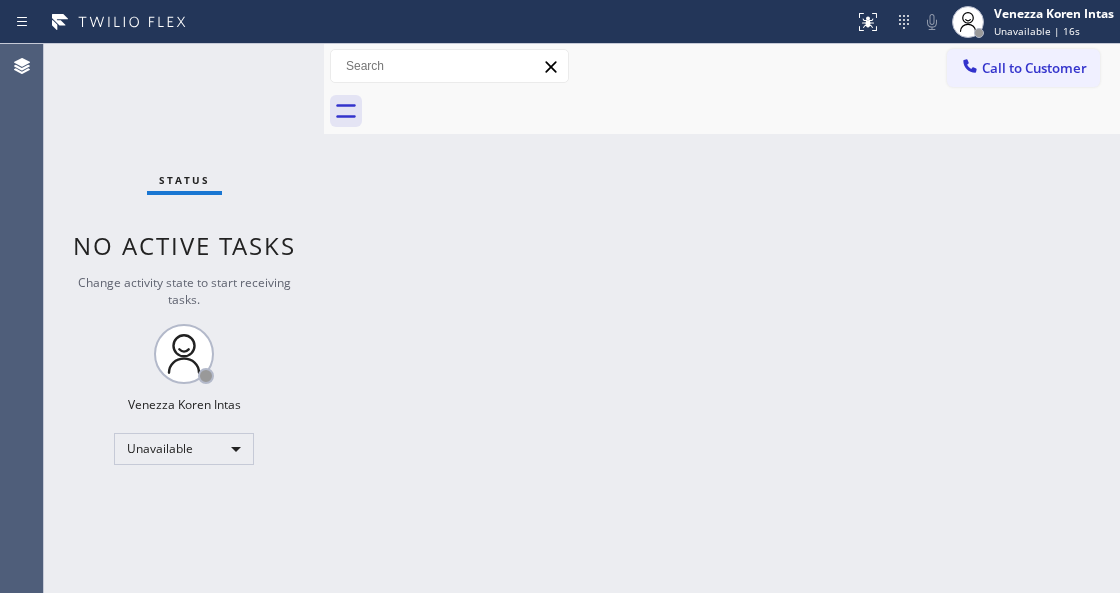 click on "Back to Dashboard Change Sender ID Customers Technicians Select a contact Outbound call Technician Search Technician Your caller id phone number Your caller id phone number Call Technician info Name   Phone none Address none Change Sender ID HVAC +18559994417 5 Star Appliance +18557314952 Appliance Repair +18554611149 Plumbing +18889090120 Air Duct Cleaning +18006865038  Electricians +18005688664 Cancel Change Check personal SMS Reset Change No tabs Call to Customer Outbound call Location Search location Your caller id phone number Customer number Call Outbound call Technician Search Technician Your caller id phone number Your caller id phone number Call" at bounding box center (722, 318) 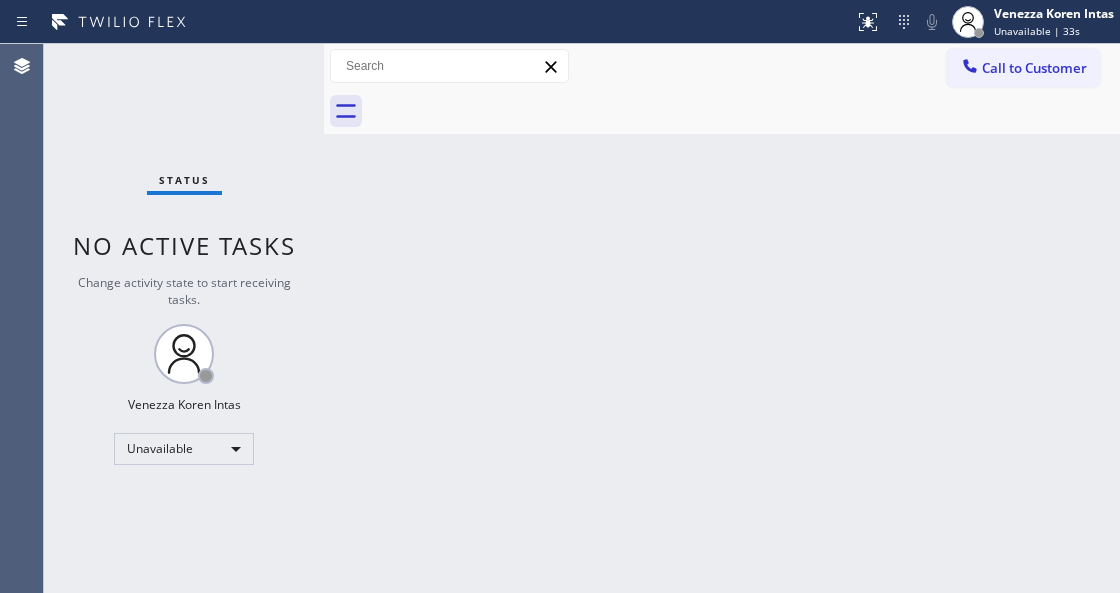 click on "Back to Dashboard Change Sender ID Customers Technicians Select a contact Outbound call Technician Search Technician Your caller id phone number Your caller id phone number Call Technician info Name   Phone none Address none Change Sender ID HVAC +18559994417 5 Star Appliance +18557314952 Appliance Repair +18554611149 Plumbing +18889090120 Air Duct Cleaning +18006865038  Electricians +18005688664 Cancel Change Check personal SMS Reset Change No tabs Call to Customer Outbound call Location Search location Your caller id phone number Customer number Call Outbound call Technician Search Technician Your caller id phone number Your caller id phone number Call" at bounding box center [722, 318] 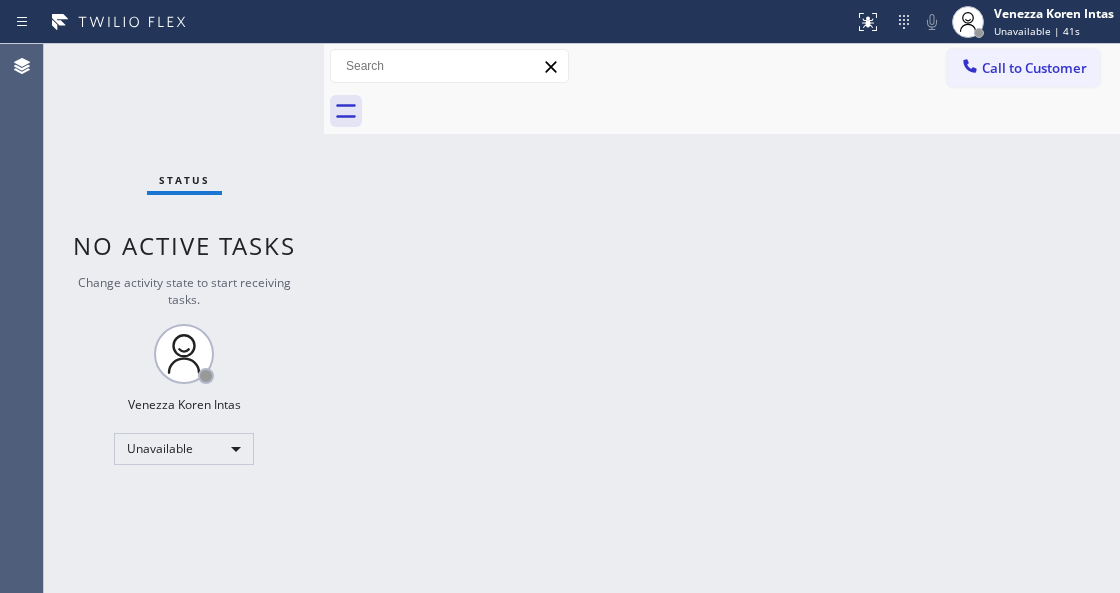 click on "Back to Dashboard Change Sender ID Customers Technicians Select a contact Outbound call Technician Search Technician Your caller id phone number Your caller id phone number Call Technician info Name   Phone none Address none Change Sender ID HVAC +18559994417 5 Star Appliance +18557314952 Appliance Repair +18554611149 Plumbing +18889090120 Air Duct Cleaning +18006865038  Electricians +18005688664 Cancel Change Check personal SMS Reset Change No tabs Call to Customer Outbound call Location Search location Your caller id phone number Customer number Call Outbound call Technician Search Technician Your caller id phone number Your caller id phone number Call" at bounding box center (722, 318) 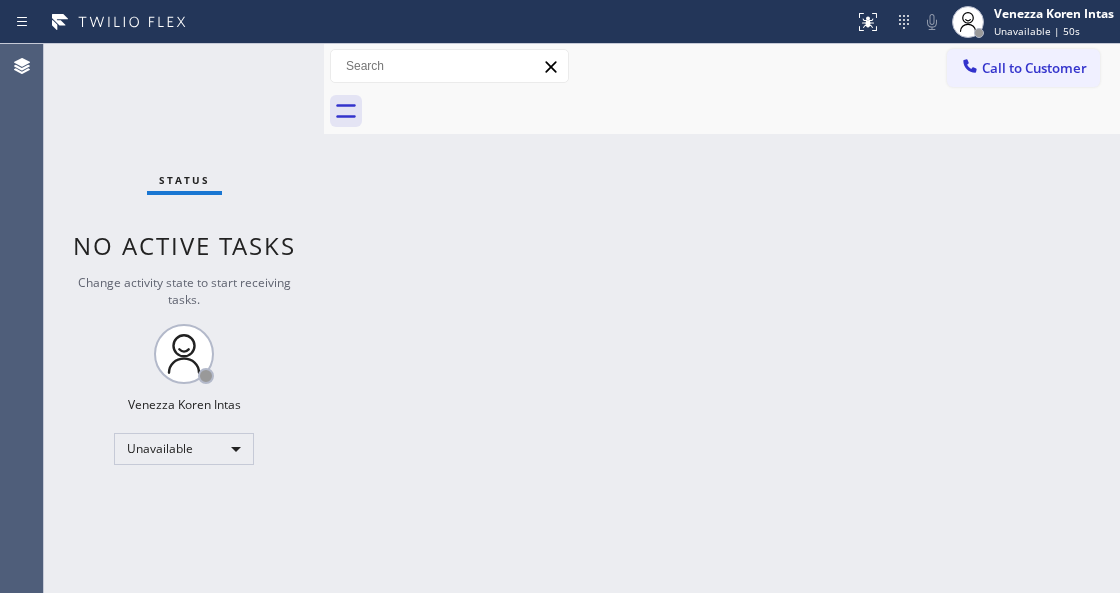 click on "Call to Customer" at bounding box center (1034, 68) 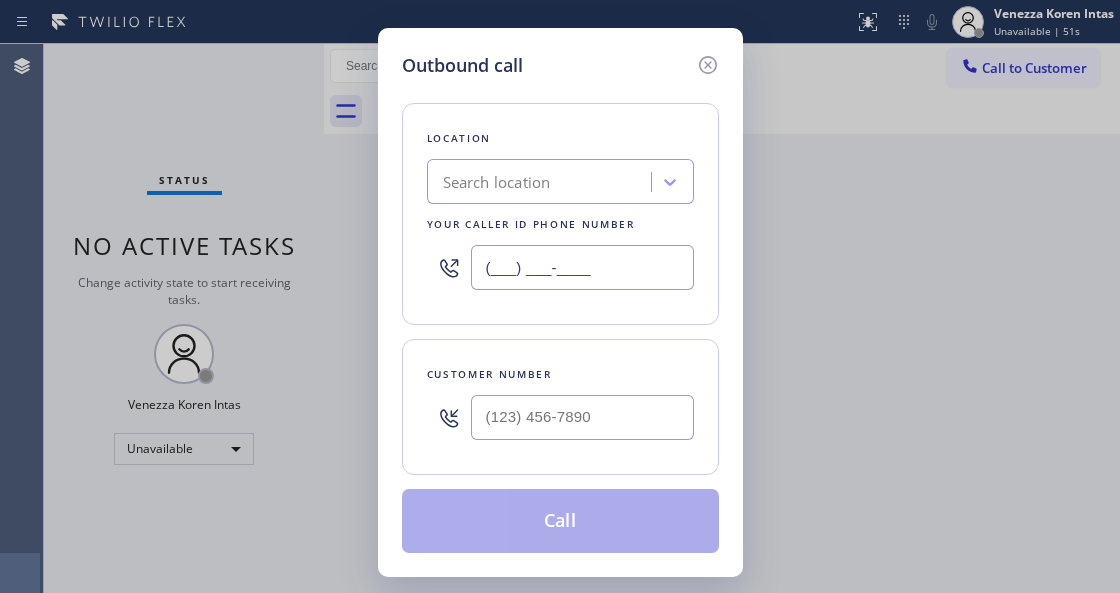 drag, startPoint x: 638, startPoint y: 275, endPoint x: 400, endPoint y: 275, distance: 238 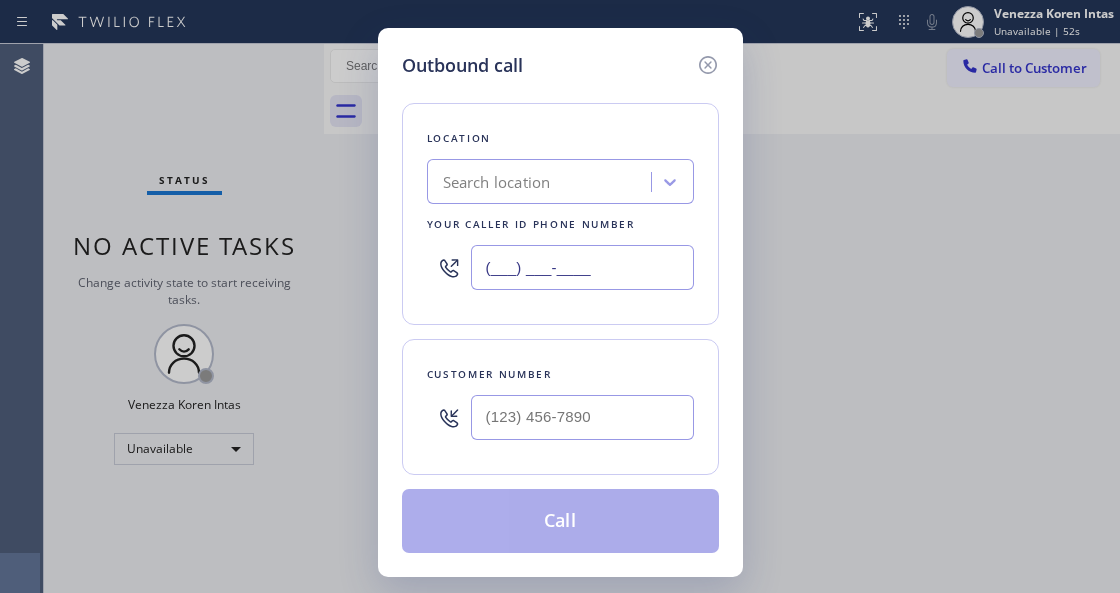 paste on "[PHONE]" 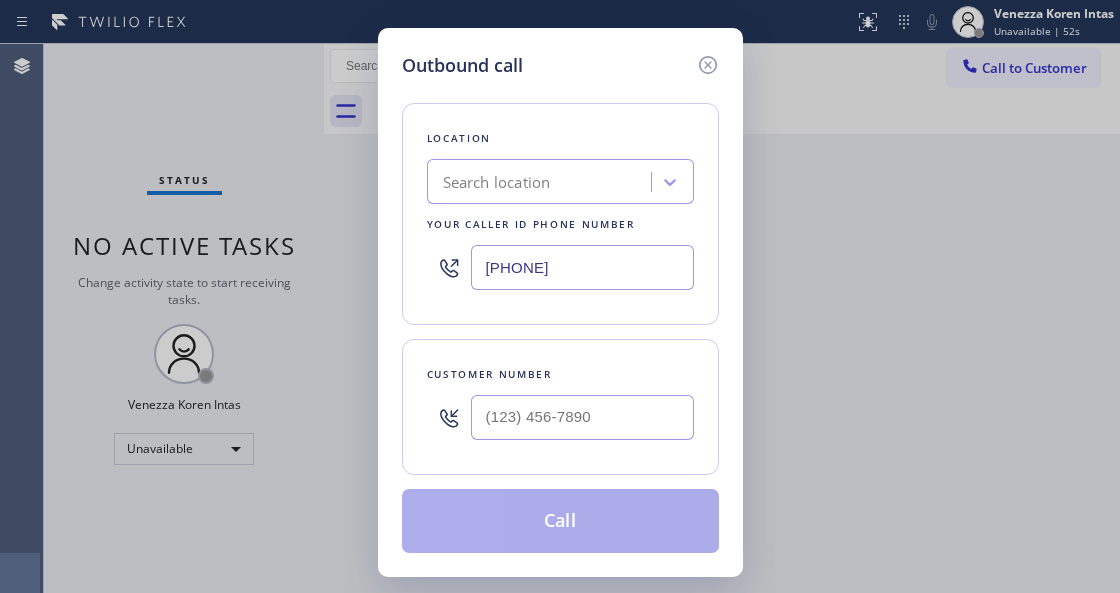 type on "[PHONE]" 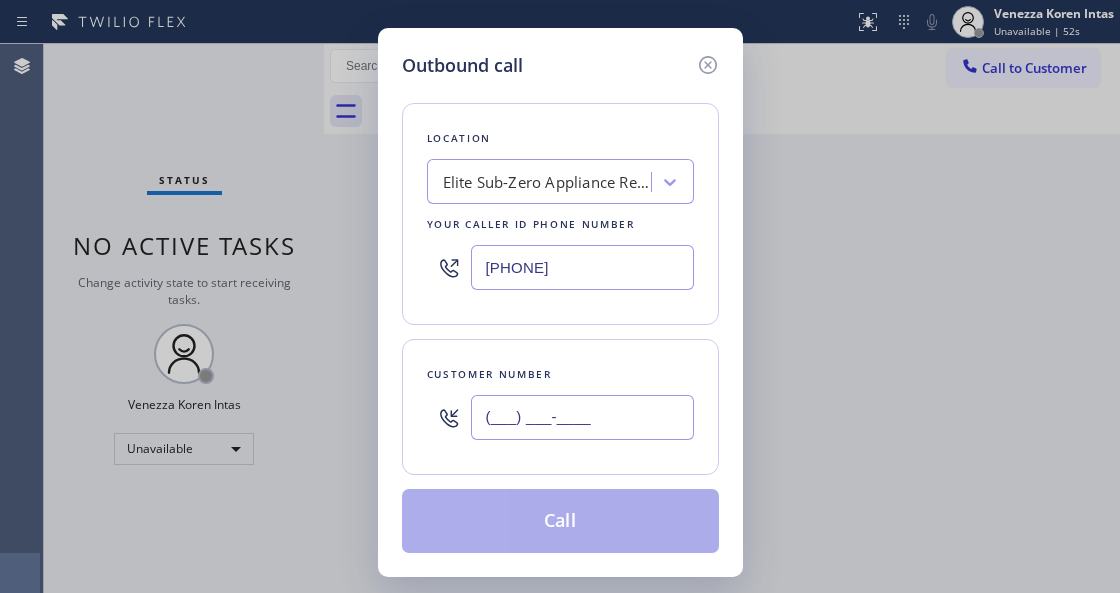click on "(___) ___-____" at bounding box center (582, 417) 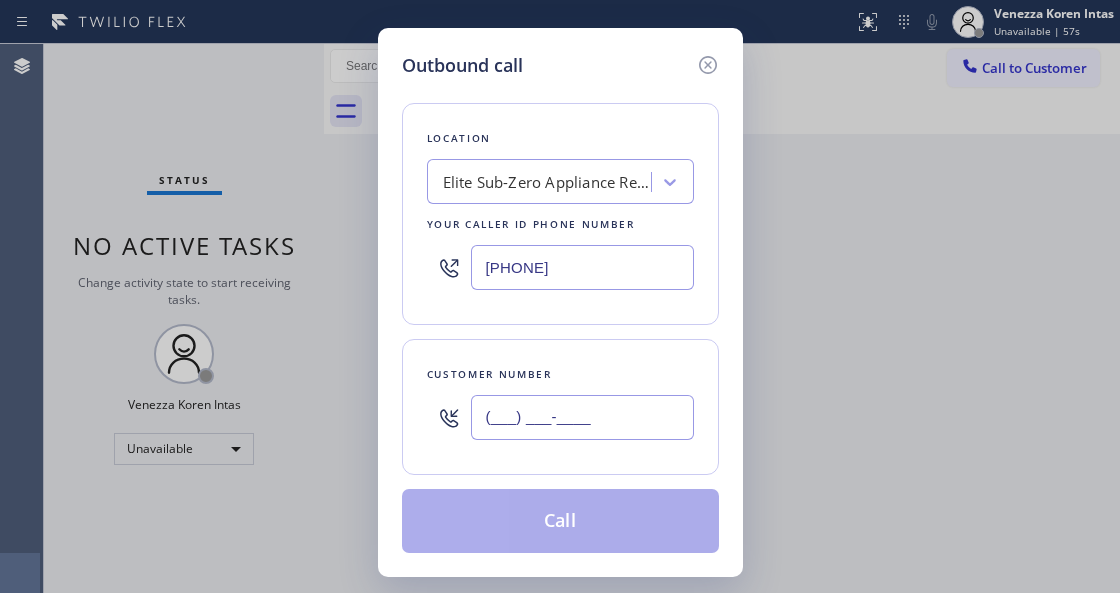 paste on "[PHONE]" 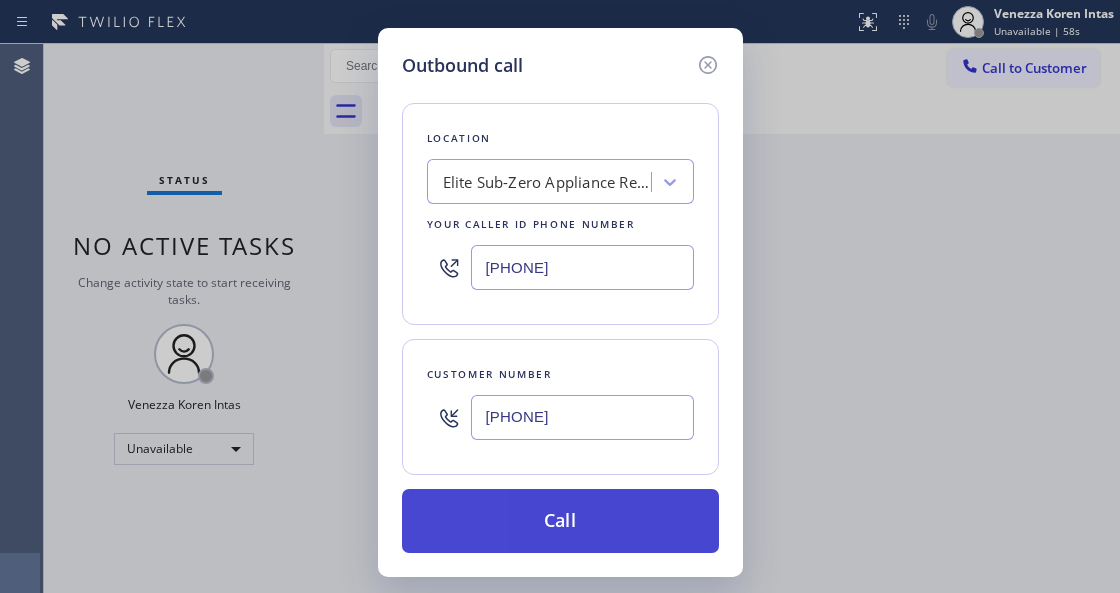 type on "[PHONE]" 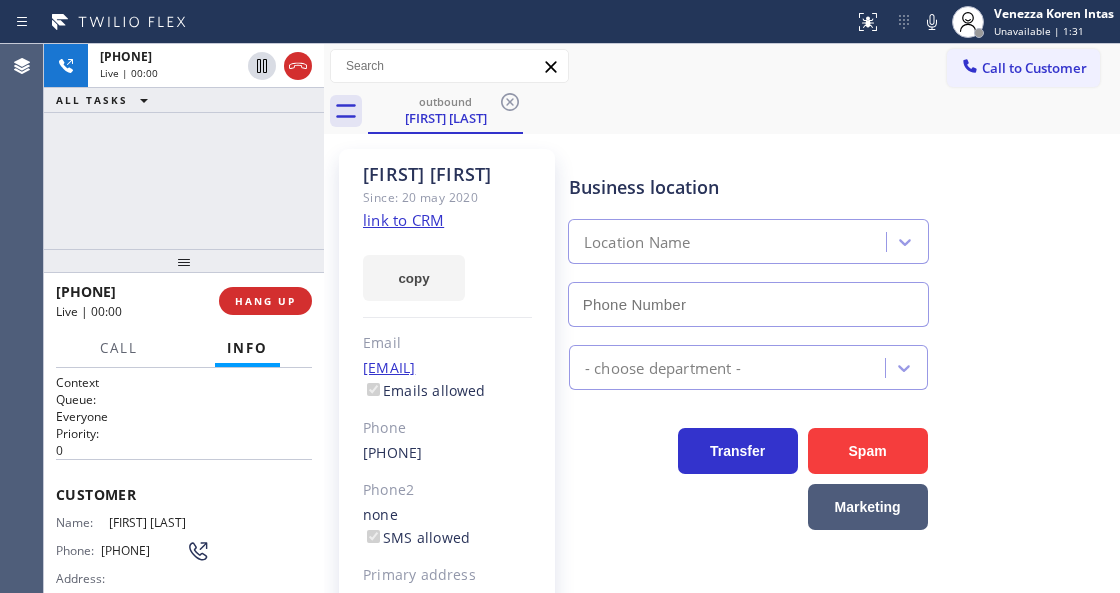type on "[PHONE]" 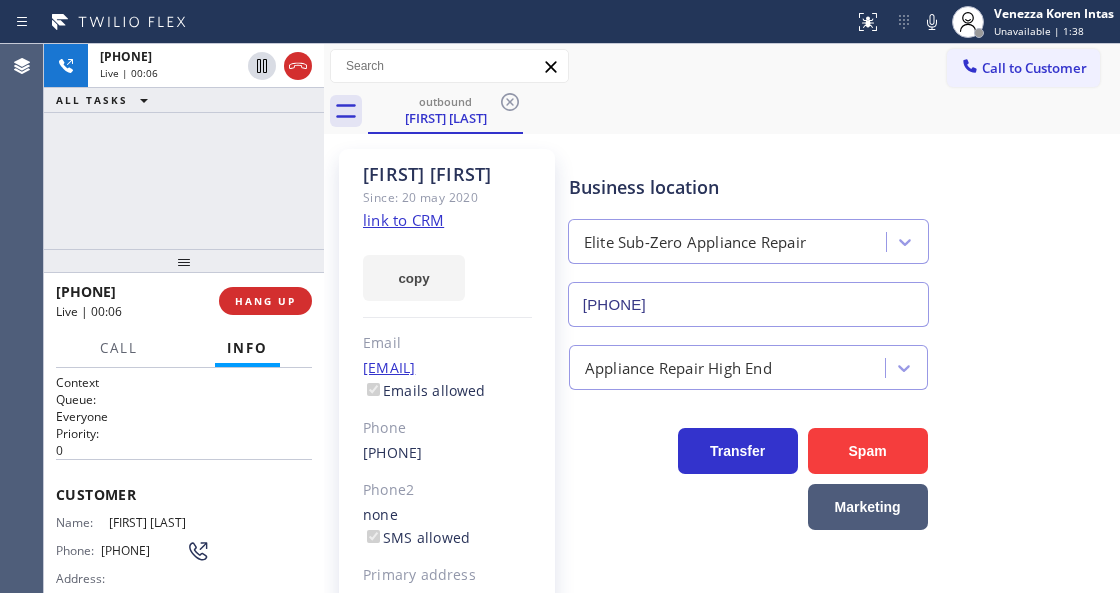 click at bounding box center (324, 318) 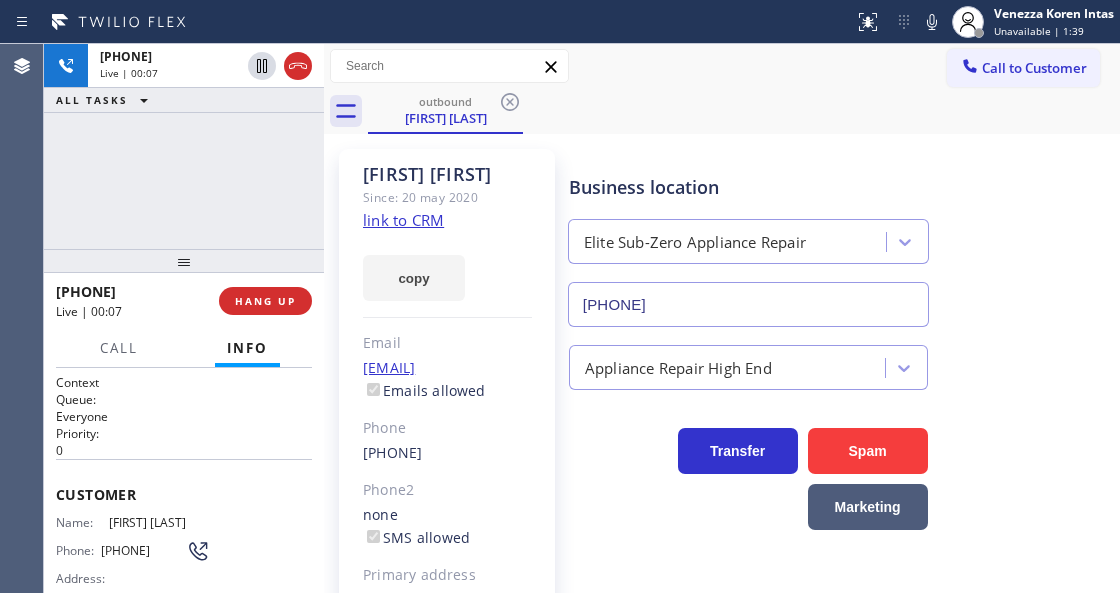 click on "Since: 20 may 2020" 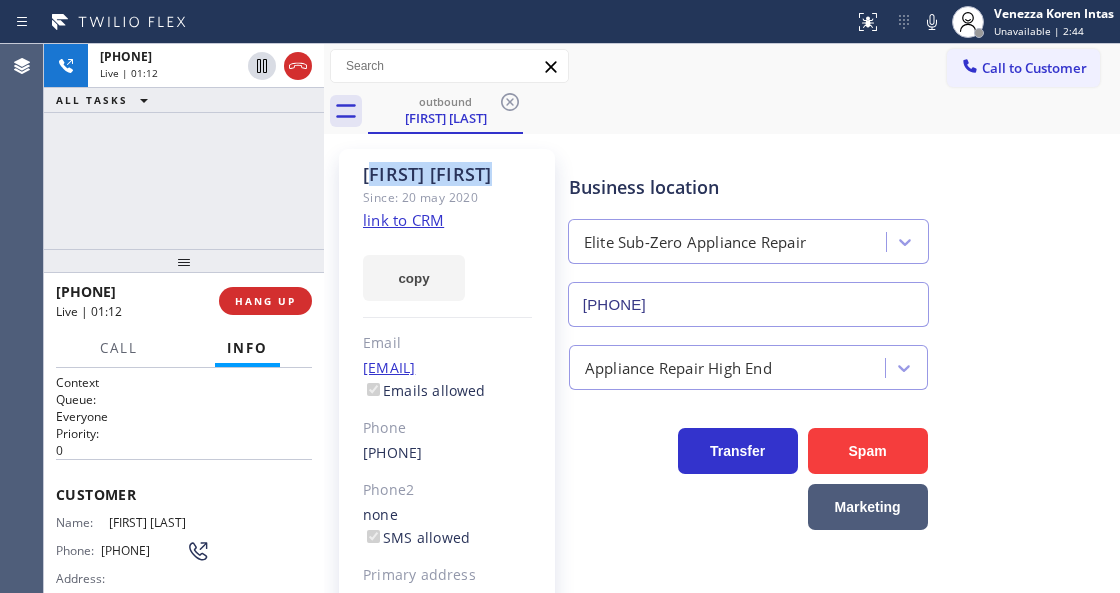drag, startPoint x: 515, startPoint y: 173, endPoint x: 366, endPoint y: 172, distance: 149.00336 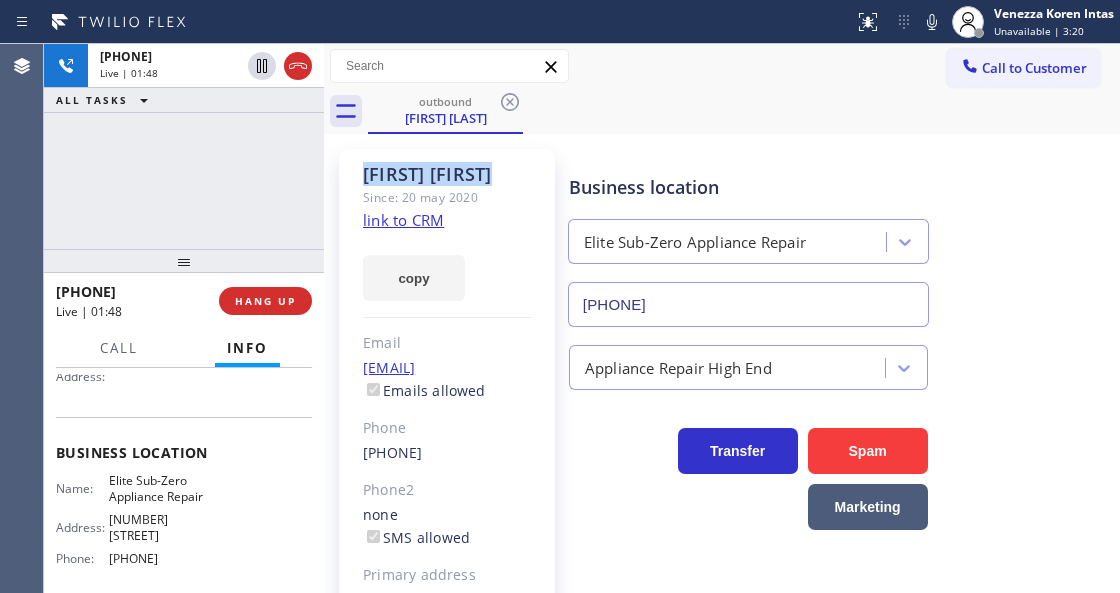 scroll, scrollTop: 266, scrollLeft: 0, axis: vertical 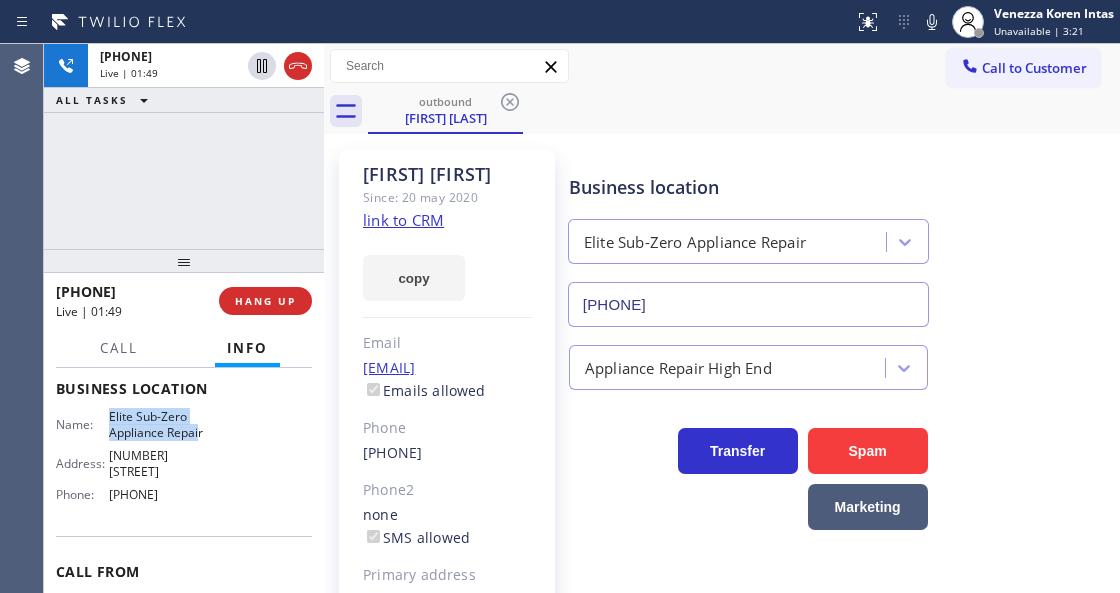 drag, startPoint x: 110, startPoint y: 416, endPoint x: 198, endPoint y: 428, distance: 88.814415 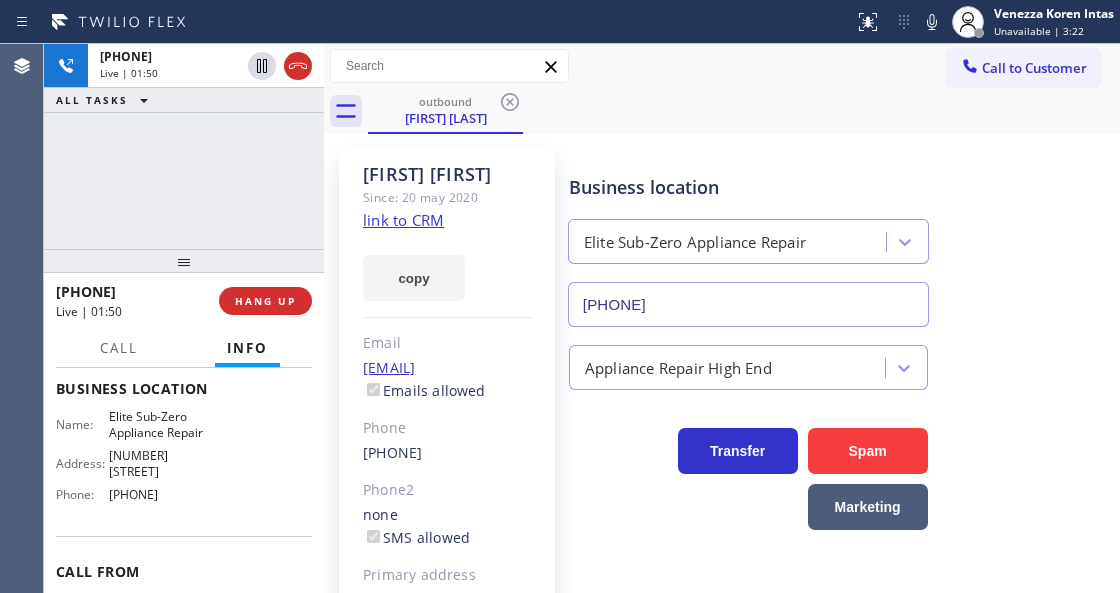 click on "Name: Elite Sub-Zero Appliance Repair Address: [NUMBER] [STREET]  Phone: [PHONE]" at bounding box center (184, 459) 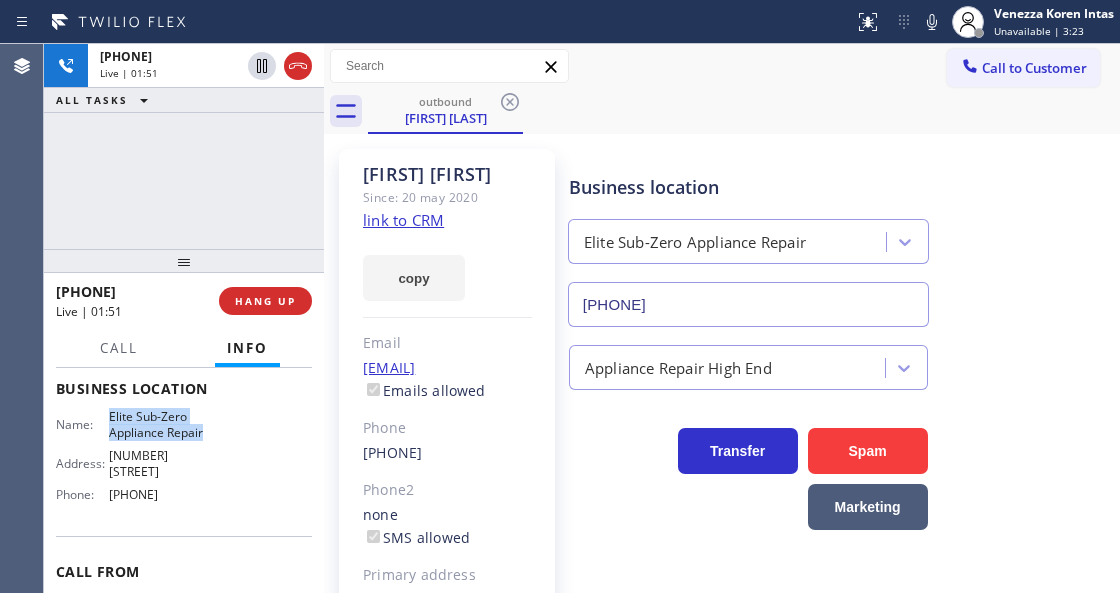 drag, startPoint x: 208, startPoint y: 431, endPoint x: 109, endPoint y: 412, distance: 100.80675 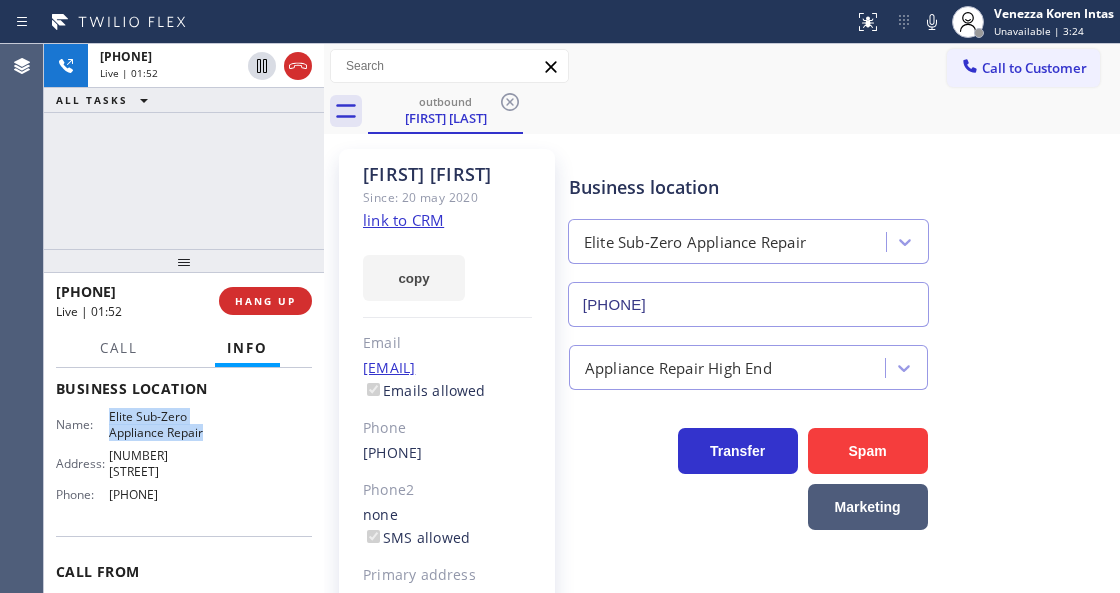 copy on "Elite Sub-Zero Appliance Repair" 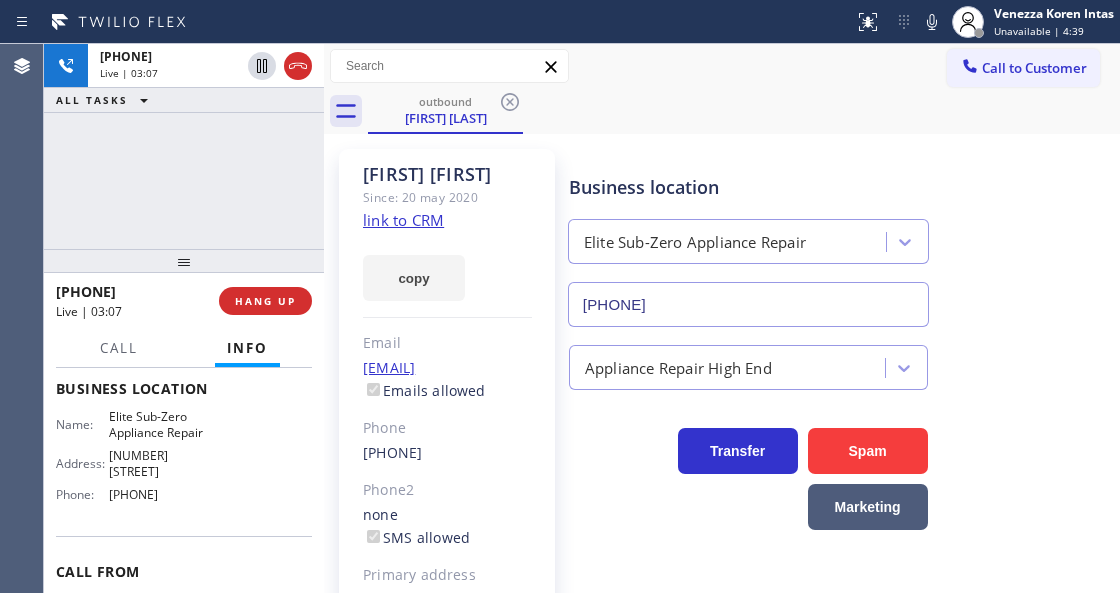 click on "Business location" at bounding box center [748, 187] 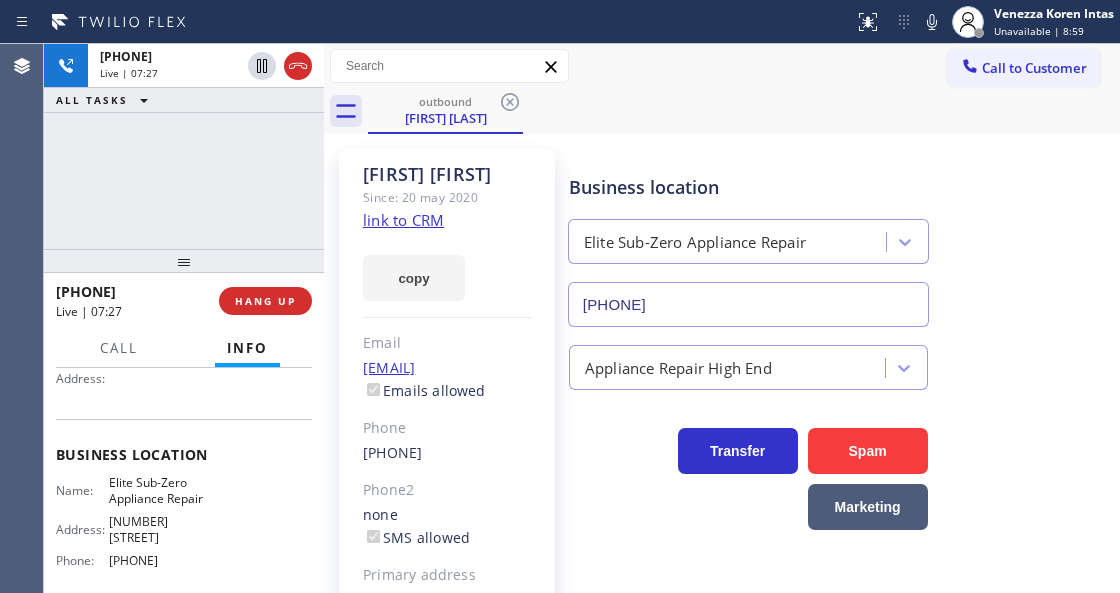 scroll, scrollTop: 66, scrollLeft: 0, axis: vertical 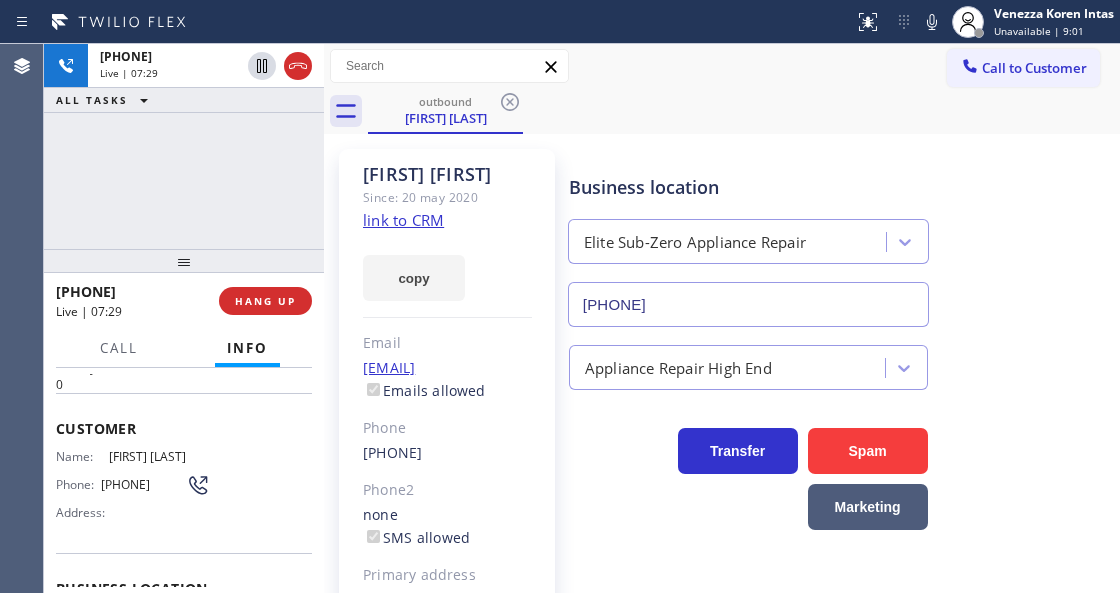 drag, startPoint x: 142, startPoint y: 494, endPoint x: 100, endPoint y: 473, distance: 46.957428 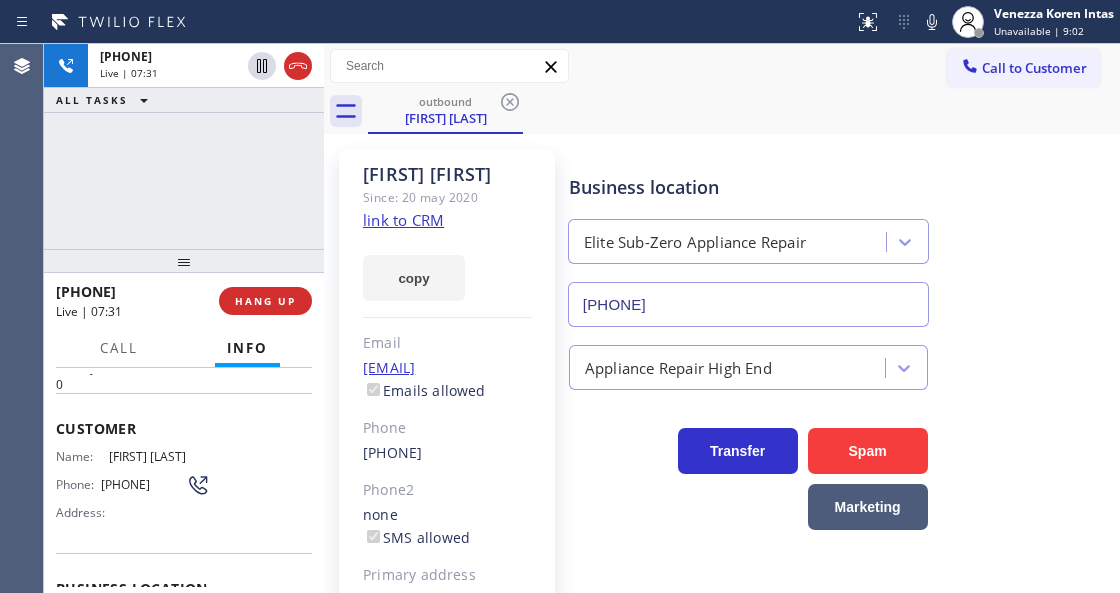 copy on "[PHONE]" 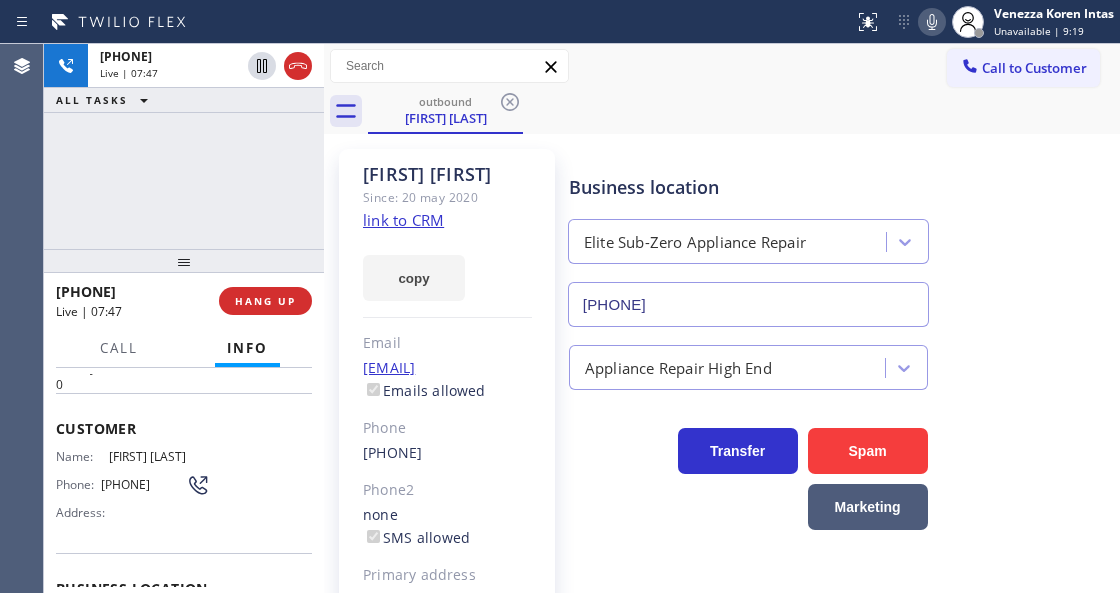 click 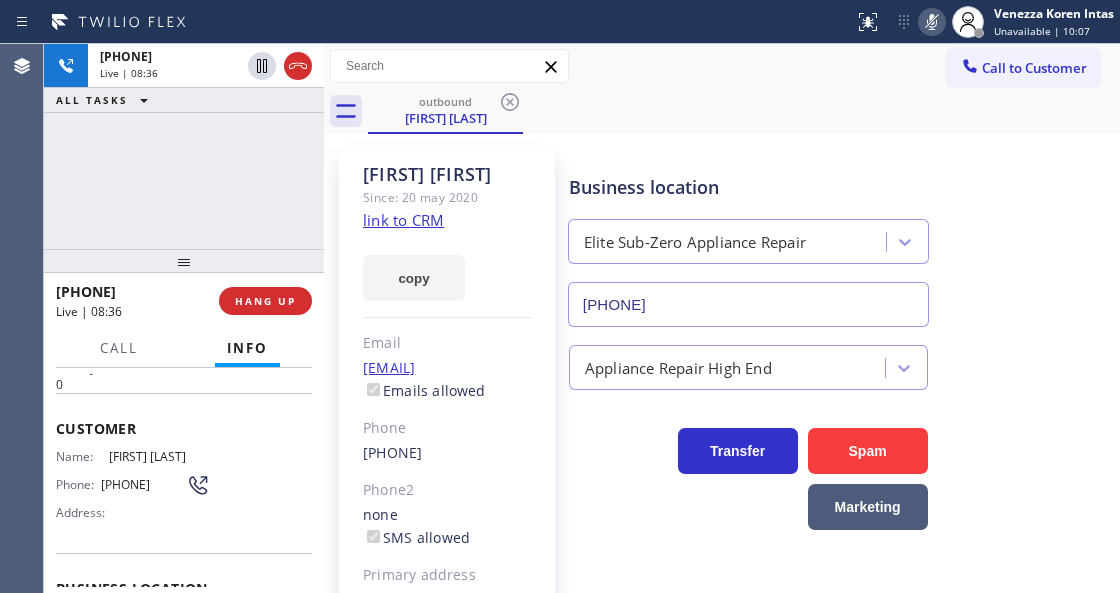 click at bounding box center [932, 22] 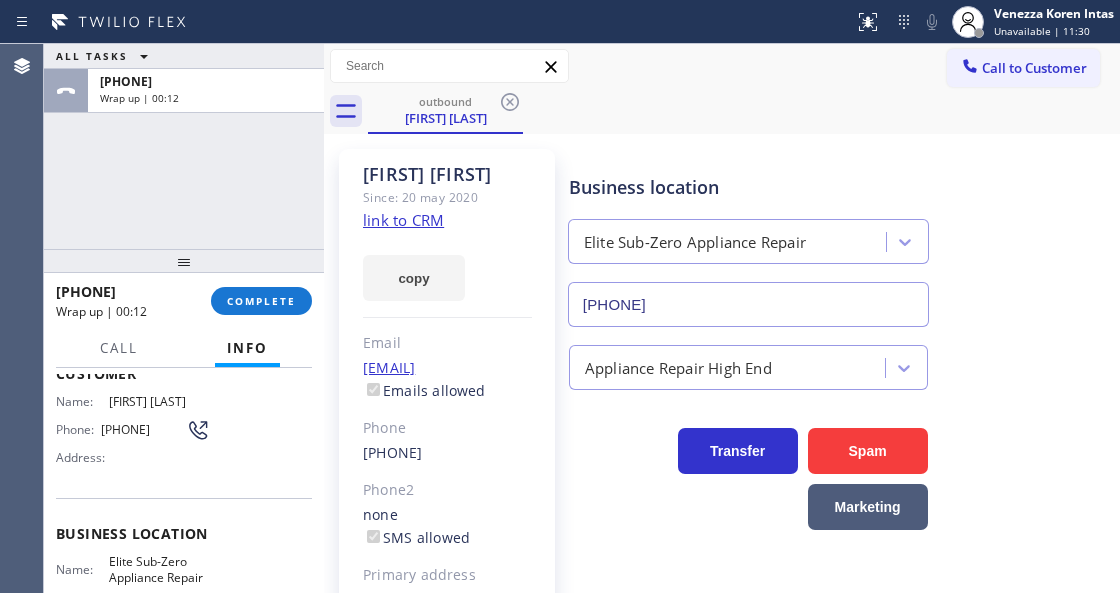 scroll, scrollTop: 66, scrollLeft: 0, axis: vertical 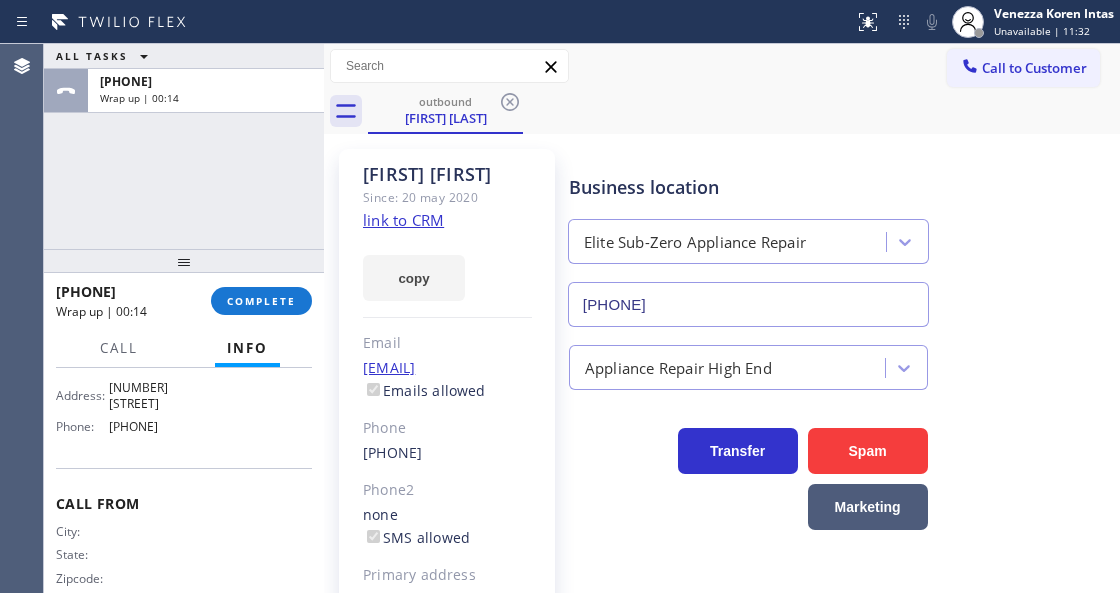 drag, startPoint x: 48, startPoint y: 420, endPoint x: 238, endPoint y: 426, distance: 190.09471 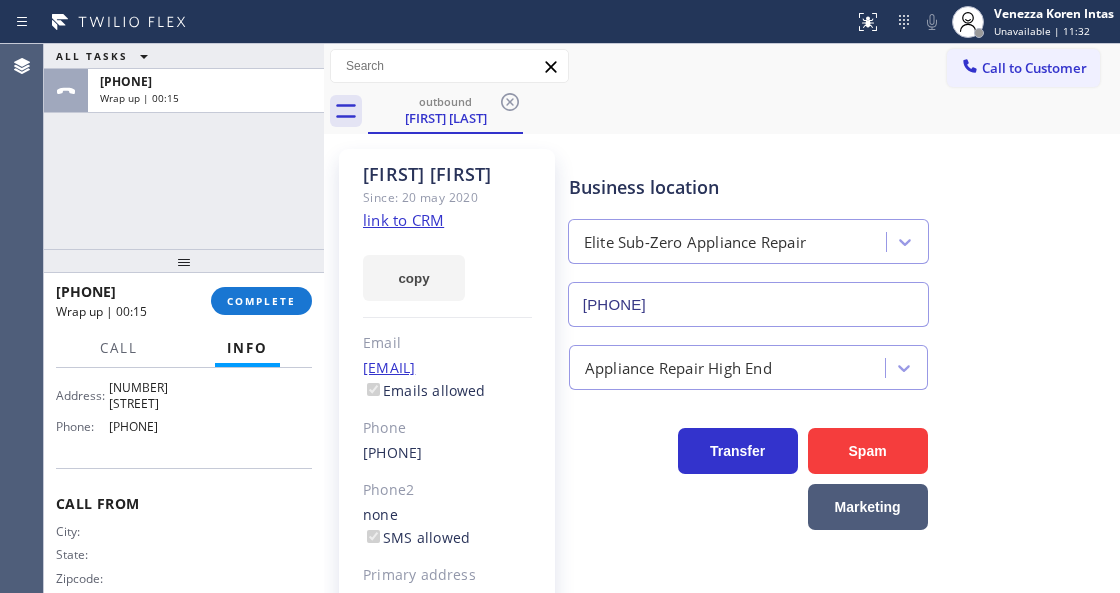 copy on "Customer Name: [FIRST] [LAST] Phone: ([PHONE]) Address: Business location Name: [COMPANY] [COMPANY] Address: [NUMBER] [STREET] Phone: ([PHONE])" 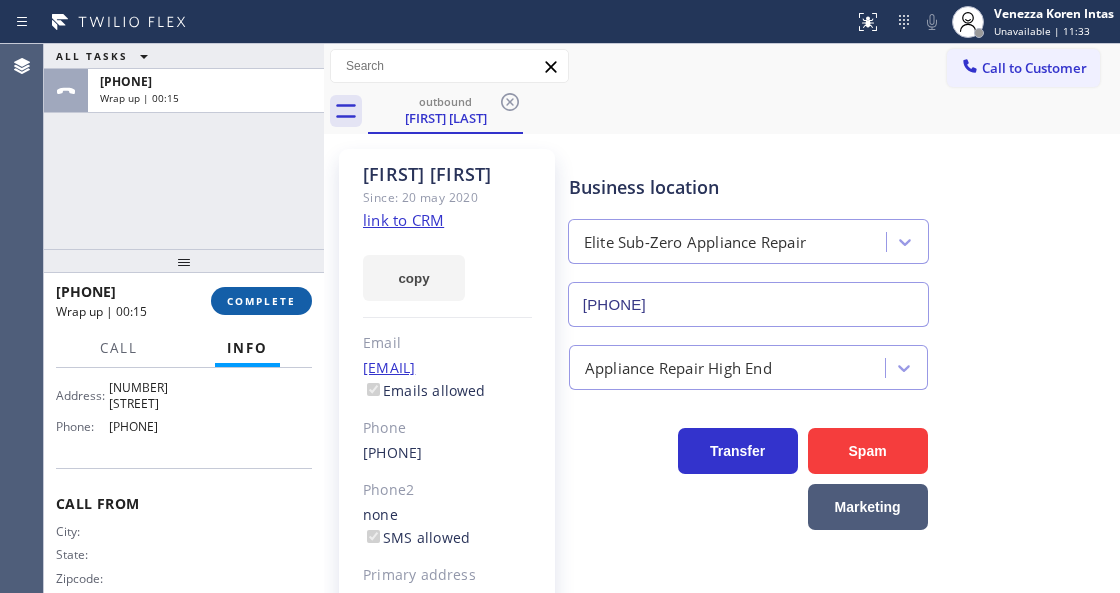 click on "COMPLETE" at bounding box center (261, 301) 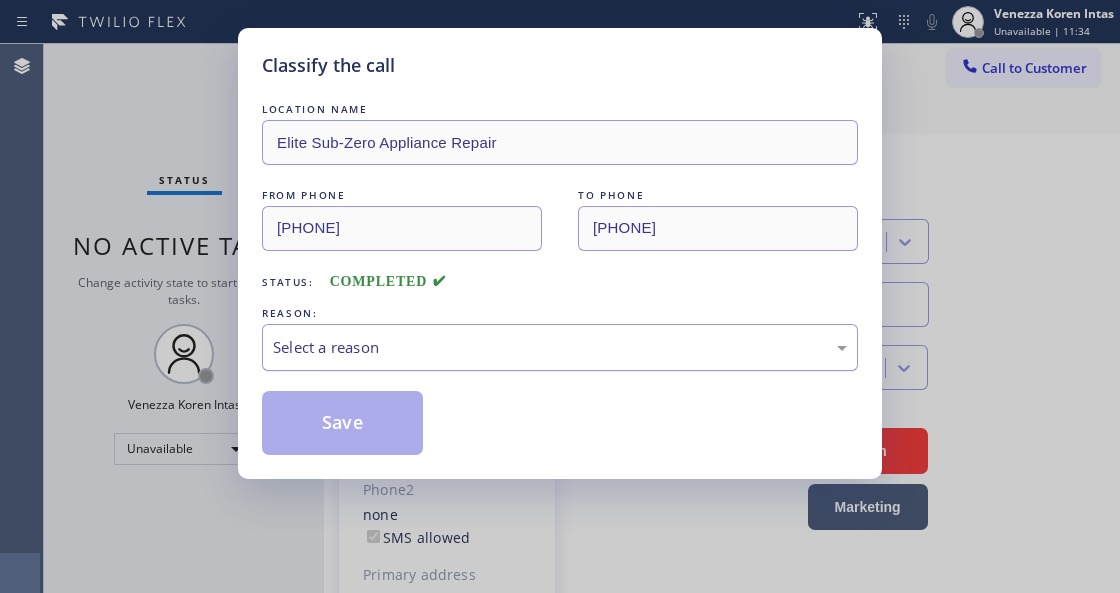 drag, startPoint x: 486, startPoint y: 347, endPoint x: 486, endPoint y: 360, distance: 13 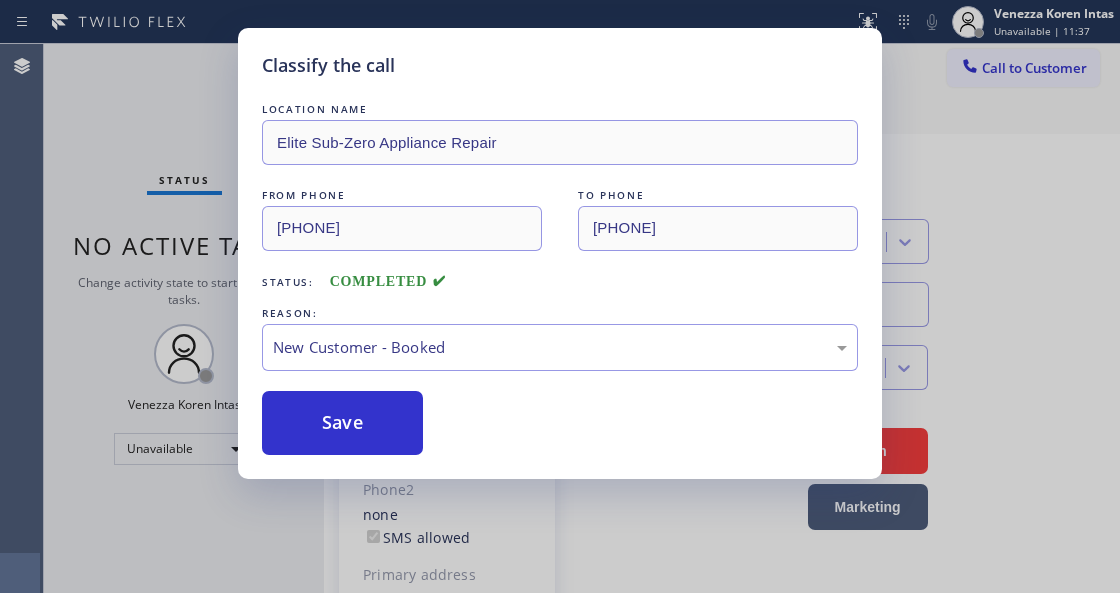 click on "Classify the call LOCATION NAME Elite Sub-Zero Appliance Repair FROM PHONE [PHONE] TO PHONE [PHONE] Status: COMPLETED REASON: New Customer - Booked Save" at bounding box center (560, 253) 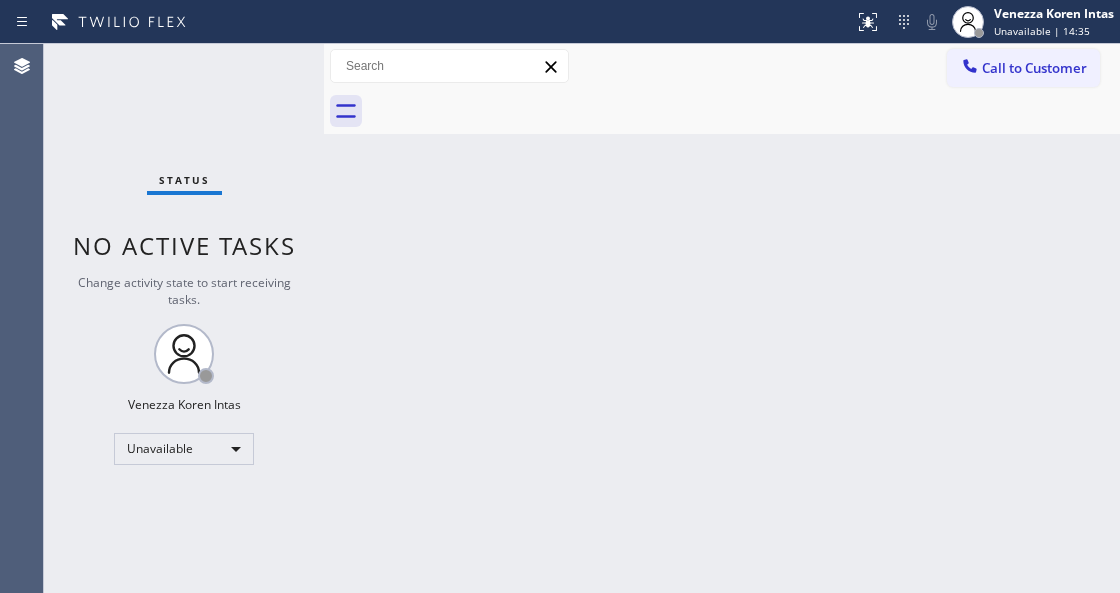click on "Back to Dashboard Change Sender ID Customers Technicians Select a contact Outbound call Technician Search Technician Your caller id phone number Your caller id phone number Call Technician info Name   Phone none Address none Change Sender ID HVAC [PHONE] 5 Star Appliance [PHONE] Appliance Repair [PHONE] Plumbing [PHONE] Air Duct Cleaning [PHONE]  Electricians [PHONE] Cancel Change Check personal SMS Reset Change No tabs Call to Customer Outbound call Location Elite Sub-Zero Appliance Repair Your caller id phone number [PHONE] Customer number Call Outbound call Technician Search Technician Your caller id phone number Your caller id phone number Call" at bounding box center (722, 318) 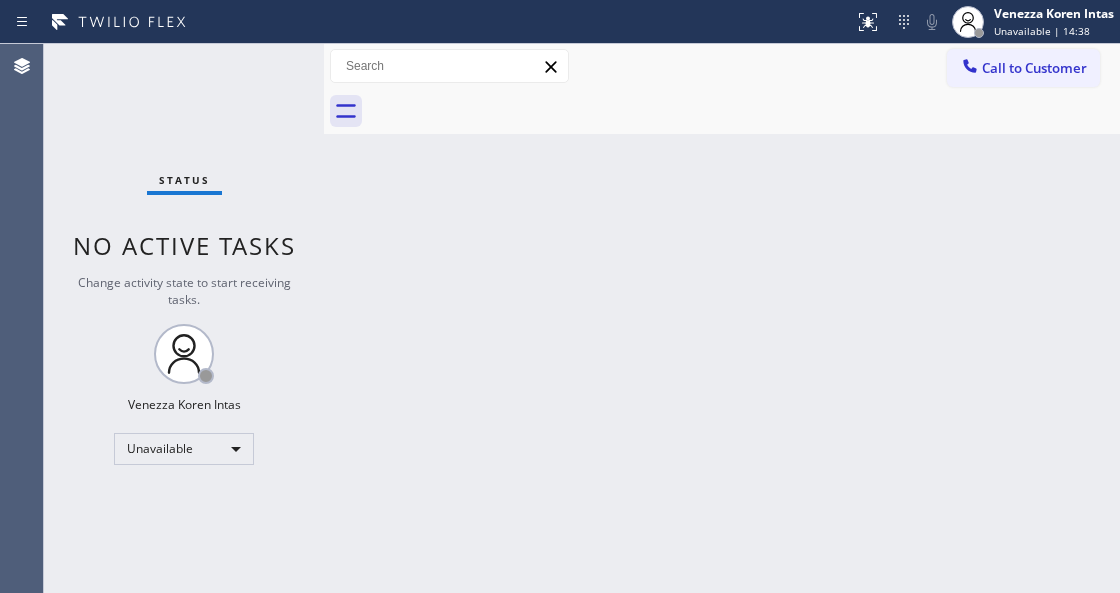 drag, startPoint x: 340, startPoint y: 246, endPoint x: 537, endPoint y: 105, distance: 242.2602 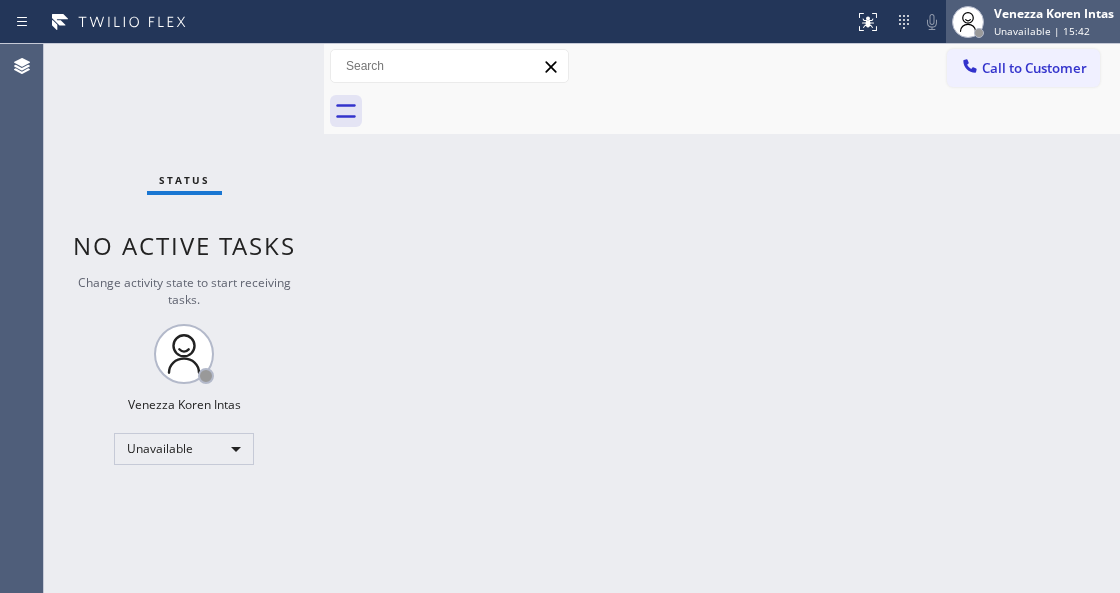 click on "Unavailable | 15:42" at bounding box center [1042, 31] 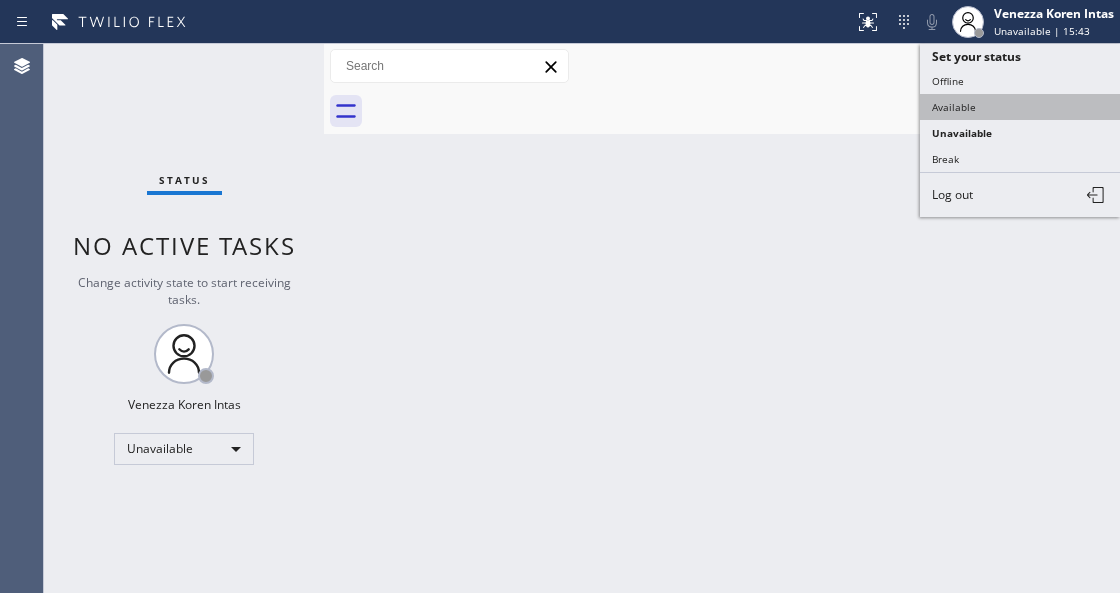 click on "Available" at bounding box center [1020, 107] 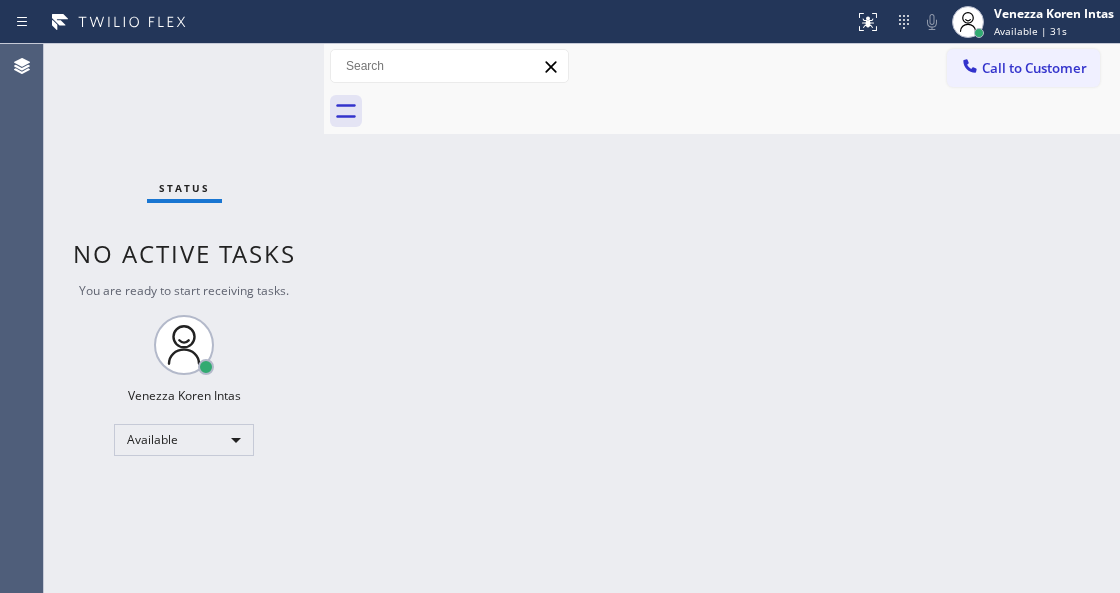 click on "Back to Dashboard Change Sender ID Customers Technicians Select a contact Outbound call Technician Search Technician Your caller id phone number Your caller id phone number Call Technician info Name   Phone none Address none Change Sender ID HVAC [PHONE] 5 Star Appliance [PHONE] Appliance Repair [PHONE] Plumbing [PHONE] Air Duct Cleaning [PHONE]  Electricians [PHONE] Cancel Change Check personal SMS Reset Change No tabs Call to Customer Outbound call Location Elite Sub-Zero Appliance Repair Your caller id phone number [PHONE] Customer number Call Outbound call Technician Search Technician Your caller id phone number Your caller id phone number Call" at bounding box center [722, 318] 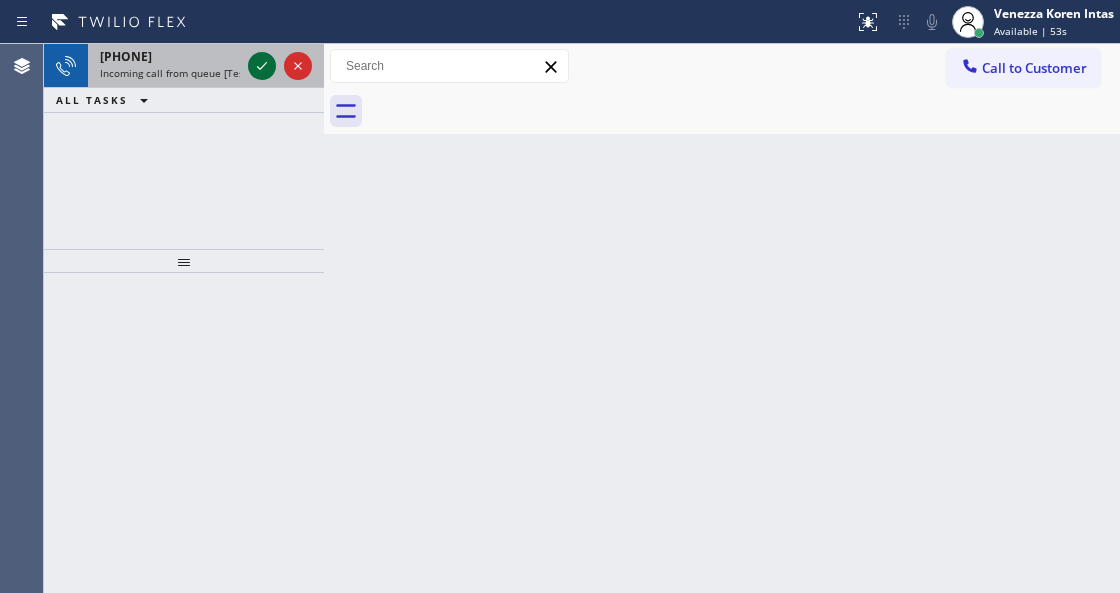click 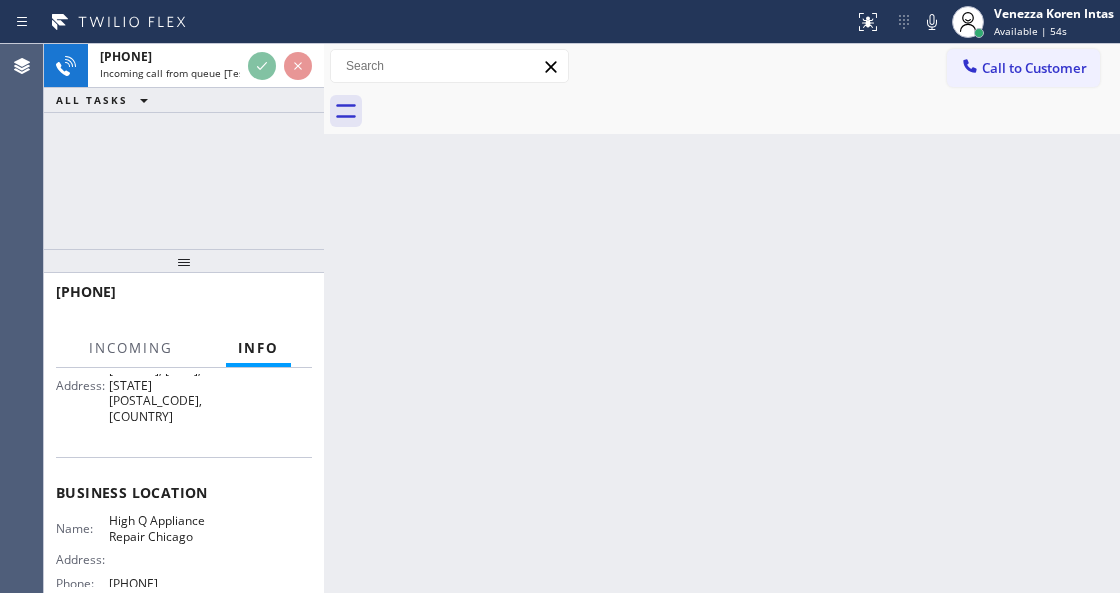 scroll, scrollTop: 266, scrollLeft: 0, axis: vertical 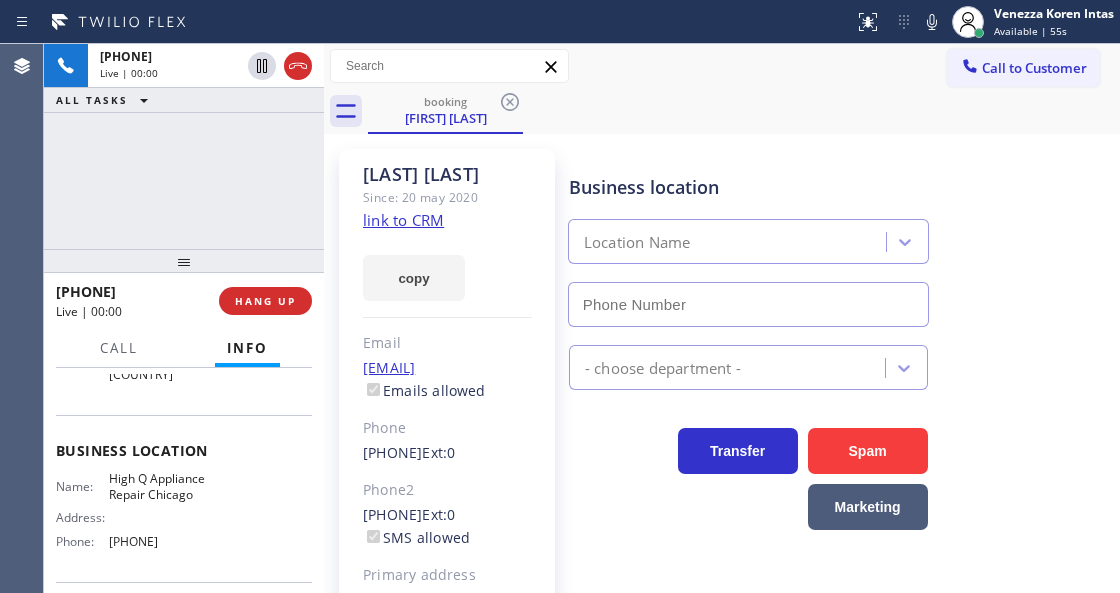 type on "[PHONE]" 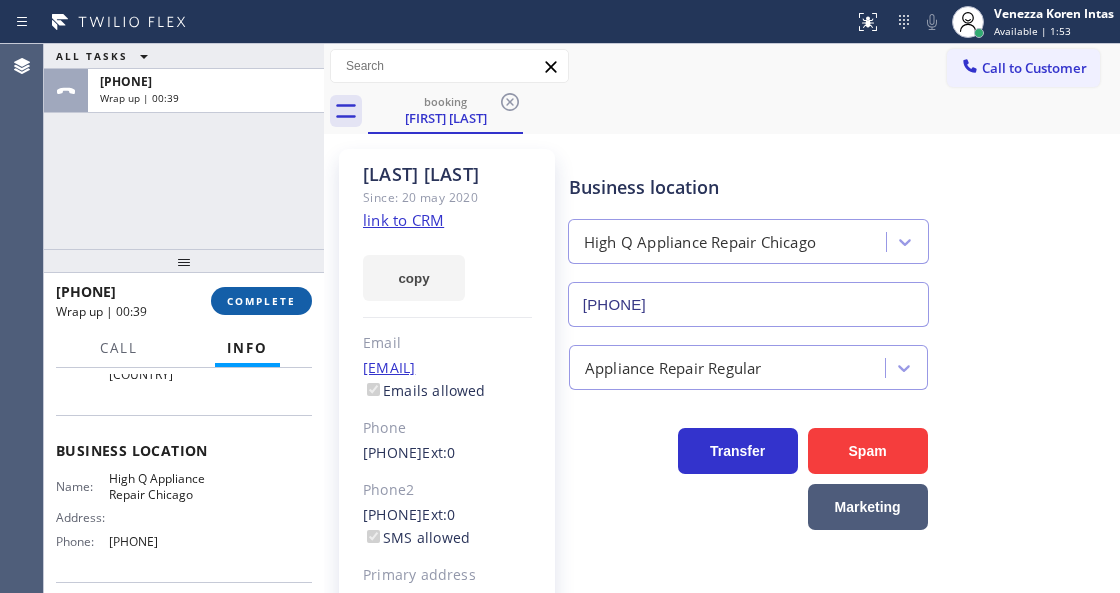 click on "COMPLETE" at bounding box center (261, 301) 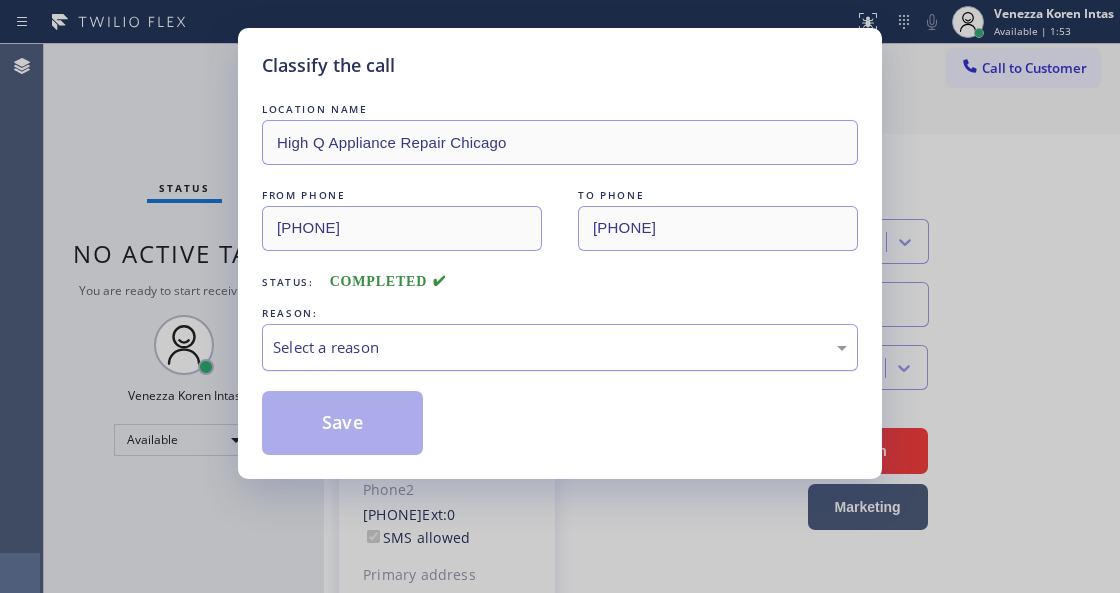 drag, startPoint x: 496, startPoint y: 332, endPoint x: 500, endPoint y: 358, distance: 26.305893 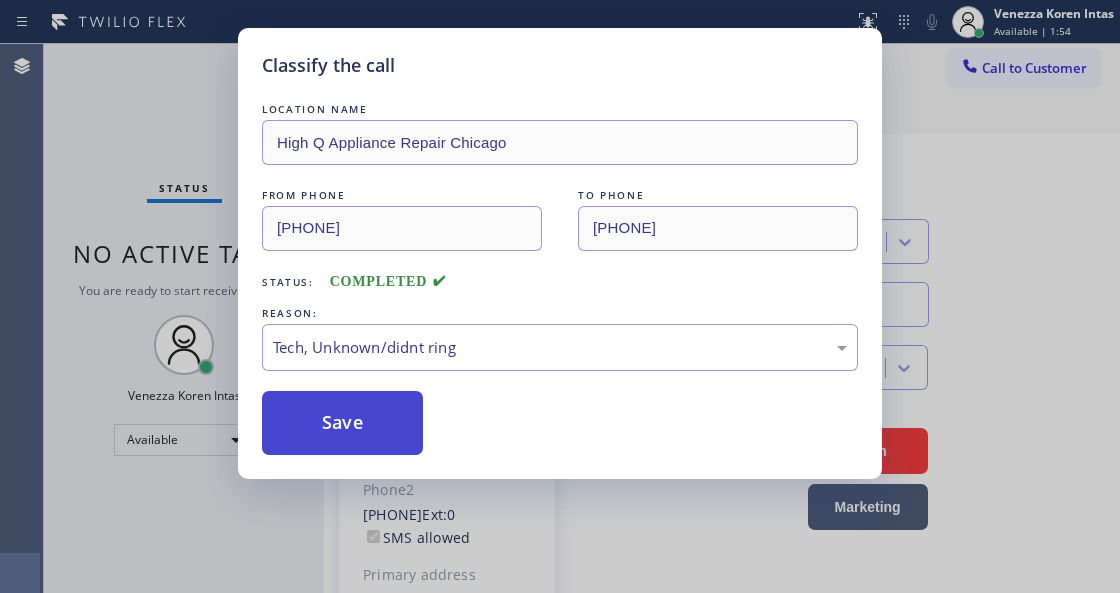click on "Save" at bounding box center (342, 423) 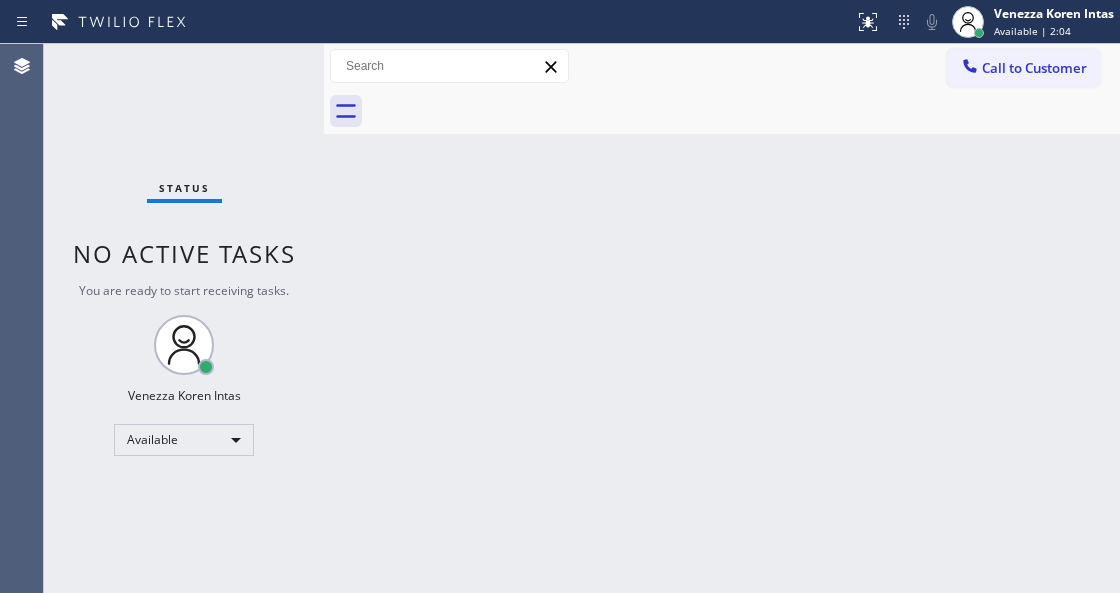 click on "Status No active tasks You are ready to start receiving tasks. Venezza Koren Intas Available" at bounding box center (184, 318) 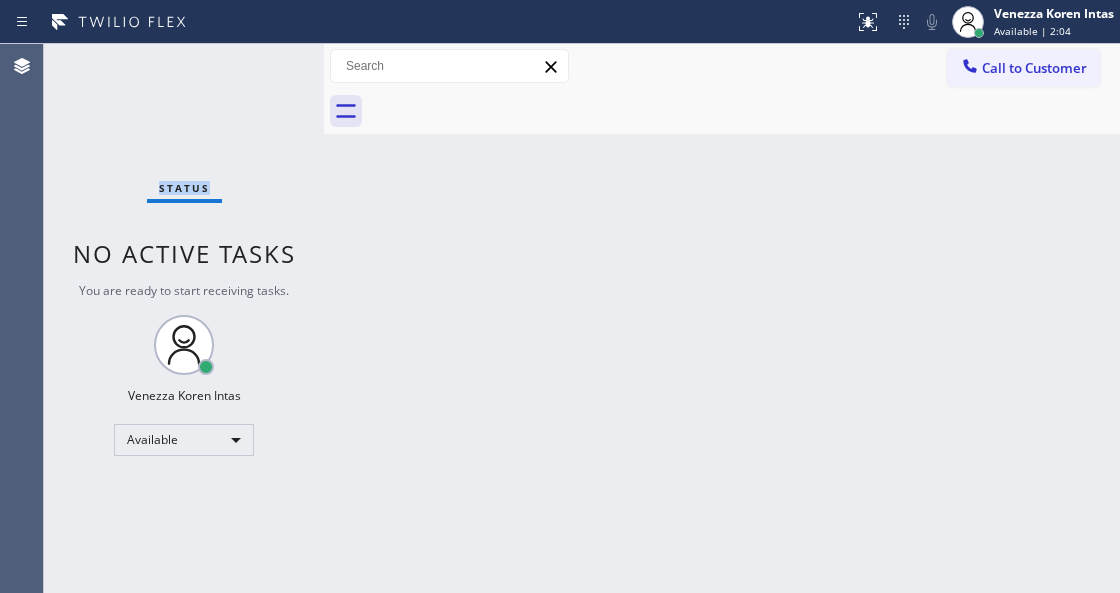 click on "Status No active tasks You are ready to start receiving tasks. Venezza Koren Intas Available" at bounding box center [184, 318] 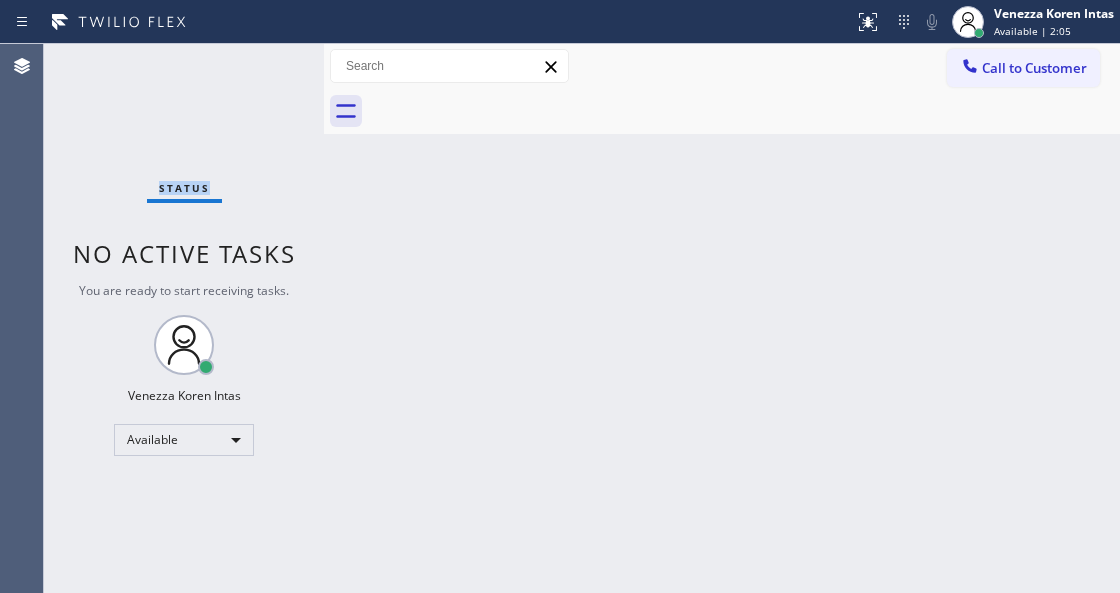 click on "Status No active tasks You are ready to start receiving tasks. Venezza Koren Intas Available" at bounding box center (184, 318) 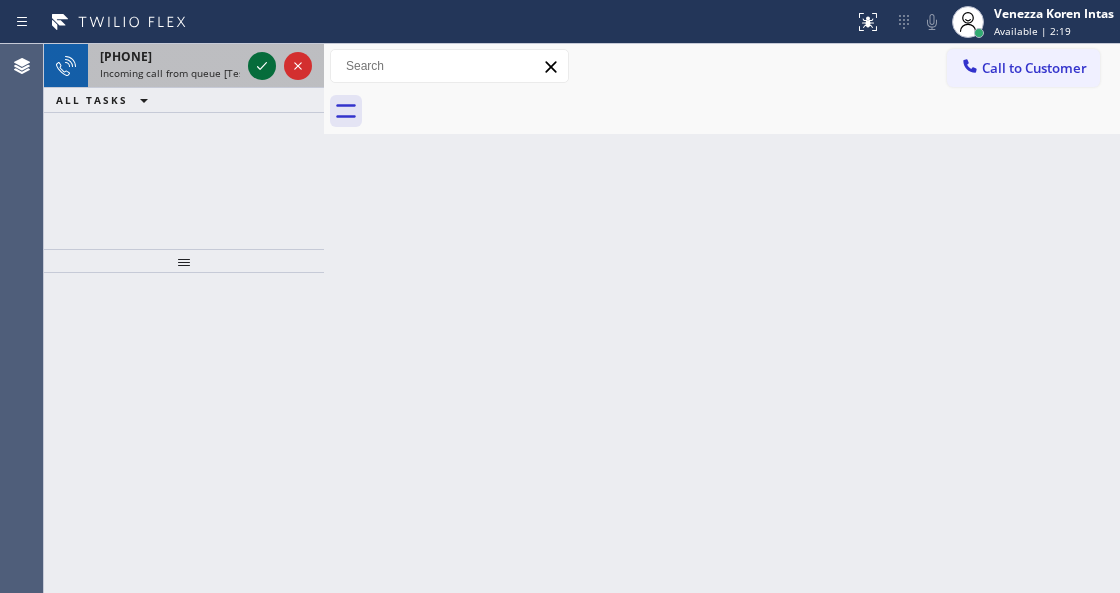 click 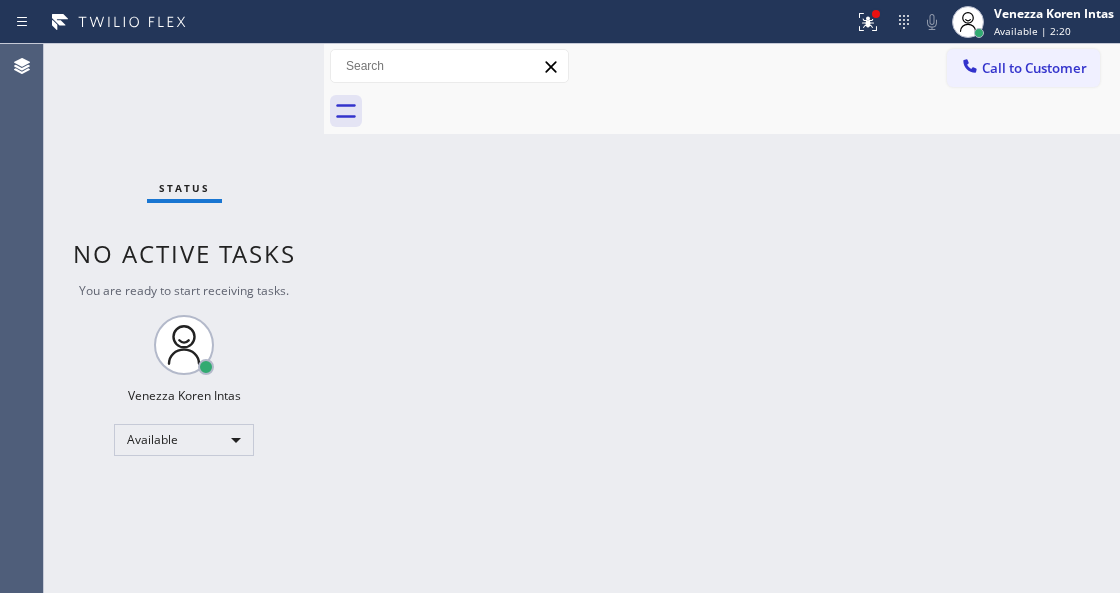 click on "Status No active tasks You are ready to start receiving tasks. Venezza Koren Intas Available" at bounding box center (184, 318) 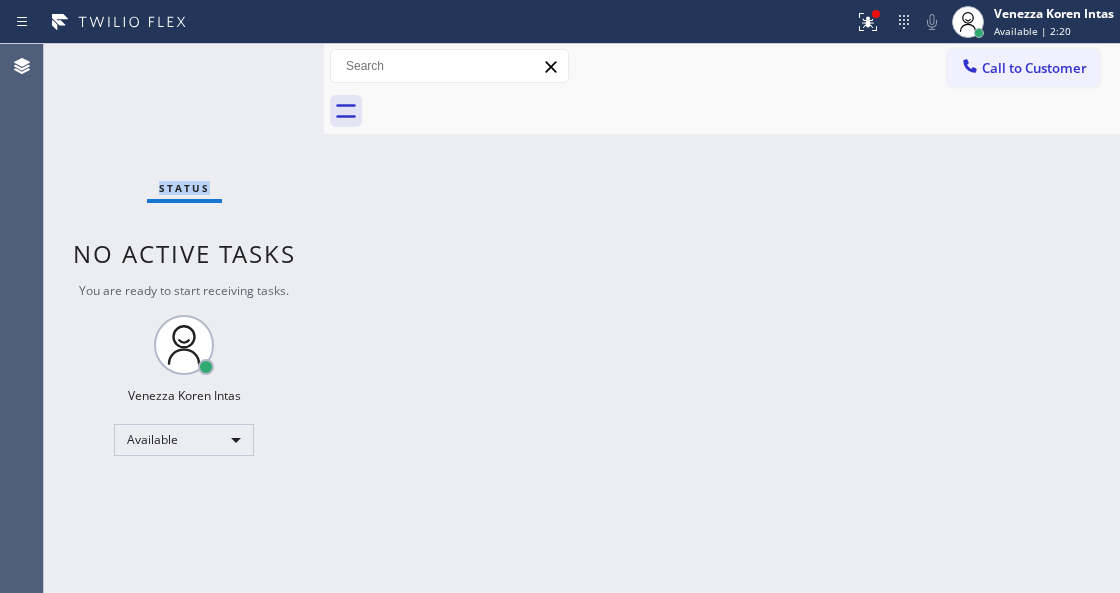 click on "Status No active tasks You are ready to start receiving tasks. Venezza Koren Intas Available" at bounding box center [184, 318] 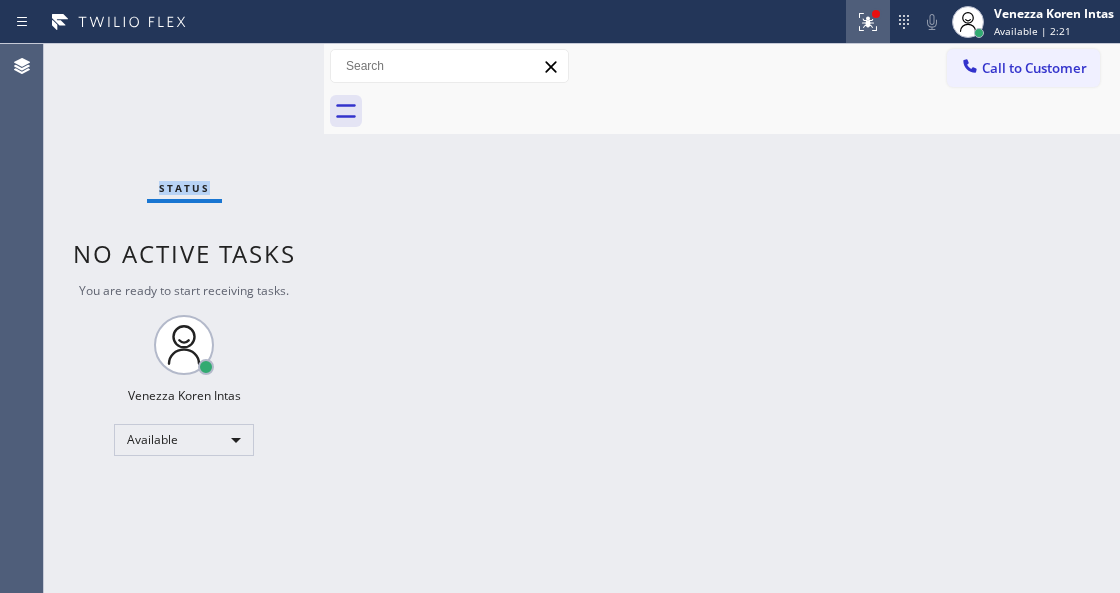 click at bounding box center (868, 22) 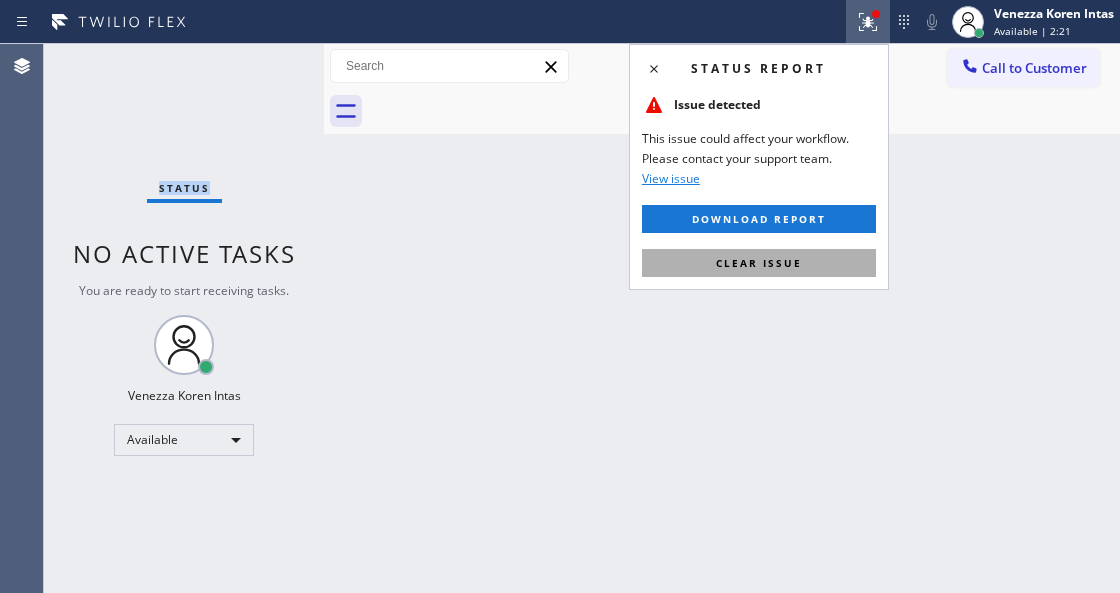 click on "Clear issue" at bounding box center [759, 263] 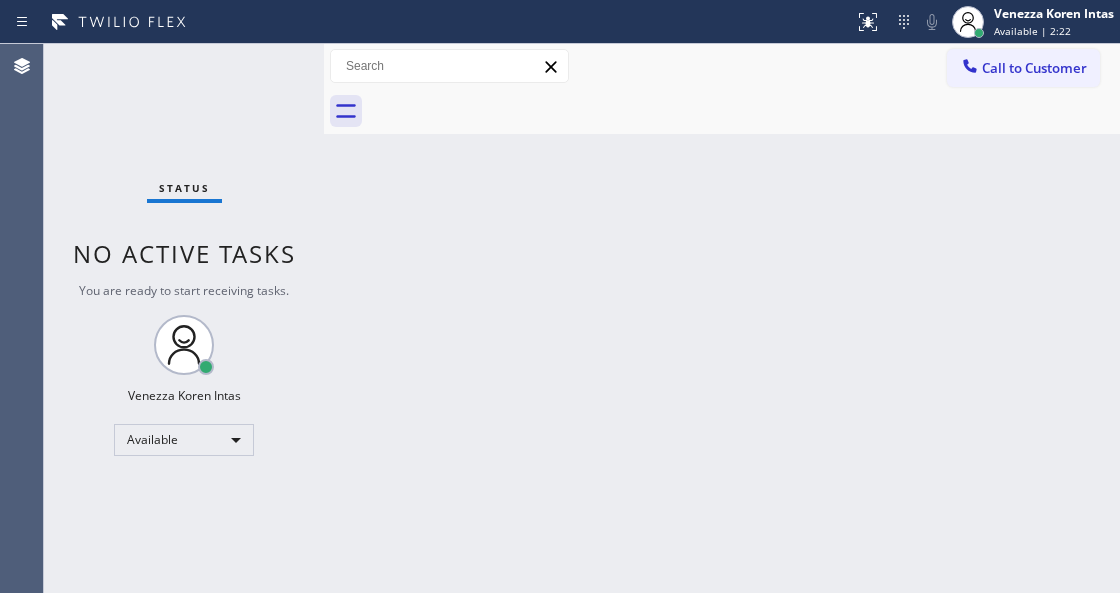 click on "Back to Dashboard Change Sender ID Customers Technicians Select a contact Outbound call Technician Search Technician Your caller id phone number Your caller id phone number Call Technician info Name   Phone none Address none Change Sender ID HVAC [PHONE] 5 Star Appliance [PHONE] Appliance Repair [PHONE] Plumbing [PHONE] Air Duct Cleaning [PHONE]  Electricians [PHONE] Cancel Change Check personal SMS Reset Change No tabs Call to Customer Outbound call Location Elite Sub-Zero Appliance Repair Your caller id phone number [PHONE] Customer number Call Outbound call Technician Search Technician Your caller id phone number Your caller id phone number Call" at bounding box center [722, 318] 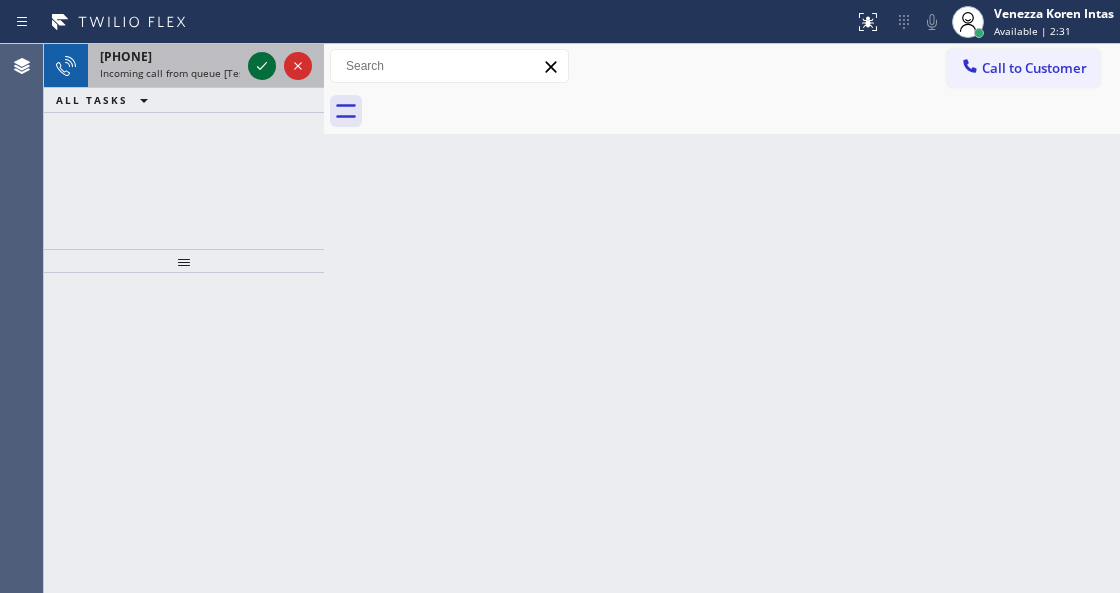 click 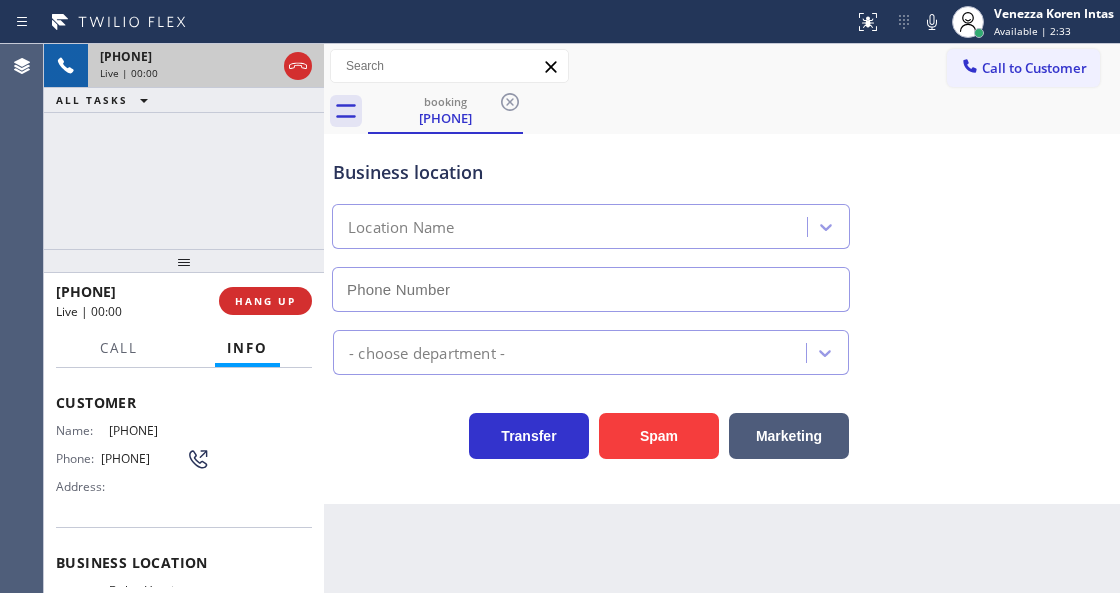 type on "[PHONE]" 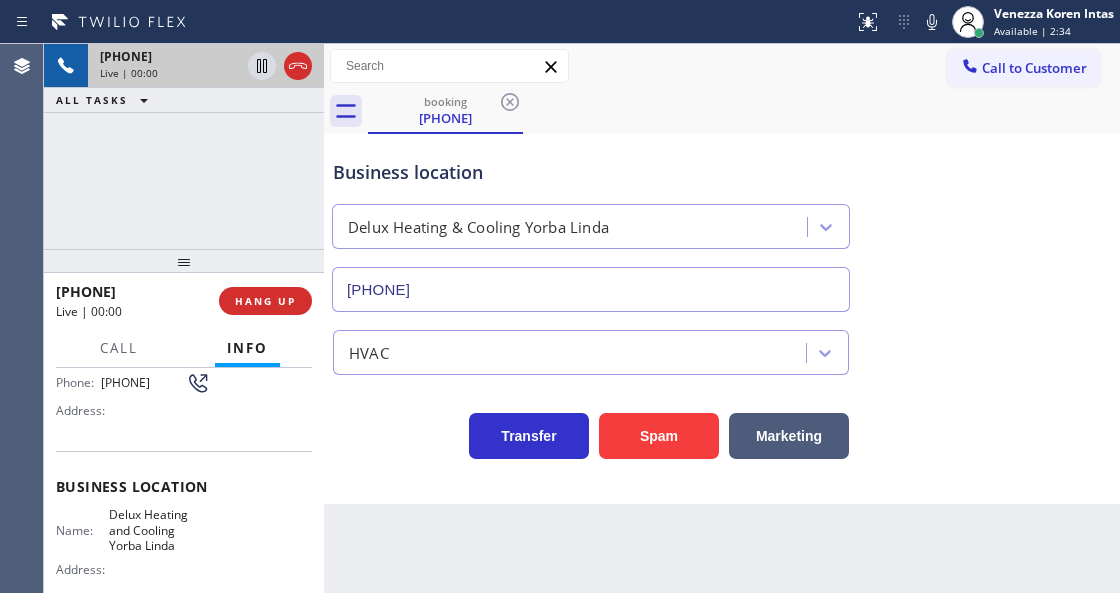 scroll, scrollTop: 200, scrollLeft: 0, axis: vertical 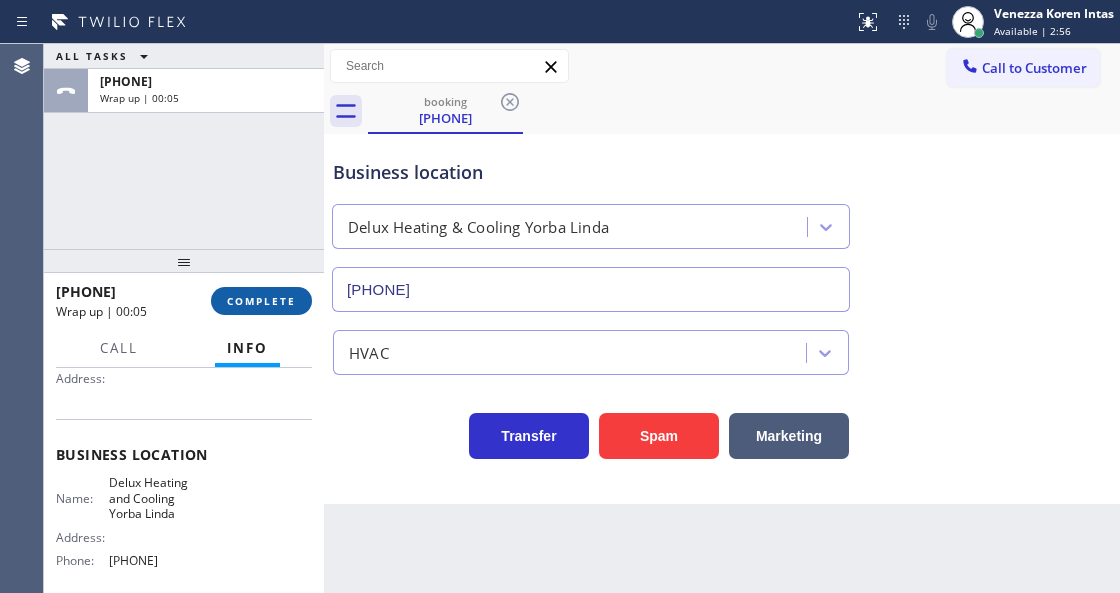 click on "COMPLETE" at bounding box center (261, 301) 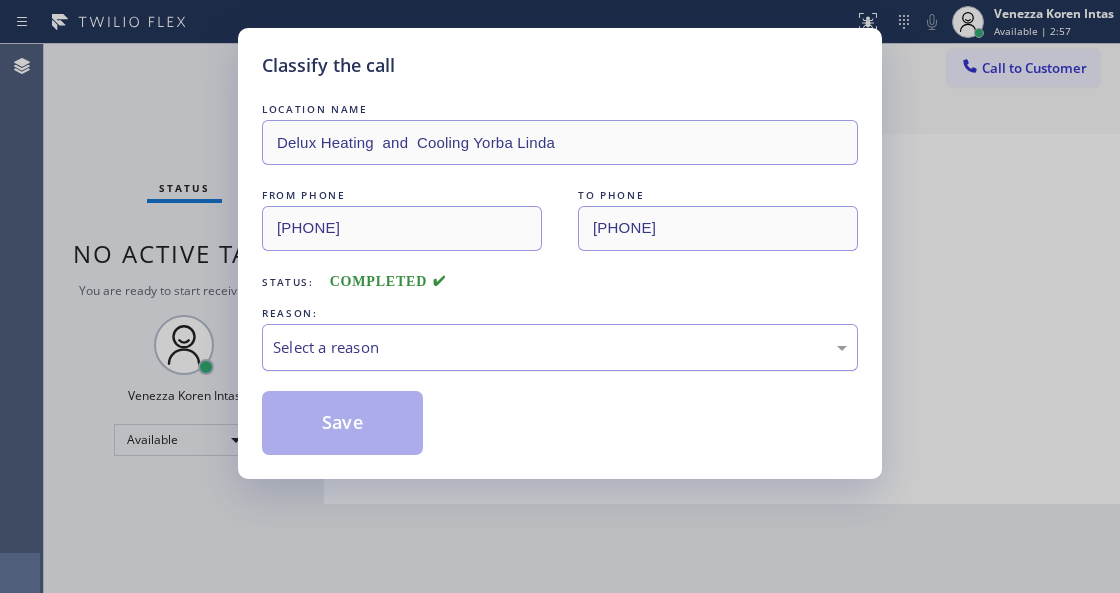 click on "Select a reason" at bounding box center (560, 347) 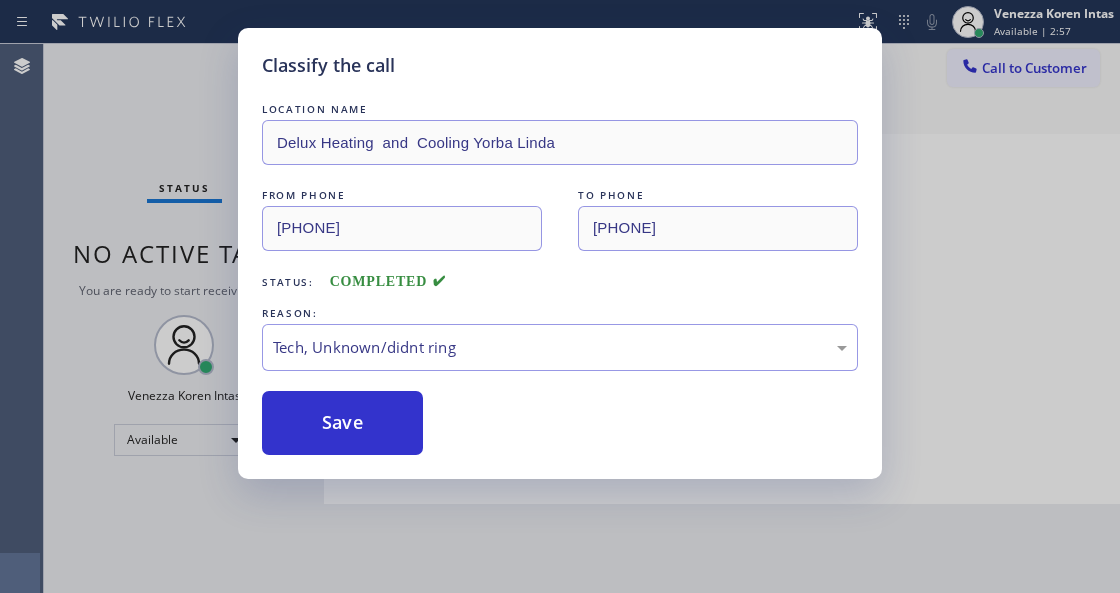 drag, startPoint x: 444, startPoint y: 497, endPoint x: 338, endPoint y: 434, distance: 123.308556 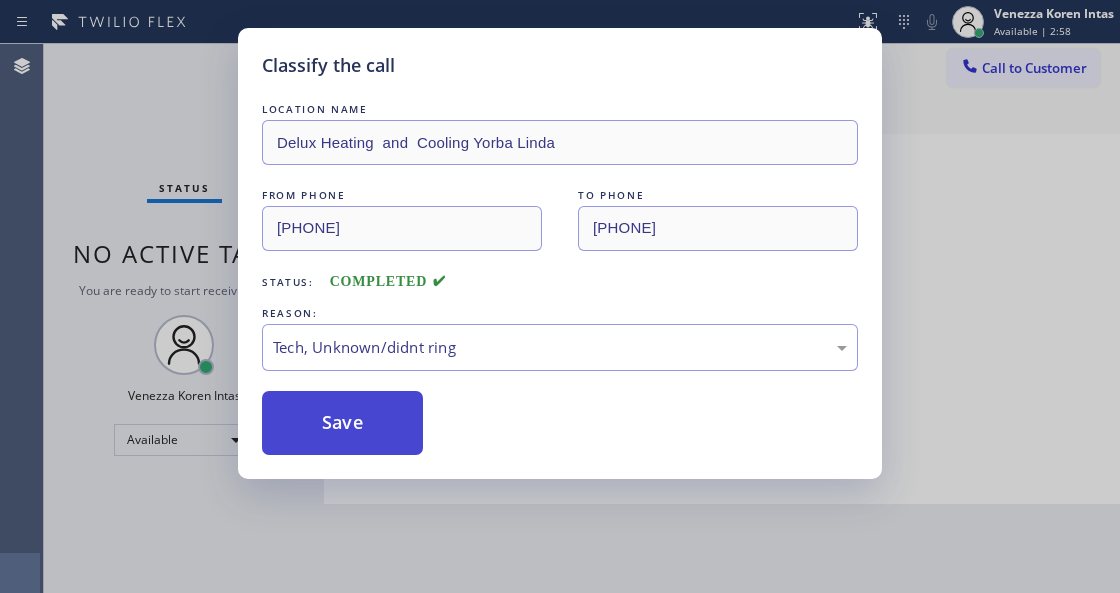 click on "Save" at bounding box center [342, 423] 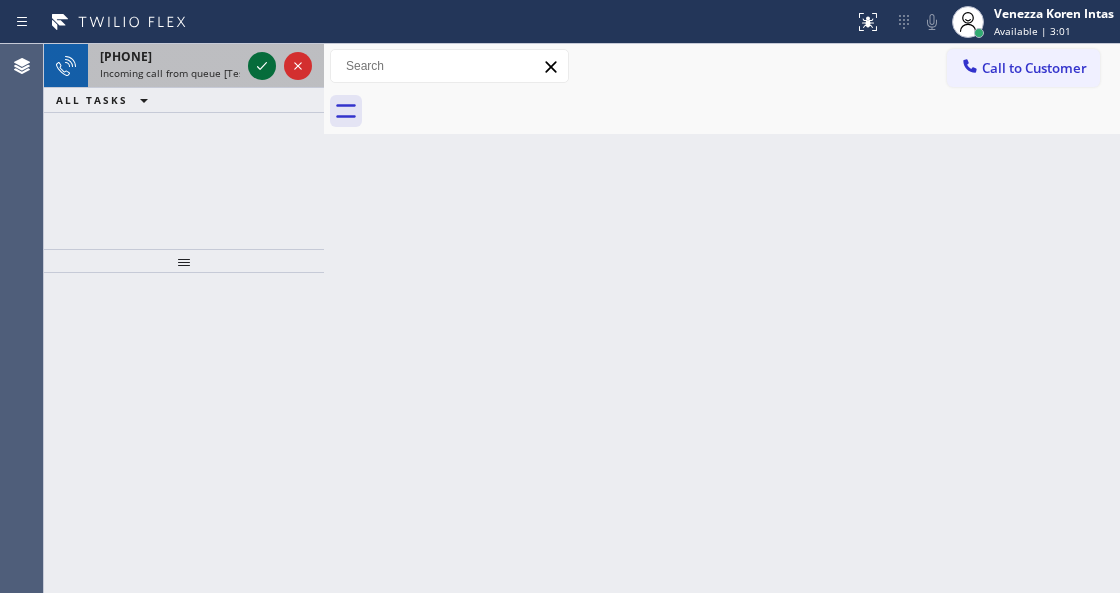 click 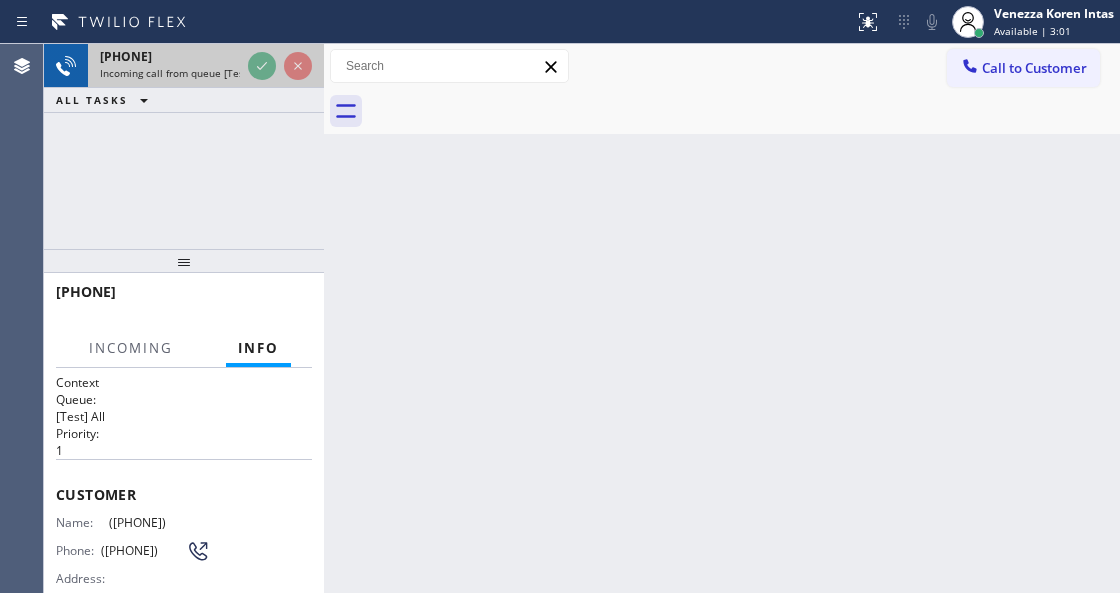 click 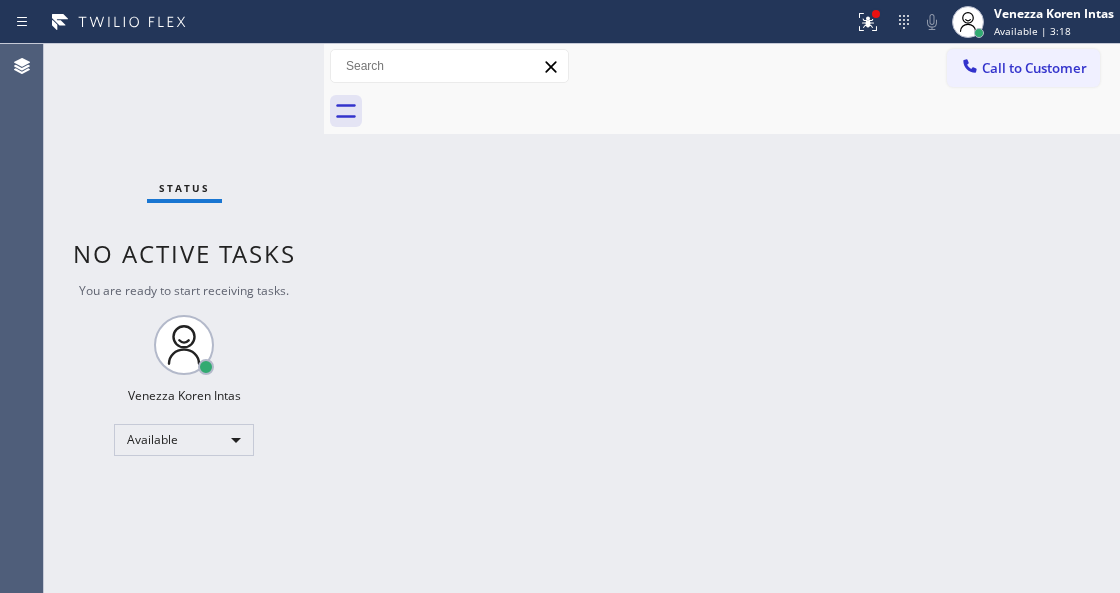 click on "Back to Dashboard Change Sender ID Customers Technicians Select a contact Outbound call Technician Search Technician Your caller id phone number Your caller id phone number Call Technician info Name   Phone none Address none Change Sender ID HVAC [PHONE] 5 Star Appliance [PHONE] Appliance Repair [PHONE] Plumbing [PHONE] Air Duct Cleaning [PHONE]  Electricians [PHONE] Cancel Change Check personal SMS Reset Change No tabs Call to Customer Outbound call Location Elite Sub-Zero Appliance Repair Your caller id phone number [PHONE] Customer number Call Outbound call Technician Search Technician Your caller id phone number Your caller id phone number Call" at bounding box center (722, 318) 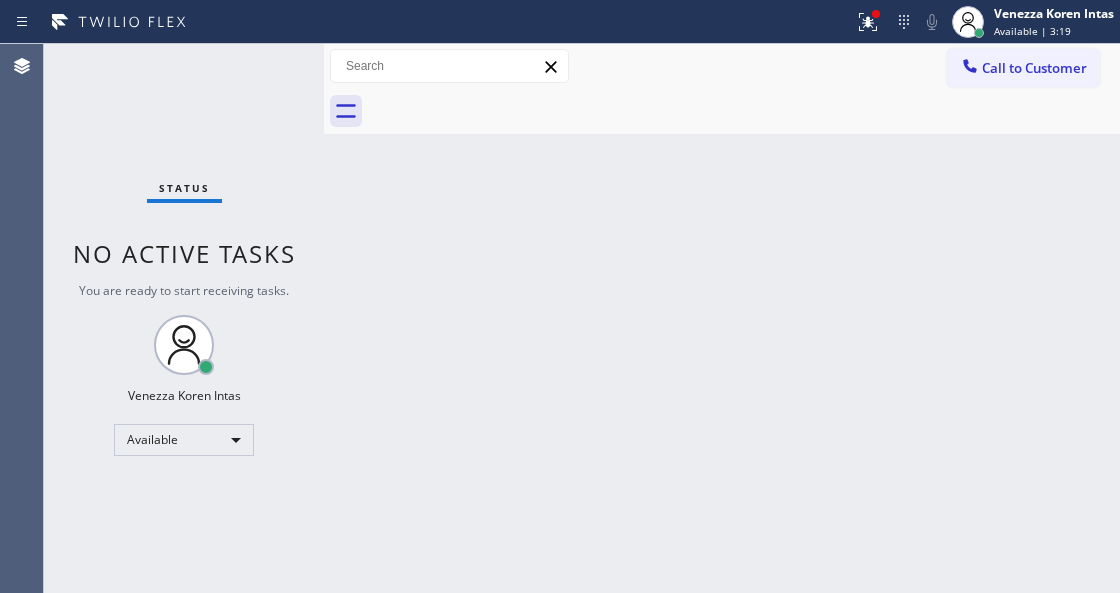 click on "Status No active tasks You are ready to start receiving tasks. Venezza Koren Intas Available" at bounding box center [184, 318] 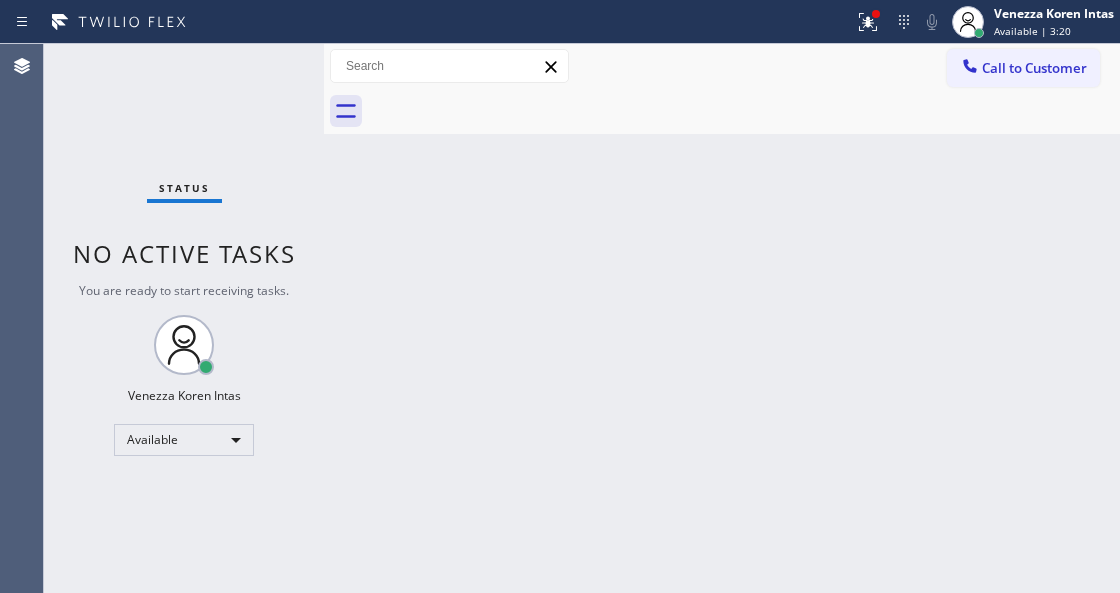 click on "Back to Dashboard Change Sender ID Customers Technicians Select a contact Outbound call Technician Search Technician Your caller id phone number Your caller id phone number Call Technician info Name   Phone none Address none Change Sender ID HVAC [PHONE] 5 Star Appliance [PHONE] Appliance Repair [PHONE] Plumbing [PHONE] Air Duct Cleaning [PHONE]  Electricians [PHONE] Cancel Change Check personal SMS Reset Change No tabs Call to Customer Outbound call Location Elite Sub-Zero Appliance Repair Your caller id phone number [PHONE] Customer number Call Outbound call Technician Search Technician Your caller id phone number Your caller id phone number Call" at bounding box center (722, 318) 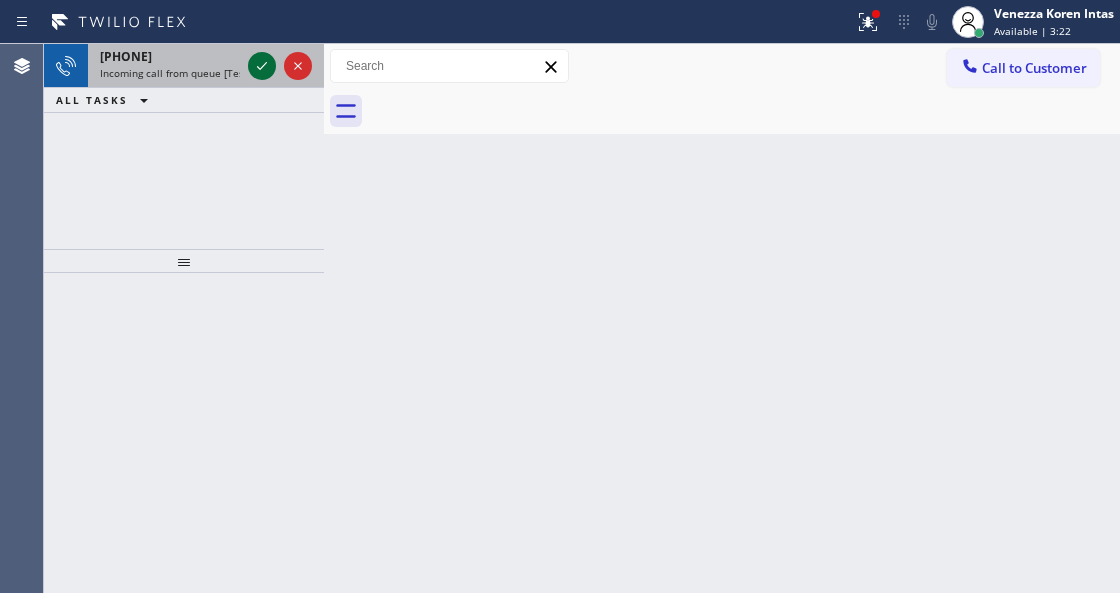 click 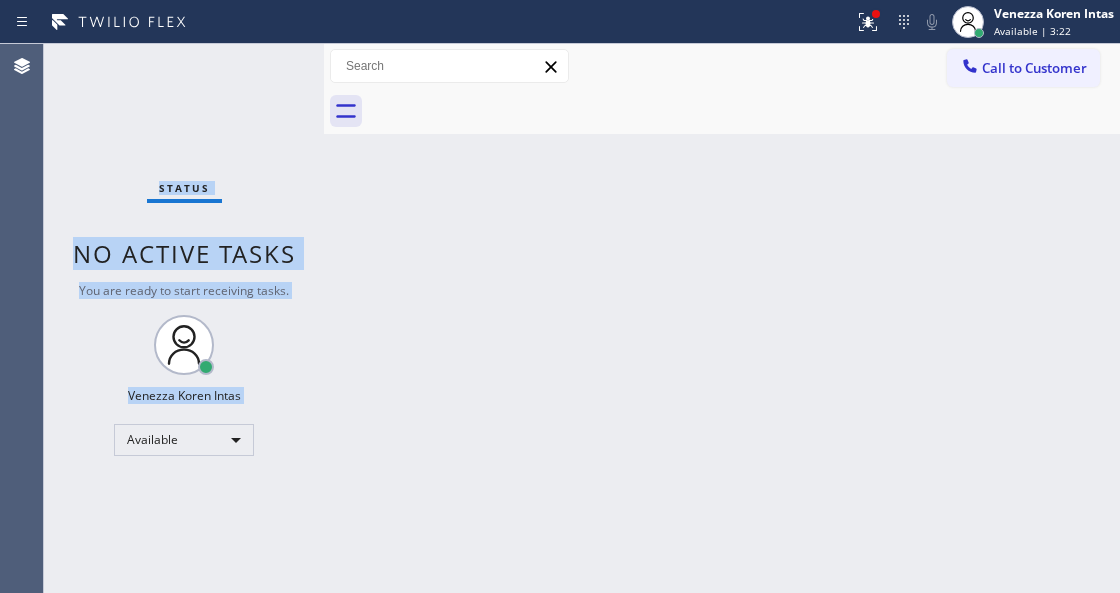 click on "Status No active tasks You are ready to start receiving tasks. Venezza Koren Intas Available" at bounding box center (184, 318) 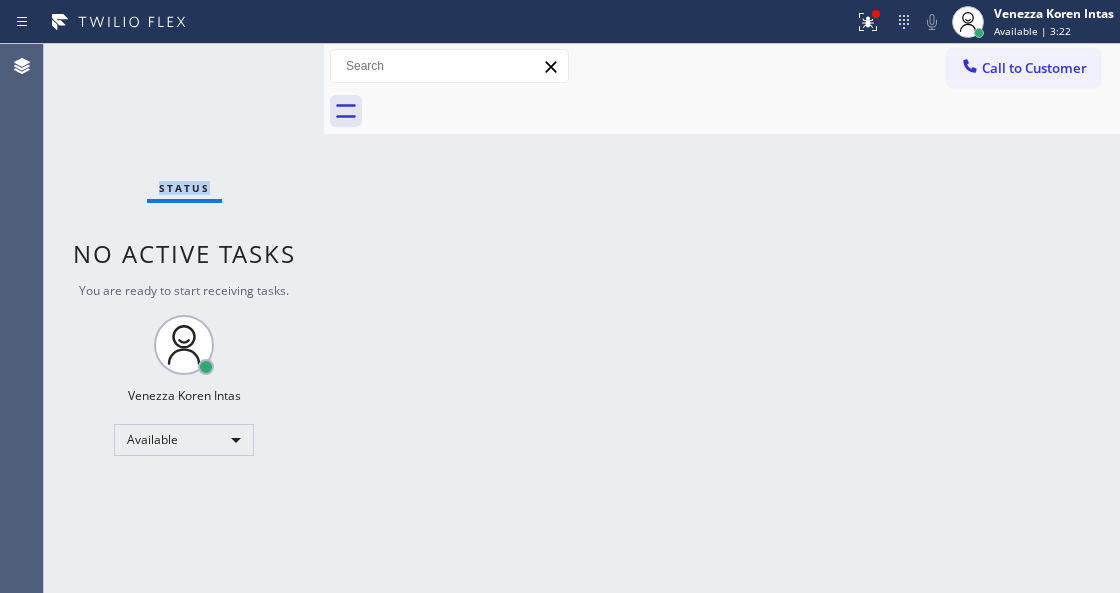 click on "Status No active tasks You are ready to start receiving tasks. Venezza Koren Intas Available" at bounding box center [184, 318] 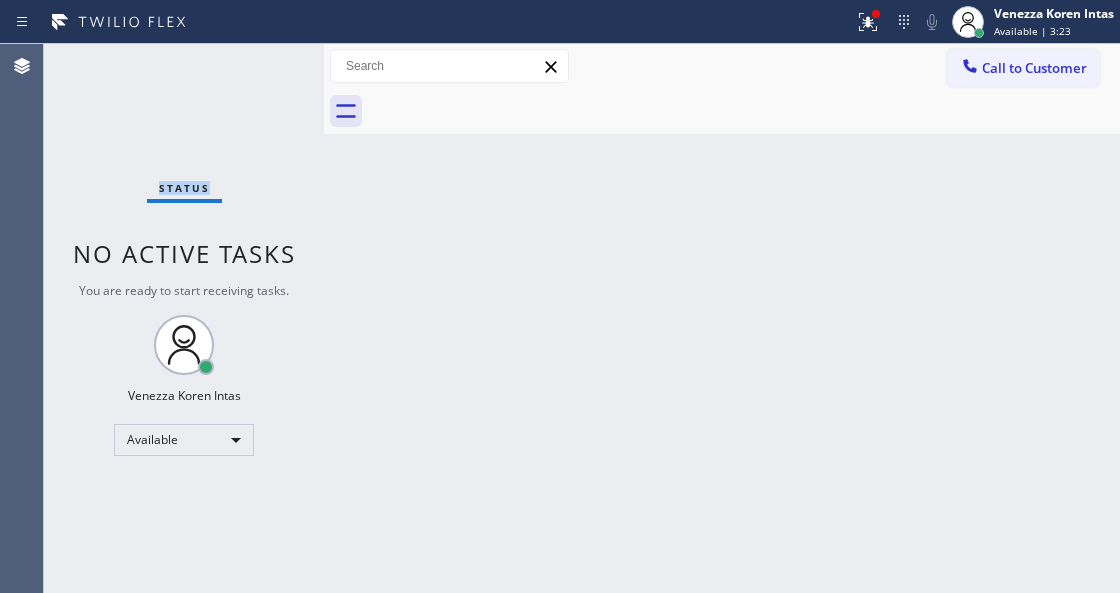 click on "Status No active tasks You are ready to start receiving tasks. Venezza Koren Intas Available" at bounding box center [184, 318] 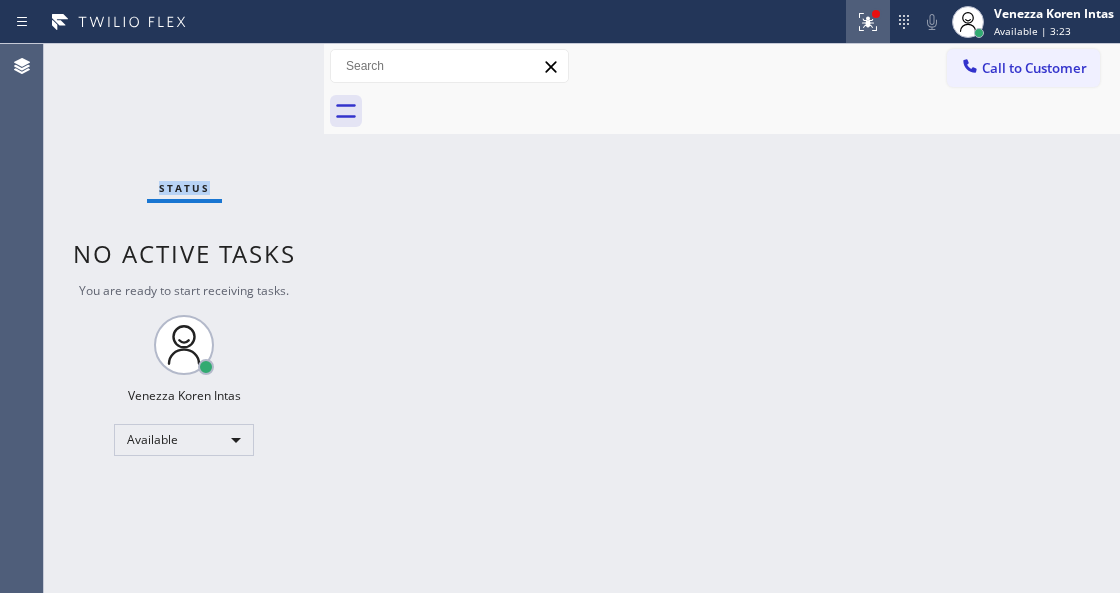 click 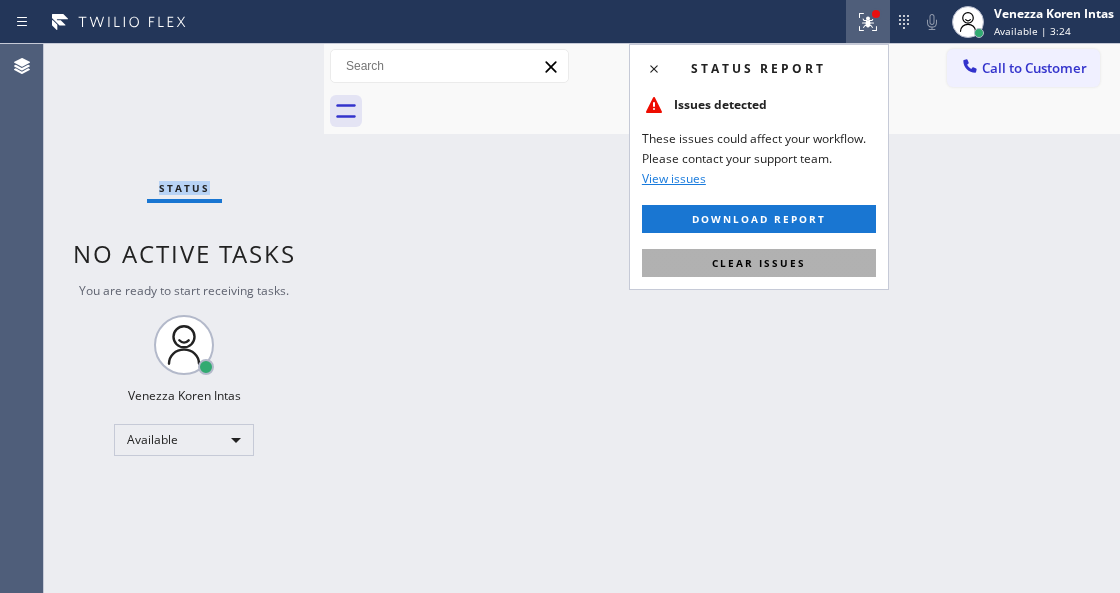 click on "Clear issues" at bounding box center (759, 263) 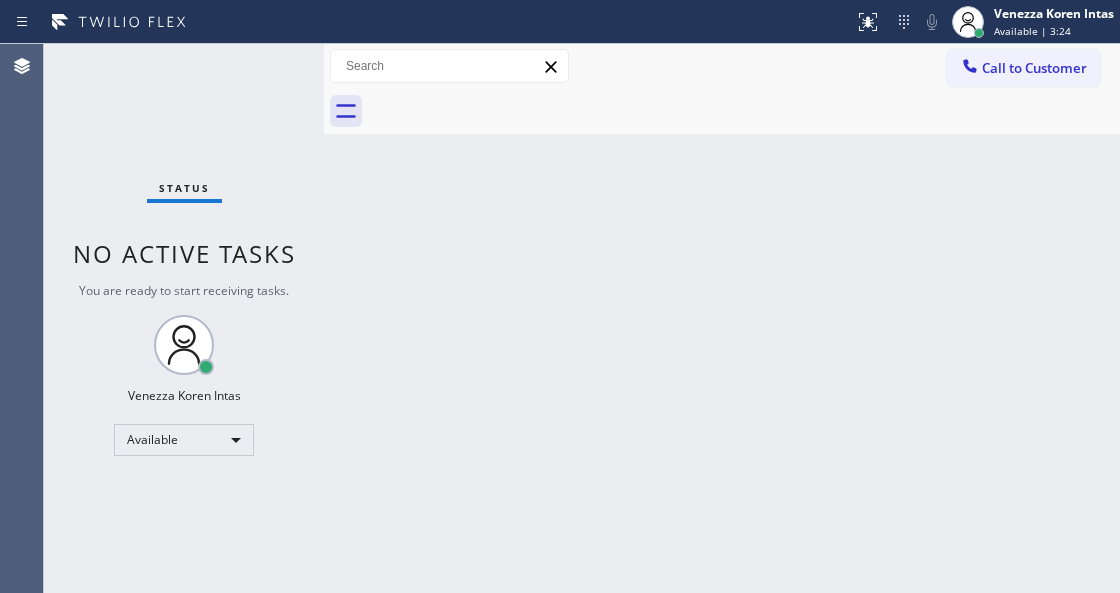 click on "Back to Dashboard Change Sender ID Customers Technicians Select a contact Outbound call Technician Search Technician Your caller id phone number Your caller id phone number Call Technician info Name   Phone none Address none Change Sender ID HVAC [PHONE] 5 Star Appliance [PHONE] Appliance Repair [PHONE] Plumbing [PHONE] Air Duct Cleaning [PHONE]  Electricians [PHONE] Cancel Change Check personal SMS Reset Change No tabs Call to Customer Outbound call Location Elite Sub-Zero Appliance Repair Your caller id phone number [PHONE] Customer number Call Outbound call Technician Search Technician Your caller id phone number Your caller id phone number Call" at bounding box center [722, 318] 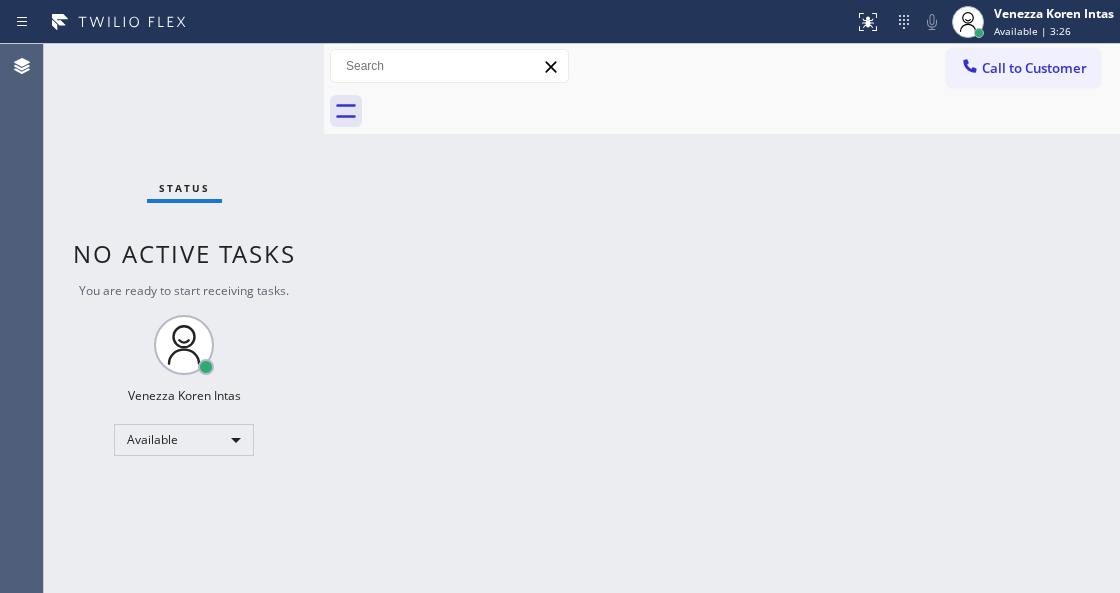 click at bounding box center (744, 111) 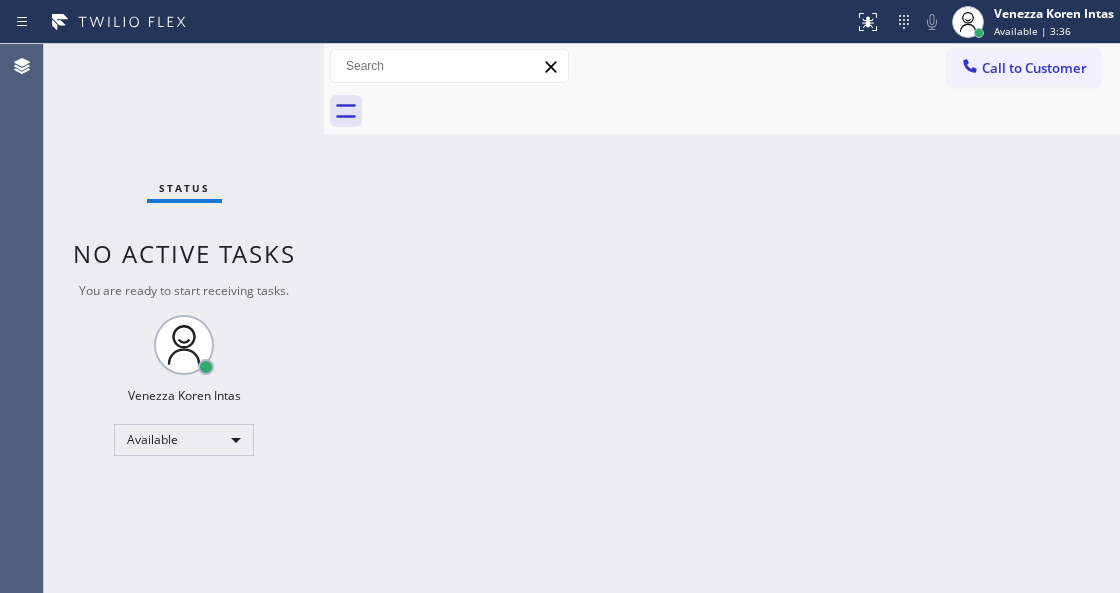 click on "Status No active tasks You are ready to start receiving tasks. Venezza Koren Intas Available" at bounding box center (184, 318) 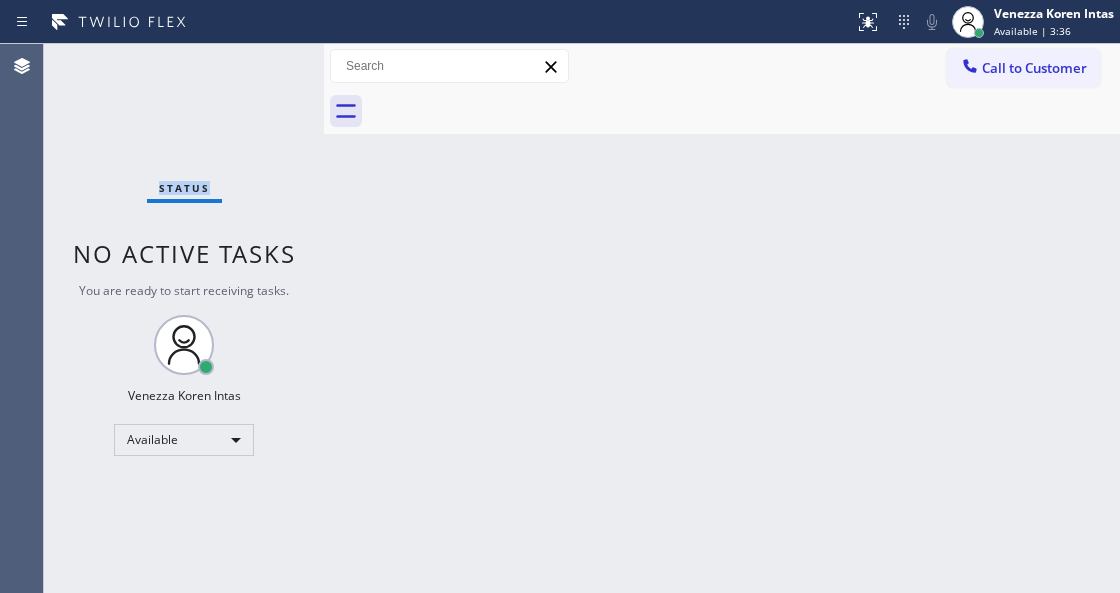 click on "Status No active tasks You are ready to start receiving tasks. Venezza Koren Intas Available" at bounding box center (184, 318) 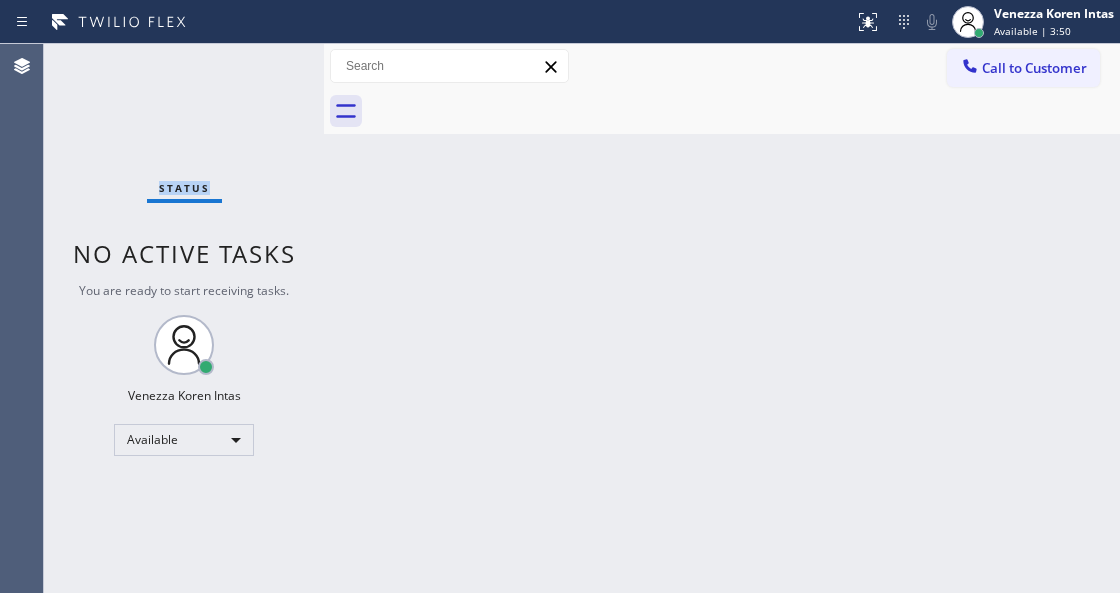click on "Status No active tasks You are ready to start receiving tasks. Venezza Koren Intas Available" at bounding box center (184, 318) 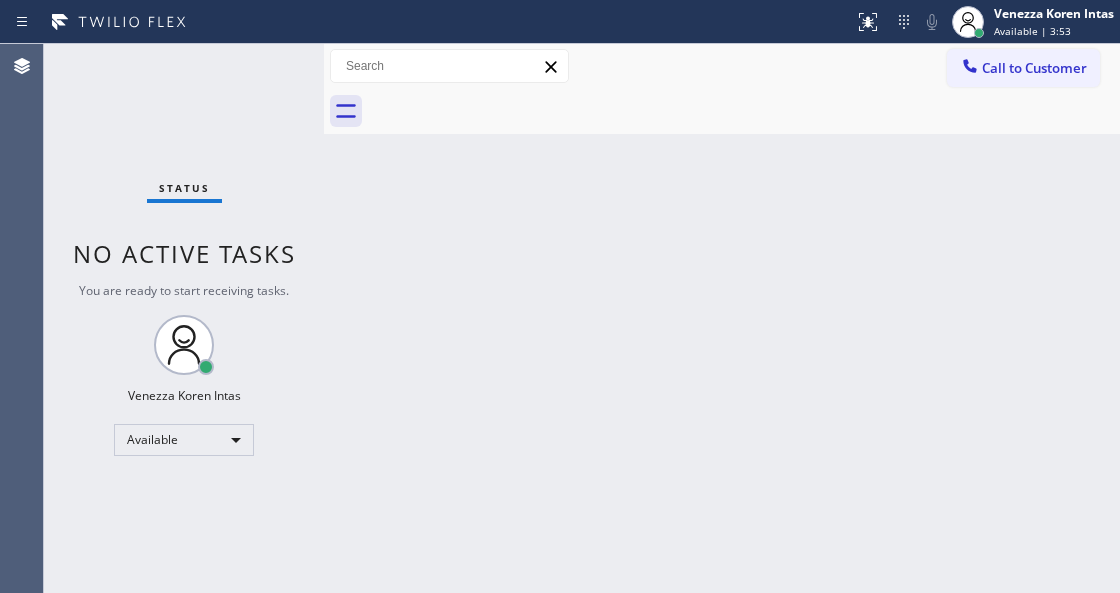 drag, startPoint x: 443, startPoint y: 139, endPoint x: 463, endPoint y: 146, distance: 21.189621 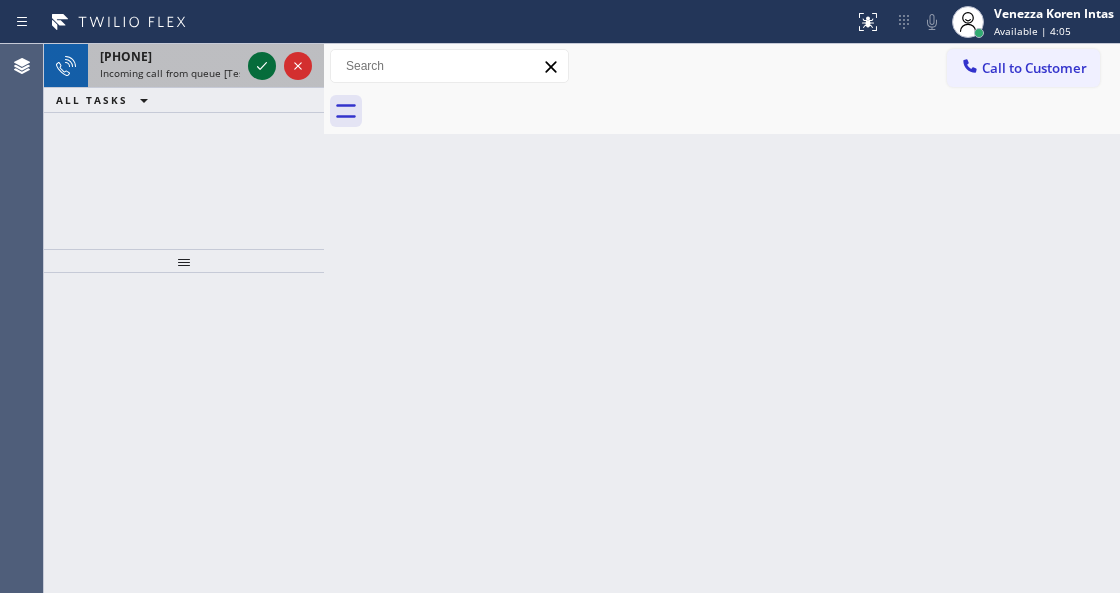 click 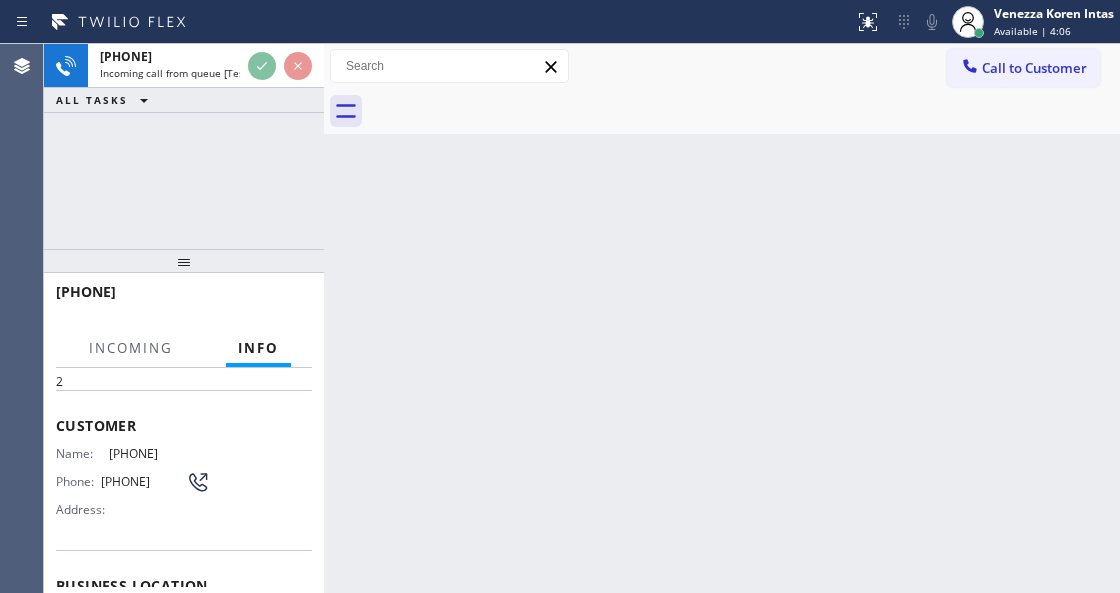 scroll, scrollTop: 200, scrollLeft: 0, axis: vertical 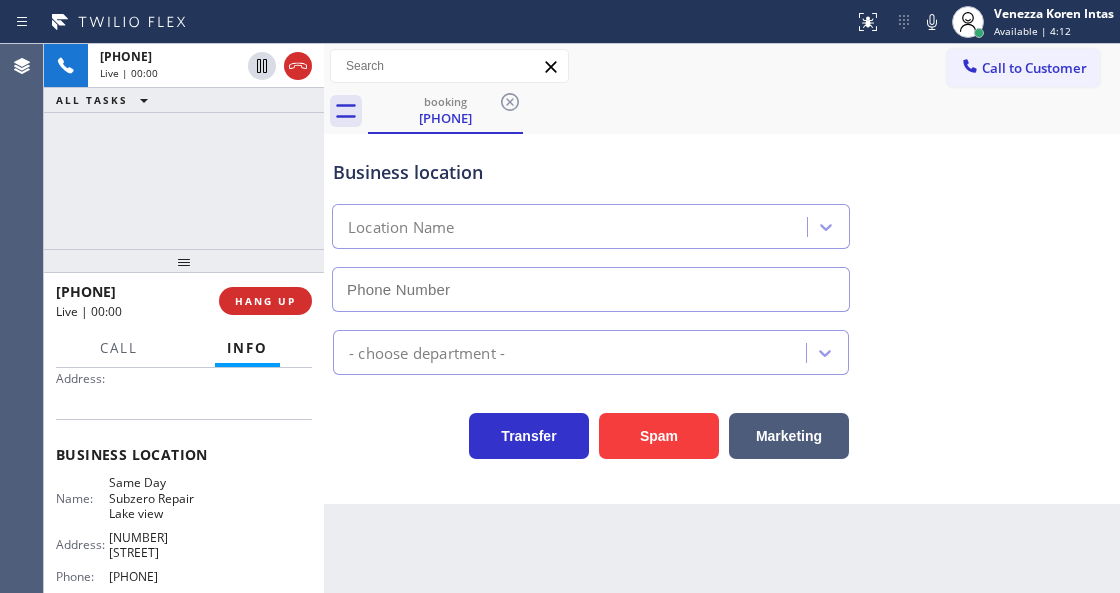 type on "[PHONE]" 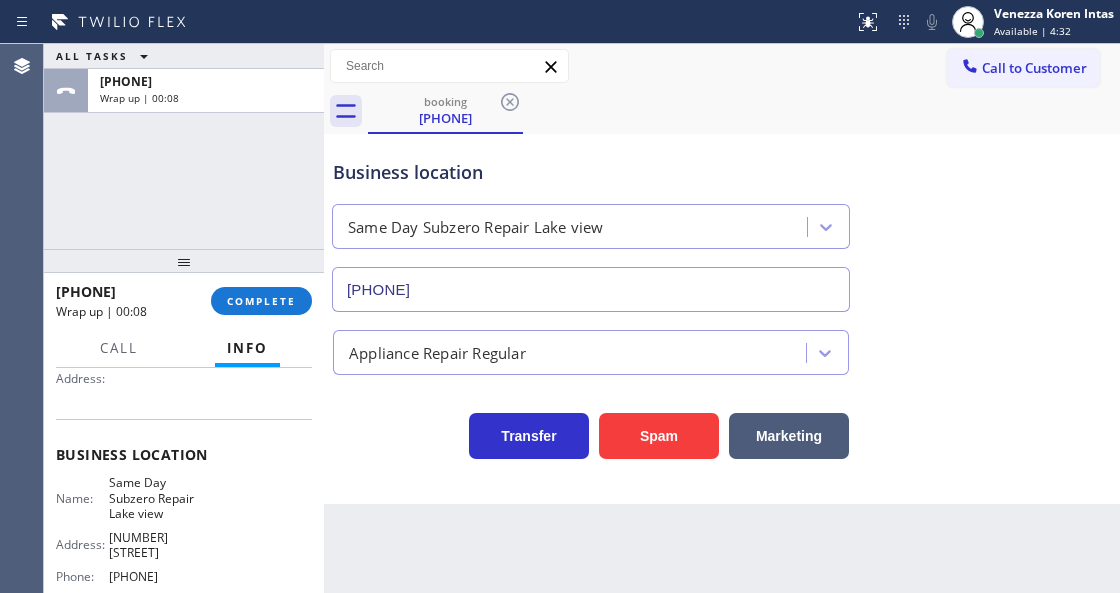 drag, startPoint x: 269, startPoint y: 298, endPoint x: 414, endPoint y: 303, distance: 145.08618 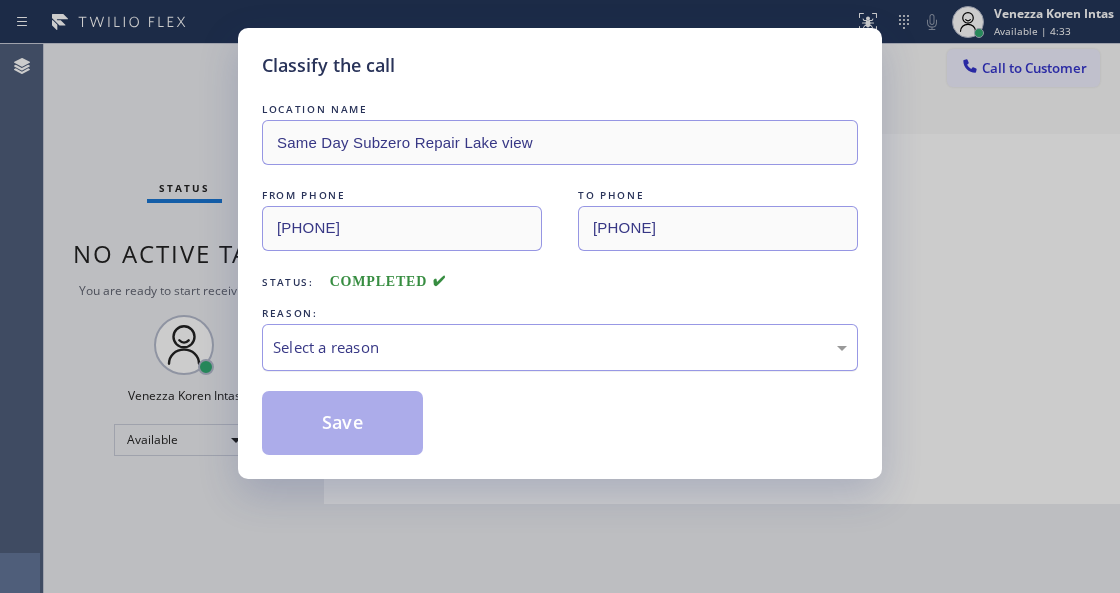 click on "Select a reason" at bounding box center [560, 347] 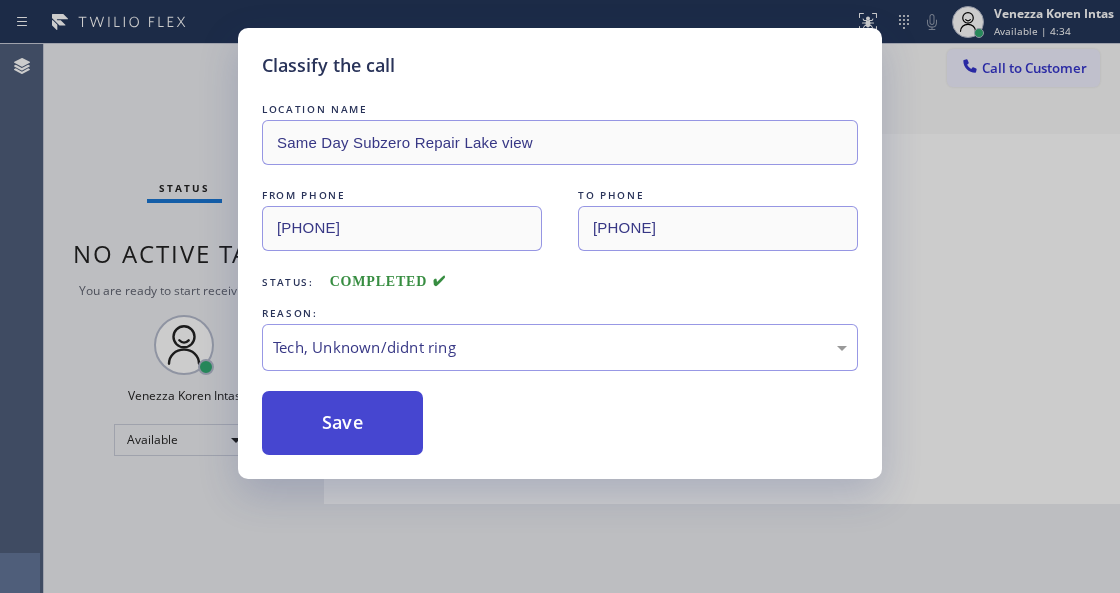 click on "Save" at bounding box center (342, 423) 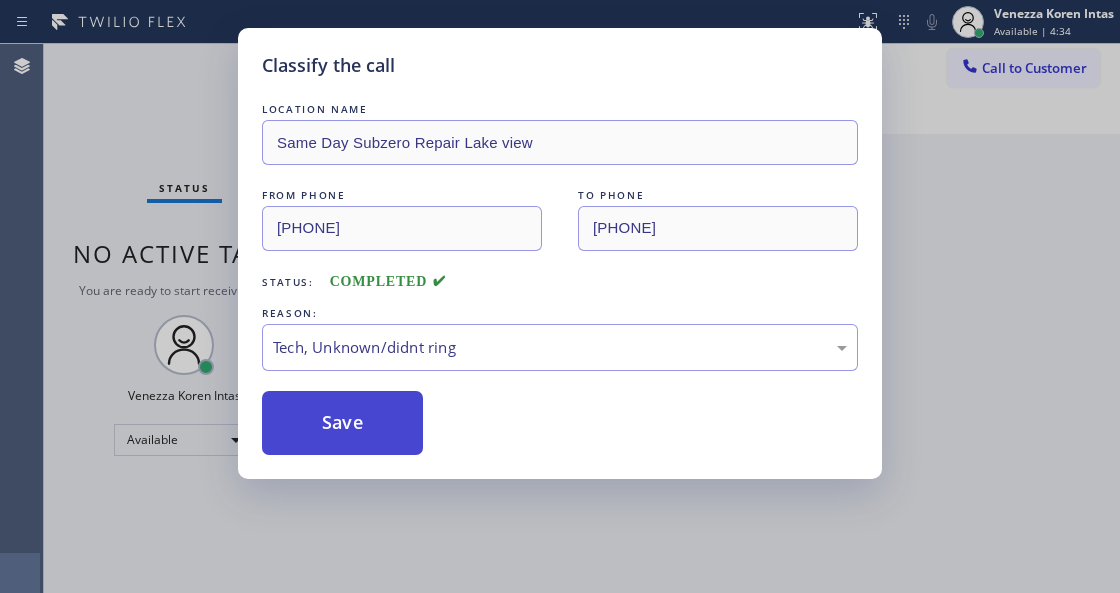 click on "Save" at bounding box center (342, 423) 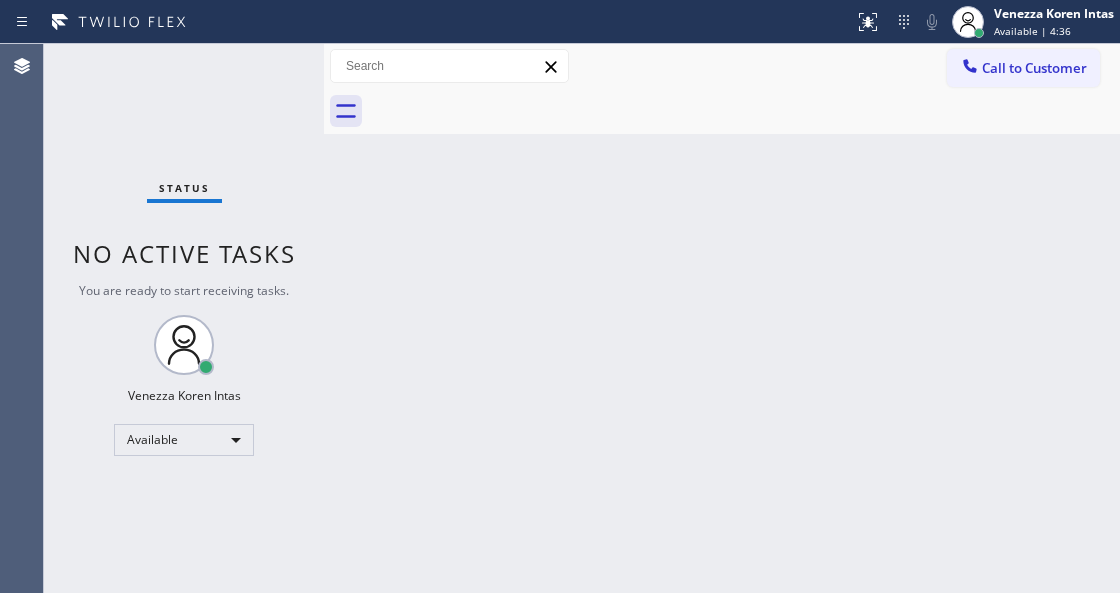 click on "Status No active tasks You are ready to start receiving tasks. Venezza Koren Intas Available" at bounding box center (184, 318) 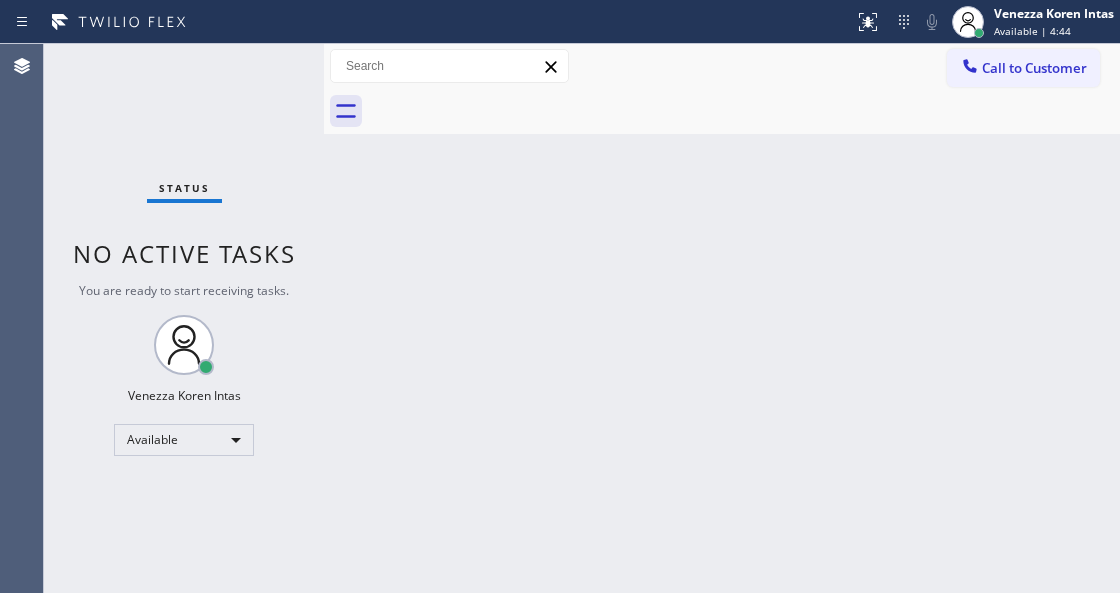click on "Back to Dashboard Change Sender ID Customers Technicians Select a contact Outbound call Technician Search Technician Your caller id phone number Your caller id phone number Call Technician info Name   Phone none Address none Change Sender ID HVAC [PHONE] 5 Star Appliance [PHONE] Appliance Repair [PHONE] Plumbing [PHONE] Air Duct Cleaning [PHONE]  Electricians [PHONE] Cancel Change Check personal SMS Reset Change No tabs Call to Customer Outbound call Location Elite Sub-Zero Appliance Repair Your caller id phone number [PHONE] Customer number Call Outbound call Technician Search Technician Your caller id phone number Your caller id phone number Call" at bounding box center [722, 318] 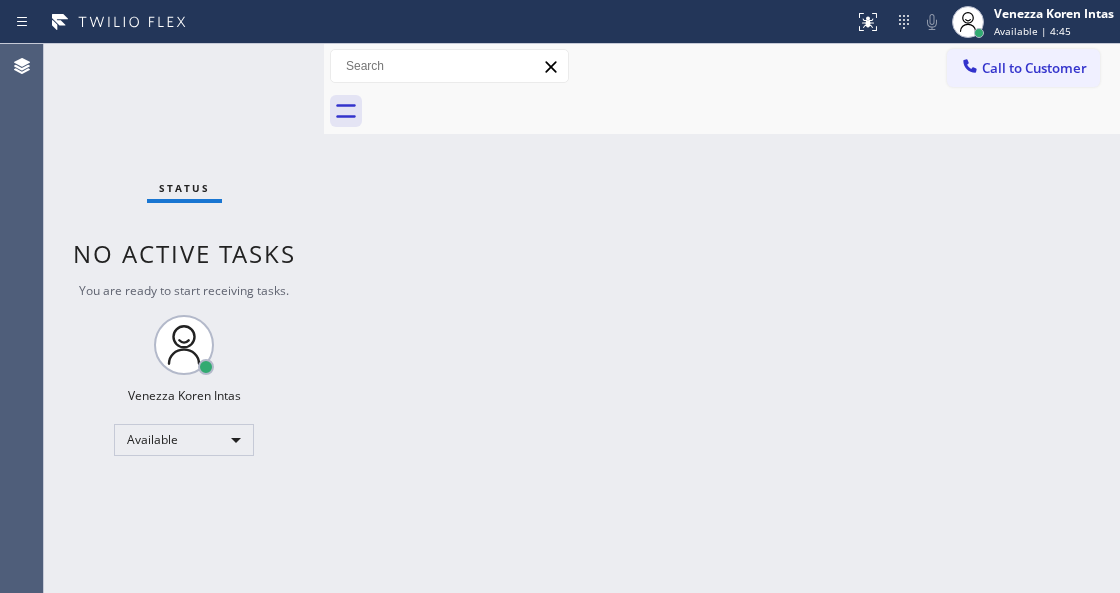 click on "Back to Dashboard Change Sender ID Customers Technicians Select a contact Outbound call Technician Search Technician Your caller id phone number Your caller id phone number Call Technician info Name   Phone none Address none Change Sender ID HVAC [PHONE] 5 Star Appliance [PHONE] Appliance Repair [PHONE] Plumbing [PHONE] Air Duct Cleaning [PHONE]  Electricians [PHONE] Cancel Change Check personal SMS Reset Change No tabs Call to Customer Outbound call Location Elite Sub-Zero Appliance Repair Your caller id phone number [PHONE] Customer number Call Outbound call Technician Search Technician Your caller id phone number Your caller id phone number Call" at bounding box center [722, 318] 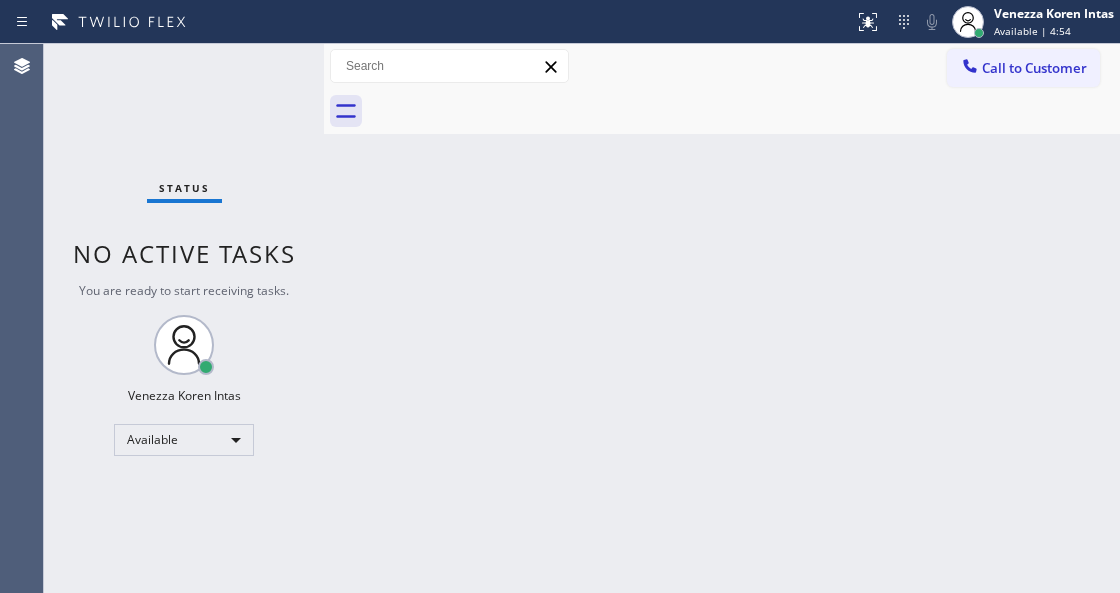 click at bounding box center [744, 111] 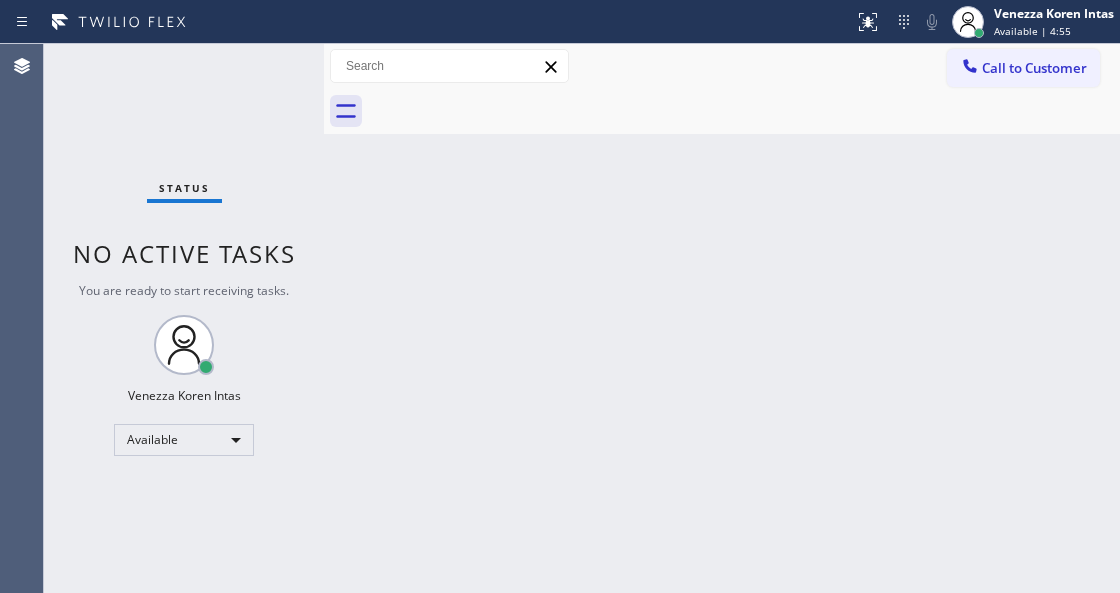 click on "Back to Dashboard Change Sender ID Customers Technicians Select a contact Outbound call Technician Search Technician Your caller id phone number Your caller id phone number Call Technician info Name   Phone none Address none Change Sender ID HVAC [PHONE] 5 Star Appliance [PHONE] Appliance Repair [PHONE] Plumbing [PHONE] Air Duct Cleaning [PHONE]  Electricians [PHONE] Cancel Change Check personal SMS Reset Change No tabs Call to Customer Outbound call Location Elite Sub-Zero Appliance Repair Your caller id phone number [PHONE] Customer number Call Outbound call Technician Search Technician Your caller id phone number Your caller id phone number Call" at bounding box center [722, 318] 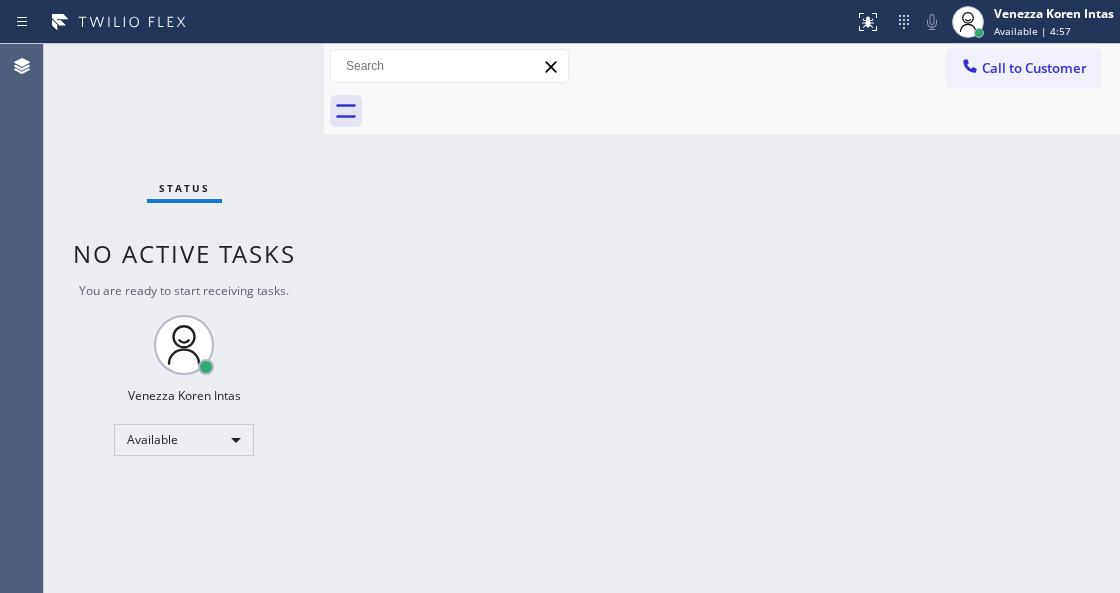 click on "Back to Dashboard Change Sender ID Customers Technicians Select a contact Outbound call Technician Search Technician Your caller id phone number Your caller id phone number Call Technician info Name   Phone none Address none Change Sender ID HVAC [PHONE] 5 Star Appliance [PHONE] Appliance Repair [PHONE] Plumbing [PHONE] Air Duct Cleaning [PHONE]  Electricians [PHONE] Cancel Change Check personal SMS Reset Change No tabs Call to Customer Outbound call Location Elite Sub-Zero Appliance Repair Your caller id phone number [PHONE] Customer number Call Outbound call Technician Search Technician Your caller id phone number Your caller id phone number Call" at bounding box center [722, 318] 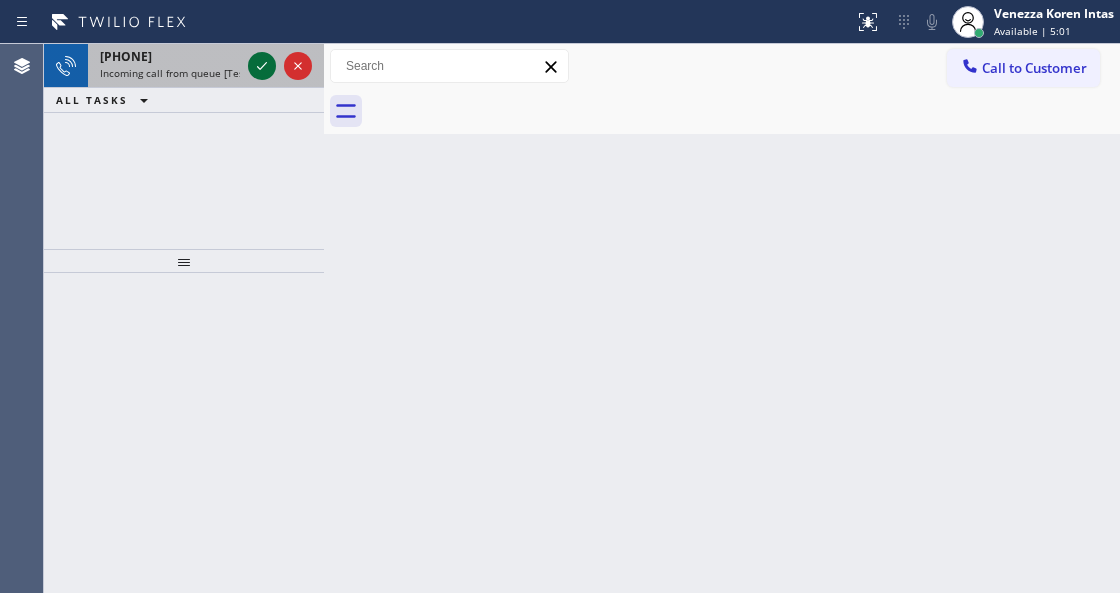 click 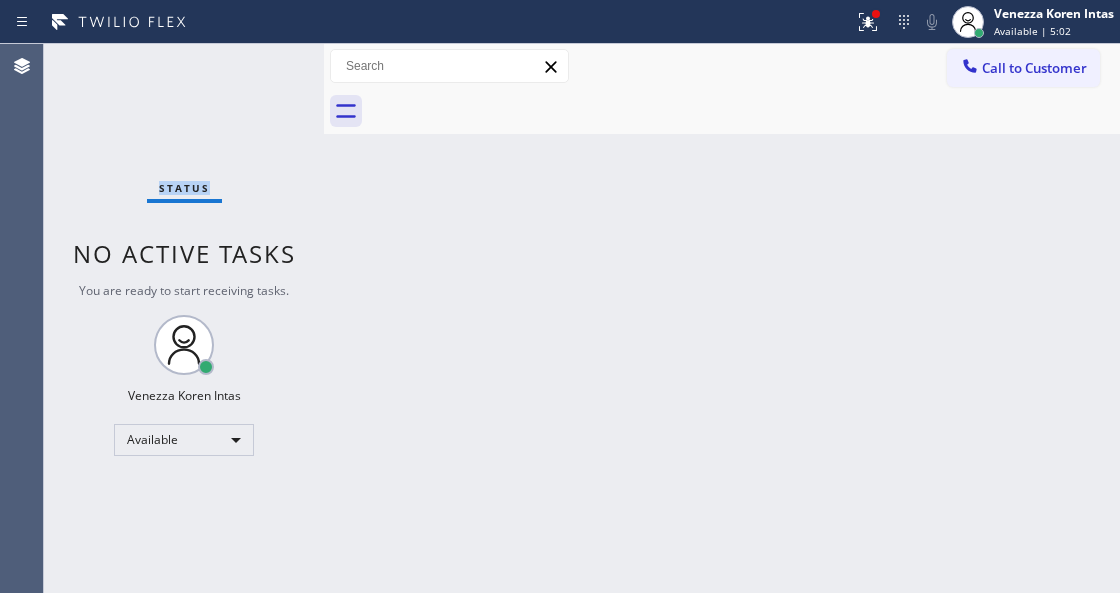 click on "Status No active tasks You are ready to start receiving tasks. Venezza Koren Intas Available" at bounding box center (184, 318) 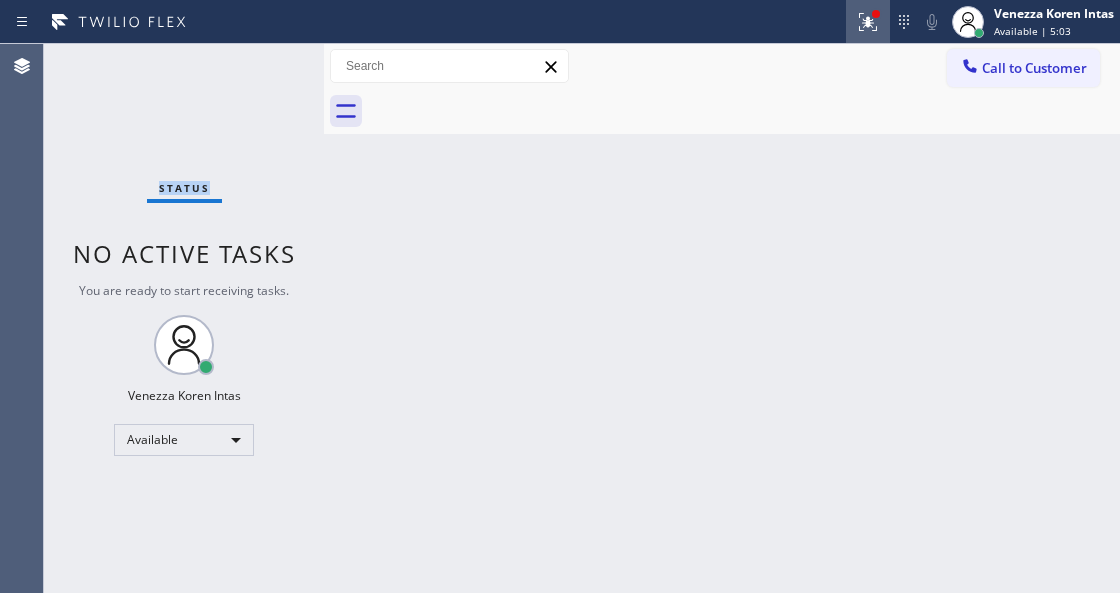 click at bounding box center [868, 22] 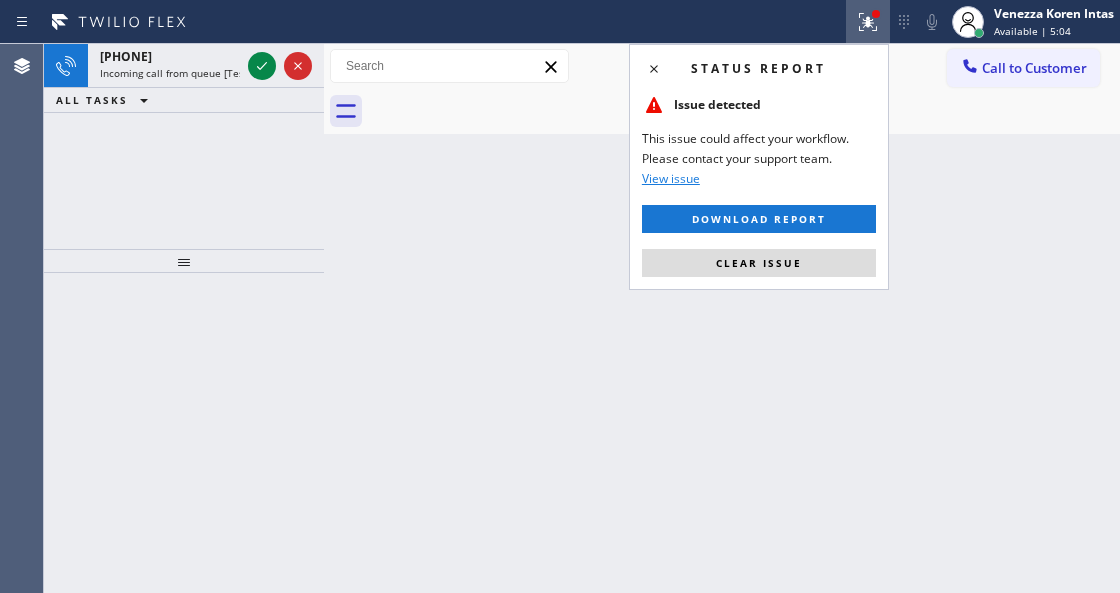 click on "Status report Issue detected This issue could affect your workflow. Please contact your support team. View issue Download report Clear issue" at bounding box center (759, 167) 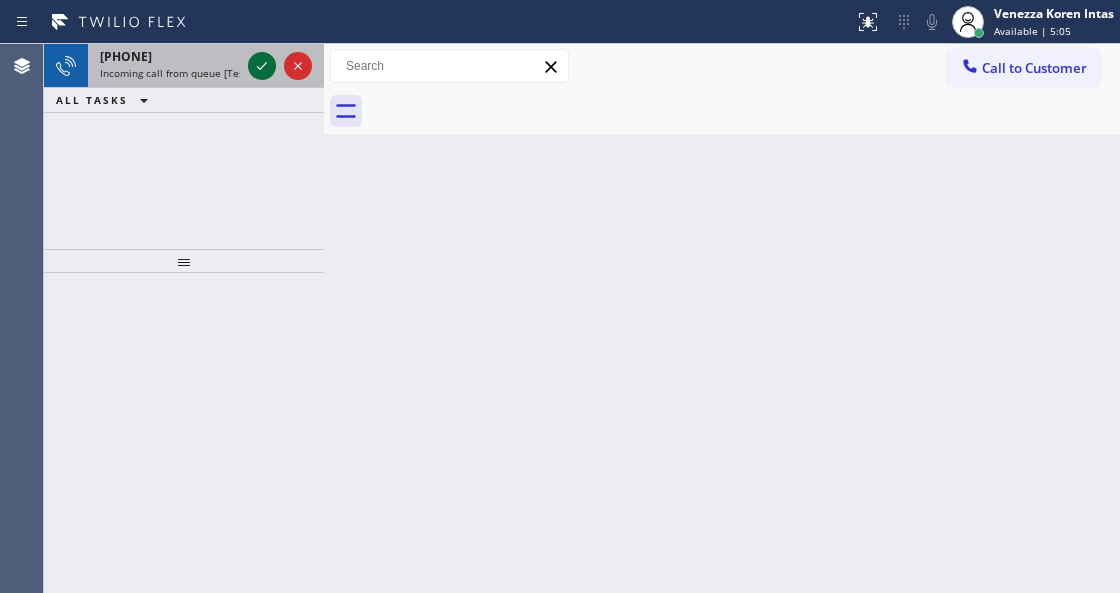 click 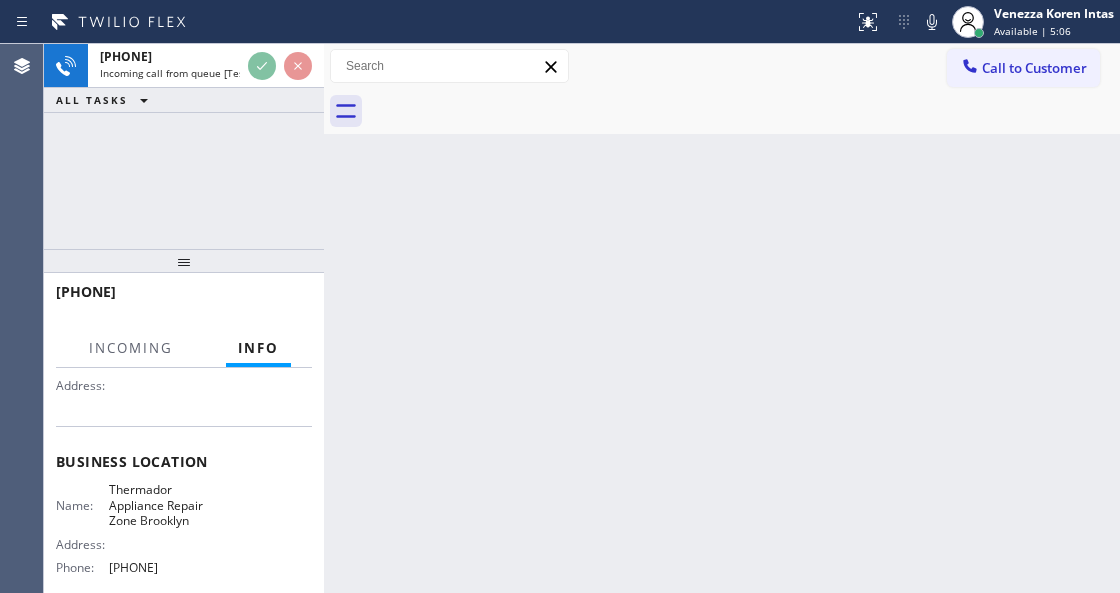scroll, scrollTop: 266, scrollLeft: 0, axis: vertical 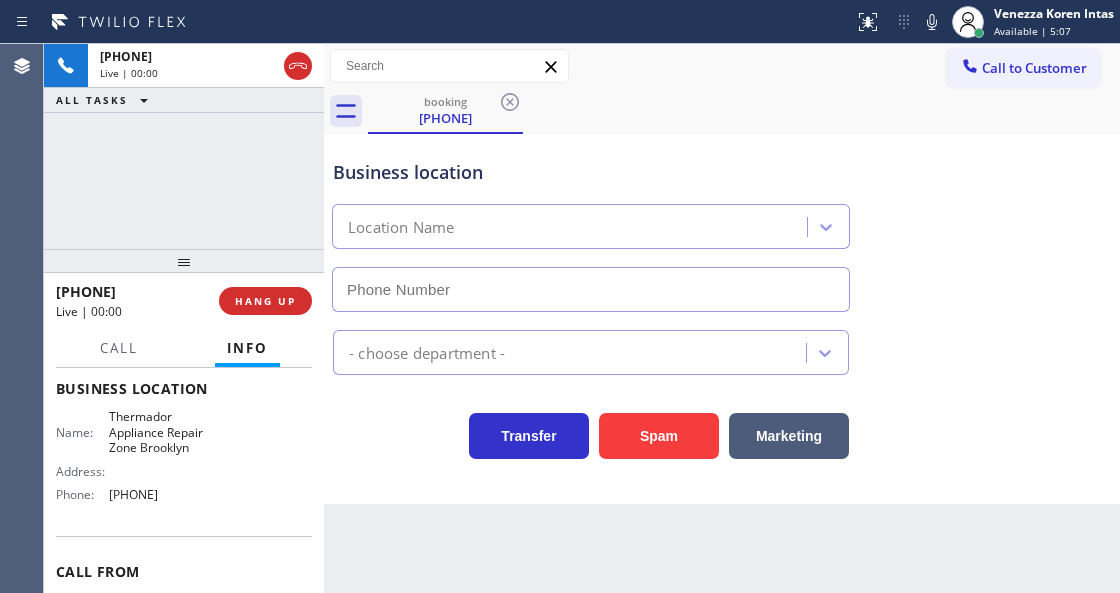 type on "[PHONE]" 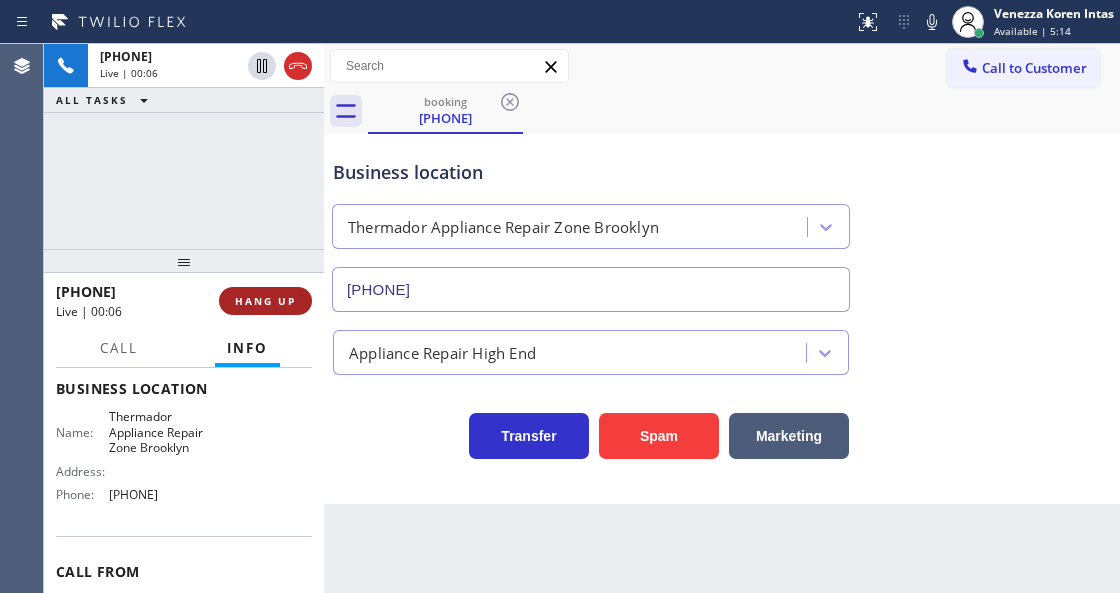 click on "HANG UP" at bounding box center [265, 301] 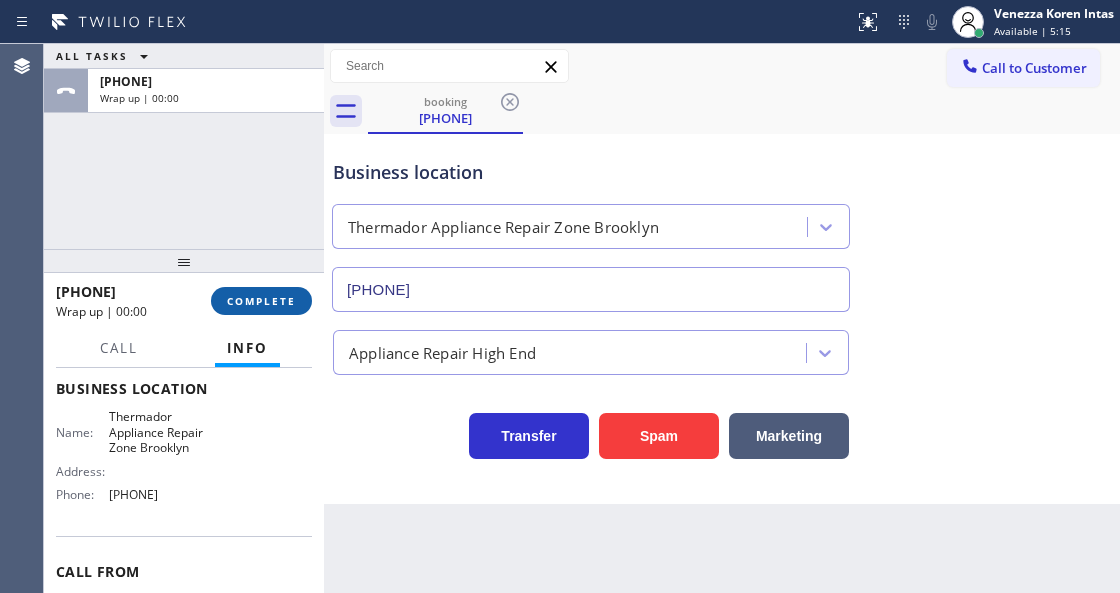 click on "COMPLETE" at bounding box center (261, 301) 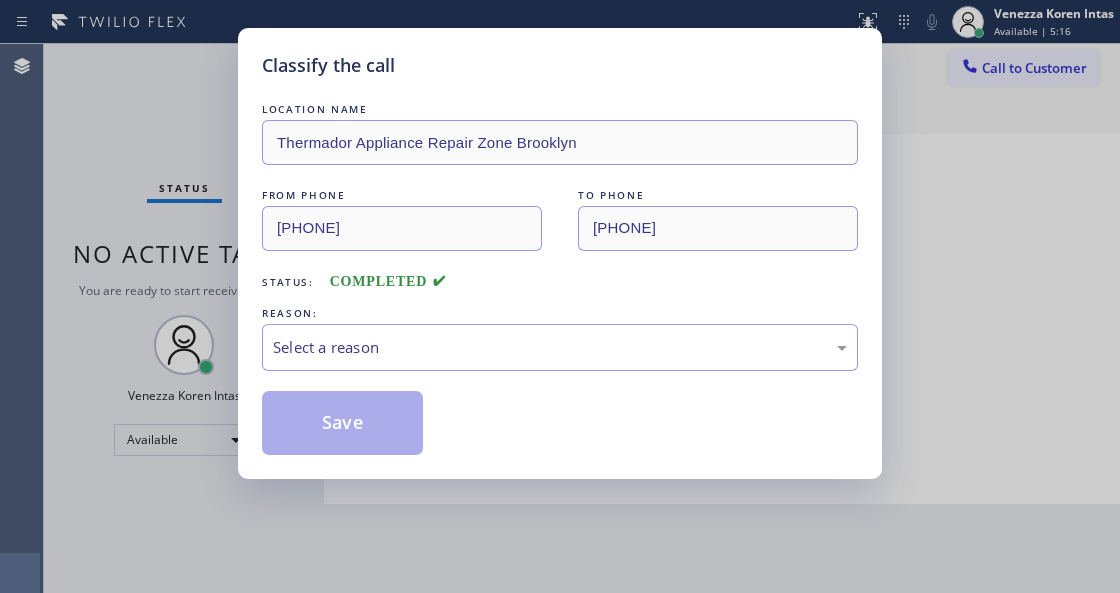 drag, startPoint x: 424, startPoint y: 314, endPoint x: 428, endPoint y: 362, distance: 48.166378 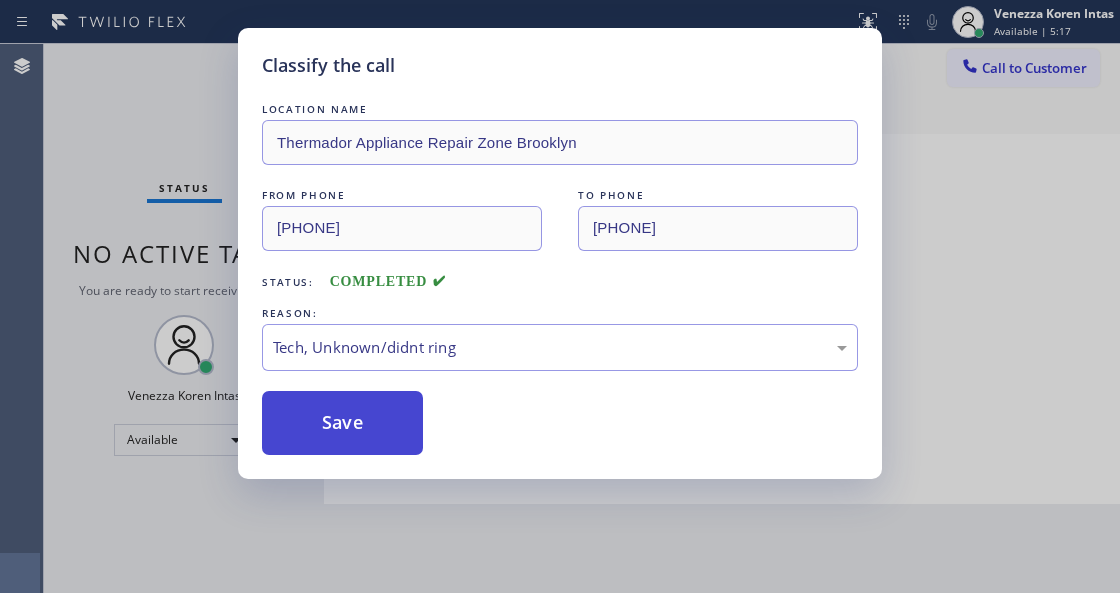 click on "Save" at bounding box center (342, 423) 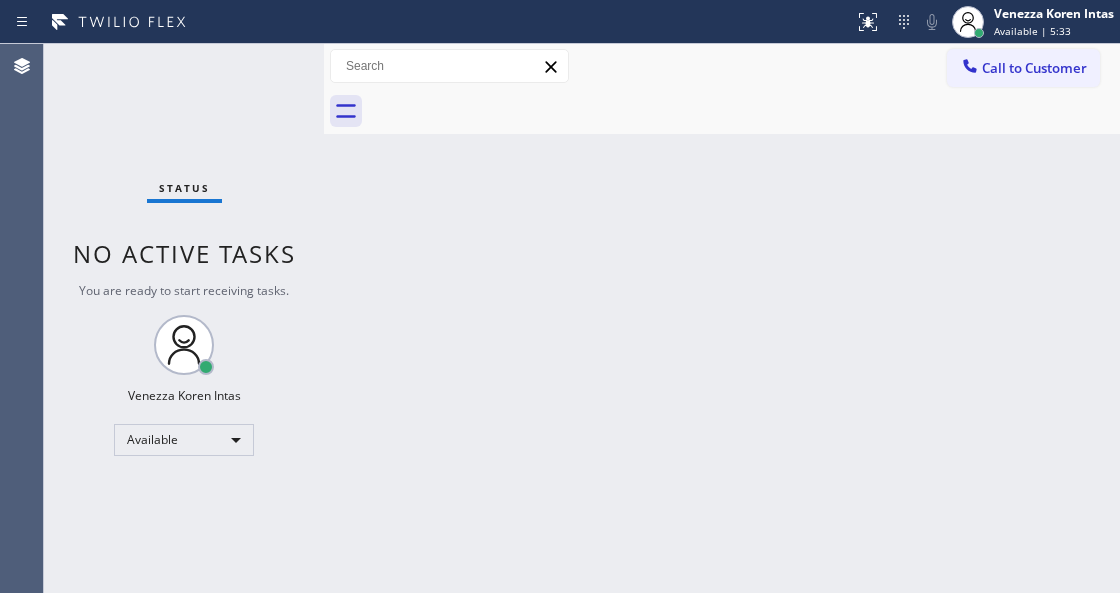 click on "Status No active tasks You are ready to start receiving tasks. Venezza Koren Intas Available" at bounding box center [184, 318] 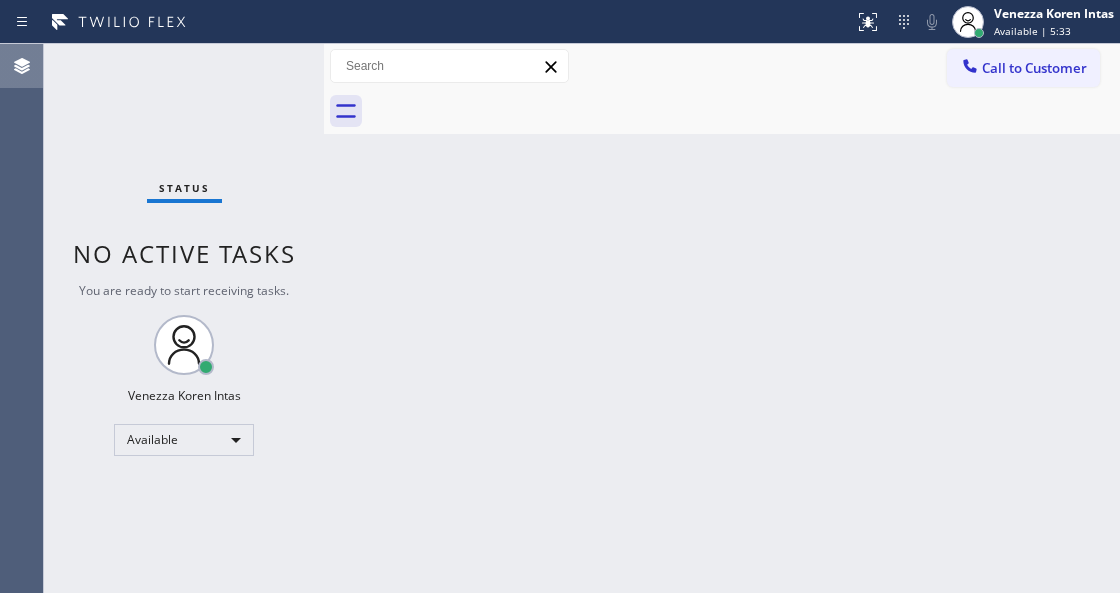 click 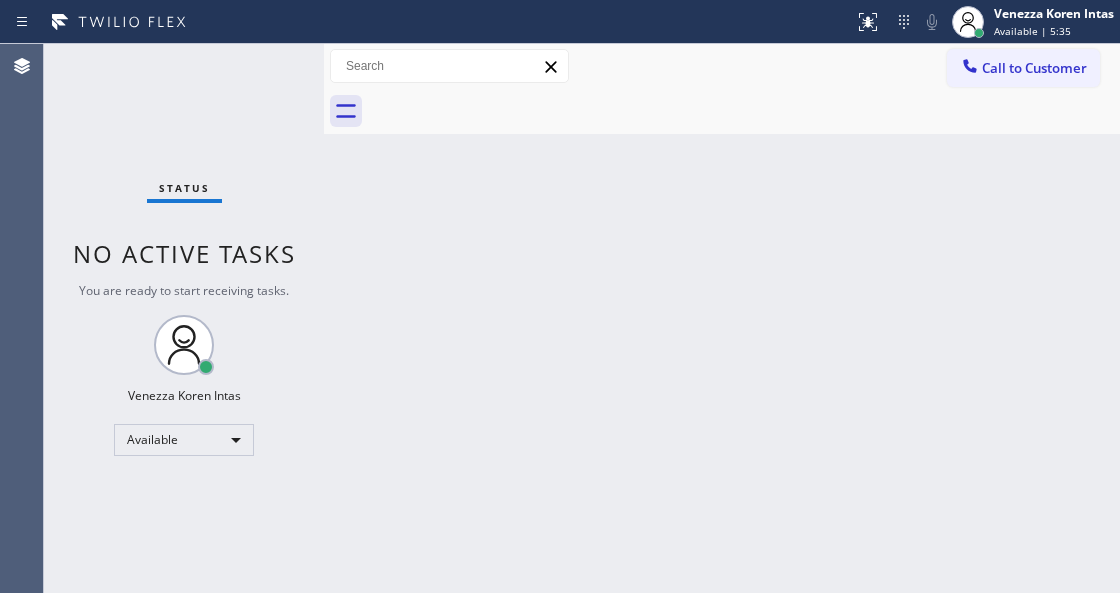click on "Back to Dashboard Change Sender ID Customers Technicians Select a contact Outbound call Technician Search Technician Your caller id phone number Your caller id phone number Call Technician info Name   Phone none Address none Change Sender ID HVAC [PHONE] 5 Star Appliance [PHONE] Appliance Repair [PHONE] Plumbing [PHONE] Air Duct Cleaning [PHONE]  Electricians [PHONE] Cancel Change Check personal SMS Reset Change No tabs Call to Customer Outbound call Location Elite Sub-Zero Appliance Repair Your caller id phone number [PHONE] Customer number Call Outbound call Technician Search Technician Your caller id phone number Your caller id phone number Call" at bounding box center [722, 318] 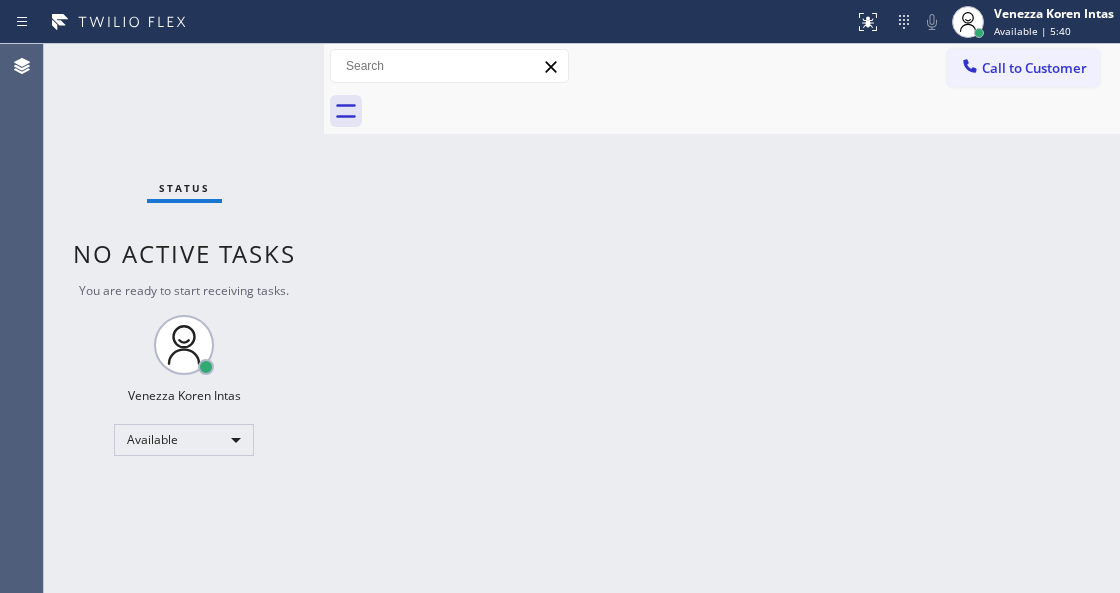 click on "Status No active tasks You are ready to start receiving tasks. Venezza Koren Intas Available" at bounding box center (184, 318) 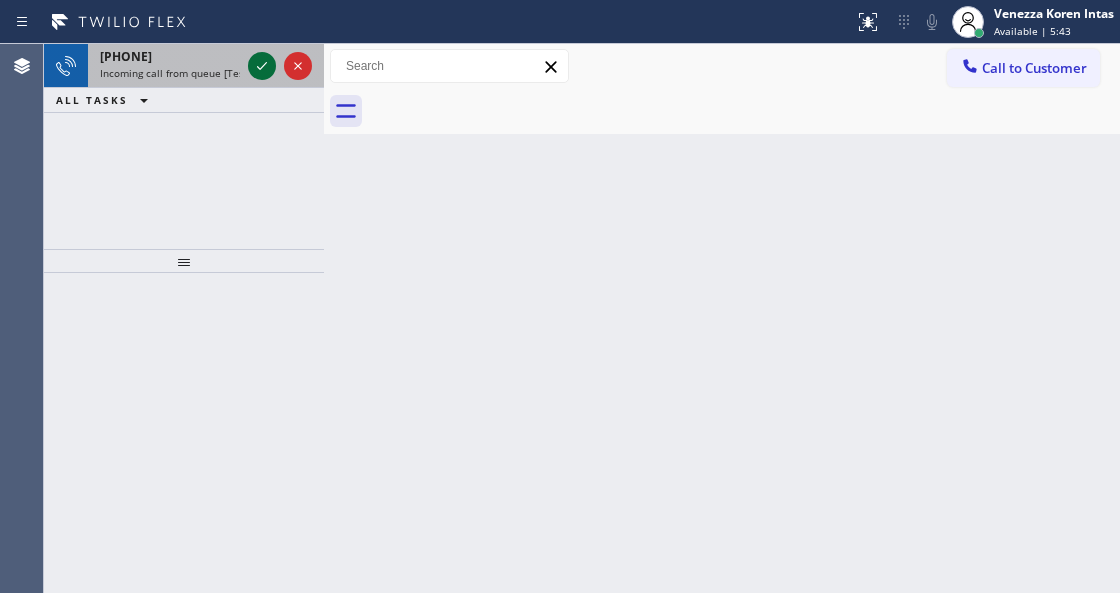 click 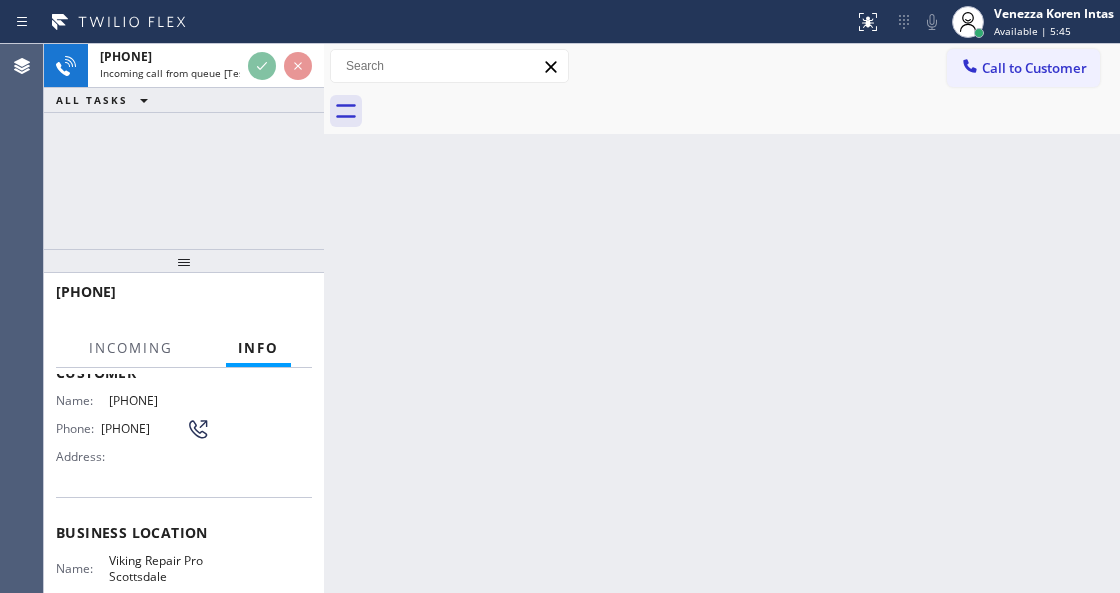 scroll, scrollTop: 266, scrollLeft: 0, axis: vertical 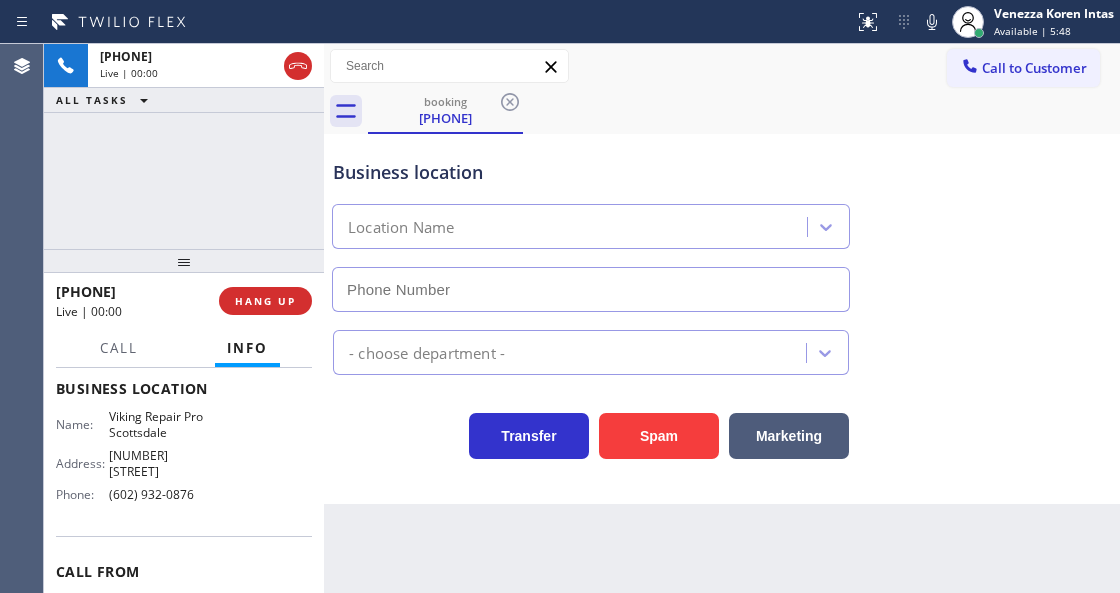 type on "(602) 932-0876" 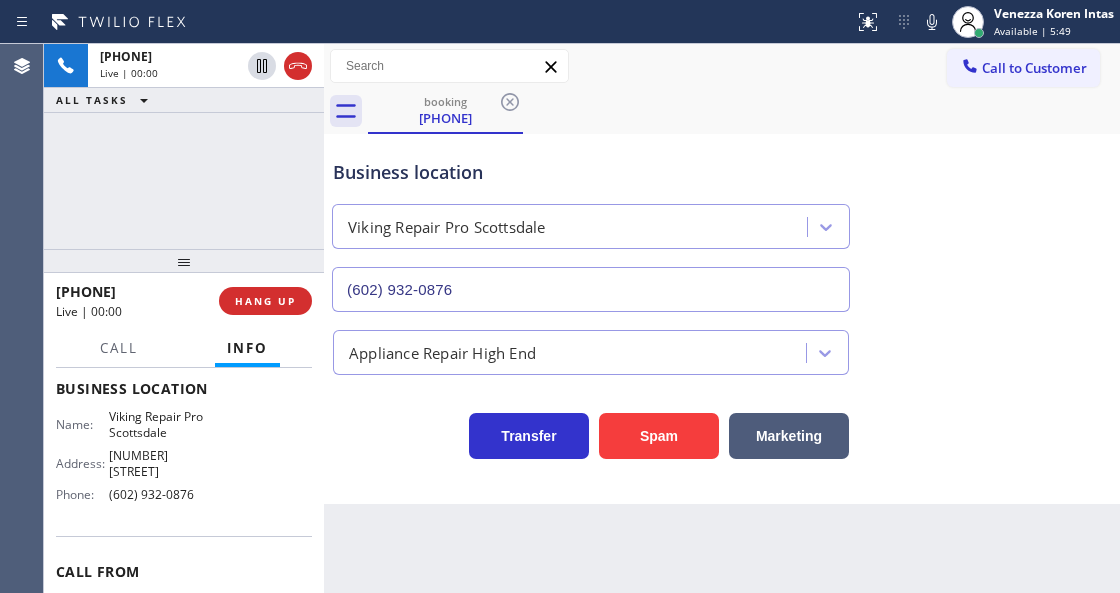 click on "Back to Dashboard Change Sender ID Customers Technicians Select a contact Outbound call Technician Search Technician Your caller id phone number Your caller id phone number Call Technician info Name   Phone none Address none Change Sender ID HVAC [PHONE] 5 Star Appliance [PHONE] Appliance Repair [PHONE] Plumbing [PHONE] Air Duct Cleaning [PHONE]  Electricians [PHONE] Cancel Change Check personal SMS Reset Change booking [PHONE] Call to Customer Outbound call Location Elite Sub-Zero Appliance Repair Your caller id phone number [PHONE] Customer number Call Outbound call Technician Search Technician Your caller id phone number Your caller id phone number Call booking [PHONE] Business location Viking Repair Pro Scottsdale [PHONE] Appliance Repair High End Transfer Spam Marketing" at bounding box center [722, 318] 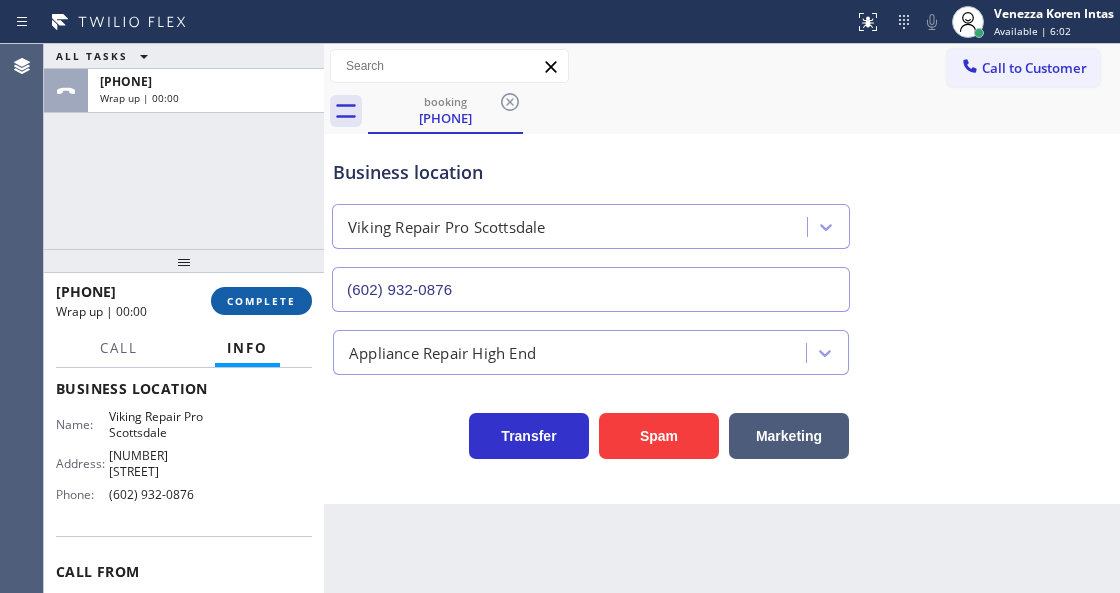 drag, startPoint x: 310, startPoint y: 308, endPoint x: 256, endPoint y: 292, distance: 56.32051 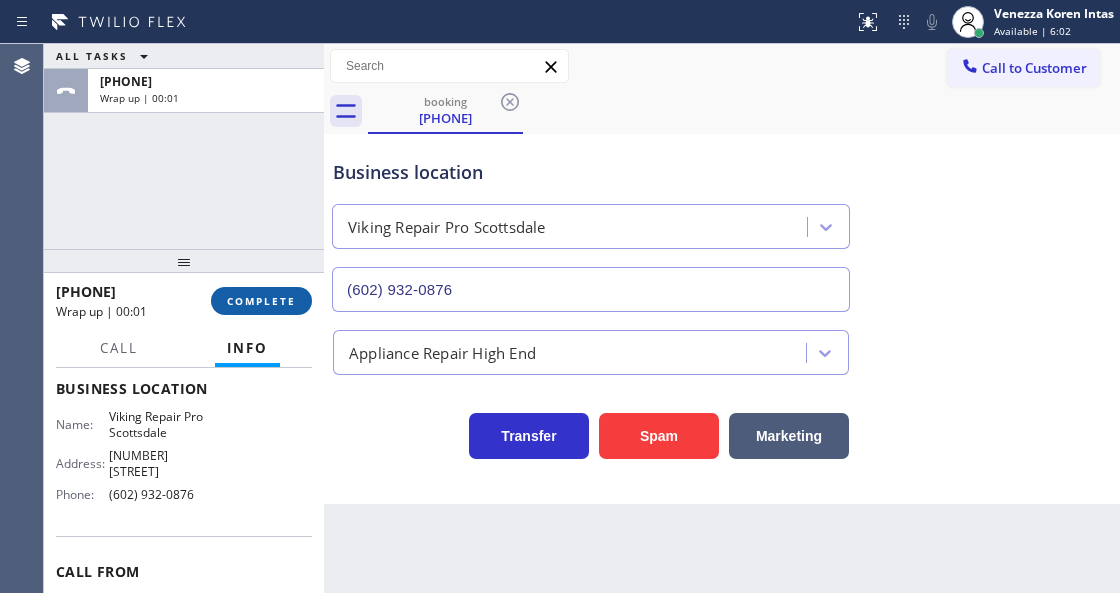 click on "COMPLETE" at bounding box center (261, 301) 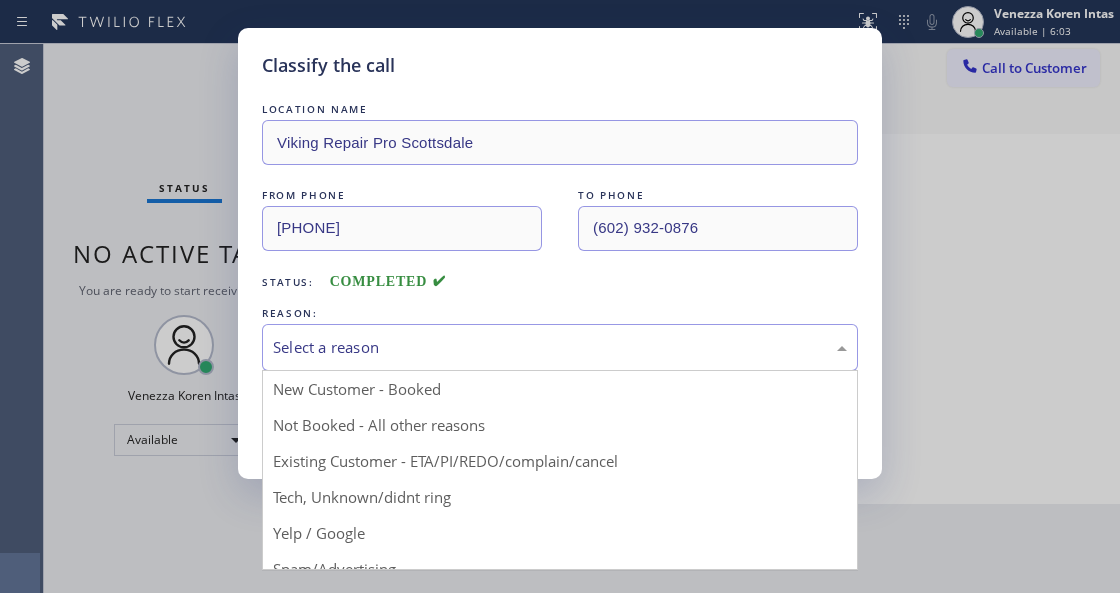 click on "Select a reason" at bounding box center [560, 347] 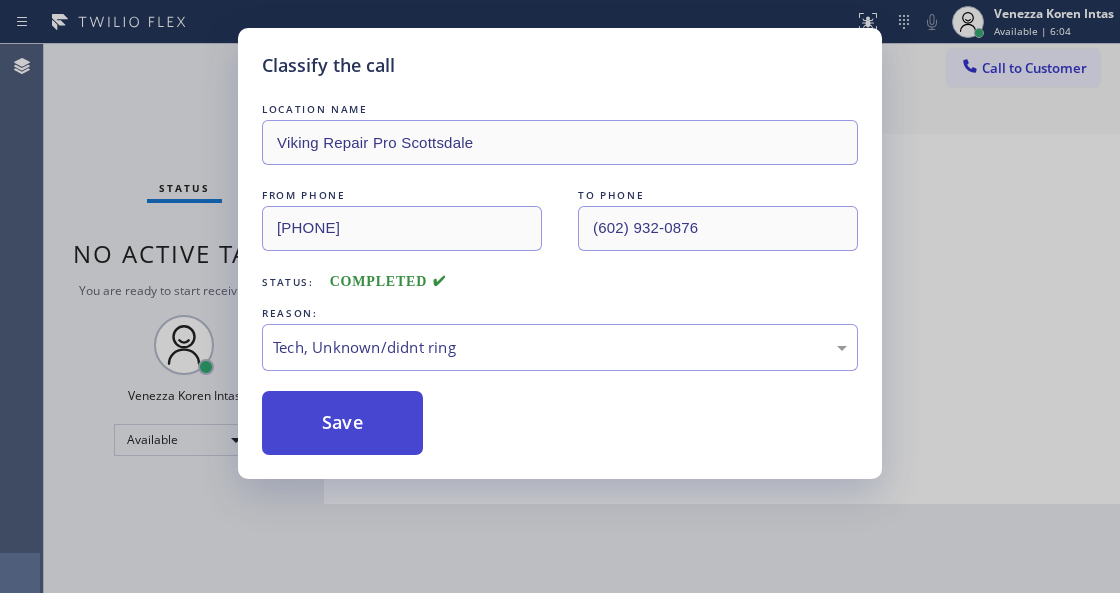 click on "Save" at bounding box center (342, 423) 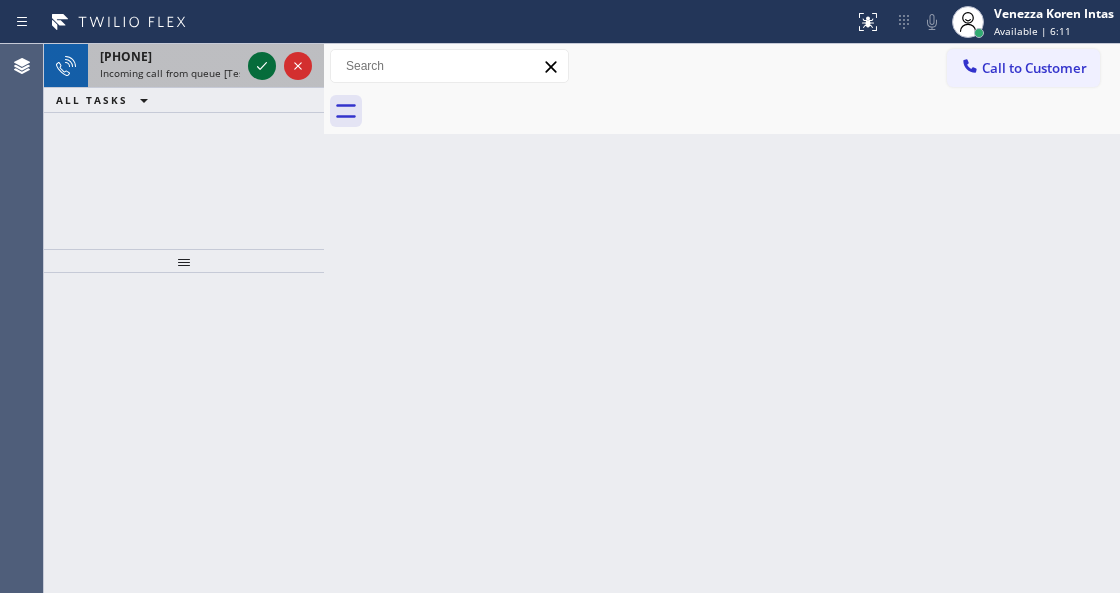 click 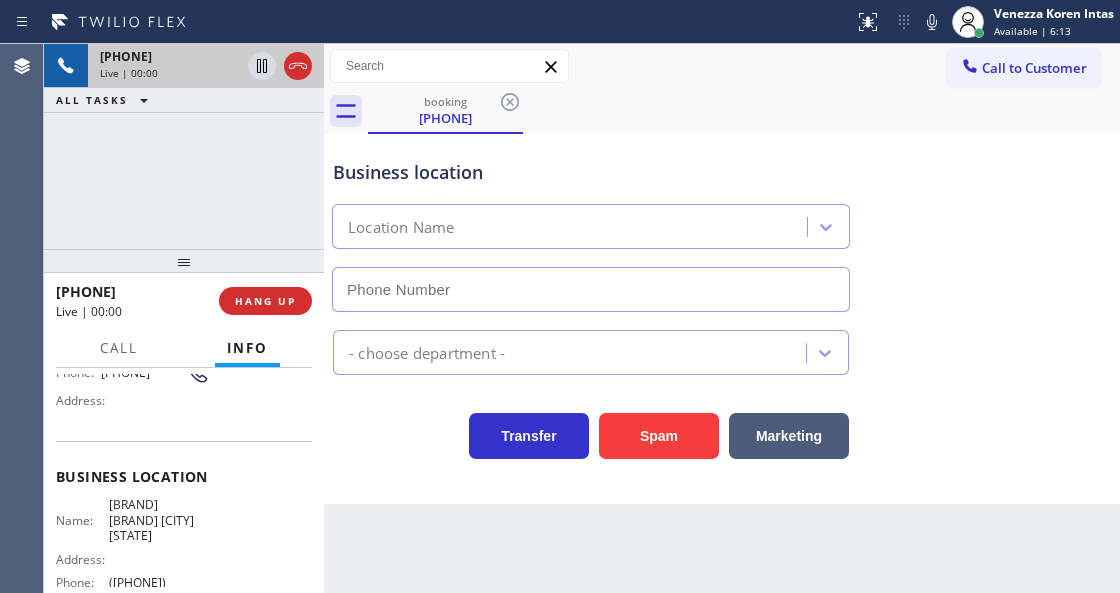 scroll, scrollTop: 200, scrollLeft: 0, axis: vertical 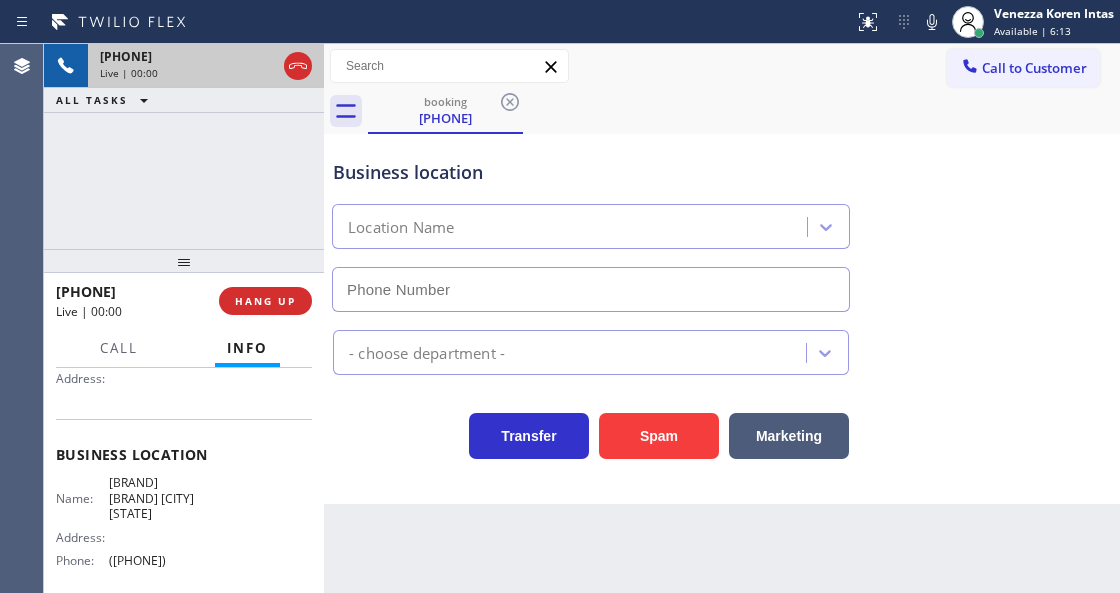 type on "([PHONE])" 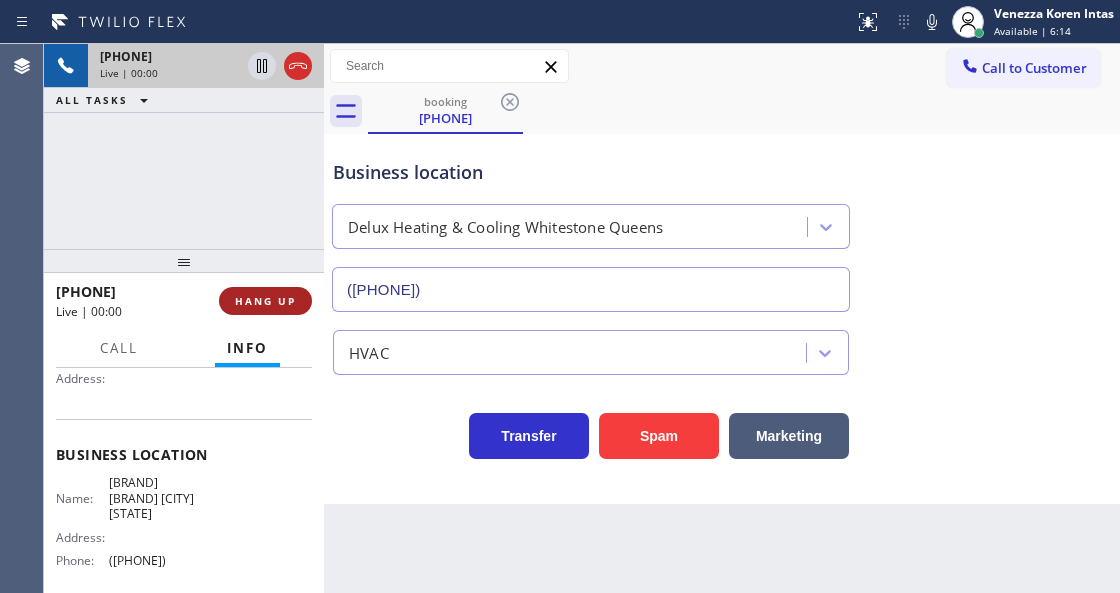 click on "HANG UP" at bounding box center [265, 301] 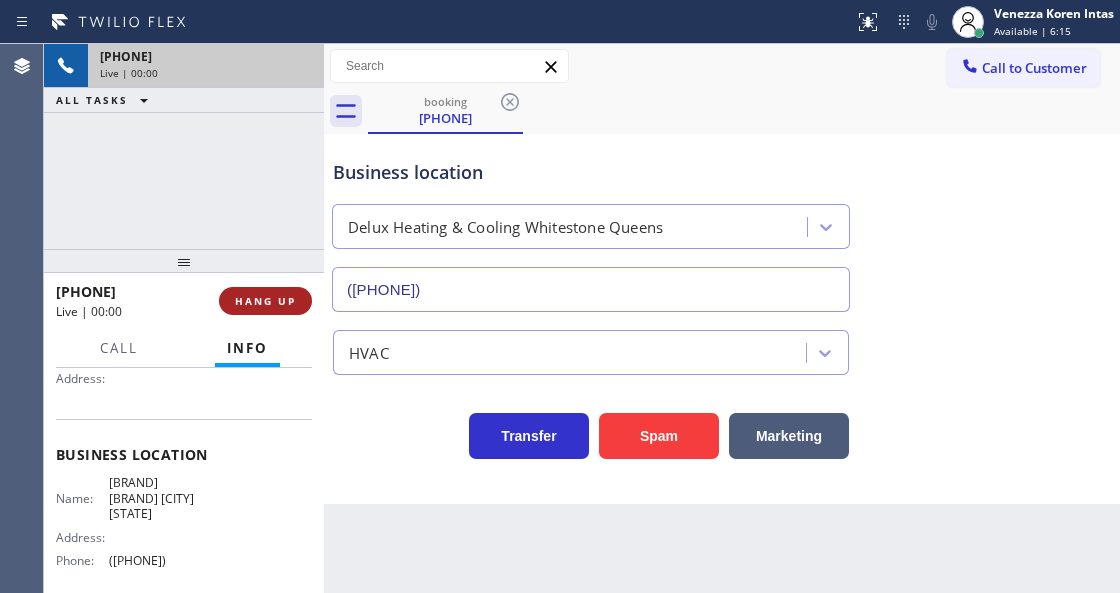 click on "HANG UP" at bounding box center [265, 301] 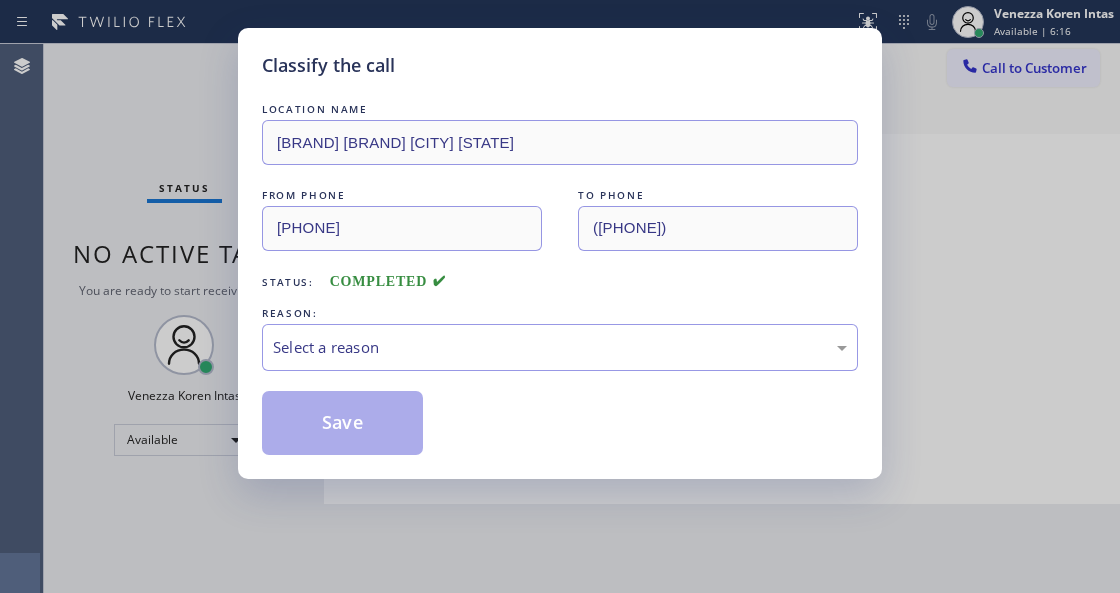 click on "REASON:" at bounding box center [560, 313] 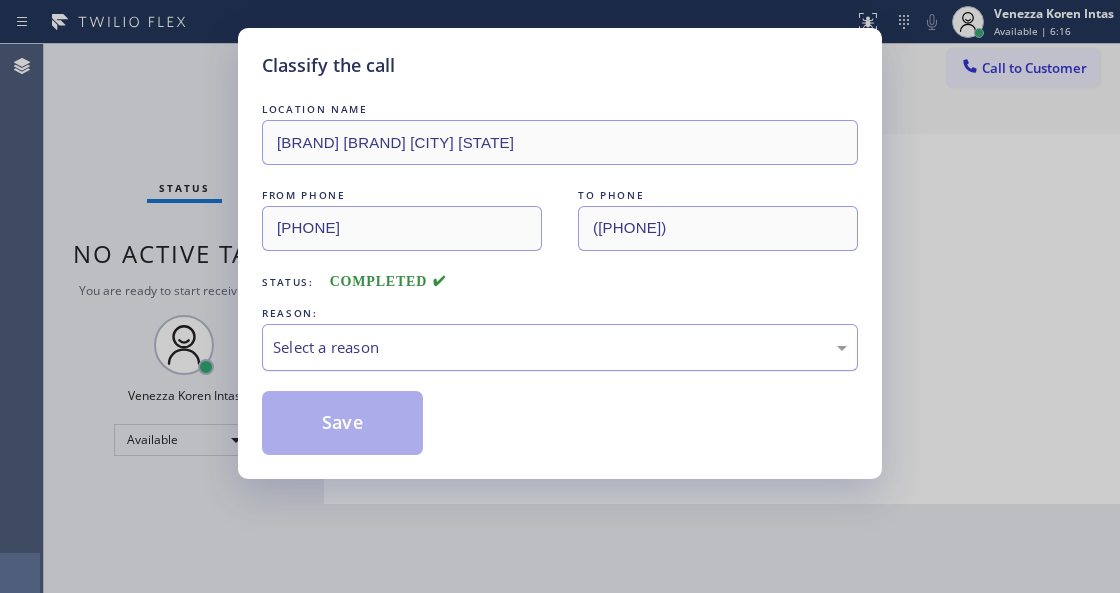 click on "Select a reason" at bounding box center (560, 347) 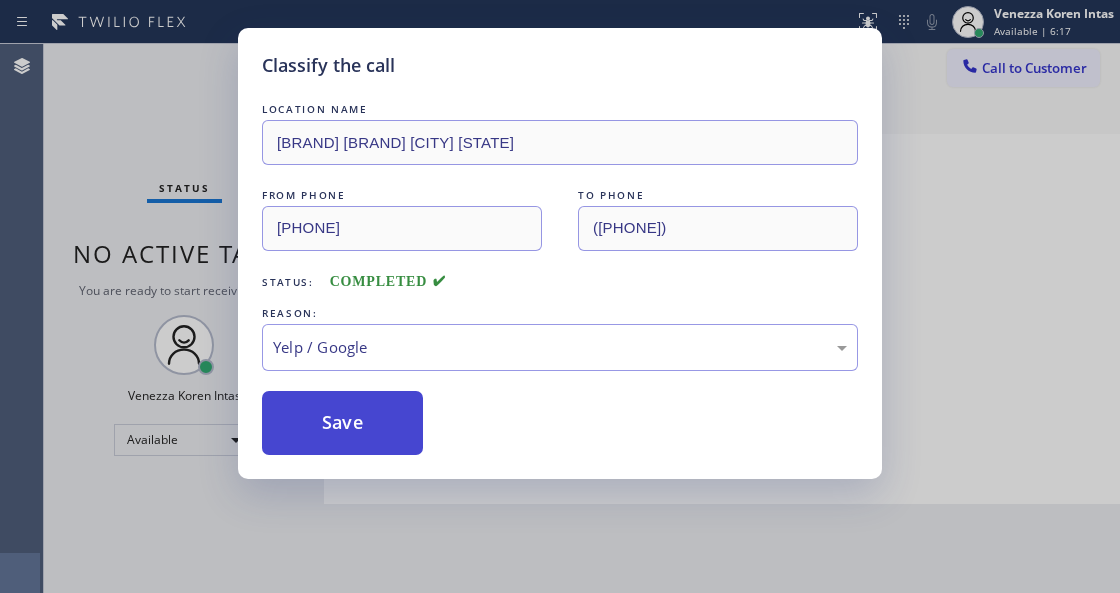 click on "Save" at bounding box center [342, 423] 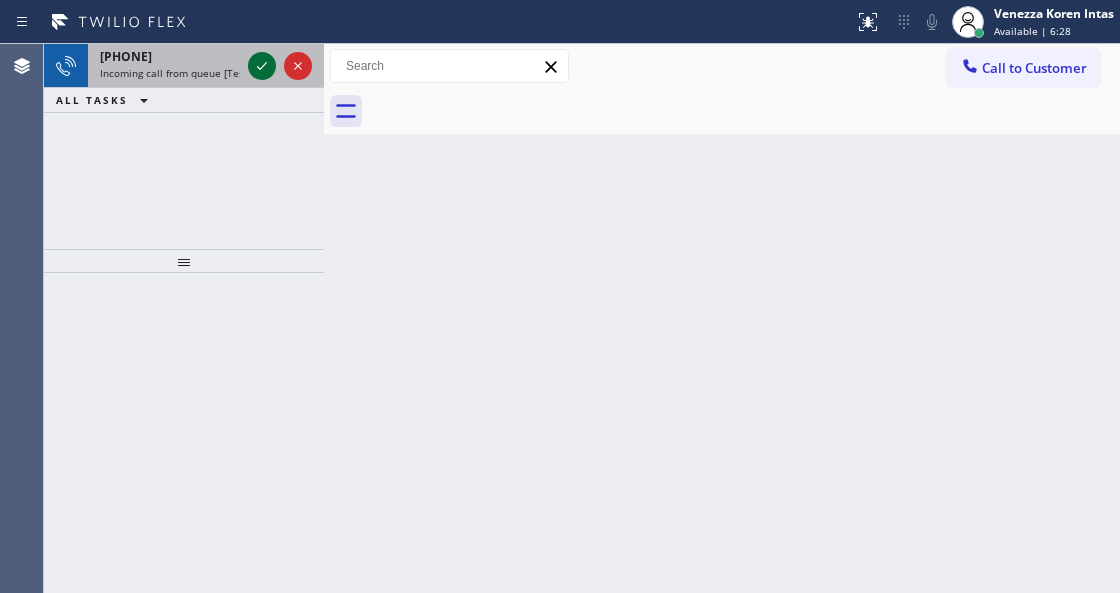 click 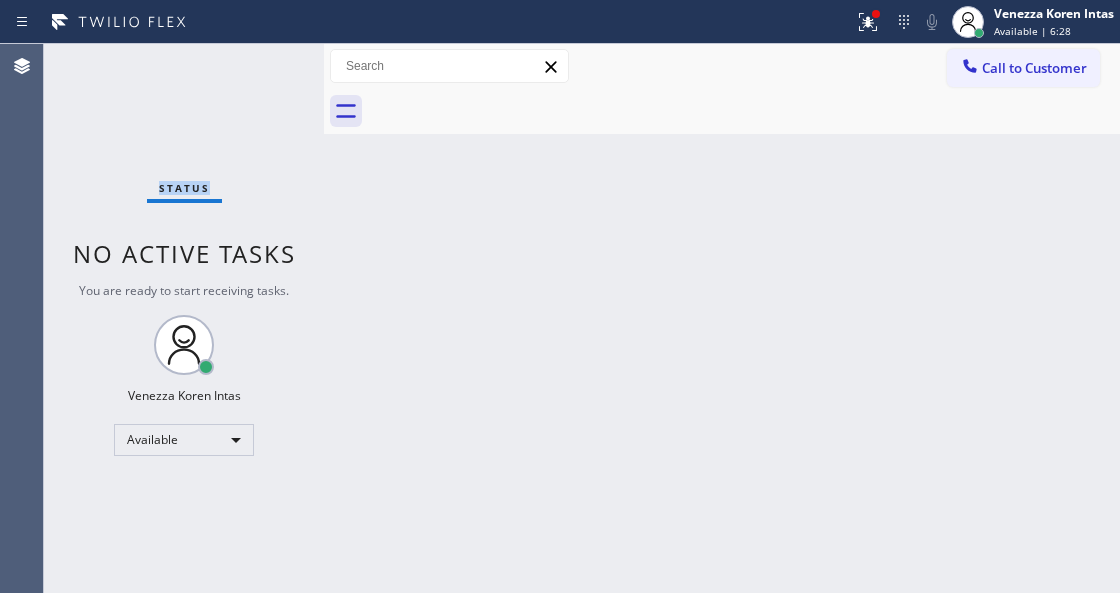 click on "Status No active tasks You are ready to start receiving tasks. Venezza Koren Intas Available" at bounding box center (184, 318) 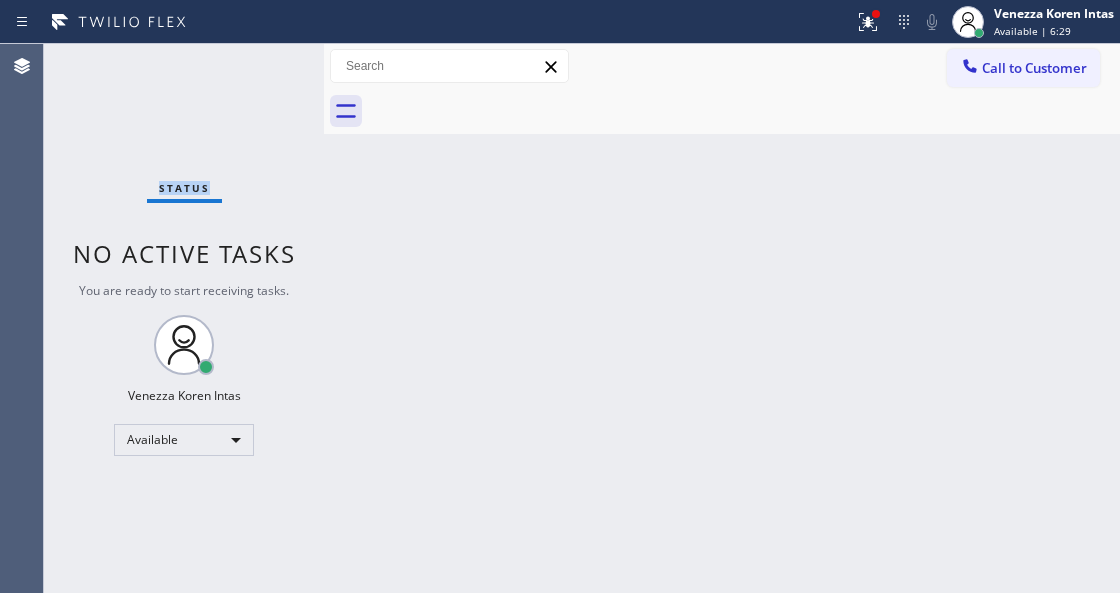 click on "Status No active tasks You are ready to start receiving tasks. Venezza Koren Intas Available" at bounding box center (184, 318) 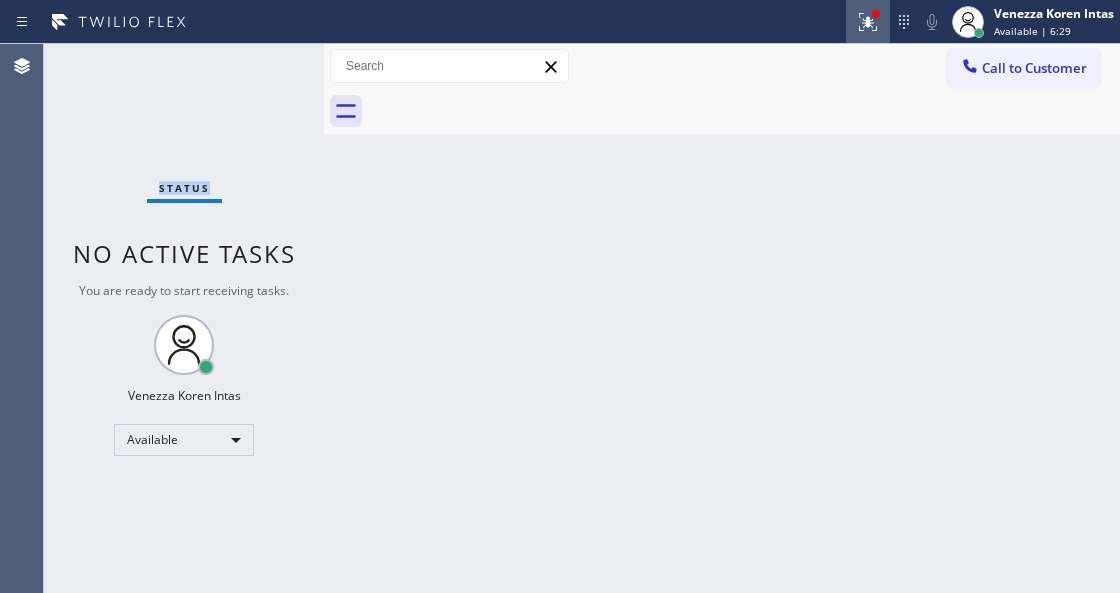 click at bounding box center (868, 22) 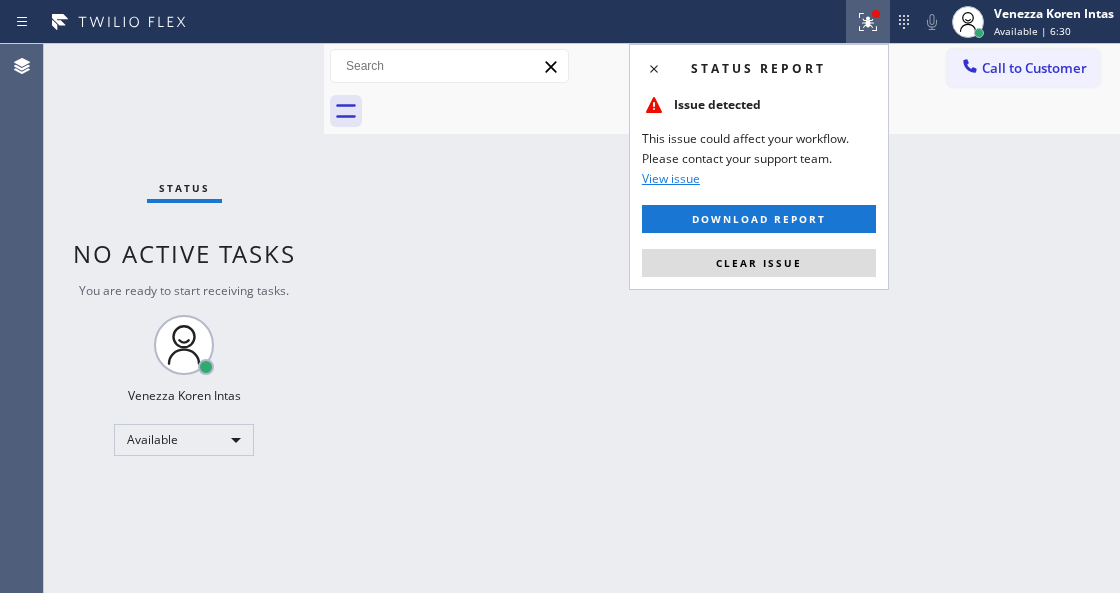 click on "Status report Issue detected This issue could affect your workflow. Please contact your support team. View issue Download report Clear issue" at bounding box center (759, 167) 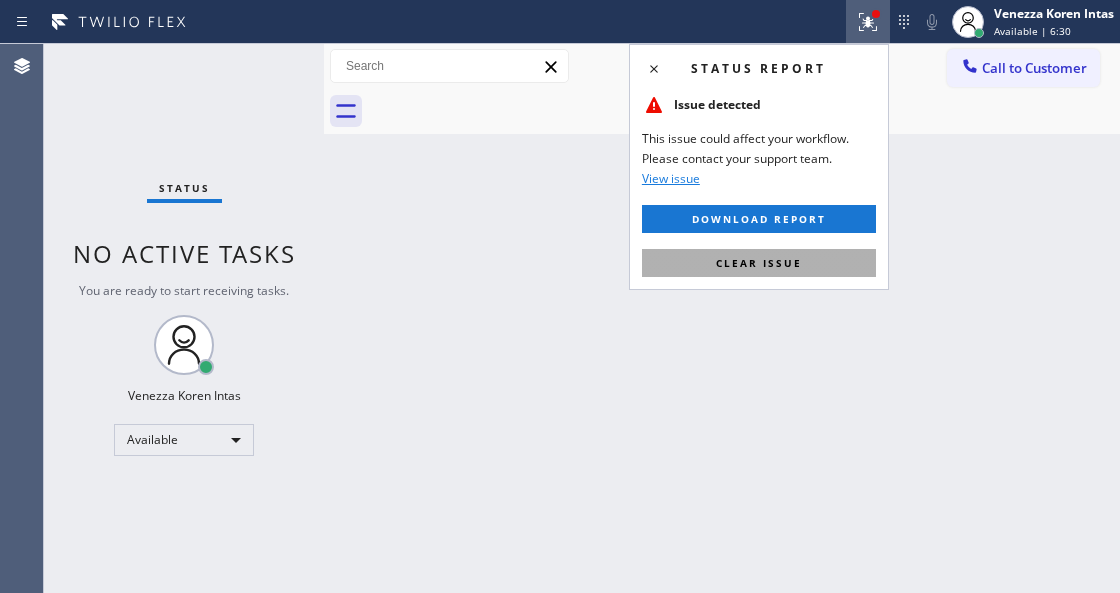 click on "Clear issue" at bounding box center (759, 263) 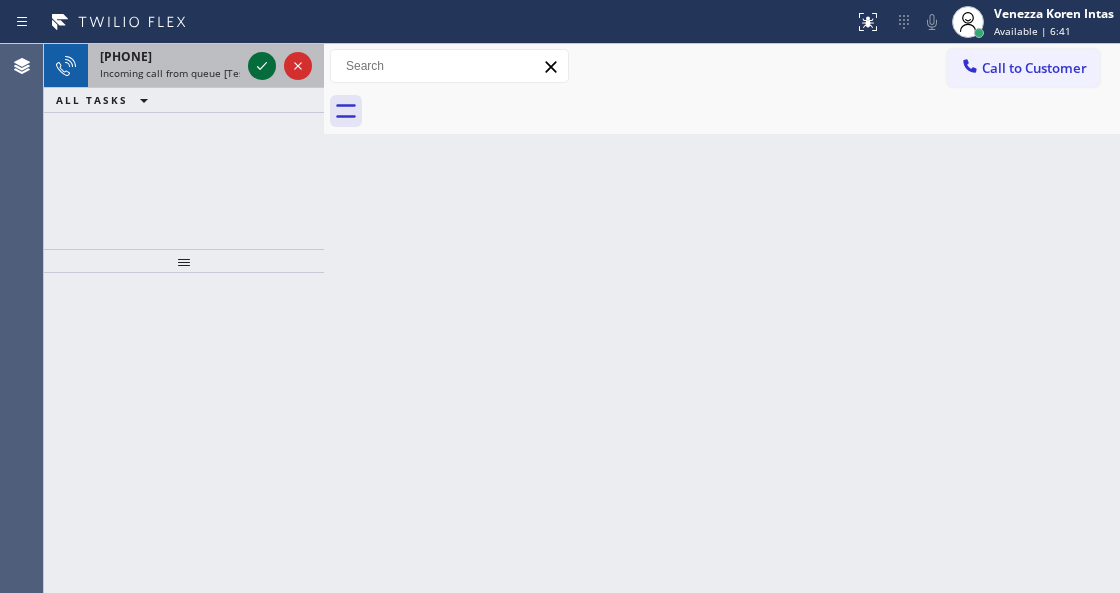 click 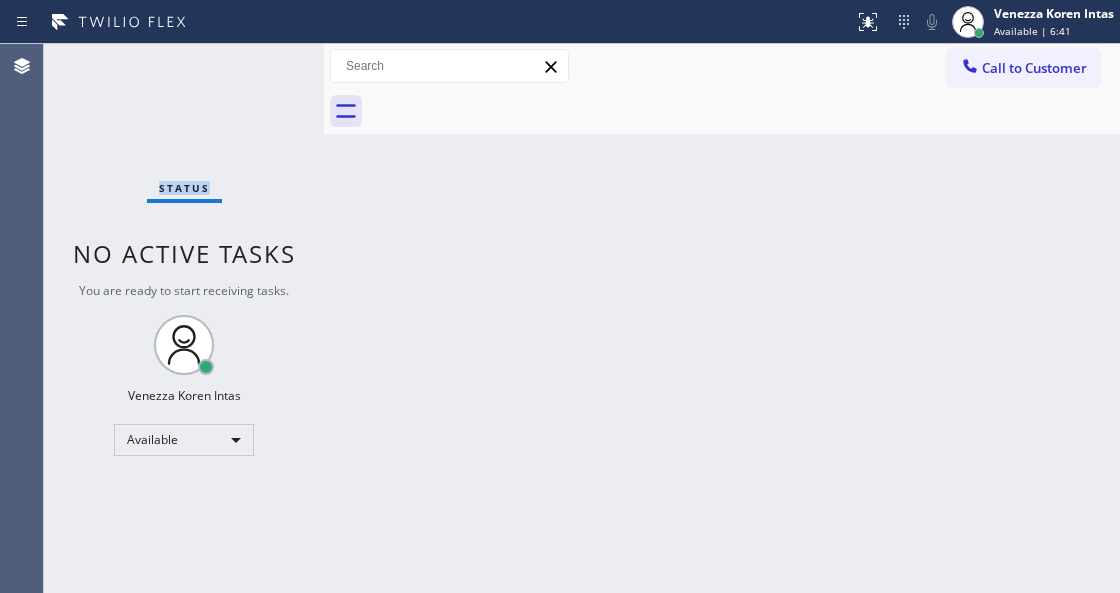 click on "Status No active tasks You are ready to start receiving tasks. Venezza Koren Intas Available" at bounding box center [184, 318] 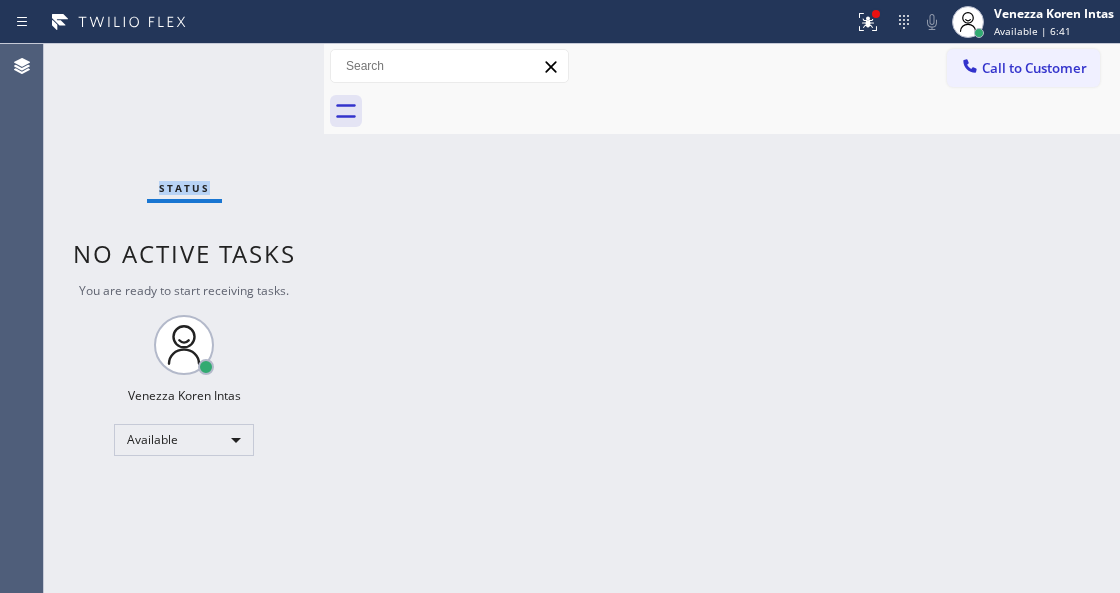 click on "Status No active tasks You are ready to start receiving tasks. Venezza Koren Intas Available" at bounding box center [184, 318] 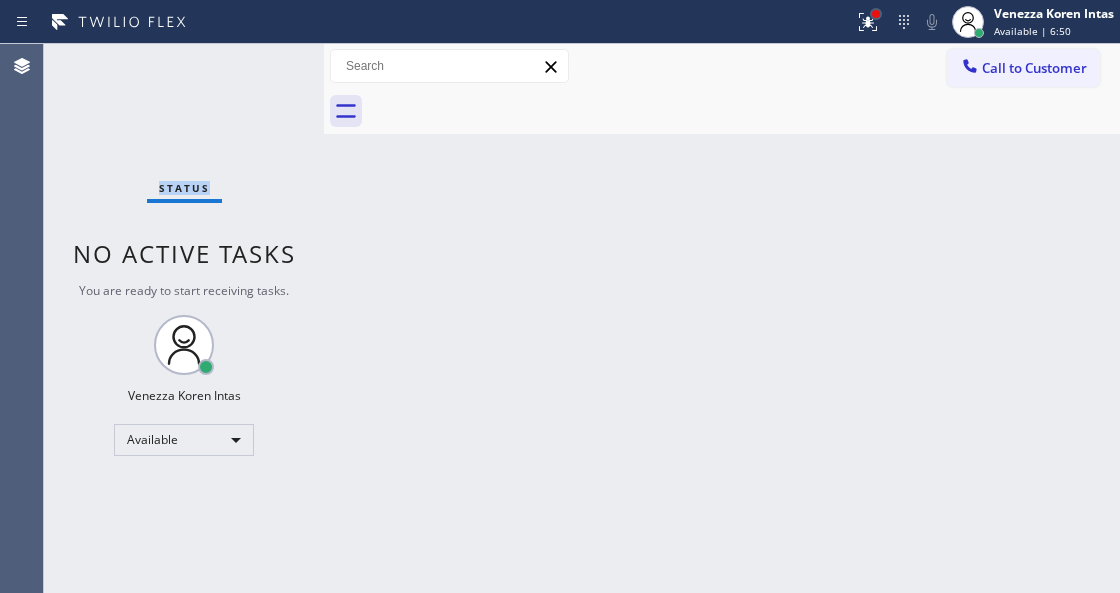 click at bounding box center (876, 14) 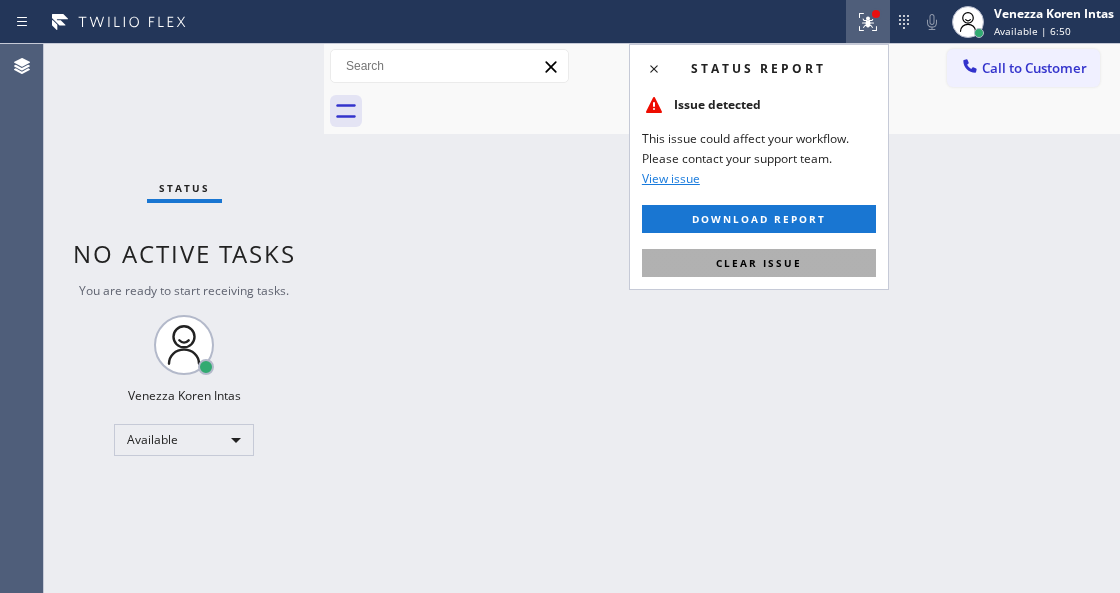 click on "Clear issue" at bounding box center (759, 263) 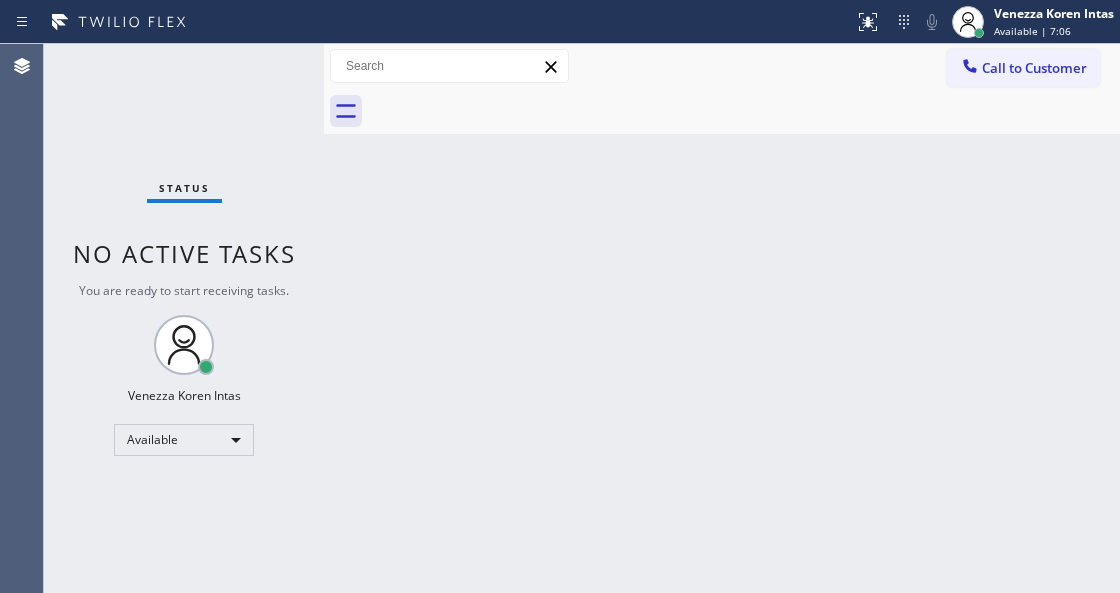 click on "Back to Dashboard Change Sender ID Customers Technicians Select a contact Outbound call Technician Search Technician Your caller id phone number Your caller id phone number Call Technician info Name   Phone none Address none Change Sender ID HVAC [PHONE] 5 Star Appliance [PHONE] Appliance Repair [PHONE] Plumbing [PHONE] Air Duct Cleaning [PHONE]  Electricians [PHONE] Cancel Change Check personal SMS Reset Change No tabs Call to Customer Outbound call Location Elite Sub-Zero Appliance Repair Your caller id phone number [PHONE] Customer number Call Outbound call Technician Search Technician Your caller id phone number Your caller id phone number Call" at bounding box center (722, 318) 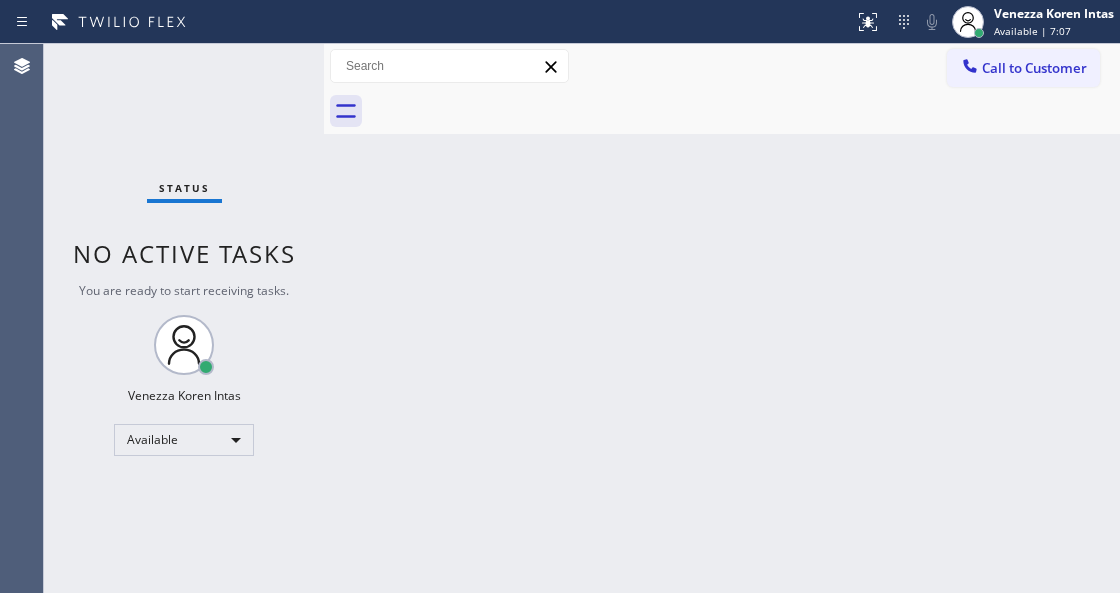 click on "Status No active tasks You are ready to start receiving tasks. Venezza Koren Intas Available" at bounding box center (184, 318) 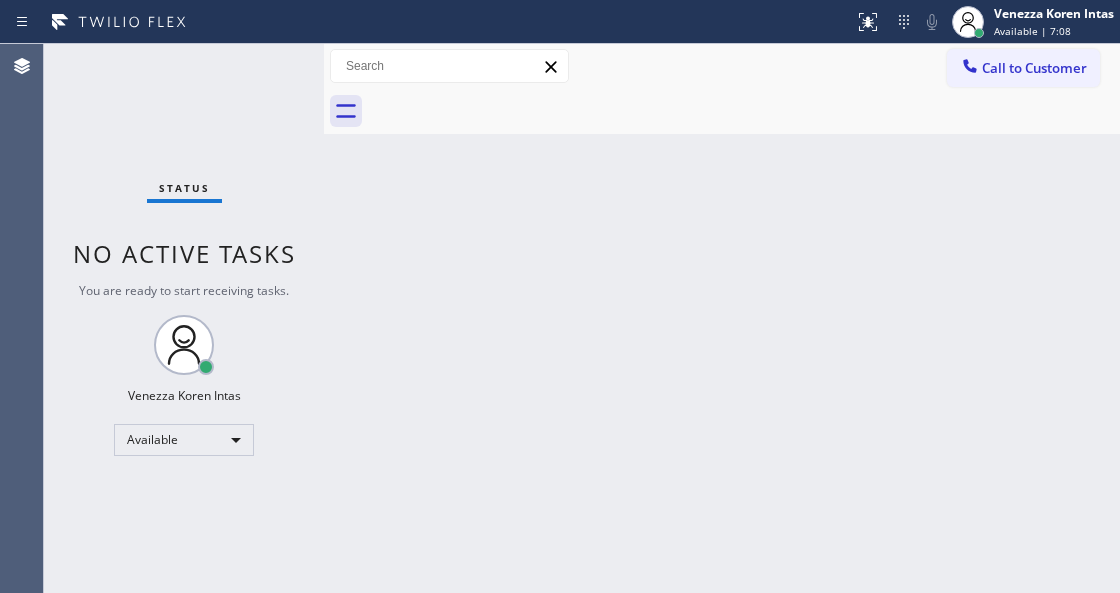 click on "Back to Dashboard Change Sender ID Customers Technicians Select a contact Outbound call Technician Search Technician Your caller id phone number Your caller id phone number Call Technician info Name   Phone none Address none Change Sender ID HVAC [PHONE] 5 Star Appliance [PHONE] Appliance Repair [PHONE] Plumbing [PHONE] Air Duct Cleaning [PHONE]  Electricians [PHONE] Cancel Change Check personal SMS Reset Change No tabs Call to Customer Outbound call Location Elite Sub-Zero Appliance Repair Your caller id phone number [PHONE] Customer number Call Outbound call Technician Search Technician Your caller id phone number Your caller id phone number Call" at bounding box center [722, 318] 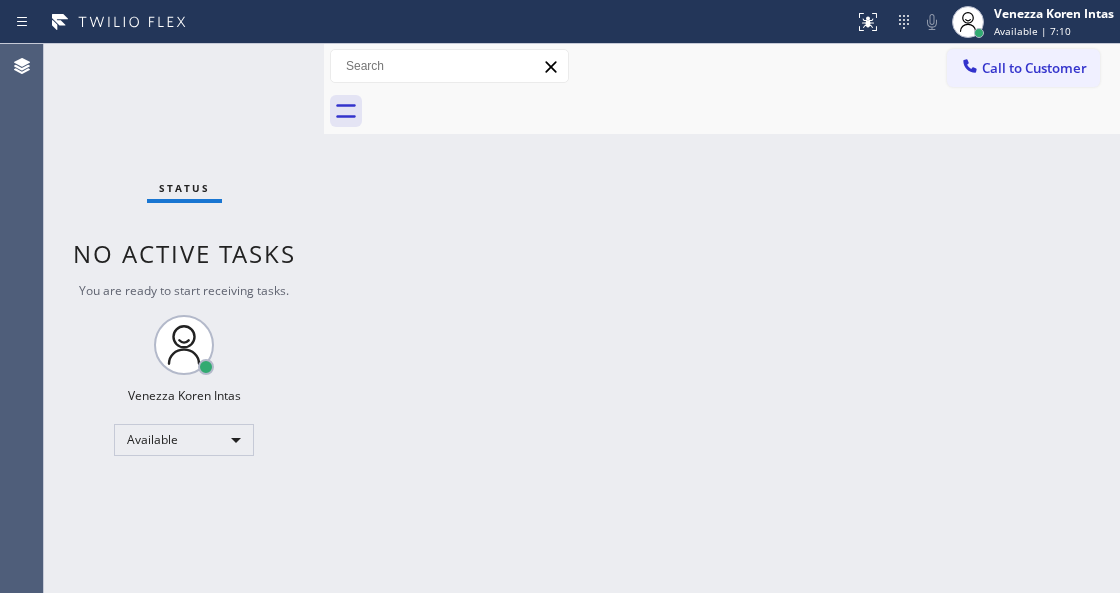 click on "Status No active tasks You are ready to start receiving tasks. Venezza Koren Intas Available" at bounding box center [184, 318] 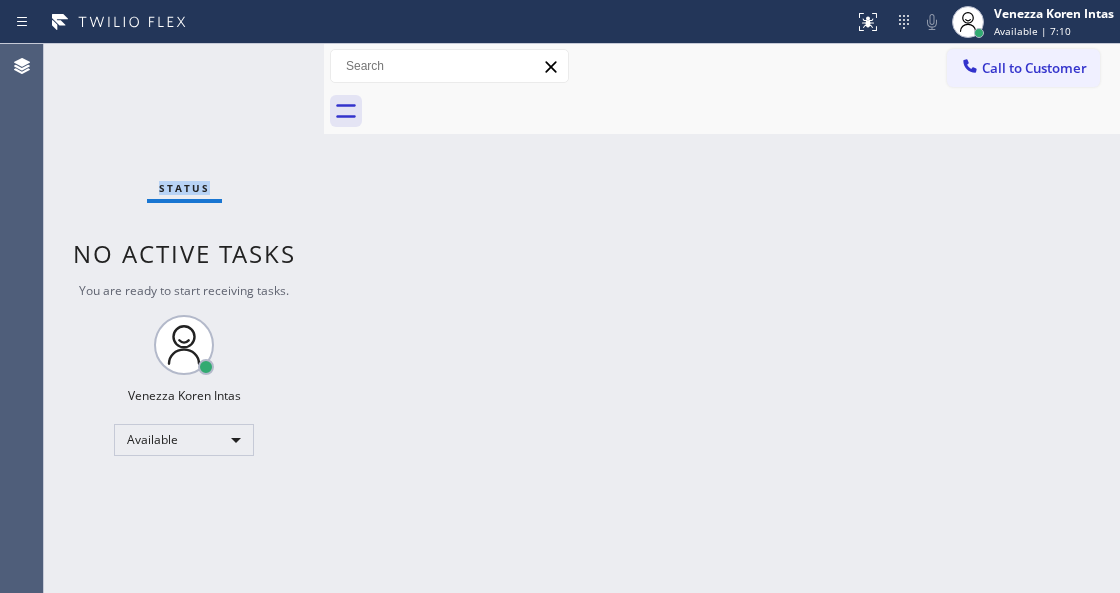 click on "Status No active tasks You are ready to start receiving tasks. Venezza Koren Intas Available" at bounding box center [184, 318] 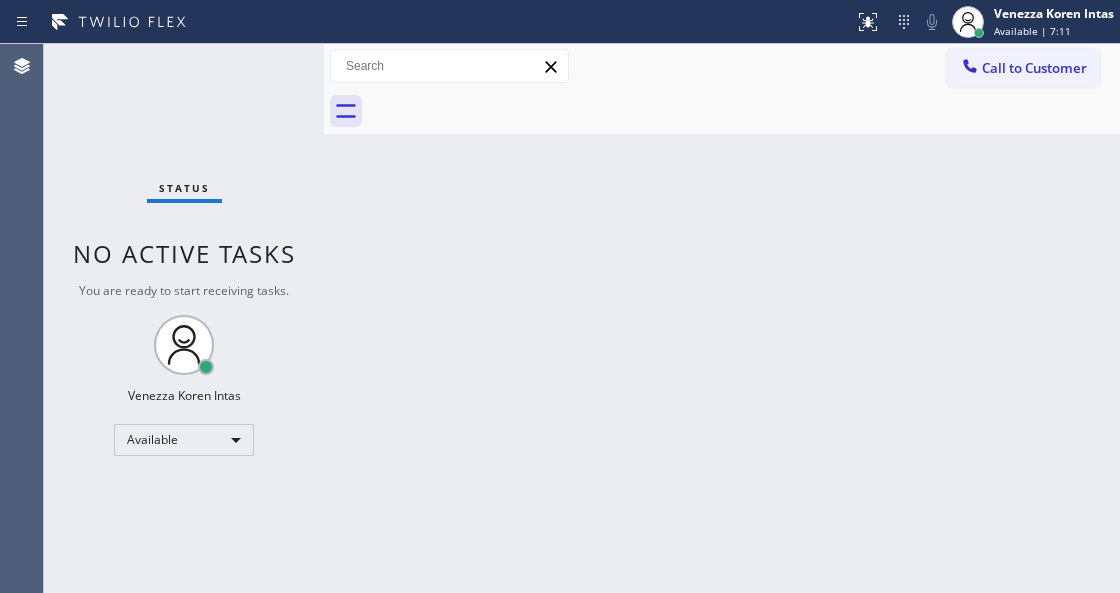 click on "Back to Dashboard Change Sender ID Customers Technicians Select a contact Outbound call Technician Search Technician Your caller id phone number Your caller id phone number Call Technician info Name   Phone none Address none Change Sender ID HVAC [PHONE] 5 Star Appliance [PHONE] Appliance Repair [PHONE] Plumbing [PHONE] Air Duct Cleaning [PHONE]  Electricians [PHONE] Cancel Change Check personal SMS Reset Change No tabs Call to Customer Outbound call Location Elite Sub-Zero Appliance Repair Your caller id phone number [PHONE] Customer number Call Outbound call Technician Search Technician Your caller id phone number Your caller id phone number Call" at bounding box center (722, 318) 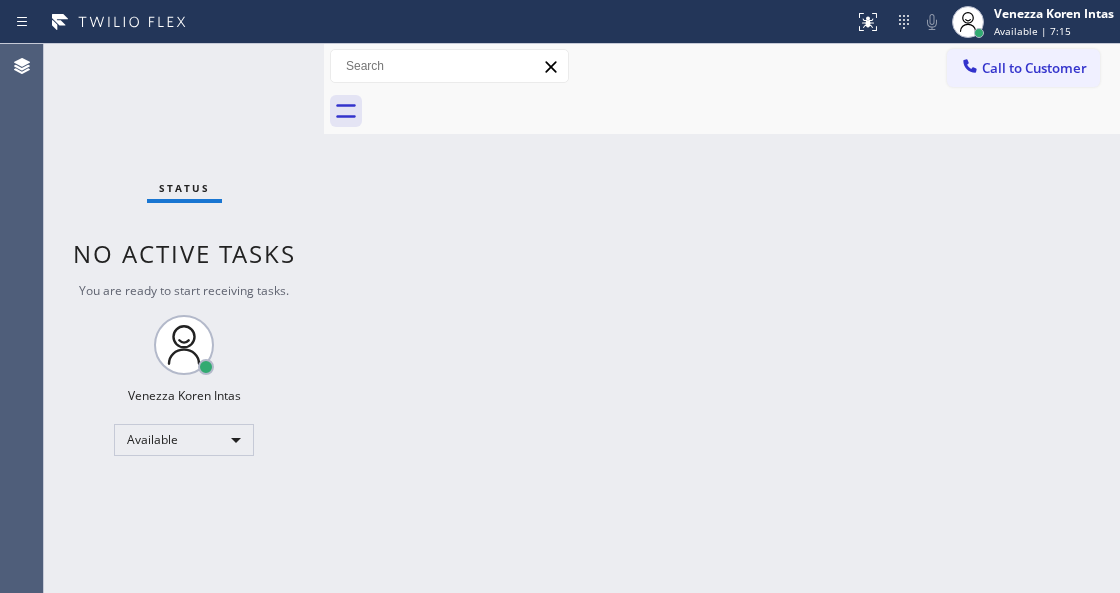 click on "Back to Dashboard Change Sender ID Customers Technicians Select a contact Outbound call Technician Search Technician Your caller id phone number Your caller id phone number Call Technician info Name   Phone none Address none Change Sender ID HVAC [PHONE] 5 Star Appliance [PHONE] Appliance Repair [PHONE] Plumbing [PHONE] Air Duct Cleaning [PHONE]  Electricians [PHONE] Cancel Change Check personal SMS Reset Change No tabs Call to Customer Outbound call Location Elite Sub-Zero Appliance Repair Your caller id phone number [PHONE] Customer number Call Outbound call Technician Search Technician Your caller id phone number Your caller id phone number Call" at bounding box center (722, 318) 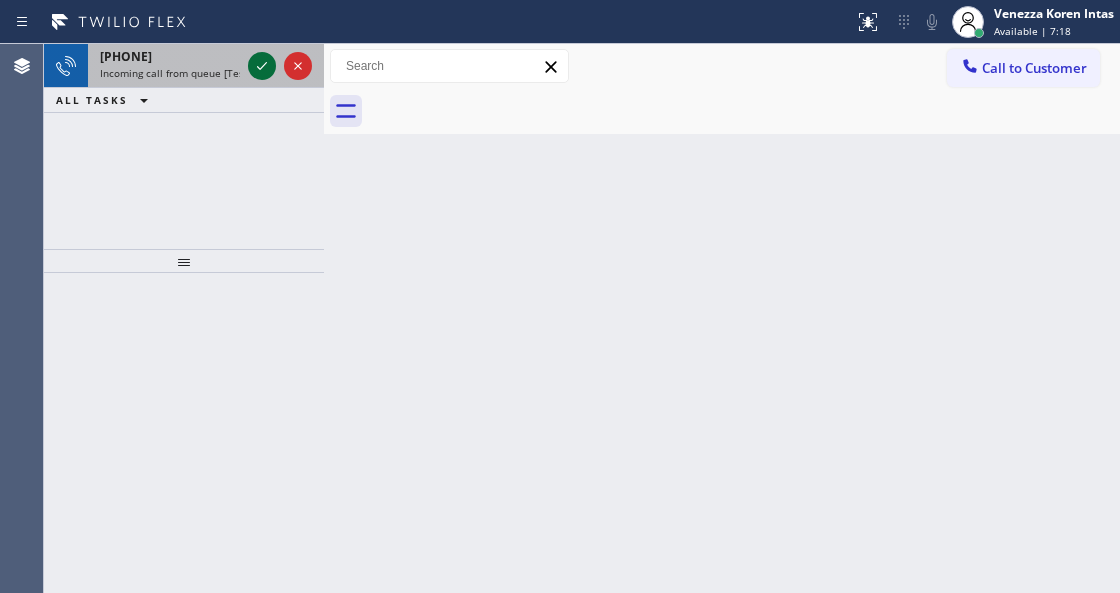 click 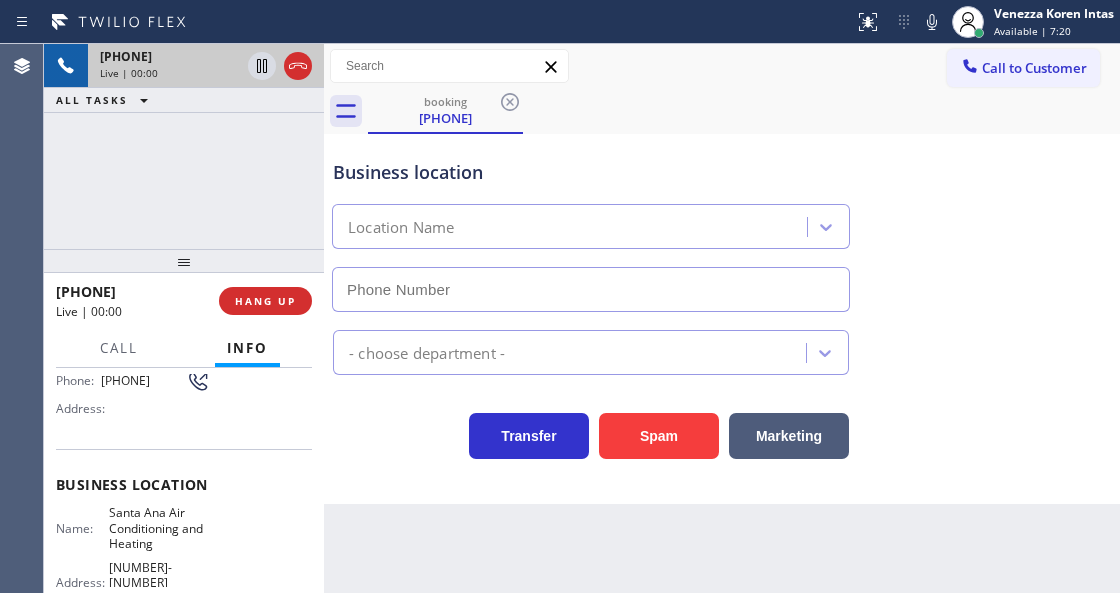 scroll, scrollTop: 266, scrollLeft: 0, axis: vertical 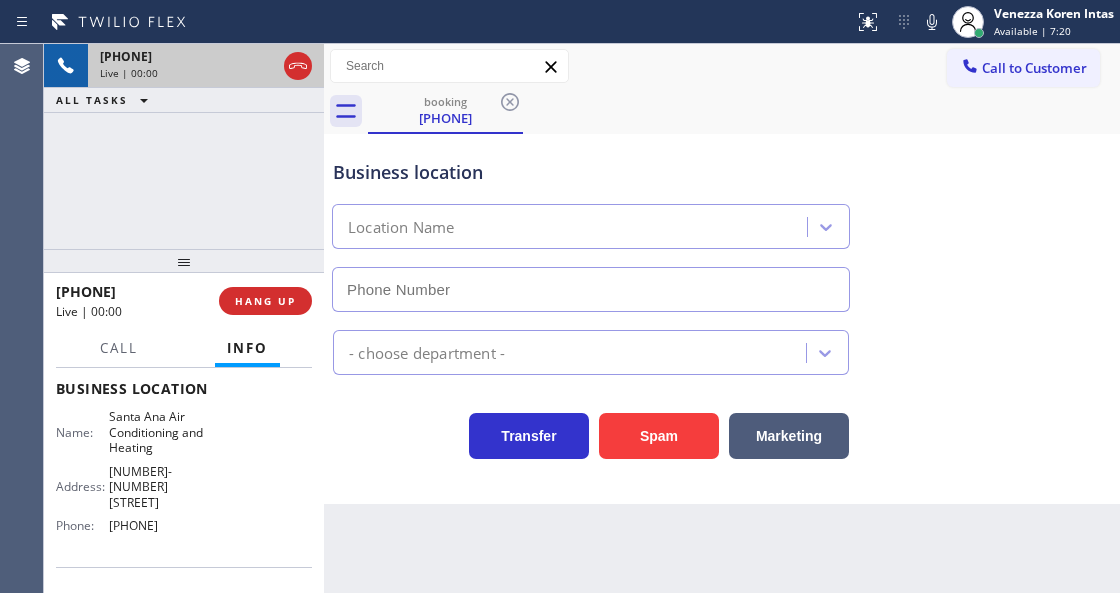 type on "[PHONE]" 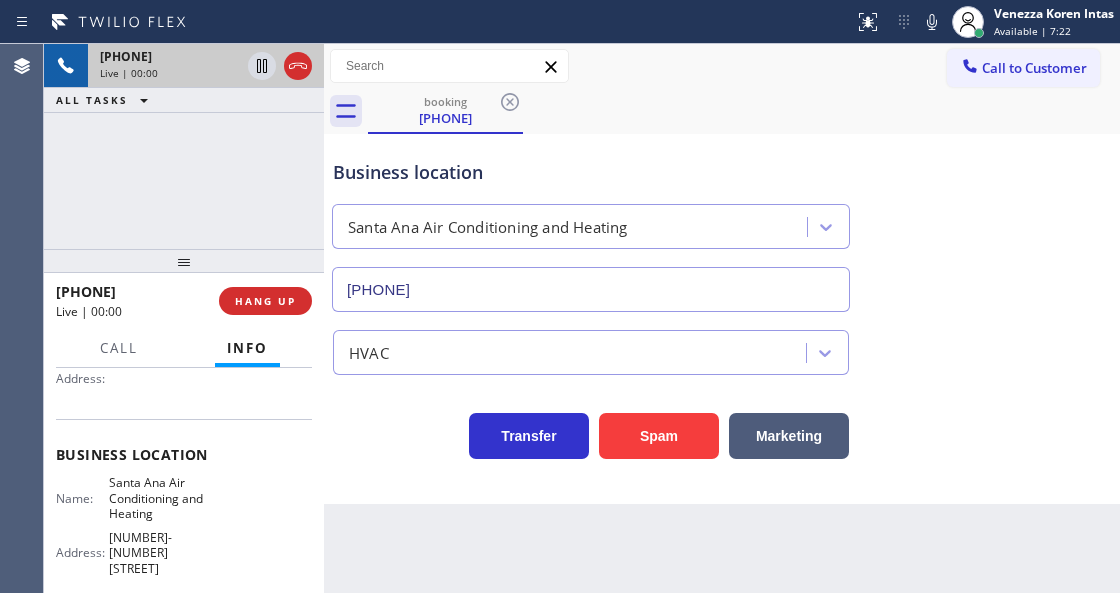 scroll, scrollTop: 200, scrollLeft: 0, axis: vertical 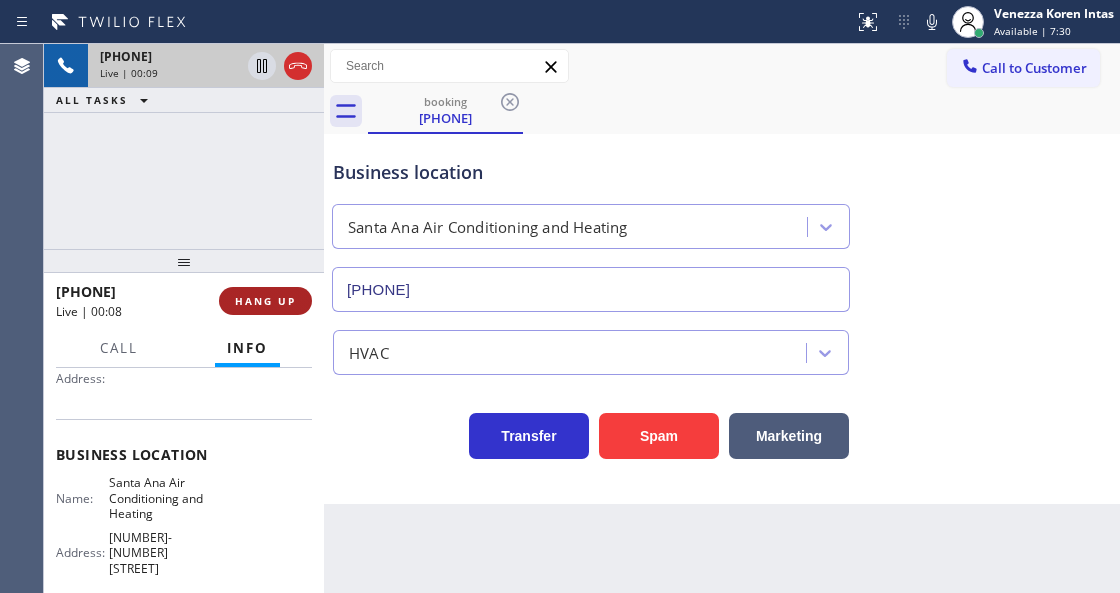 click on "HANG UP" at bounding box center [265, 301] 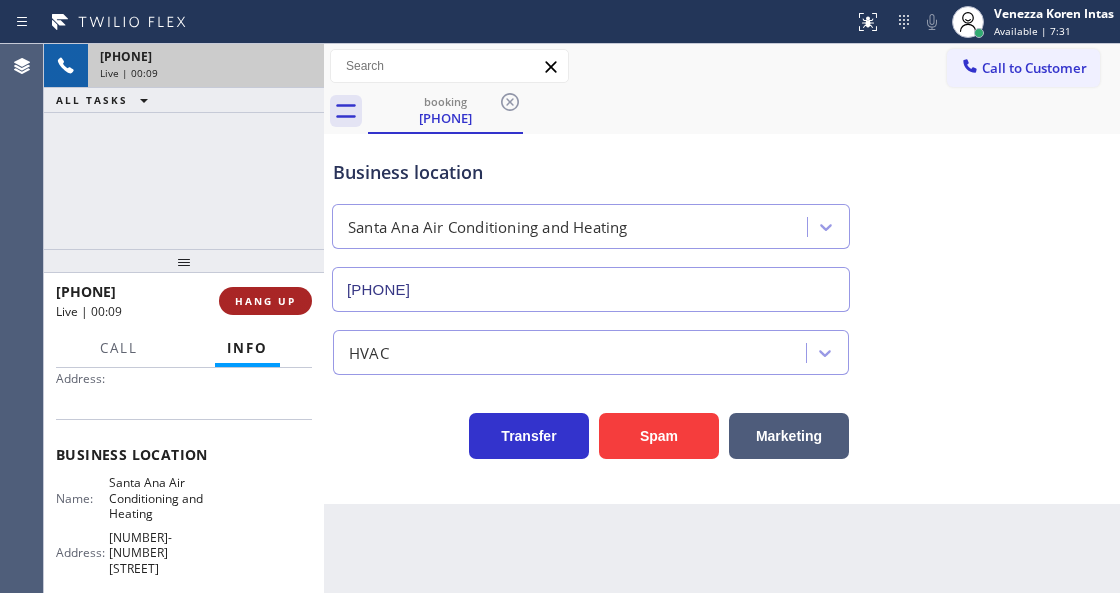 click on "HANG UP" at bounding box center [265, 301] 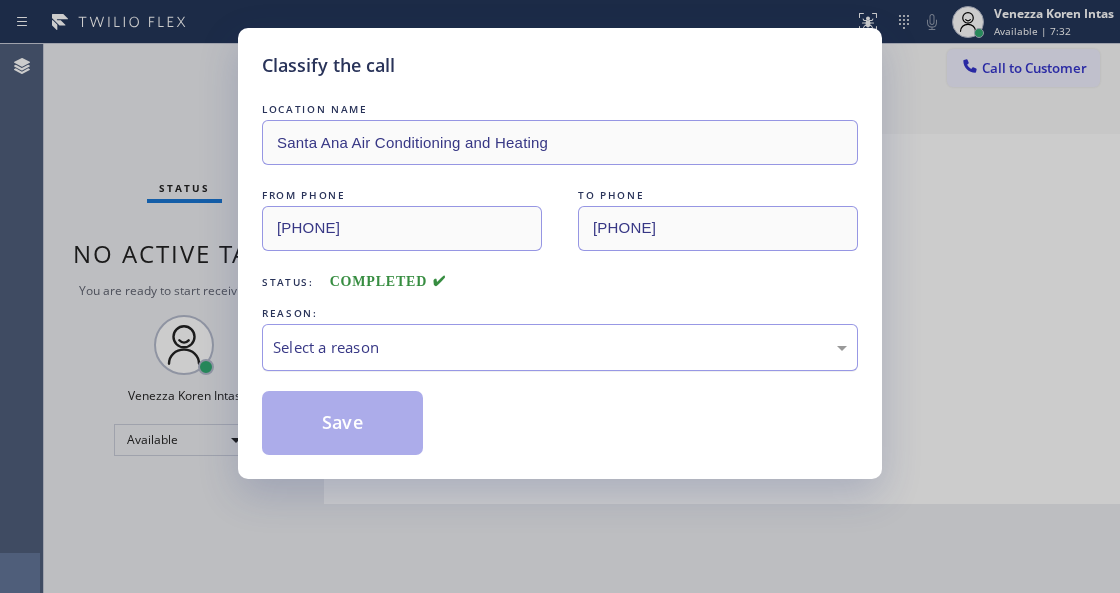 click on "Select a reason" at bounding box center (560, 347) 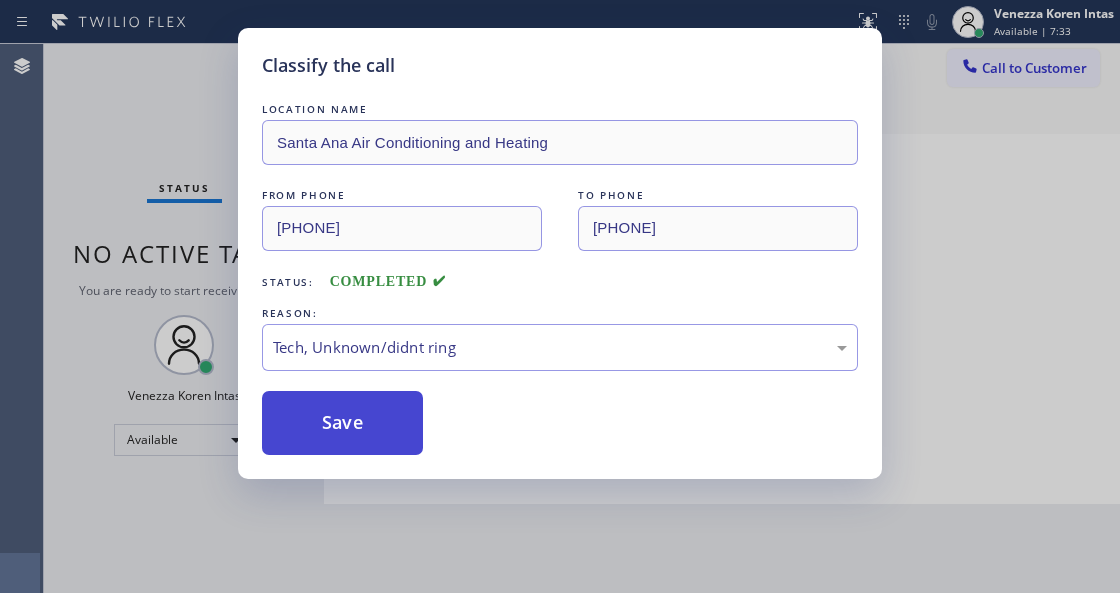 click on "Save" at bounding box center (342, 423) 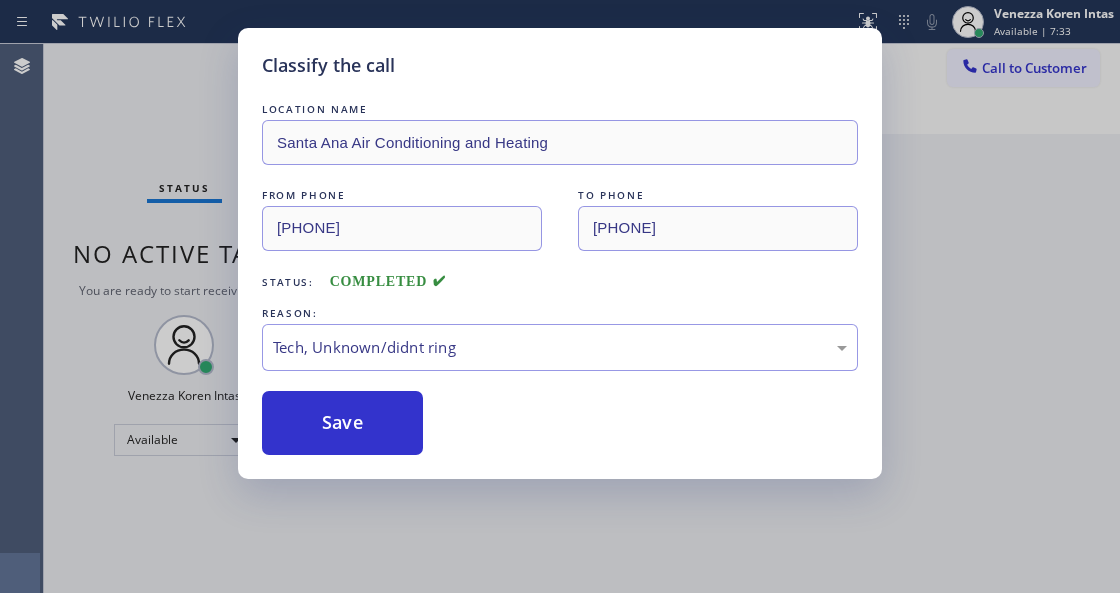 click on "Status report Issue detected This issue could affect your workflow. Please contact your support team. View issue Download report Clear issue [FIRST] [LAST] Available | 32:50 Set your status Offline Available Unavailable Break Log out Agent Desktop Classify the call LOCATION NAME Red Apple Appliance Repair Downtown San Jose FROM PHONE [PHONE] TO PHONE [PHONE] Status: COMPLETED REASON: Tech, Unknown/didnt ring Save Classify the call LOCATION NAME Elite Sub-Zero Appliance Repair FROM PHONE [PHONE] TO PHONE [PHONE] Status: COMPLETED REASON: Existing Customer - ETA/PI/REDO/complain/cancel Save Classify the call LOCATION NAME Elite Sub-Zero Appliance Repair FROM PHONE [PHONE] TO PHONE [PHONE] Status: COMPLETED REASON: New Customer - Booked Save Classify the call LOCATION NAME High Q Appliance Repair Chicago FROM PHONE [PHONE] TO PHONE [PHONE] Status: COMPLETED REASON: Tech, Unknown/didnt ring Save Classify the call LOCATION NAME FROM PHONE [PHONE]" at bounding box center [560, 296] 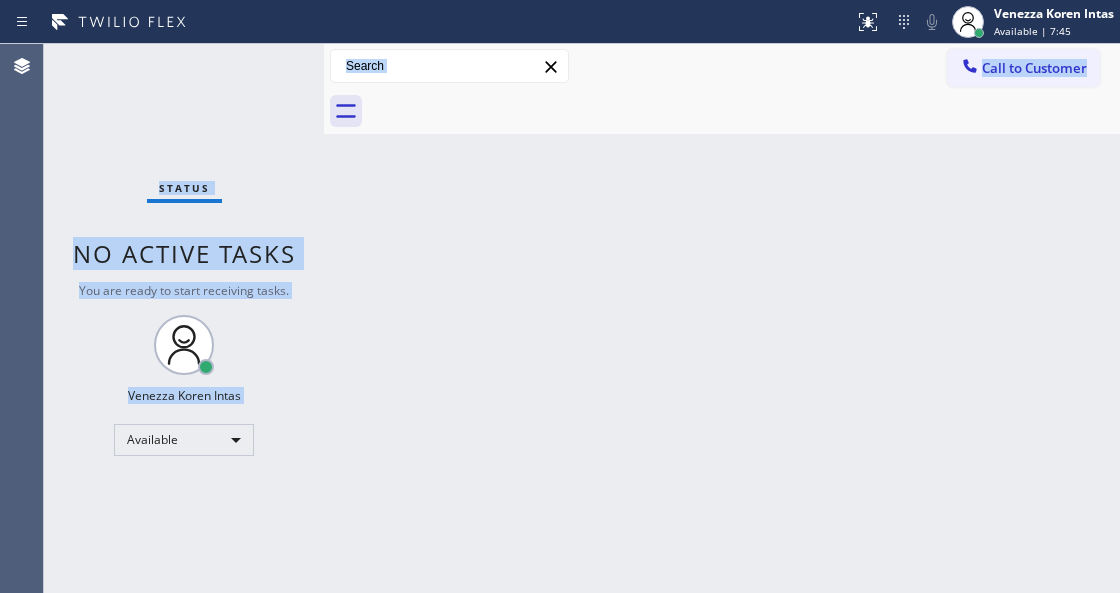 click on "Status No active tasks You are ready to start receiving tasks. Venezza Koren Intas Available" at bounding box center (184, 318) 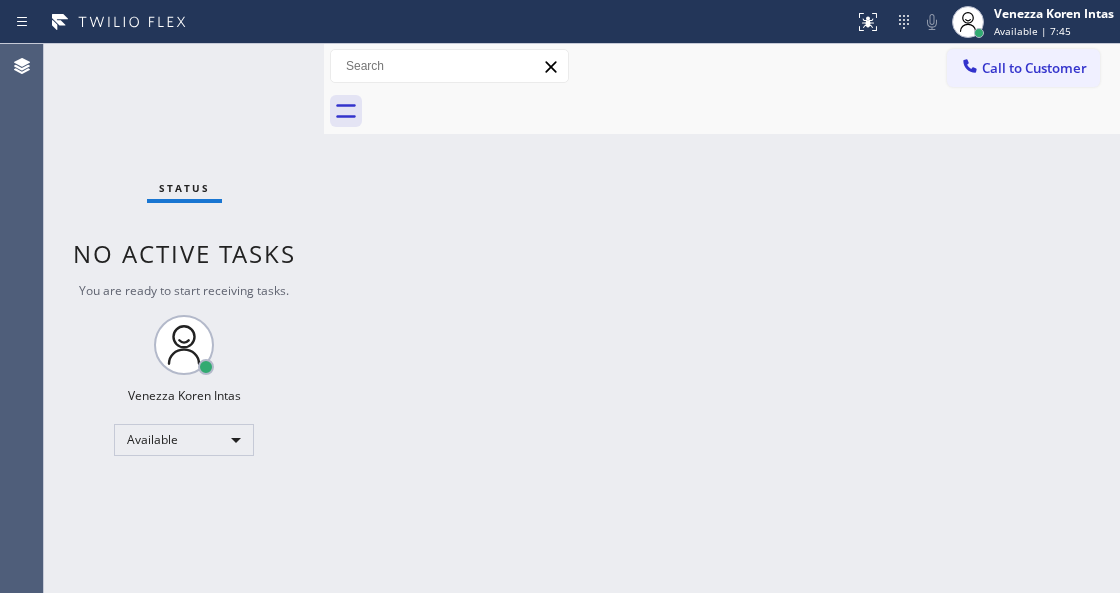 click on "Status No active tasks You are ready to start receiving tasks. Venezza Koren Intas Available" at bounding box center (184, 318) 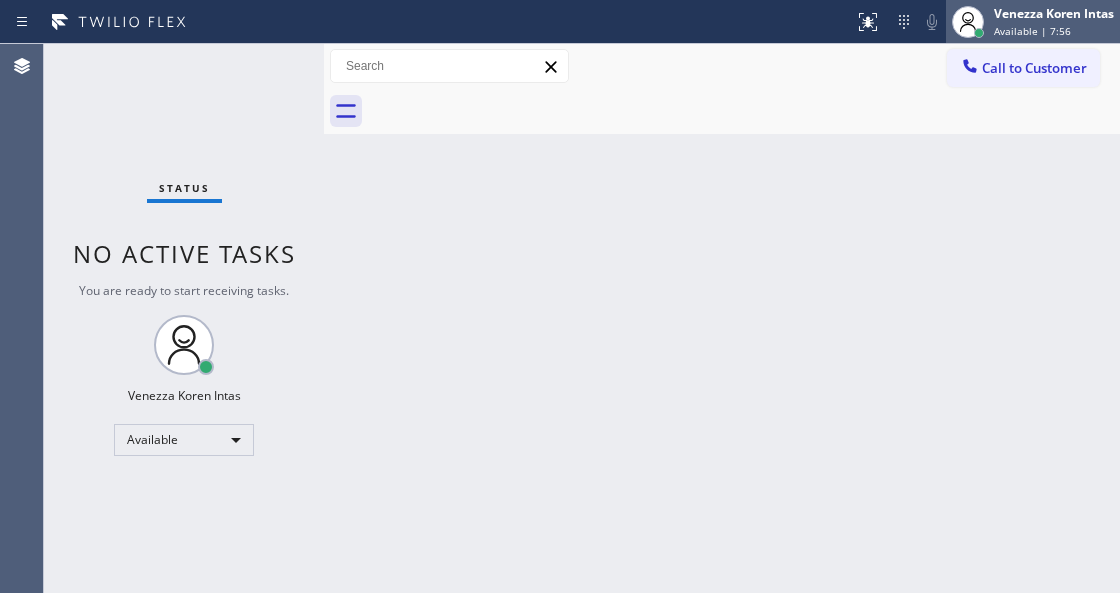 click on "Available | 7:56" at bounding box center [1032, 31] 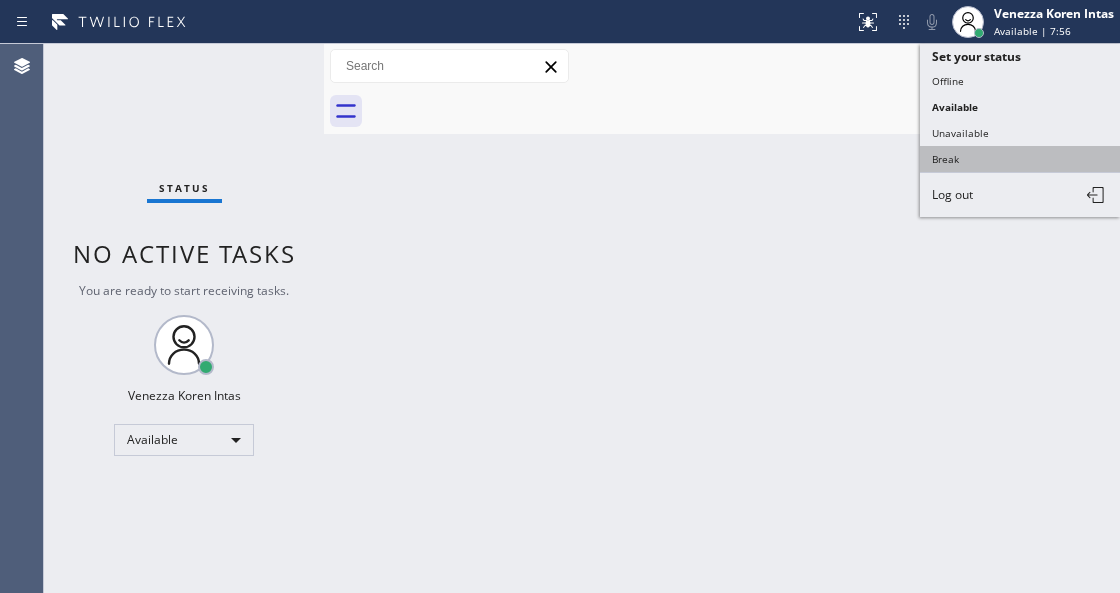 click on "Break" at bounding box center (1020, 159) 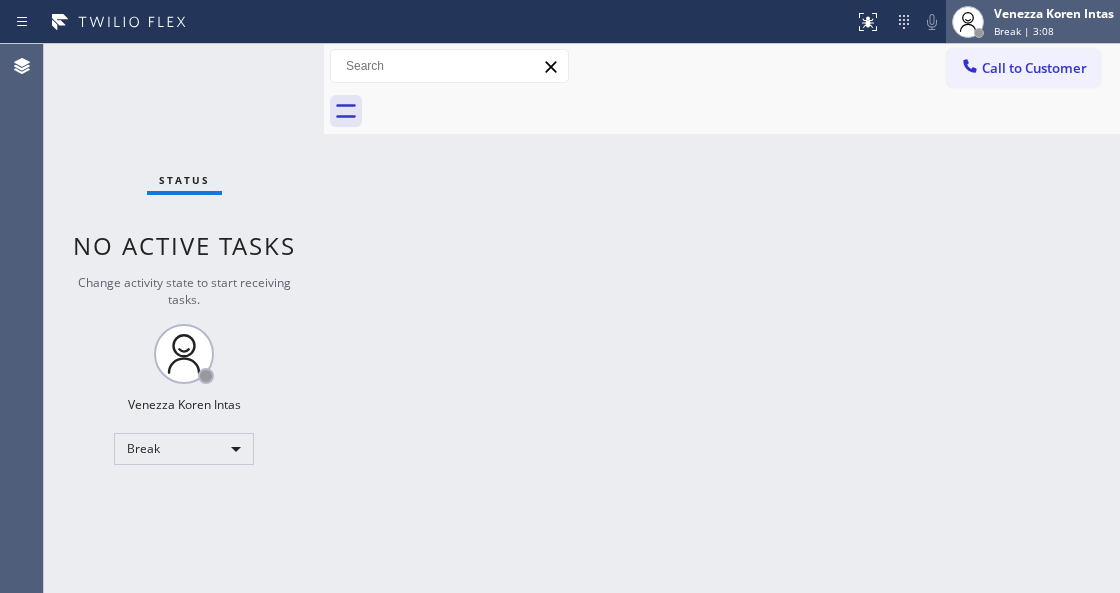 click on "Venezza Koren Intas" at bounding box center (1054, 13) 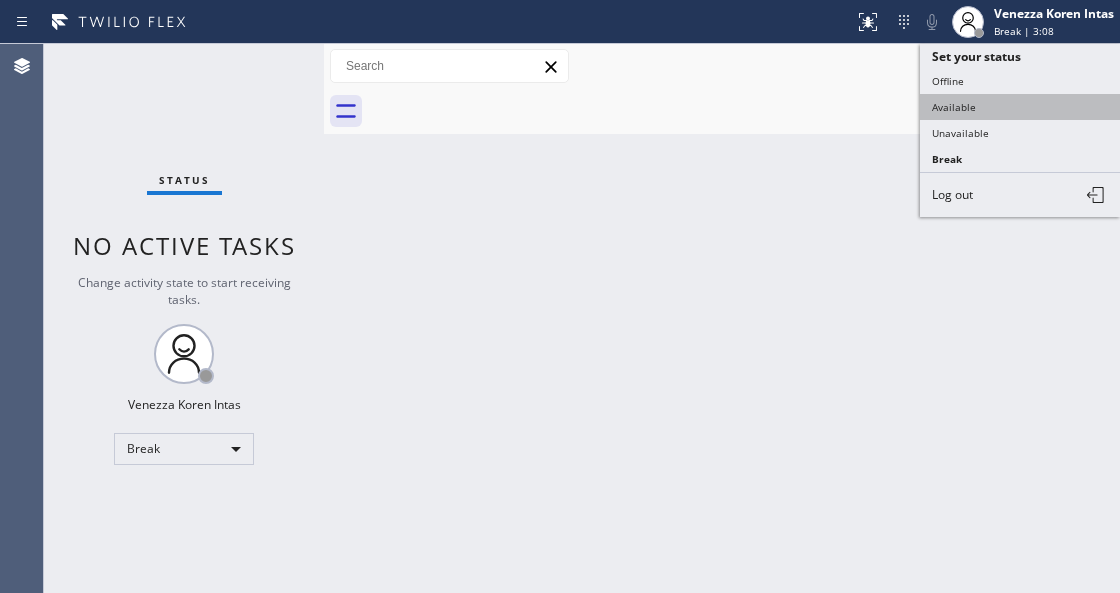 click on "Available" at bounding box center (1020, 107) 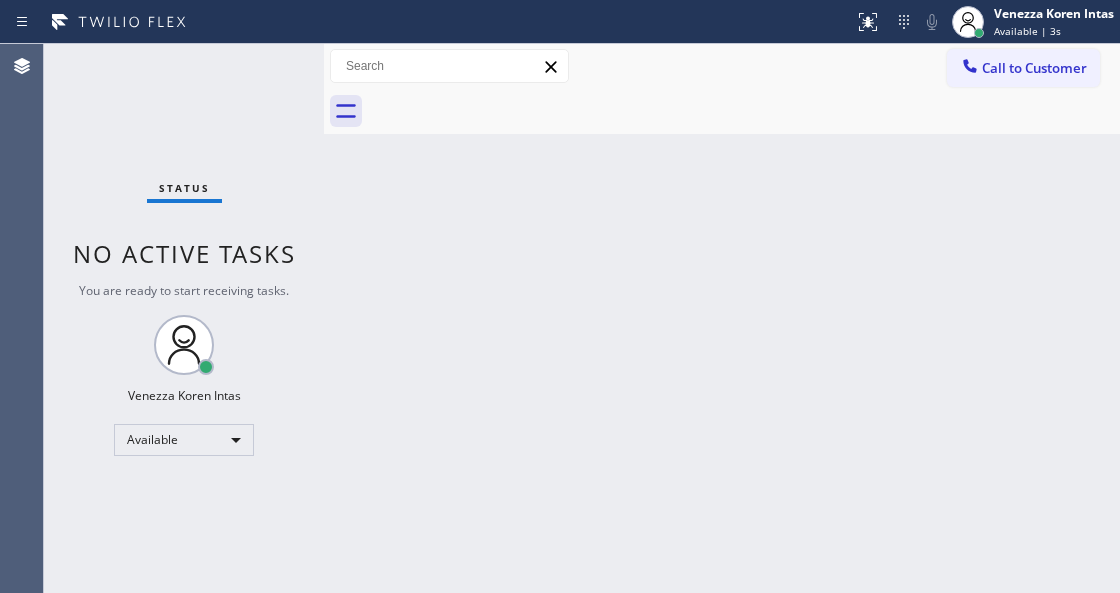 click on "Status No active tasks You are ready to start receiving tasks. Venezza Koren Intas Available" at bounding box center (184, 318) 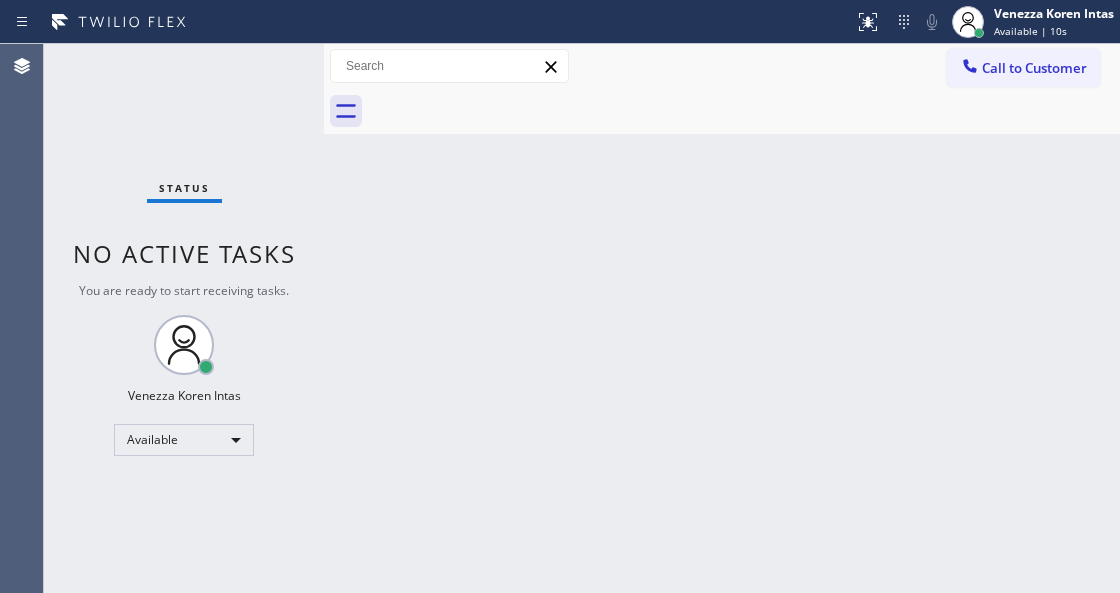 click on "Back to Dashboard Change Sender ID Customers Technicians Select a contact Outbound call Technician Search Technician Your caller id phone number Your caller id phone number Call Technician info Name   Phone none Address none Change Sender ID HVAC [PHONE] 5 Star Appliance [PHONE] Appliance Repair [PHONE] Plumbing [PHONE] Air Duct Cleaning [PHONE]  Electricians [PHONE] Cancel Change Check personal SMS Reset Change No tabs Call to Customer Outbound call Location Elite Sub-Zero Appliance Repair Your caller id phone number [PHONE] Customer number Call Outbound call Technician Search Technician Your caller id phone number Your caller id phone number Call" at bounding box center (722, 318) 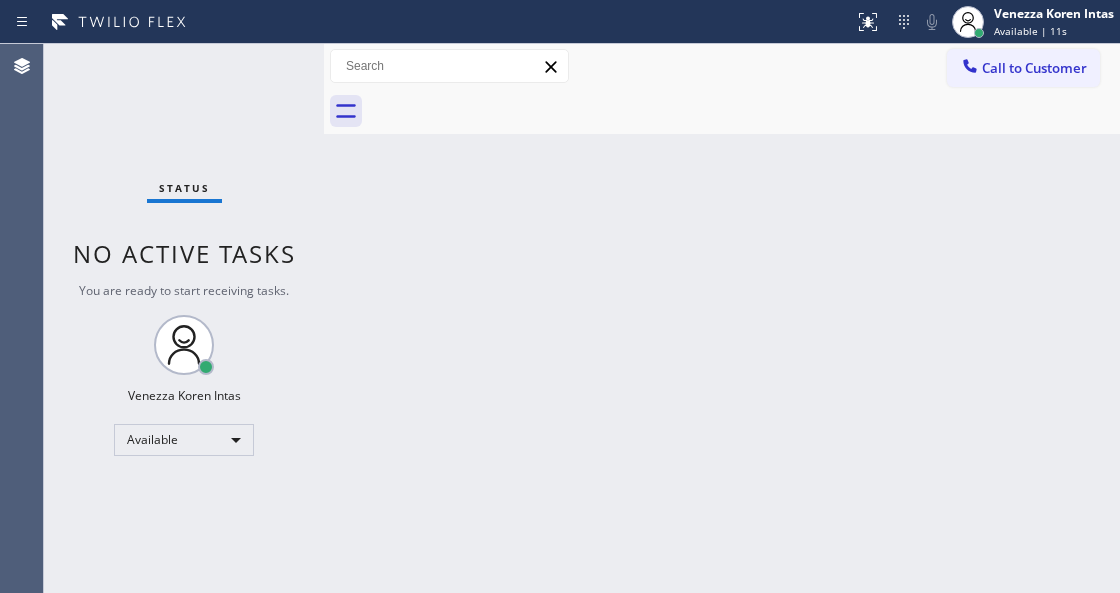 click on "Status No active tasks You are ready to start receiving tasks. Venezza Koren Intas Available" at bounding box center (184, 318) 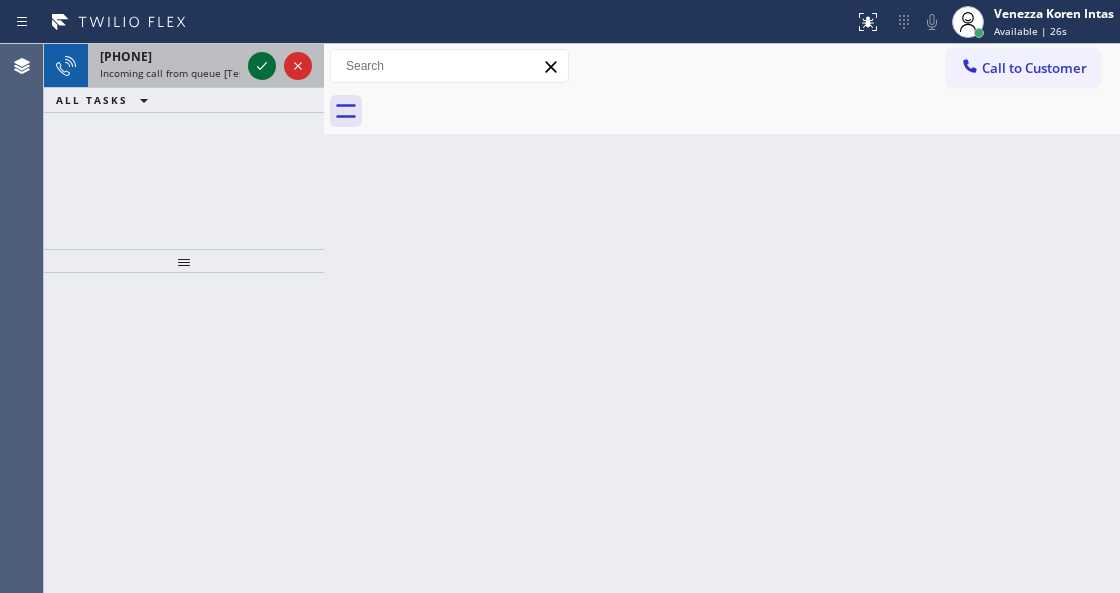 click 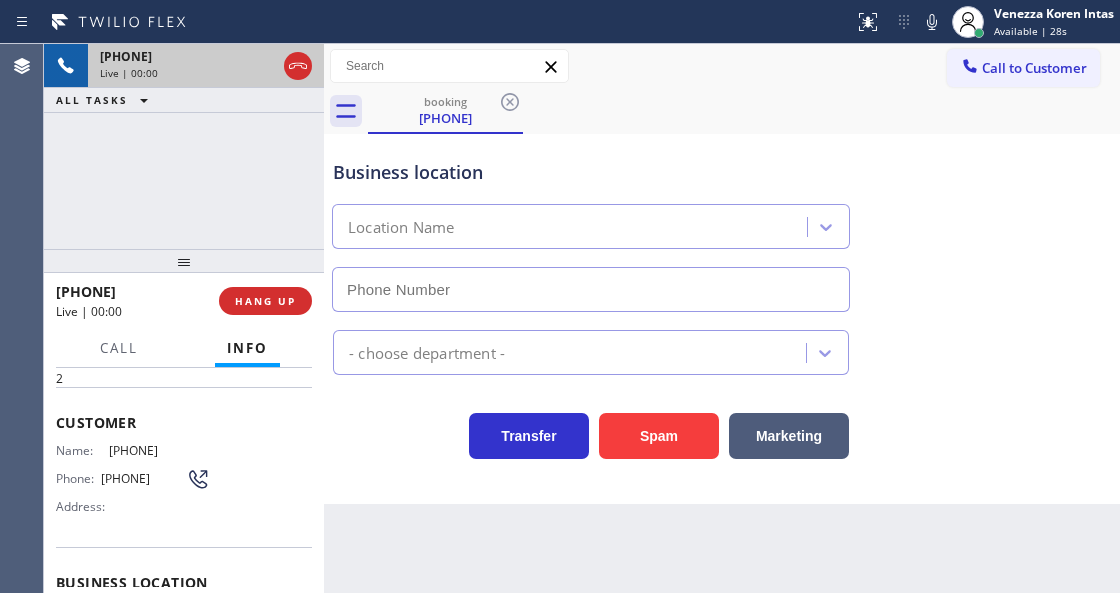 scroll, scrollTop: 133, scrollLeft: 0, axis: vertical 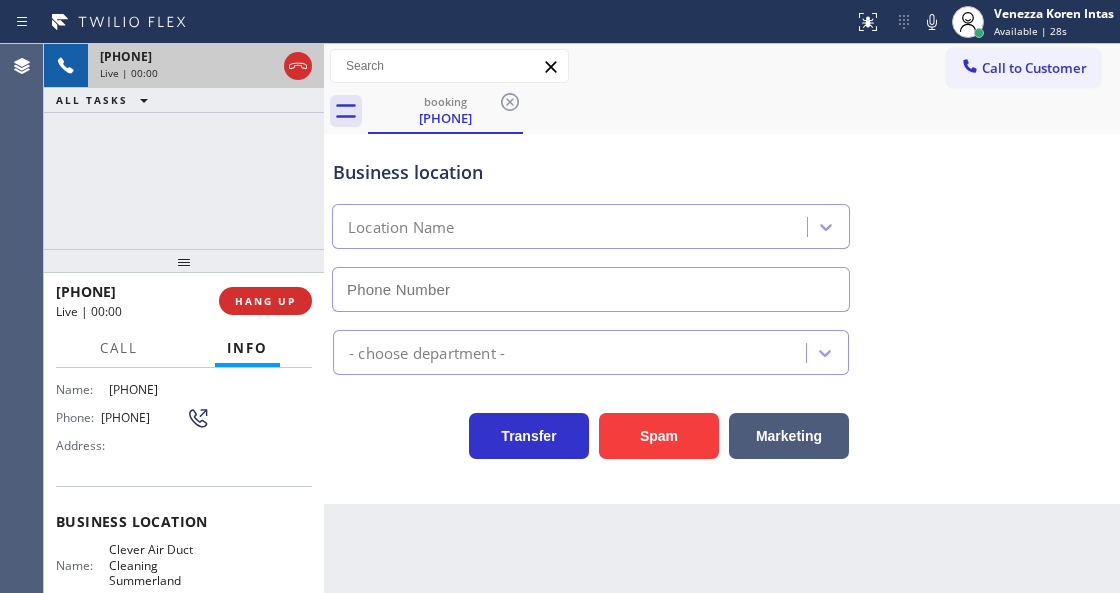 type on "[PHONE]" 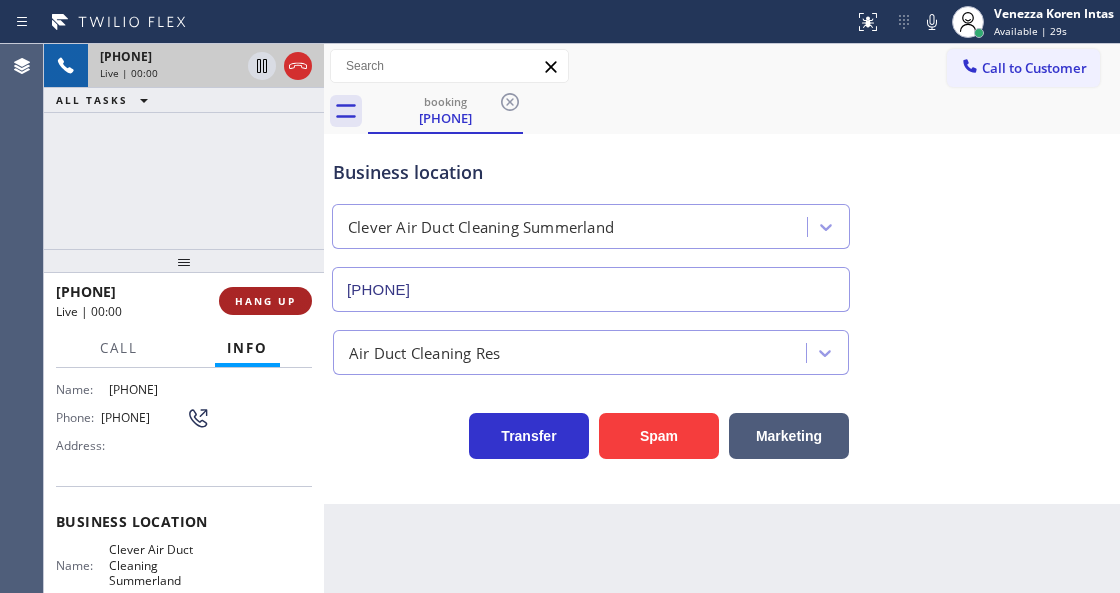 click on "HANG UP" at bounding box center (265, 301) 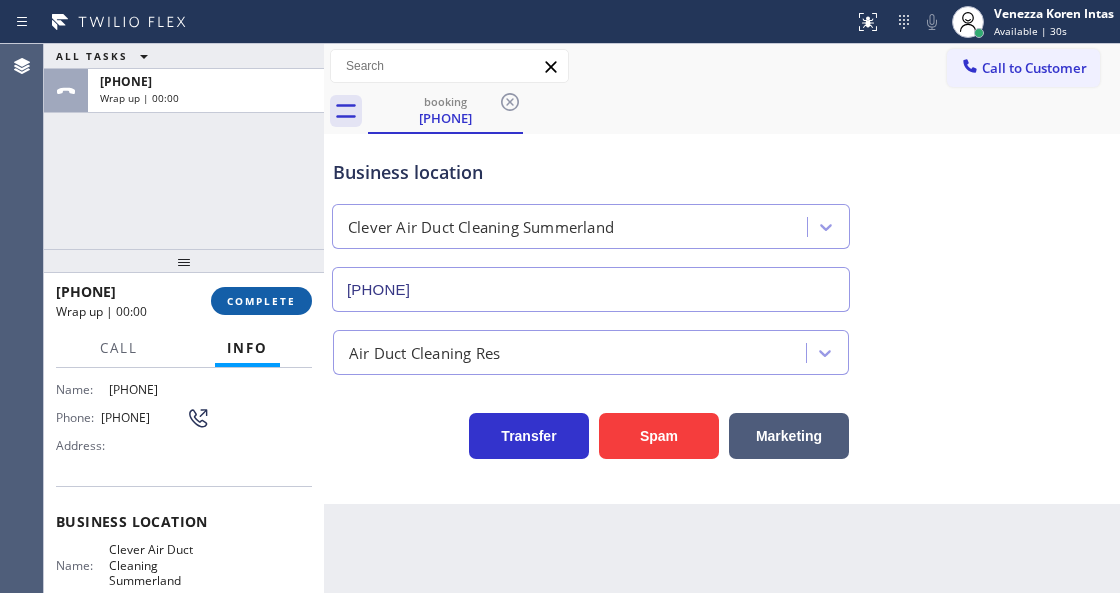 click on "COMPLETE" at bounding box center (261, 301) 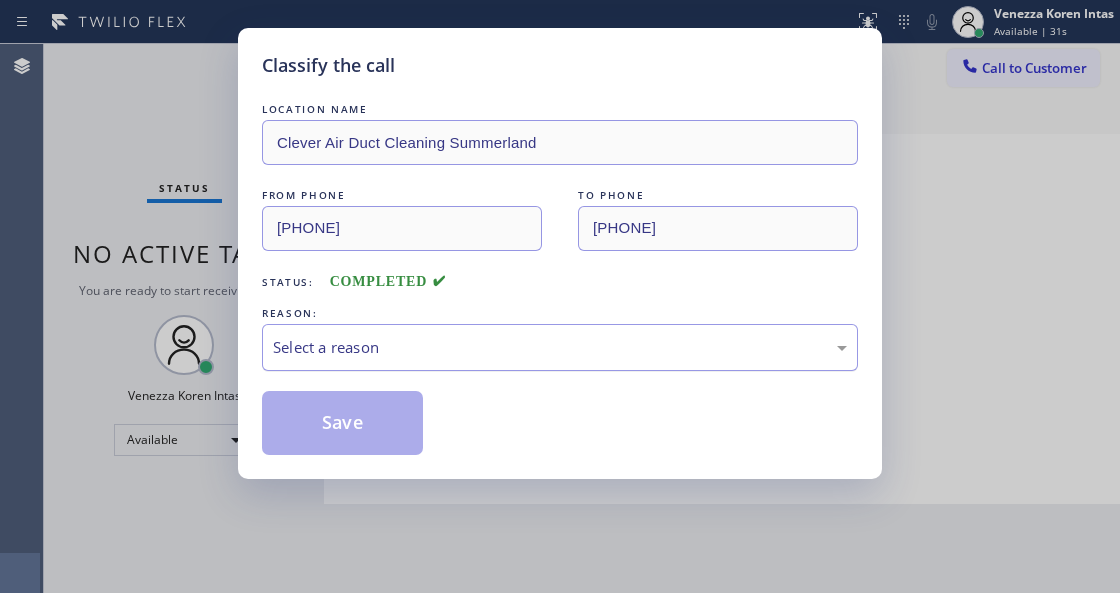 click on "Select a reason" at bounding box center [560, 347] 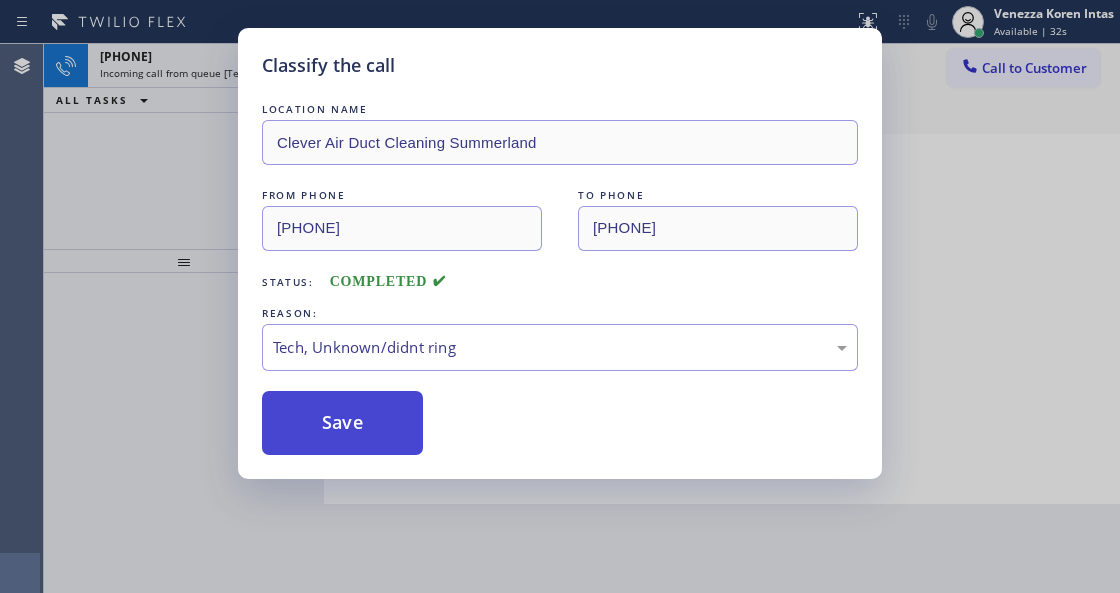 click on "Save" at bounding box center (342, 423) 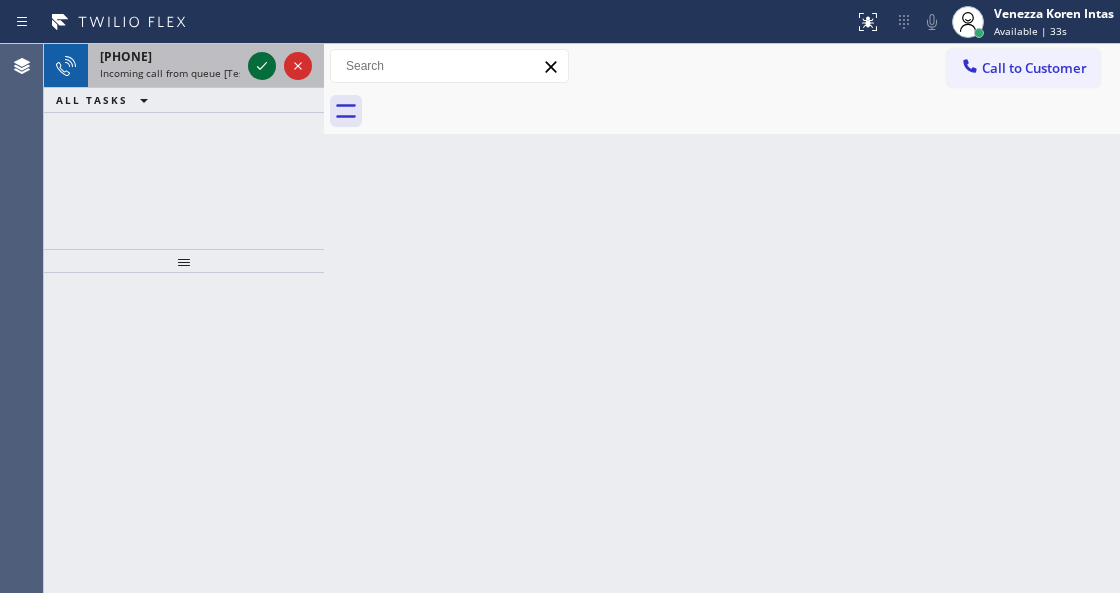 click 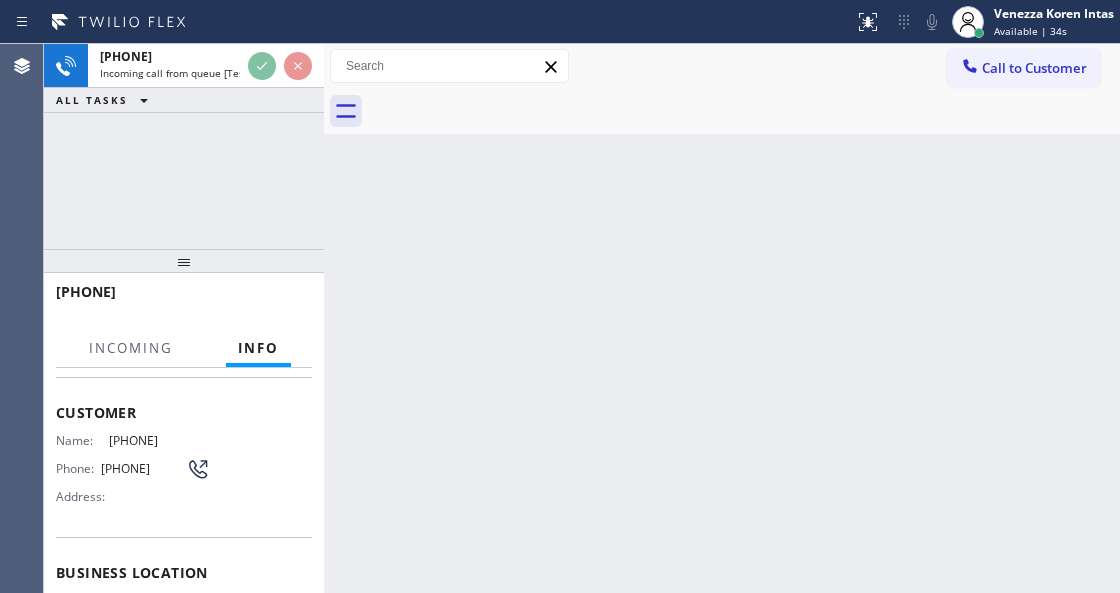 scroll, scrollTop: 200, scrollLeft: 0, axis: vertical 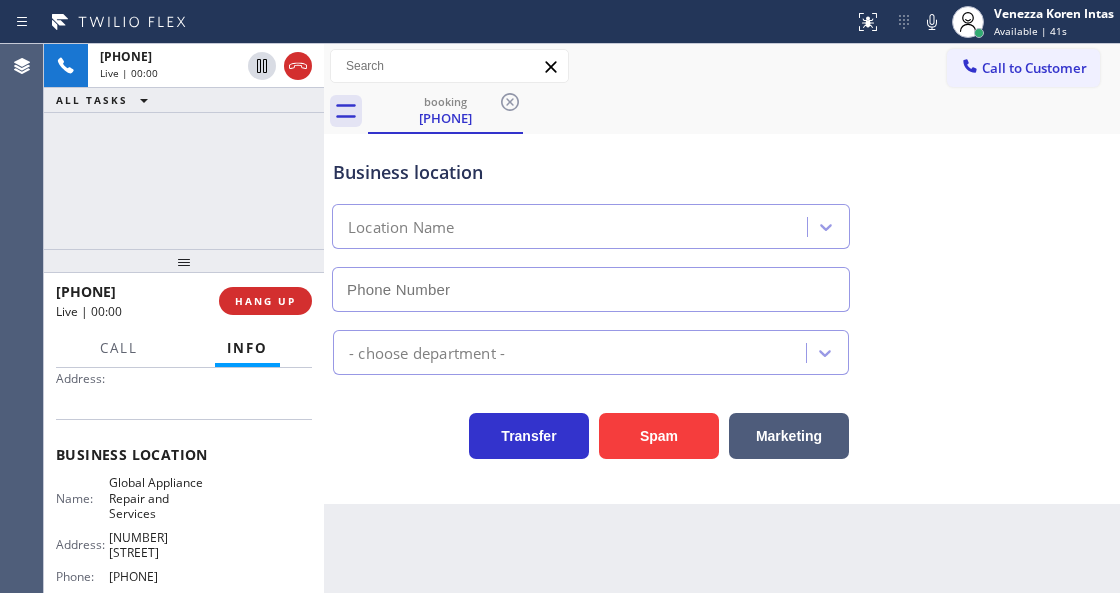 type on "[PHONE]" 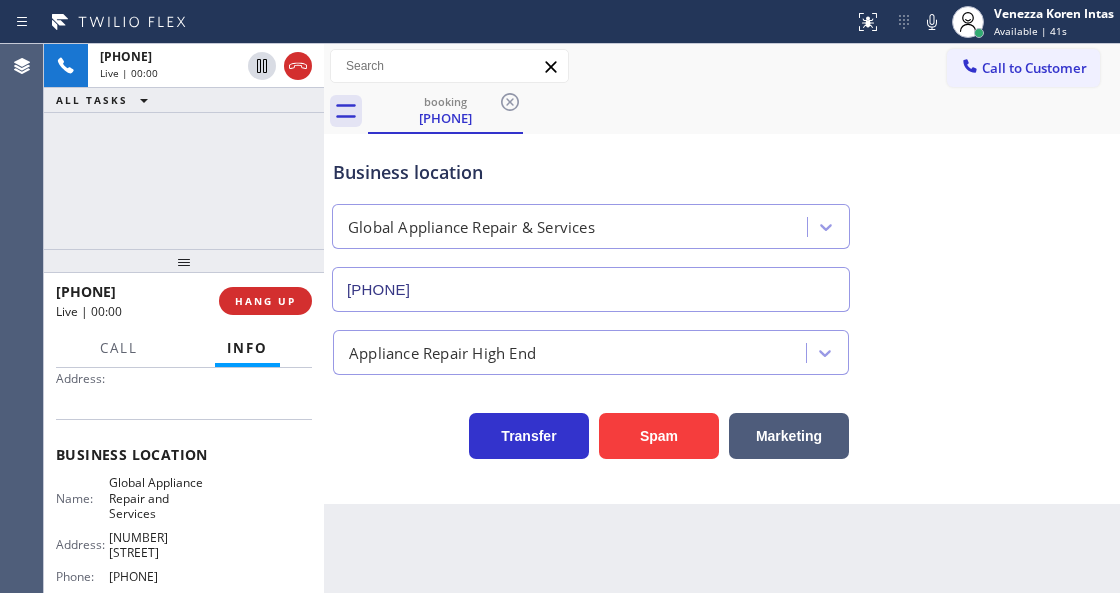 click on "[PHONE] Live | 00:00 ALL TASKS ALL TASKS ACTIVE TASKS TASKS IN WRAP UP" at bounding box center [184, 146] 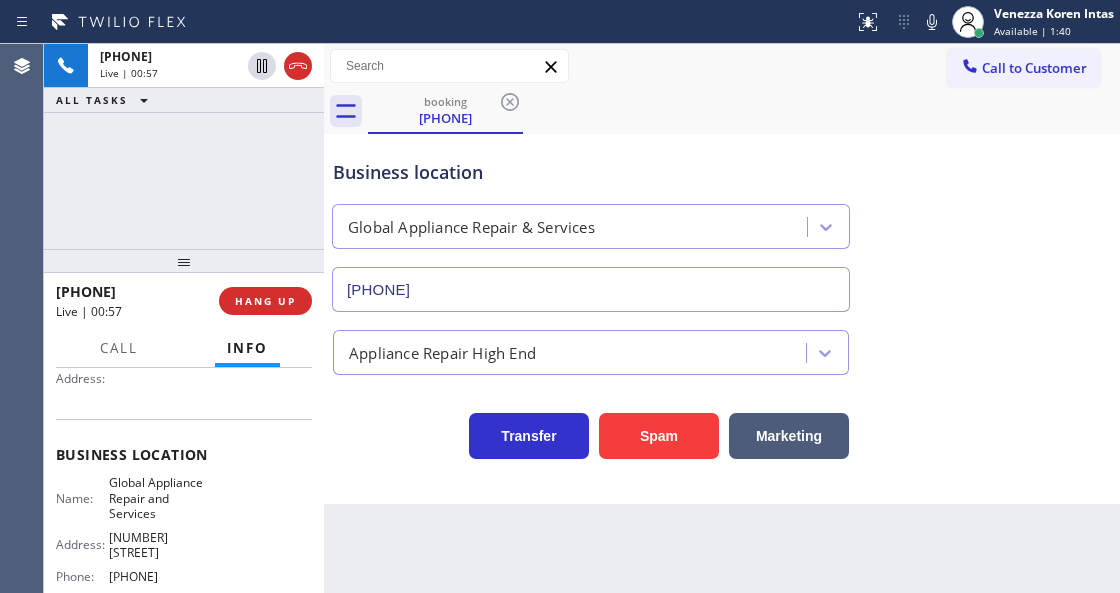 click on "Transfer Spam Marketing" at bounding box center (591, 431) 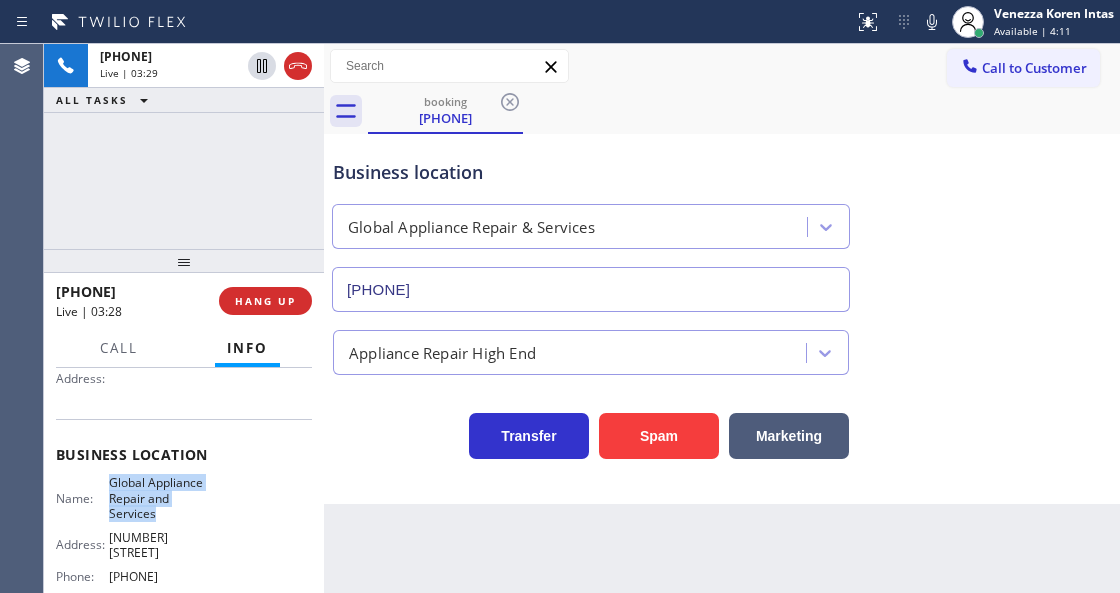 drag, startPoint x: 101, startPoint y: 472, endPoint x: 165, endPoint y: 519, distance: 79.40403 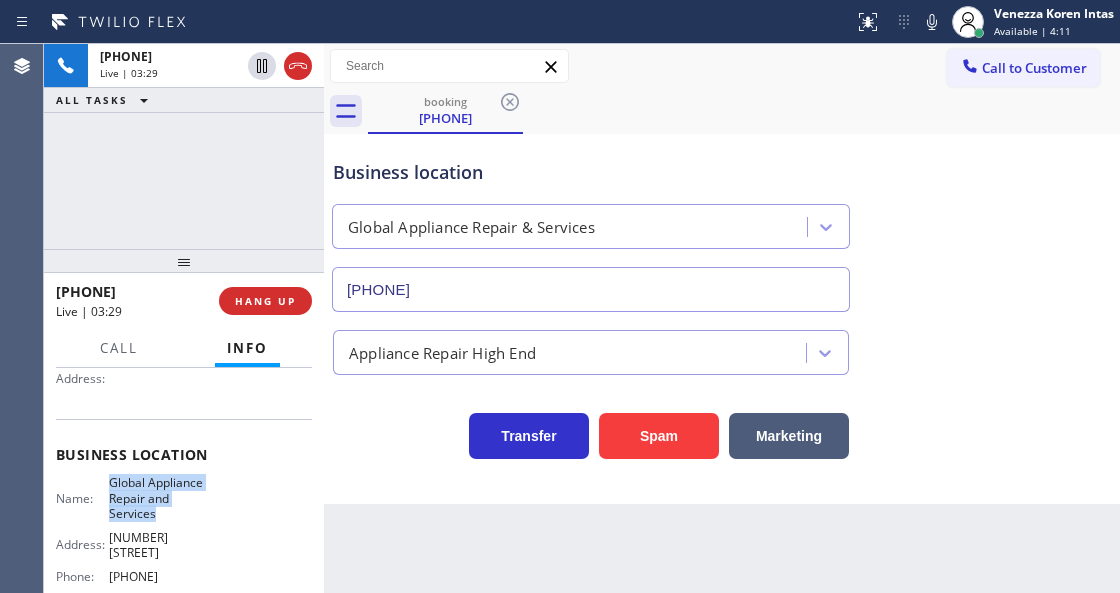copy on "Global Appliance Repair  and  Services" 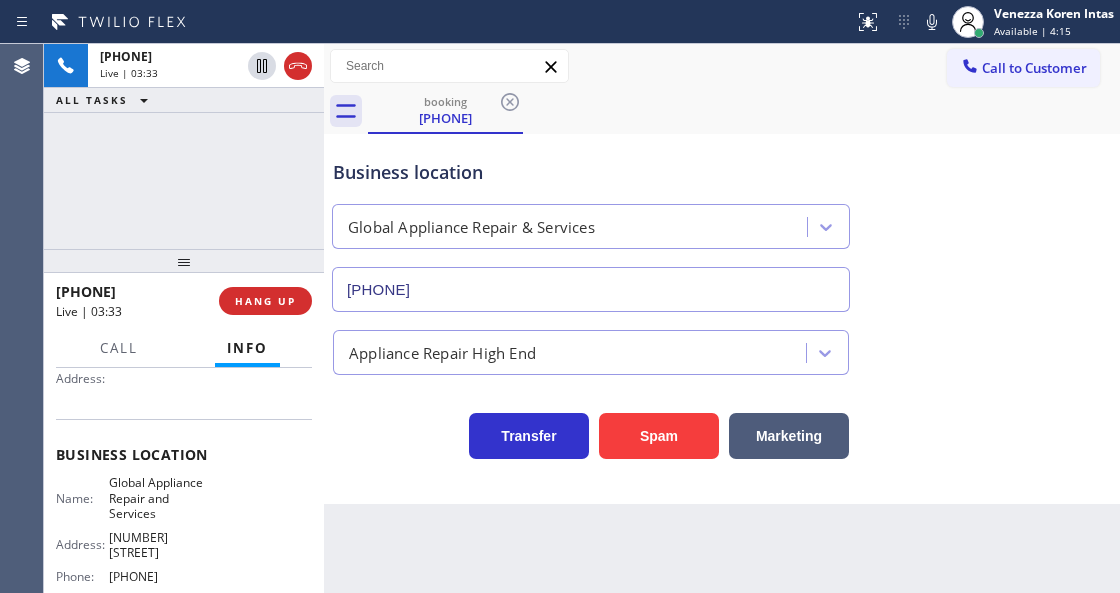 drag, startPoint x: 924, startPoint y: 56, endPoint x: 910, endPoint y: 16, distance: 42.379242 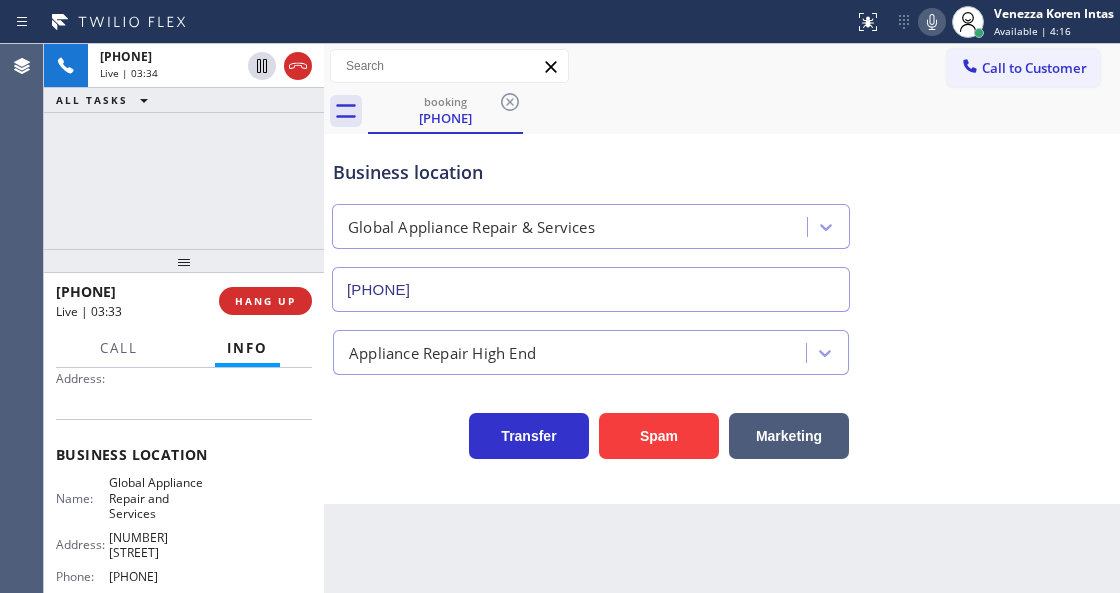 click 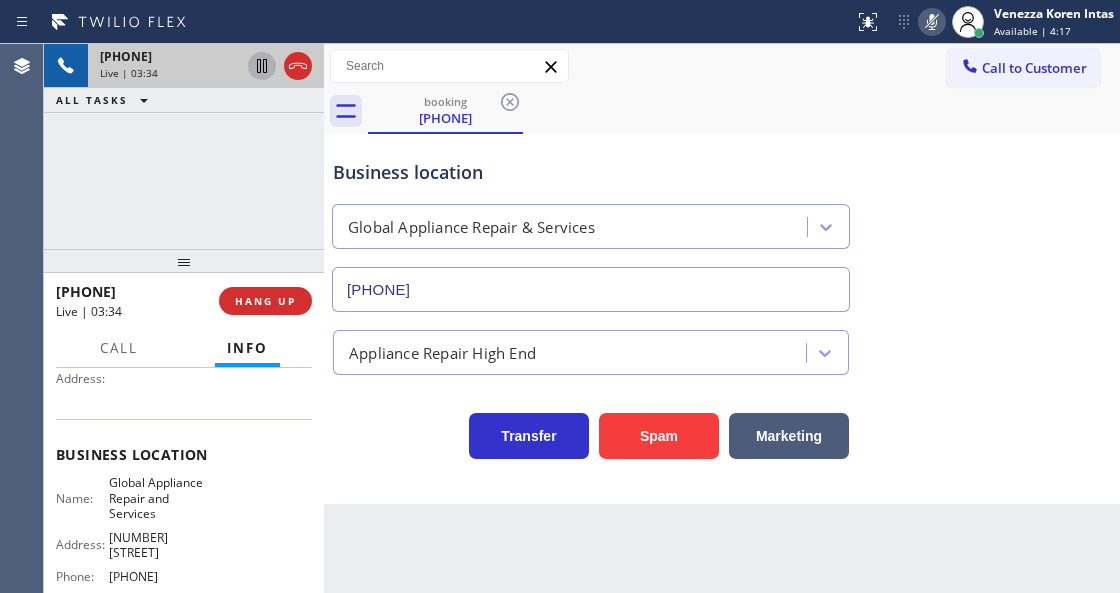 click 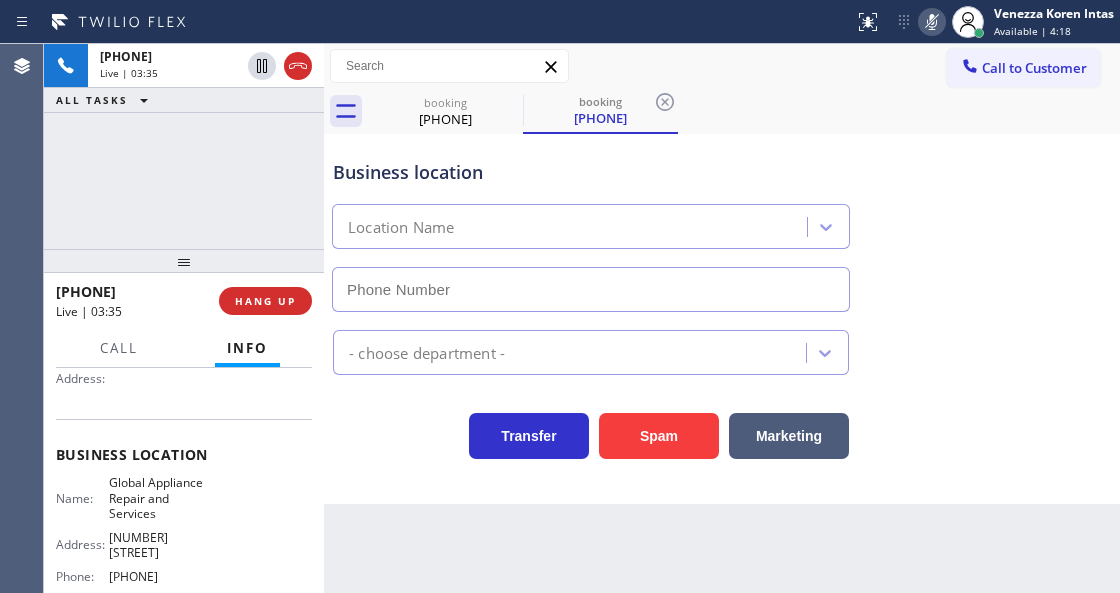 click on "Back to Dashboard Change Sender ID Customers Technicians Select a contact Outbound call Technician Search Technician Your caller id phone number Your caller id phone number Call Technician info Name Phone none Address none Change Sender ID HVAC [PHONE] 5 Star Appliance [PHONE] Appliance Repair [PHONE] Plumbing [PHONE] Air Duct Cleaning [PHONE] Electricians [PHONE] Cancel Change Check personal SMS Reset Change booking [PHONE] booking [PHONE] Call to Customer Outbound call Location Elite Sub-Zero Appliance Repair Your caller id phone number [PHONE] Customer number Call Outbound call Technician Search Technician Your caller id phone number Your caller id phone number Call booking [PHONE] booking [PHONE] Business location Global Appliance Repair & Services [PHONE] Appliance Repair High End Transfer Spam Marketing Business location Location Name - choose department - Transfer Spam Marketing" at bounding box center [722, 318] 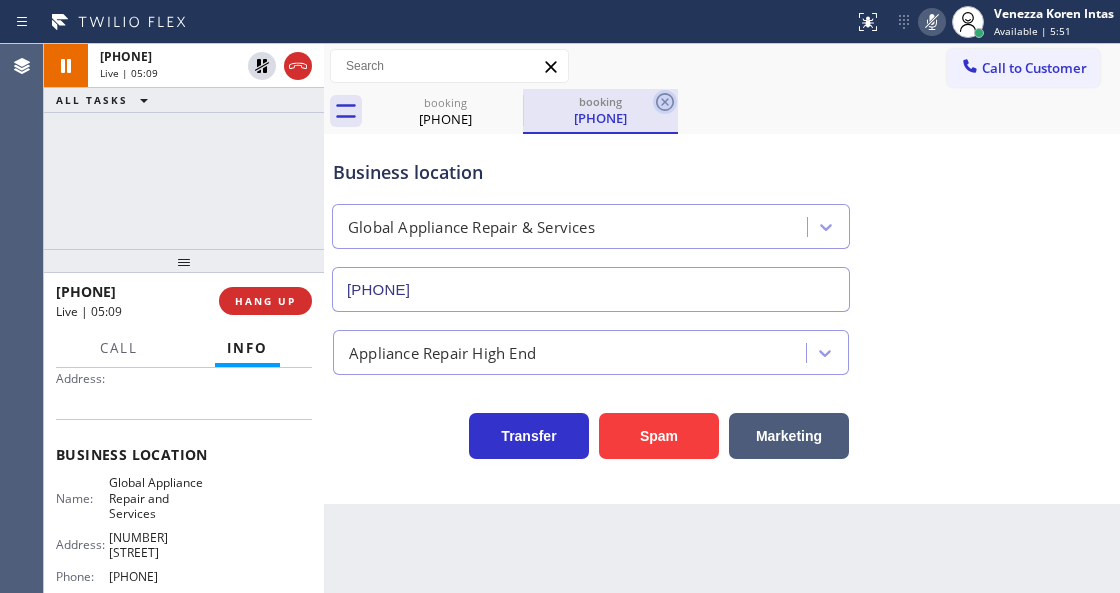 click 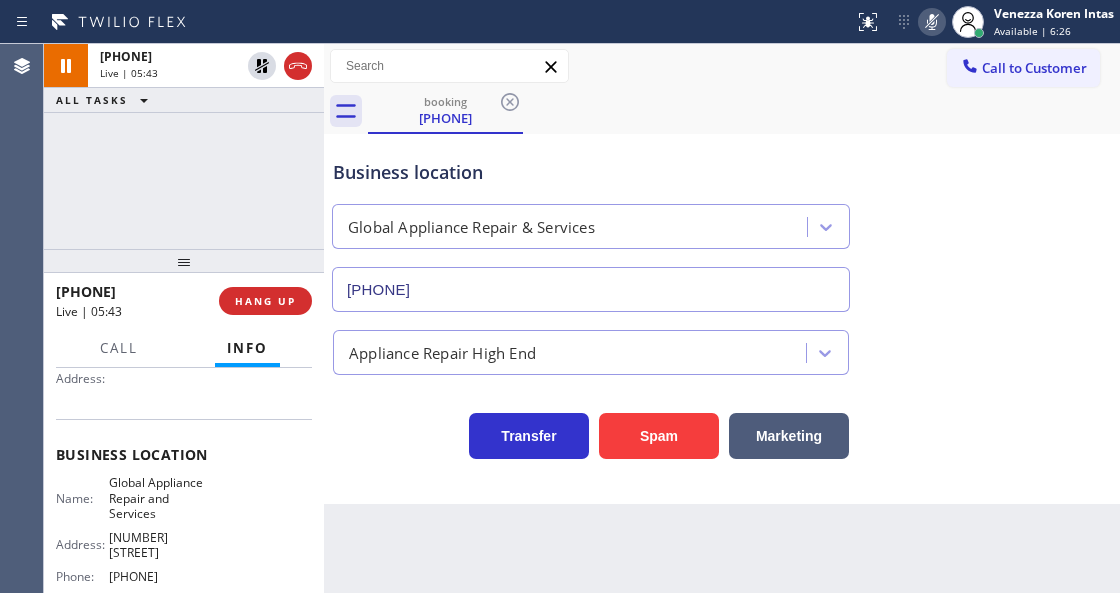 click 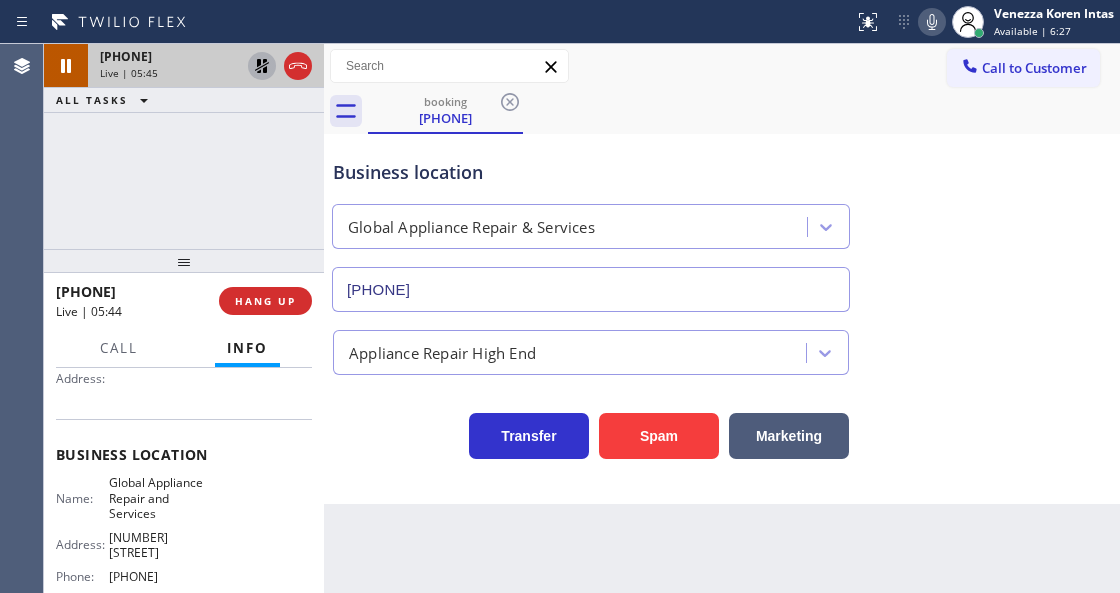 click 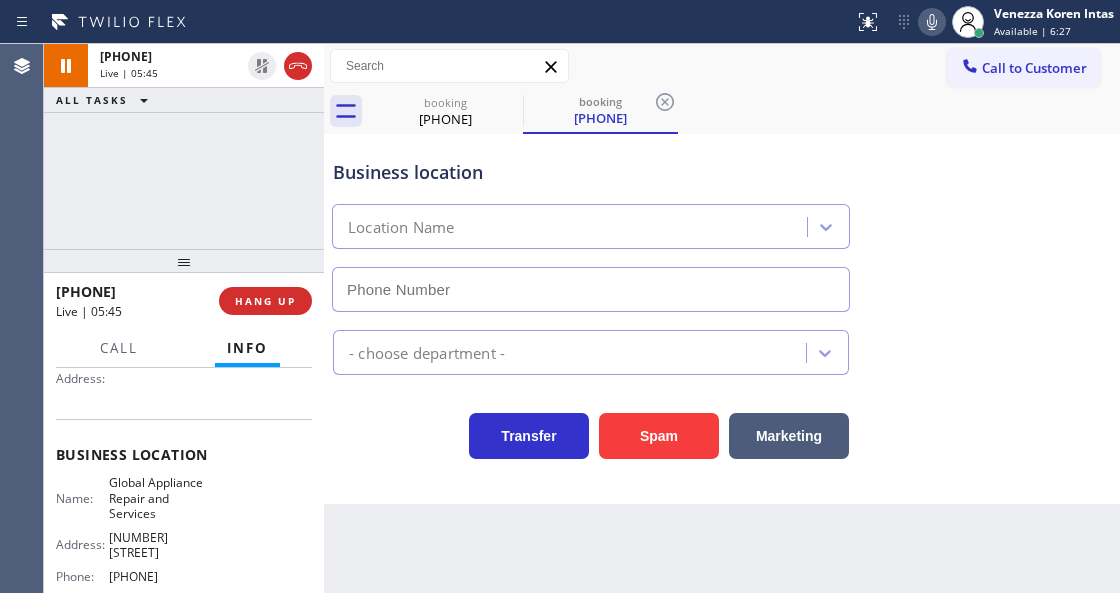 type on "[PHONE]" 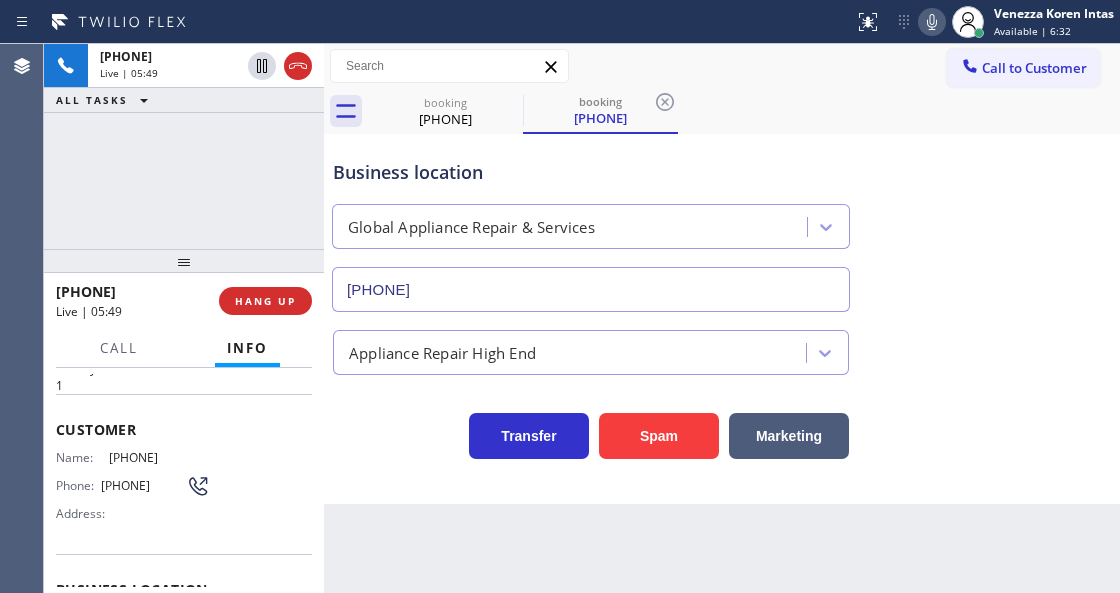scroll, scrollTop: 0, scrollLeft: 0, axis: both 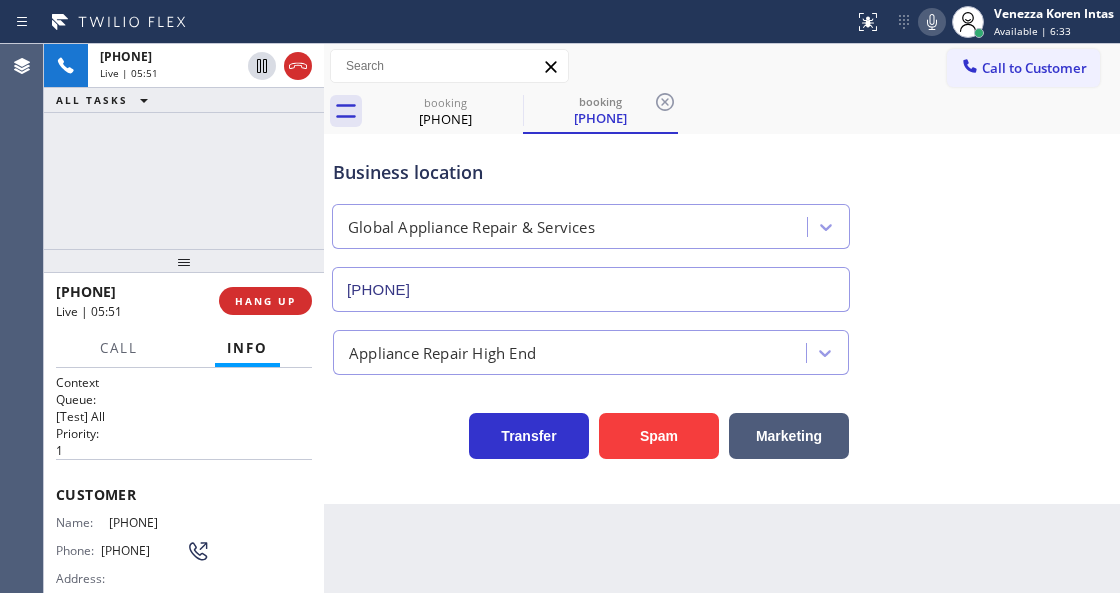 drag, startPoint x: 212, startPoint y: 524, endPoint x: 98, endPoint y: 516, distance: 114.28036 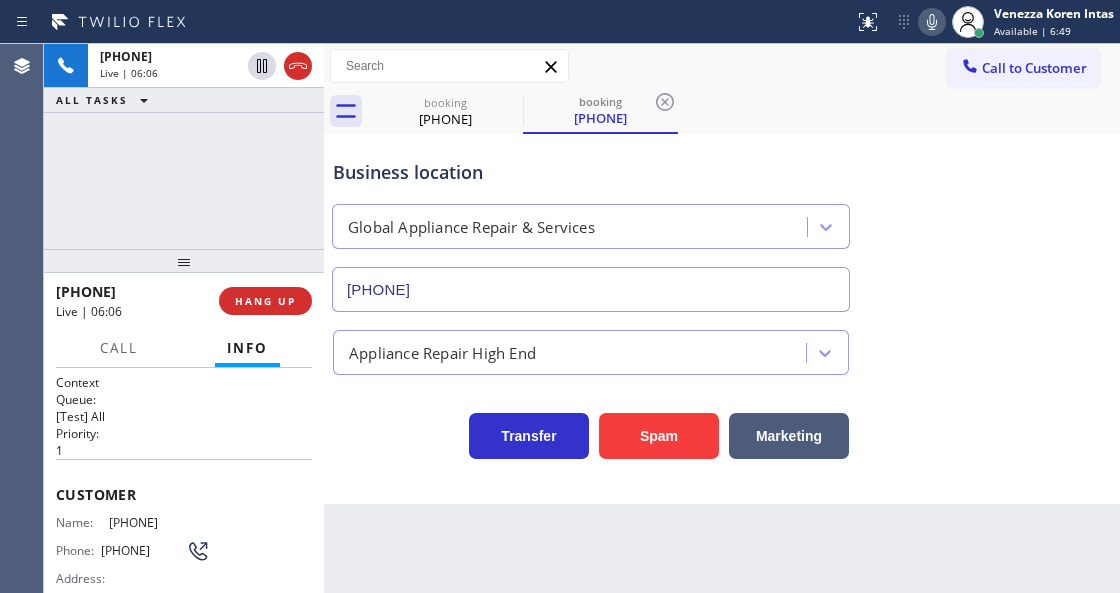 copy on "[PHONE]" 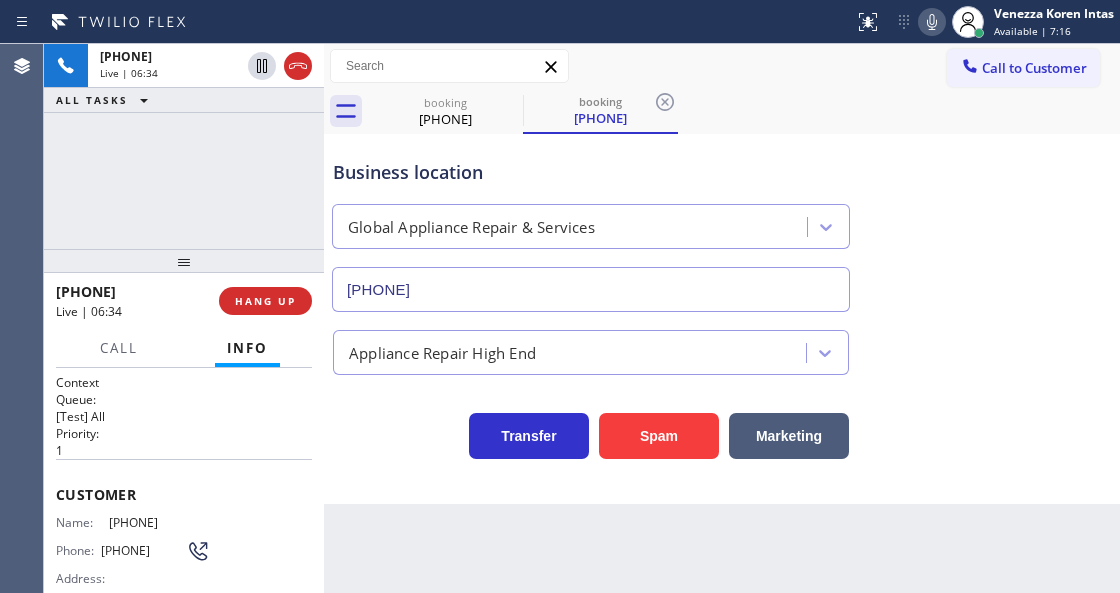 click 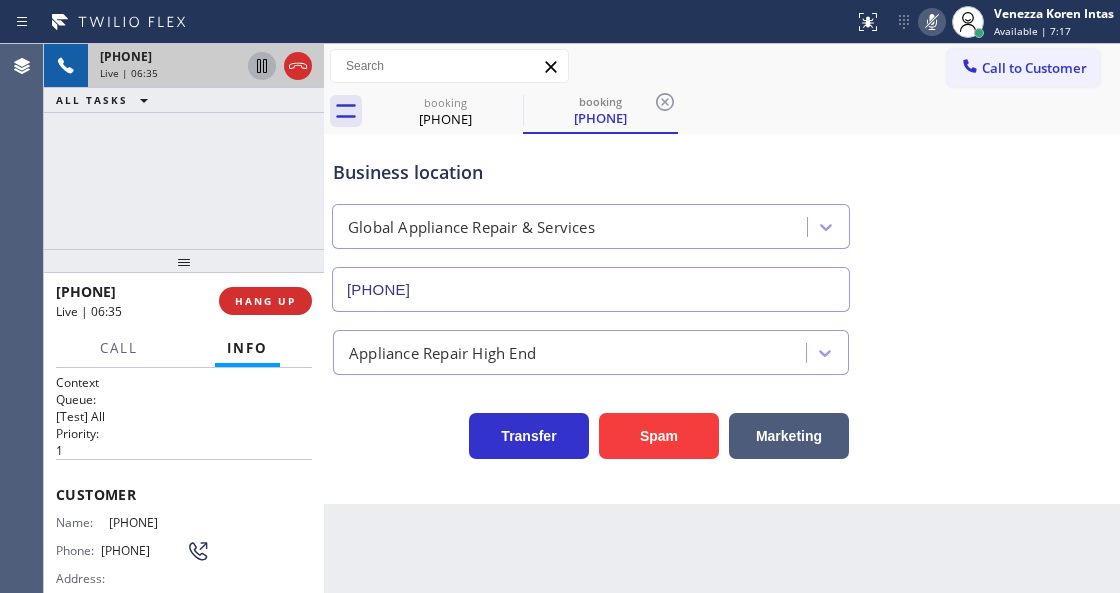 click 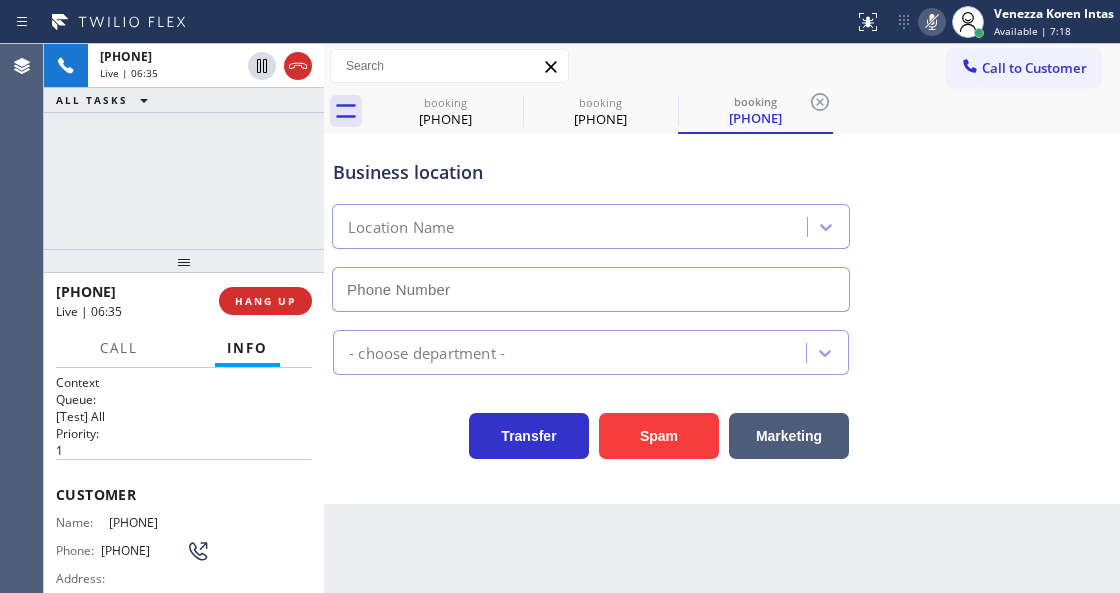 type on "[PHONE]" 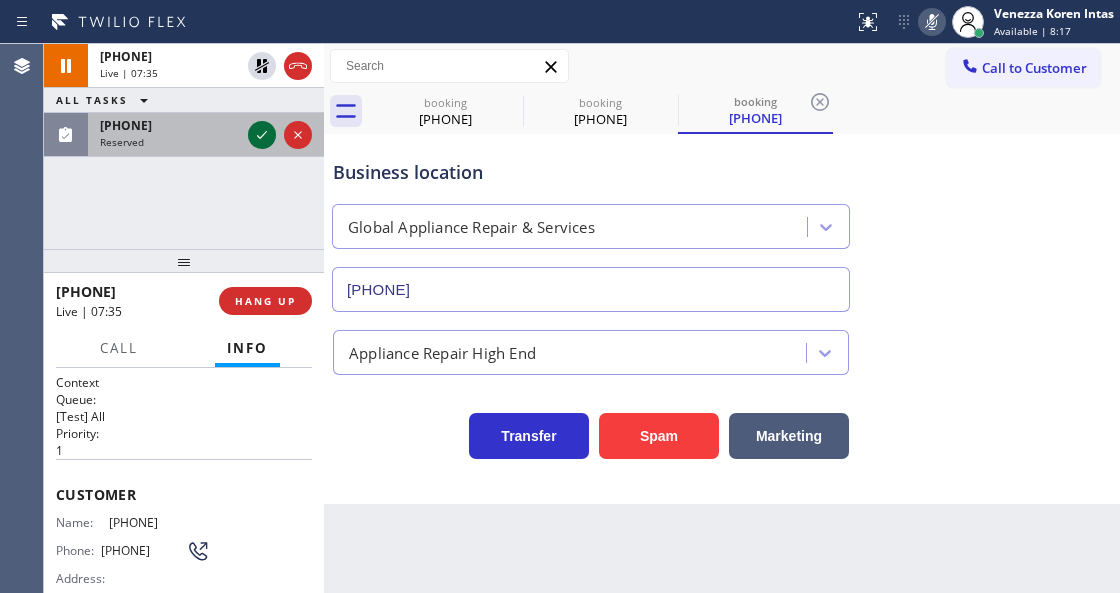 click 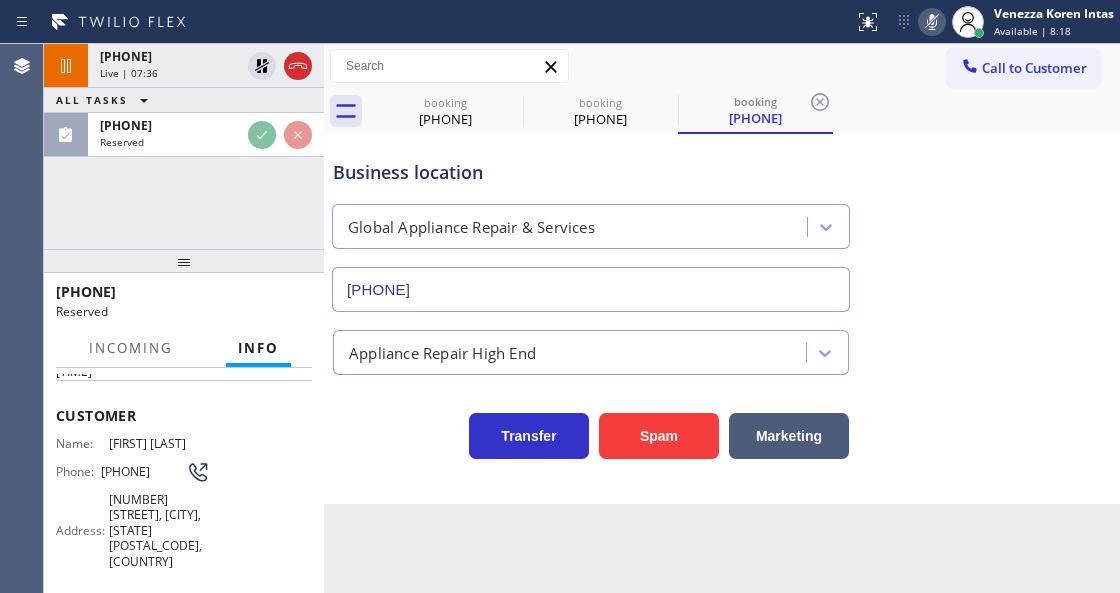 scroll, scrollTop: 133, scrollLeft: 0, axis: vertical 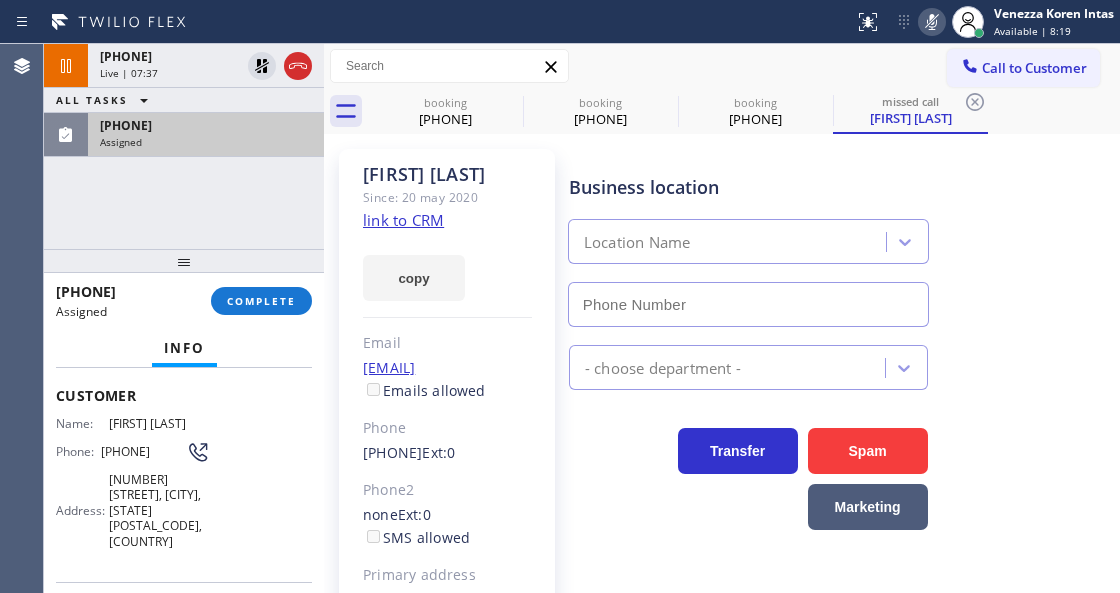 click on "Assigned" at bounding box center [206, 142] 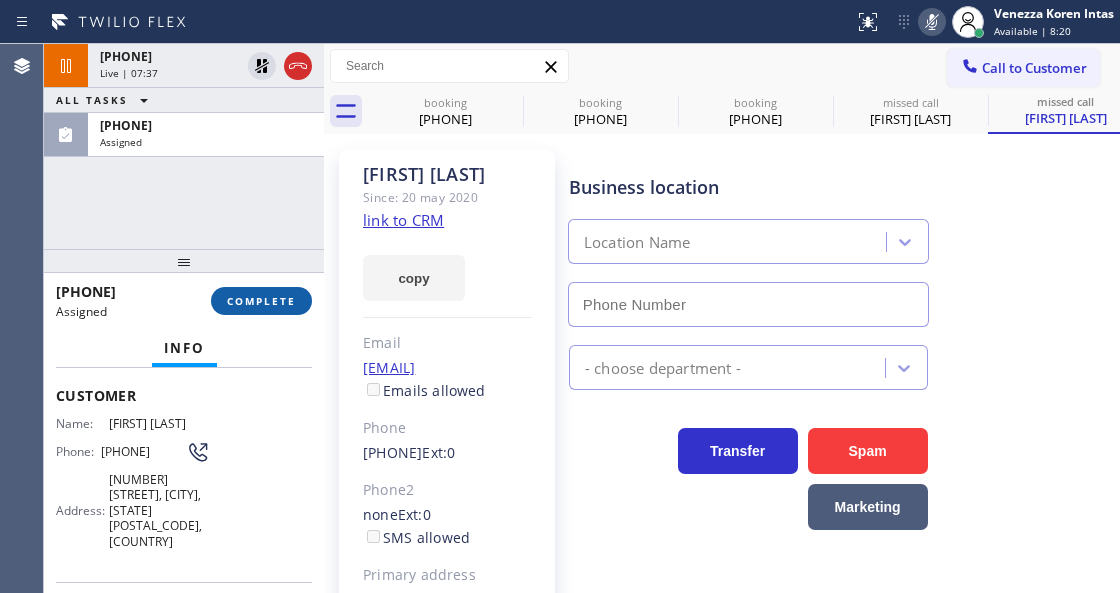 click on "COMPLETE" at bounding box center (261, 301) 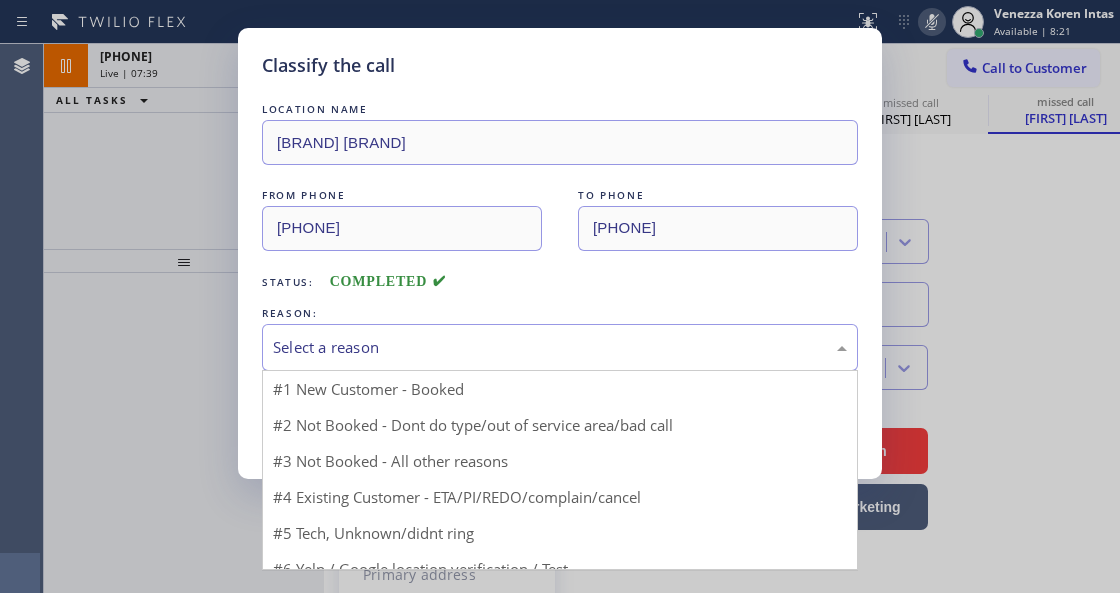 click on "Select a reason" at bounding box center [560, 347] 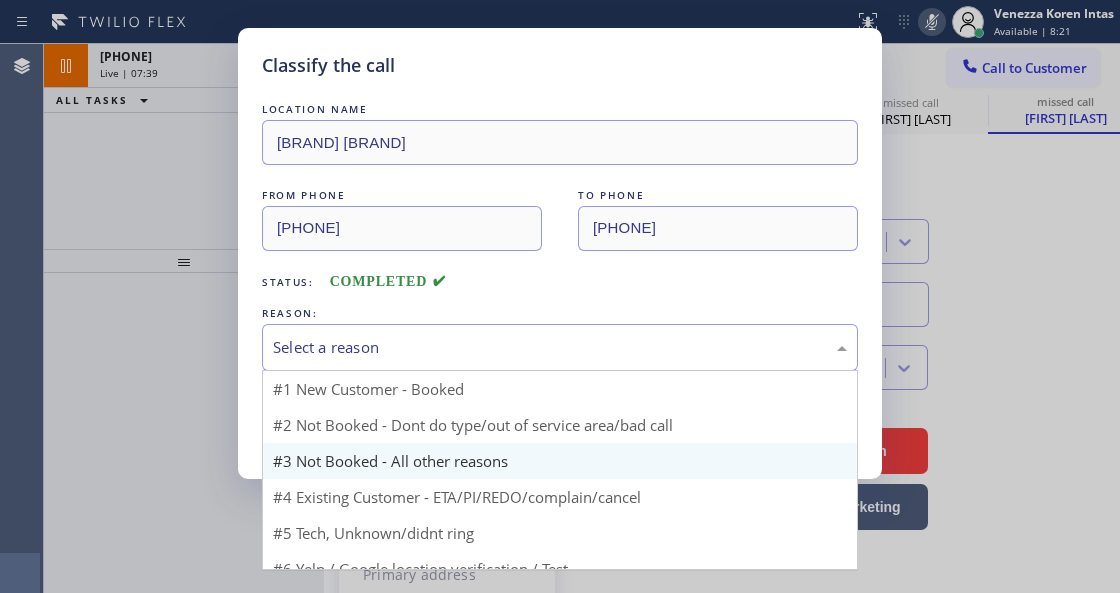 type on "[PHONE]" 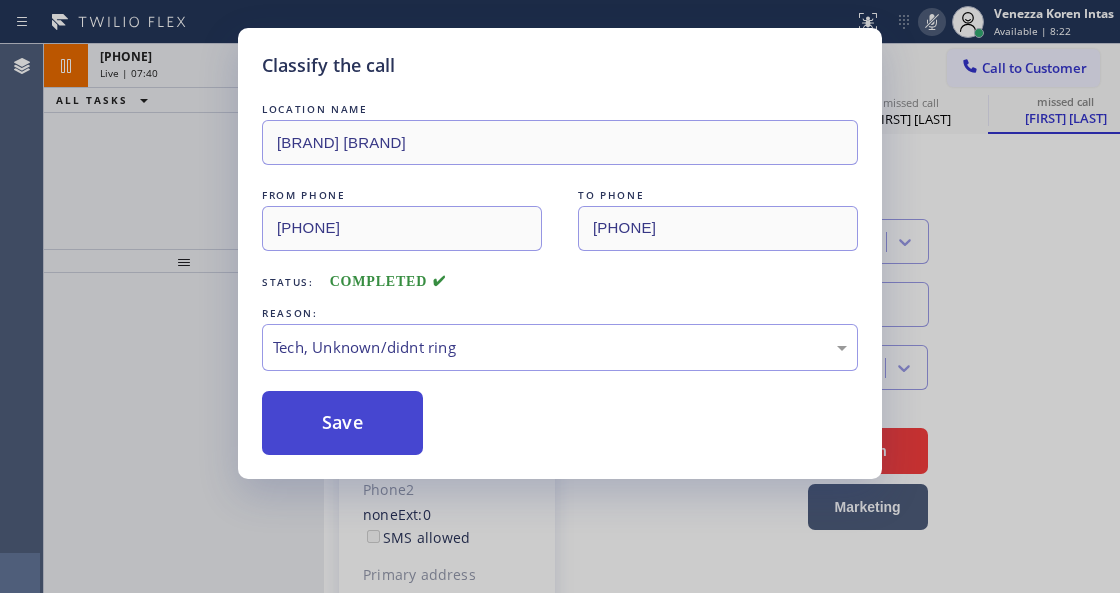 click on "Save" at bounding box center [342, 423] 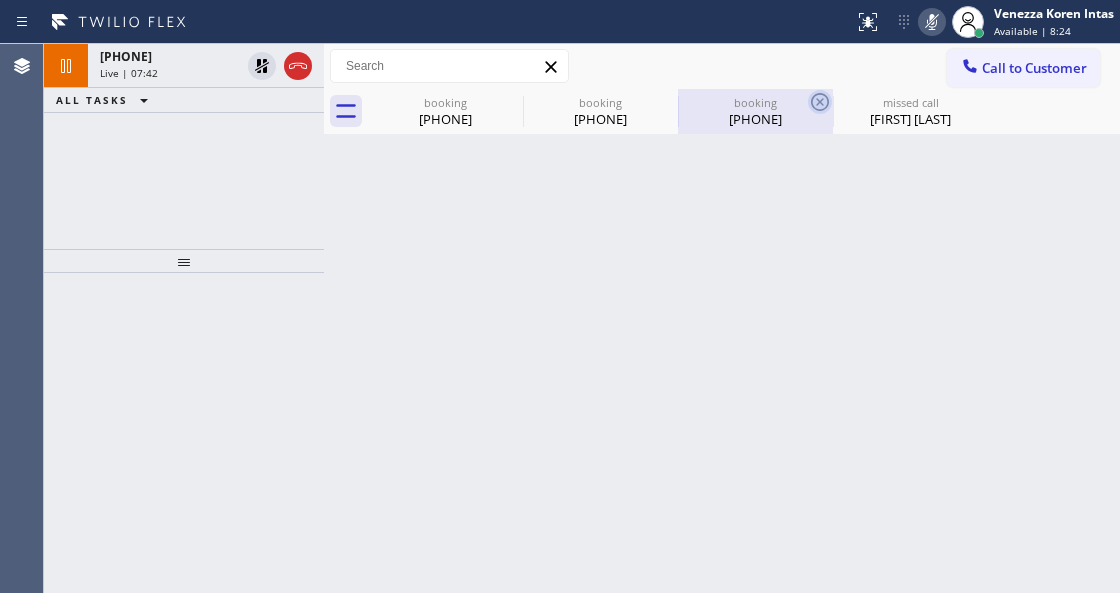 click 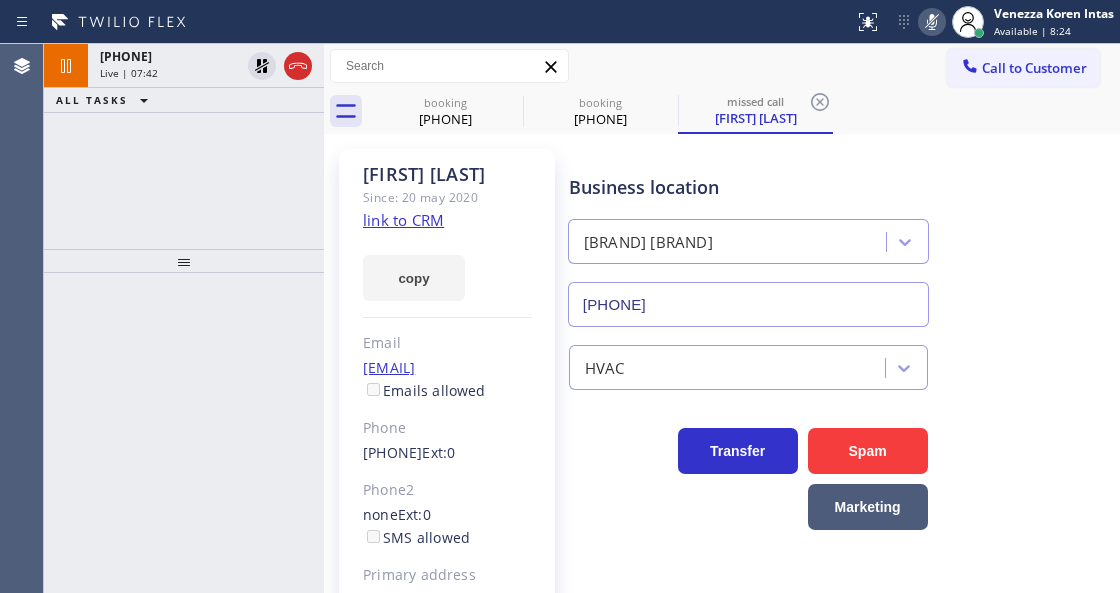 click 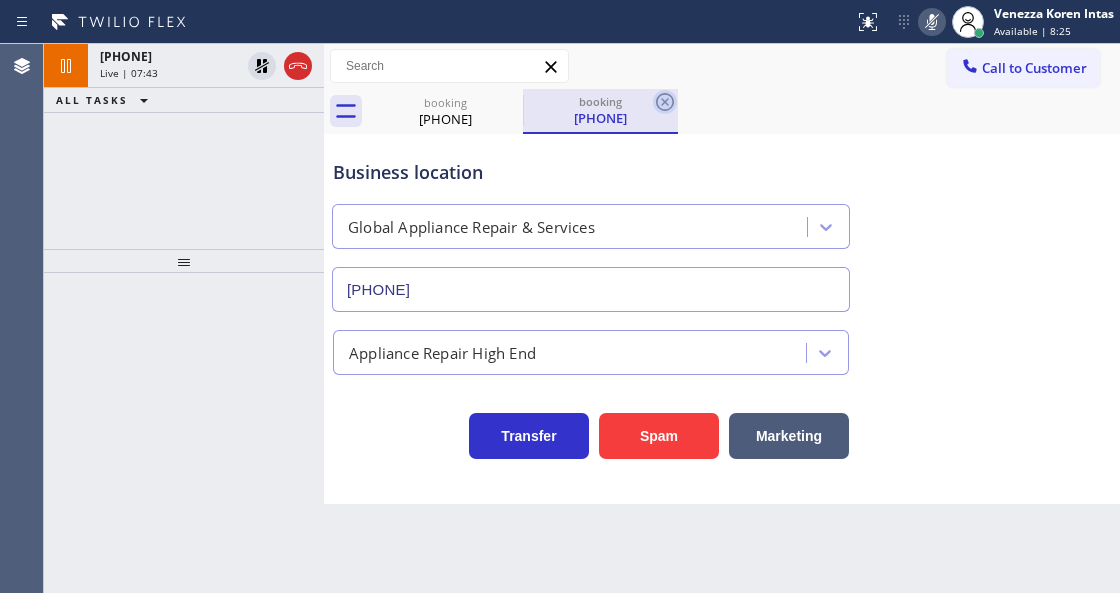 click 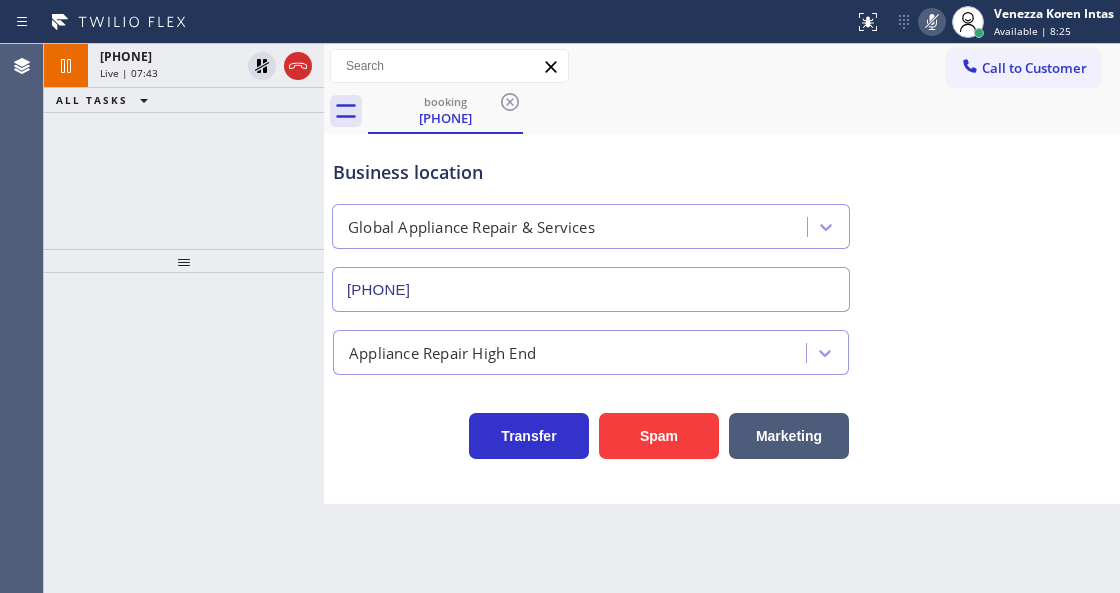 click on "booking [PHONE]" at bounding box center [744, 111] 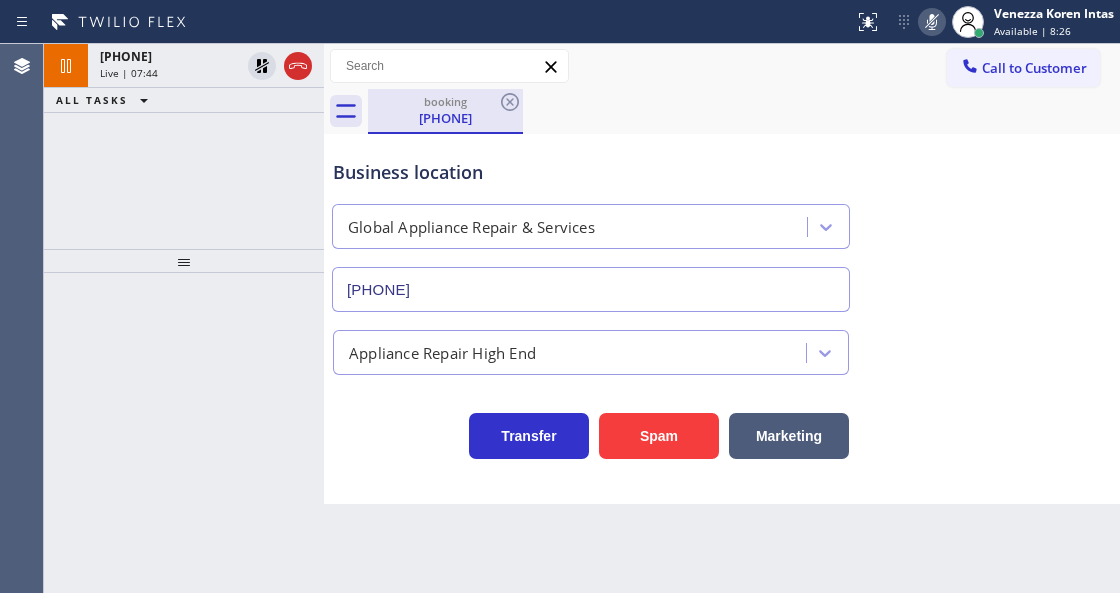 click on "booking" at bounding box center (445, 101) 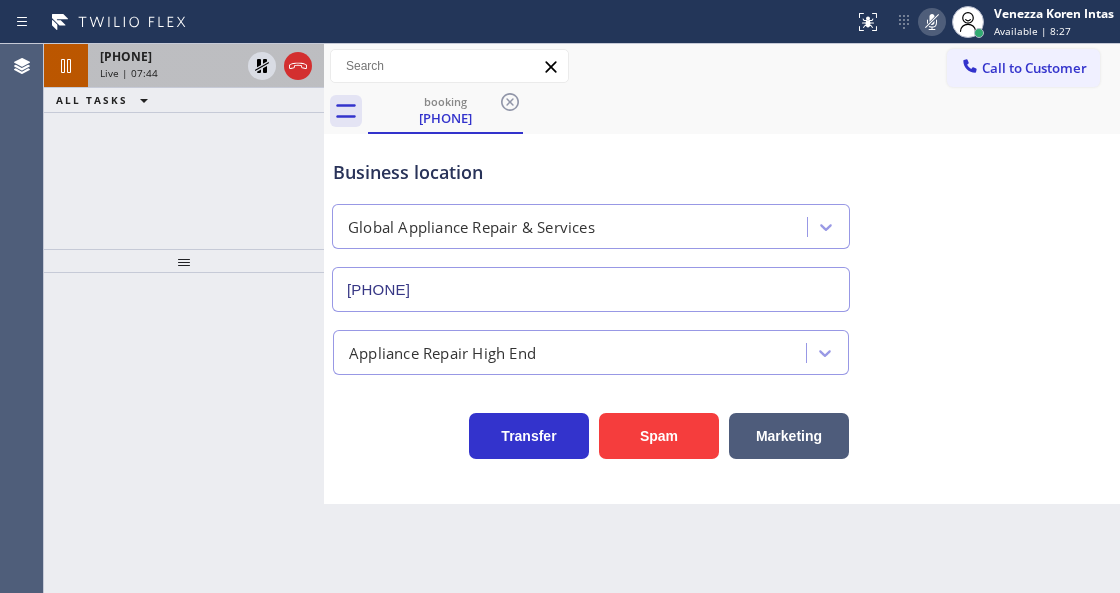click on "Live | 07:44" at bounding box center (129, 73) 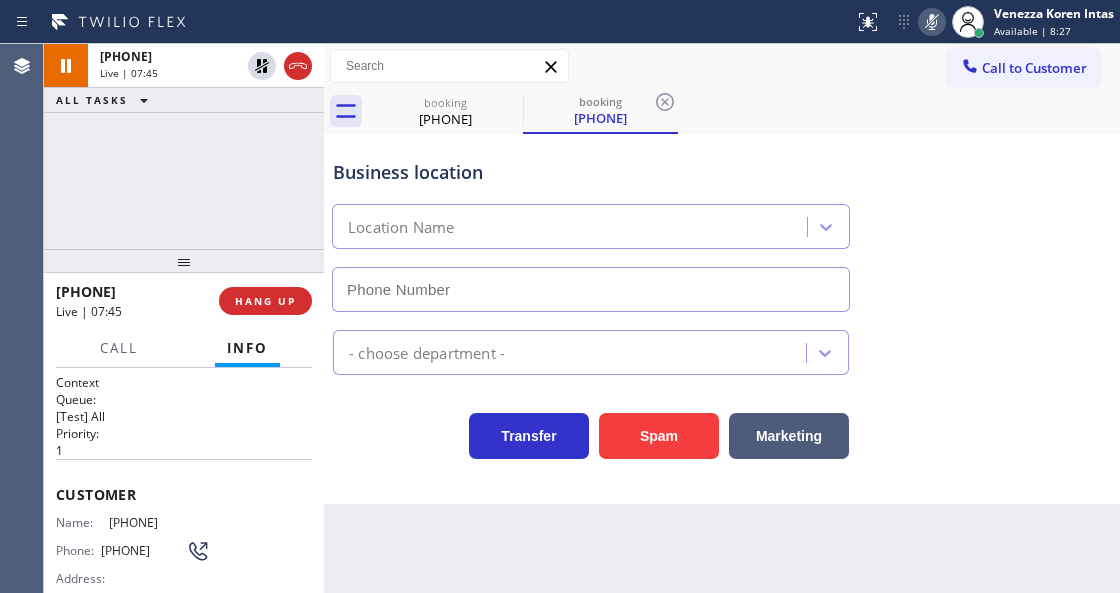type on "[PHONE]" 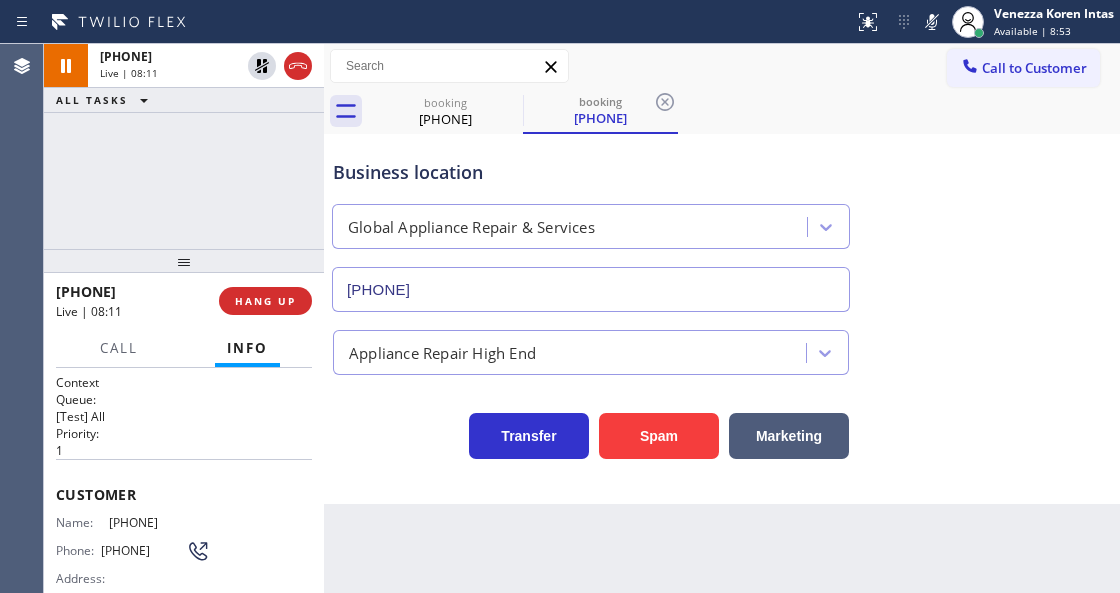 drag, startPoint x: 928, startPoint y: 22, endPoint x: 772, endPoint y: 134, distance: 192.04166 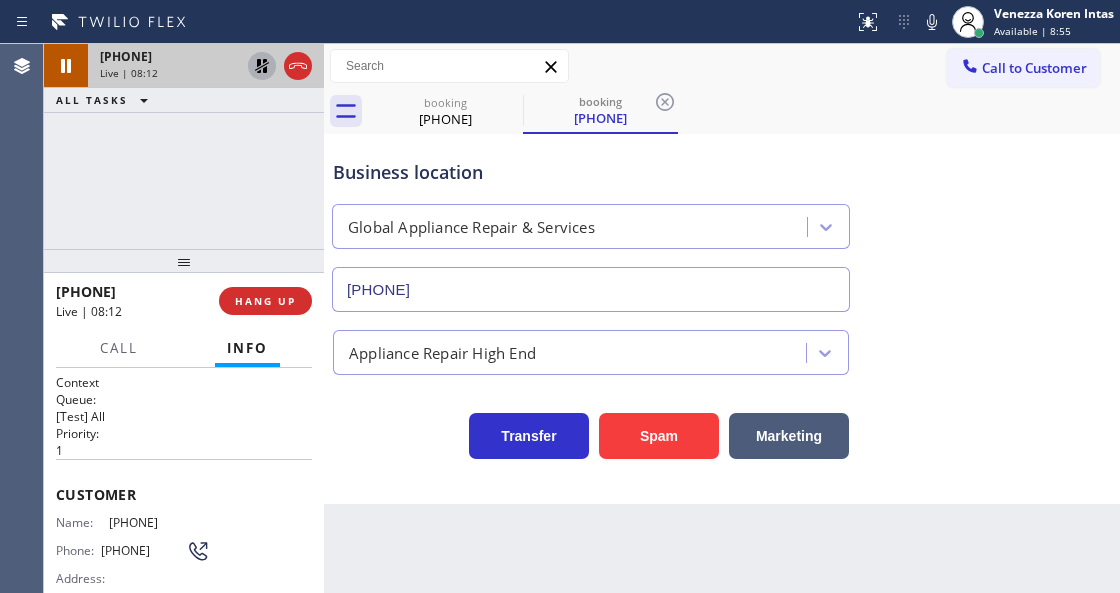 click 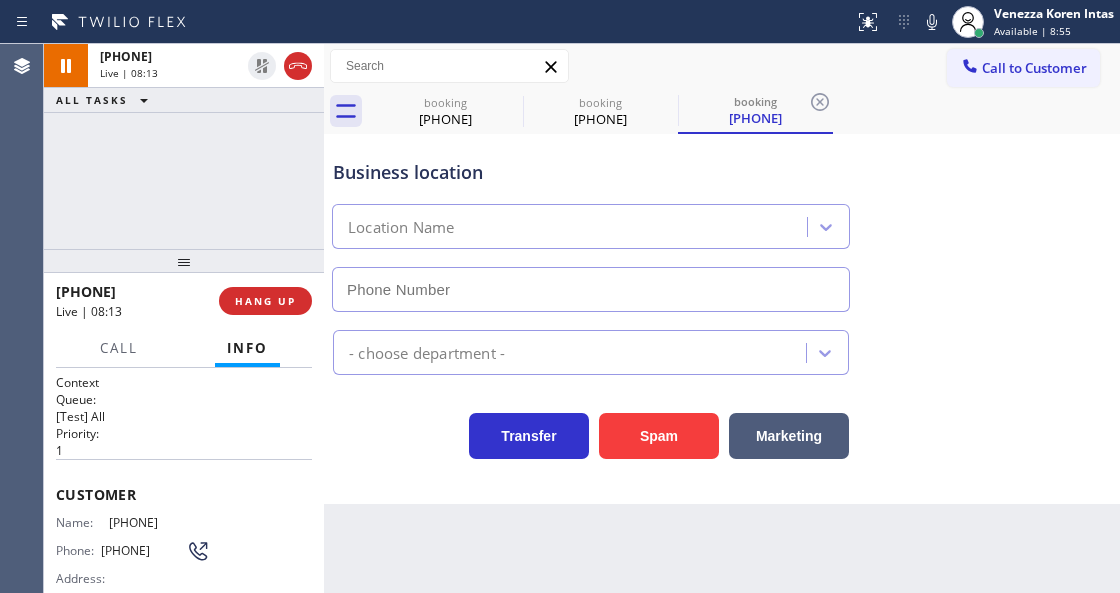 type on "[PHONE]" 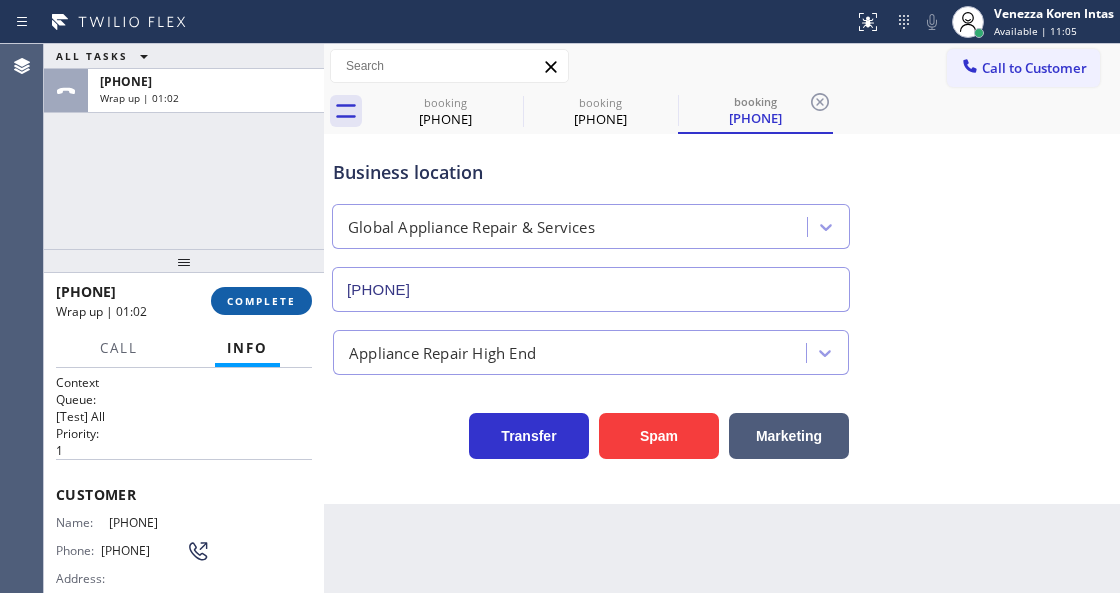 click on "COMPLETE" at bounding box center (261, 301) 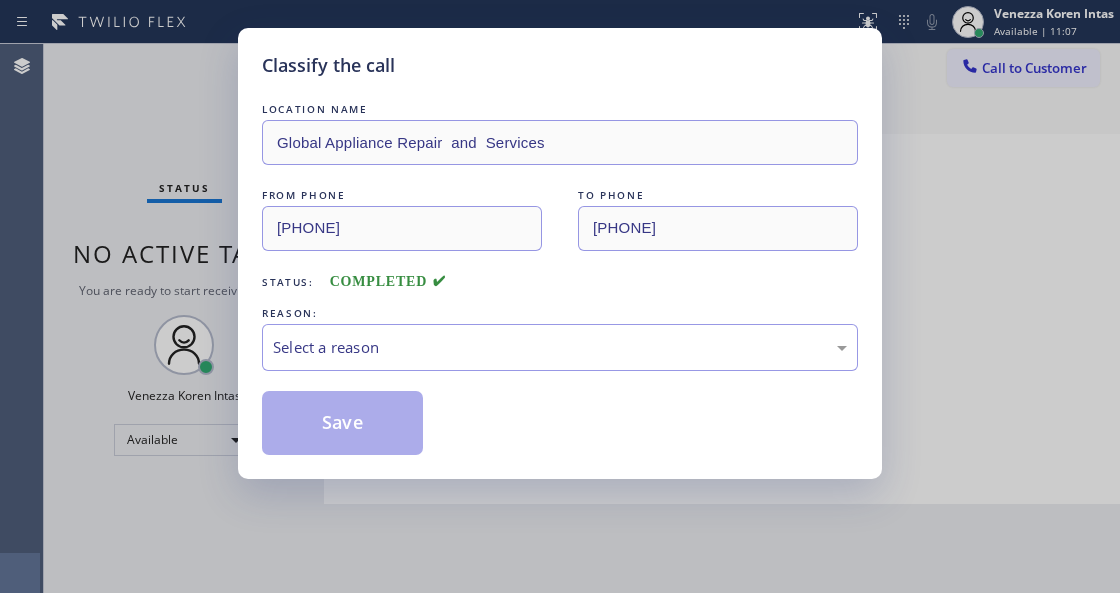 click on "Select a reason" at bounding box center (560, 347) 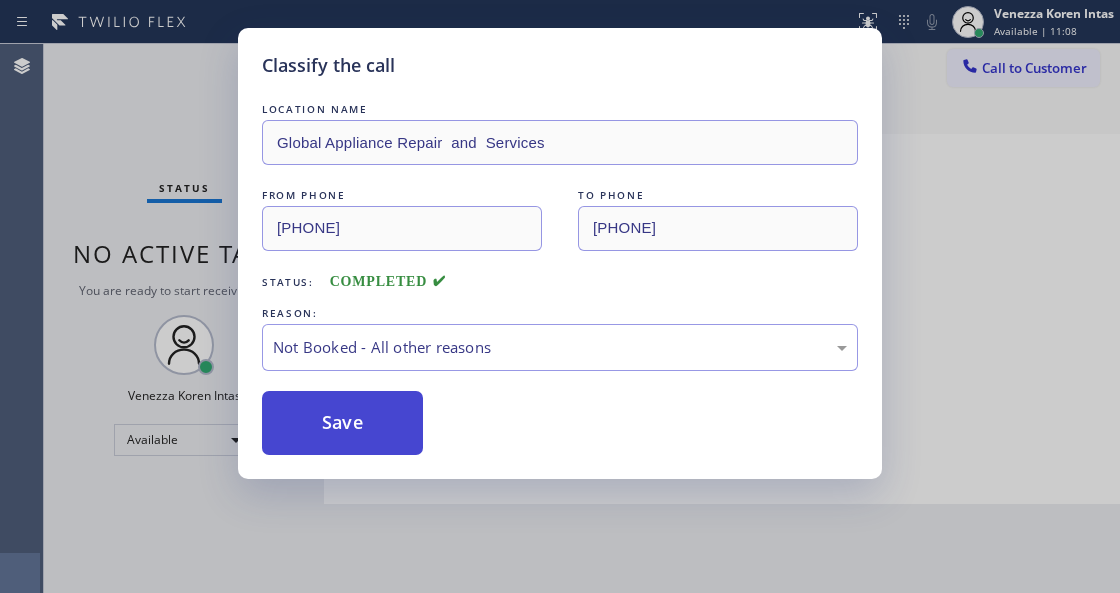 click on "Save" at bounding box center [342, 423] 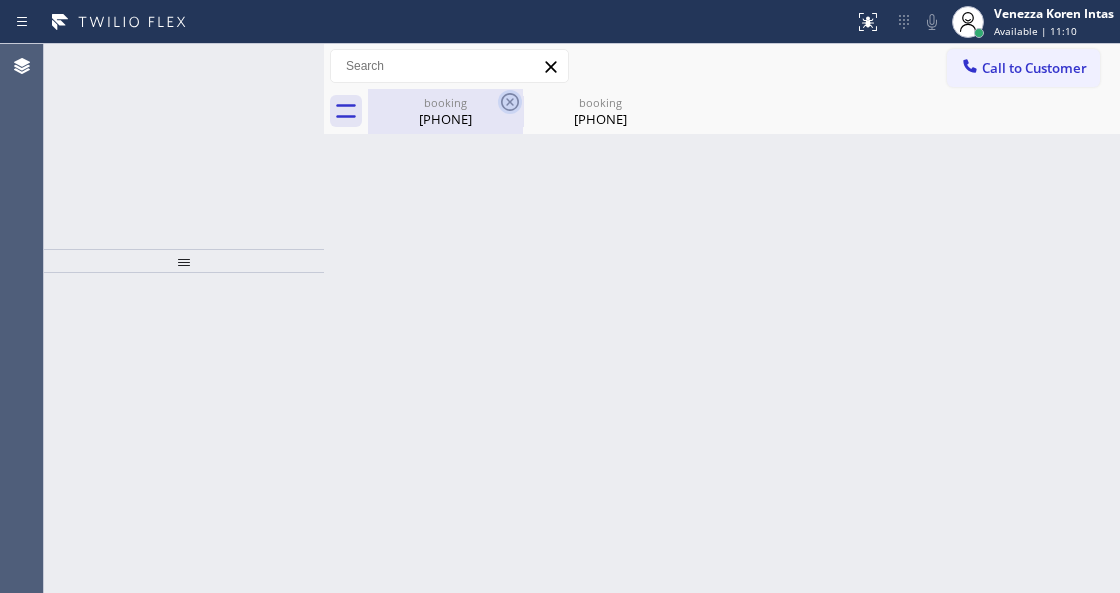 click 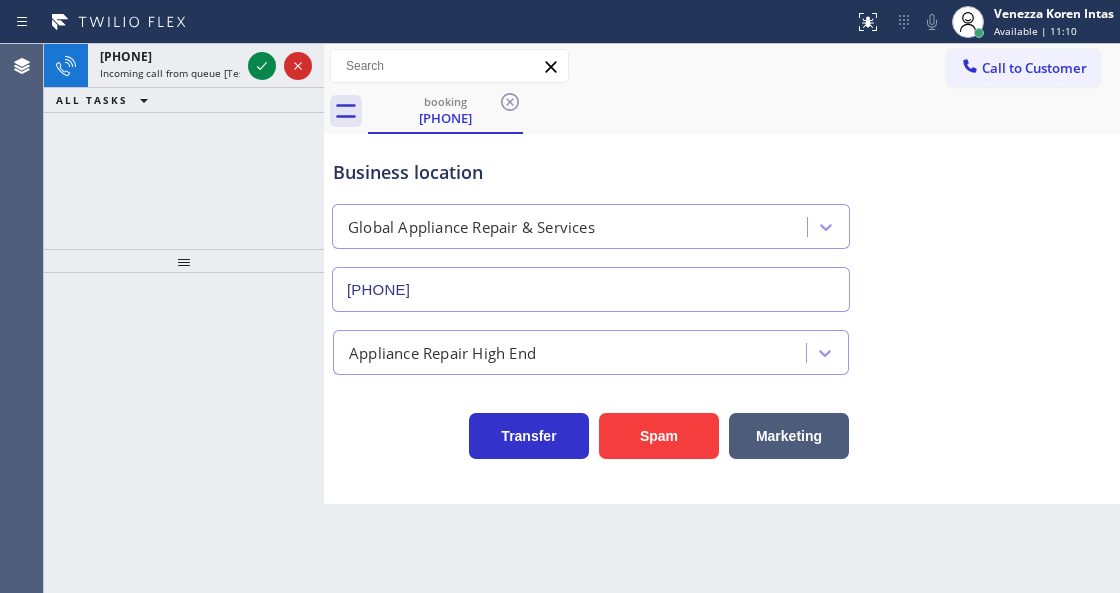 click 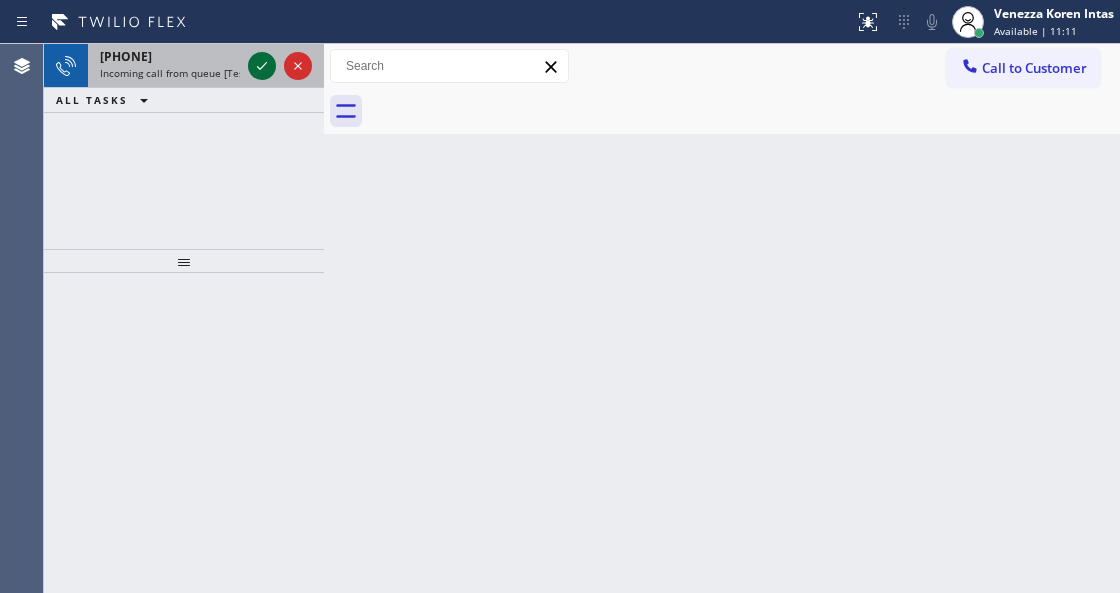 click 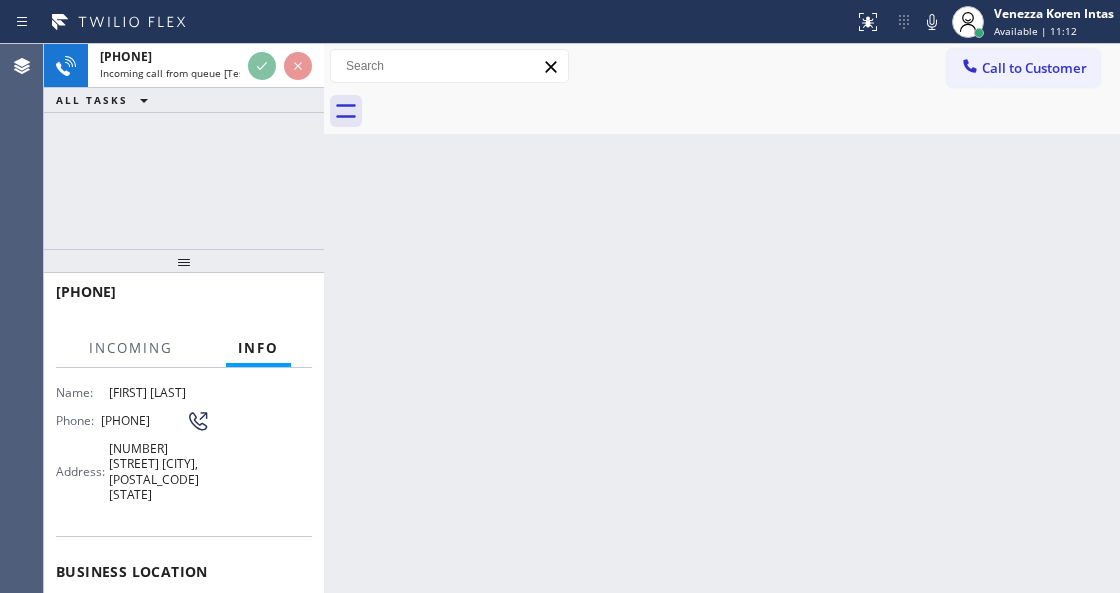 scroll, scrollTop: 200, scrollLeft: 0, axis: vertical 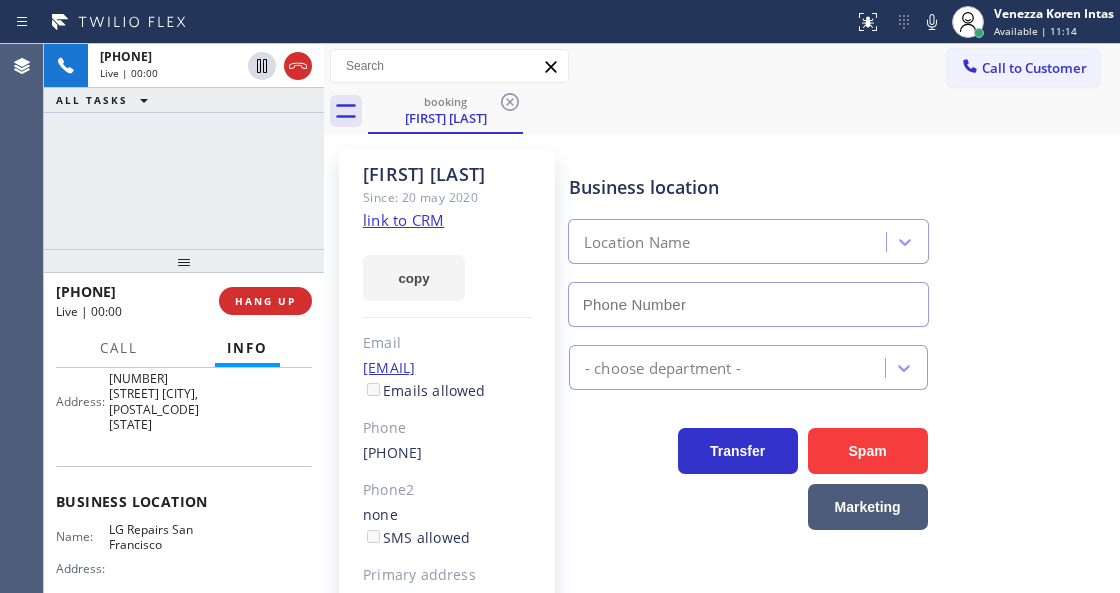 type on "(415) 625-6496" 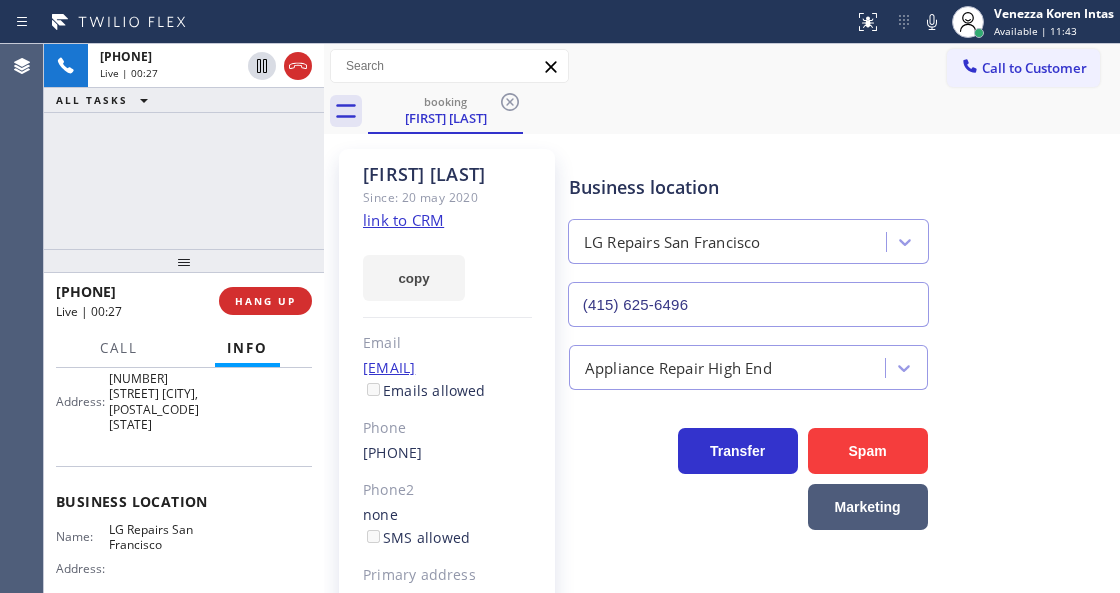 click on "link to CRM" 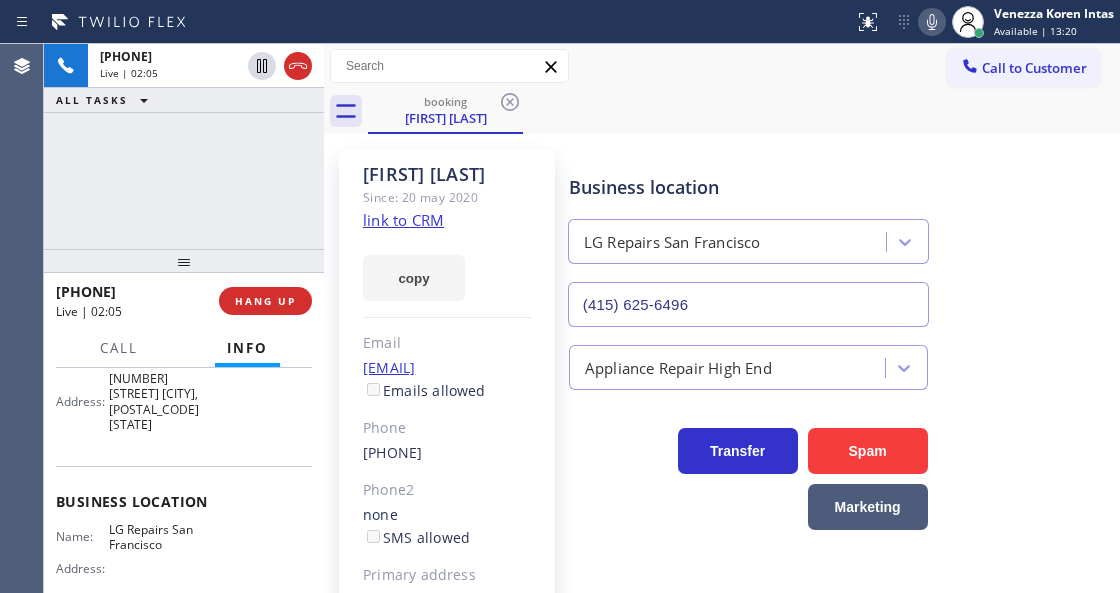 click 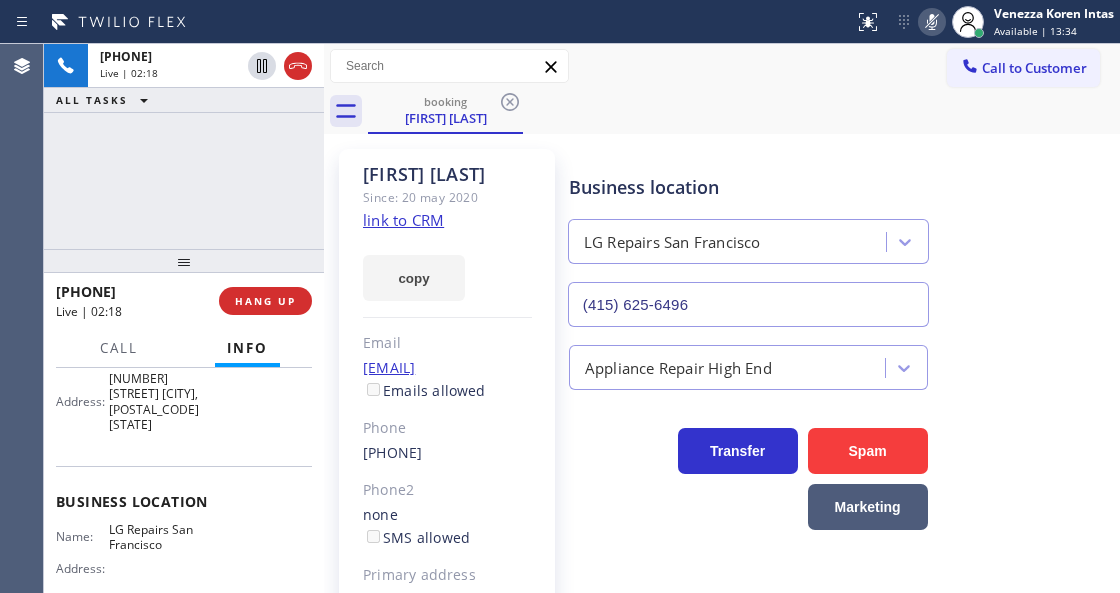 click 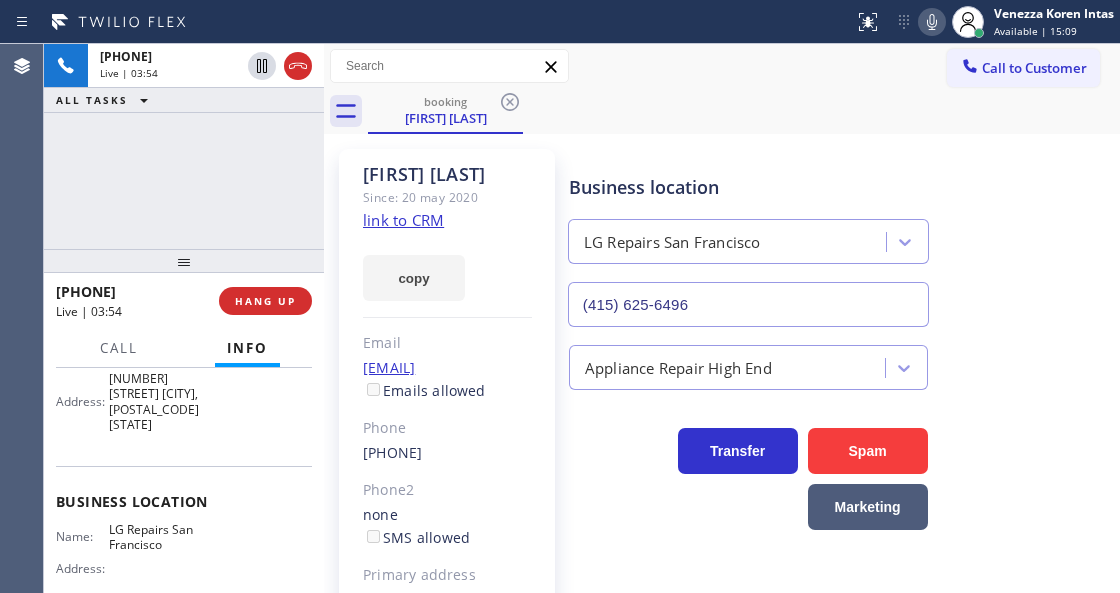 click at bounding box center (968, 22) 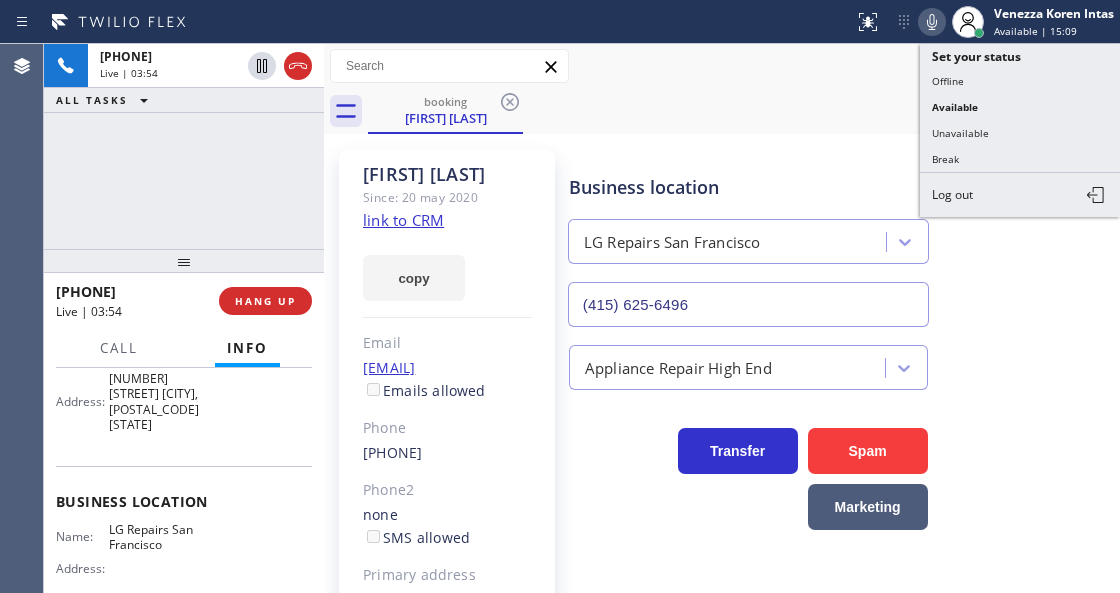 click 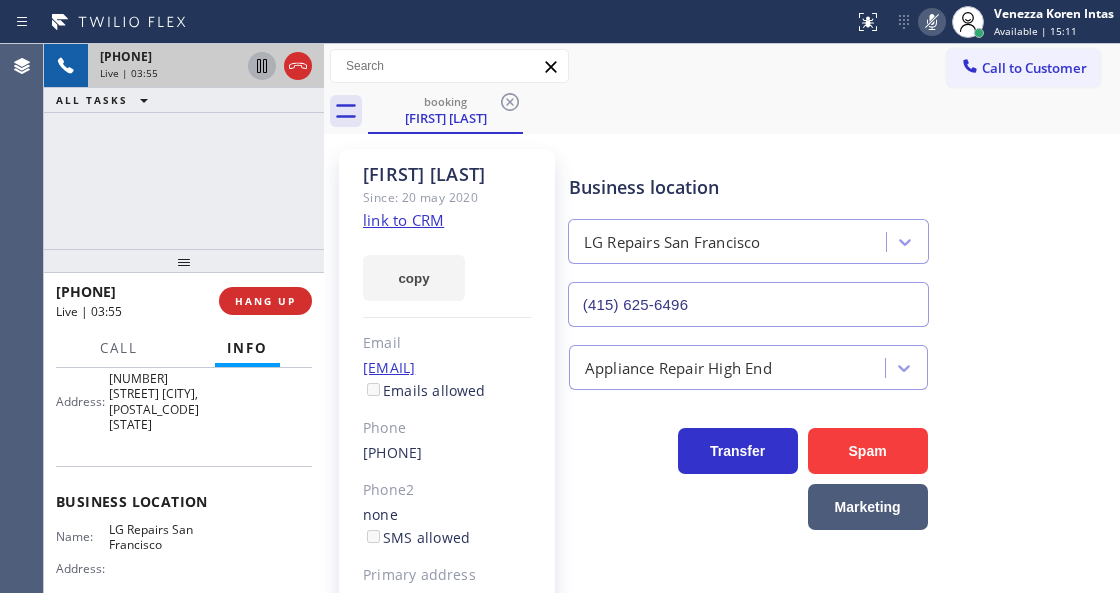 click 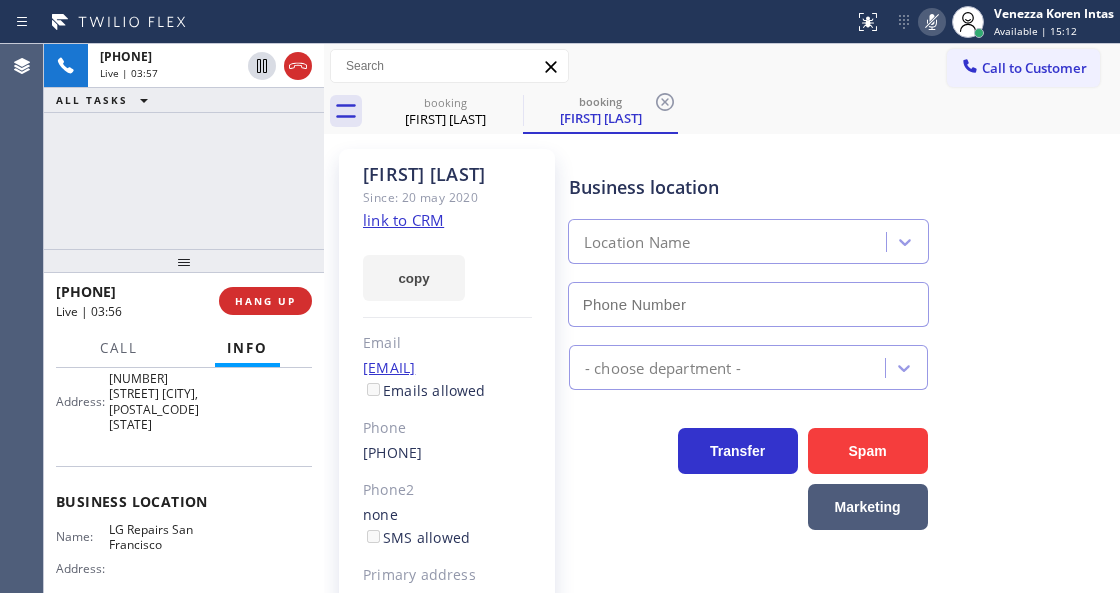 type on "(415) 625-6496" 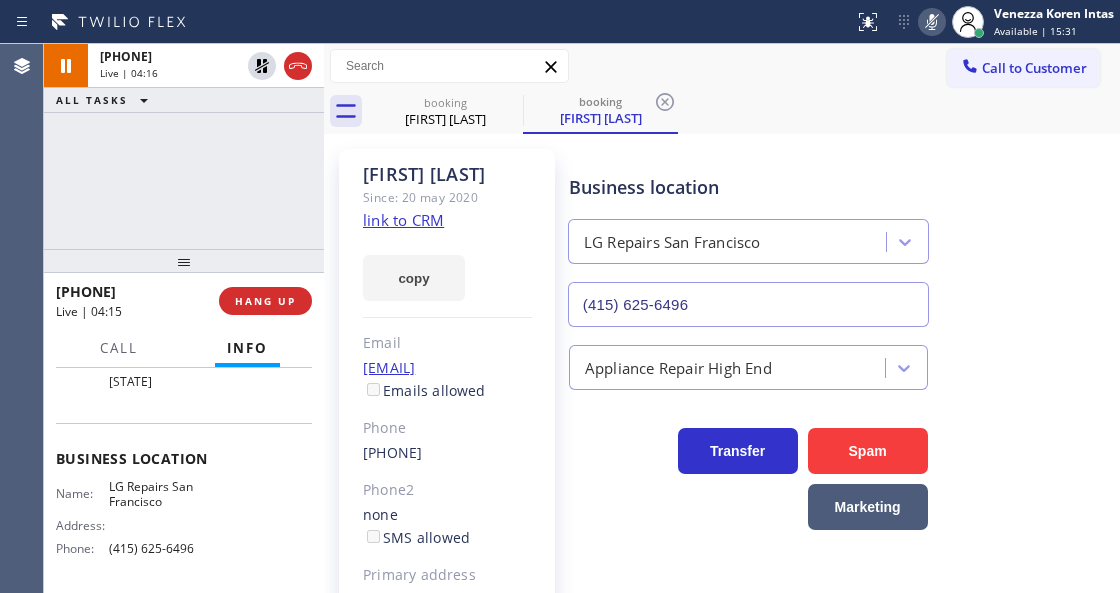 scroll, scrollTop: 266, scrollLeft: 0, axis: vertical 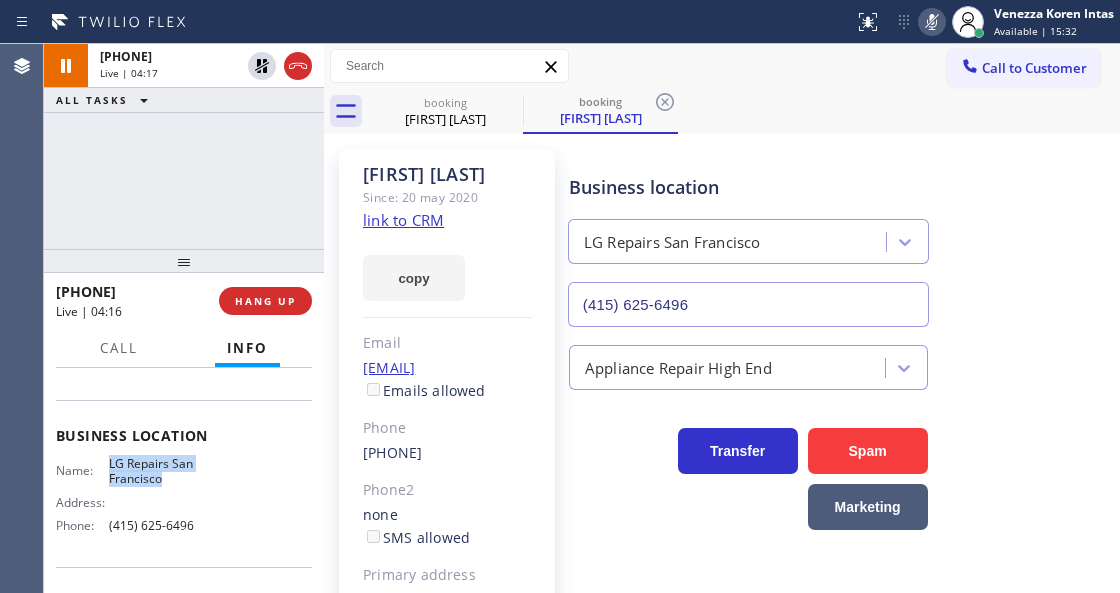 drag, startPoint x: 106, startPoint y: 444, endPoint x: 173, endPoint y: 465, distance: 70.21396 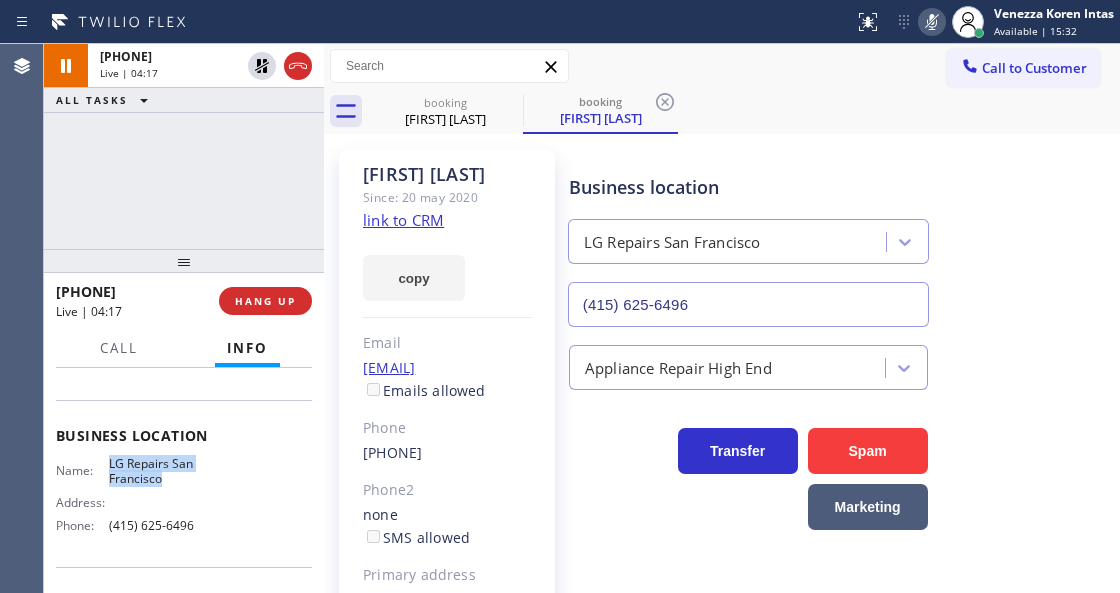 copy on "LG Repairs San Francisco" 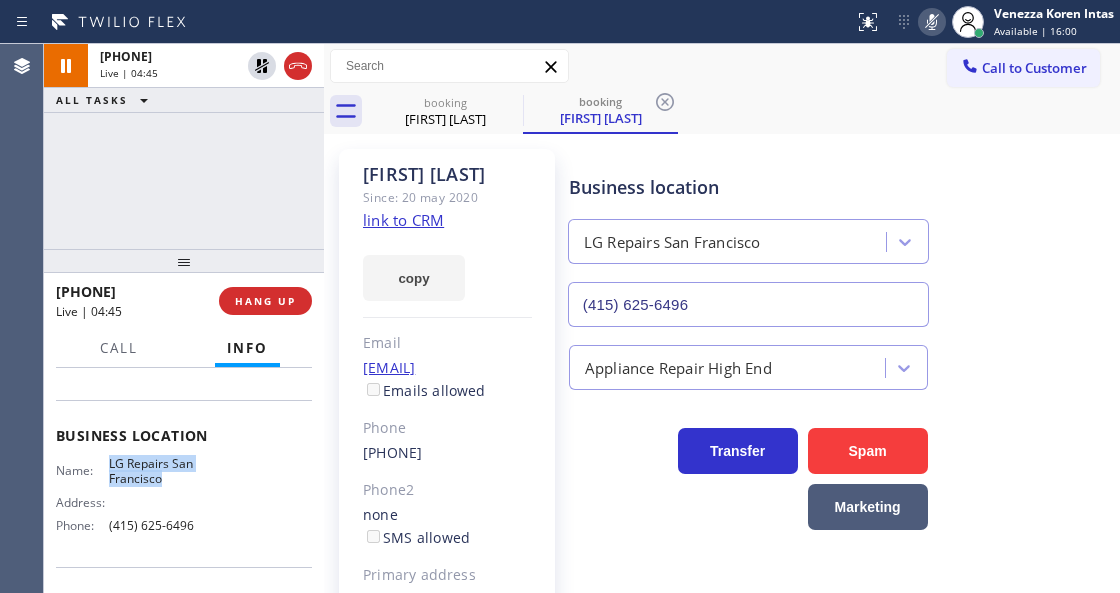 click at bounding box center (968, 22) 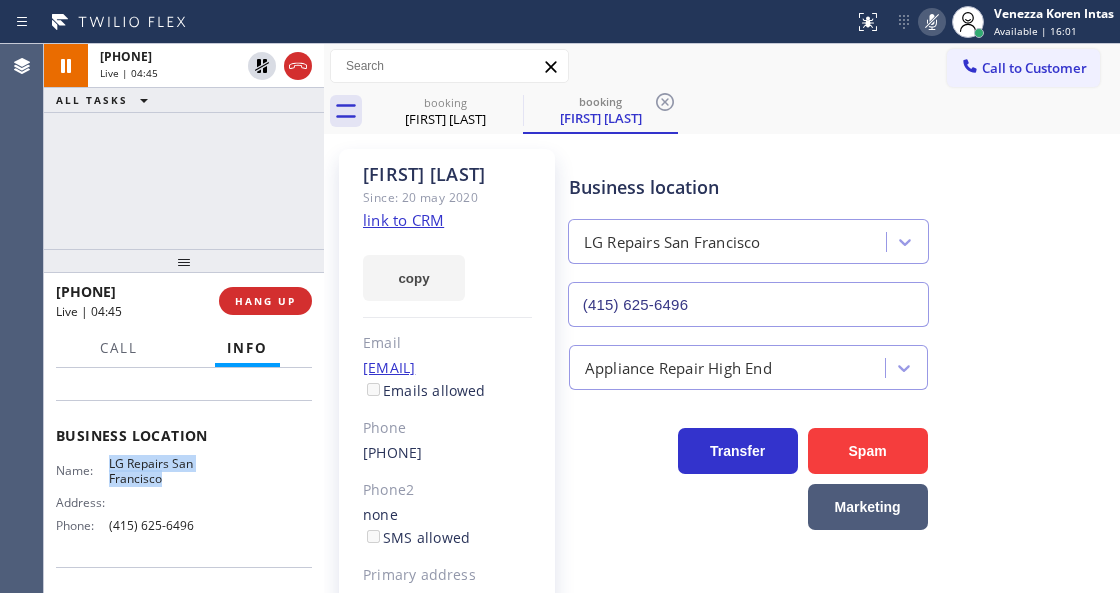 click 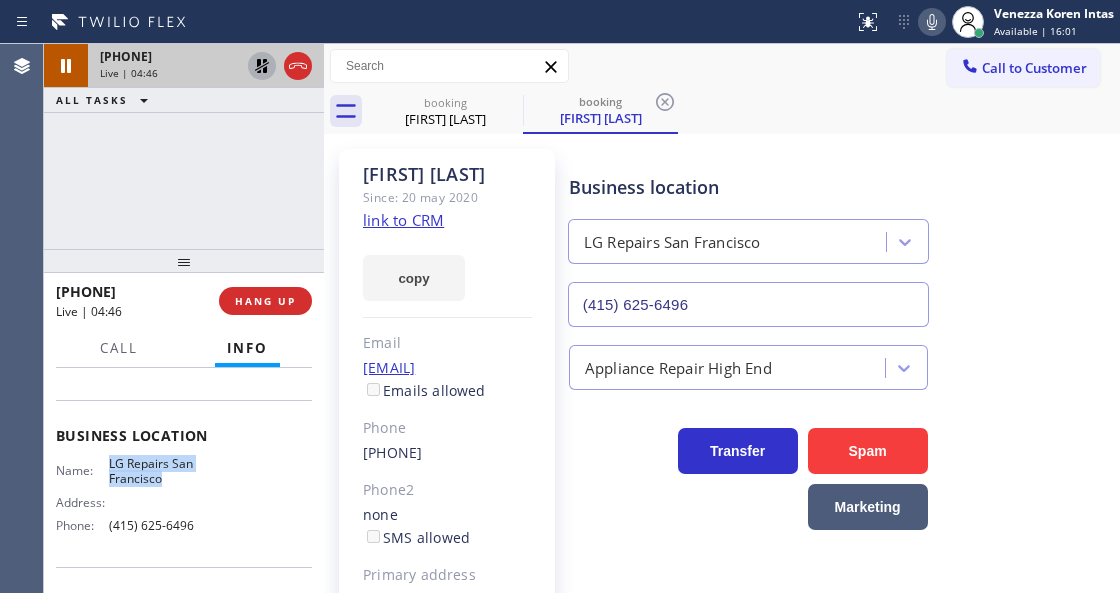 click 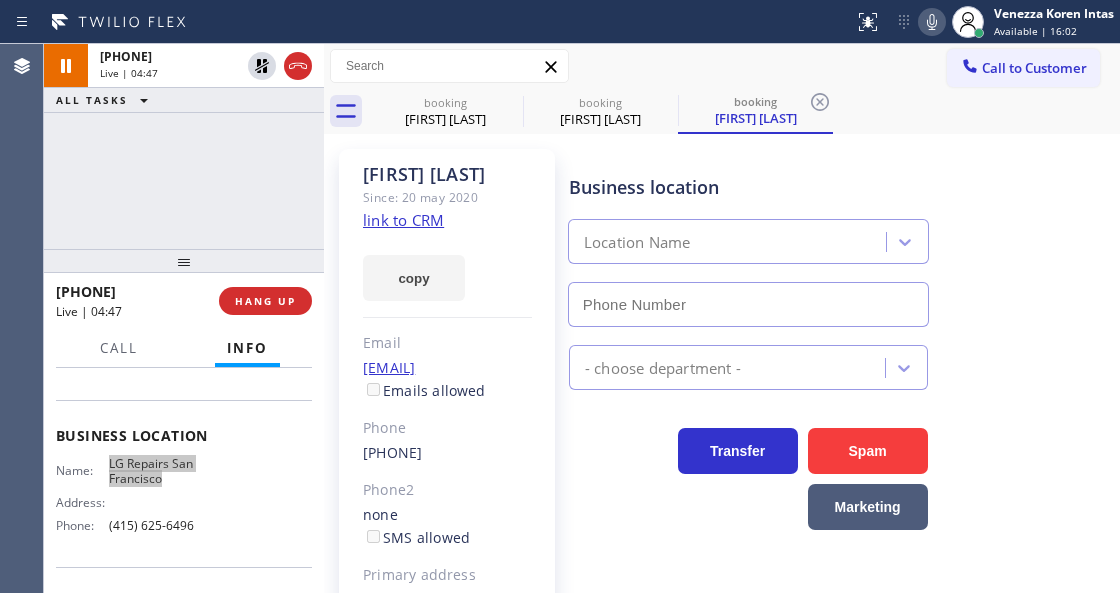 type on "(415) 625-6496" 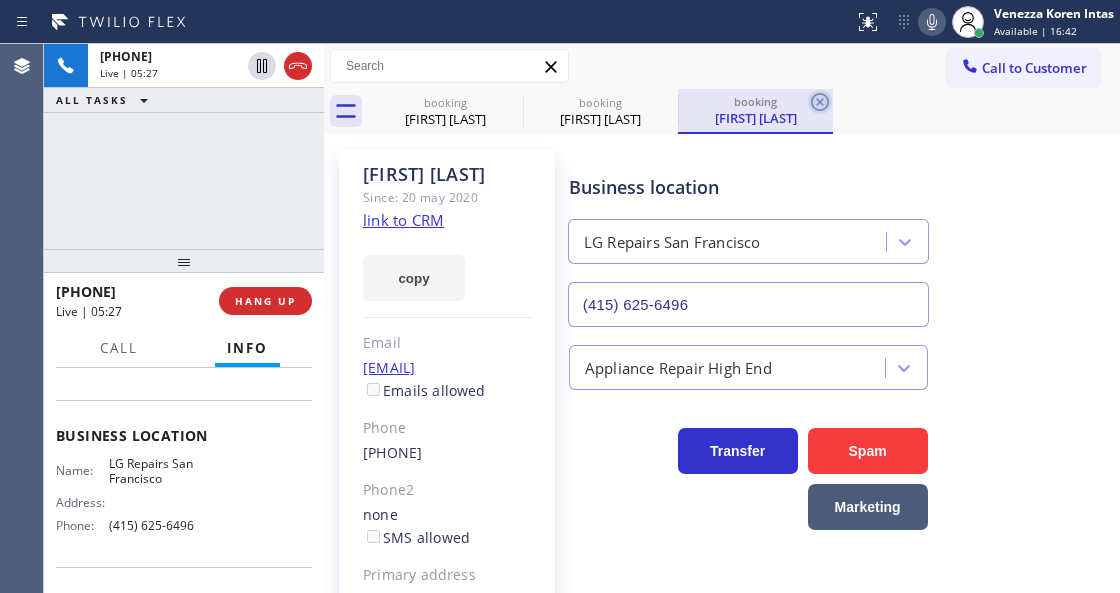 click 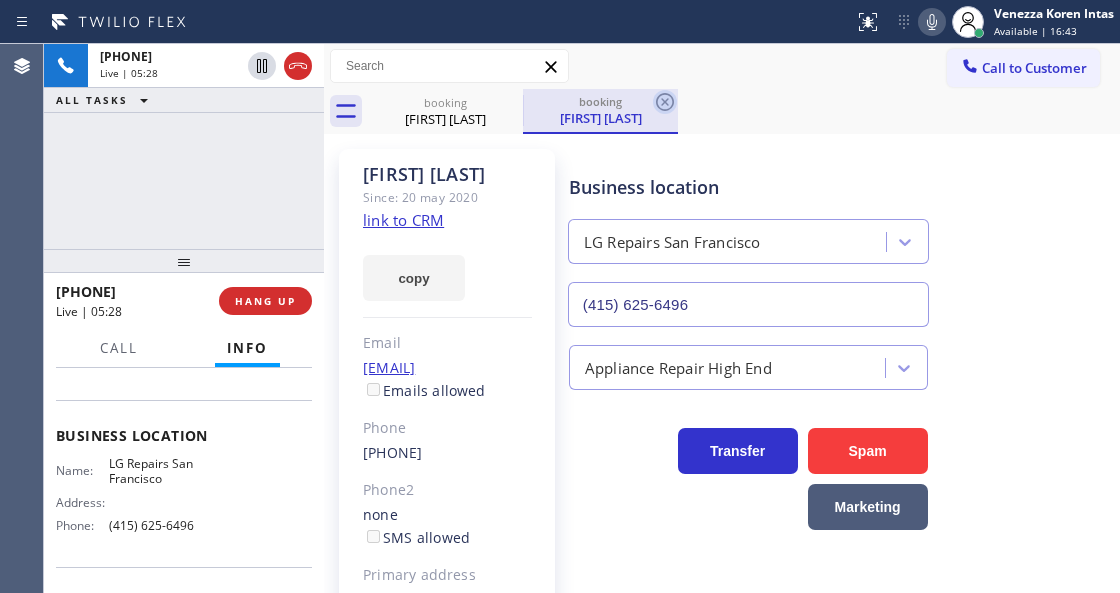 click 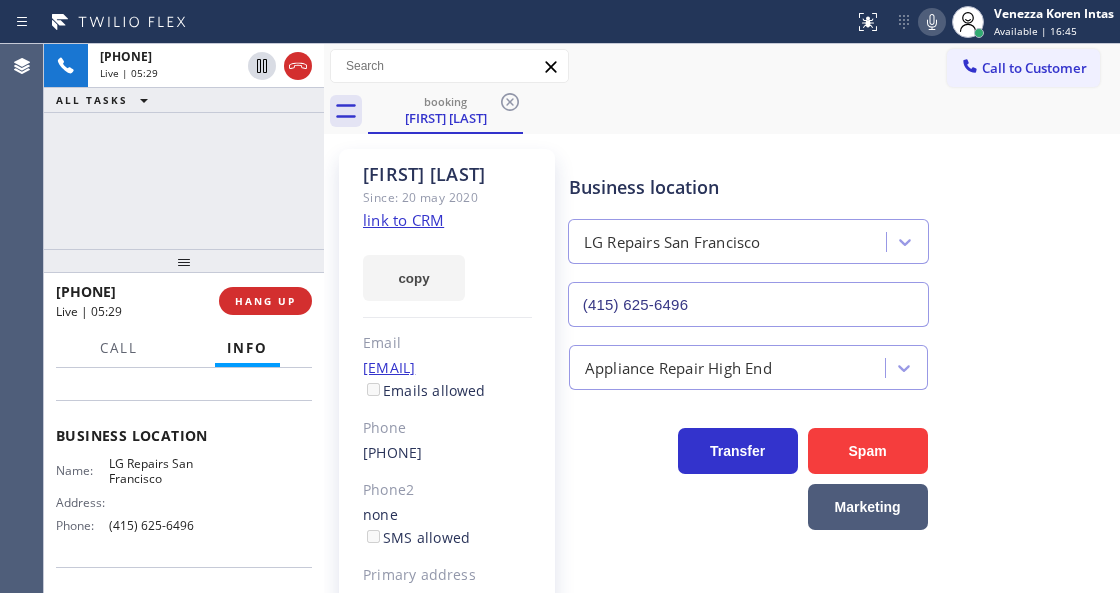 click on "booking [FIRST] [LAST]" at bounding box center [744, 111] 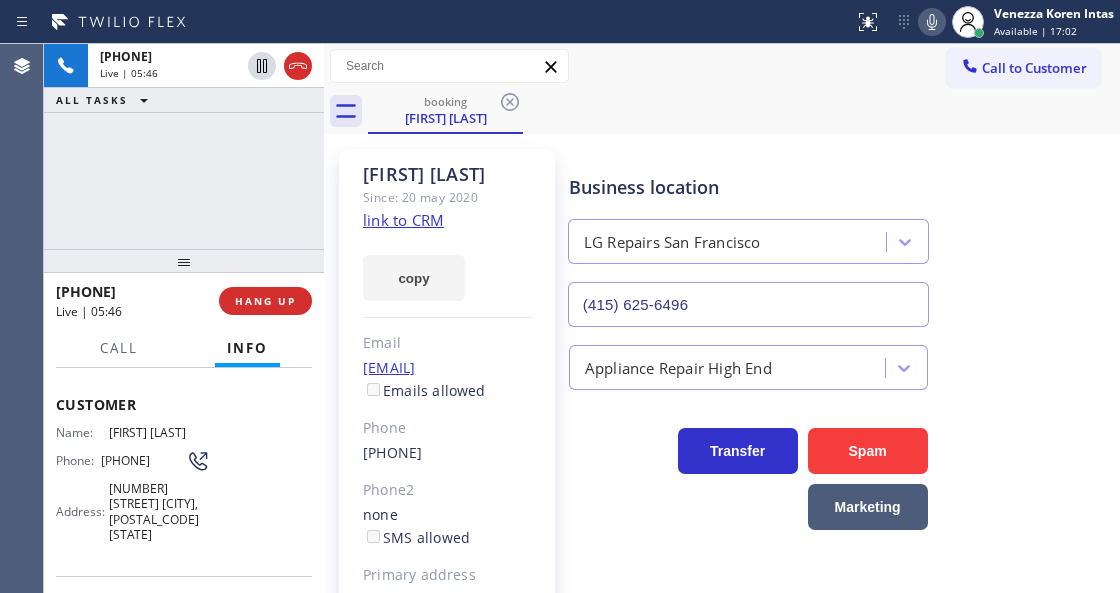 scroll, scrollTop: 66, scrollLeft: 0, axis: vertical 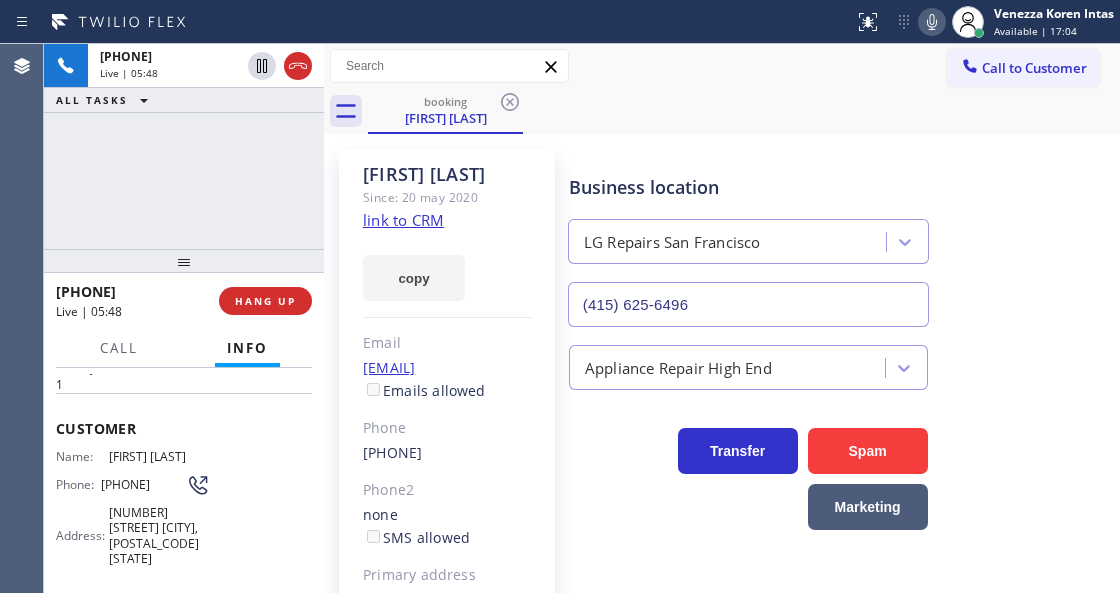 drag, startPoint x: 126, startPoint y: 492, endPoint x: 100, endPoint y: 468, distance: 35.383614 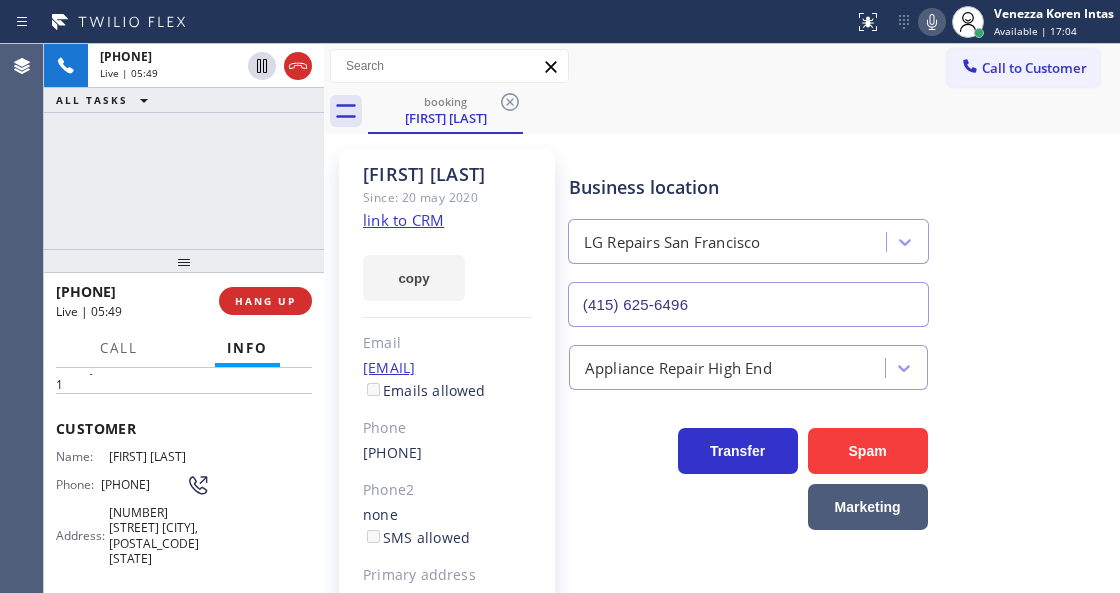 copy on "[PHONE]" 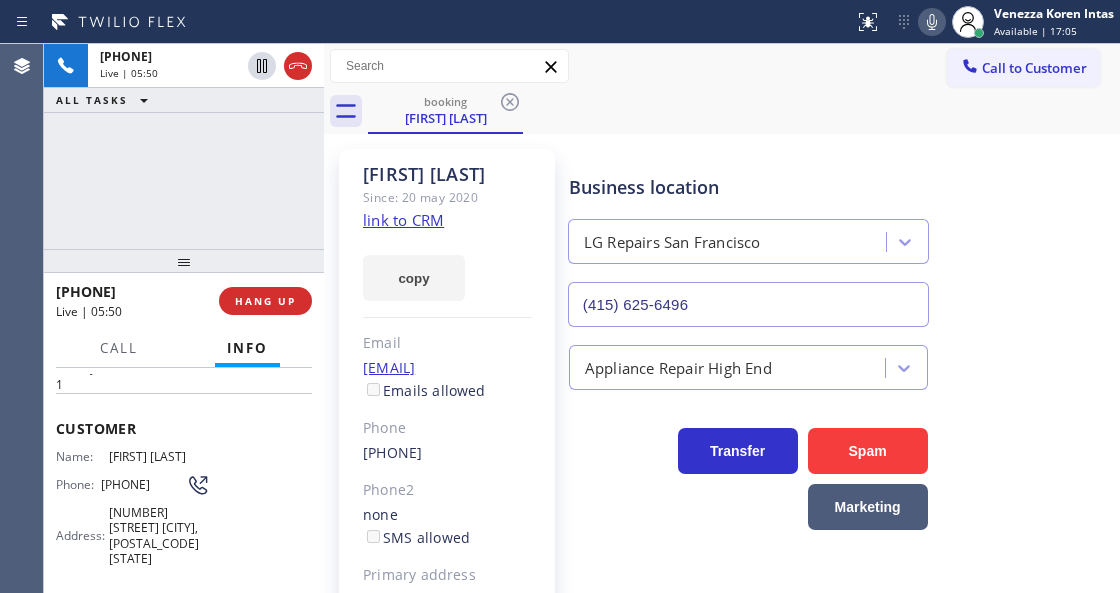 click on "copy" at bounding box center (447, 266) 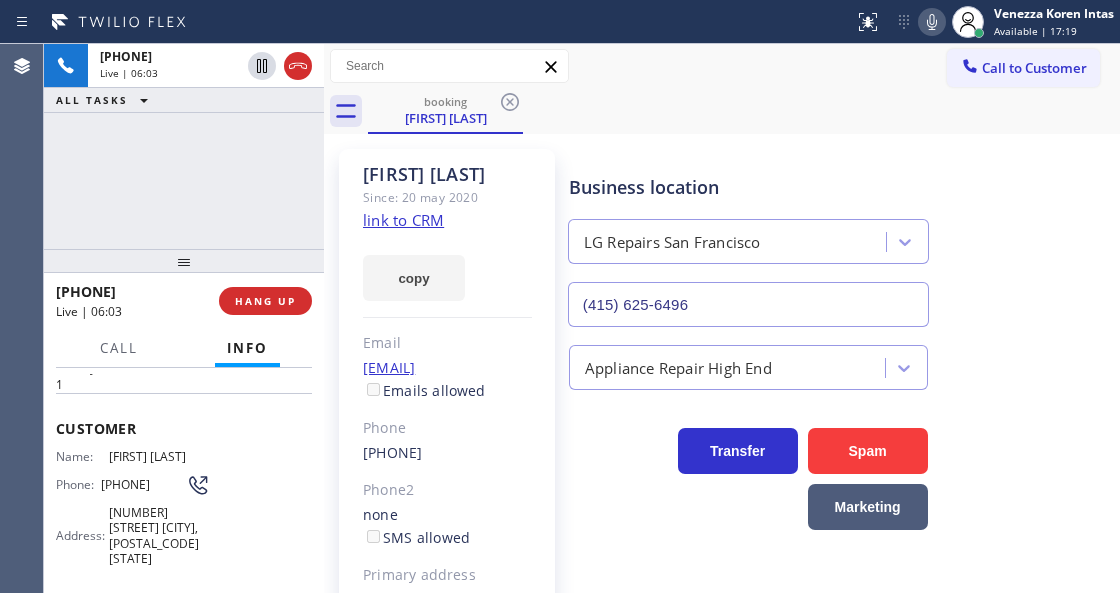 drag, startPoint x: 130, startPoint y: 491, endPoint x: 99, endPoint y: 474, distance: 35.35534 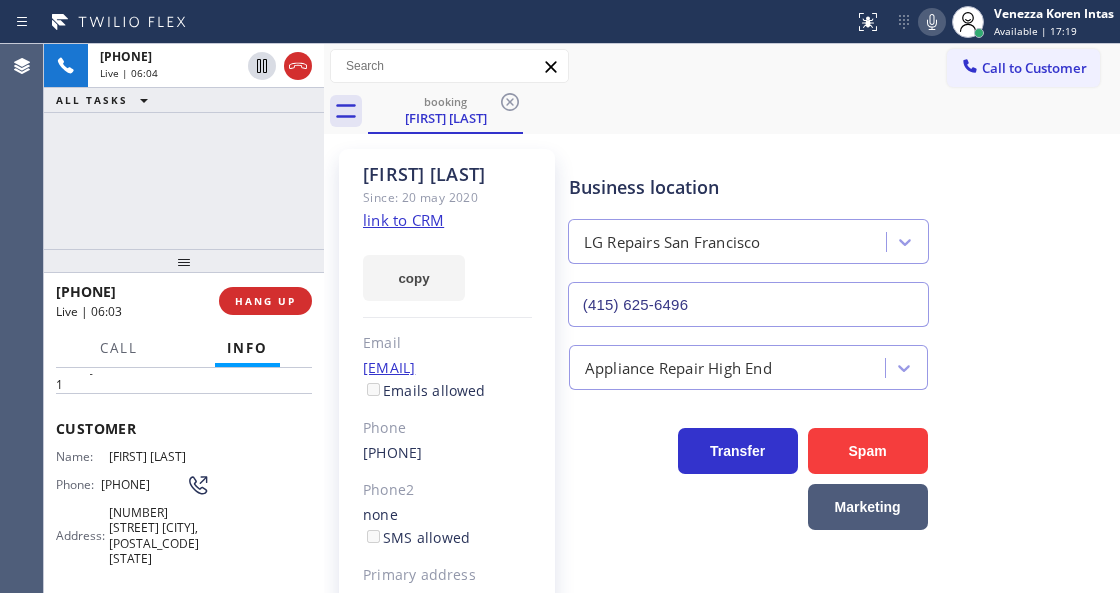 copy on "[PHONE]" 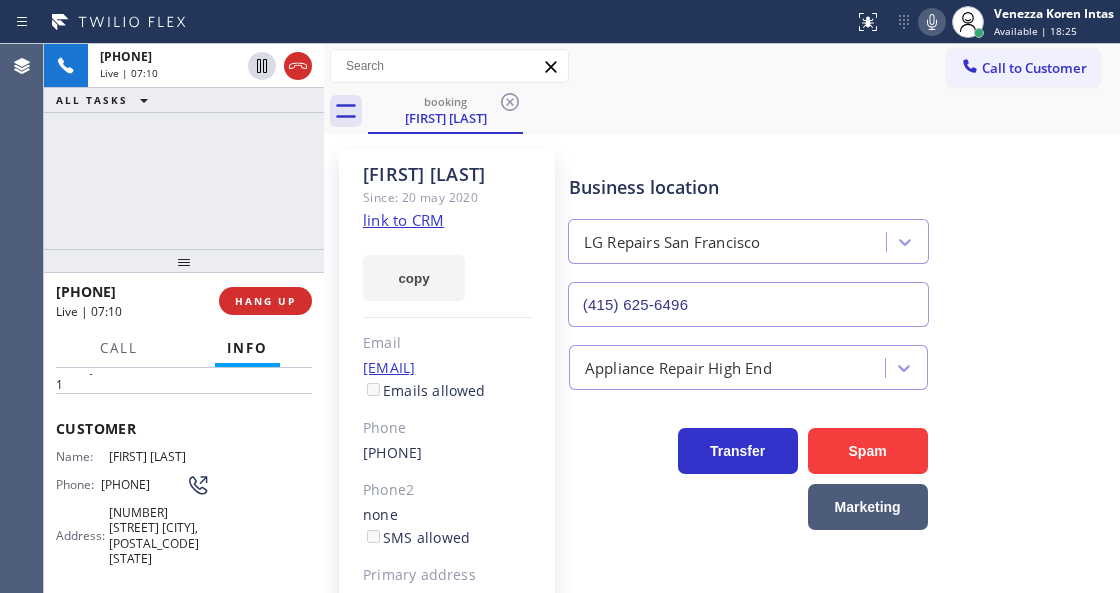 drag, startPoint x: 358, startPoint y: 358, endPoint x: 556, endPoint y: 381, distance: 199.33138 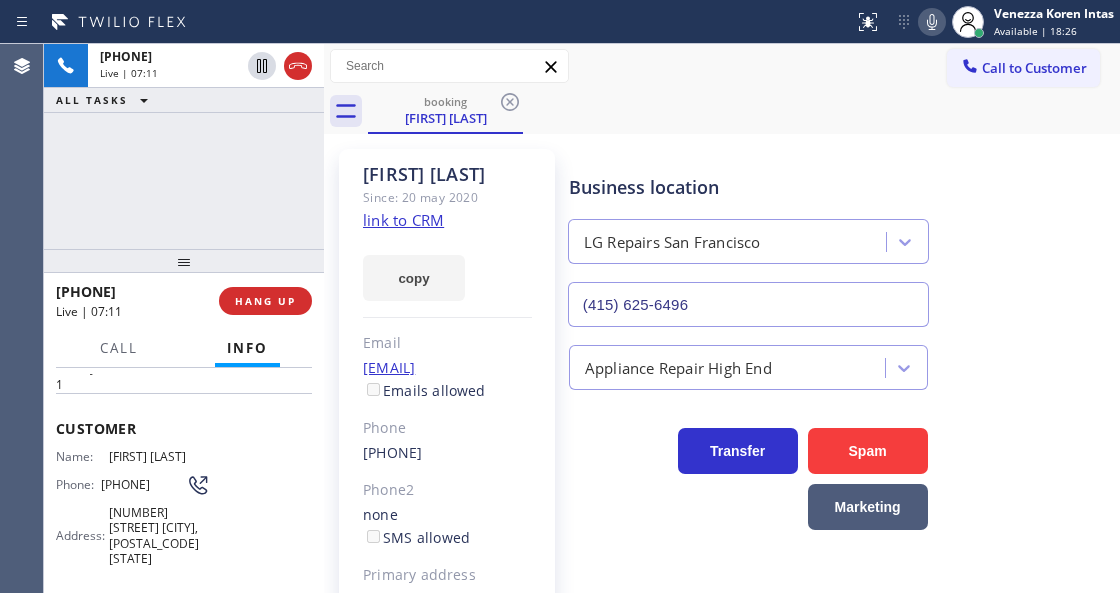 click on "[PHONE]" 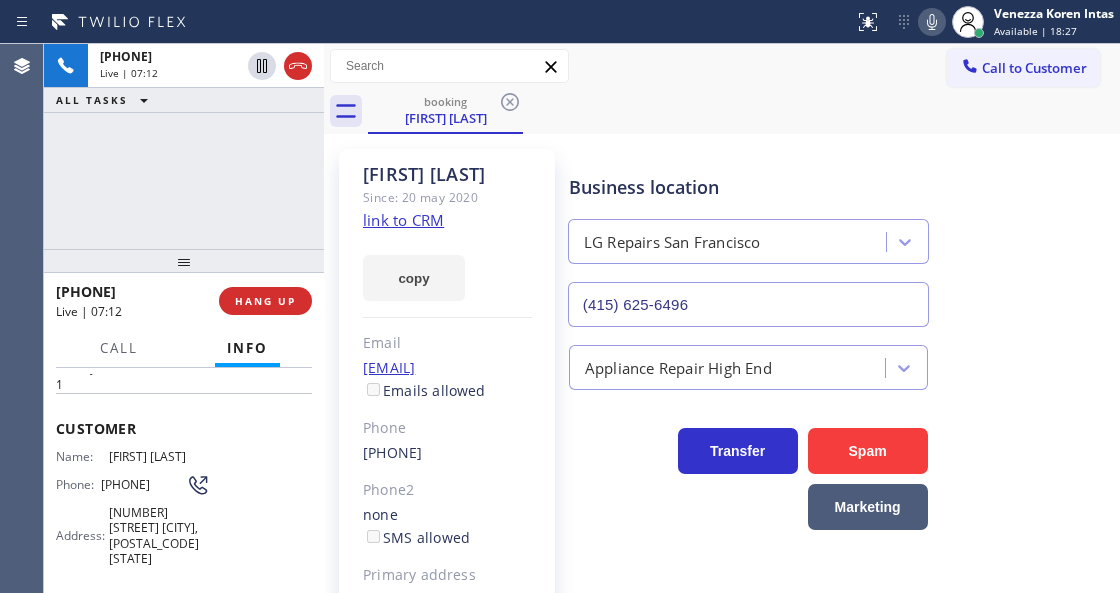 drag, startPoint x: 357, startPoint y: 362, endPoint x: 553, endPoint y: 376, distance: 196.49936 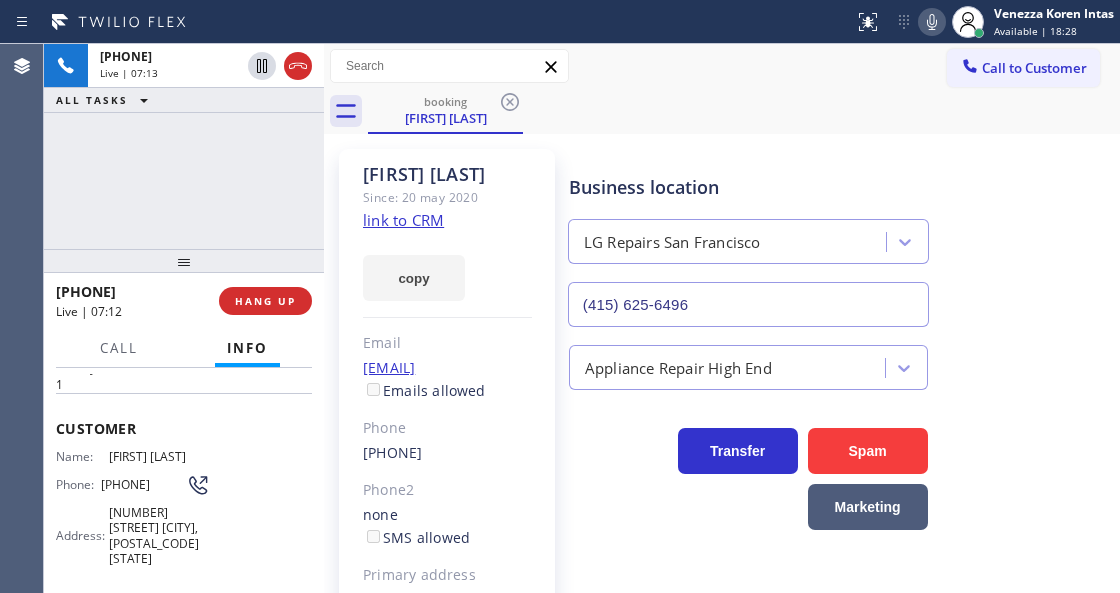 copy on "[EMAIL]" 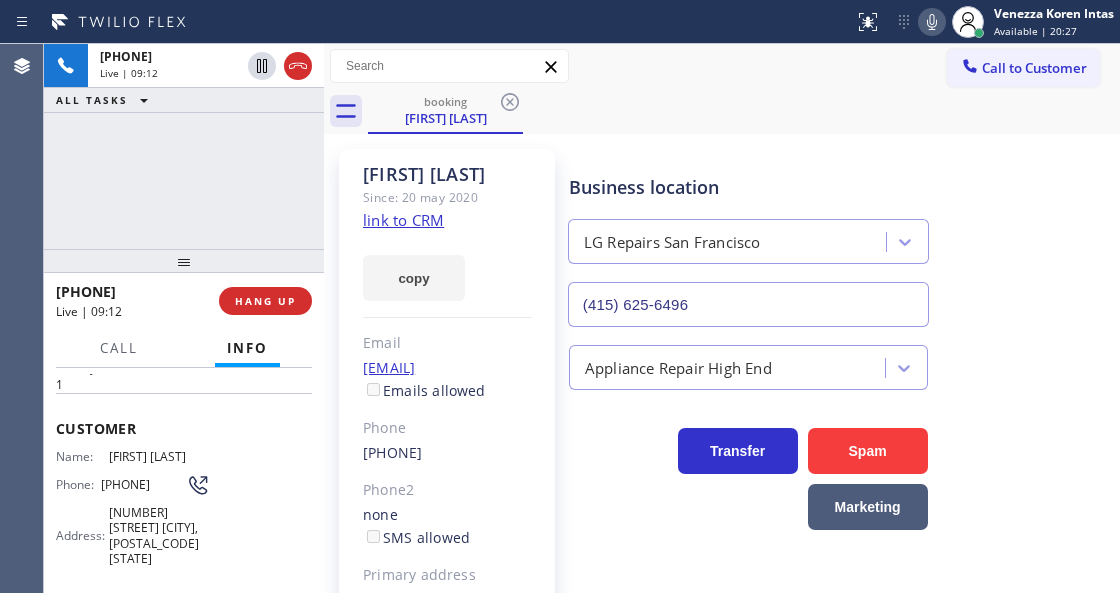 click on "Name: [FIRST] [LAST] Phone: [PHONE] Address: [NUMBER] [STREET], [CITY], [STATE]" at bounding box center [184, 511] 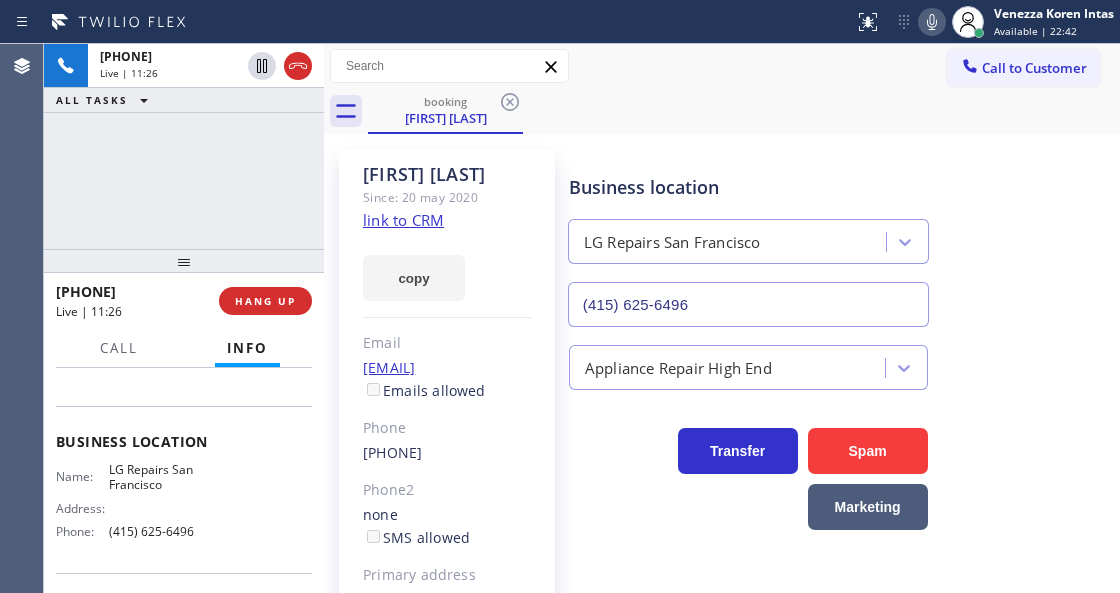 scroll, scrollTop: 266, scrollLeft: 0, axis: vertical 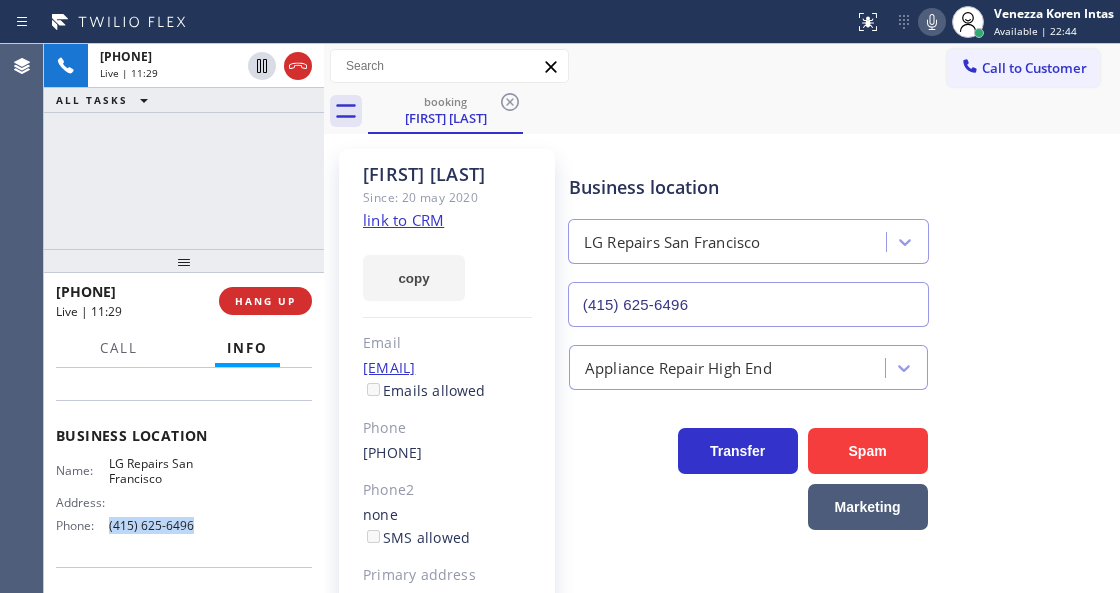 drag, startPoint x: 212, startPoint y: 514, endPoint x: 106, endPoint y: 512, distance: 106.01887 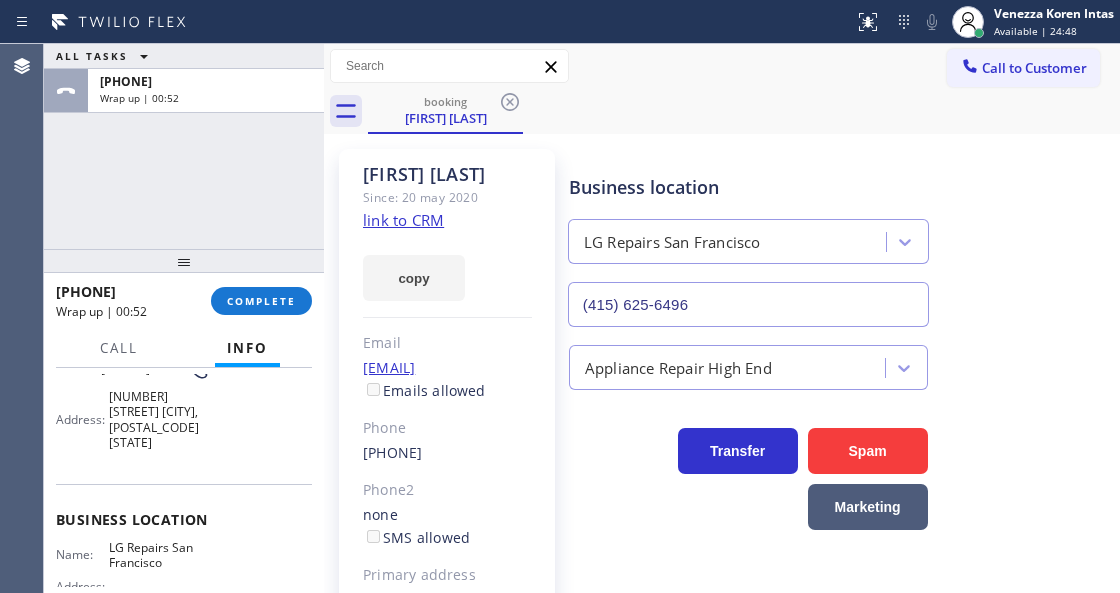 scroll, scrollTop: 66, scrollLeft: 0, axis: vertical 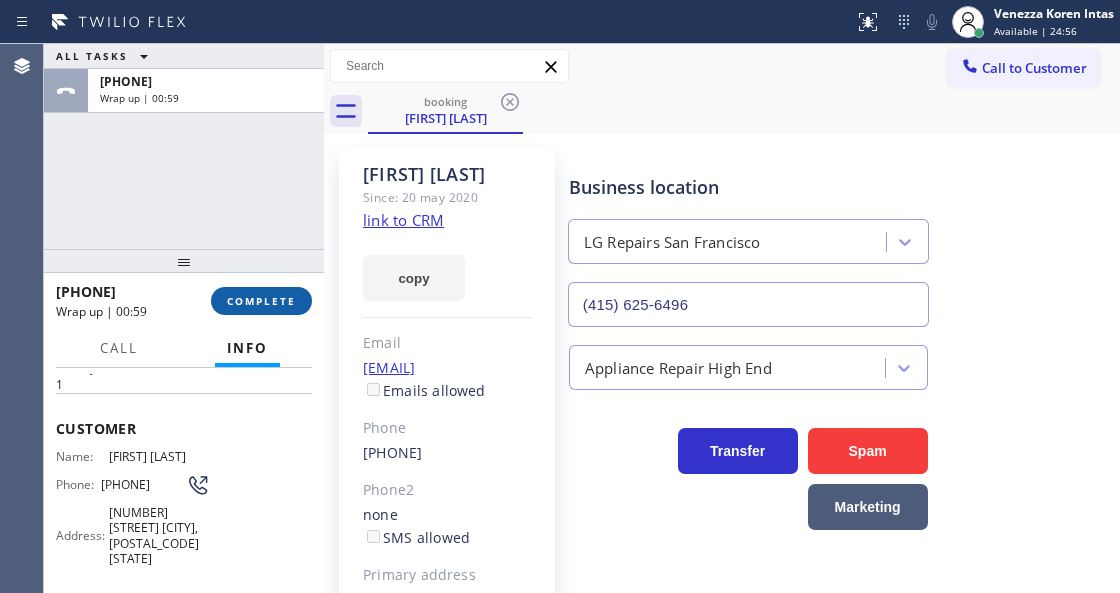 click on "COMPLETE" at bounding box center (261, 301) 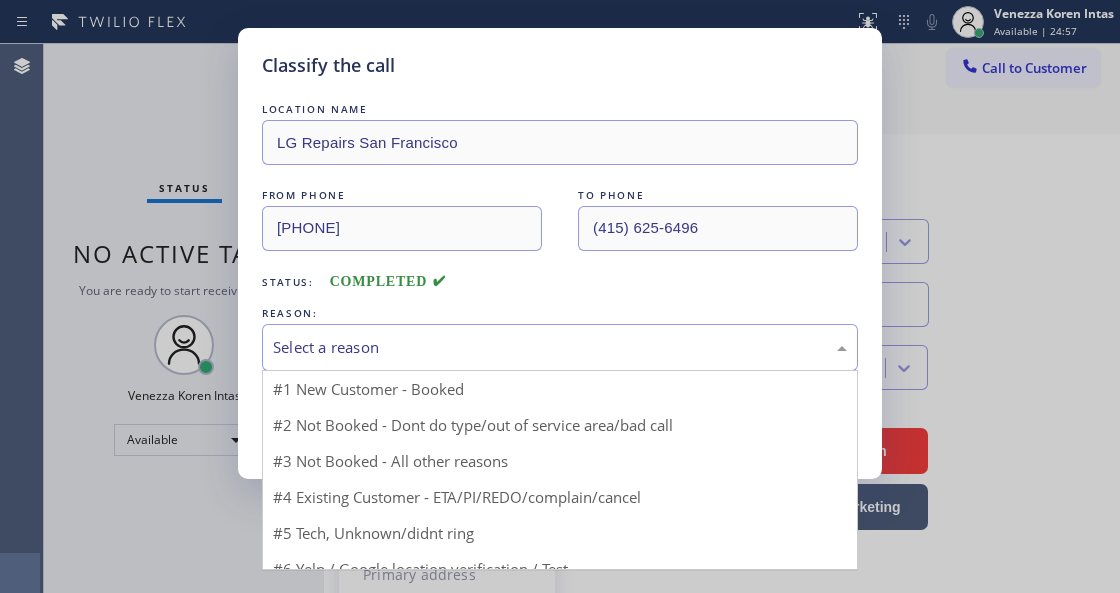 click on "Select a reason" at bounding box center [560, 347] 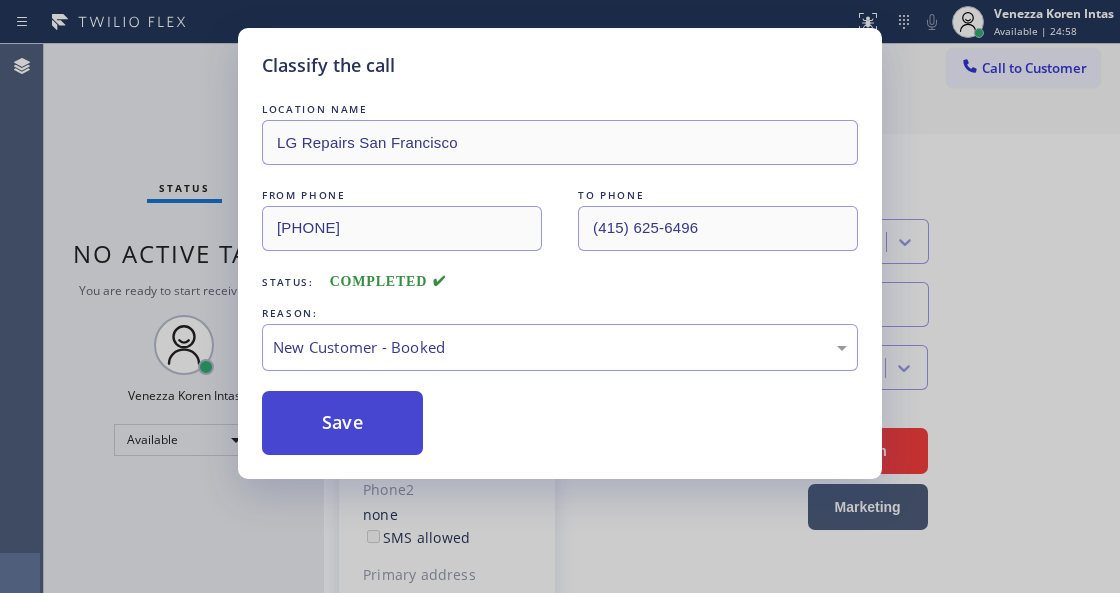 click on "Save" at bounding box center [342, 423] 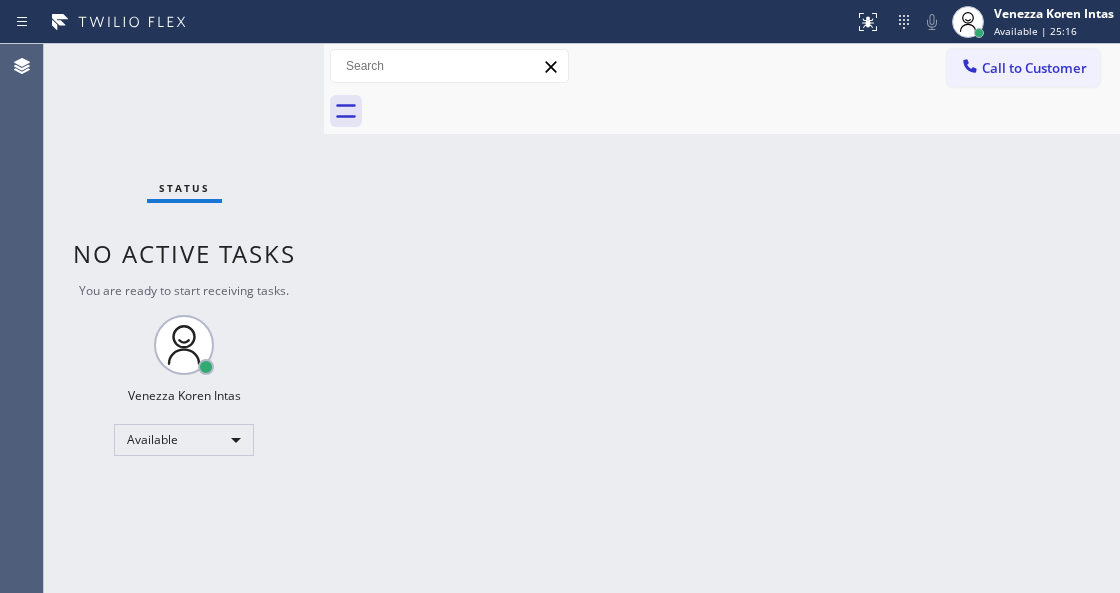 click on "Back to Dashboard Change Sender ID Customers Technicians Select a contact Outbound call Technician Search Technician Your caller id phone number Your caller id phone number Call Technician info Name   Phone none Address none Change Sender ID HVAC [PHONE] 5 Star Appliance [PHONE] Appliance Repair [PHONE] Plumbing [PHONE] Air Duct Cleaning [PHONE]  Electricians [PHONE] Cancel Change Check personal SMS Reset Change No tabs Call to Customer Outbound call Location Elite Sub-Zero Appliance Repair Your caller id phone number [PHONE] Customer number Call Outbound call Technician Search Technician Your caller id phone number Your caller id phone number Call" at bounding box center (722, 318) 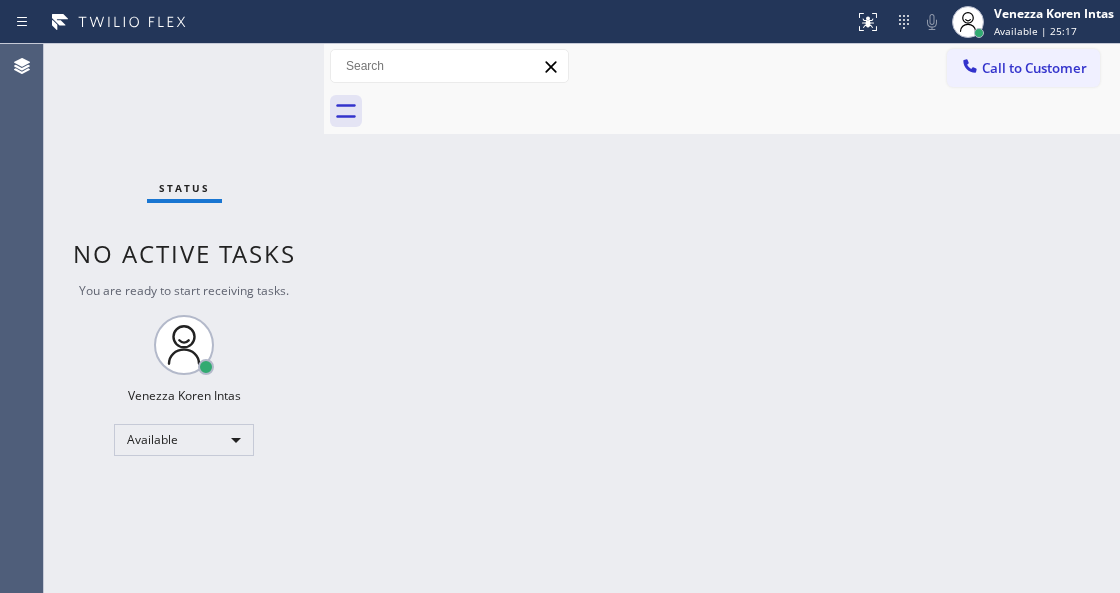 drag, startPoint x: 552, startPoint y: 542, endPoint x: 373, endPoint y: 421, distance: 216.06018 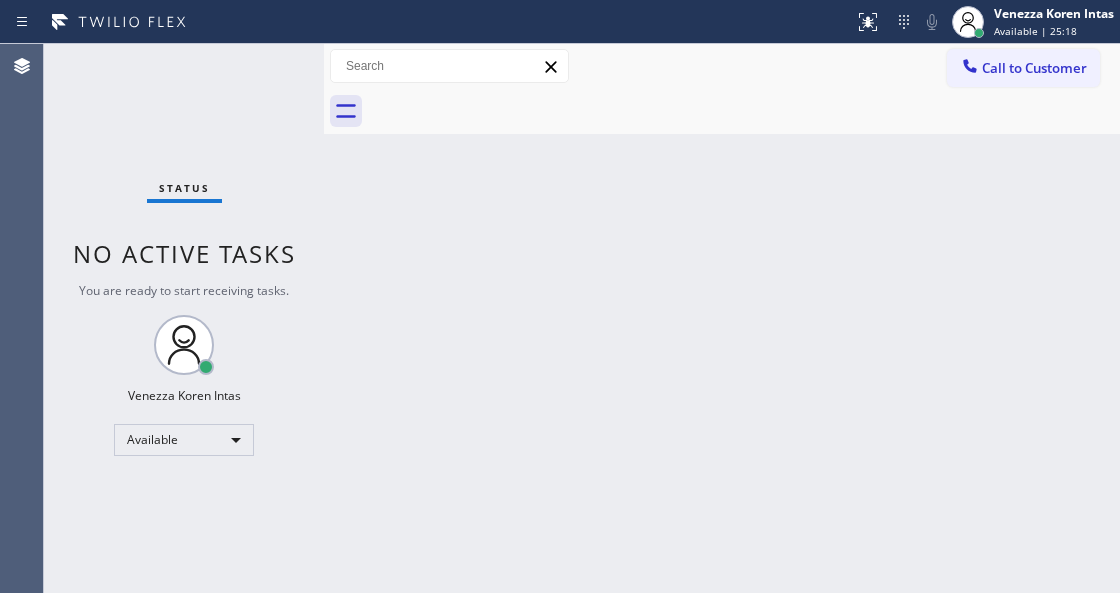 drag, startPoint x: 192, startPoint y: 179, endPoint x: 265, endPoint y: 275, distance: 120.60265 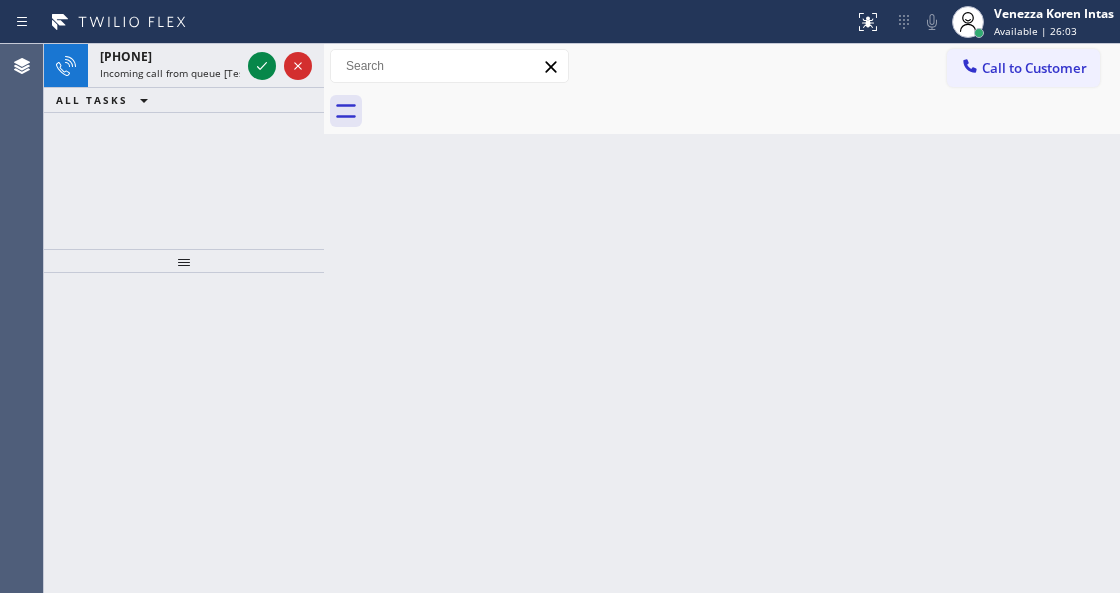 click on "Back to Dashboard Change Sender ID Customers Technicians Select a contact Outbound call Technician Search Technician Your caller id phone number Your caller id phone number Call Technician info Name   Phone none Address none Change Sender ID HVAC [PHONE] 5 Star Appliance [PHONE] Appliance Repair [PHONE] Plumbing [PHONE] Air Duct Cleaning [PHONE]  Electricians [PHONE] Cancel Change Check personal SMS Reset Change No tabs Call to Customer Outbound call Location Elite Sub-Zero Appliance Repair Your caller id phone number [PHONE] Customer number Call Outbound call Technician Search Technician Your caller id phone number Your caller id phone number Call" at bounding box center [722, 318] 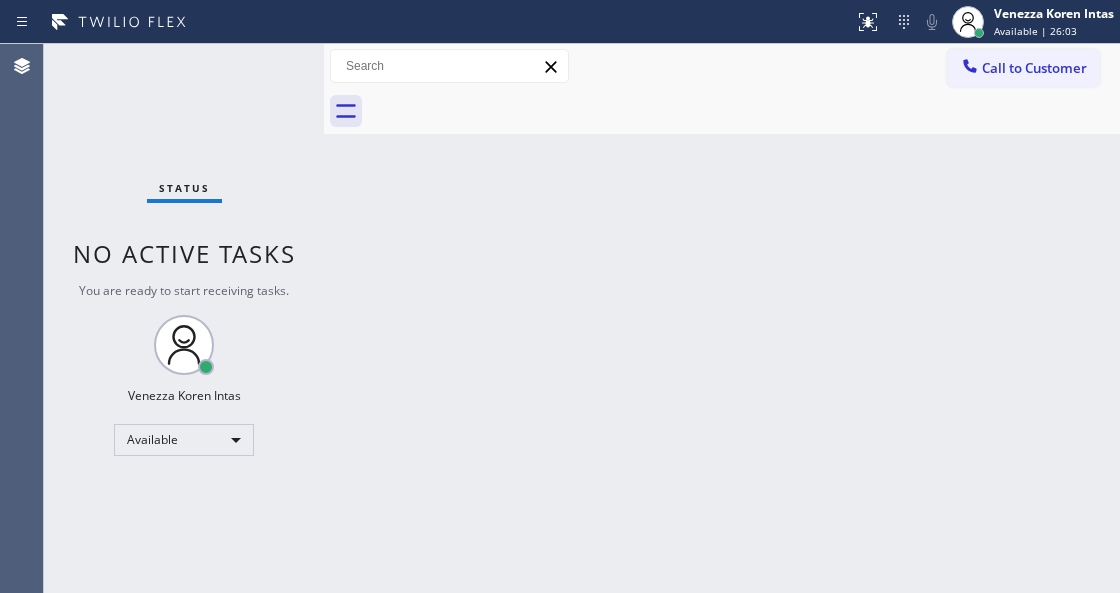 click on "Status No active tasks You are ready to start receiving tasks. Venezza Koren Intas Available" at bounding box center [184, 318] 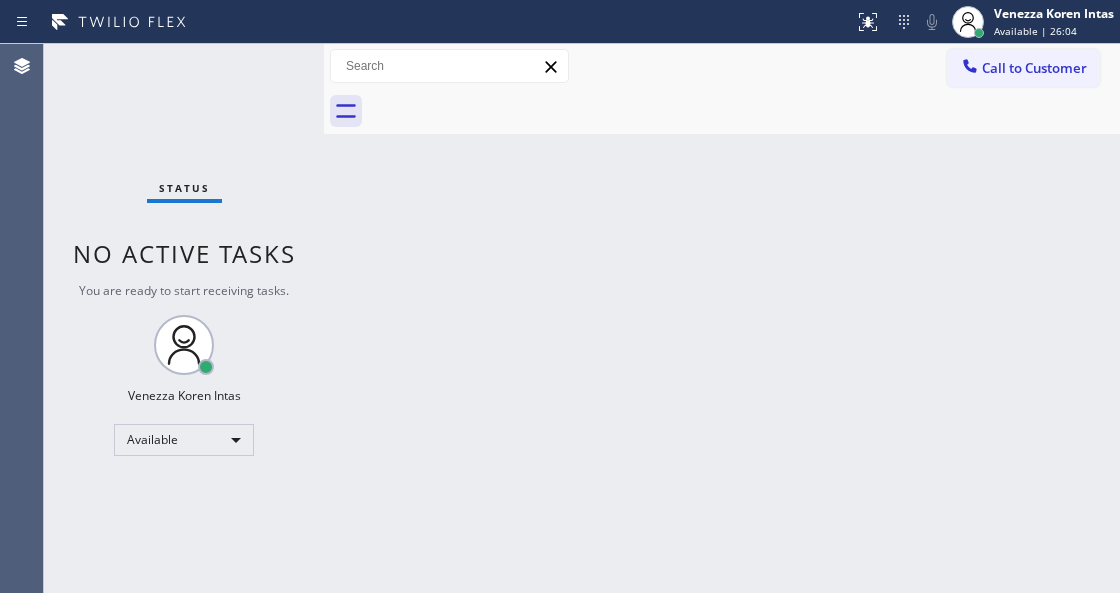 click on "Status No active tasks You are ready to start receiving tasks. Venezza Koren Intas Available" at bounding box center [184, 318] 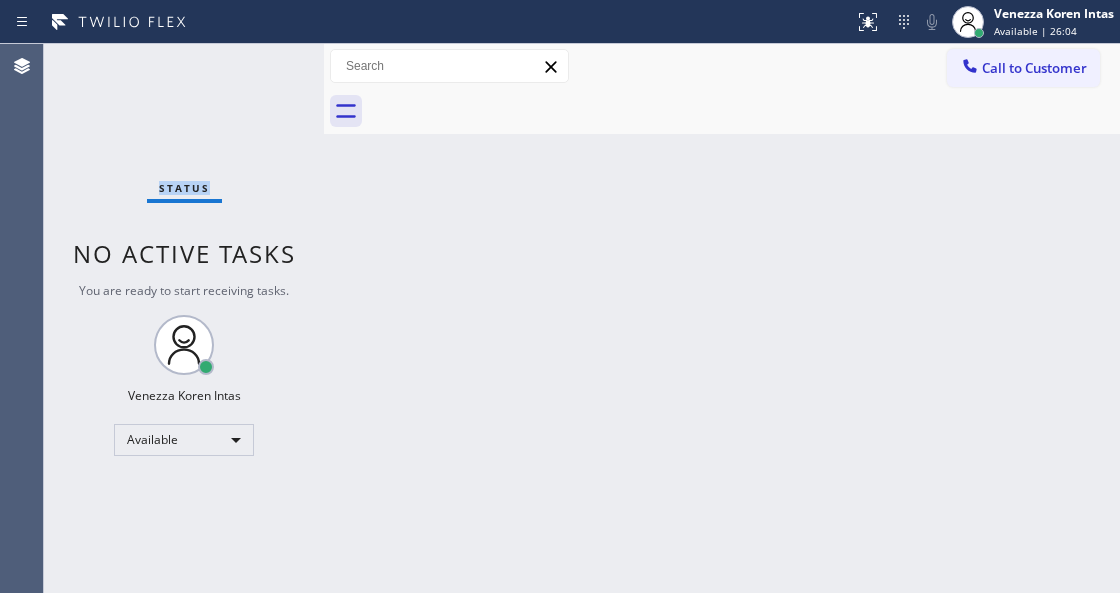 click on "Status No active tasks You are ready to start receiving tasks. Venezza Koren Intas Available" at bounding box center [184, 318] 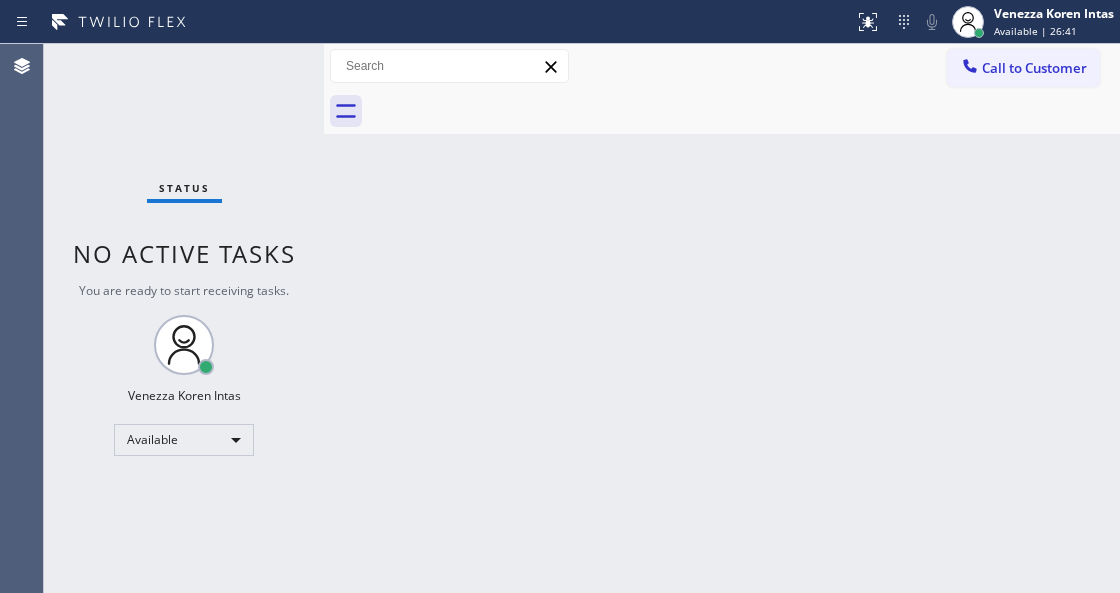 click on "Status No active tasks You are ready to start receiving tasks. Venezza Koren Intas Available" at bounding box center (184, 318) 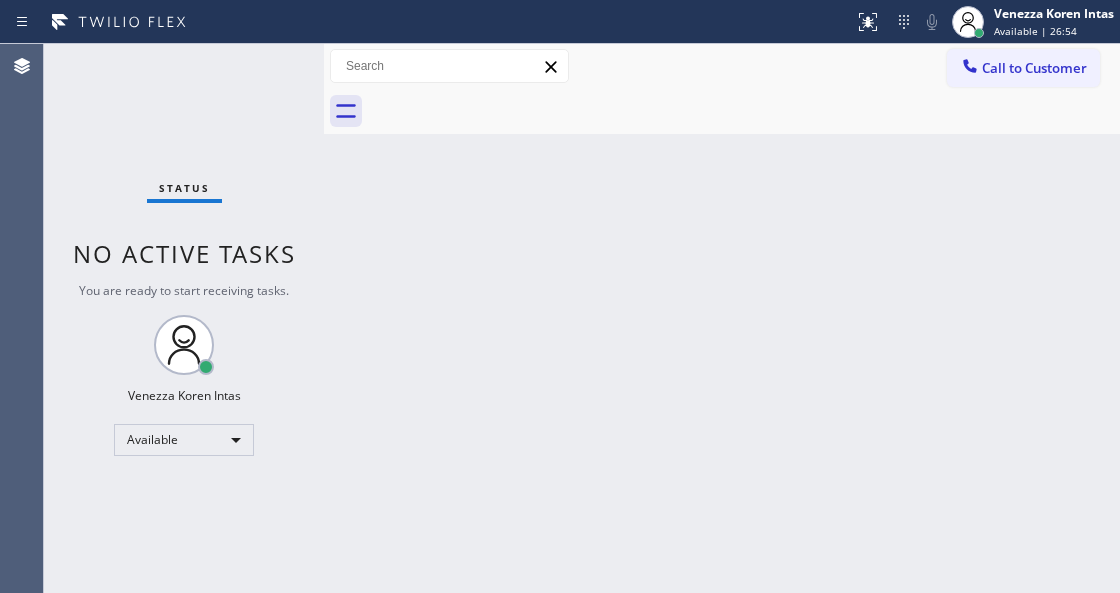 click on "Status No active tasks You are ready to start receiving tasks. Venezza Koren Intas Available" at bounding box center (184, 318) 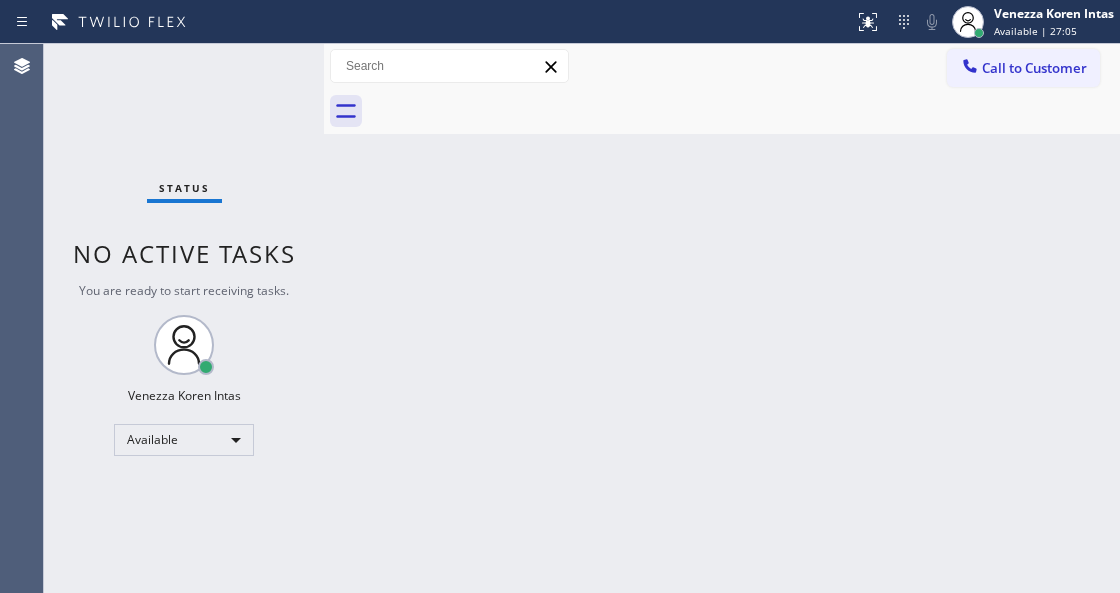 click on "Back to Dashboard Change Sender ID Customers Technicians Select a contact Outbound call Technician Search Technician Your caller id phone number Your caller id phone number Call Technician info Name   Phone none Address none Change Sender ID HVAC [PHONE] 5 Star Appliance [PHONE] Appliance Repair [PHONE] Plumbing [PHONE] Air Duct Cleaning [PHONE]  Electricians [PHONE] Cancel Change Check personal SMS Reset Change No tabs Call to Customer Outbound call Location Elite Sub-Zero Appliance Repair Your caller id phone number [PHONE] Customer number Call Outbound call Technician Search Technician Your caller id phone number Your caller id phone number Call" at bounding box center (722, 318) 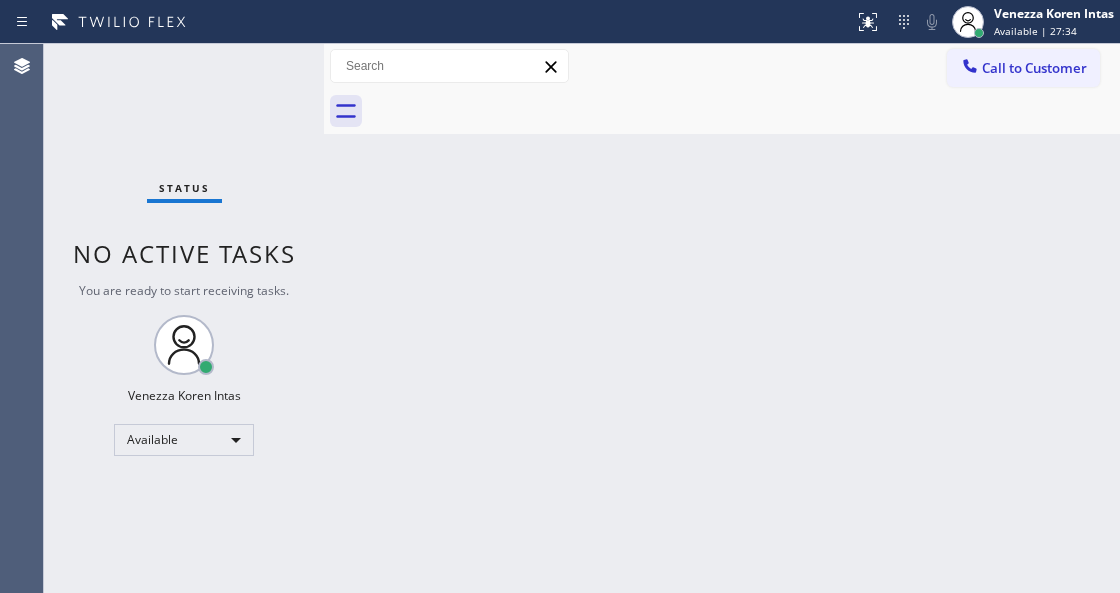 click on "Status No active tasks You are ready to start receiving tasks. Venezza Koren Intas Available" at bounding box center [184, 318] 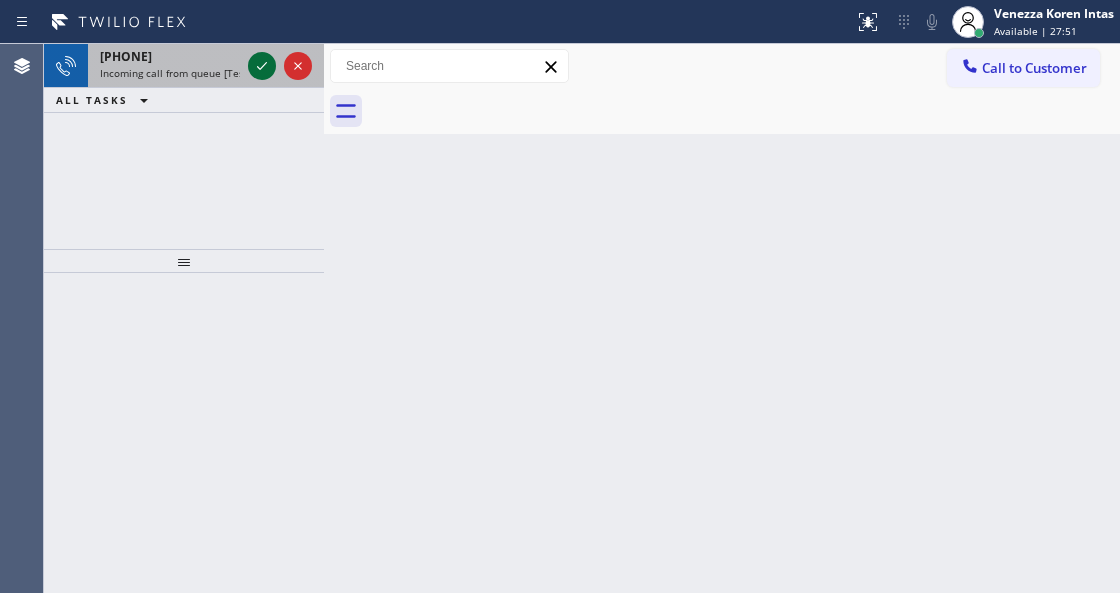 click 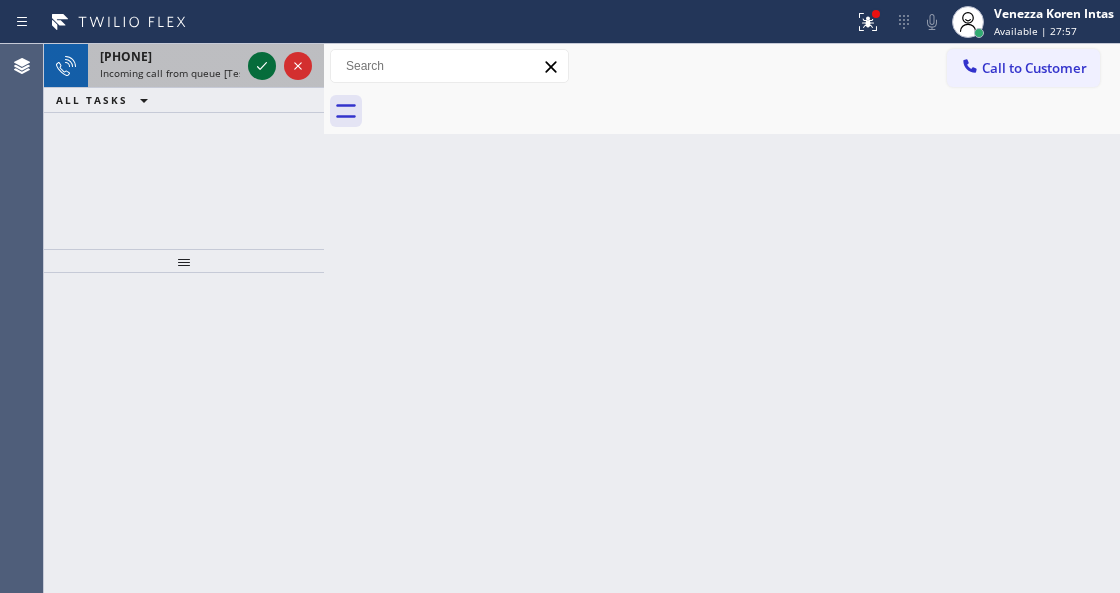 click 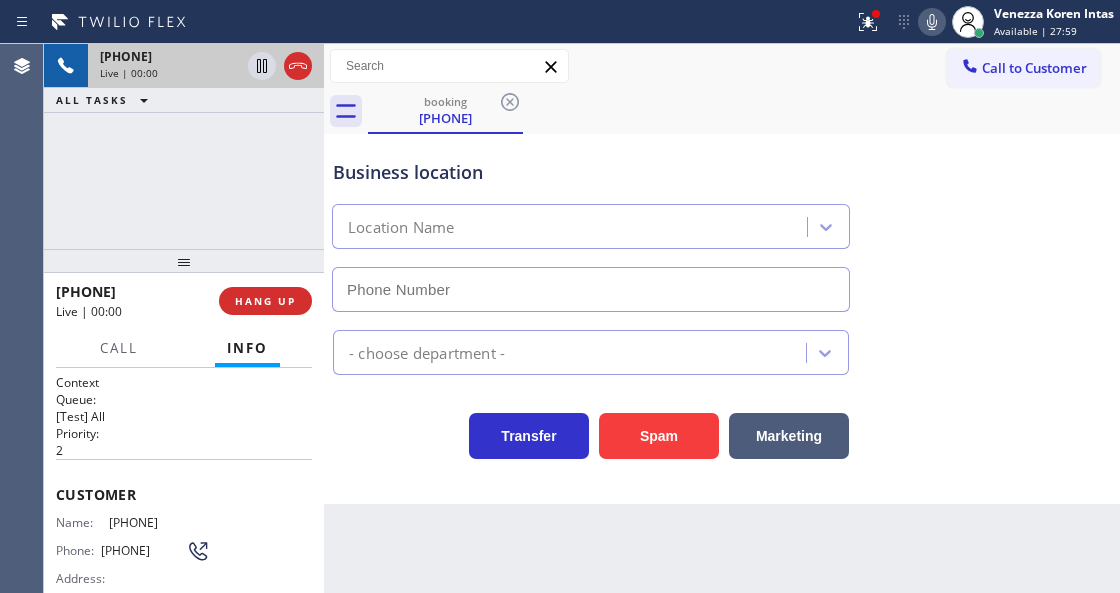 scroll, scrollTop: 200, scrollLeft: 0, axis: vertical 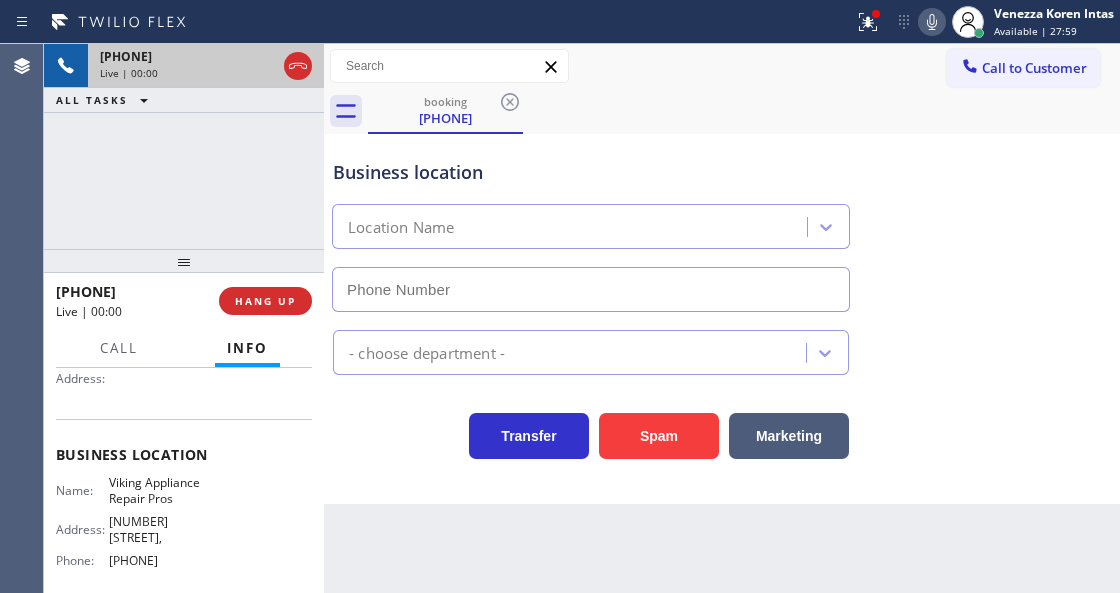 type on "[PHONE]" 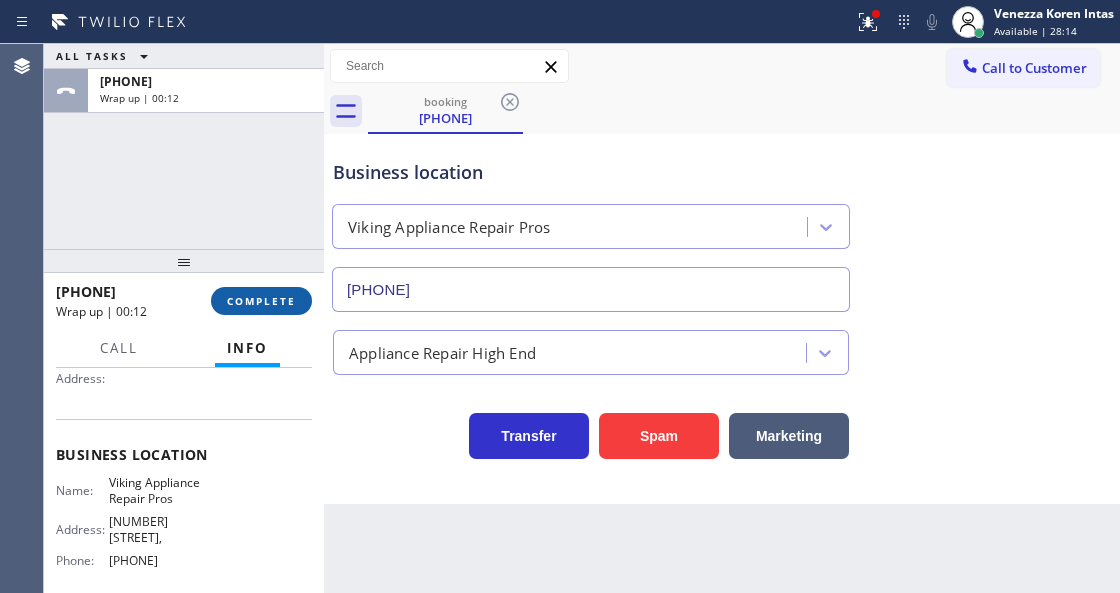 click on "COMPLETE" at bounding box center (261, 301) 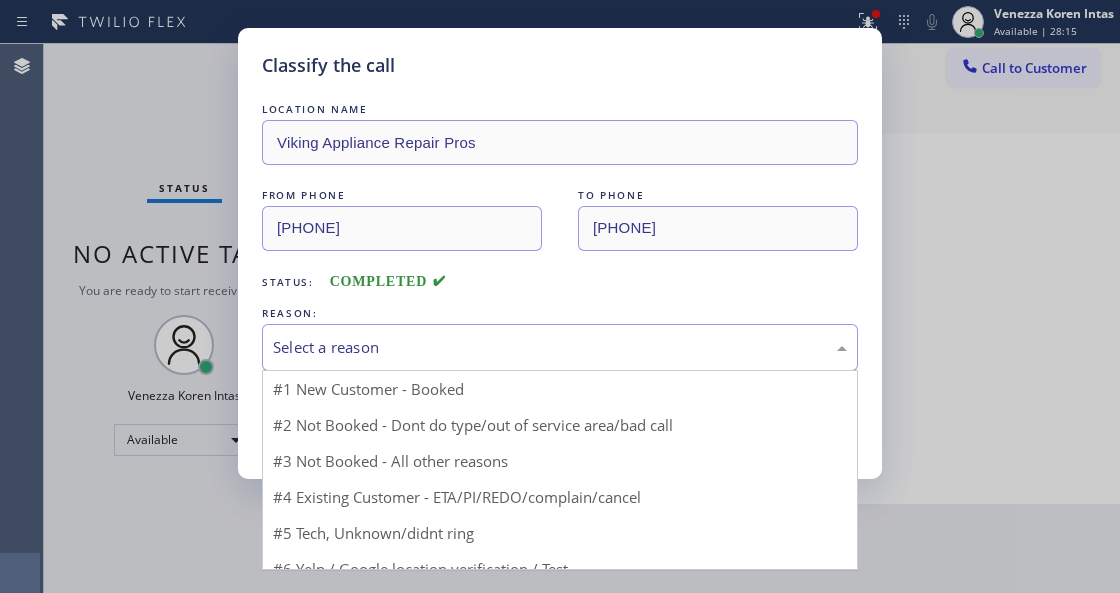 click on "Select a reason" at bounding box center [560, 347] 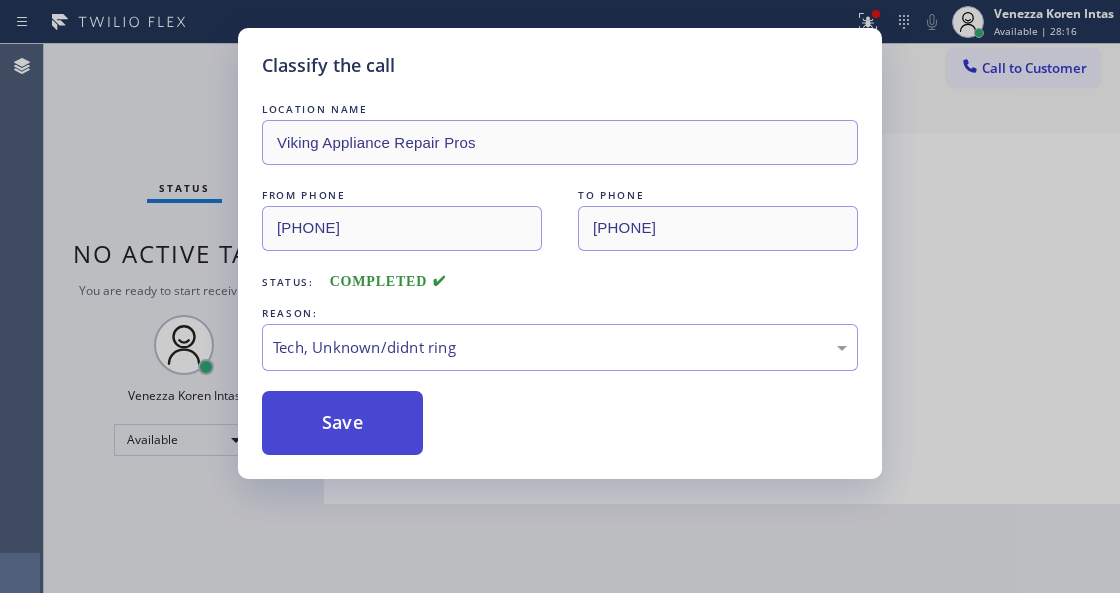click on "Save" at bounding box center [342, 423] 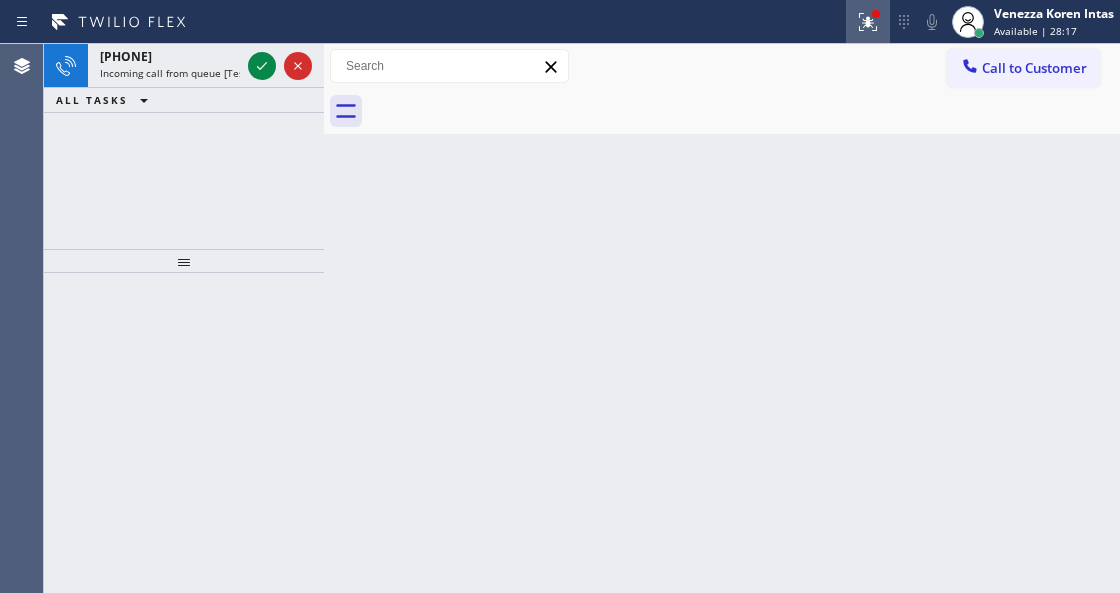click 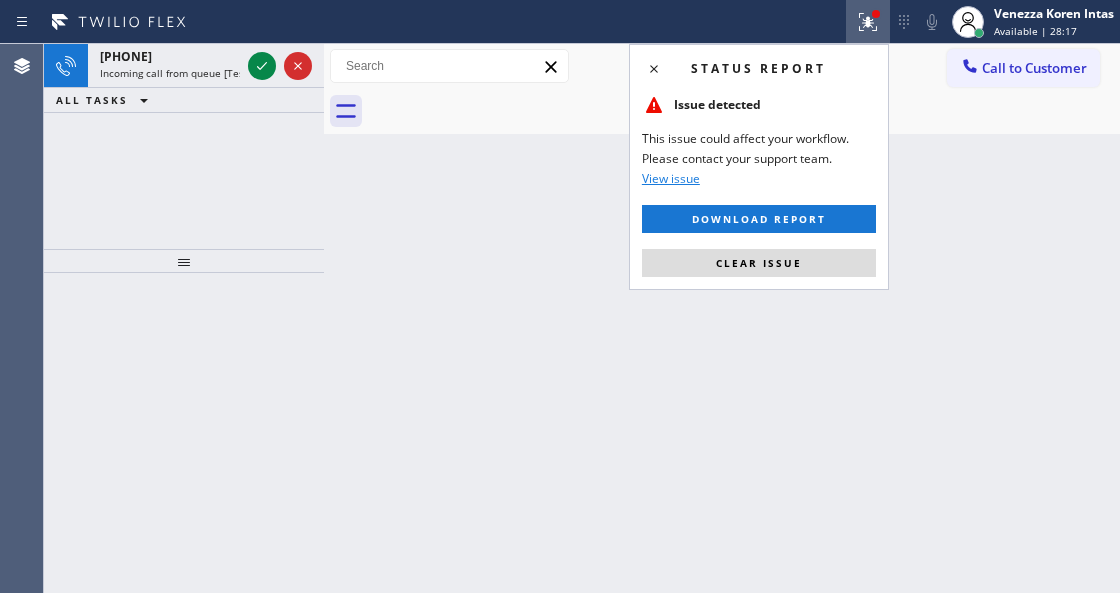 drag, startPoint x: 790, startPoint y: 265, endPoint x: 693, endPoint y: 268, distance: 97.04638 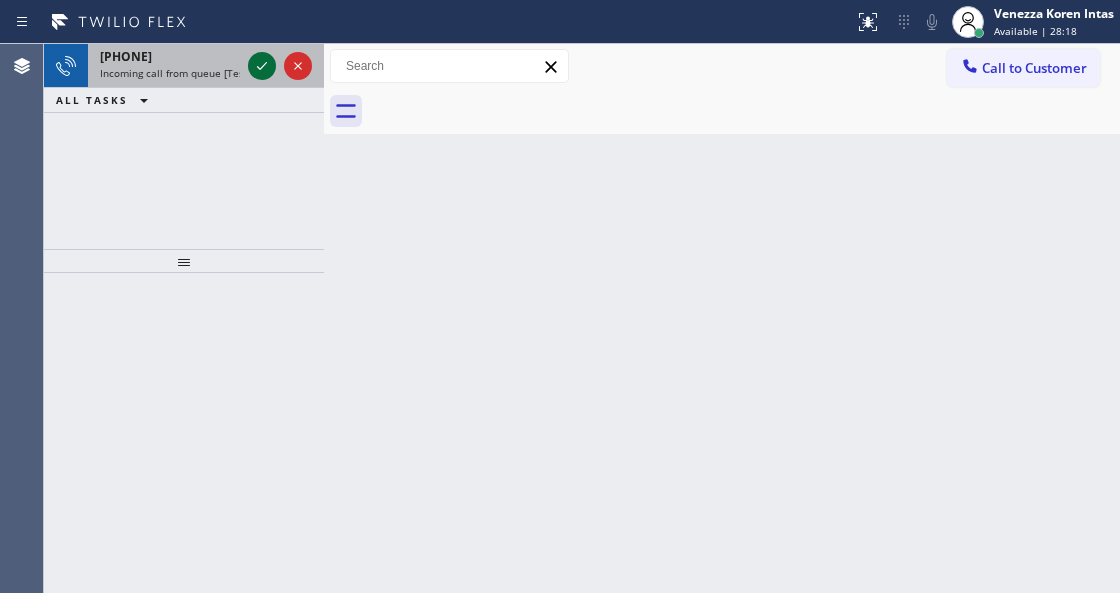 click 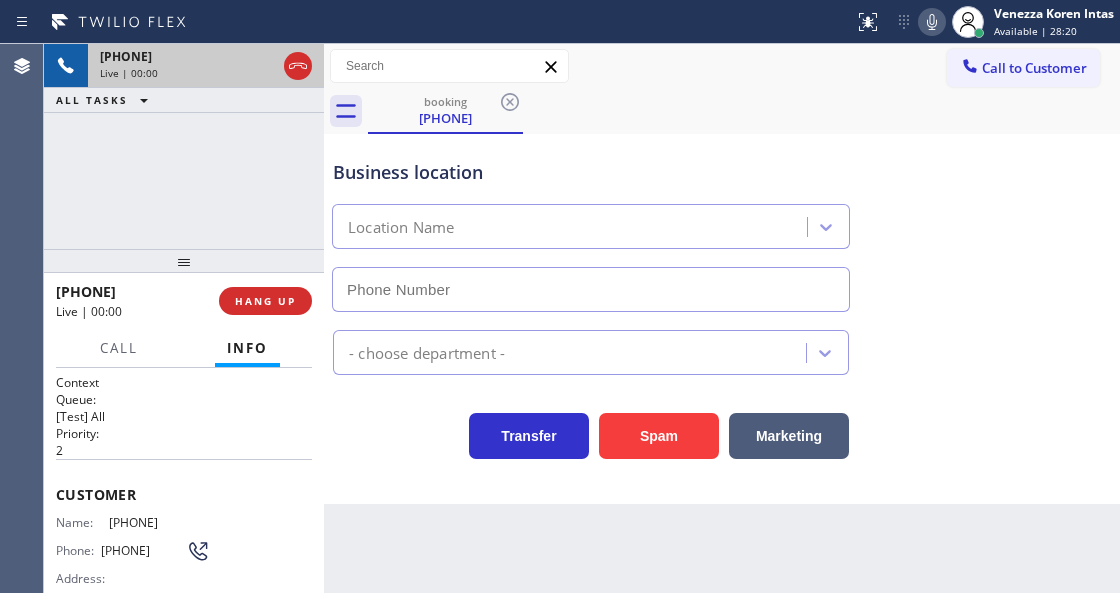 type on "[NUMBER] [STREET]" 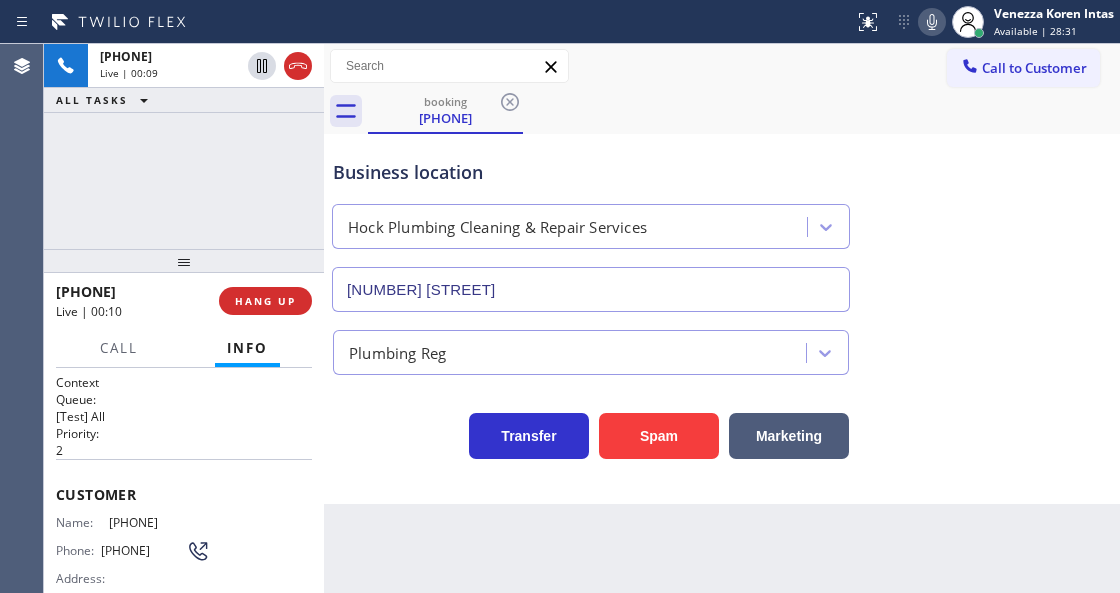 drag, startPoint x: 300, startPoint y: 70, endPoint x: 300, endPoint y: 192, distance: 122 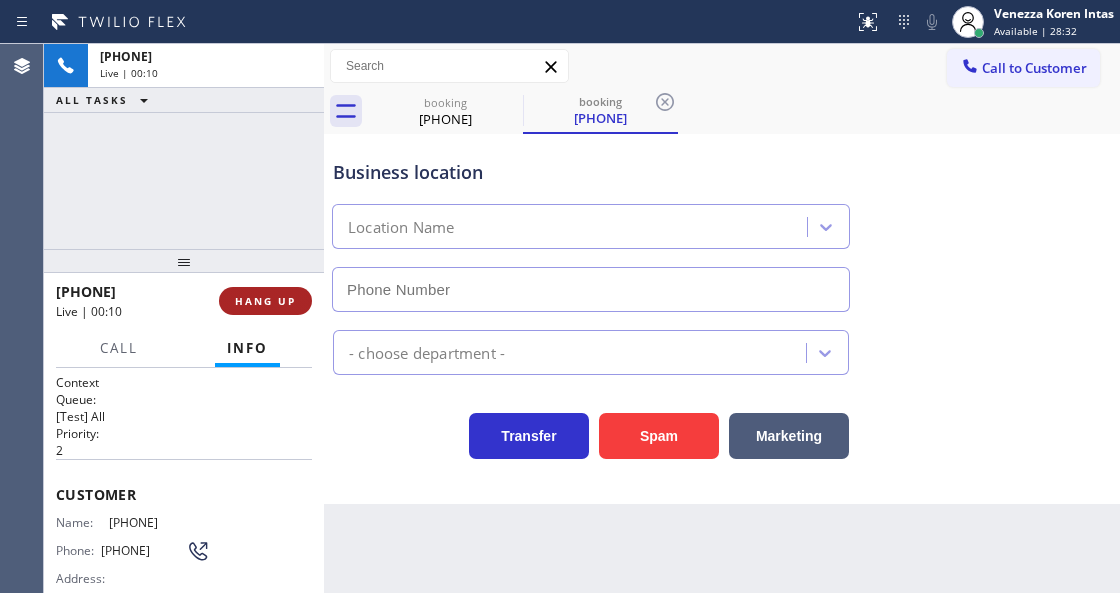 type on "[NUMBER] [STREET]" 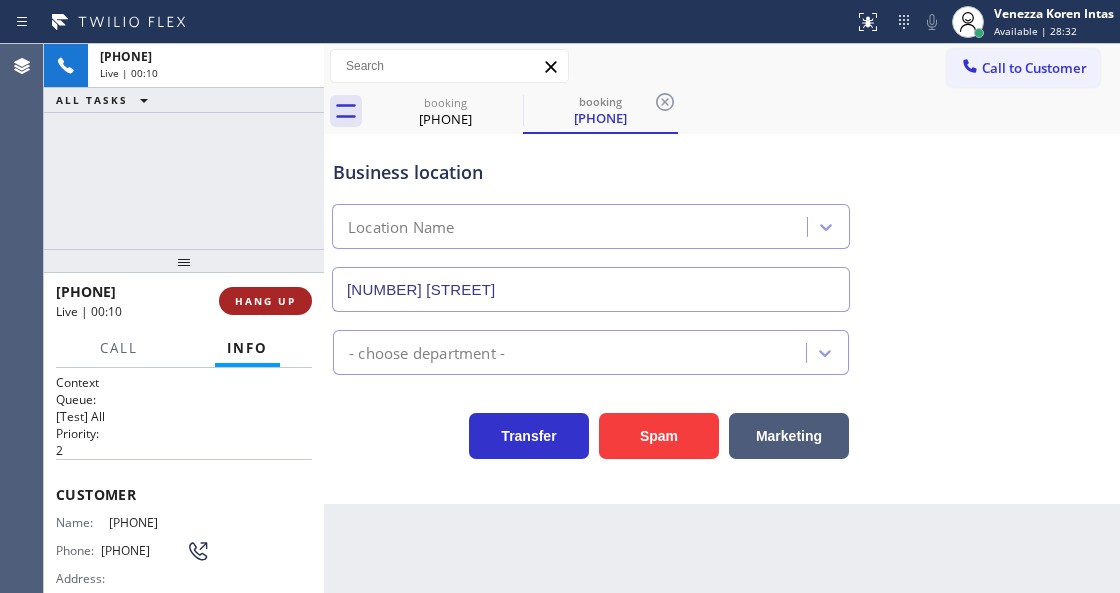 click on "HANG UP" at bounding box center (265, 301) 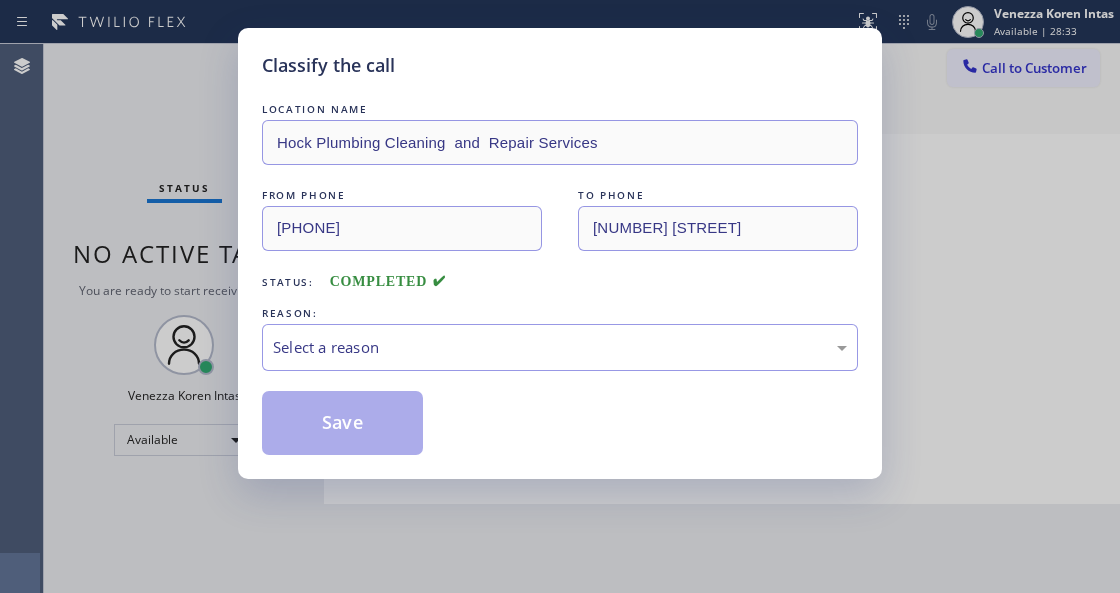 click on "Select a reason" at bounding box center [560, 347] 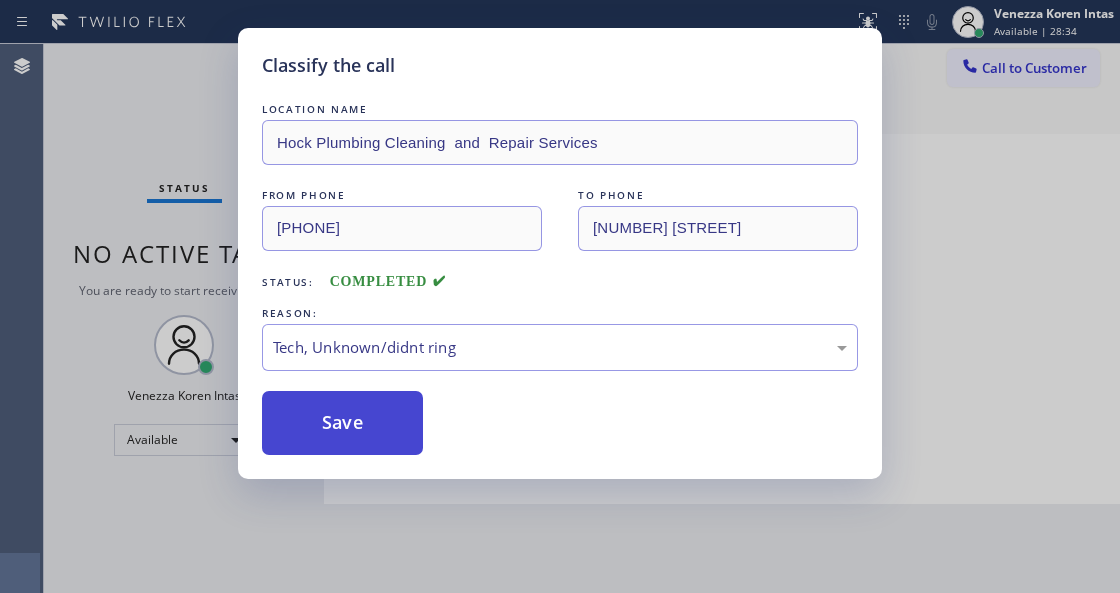 click on "Save" at bounding box center [342, 423] 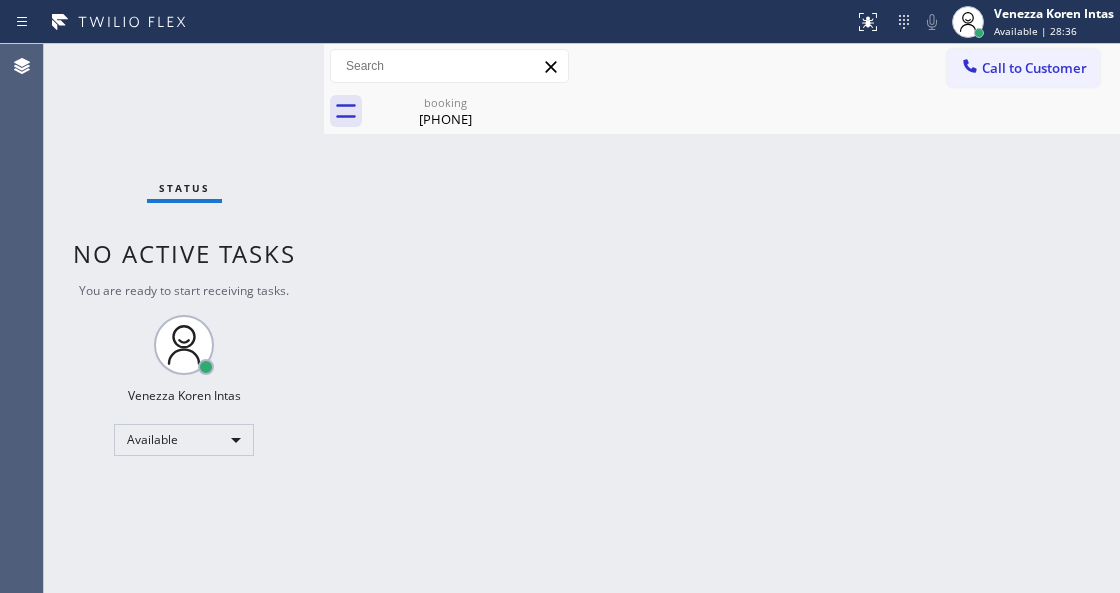 drag, startPoint x: 518, startPoint y: 102, endPoint x: 564, endPoint y: 156, distance: 70.93659 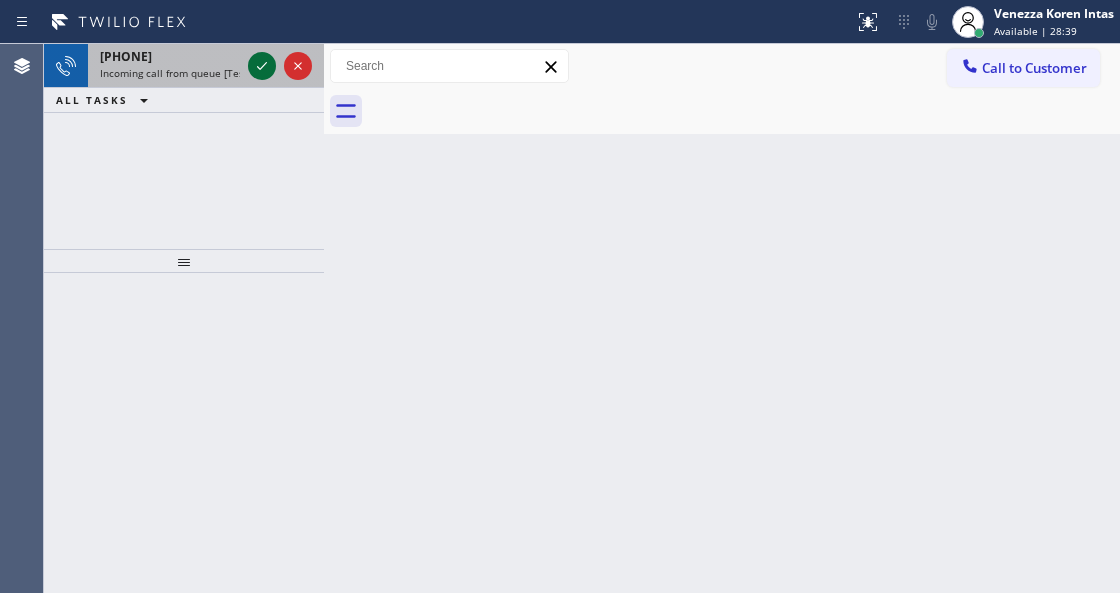 click 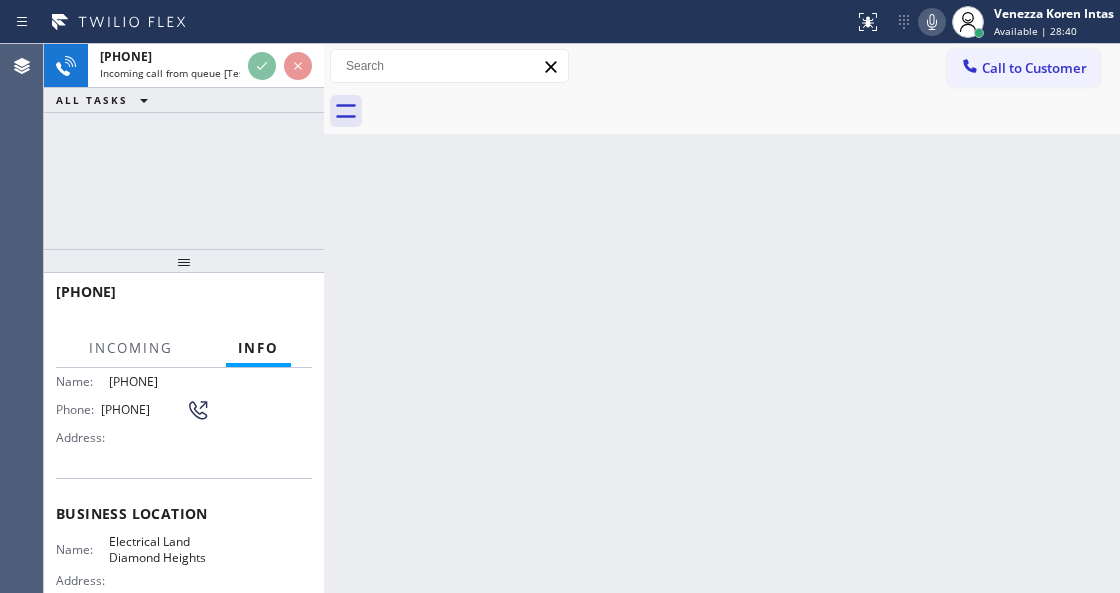 scroll, scrollTop: 200, scrollLeft: 0, axis: vertical 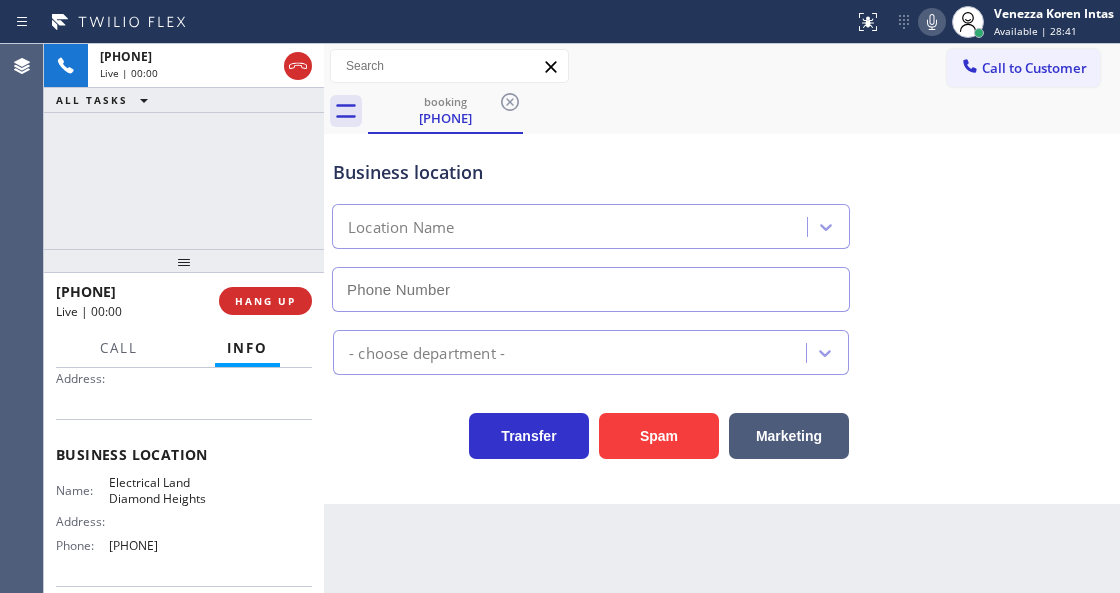 type on "[PHONE]" 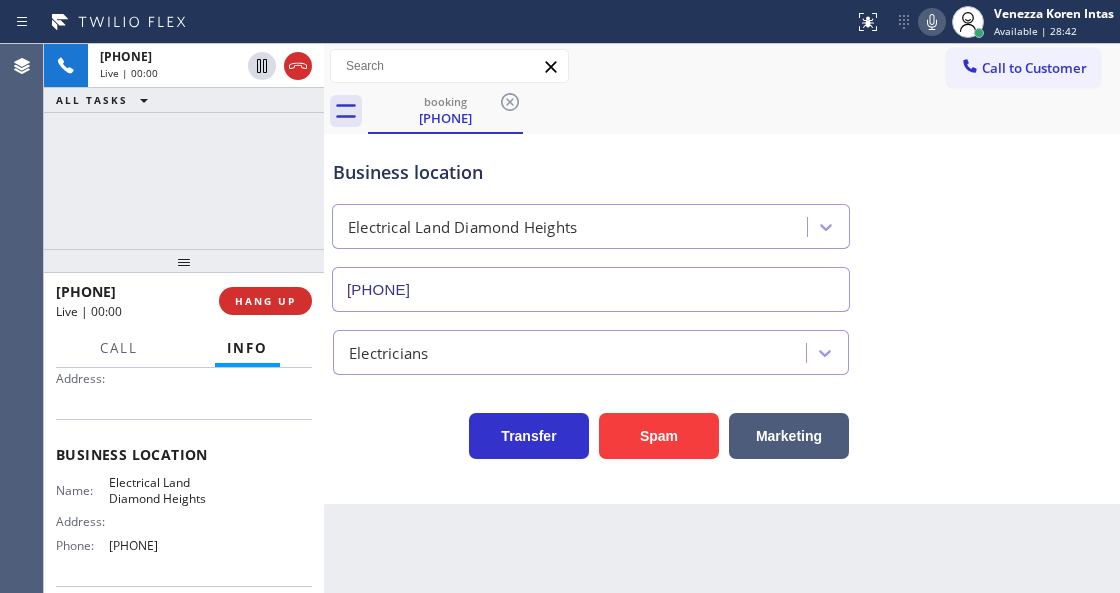 drag, startPoint x: 215, startPoint y: 210, endPoint x: 234, endPoint y: 234, distance: 30.610456 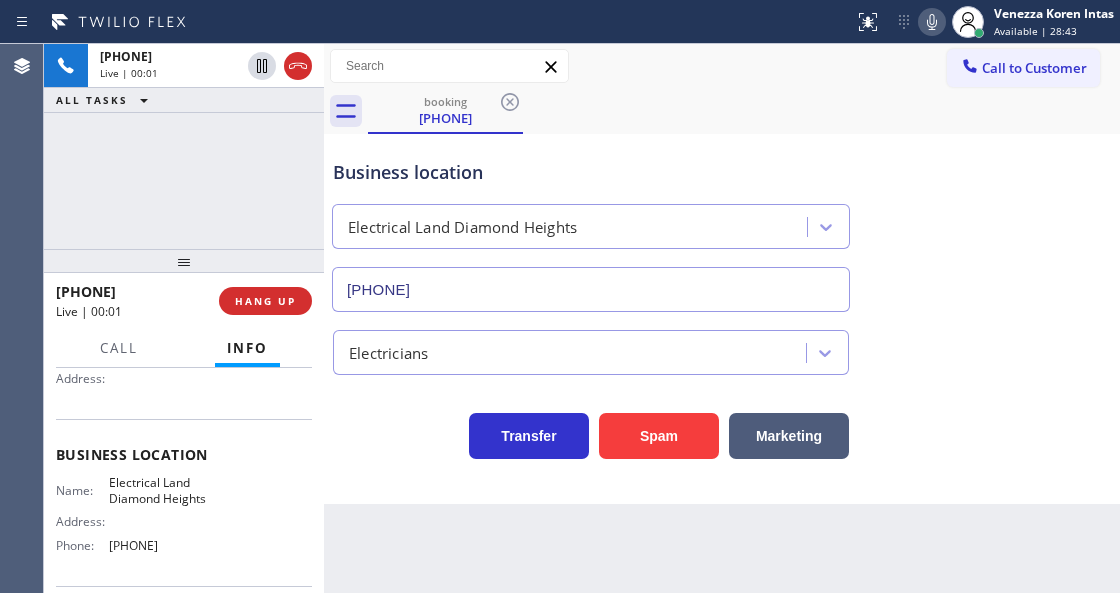 click on "Back to Dashboard Change Sender ID Customers Technicians Select a contact Outbound call Technician Search Technician Your caller id phone number Your caller id phone number Call Technician info Name Phone none Address none Change Sender ID HVAC [PHONE] 5 Star Appliance [PHONE] Appliance Repair [PHONE] Plumbing [PHONE] Air Duct Cleaning [PHONE] Electricians [PHONE] Cancel Change Check personal SMS Reset Change booking [PHONE] Call to Customer Outbound call Location Elite Sub-Zero Appliance Repair Your caller id phone number [PHONE] Customer number Call Outbound call Technician Search Technician Your caller id phone number Your caller id phone number Call booking [PHONE] Business location Electrical Land [CITY] [PHONE] Electricians Transfer Spam Marketing" at bounding box center (722, 318) 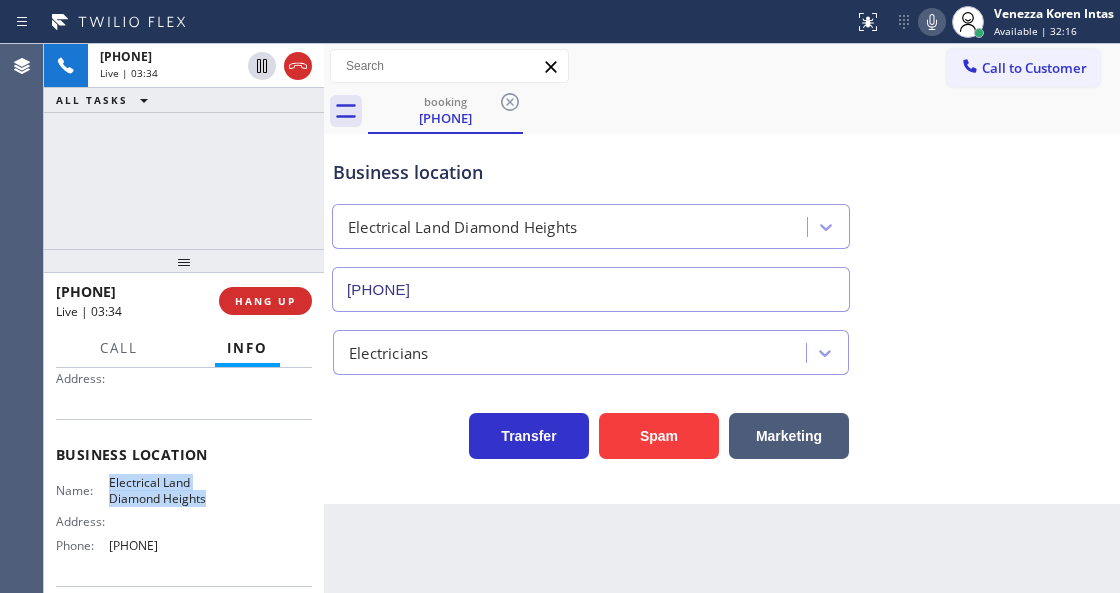 drag, startPoint x: 107, startPoint y: 478, endPoint x: 171, endPoint y: 516, distance: 74.431175 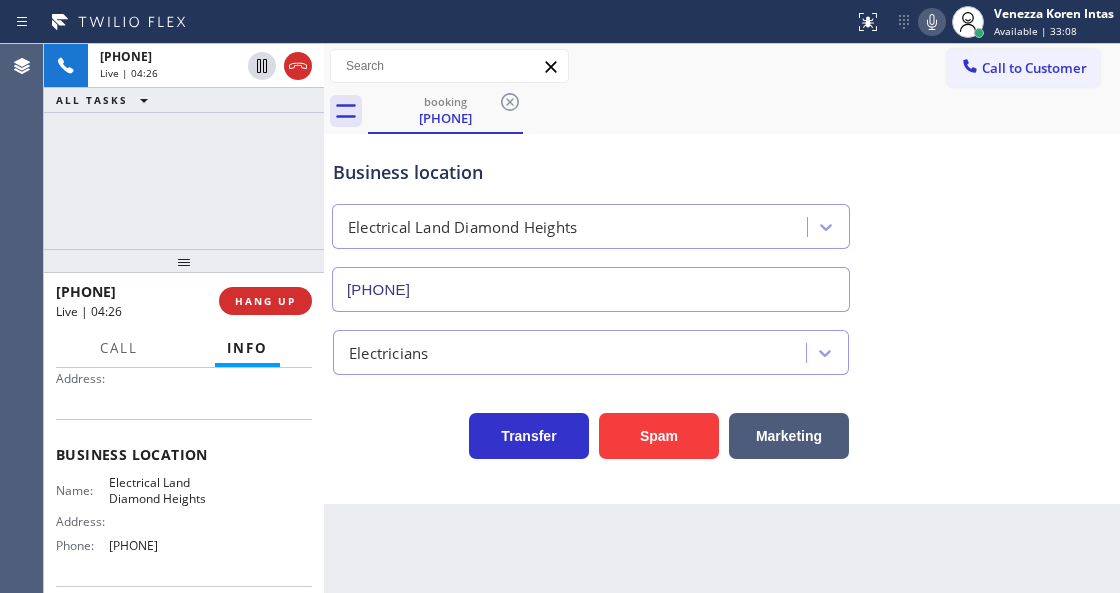 click on "Business location Electrical Land Diamond Heights [PHONE]" at bounding box center (722, 221) 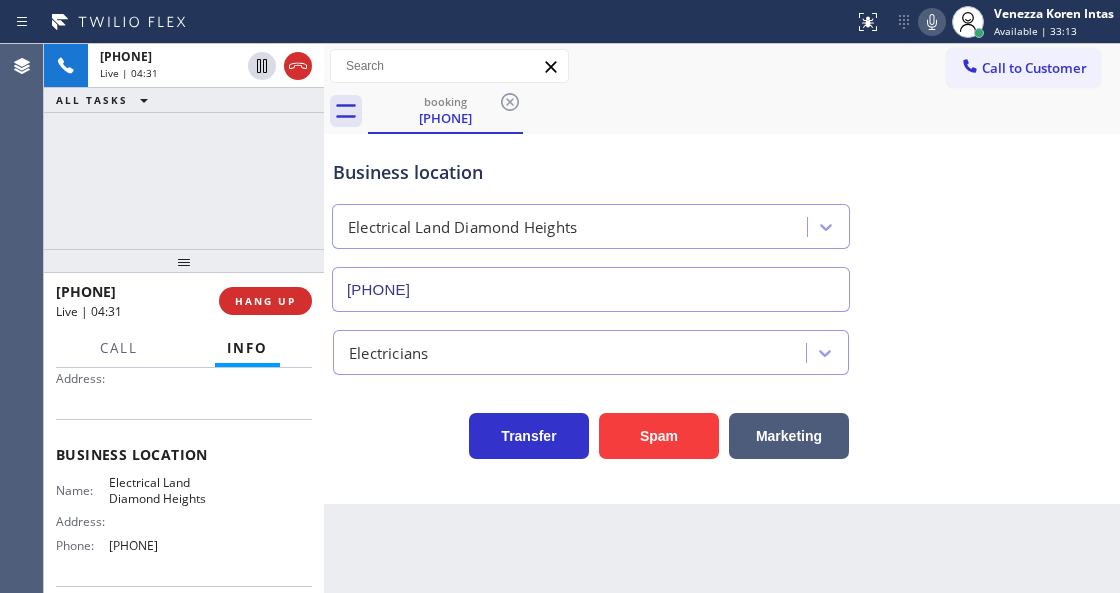 click 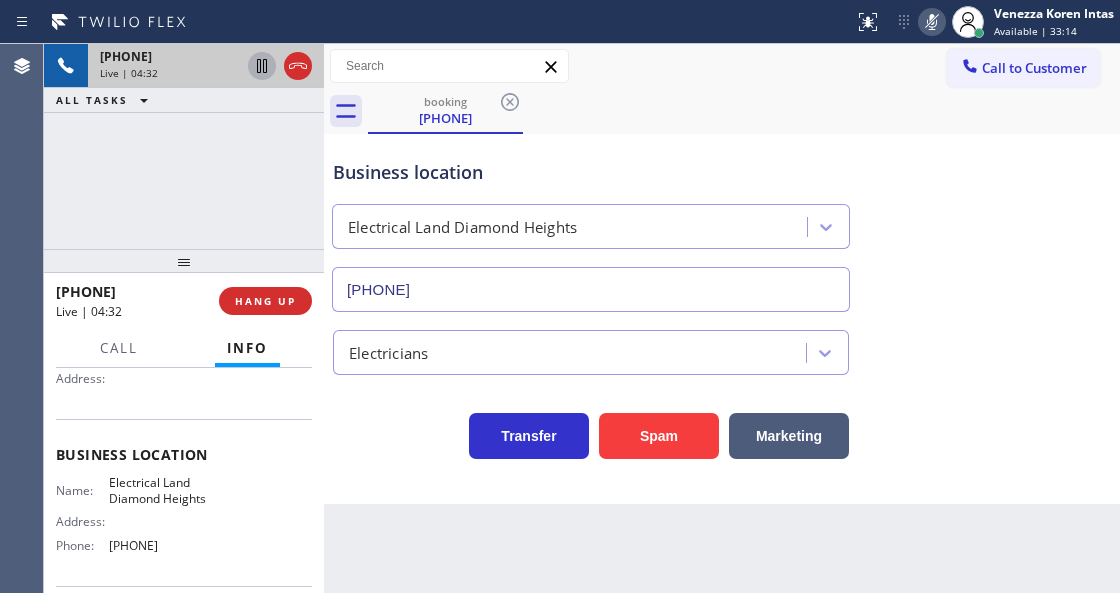 click 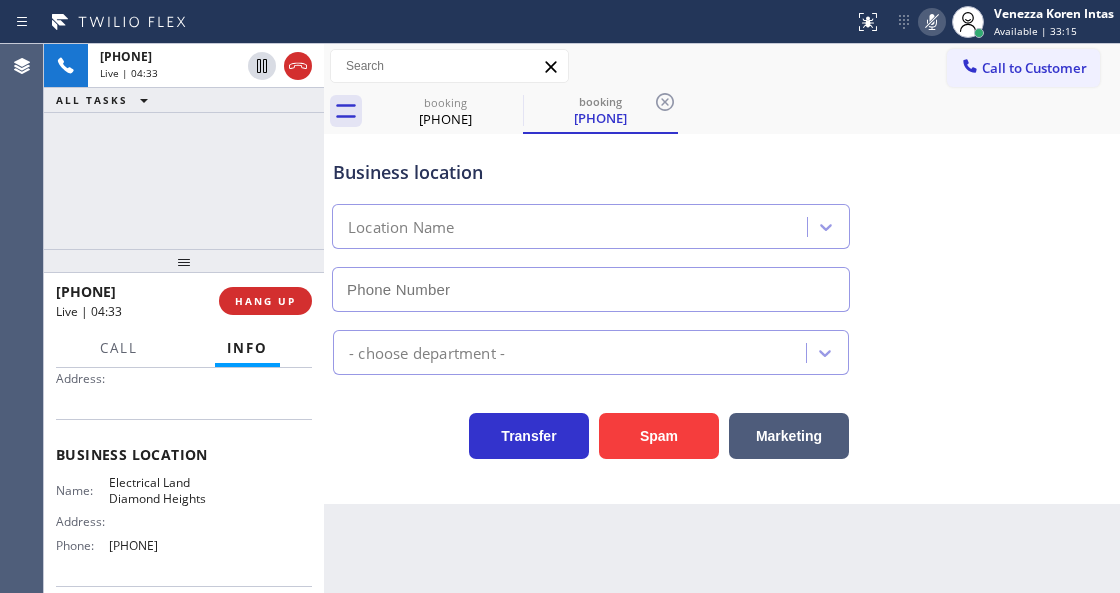 type on "[PHONE]" 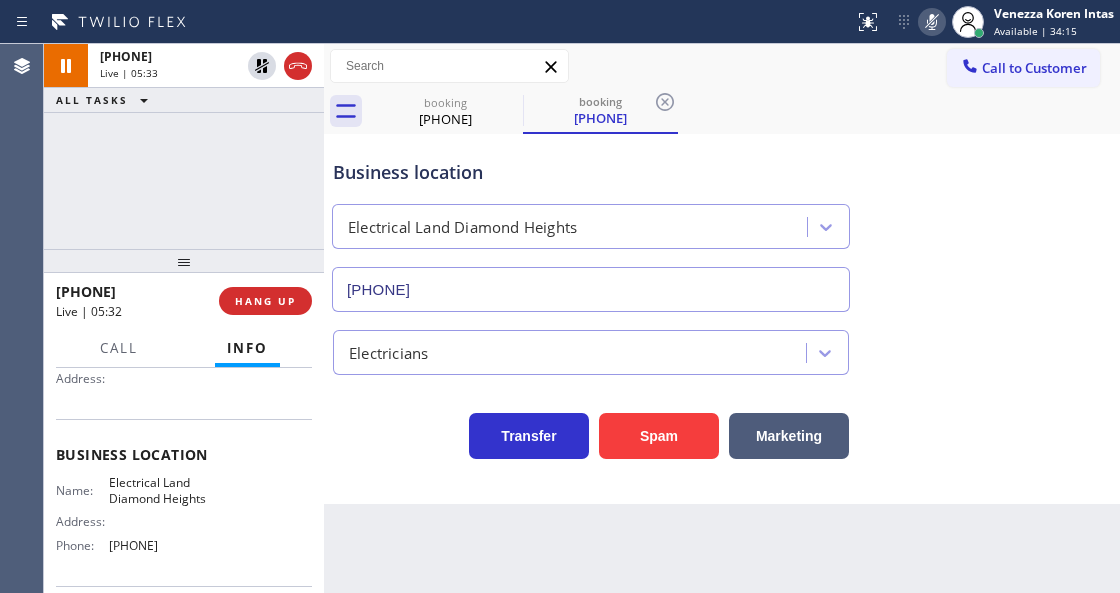 click on "Business location" at bounding box center (591, 172) 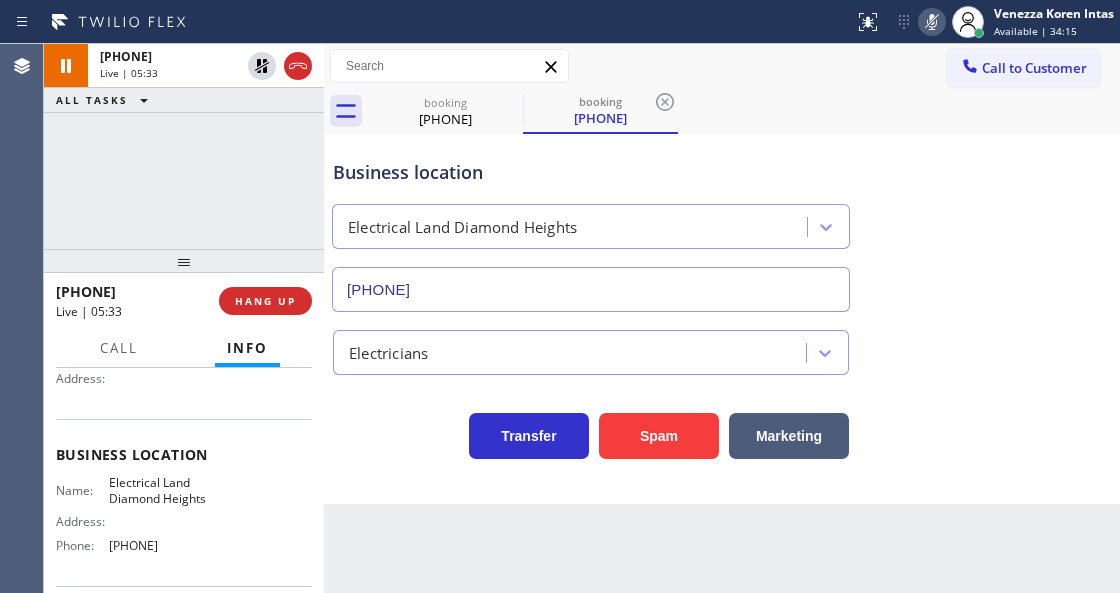 click on "booking [PHONE] booking [PHONE]" at bounding box center (744, 111) 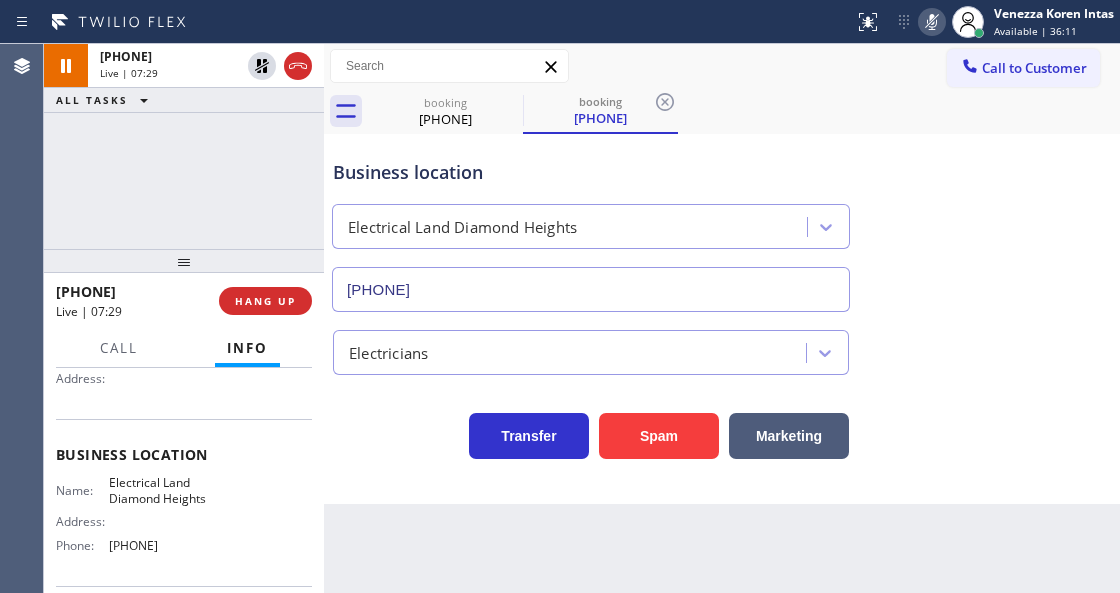 click 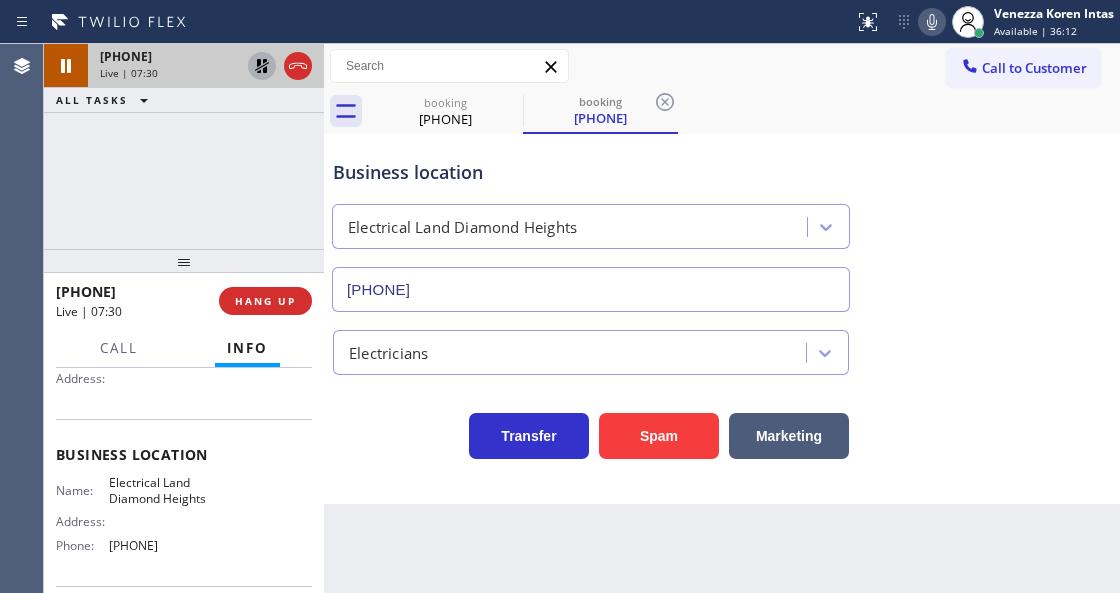 click 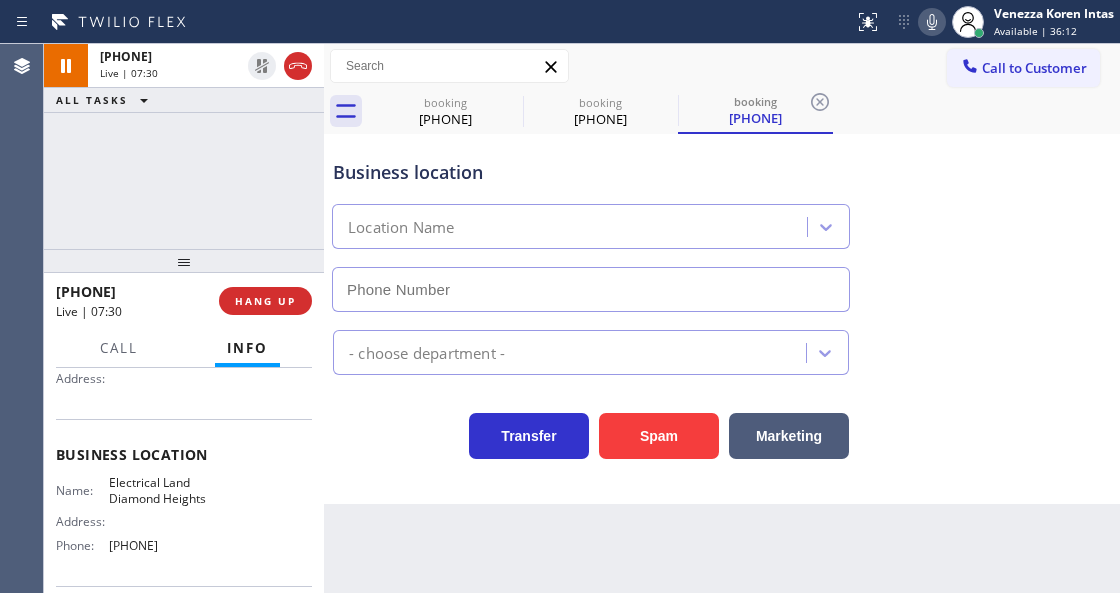type on "[PHONE]" 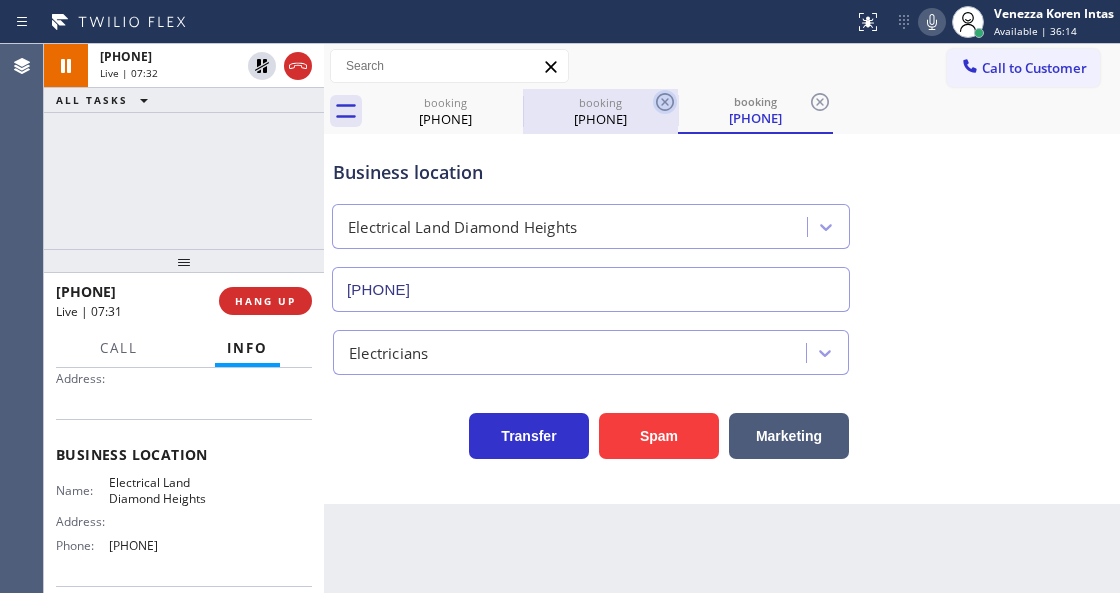 click 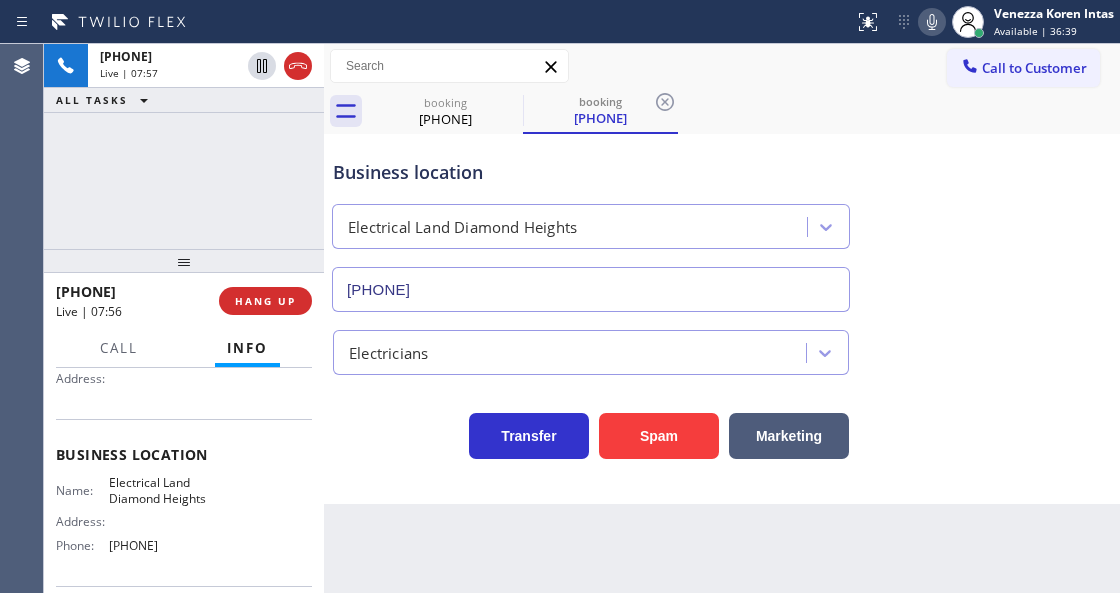 click on "Business location" at bounding box center [591, 172] 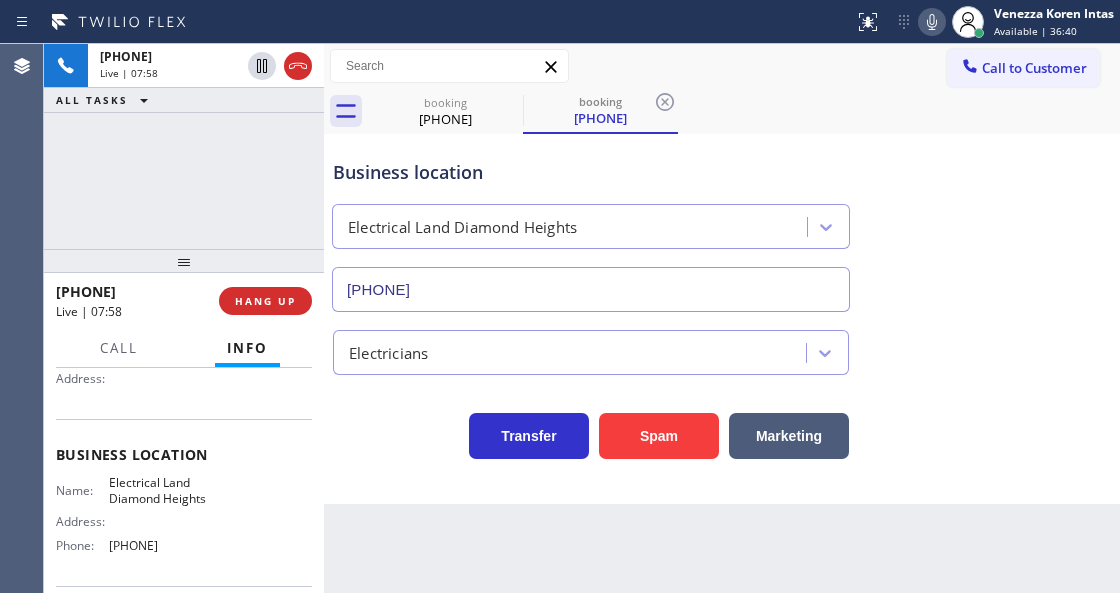 scroll, scrollTop: 0, scrollLeft: 0, axis: both 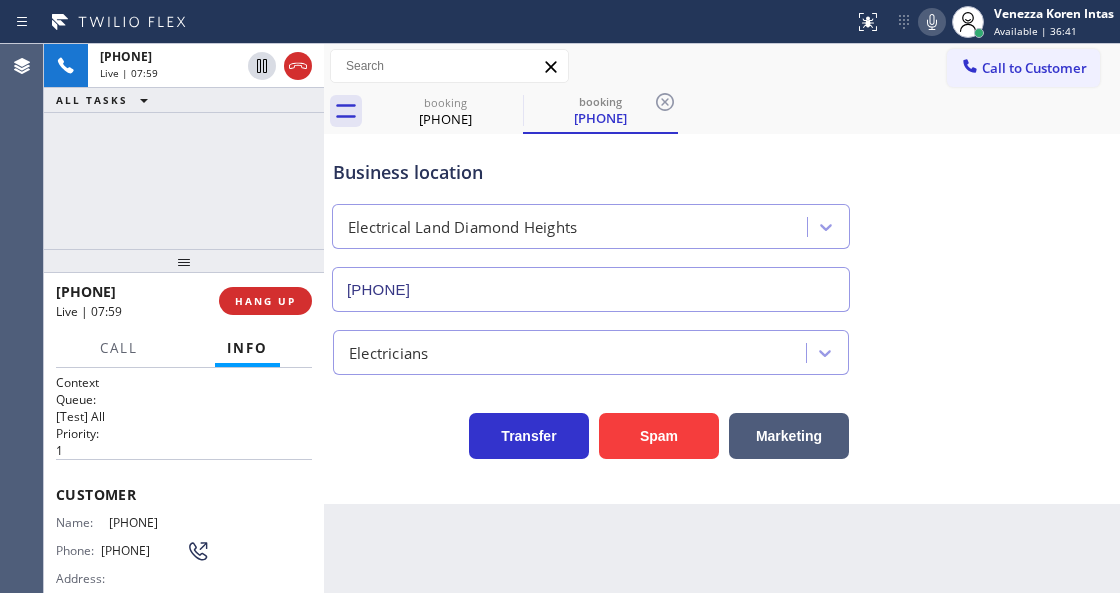 drag, startPoint x: 210, startPoint y: 518, endPoint x: 108, endPoint y: 515, distance: 102.044106 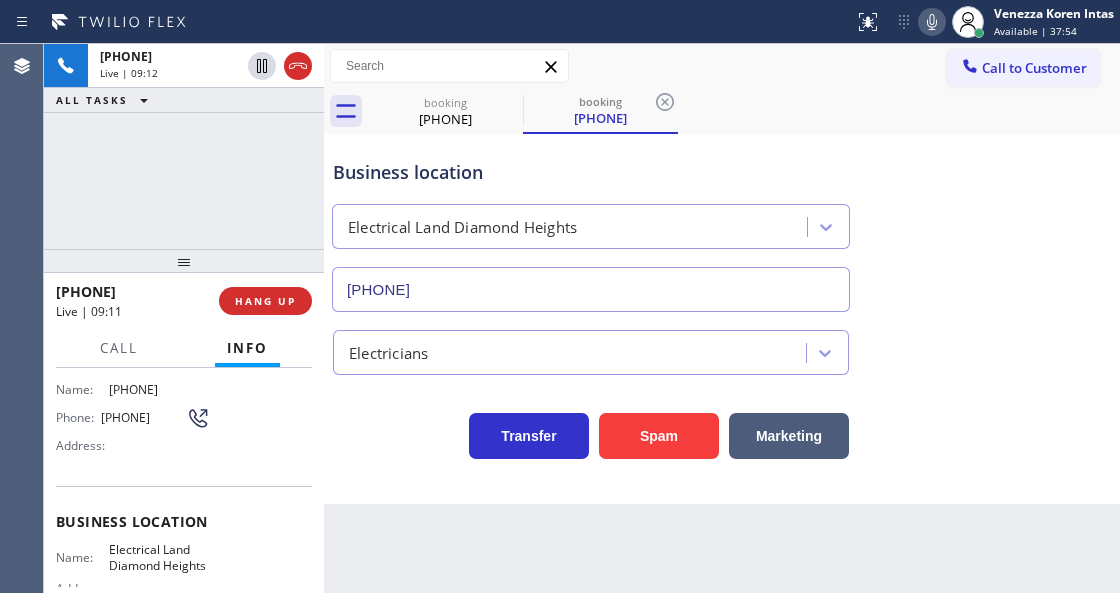 scroll, scrollTop: 200, scrollLeft: 0, axis: vertical 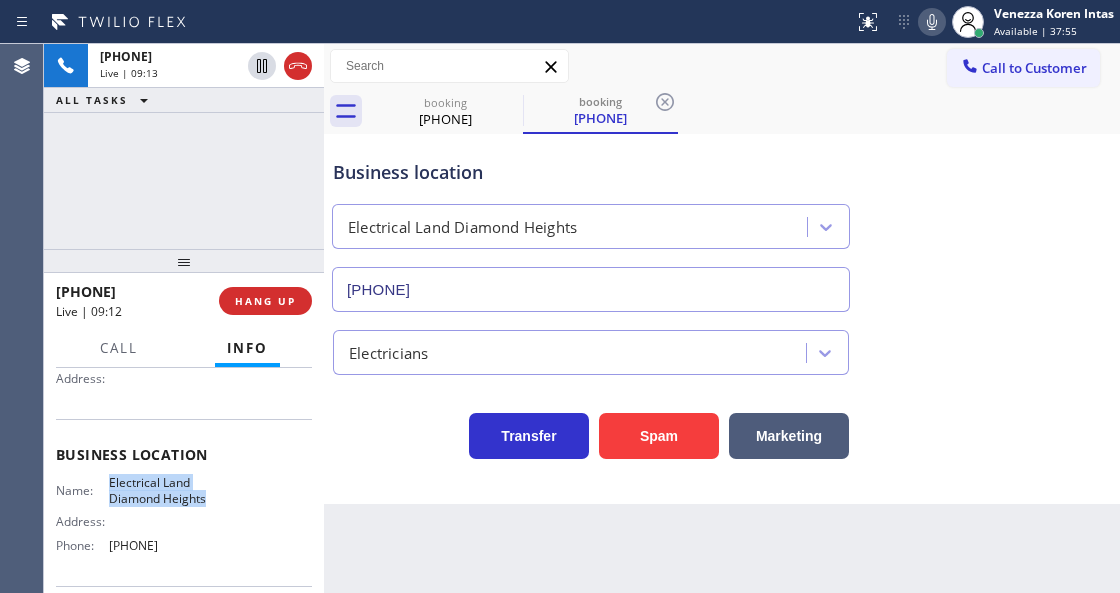 drag, startPoint x: 104, startPoint y: 480, endPoint x: 162, endPoint y: 522, distance: 71.610054 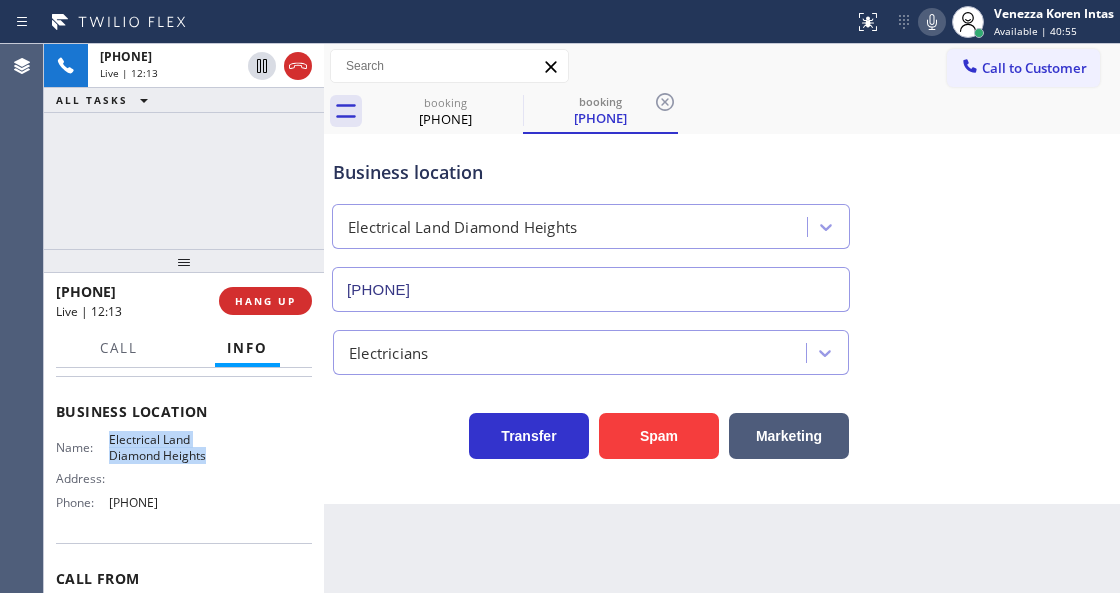 scroll, scrollTop: 266, scrollLeft: 0, axis: vertical 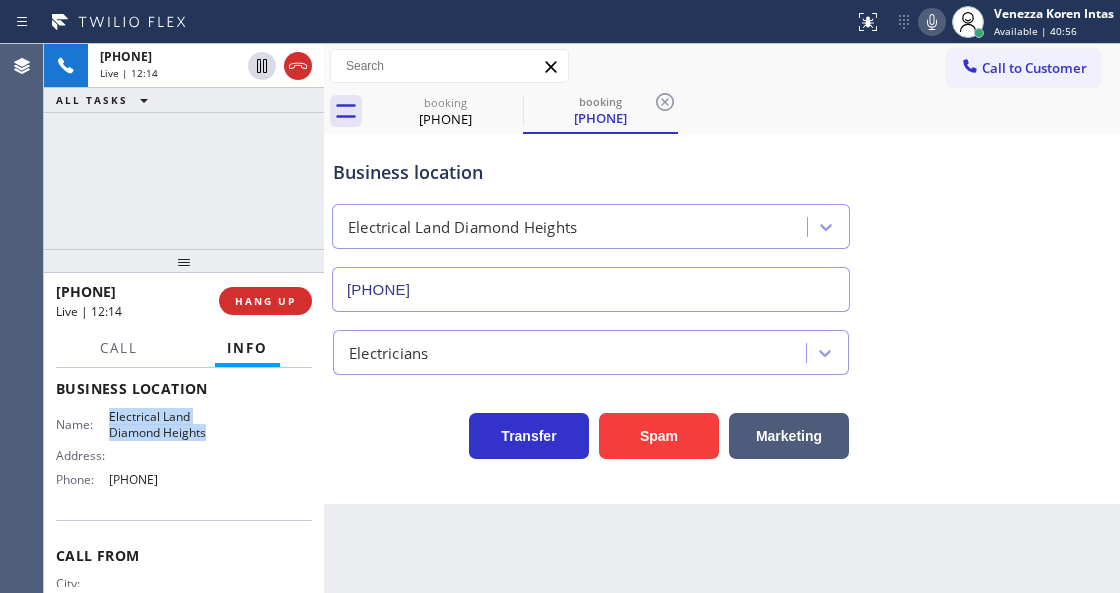 drag, startPoint x: 222, startPoint y: 501, endPoint x: 107, endPoint y: 499, distance: 115.01739 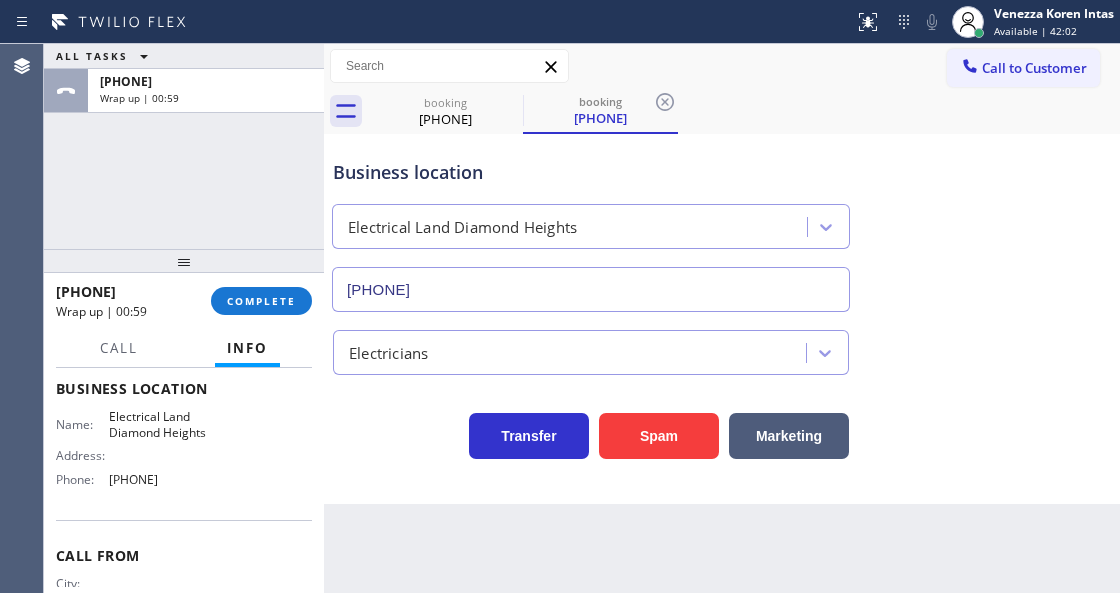 drag, startPoint x: 344, startPoint y: 307, endPoint x: 278, endPoint y: 285, distance: 69.57011 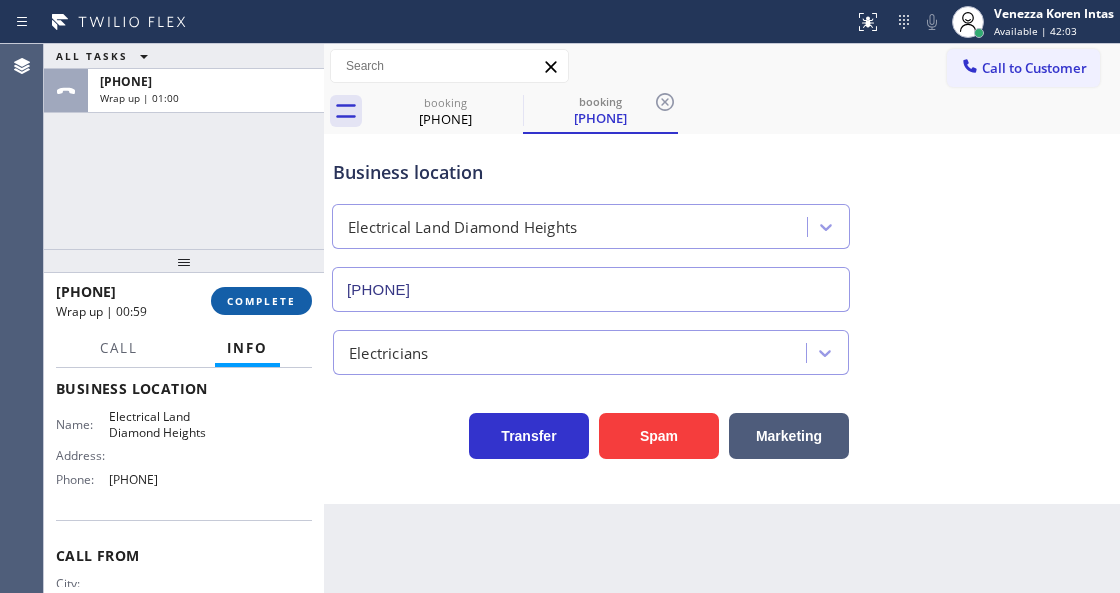 click on "COMPLETE" at bounding box center (261, 301) 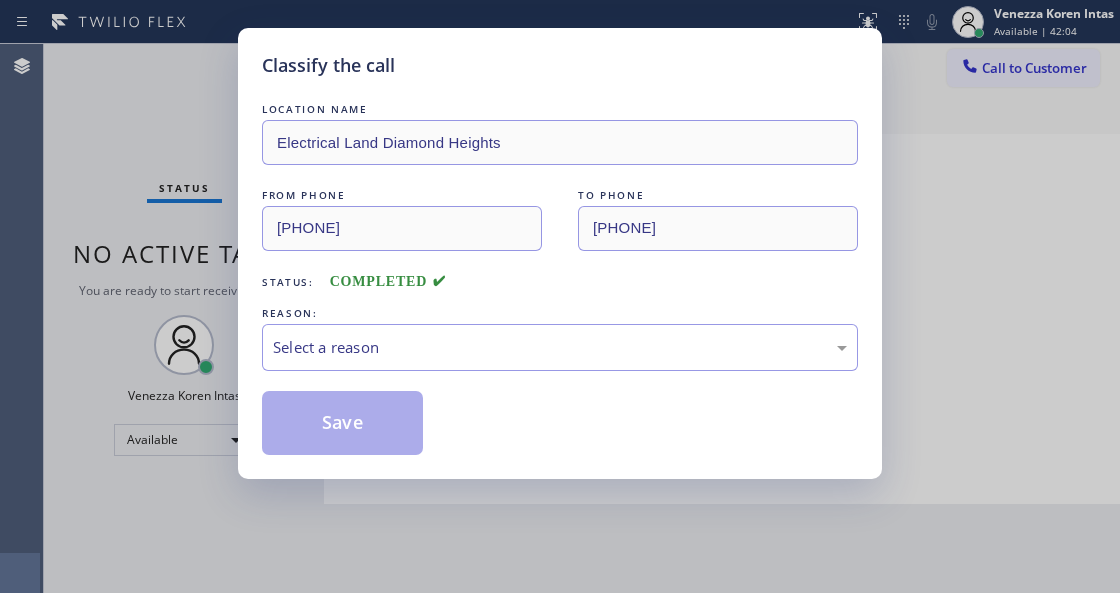 click on "Select a reason" at bounding box center (560, 347) 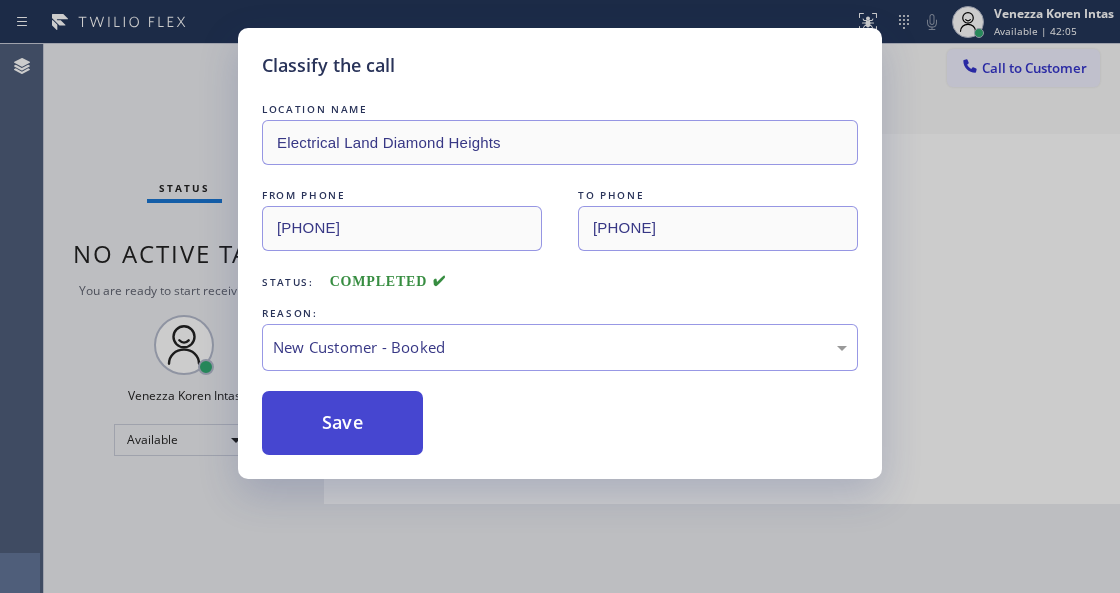 click on "Save" at bounding box center [342, 423] 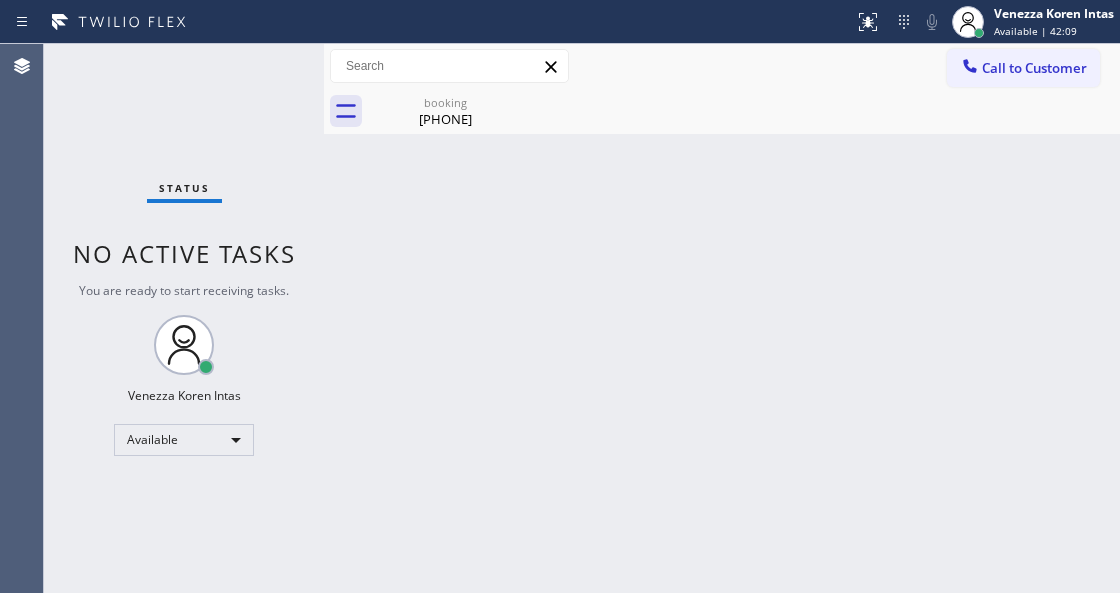 drag, startPoint x: 514, startPoint y: 104, endPoint x: 576, endPoint y: 176, distance: 95.015785 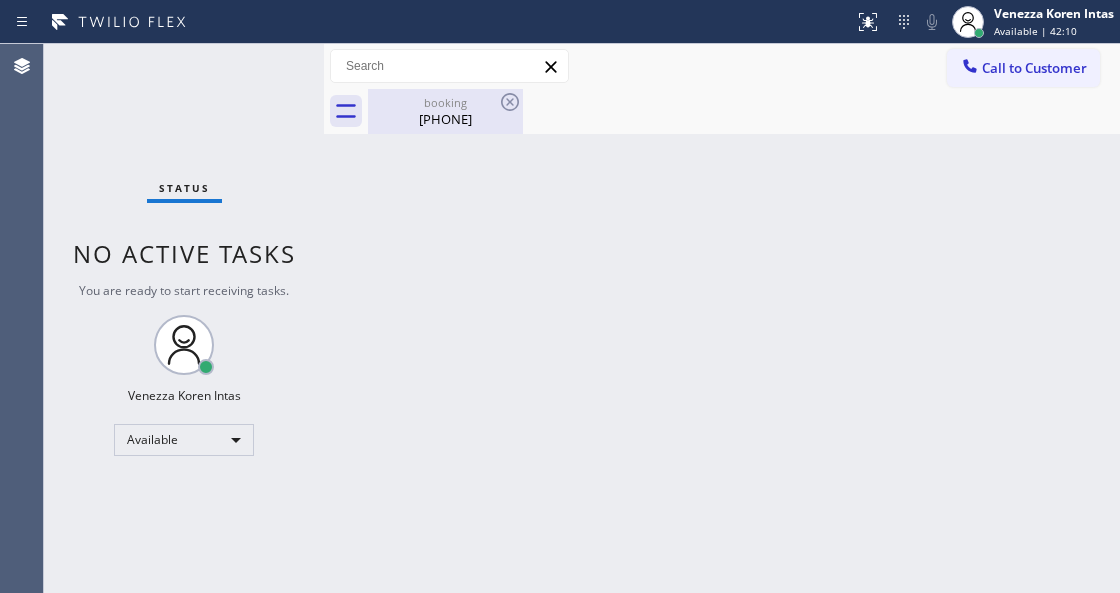 click on "booking [PHONE]" at bounding box center (445, 111) 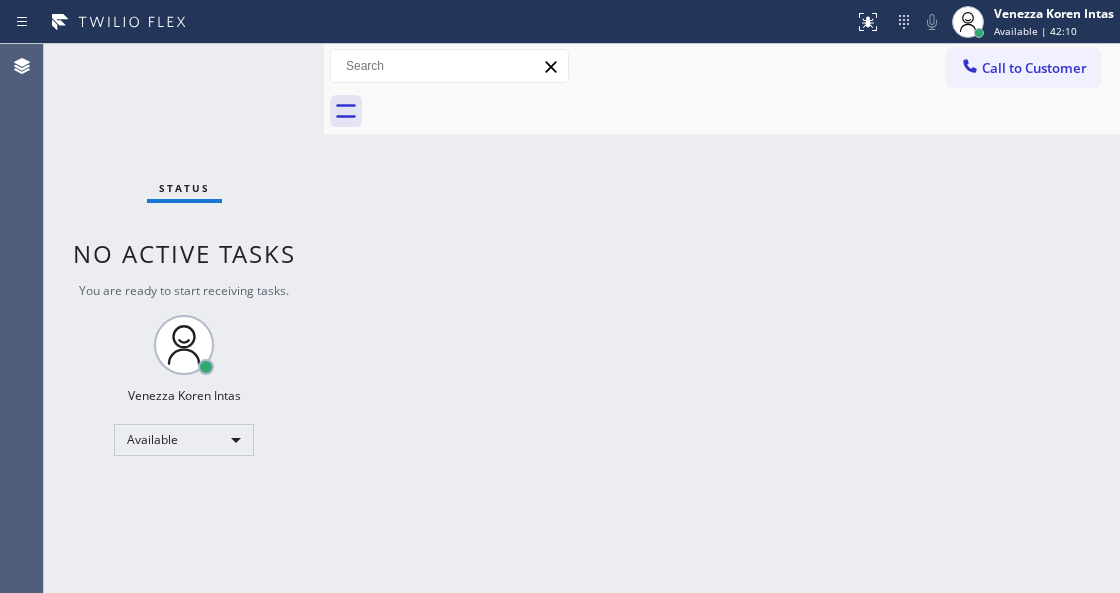 drag, startPoint x: 573, startPoint y: 194, endPoint x: 494, endPoint y: 424, distance: 243.18922 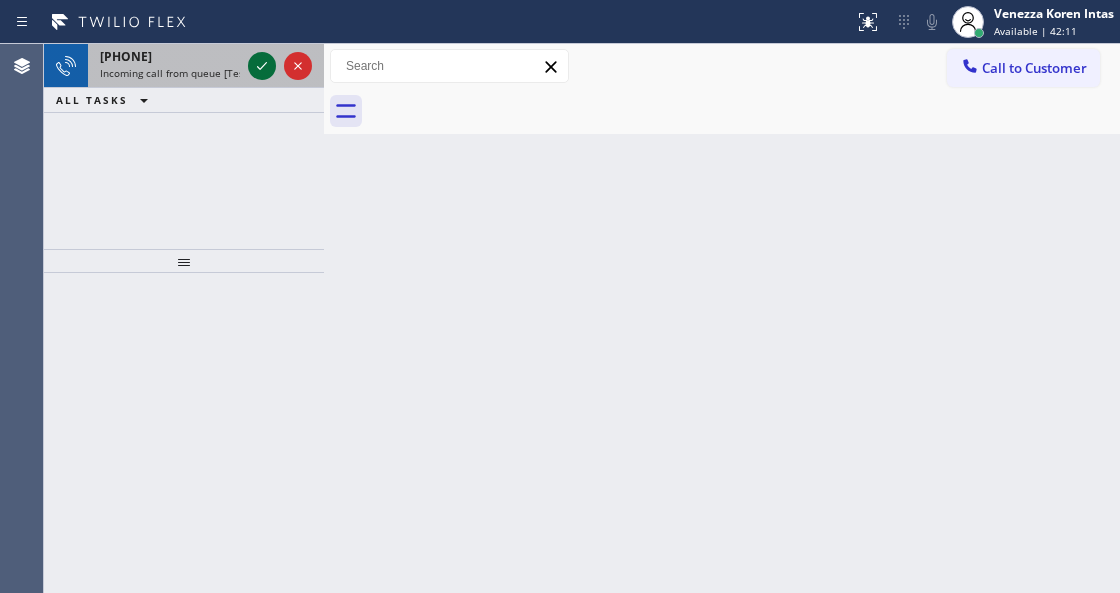 click 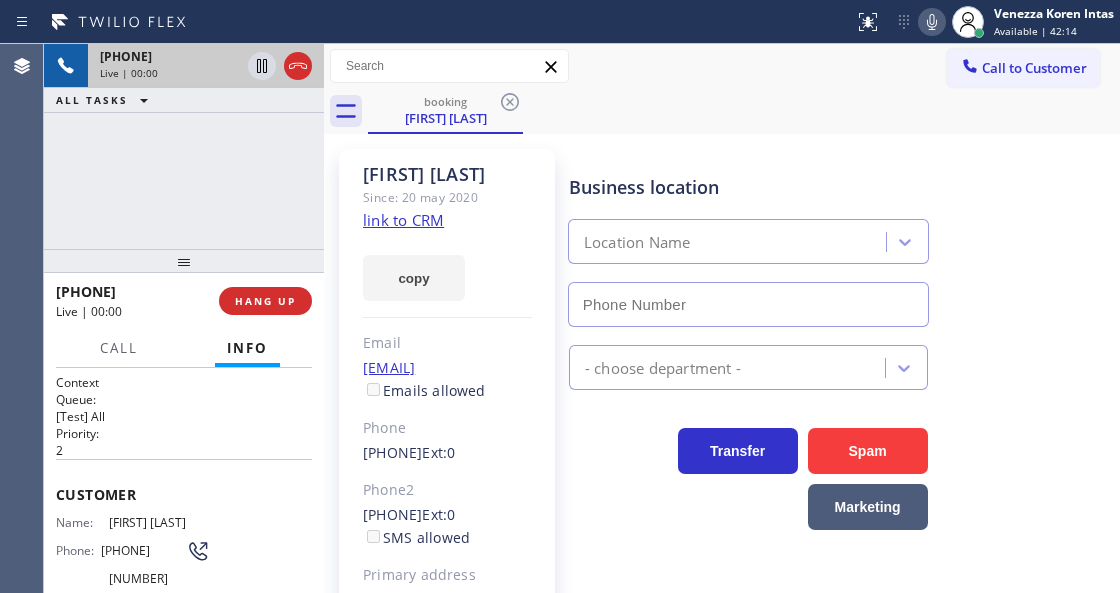type on "[PHONE]" 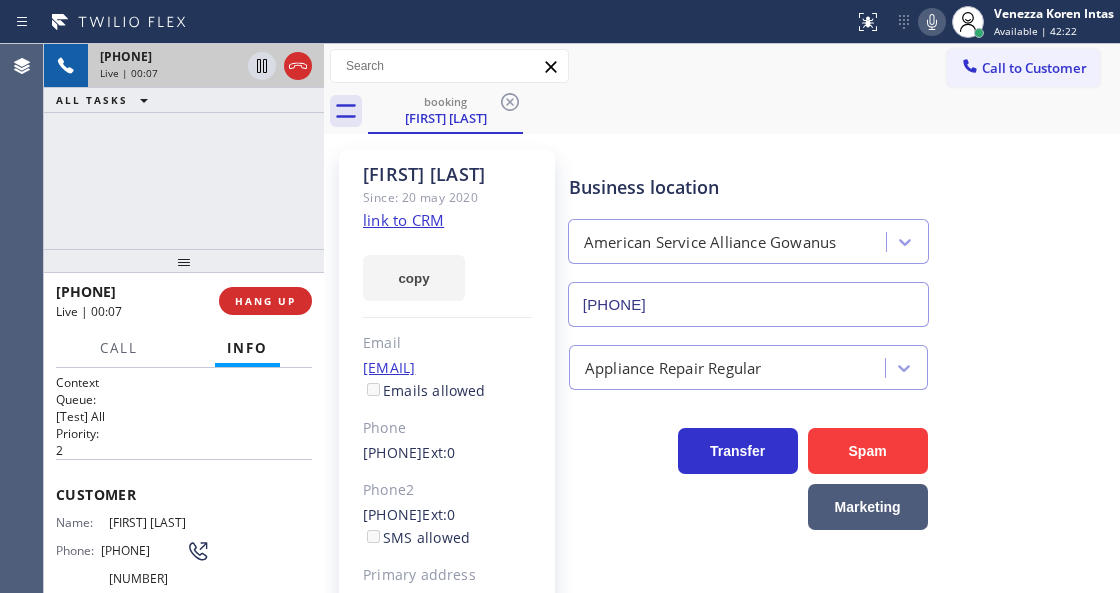 click on "[PHONE] Live | [TIME] ALL TASKS ALL TASKS ACTIVE TASKS TASKS IN WRAP UP" at bounding box center (184, 146) 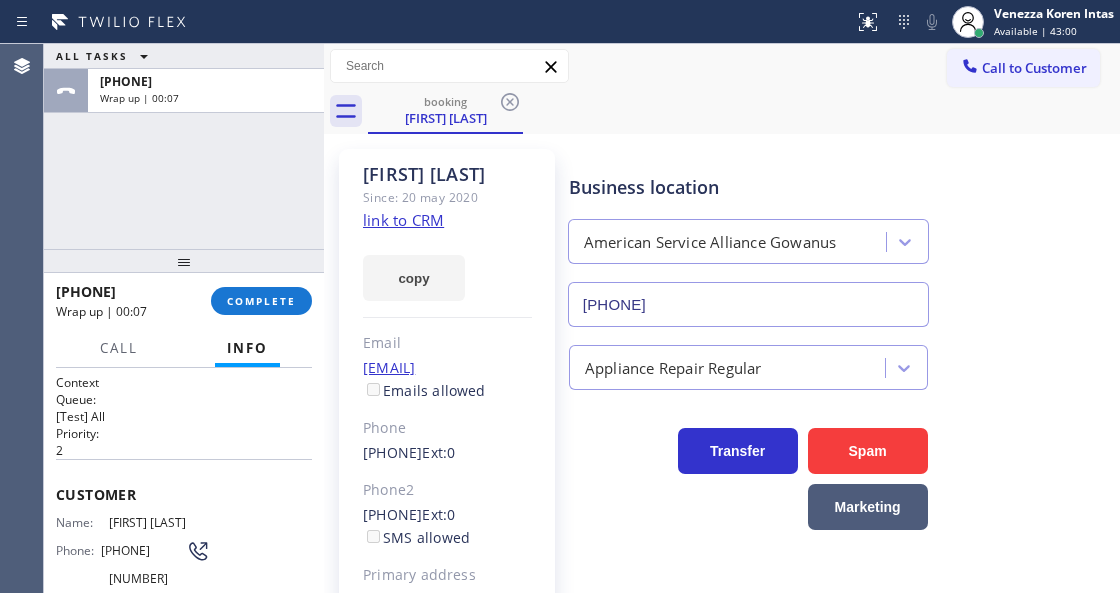 drag, startPoint x: 196, startPoint y: 176, endPoint x: 252, endPoint y: 228, distance: 76.41989 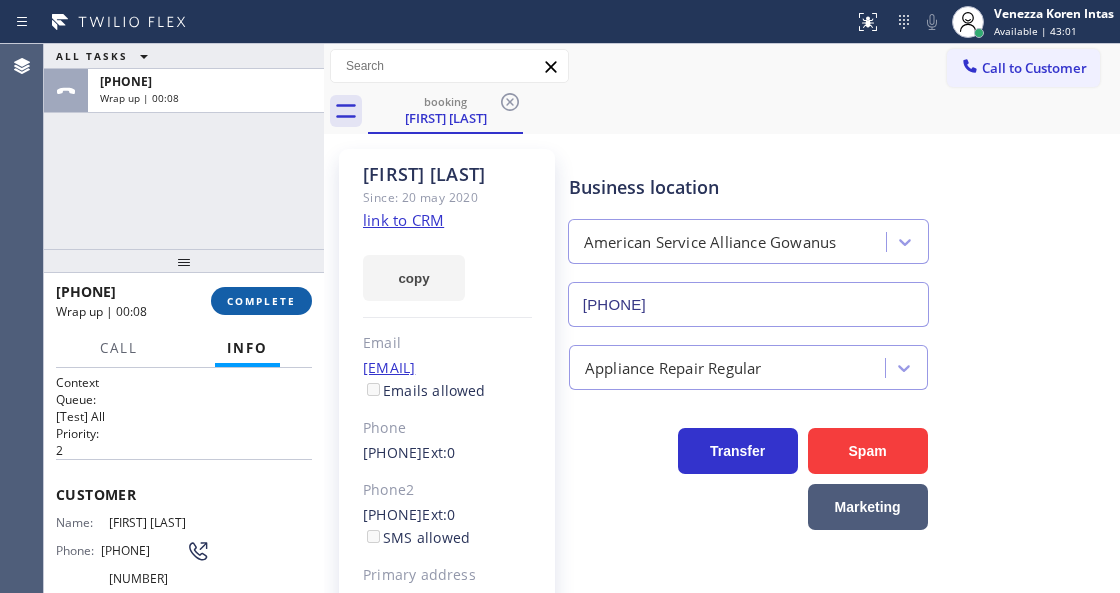 click on "COMPLETE" at bounding box center [261, 301] 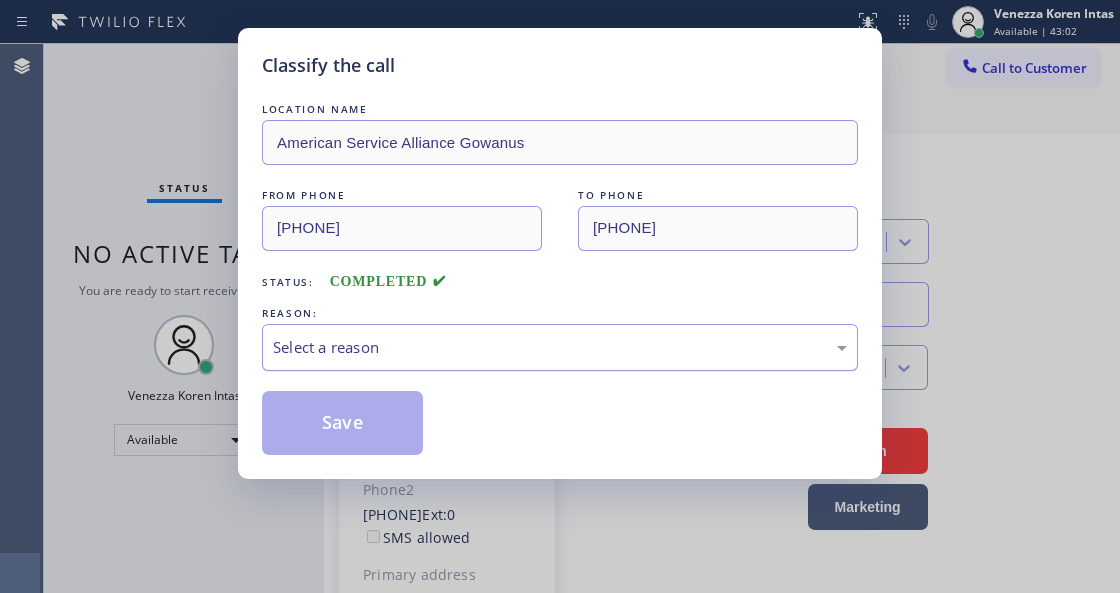 click on "Select a reason" at bounding box center [560, 347] 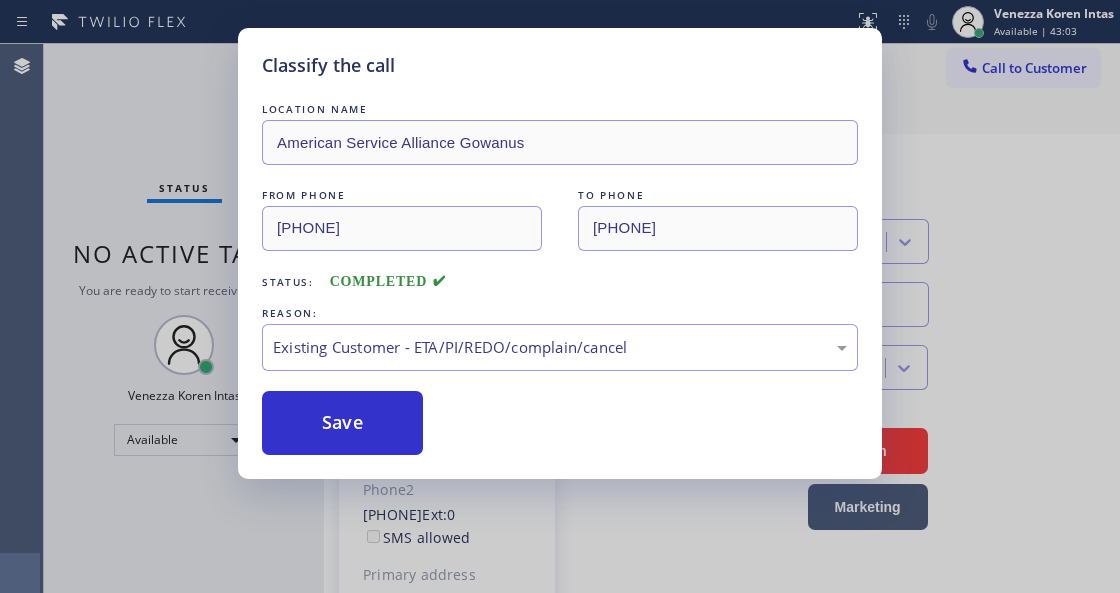 drag, startPoint x: 357, startPoint y: 422, endPoint x: 812, endPoint y: 302, distance: 470.55817 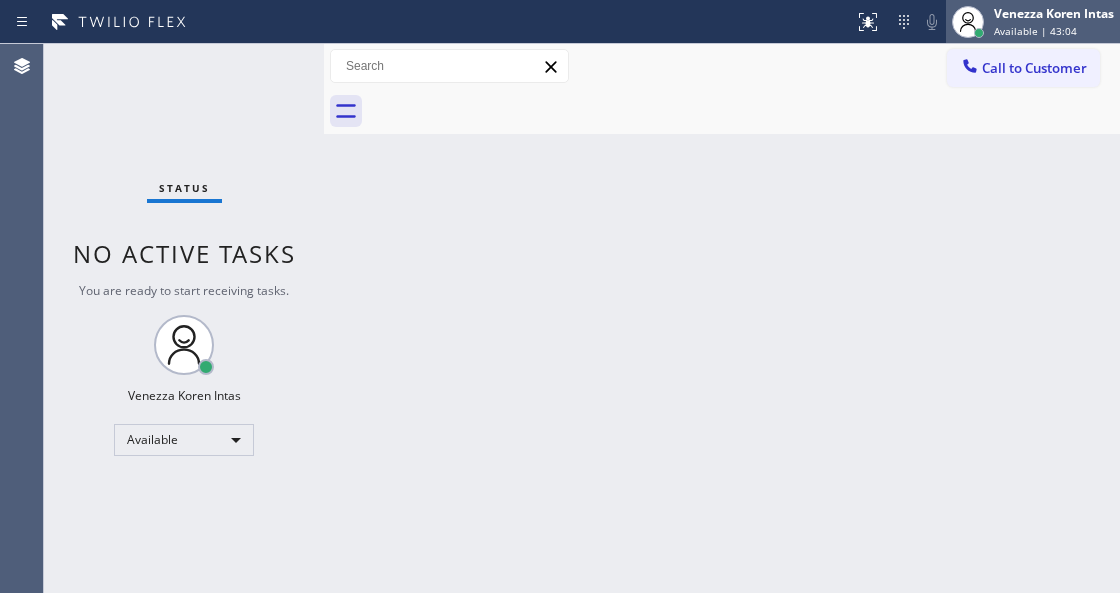click on "[FIRST] [LAST] Available | 43:04" at bounding box center (1055, 21) 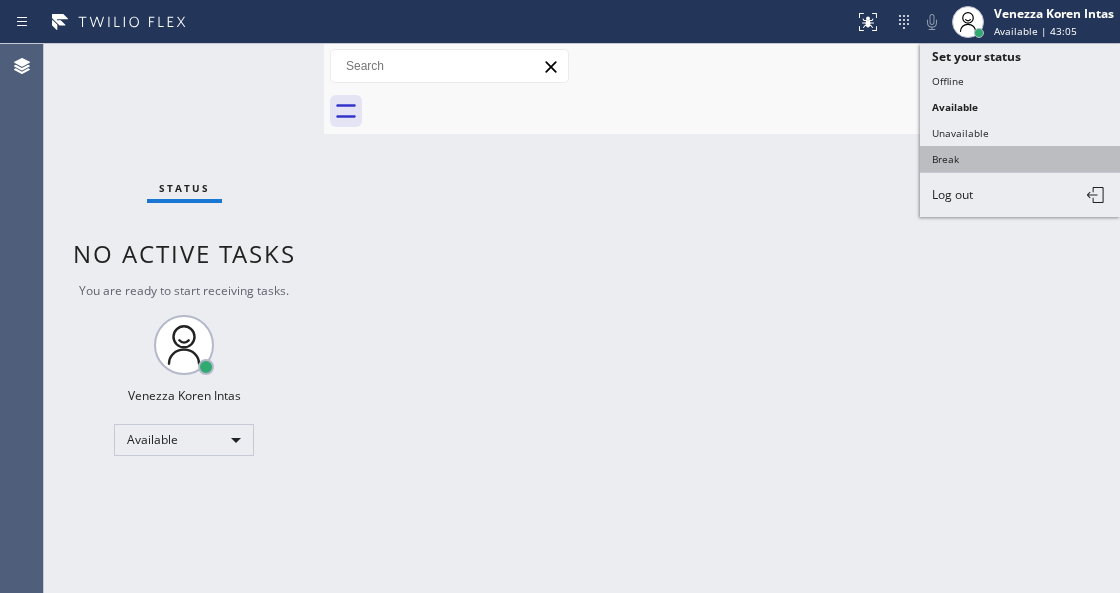 click on "Break" at bounding box center (1020, 159) 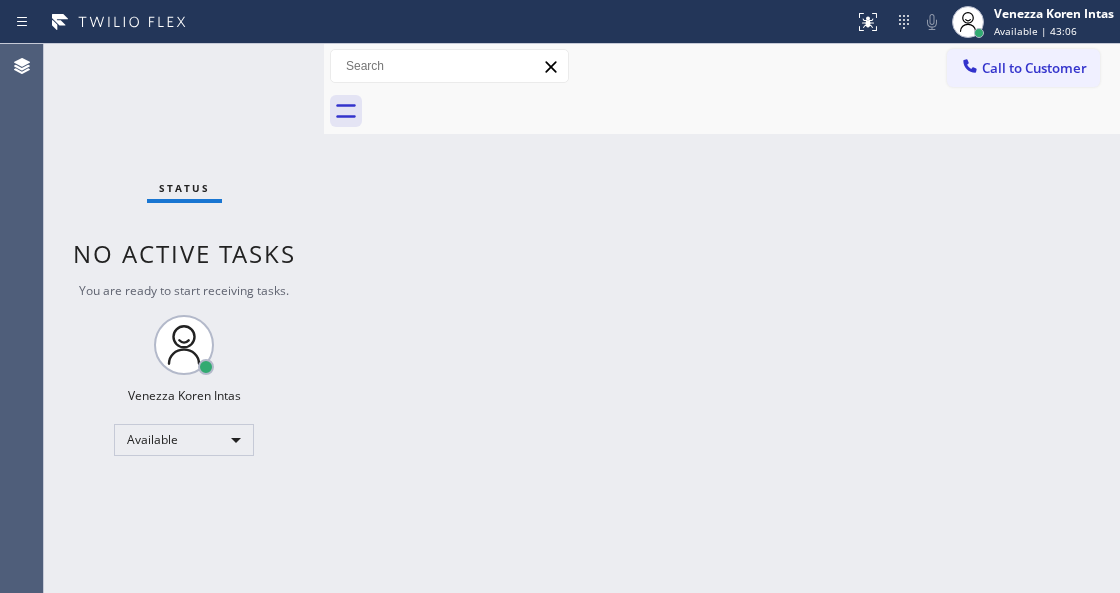 click on "Back to Dashboard Change Sender ID Customers Technicians Select a contact Outbound call Technician Search Technician Your caller id phone number Your caller id phone number Call Technician info Name   Phone none Address none Change Sender ID HVAC [PHONE] 5 Star Appliance [PHONE] Appliance Repair [PHONE] Plumbing [PHONE] Air Duct Cleaning [PHONE]  Electricians [PHONE] Cancel Change Check personal SMS Reset Change No tabs Call to Customer Outbound call Location Elite Sub-Zero Appliance Repair Your caller id phone number [PHONE] Customer number Call Outbound call Technician Search Technician Your caller id phone number Your caller id phone number Call" at bounding box center (722, 318) 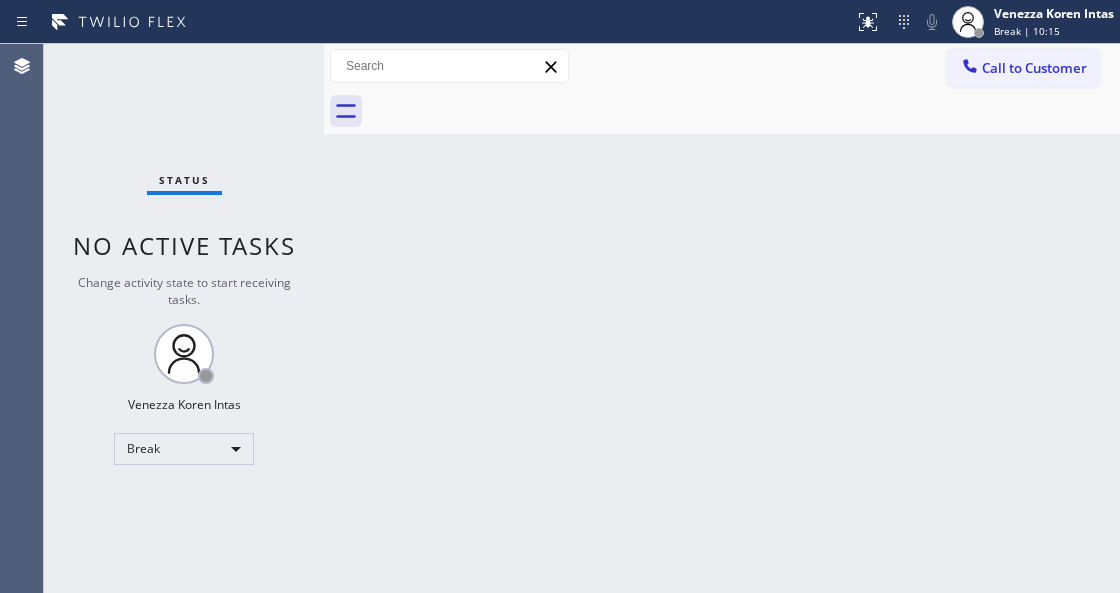 click on "Back to Dashboard Change Sender ID Customers Technicians Select a contact Outbound call Technician Search Technician Your caller id phone number Your caller id phone number Call Technician info Name   Phone none Address none Change Sender ID HVAC [PHONE] 5 Star Appliance [PHONE] Appliance Repair [PHONE] Plumbing [PHONE] Air Duct Cleaning [PHONE]  Electricians [PHONE] Cancel Change Check personal SMS Reset Change No tabs Call to Customer Outbound call Location Elite Sub-Zero Appliance Repair Your caller id phone number [PHONE] Customer number Call Outbound call Technician Search Technician Your caller id phone number Your caller id phone number Call" at bounding box center (722, 318) 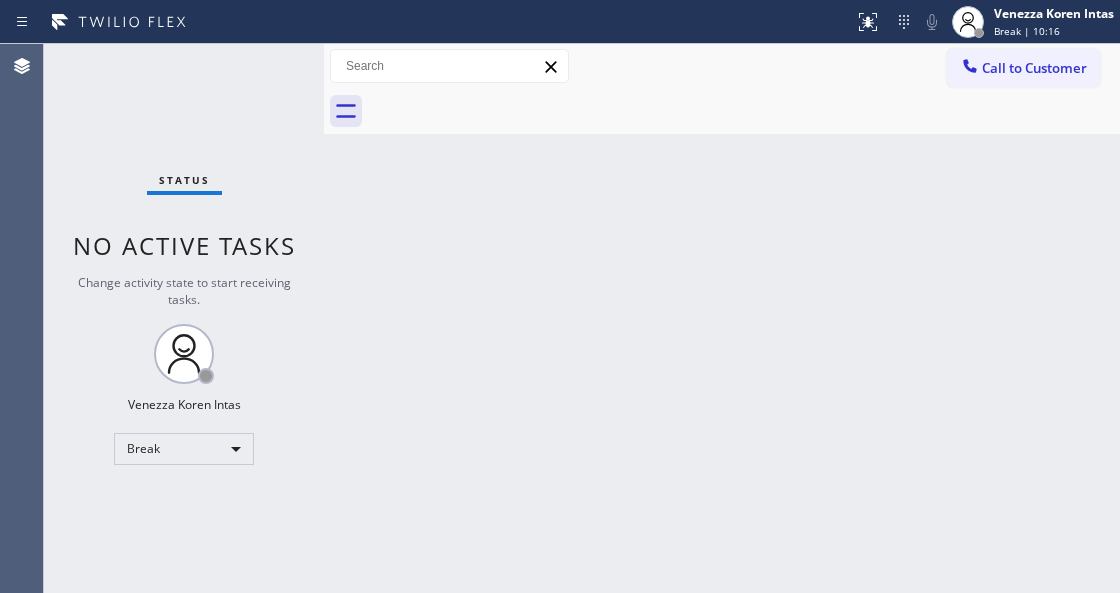 click on "No active tasks" at bounding box center (184, 245) 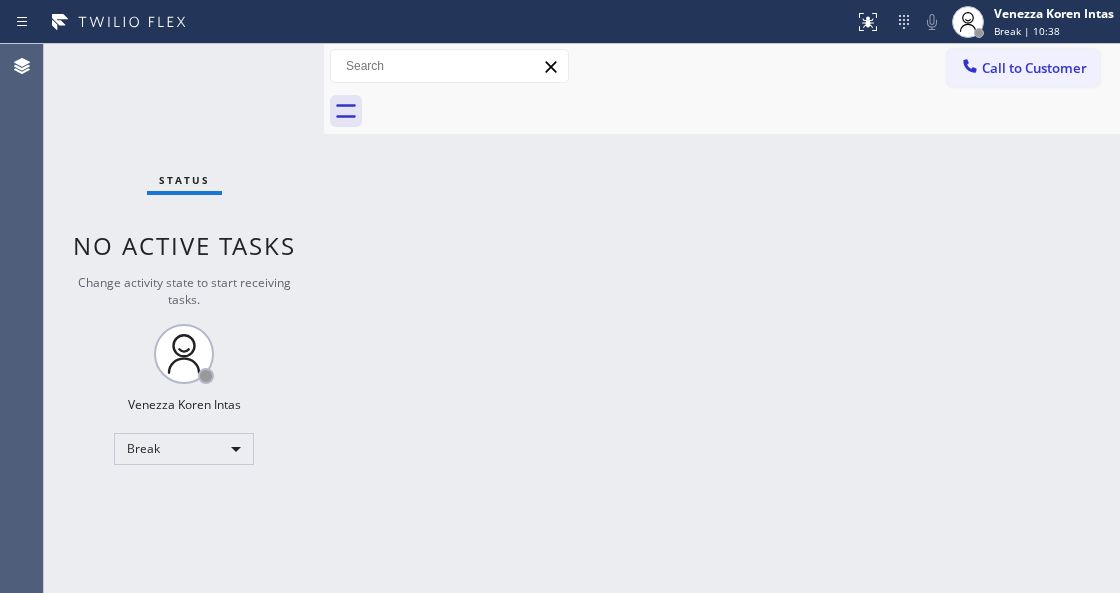 click on "Status   No active tasks     Change activity state to start receiving tasks.   [FIRST] [LAST] Break" at bounding box center [184, 318] 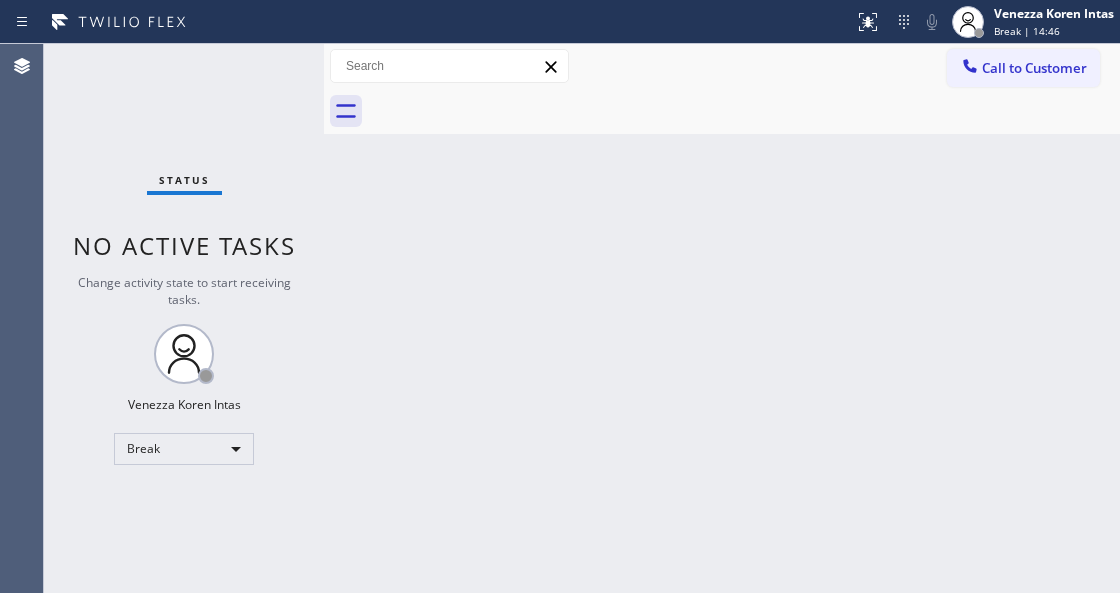 click on "Status   No active tasks     Change activity state to start receiving tasks.   [FIRST] [LAST] Break" at bounding box center [184, 318] 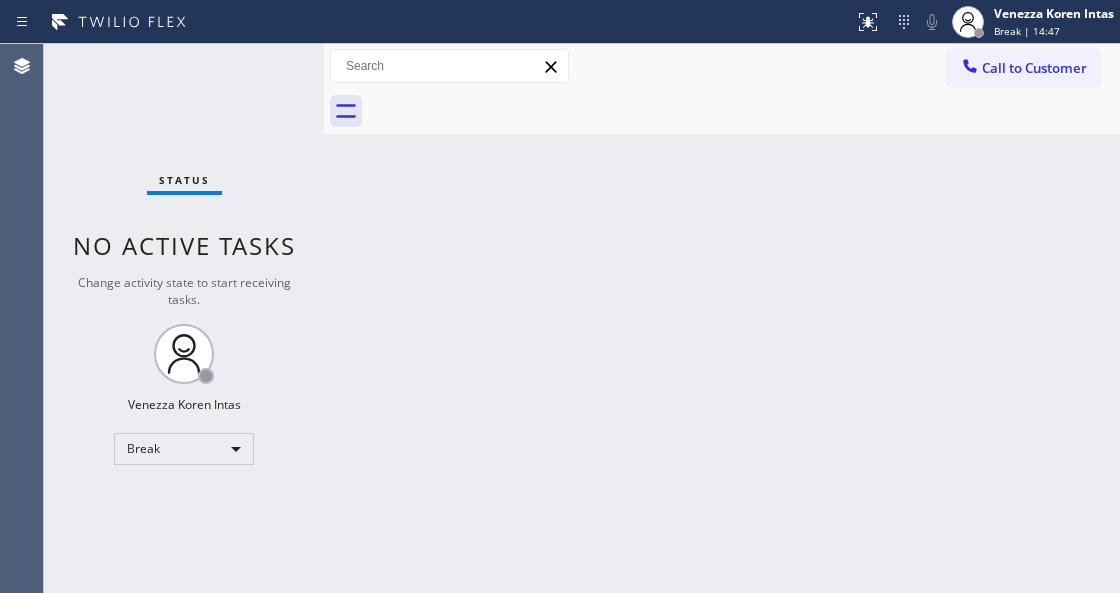 click on "Back to Dashboard Change Sender ID Customers Technicians Select a contact Outbound call Technician Search Technician Your caller id phone number Your caller id phone number Call Technician info Name   Phone none Address none Change Sender ID HVAC [PHONE] 5 Star Appliance [PHONE] Appliance Repair [PHONE] Plumbing [PHONE] Air Duct Cleaning [PHONE]  Electricians [PHONE] Cancel Change Check personal SMS Reset Change No tabs Call to Customer Outbound call Location Elite Sub-Zero Appliance Repair Your caller id phone number [PHONE] Customer number Call Outbound call Technician Search Technician Your caller id phone number Your caller id phone number Call" at bounding box center (722, 318) 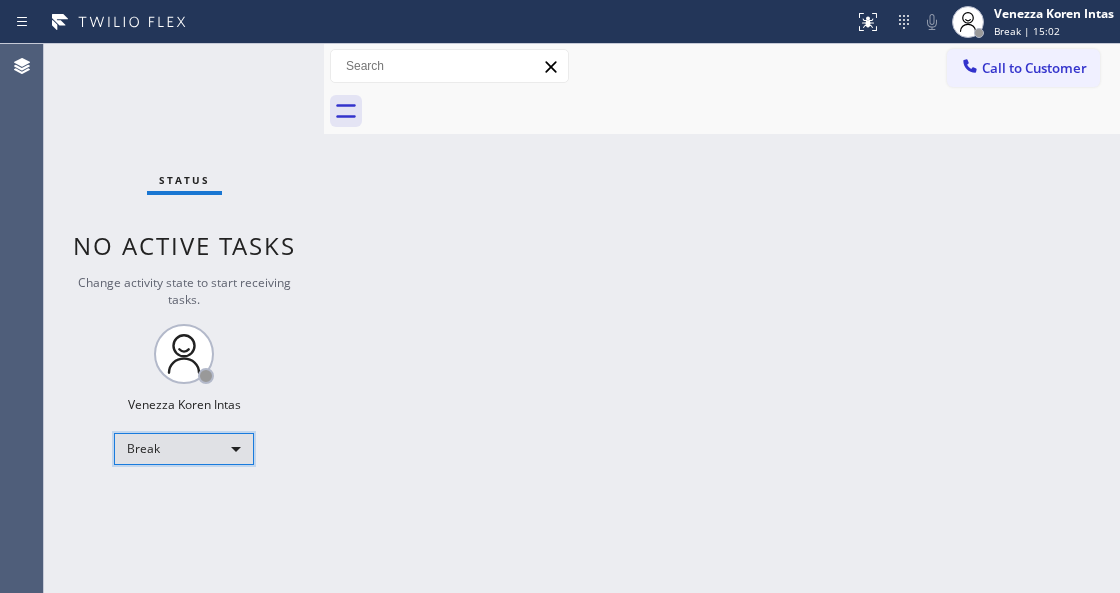 click on "Break" at bounding box center (184, 449) 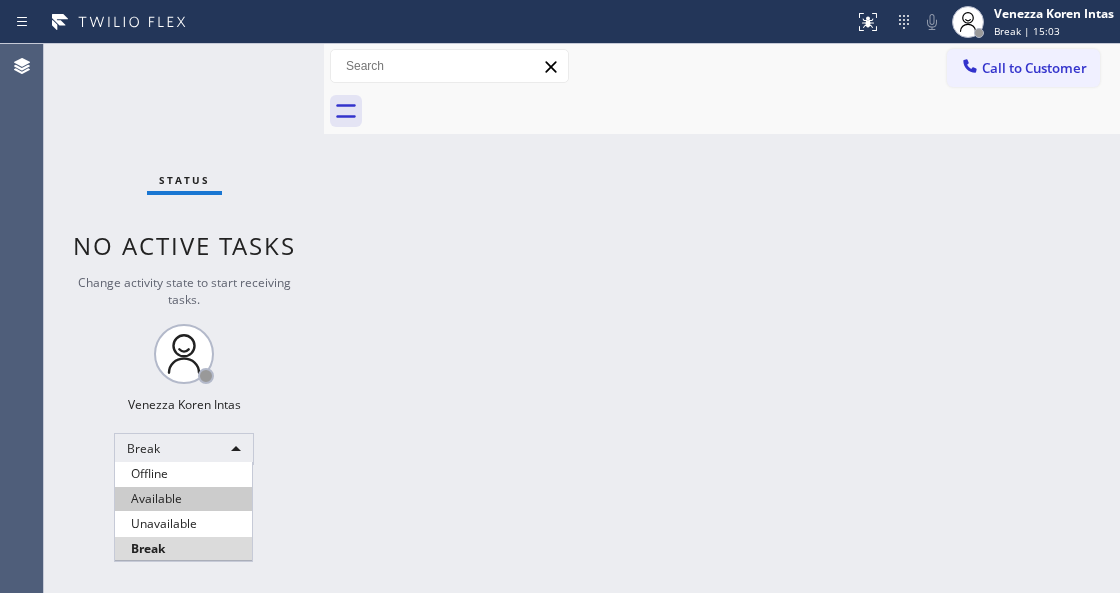 click on "Available" at bounding box center (183, 499) 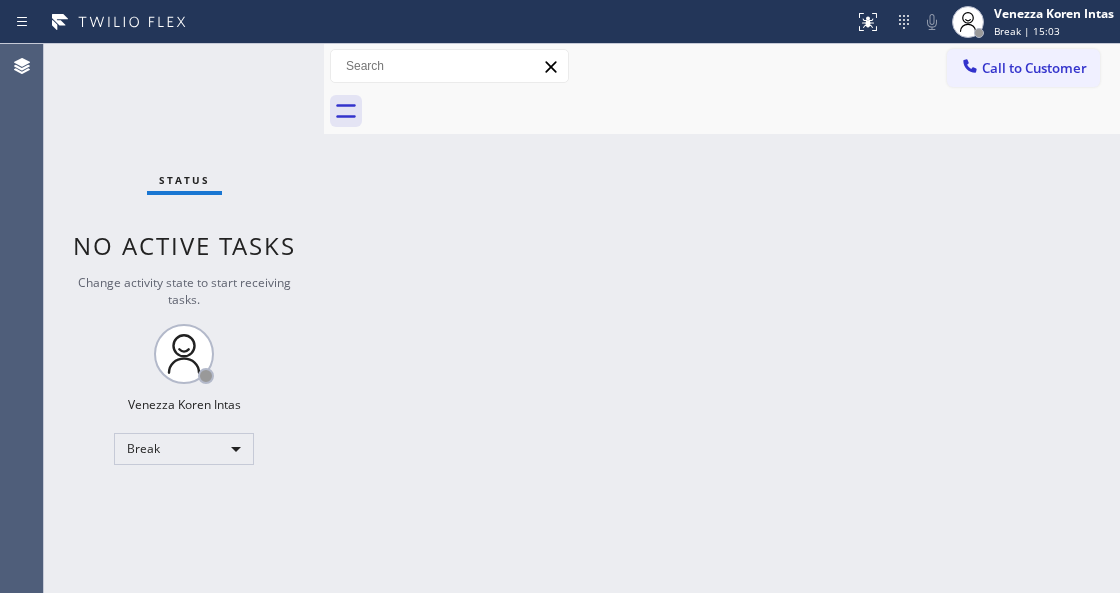 click on "Back to Dashboard Change Sender ID Customers Technicians Select a contact Outbound call Technician Search Technician Your caller id phone number Your caller id phone number Call Technician info Name   Phone none Address none Change Sender ID HVAC [PHONE] 5 Star Appliance [PHONE] Appliance Repair [PHONE] Plumbing [PHONE] Air Duct Cleaning [PHONE]  Electricians [PHONE] Cancel Change Check personal SMS Reset Change No tabs Call to Customer Outbound call Location Elite Sub-Zero Appliance Repair Your caller id phone number [PHONE] Customer number Call Outbound call Technician Search Technician Your caller id phone number Your caller id phone number Call" at bounding box center [722, 318] 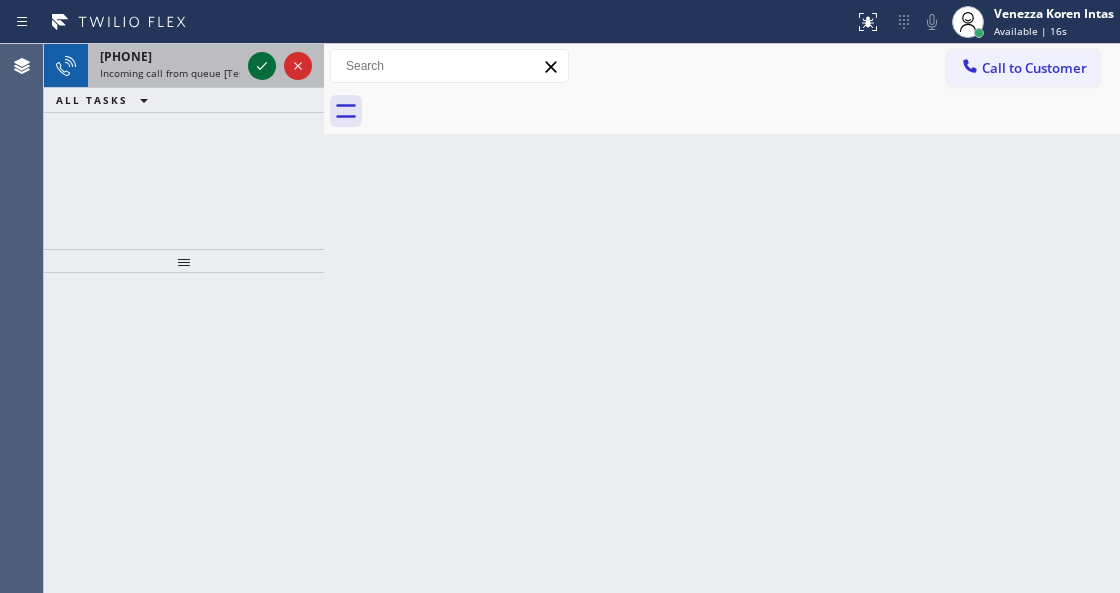 click 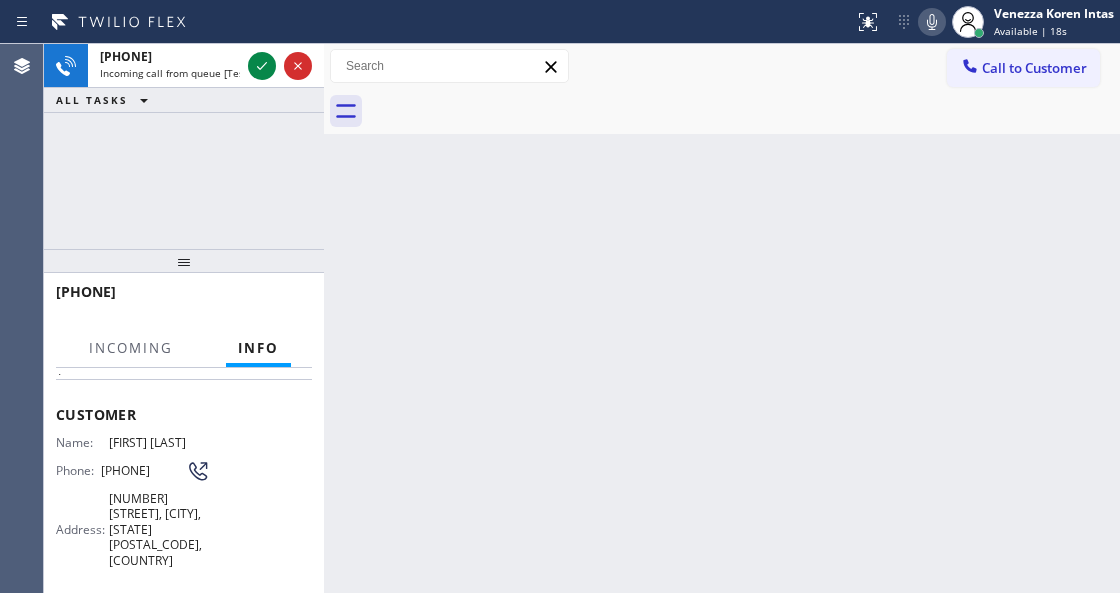 scroll, scrollTop: 200, scrollLeft: 0, axis: vertical 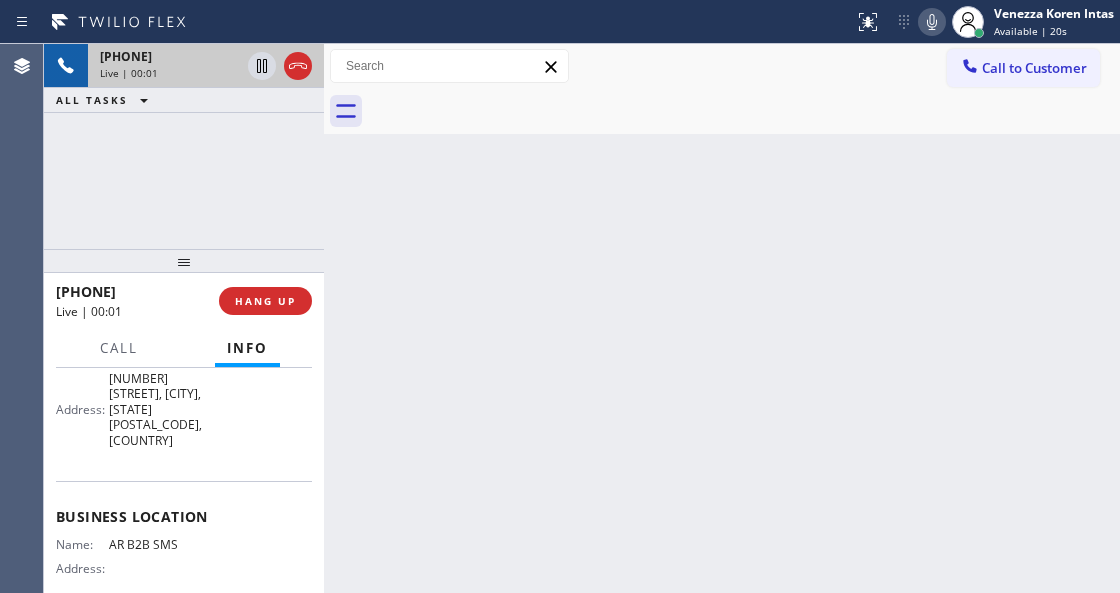 click on "Live | 00:01" at bounding box center (170, 73) 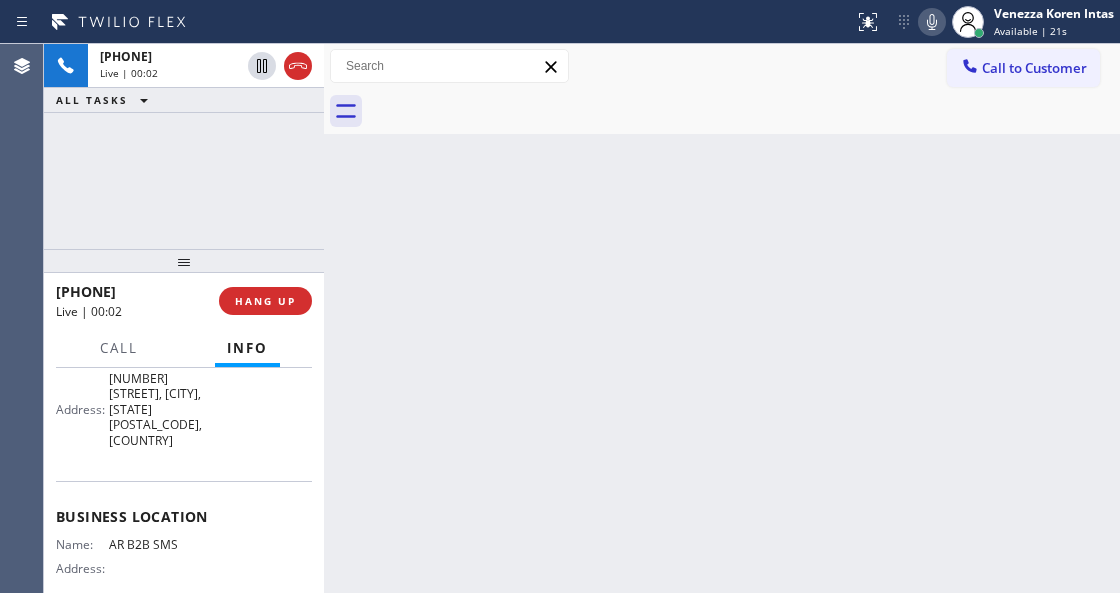 click on "Name: [FIRST] [LAST] Phone: [PHONE] Address: [NUMBER] [STREET], [CITY], [STATE], [COUNTRY]" at bounding box center (184, 385) 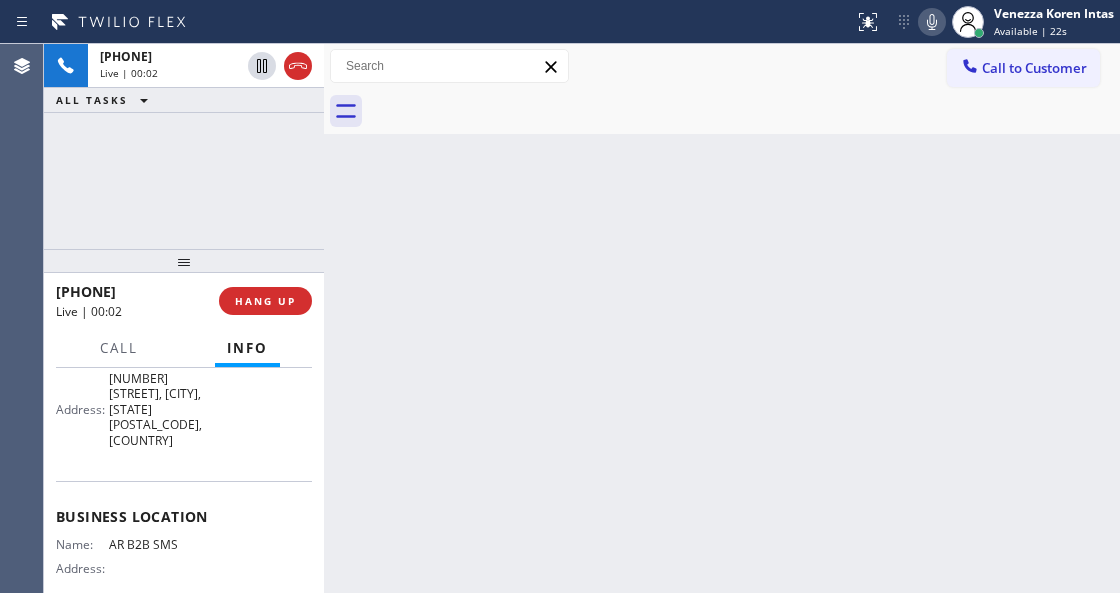 click on "Name: [FIRST] [LAST] Phone: [PHONE] Address: [NUMBER] [STREET], [CITY], [STATE], [COUNTRY]" at bounding box center (184, 385) 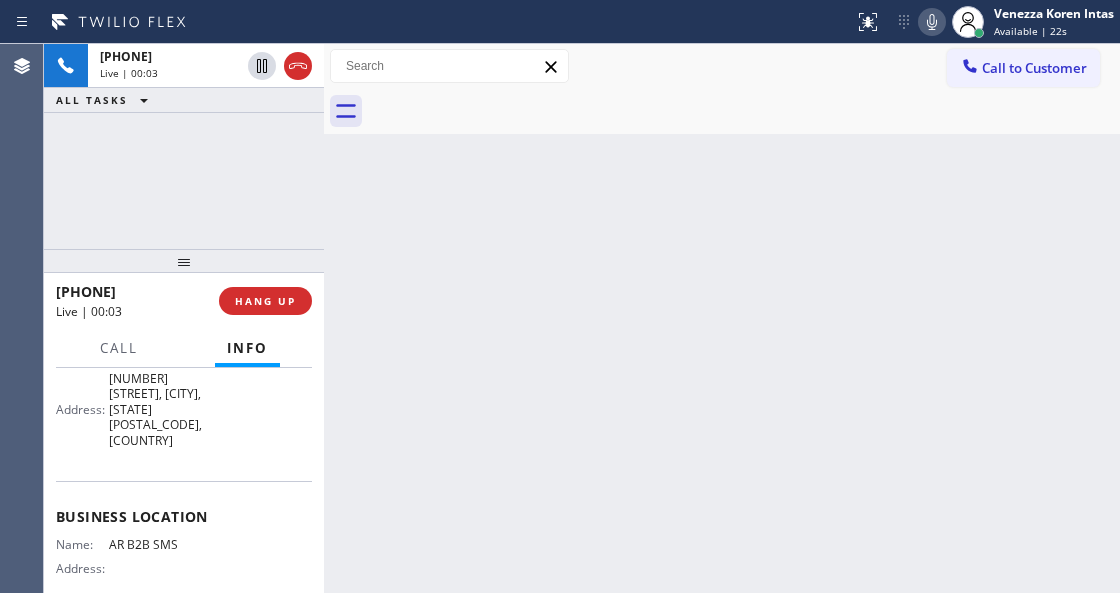 click on "ALL TASKS ALL TASKS ACTIVE TASKS TASKS IN WRAP UP" at bounding box center [184, 100] 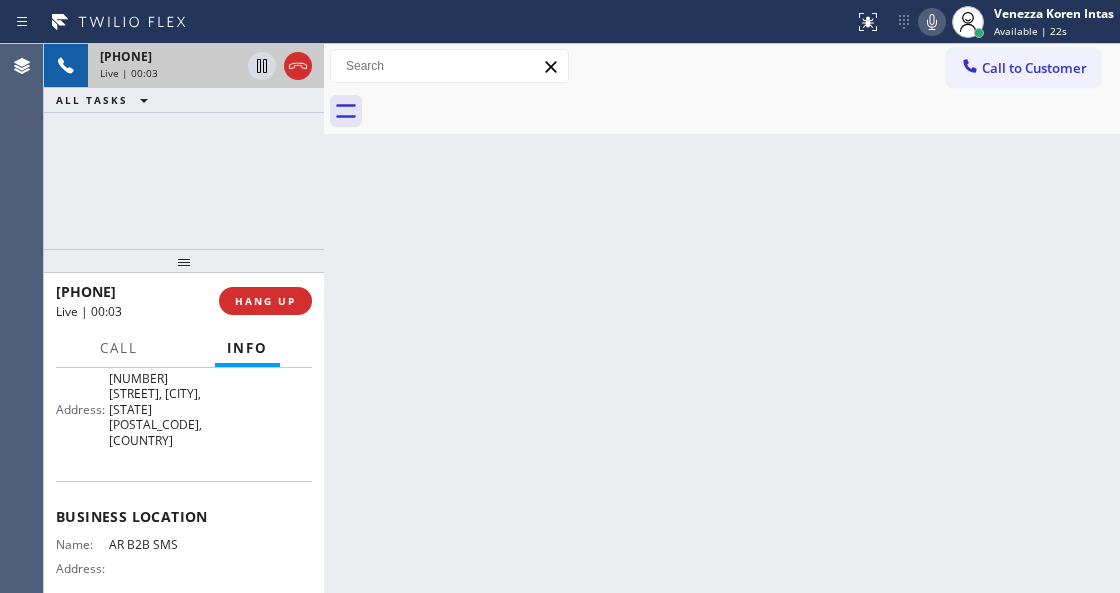 click on "[PHONE]" at bounding box center [170, 56] 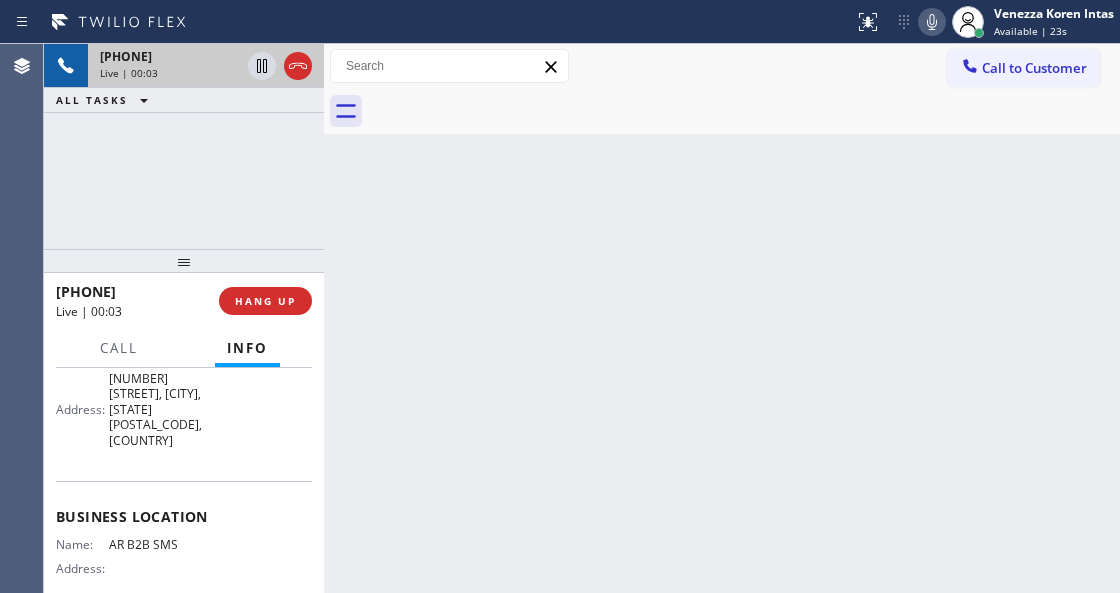 click on "[PHONE]" at bounding box center (170, 56) 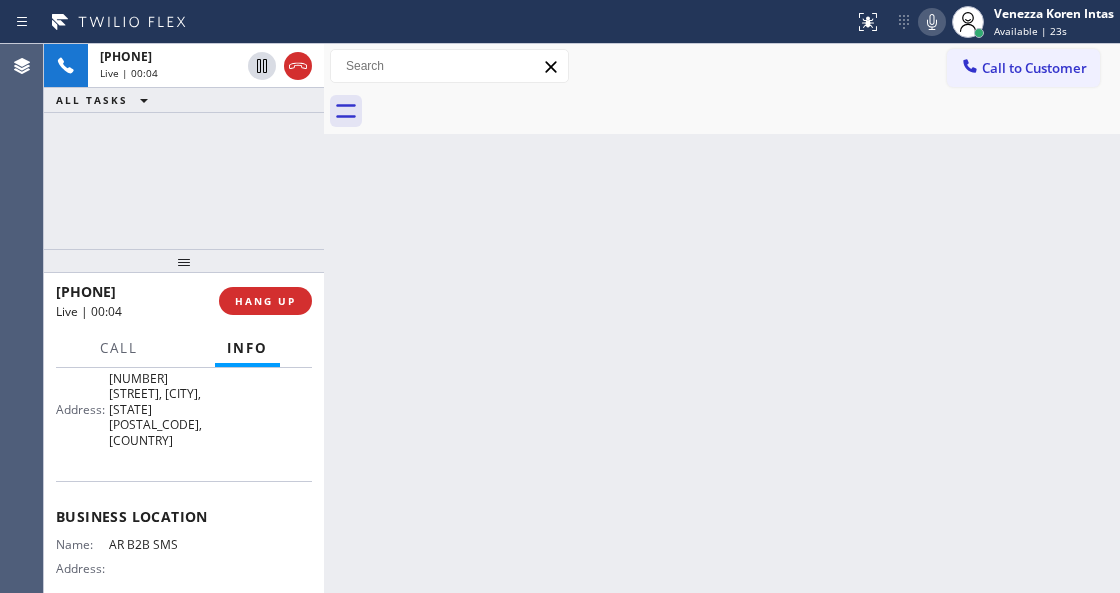 click on "Name: AR B2B SMS Address:   Phone: [PHONE]" at bounding box center [133, 572] 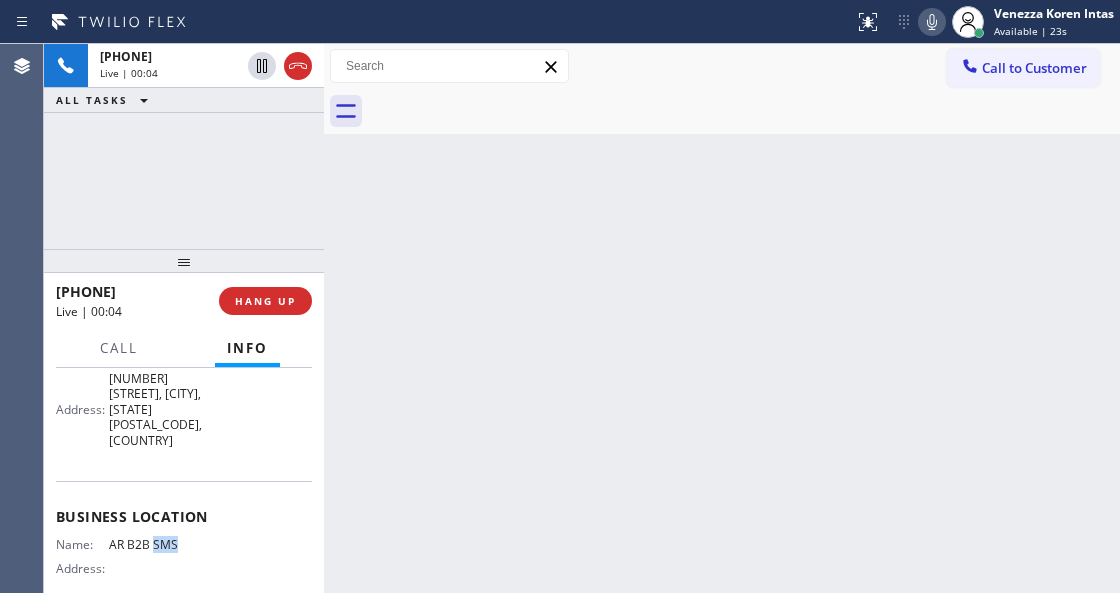 click on "Name: AR B2B SMS Address:   Phone: [PHONE]" at bounding box center [133, 572] 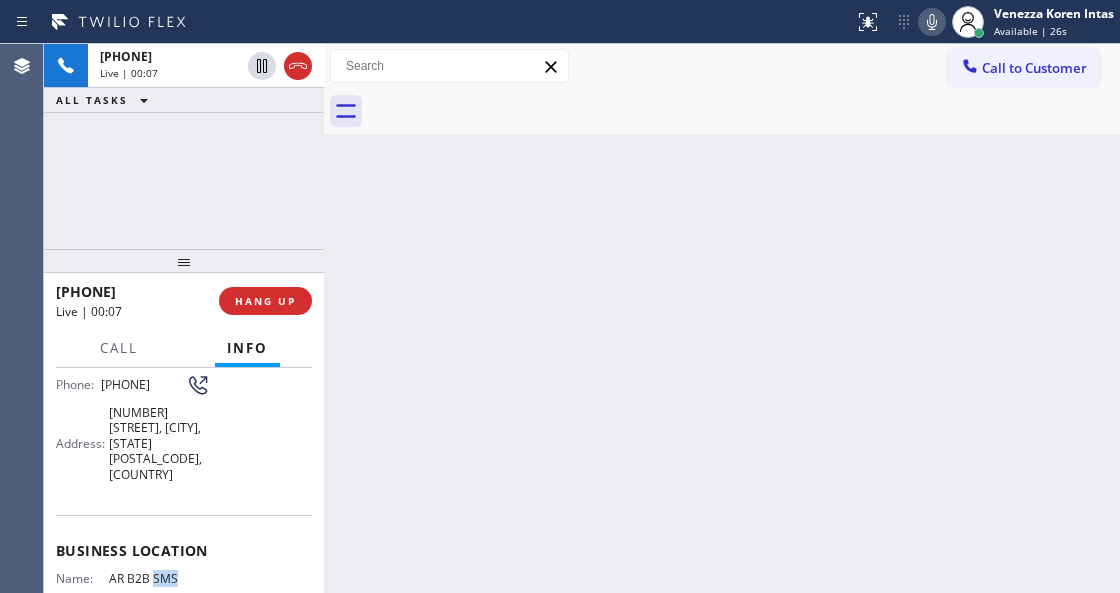 scroll, scrollTop: 133, scrollLeft: 0, axis: vertical 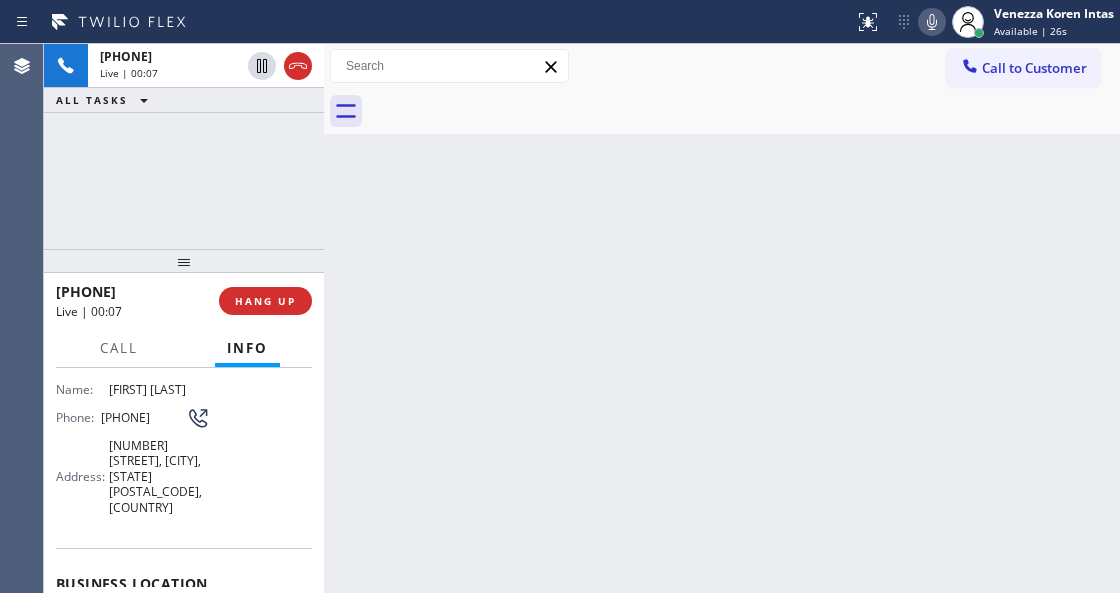 click on "Back to Dashboard Change Sender ID Customers Technicians Select a contact Outbound call Technician Search Technician Your caller id phone number Your caller id phone number Call Technician info Name   Phone none Address none Change Sender ID HVAC [PHONE] 5 Star Appliance [PHONE] Appliance Repair [PHONE] Plumbing [PHONE] Air Duct Cleaning [PHONE]  Electricians [PHONE] Cancel Change Check personal SMS Reset Change No tabs Call to Customer Outbound call Location Elite Sub-Zero Appliance Repair Your caller id phone number [PHONE] Customer number Call Outbound call Technician Search Technician Your caller id phone number Your caller id phone number Call" at bounding box center [722, 318] 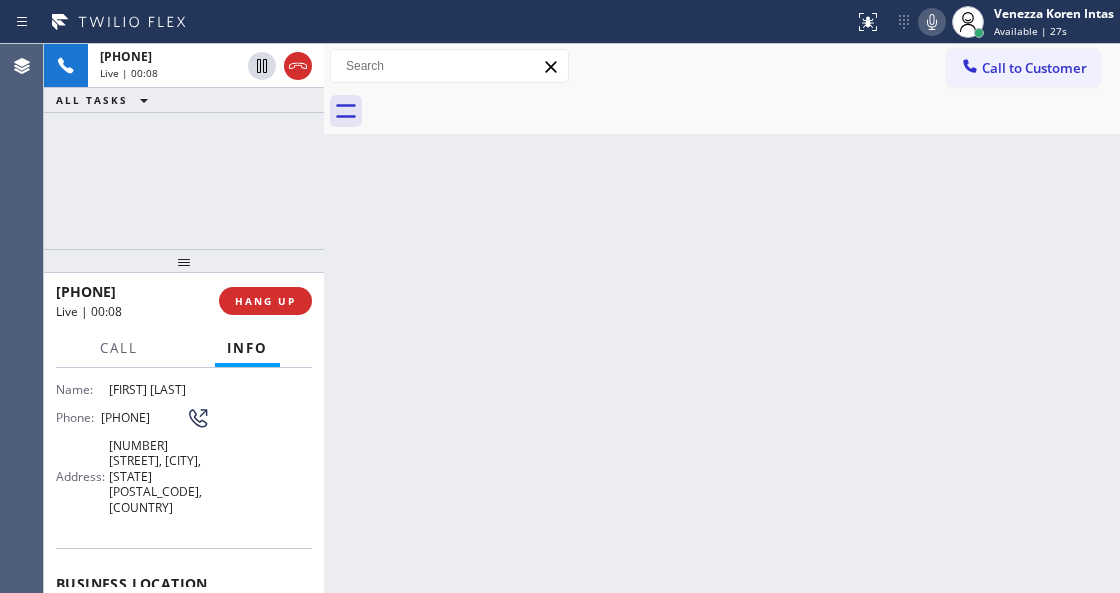 click on "Back to Dashboard Change Sender ID Customers Technicians Select a contact Outbound call Technician Search Technician Your caller id phone number Your caller id phone number Call Technician info Name   Phone none Address none Change Sender ID HVAC [PHONE] 5 Star Appliance [PHONE] Appliance Repair [PHONE] Plumbing [PHONE] Air Duct Cleaning [PHONE]  Electricians [PHONE] Cancel Change Check personal SMS Reset Change No tabs Call to Customer Outbound call Location Elite Sub-Zero Appliance Repair Your caller id phone number [PHONE] Customer number Call Outbound call Technician Search Technician Your caller id phone number Your caller id phone number Call" at bounding box center (722, 318) 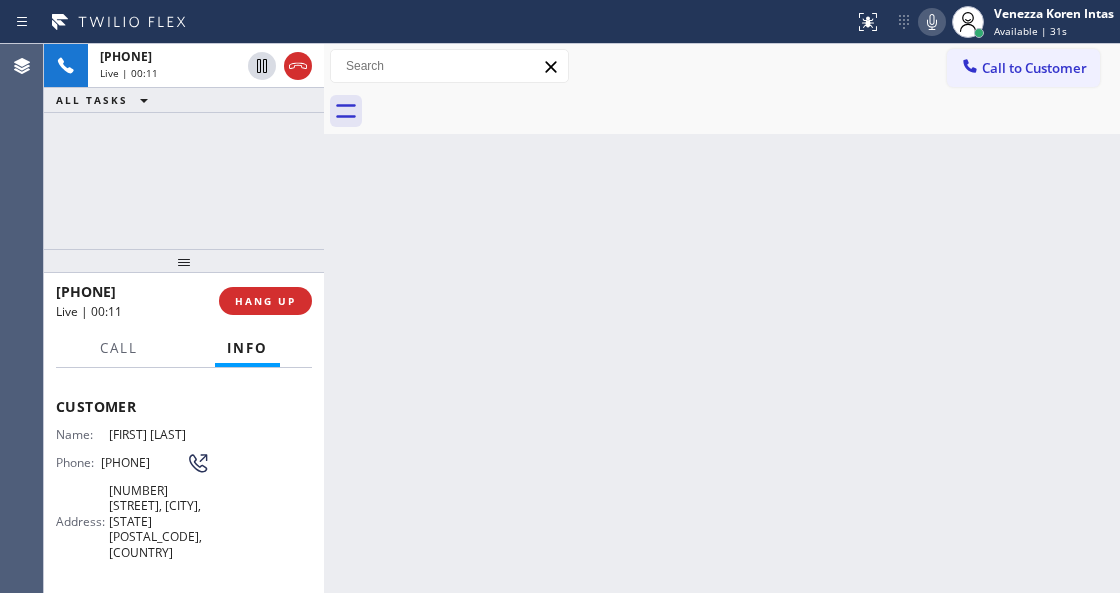 scroll, scrollTop: 66, scrollLeft: 0, axis: vertical 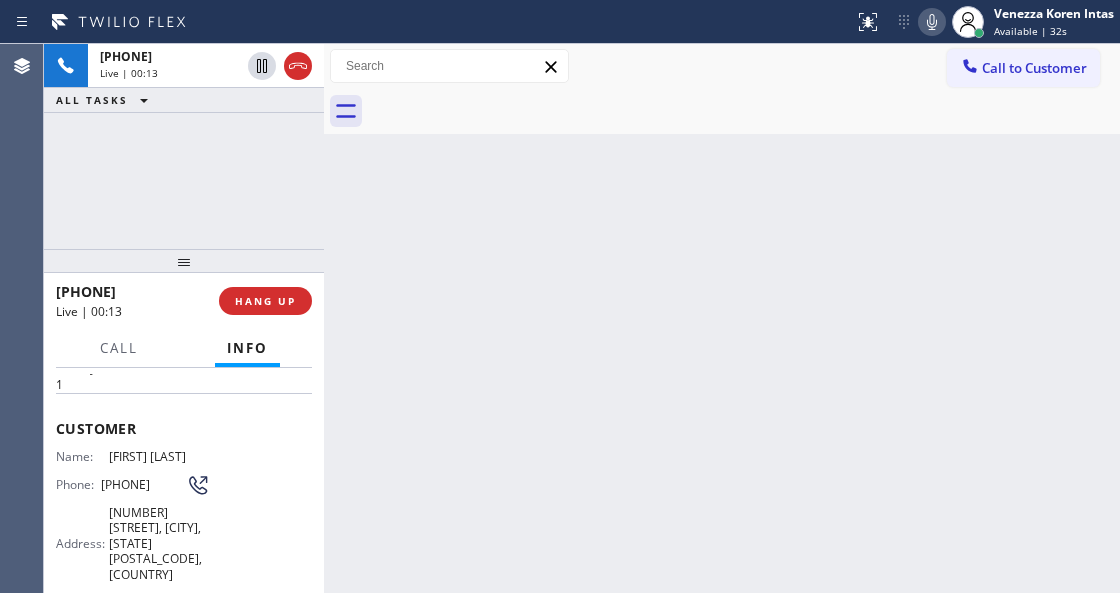 drag, startPoint x: 95, startPoint y: 468, endPoint x: 128, endPoint y: 489, distance: 39.115215 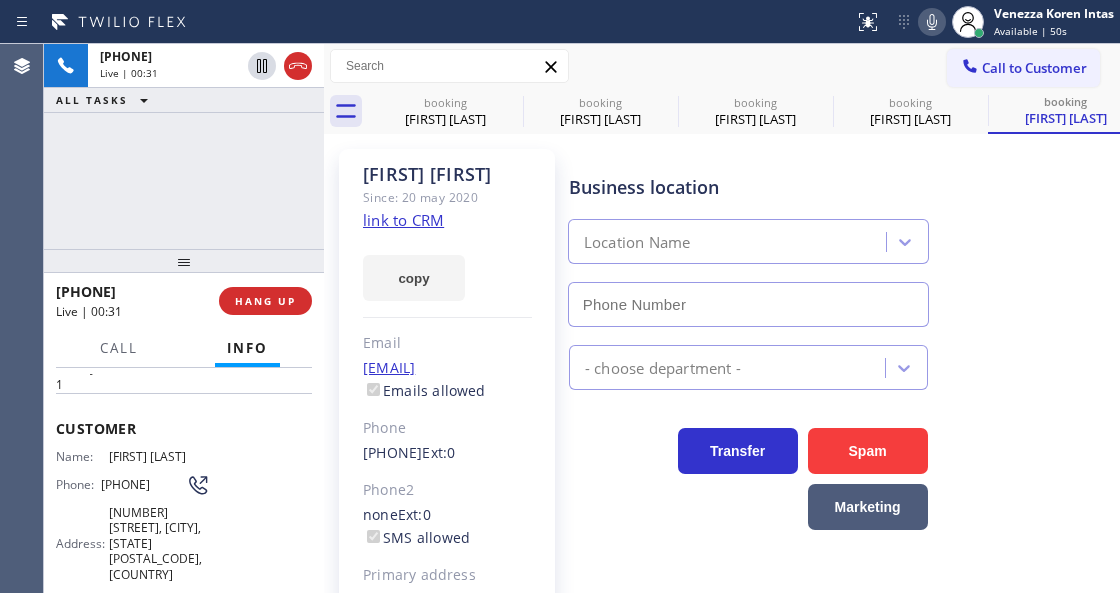 type on "(833) 692-2271" 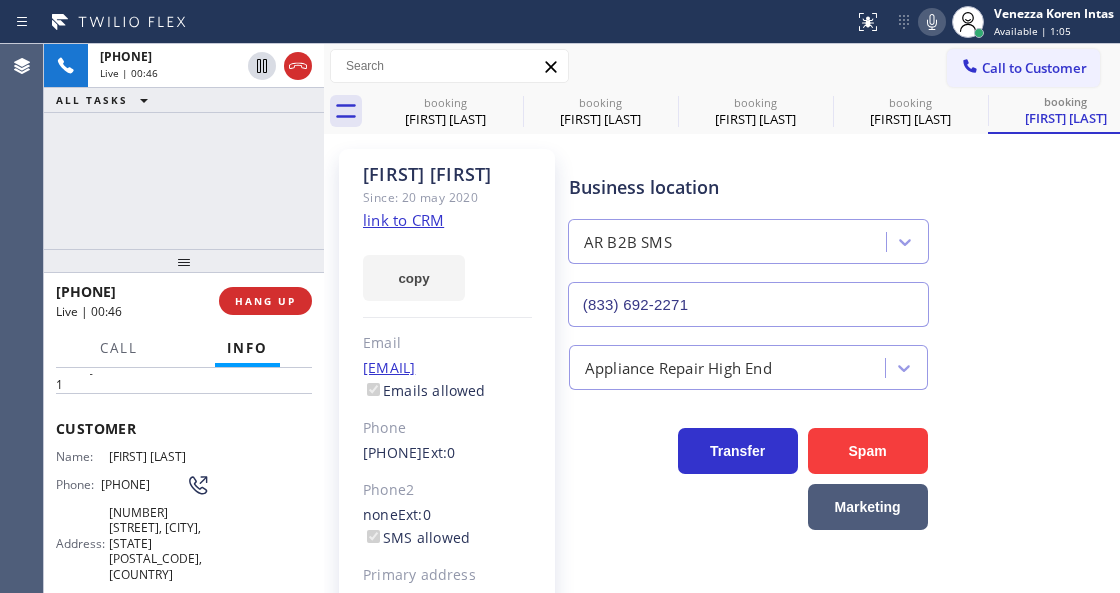 click on "link to CRM" 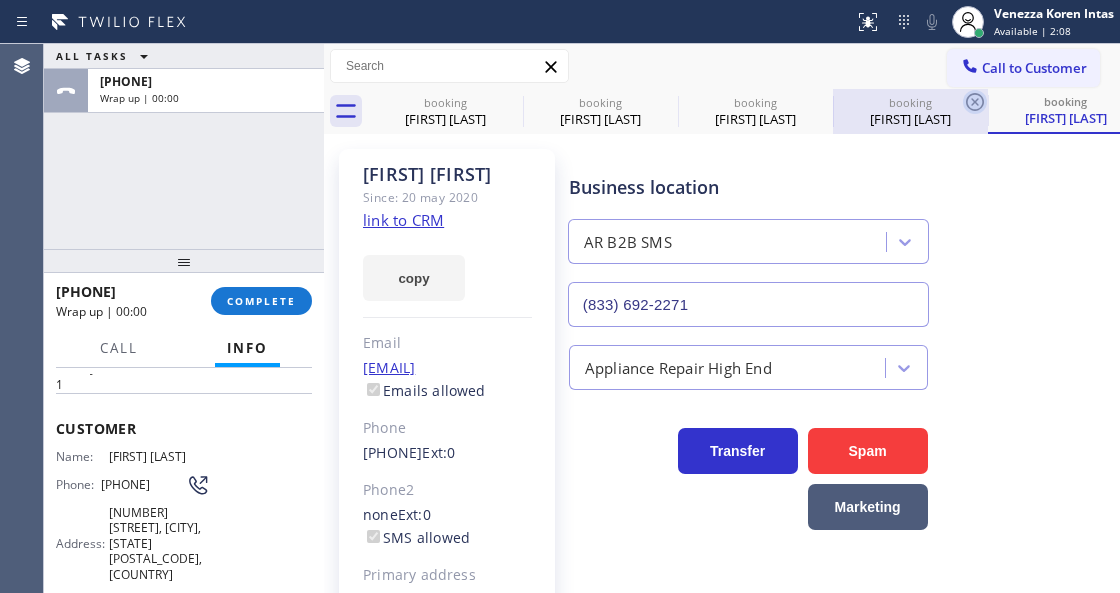 click 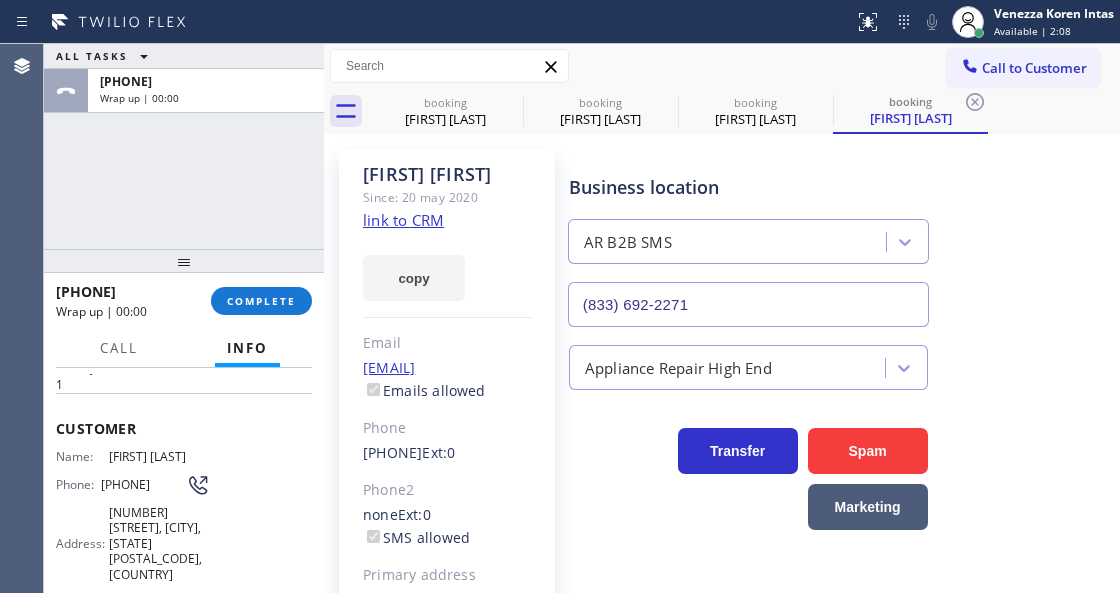 click 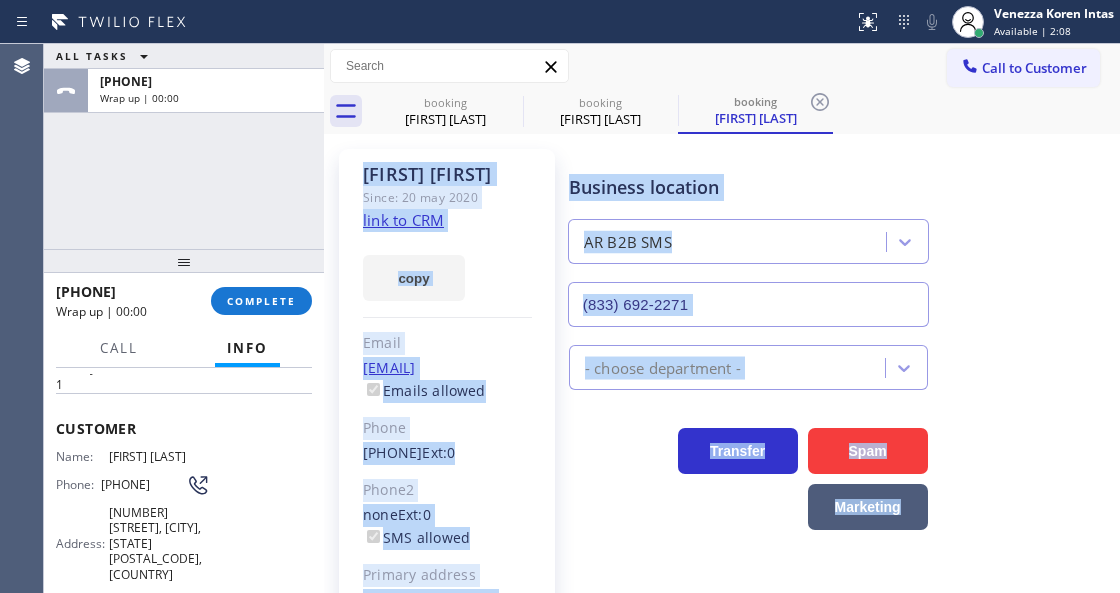 click on "booking [FIRST] [LAST] booking [FIRST] [LAST] booking [FIRST] [LAST]" at bounding box center [744, 111] 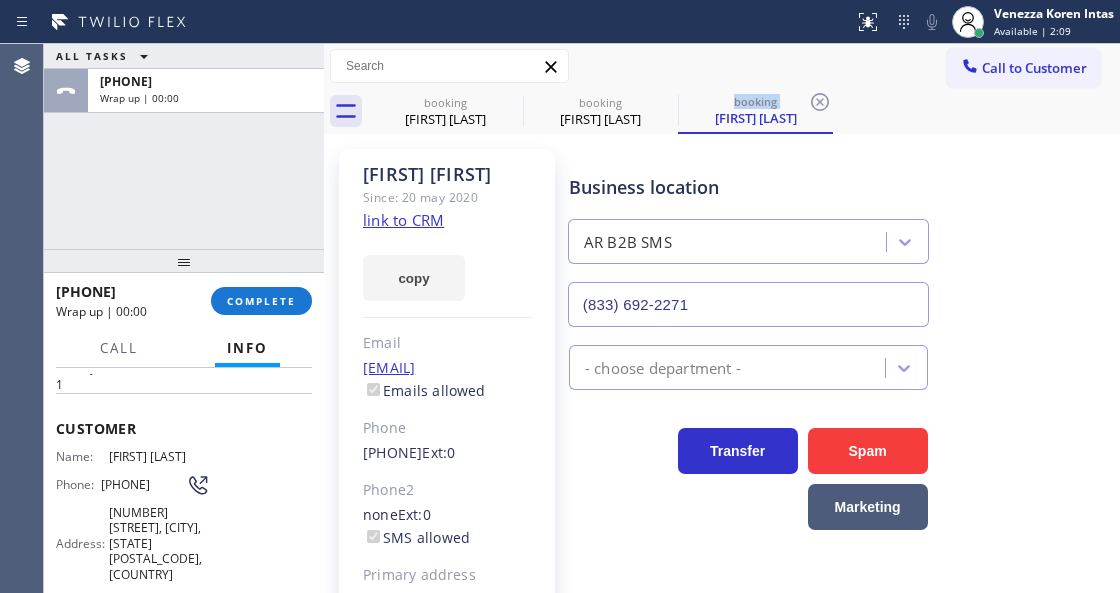 click on "booking [FIRST] [LAST] booking [FIRST] [LAST] booking [FIRST] [LAST]" at bounding box center [744, 111] 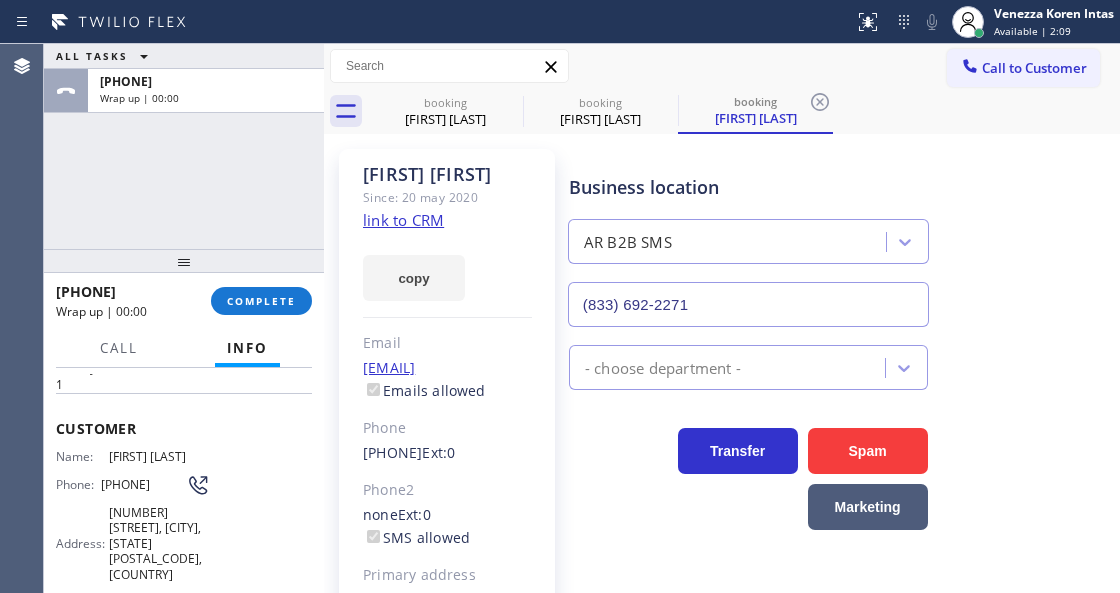 click 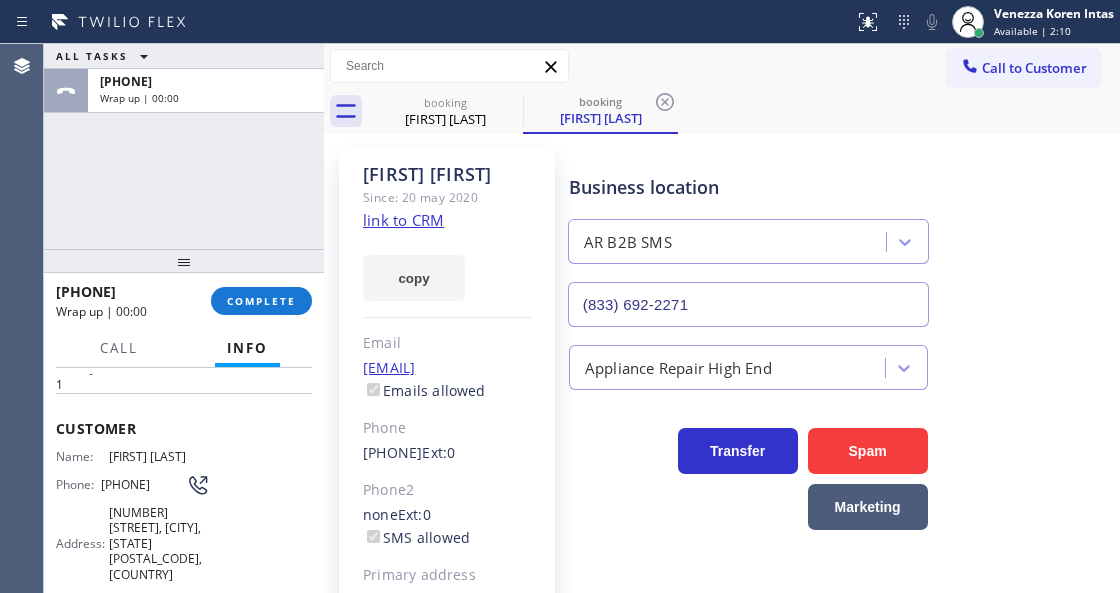 click on "booking [FIRST] [LAST] booking [FIRST] [LAST]" at bounding box center (744, 111) 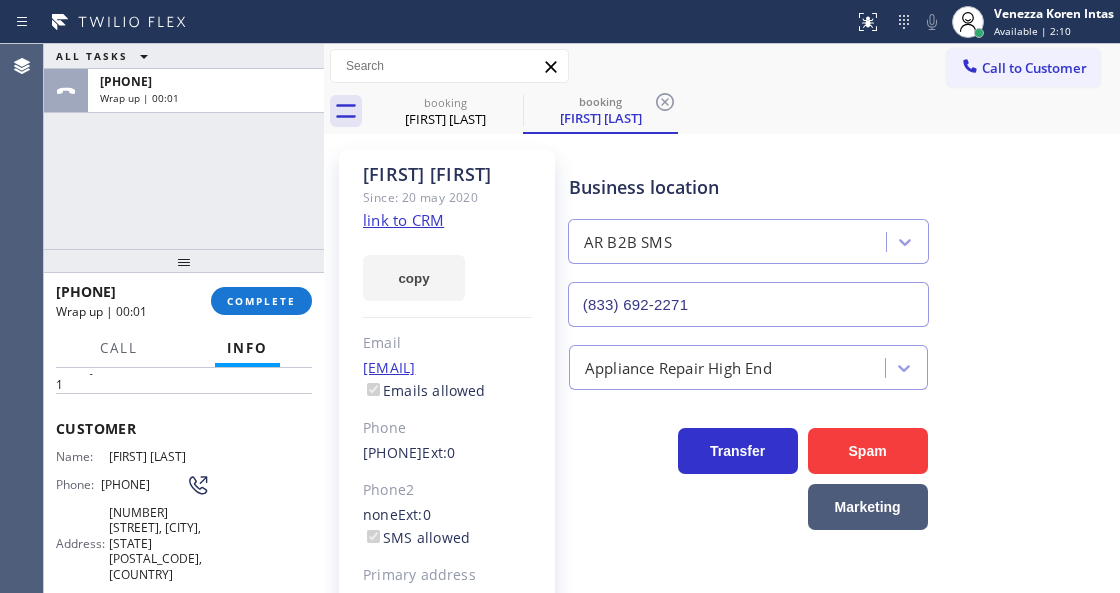 click 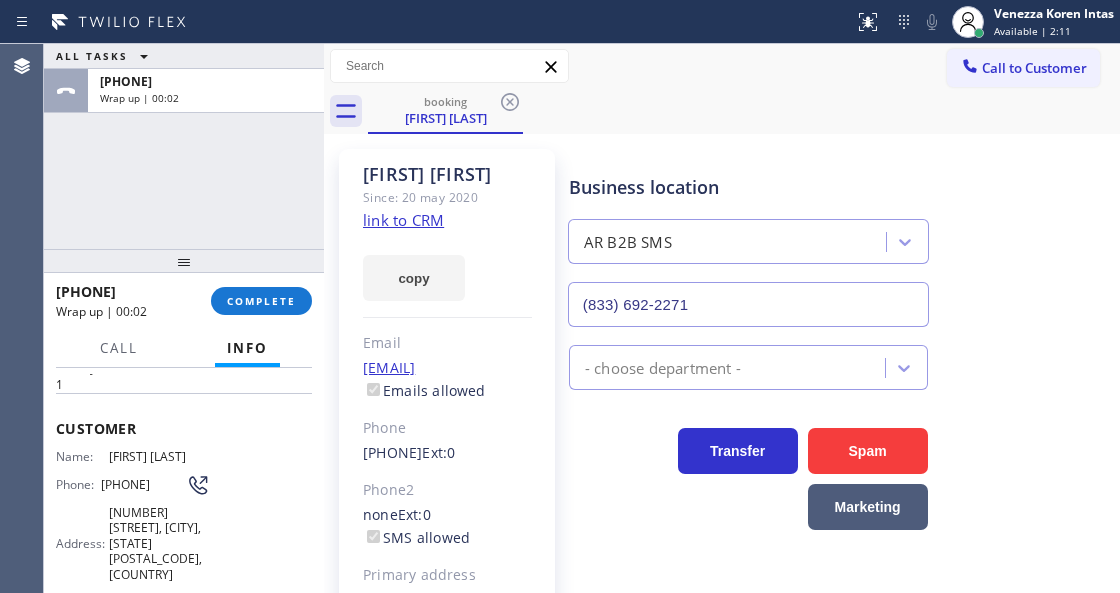 drag, startPoint x: 238, startPoint y: 320, endPoint x: 273, endPoint y: 312, distance: 35.902645 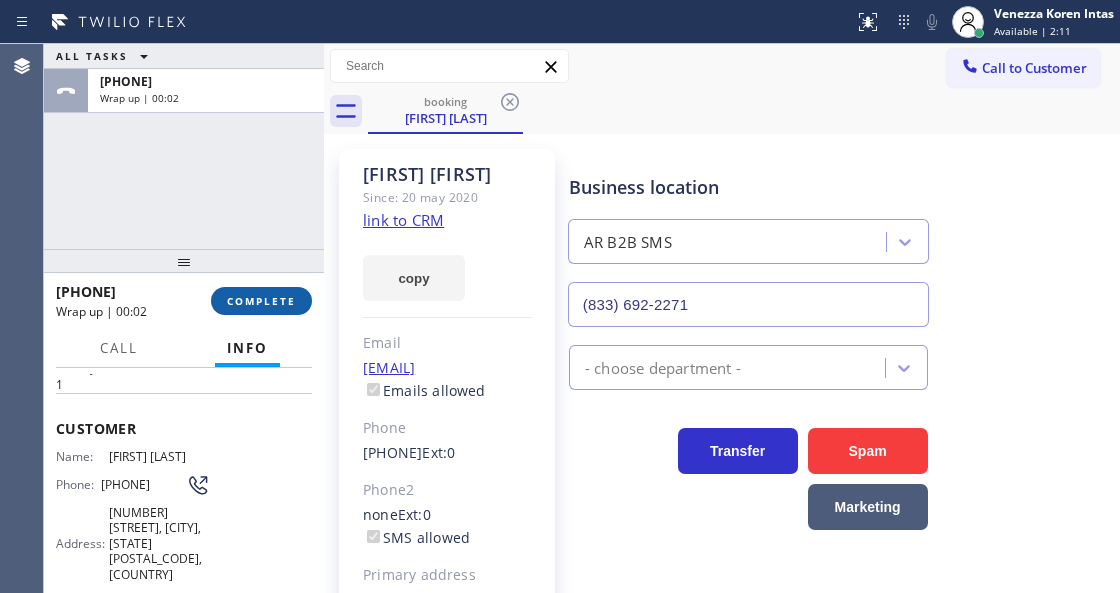click on "[PHONE] Wrap up | [TIME]" at bounding box center [184, 301] 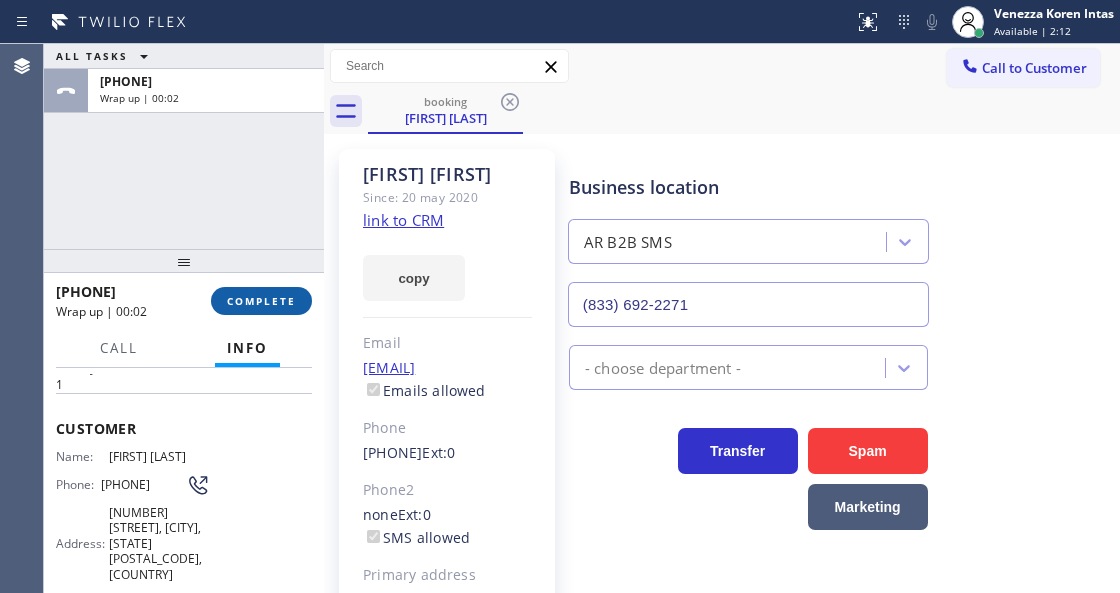 click on "COMPLETE" at bounding box center [261, 301] 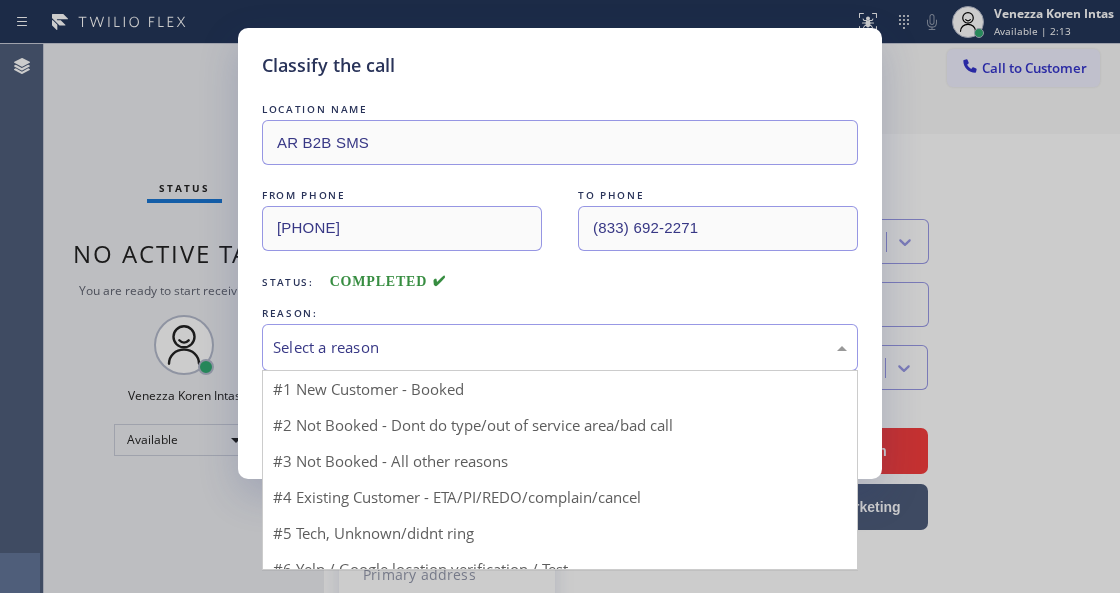 click on "Select a reason" at bounding box center [560, 347] 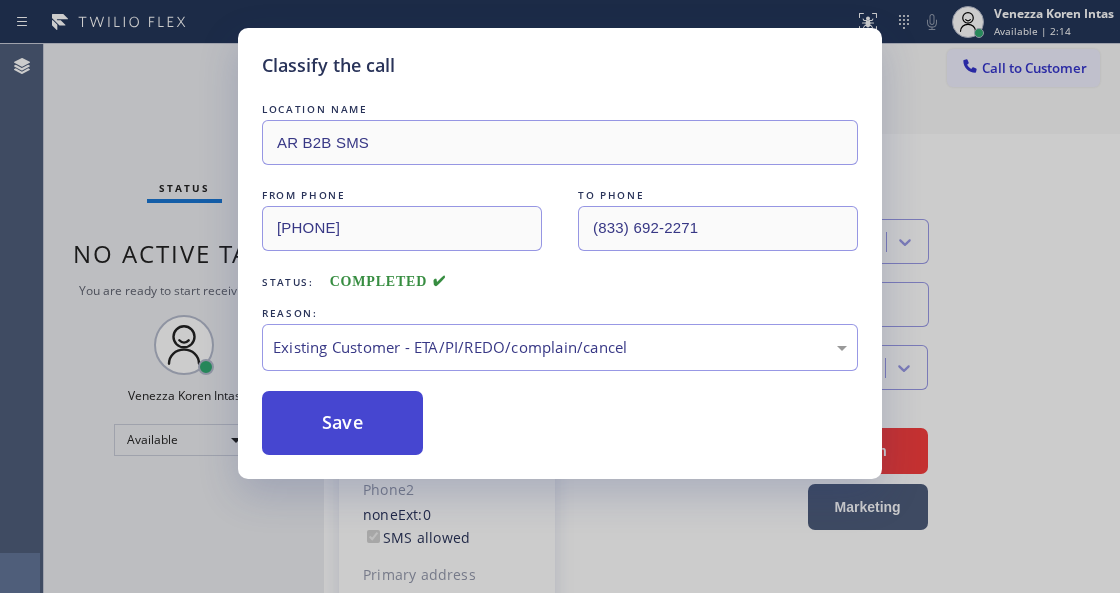 click on "Save" at bounding box center (342, 423) 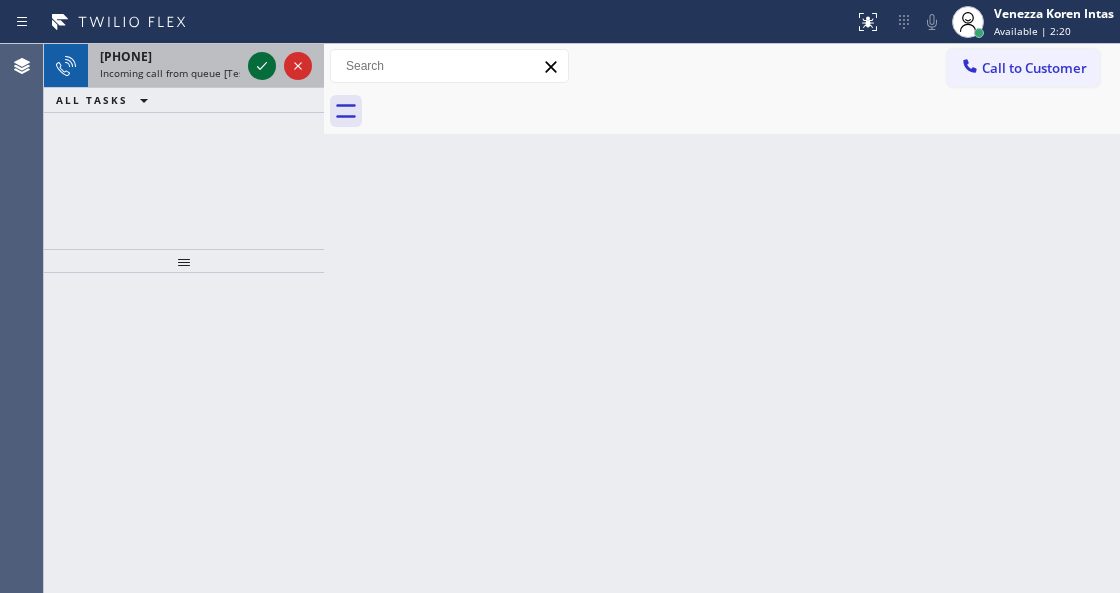 click 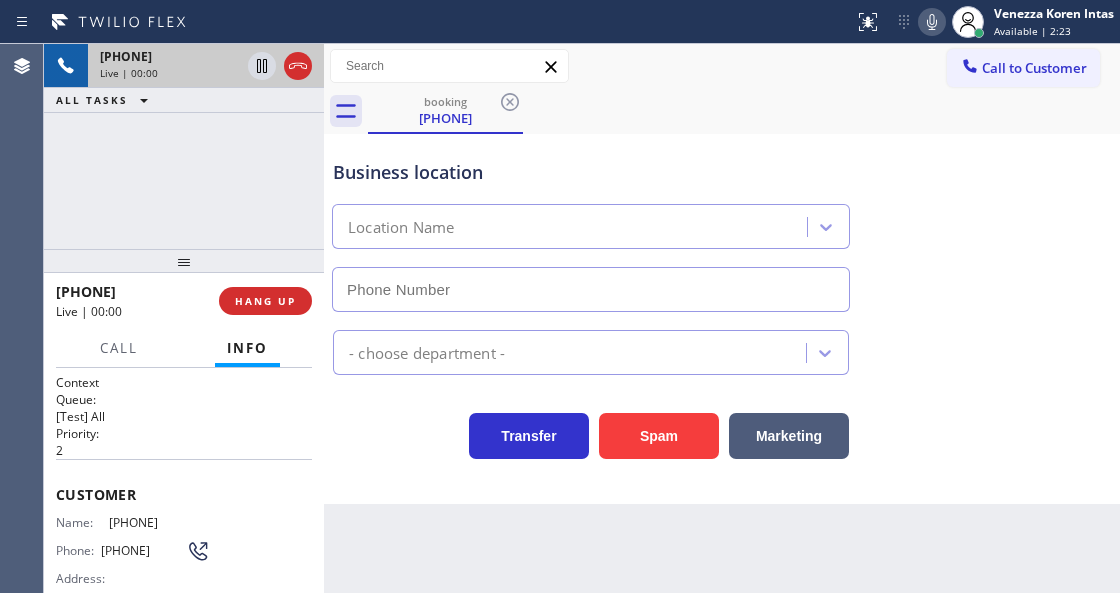 scroll, scrollTop: 200, scrollLeft: 0, axis: vertical 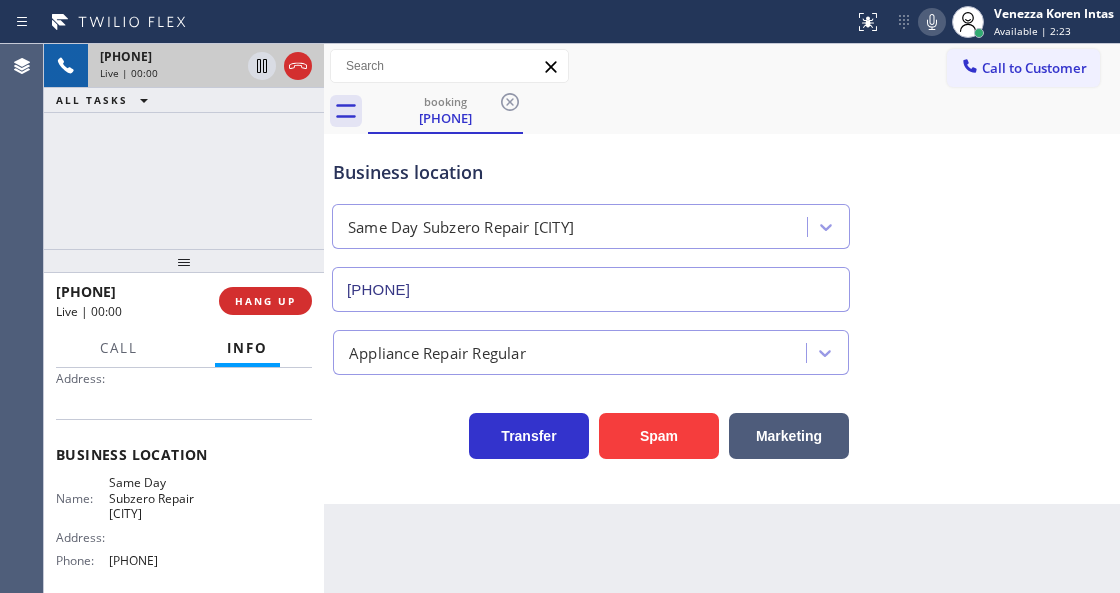 type on "[PHONE]" 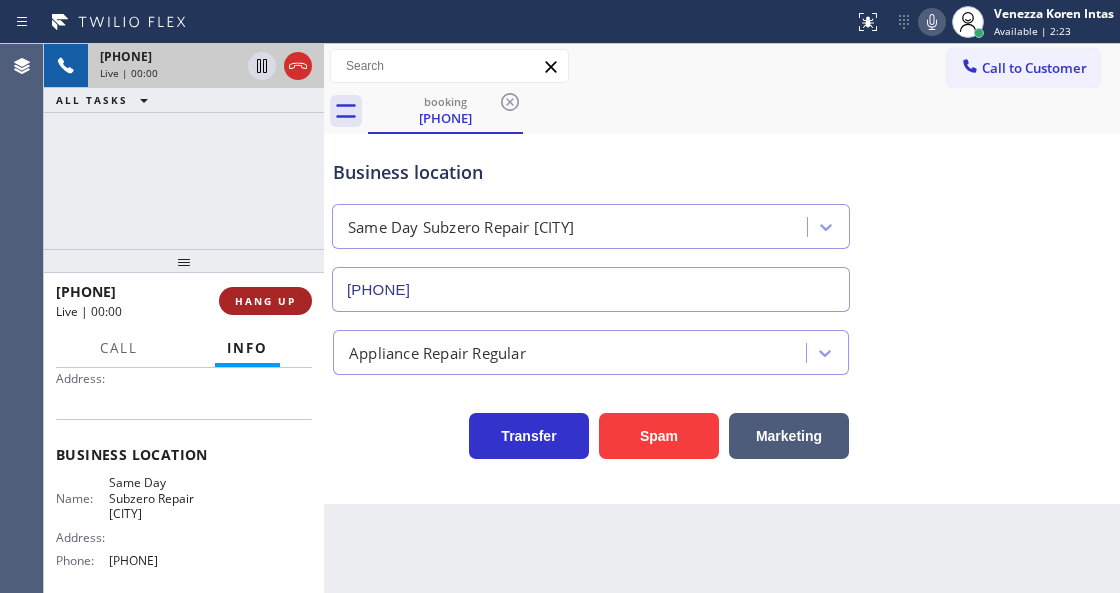 click on "HANG UP" at bounding box center (265, 301) 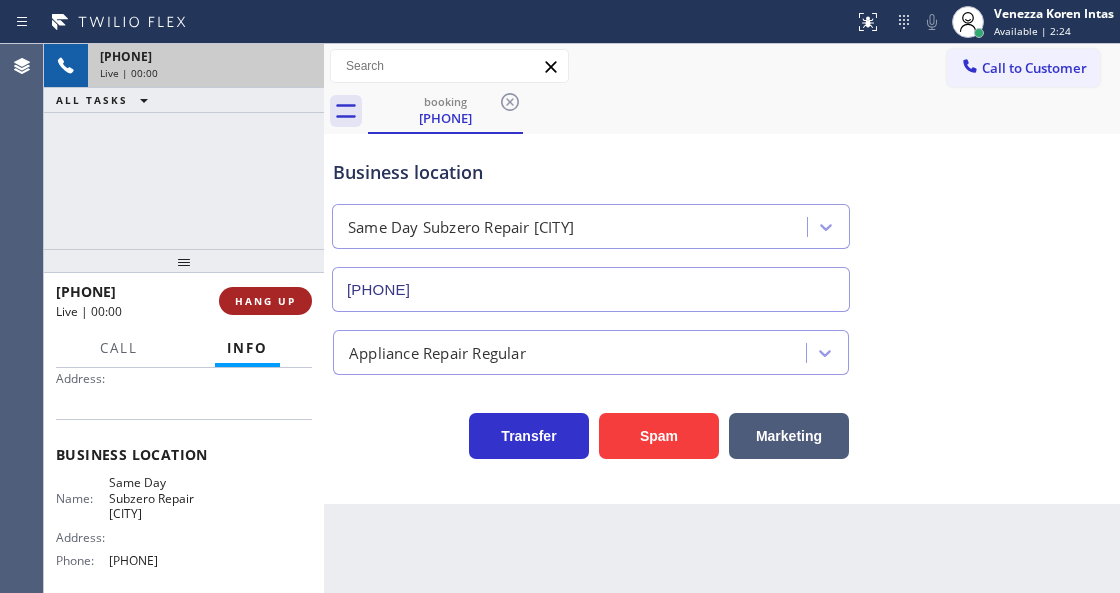 click on "HANG UP" at bounding box center [265, 301] 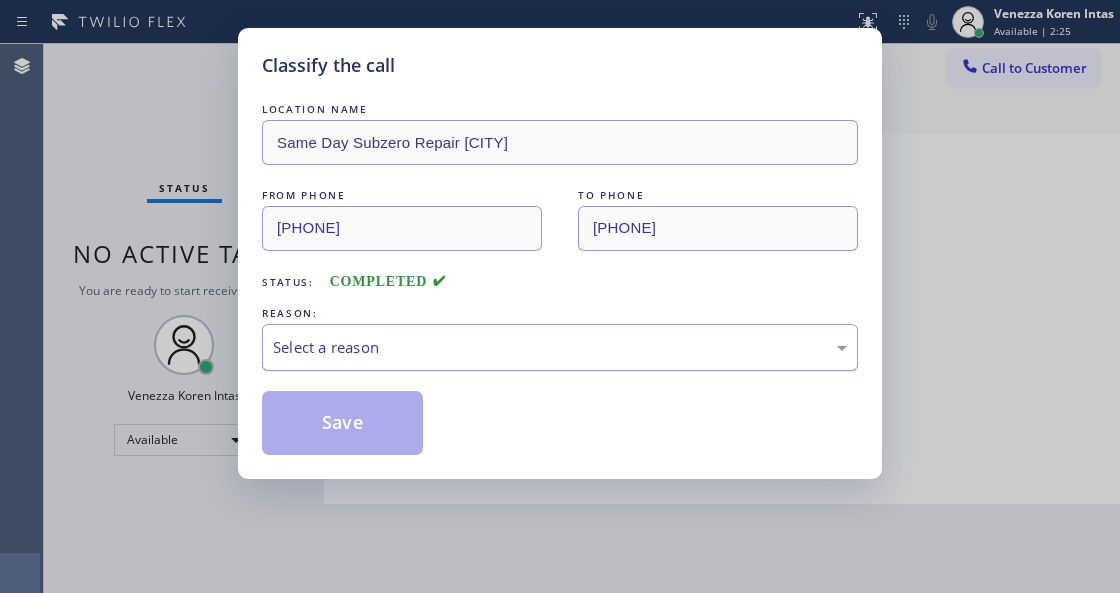 click on "Select a reason" at bounding box center (560, 347) 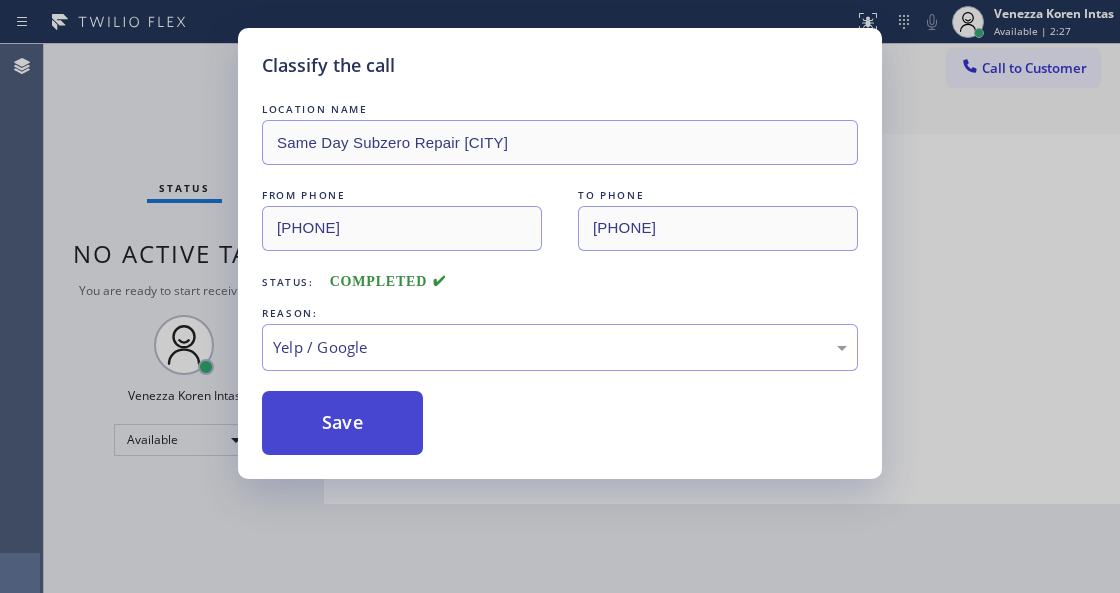 click on "Save" at bounding box center (342, 423) 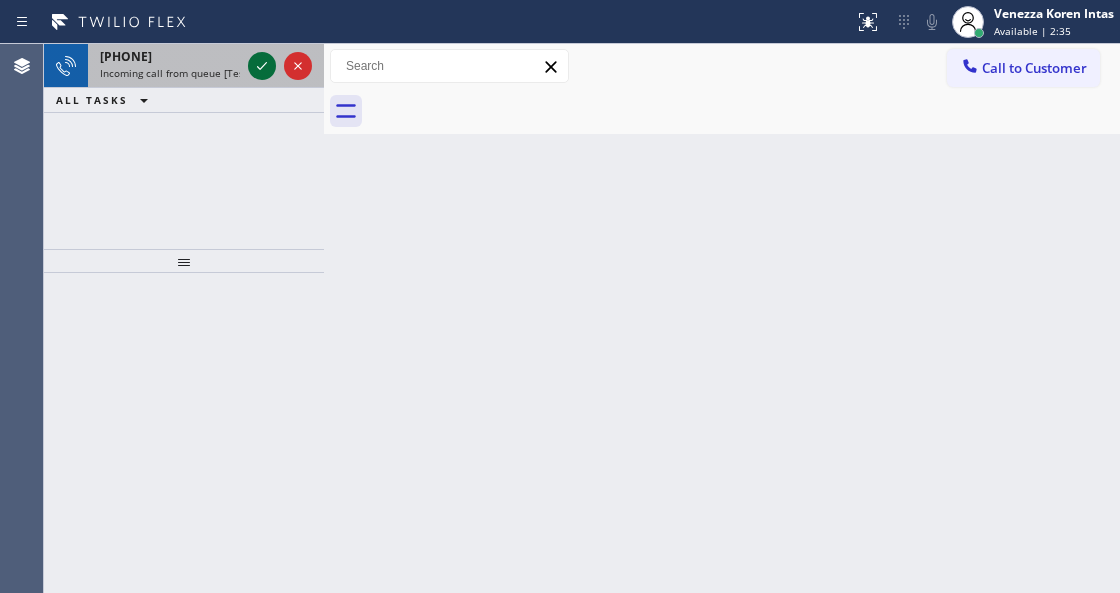 click 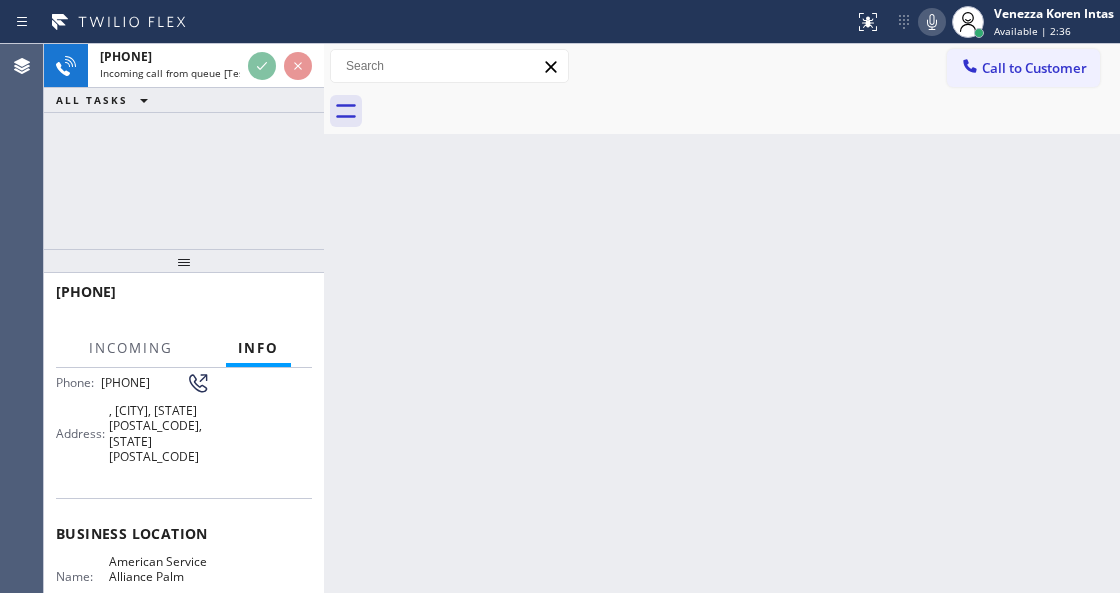 scroll, scrollTop: 266, scrollLeft: 0, axis: vertical 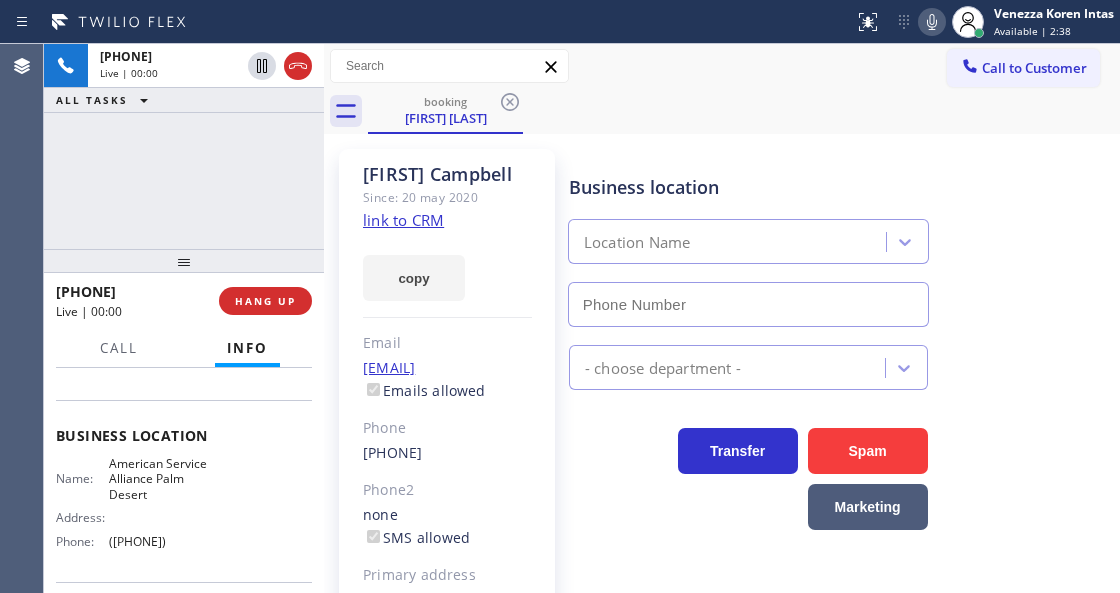 type on "([PHONE])" 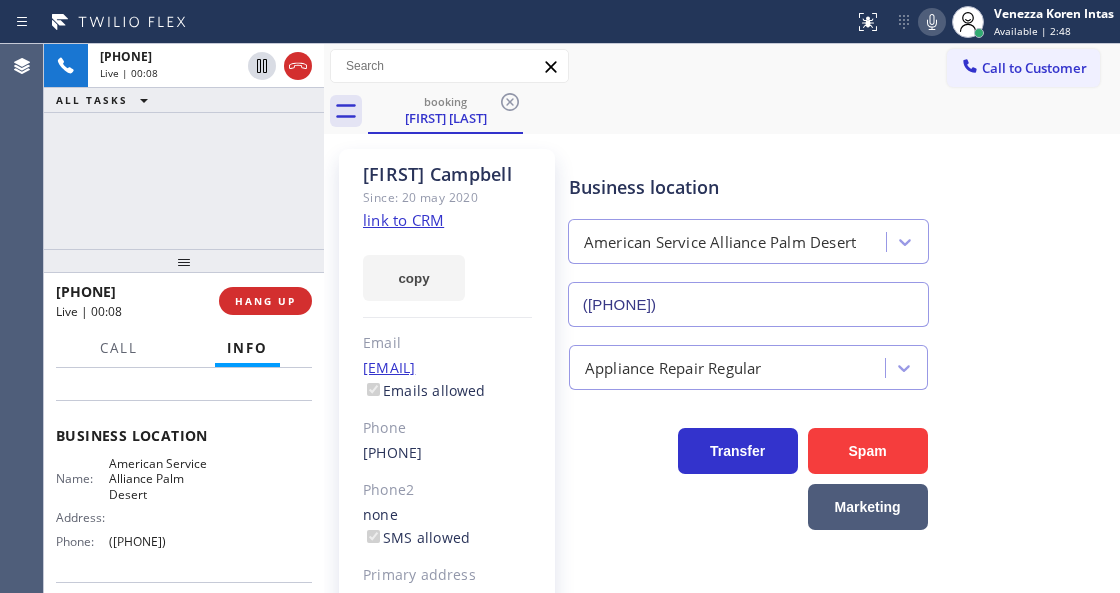 drag, startPoint x: 298, startPoint y: 168, endPoint x: 318, endPoint y: 180, distance: 23.323807 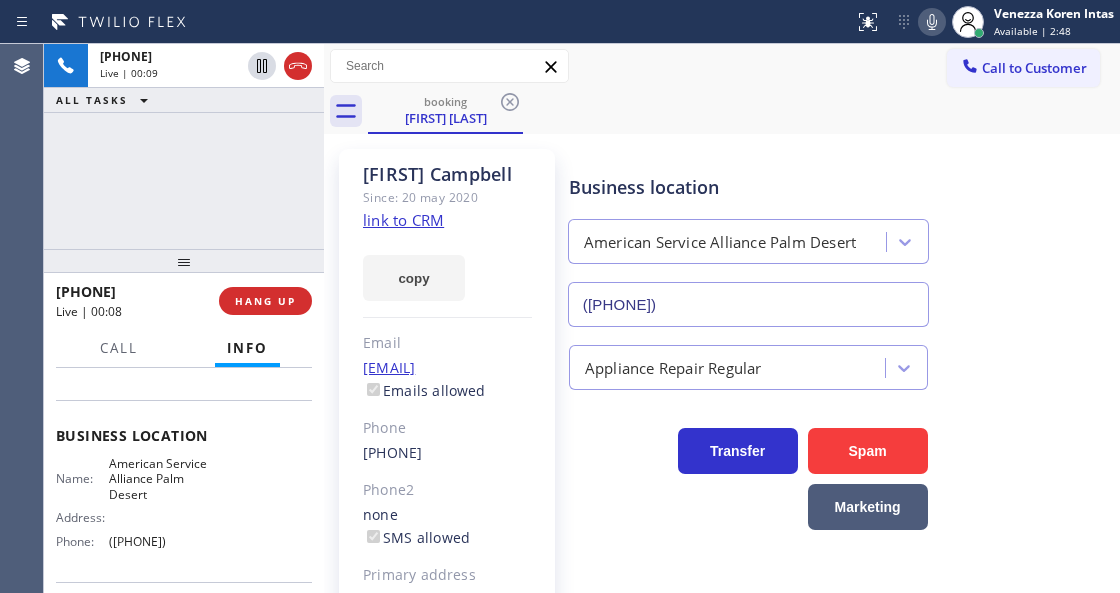 click on "link to CRM" 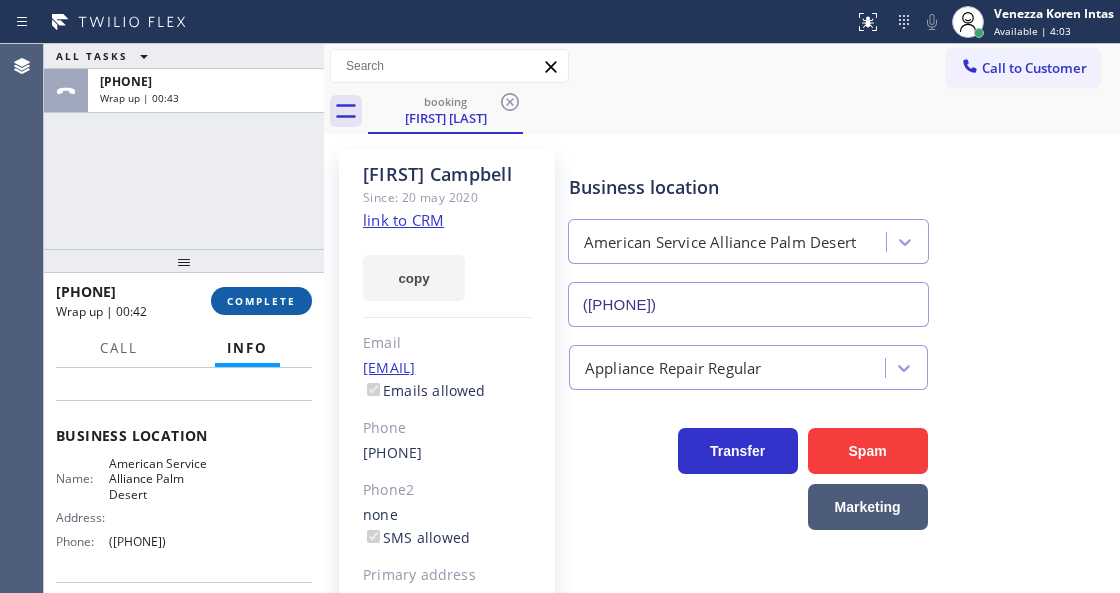 click on "COMPLETE" at bounding box center [261, 301] 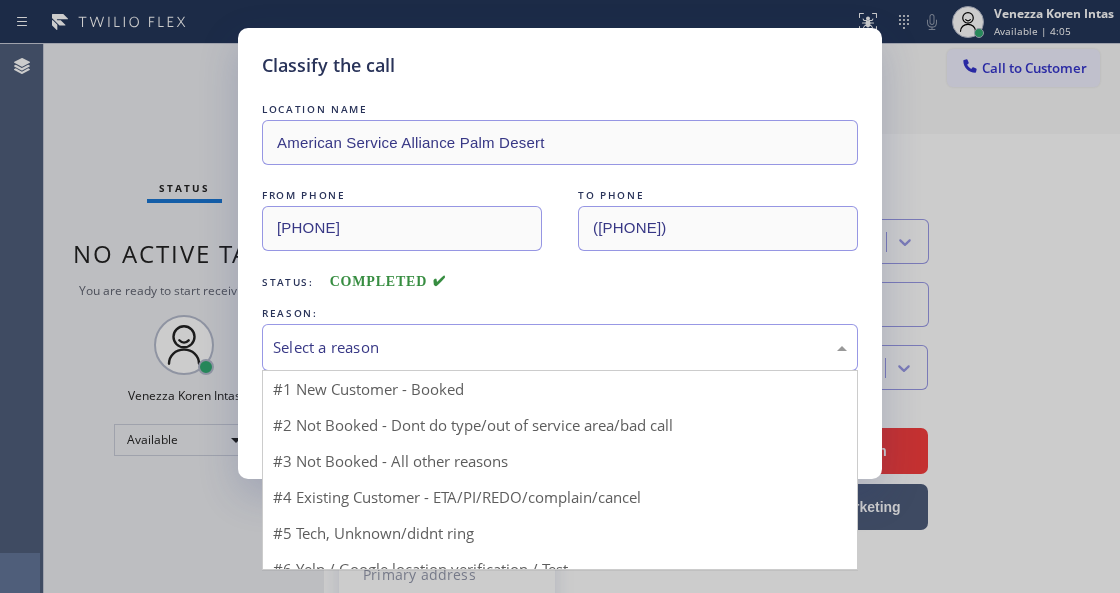 click on "Select a reason" at bounding box center [560, 347] 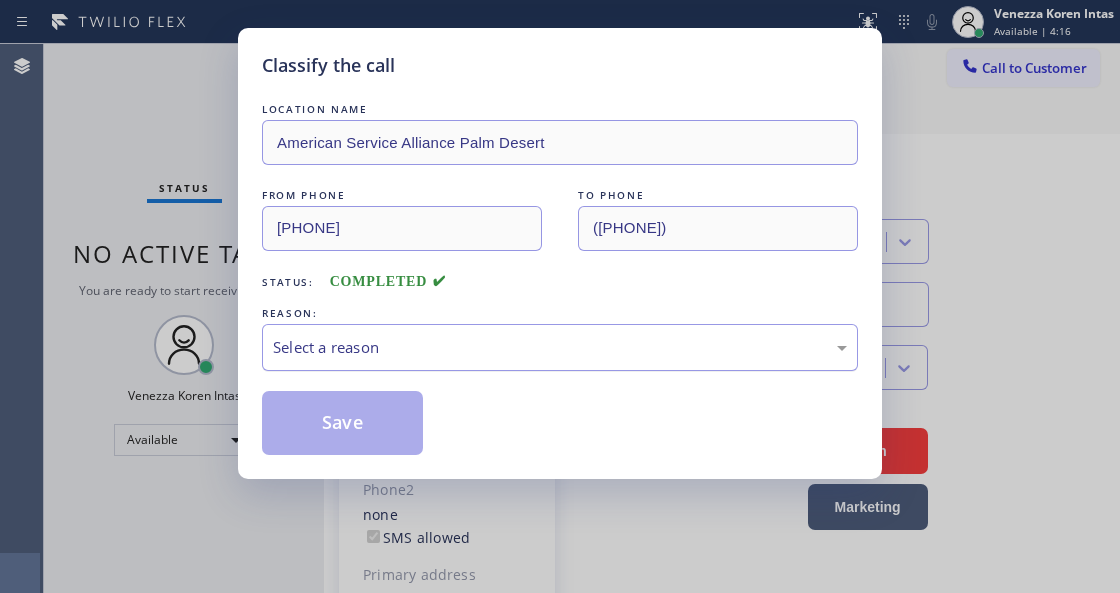 click on "Select a reason" at bounding box center (560, 347) 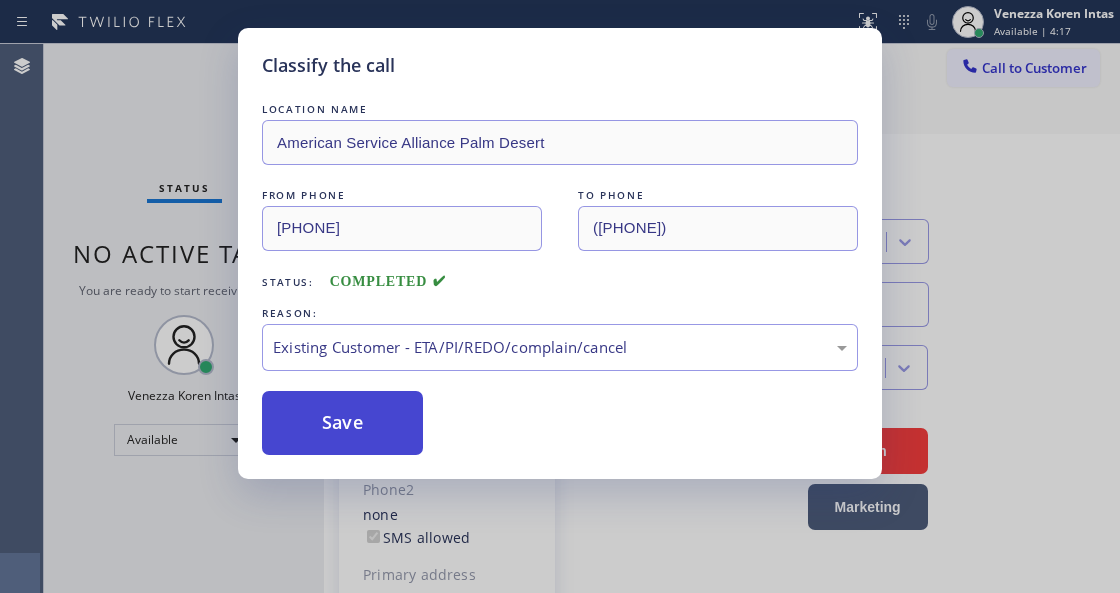 click on "Save" at bounding box center (342, 423) 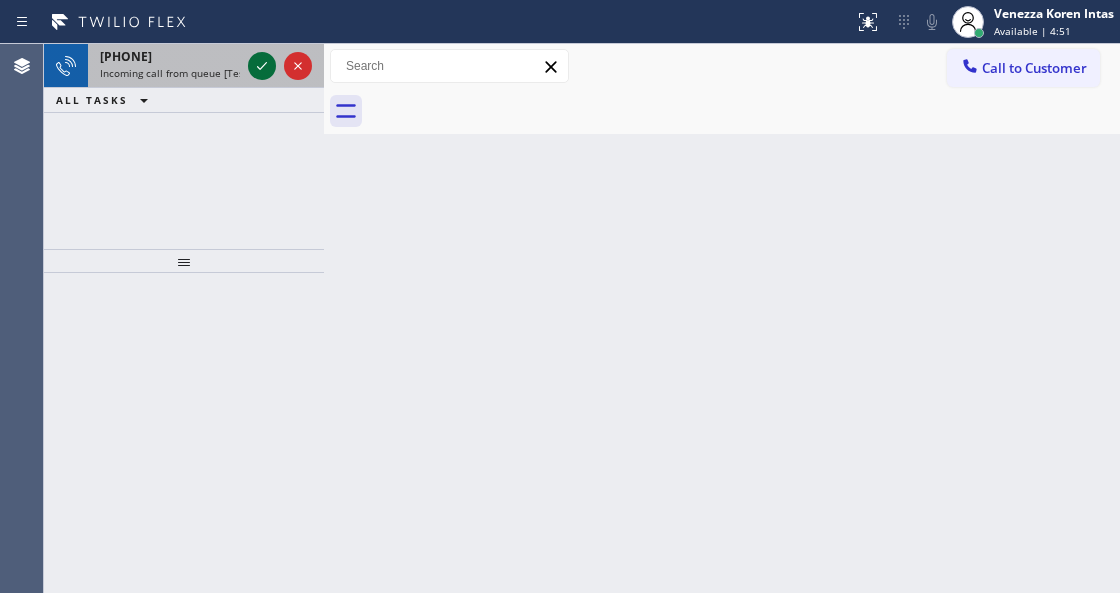 click 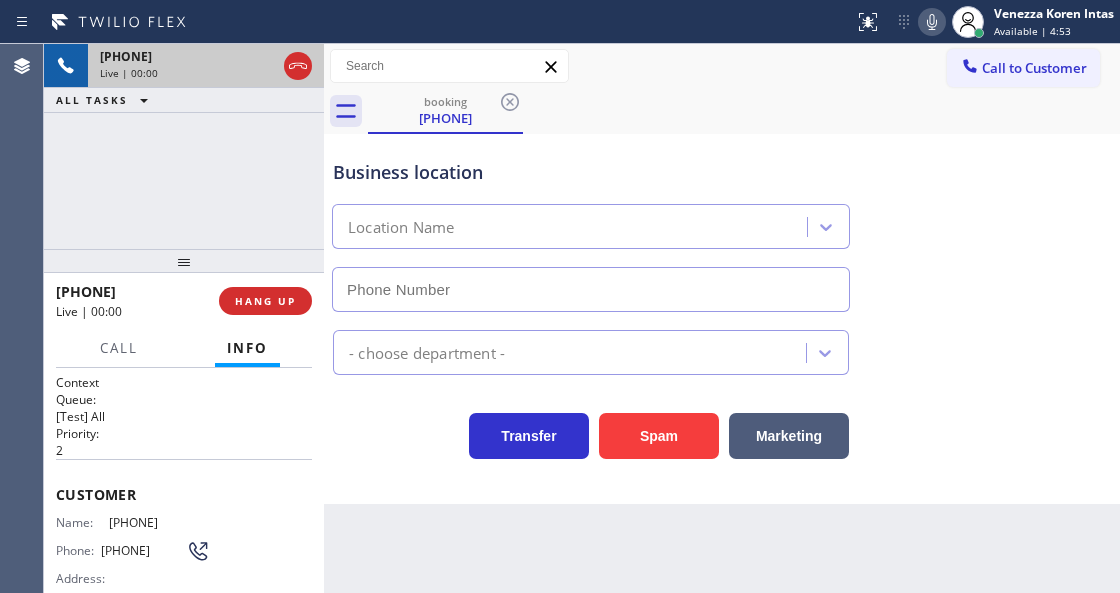 type on "([PHONE])" 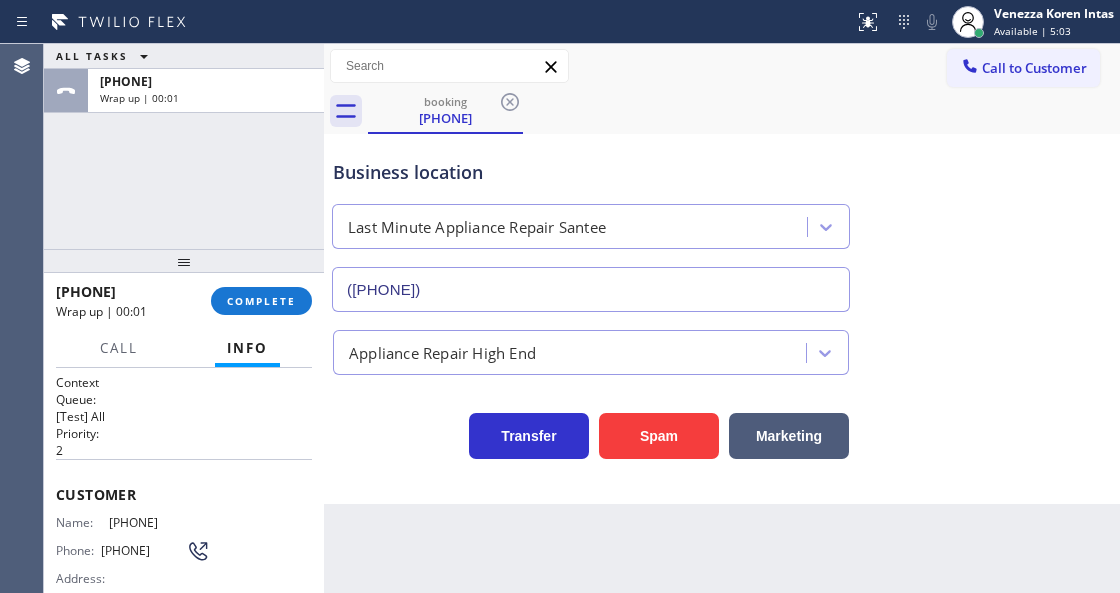 drag, startPoint x: 269, startPoint y: 314, endPoint x: 431, endPoint y: 355, distance: 167.10774 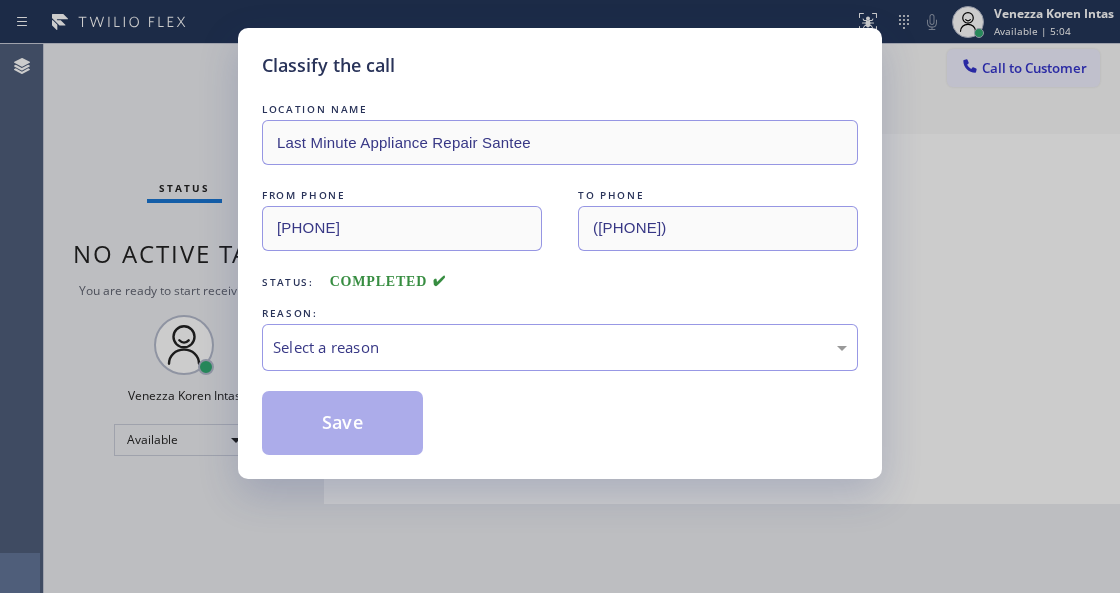click on "Select a reason" at bounding box center [560, 347] 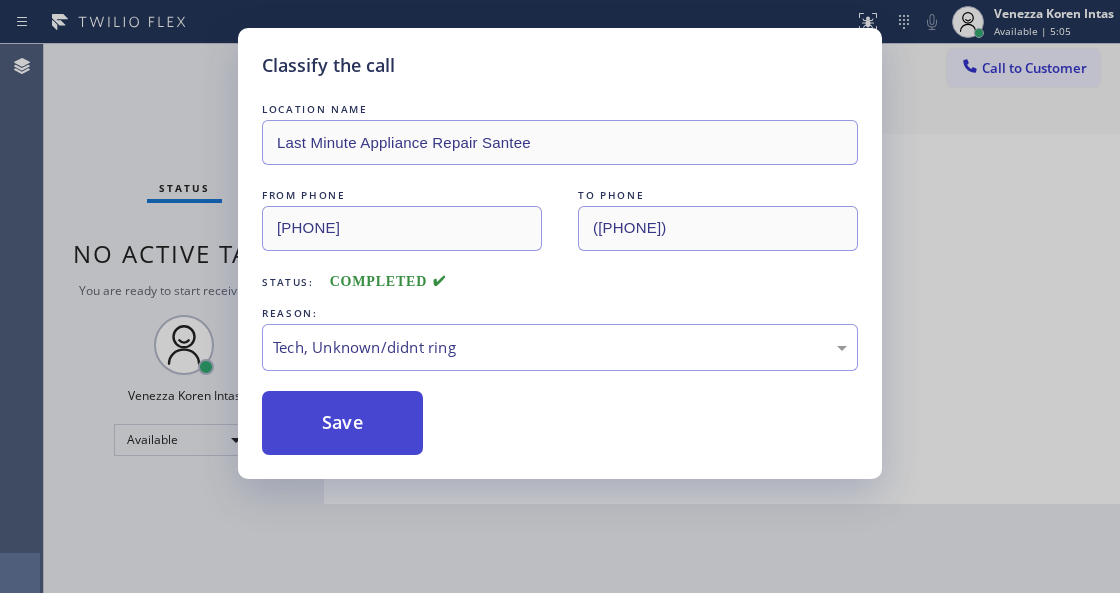 click on "Save" at bounding box center [342, 423] 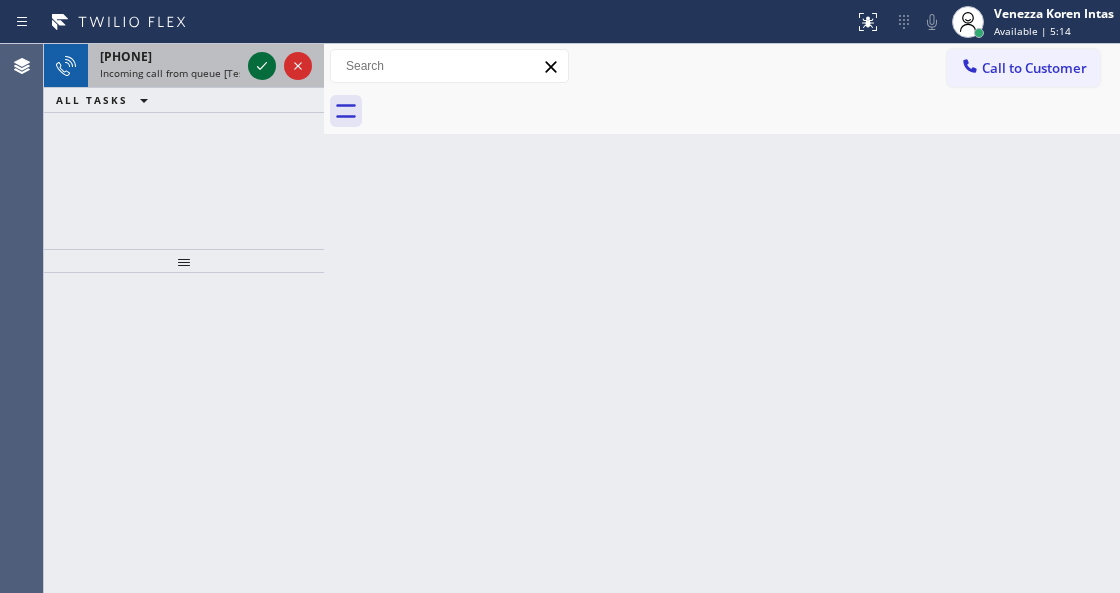 click 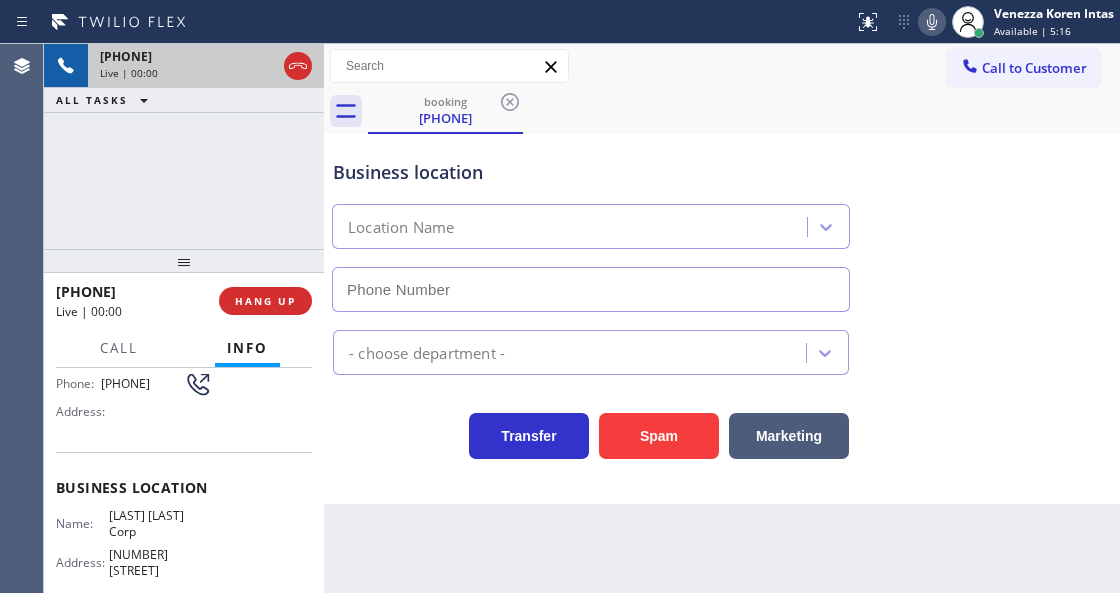 type on "([PHONE])" 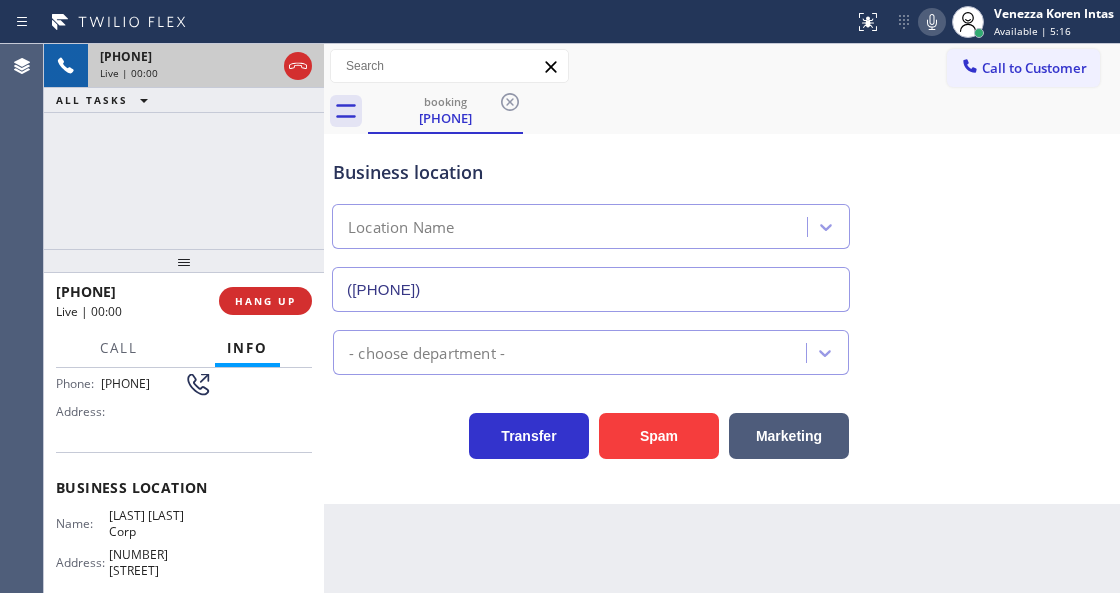 scroll, scrollTop: 200, scrollLeft: 0, axis: vertical 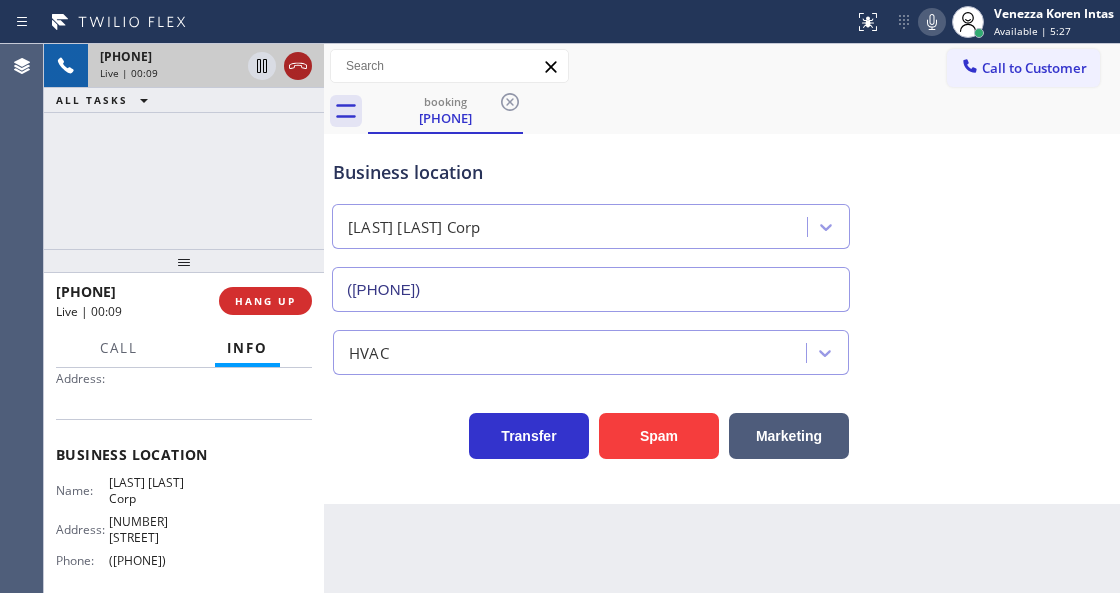 click 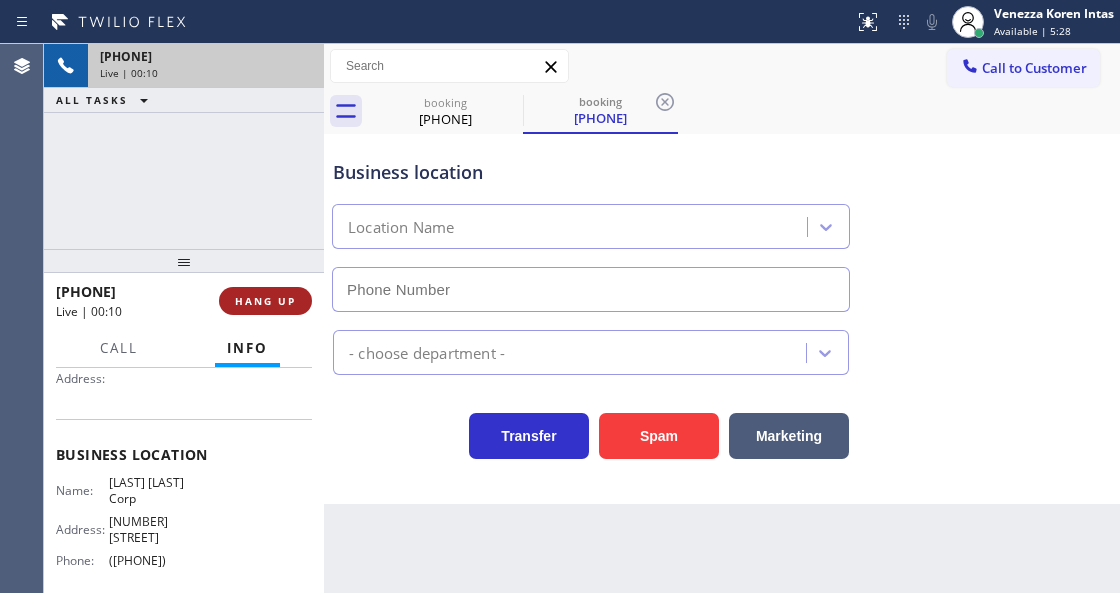 click on "HANG UP" at bounding box center (265, 301) 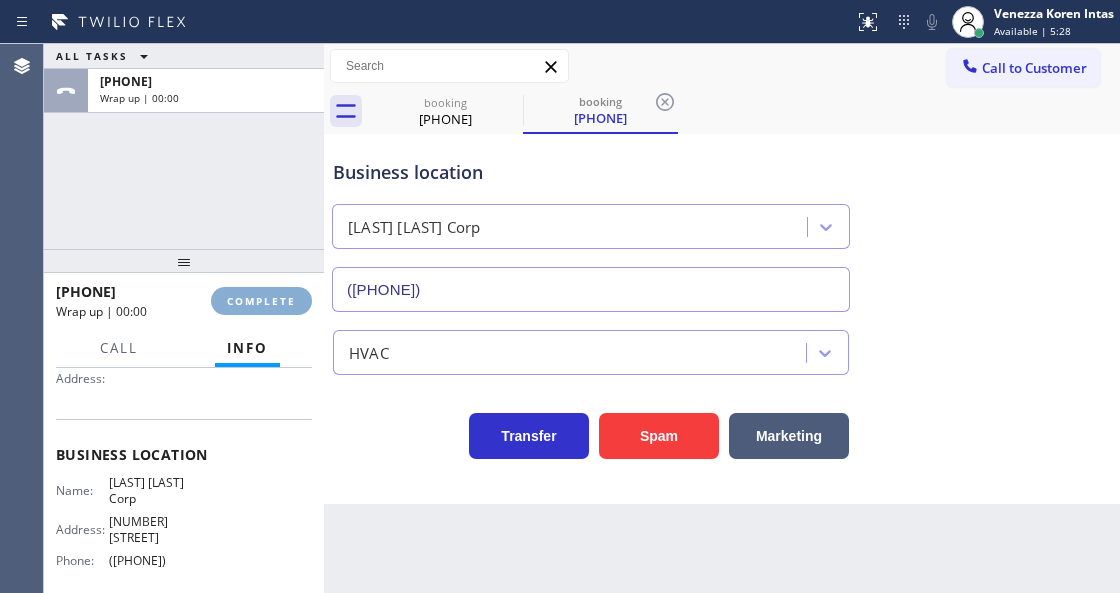 type on "([PHONE])" 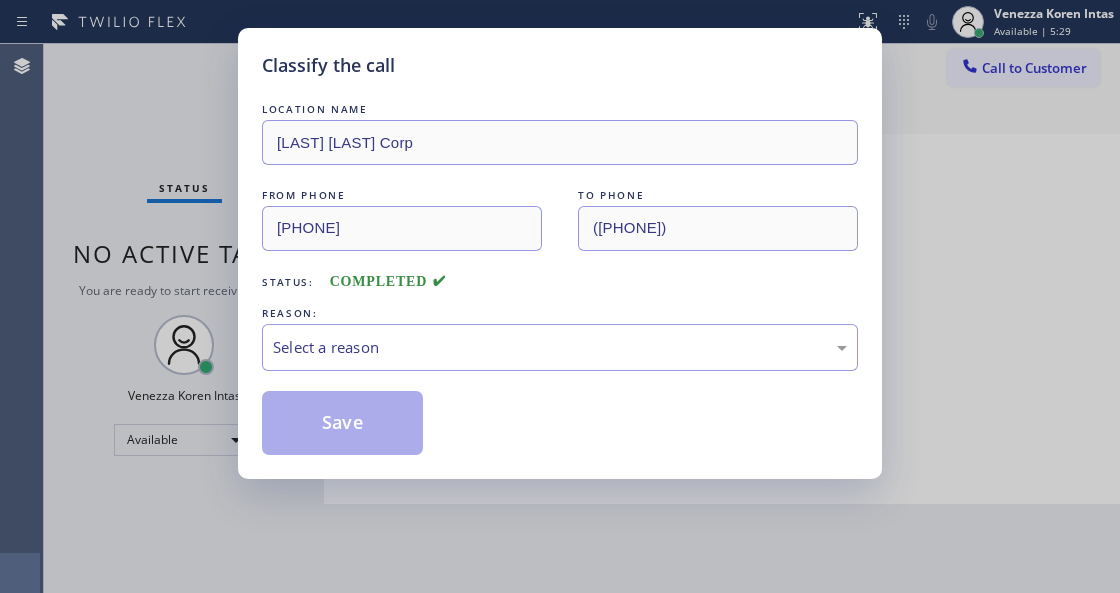 click on "Select a reason" at bounding box center (560, 347) 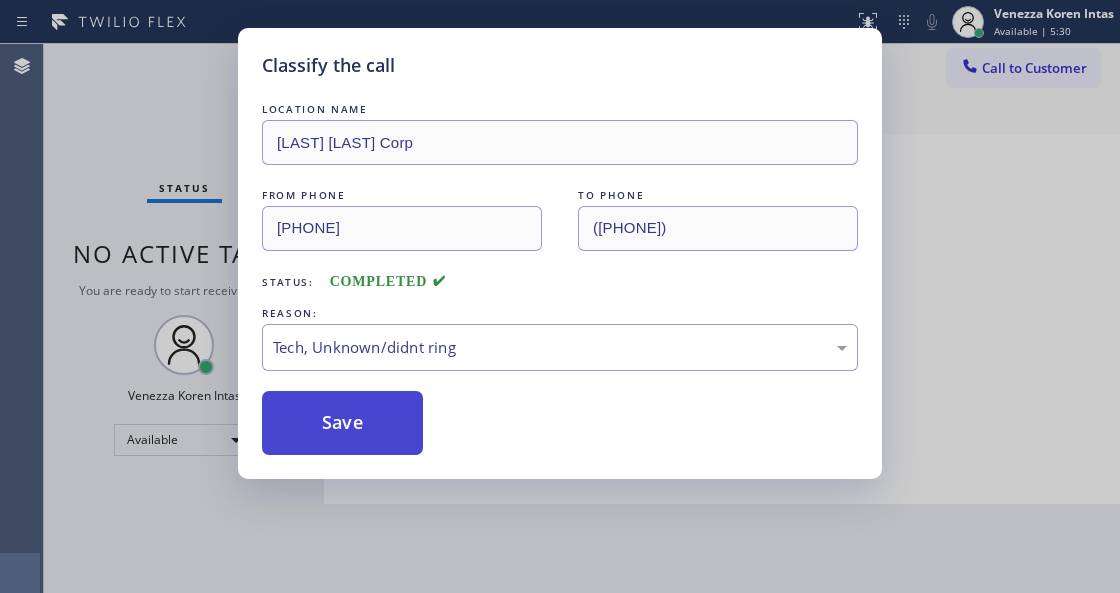click on "Save" at bounding box center (342, 423) 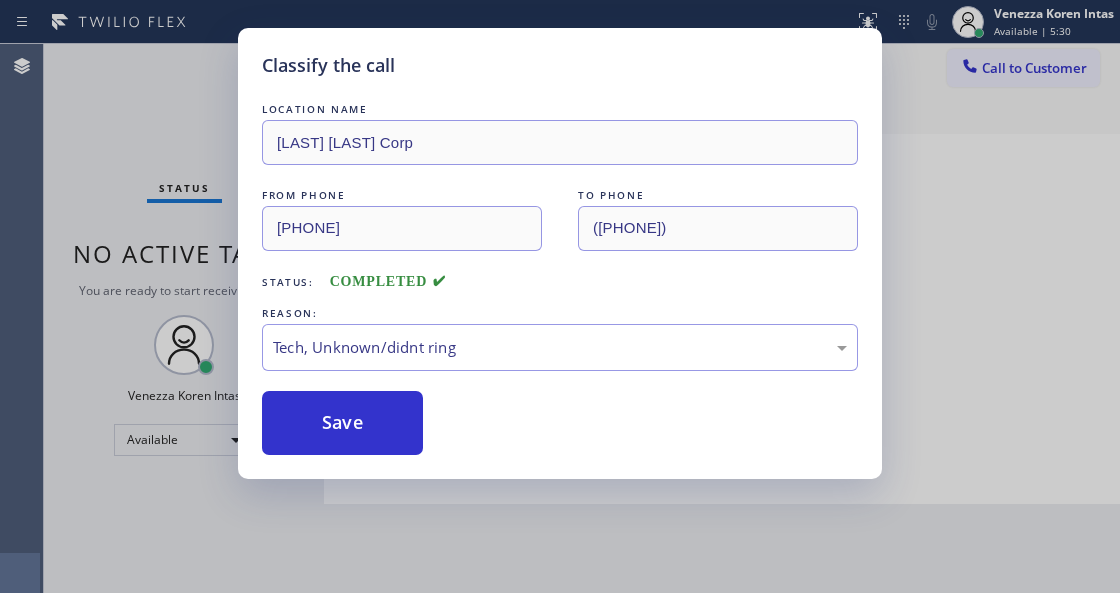 click on "Classify the call LOCATION NAME [BRAND] [BRAND] FROM PHONE [PHONE] TO PHONE [PHONE] Status: COMPLETED REASON: Tech, Unknown/didnt ring Save" at bounding box center [560, 296] 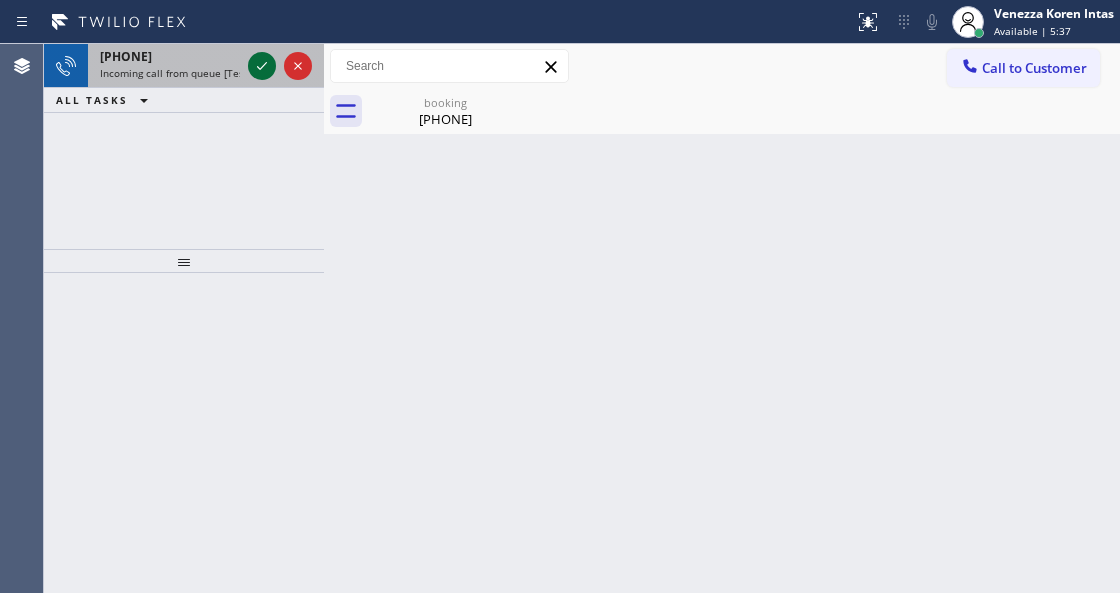 click 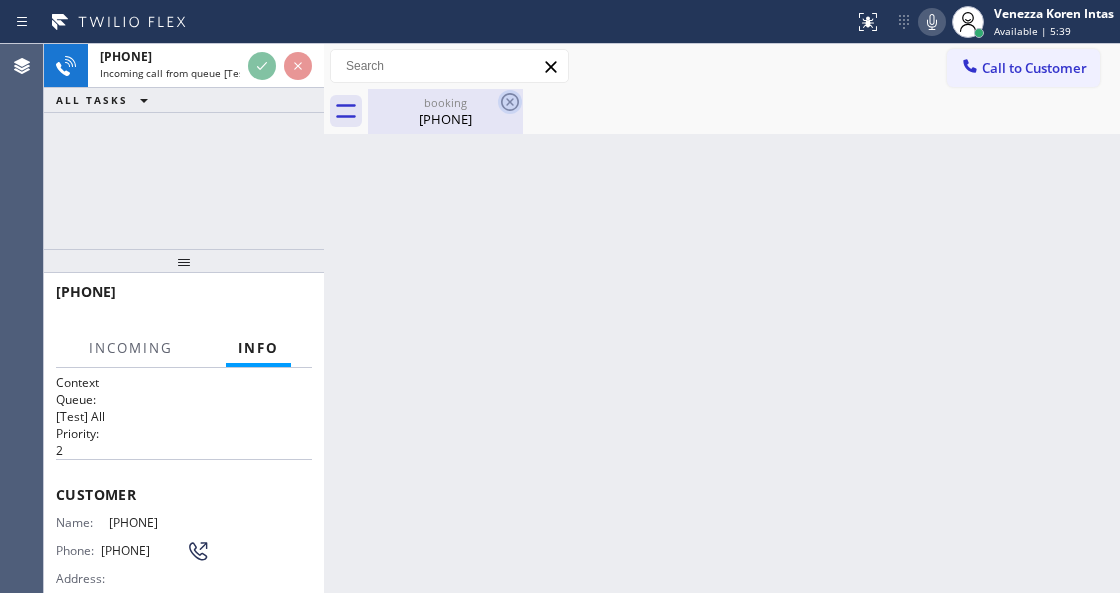 click 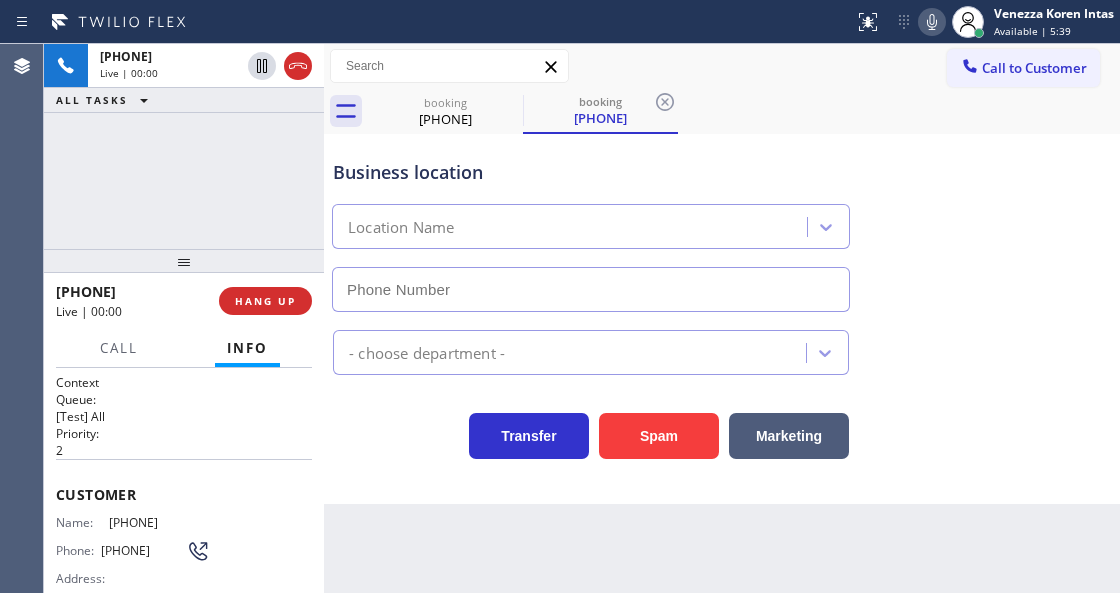 type on "[PHONE]" 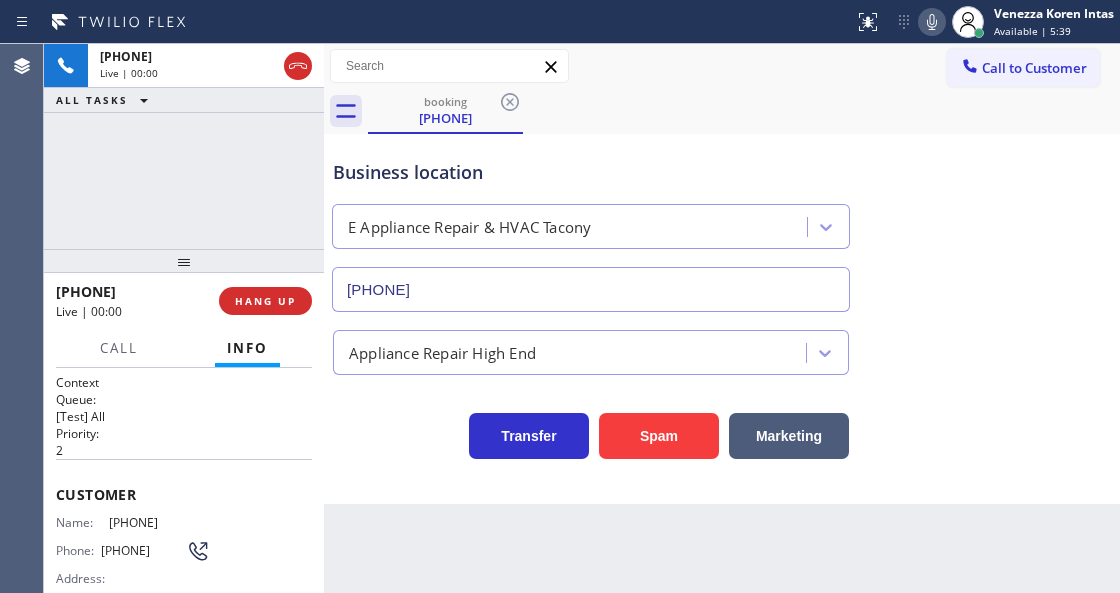 click on "Business location E Appliance Repair & HVAC [CITY] [PHONE]" at bounding box center [722, 221] 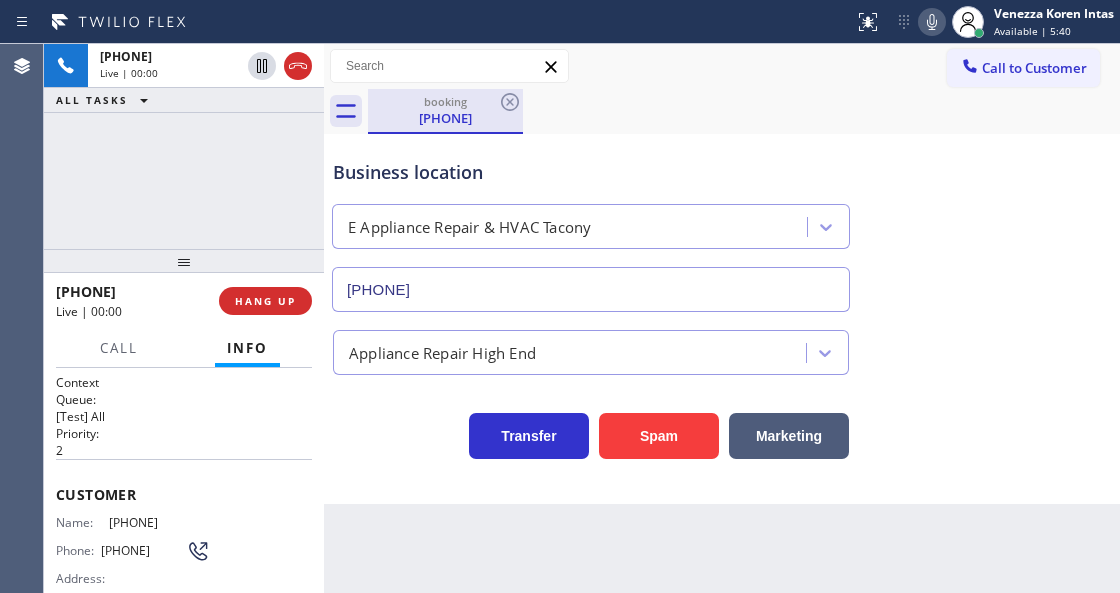 click on "[PHONE]" at bounding box center (445, 118) 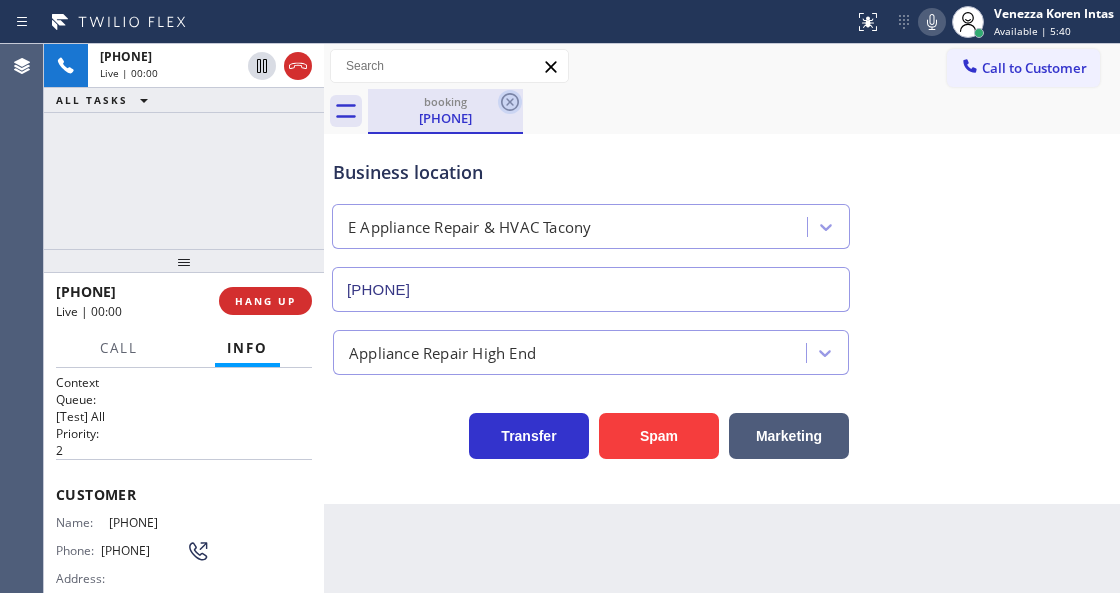 click 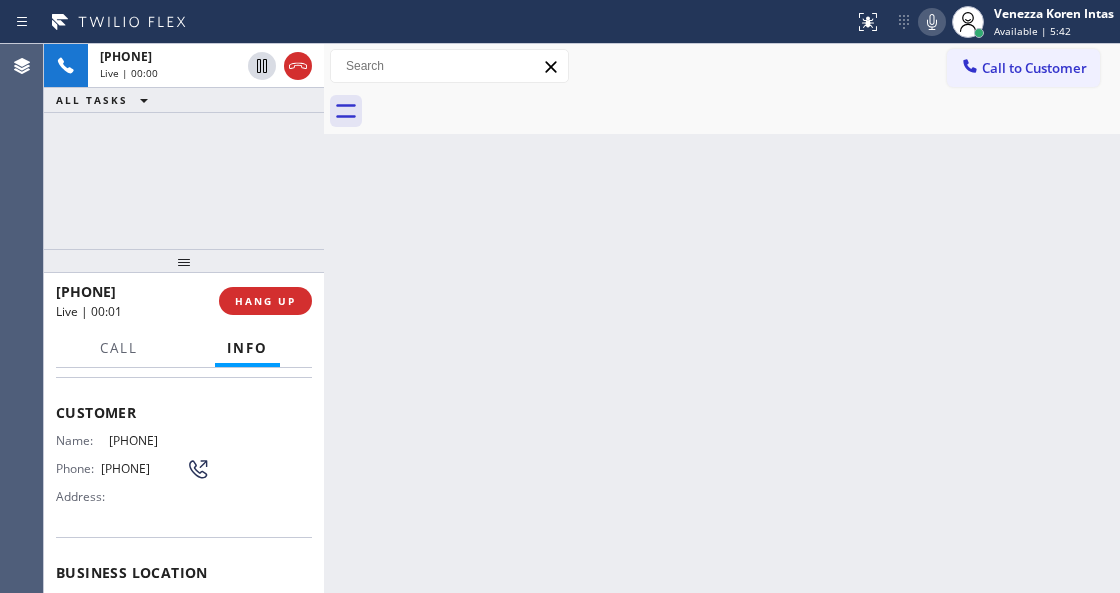 scroll, scrollTop: 200, scrollLeft: 0, axis: vertical 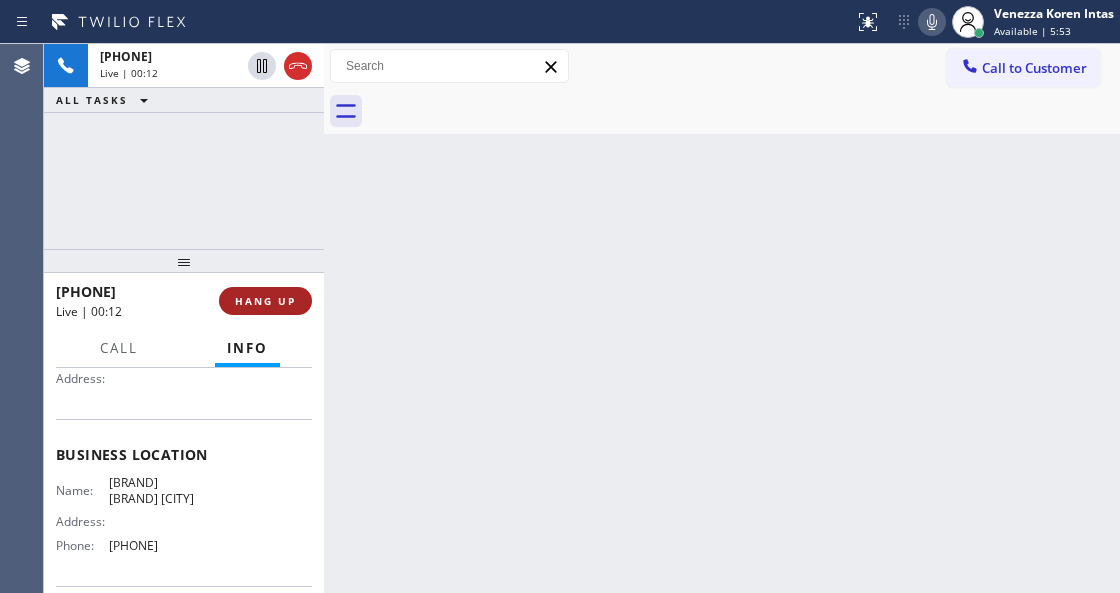 click on "HANG UP" at bounding box center [265, 301] 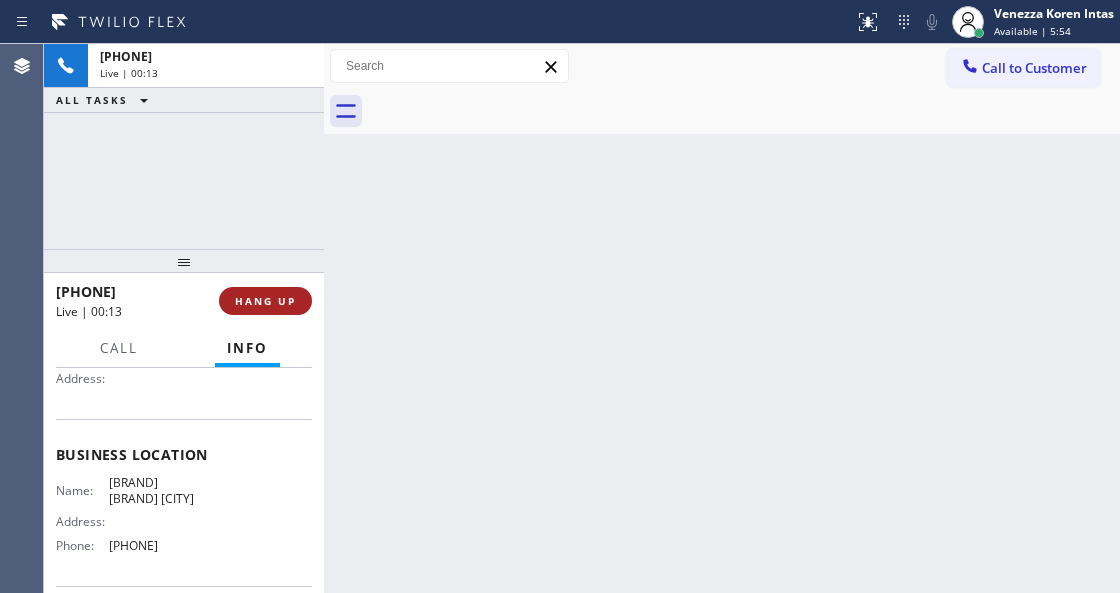 click on "HANG UP" at bounding box center [265, 301] 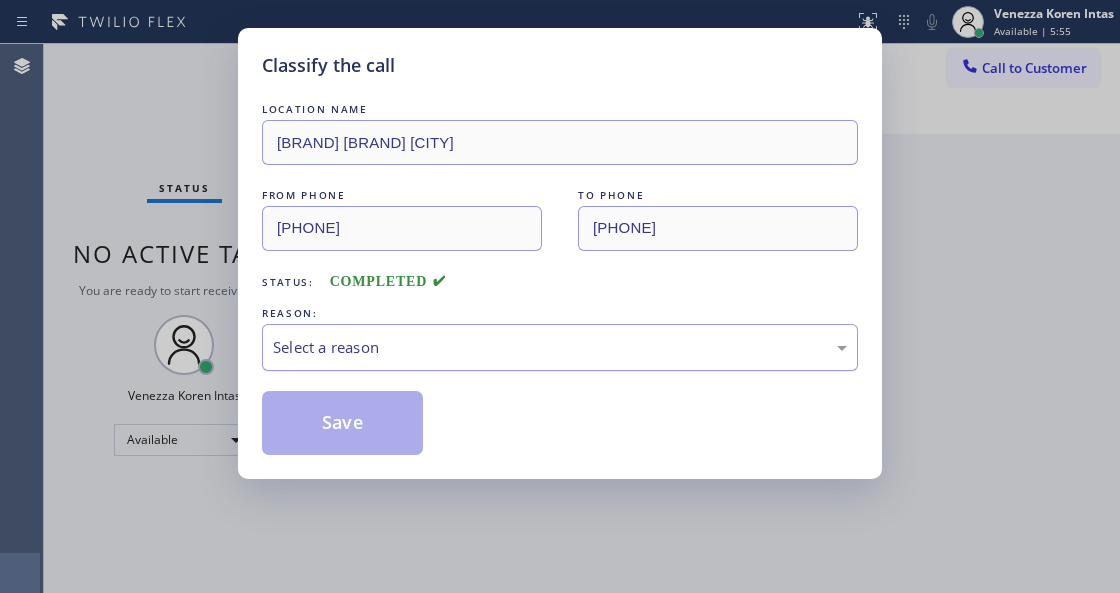 click on "Select a reason" at bounding box center (560, 347) 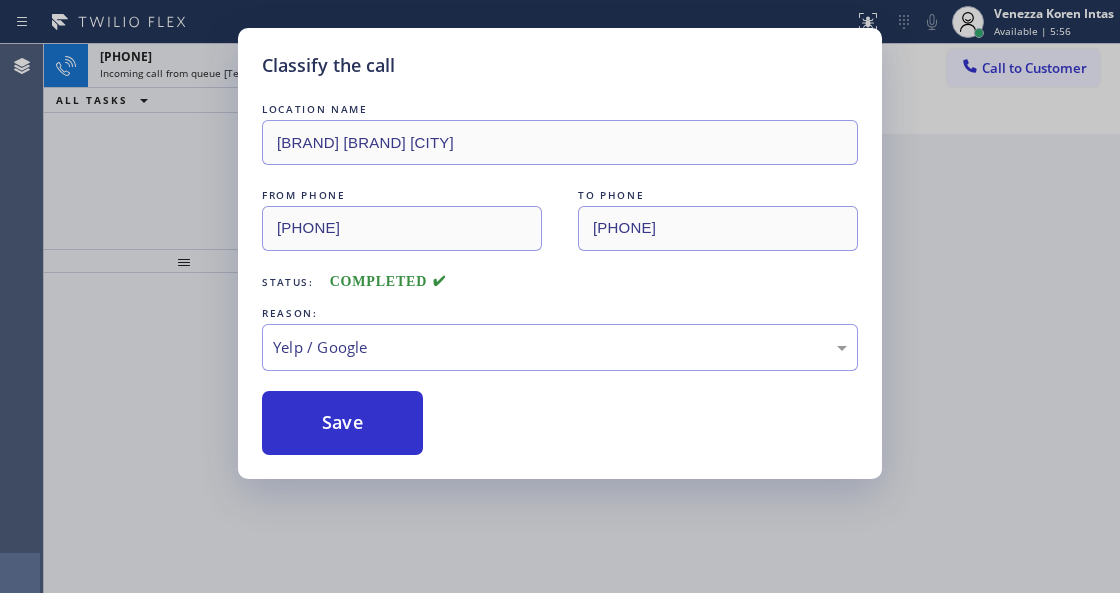 click on "Classify the call LOCATION NAME [BRAND] [BRAND] [CITY] FROM PHONE [PHONE] TO PHONE [PHONE] Status: COMPLETED REASON: Yelp / Google Save" at bounding box center [560, 253] 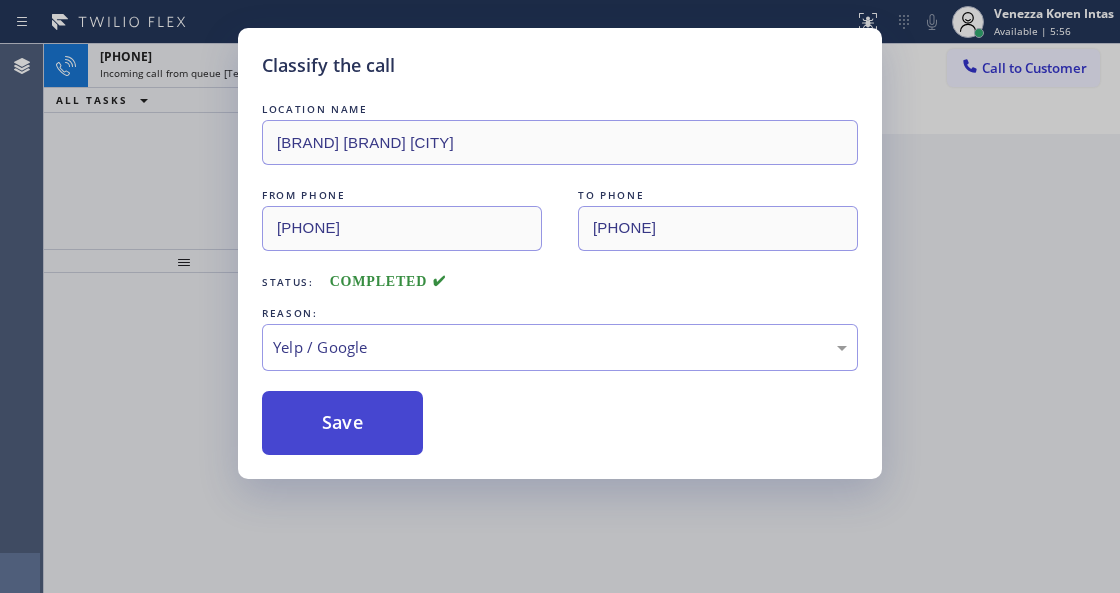 click on "Save" at bounding box center [342, 423] 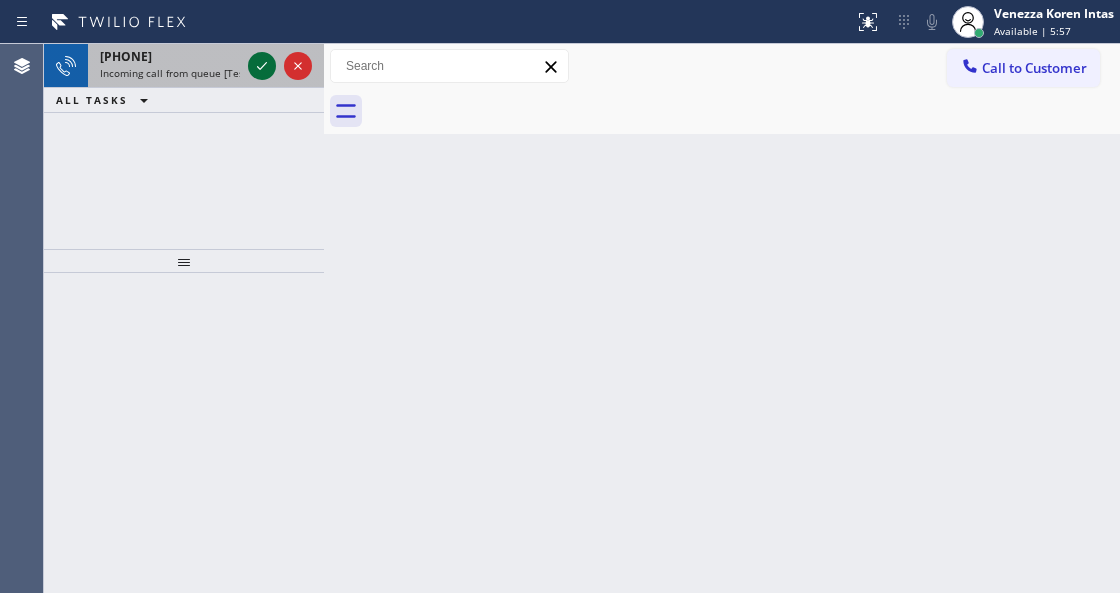 click 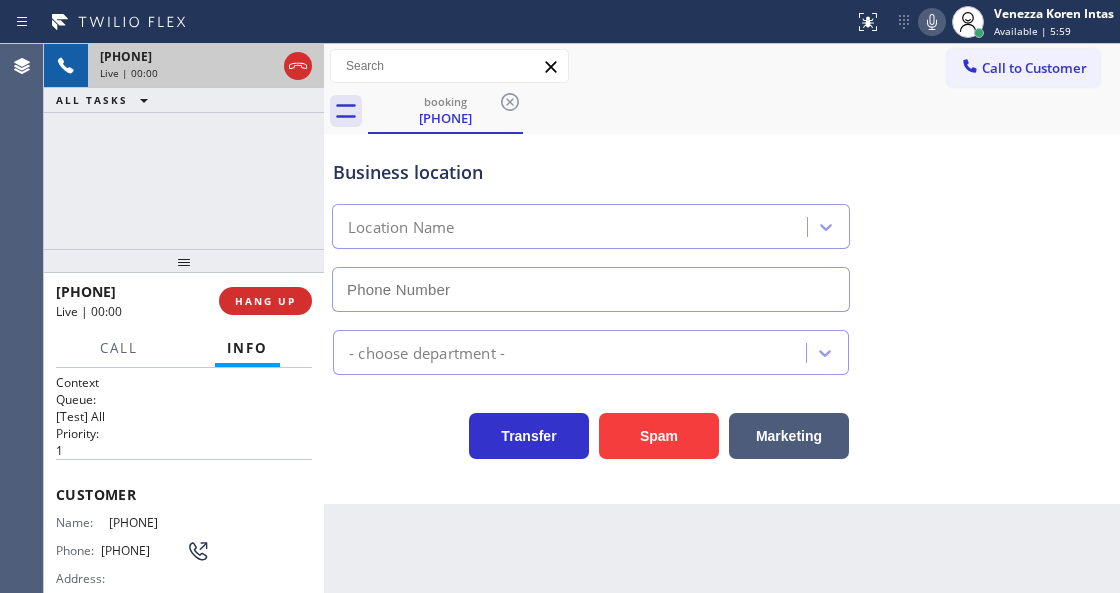 scroll, scrollTop: 133, scrollLeft: 0, axis: vertical 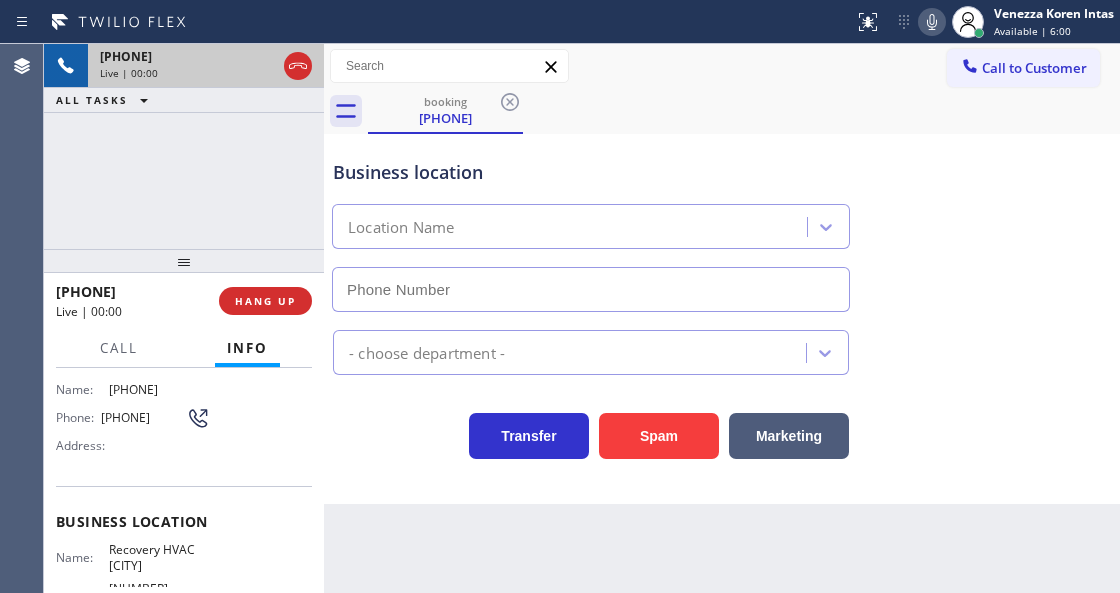 type on "([PHONE])" 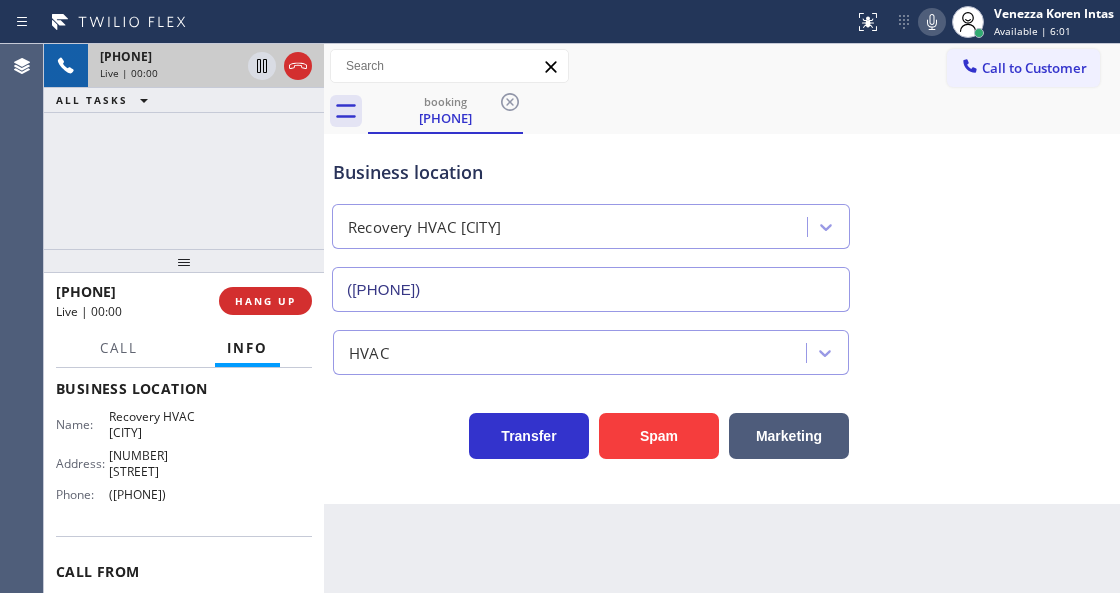 scroll, scrollTop: 266, scrollLeft: 0, axis: vertical 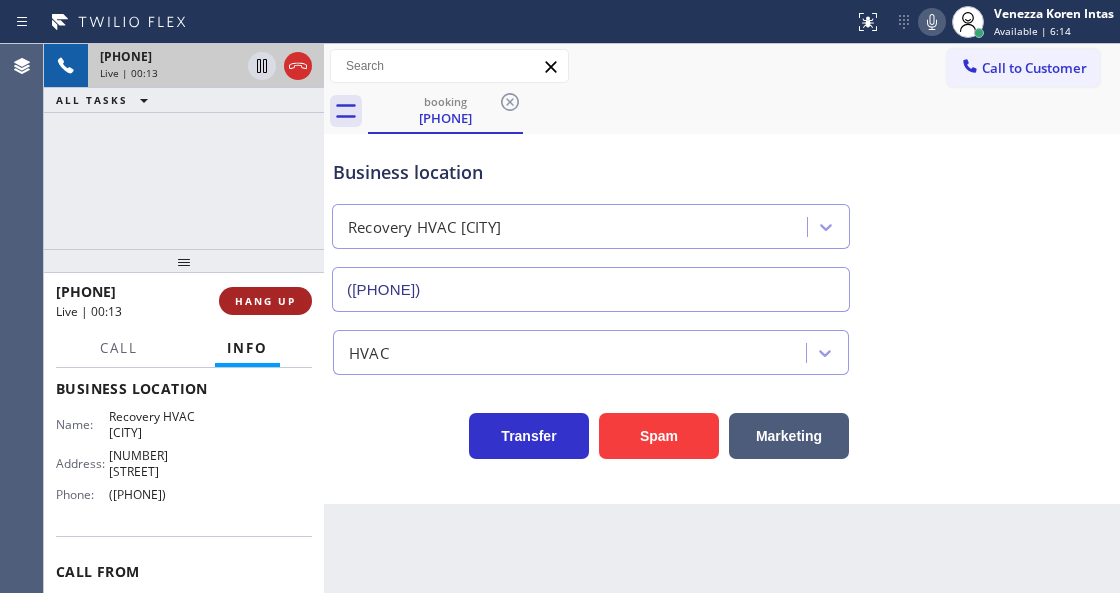 drag, startPoint x: 270, startPoint y: 291, endPoint x: 282, endPoint y: 298, distance: 13.892444 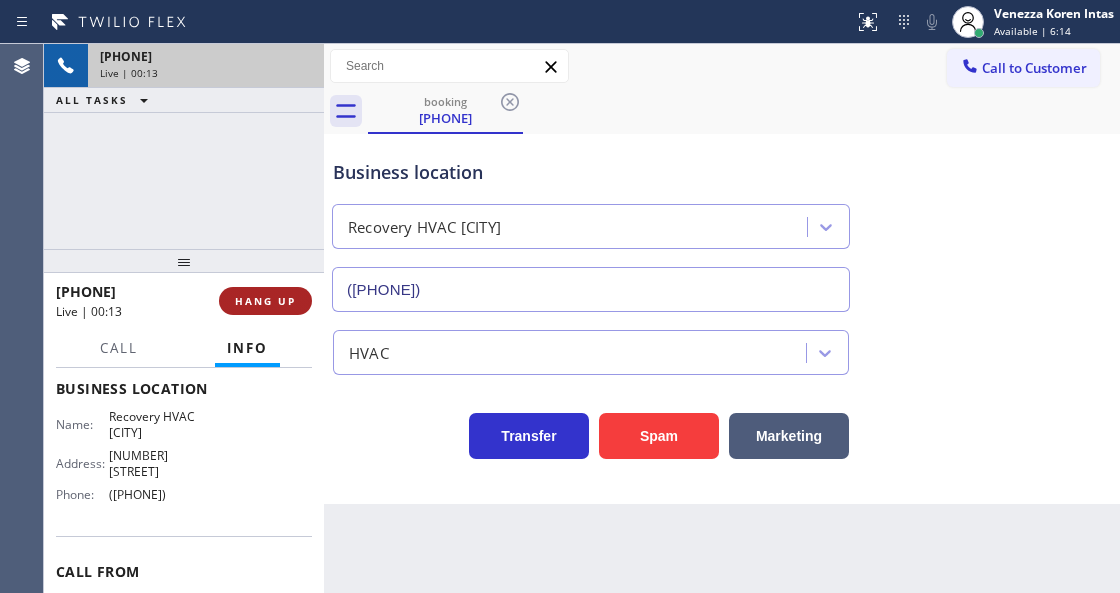 click on "HANG UP" at bounding box center [265, 301] 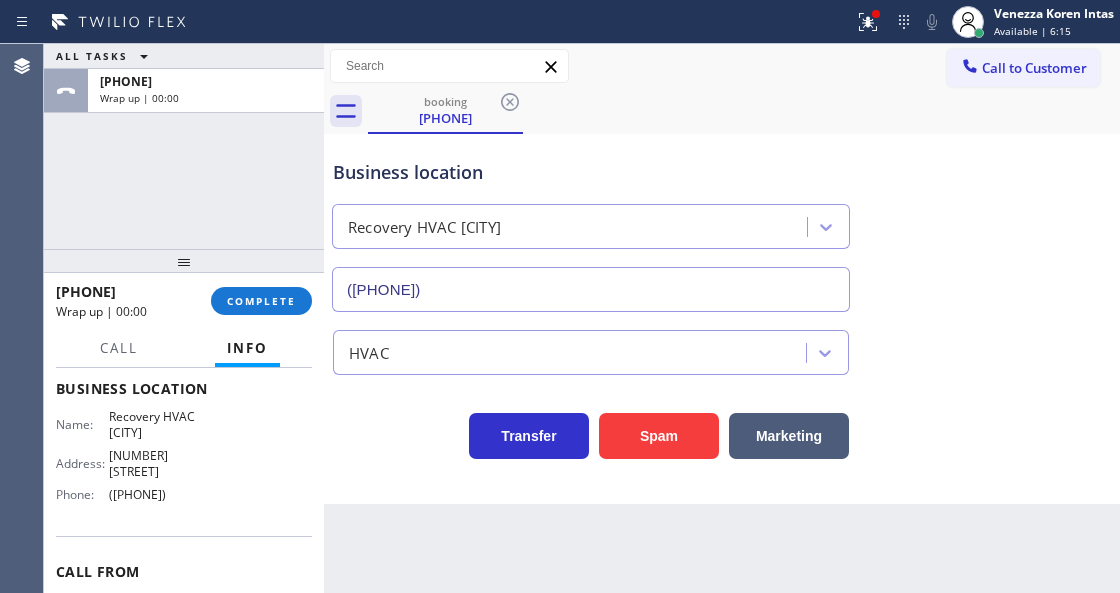 click at bounding box center (324, 318) 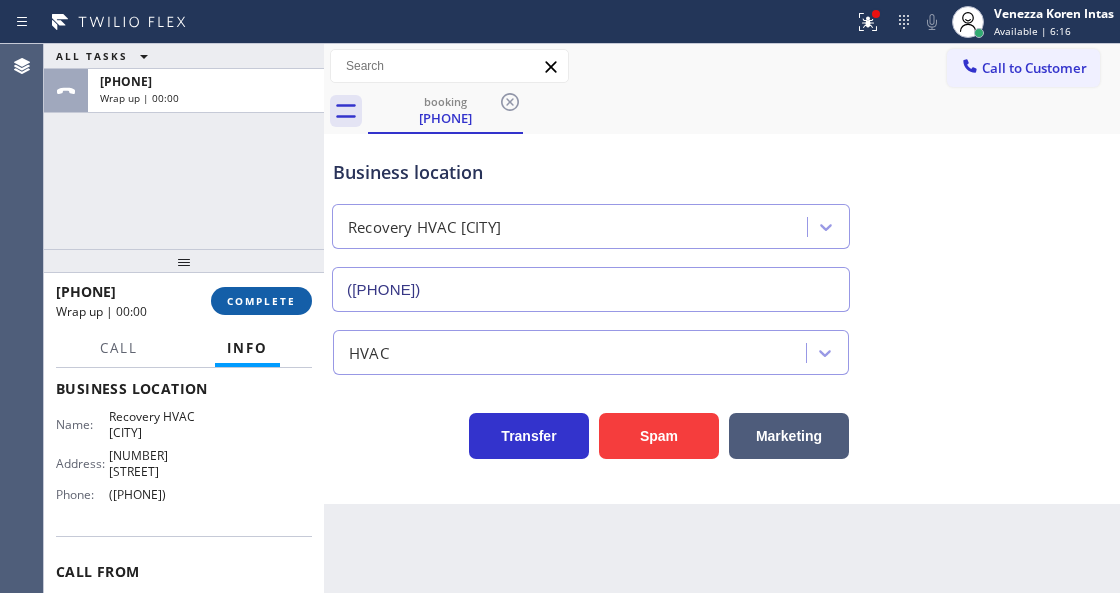 click on "COMPLETE" at bounding box center (261, 301) 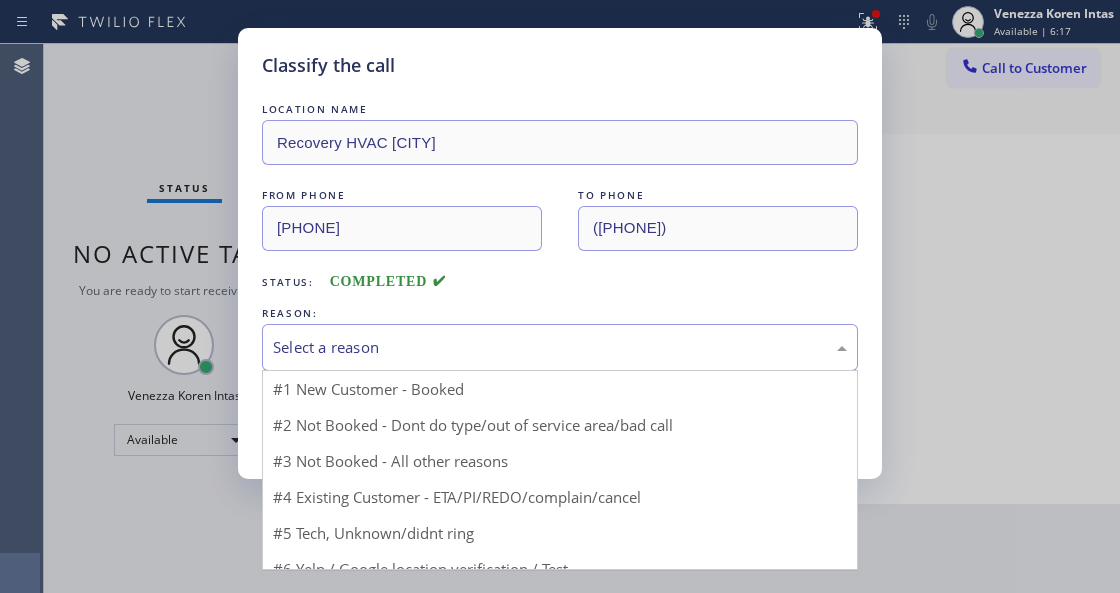 click on "Select a reason" at bounding box center (560, 347) 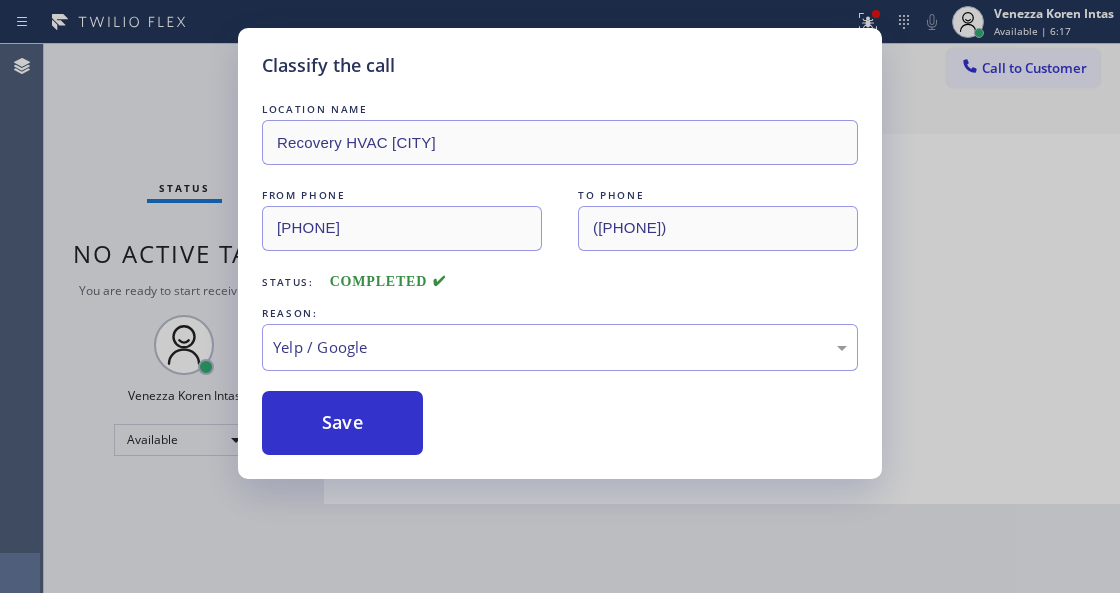 drag, startPoint x: 430, startPoint y: 525, endPoint x: 370, endPoint y: 472, distance: 80.05623 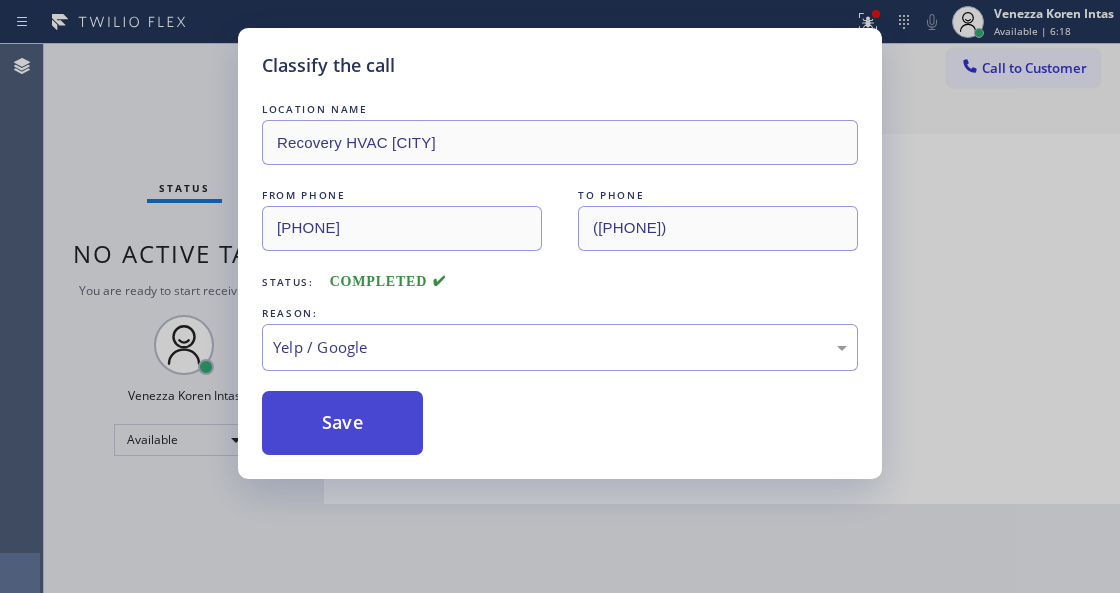 click on "Save" at bounding box center [342, 423] 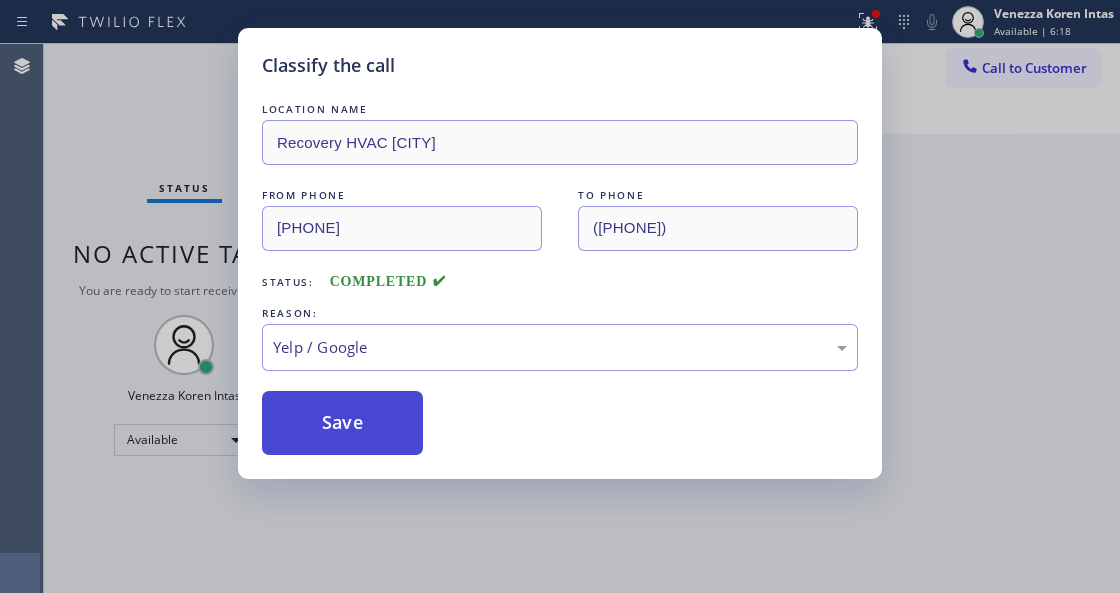 click on "Save" at bounding box center [342, 423] 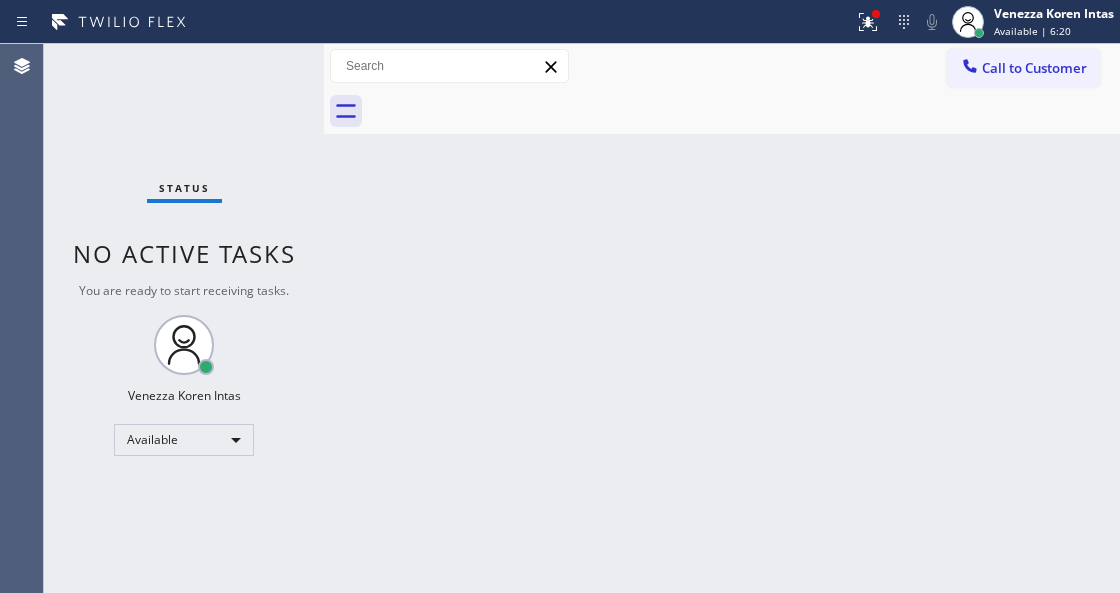 drag, startPoint x: 282, startPoint y: 226, endPoint x: 296, endPoint y: 243, distance: 22.022715 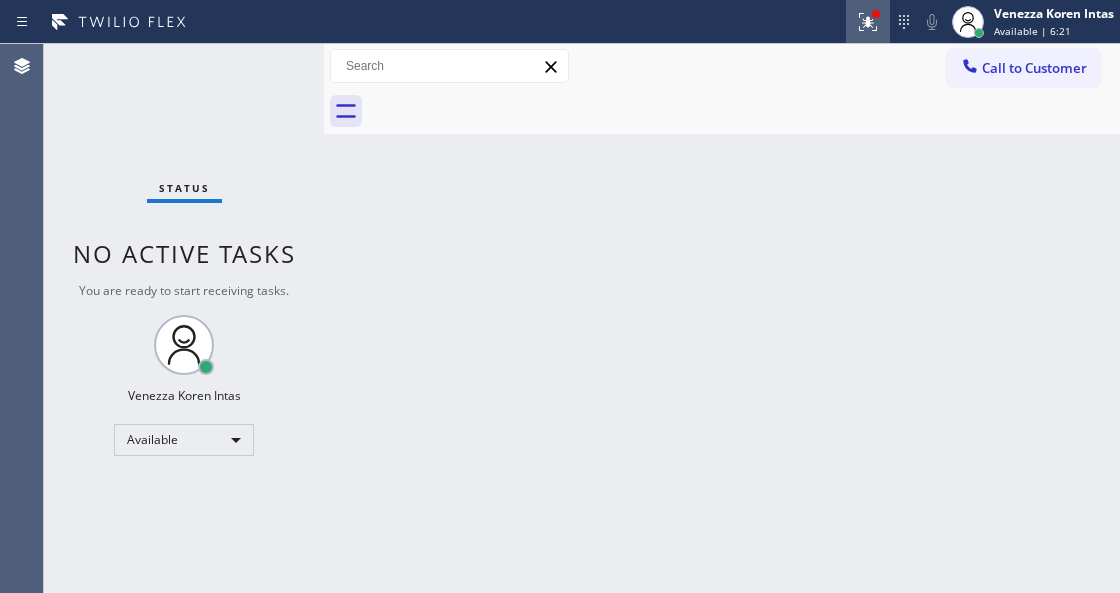 drag, startPoint x: 856, startPoint y: 37, endPoint x: 836, endPoint y: 258, distance: 221.90314 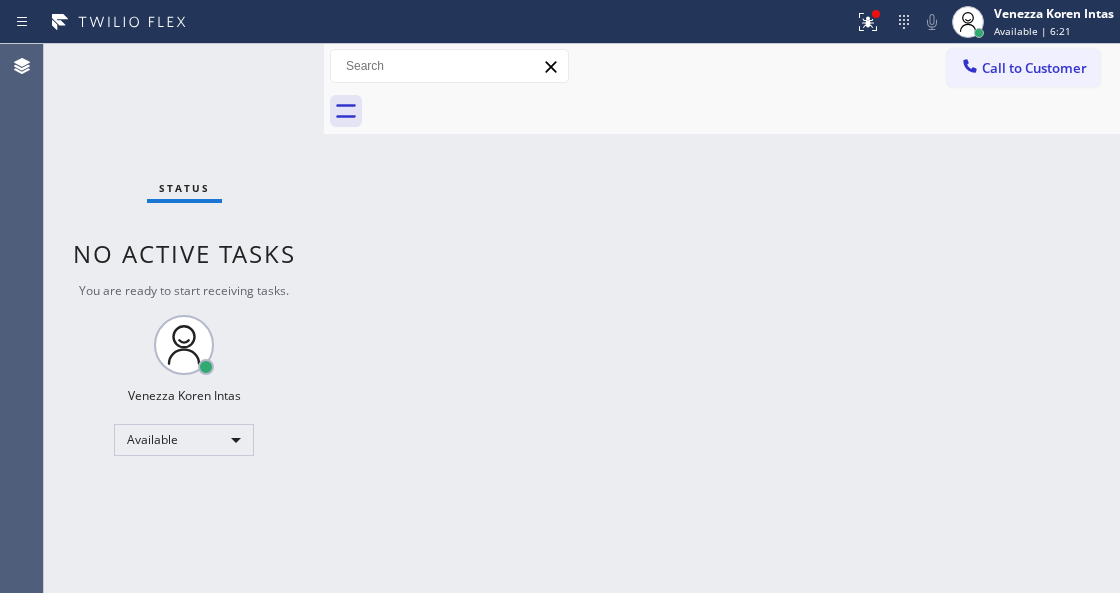 click at bounding box center (868, 22) 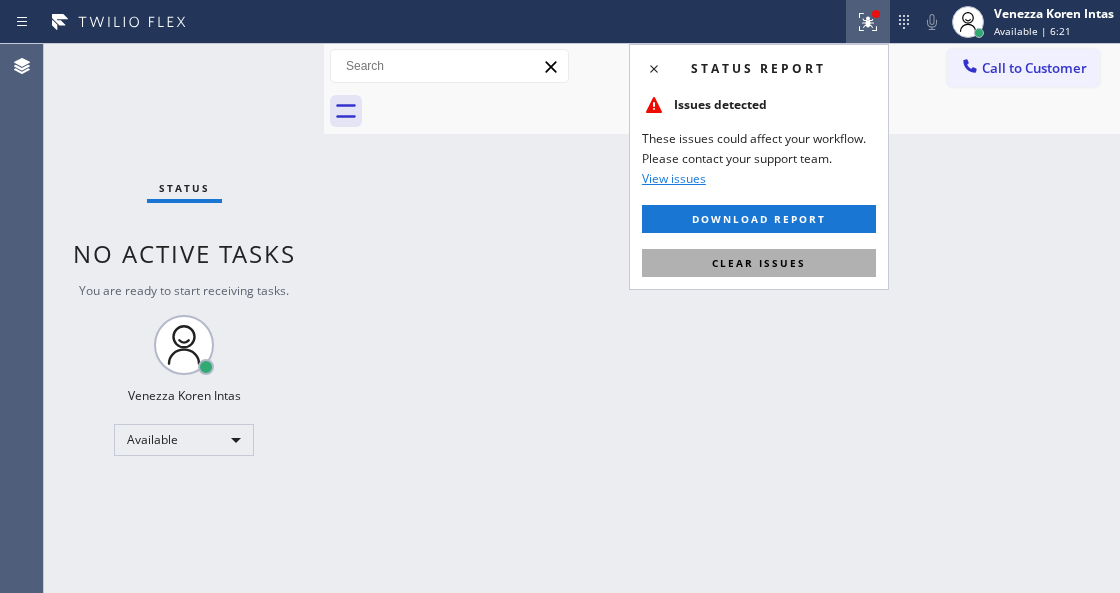 click on "Clear issues" at bounding box center [759, 263] 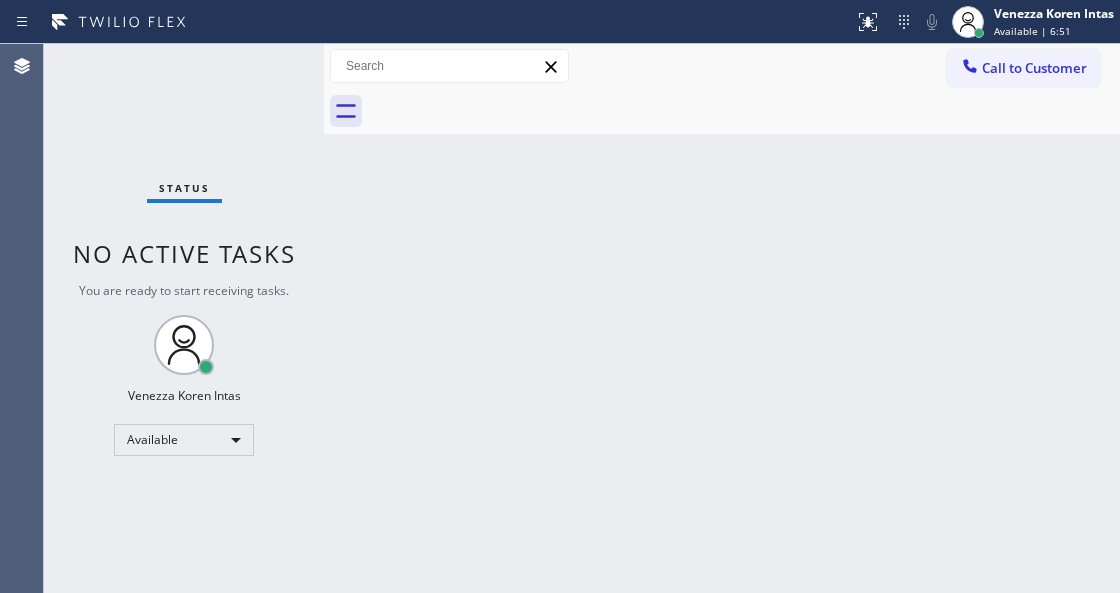 click on "Back to Dashboard Change Sender ID Customers Technicians Select a contact Outbound call Technician Search Technician Your caller id phone number Your caller id phone number Call Technician info Name   Phone none Address none Change Sender ID HVAC [PHONE] 5 Star Appliance [PHONE] Appliance Repair [PHONE] Plumbing [PHONE] Air Duct Cleaning [PHONE]  Electricians [PHONE] Cancel Change Check personal SMS Reset Change No tabs Call to Customer Outbound call Location Elite Sub-Zero Appliance Repair Your caller id phone number [PHONE] Customer number Call Outbound call Technician Search Technician Your caller id phone number Your caller id phone number Call" at bounding box center (722, 318) 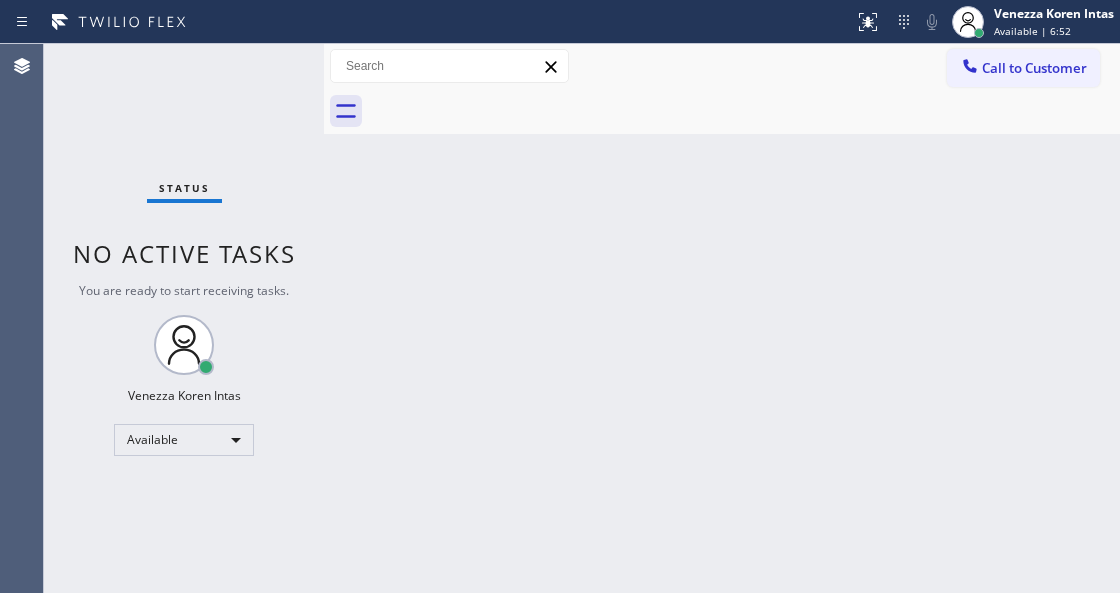 click on "Status No active tasks You are ready to start receiving tasks. Venezza Koren Intas Available" at bounding box center [184, 318] 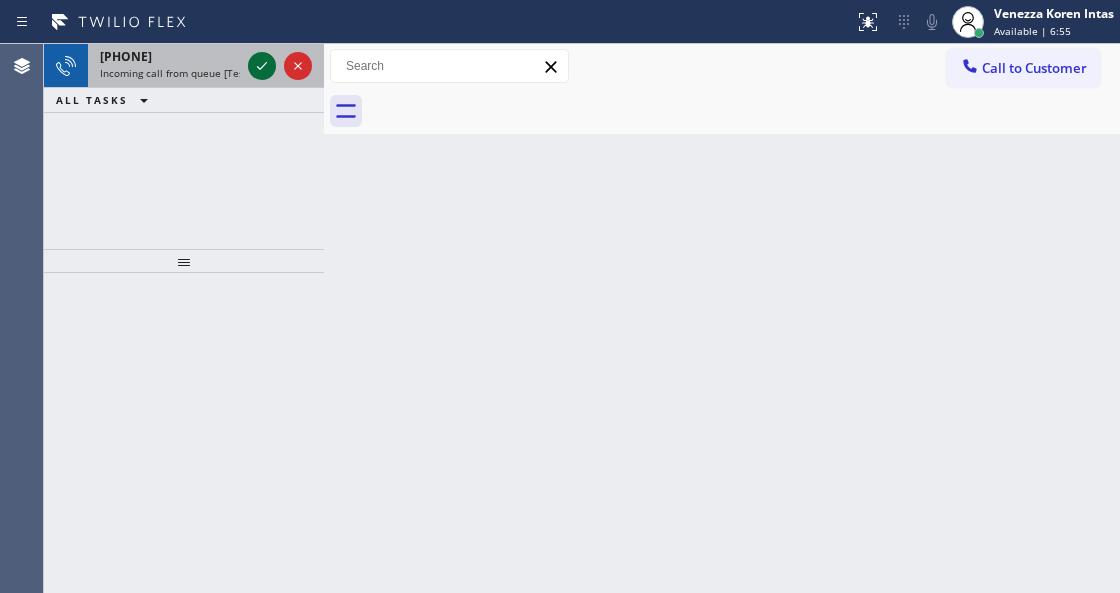 click 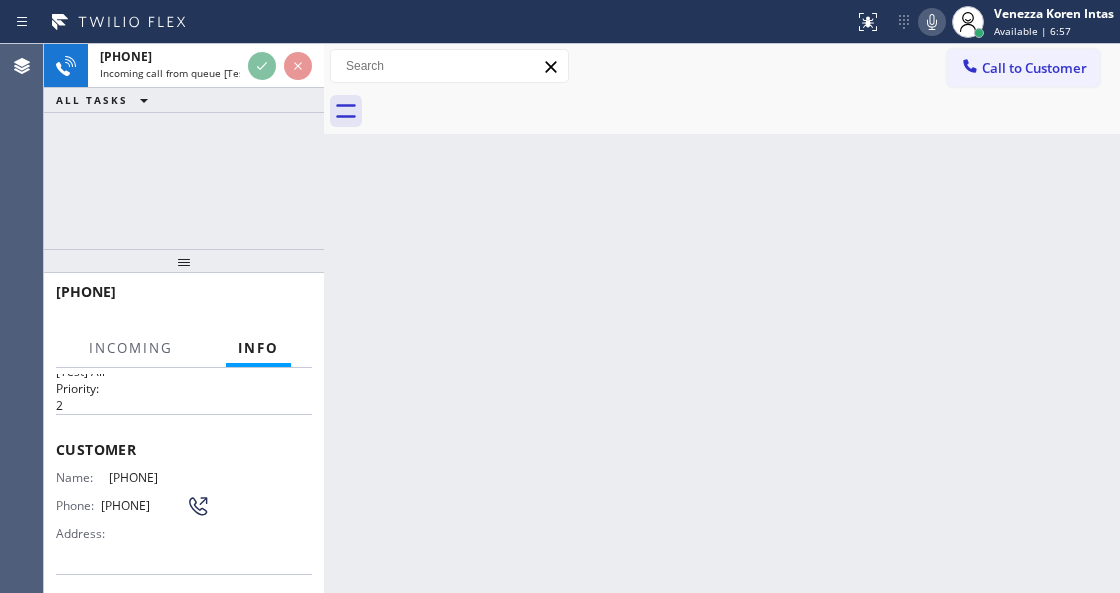 scroll, scrollTop: 266, scrollLeft: 0, axis: vertical 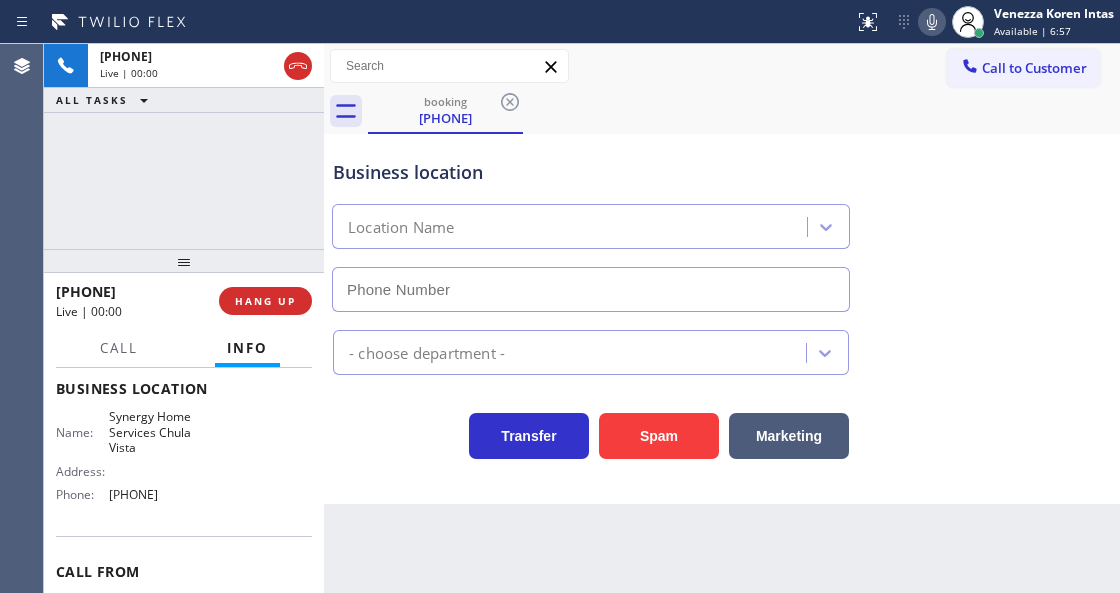 type on "[PHONE]" 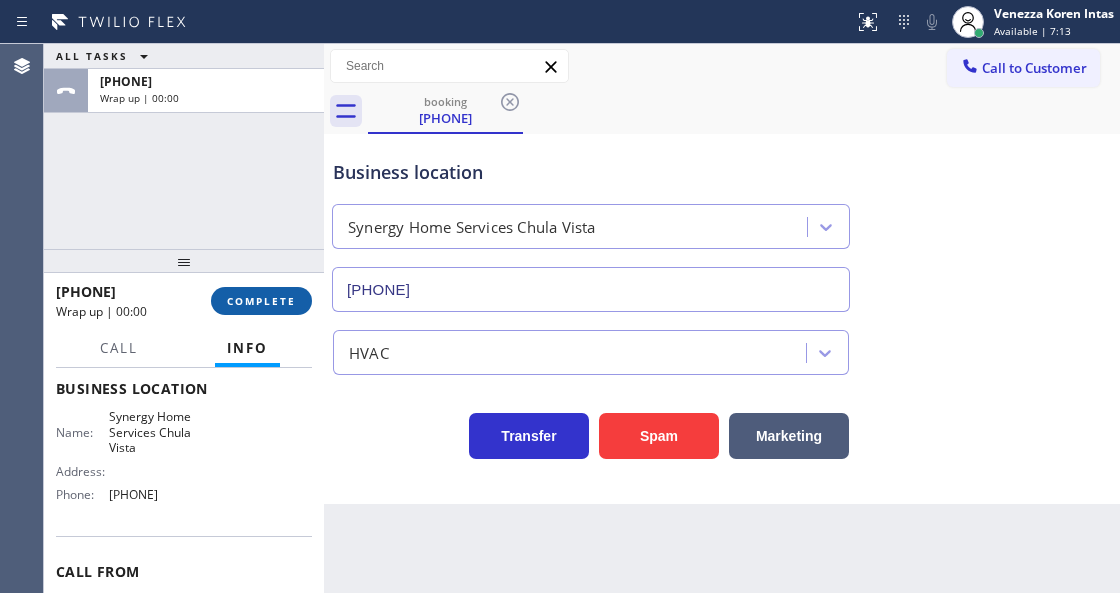 click on "COMPLETE" at bounding box center (261, 301) 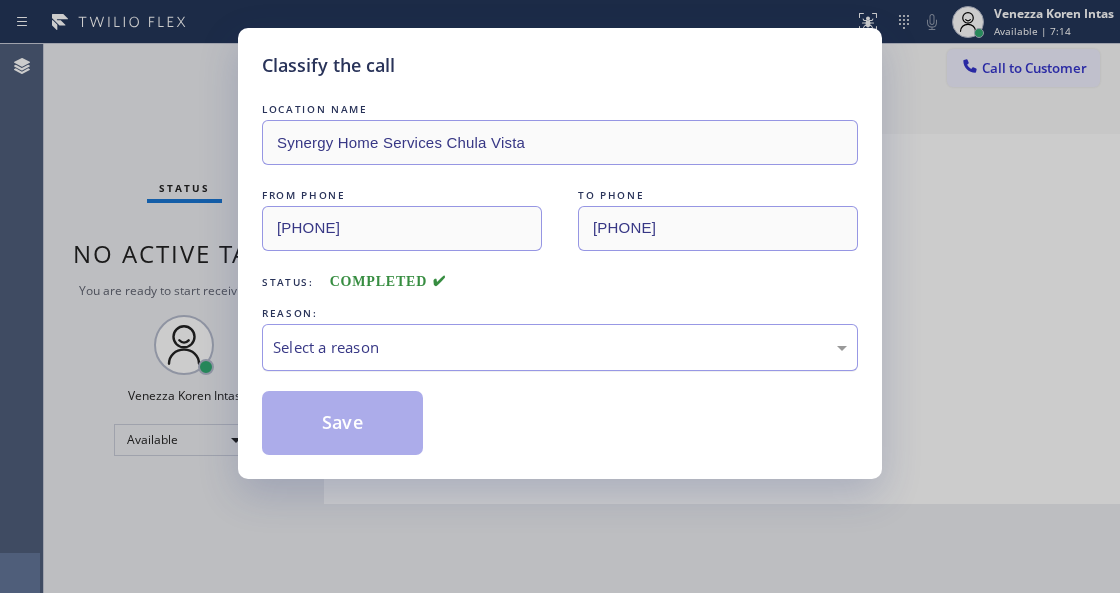 click on "Select a reason" at bounding box center [560, 347] 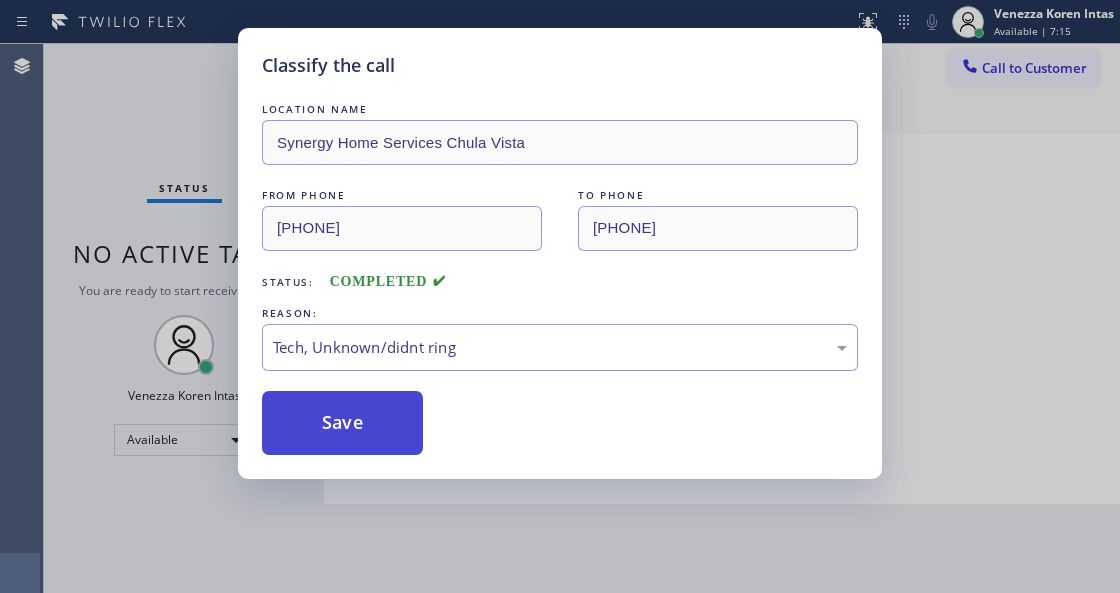 click on "Save" at bounding box center (342, 423) 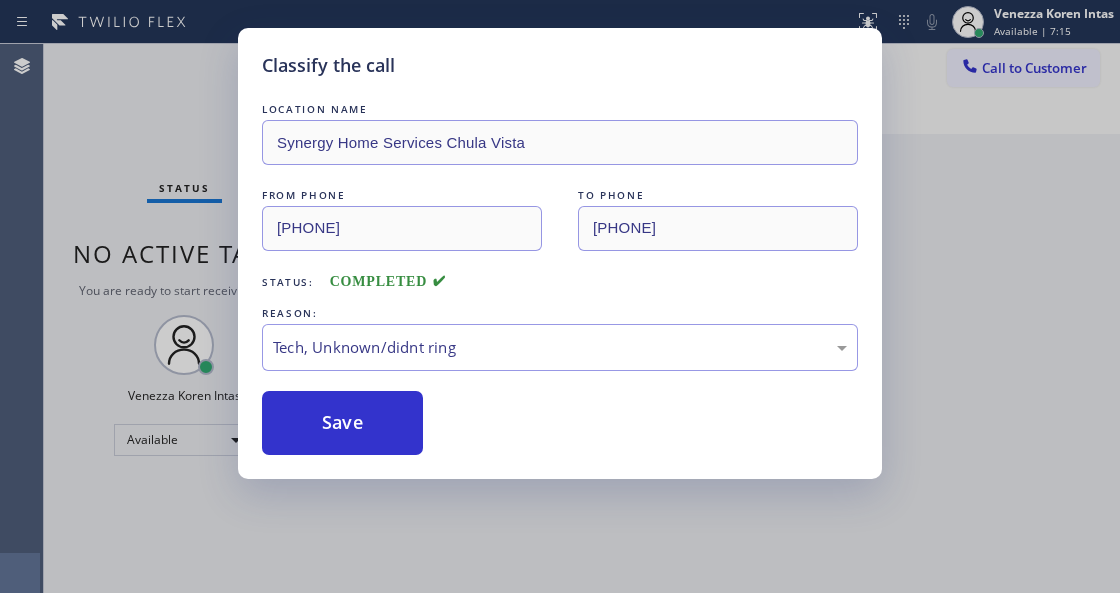 drag, startPoint x: 388, startPoint y: 564, endPoint x: 395, endPoint y: 589, distance: 25.96151 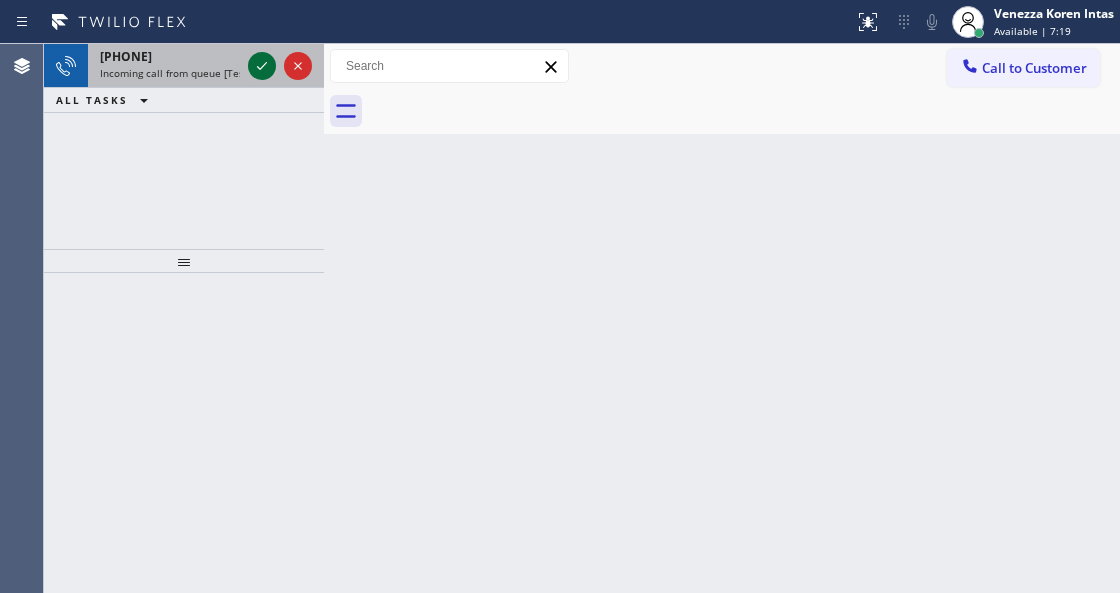 click 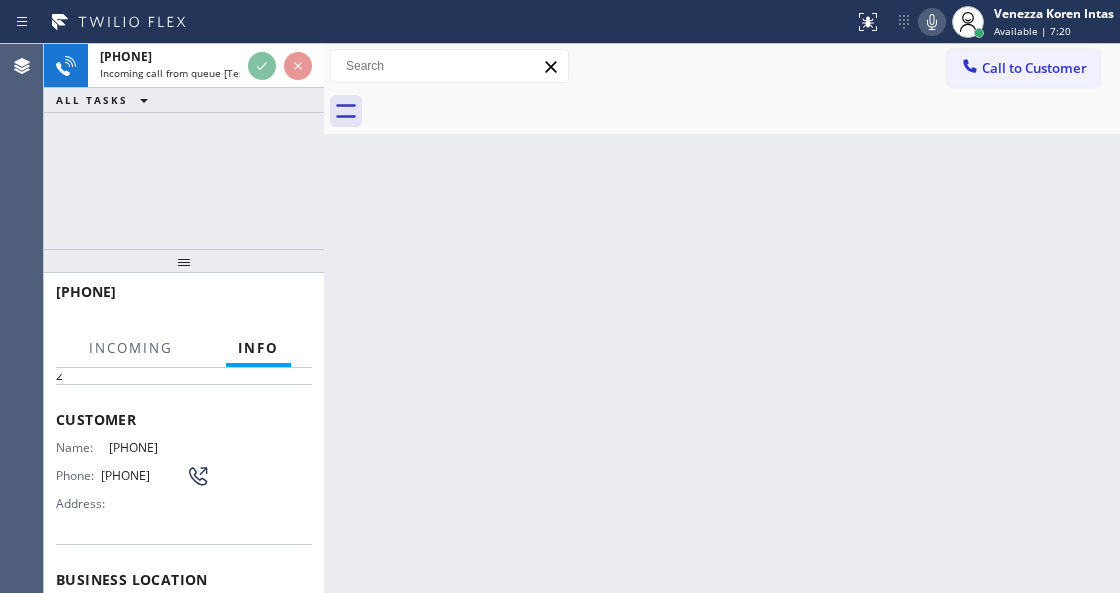 scroll, scrollTop: 266, scrollLeft: 0, axis: vertical 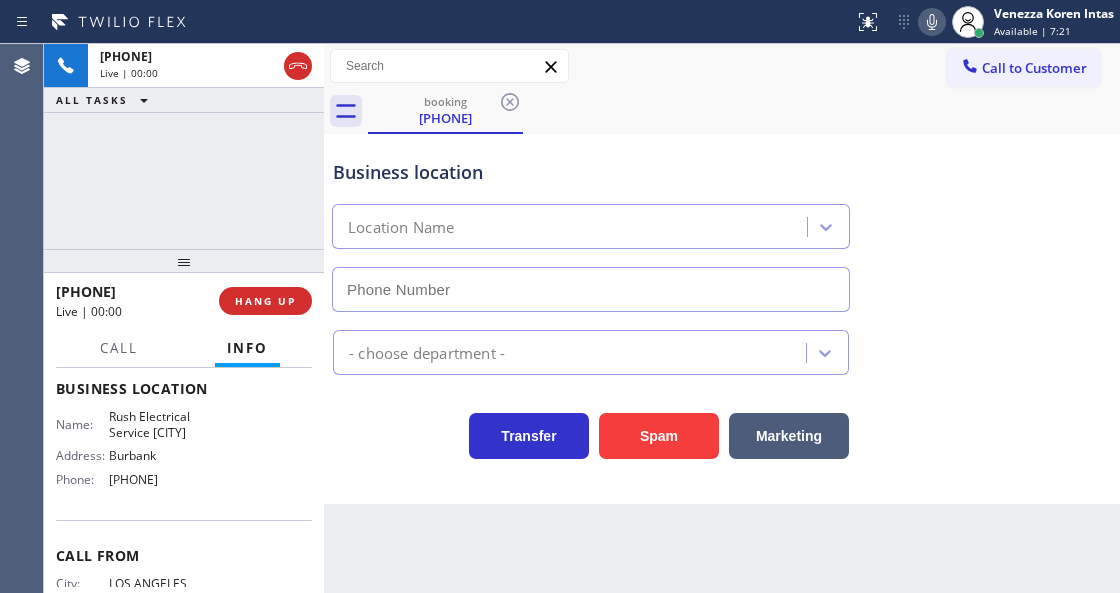 type on "[PHONE]" 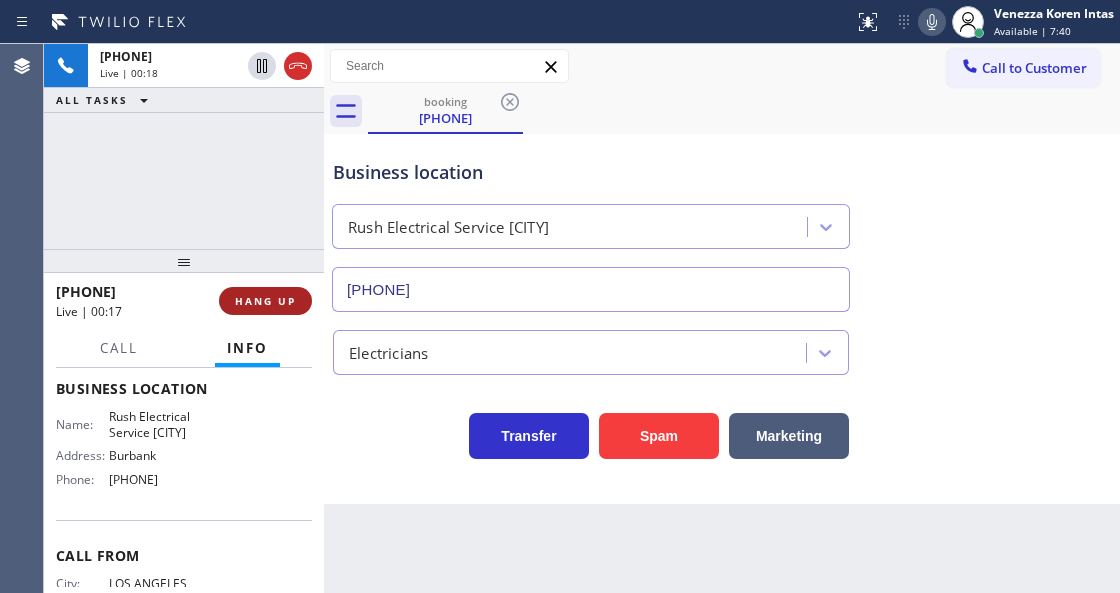 click on "HANG UP" at bounding box center (265, 301) 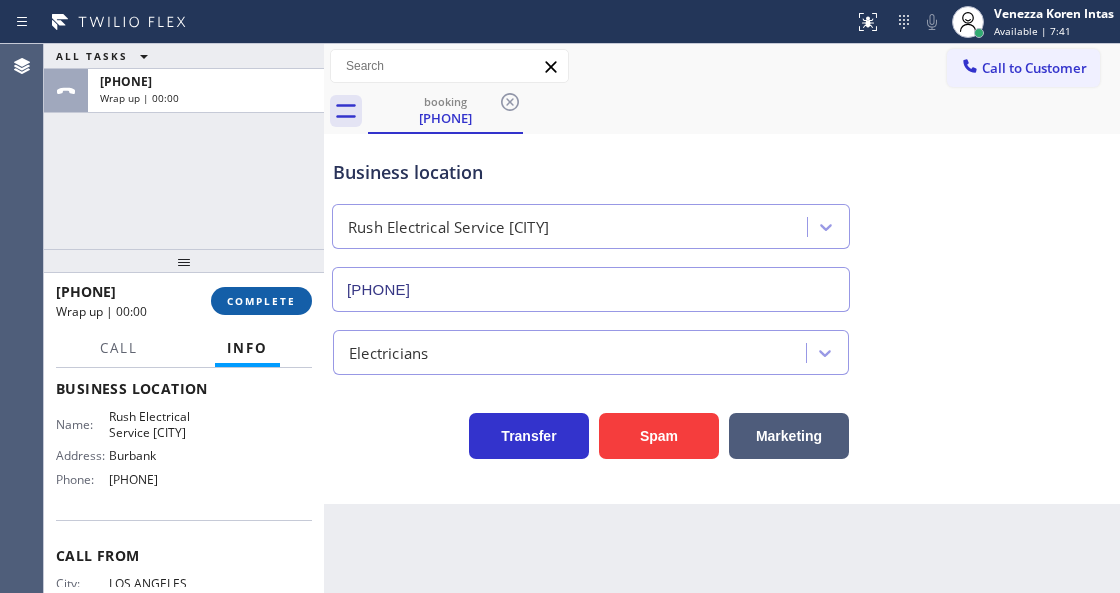 click on "COMPLETE" at bounding box center (261, 301) 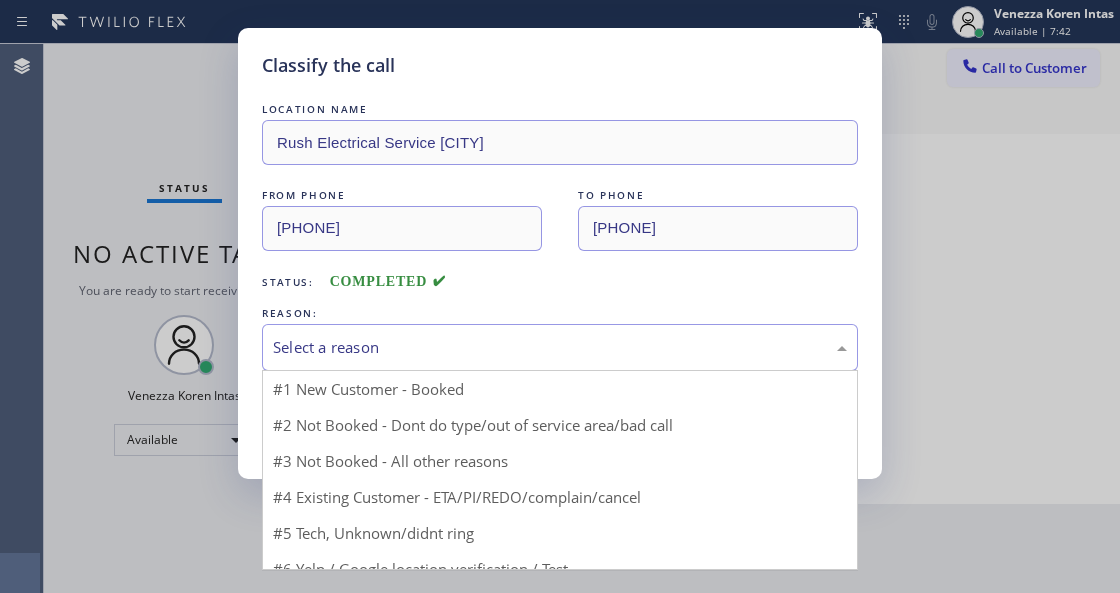 click on "Select a reason" at bounding box center [560, 347] 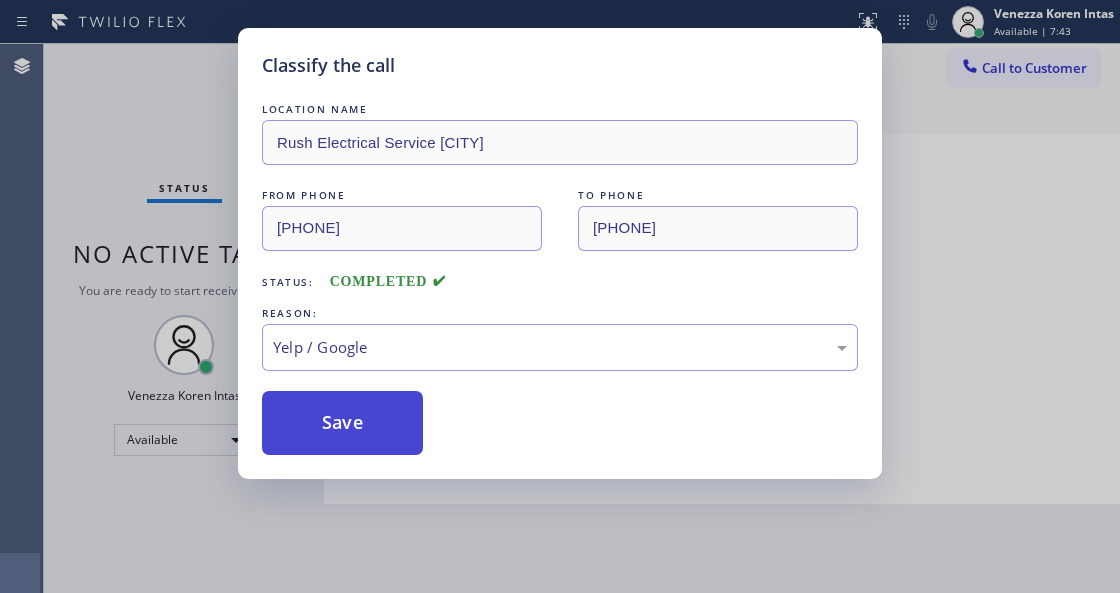 click on "Save" at bounding box center (342, 423) 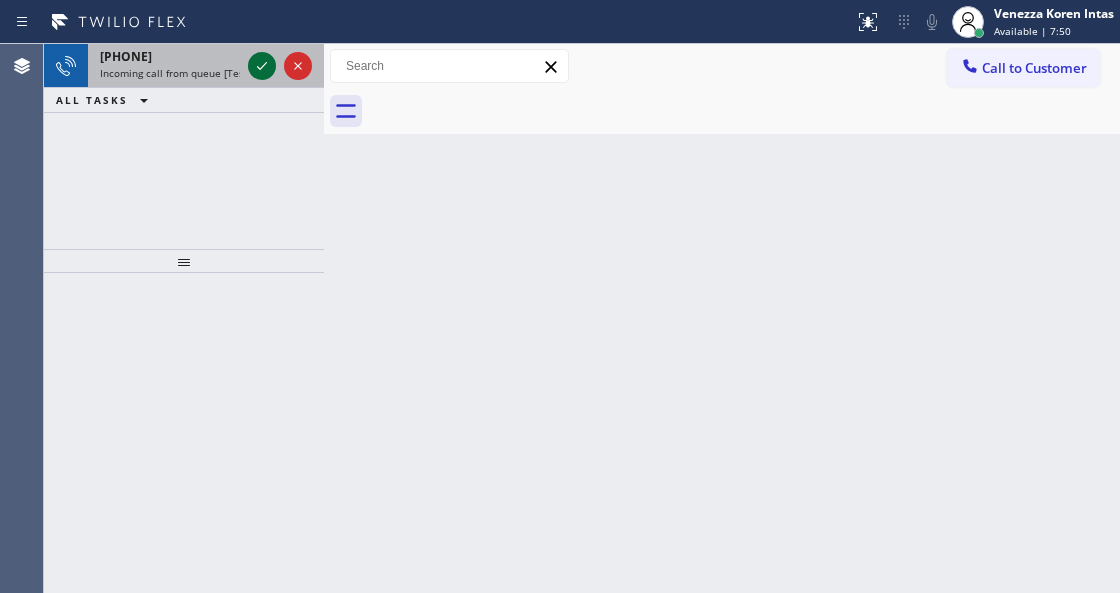 click 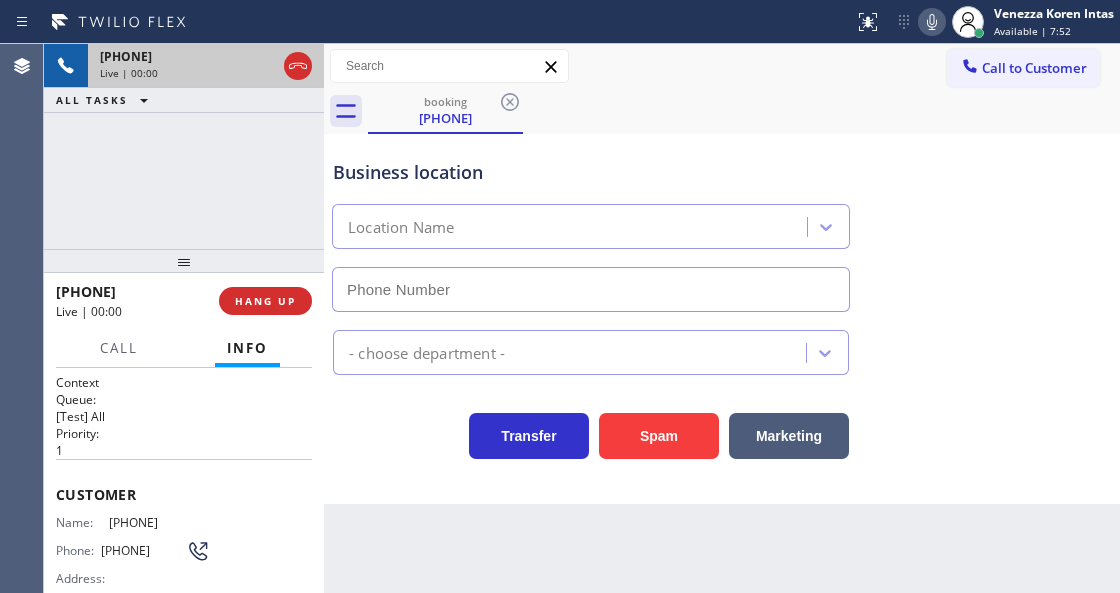 type on "([PHONE])" 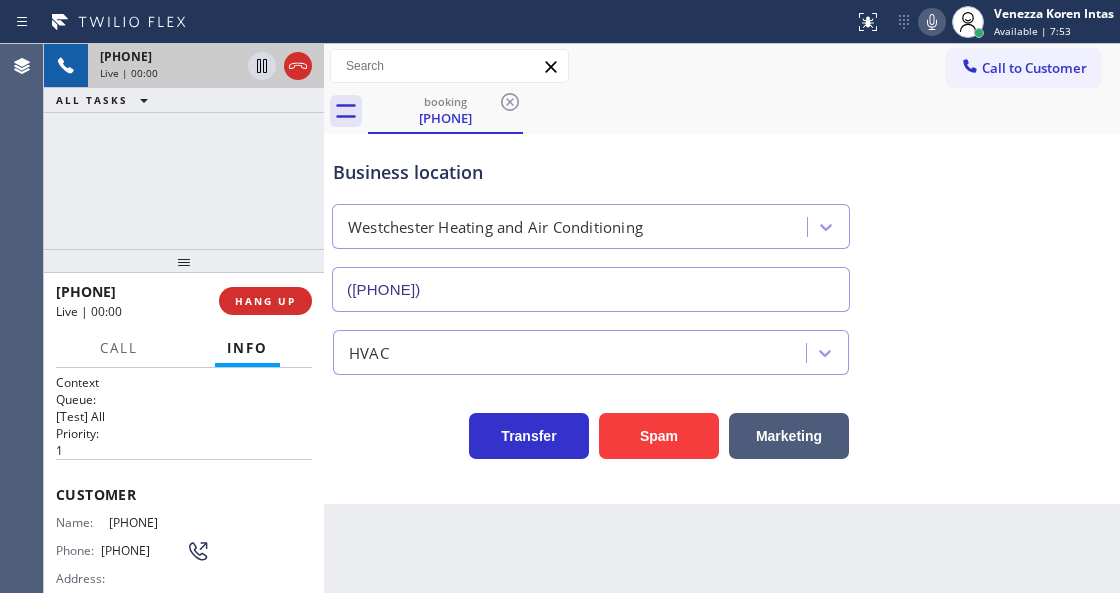 scroll, scrollTop: 66, scrollLeft: 0, axis: vertical 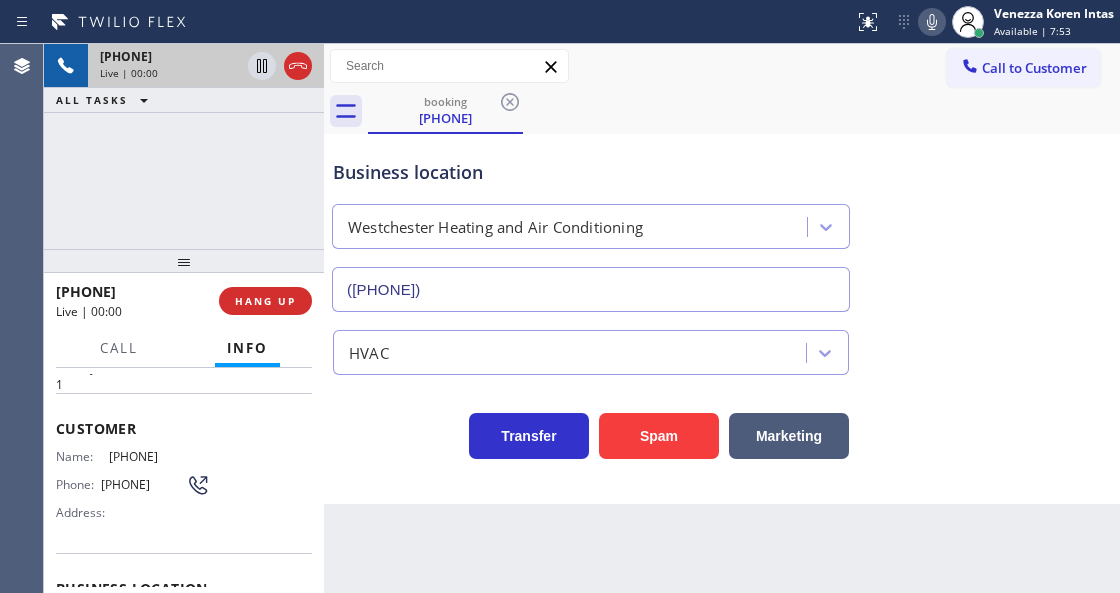 click on "Business location Westchester Heating and Air Conditioning [PHONE] HVAC Transfer Spam Marketing" at bounding box center [722, 319] 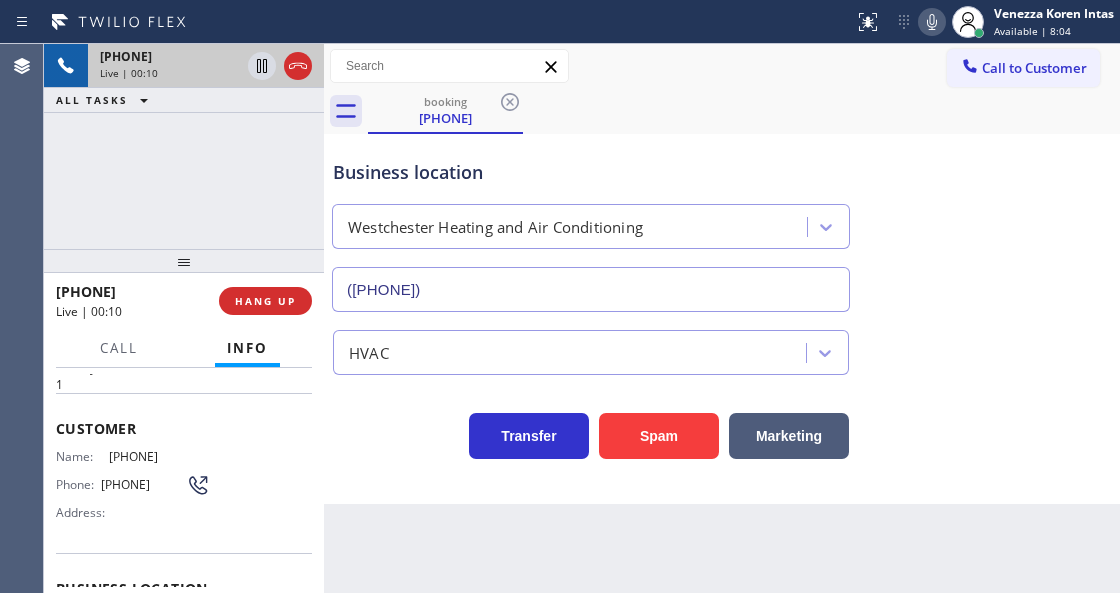click on "Transfer Spam Marketing" at bounding box center (591, 431) 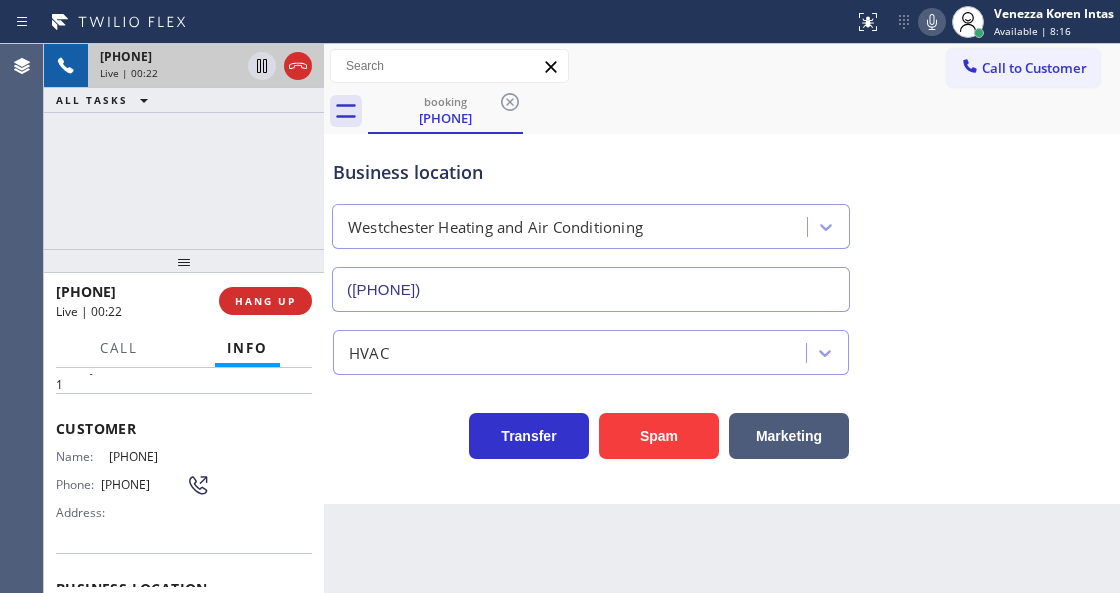 click on "Business location" at bounding box center [591, 172] 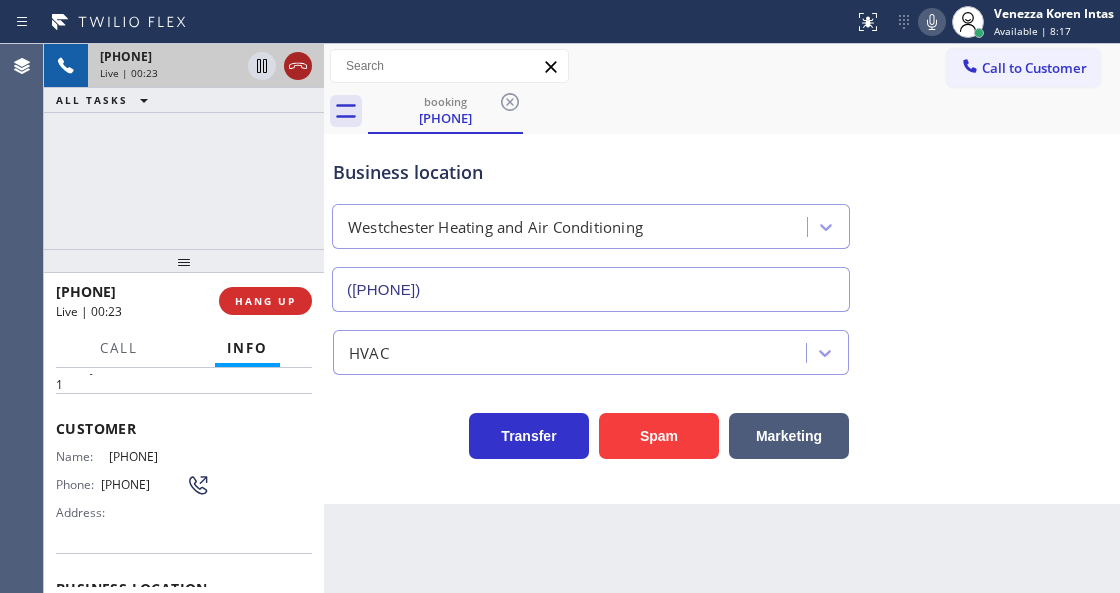 click 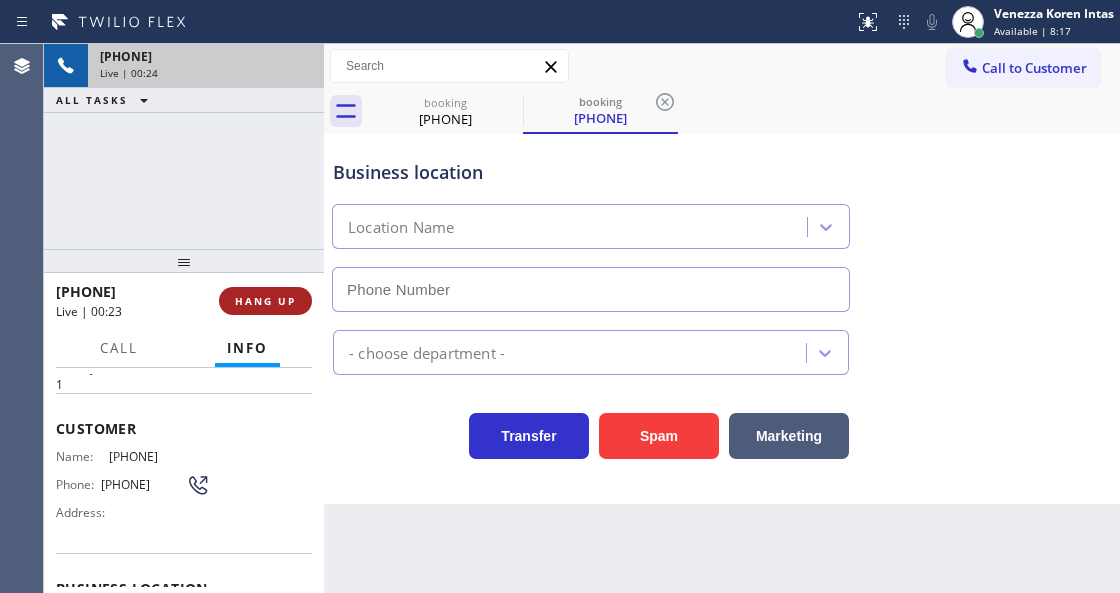 drag, startPoint x: 297, startPoint y: 287, endPoint x: 291, endPoint y: 305, distance: 18.973665 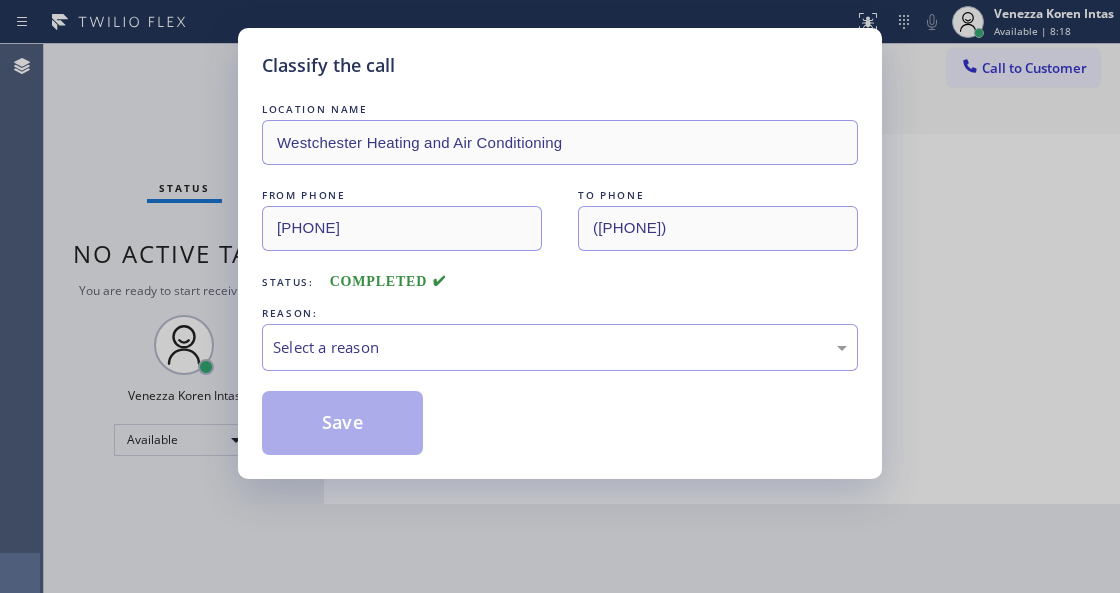 click on "REASON:" at bounding box center (560, 313) 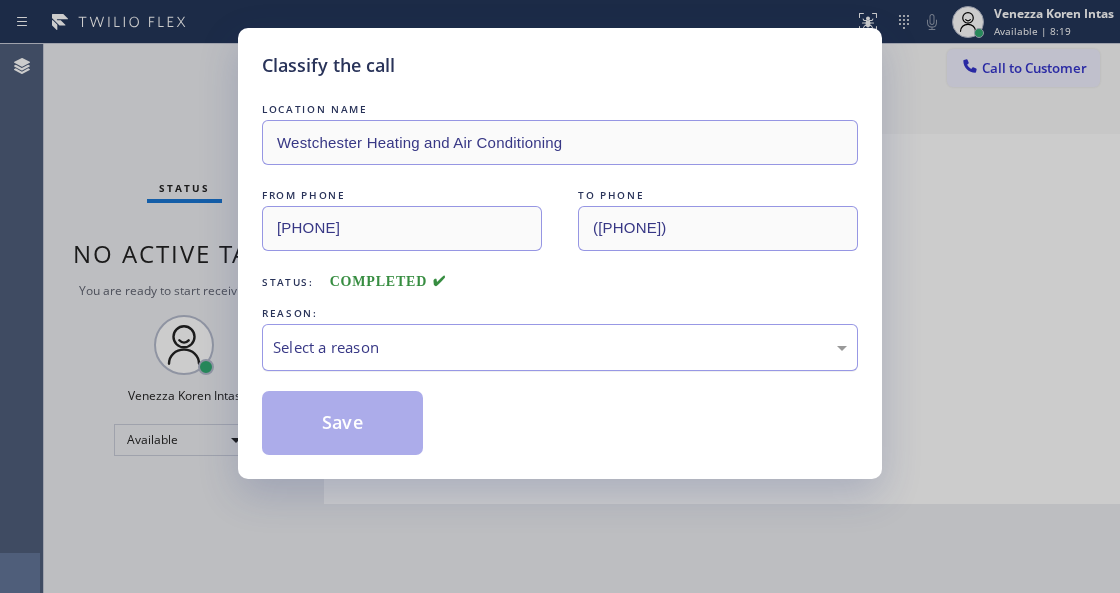 click on "Select a reason" at bounding box center [560, 347] 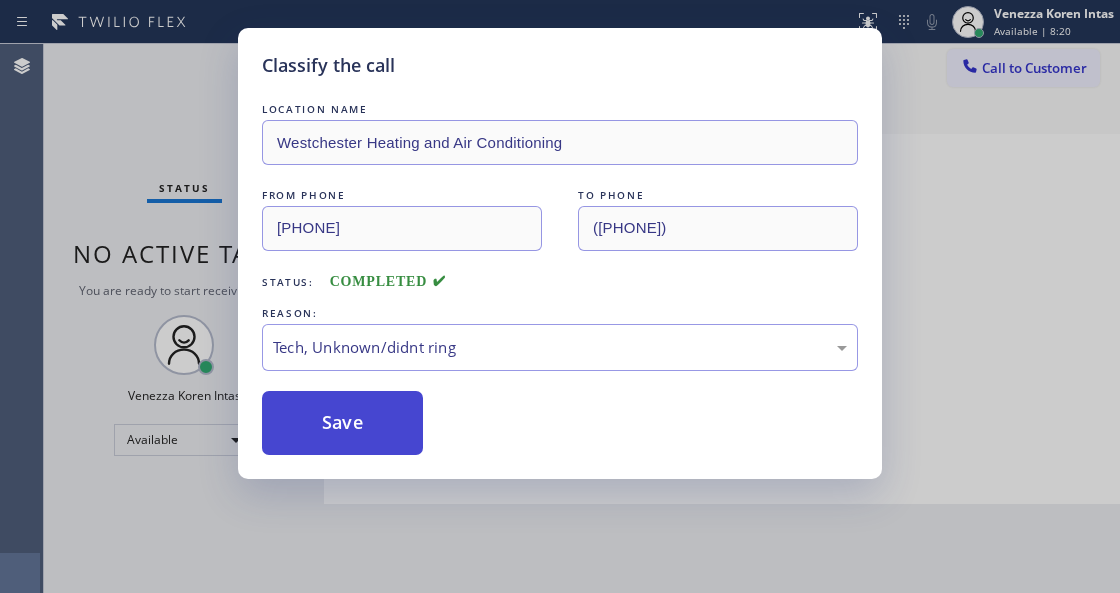 click on "Save" at bounding box center [342, 423] 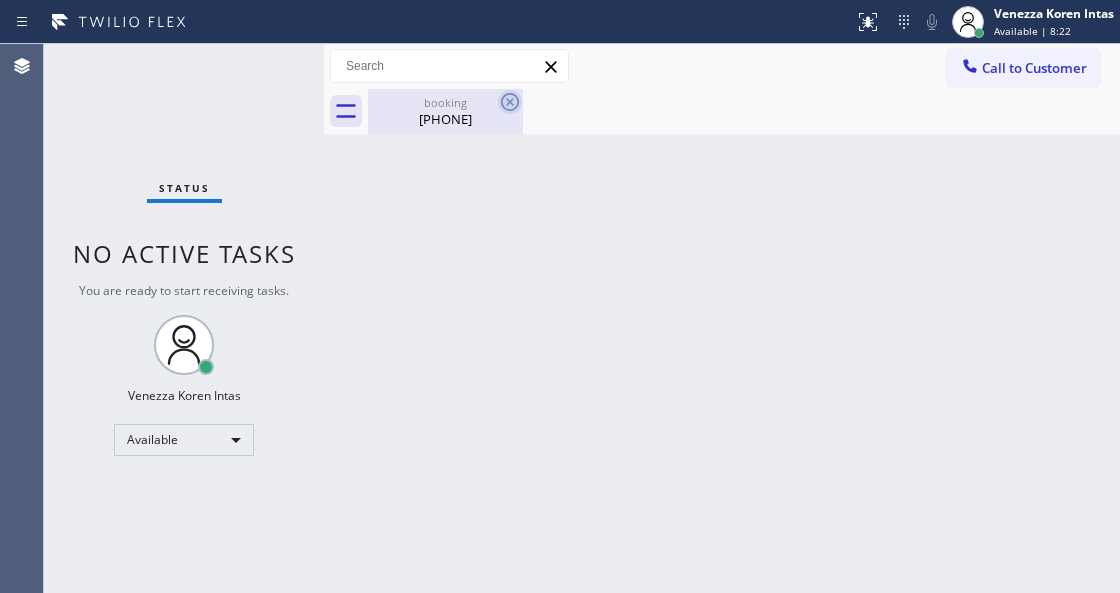 click 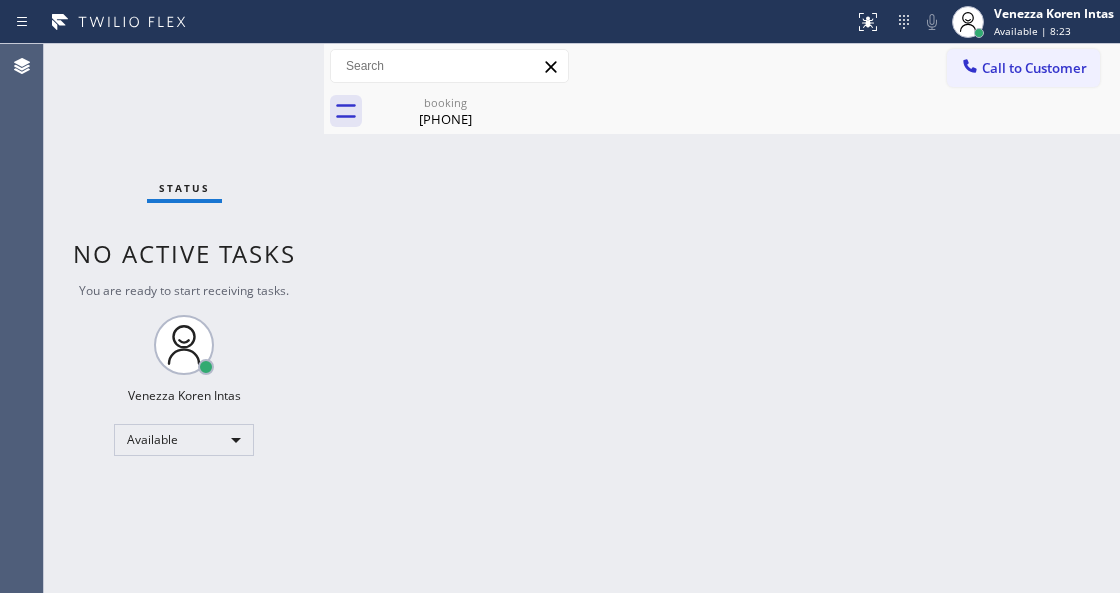 click on "Back to Dashboard Change Sender ID Customers Technicians Select a contact Outbound call Technician Search Technician Your caller id phone number Your caller id phone number Call Technician info Name   Phone none Address none Change Sender ID HVAC [PHONE] 5 Star Appliance [PHONE] Appliance Repair [PHONE] Plumbing [PHONE] Air Duct Cleaning [PHONE]  Electricians [PHONE] Cancel Change Check personal SMS Reset Change booking [PHONE] Call to Customer Outbound call Location Elite Sub-Zero Appliance Repair Your caller id phone number [PHONE] Customer number Call Outbound call Technician Search Technician Your caller id phone number Your caller id phone number Call booking [PHONE]" at bounding box center (722, 318) 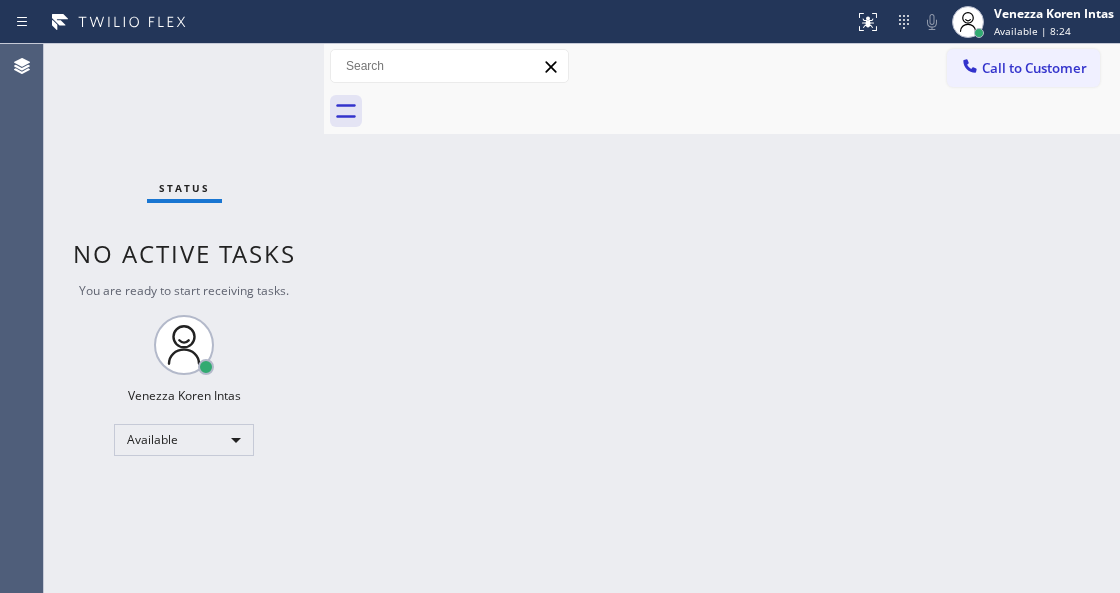 drag, startPoint x: 560, startPoint y: 166, endPoint x: 550, endPoint y: 185, distance: 21.470911 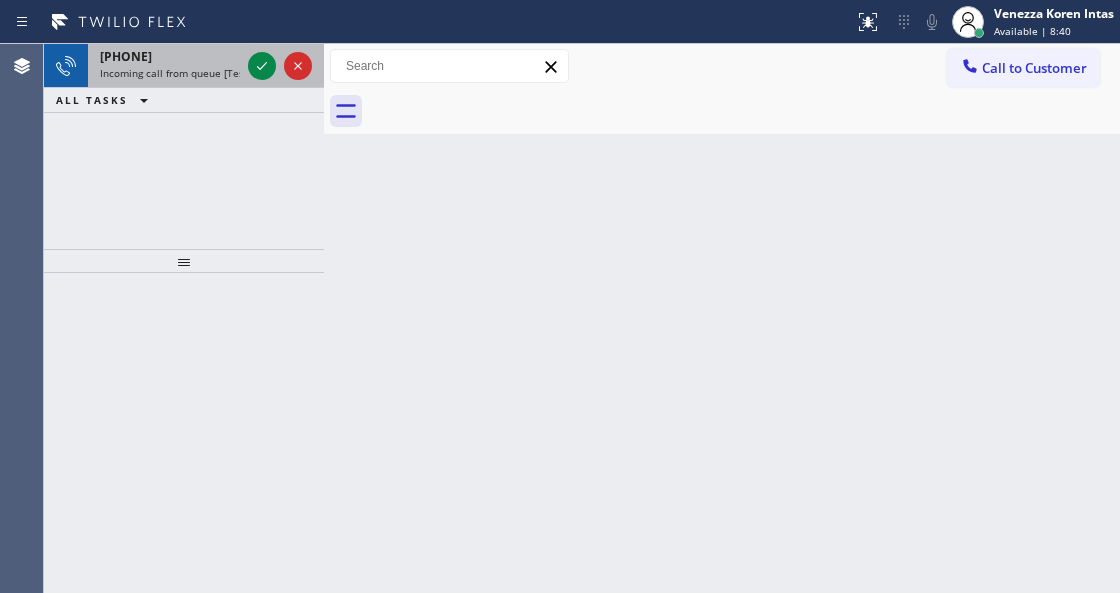 click at bounding box center [280, 66] 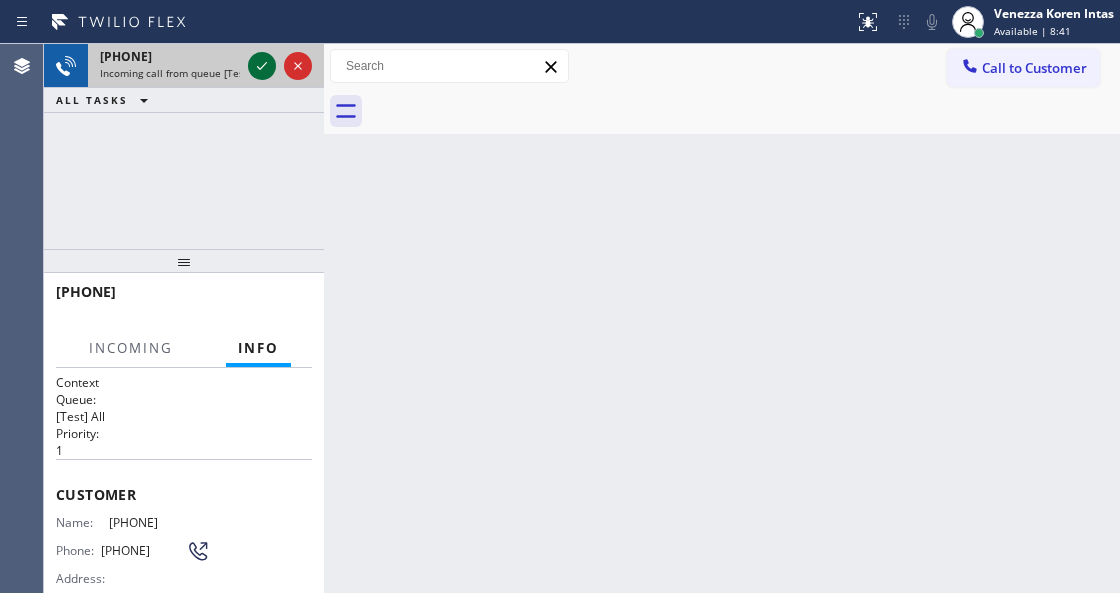 click 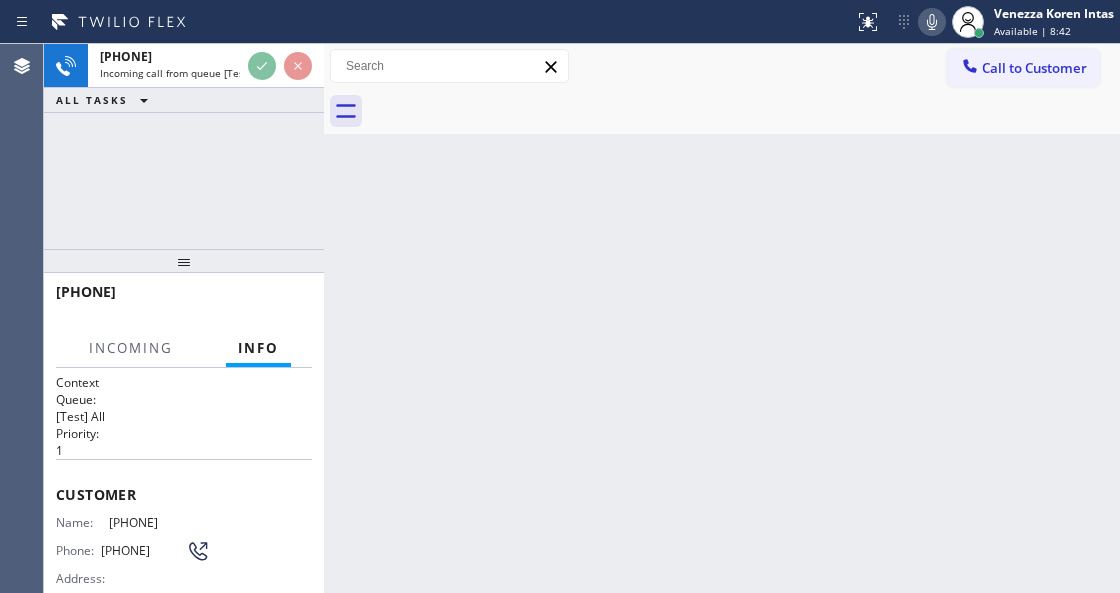 scroll, scrollTop: 266, scrollLeft: 0, axis: vertical 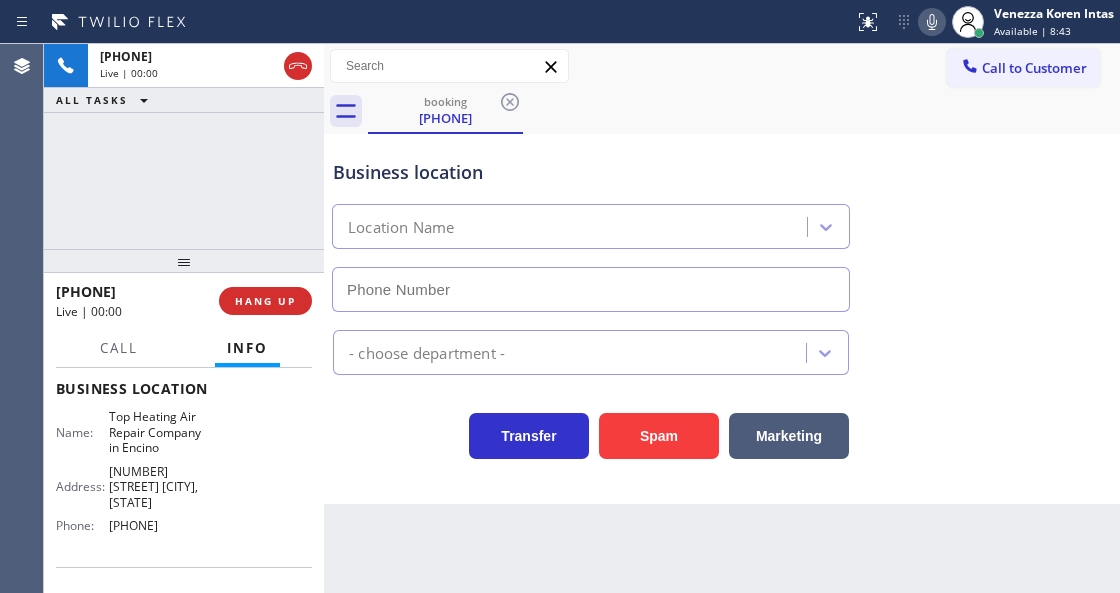 type on "[PHONE]" 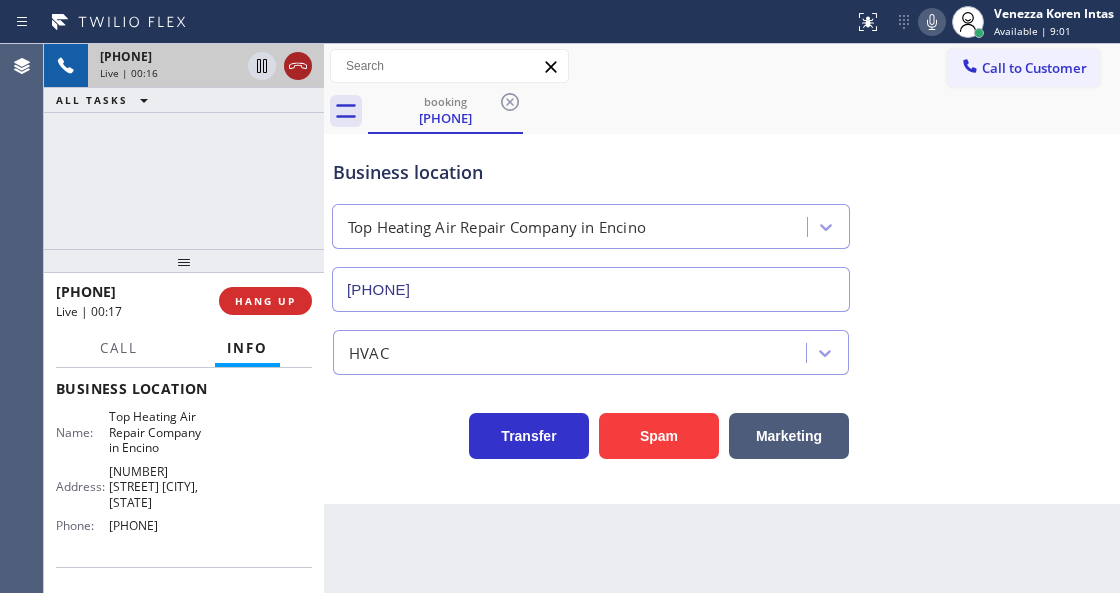 click 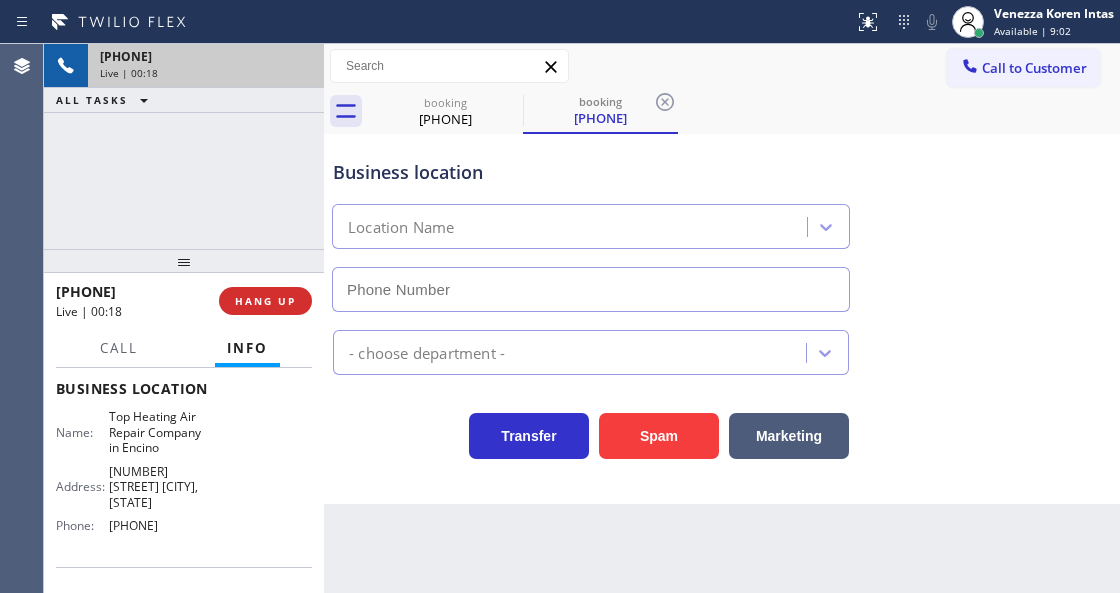 type on "[PHONE]" 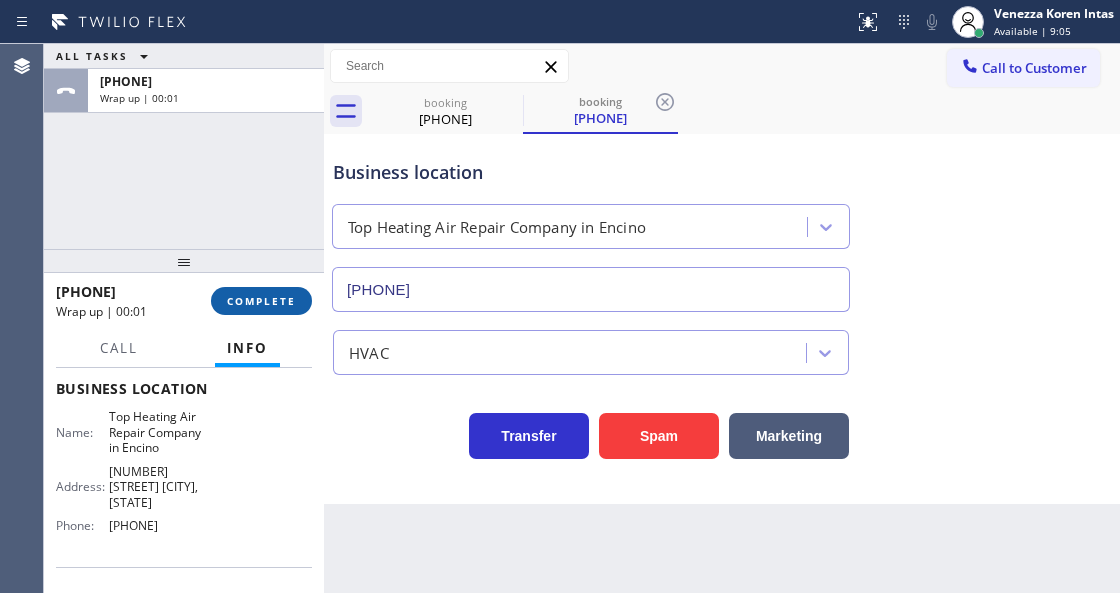 click on "COMPLETE" at bounding box center [261, 301] 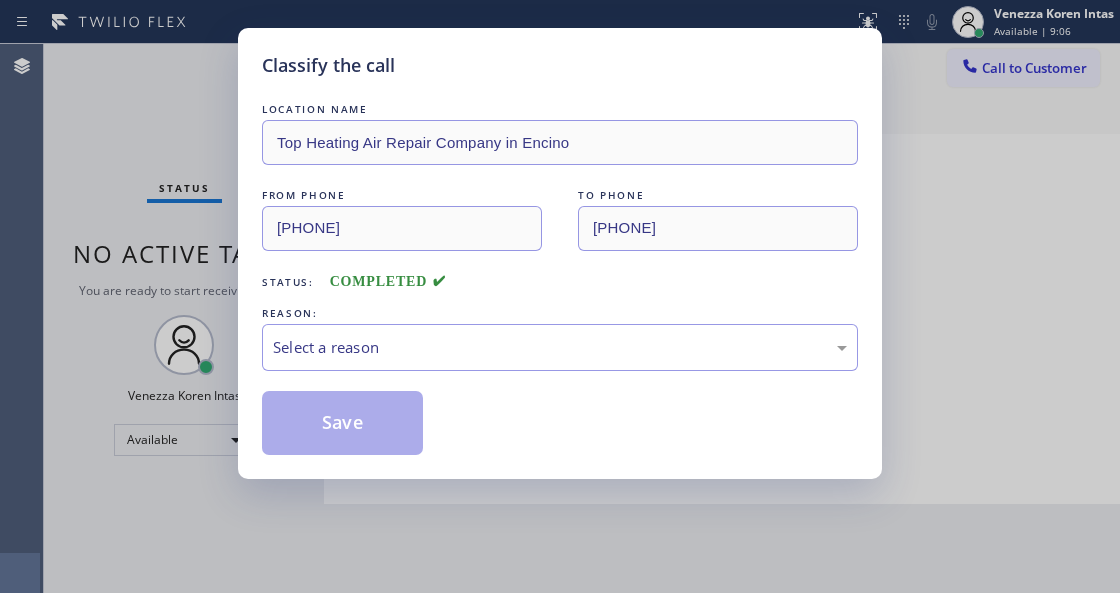 click on "Select a reason" at bounding box center [560, 347] 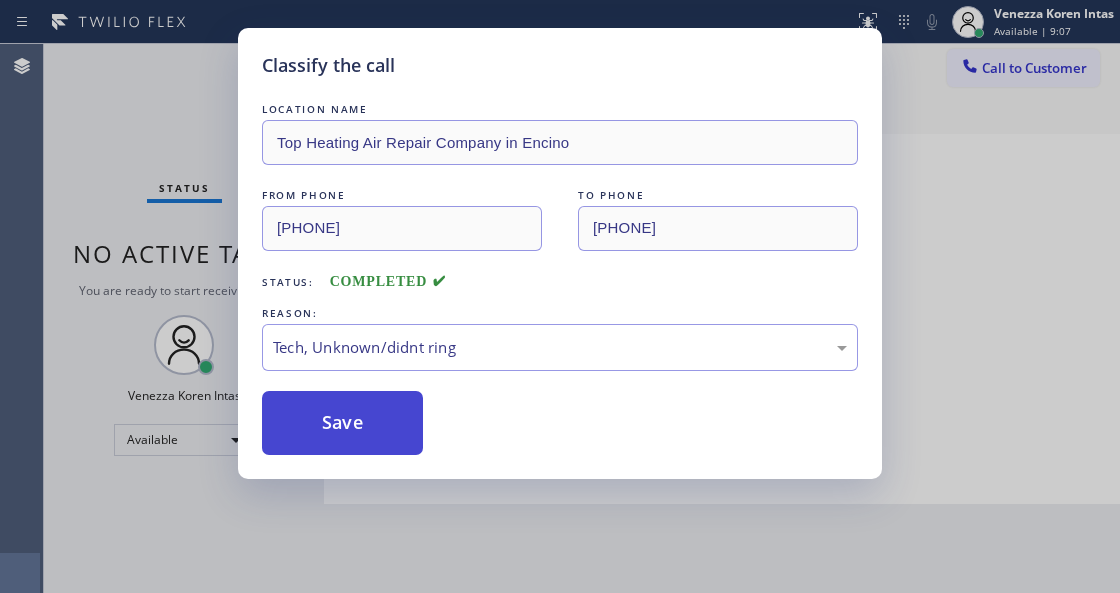 click on "Save" at bounding box center (342, 423) 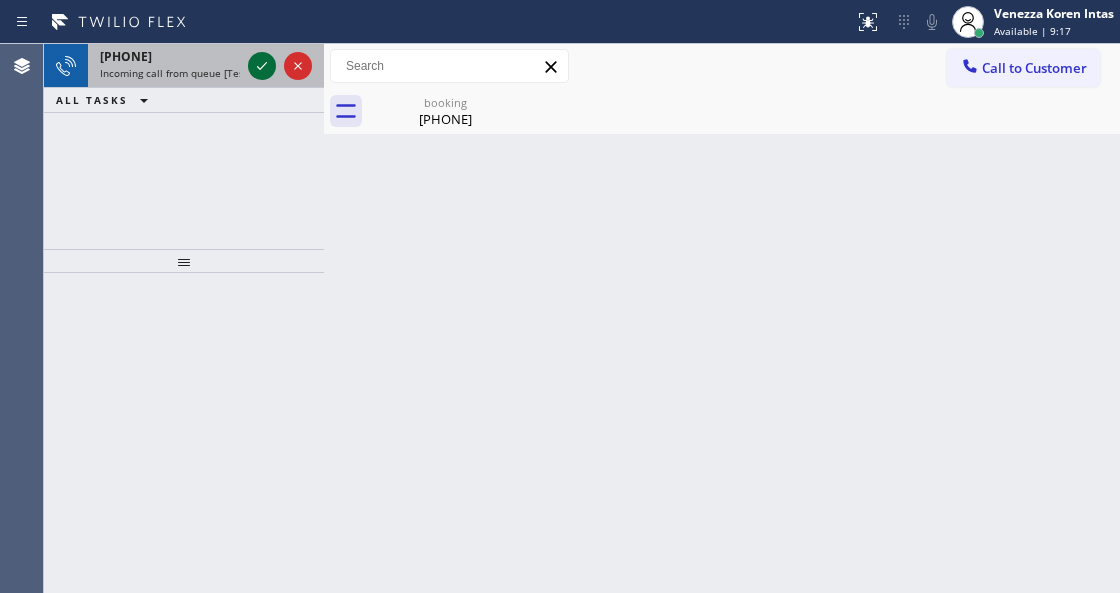 click 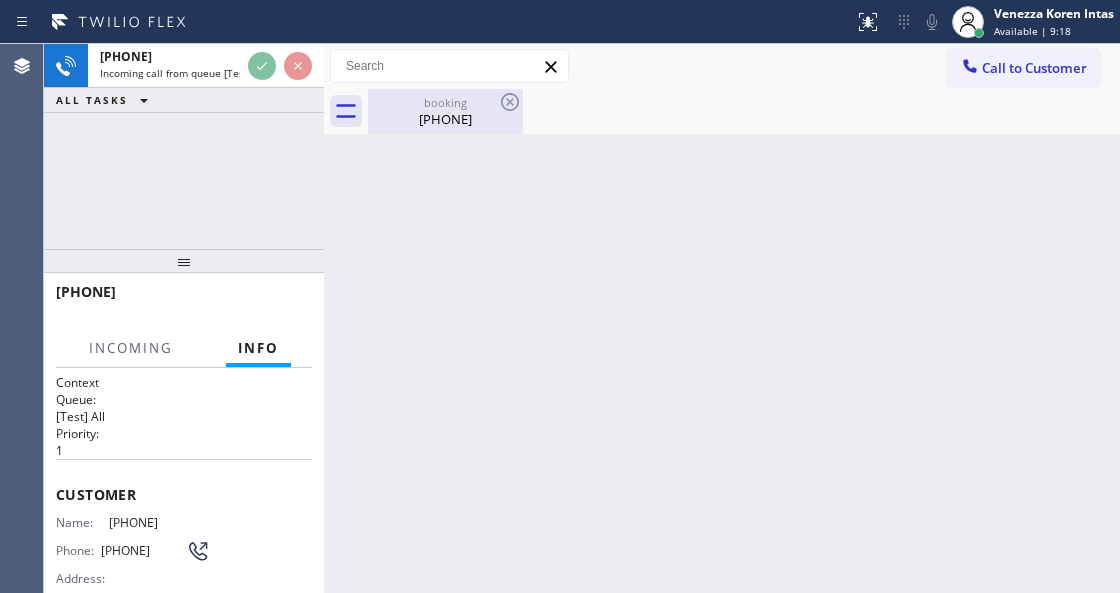 click on "booking" at bounding box center (445, 102) 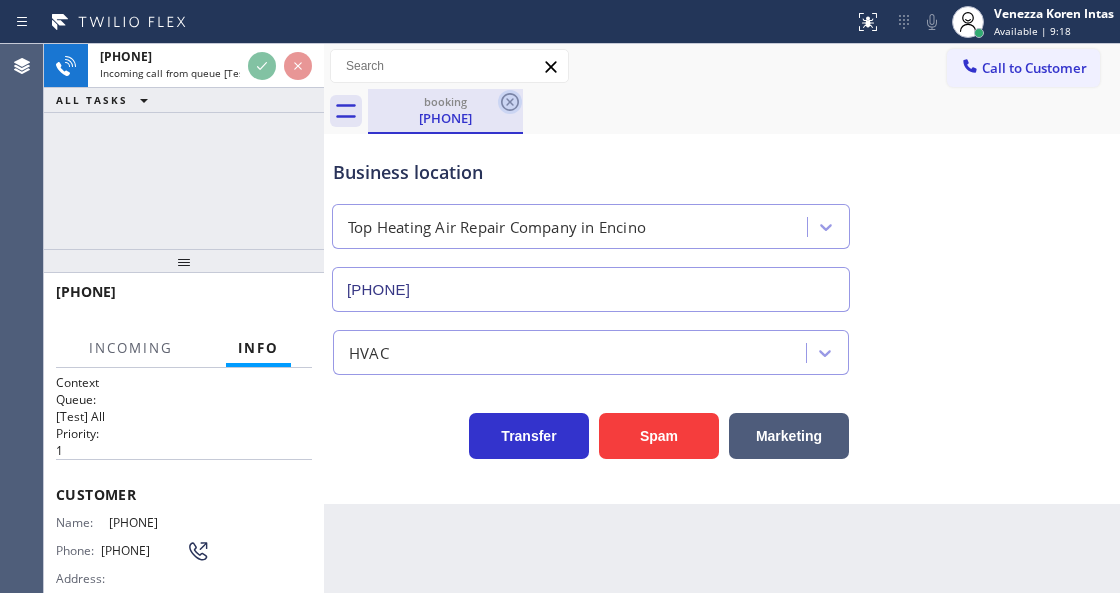 click 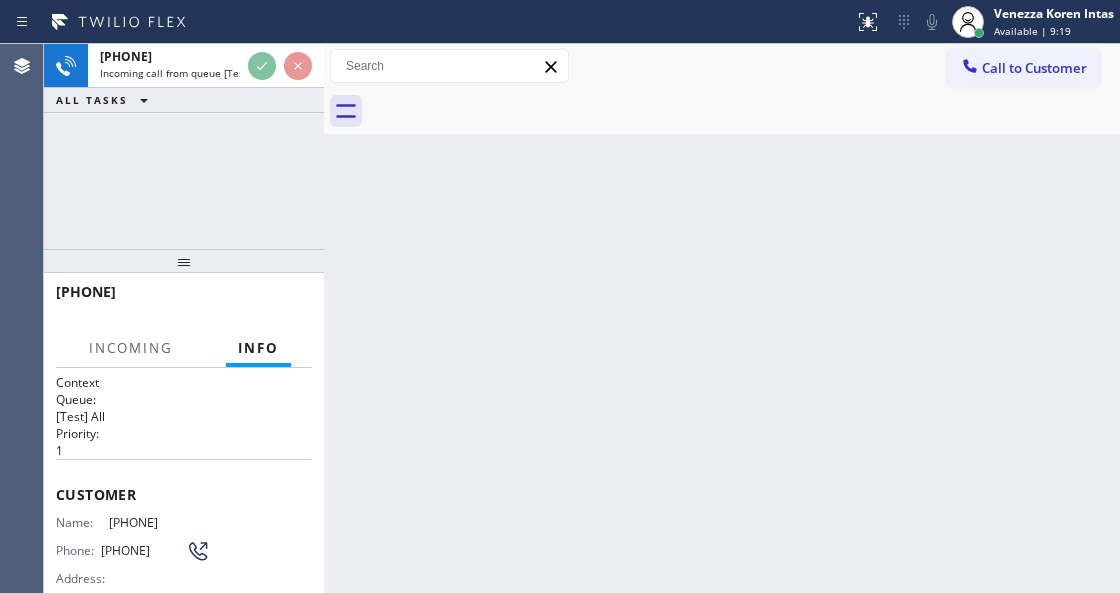 click on "Back to Dashboard Change Sender ID Customers Technicians Select a contact Outbound call Technician Search Technician Your caller id phone number Your caller id phone number Call Technician info Name   Phone none Address none Change Sender ID HVAC [PHONE] 5 Star Appliance [PHONE] Appliance Repair [PHONE] Plumbing [PHONE] Air Duct Cleaning [PHONE]  Electricians [PHONE] Cancel Change Check personal SMS Reset Change No tabs Call to Customer Outbound call Location Elite Sub-Zero Appliance Repair Your caller id phone number [PHONE] Customer number Call Outbound call Technician Search Technician Your caller id phone number Your caller id phone number Call" at bounding box center (722, 318) 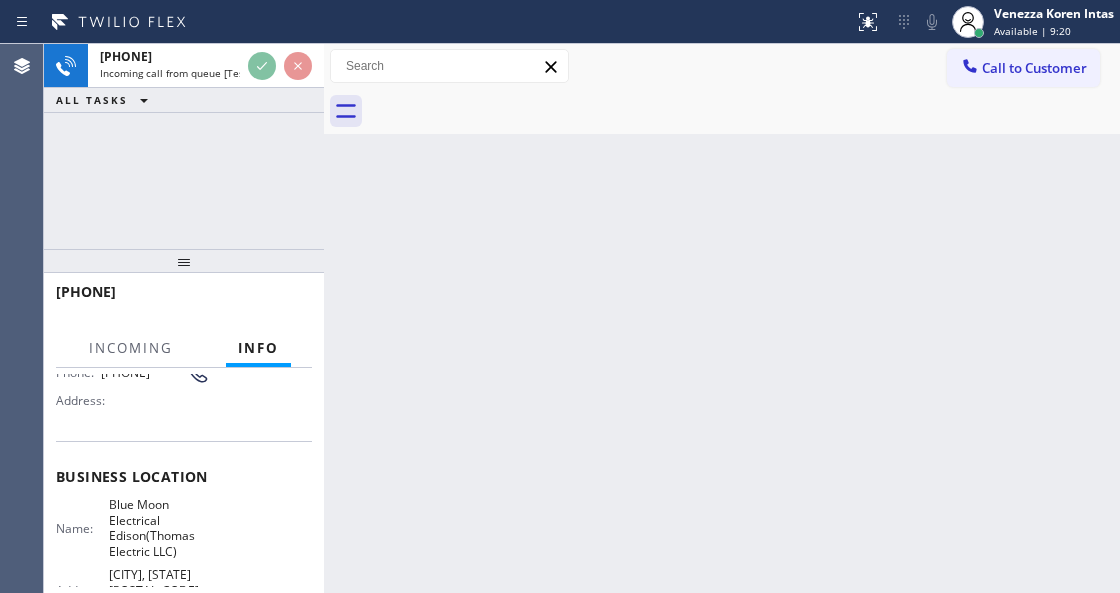scroll, scrollTop: 200, scrollLeft: 0, axis: vertical 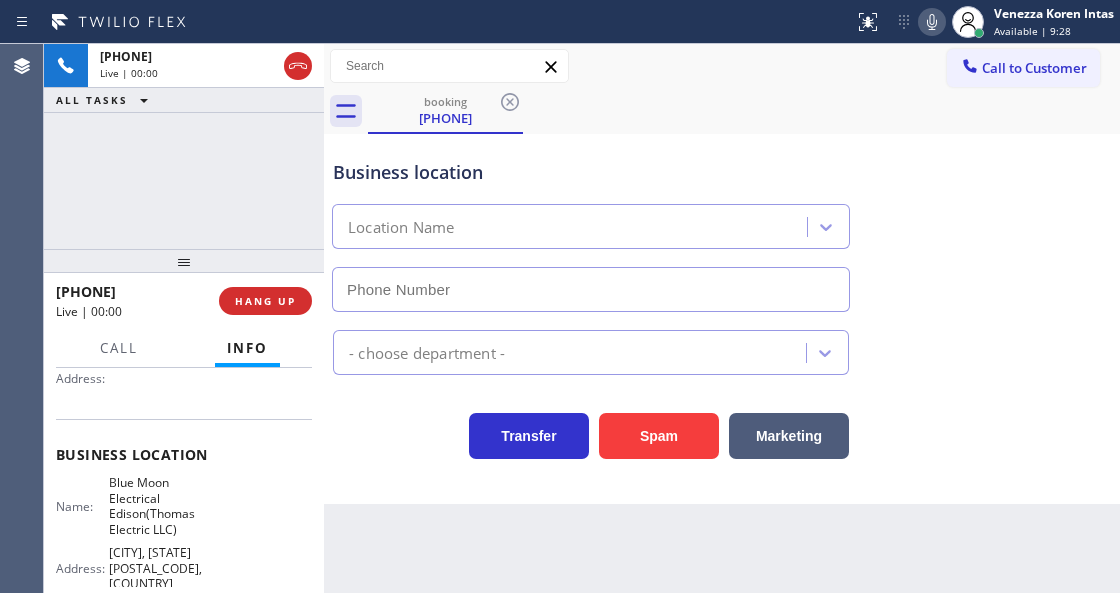 type on "[PHONE]" 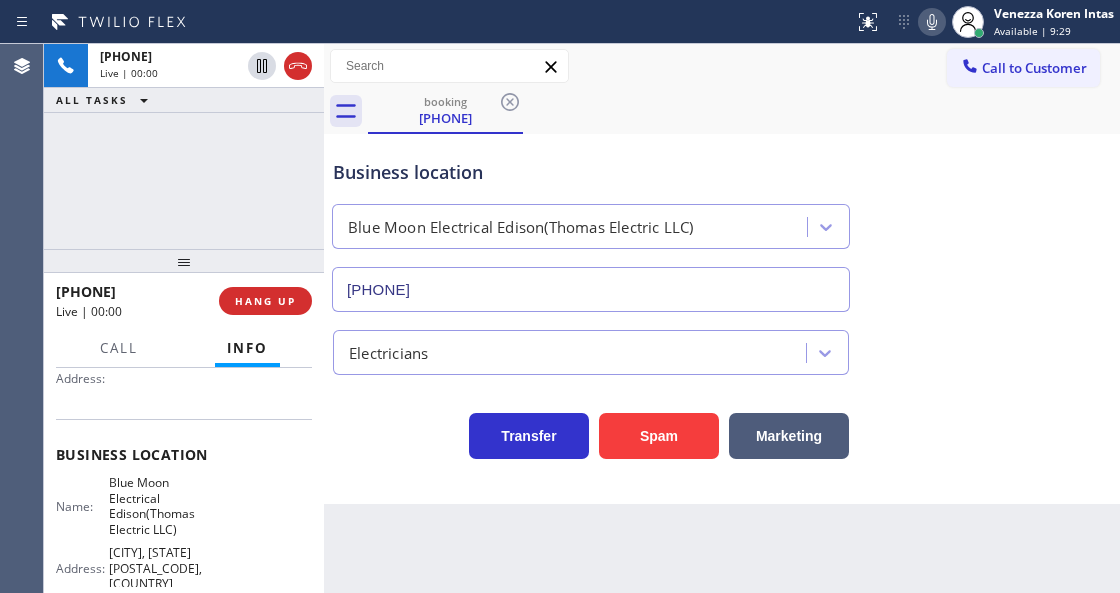 click on "Business location Blue Moon Electrical [CITY](Thomas Electric LLC) [PHONE] Electricians Transfer Spam Marketing" at bounding box center (722, 319) 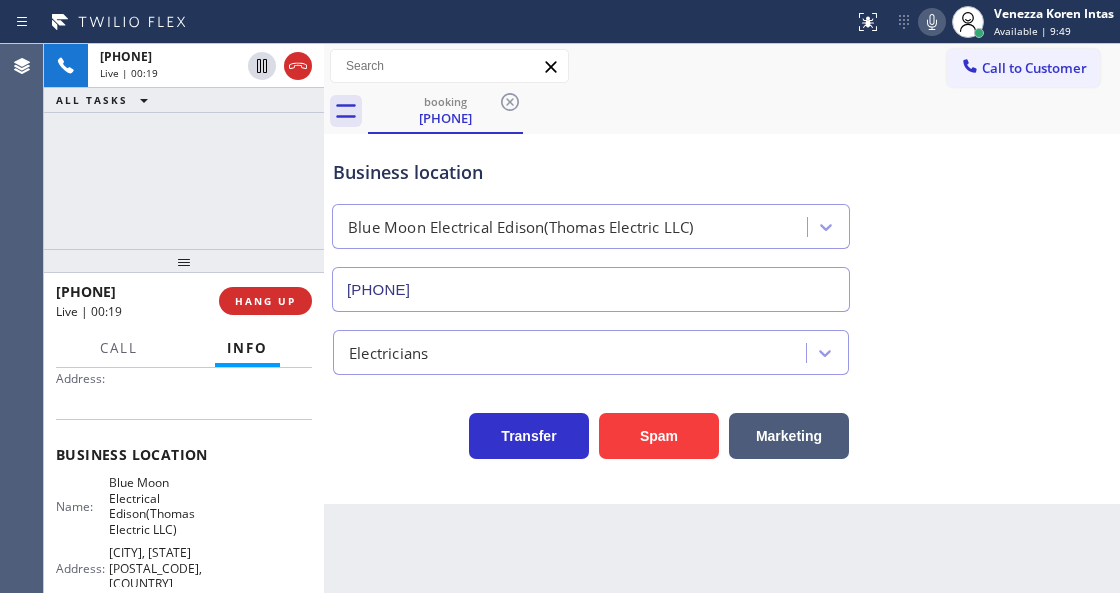 click on "Business location Blue Moon Electrical [CITY](Thomas Electric LLC) [PHONE] Electricians Transfer Spam Marketing" at bounding box center (722, 319) 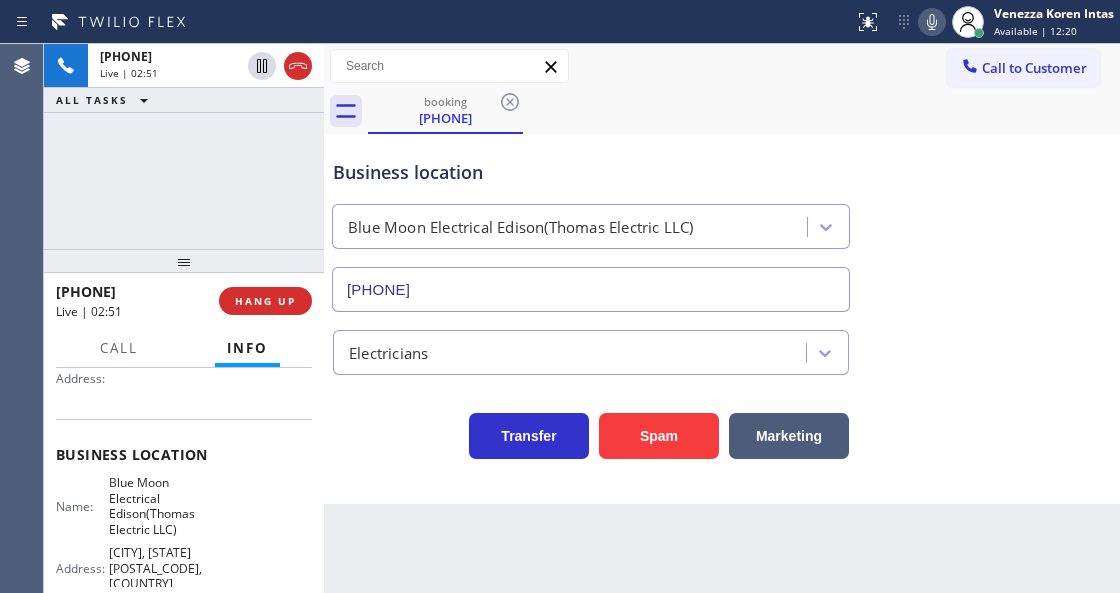 click on "Status report No issues detected If you experience an issue, please download the report and send it to your support team. Download report [FIRST] [LAST] Available | 12:20 Set your status Offline Available Unavailable Break Log out" at bounding box center (983, 22) 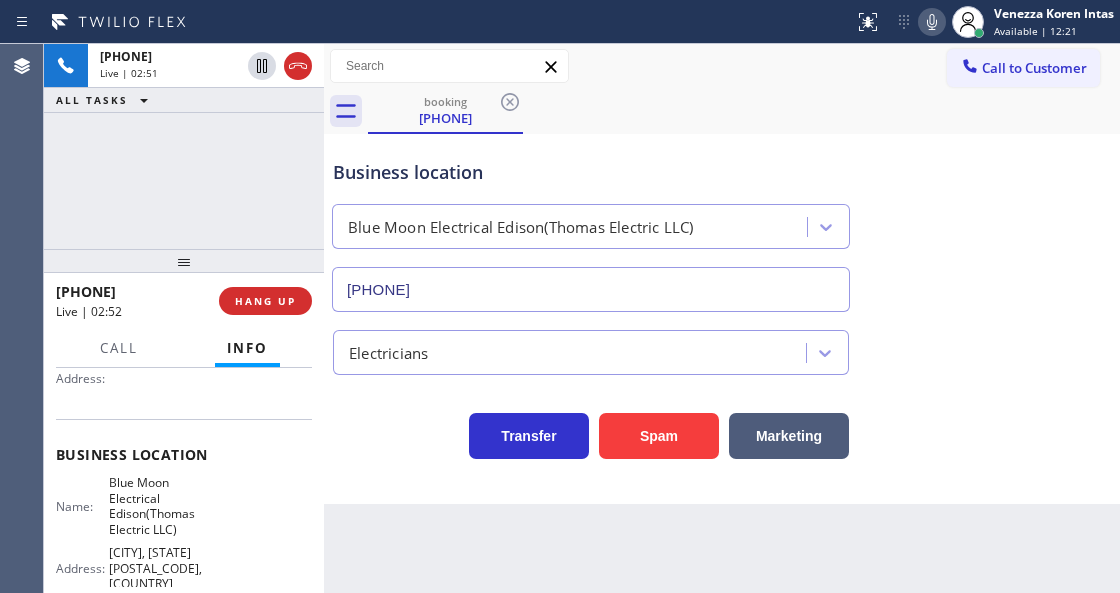 drag, startPoint x: 920, startPoint y: 26, endPoint x: 906, endPoint y: 56, distance: 33.105892 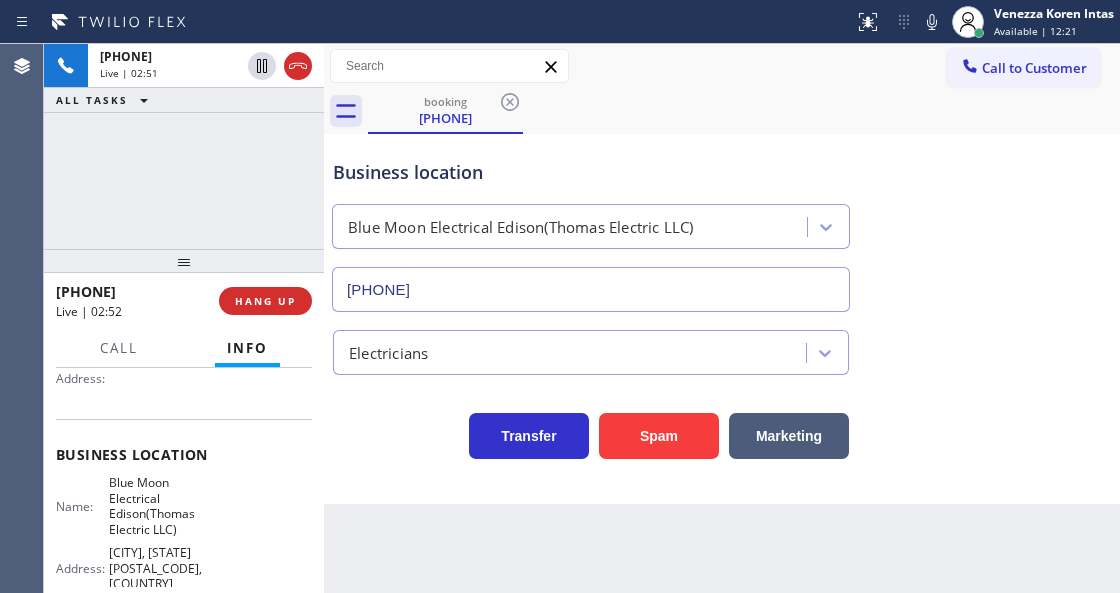 click 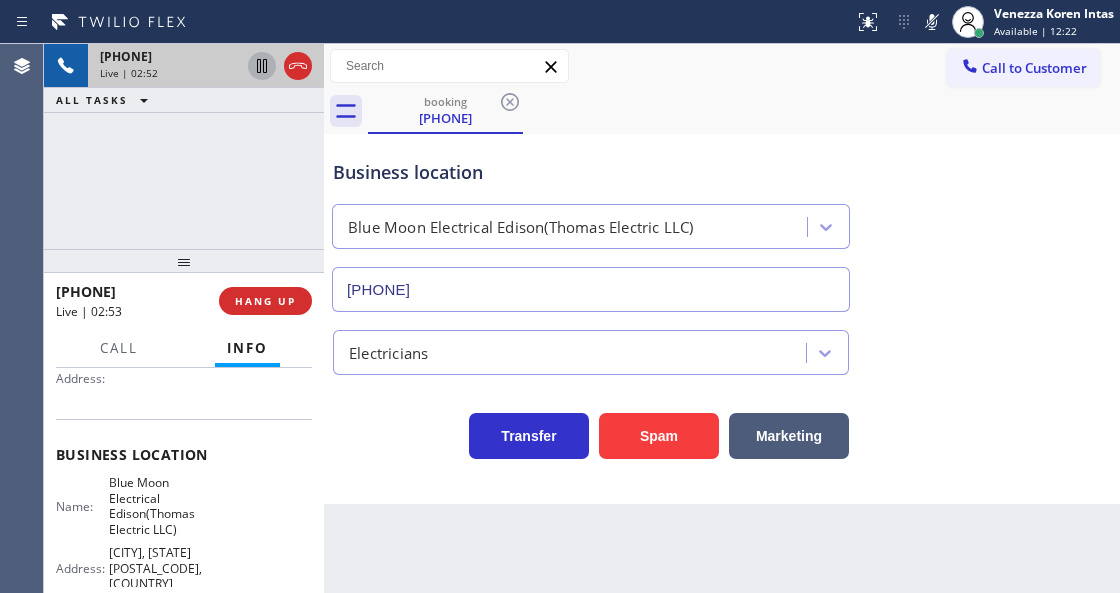 click 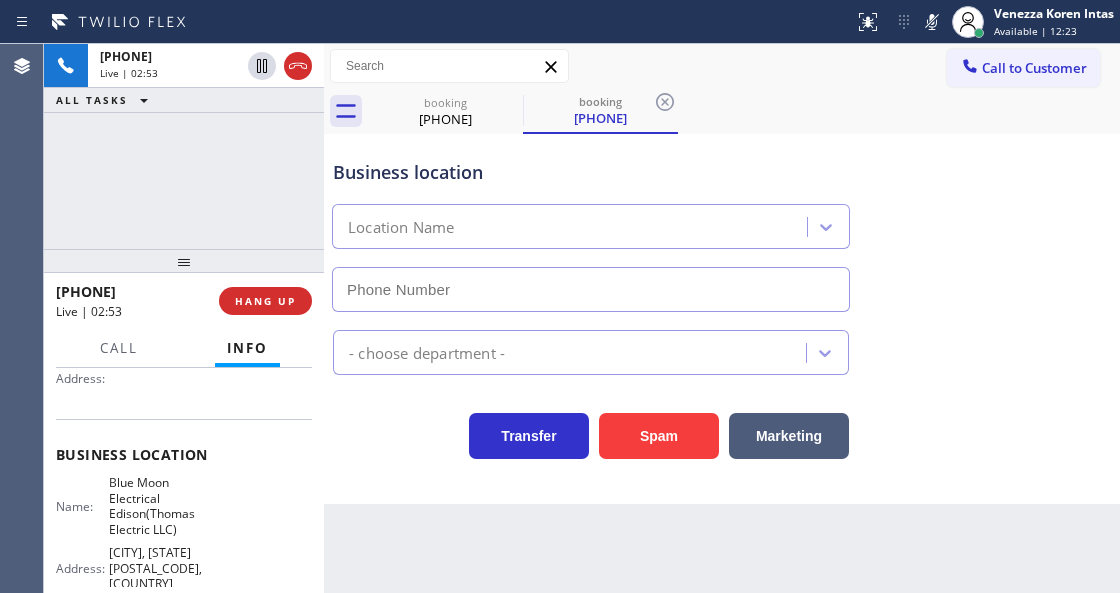 type on "[PHONE]" 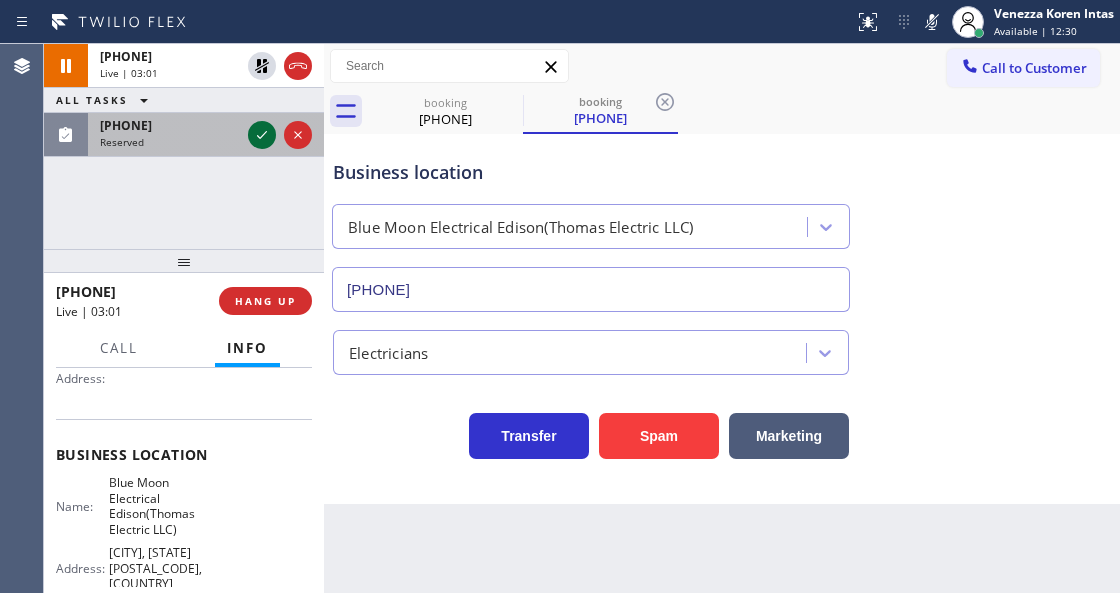 click at bounding box center [262, 135] 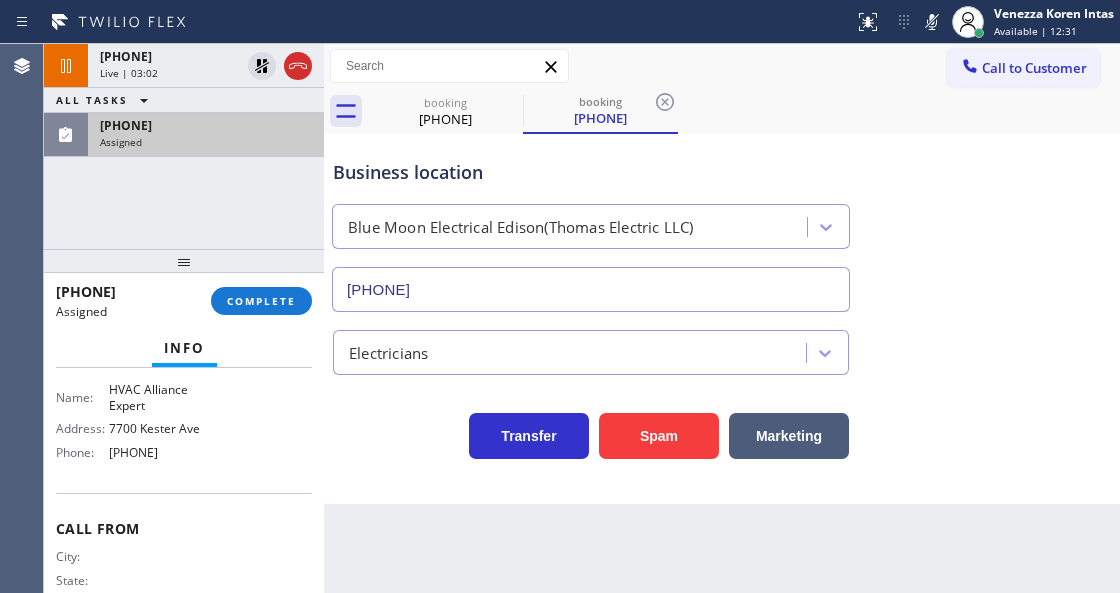 scroll, scrollTop: 397, scrollLeft: 0, axis: vertical 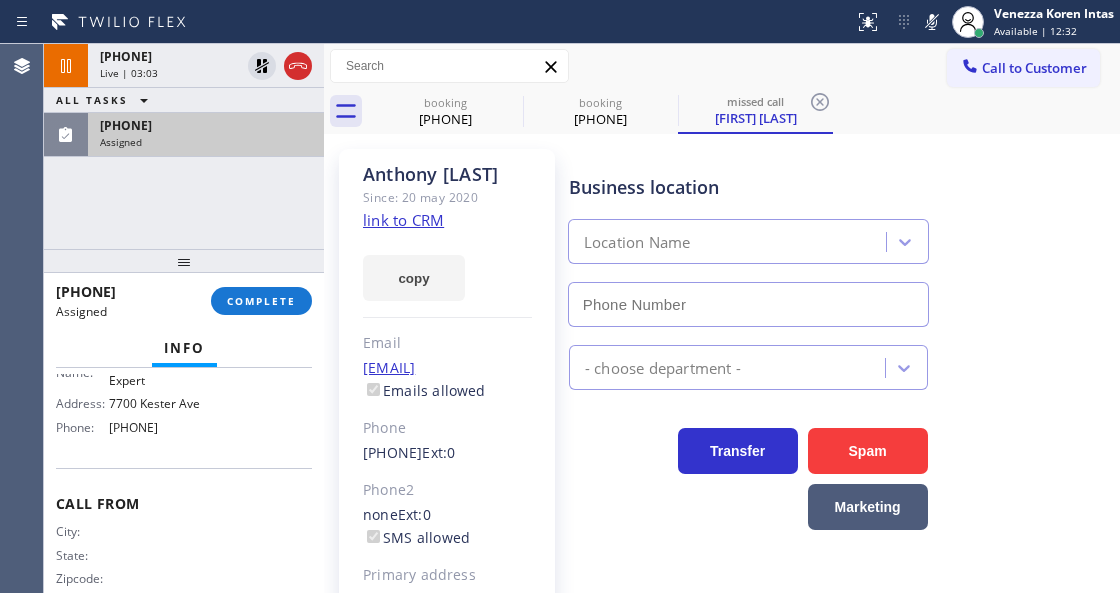click on "[PHONE] Assigned" at bounding box center (202, 135) 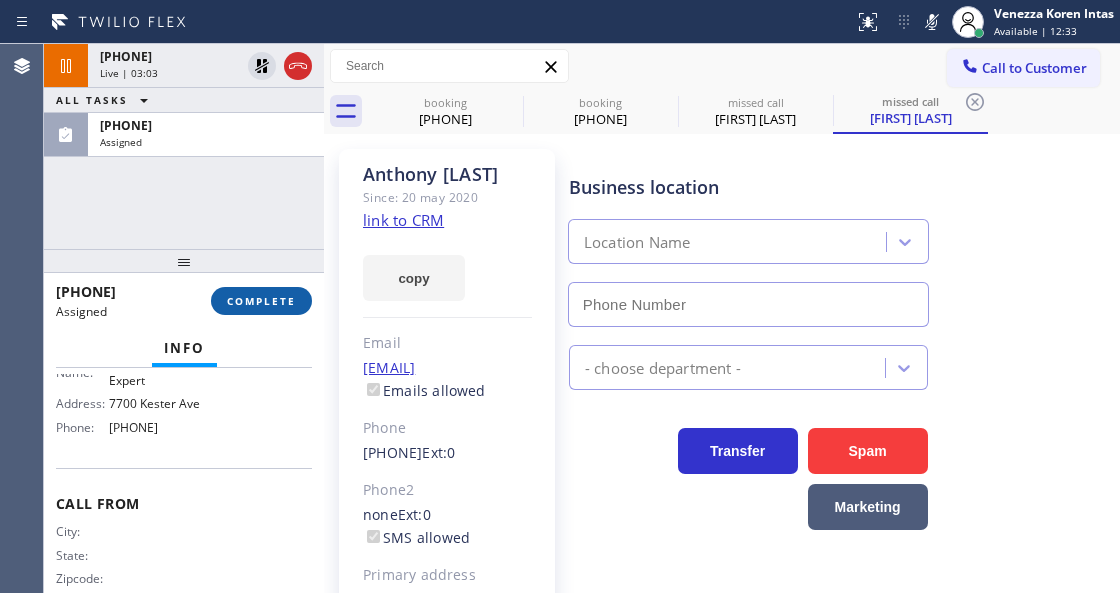 click on "COMPLETE" at bounding box center [261, 301] 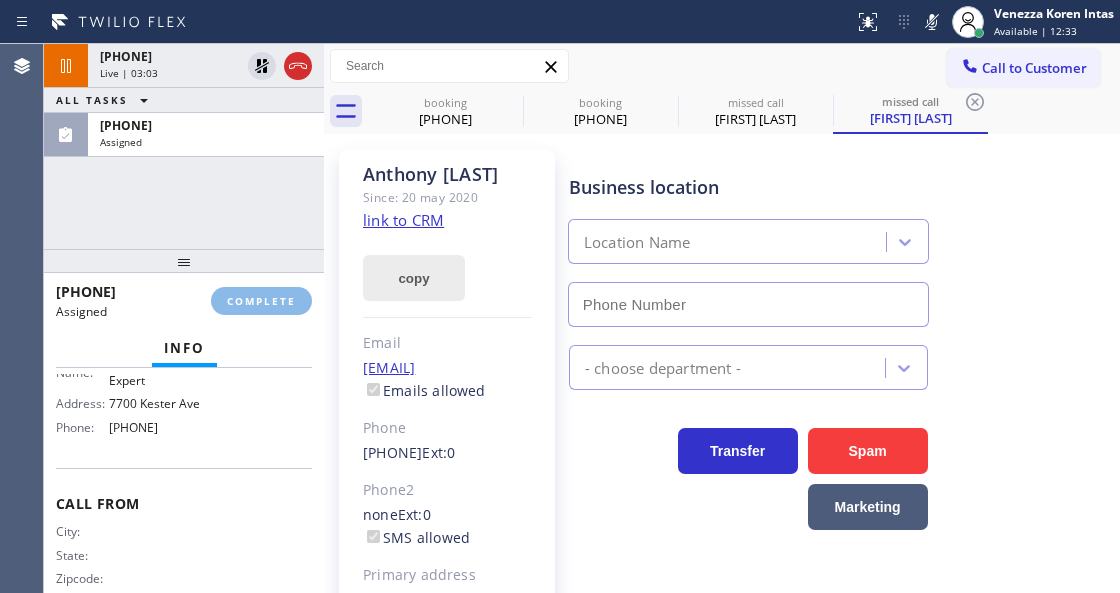 type on "[PHONE]" 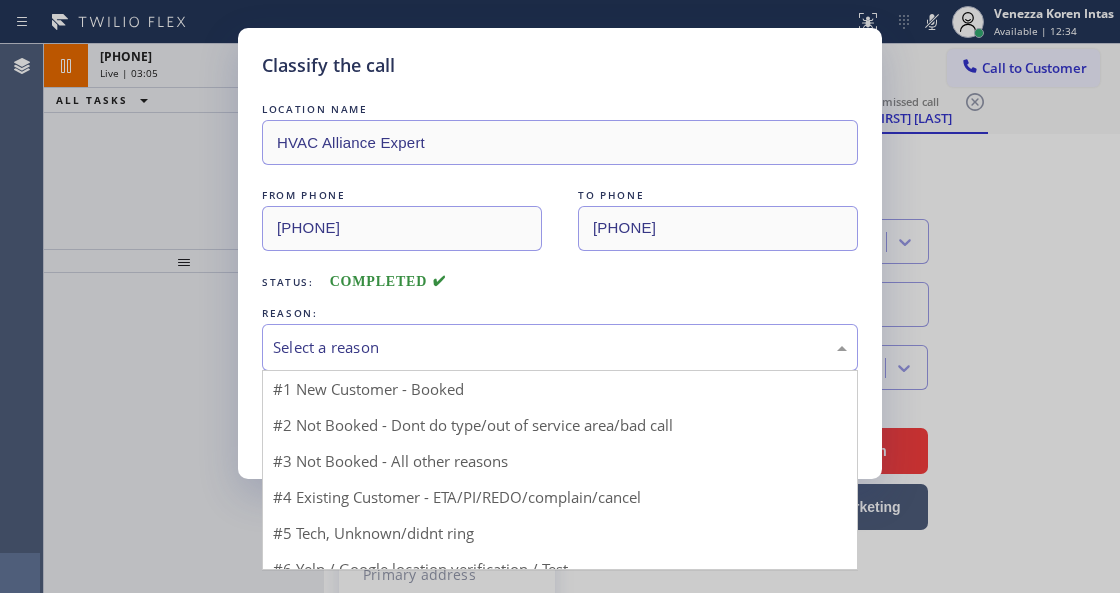 click on "Select a reason" at bounding box center (560, 347) 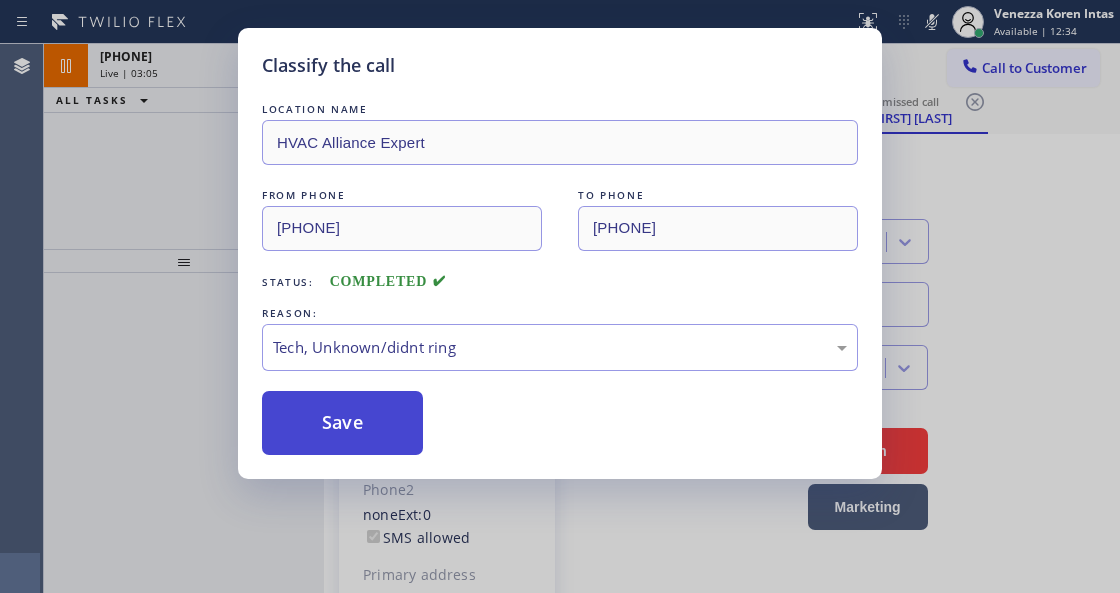 click on "Save" at bounding box center (342, 423) 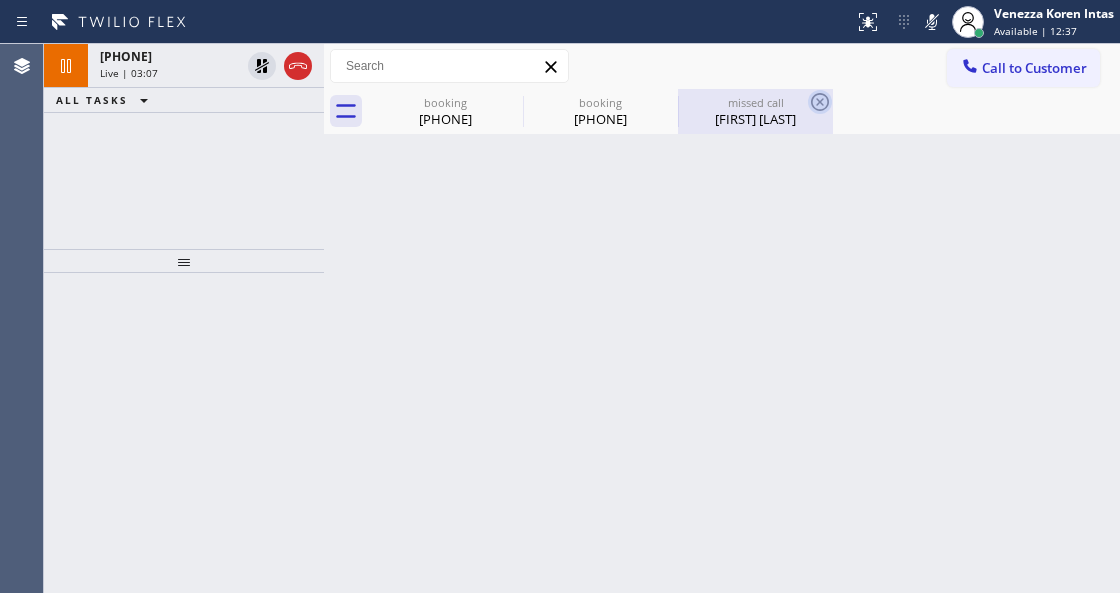 click 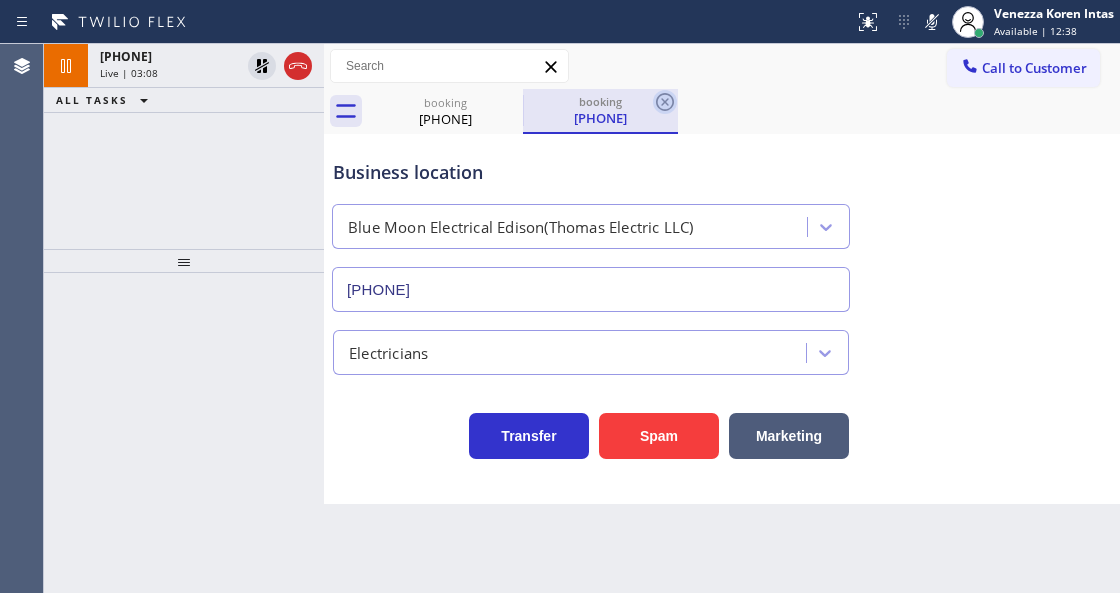 click 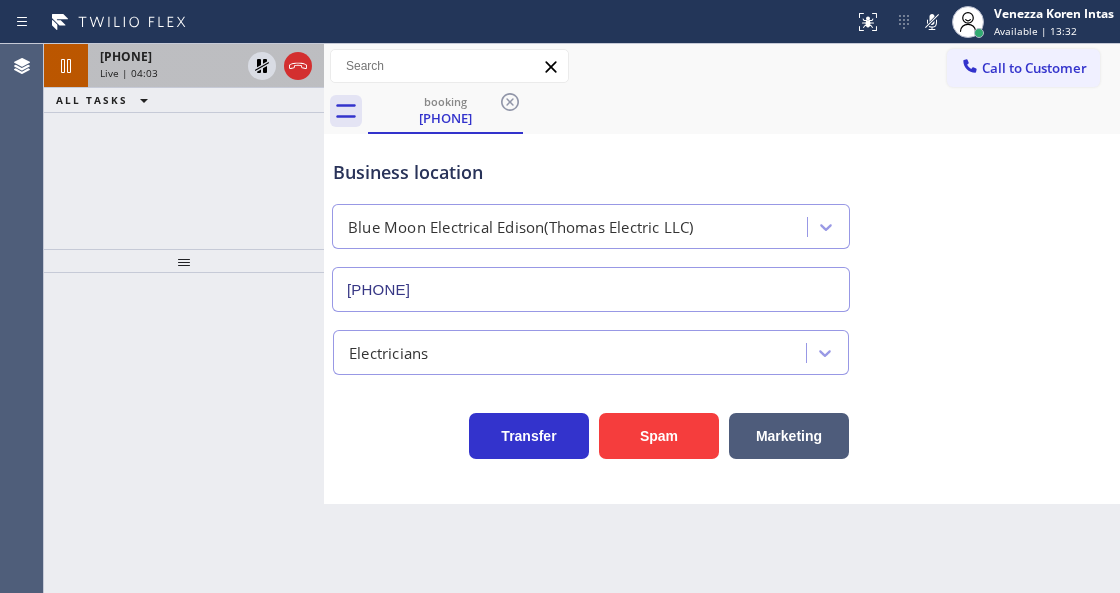 click on "Live | 04:03" at bounding box center (170, 73) 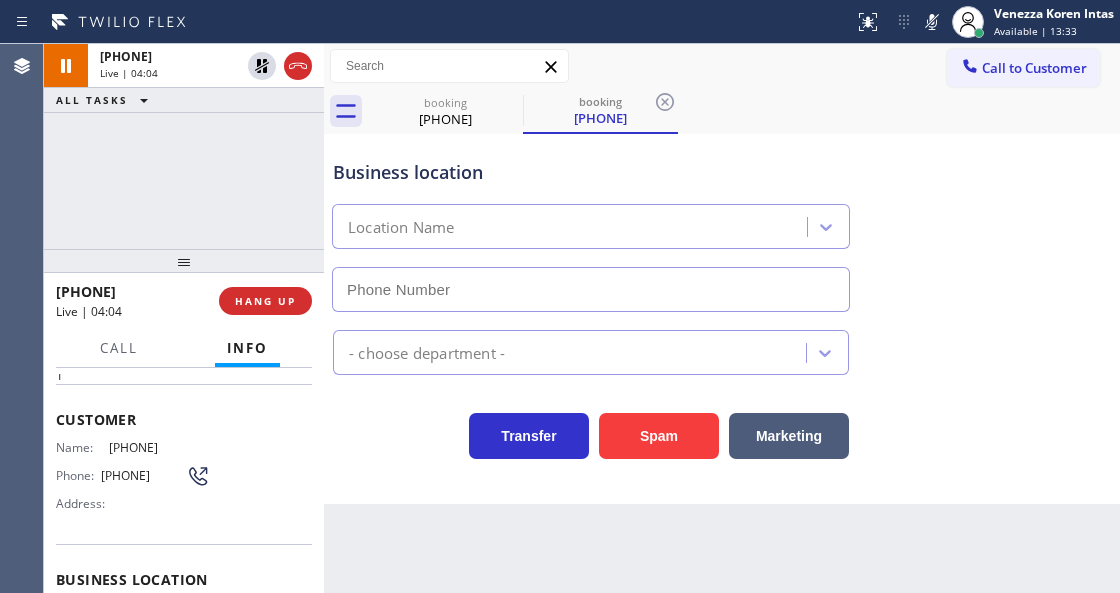 scroll, scrollTop: 200, scrollLeft: 0, axis: vertical 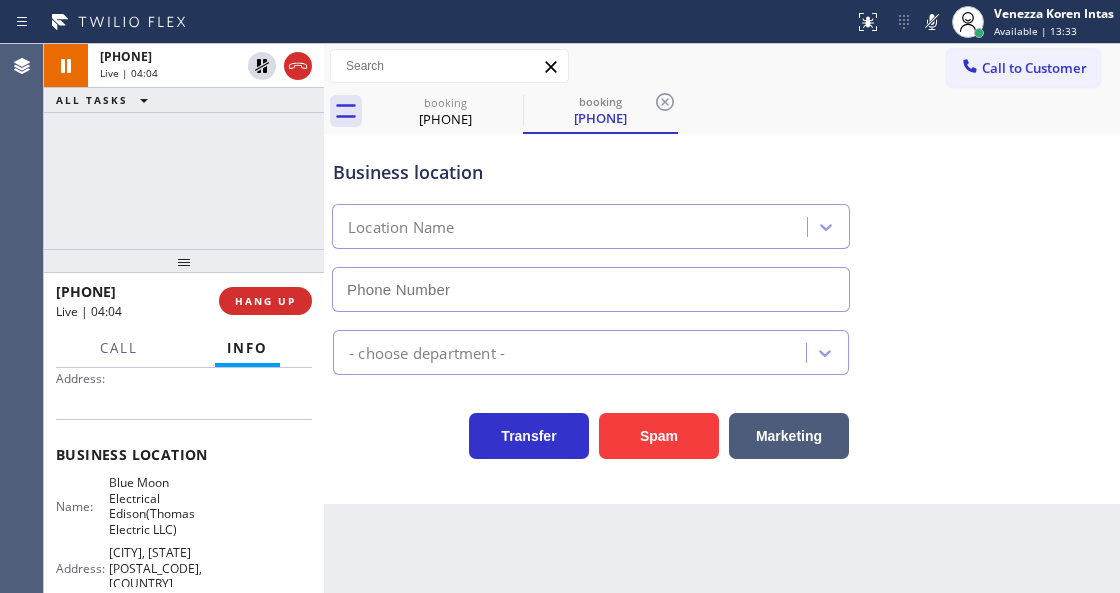 type on "[PHONE]" 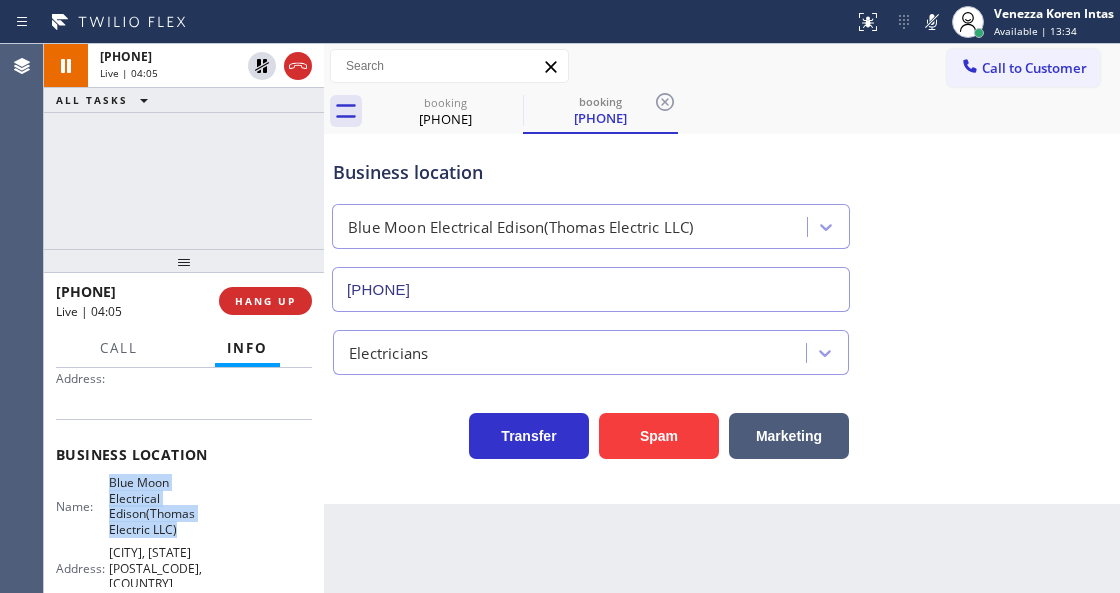 drag, startPoint x: 102, startPoint y: 478, endPoint x: 190, endPoint y: 526, distance: 100.239716 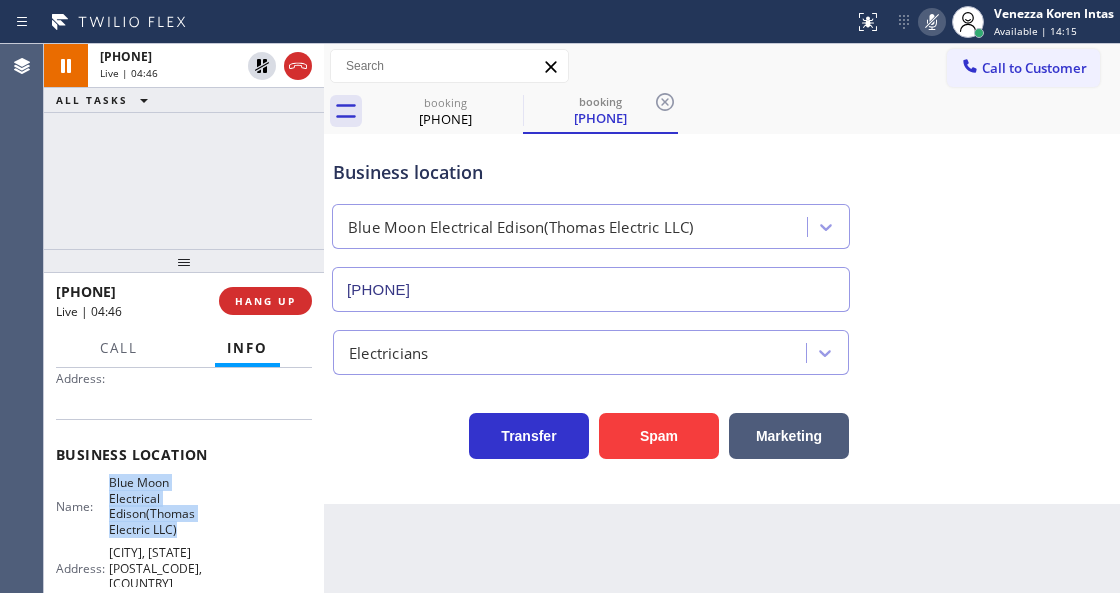 click at bounding box center (932, 22) 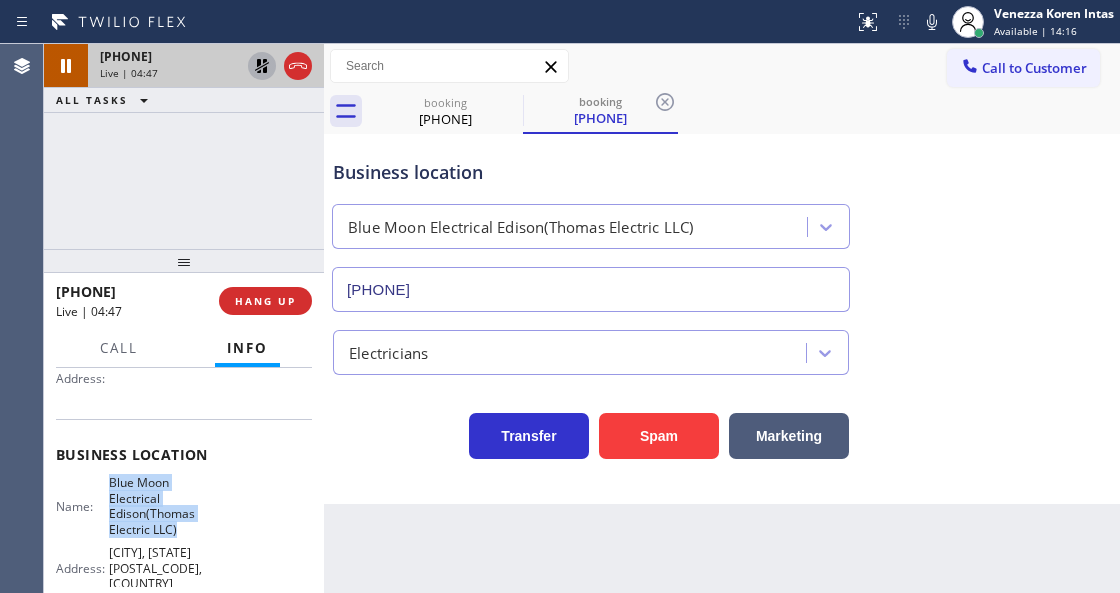 click 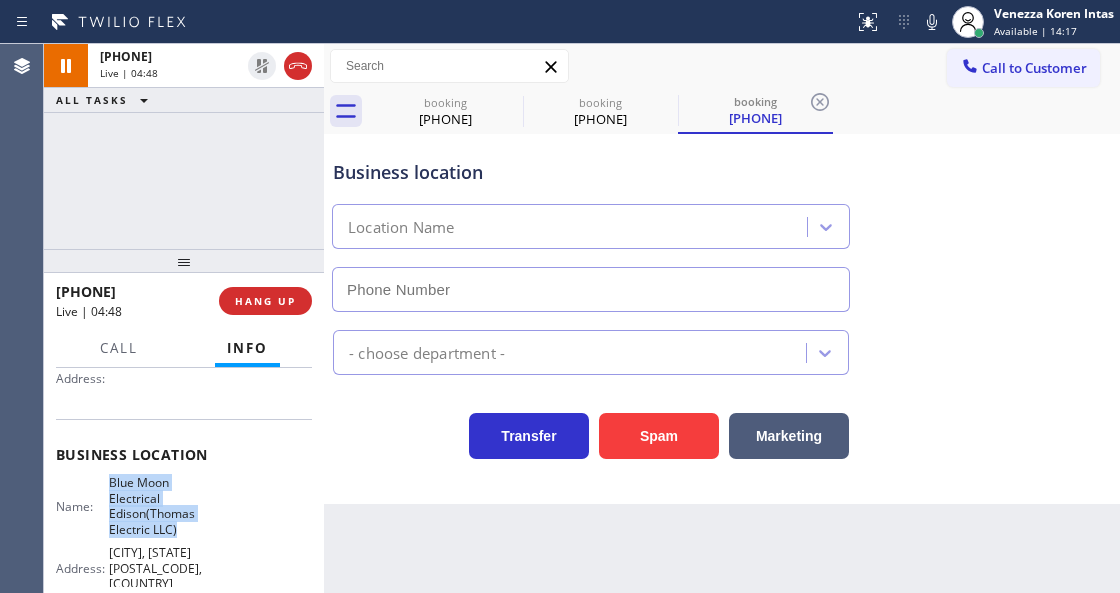type on "[PHONE]" 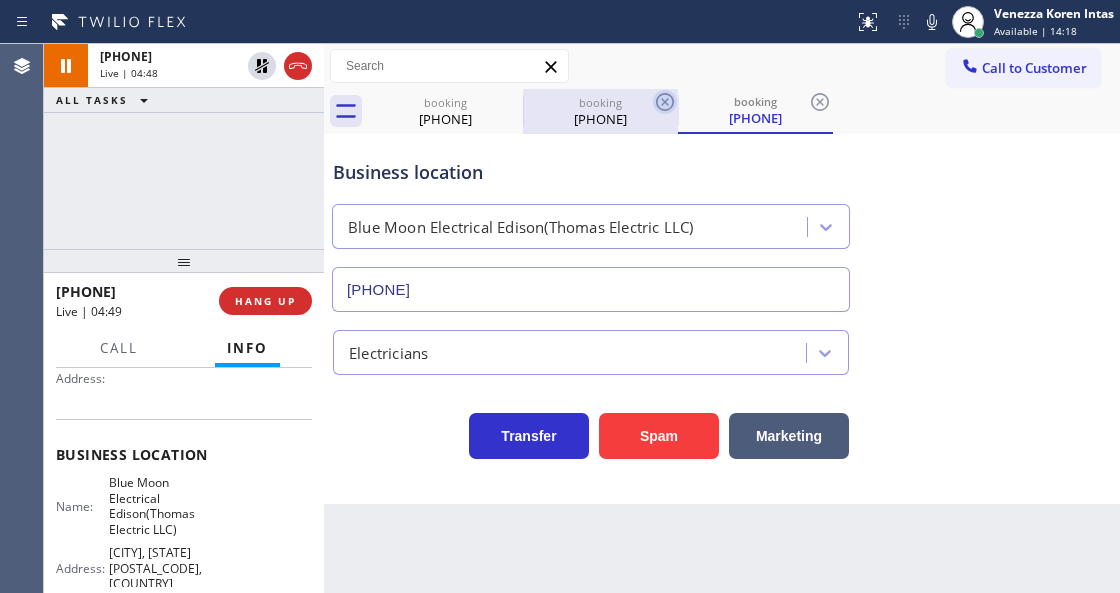 click 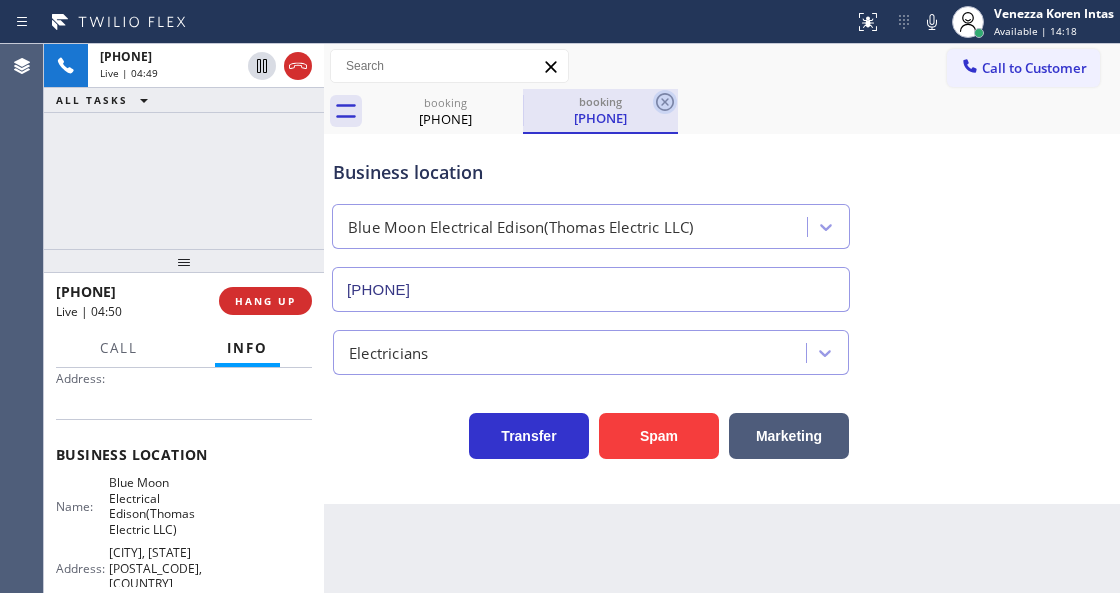 click 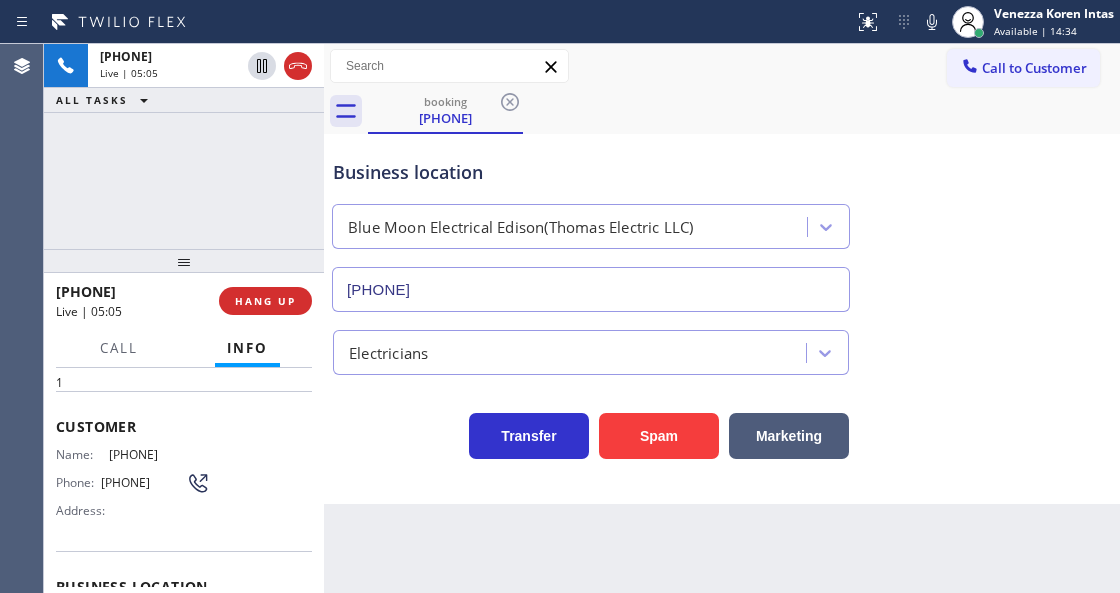scroll, scrollTop: 66, scrollLeft: 0, axis: vertical 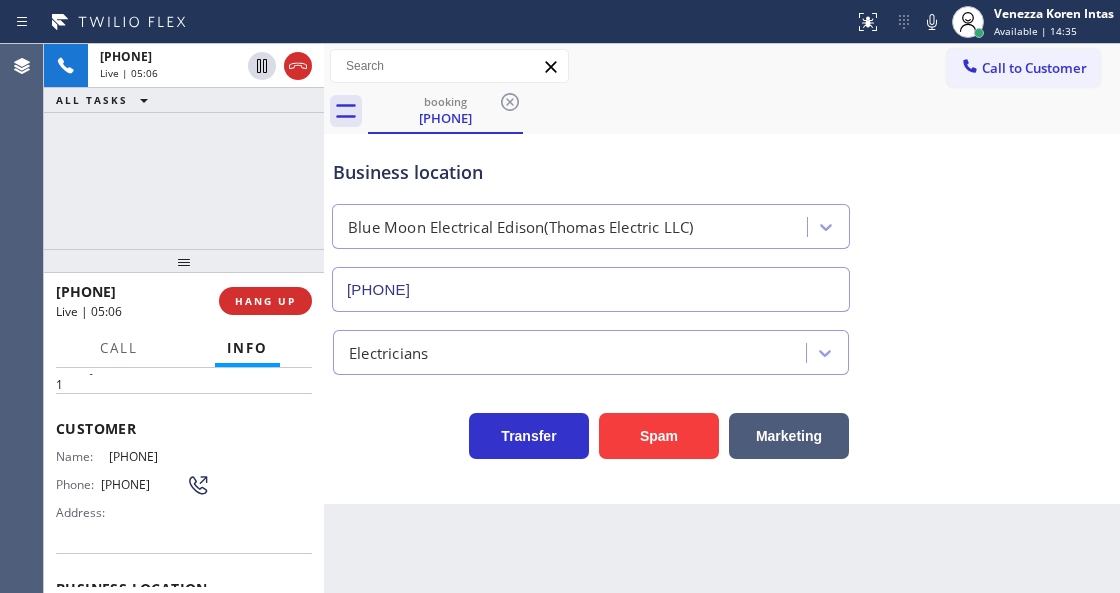 drag, startPoint x: 210, startPoint y: 459, endPoint x: 105, endPoint y: 454, distance: 105.11898 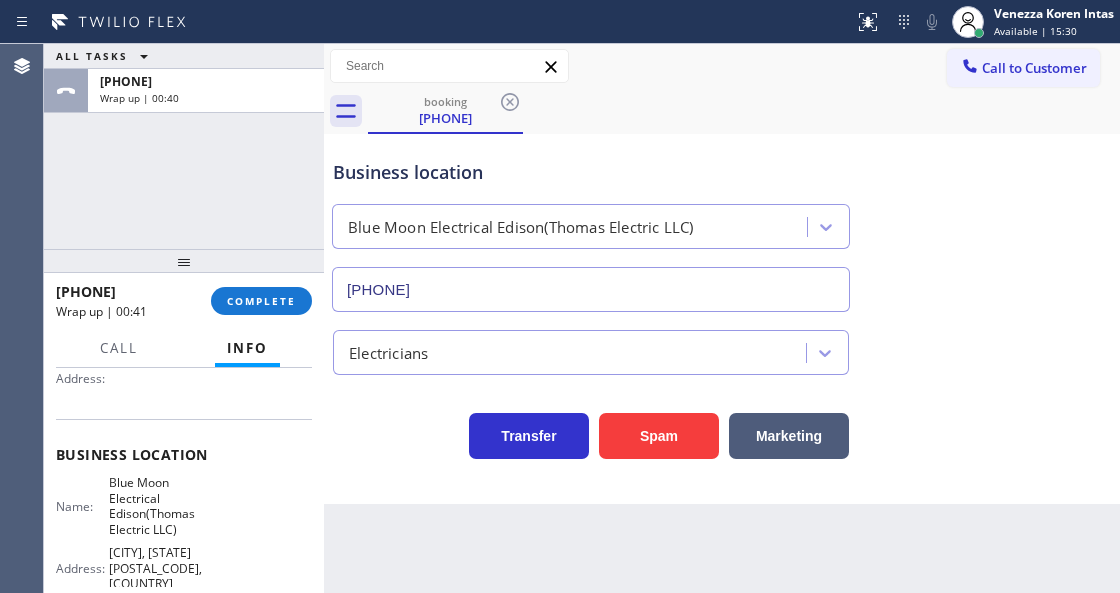 scroll, scrollTop: 333, scrollLeft: 0, axis: vertical 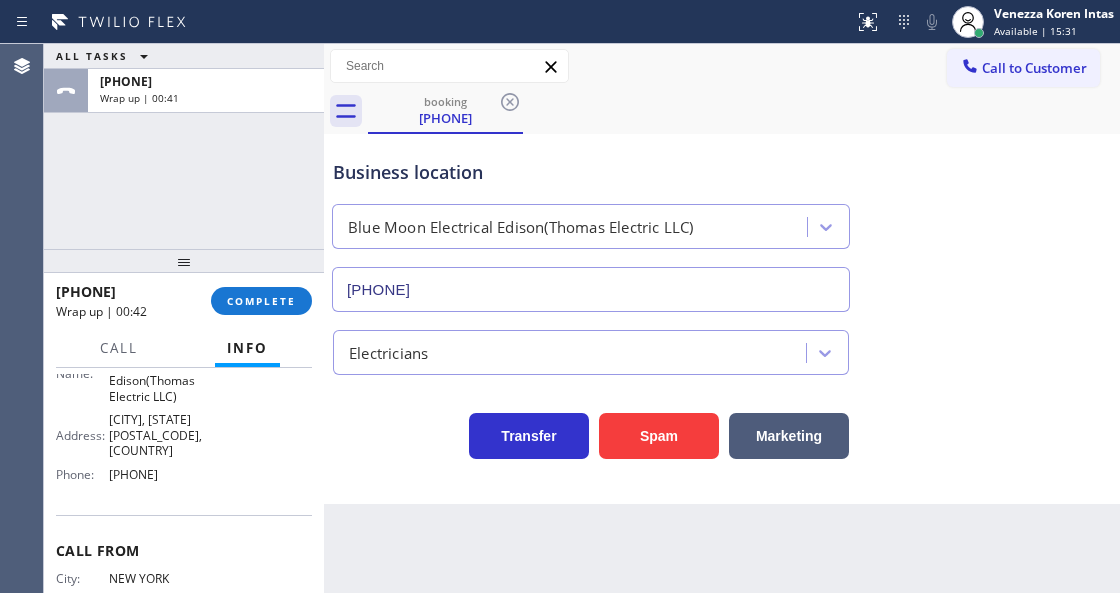 drag, startPoint x: 215, startPoint y: 470, endPoint x: 106, endPoint y: 467, distance: 109.041275 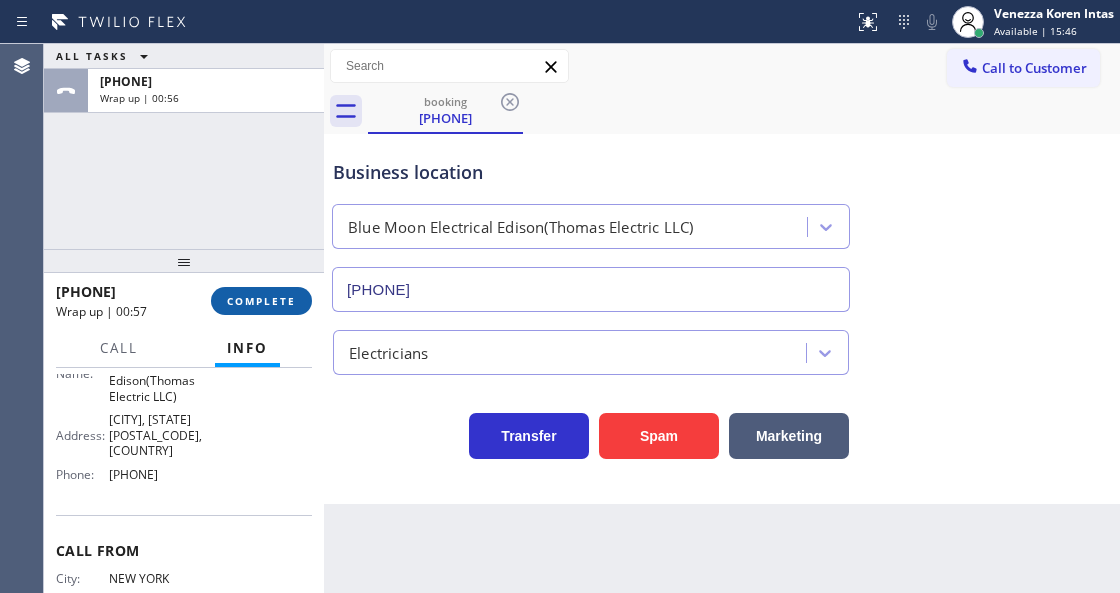 click on "COMPLETE" at bounding box center [261, 301] 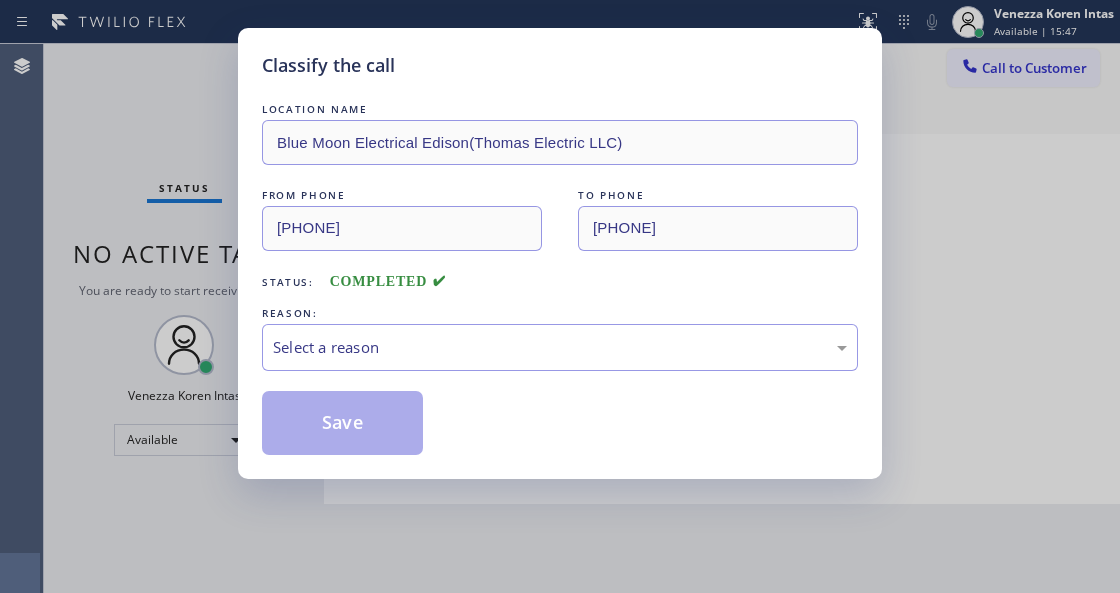 click on "Select a reason" at bounding box center [560, 347] 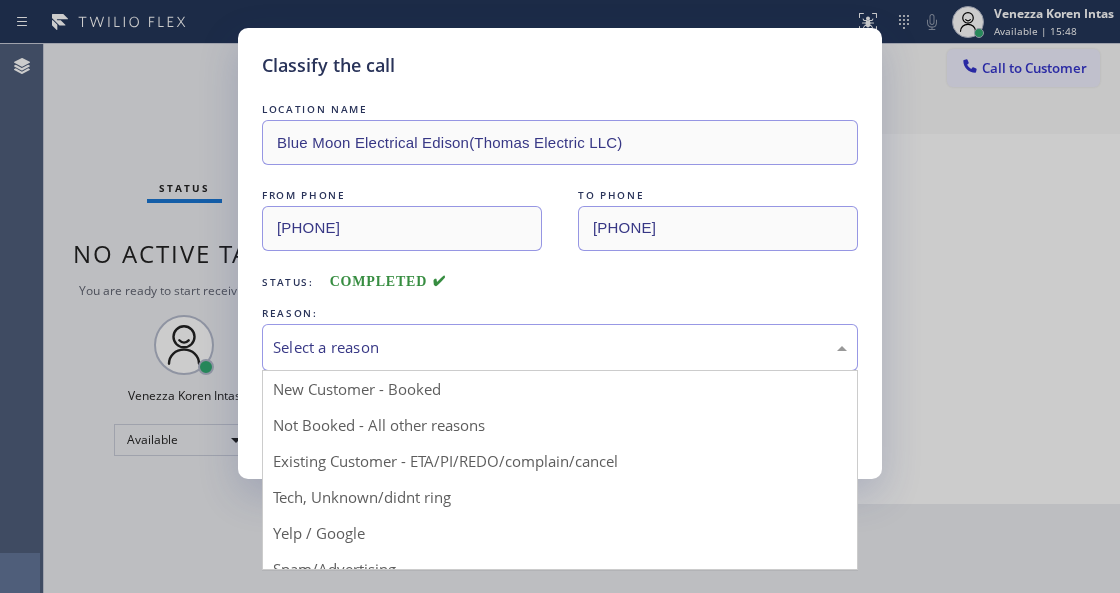 click on "Select a reason" at bounding box center [560, 347] 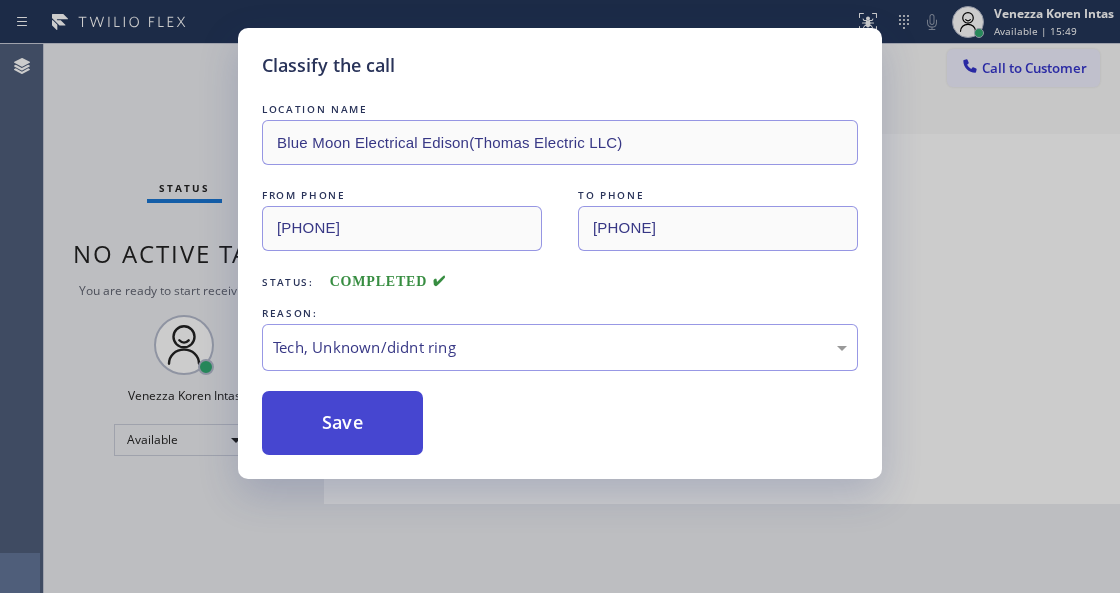 click on "Save" at bounding box center (342, 423) 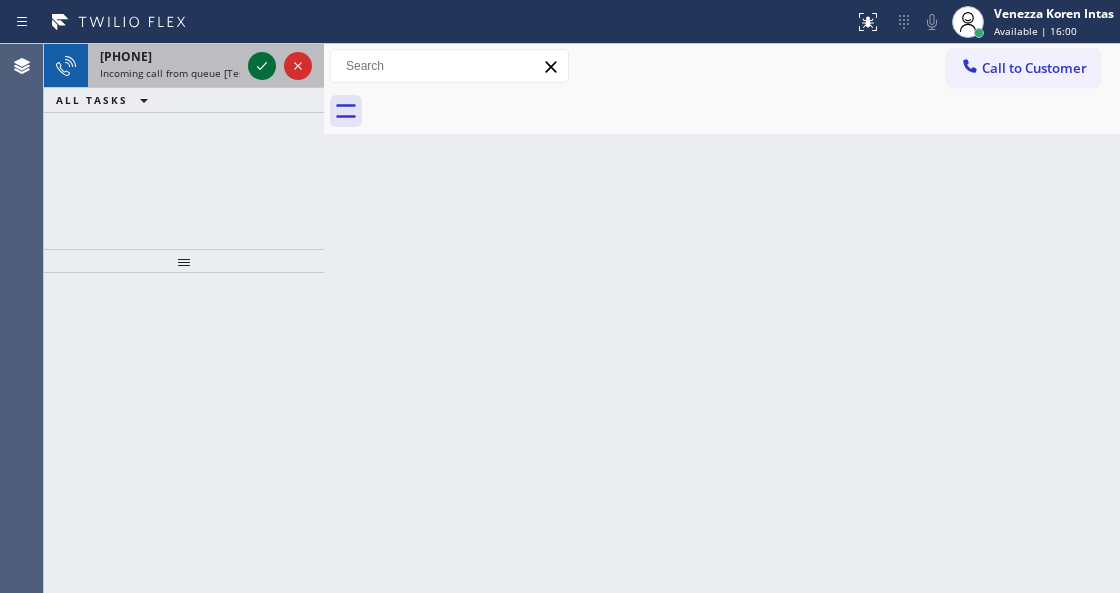 click 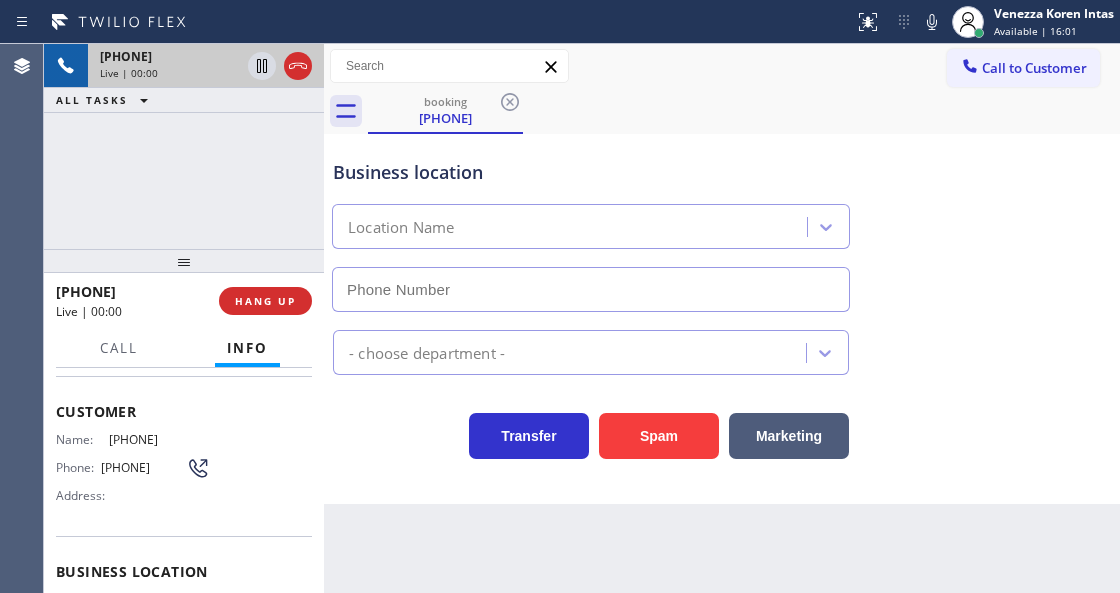 scroll, scrollTop: 200, scrollLeft: 0, axis: vertical 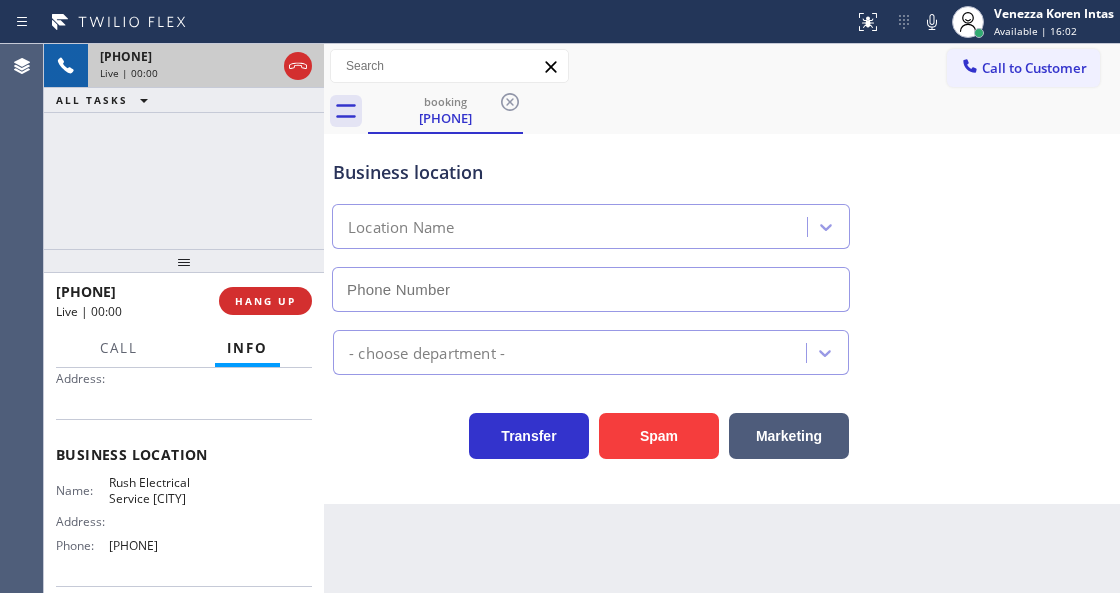 type on "[PHONE]" 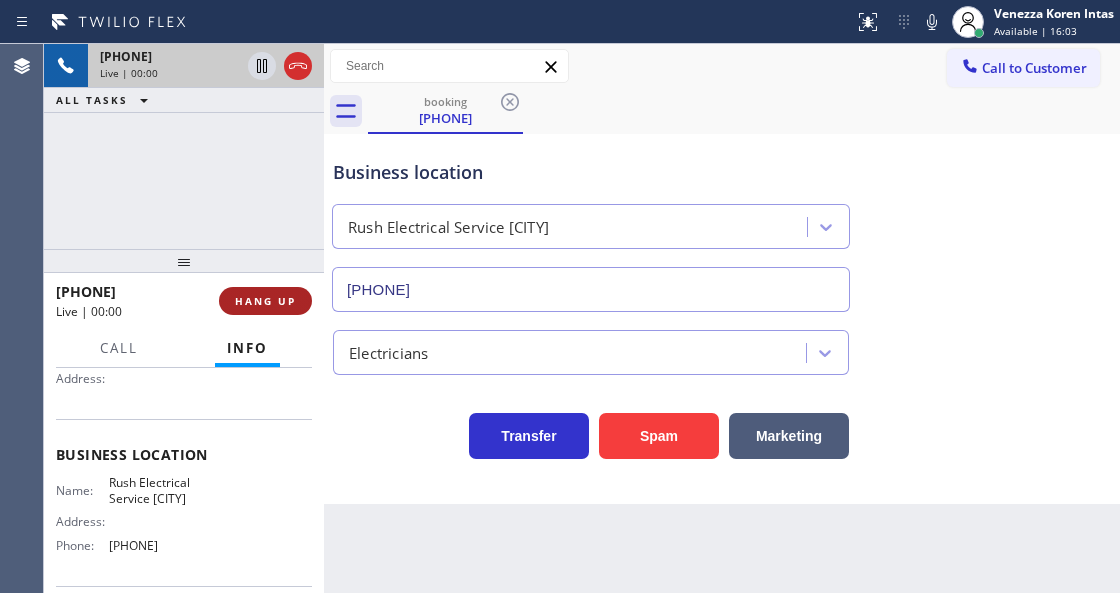click on "HANG UP" at bounding box center (265, 301) 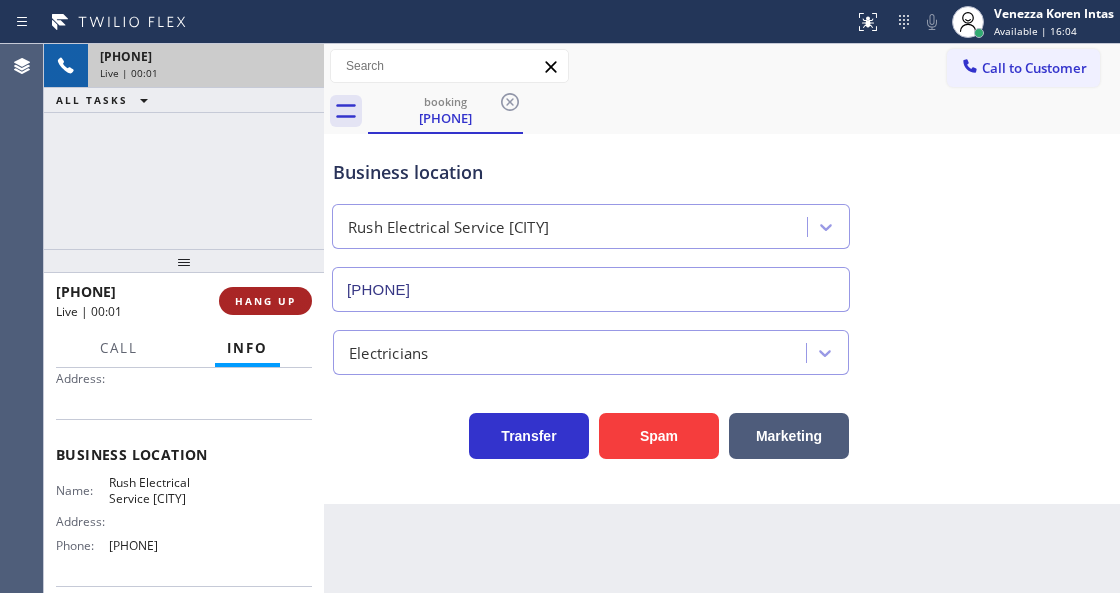 click on "HANG UP" at bounding box center (265, 301) 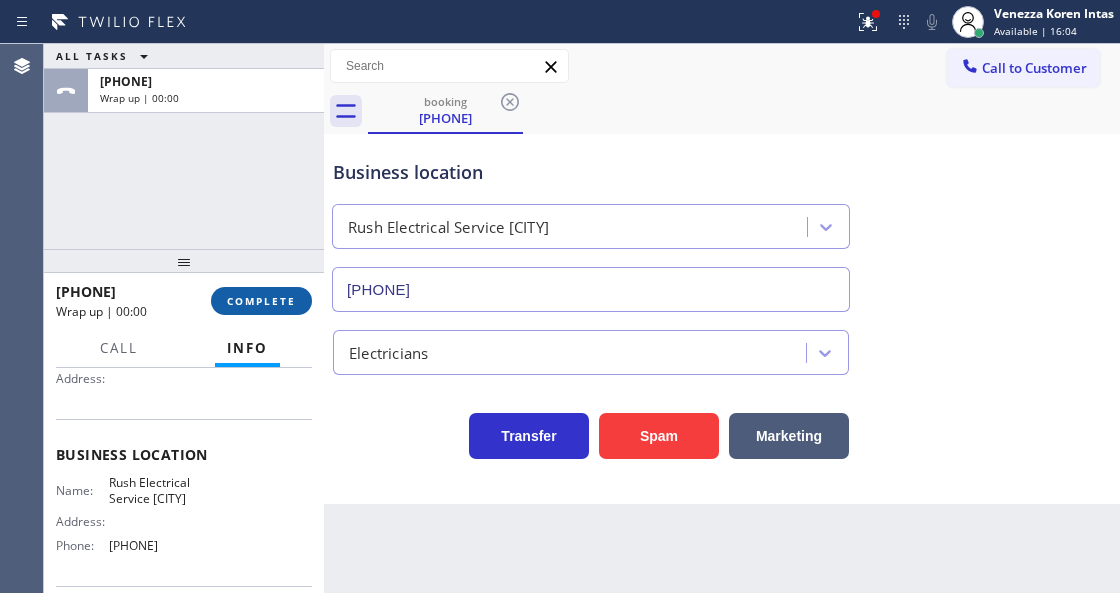 click on "COMPLETE" at bounding box center [261, 301] 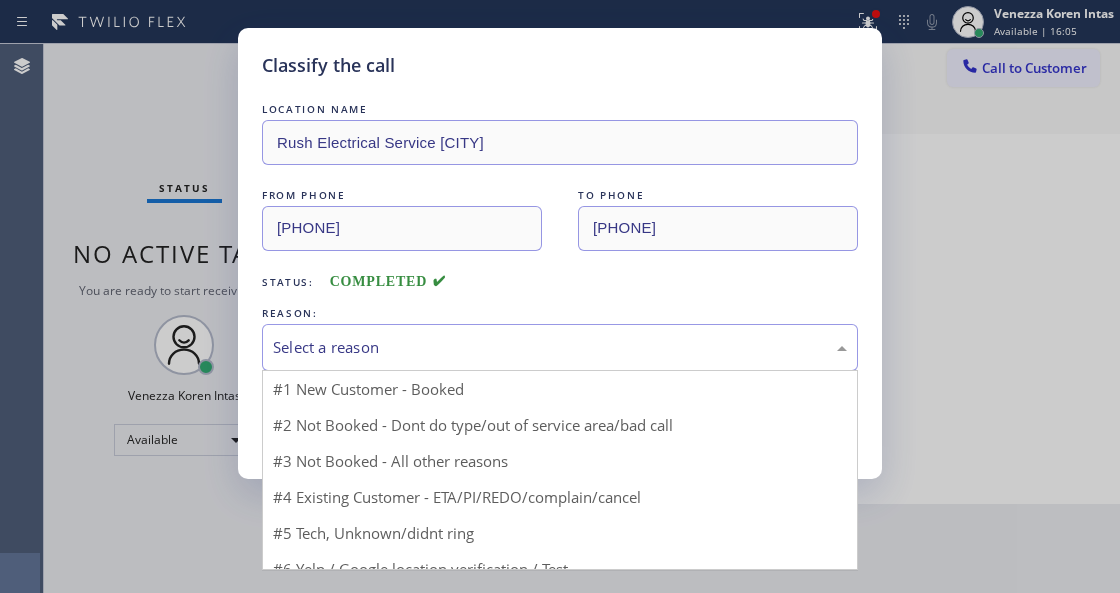 click on "Select a reason" at bounding box center [560, 347] 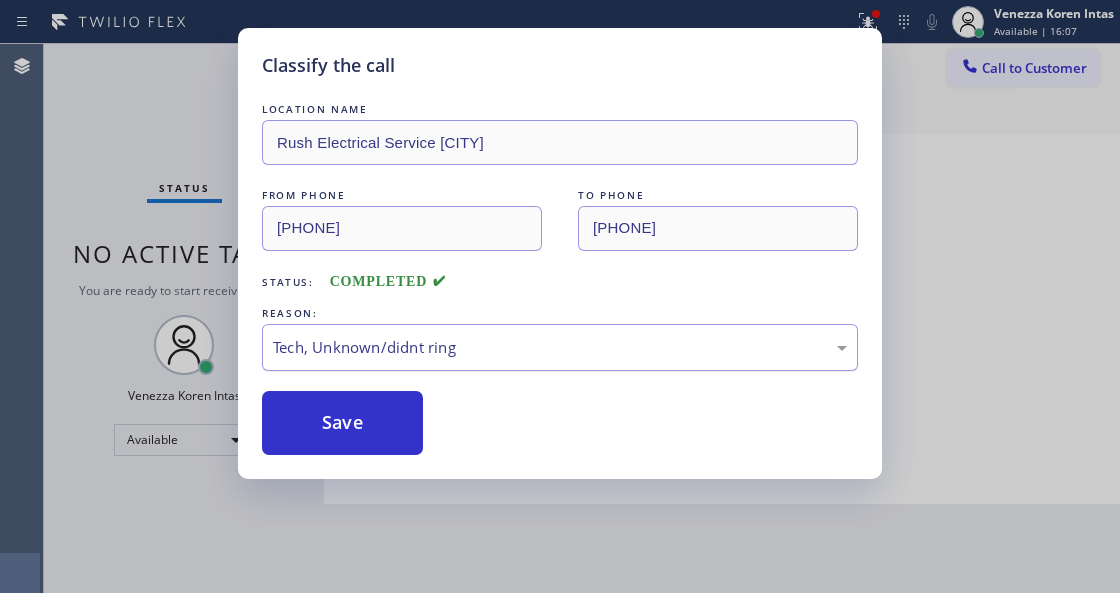 click on "Tech, Unknown/didnt ring" at bounding box center (560, 347) 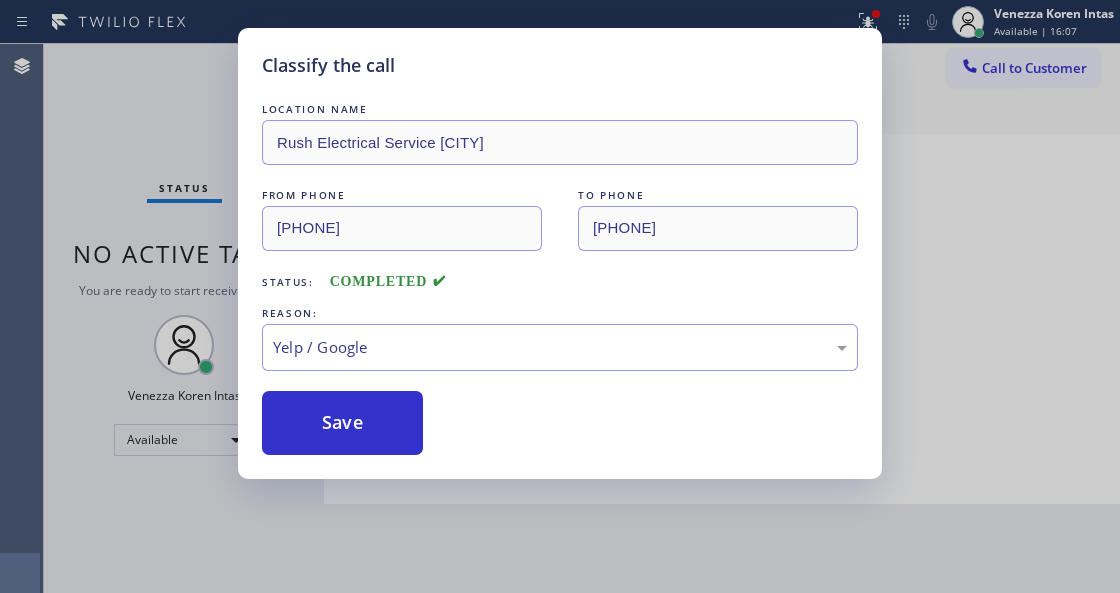 drag, startPoint x: 399, startPoint y: 530, endPoint x: 390, endPoint y: 424, distance: 106.381386 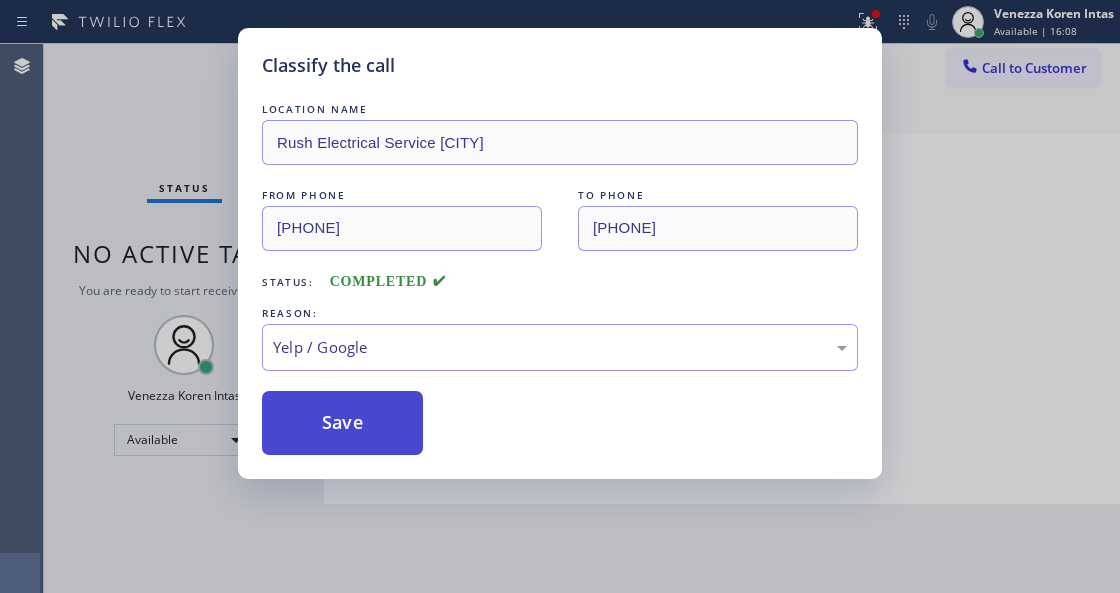 click on "Save" at bounding box center [342, 423] 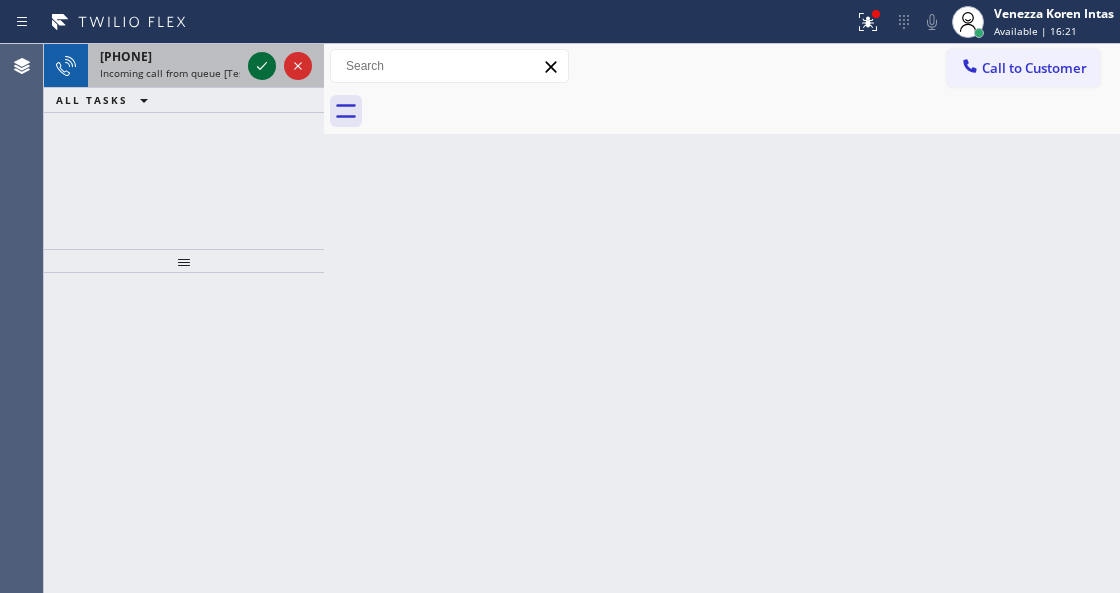 click 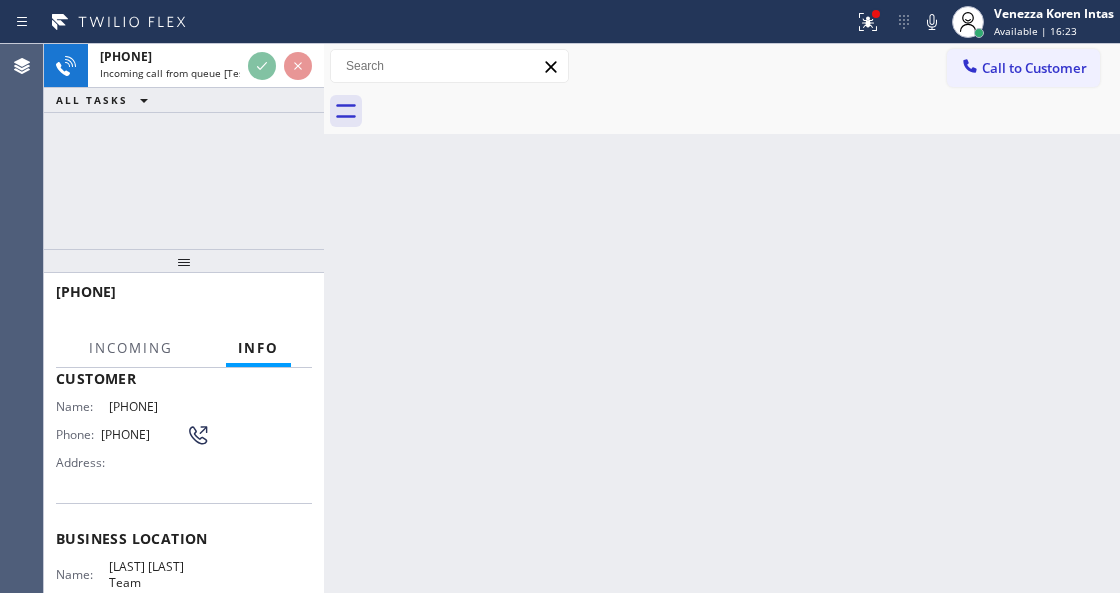 scroll, scrollTop: 200, scrollLeft: 0, axis: vertical 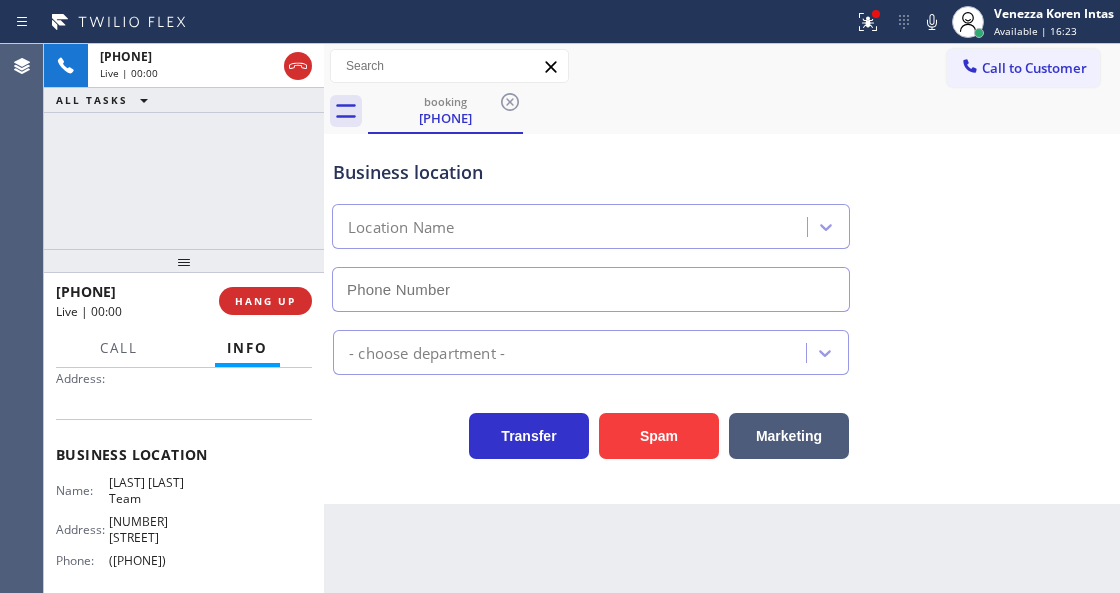 type on "([PHONE])" 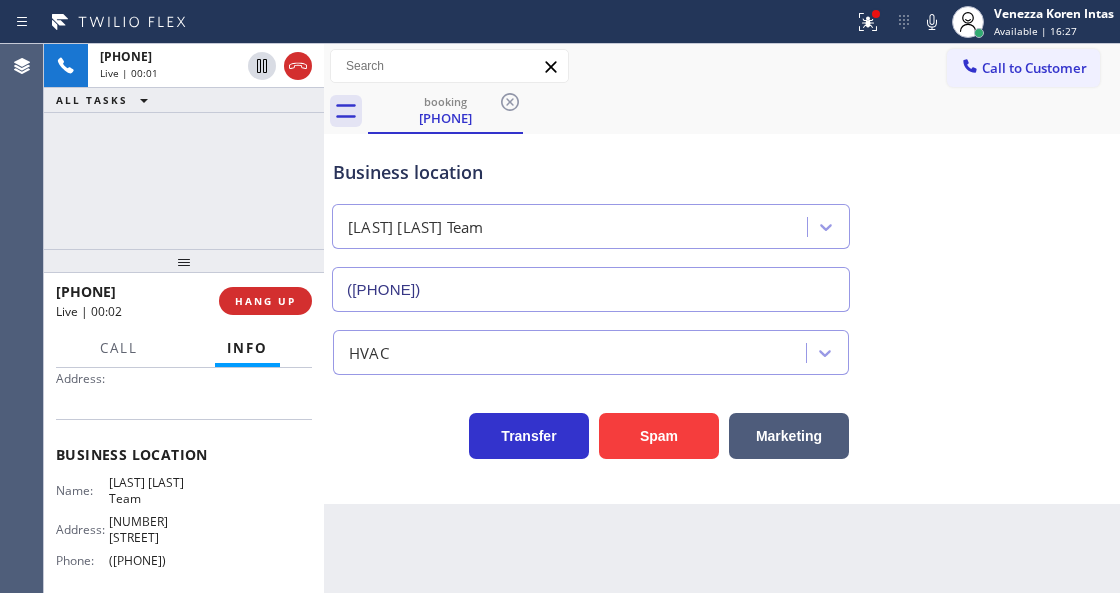 click on "[PHONE] Live | 00:01 ALL TASKS ALL TASKS ACTIVE TASKS TASKS IN WRAP UP" at bounding box center [184, 146] 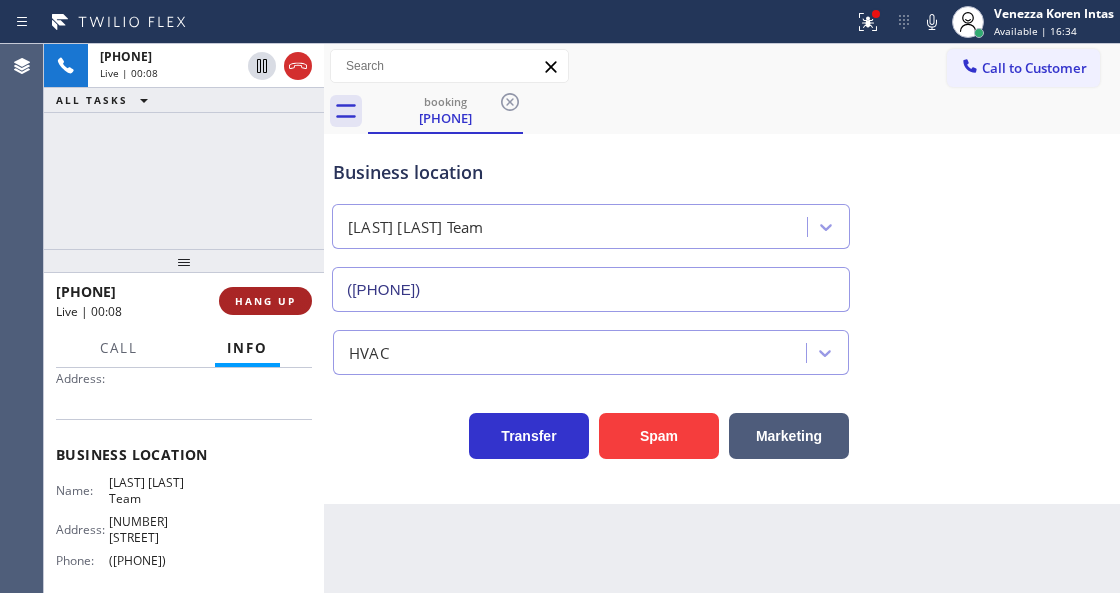 drag, startPoint x: 295, startPoint y: 52, endPoint x: 294, endPoint y: 314, distance: 262.00192 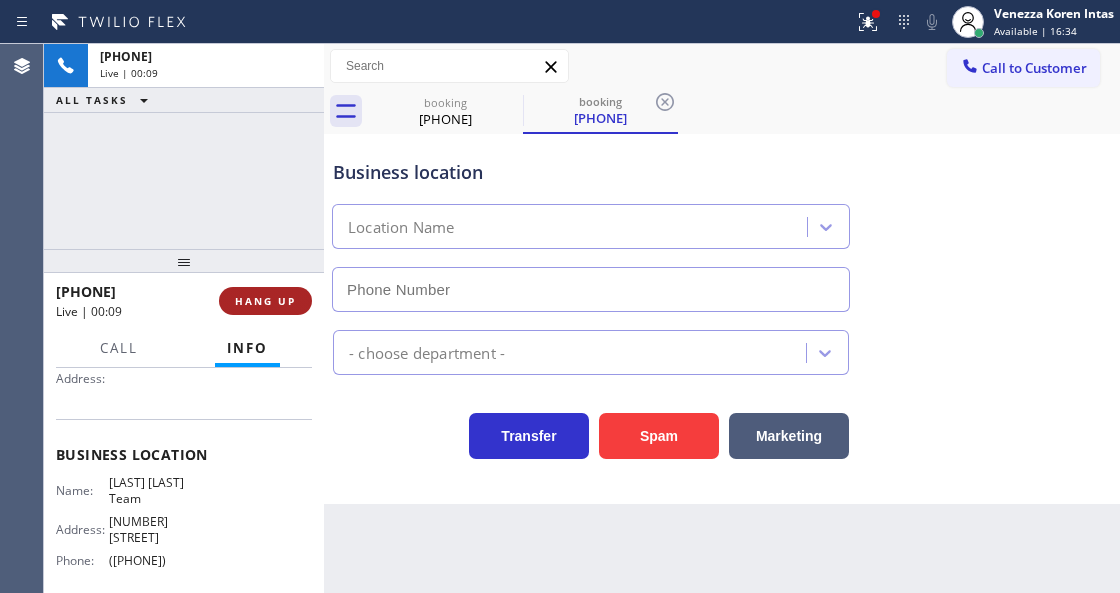 click on "HANG UP" at bounding box center (265, 301) 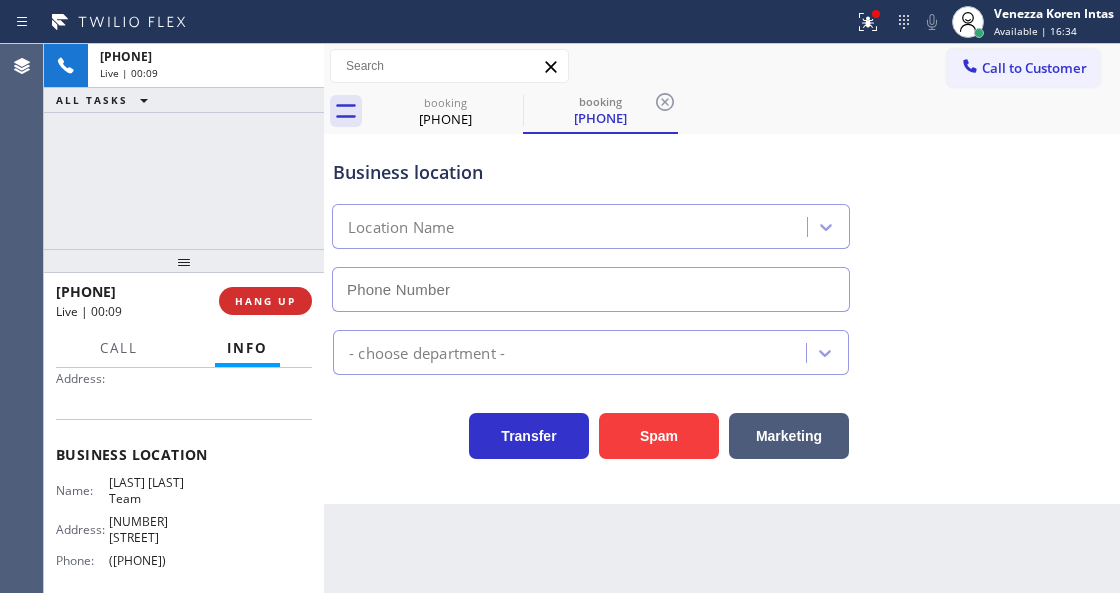 type on "([PHONE])" 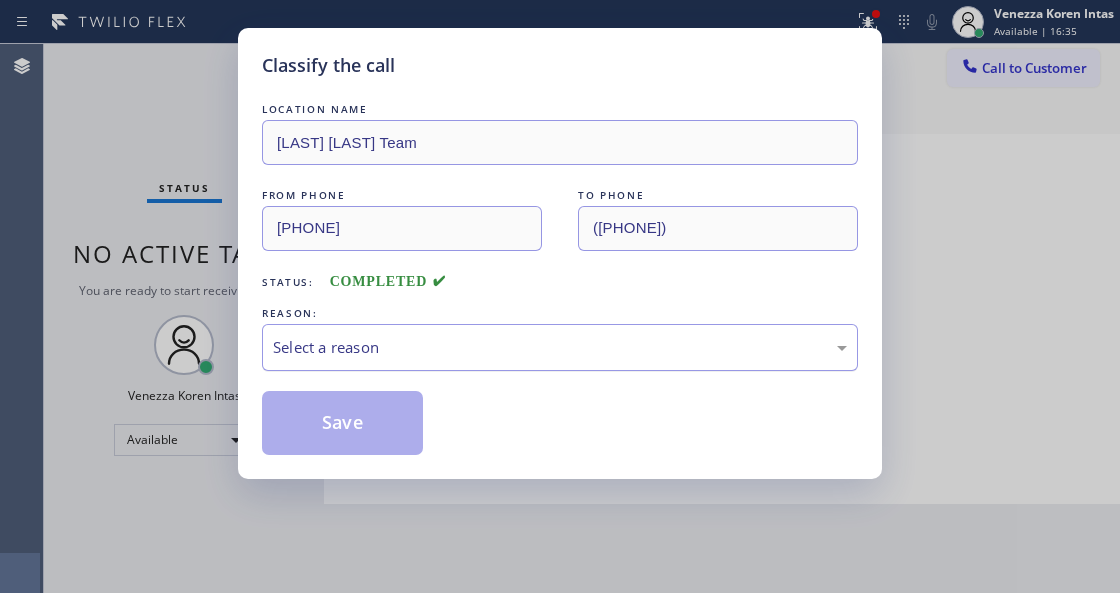 click on "Select a reason" at bounding box center (560, 347) 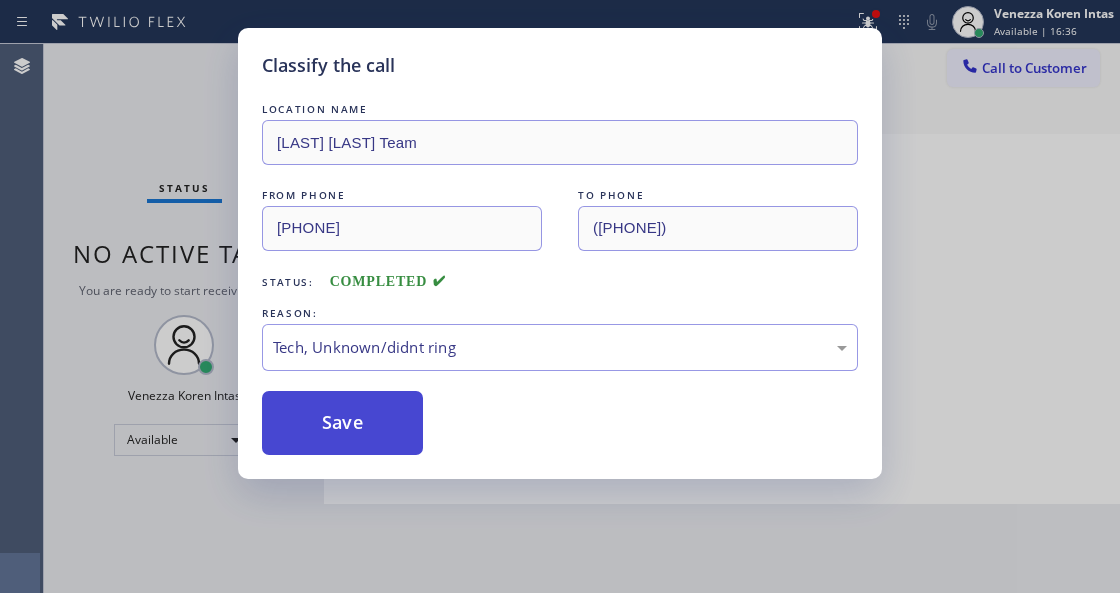 click on "Save" at bounding box center [342, 423] 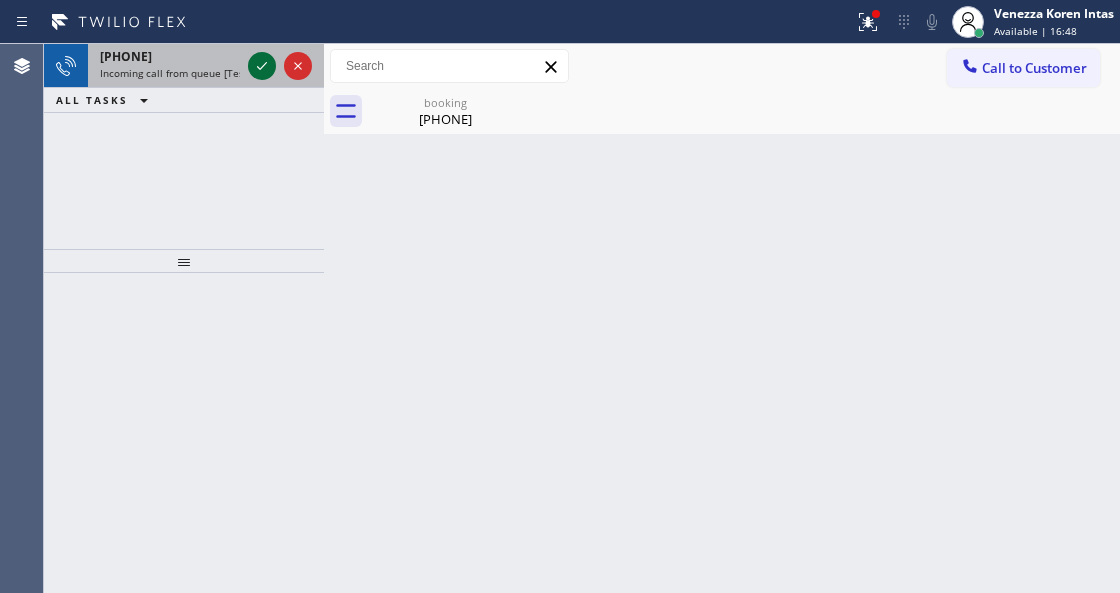 click 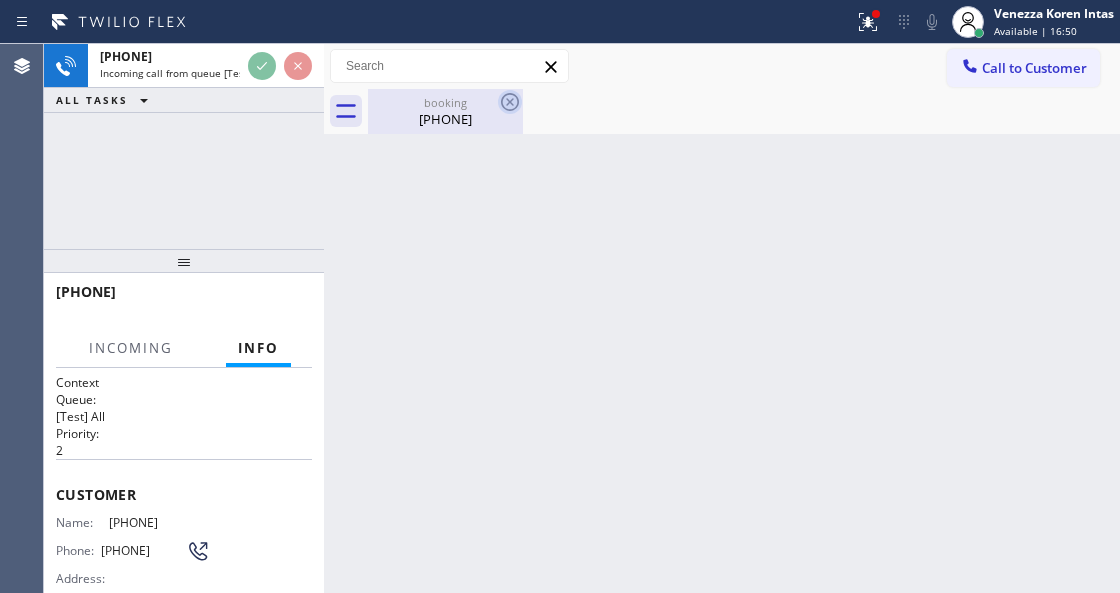 click 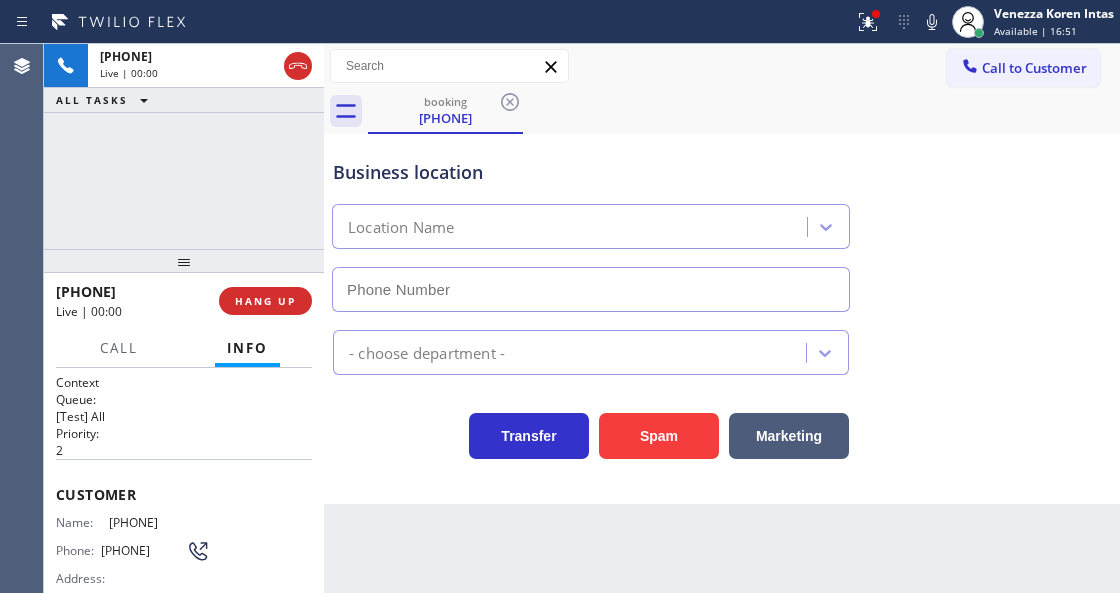 scroll, scrollTop: 200, scrollLeft: 0, axis: vertical 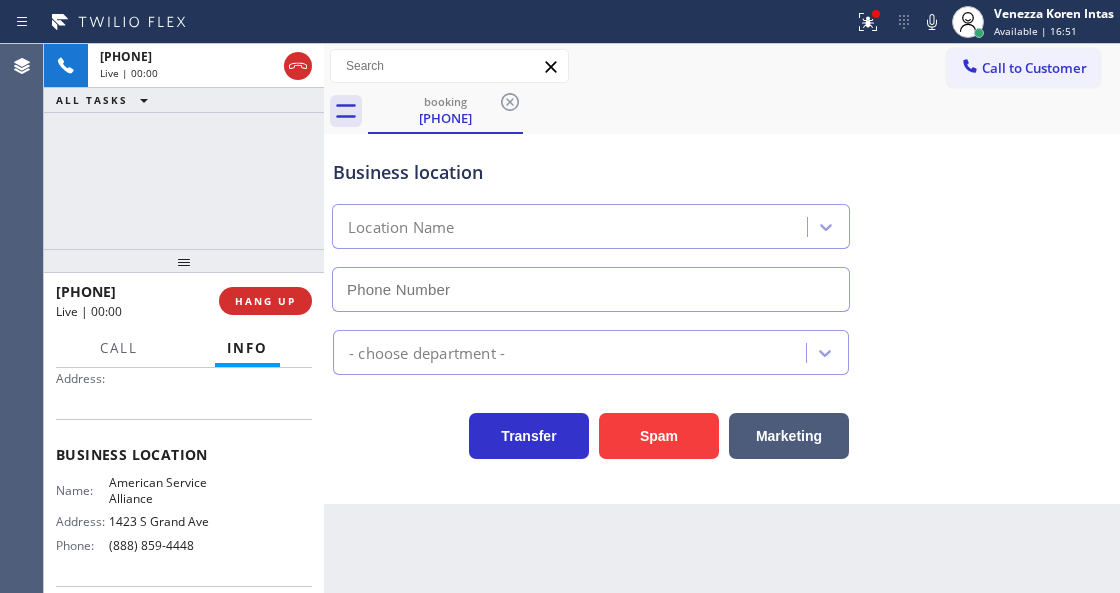 type on "(888) 859-4448" 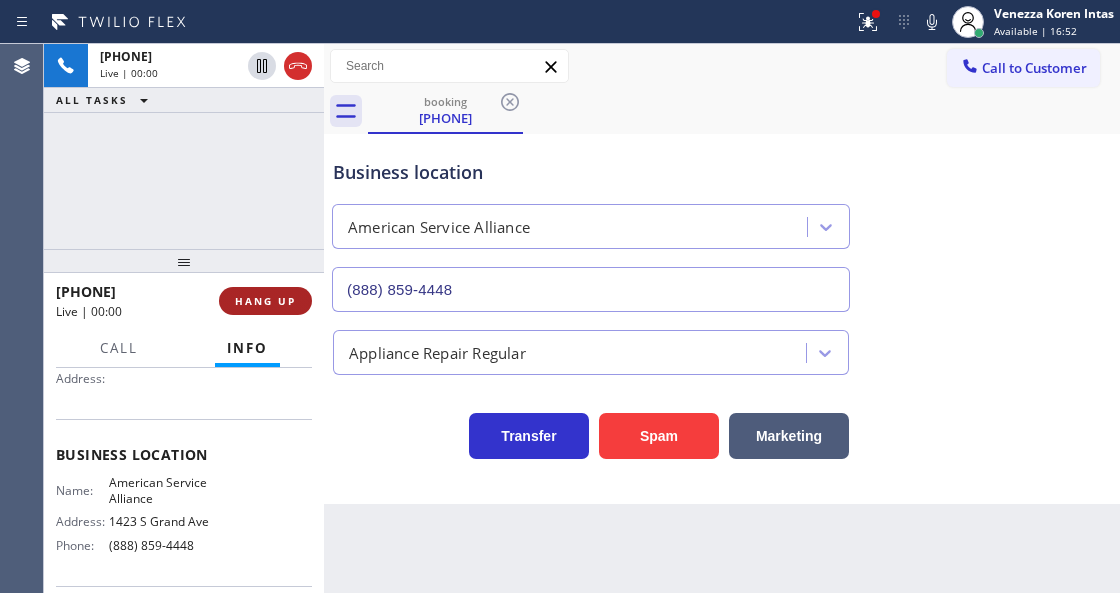 click on "HANG UP" at bounding box center (265, 301) 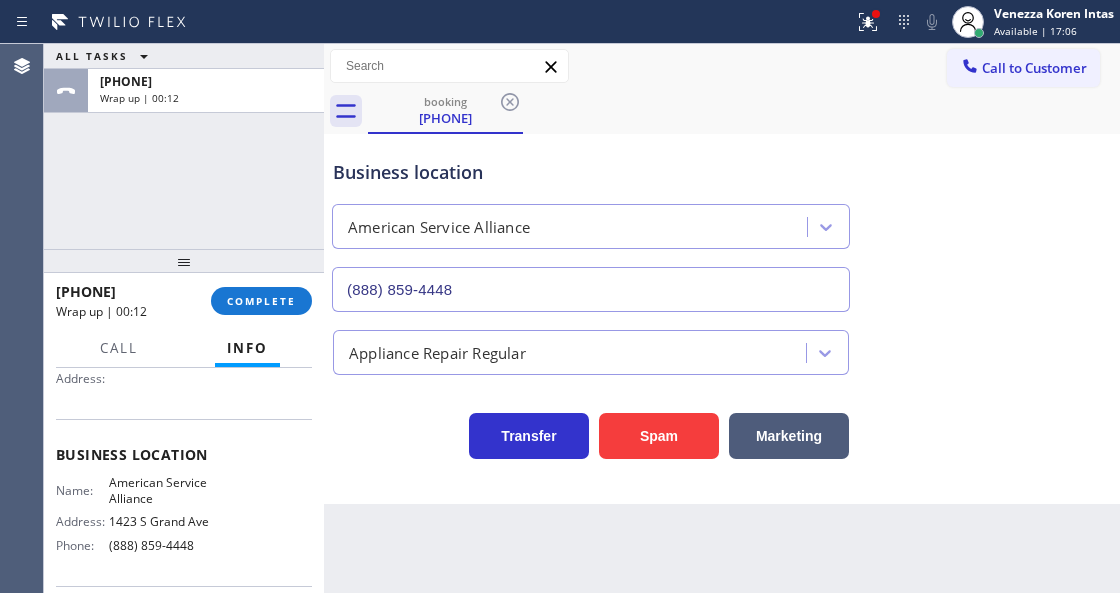 drag, startPoint x: 232, startPoint y: 246, endPoint x: 250, endPoint y: 277, distance: 35.846897 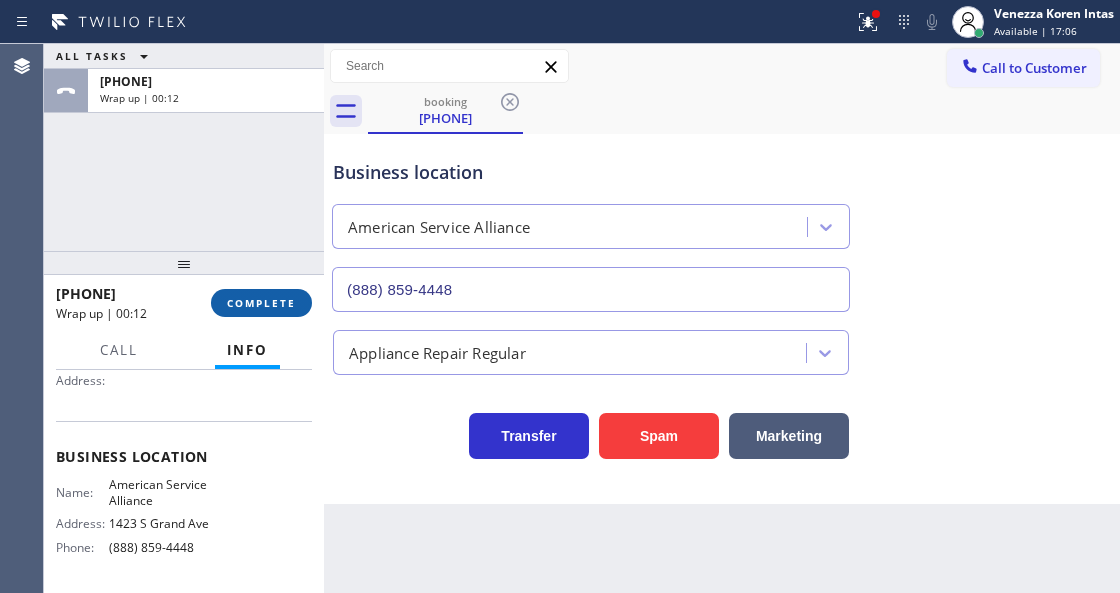 click on "COMPLETE" at bounding box center [261, 303] 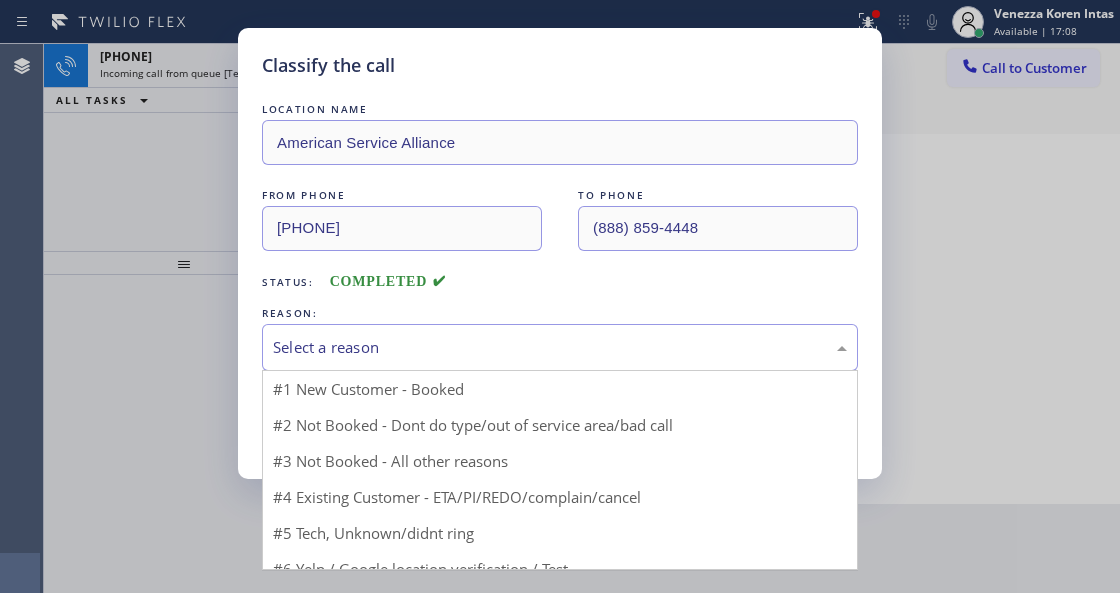 click on "Select a reason" at bounding box center [560, 347] 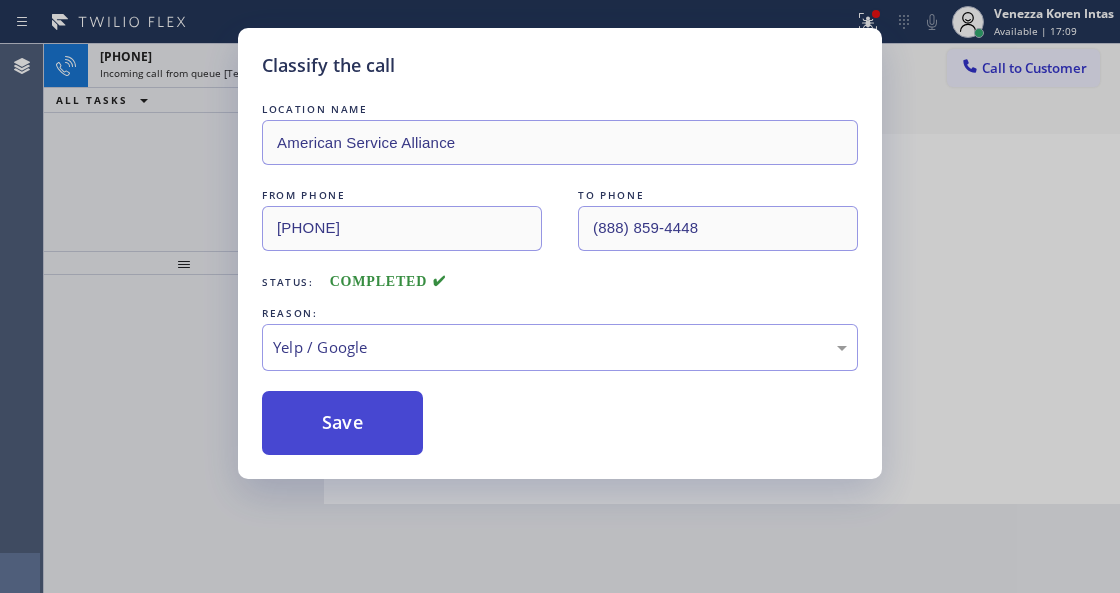 click on "Save" at bounding box center [342, 423] 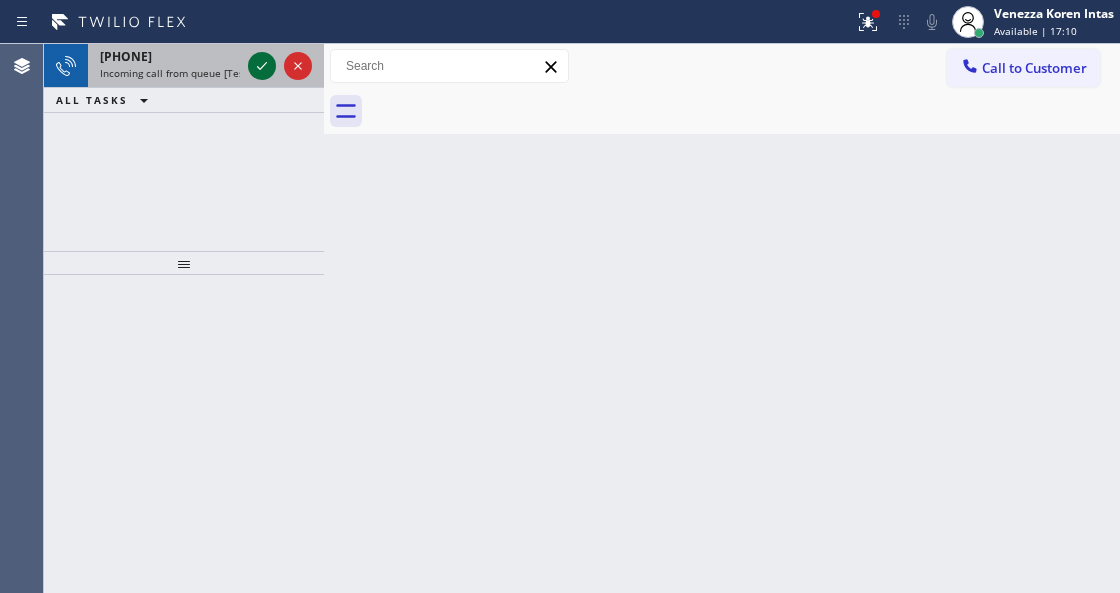 click 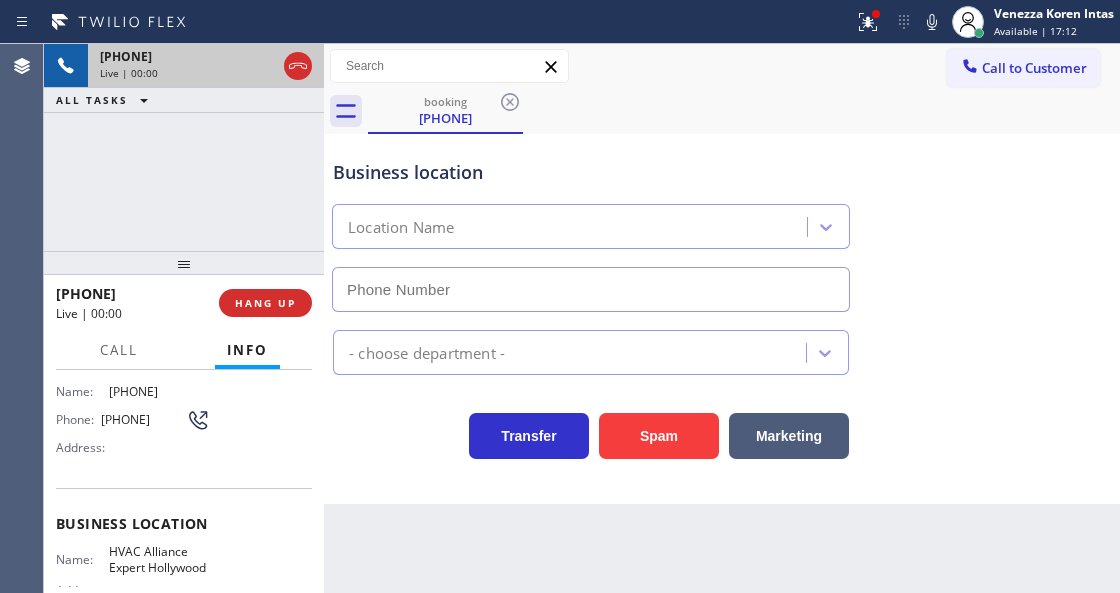 type on "[PHONE]" 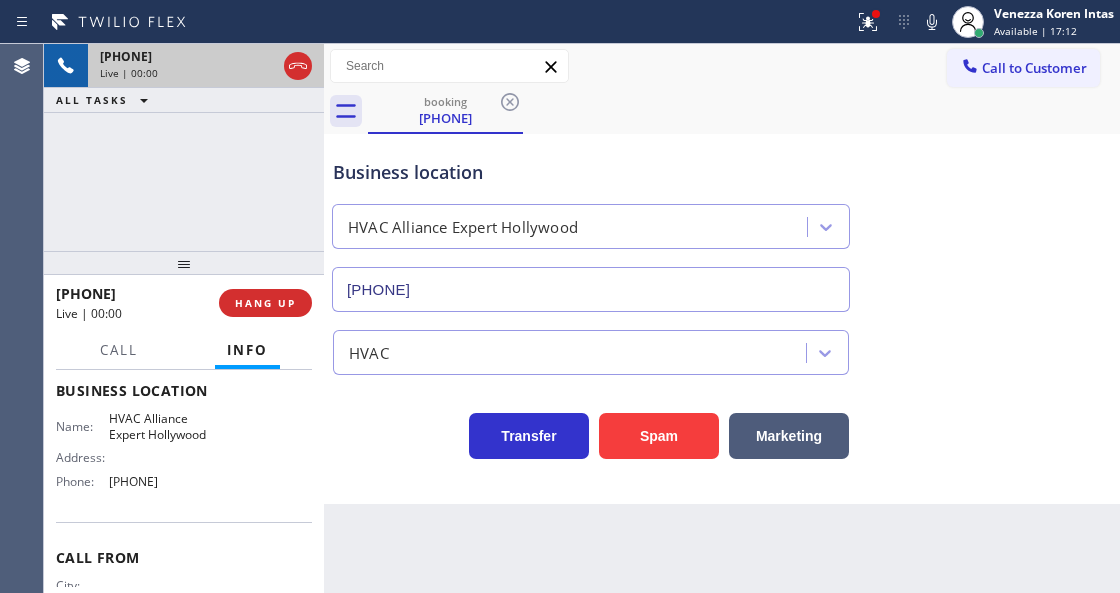 scroll, scrollTop: 266, scrollLeft: 0, axis: vertical 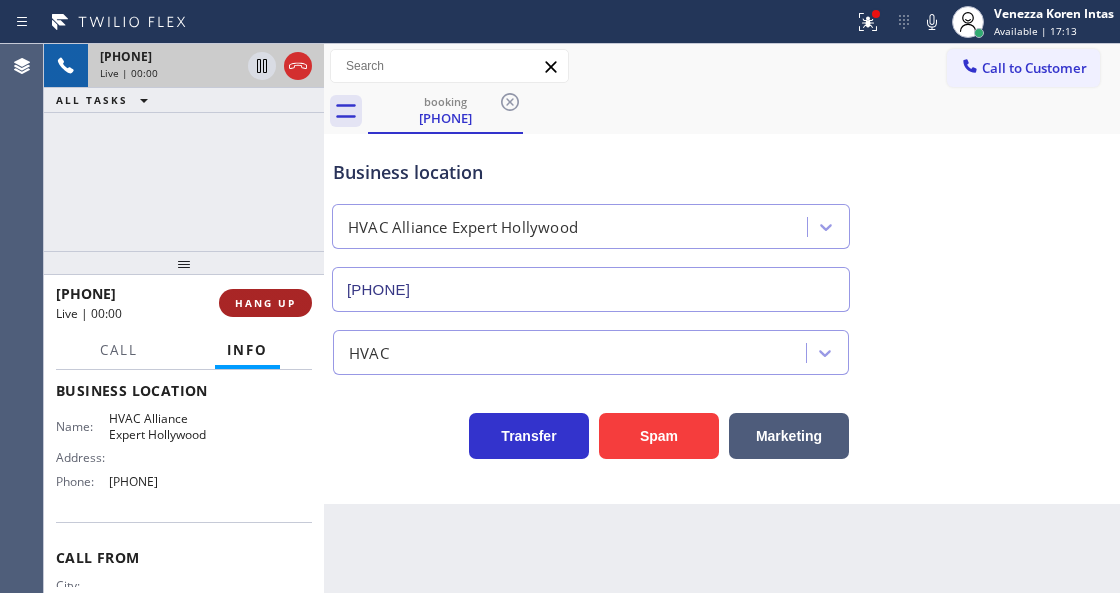 click on "HANG UP" at bounding box center [265, 303] 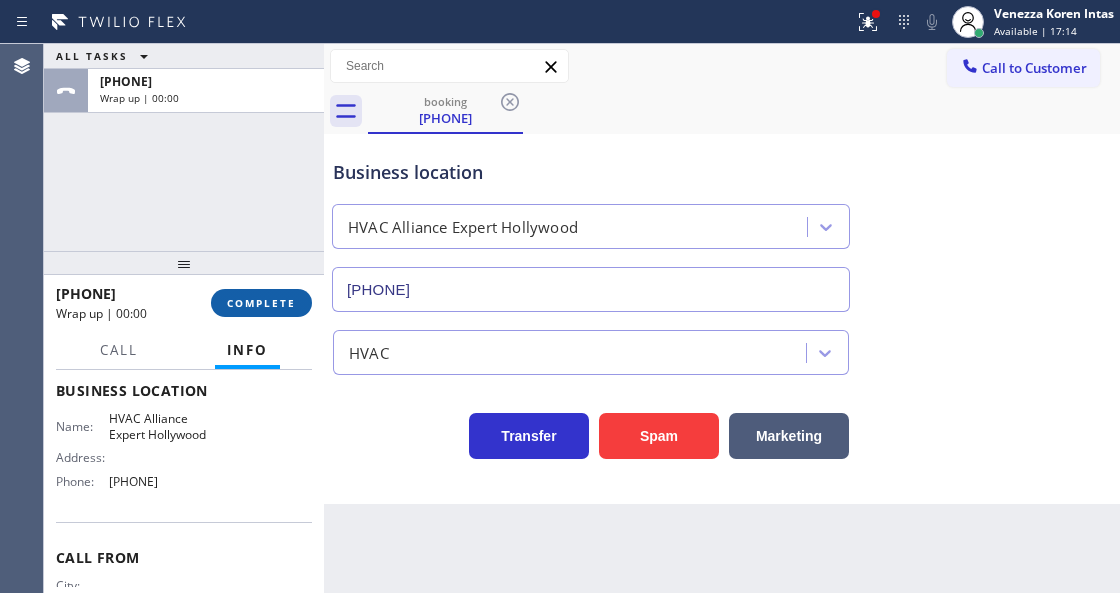click on "COMPLETE" at bounding box center (261, 303) 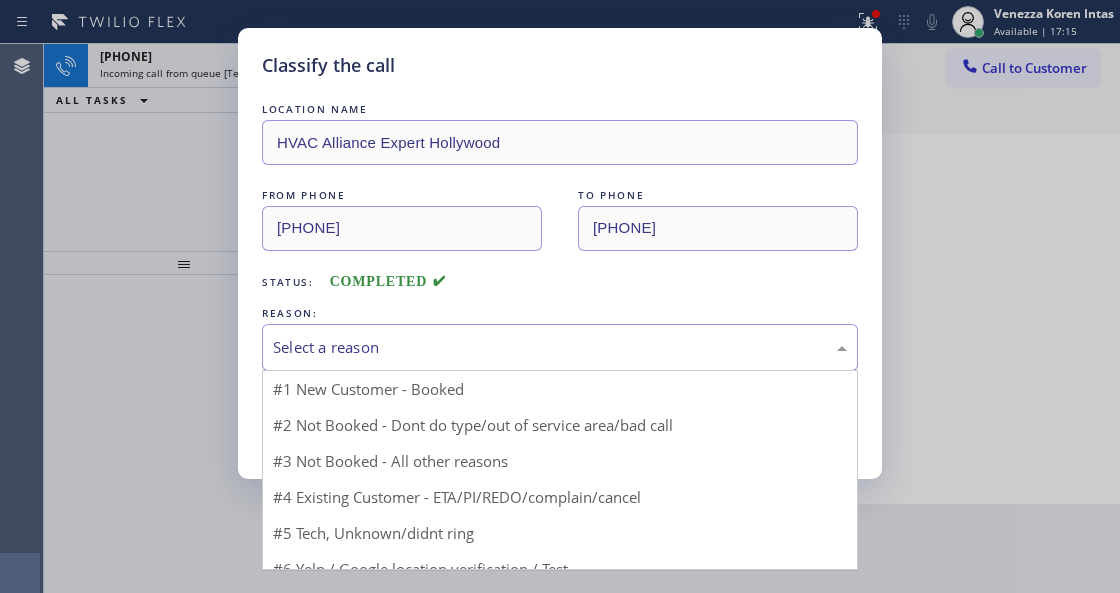click on "Select a reason" at bounding box center [560, 347] 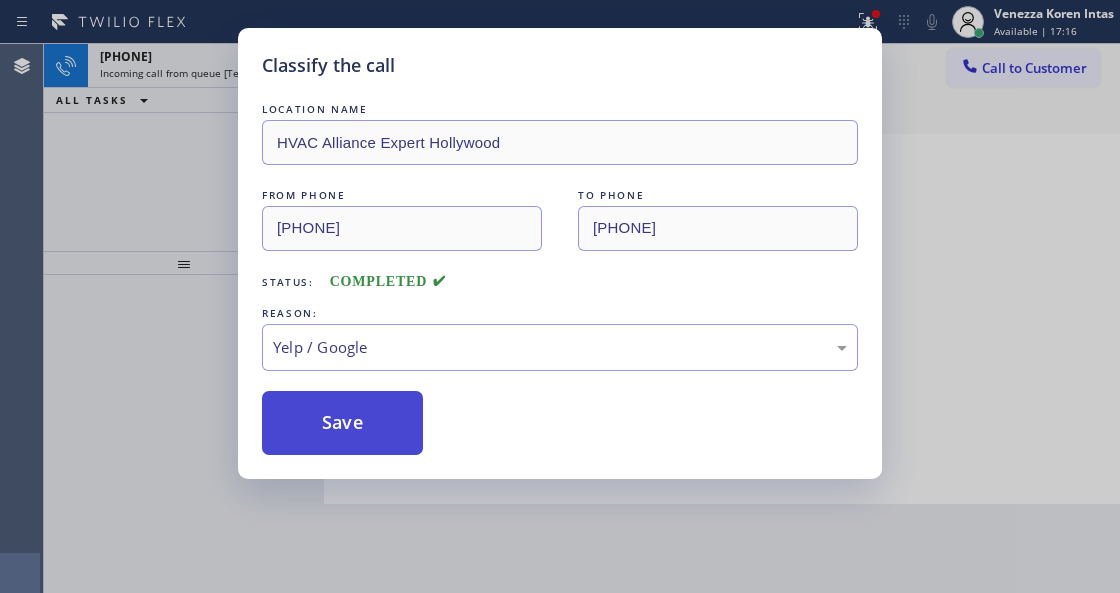 click on "Save" at bounding box center (342, 423) 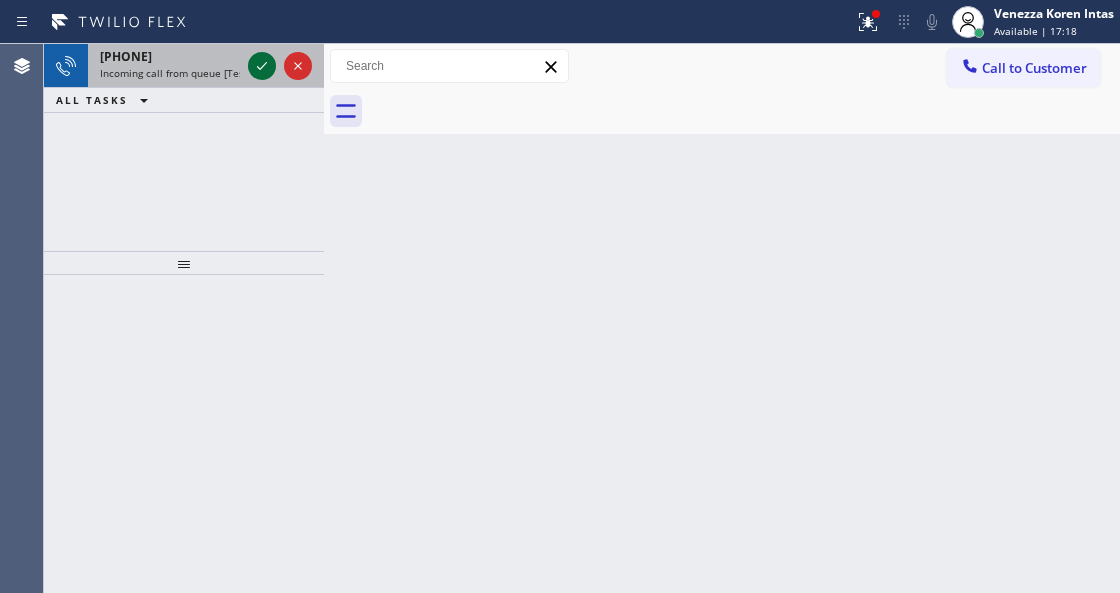 click 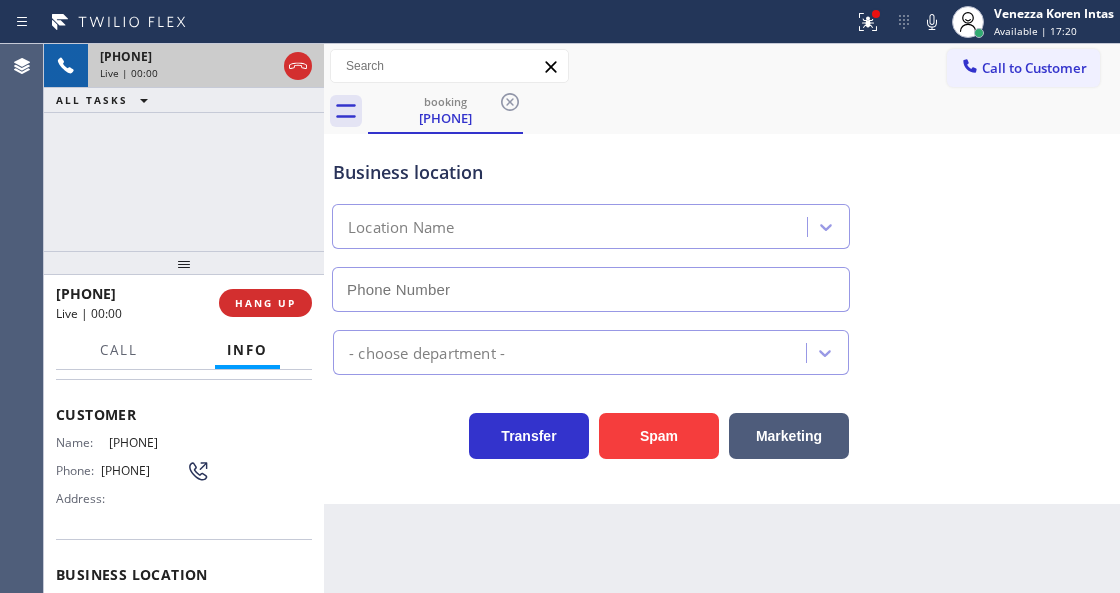 scroll, scrollTop: 200, scrollLeft: 0, axis: vertical 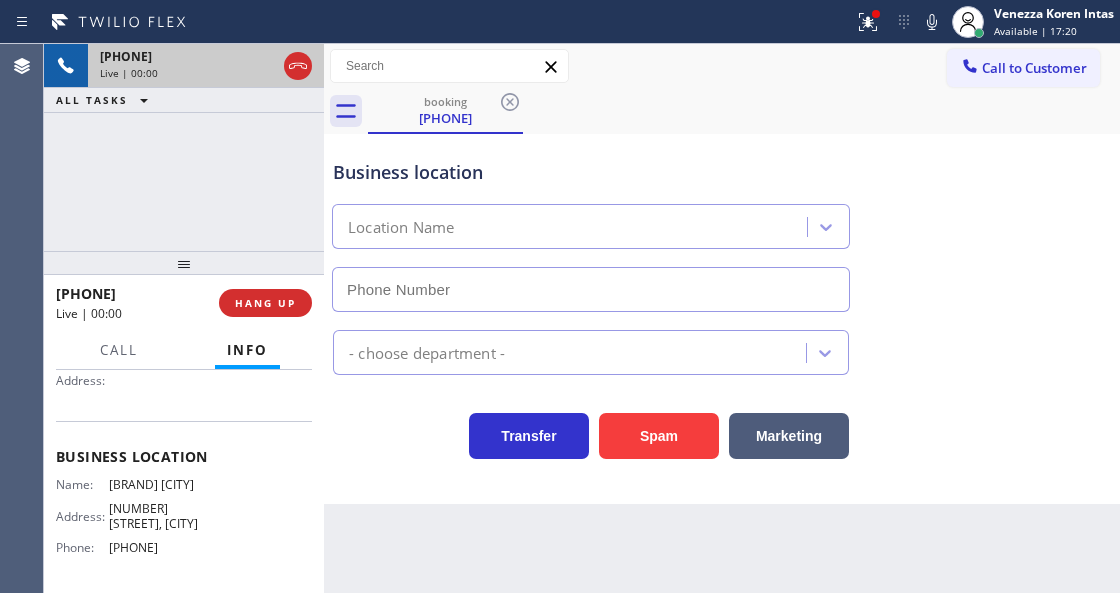 type on "[PHONE]" 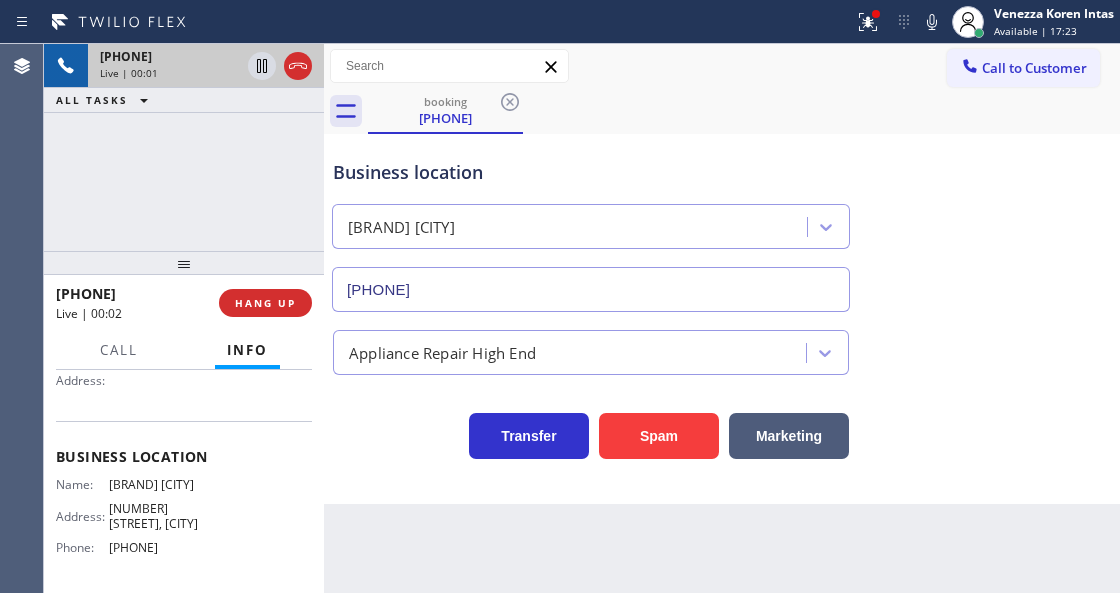 click on "[PHONE] Live | 00:01 ALL TASKS ALL TASKS ACTIVE TASKS TASKS IN WRAP UP" at bounding box center [184, 147] 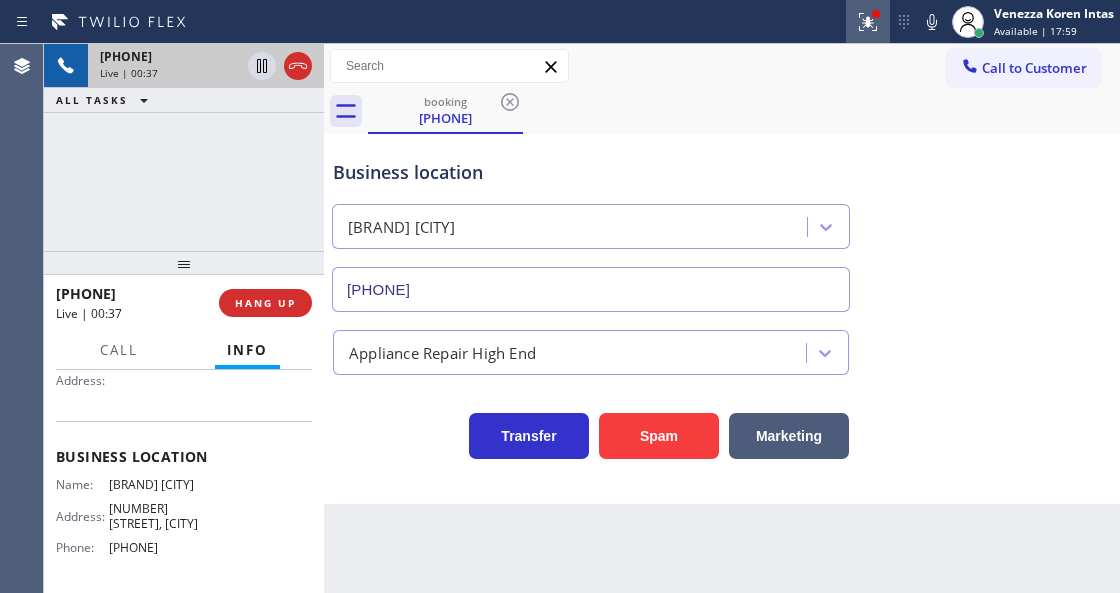 click 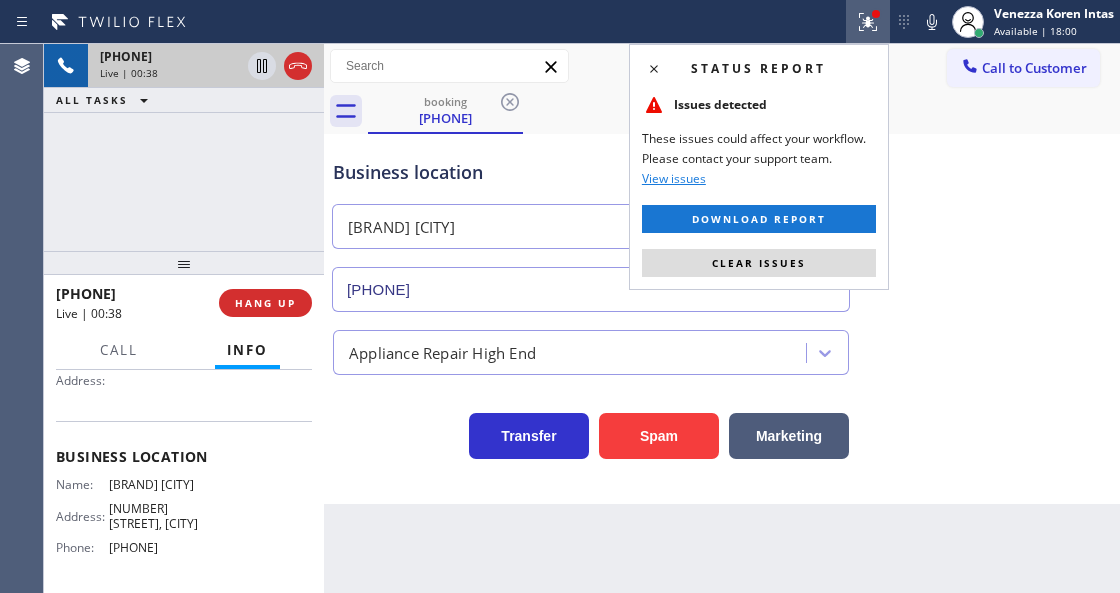 click on "Status report Issues detected These issues could affect your workflow. Please contact your support team. View issues Download report Clear issues" at bounding box center [759, 167] 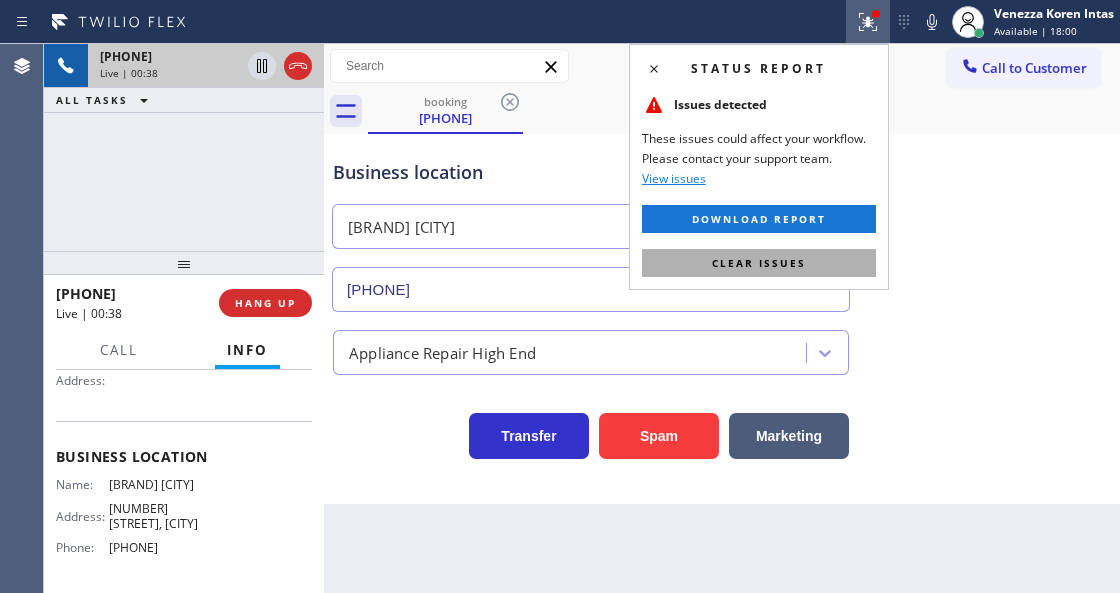 click on "Clear issues" at bounding box center [759, 263] 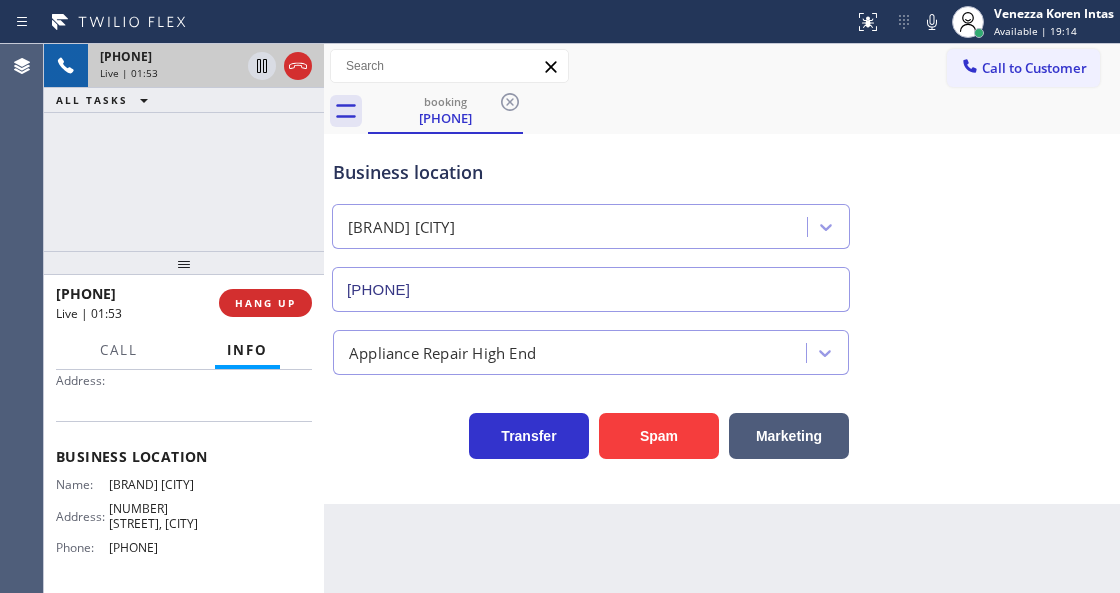 drag, startPoint x: 106, startPoint y: 482, endPoint x: 195, endPoint y: 522, distance: 97.575615 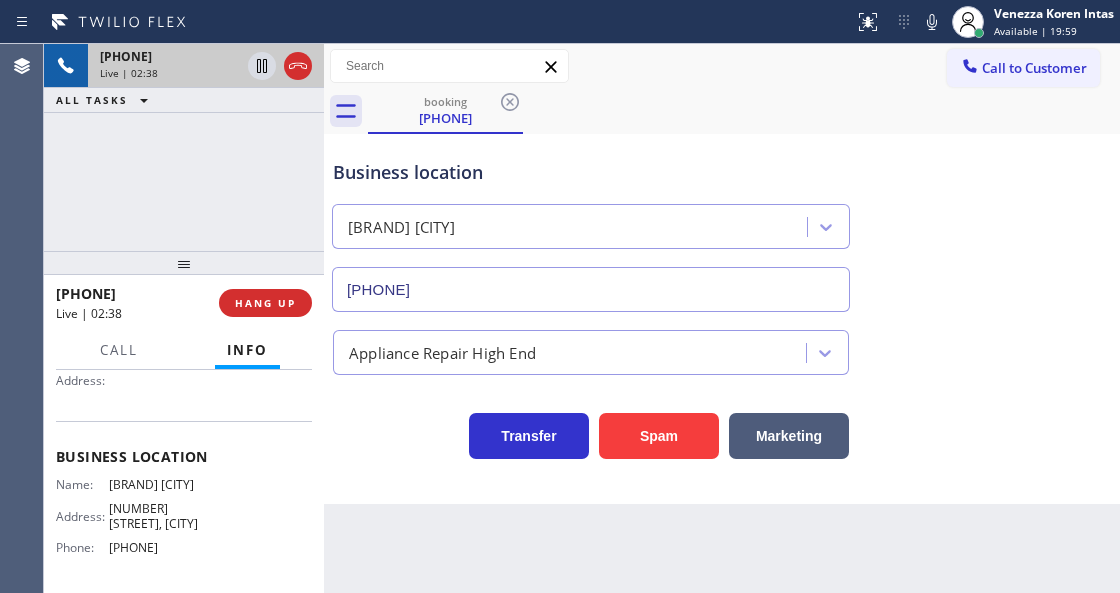 drag, startPoint x: 935, startPoint y: 29, endPoint x: 929, endPoint y: 46, distance: 18.027756 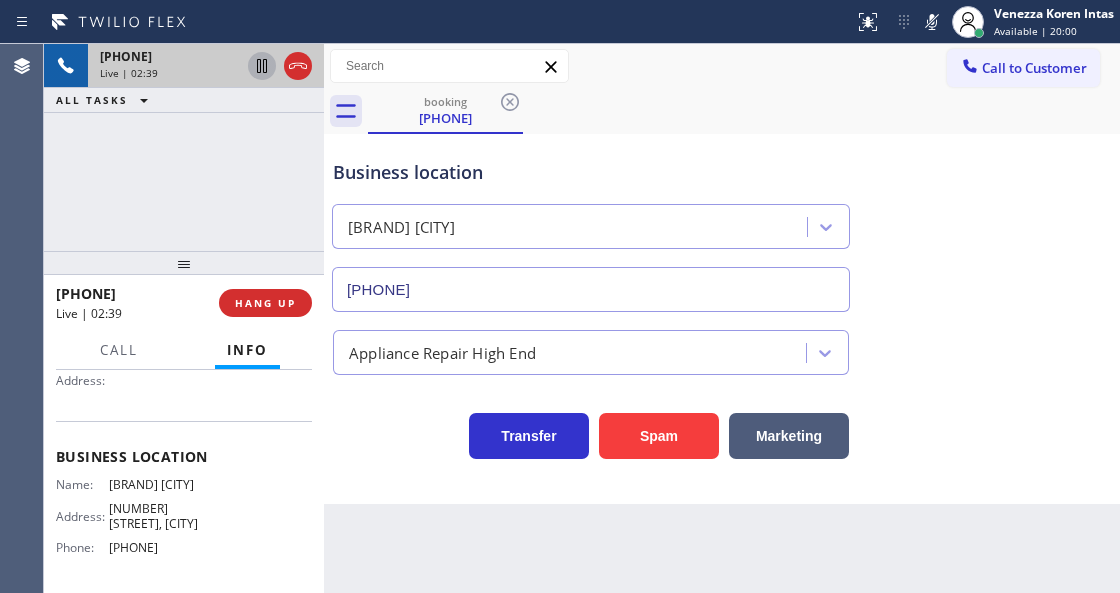click 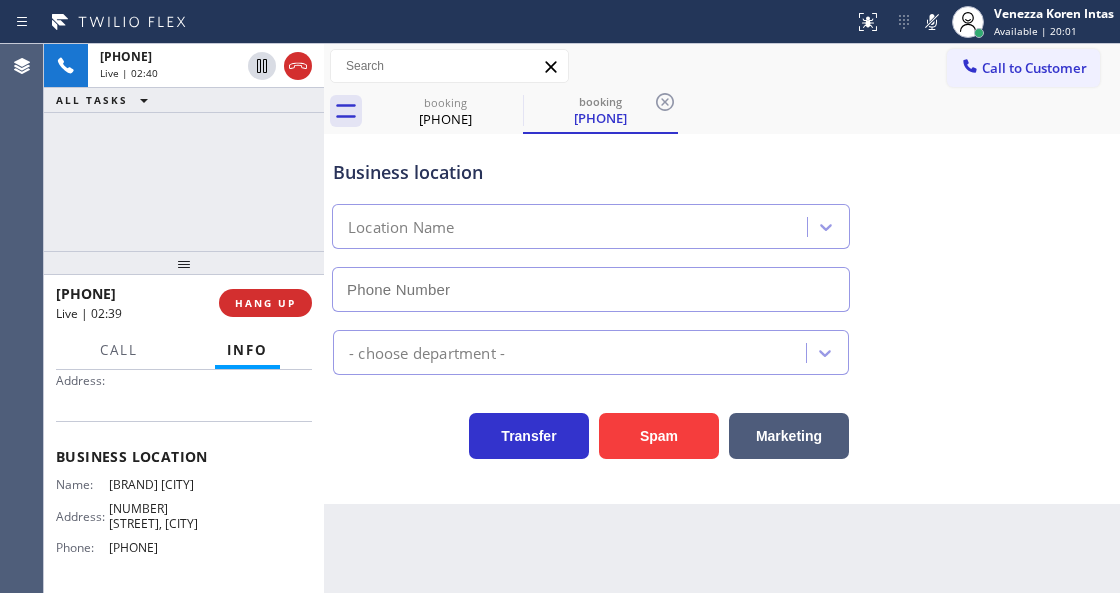 type on "[PHONE]" 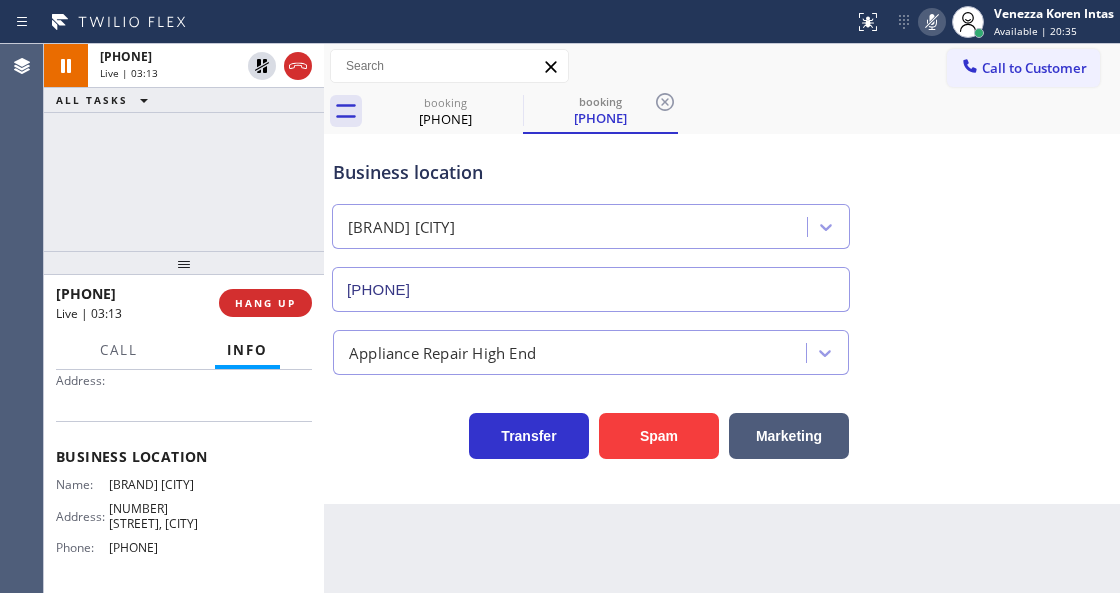 click 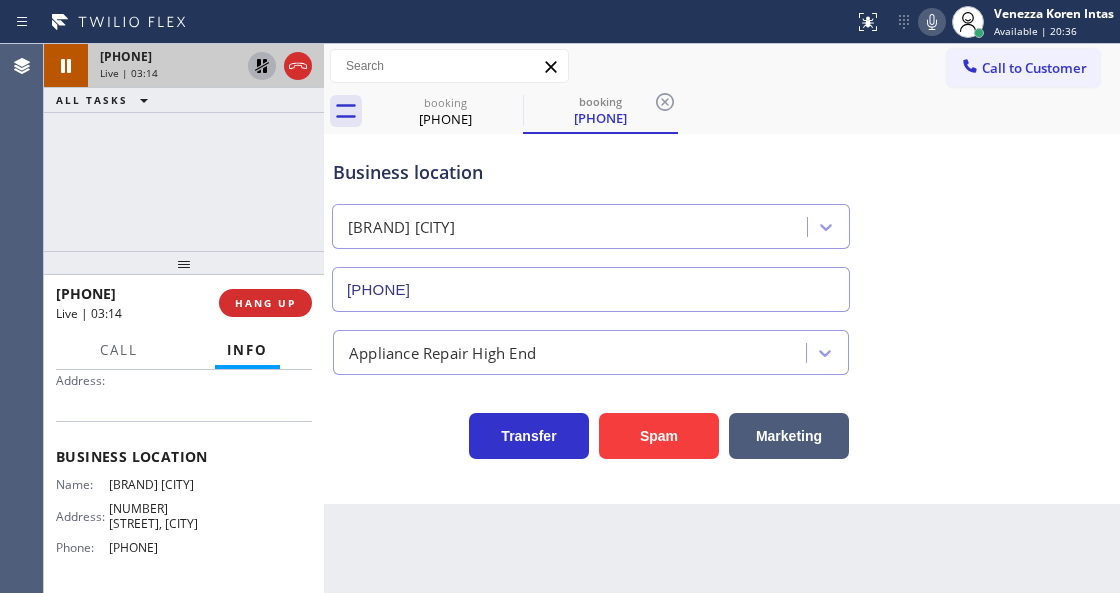 click 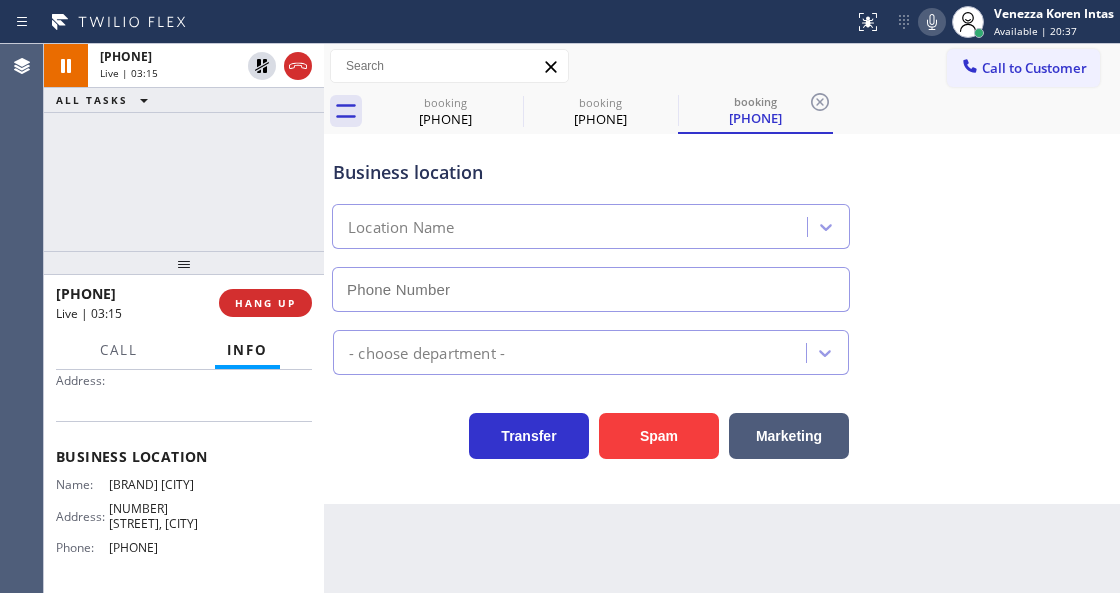 type on "[PHONE]" 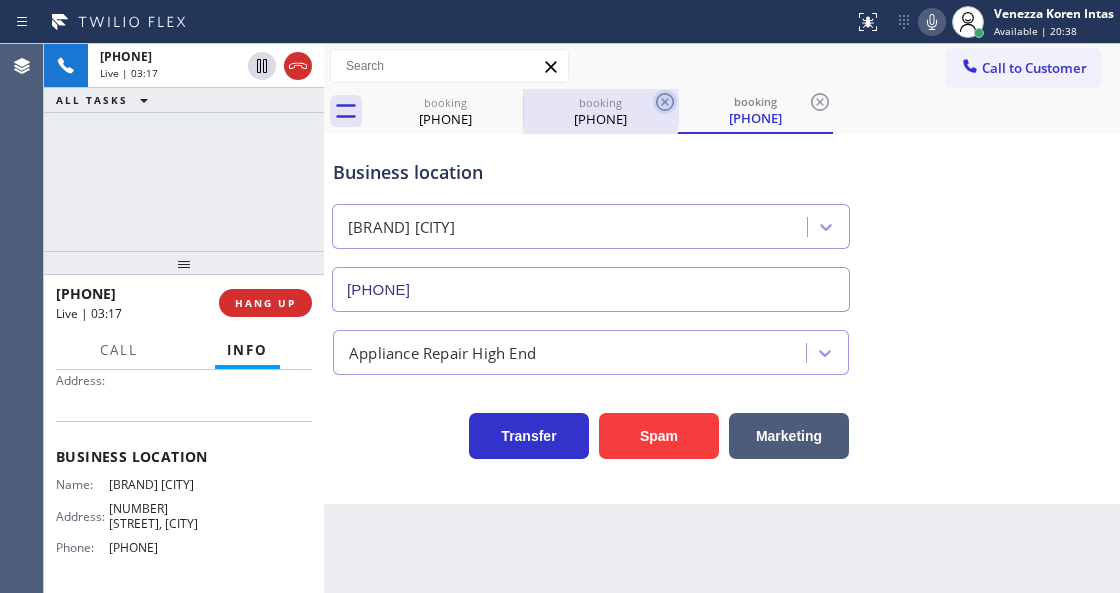 click 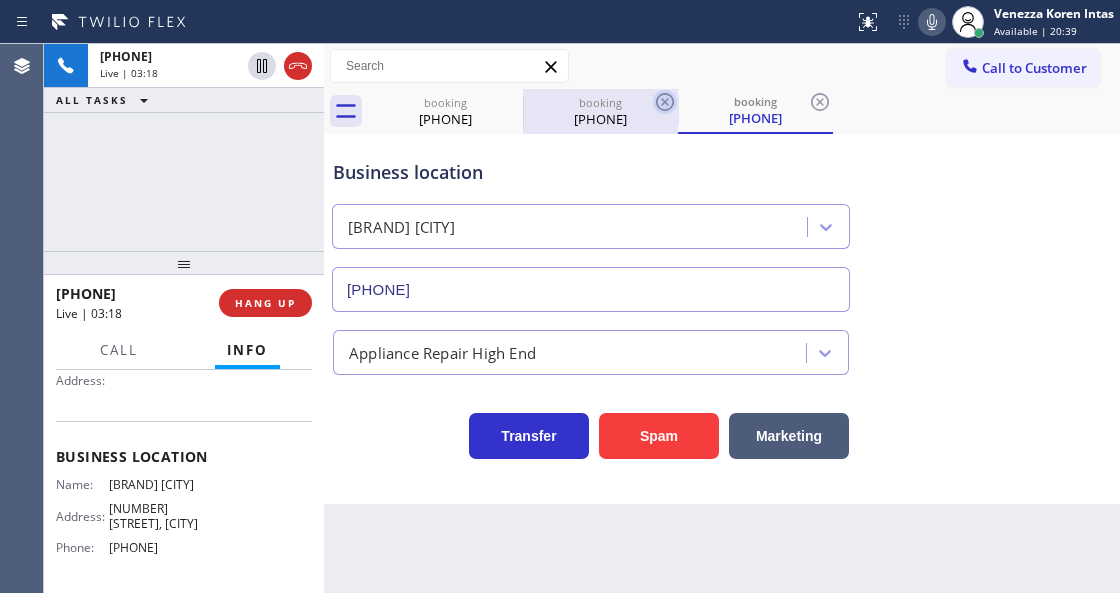 click 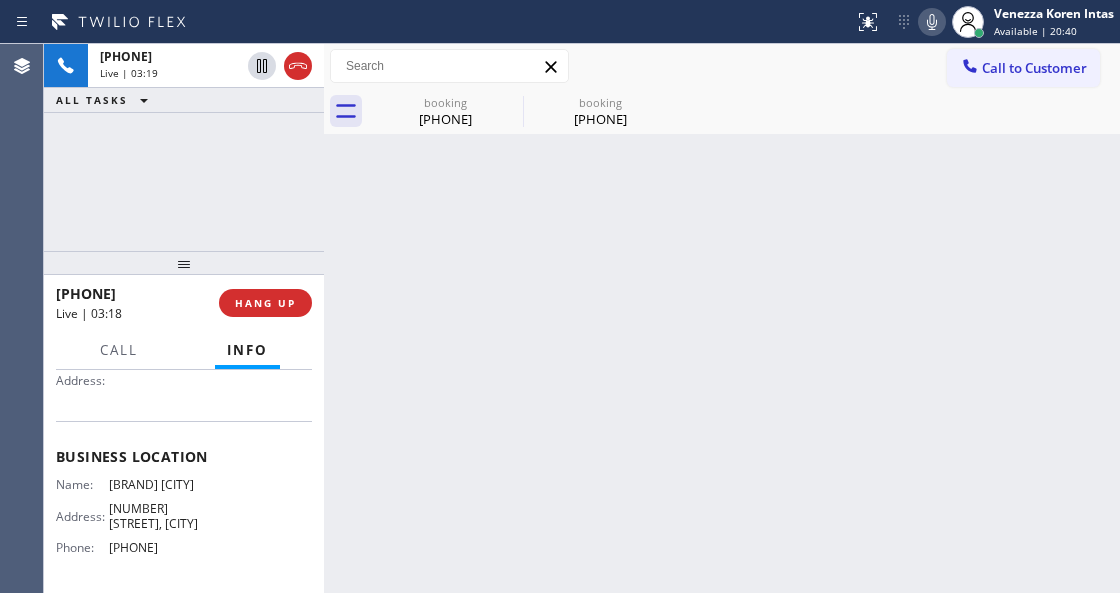 click 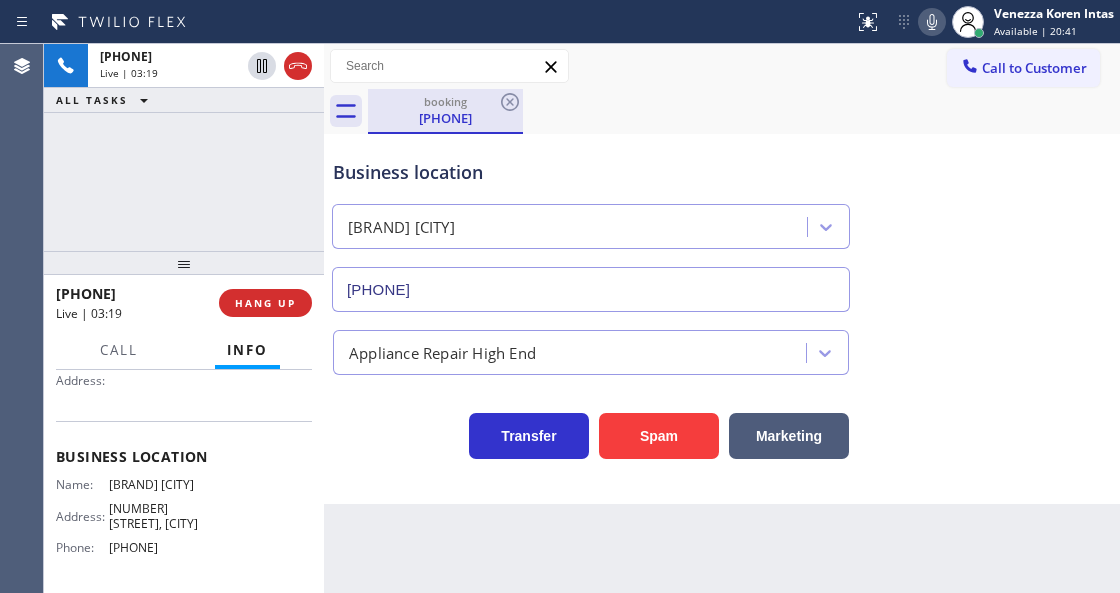 click on "[PHONE]" at bounding box center [445, 118] 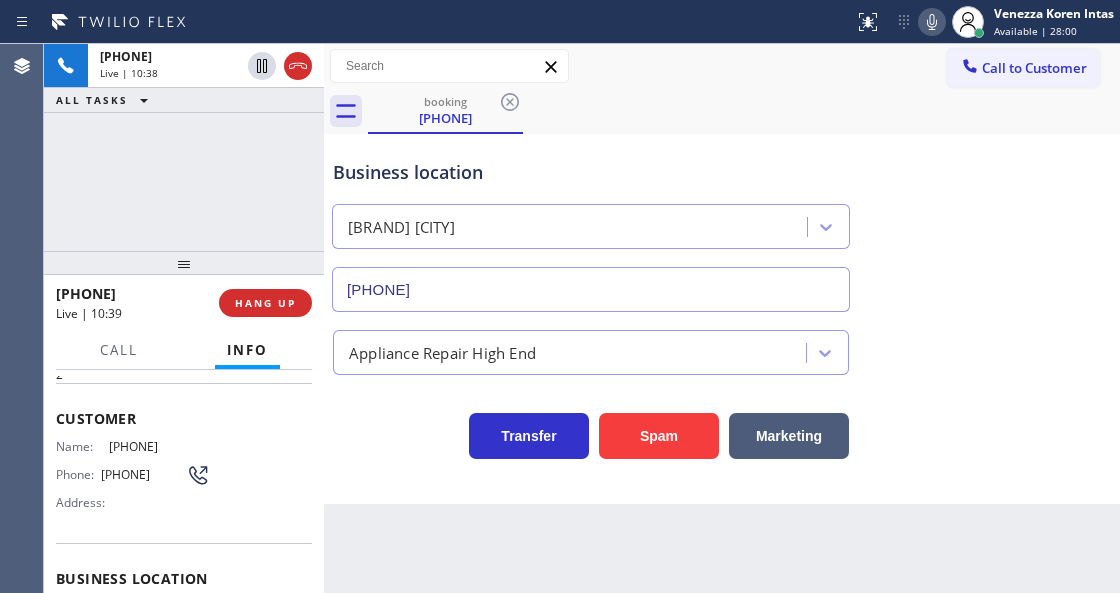 scroll, scrollTop: 66, scrollLeft: 0, axis: vertical 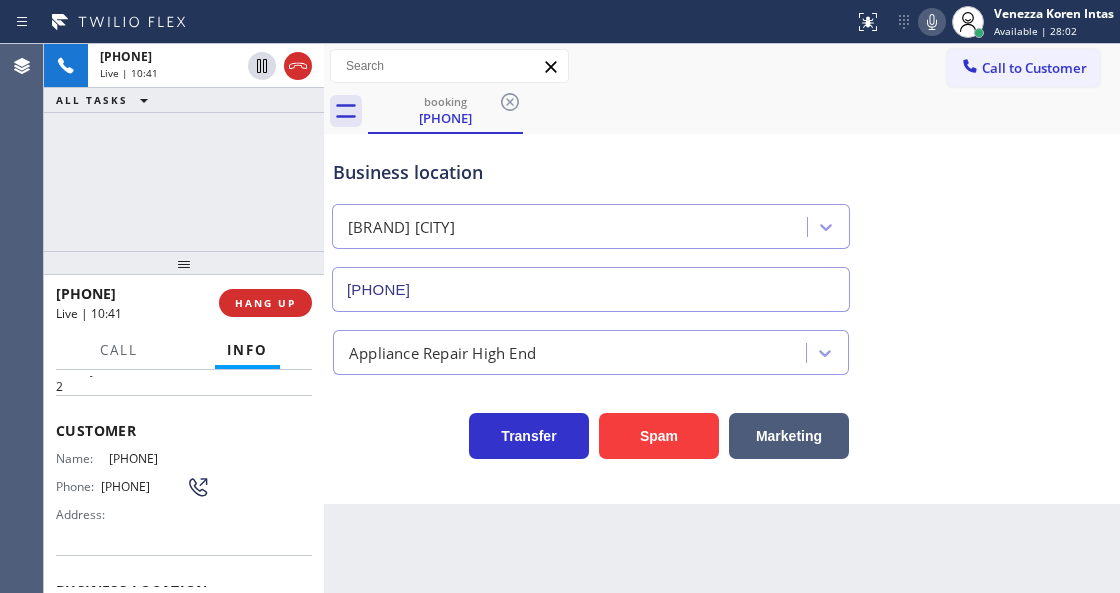 drag, startPoint x: 203, startPoint y: 454, endPoint x: 110, endPoint y: 448, distance: 93.193344 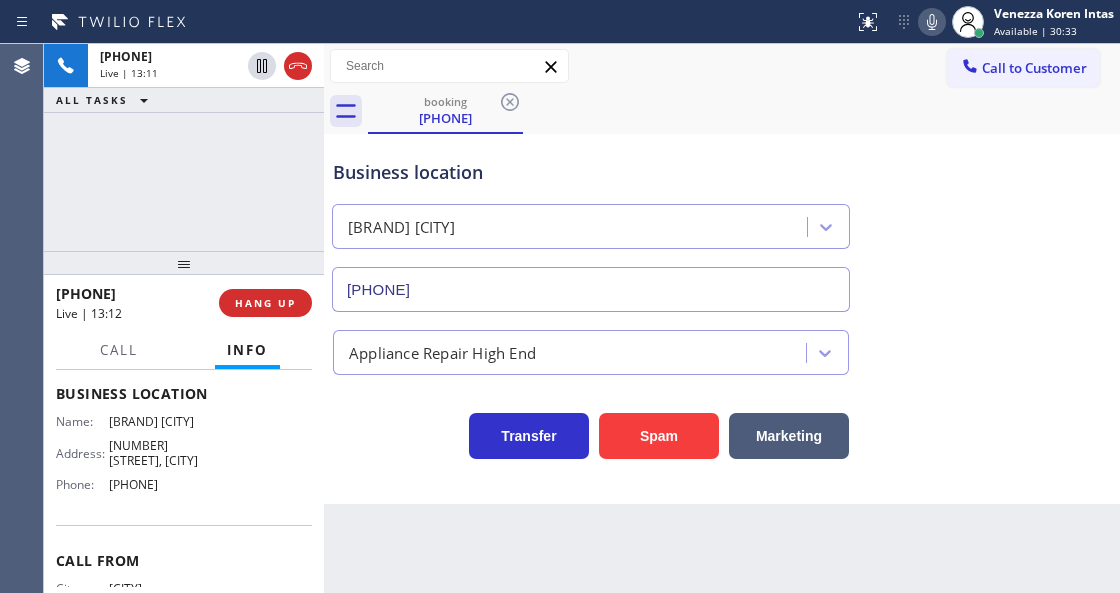 scroll, scrollTop: 266, scrollLeft: 0, axis: vertical 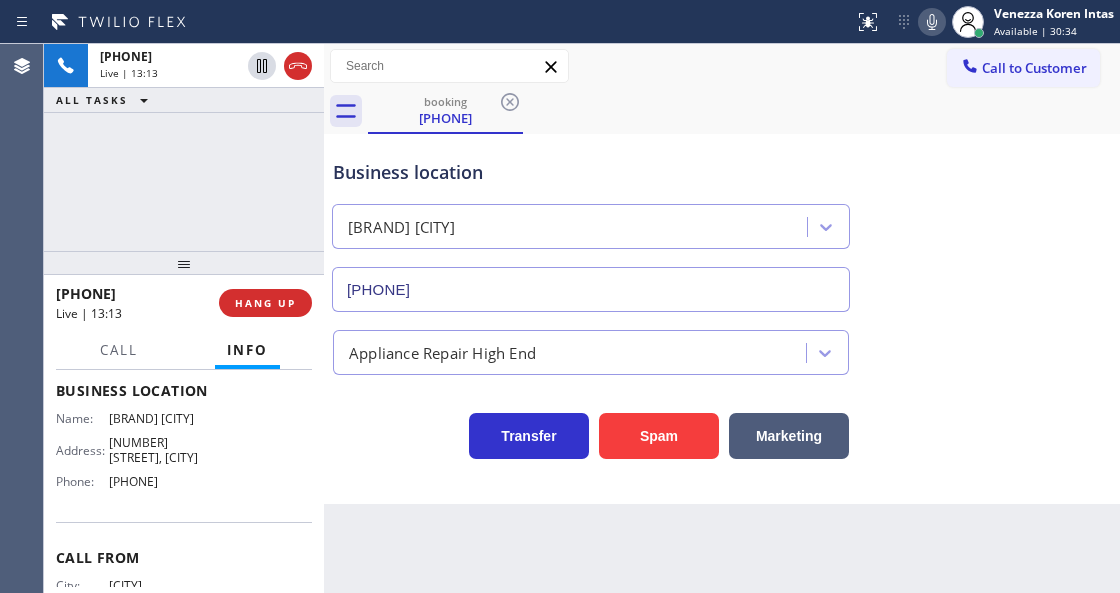 drag, startPoint x: 206, startPoint y: 526, endPoint x: 112, endPoint y: 530, distance: 94.08507 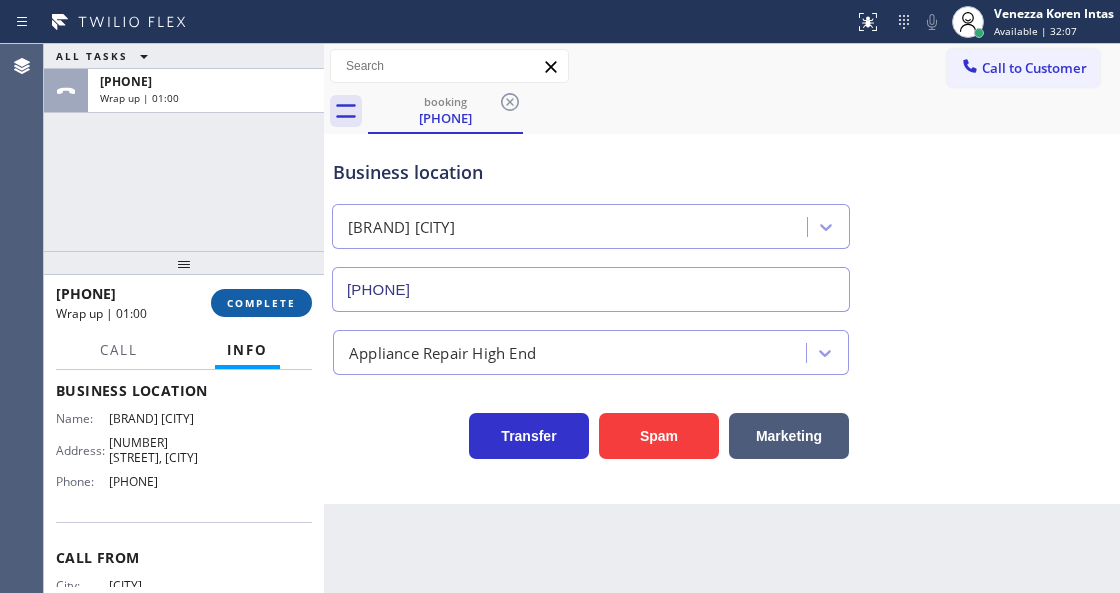 click on "COMPLETE" at bounding box center (261, 303) 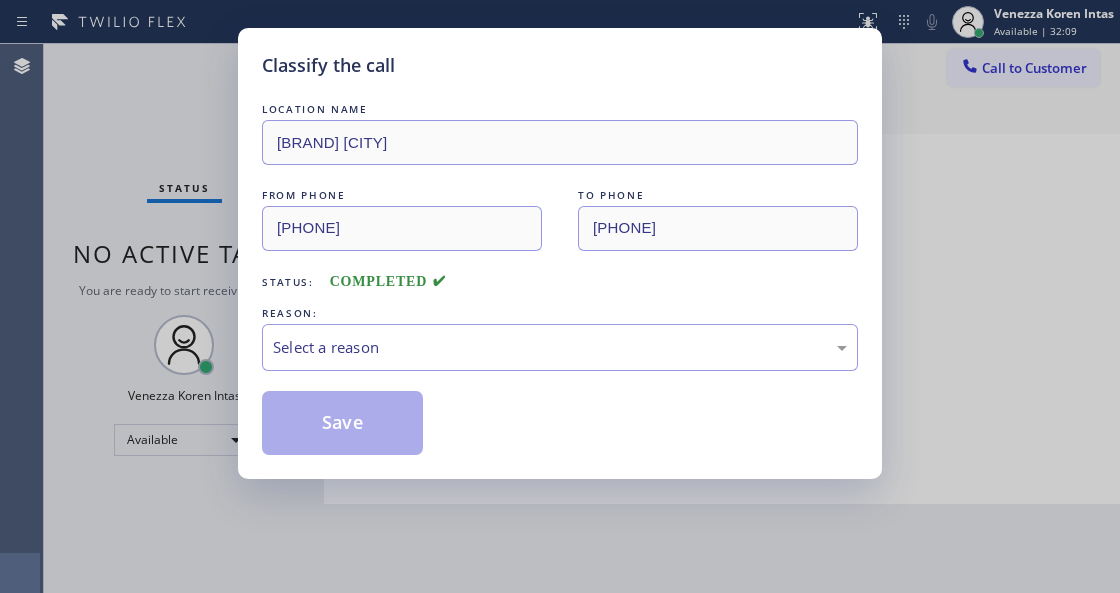 click on "Select a reason" at bounding box center [560, 347] 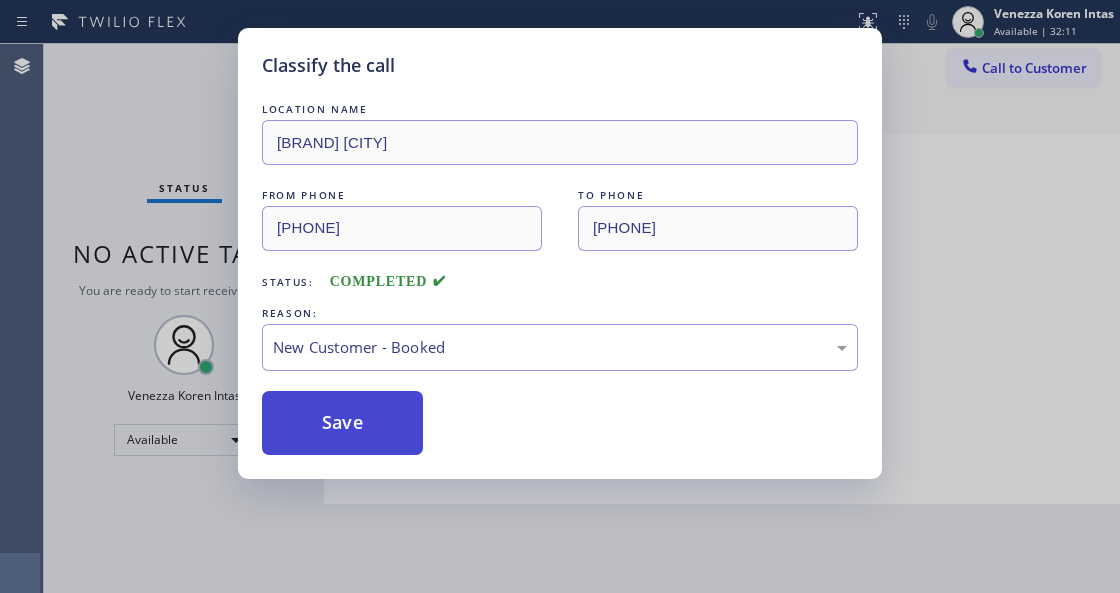 click on "Save" at bounding box center [342, 423] 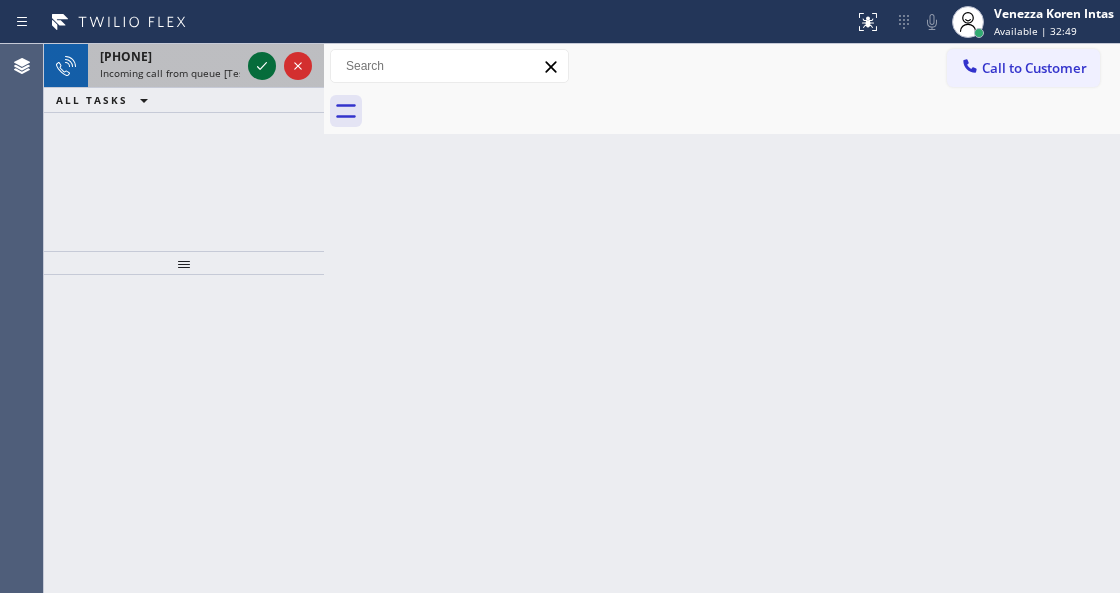click 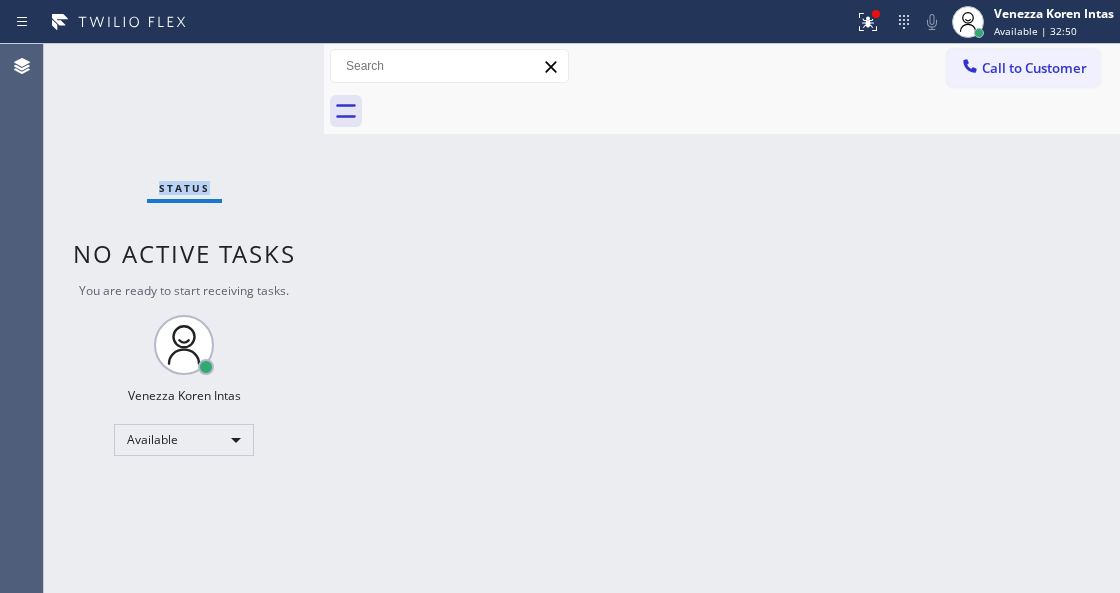 click on "Status No active tasks You are ready to start receiving tasks. Venezza Koren Intas Available" at bounding box center [184, 318] 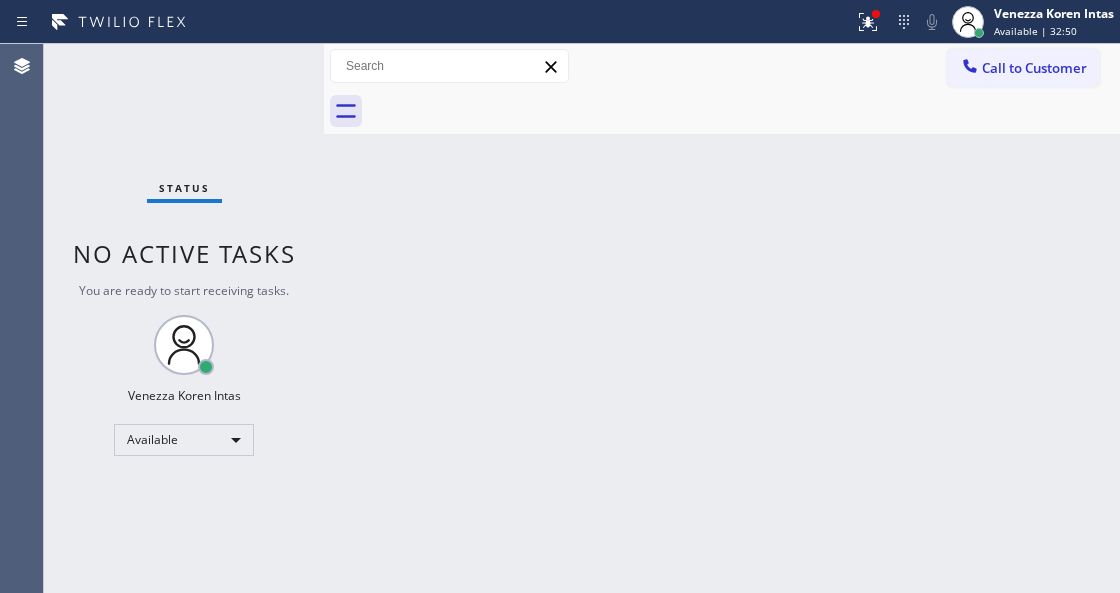 click on "Status report Issue detected This issue could affect your workflow. Please contact your support team. View issue Download report Clear issue [FIRST] [LAST] Available | 32:50 Set your status Offline Available Unavailable Break Log out Agent Desktop Classify the call LOCATION NAME Red Apple Appliance Repair Downtown San Jose FROM PHONE [PHONE] TO PHONE [PHONE] Status: COMPLETED REASON: Tech, Unknown/didnt ring Save Classify the call LOCATION NAME Elite Sub-Zero Appliance Repair FROM PHONE [PHONE] TO PHONE [PHONE] Status: COMPLETED REASON: Existing Customer - ETA/PI/REDO/complain/cancel Save Classify the call LOCATION NAME Elite Sub-Zero Appliance Repair FROM PHONE [PHONE] TO PHONE [PHONE] Status: COMPLETED REASON: New Customer - Booked Save Classify the call LOCATION NAME High Q Appliance Repair Chicago FROM PHONE [PHONE] TO PHONE [PHONE] Status: COMPLETED REASON: Tech, Unknown/didnt ring Save Classify the call LOCATION NAME FROM PHONE [PHONE]" at bounding box center [560, 296] 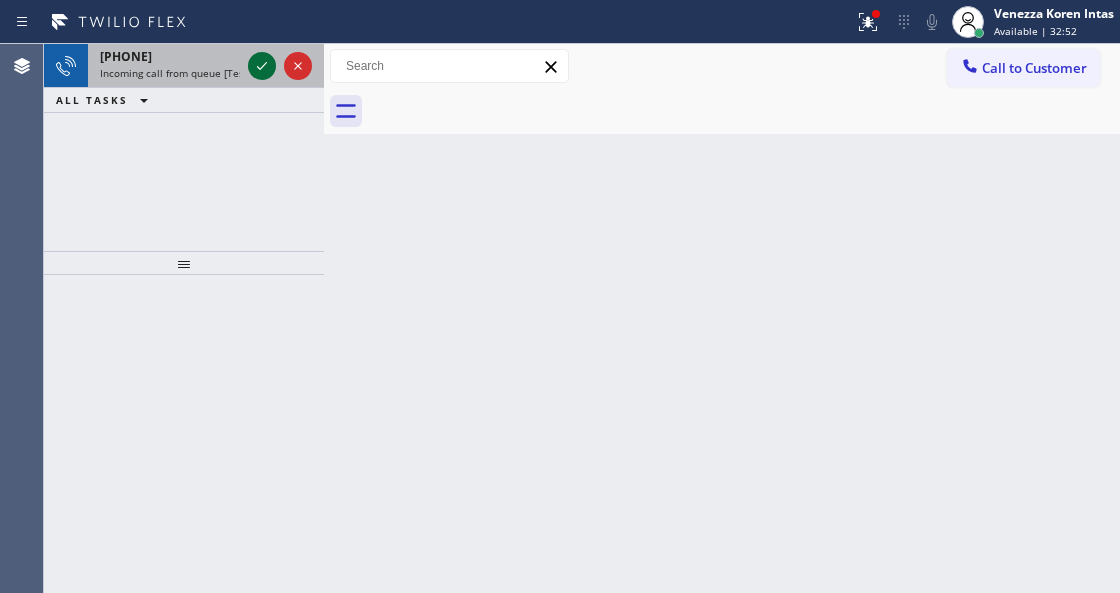 click 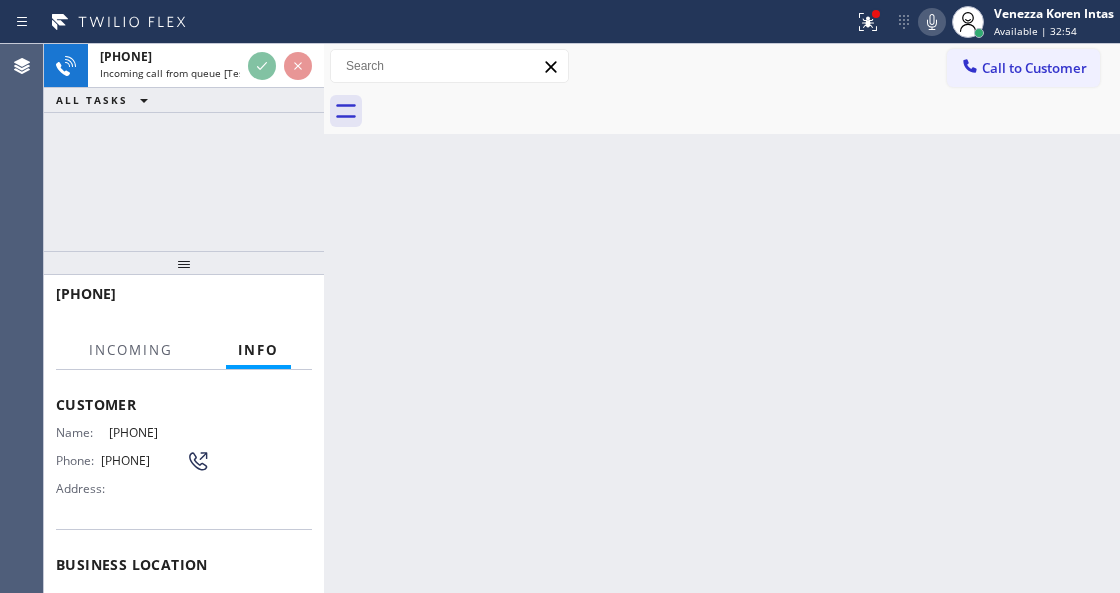 scroll, scrollTop: 133, scrollLeft: 0, axis: vertical 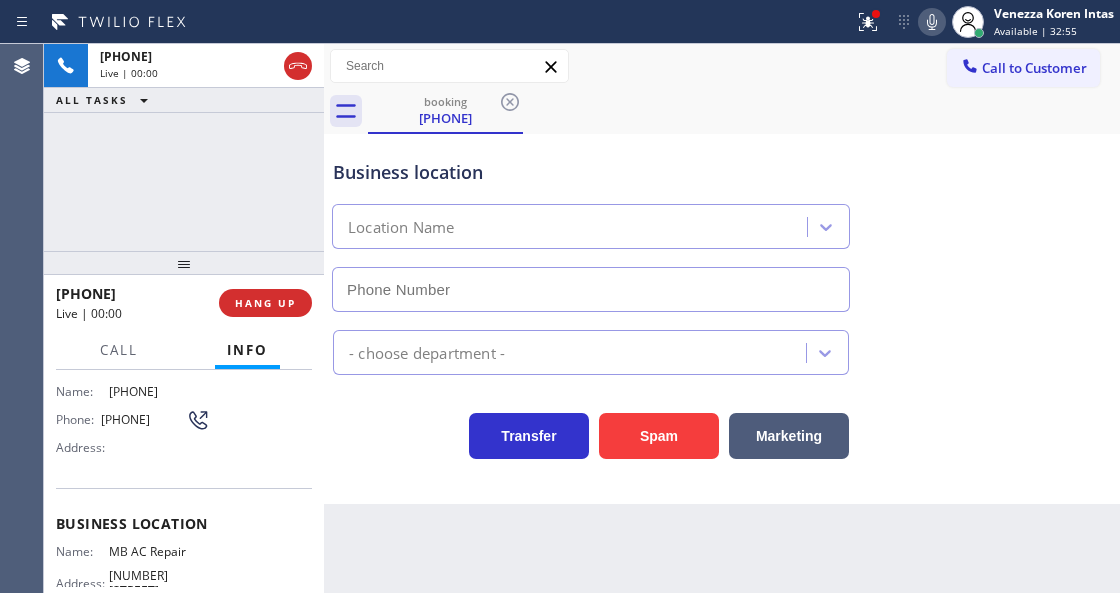 type on "[PHONE]" 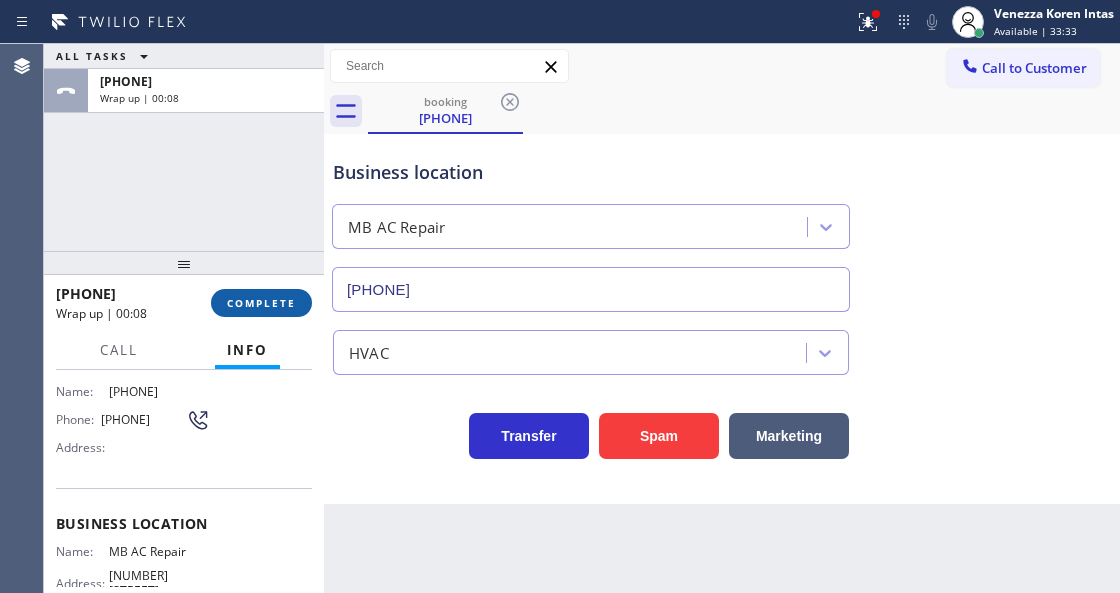 click on "COMPLETE" at bounding box center (261, 303) 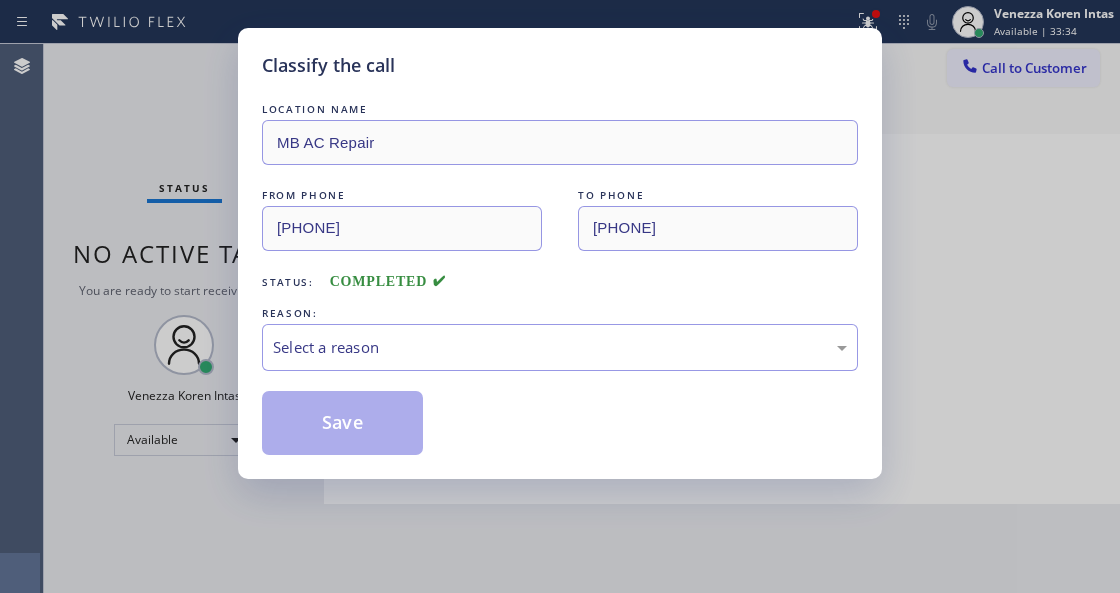 click on "Select a reason" at bounding box center [560, 347] 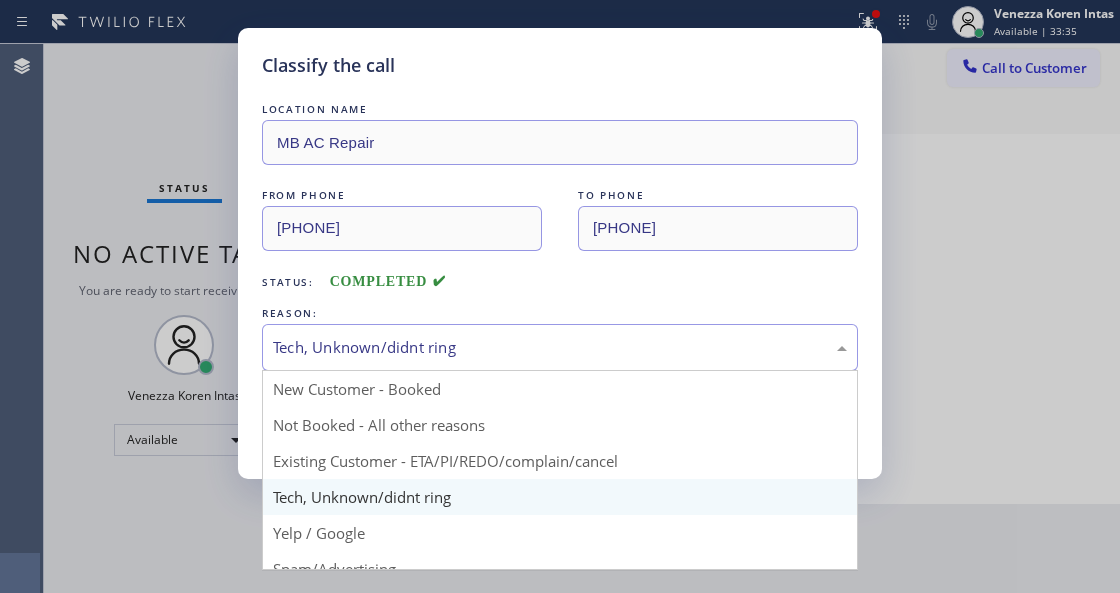 click on "Tech, Unknown/didnt ring" at bounding box center [560, 347] 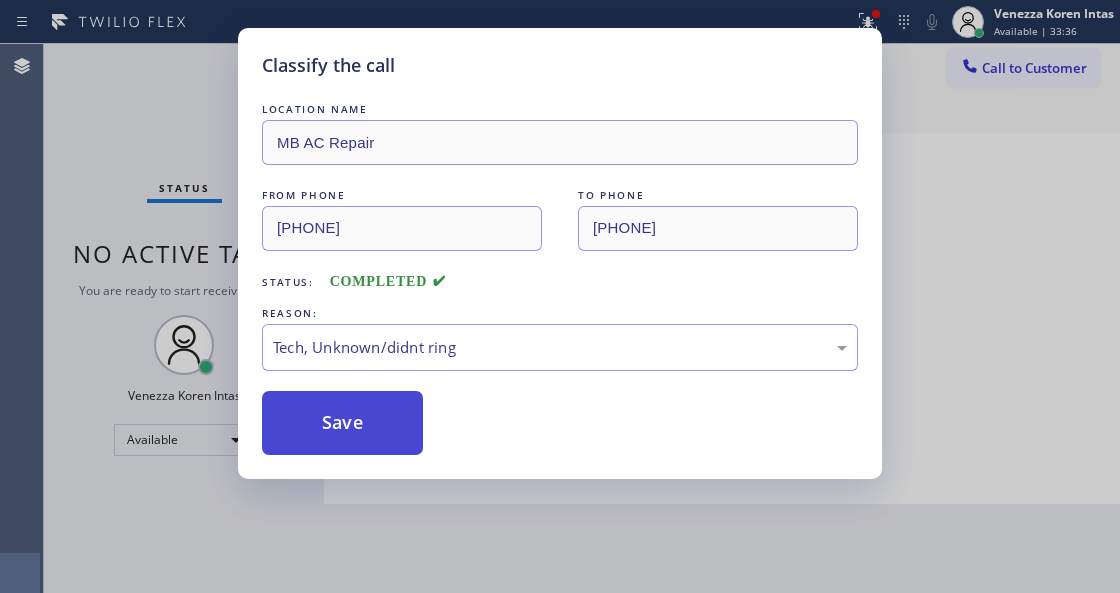 click on "Save" at bounding box center [342, 423] 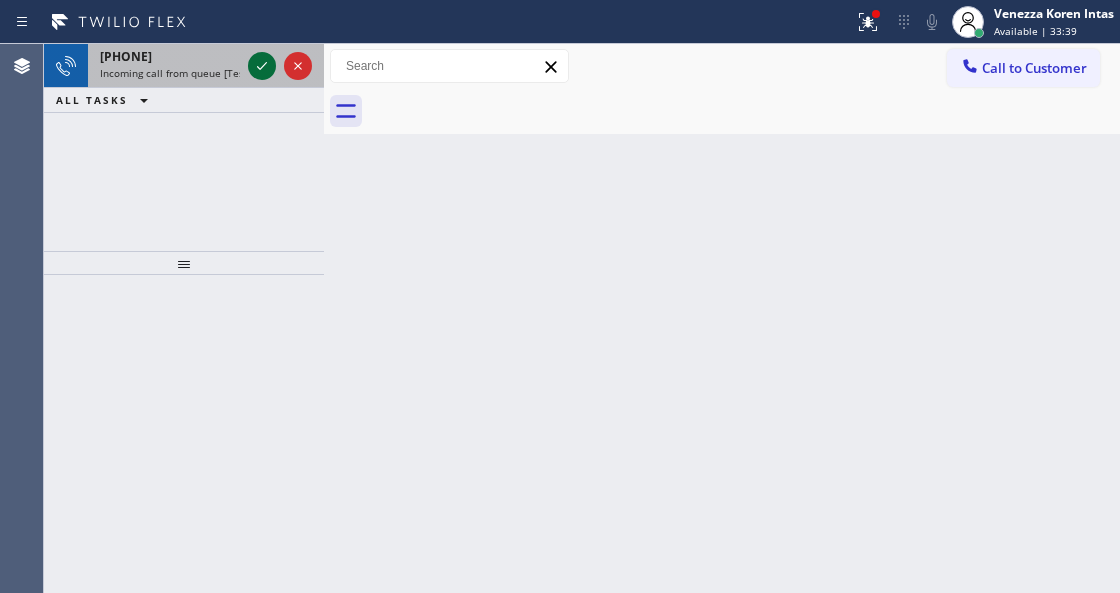 click 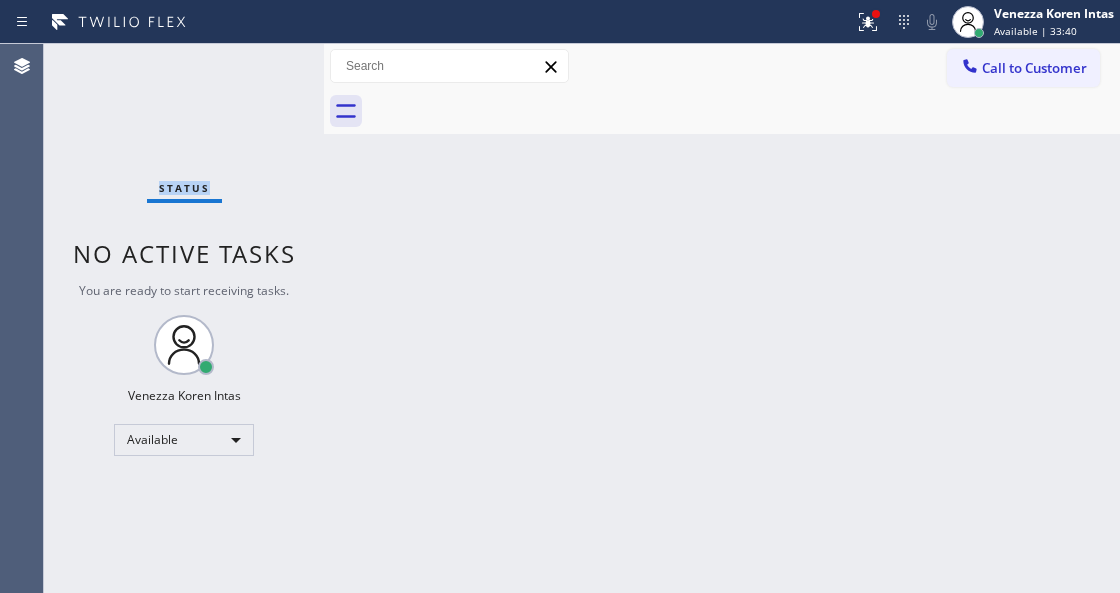 click on "Status No active tasks You are ready to start receiving tasks. Venezza Koren Intas Available" at bounding box center (184, 318) 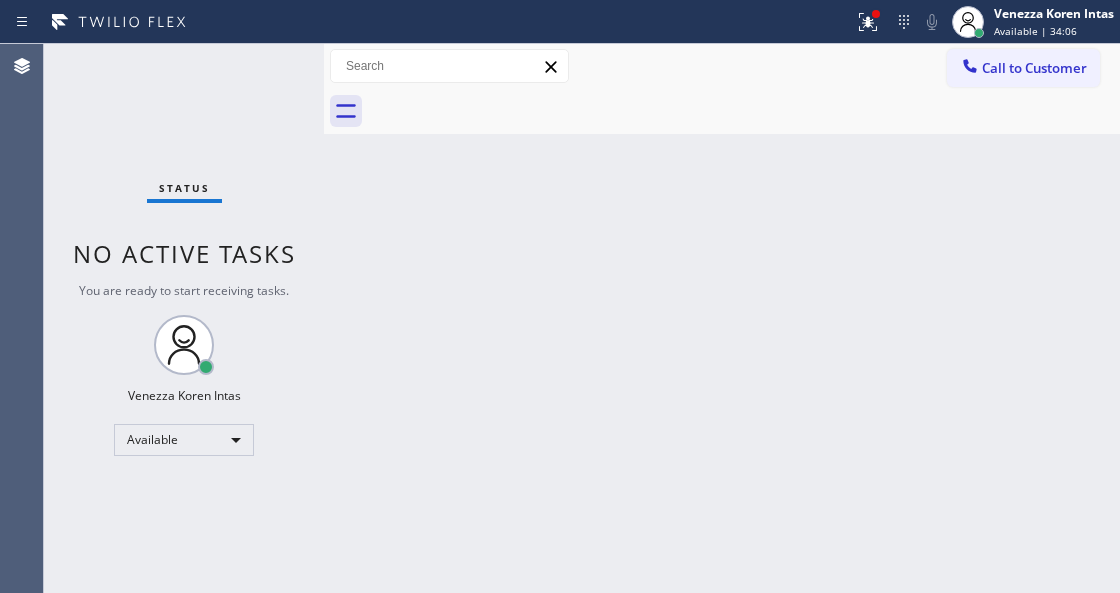 click on "Back to Dashboard Change Sender ID Customers Technicians Select a contact Outbound call Technician Search Technician Your caller id phone number Your caller id phone number Call Technician info Name   Phone none Address none Change Sender ID HVAC [PHONE] 5 Star Appliance [PHONE] Appliance Repair [PHONE] Plumbing [PHONE] Air Duct Cleaning [PHONE]  Electricians [PHONE] Cancel Change Check personal SMS Reset Change No tabs Call to Customer Outbound call Location Elite Sub-Zero Appliance Repair Your caller id phone number [PHONE] Customer number Call Outbound call Technician Search Technician Your caller id phone number Your caller id phone number Call" at bounding box center (722, 318) 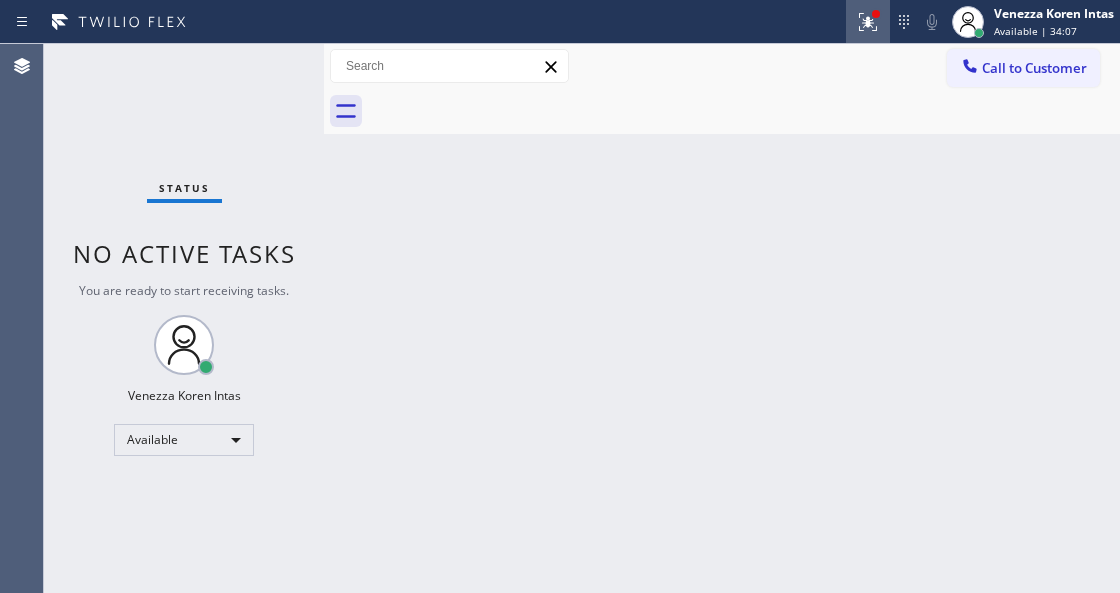 click 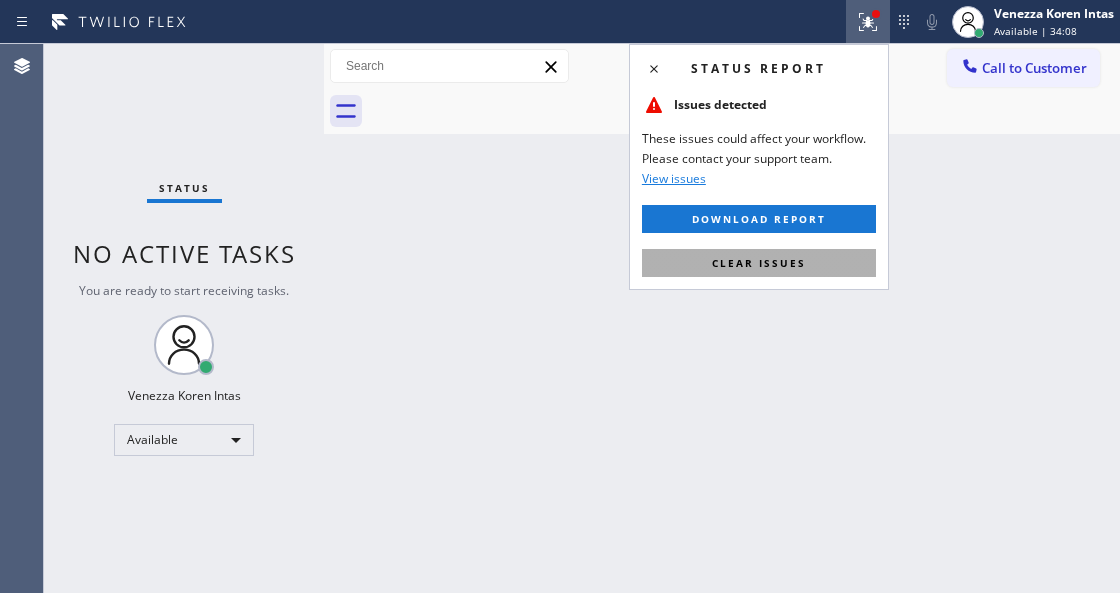 drag, startPoint x: 850, startPoint y: 267, endPoint x: 810, endPoint y: 31, distance: 239.36583 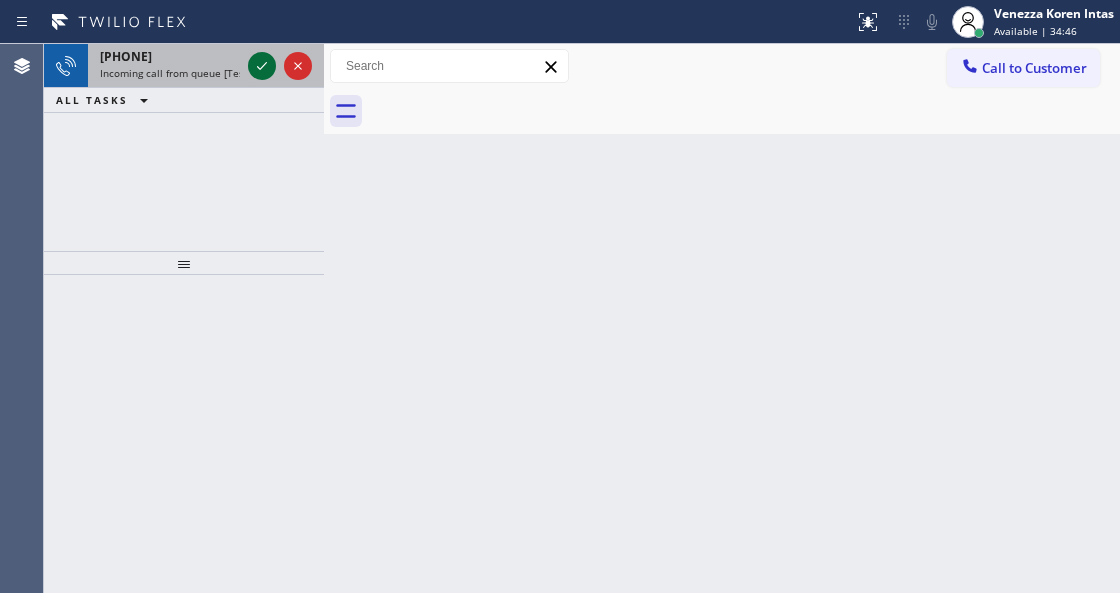 click 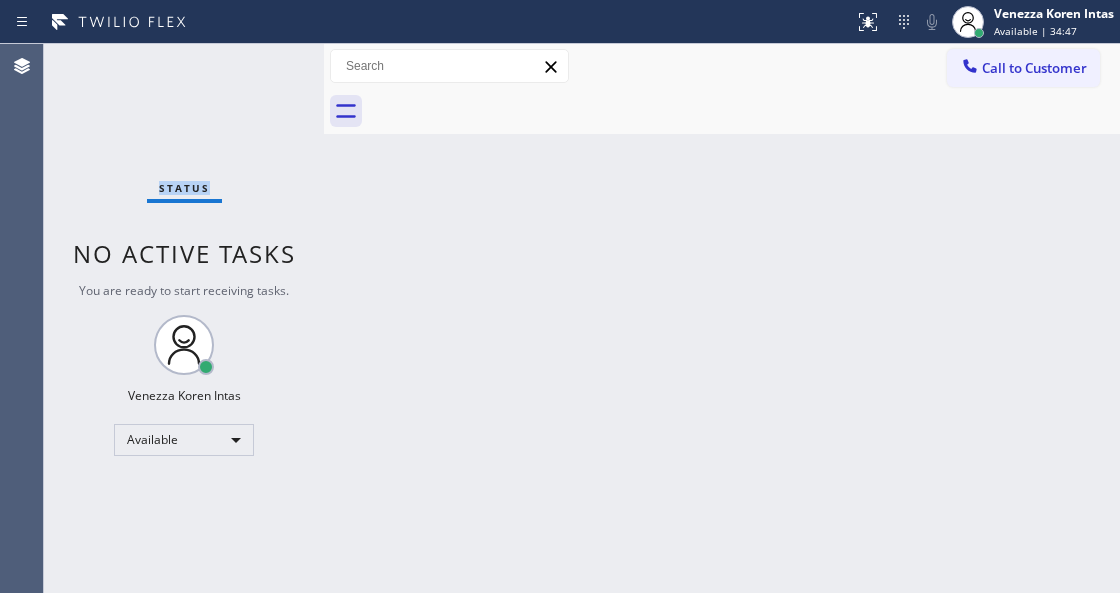 click on "Status No active tasks You are ready to start receiving tasks. Venezza Koren Intas Available" at bounding box center (184, 318) 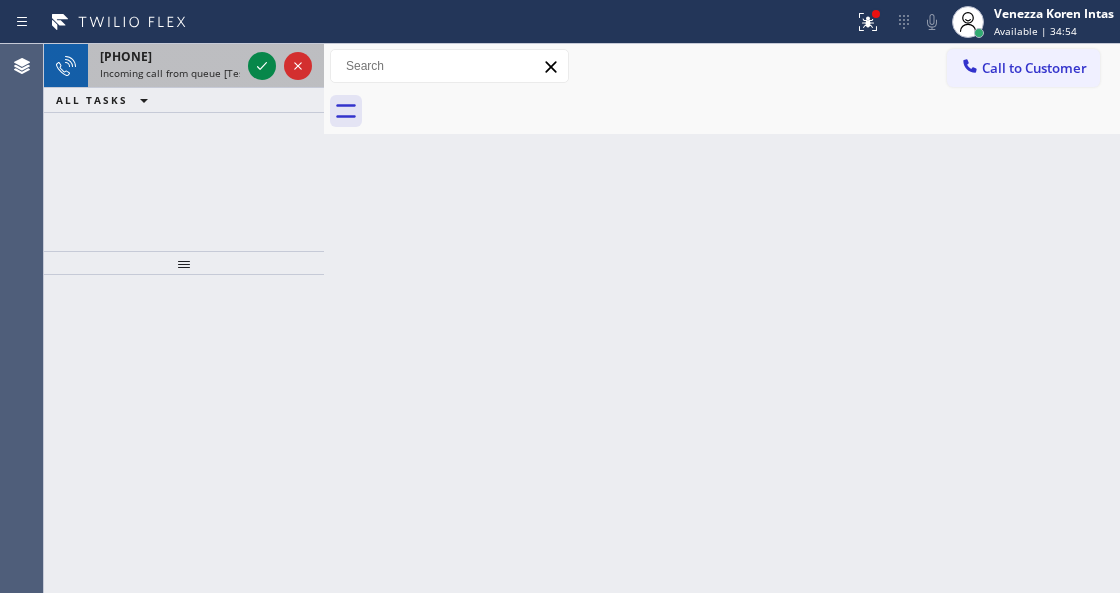 click at bounding box center [280, 66] 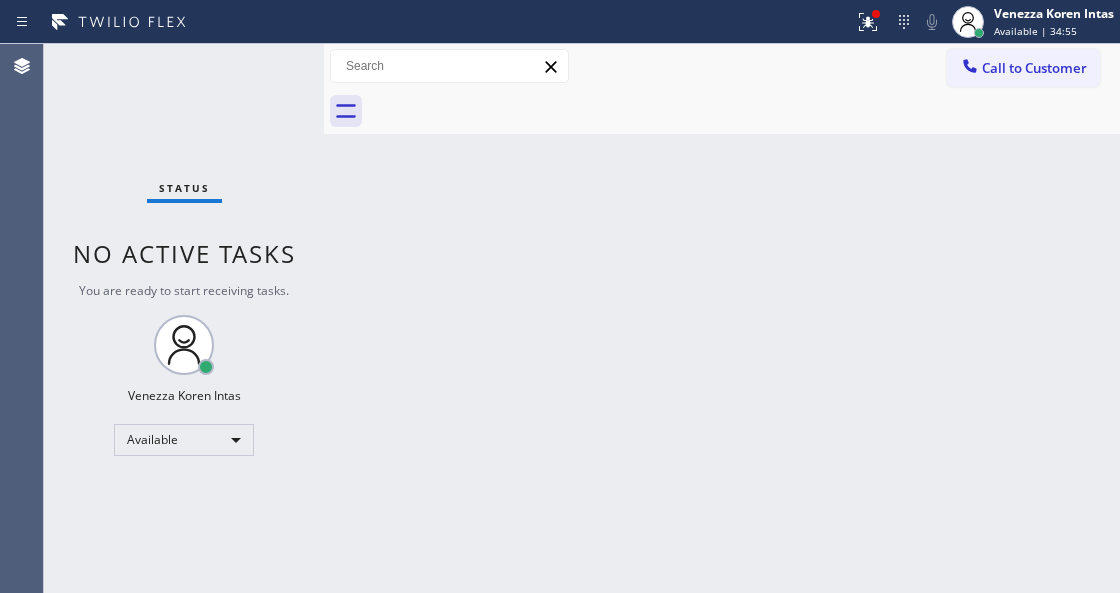 click on "Status No active tasks You are ready to start receiving tasks. Venezza Koren Intas Available" at bounding box center [184, 318] 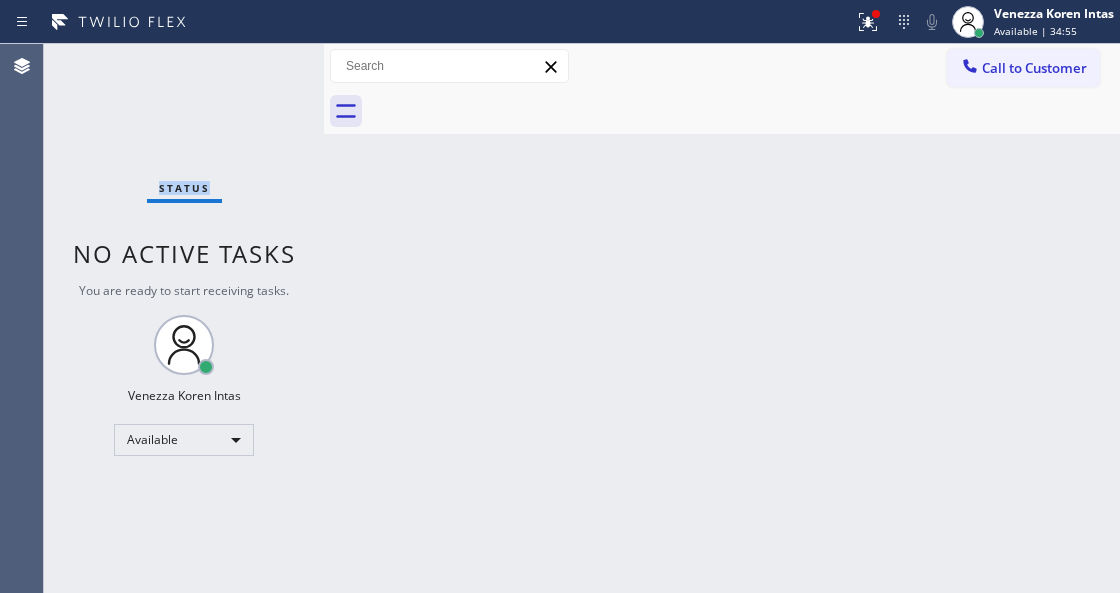click on "Status No active tasks You are ready to start receiving tasks. Venezza Koren Intas Available" at bounding box center (184, 318) 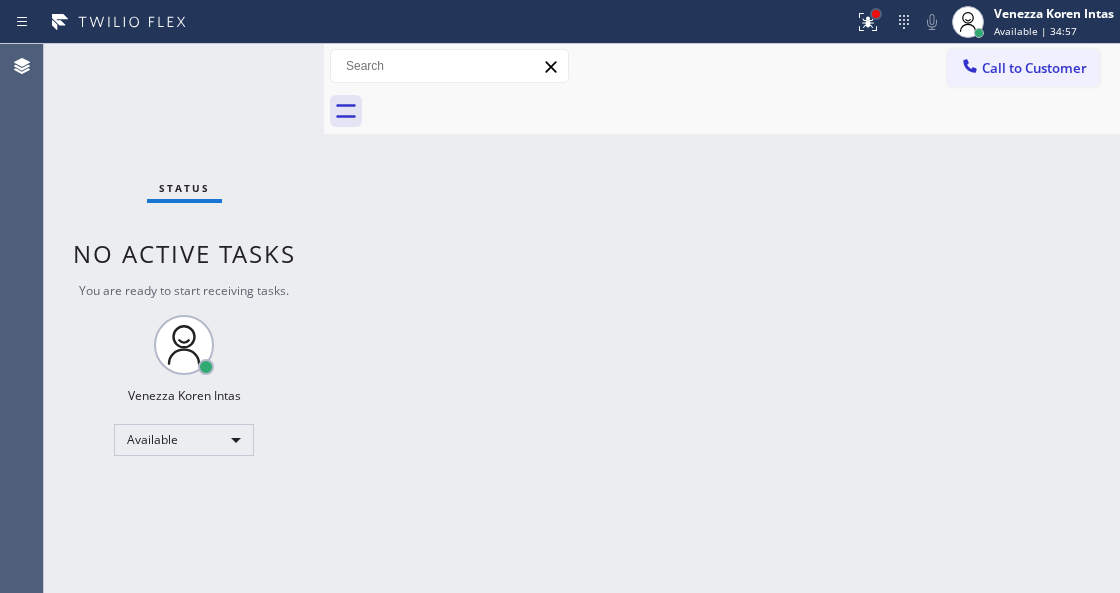 click at bounding box center [876, 14] 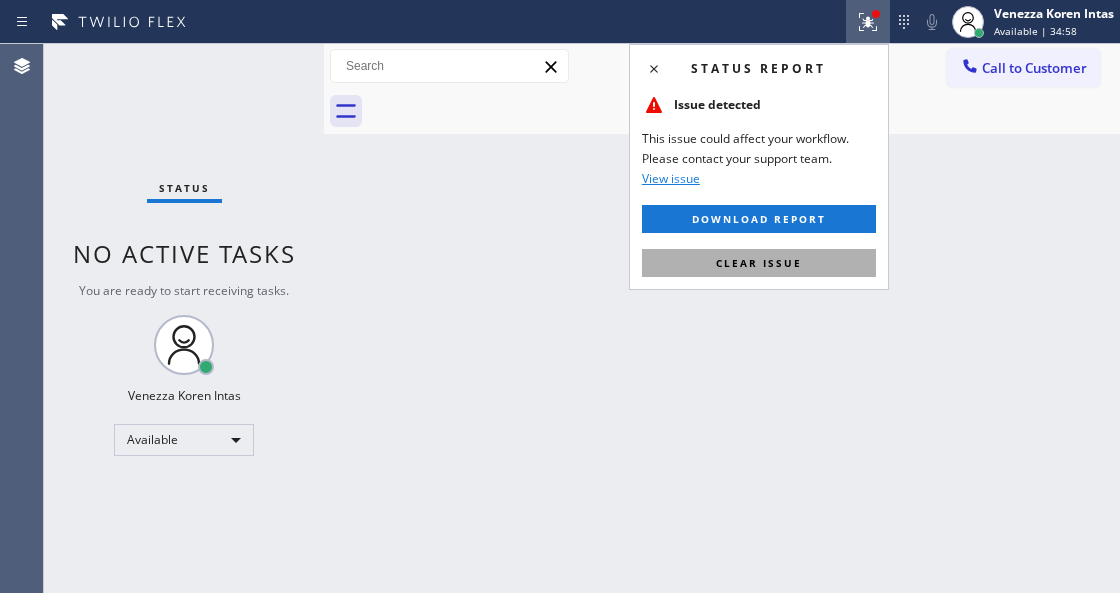 click on "Clear issue" at bounding box center [759, 263] 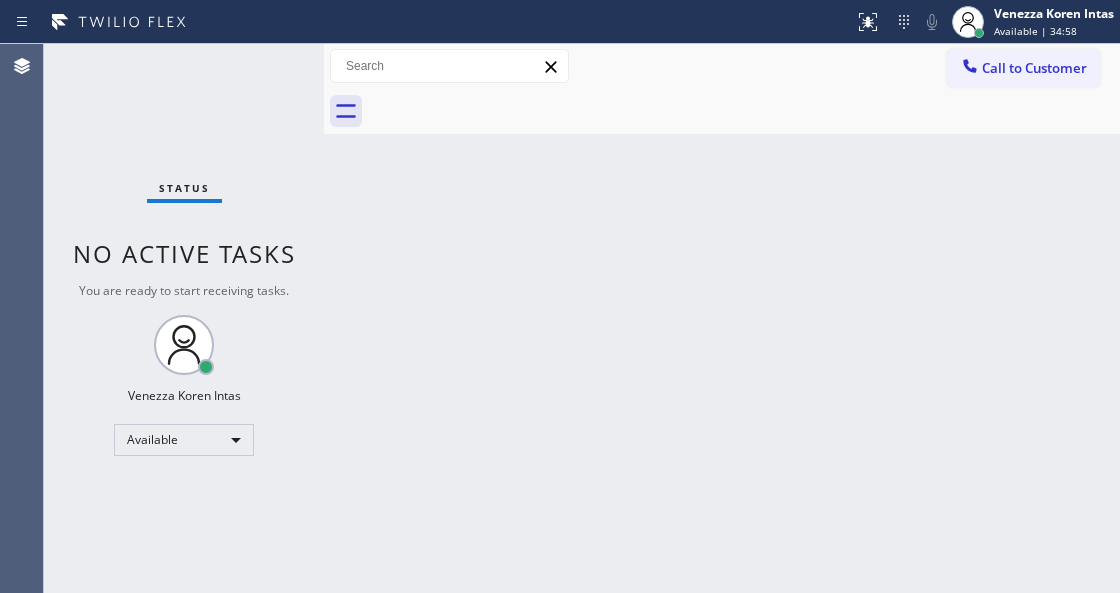 drag, startPoint x: 843, startPoint y: 337, endPoint x: 825, endPoint y: 351, distance: 22.803509 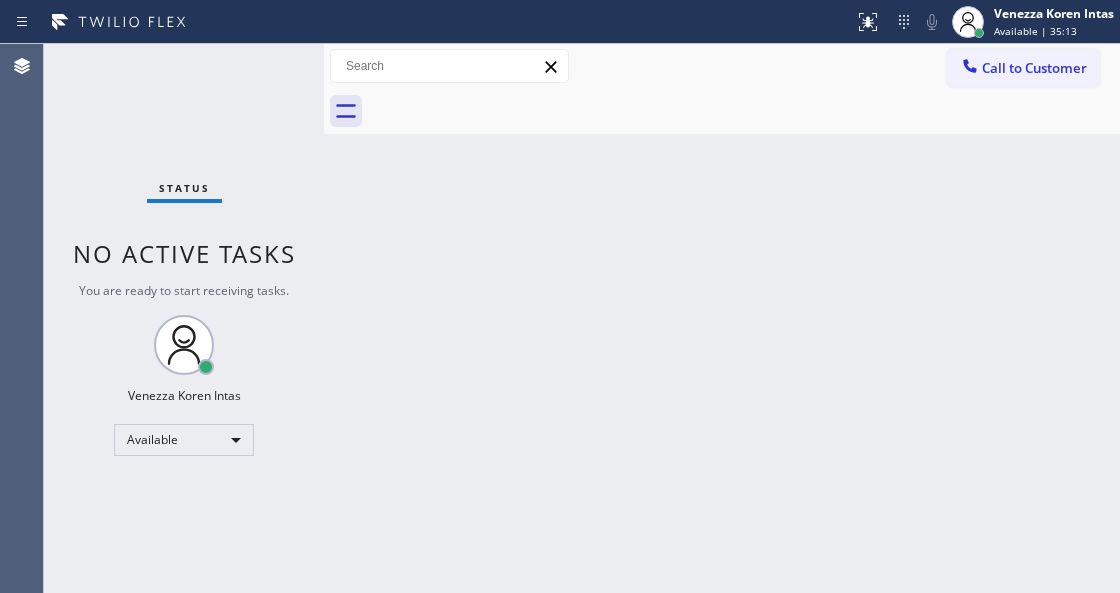 click on "Back to Dashboard Change Sender ID Customers Technicians Select a contact Outbound call Technician Search Technician Your caller id phone number Your caller id phone number Call Technician info Name   Phone none Address none Change Sender ID HVAC [PHONE] 5 Star Appliance [PHONE] Appliance Repair [PHONE] Plumbing [PHONE] Air Duct Cleaning [PHONE]  Electricians [PHONE] Cancel Change Check personal SMS Reset Change No tabs Call to Customer Outbound call Location Elite Sub-Zero Appliance Repair Your caller id phone number [PHONE] Customer number Call Outbound call Technician Search Technician Your caller id phone number Your caller id phone number Call" at bounding box center (722, 318) 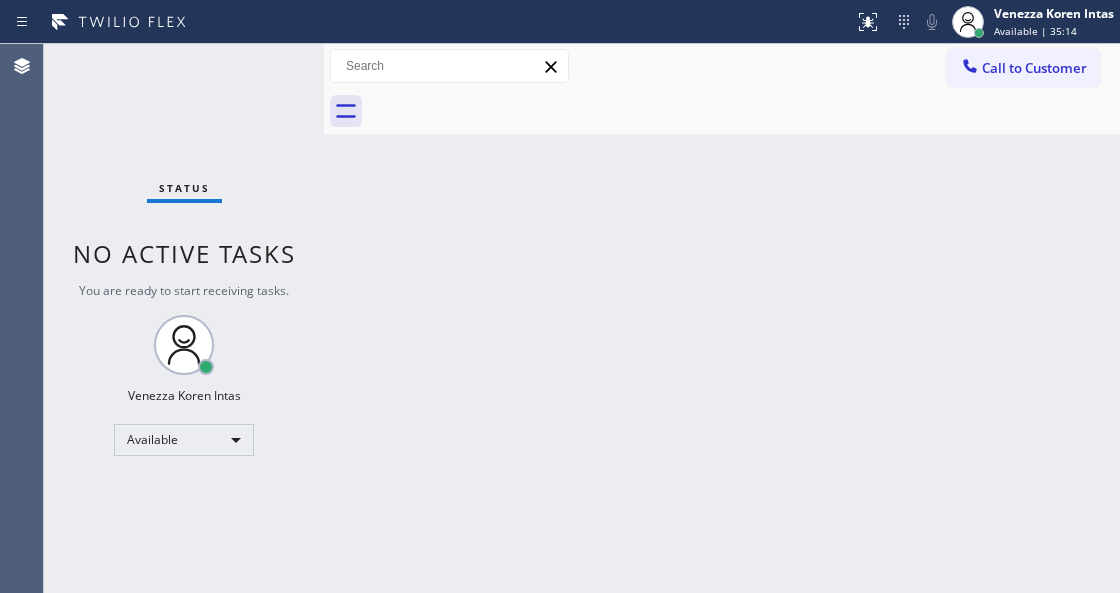 click on "Status No active tasks You are ready to start receiving tasks. Venezza Koren Intas Available" at bounding box center (184, 318) 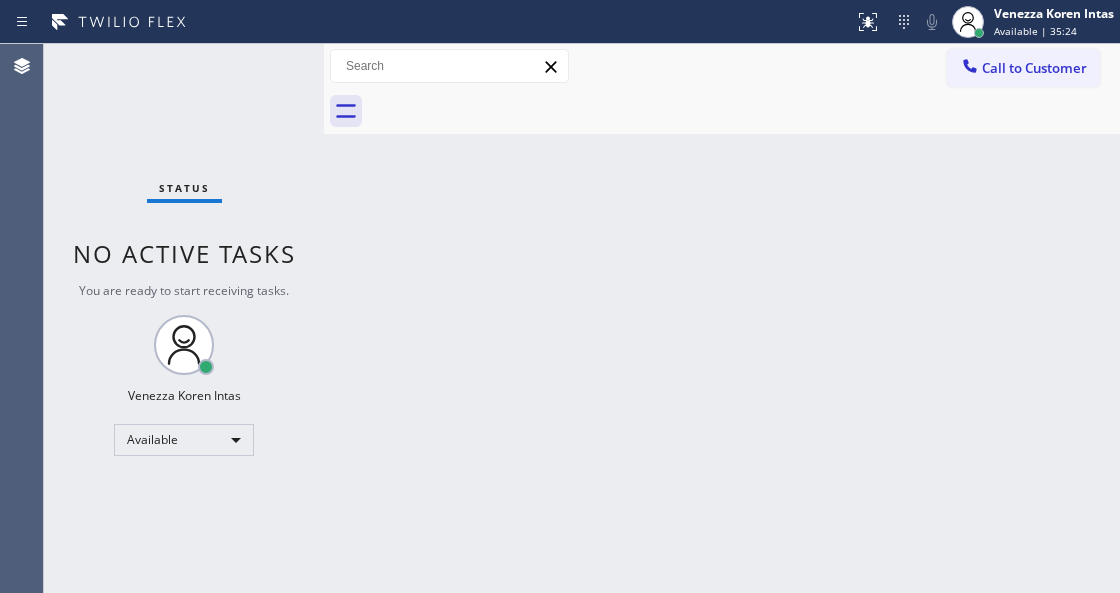 click on "Back to Dashboard Change Sender ID Customers Technicians Select a contact Outbound call Technician Search Technician Your caller id phone number Your caller id phone number Call Technician info Name   Phone none Address none Change Sender ID HVAC [PHONE] 5 Star Appliance [PHONE] Appliance Repair [PHONE] Plumbing [PHONE] Air Duct Cleaning [PHONE]  Electricians [PHONE] Cancel Change Check personal SMS Reset Change No tabs Call to Customer Outbound call Location Elite Sub-Zero Appliance Repair Your caller id phone number [PHONE] Customer number Call Outbound call Technician Search Technician Your caller id phone number Your caller id phone number Call" at bounding box center (722, 318) 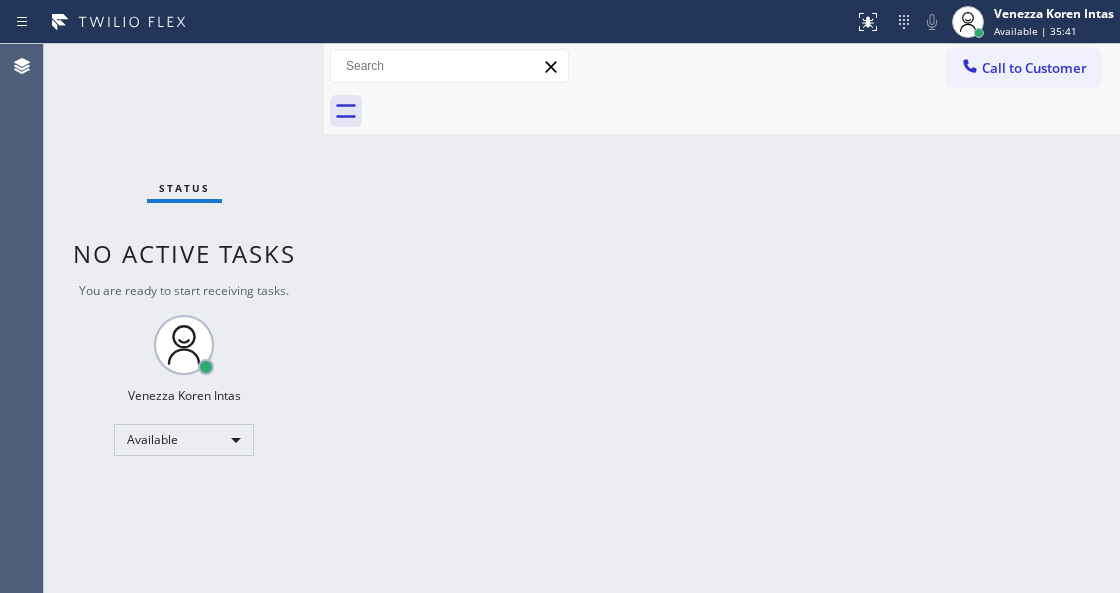 click on "Status No active tasks You are ready to start receiving tasks. Venezza Koren Intas Available" at bounding box center (184, 318) 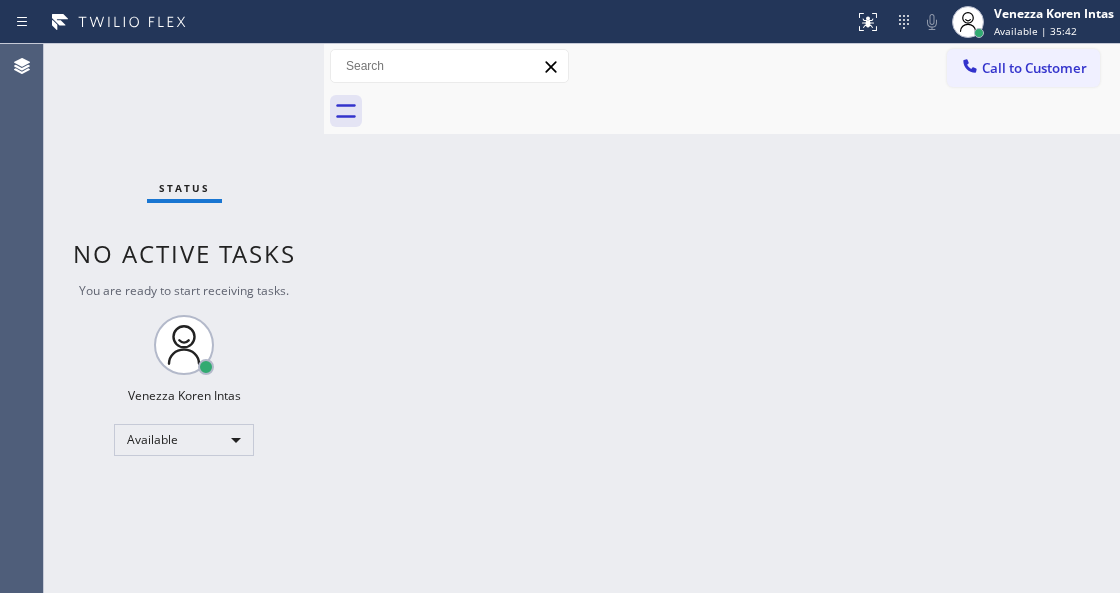 click on "Status No active tasks You are ready to start receiving tasks. Venezza Koren Intas Available" at bounding box center [184, 318] 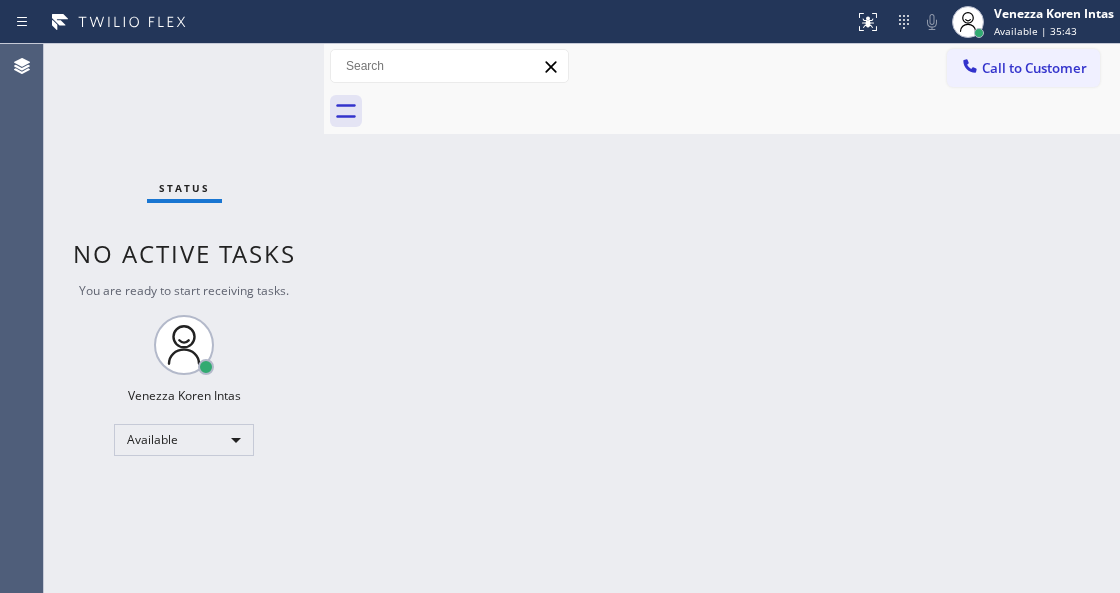 click on "Status No active tasks You are ready to start receiving tasks. Venezza Koren Intas Available" at bounding box center (184, 318) 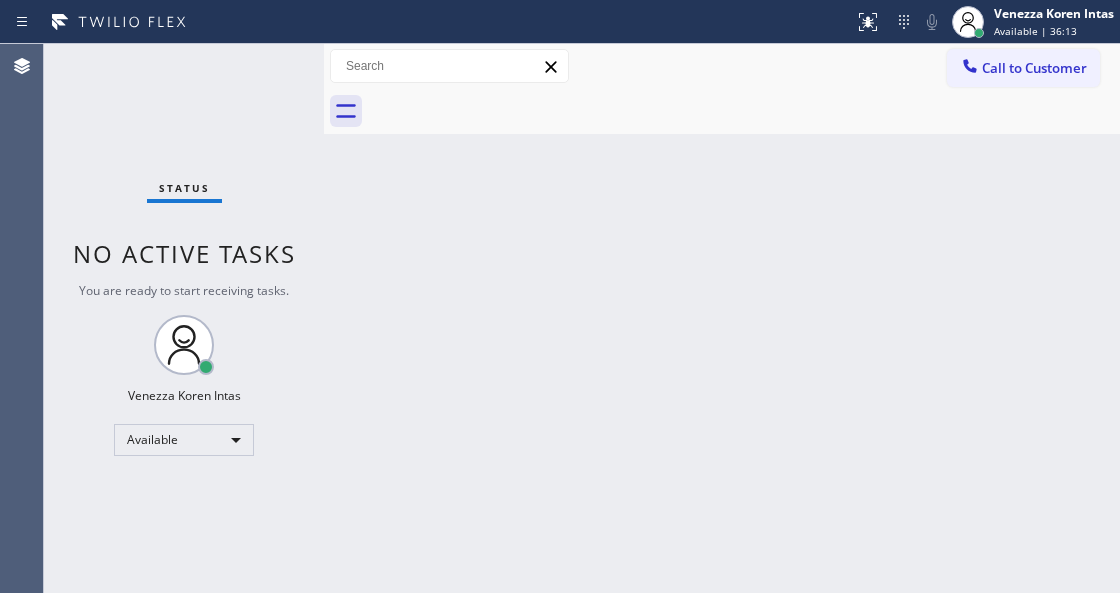 click on "Status No active tasks You are ready to start receiving tasks. Venezza Koren Intas Available" at bounding box center (184, 318) 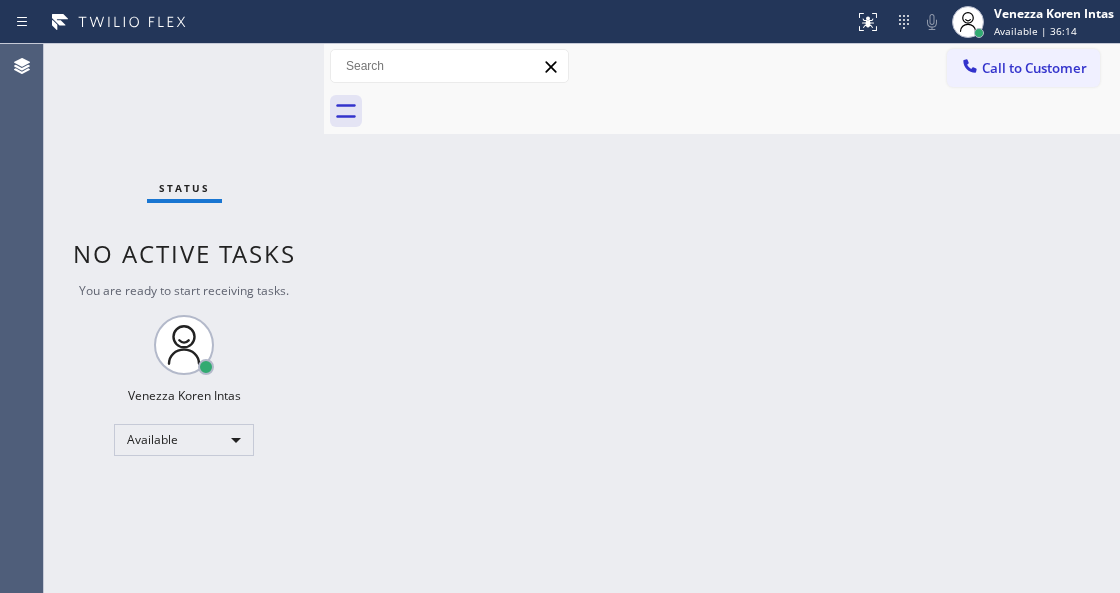 drag, startPoint x: 186, startPoint y: 78, endPoint x: 249, endPoint y: 234, distance: 168.2409 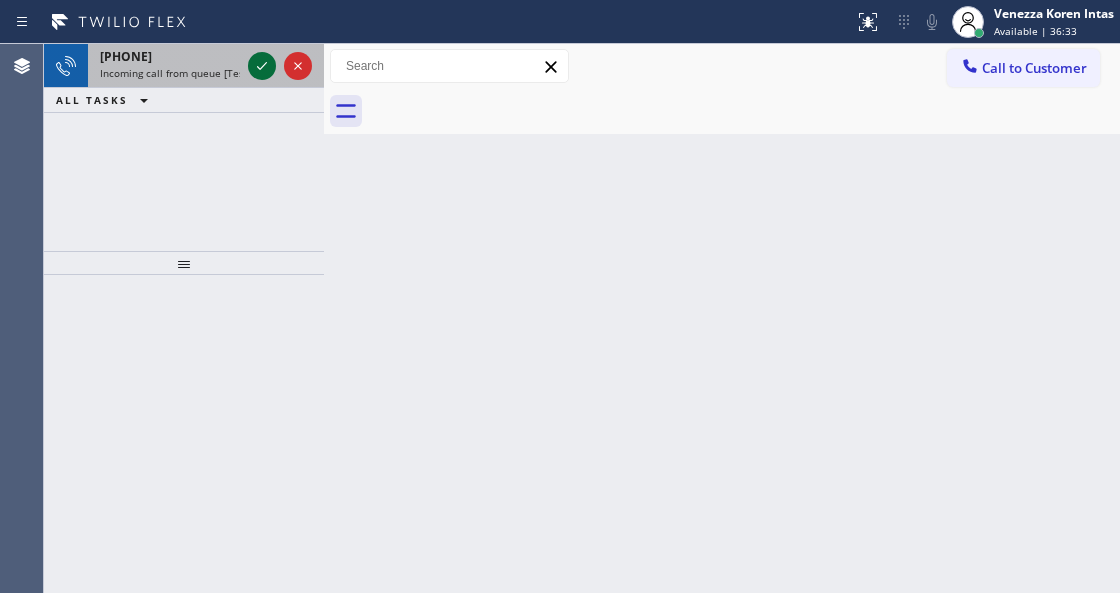 click 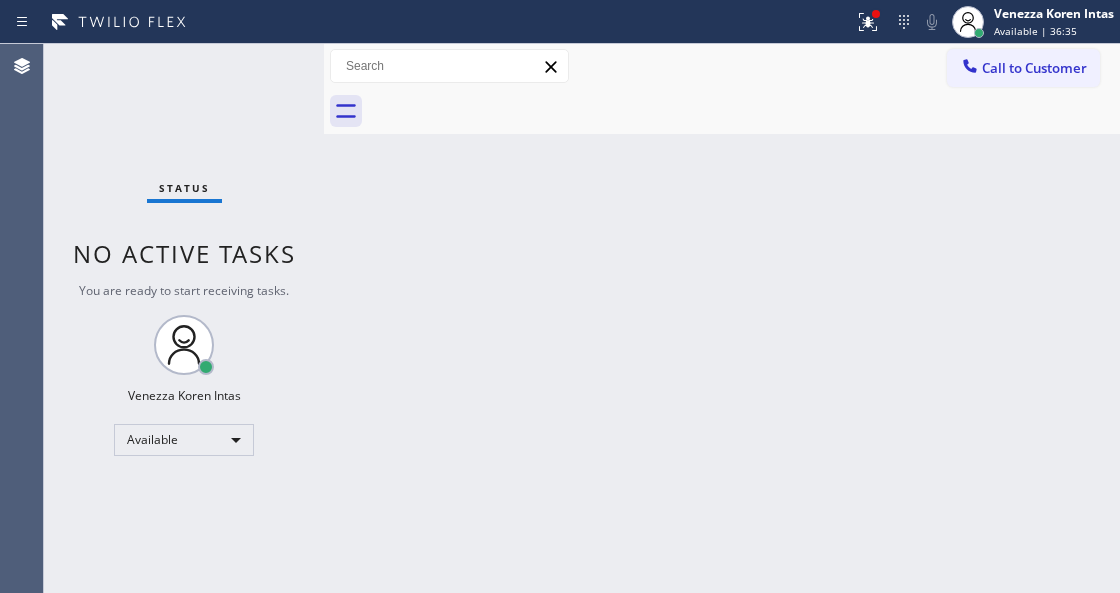 click at bounding box center [876, 14] 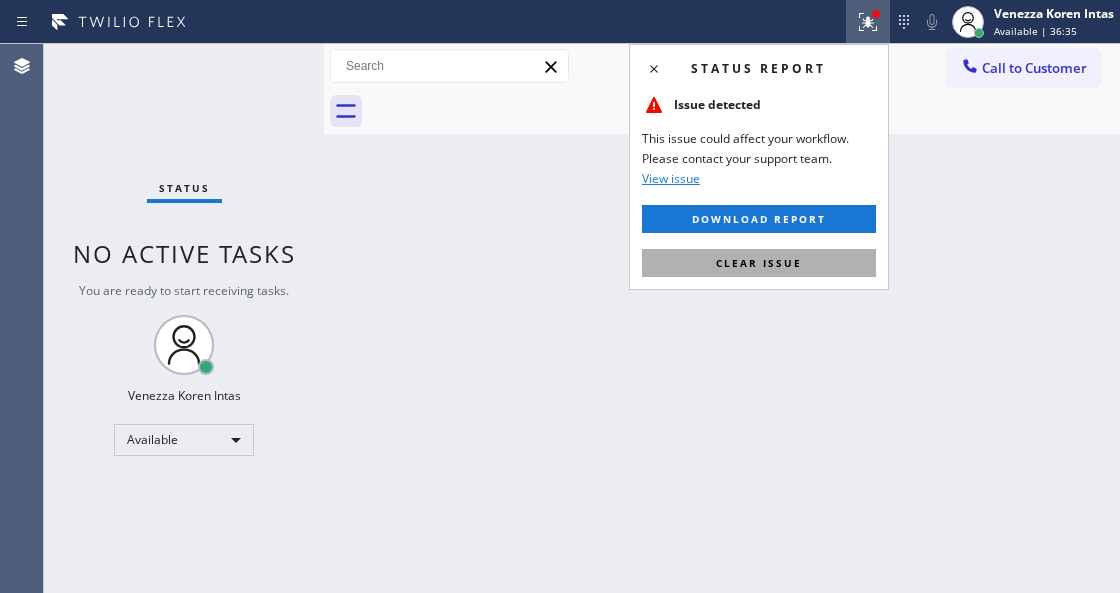 click on "Clear issue" at bounding box center (759, 263) 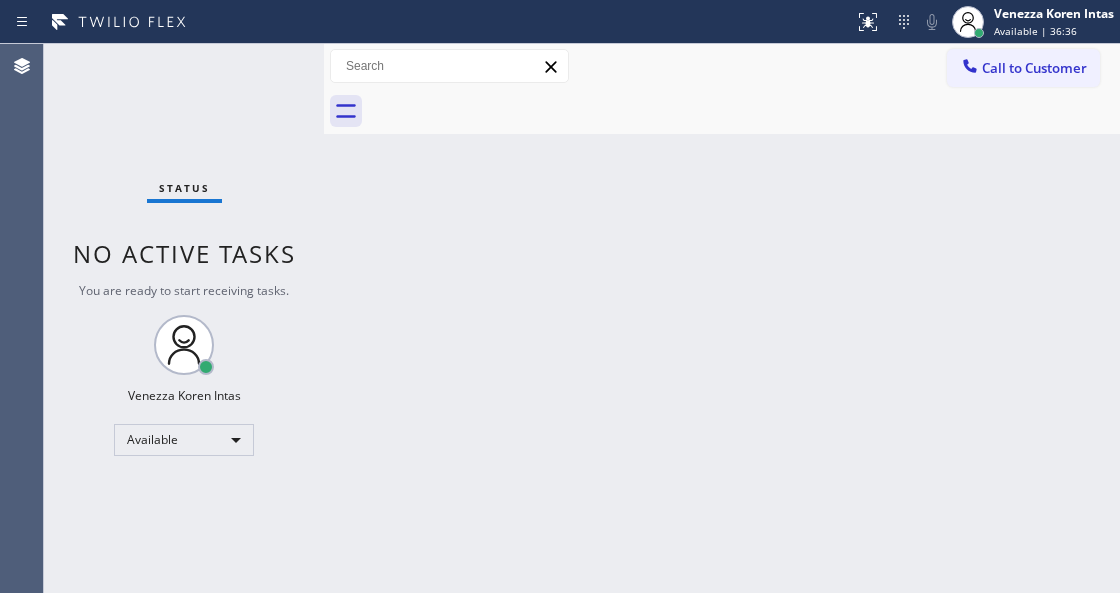 drag, startPoint x: 808, startPoint y: 274, endPoint x: 439, endPoint y: 248, distance: 369.91486 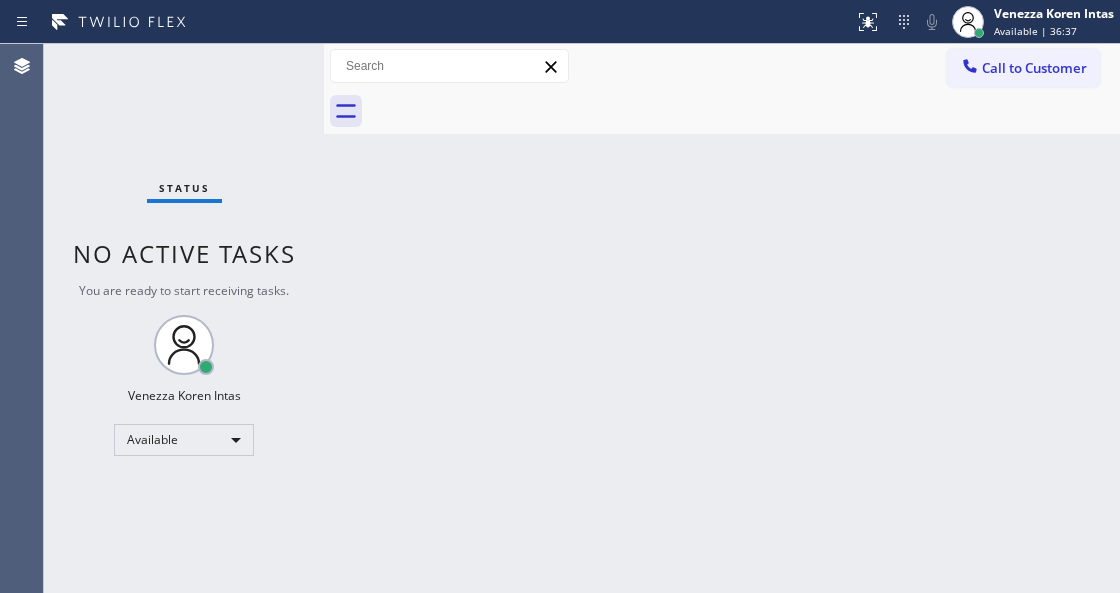 click on "Status No active tasks You are ready to start receiving tasks. Venezza Koren Intas Available" at bounding box center (184, 318) 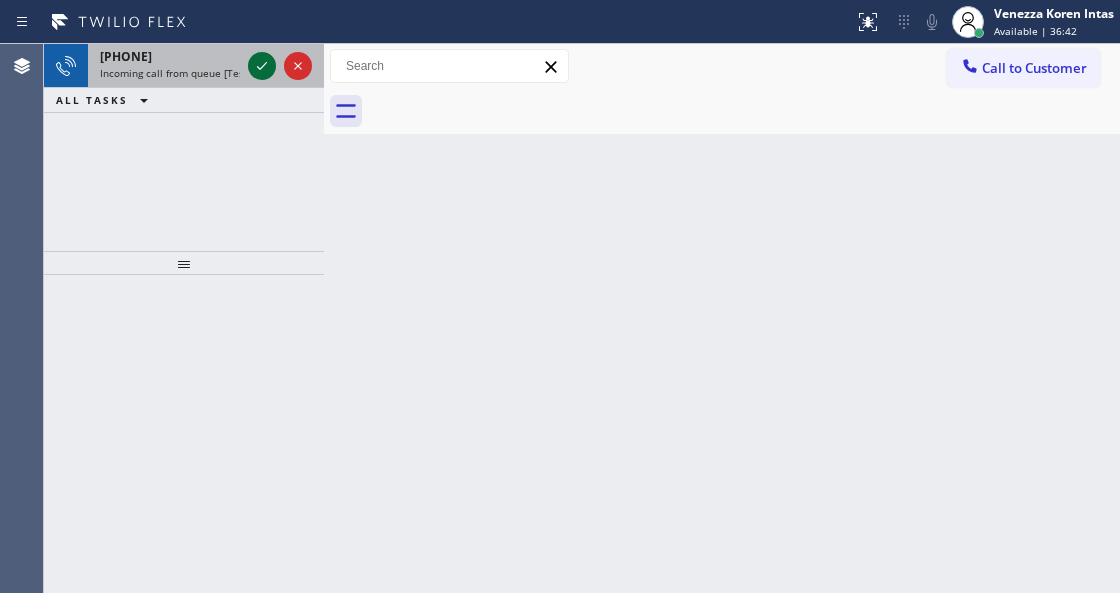 click 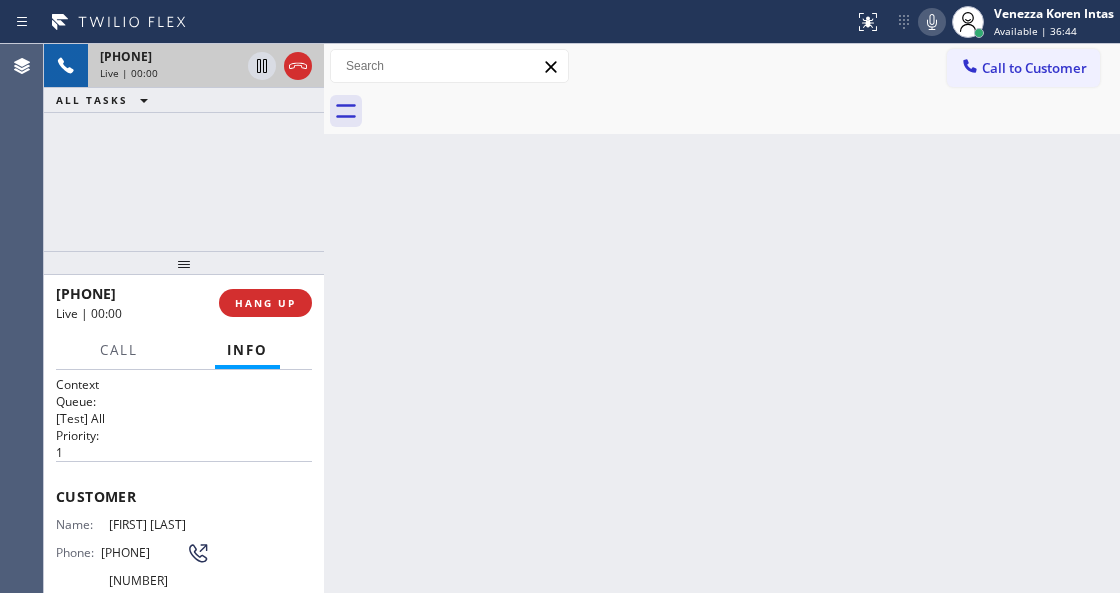 scroll, scrollTop: 266, scrollLeft: 0, axis: vertical 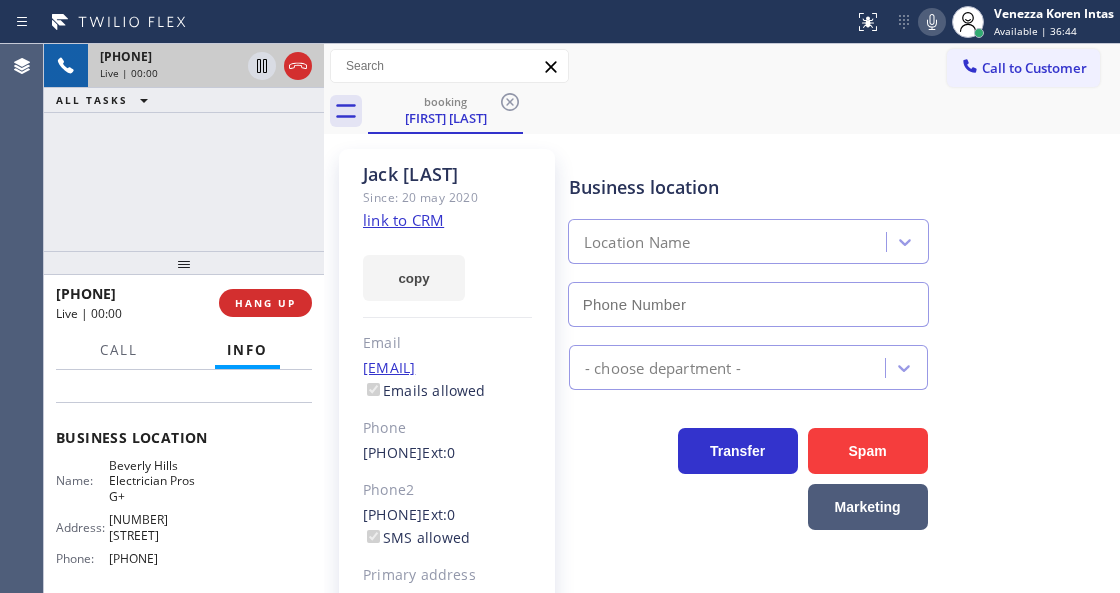 type on "[PHONE]" 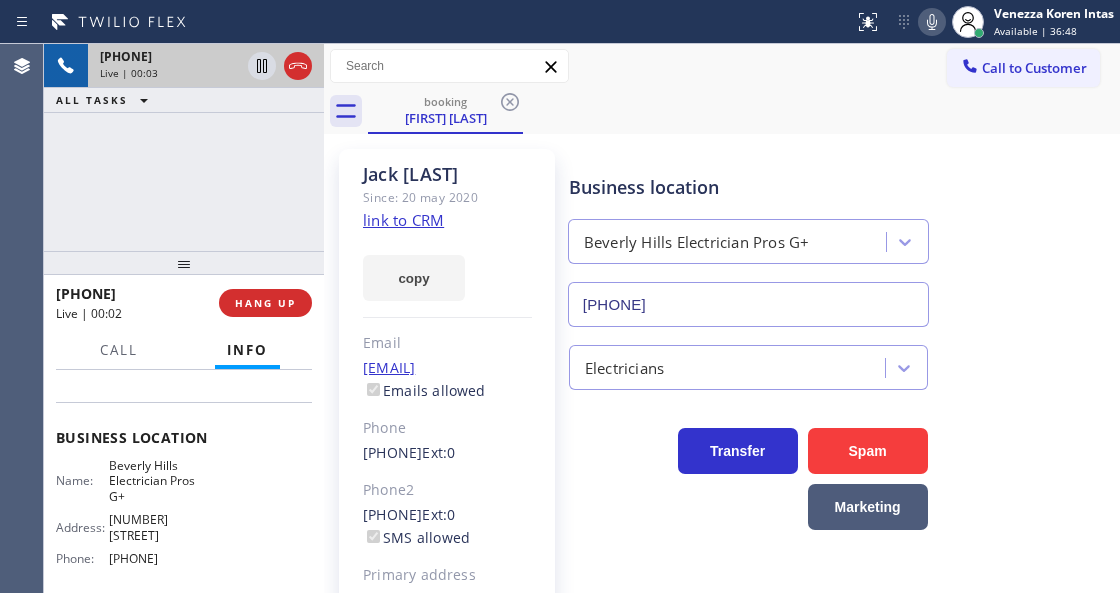 click on "link to CRM" 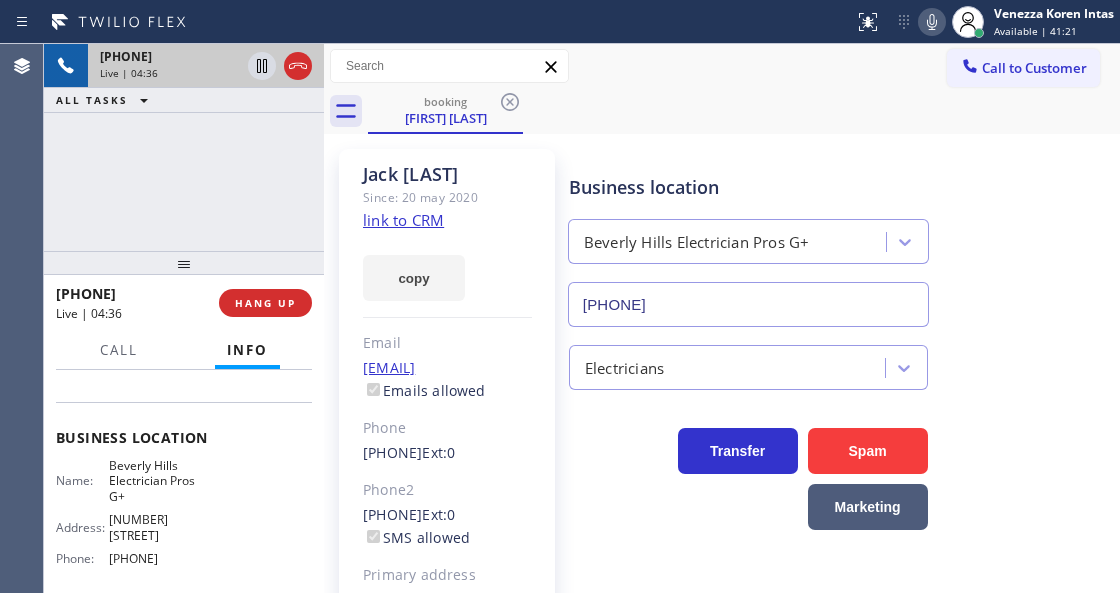 click on "booking [FIRST]   [LAST]" at bounding box center [744, 111] 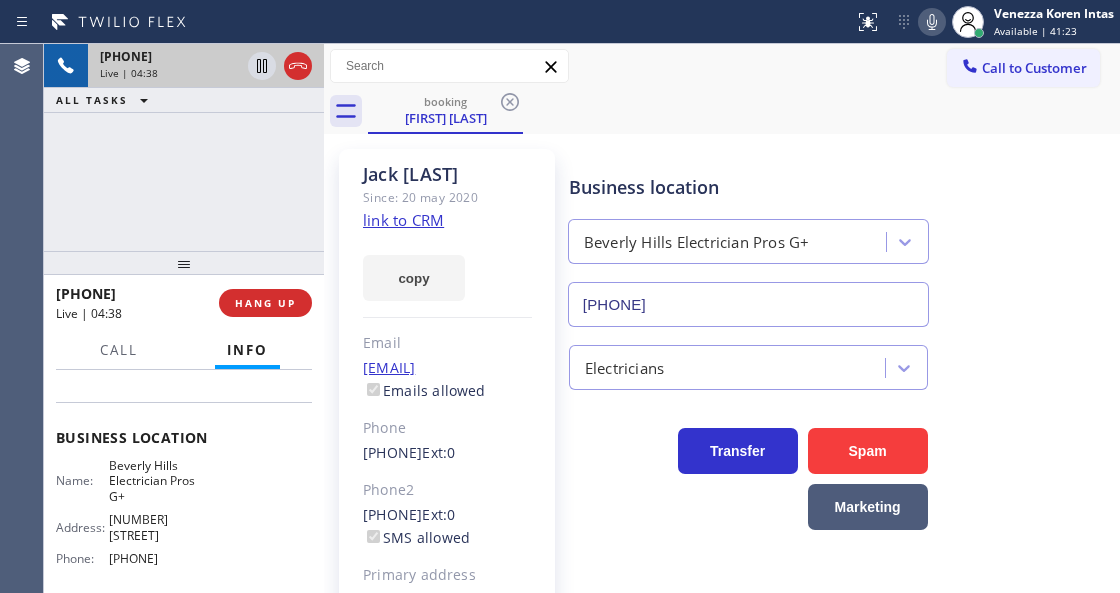click 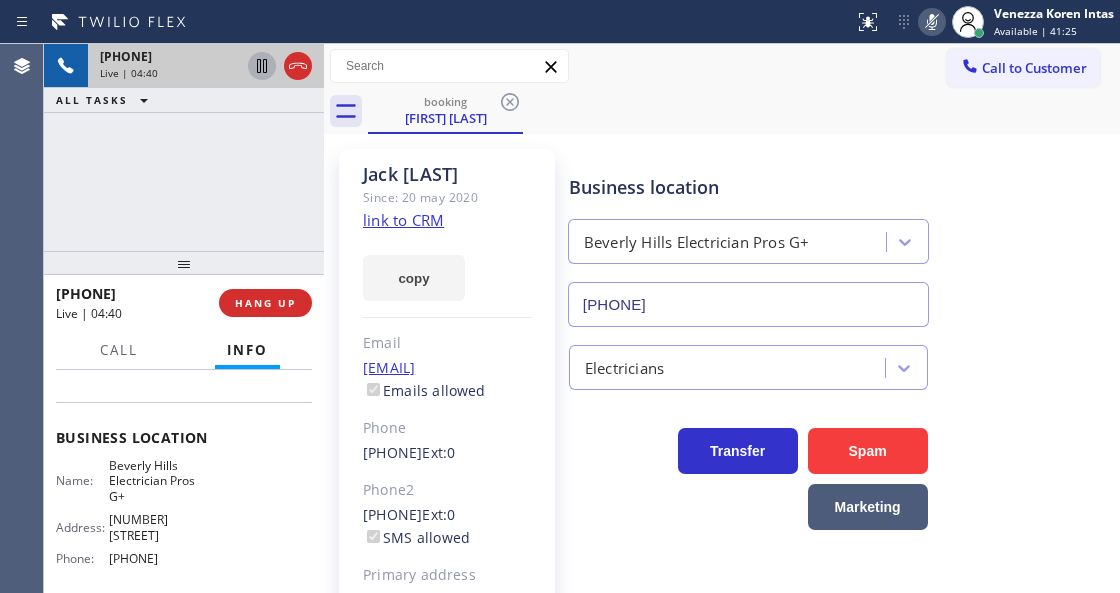 click 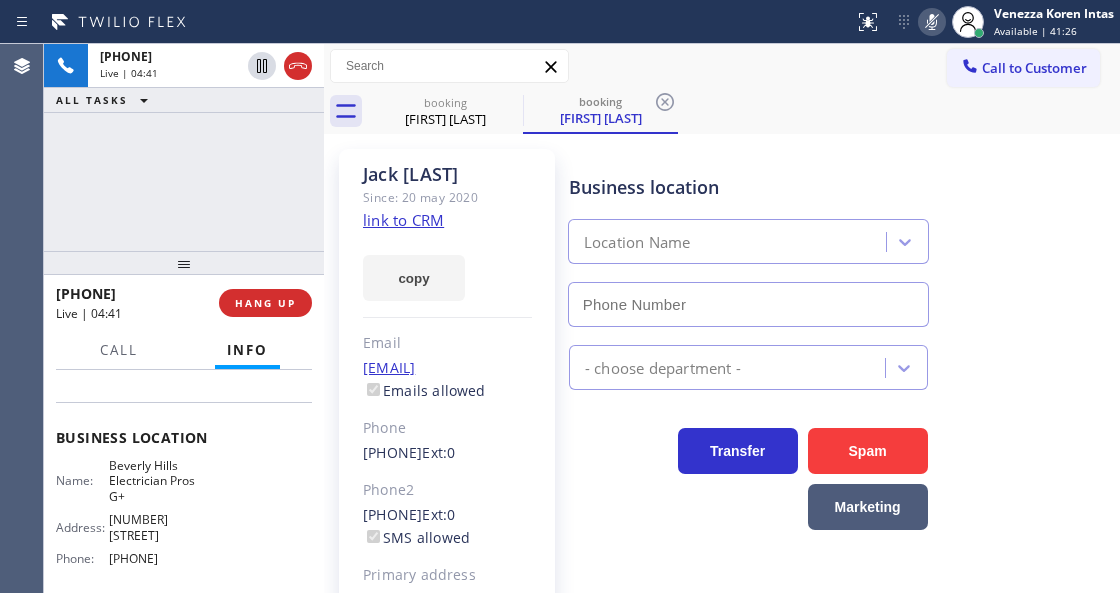 type on "[PHONE]" 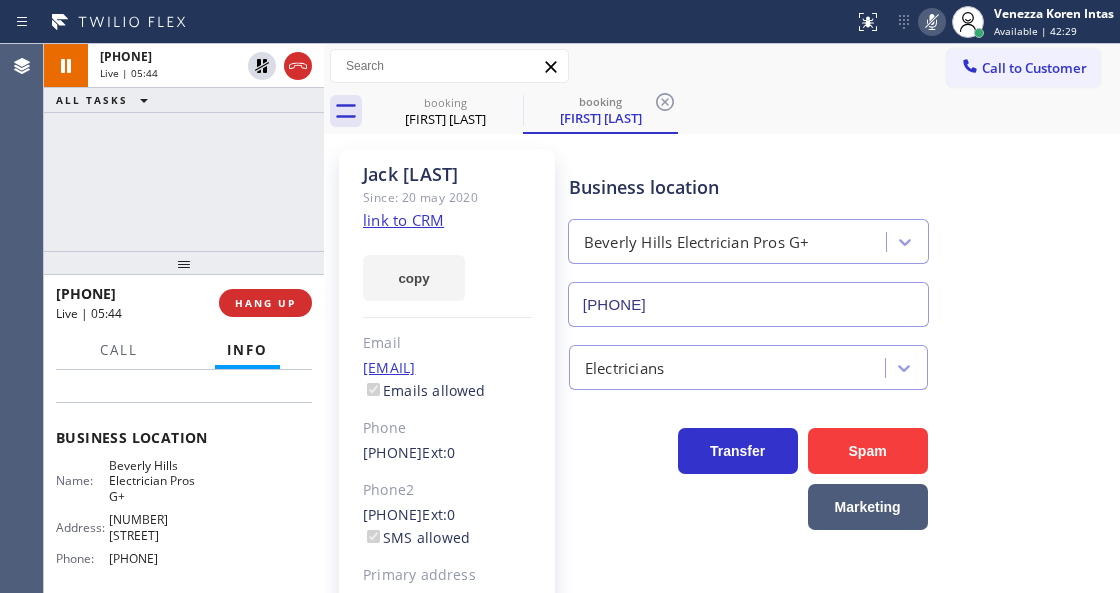 click on "Call to Customer Outbound call Location Elite Sub-Zero Appliance Repair Your caller id phone number [PHONE] Customer number Call Outbound call Technician Search Technician Your caller id phone number Your caller id phone number Call" at bounding box center [722, 66] 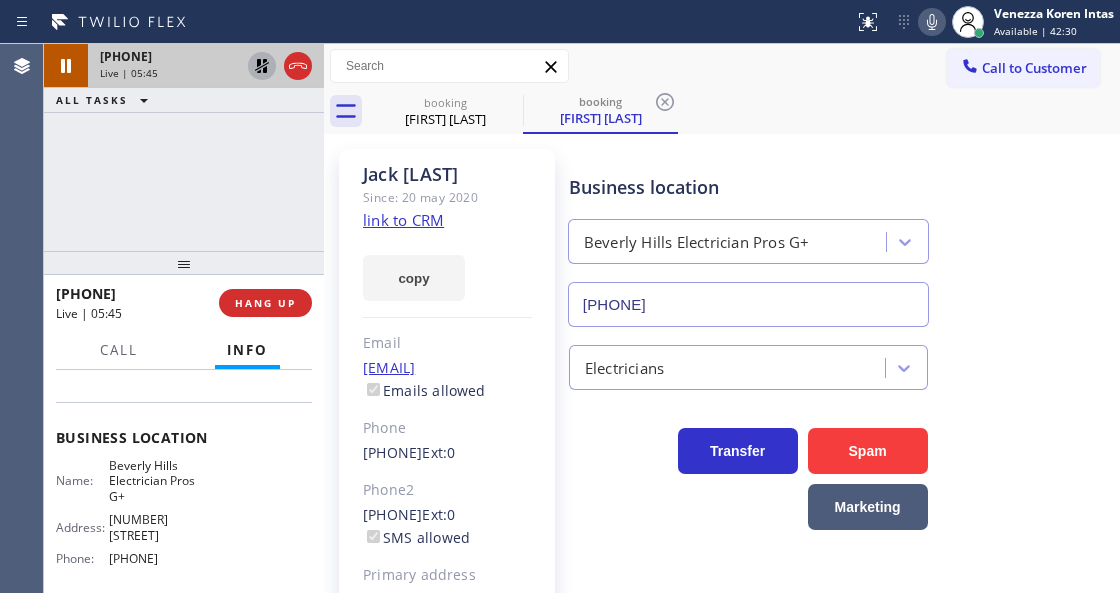 click 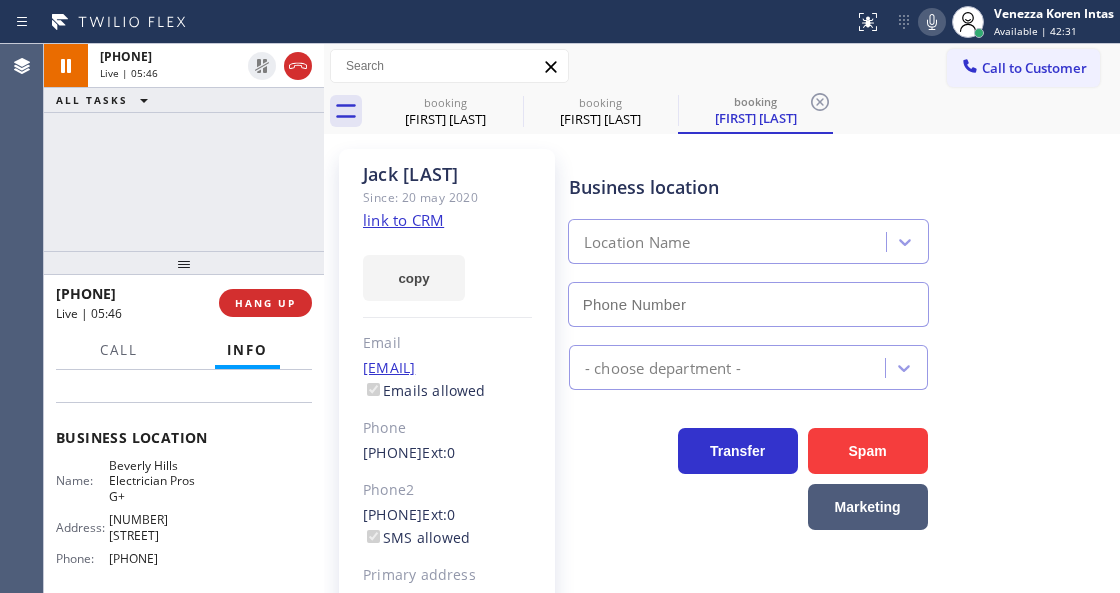 type on "[PHONE]" 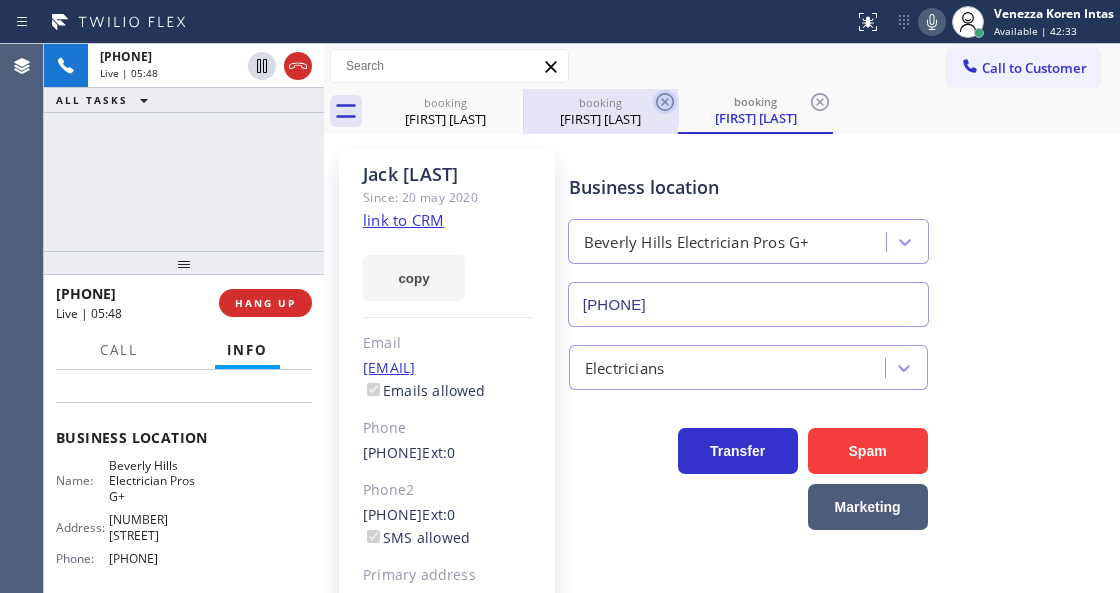 click 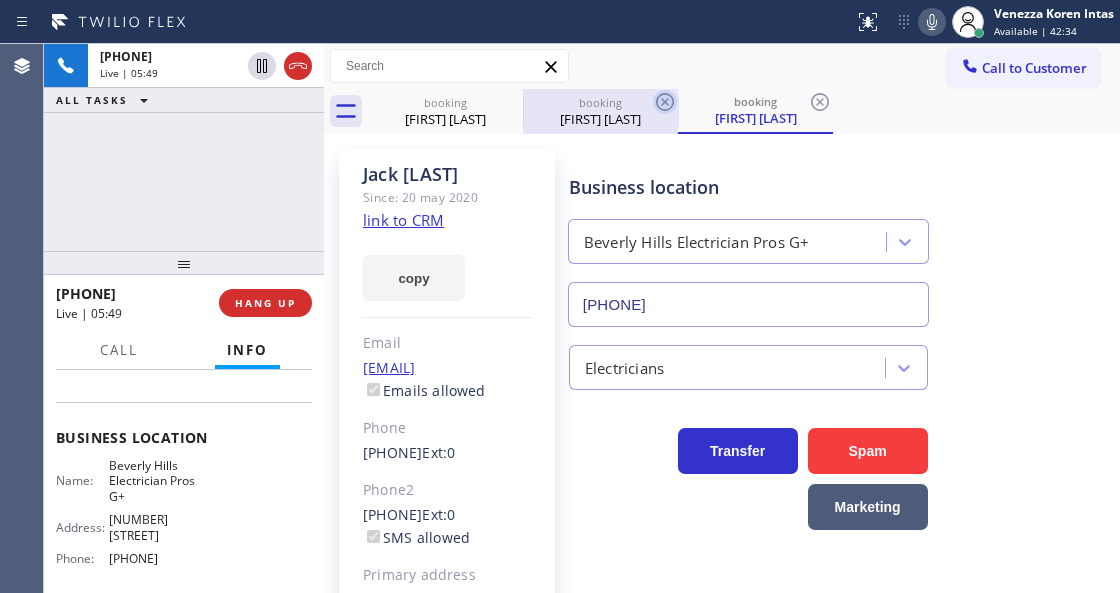click 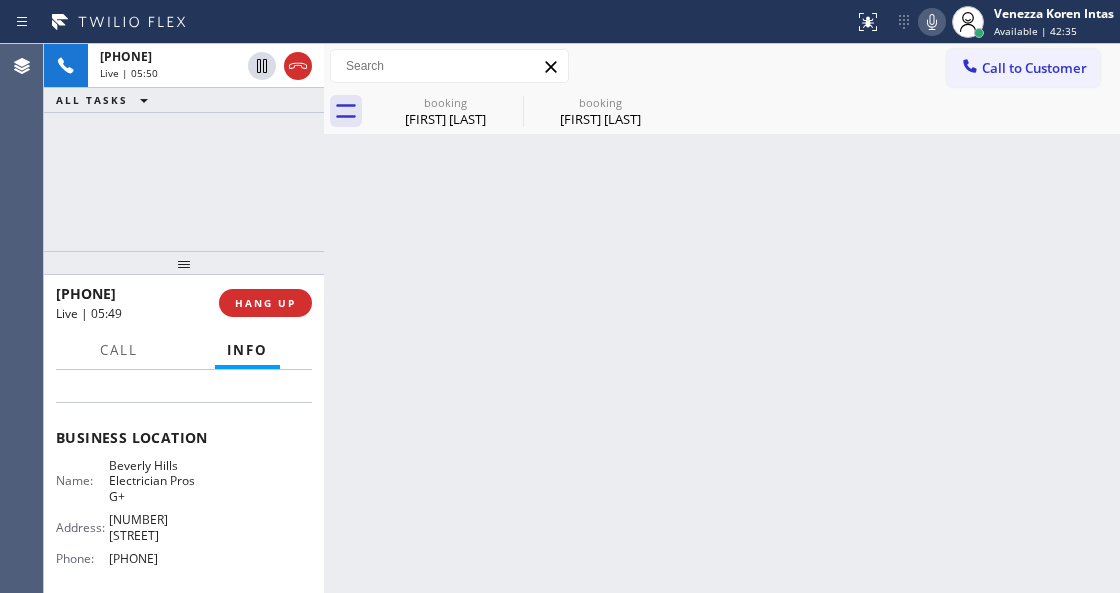 click on "booking [FIRST]   [LAST]" at bounding box center [600, 111] 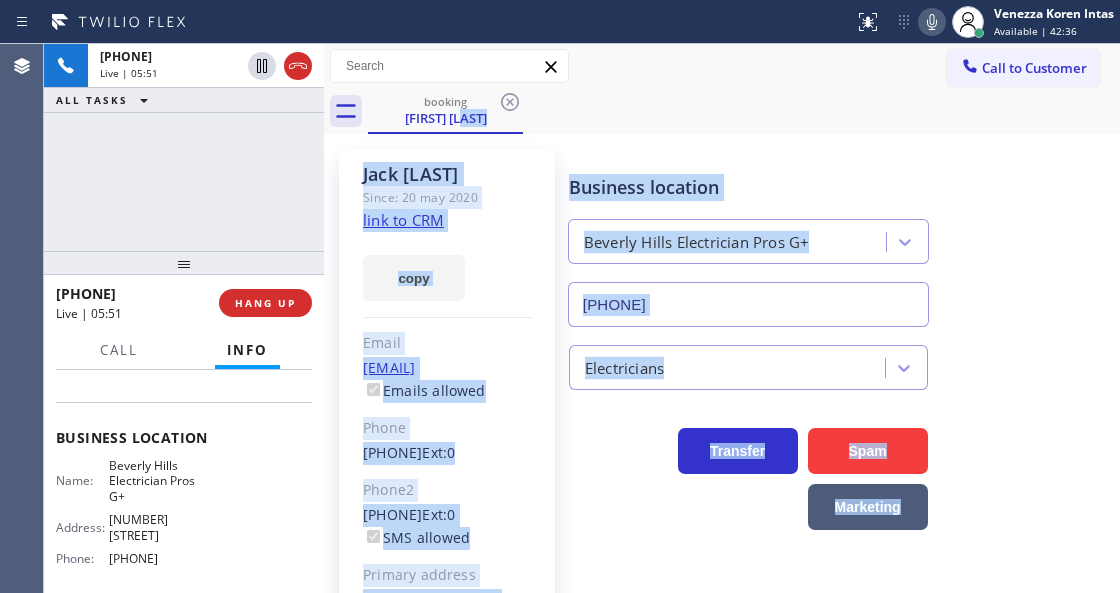 click on "Business location Beverly Hills Electrician Pros G+ [PHONE]" at bounding box center [748, 240] 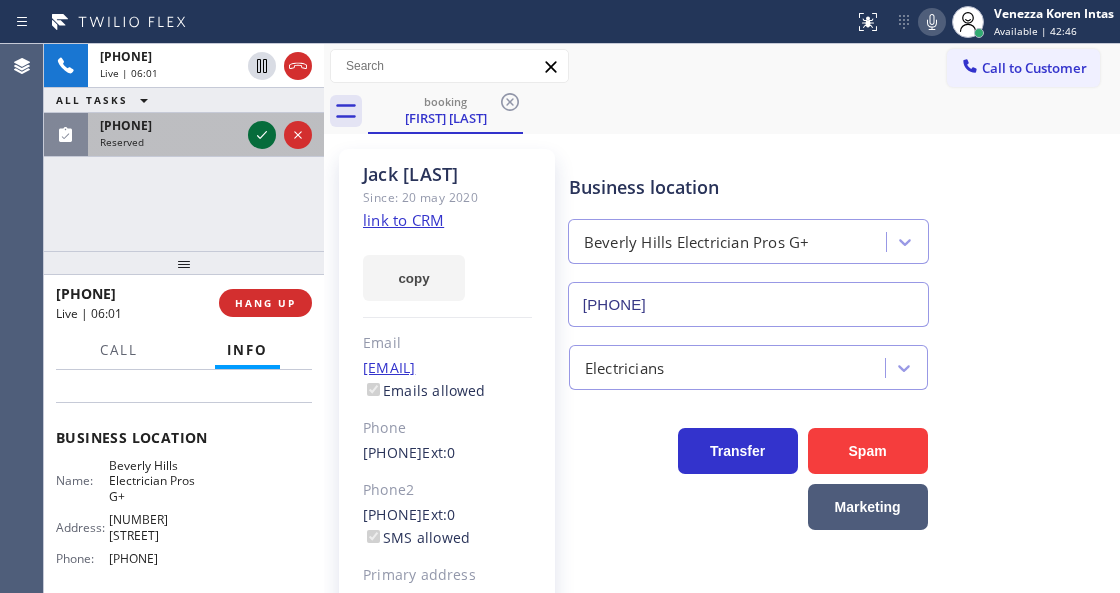 click 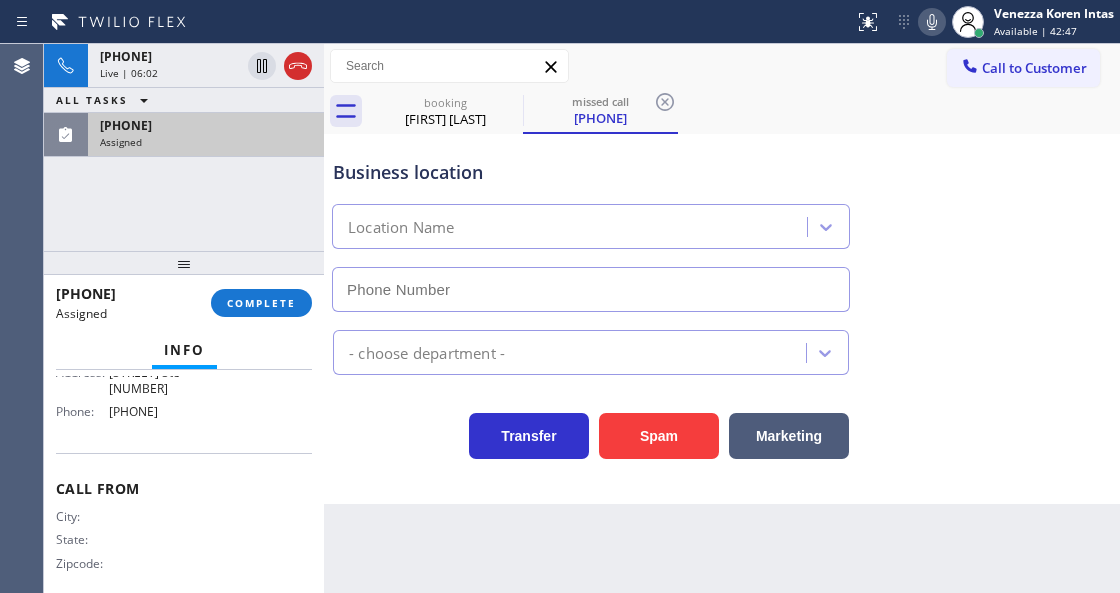 type on "[PHONE]" 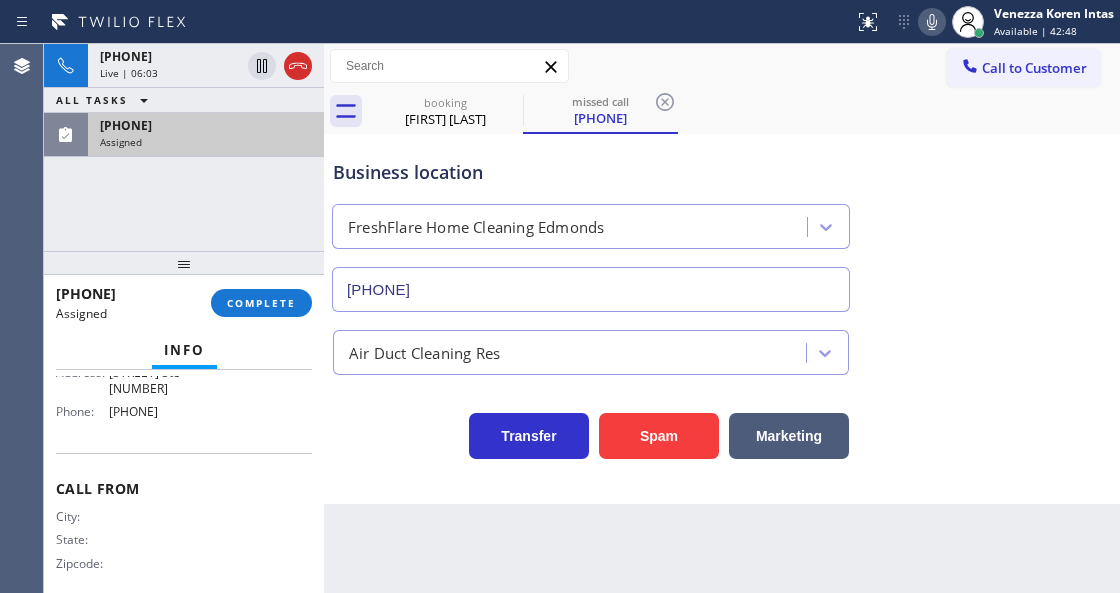 scroll, scrollTop: 199, scrollLeft: 0, axis: vertical 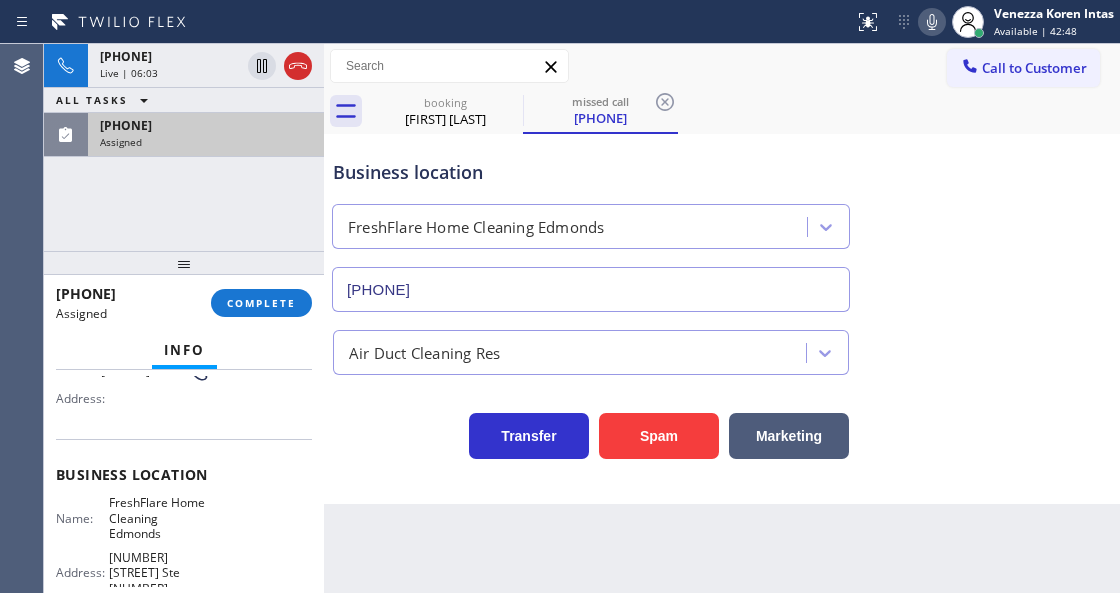 click on "Assigned" at bounding box center (206, 142) 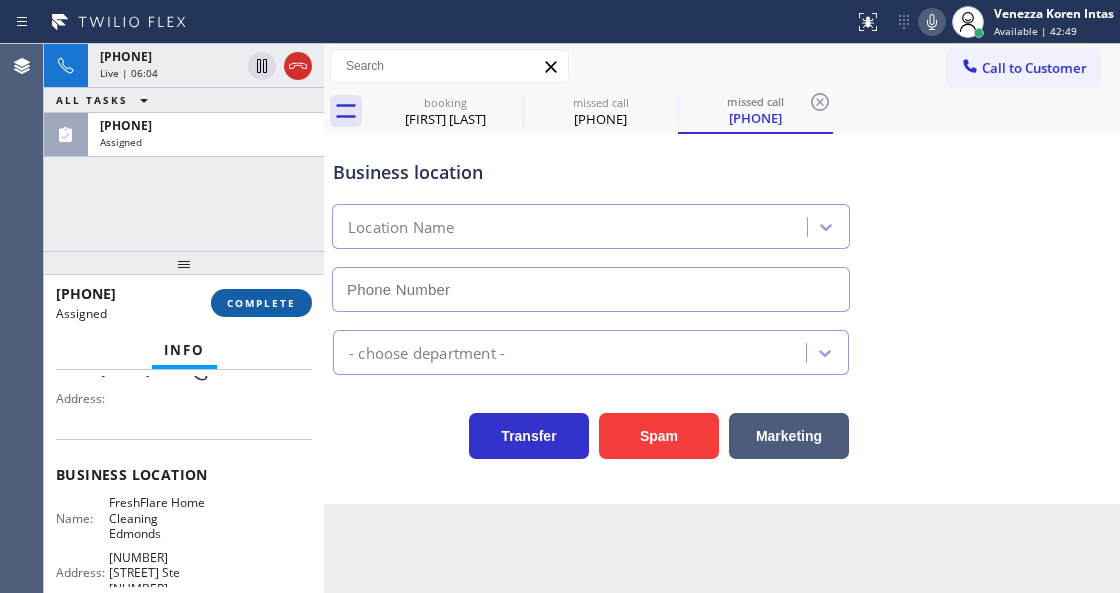 type on "[PHONE]" 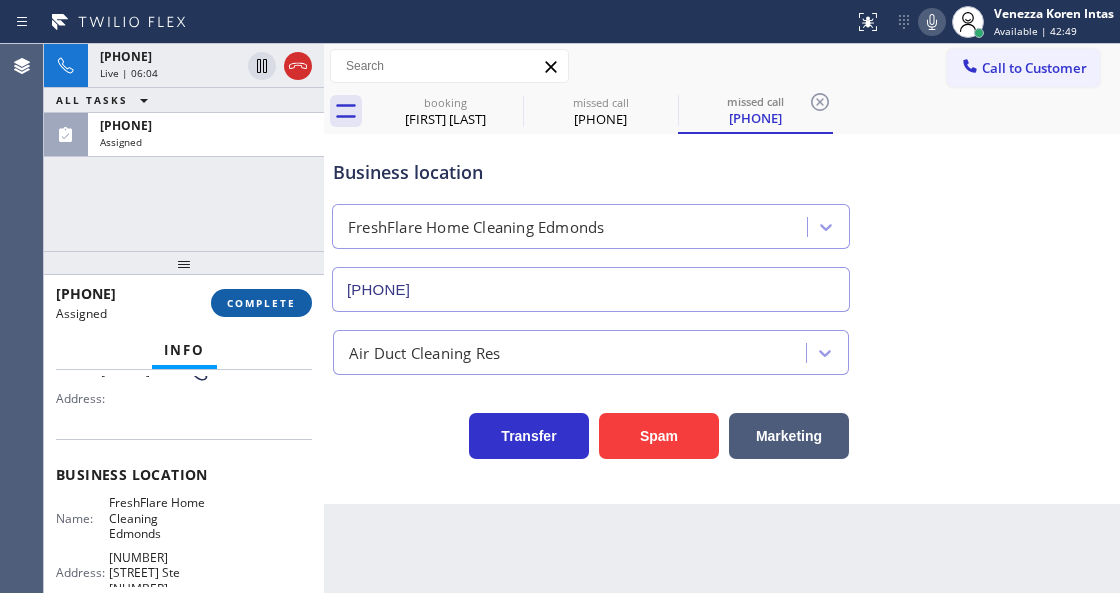 click on "COMPLETE" at bounding box center (261, 303) 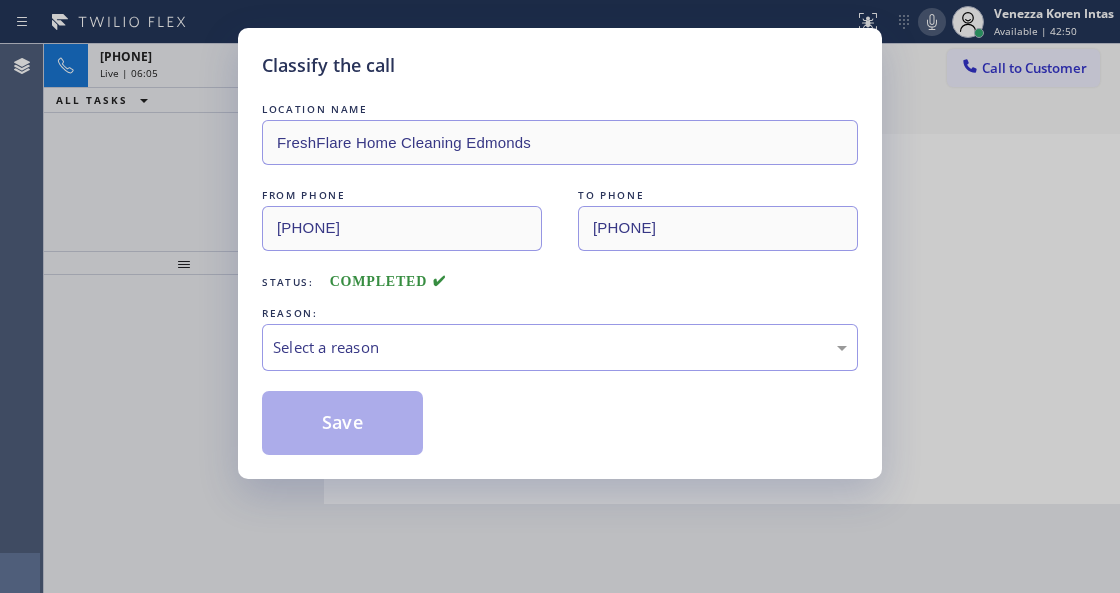click on "Select a reason" at bounding box center (560, 347) 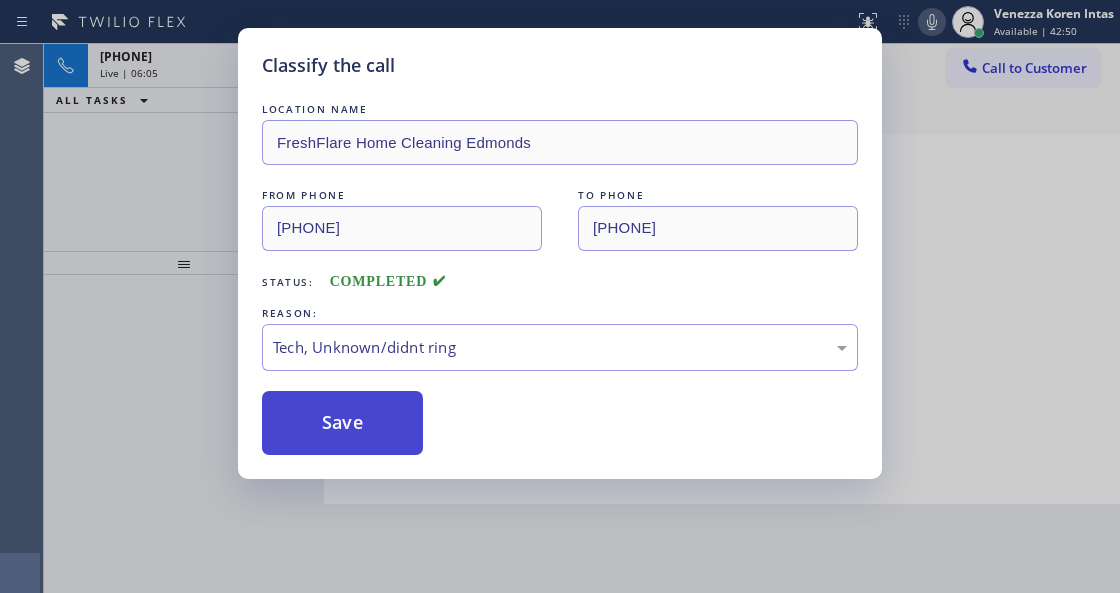 click on "Save" at bounding box center (342, 423) 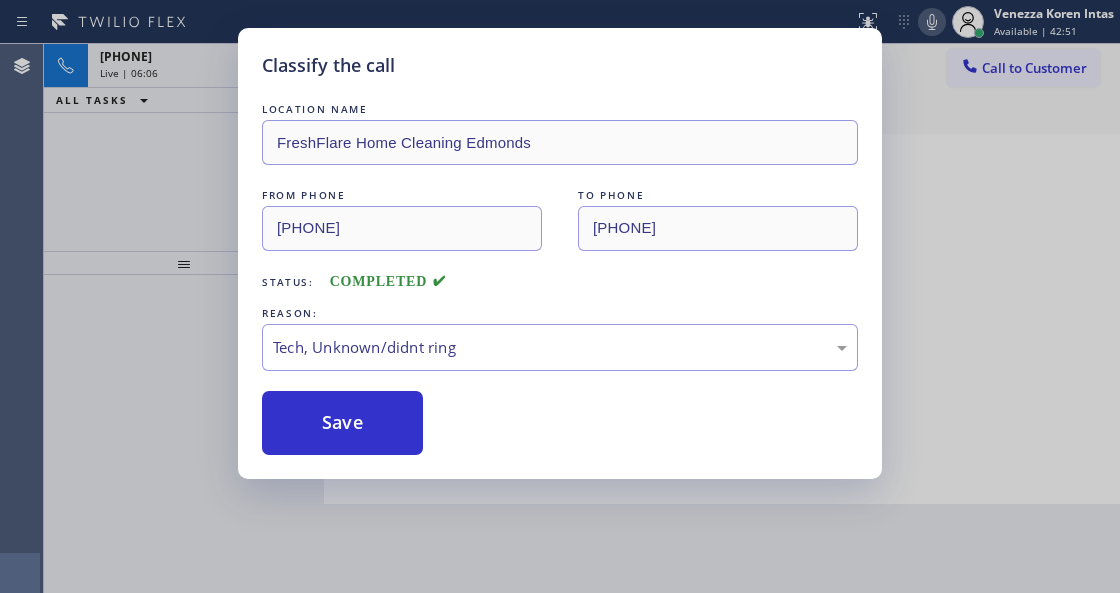 click on "Classify the call LOCATION NAME FreshFlare Home Cleaning [CITY] FROM PHONE [PHONE] TO PHONE [PHONE] Status: COMPLETED REASON: Tech, Unknown/didnt ring Save" at bounding box center (560, 296) 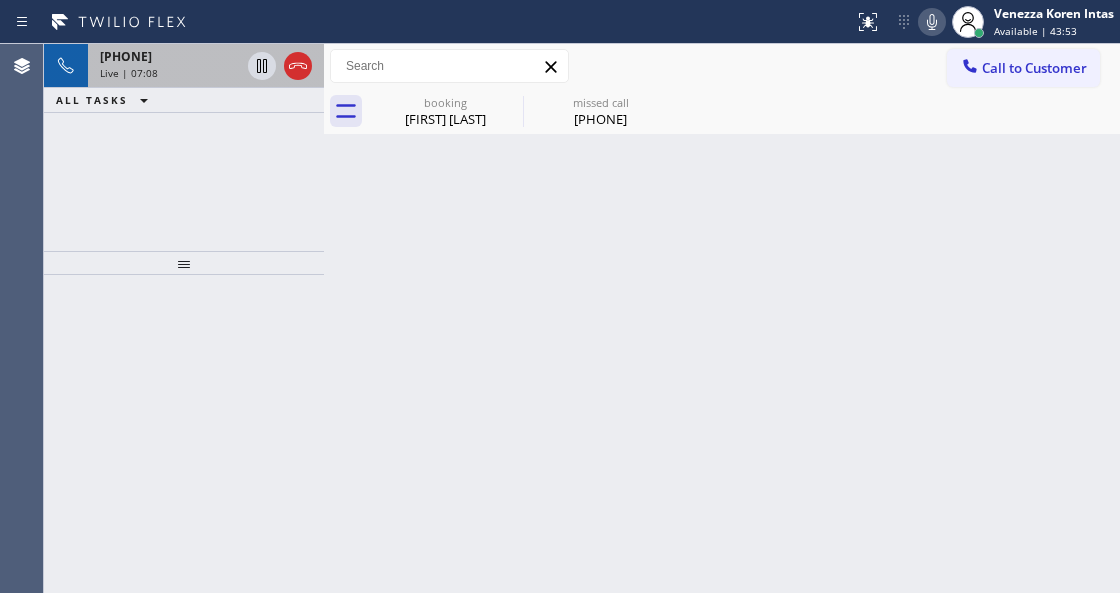 click on "Live | 07:08" at bounding box center (129, 73) 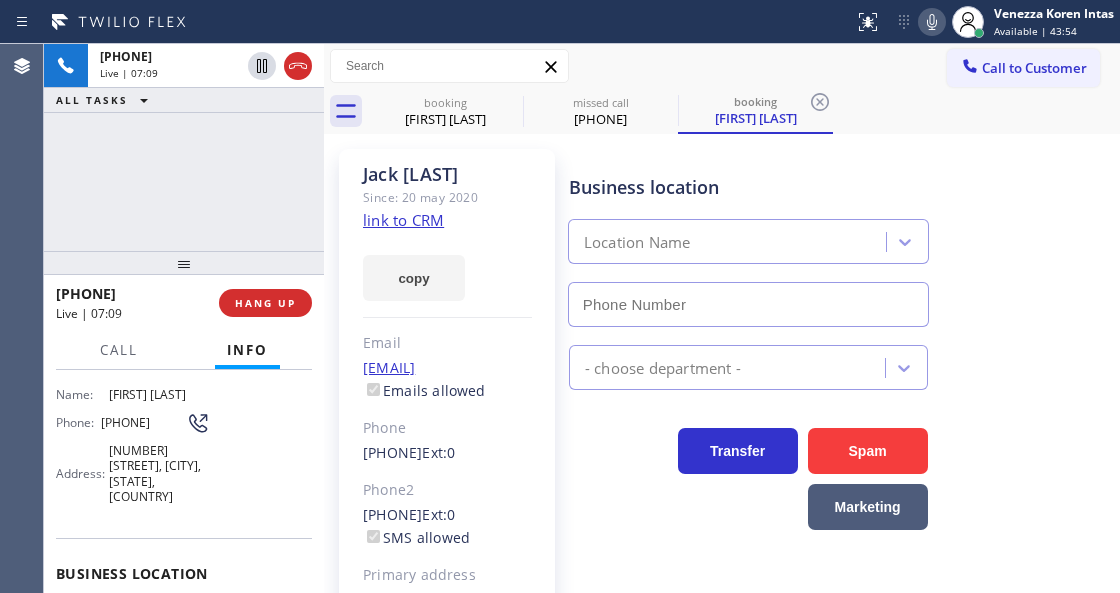 scroll, scrollTop: 66, scrollLeft: 0, axis: vertical 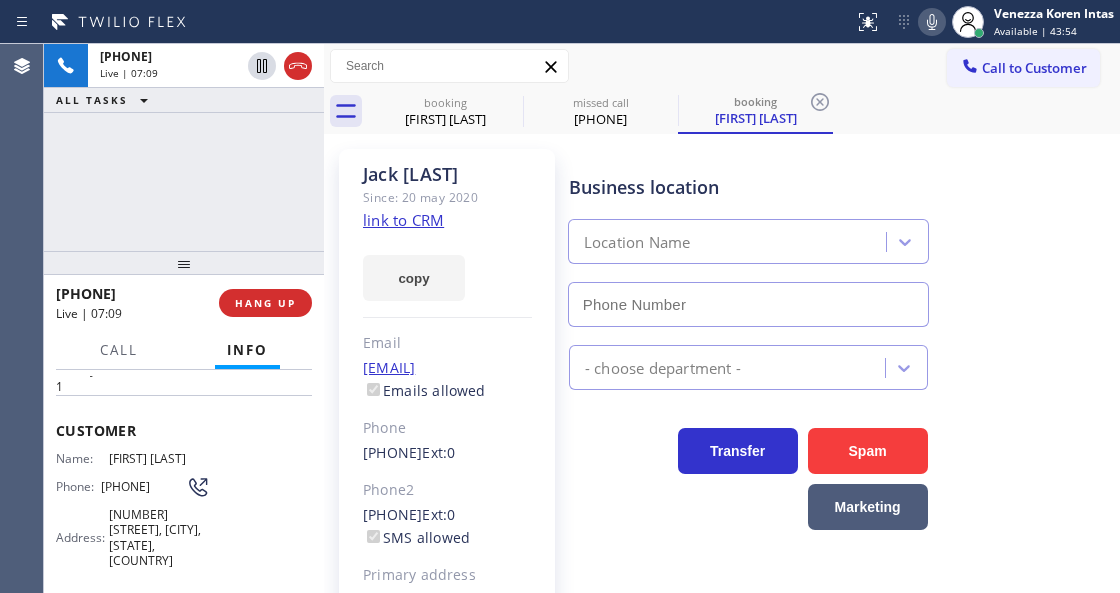 type on "[PHONE]" 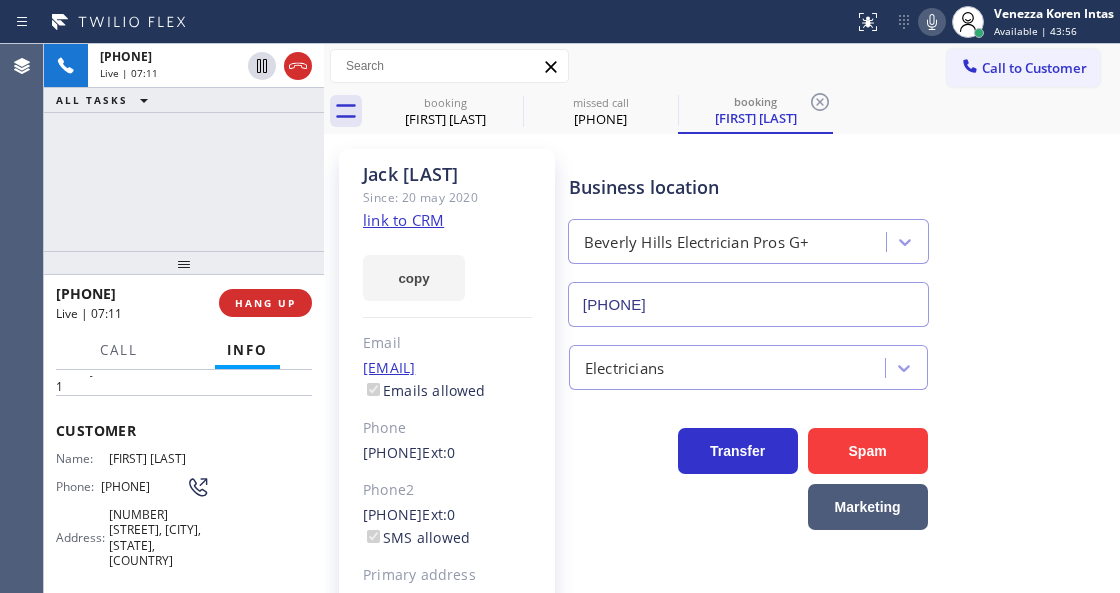 drag, startPoint x: 94, startPoint y: 474, endPoint x: 138, endPoint y: 488, distance: 46.173584 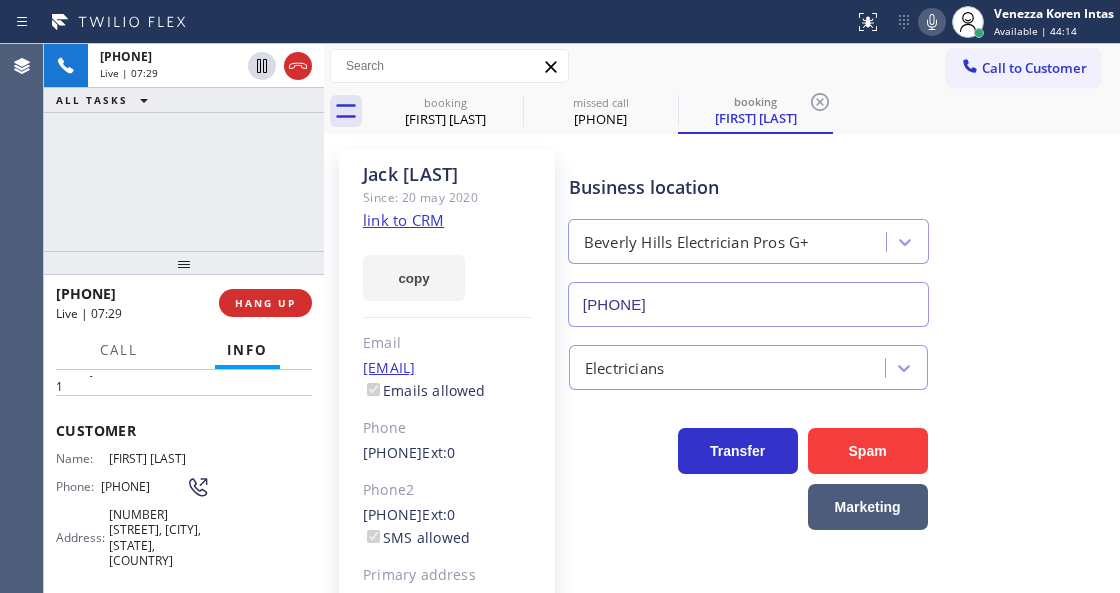click 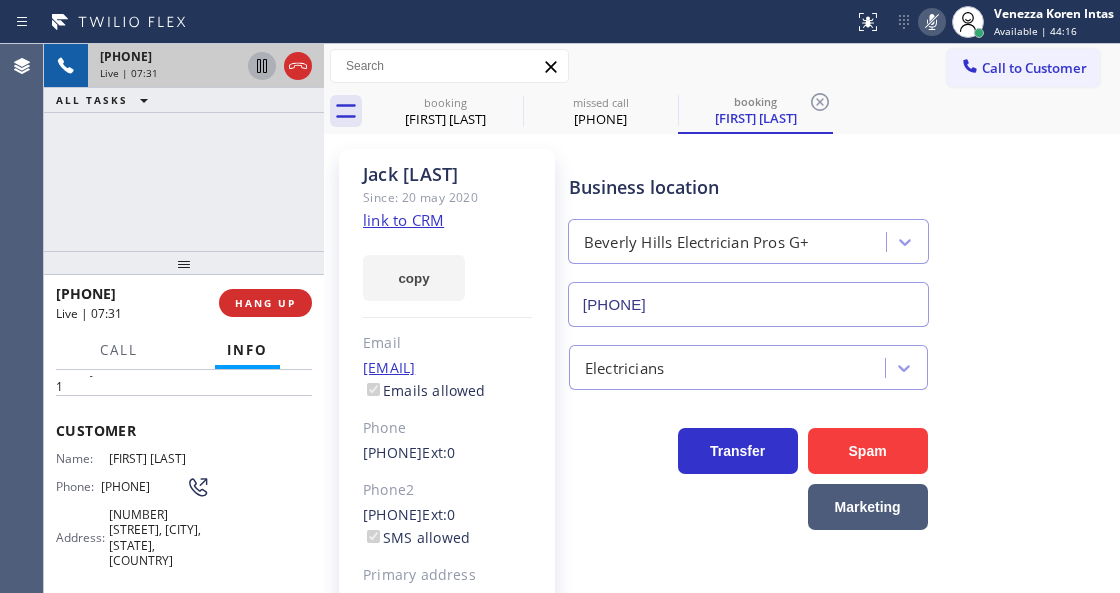 click 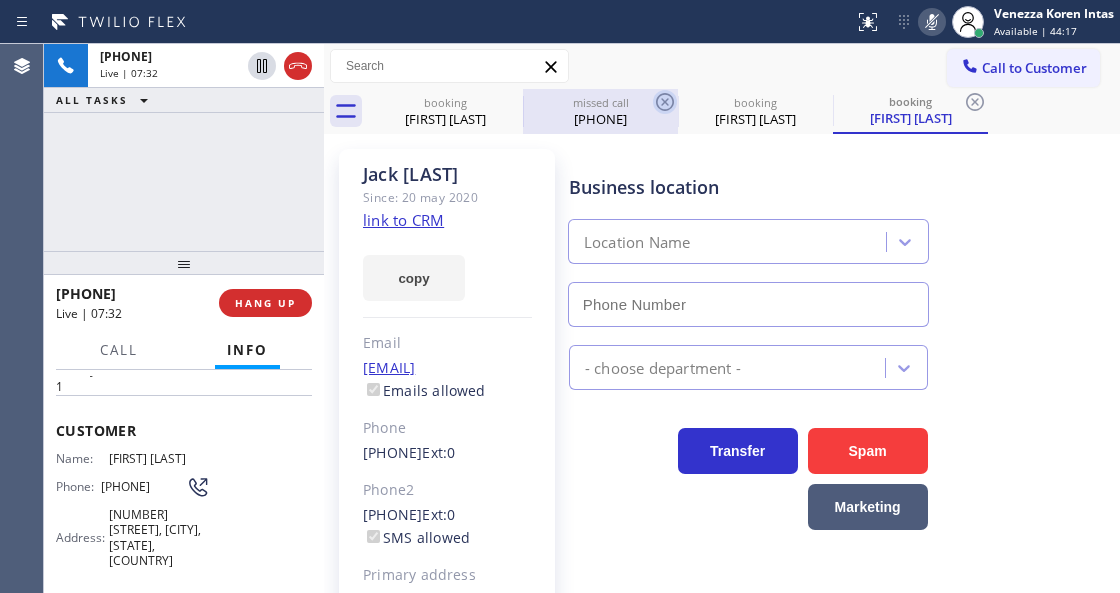 type on "[PHONE]" 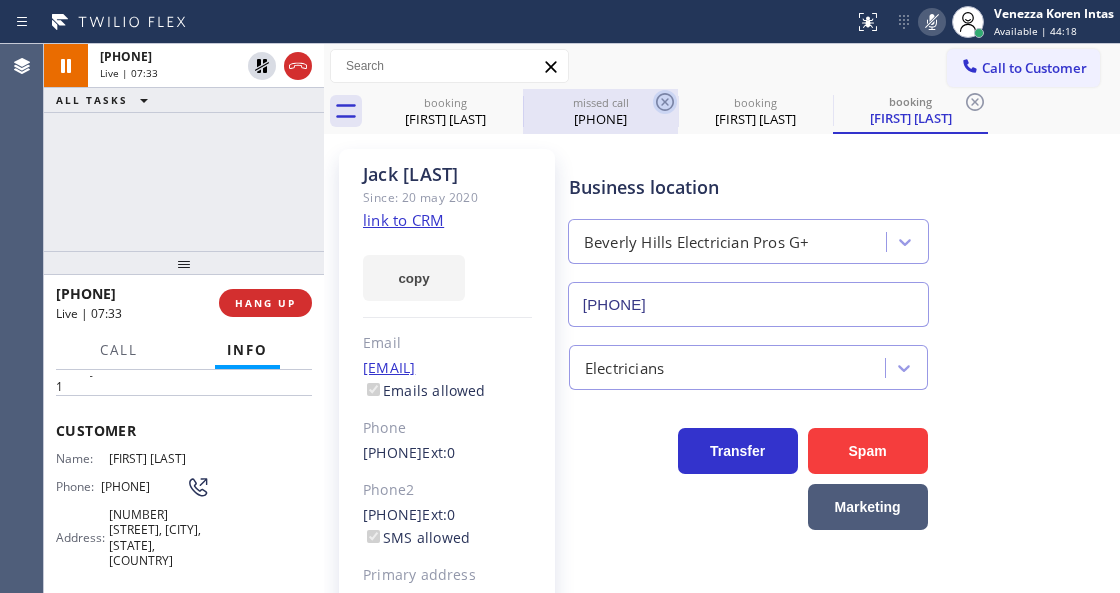 click 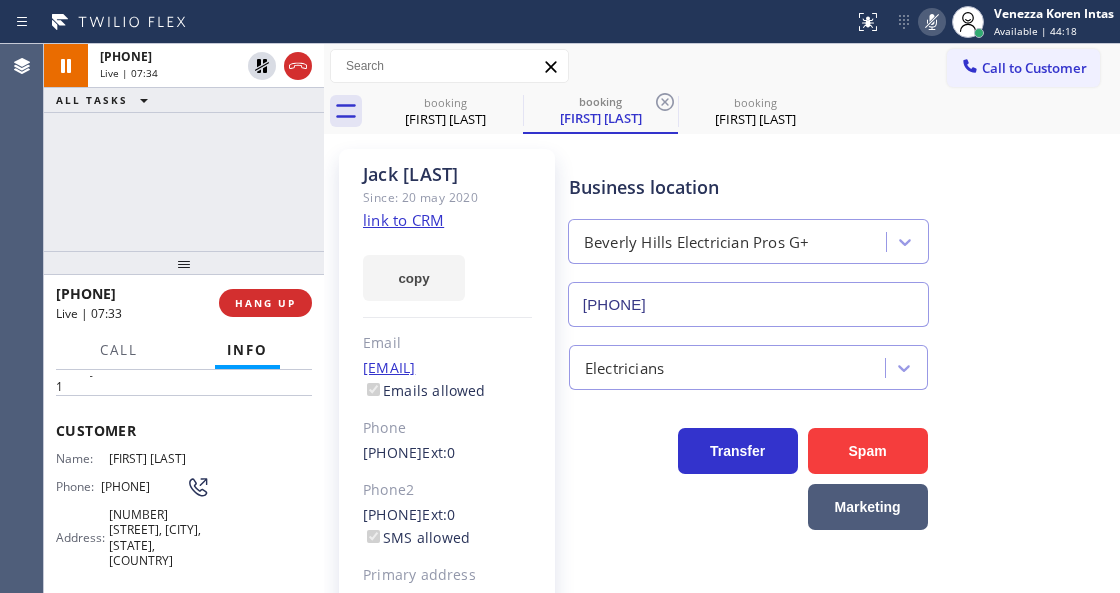 click 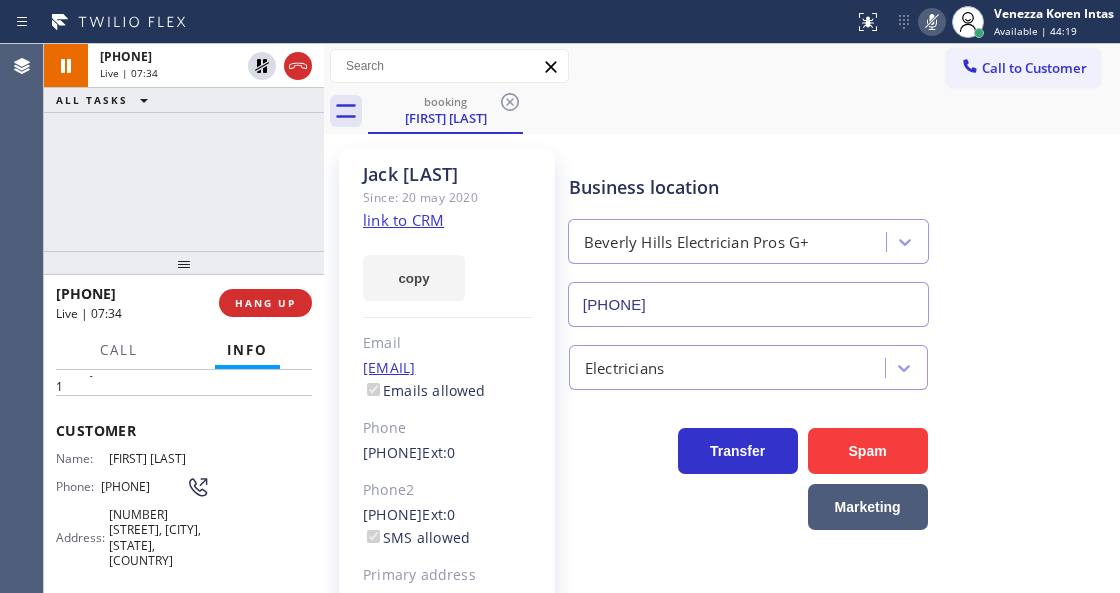 click on "booking [FIRST]   [LAST]" at bounding box center (744, 111) 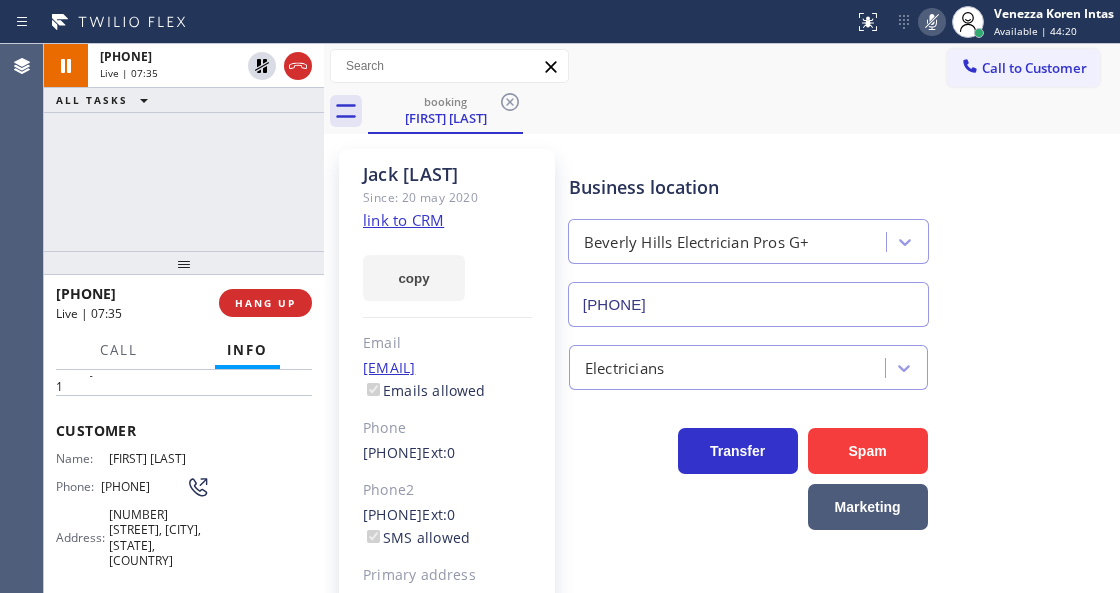 click on "booking [FIRST]   [LAST]" at bounding box center (744, 111) 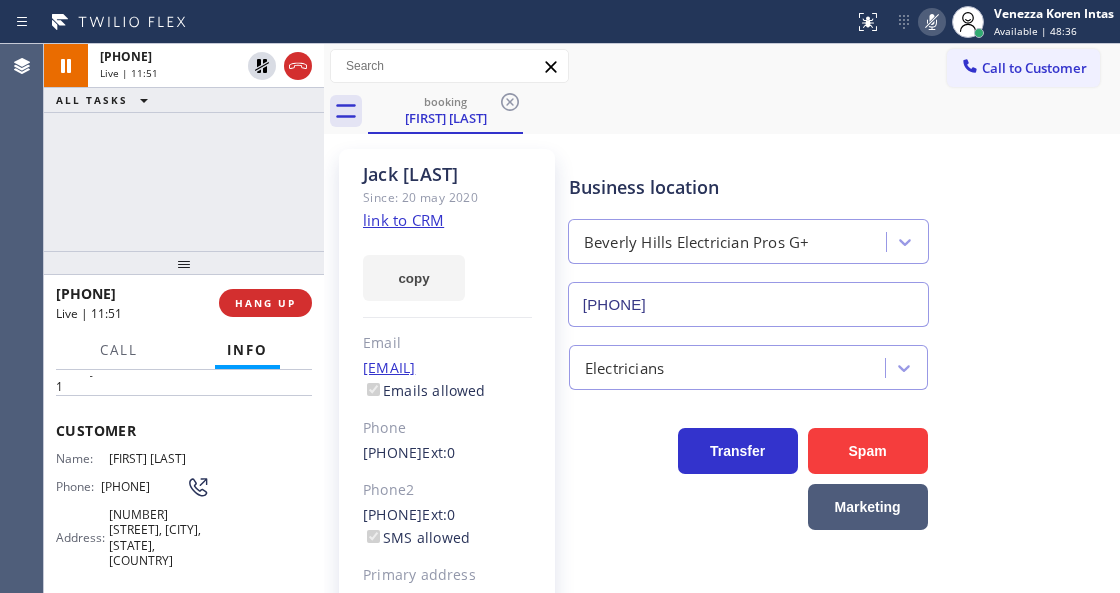 scroll, scrollTop: 133, scrollLeft: 0, axis: vertical 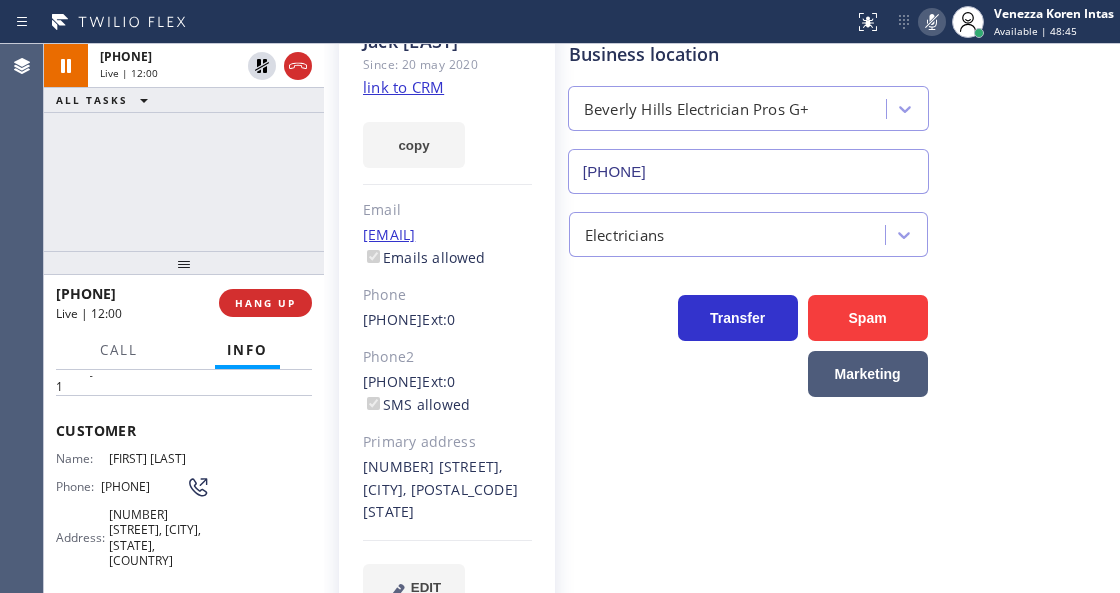 click 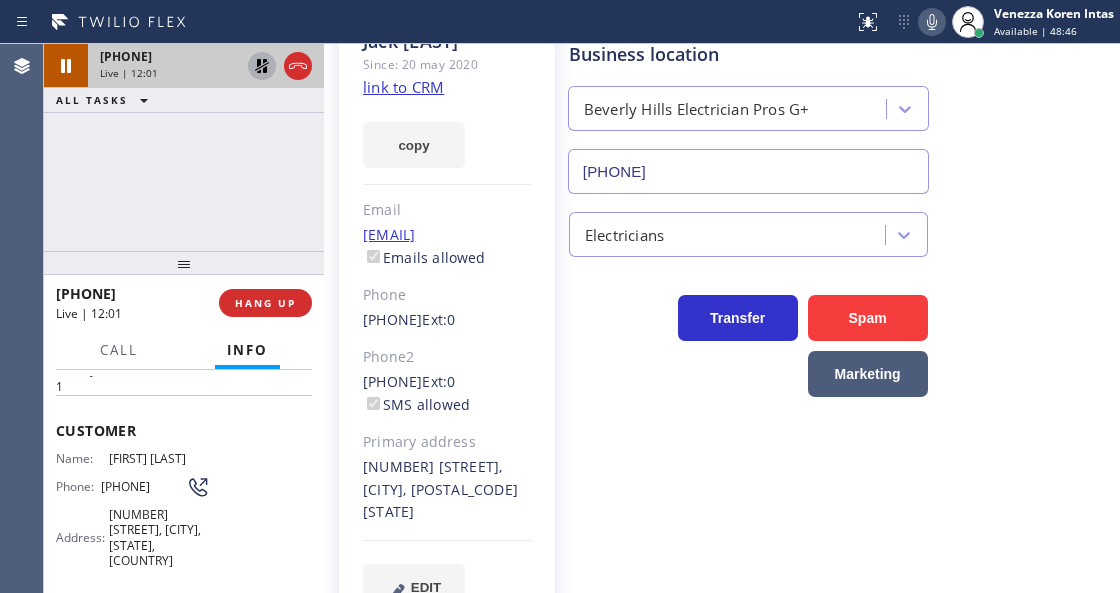 click 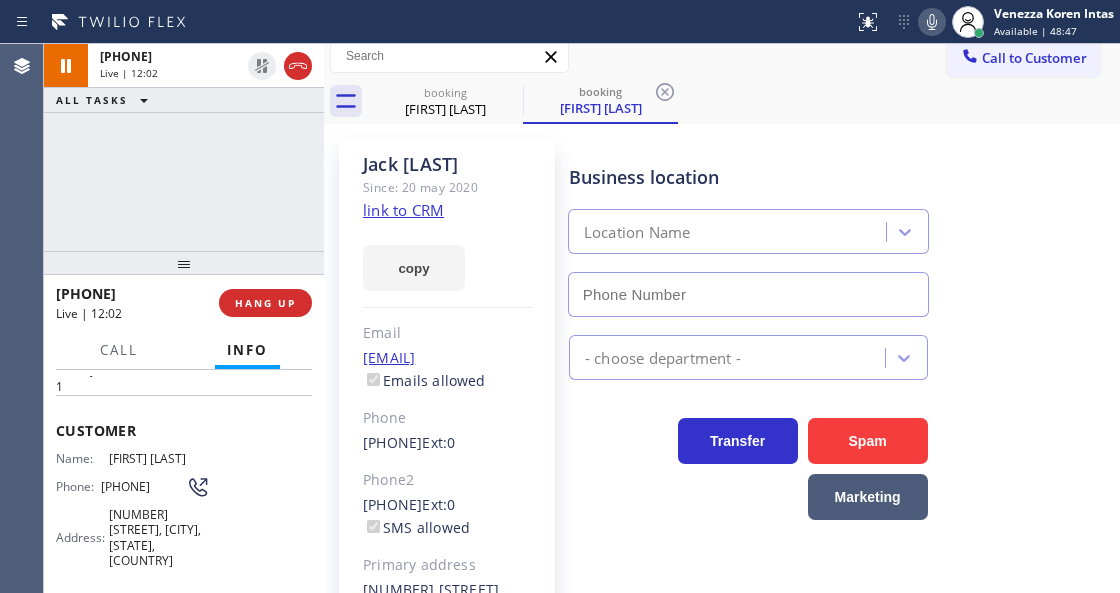scroll, scrollTop: 0, scrollLeft: 0, axis: both 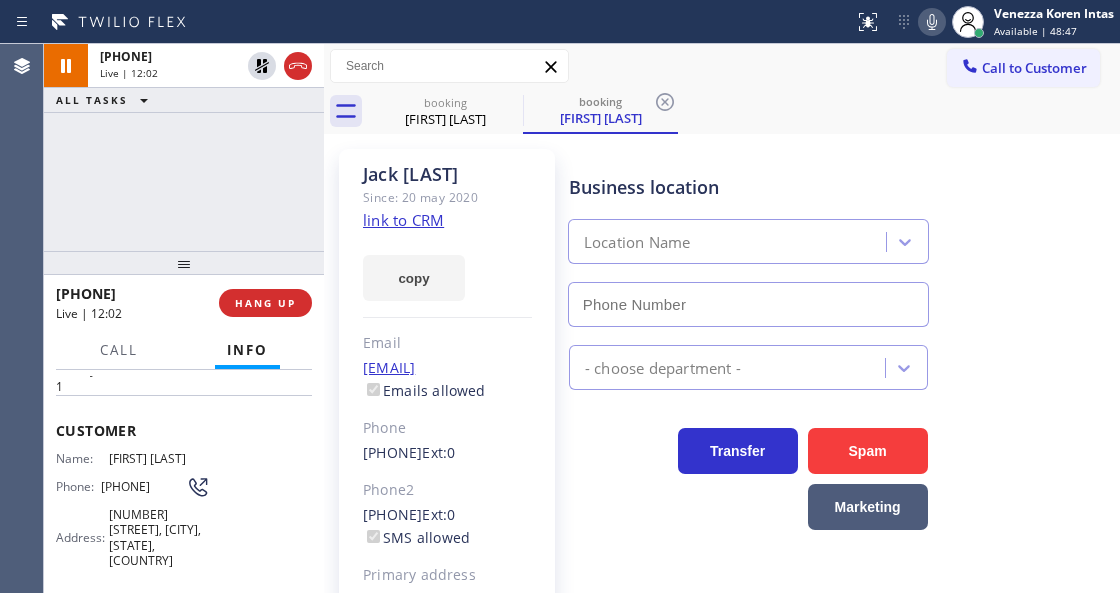type on "[PHONE]" 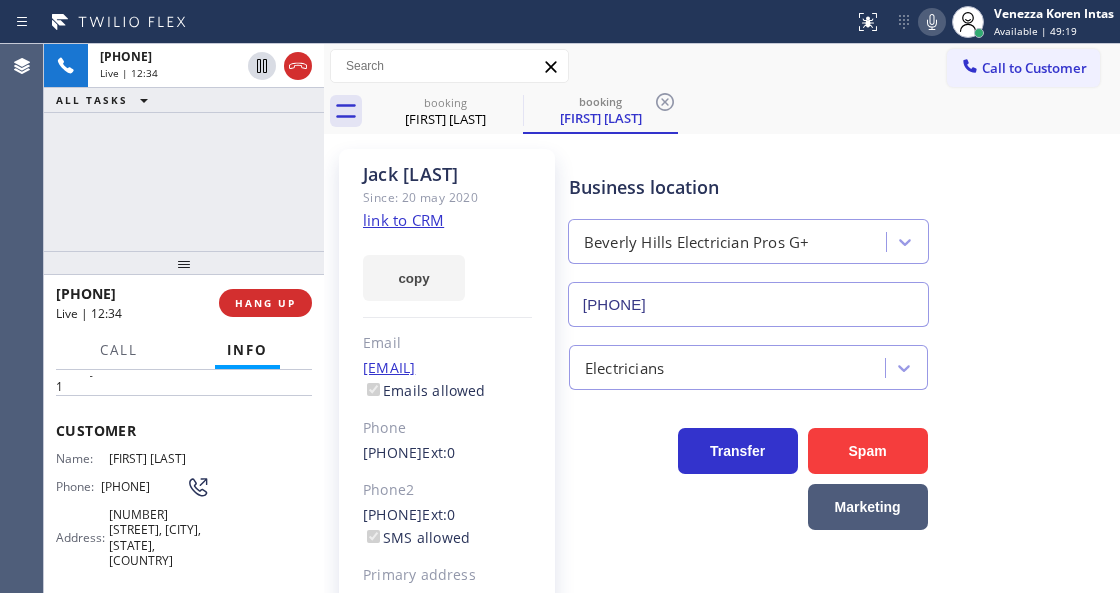 drag, startPoint x: 94, startPoint y: 472, endPoint x: 146, endPoint y: 492, distance: 55.713554 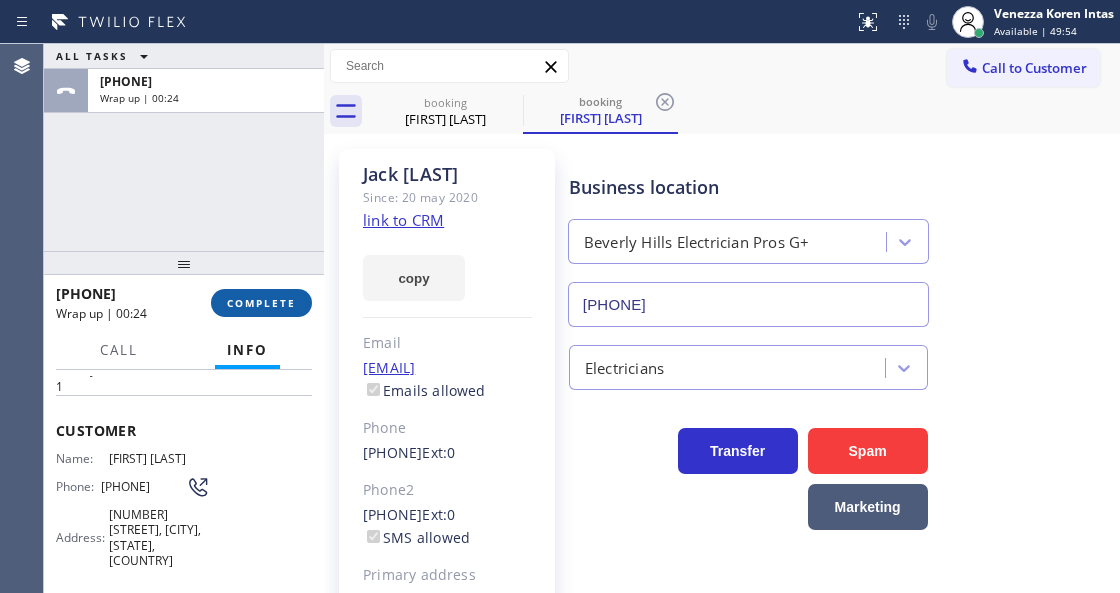 click on "COMPLETE" at bounding box center [261, 303] 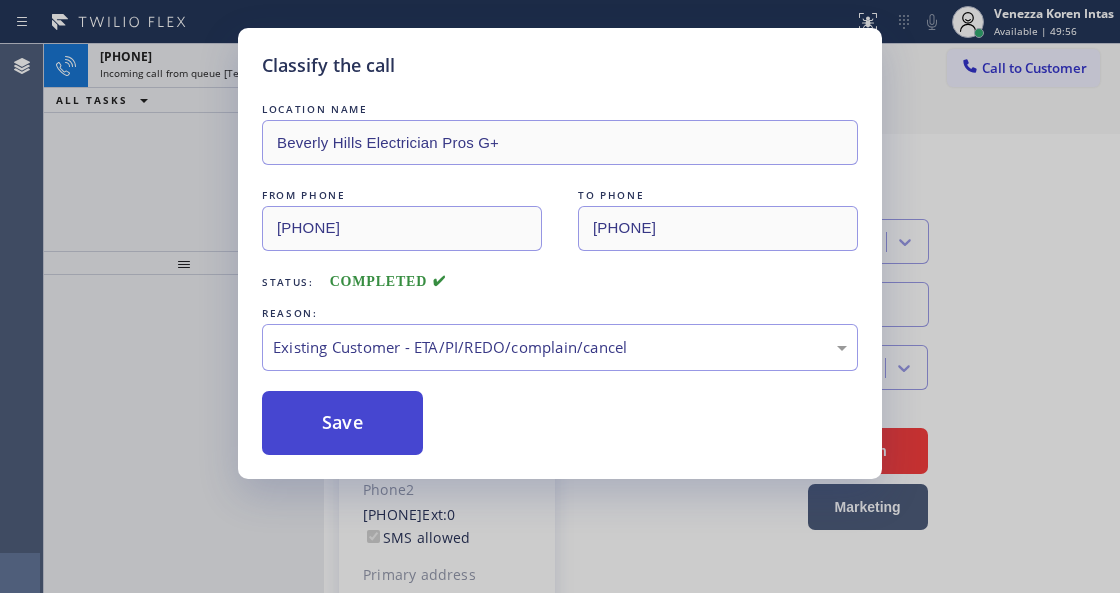 click on "Save" at bounding box center (342, 423) 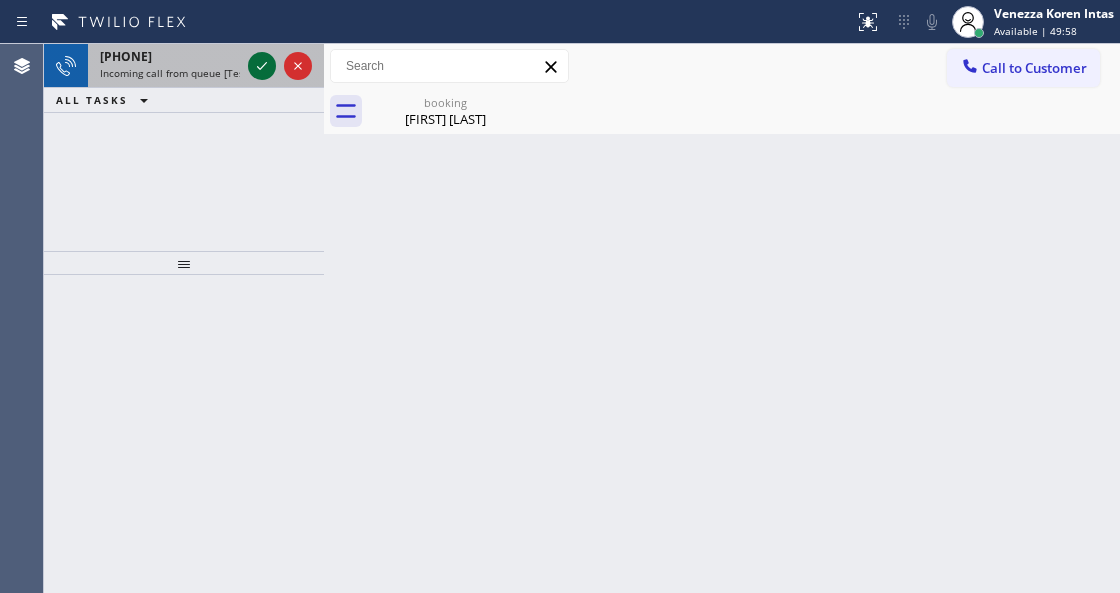 click 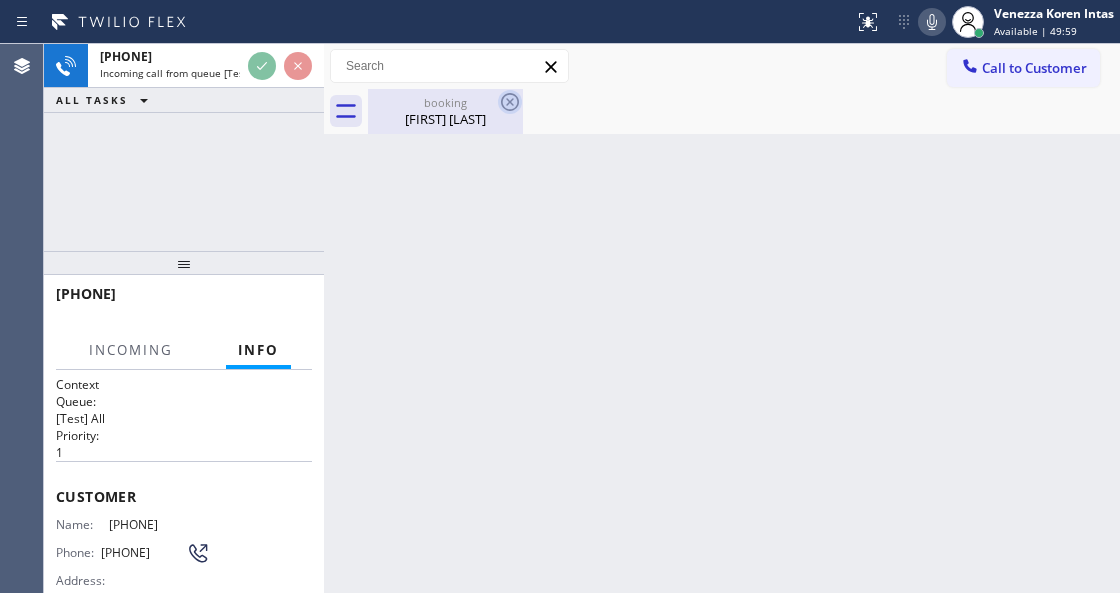 click 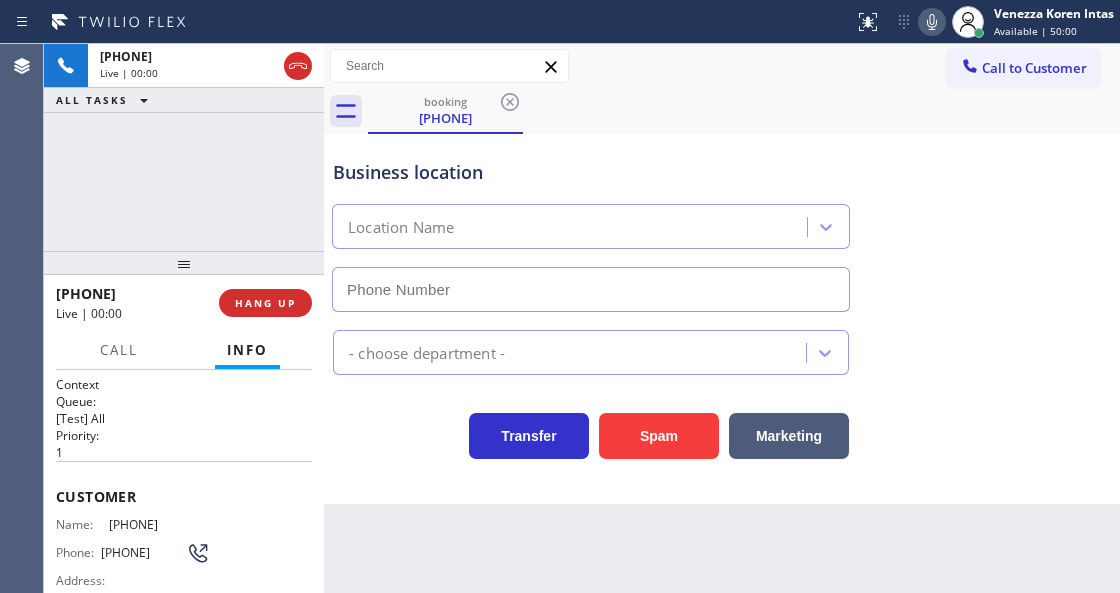 click 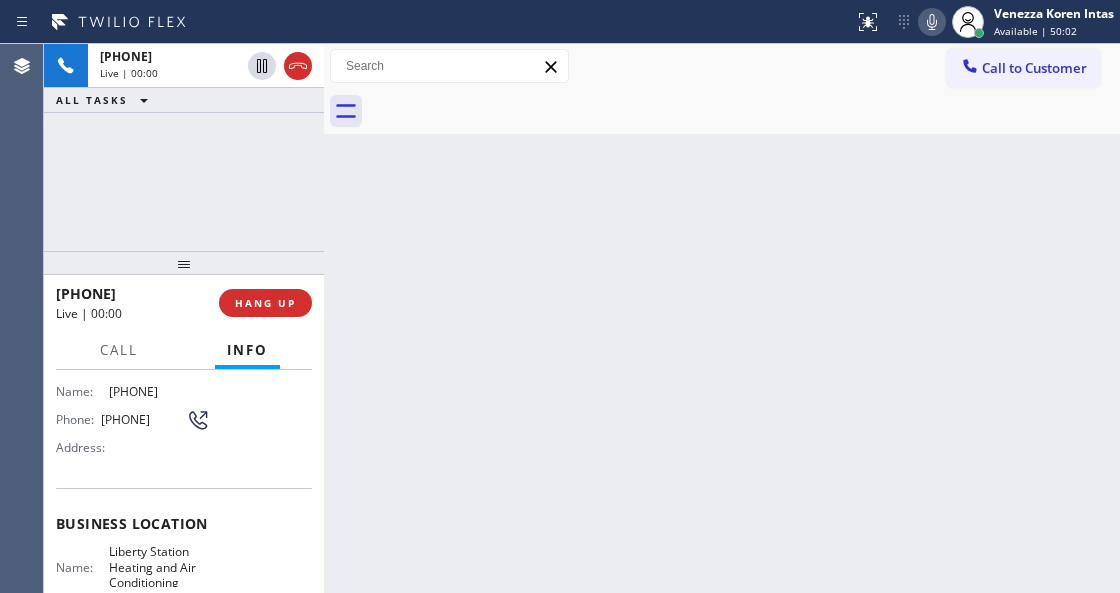 scroll, scrollTop: 266, scrollLeft: 0, axis: vertical 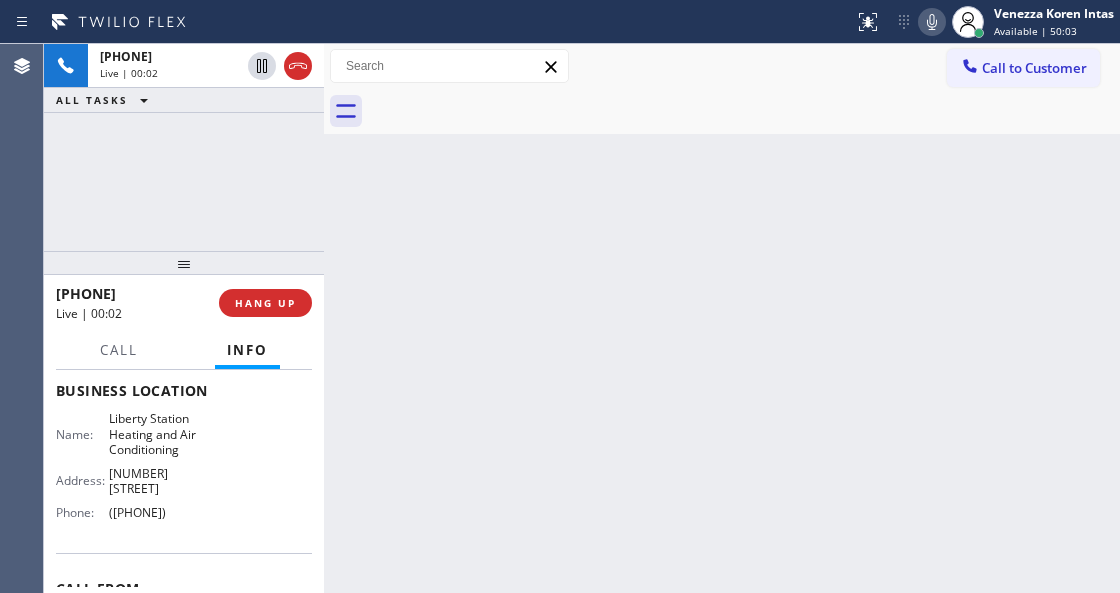 click on "Name: Liberty Station Heating and Air Conditioning Address: [NUMBER] [STREET]  Phone: [PHONE]" at bounding box center (184, 469) 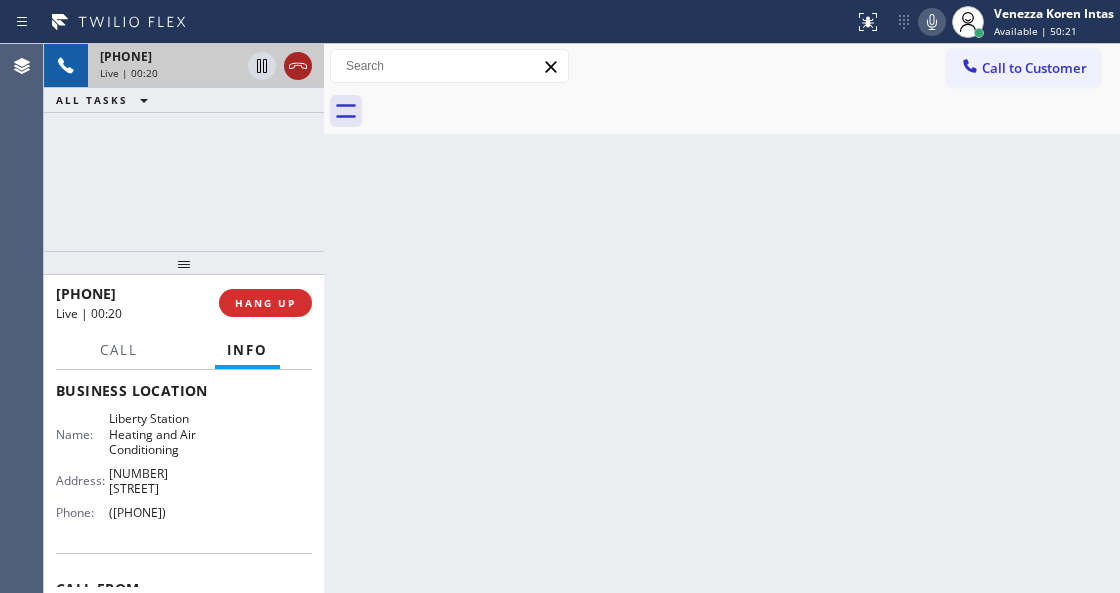 click 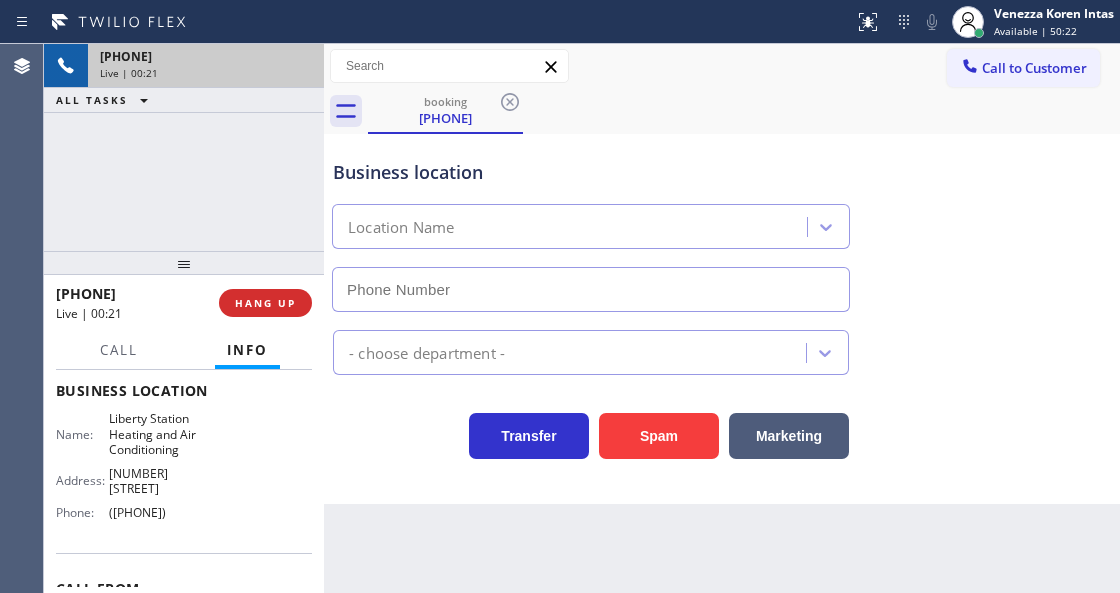 type on "([PHONE])" 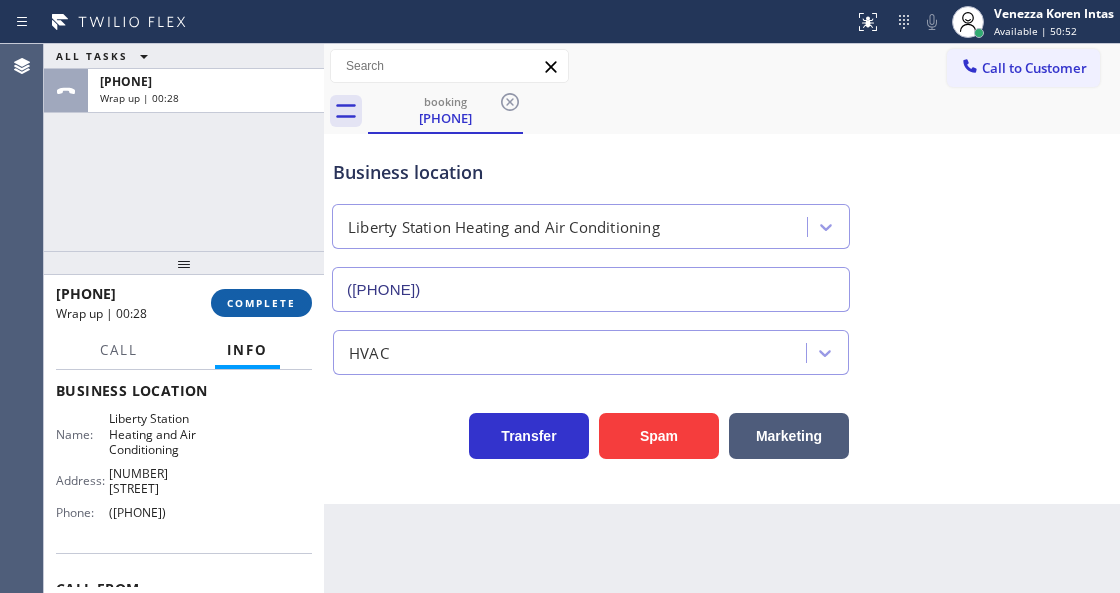 click on "COMPLETE" at bounding box center (261, 303) 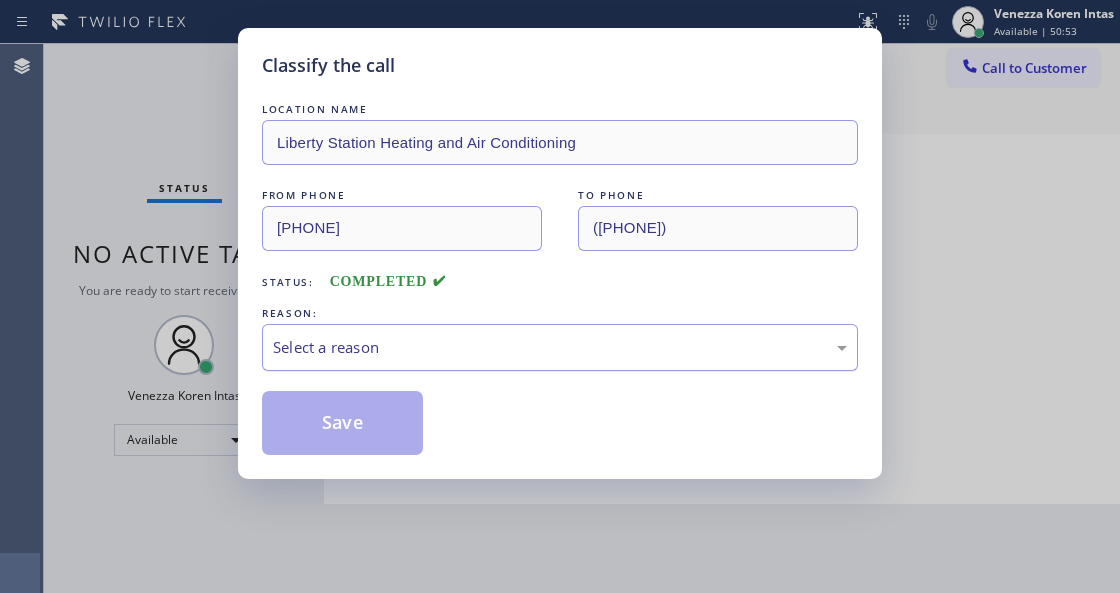 click on "Select a reason" at bounding box center [560, 347] 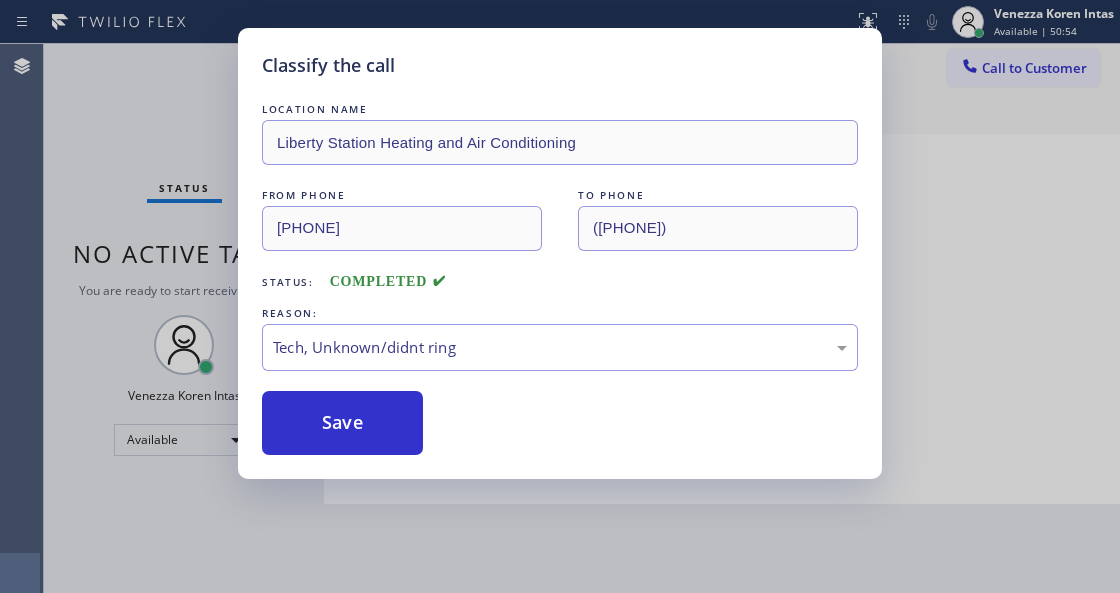 drag, startPoint x: 448, startPoint y: 506, endPoint x: 380, endPoint y: 434, distance: 99.03535 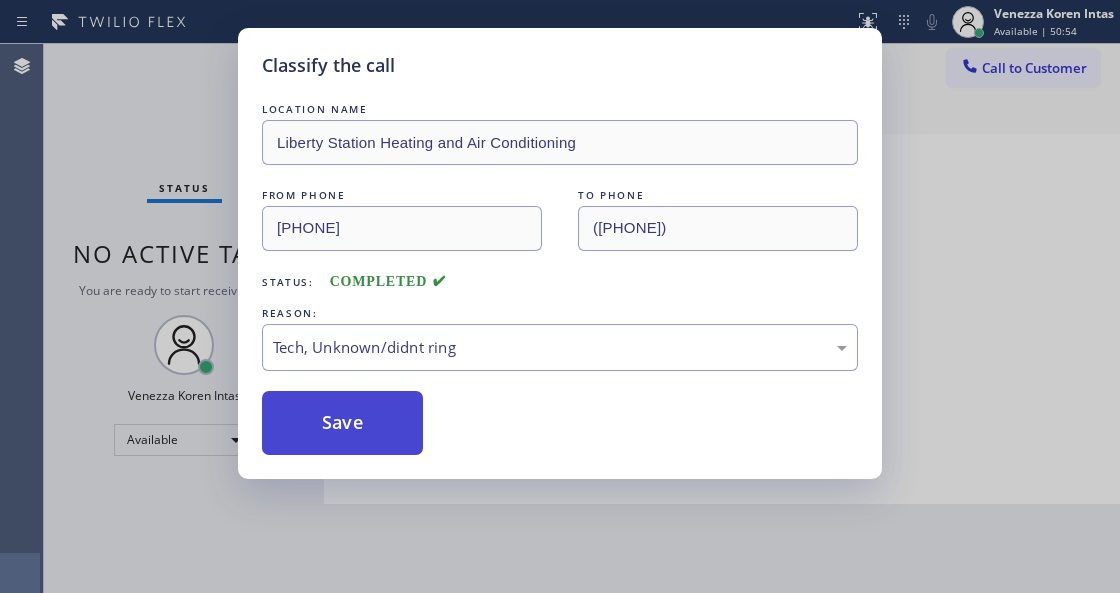 click on "Save" at bounding box center [342, 423] 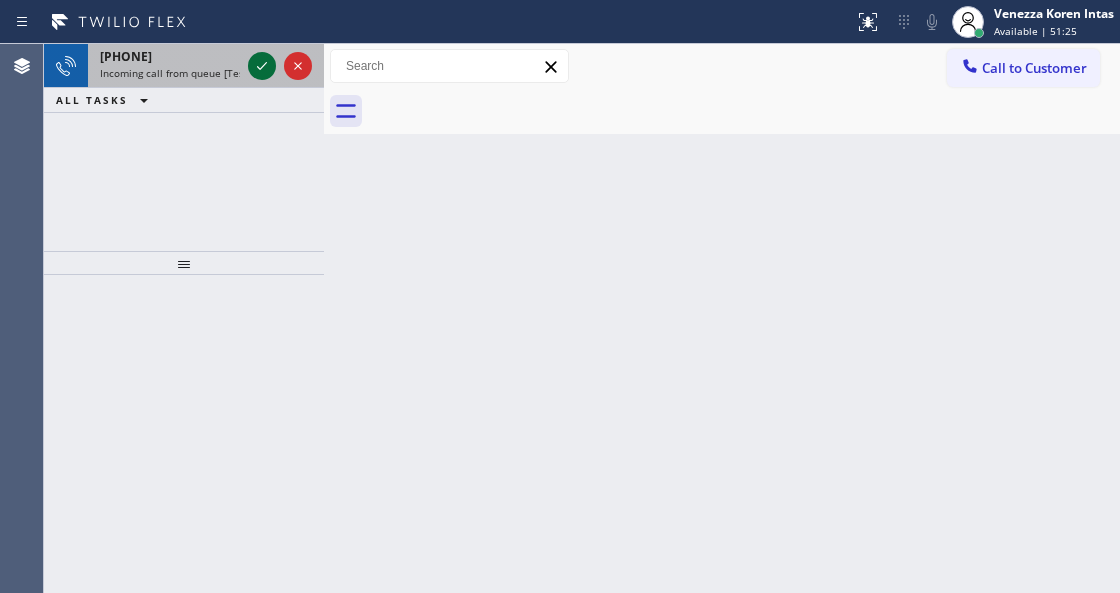 click 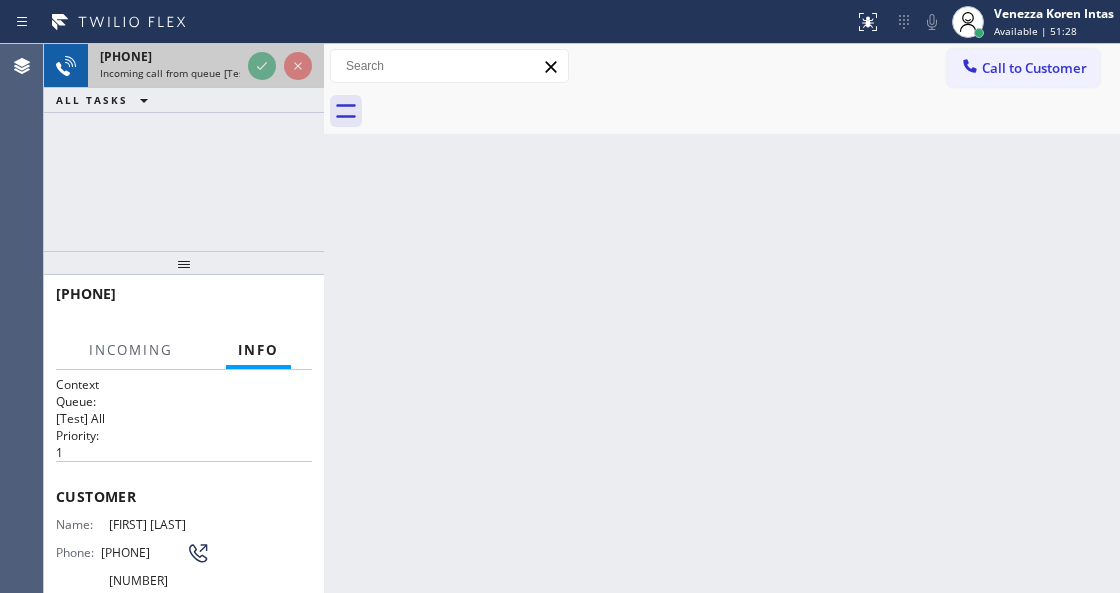 click at bounding box center [280, 66] 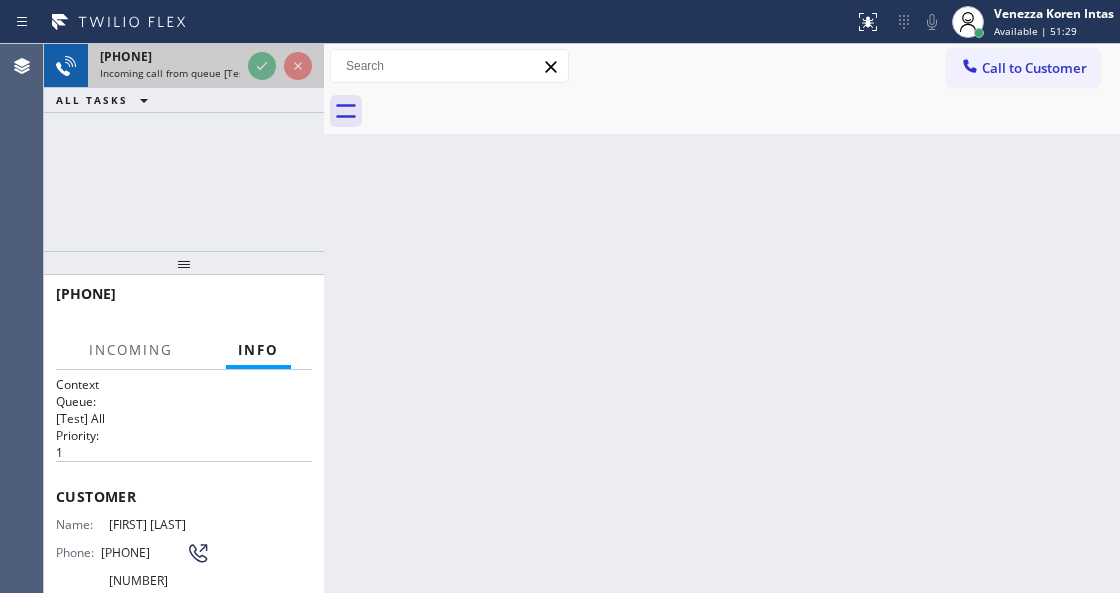click at bounding box center [280, 66] 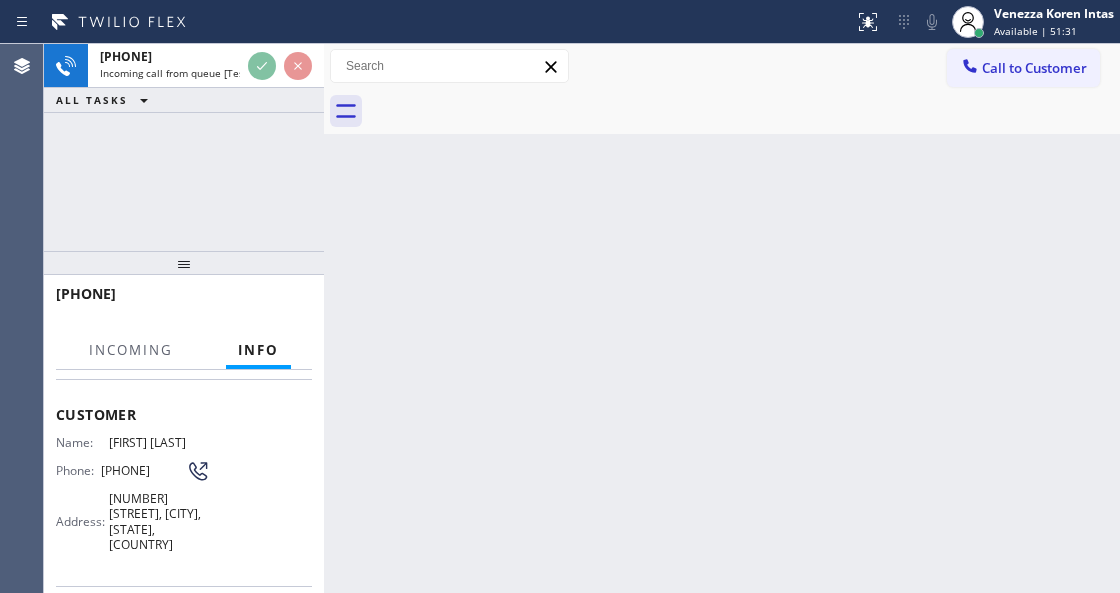 scroll, scrollTop: 200, scrollLeft: 0, axis: vertical 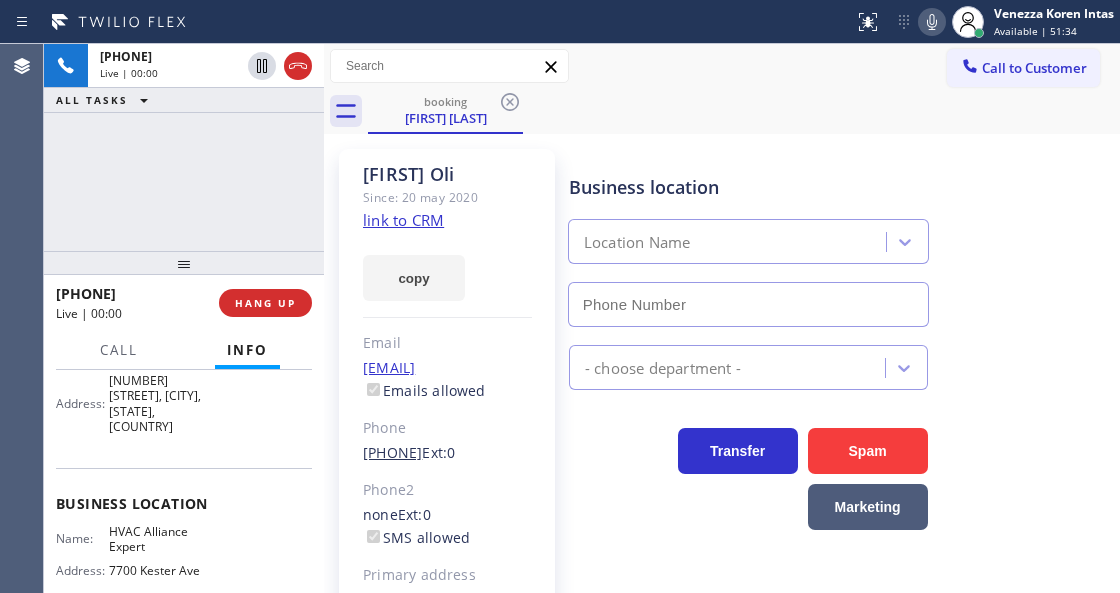 type on "[PHONE]" 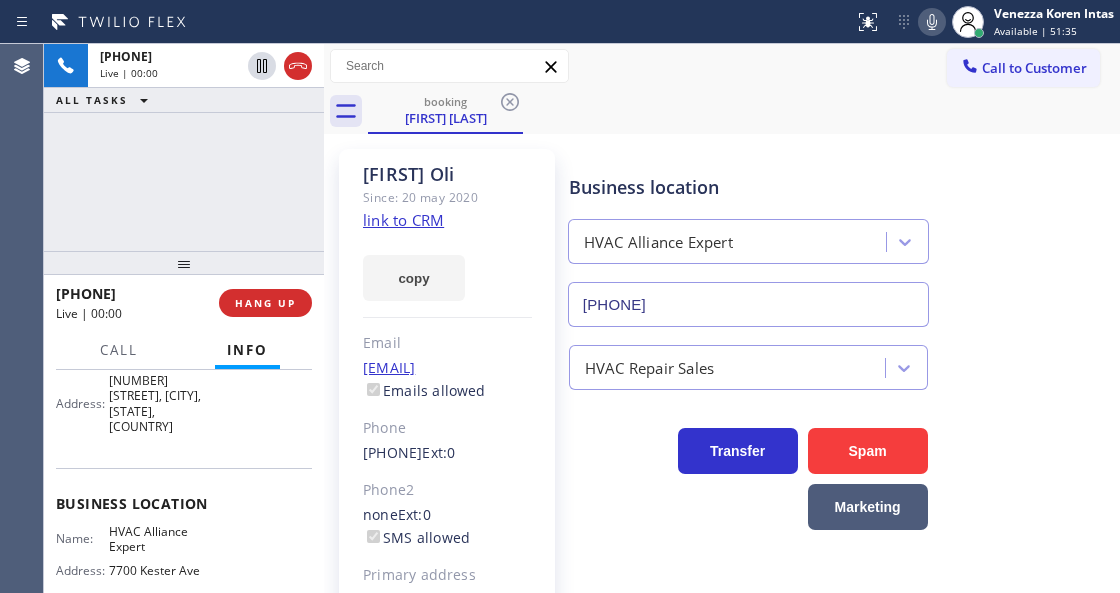 click on "[FIRST]   [LAST] Since: 20 may 2020 link to CRM copy Email [EMAIL]  Emails allowed Phone [PHONE]  Ext:  0 Phone2 none  Ext:  0  SMS allowed Primary address  [NUMBER] [STREET] [CITY], [POSTAL_CODE] [STATE] EDIT" at bounding box center [447, 458] 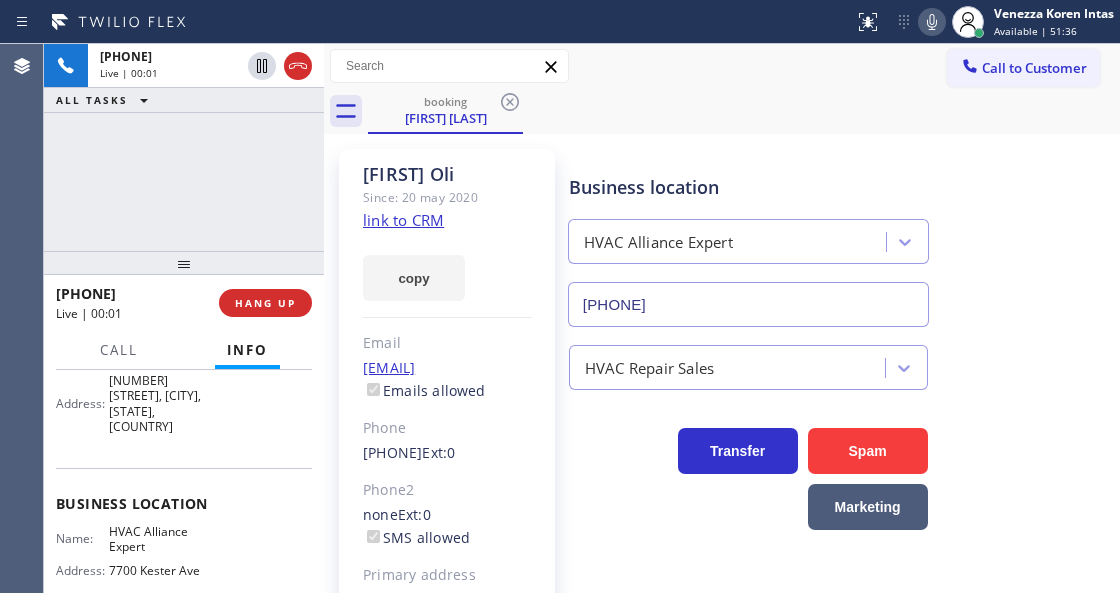 click on "Since: 20 may 2020" 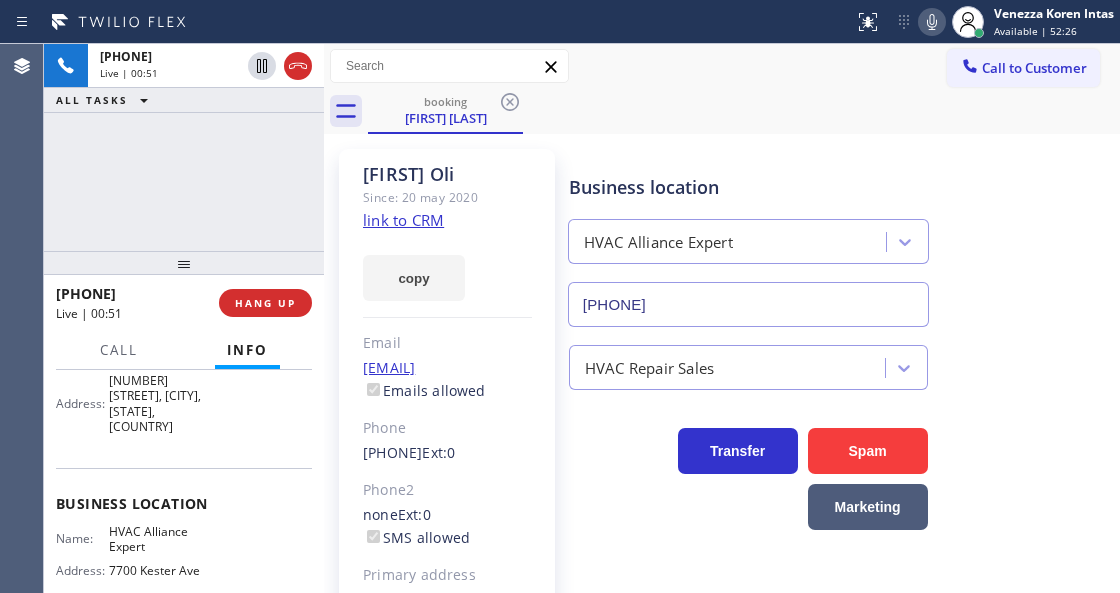 click on "booking [FIRST] [LAST]" at bounding box center [744, 111] 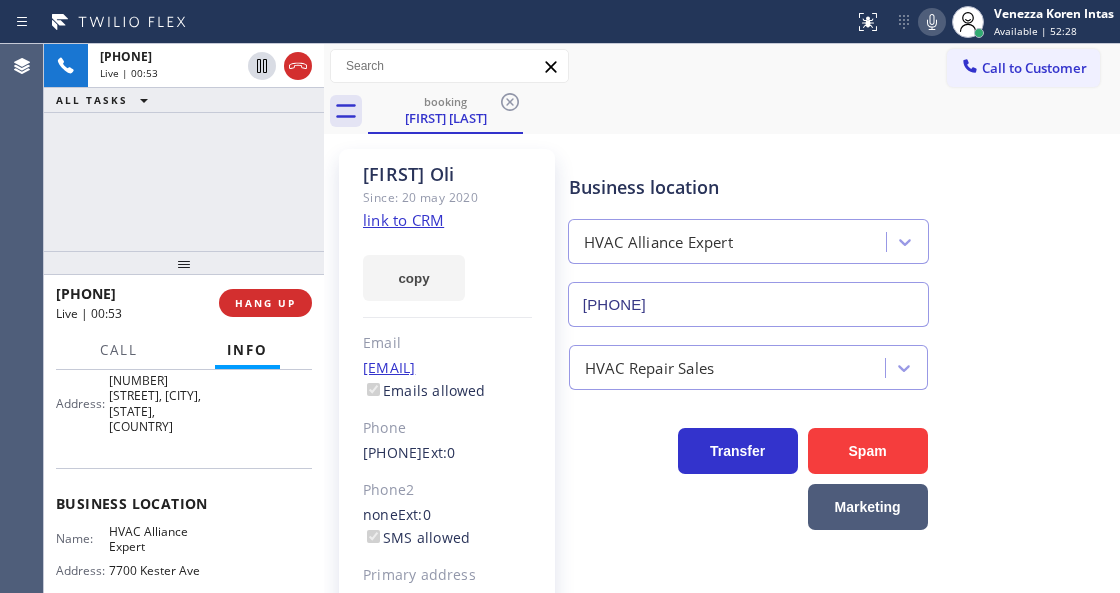 click 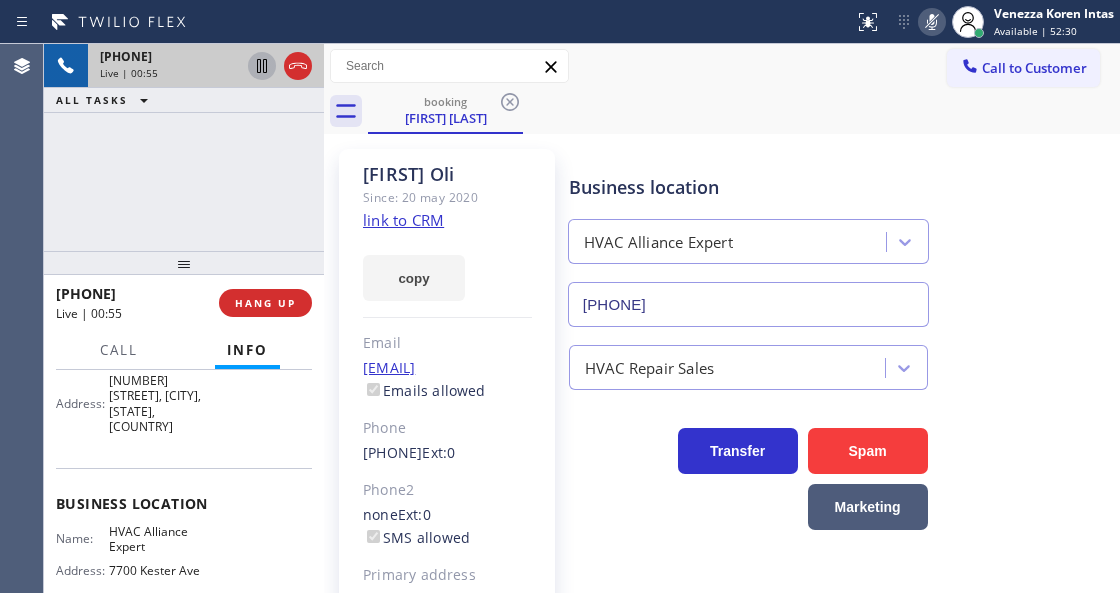 click 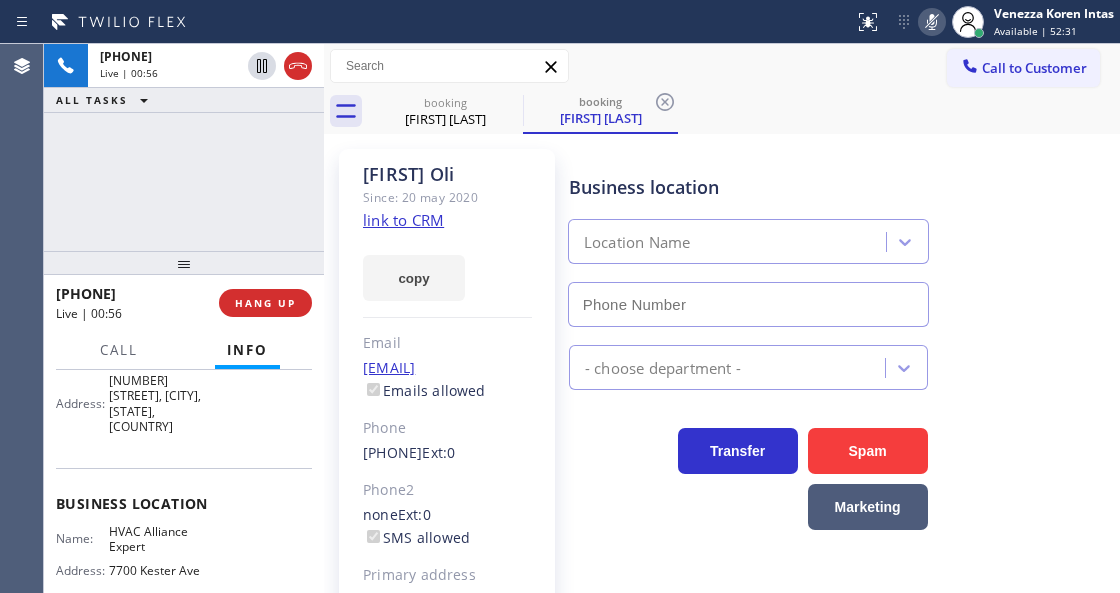 type on "[PHONE]" 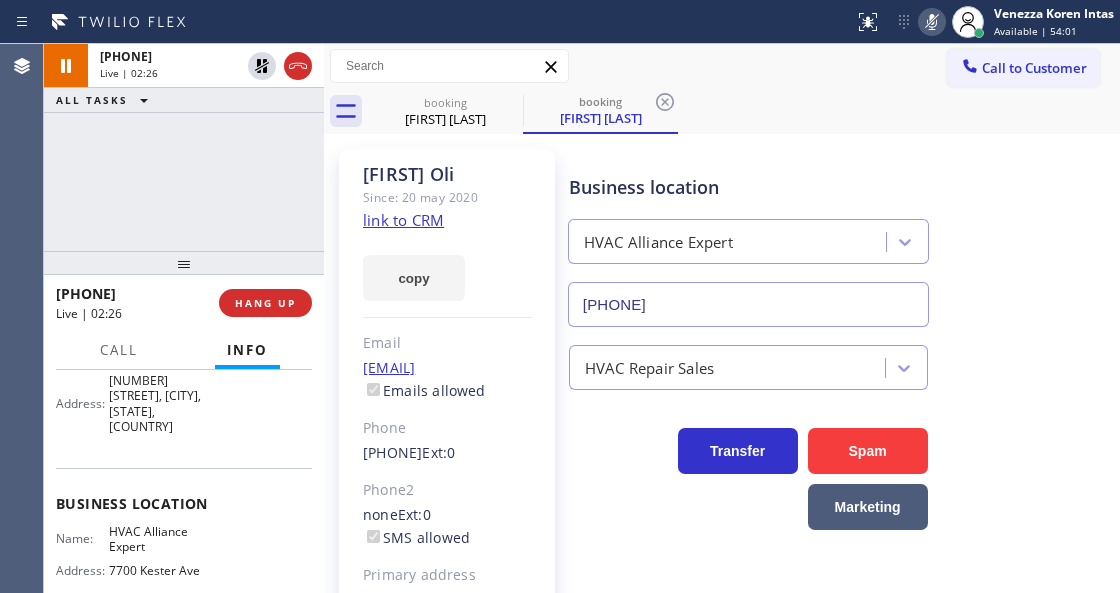 click on "Call to Customer Outbound call Location Elite Sub-Zero Appliance Repair Your caller id phone number [PHONE] Customer number Call Outbound call Technician Search Technician Your caller id phone number Your caller id phone number Call" at bounding box center (722, 66) 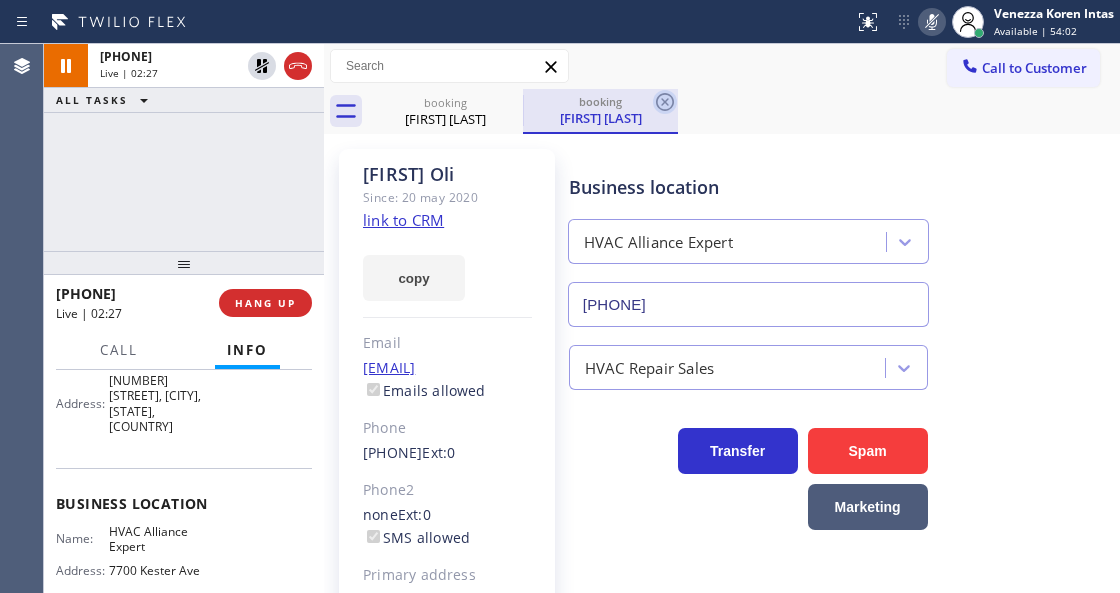 click 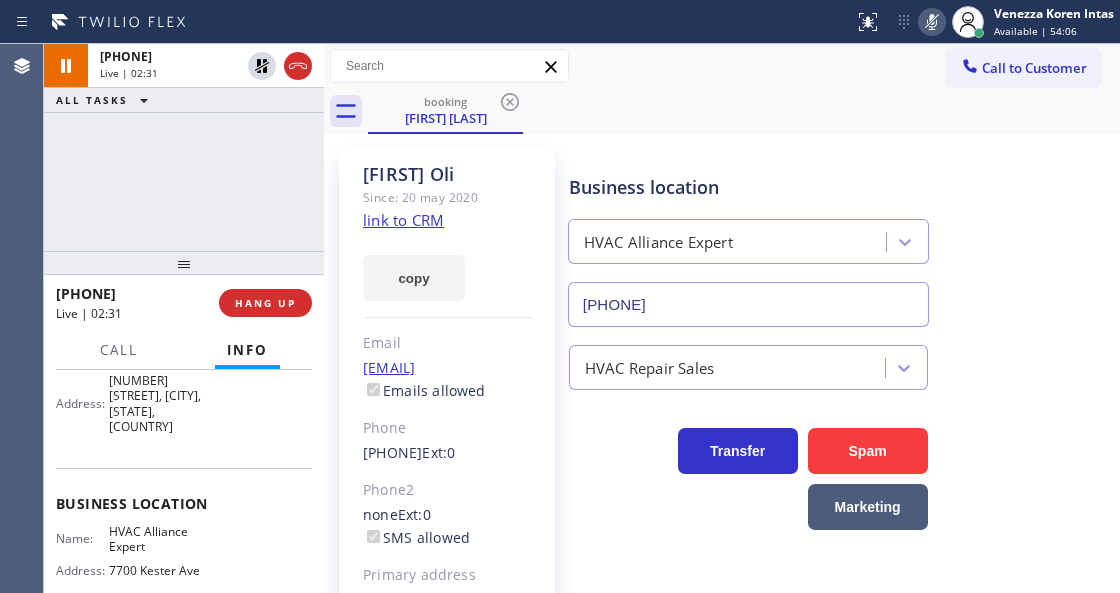 click on "Status report No issues detected If you experience an issue, please download the report and send it to your support team. Download report [FIRST] [LAST] Available | 54:06 Set your status Offline Available Unavailable Break Log out Agent Desktop Classify the call LOCATION NAME Red Apple Appliance Repair Downtown San Jose FROM PHONE [PHONE] TO PHONE [PHONE] Status: COMPLETED REASON: Tech, Unknown/didnt ring Save Classify the call LOCATION NAME Elite Sub-Zero Appliance Repair FROM PHONE [PHONE] TO PHONE [PHONE] Status: COMPLETED REASON: Existing Customer - ETA/PI/REDO/complain/cancel Save Classify the call LOCATION NAME Elite Sub-Zero Appliance Repair FROM PHONE [PHONE] TO PHONE [PHONE] Status: COMPLETED REASON: New Customer - Booked Save Classify the call LOCATION NAME High Q Appliance Repair Chicago FROM PHONE [PHONE] TO PHONE [PHONE] Status: COMPLETED REASON: Tech, Unknown/didnt ring Save Classify the call LOCATION NAME FROM PHONE [PHONE]" at bounding box center (560, 296) 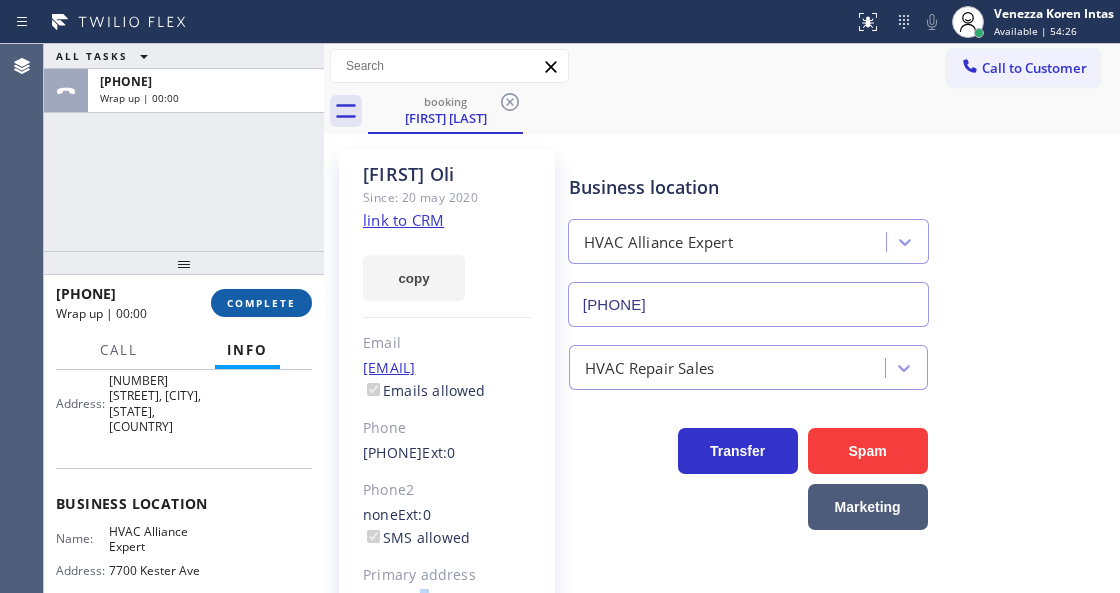 drag, startPoint x: 276, startPoint y: 311, endPoint x: 447, endPoint y: 309, distance: 171.01169 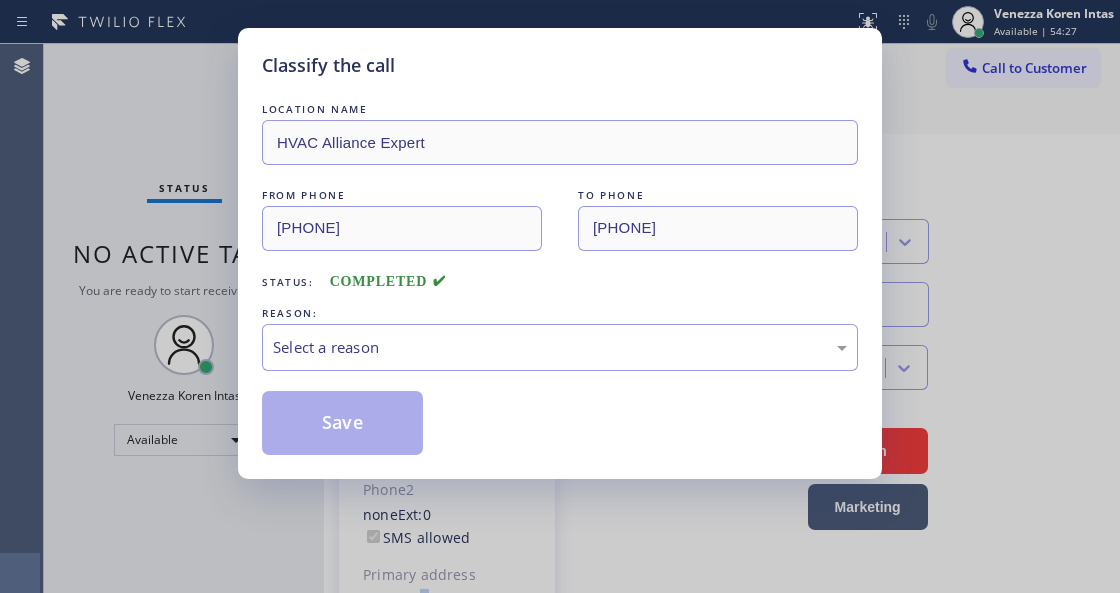 click on "Select a reason" at bounding box center (560, 347) 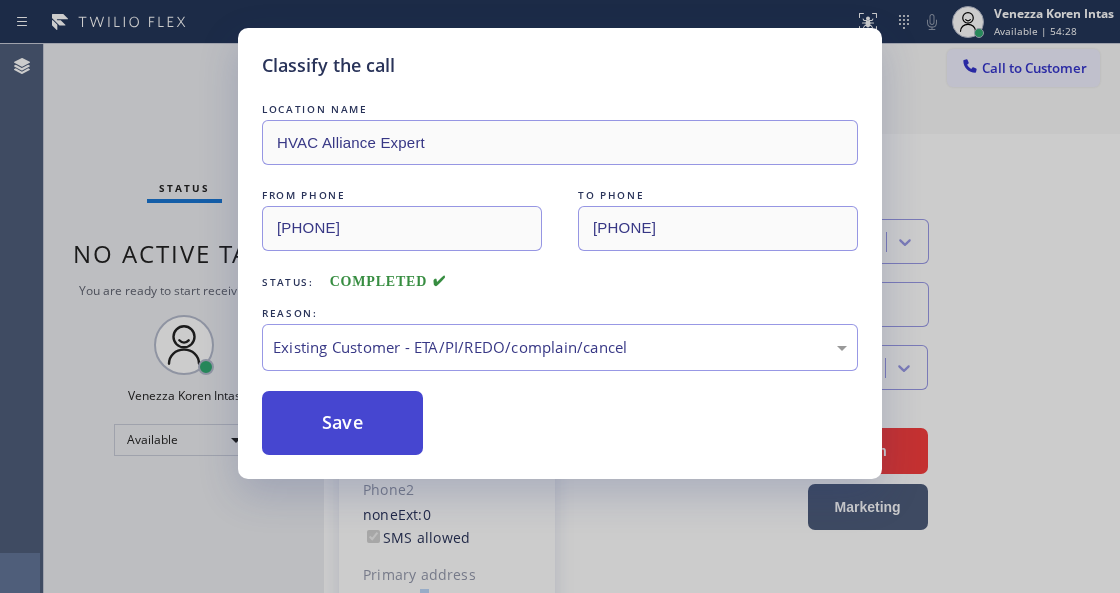 click on "Save" at bounding box center [342, 423] 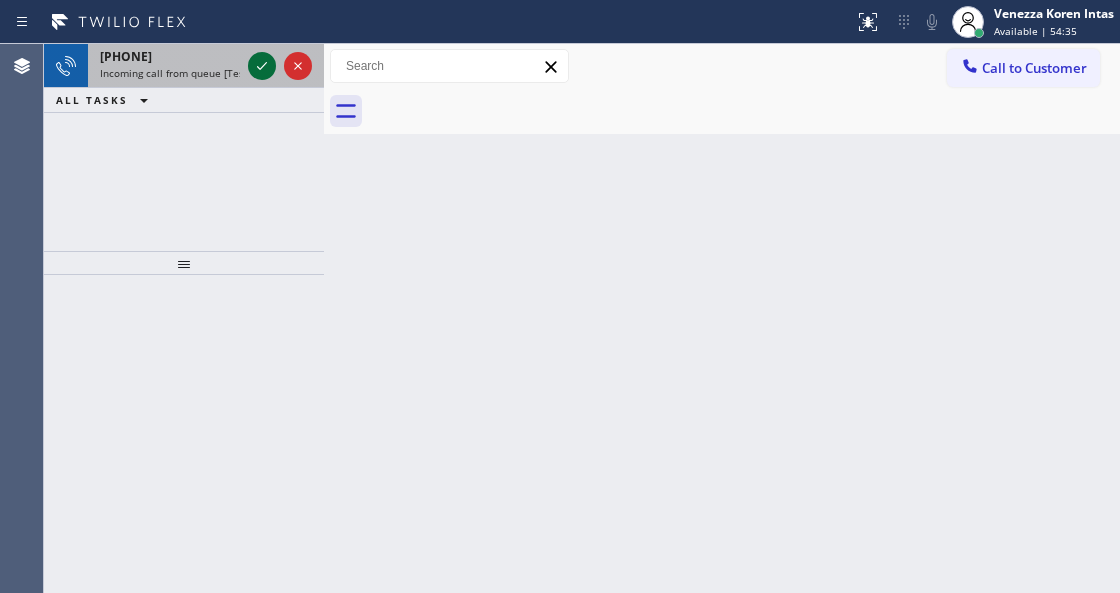 click 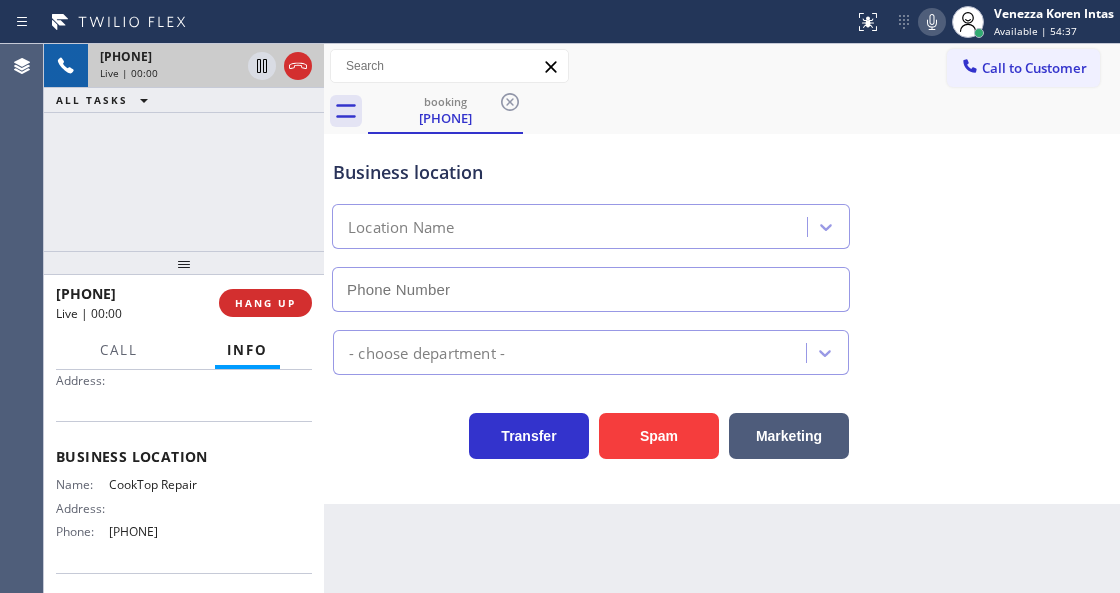 scroll, scrollTop: 266, scrollLeft: 0, axis: vertical 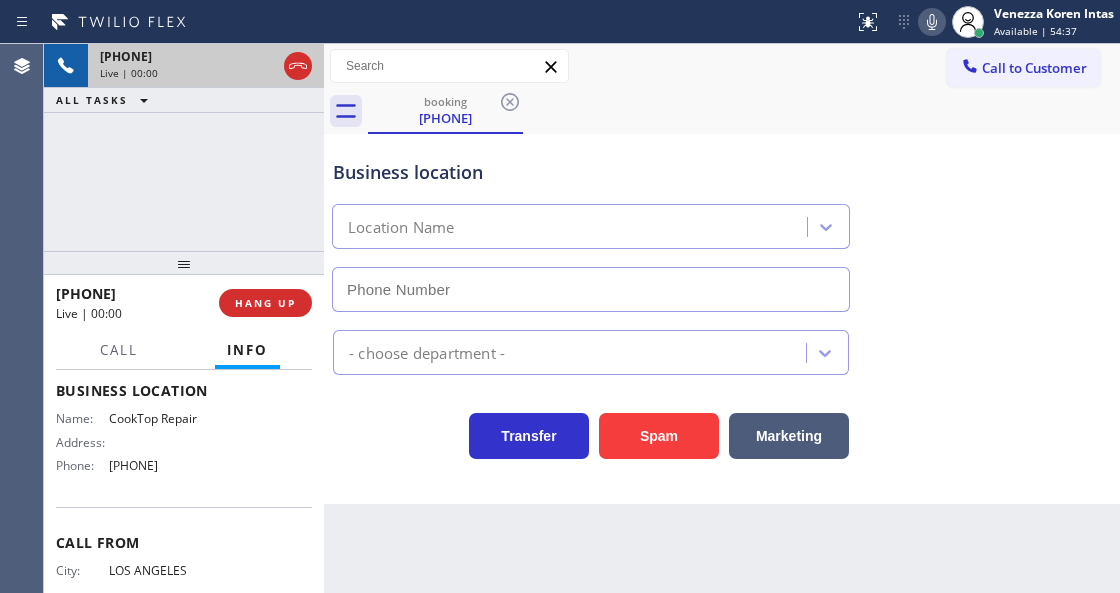 type on "[PHONE]" 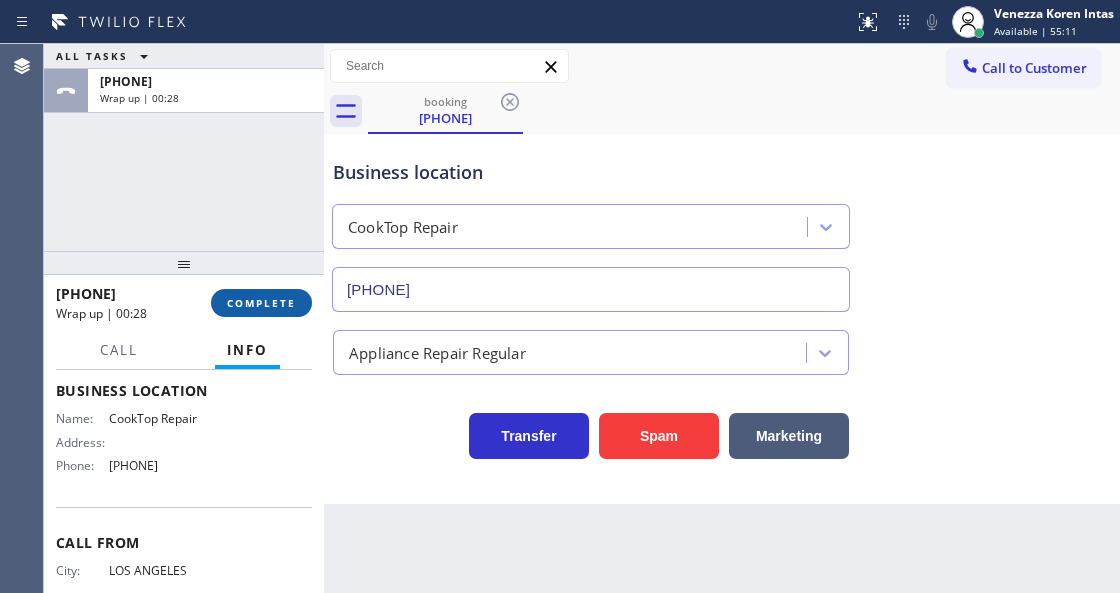 click on "COMPLETE" at bounding box center [261, 303] 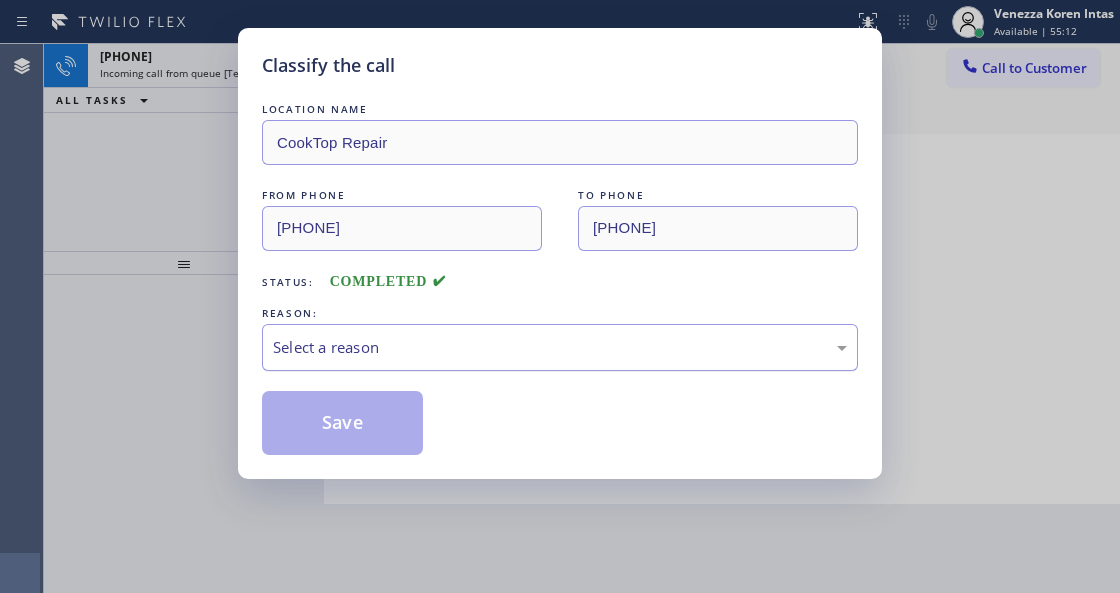 click on "Select a reason" at bounding box center [560, 347] 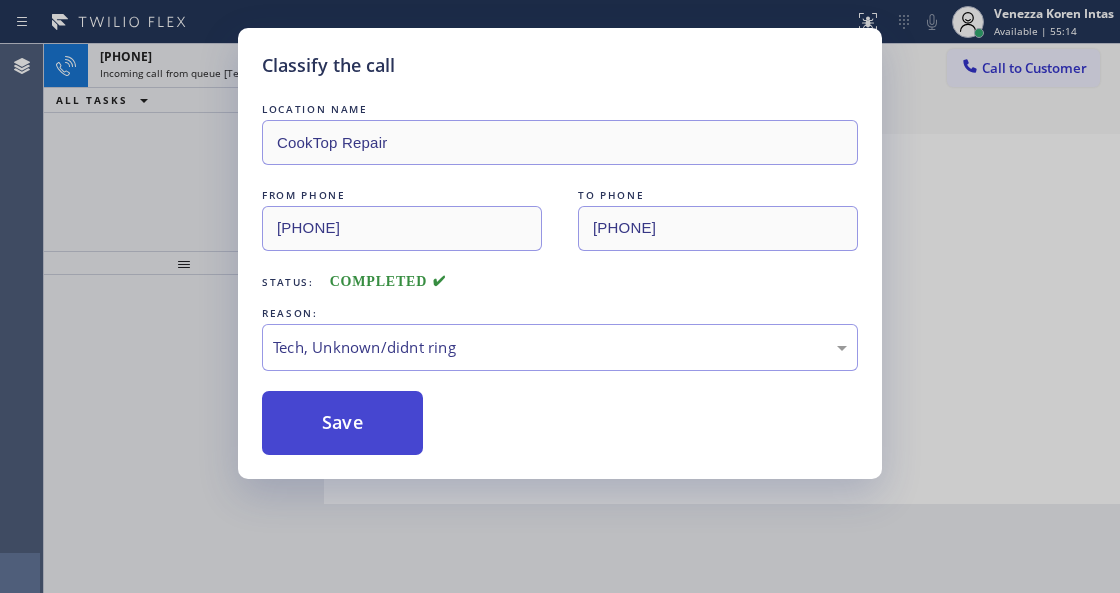 click on "Save" at bounding box center (342, 423) 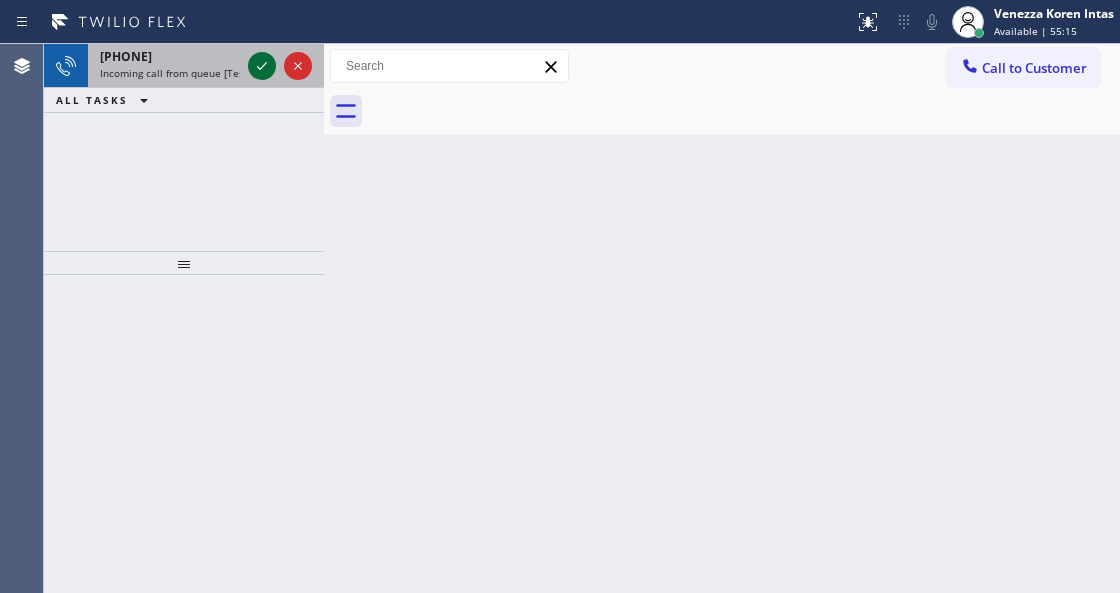 click 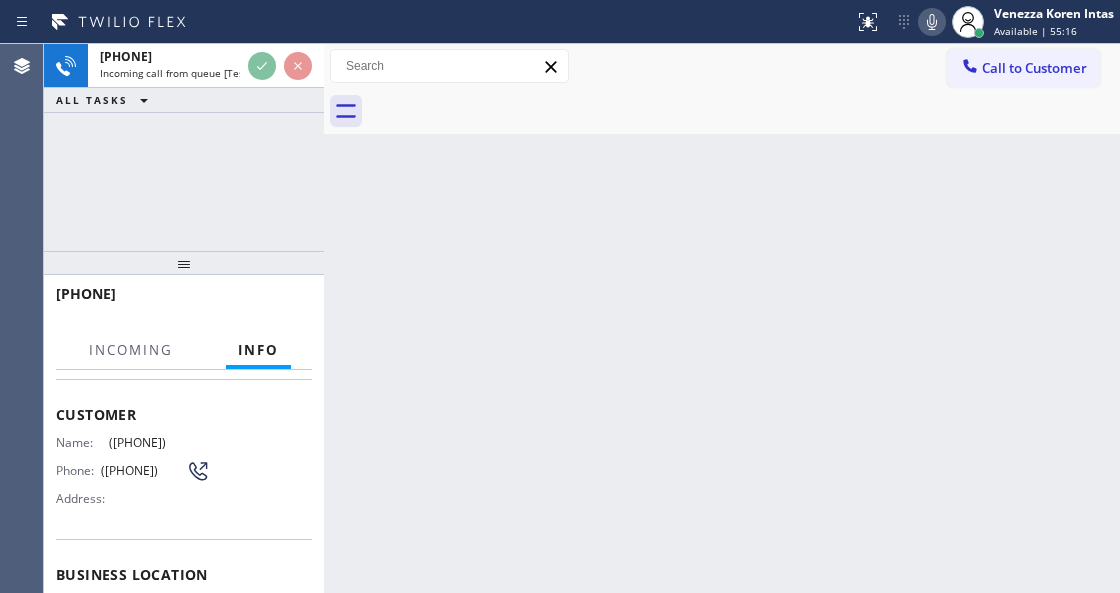 scroll, scrollTop: 266, scrollLeft: 0, axis: vertical 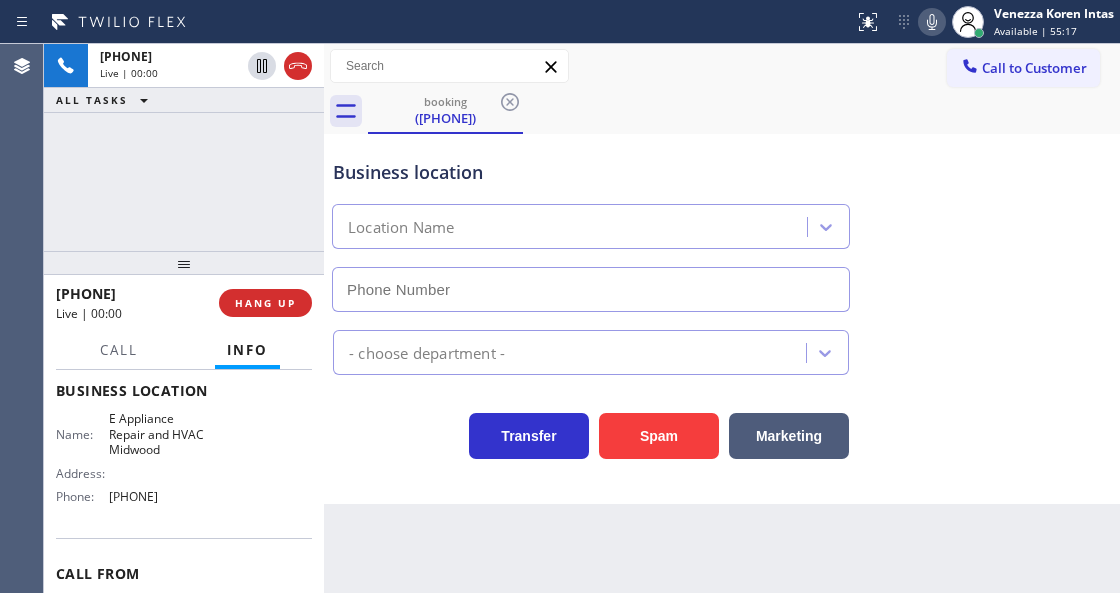 type on "[PHONE]" 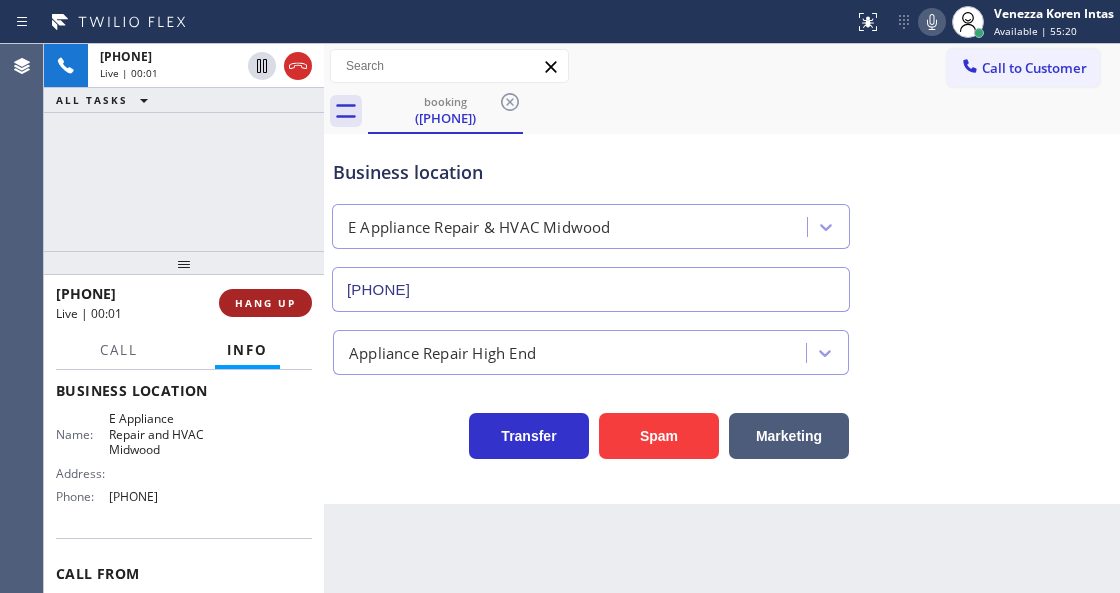 click on "HANG UP" at bounding box center (265, 303) 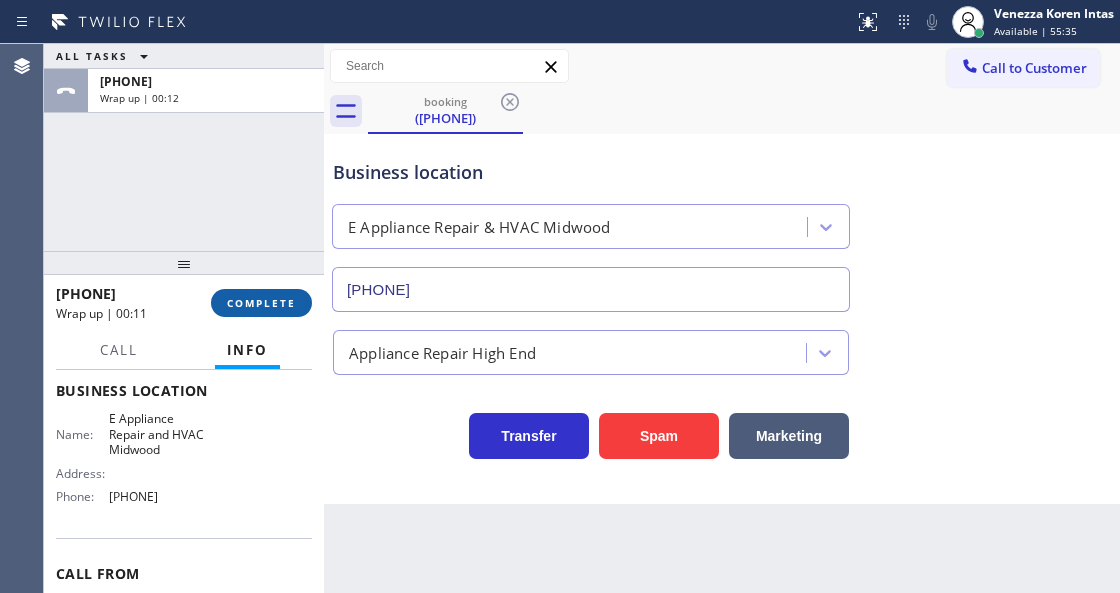 click on "COMPLETE" at bounding box center [261, 303] 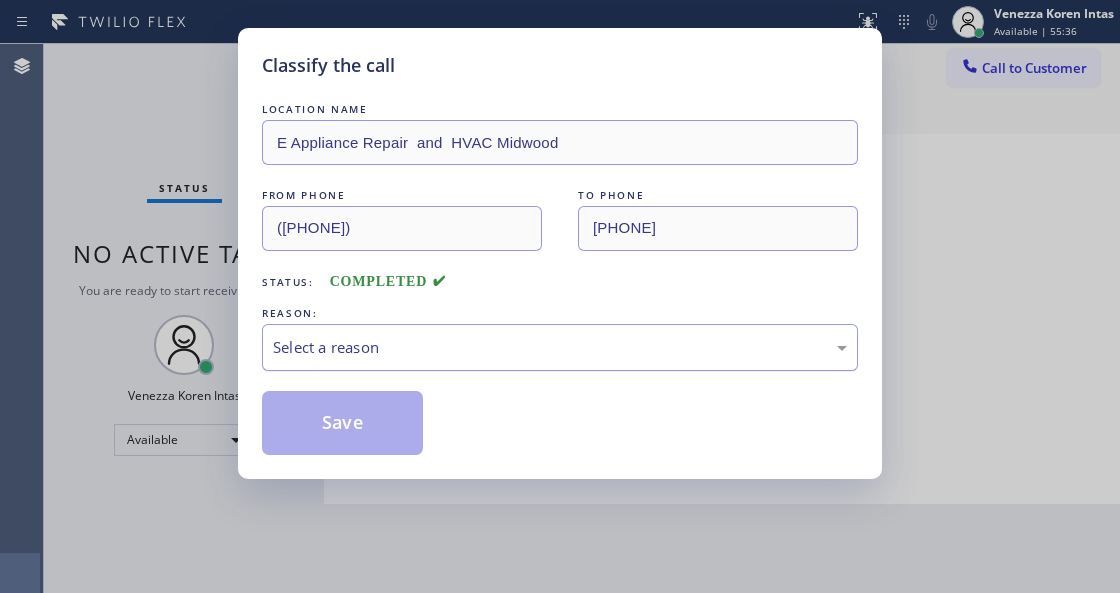 click on "Select a reason" at bounding box center (560, 347) 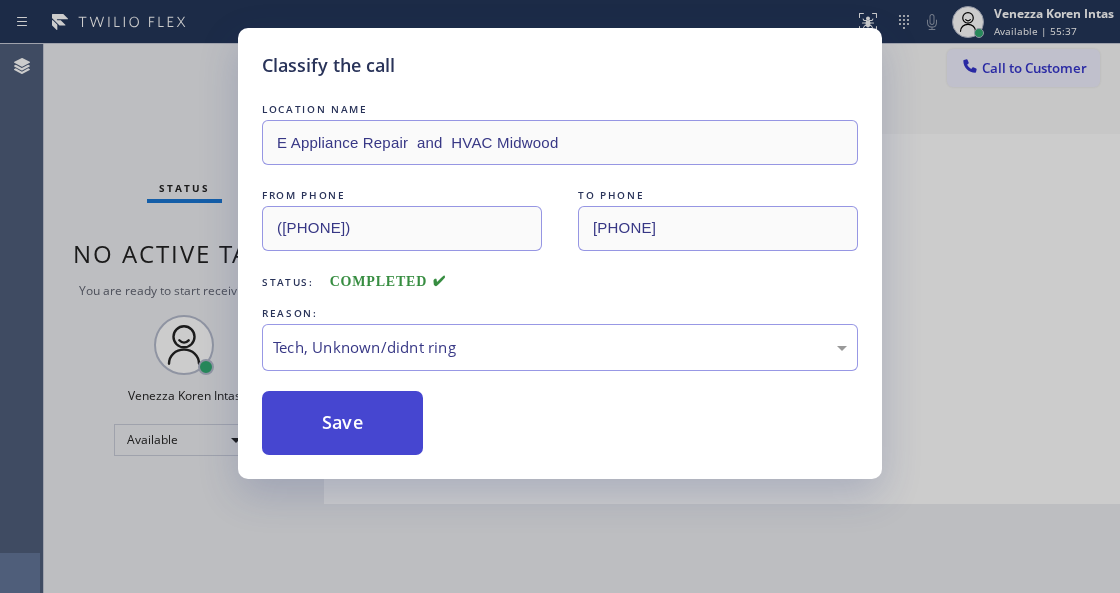 click on "Save" at bounding box center [342, 423] 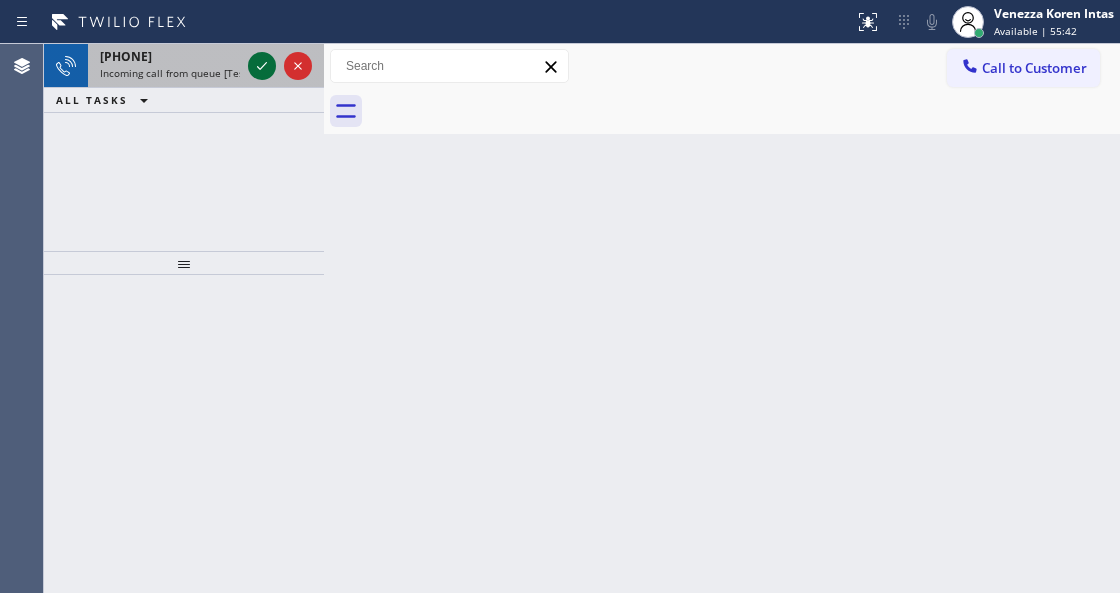 click 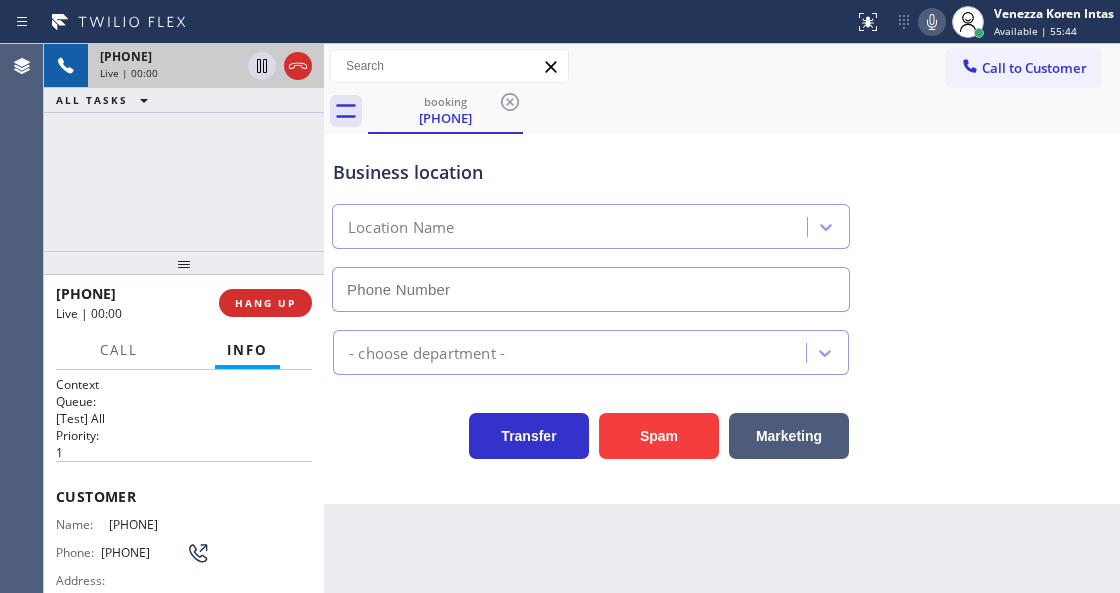 scroll, scrollTop: 266, scrollLeft: 0, axis: vertical 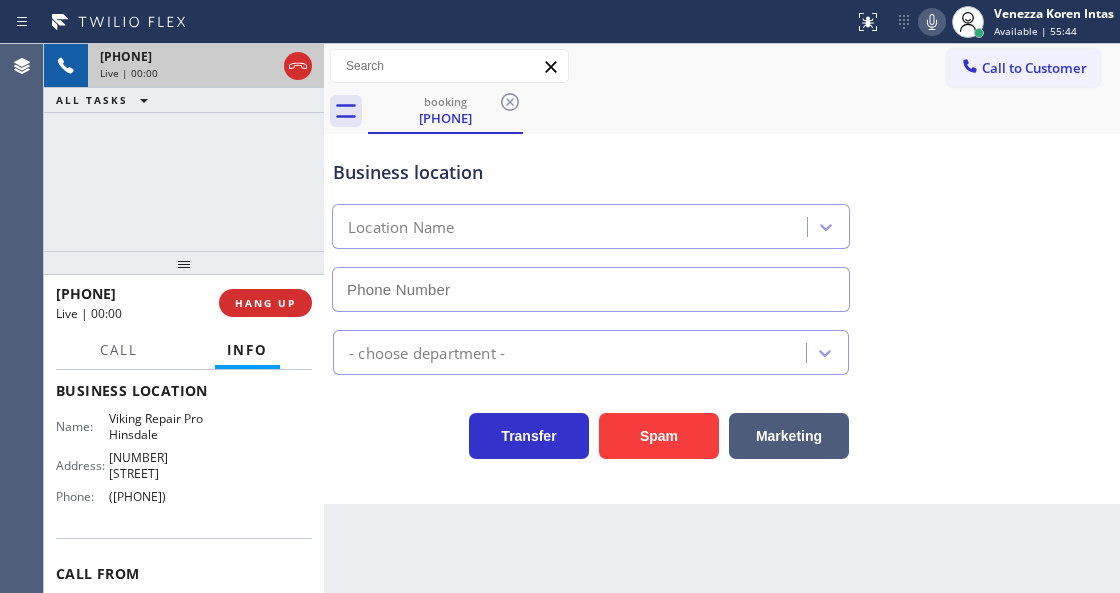 type on "([PHONE])" 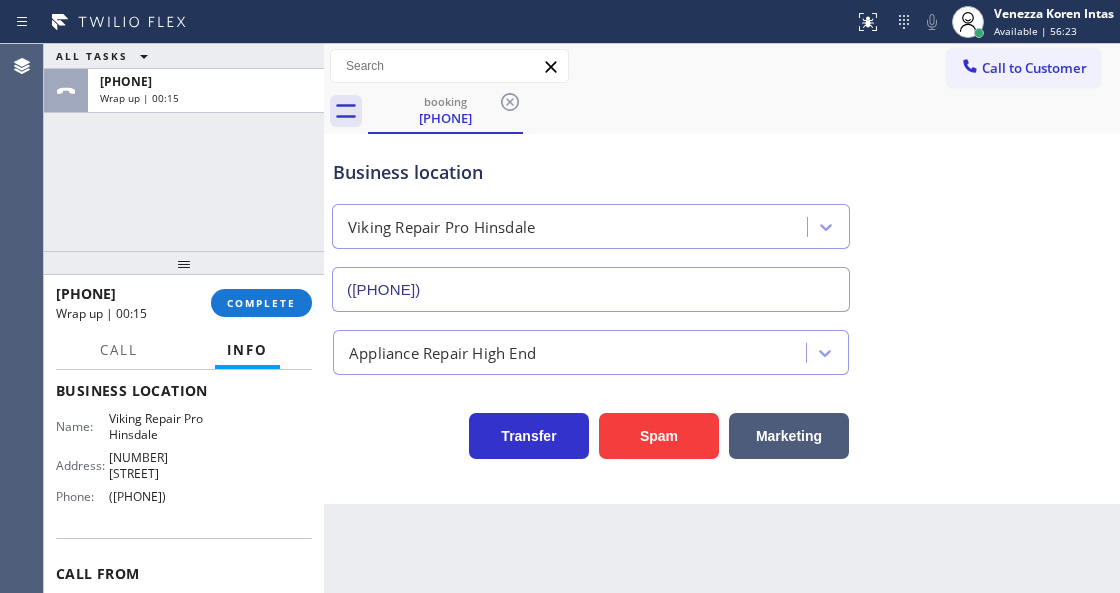 click on "COMPLETE" at bounding box center (261, 303) 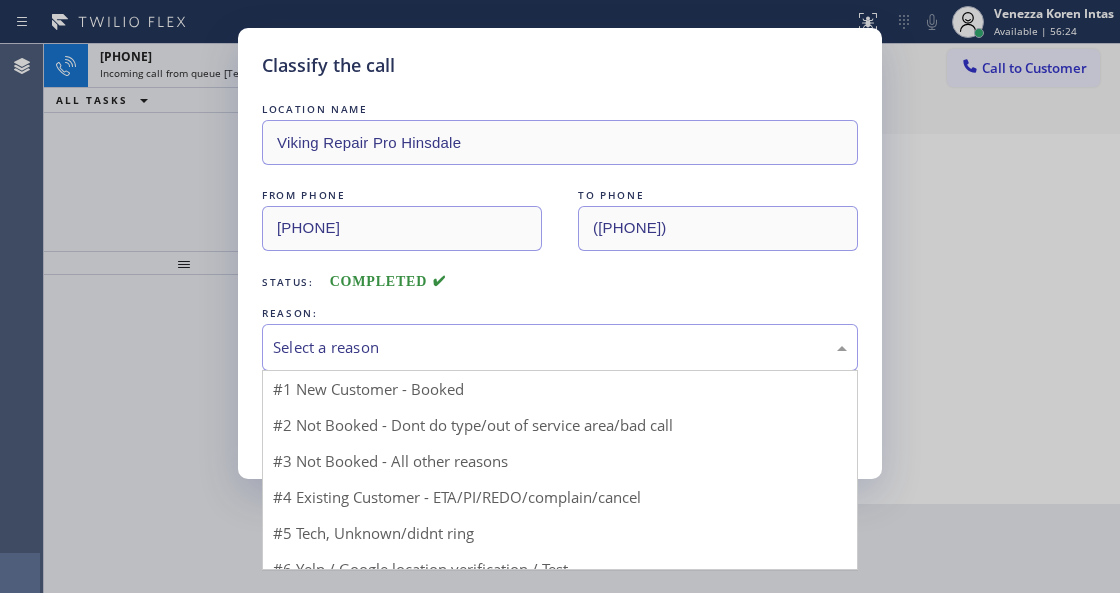 click on "Select a reason" at bounding box center (560, 347) 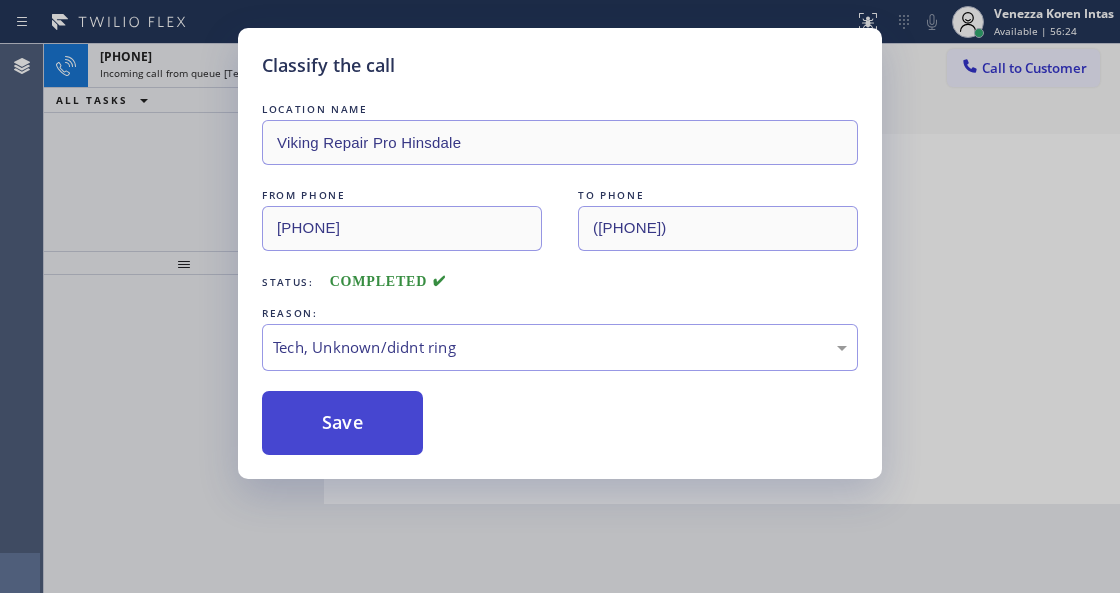 click on "Save" at bounding box center (342, 423) 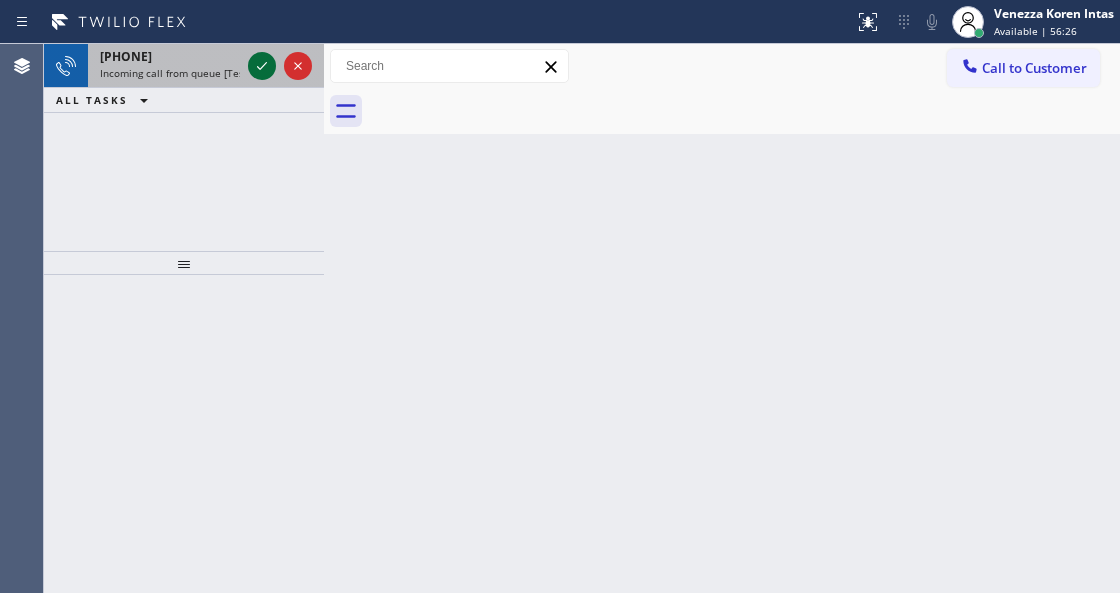 click 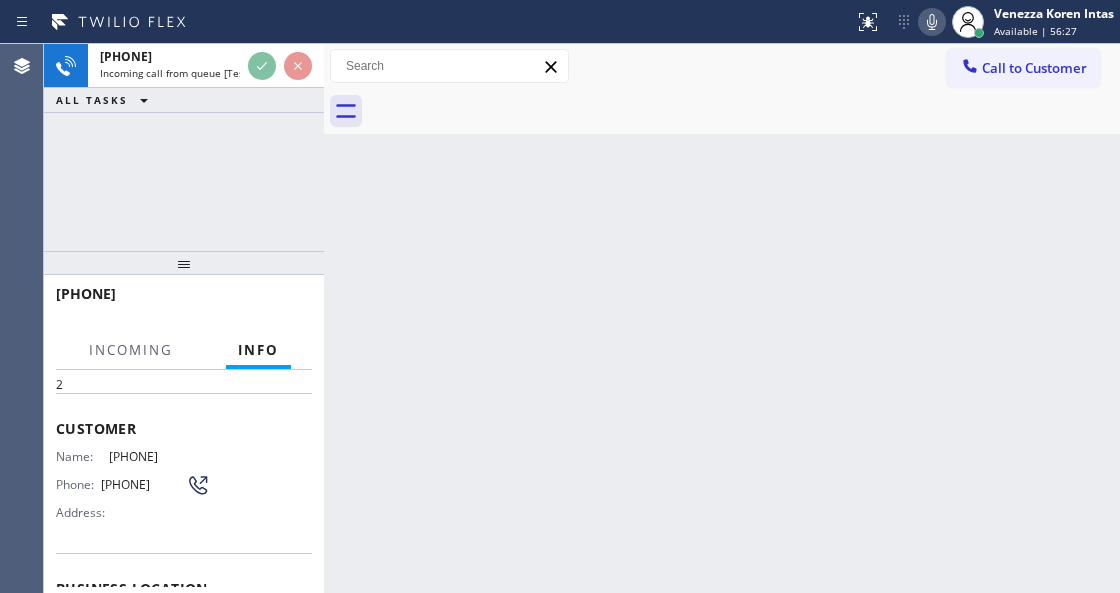 scroll, scrollTop: 133, scrollLeft: 0, axis: vertical 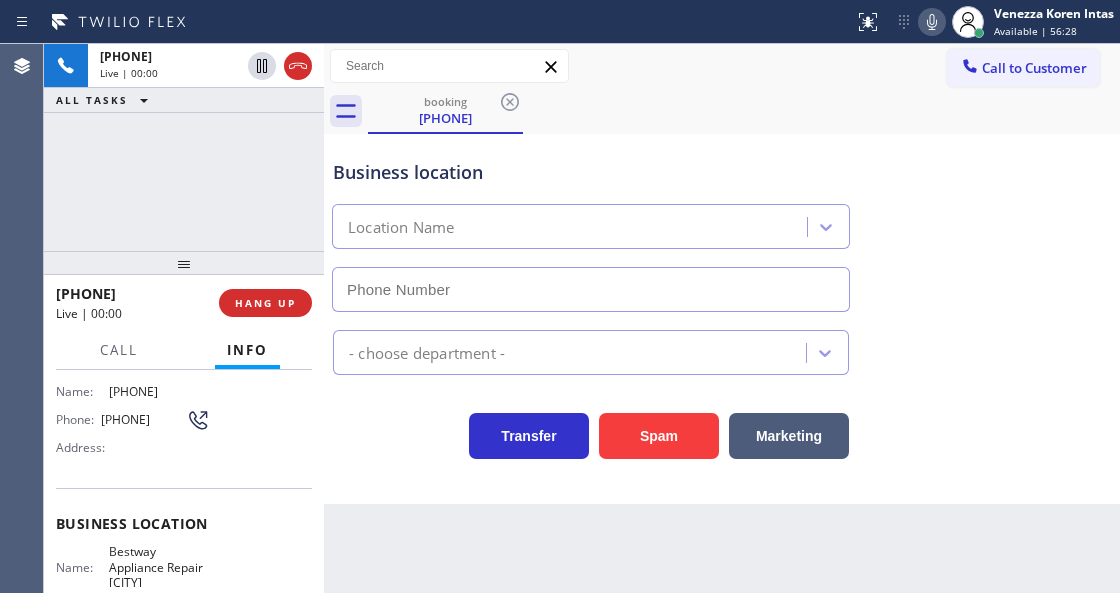 type on "[PHONE]" 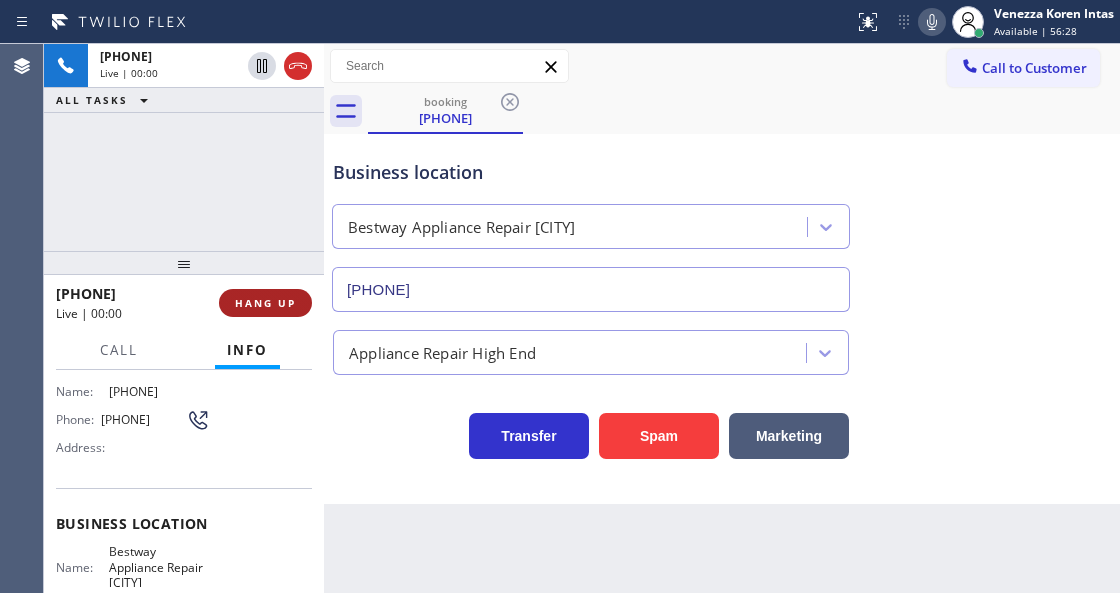 click on "HANG UP" at bounding box center [265, 303] 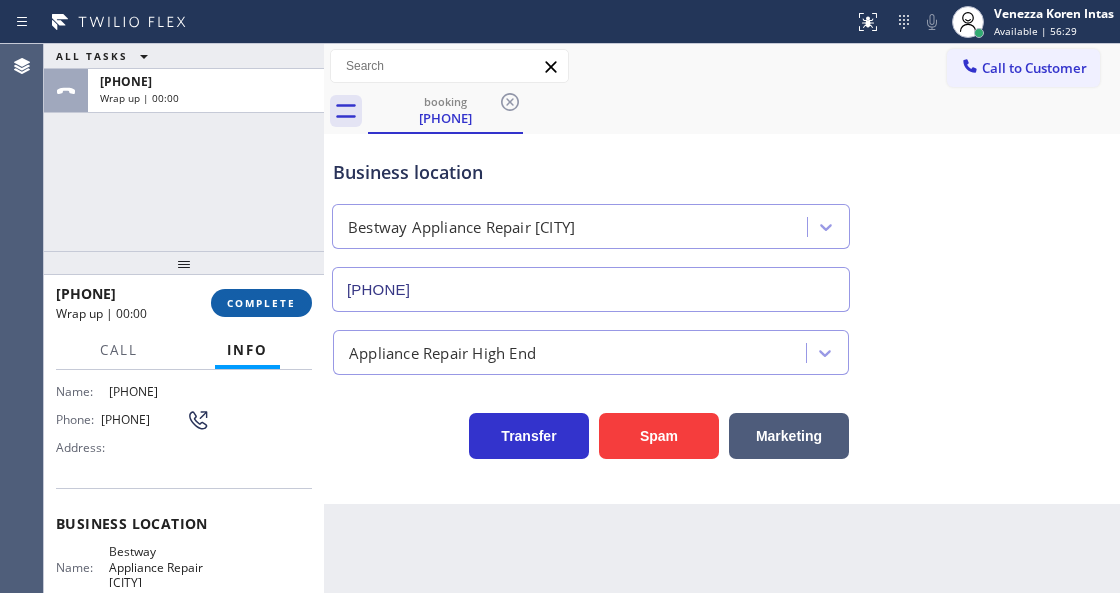 click on "COMPLETE" at bounding box center (261, 303) 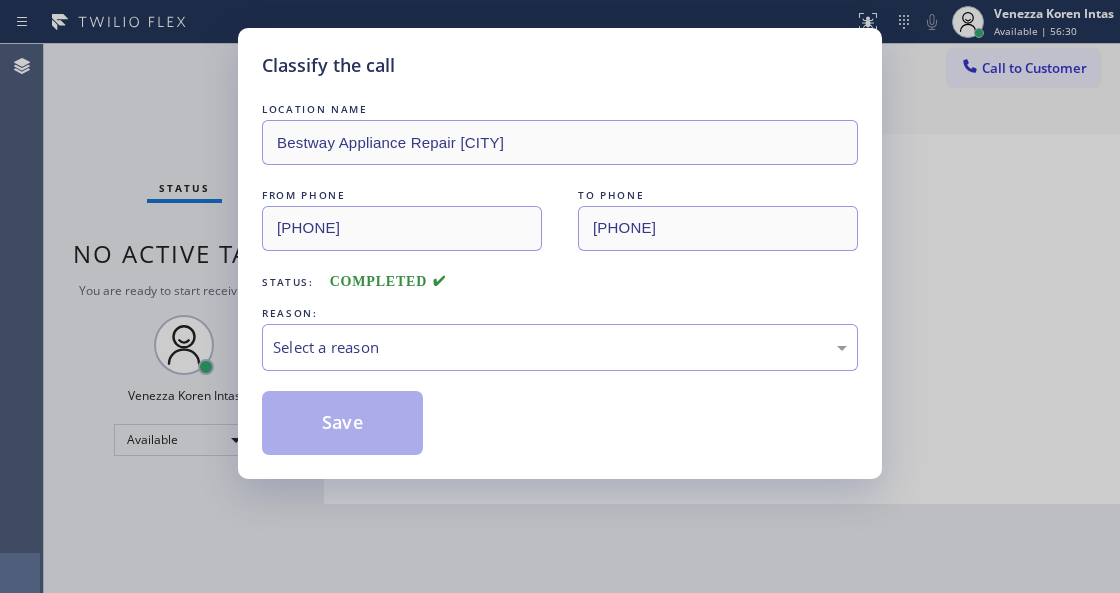 click on "Select a reason" at bounding box center (560, 347) 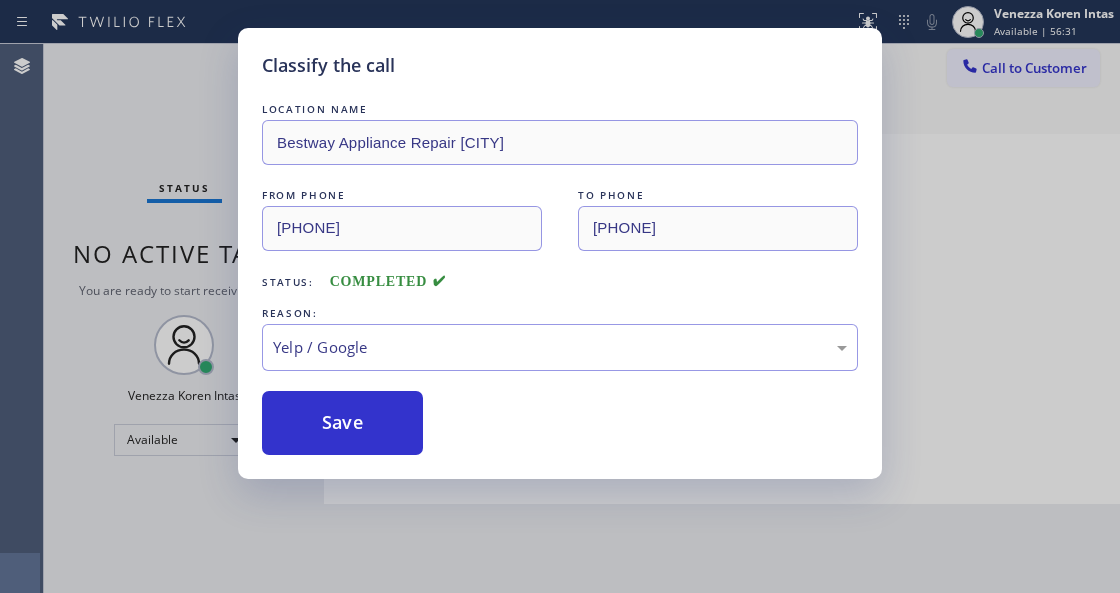 click on "Save" at bounding box center [342, 423] 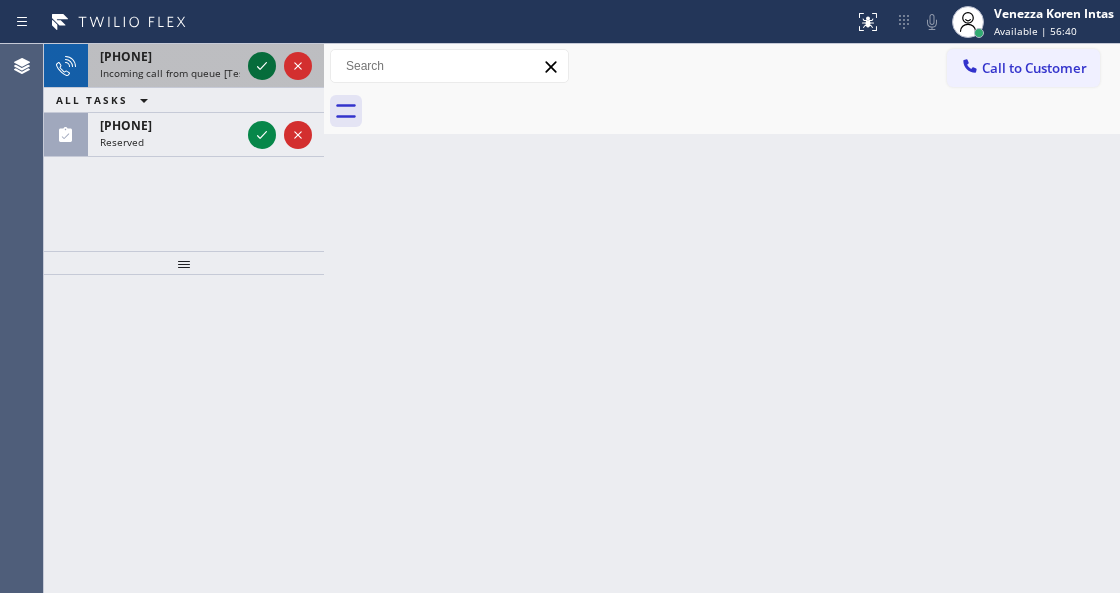 click 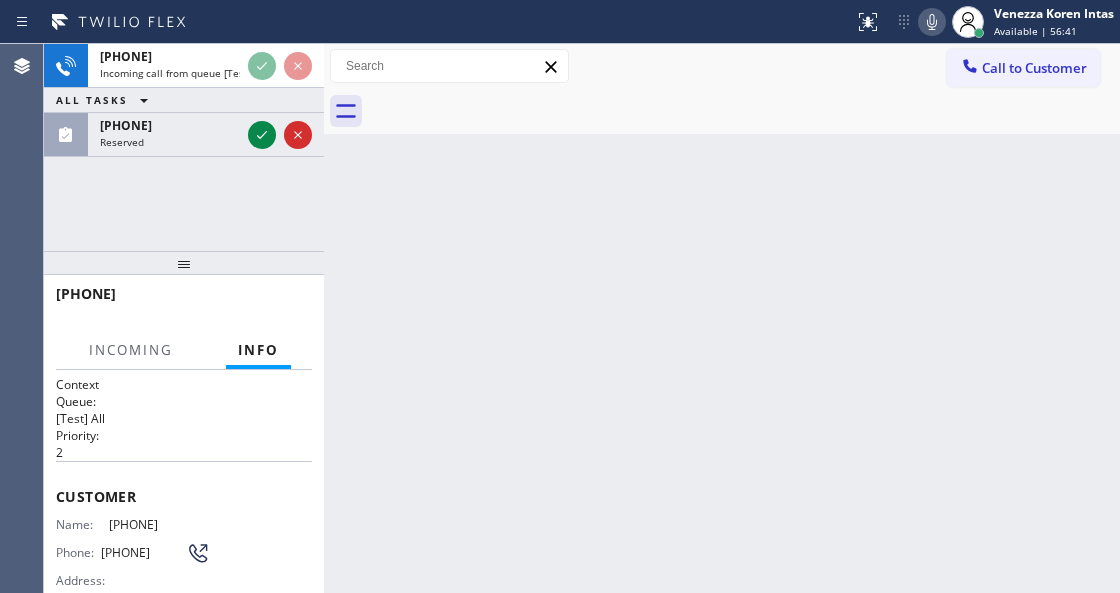 click 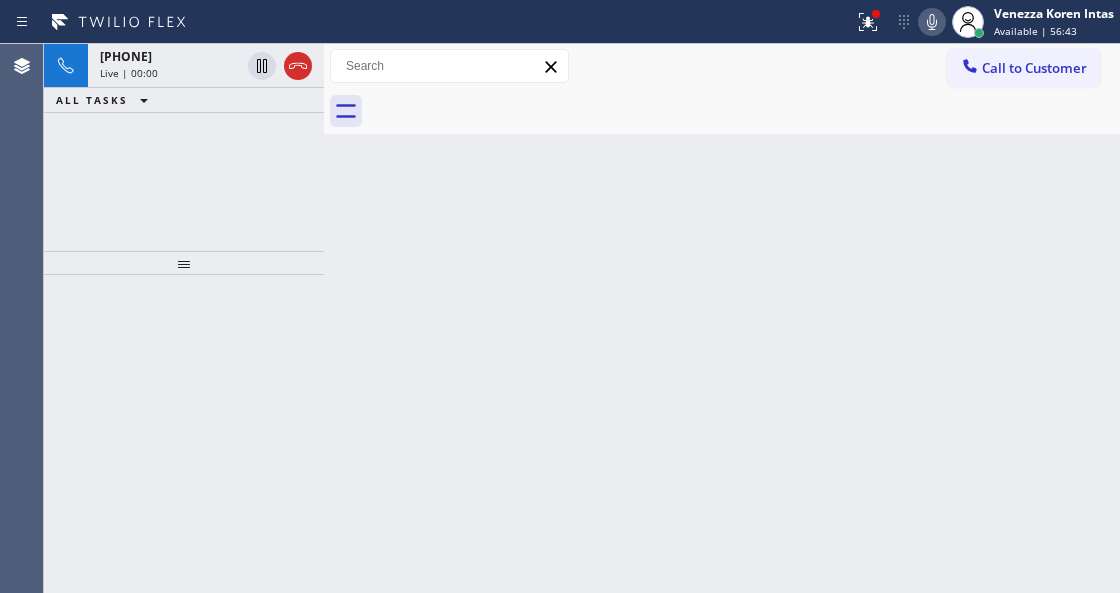 click 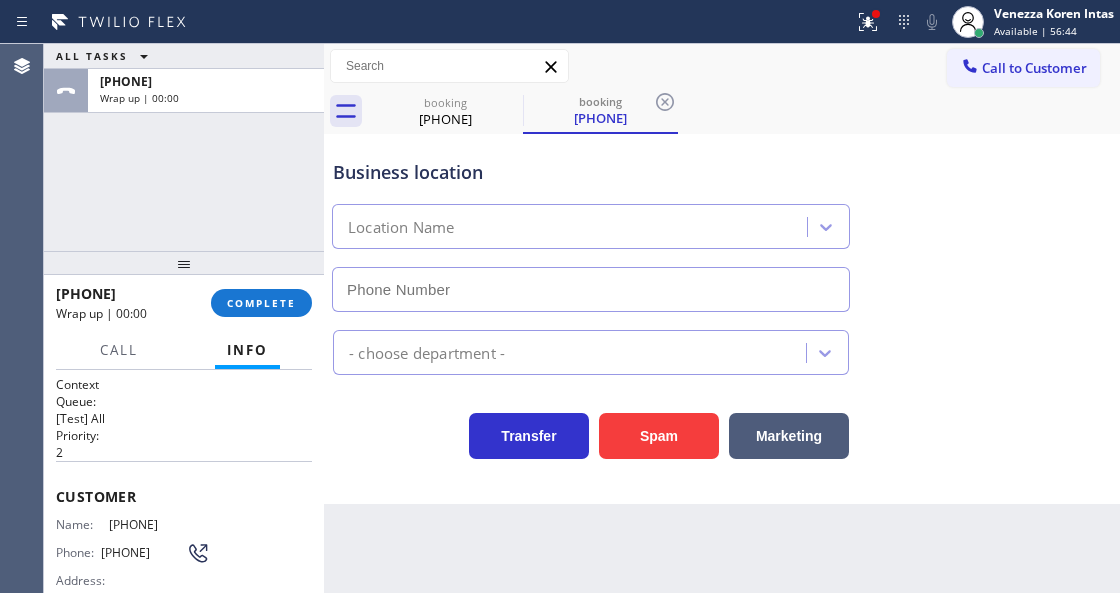 click at bounding box center [184, 263] 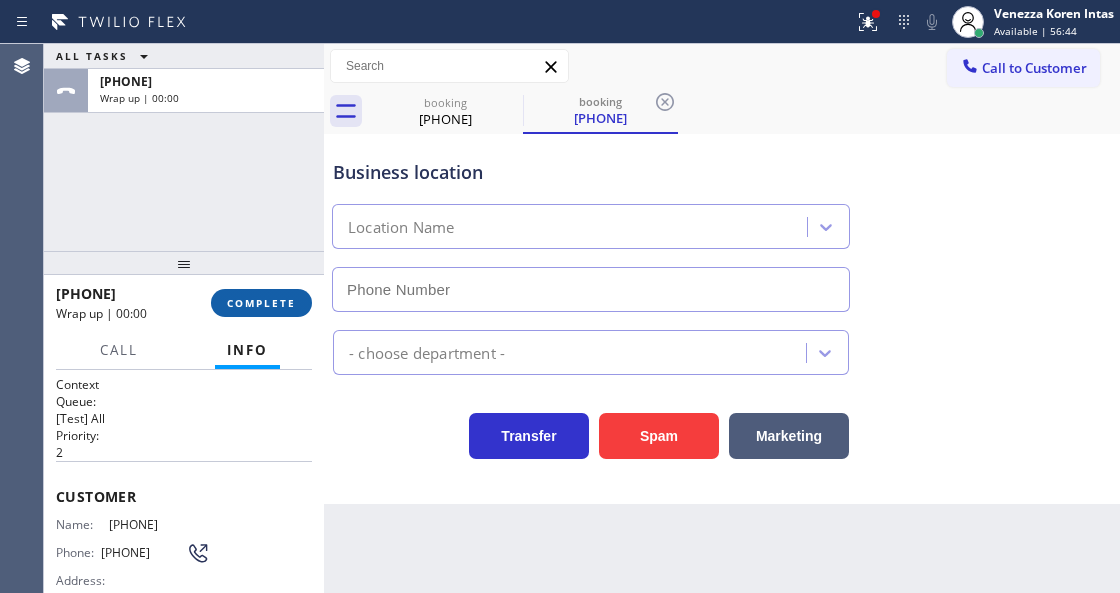 type on "([PHONE])" 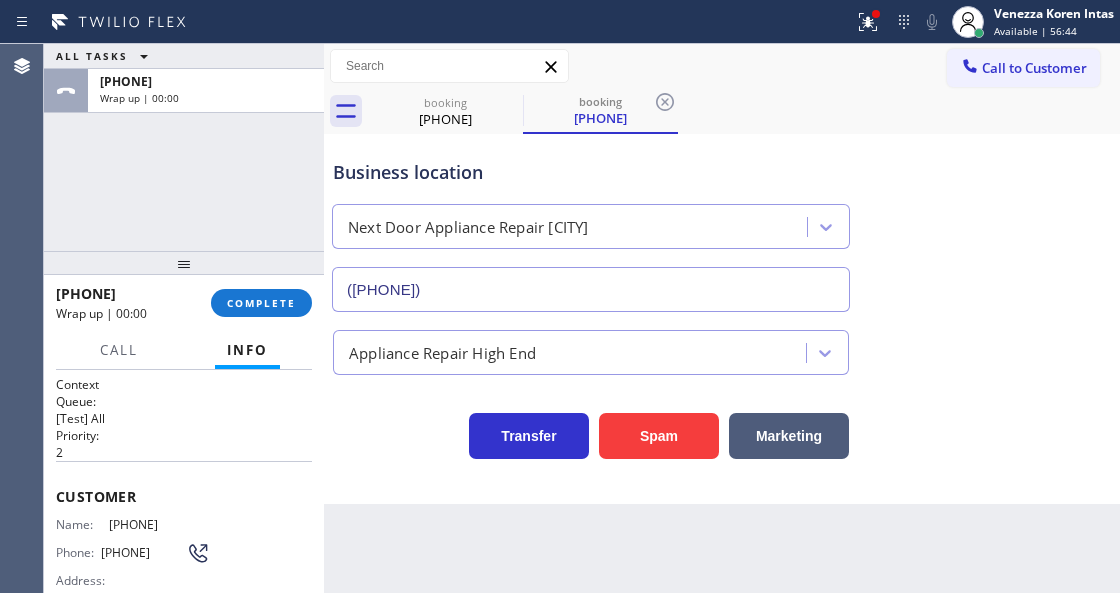 drag, startPoint x: 286, startPoint y: 312, endPoint x: 291, endPoint y: 321, distance: 10.29563 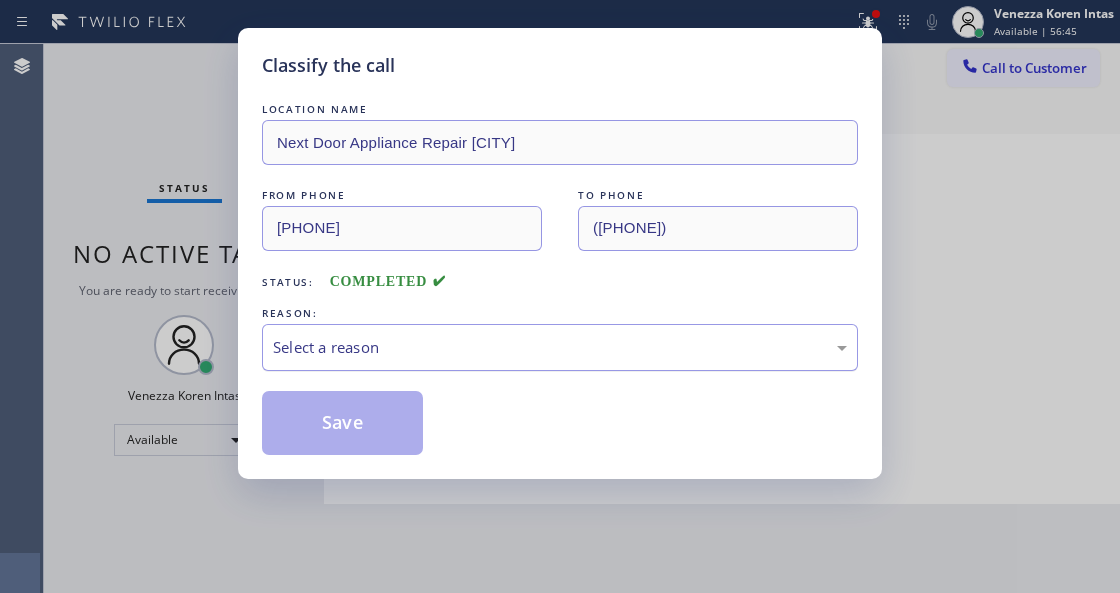 click on "Select a reason" at bounding box center (560, 347) 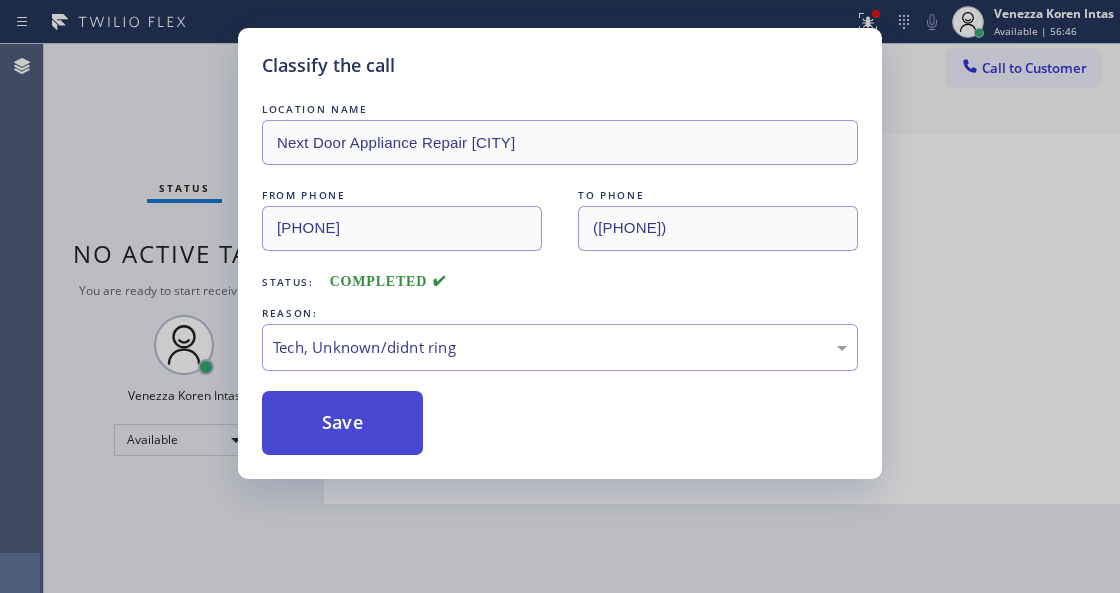 click on "Save" at bounding box center (342, 423) 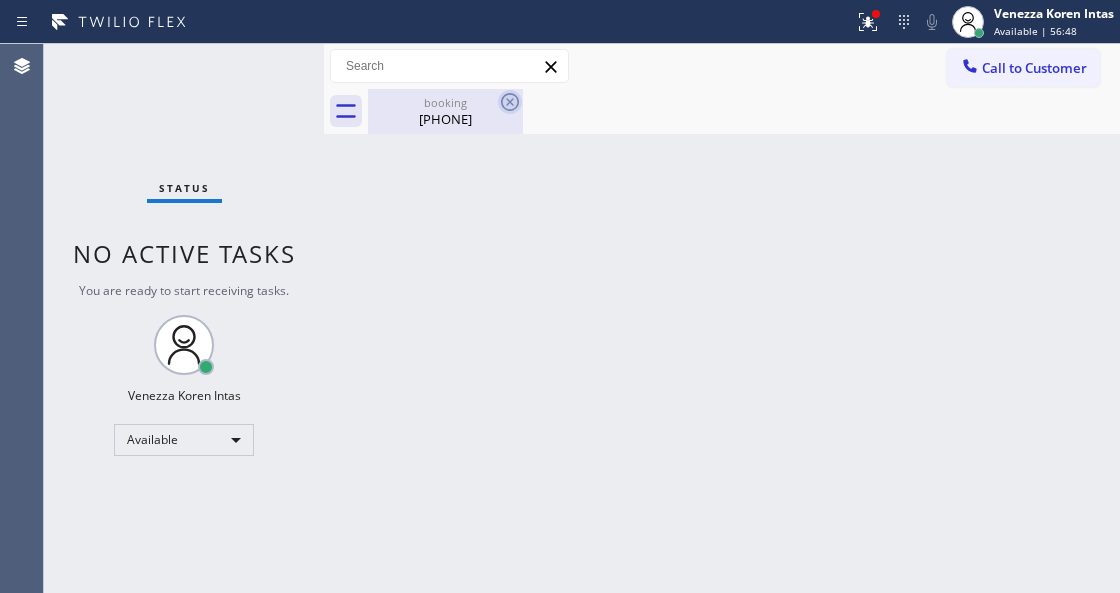 click 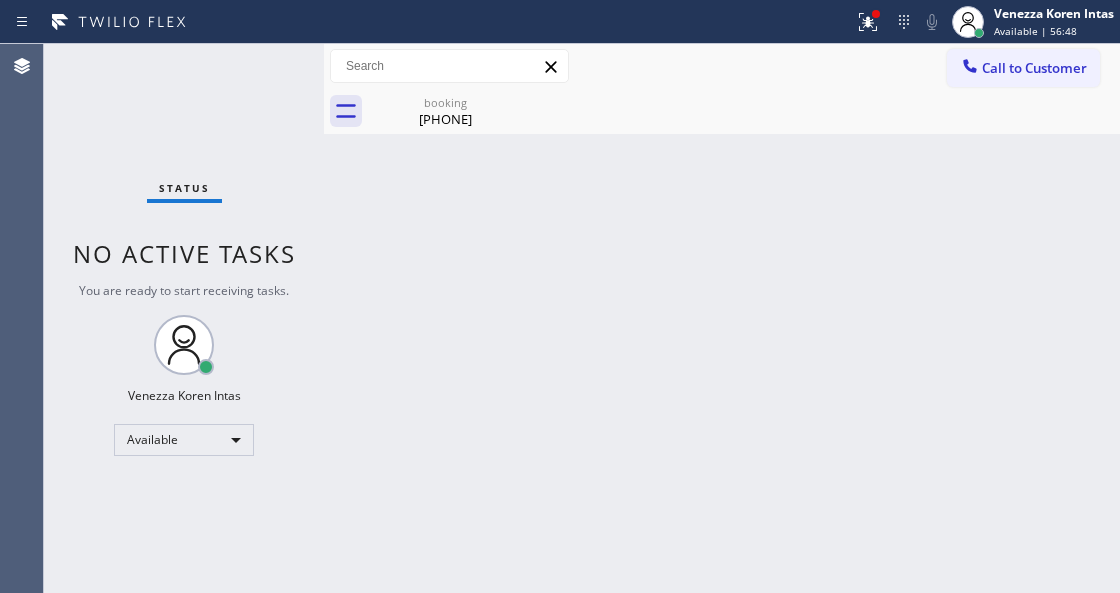drag, startPoint x: 606, startPoint y: 242, endPoint x: 516, endPoint y: 398, distance: 180.09998 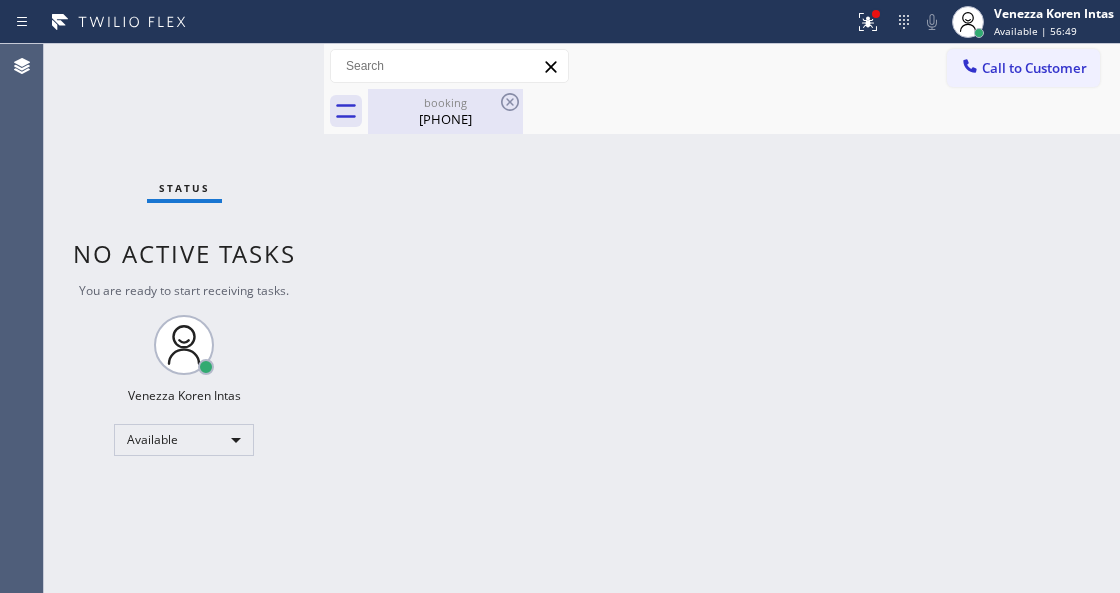 drag, startPoint x: 464, startPoint y: 85, endPoint x: 488, endPoint y: 119, distance: 41.617306 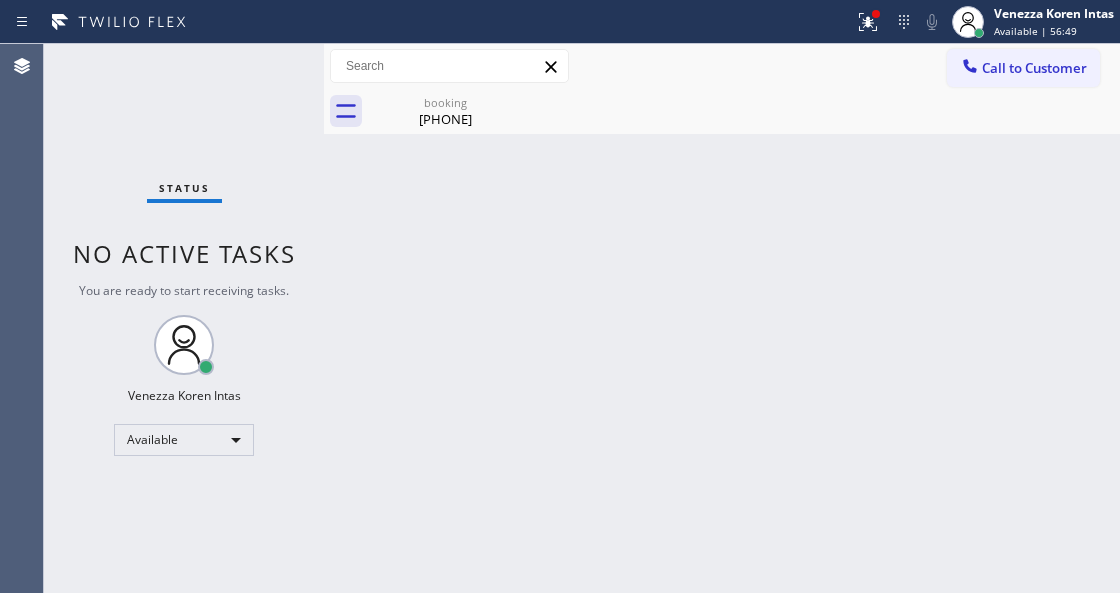 drag, startPoint x: 488, startPoint y: 119, endPoint x: 522, endPoint y: 174, distance: 64.66065 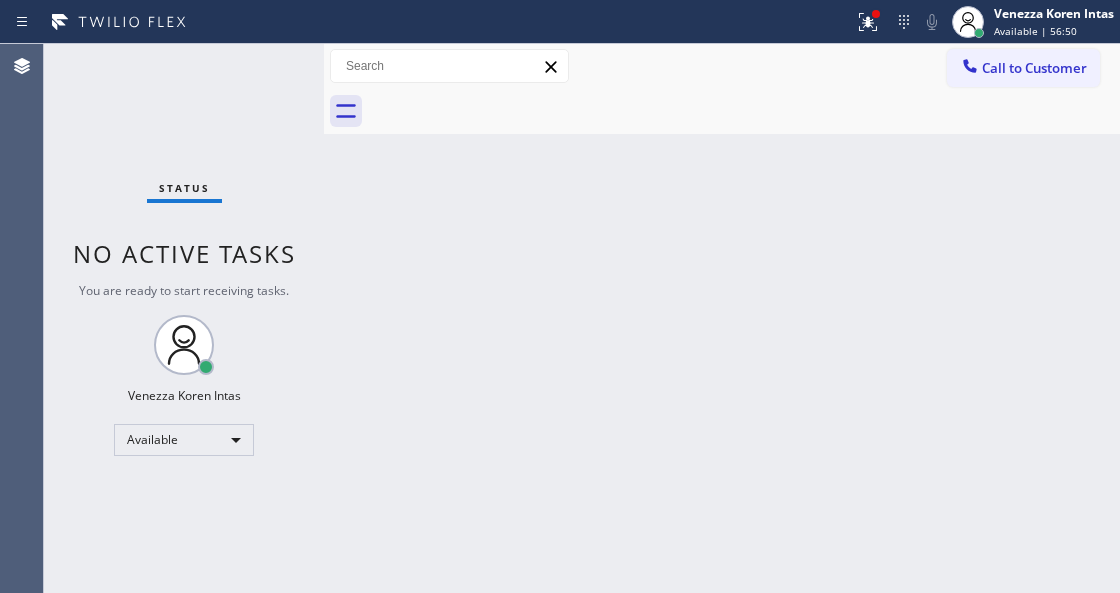 drag, startPoint x: 579, startPoint y: 334, endPoint x: 662, endPoint y: 269, distance: 105.42296 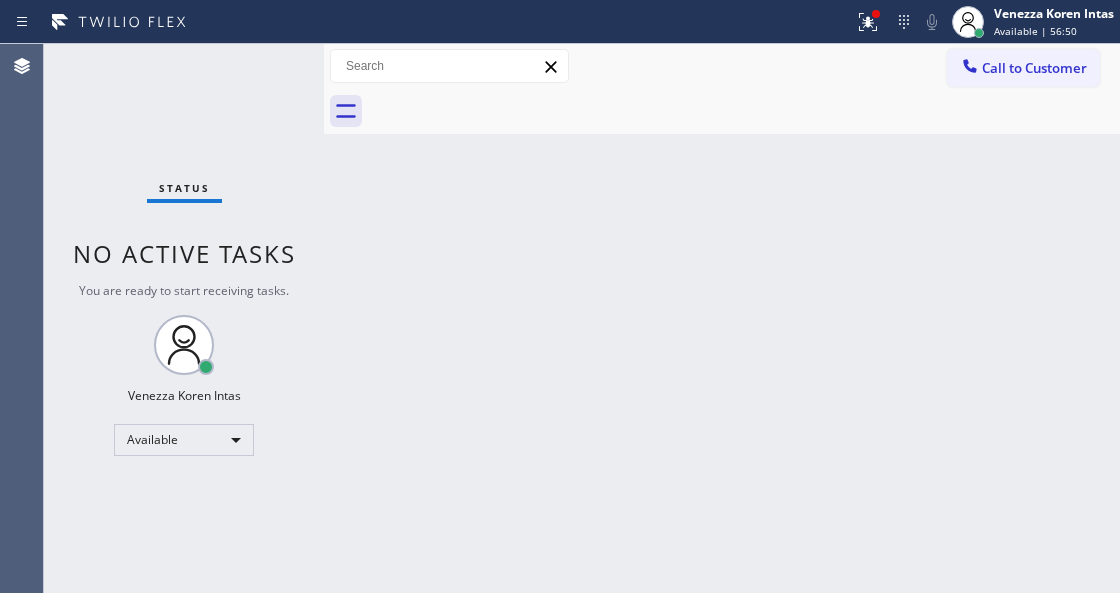 drag, startPoint x: 867, startPoint y: 32, endPoint x: 832, endPoint y: 182, distance: 154.02922 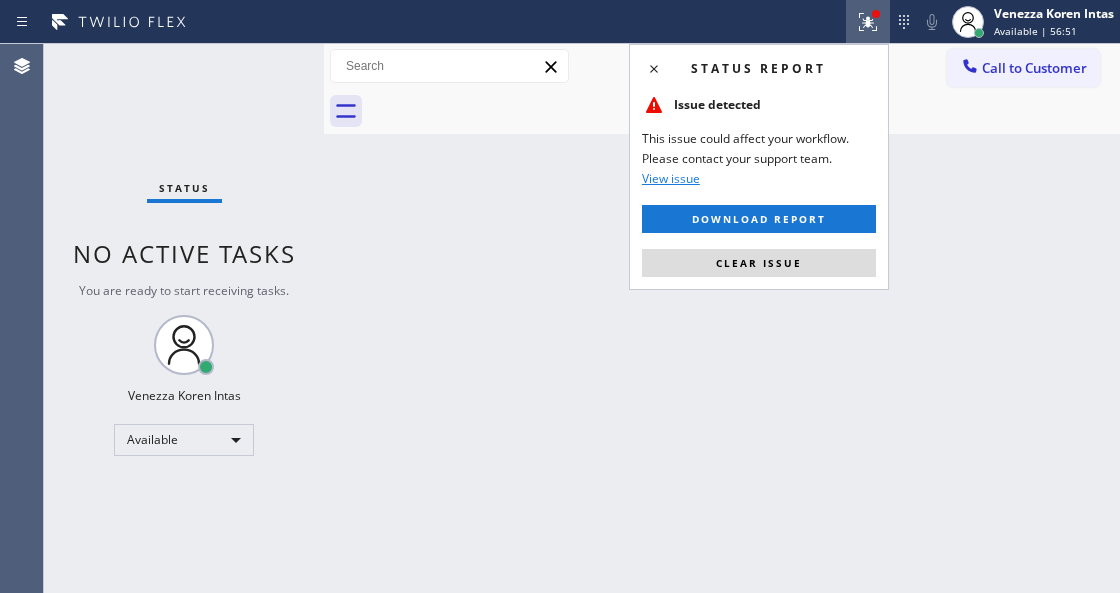 click on "Clear issue" at bounding box center (759, 263) 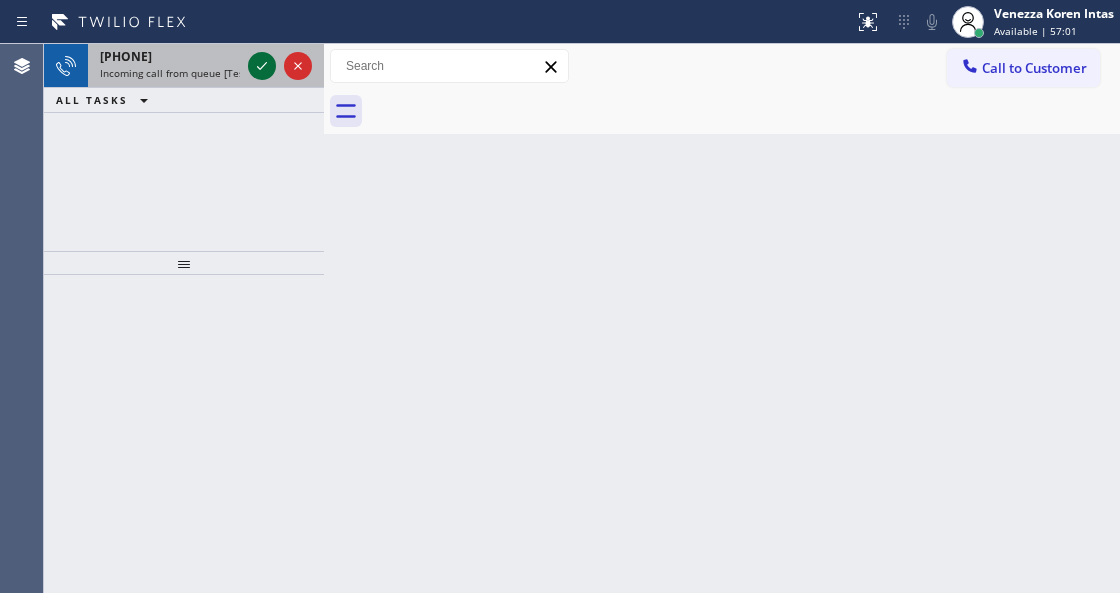 click 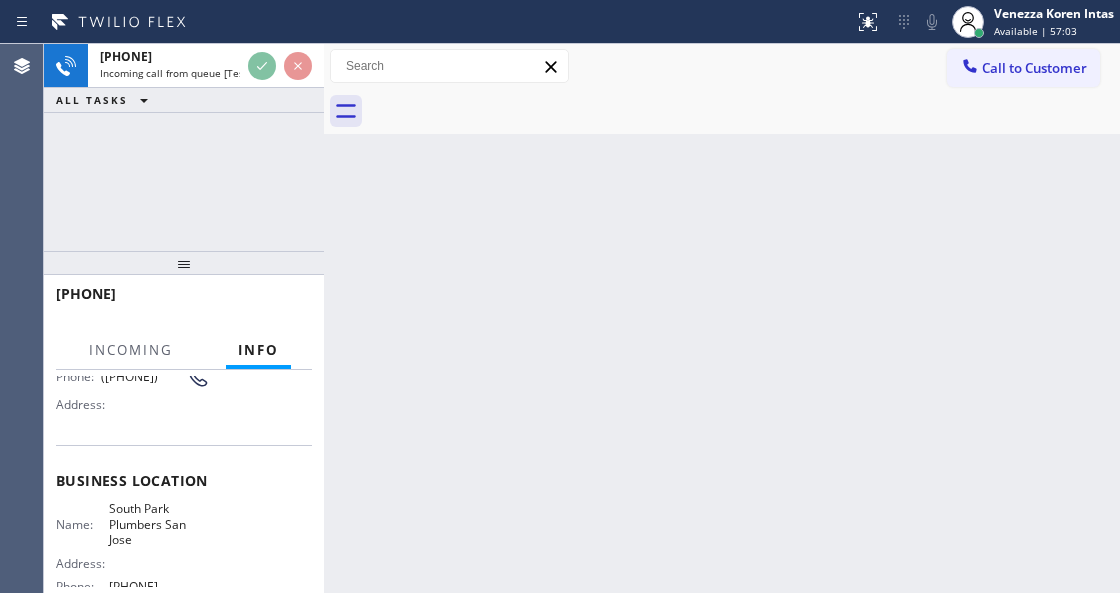 scroll, scrollTop: 200, scrollLeft: 0, axis: vertical 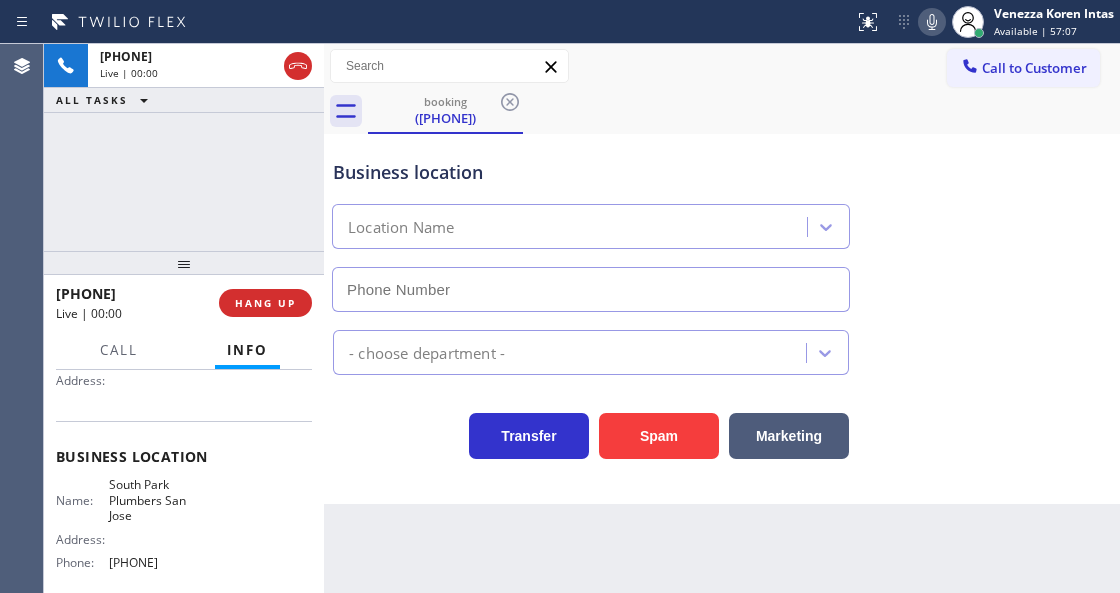 type on "[PHONE]" 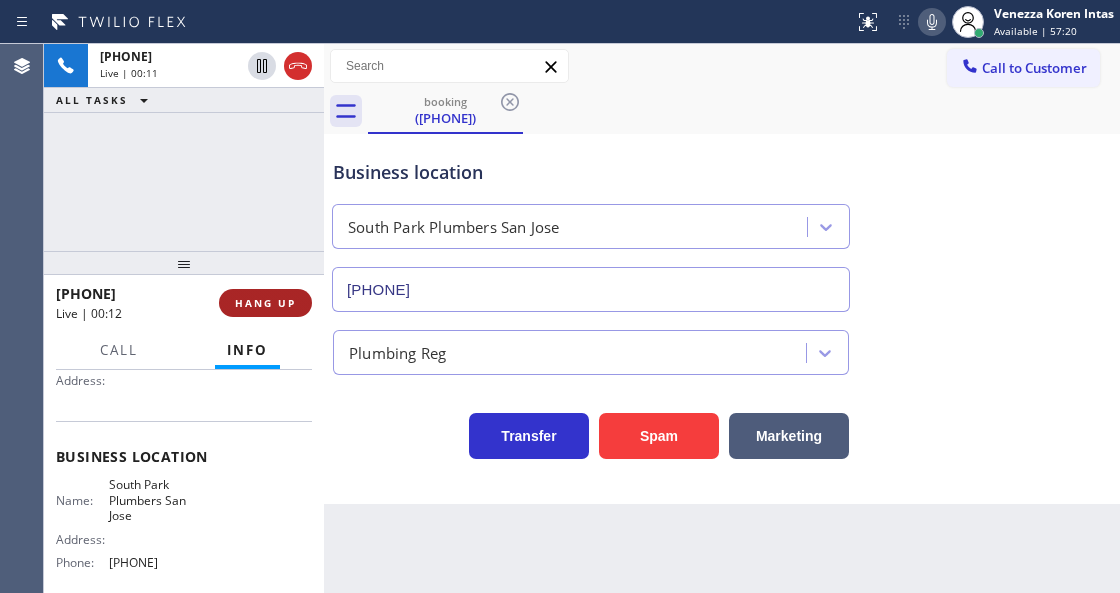click on "HANG UP" at bounding box center (265, 303) 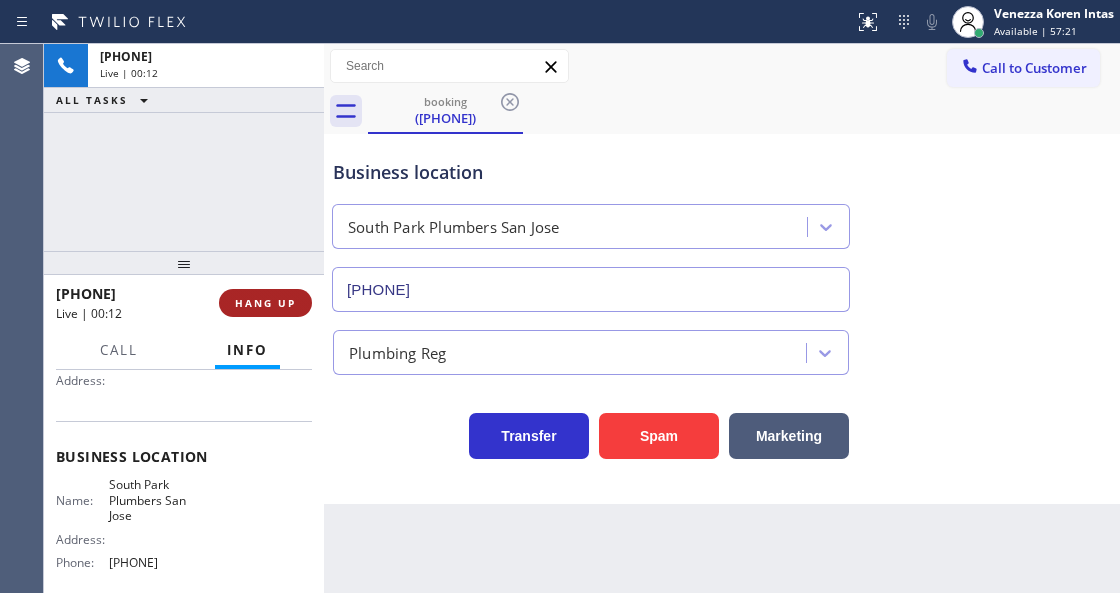 click on "HANG UP" at bounding box center (265, 303) 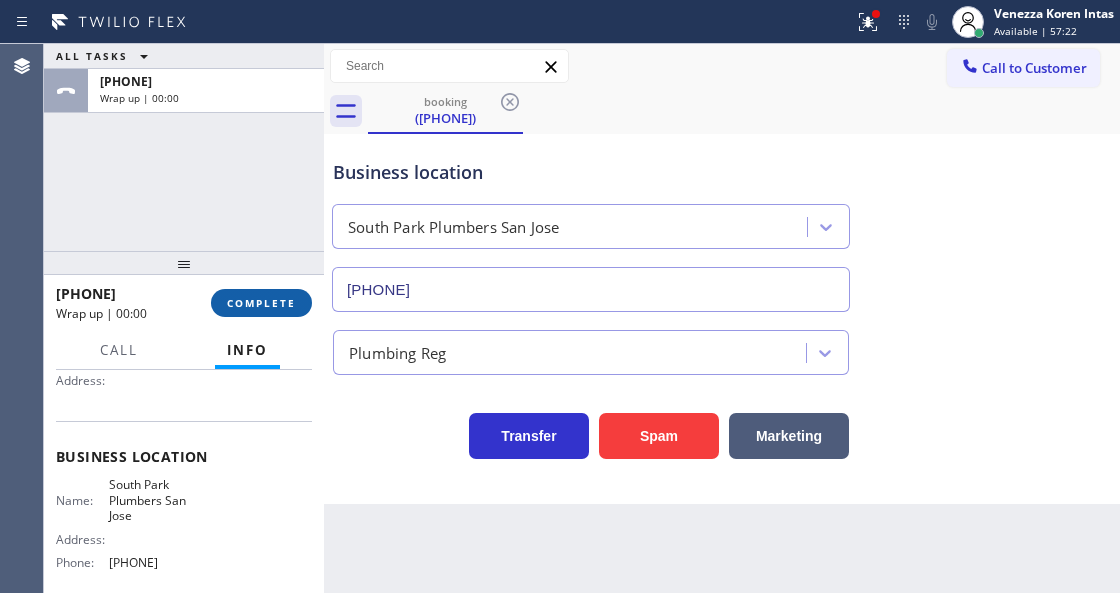 click on "COMPLETE" at bounding box center [261, 303] 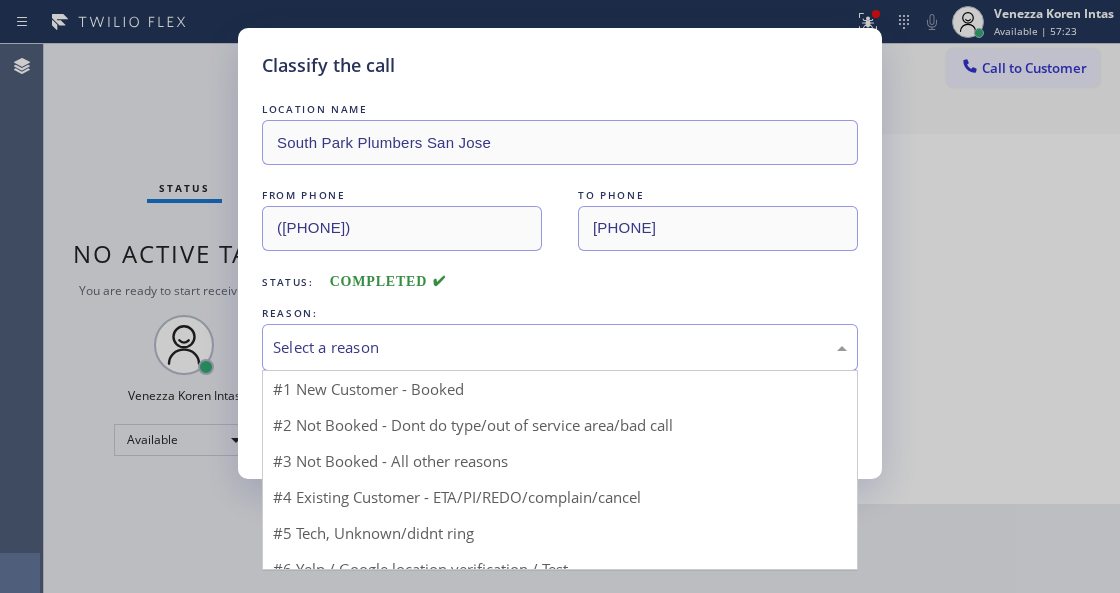 click on "Select a reason" at bounding box center (560, 347) 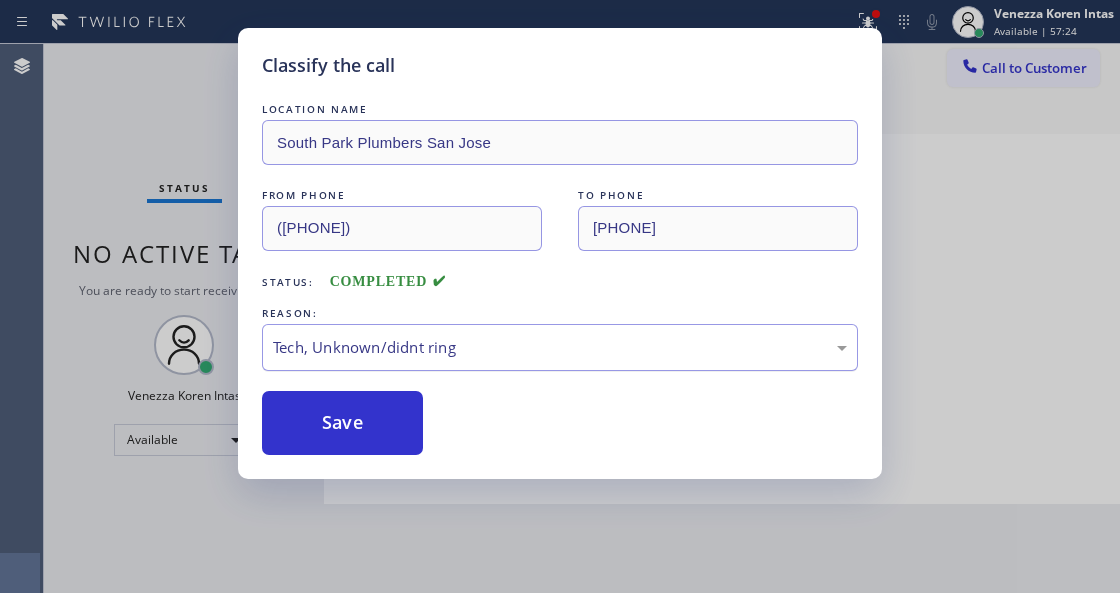 drag, startPoint x: 439, startPoint y: 348, endPoint x: 439, endPoint y: 364, distance: 16 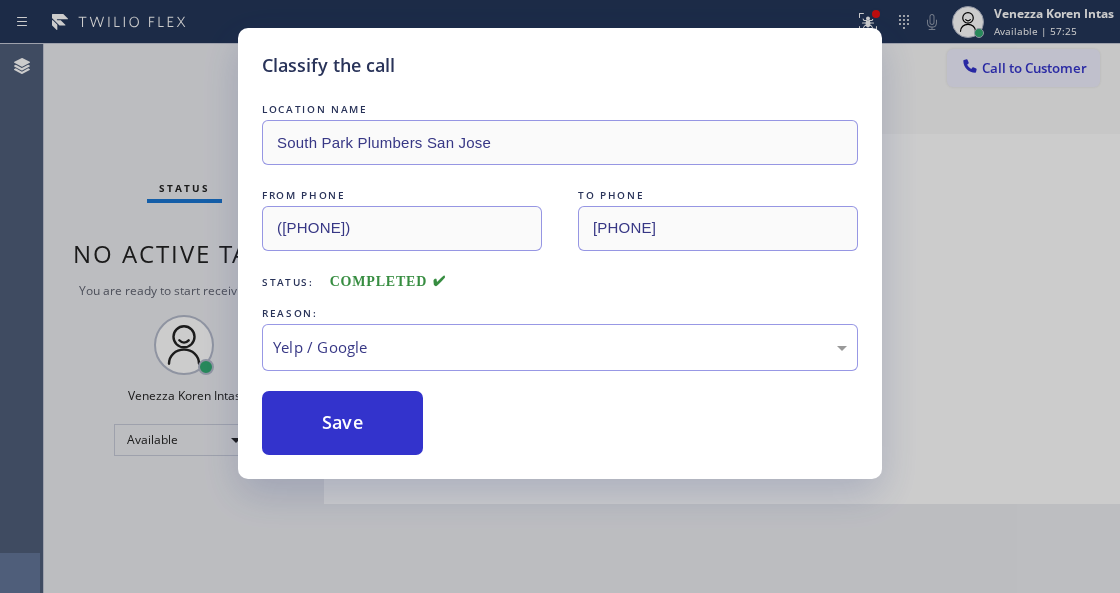 drag, startPoint x: 393, startPoint y: 438, endPoint x: 415, endPoint y: 553, distance: 117.08544 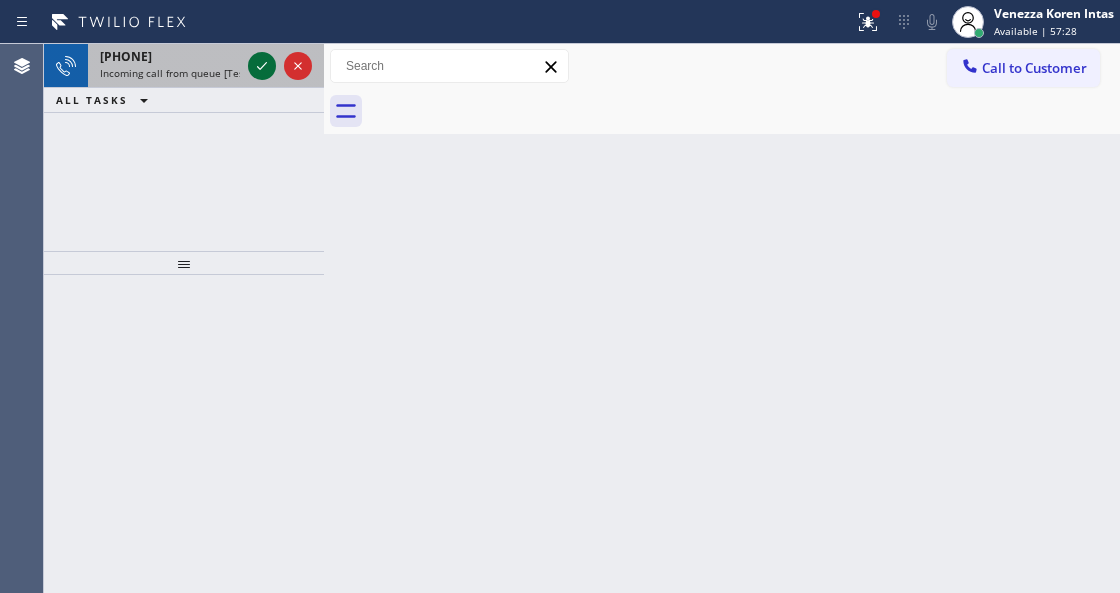 click 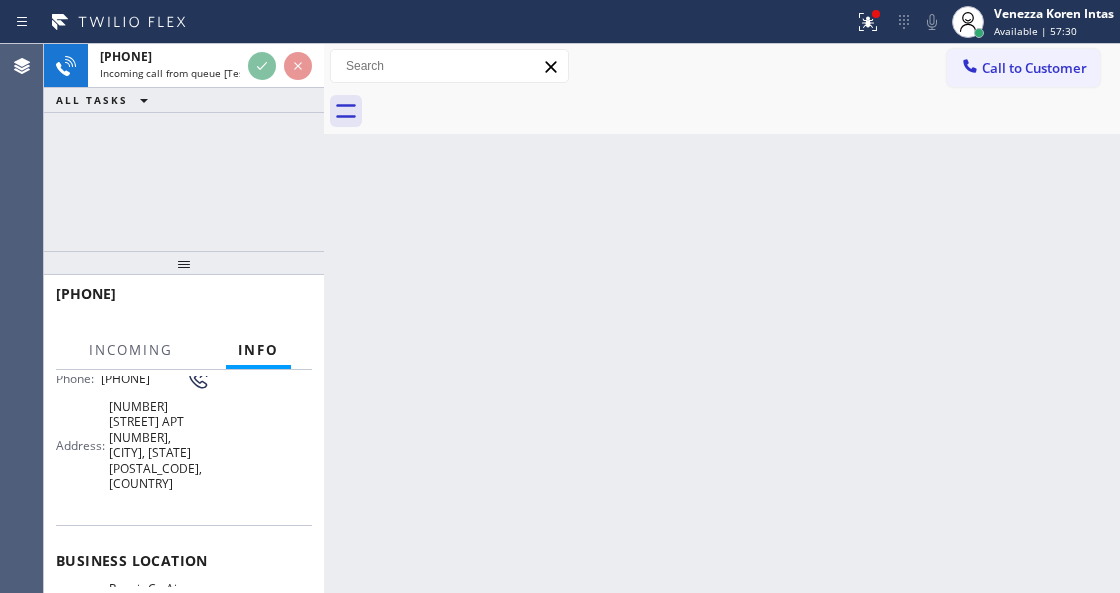 scroll, scrollTop: 266, scrollLeft: 0, axis: vertical 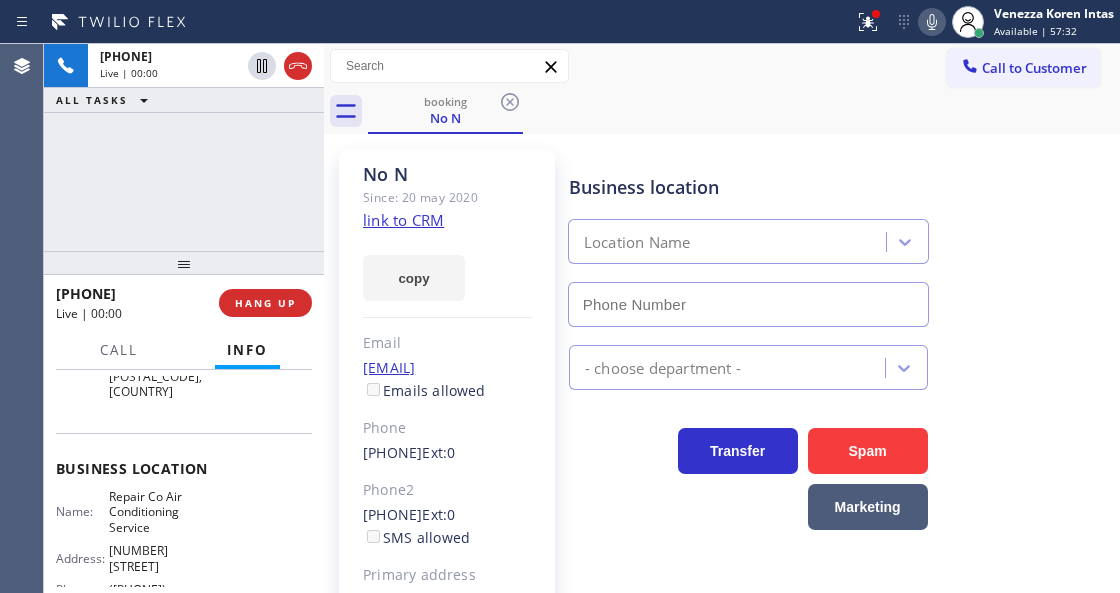 type on "([PHONE])" 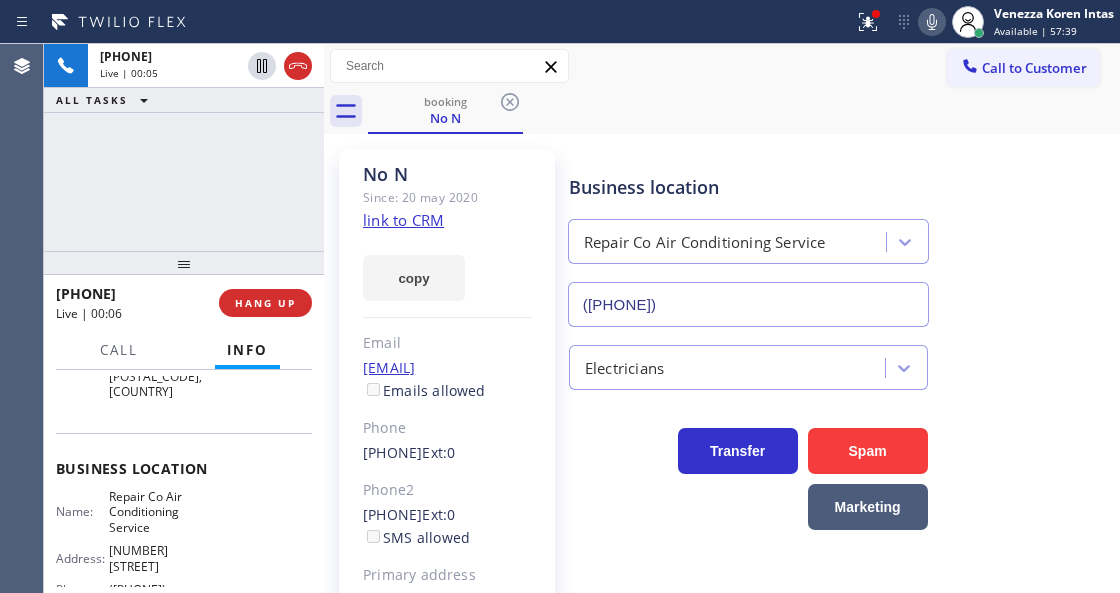 click on "link to CRM" 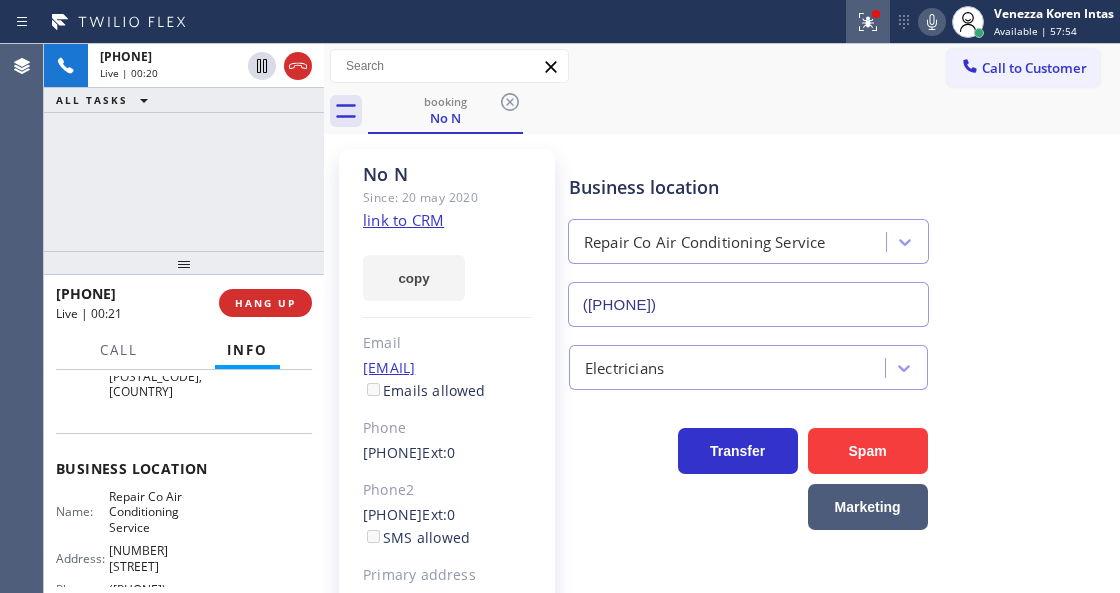 click 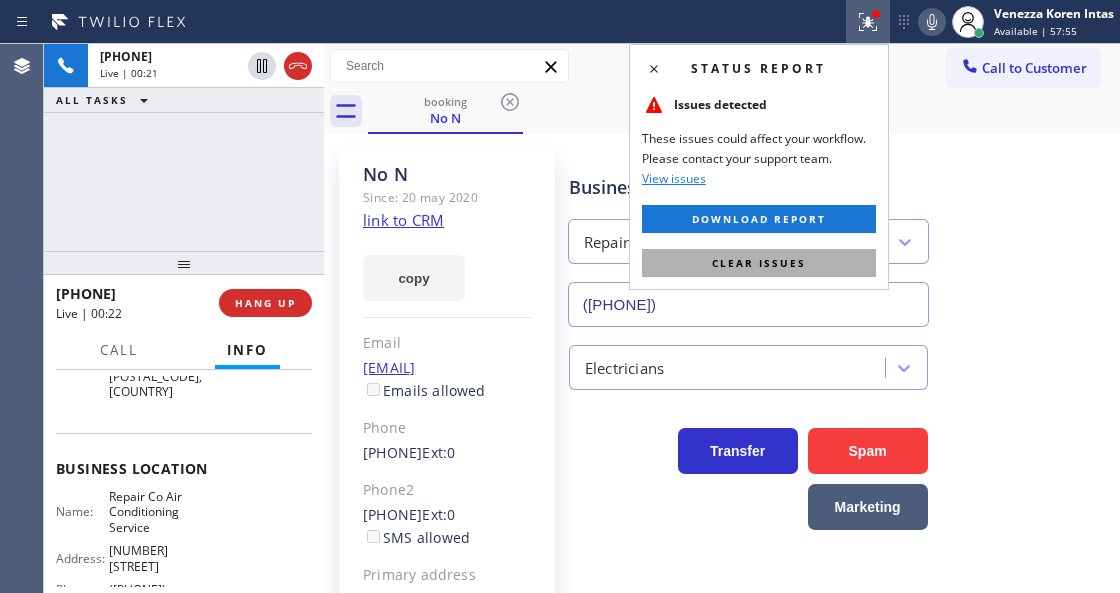 click on "Clear issues" at bounding box center [759, 263] 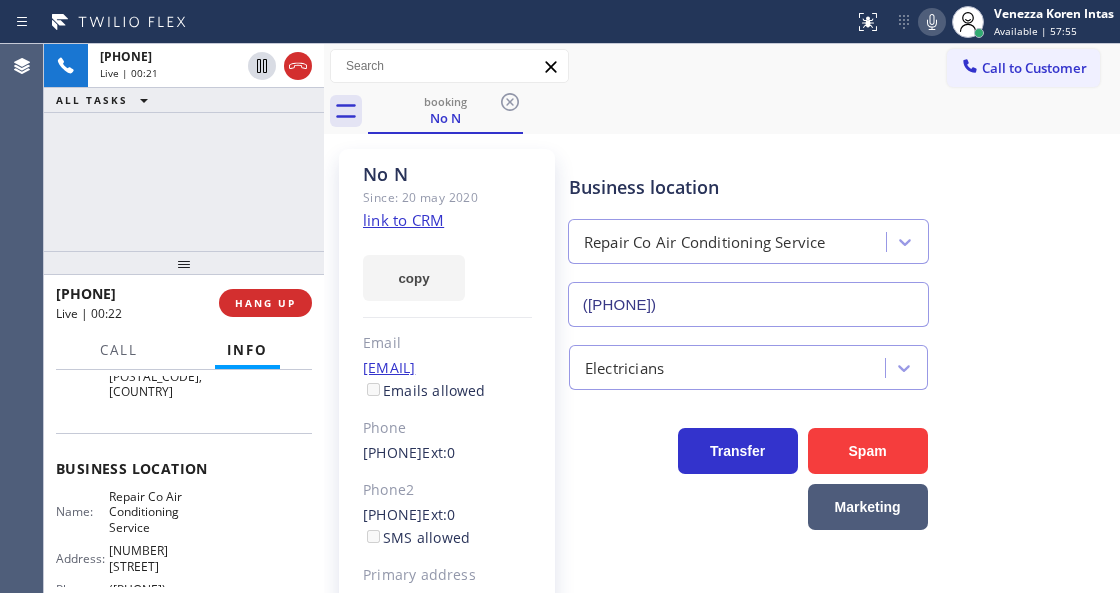 click on "Business location" at bounding box center (748, 187) 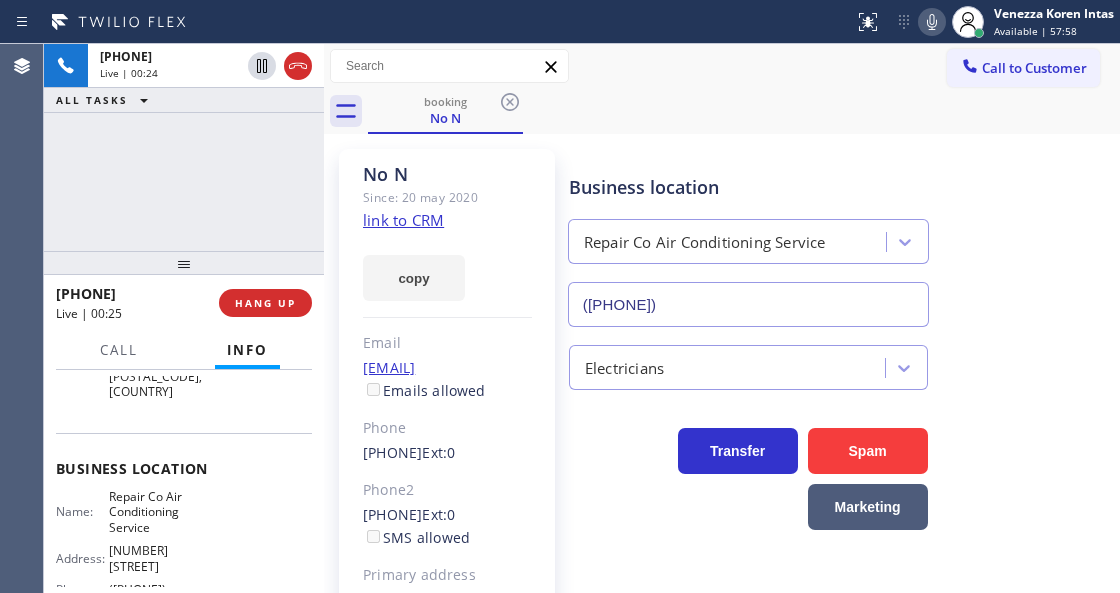 click on "booking No N" at bounding box center (744, 111) 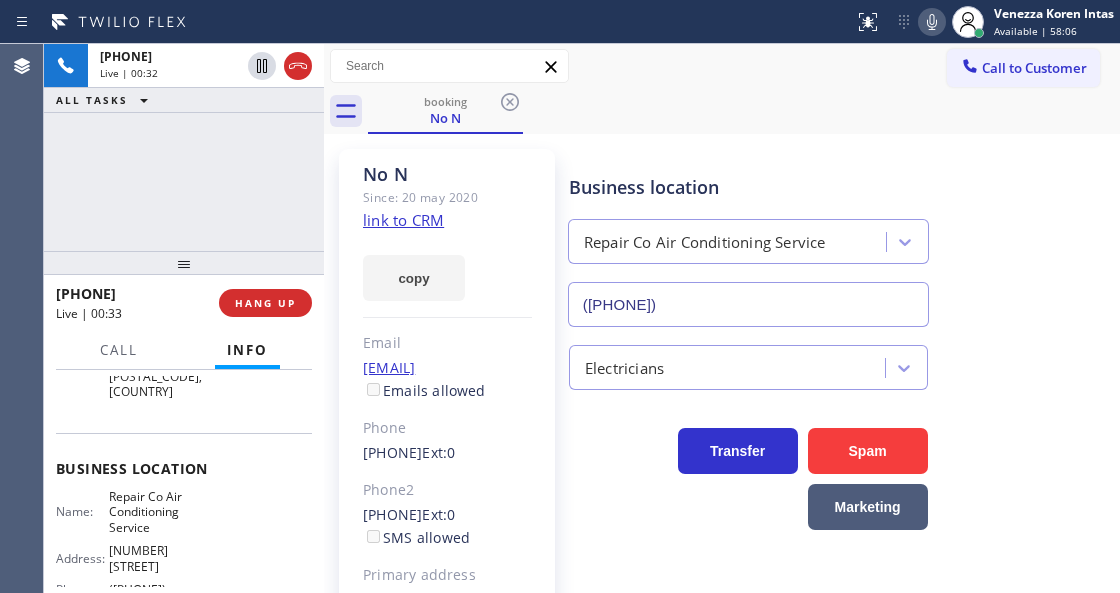 drag, startPoint x: 302, startPoint y: 65, endPoint x: 286, endPoint y: 384, distance: 319.401 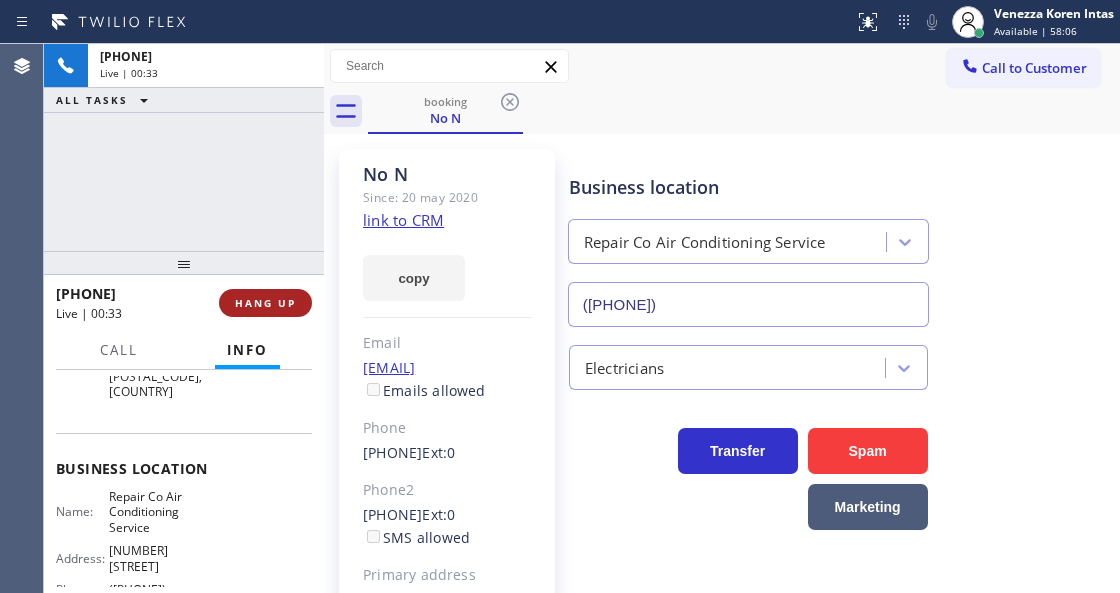 click on "HANG UP" at bounding box center [265, 303] 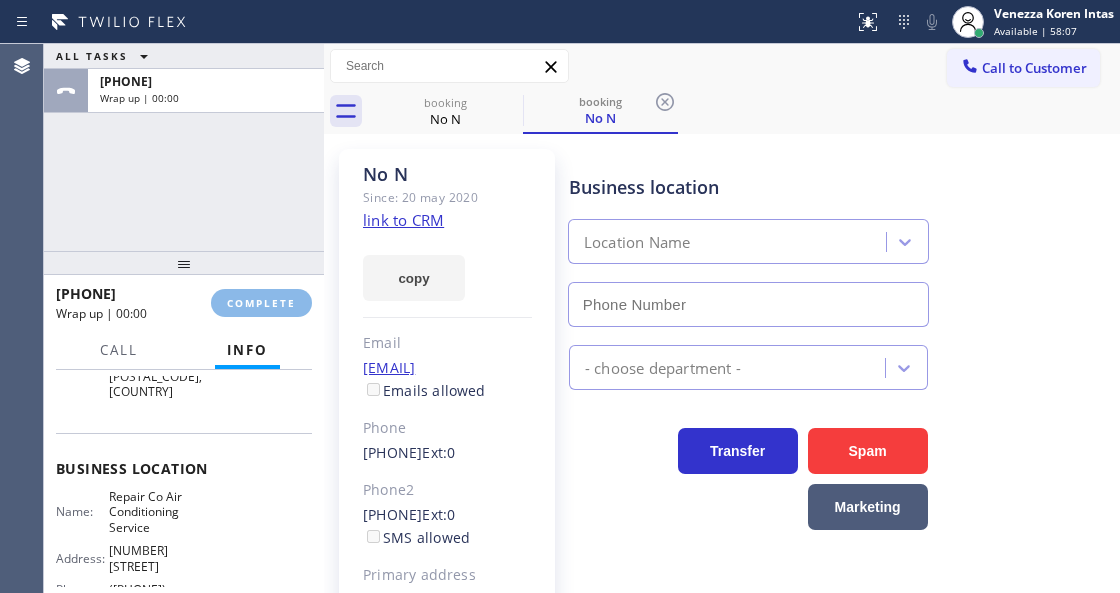 type on "([PHONE])" 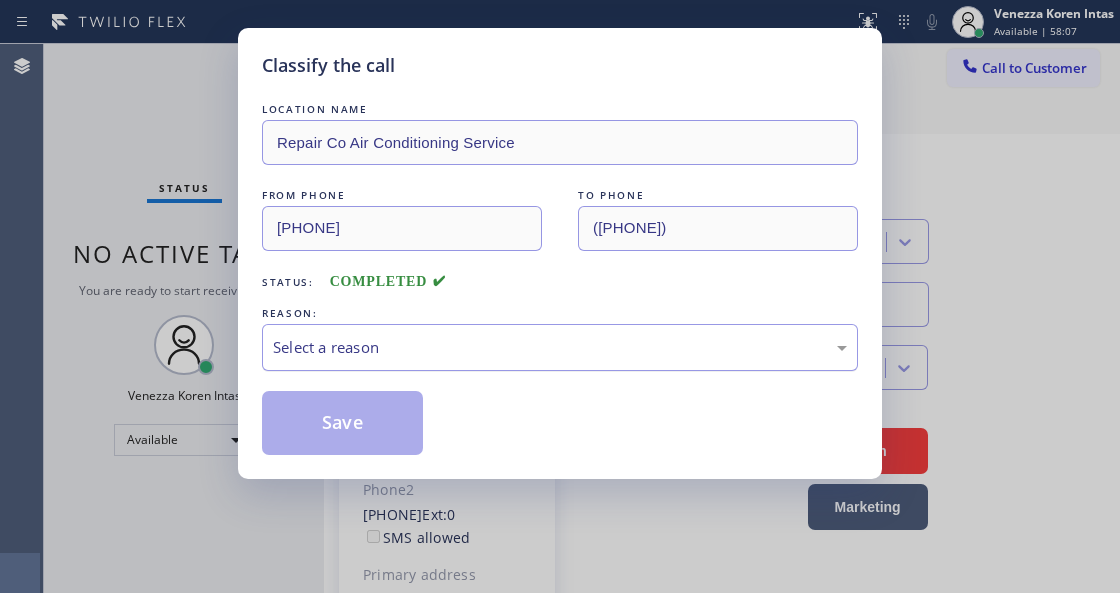 click on "Select a reason" at bounding box center [560, 347] 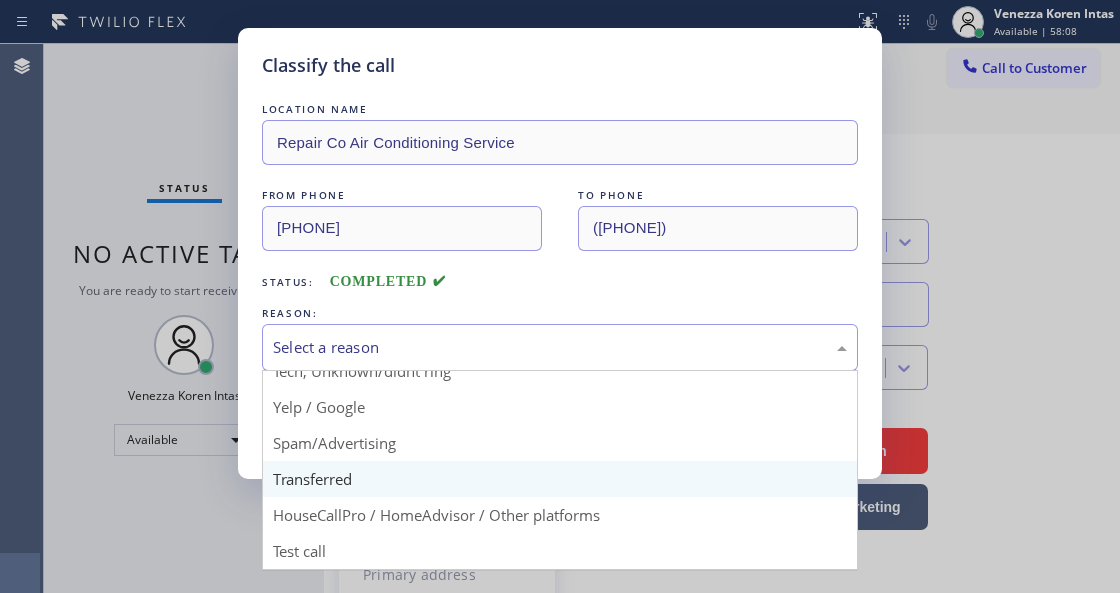 scroll, scrollTop: 131, scrollLeft: 0, axis: vertical 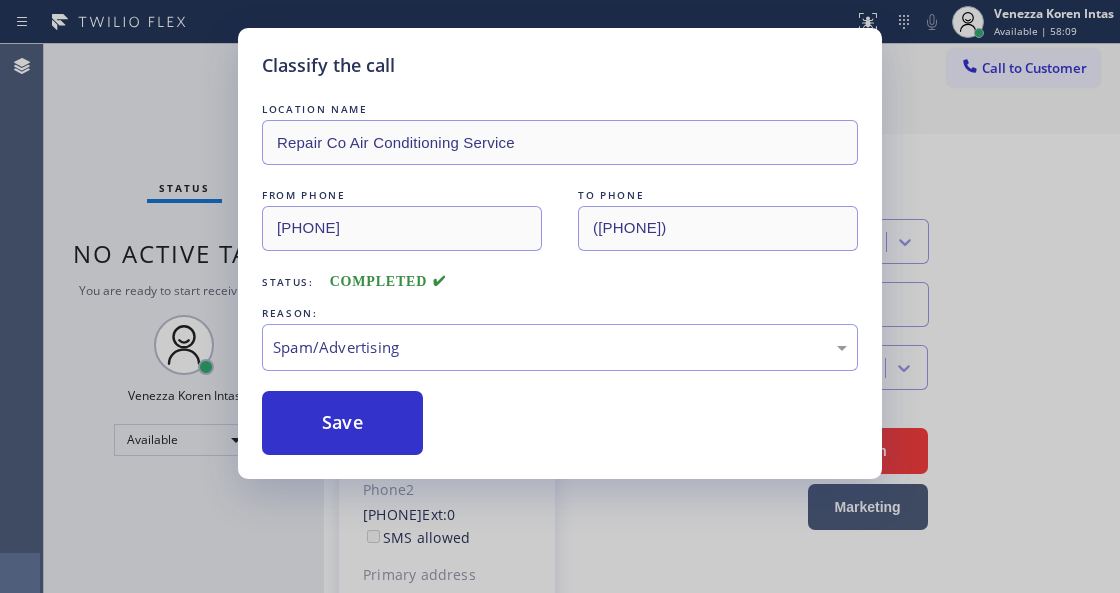 click on "LOCATION NAME [BRAND] [BRAND] FROM PHONE [PHONE] TO PHONE [PHONE] Status: COMPLETED REASON: Spam/Advertising Save" at bounding box center (560, 277) 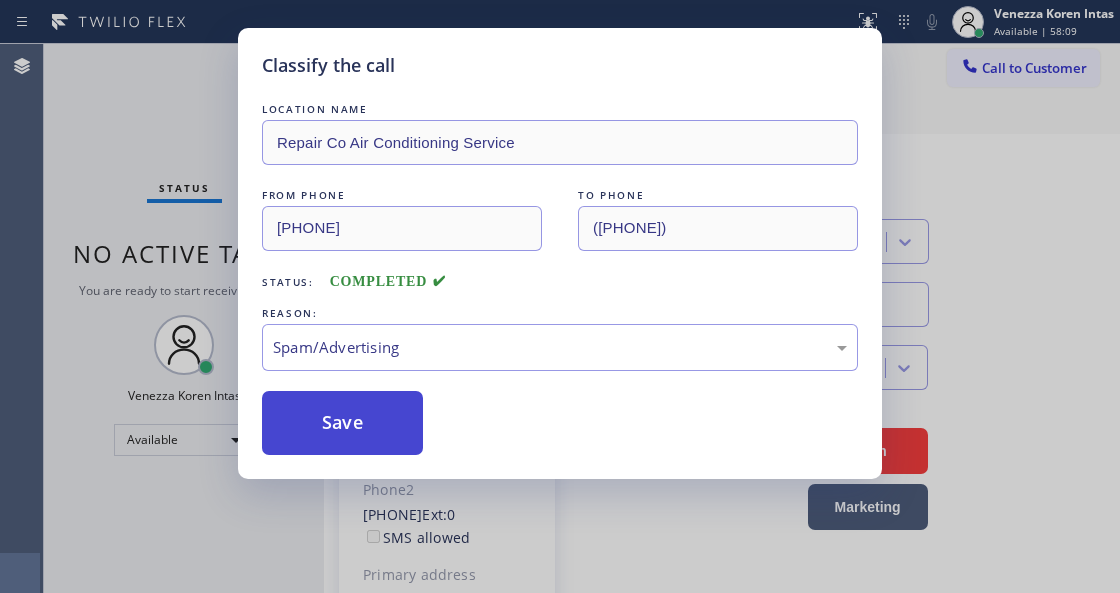 click on "Save" at bounding box center (342, 423) 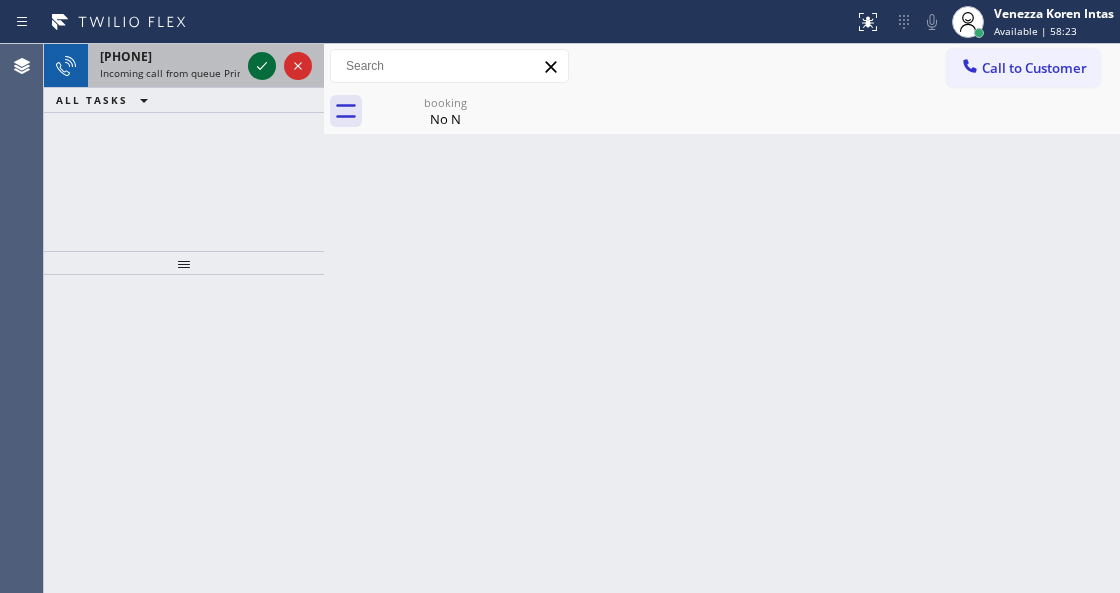 click 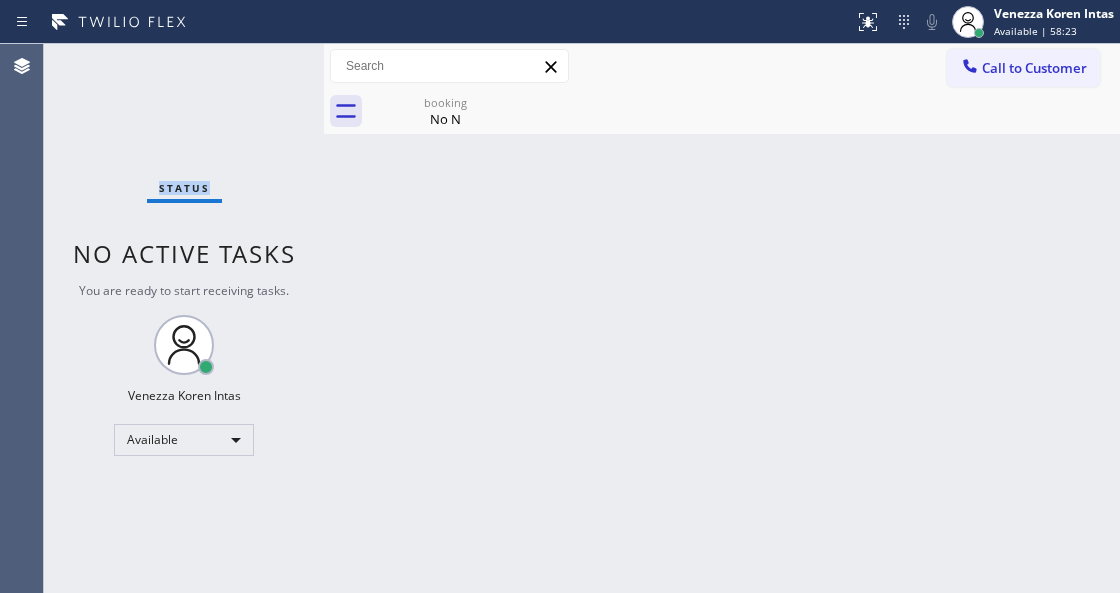 click on "Status No active tasks You are ready to start receiving tasks. Venezza Koren Intas Available" at bounding box center [184, 318] 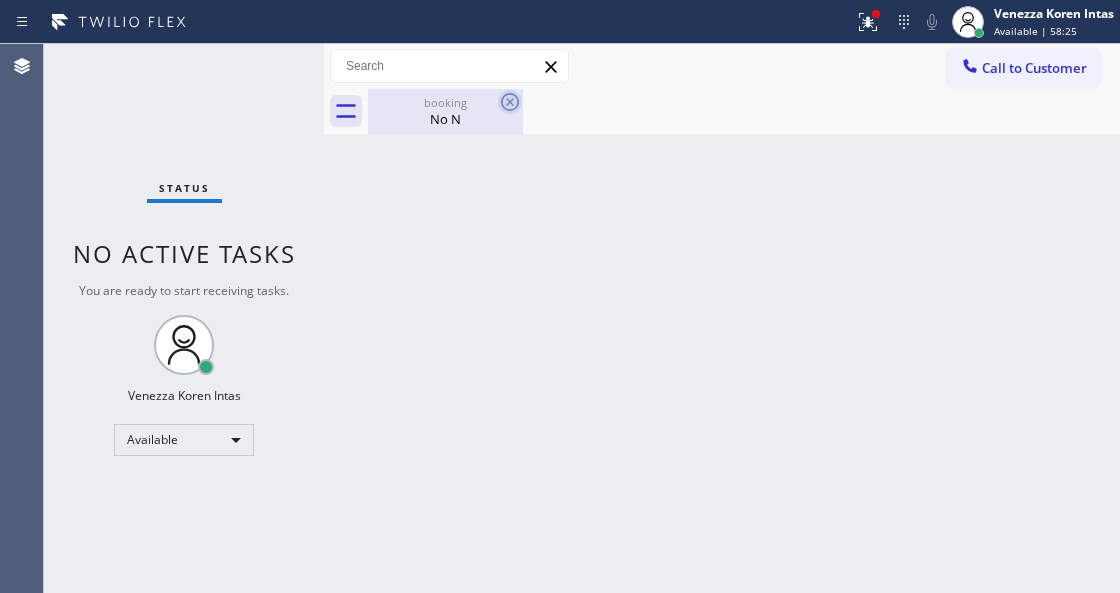 click 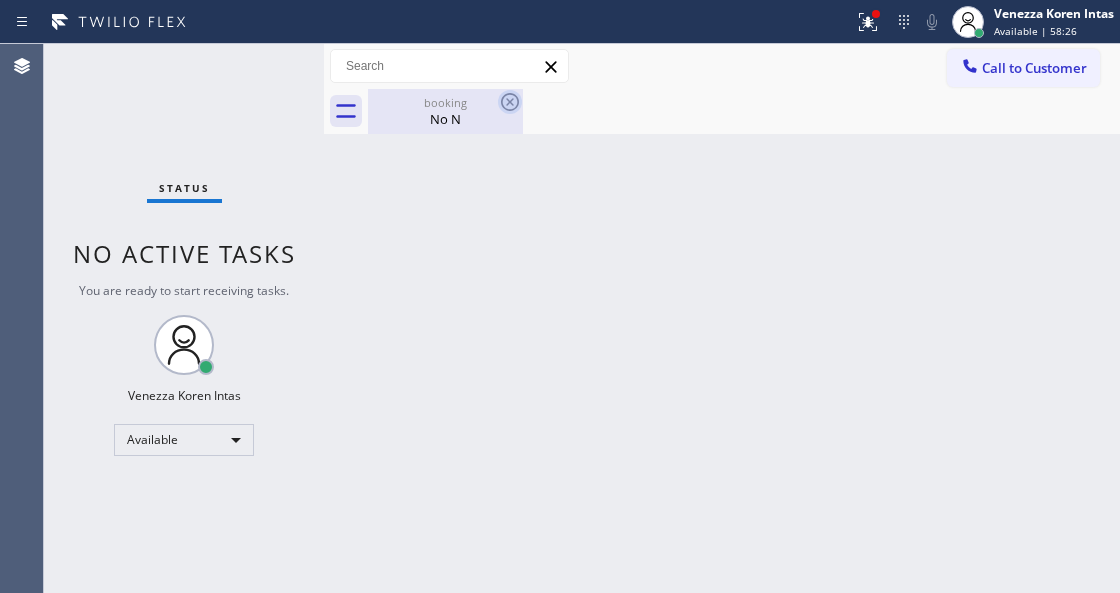 click 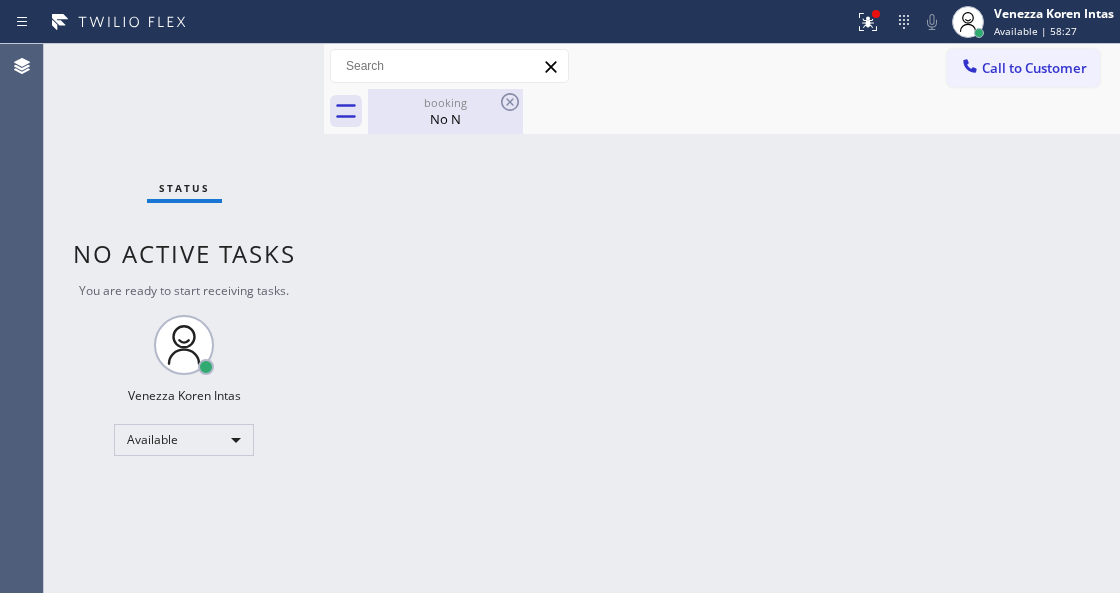 click on "booking" at bounding box center [445, 102] 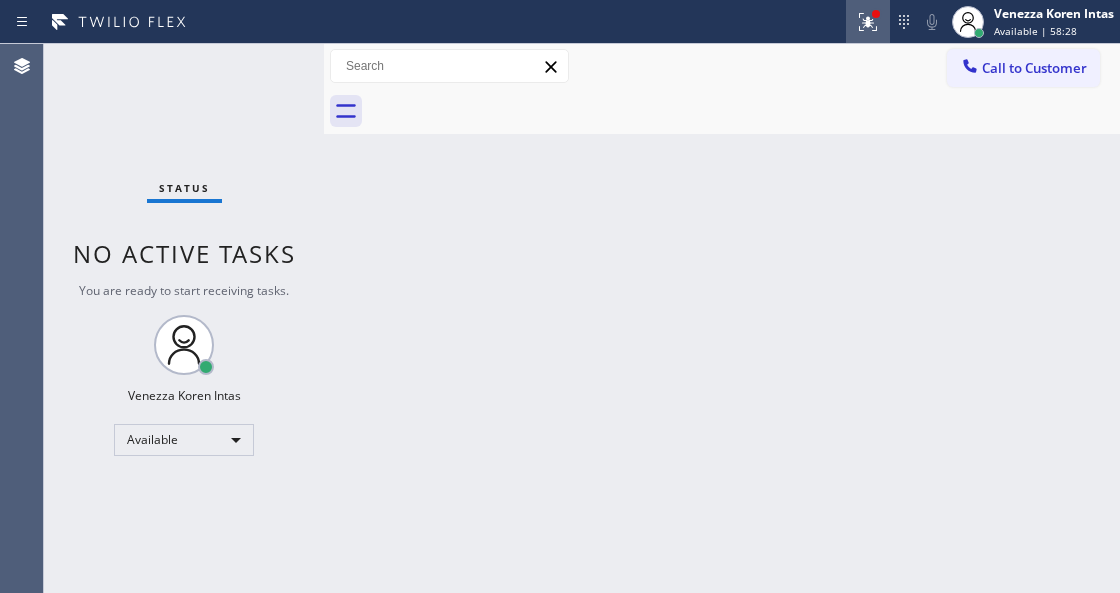 click 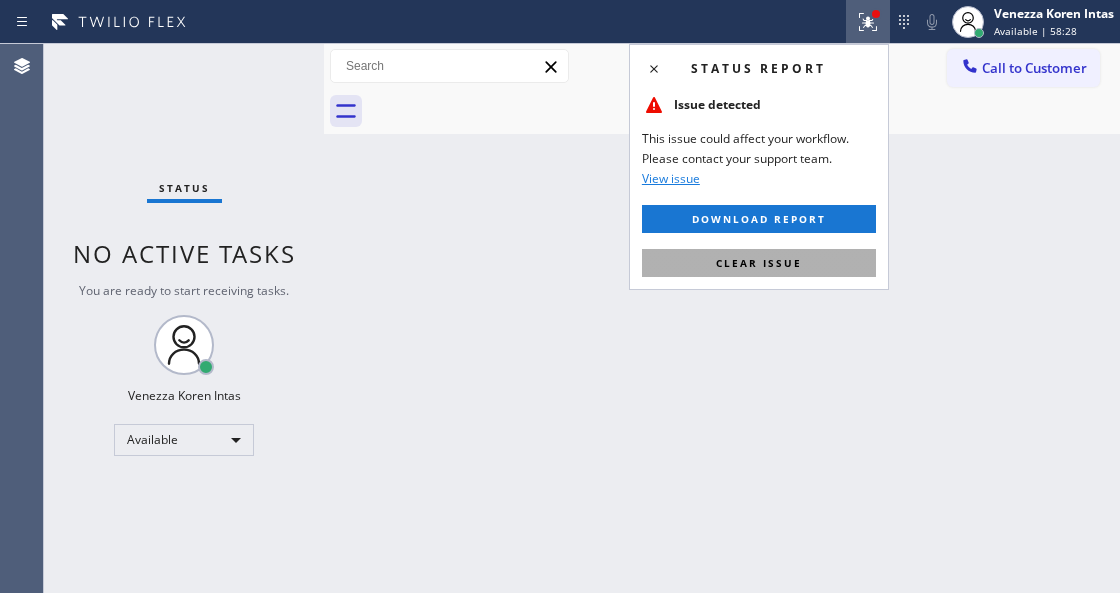 click on "Clear issue" at bounding box center [759, 263] 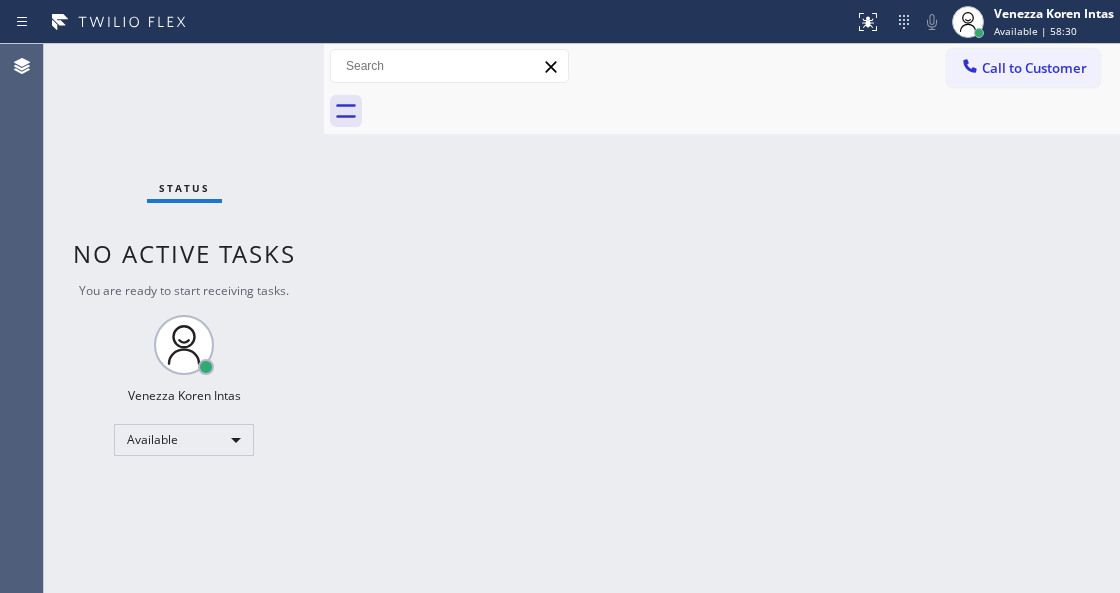 click on "Back to Dashboard Change Sender ID Customers Technicians Select a contact Outbound call Technician Search Technician Your caller id phone number Your caller id phone number Call Technician info Name   Phone none Address none Change Sender ID HVAC [PHONE] 5 Star Appliance [PHONE] Appliance Repair [PHONE] Plumbing [PHONE] Air Duct Cleaning [PHONE]  Electricians [PHONE] Cancel Change Check personal SMS Reset Change No tabs Call to Customer Outbound call Location Elite Sub-Zero Appliance Repair Your caller id phone number [PHONE] Customer number Call Outbound call Technician Search Technician Your caller id phone number Your caller id phone number Call" at bounding box center [722, 318] 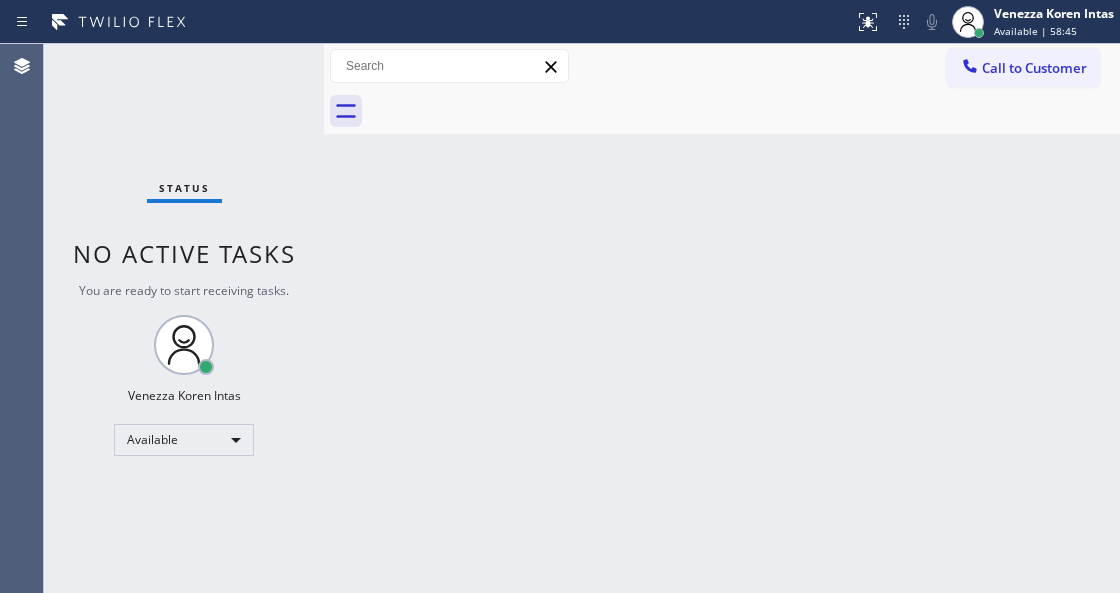 click on "Back to Dashboard Change Sender ID Customers Technicians Select a contact Outbound call Technician Search Technician Your caller id phone number Your caller id phone number Call Technician info Name   Phone none Address none Change Sender ID HVAC [PHONE] 5 Star Appliance [PHONE] Appliance Repair [PHONE] Plumbing [PHONE] Air Duct Cleaning [PHONE]  Electricians [PHONE] Cancel Change Check personal SMS Reset Change No tabs Call to Customer Outbound call Location Elite Sub-Zero Appliance Repair Your caller id phone number [PHONE] Customer number Call Outbound call Technician Search Technician Your caller id phone number Your caller id phone number Call" at bounding box center (722, 318) 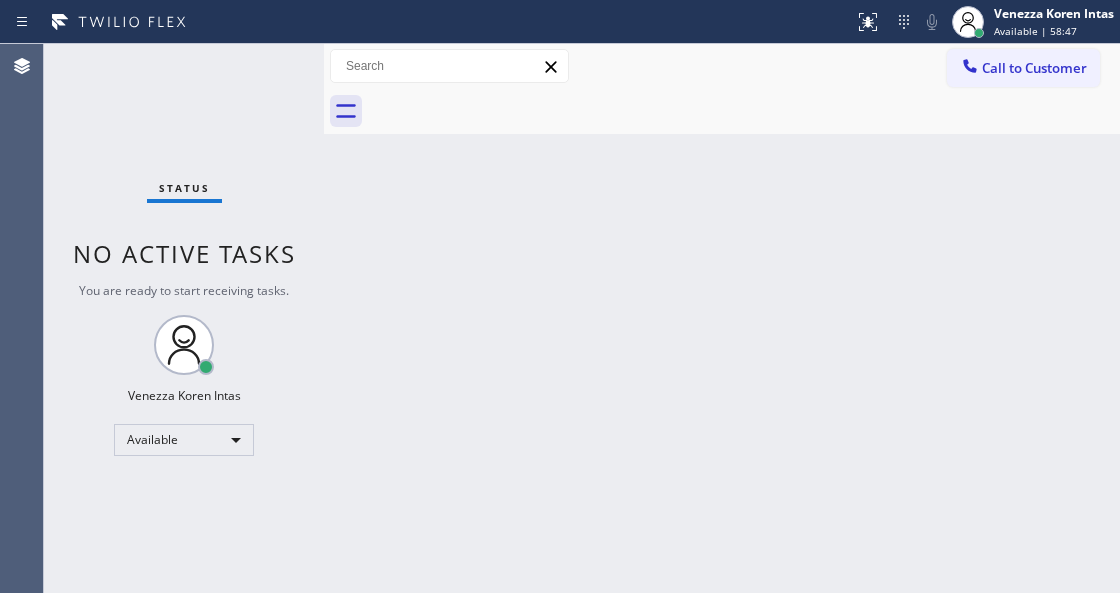click on "Status No active tasks You are ready to start receiving tasks. Venezza Koren Intas Available" at bounding box center (184, 318) 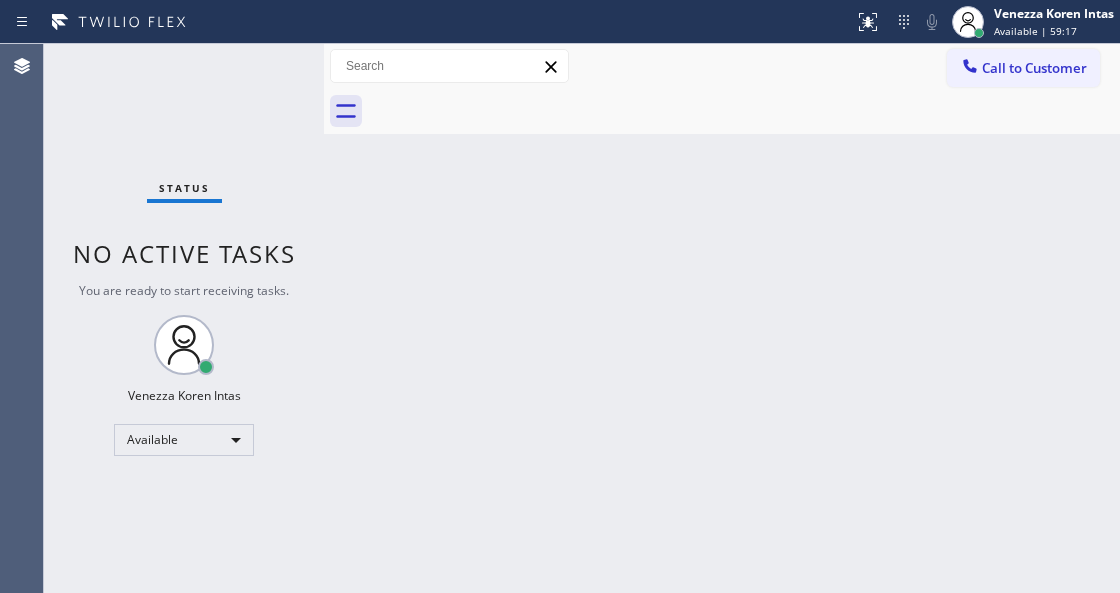 click on "Status No active tasks You are ready to start receiving tasks. Venezza Koren Intas Available" at bounding box center [184, 318] 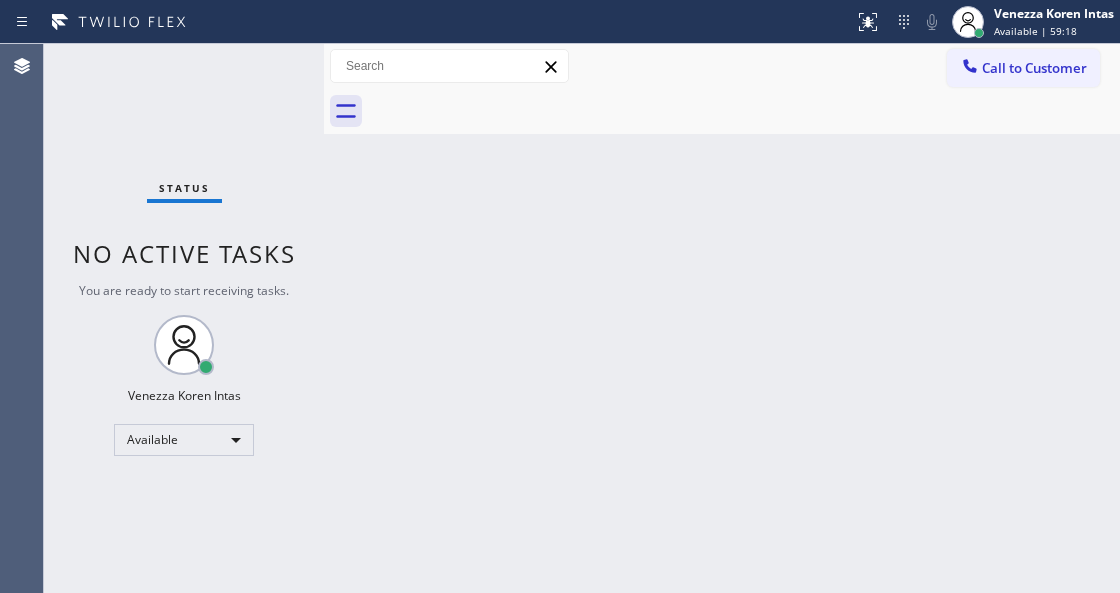 click on "Status No active tasks You are ready to start receiving tasks. Venezza Koren Intas Available" at bounding box center [184, 318] 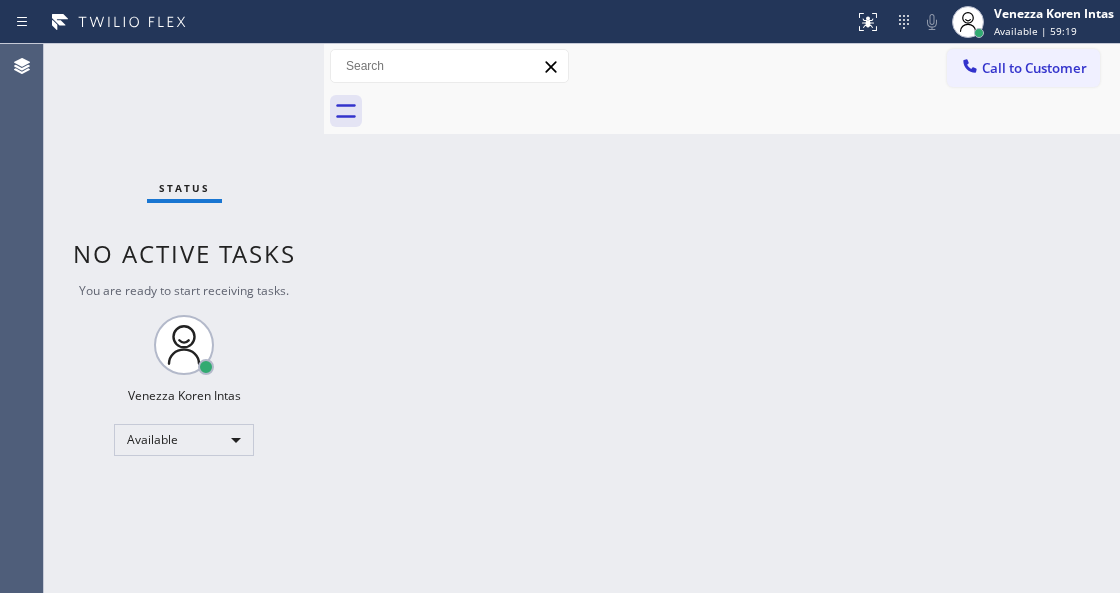 click on "Status No active tasks You are ready to start receiving tasks. Venezza Koren Intas Available" at bounding box center [184, 318] 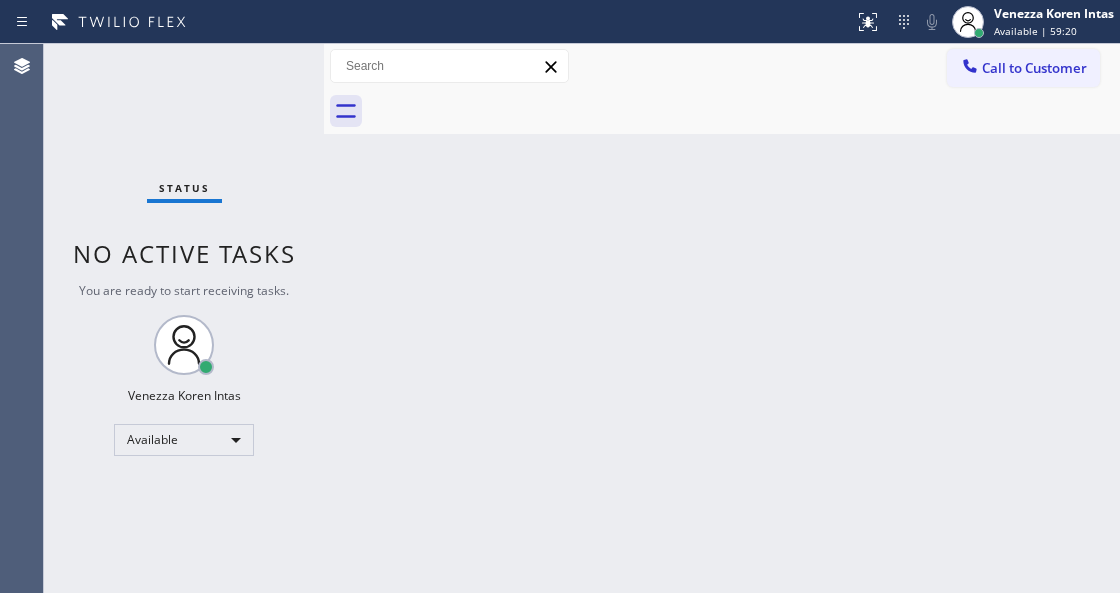 drag, startPoint x: 241, startPoint y: 166, endPoint x: 283, endPoint y: 220, distance: 68.41052 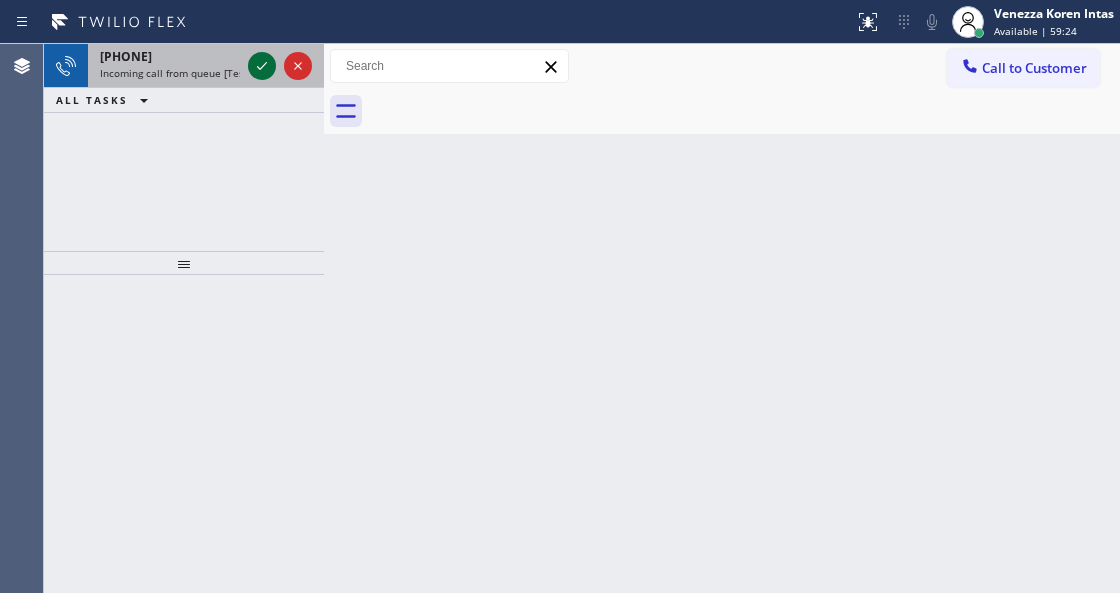 click 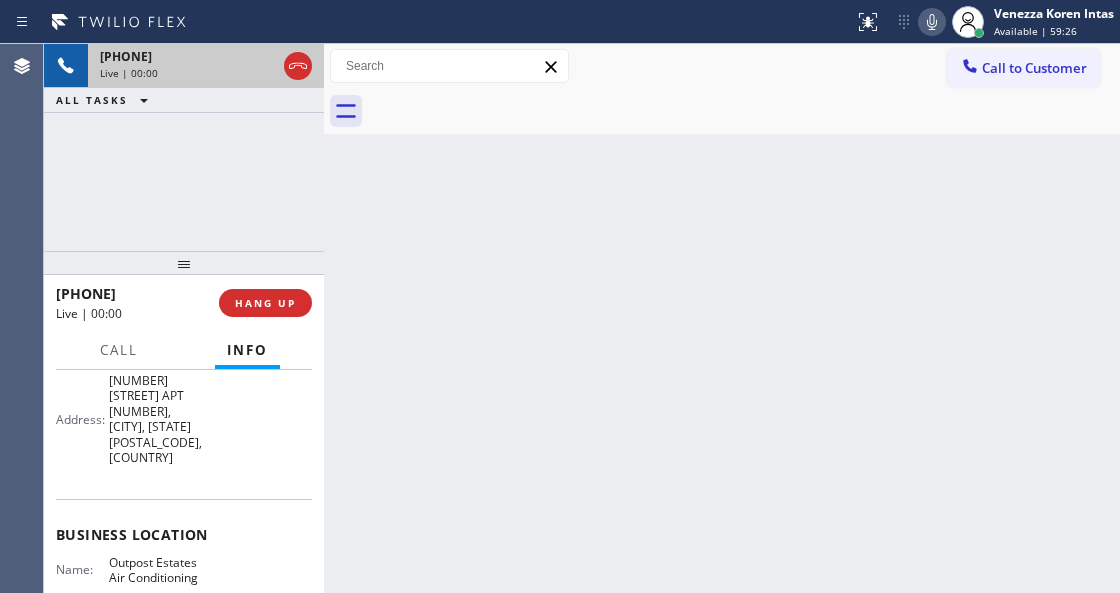 scroll, scrollTop: 266, scrollLeft: 0, axis: vertical 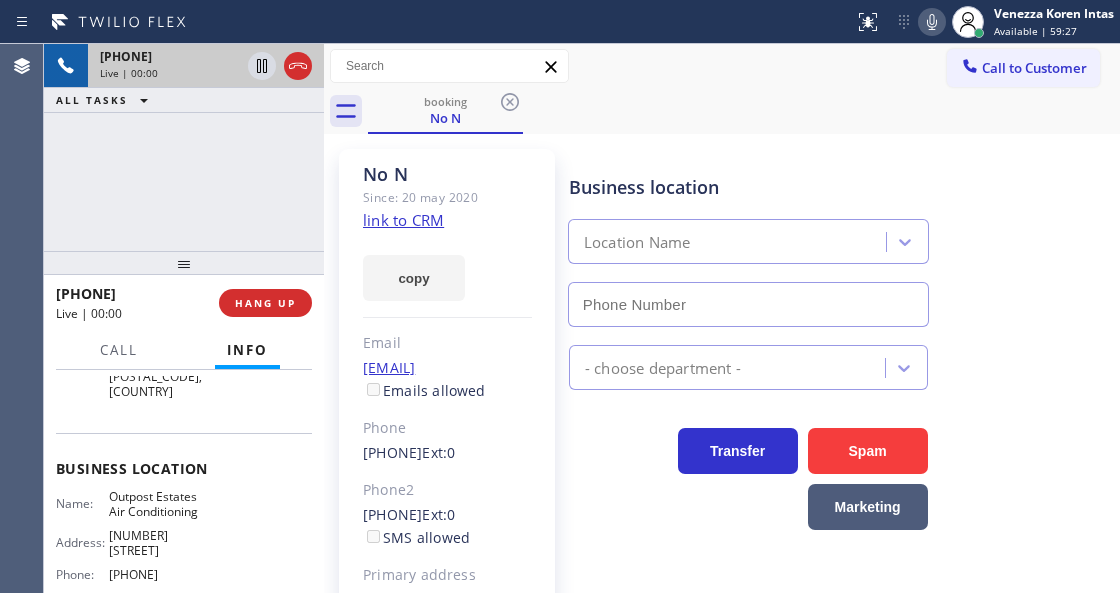 type on "[PHONE]" 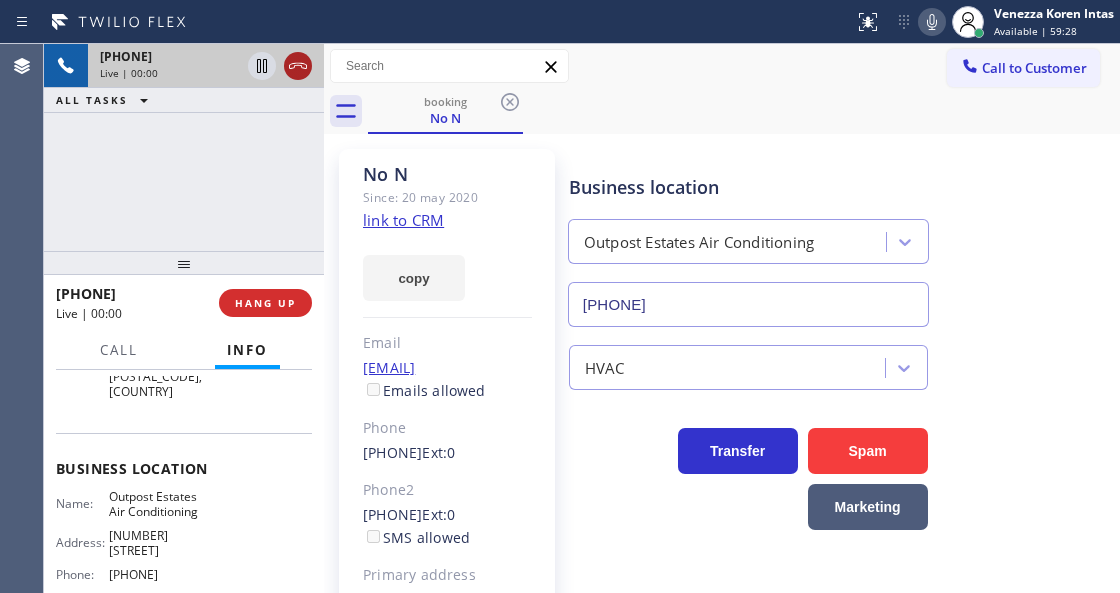 click 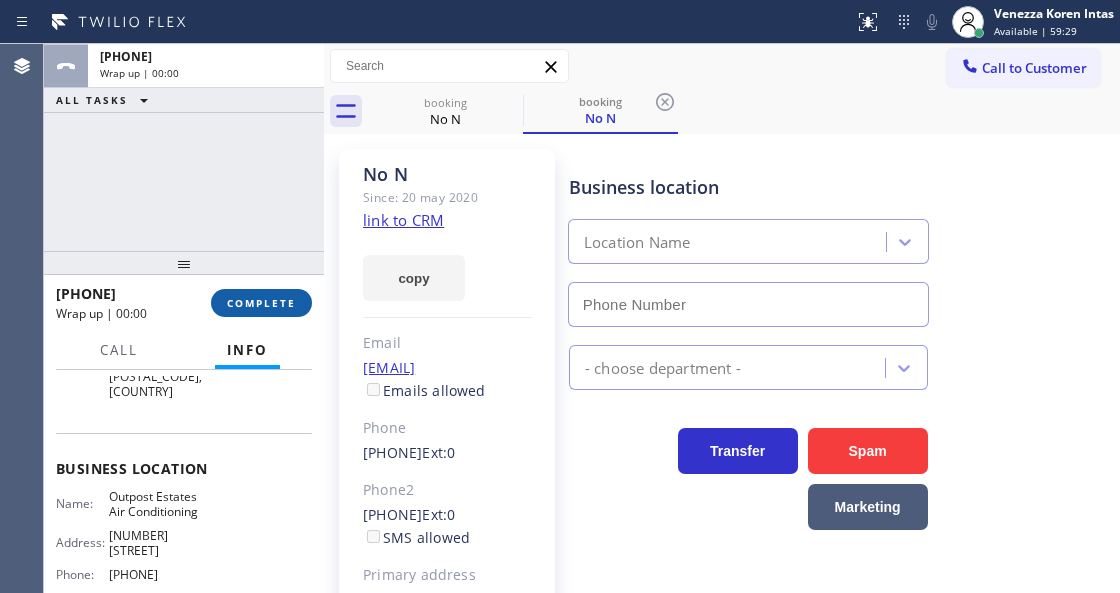 type on "[PHONE]" 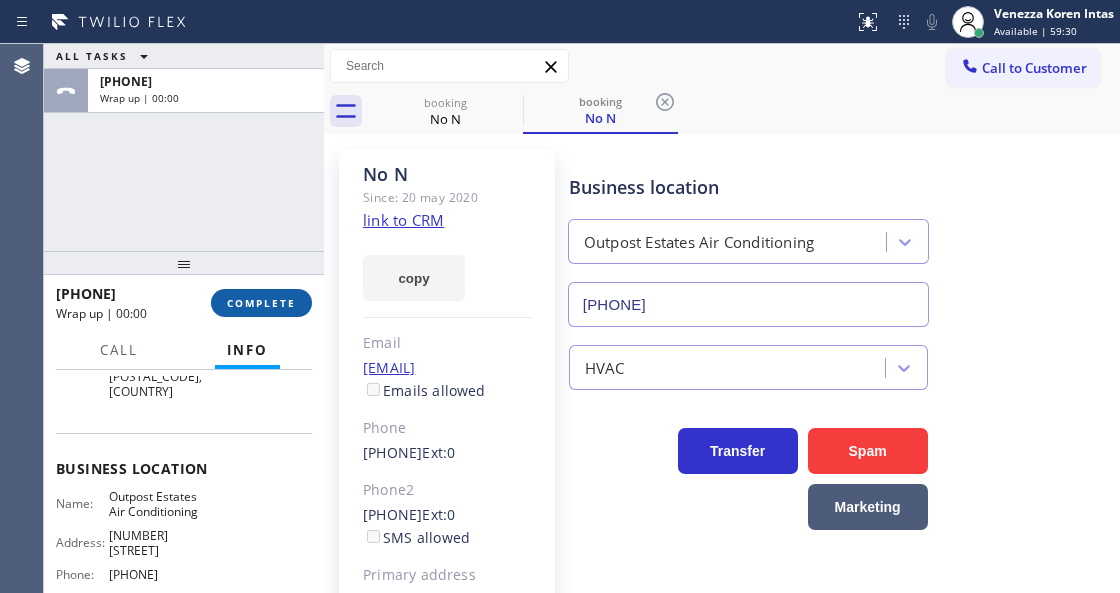 click on "COMPLETE" at bounding box center [261, 303] 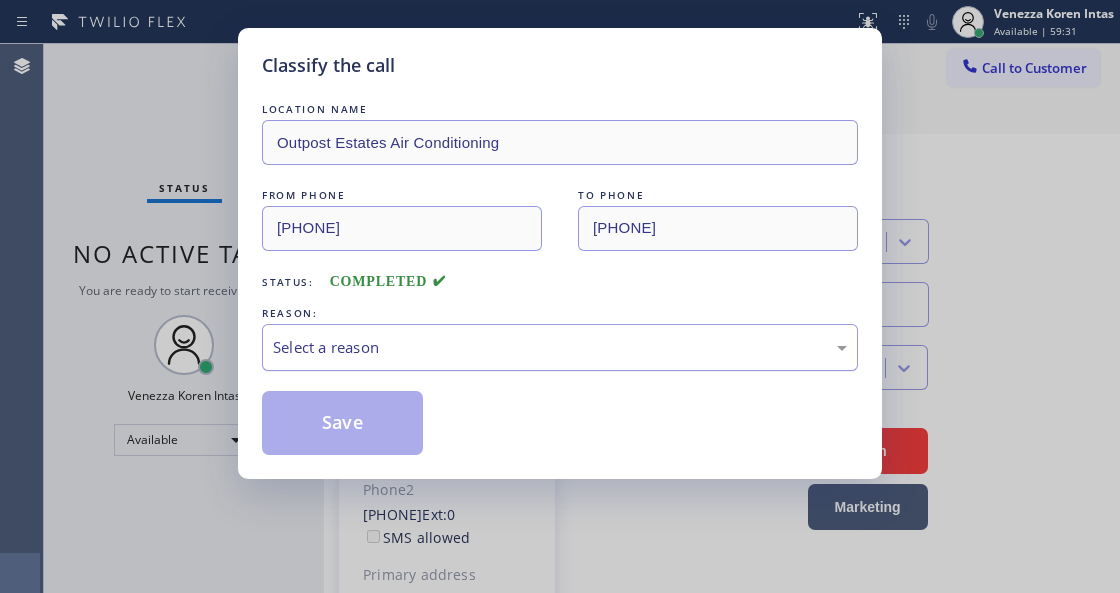 click on "Select a reason" at bounding box center [560, 347] 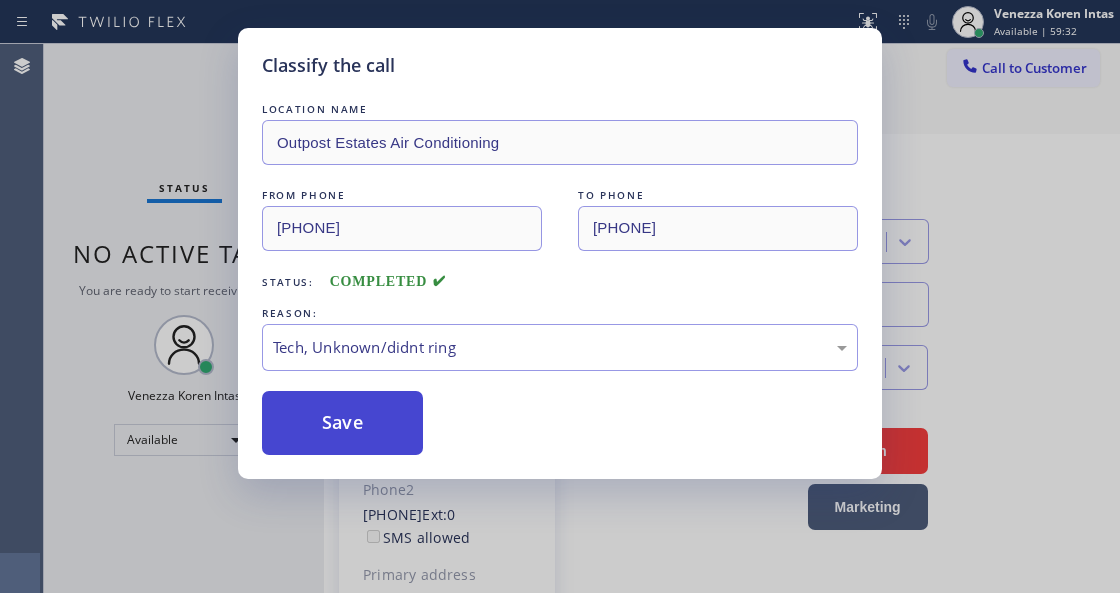 click on "Save" at bounding box center (342, 423) 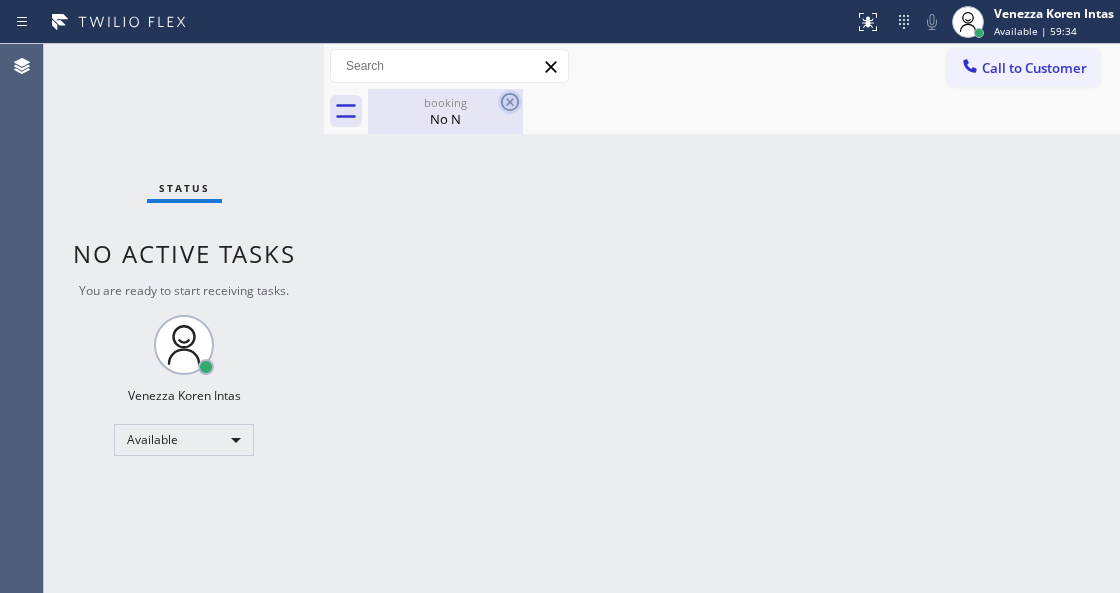 click 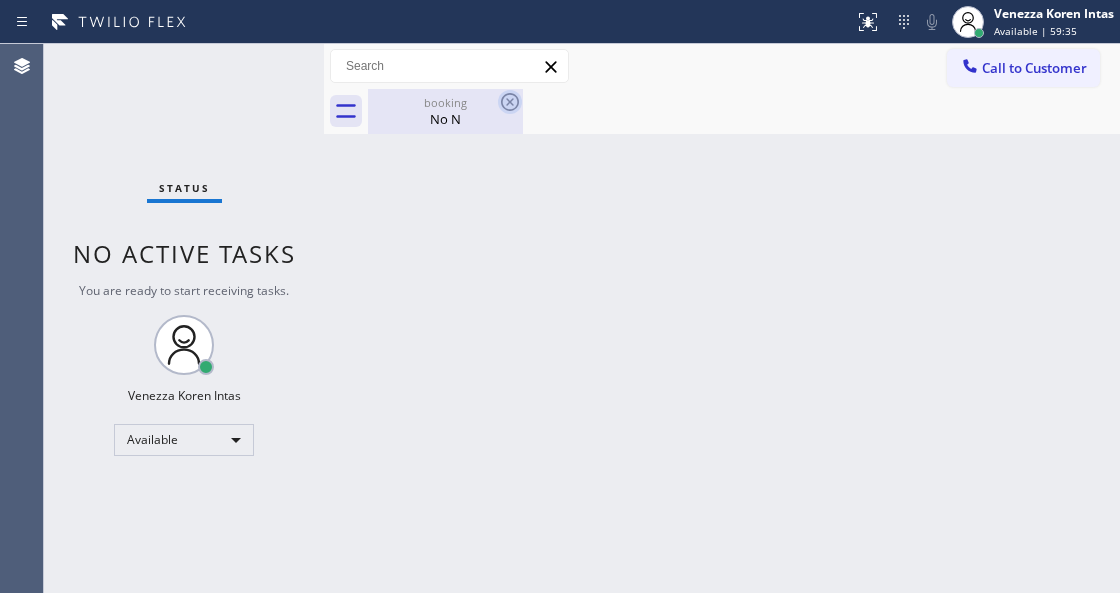 click 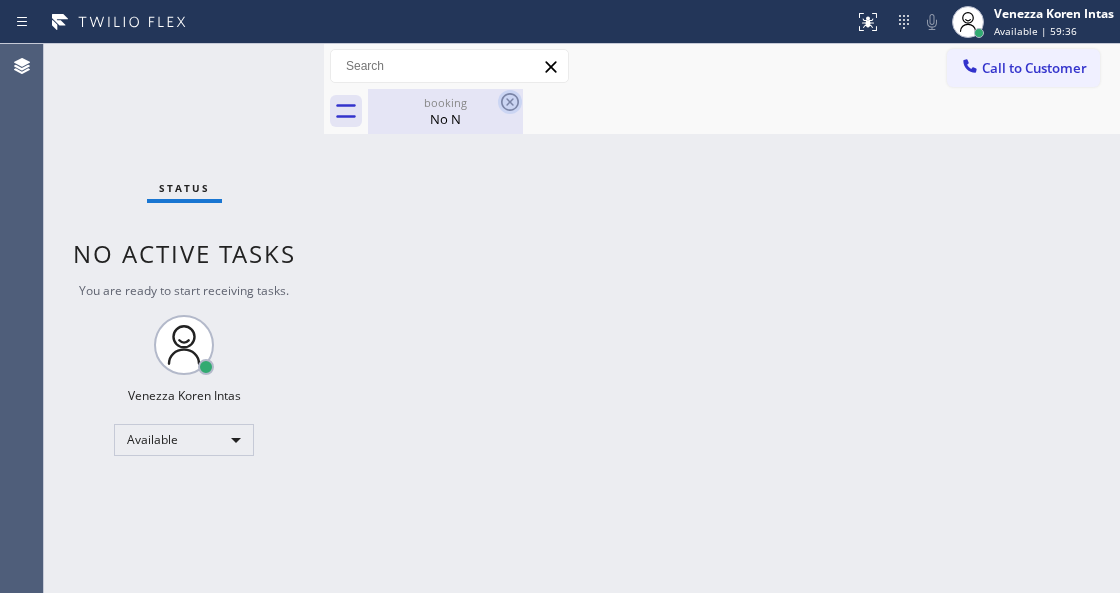 click 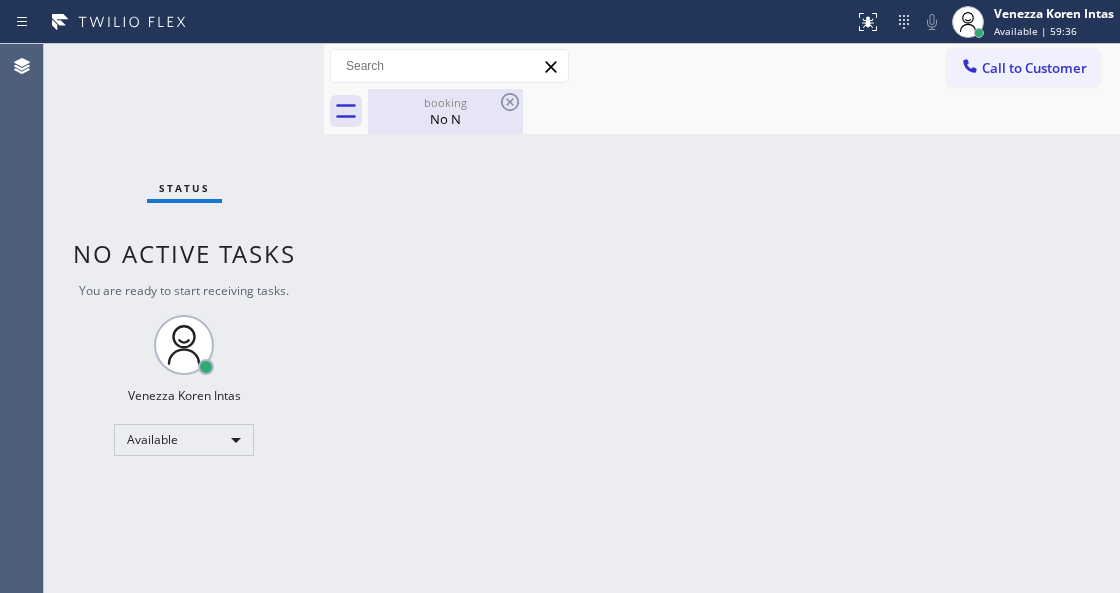 click on "No N" at bounding box center [445, 119] 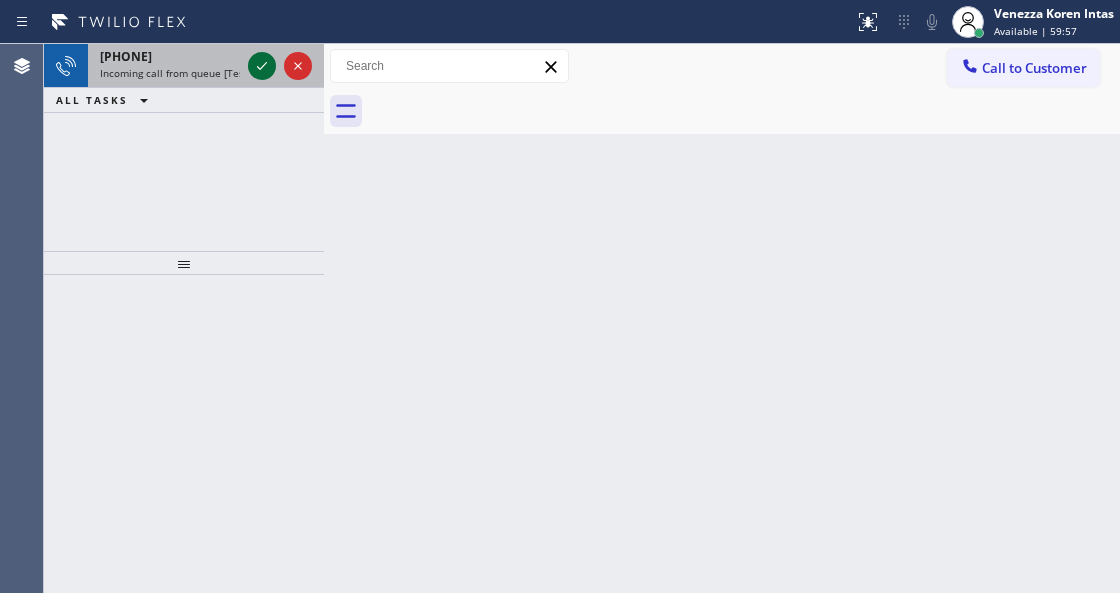 click 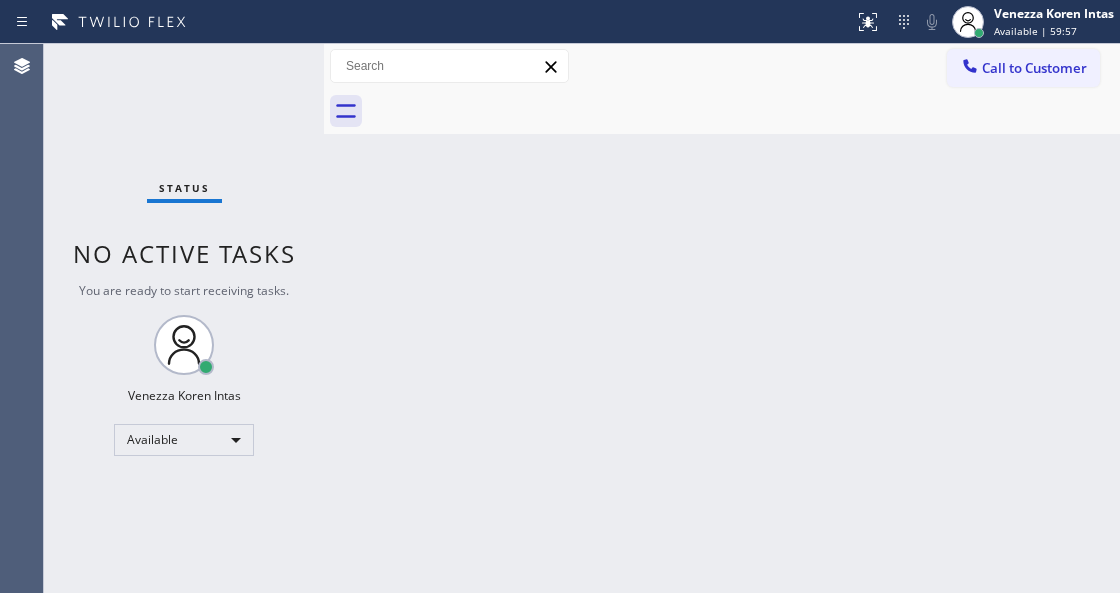 click on "Status No active tasks You are ready to start receiving tasks. Venezza Koren Intas Available" at bounding box center (184, 318) 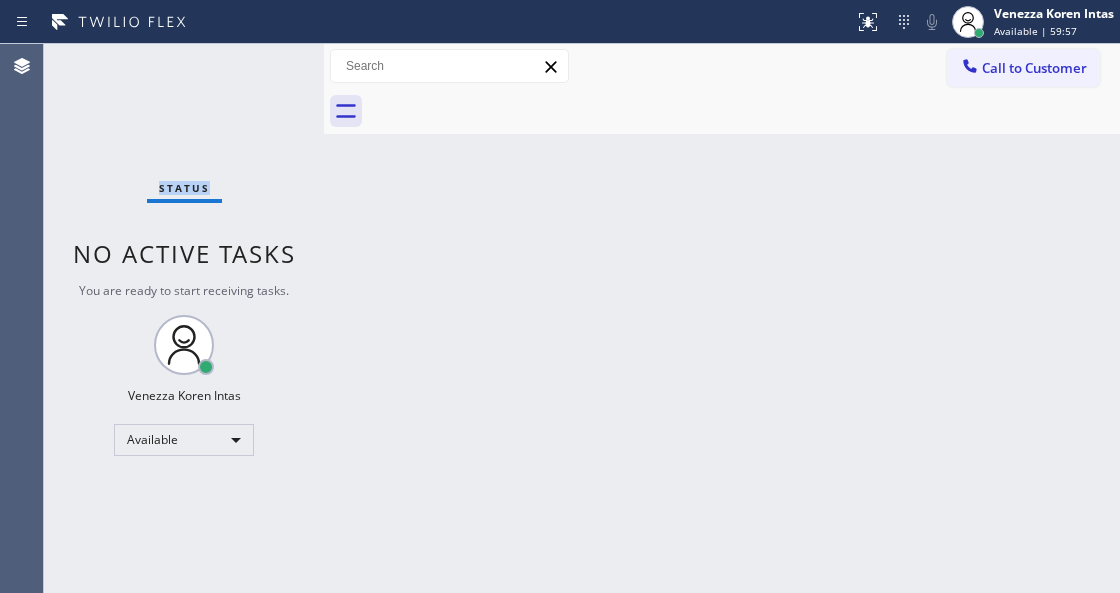 click on "Status No active tasks You are ready to start receiving tasks. Venezza Koren Intas Available" at bounding box center [184, 318] 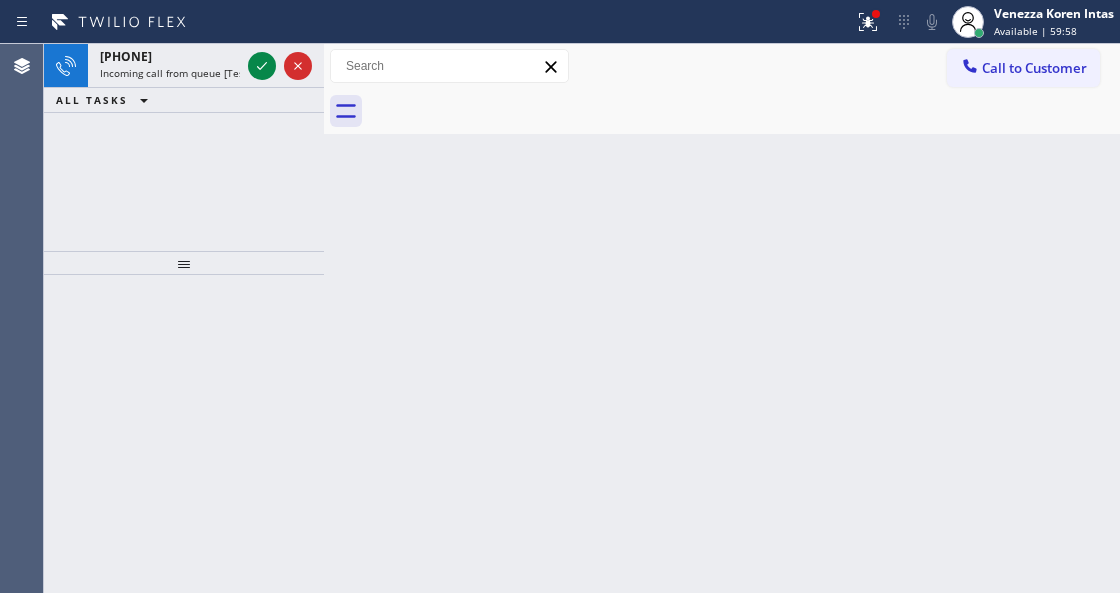 click 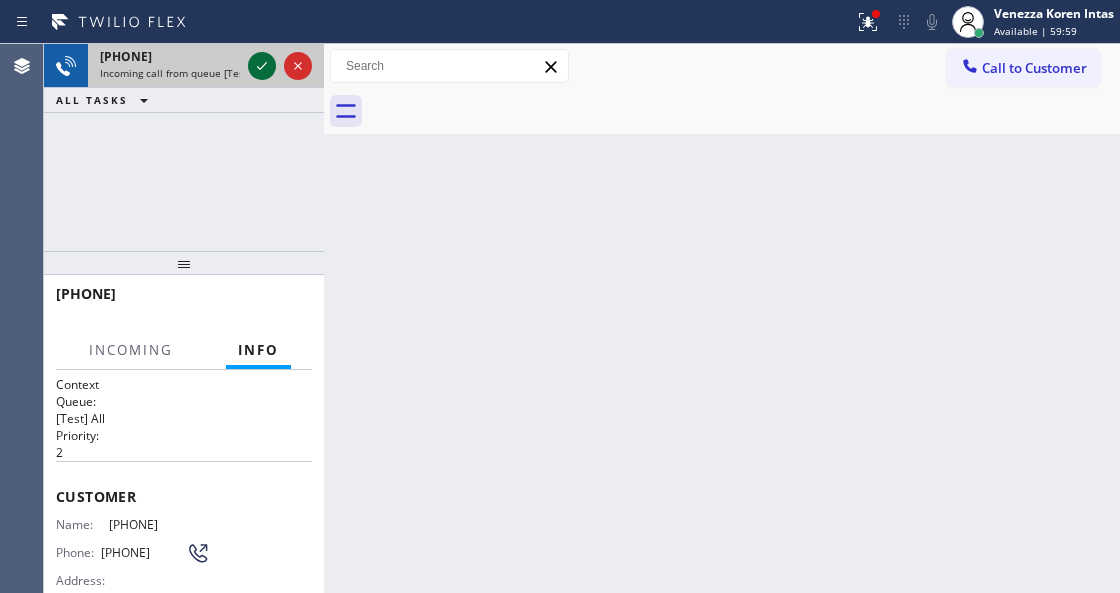 click 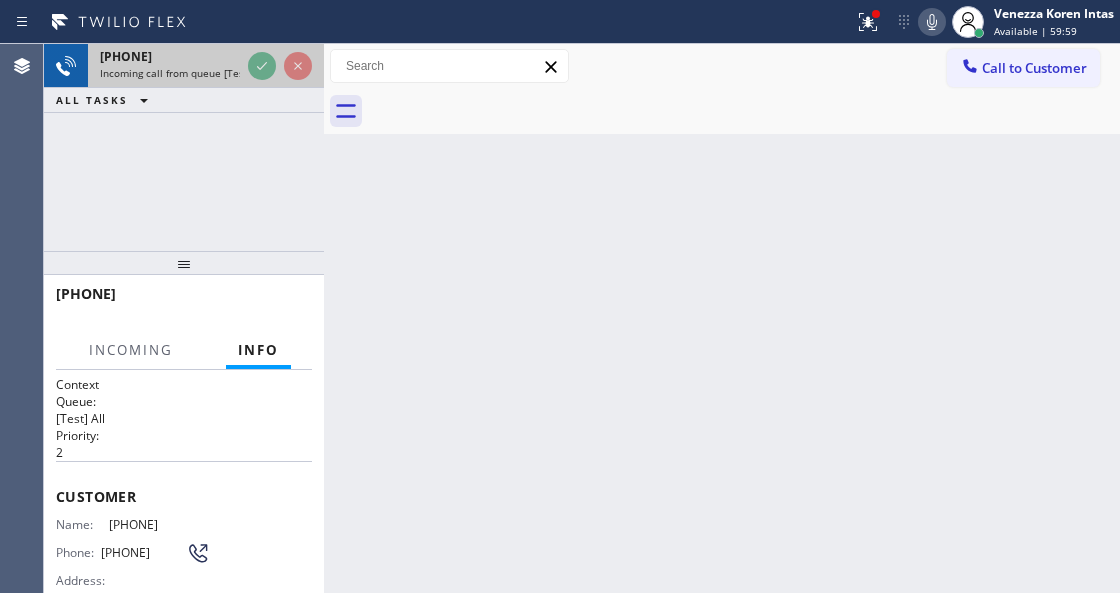 click 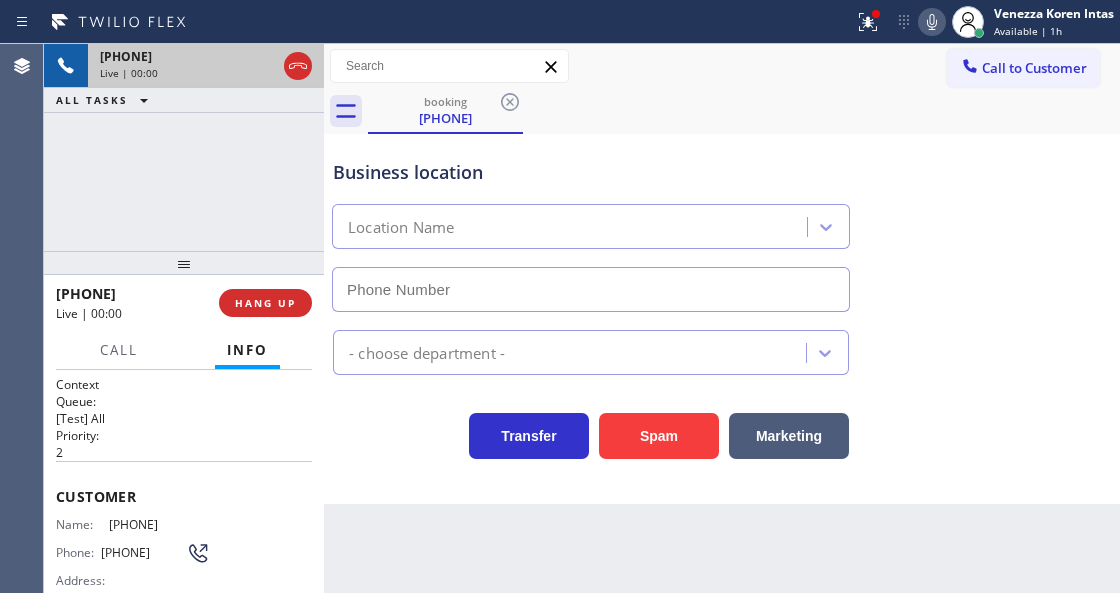 type on "([PHONE])" 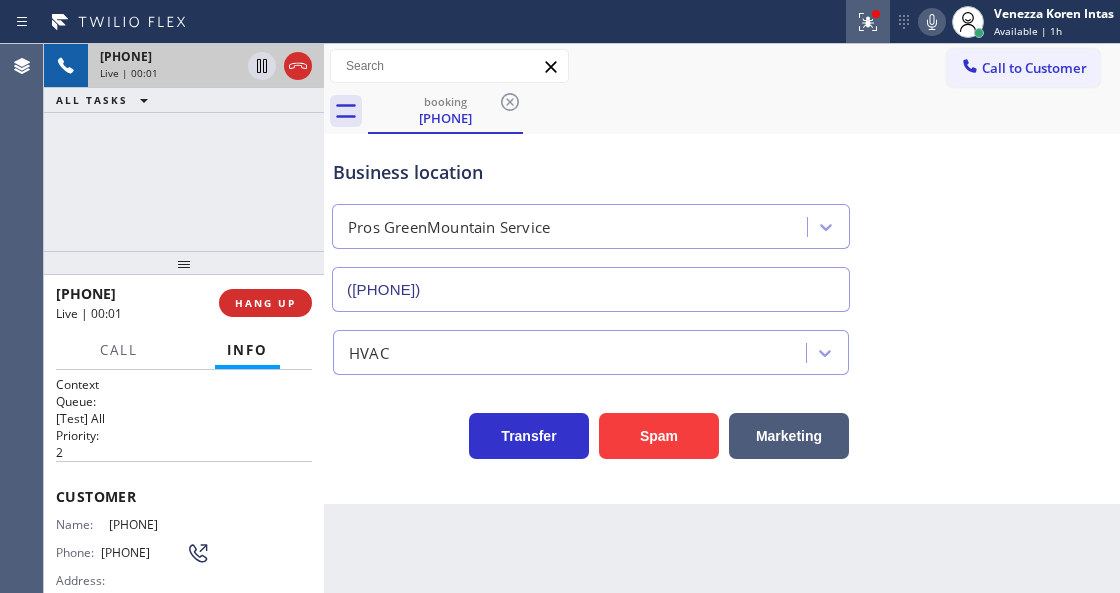 click at bounding box center (868, 22) 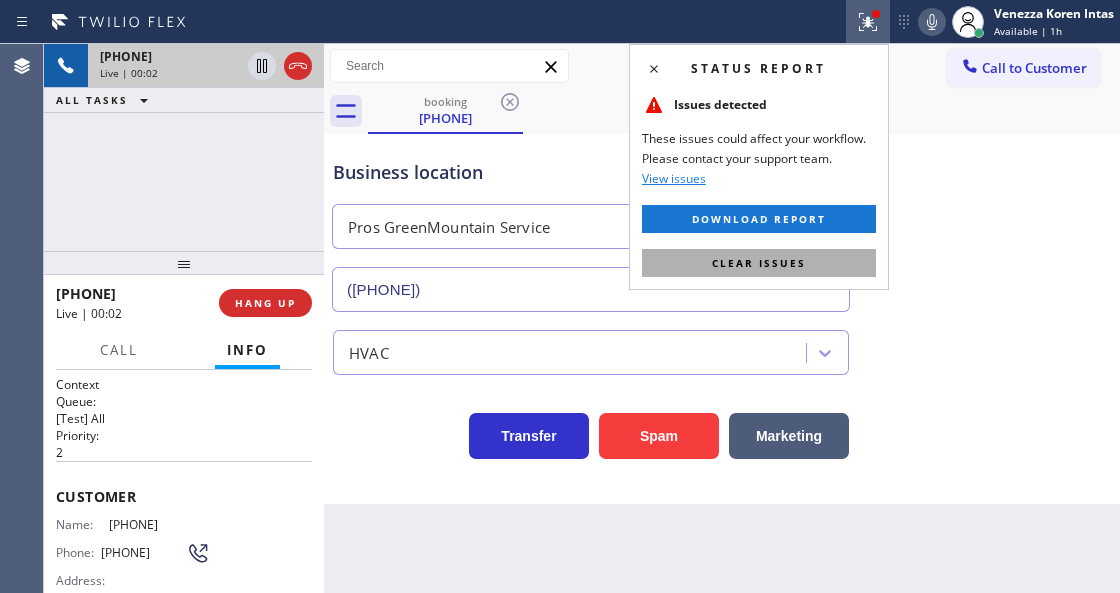 click on "Clear issues" at bounding box center [759, 263] 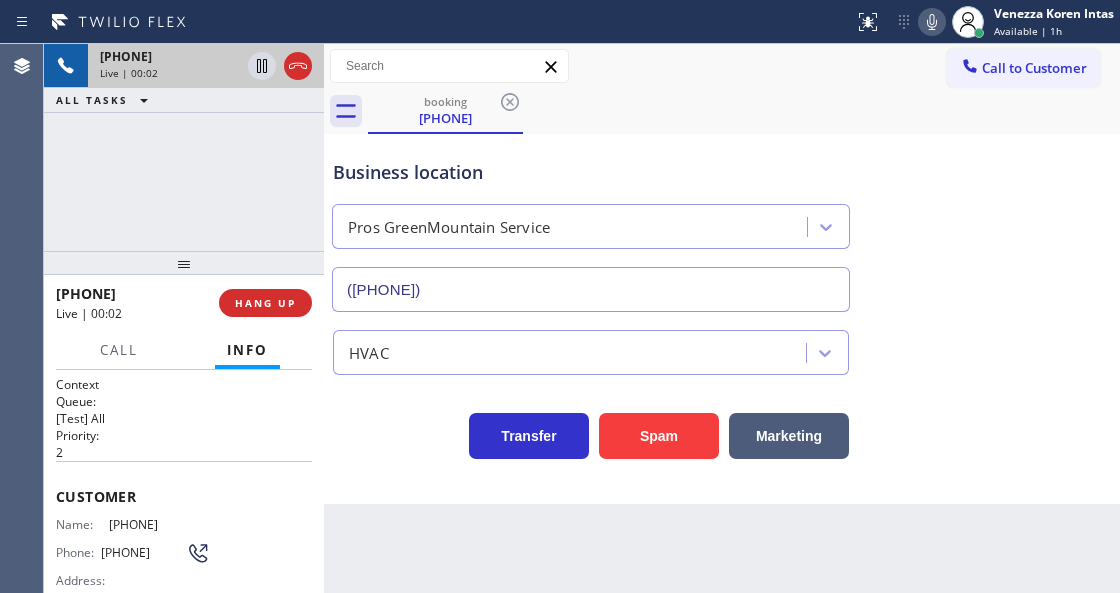 click on "Business location [BRAND] [BRAND] [PHONE]" at bounding box center [722, 221] 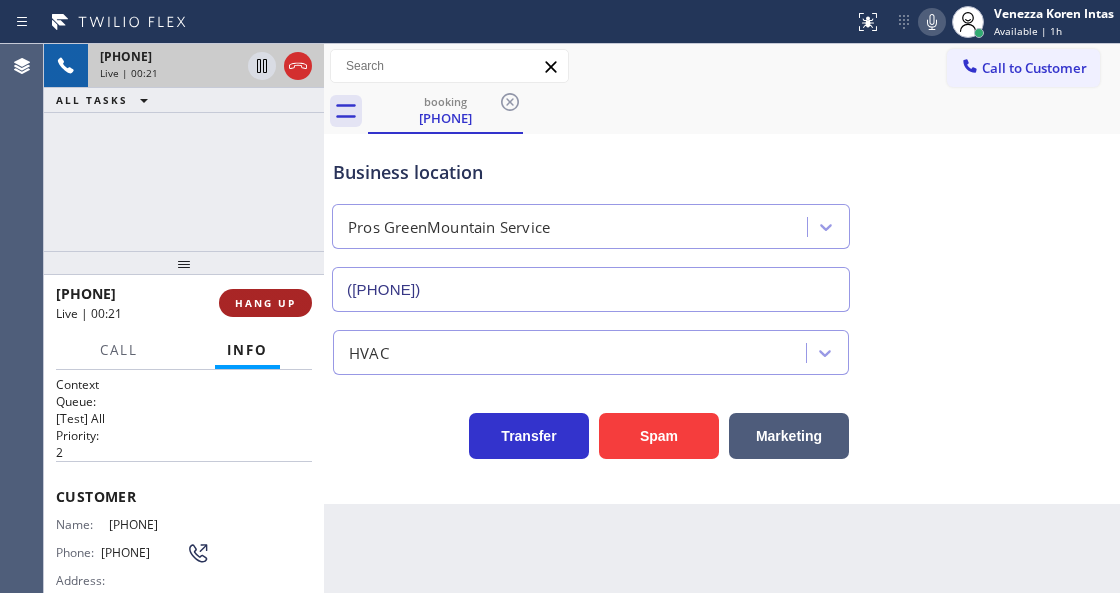 click on "HANG UP" at bounding box center [265, 303] 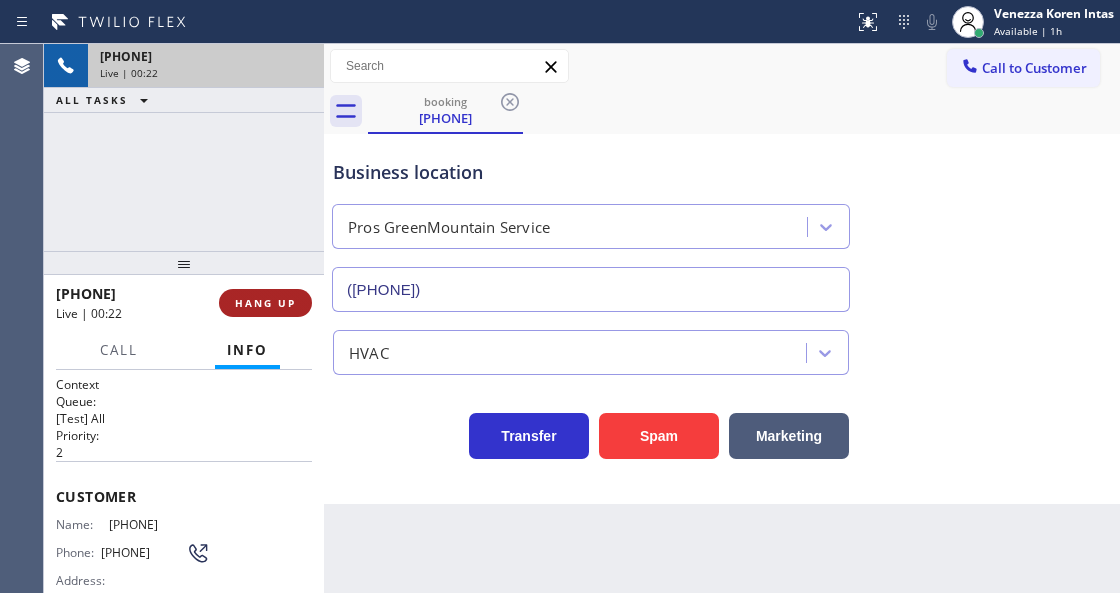 click on "HANG UP" at bounding box center [265, 303] 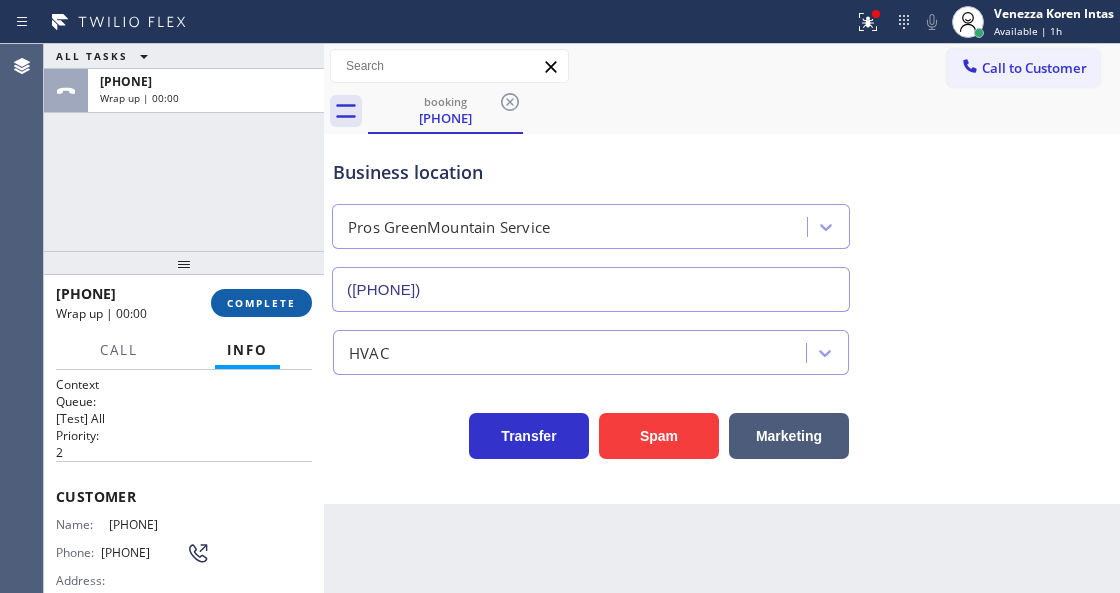 click on "COMPLETE" at bounding box center [261, 303] 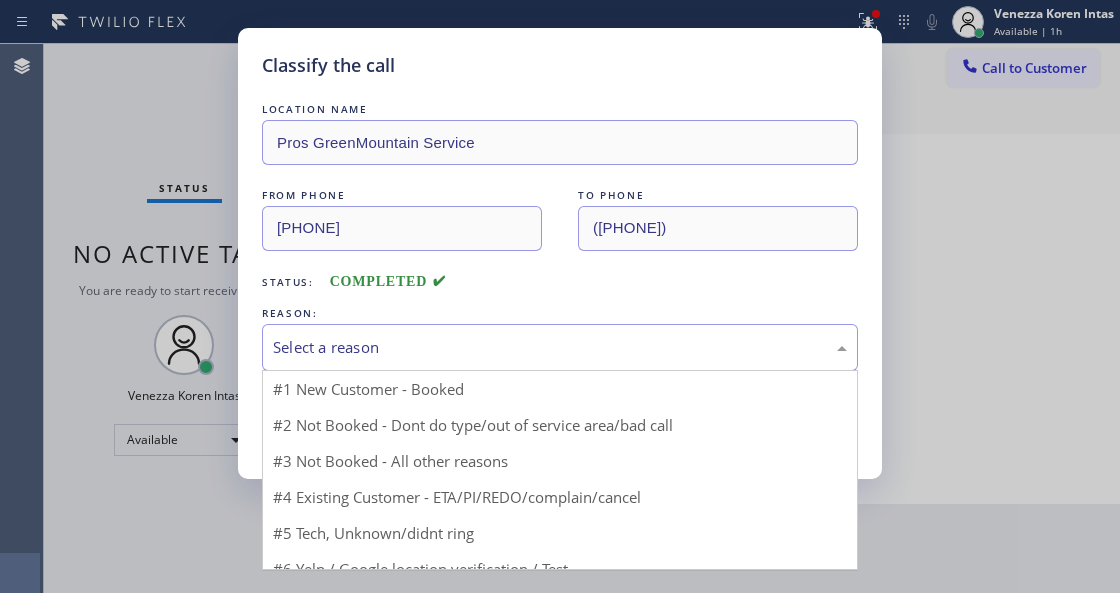 click on "Select a reason" at bounding box center [560, 347] 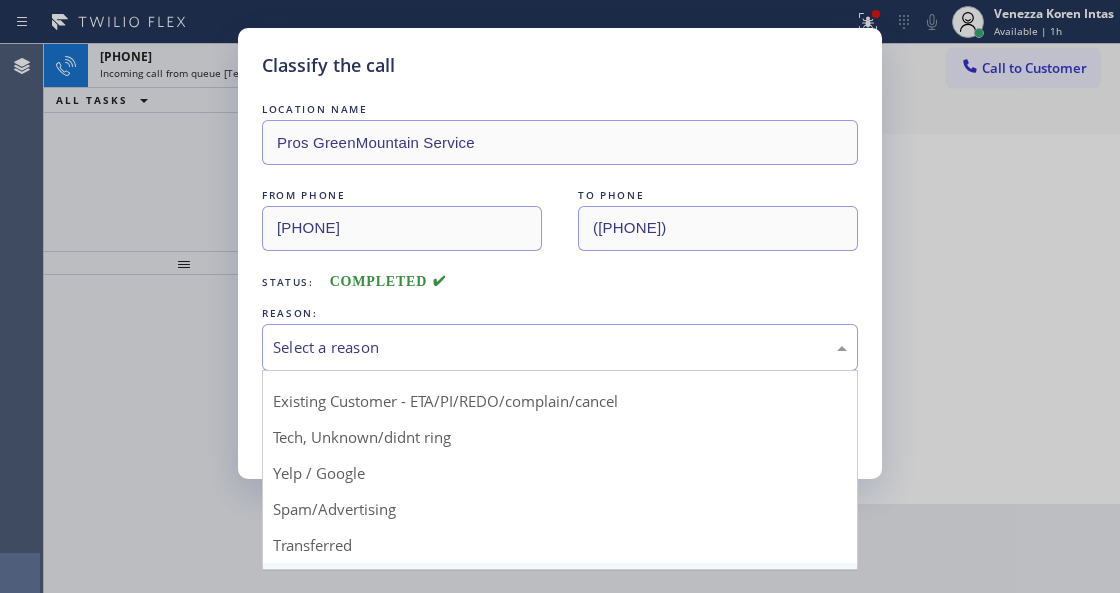 scroll, scrollTop: 131, scrollLeft: 0, axis: vertical 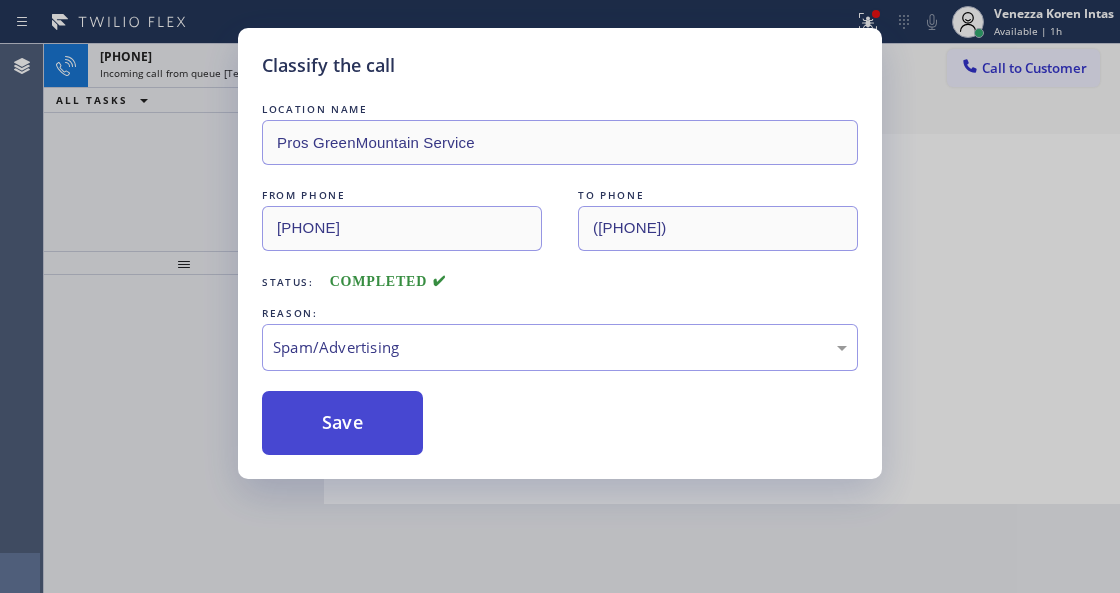 click on "Save" at bounding box center (342, 423) 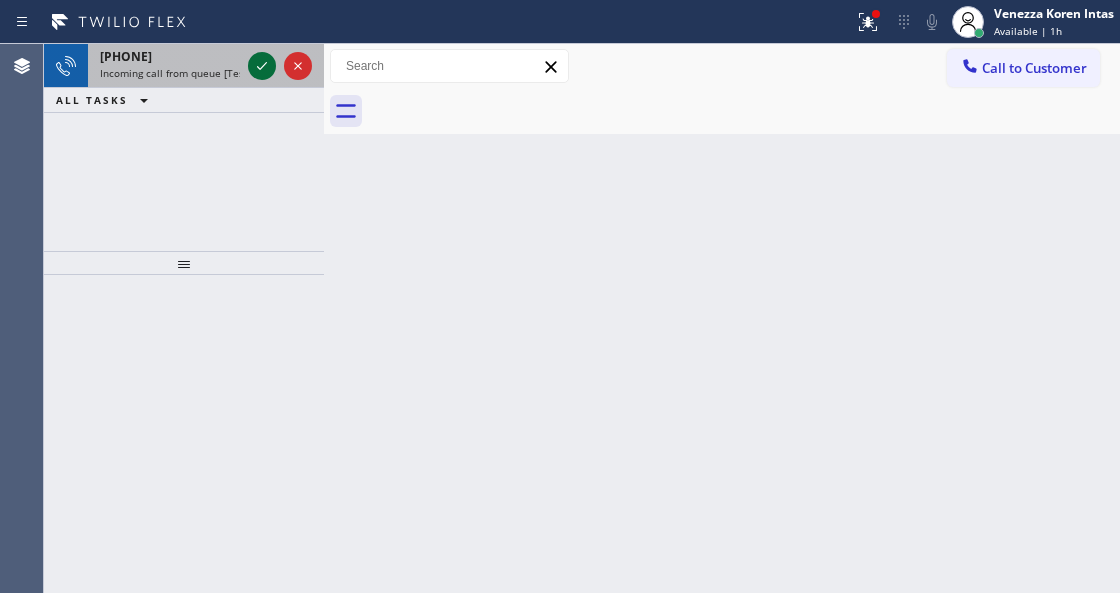 click 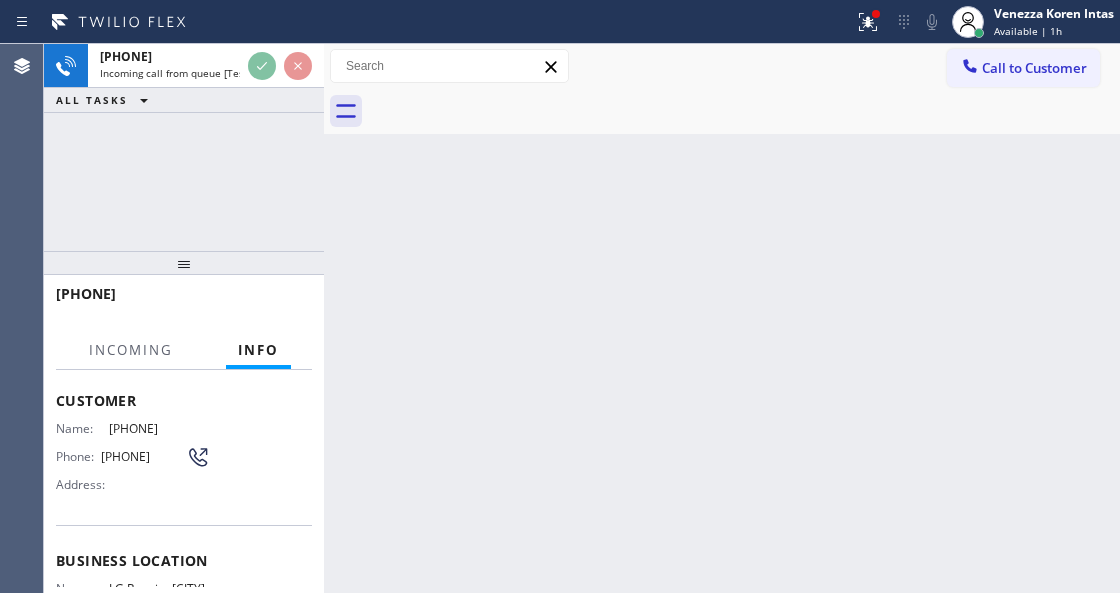 scroll, scrollTop: 200, scrollLeft: 0, axis: vertical 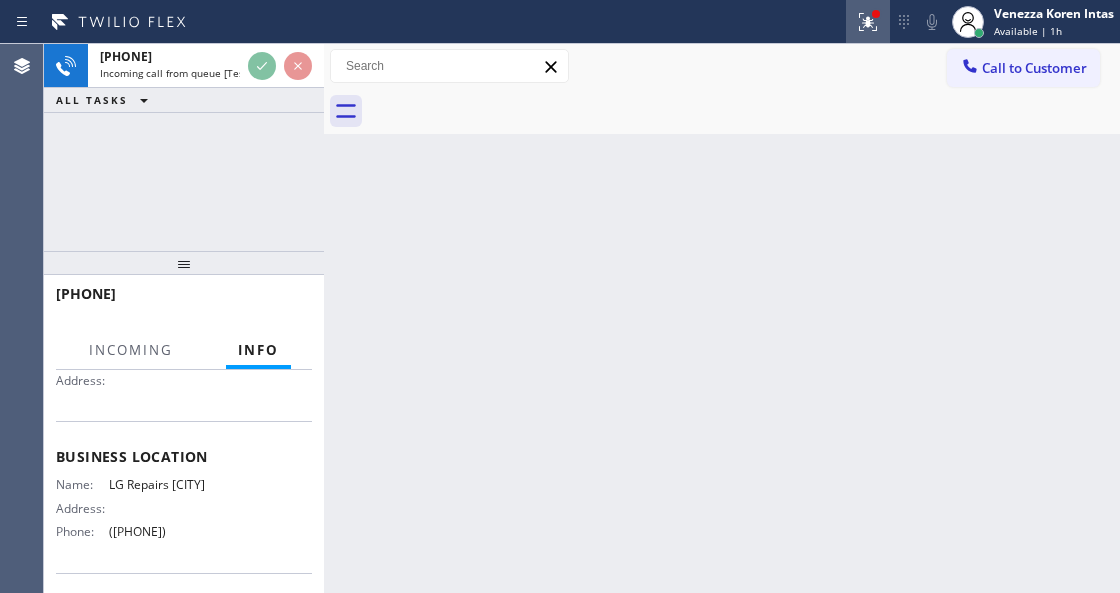 click 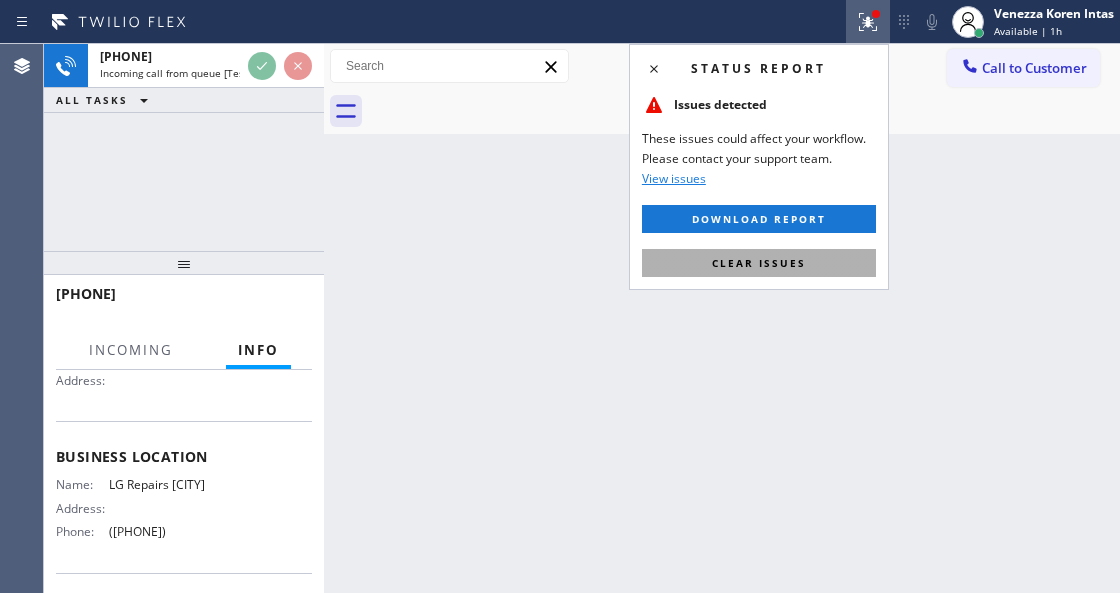 click on "Clear issues" at bounding box center (759, 263) 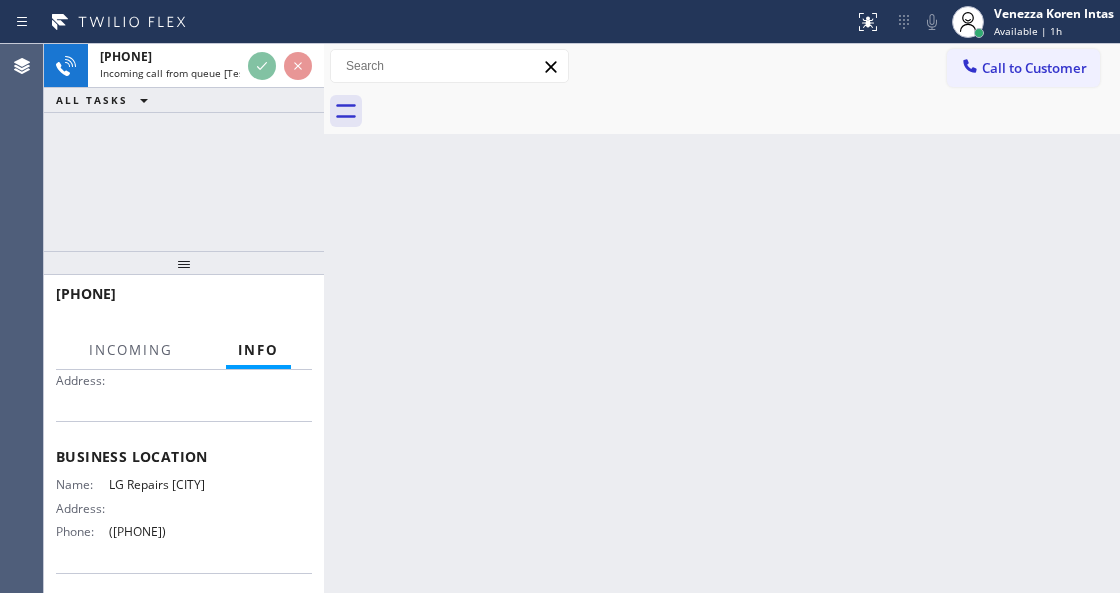 click on "Back to Dashboard Change Sender ID Customers Technicians Select a contact Outbound call Technician Search Technician Your caller id phone number Your caller id phone number Call Technician info Name   Phone none Address none Change Sender ID HVAC [PHONE] 5 Star Appliance [PHONE] Appliance Repair [PHONE] Plumbing [PHONE] Air Duct Cleaning [PHONE]  Electricians [PHONE] Cancel Change Check personal SMS Reset Change No tabs Call to Customer Outbound call Location Elite Sub-Zero Appliance Repair Your caller id phone number [PHONE] Customer number Call Outbound call Technician Search Technician Your caller id phone number Your caller id phone number Call" at bounding box center [722, 318] 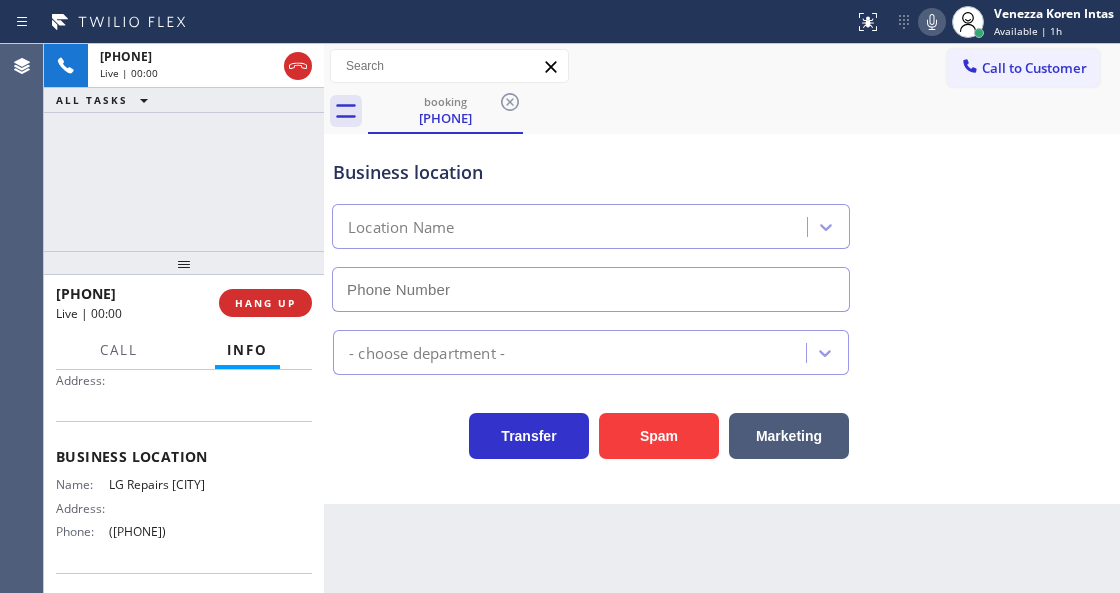 type on "([PHONE])" 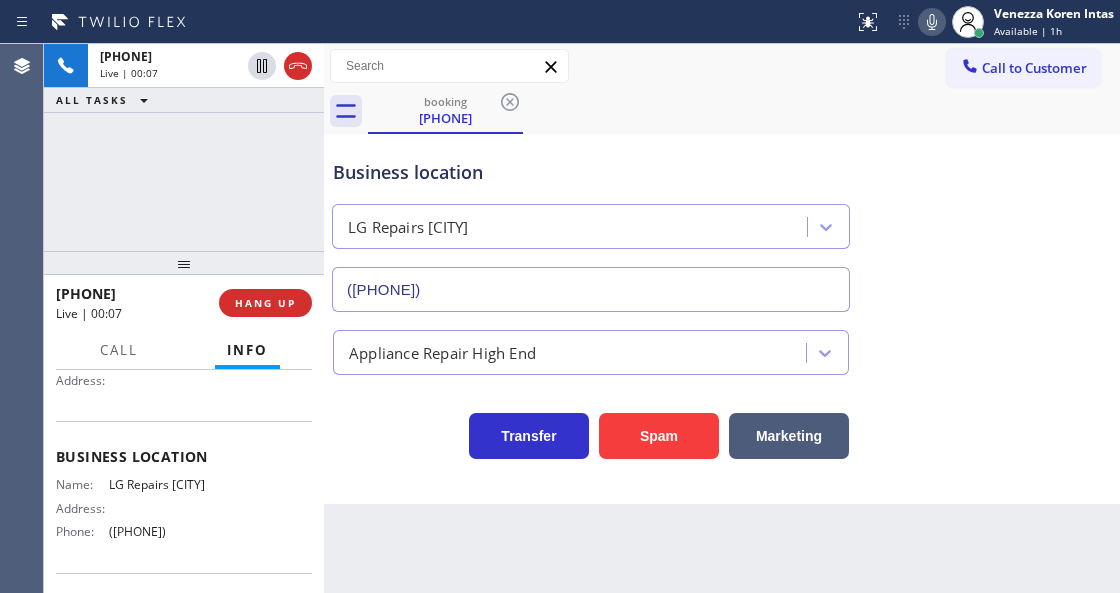 drag, startPoint x: 412, startPoint y: 439, endPoint x: 436, endPoint y: 443, distance: 24.33105 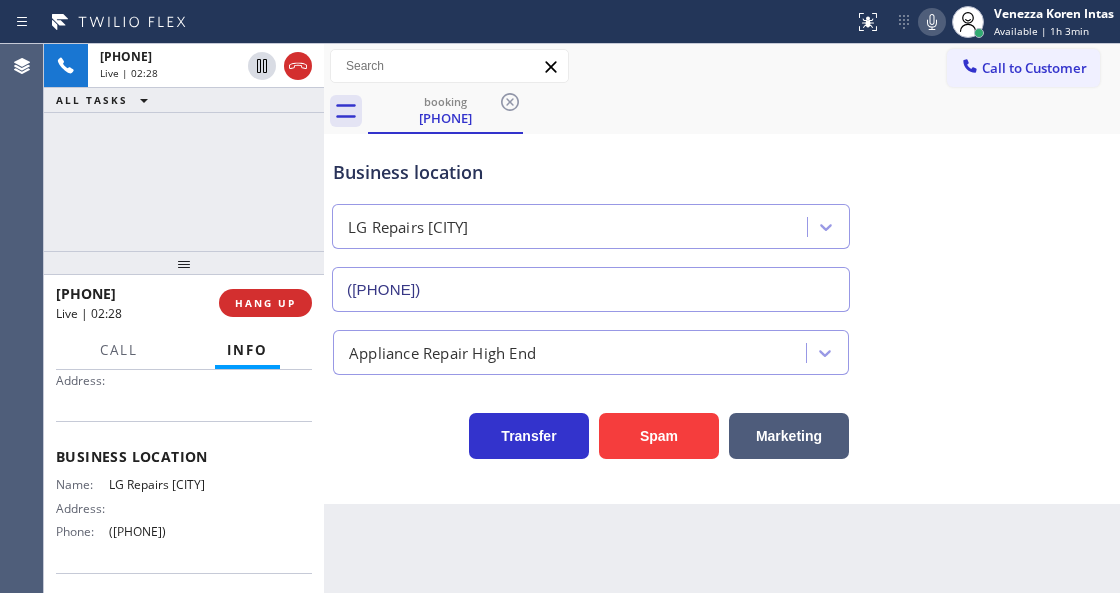 drag, startPoint x: 105, startPoint y: 478, endPoint x: 160, endPoint y: 501, distance: 59.615433 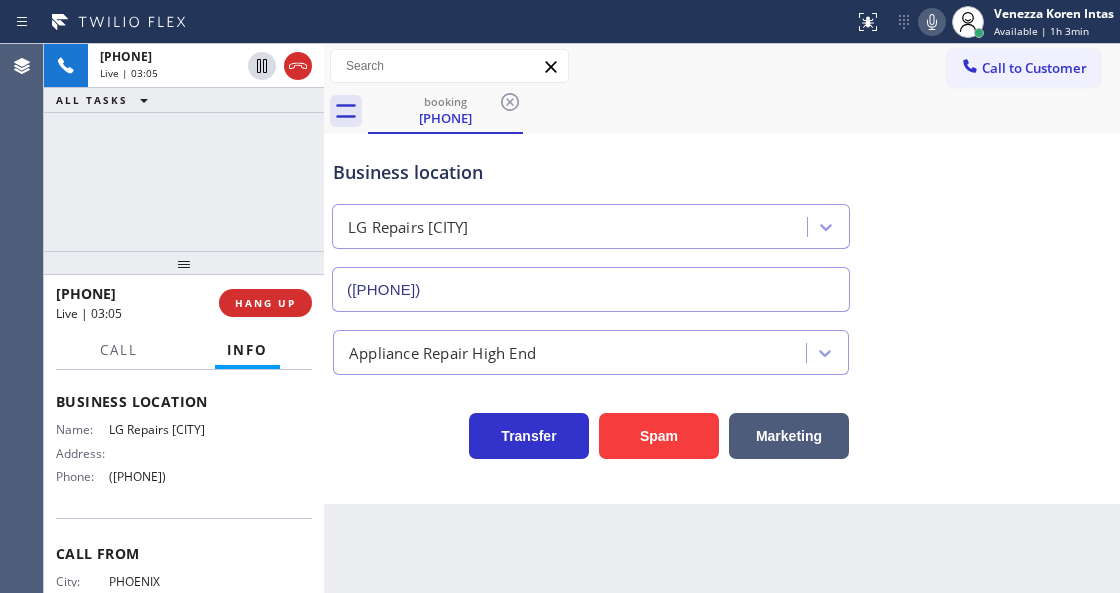 scroll, scrollTop: 152, scrollLeft: 0, axis: vertical 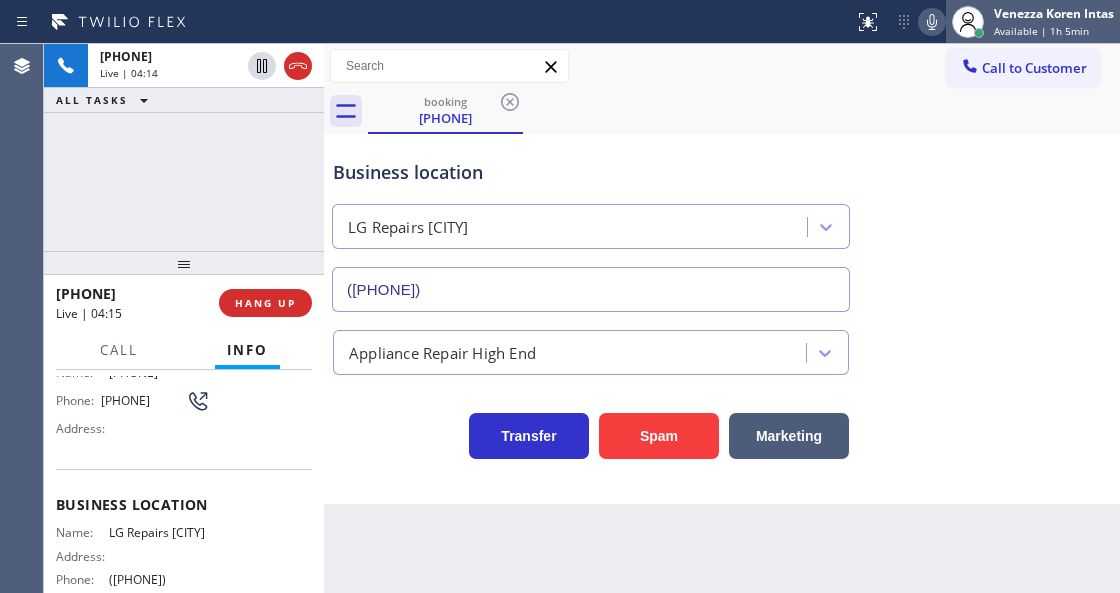 click 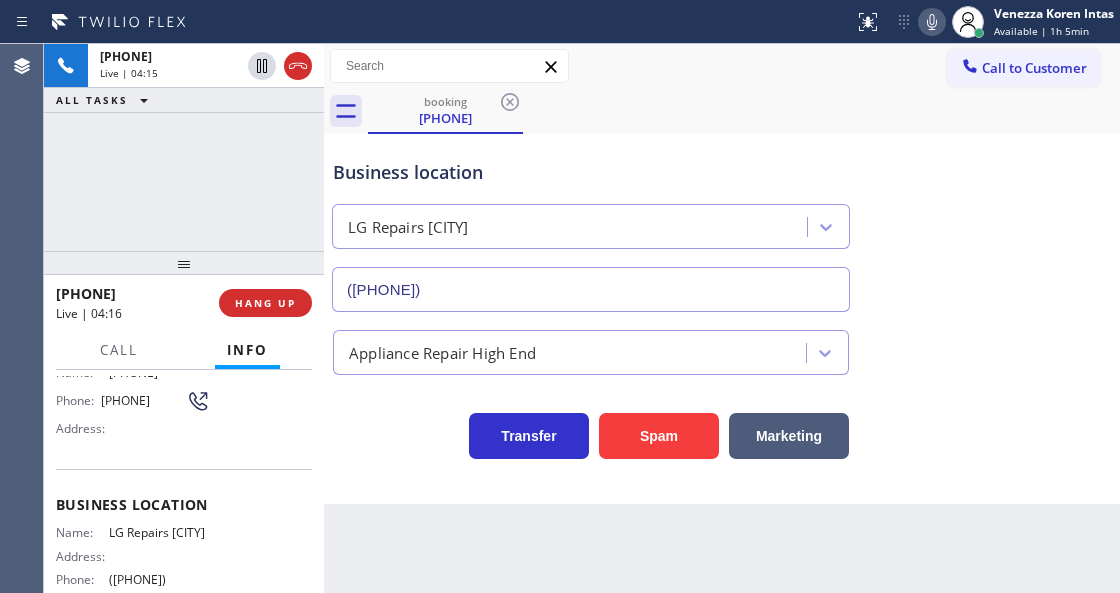 click 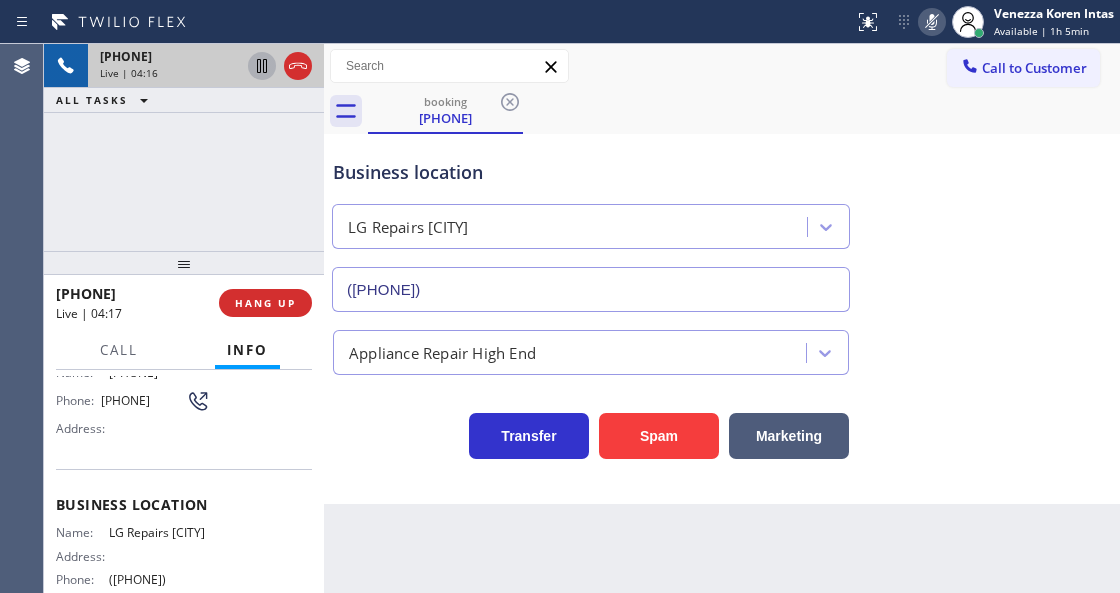 click 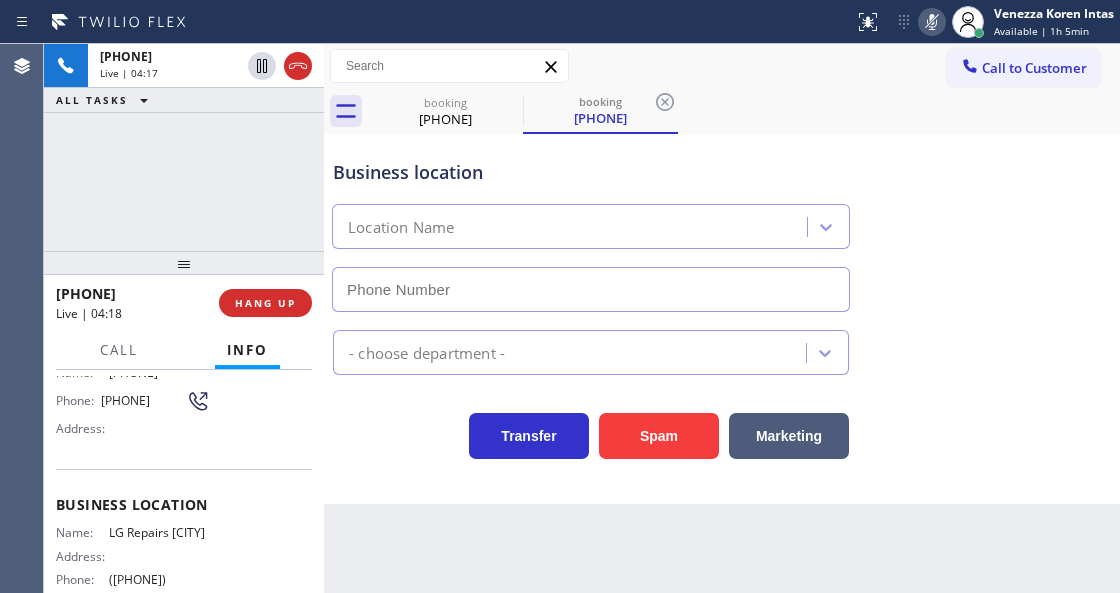 type on "([PHONE])" 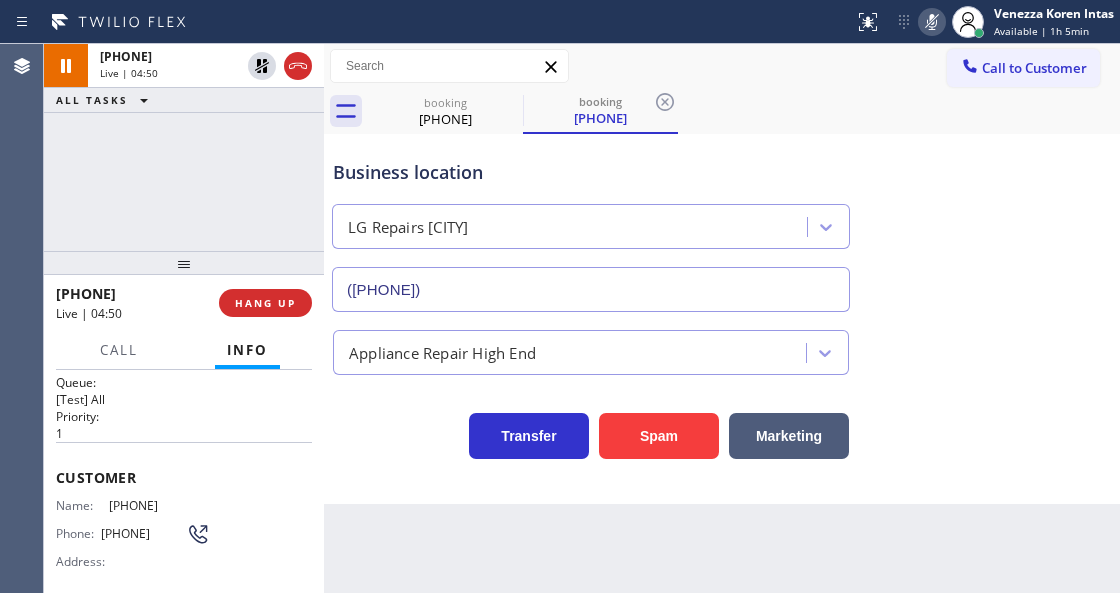 scroll, scrollTop: 0, scrollLeft: 0, axis: both 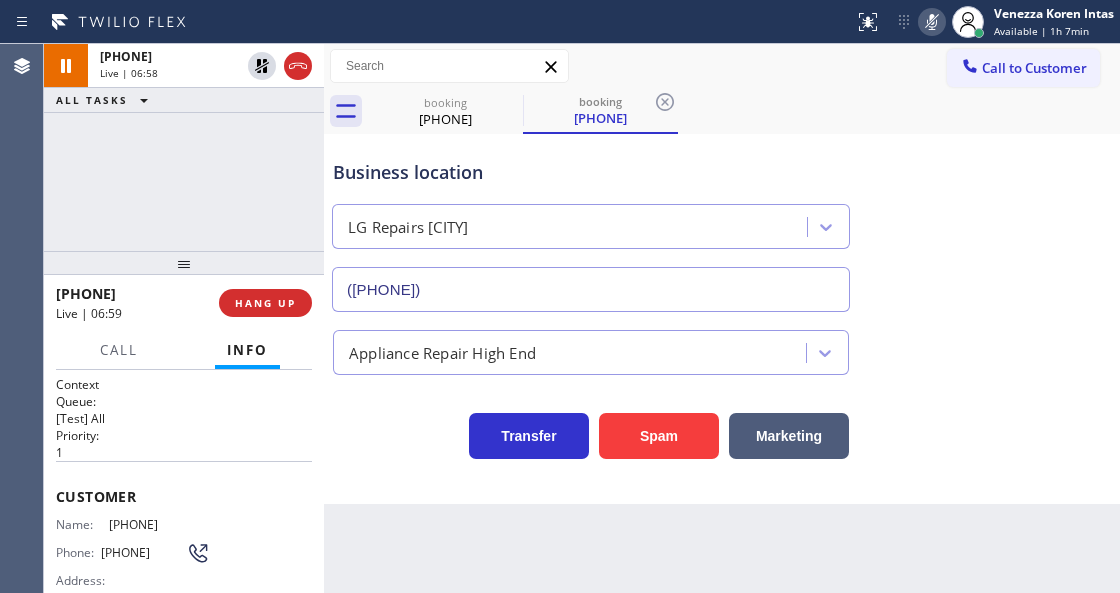 click 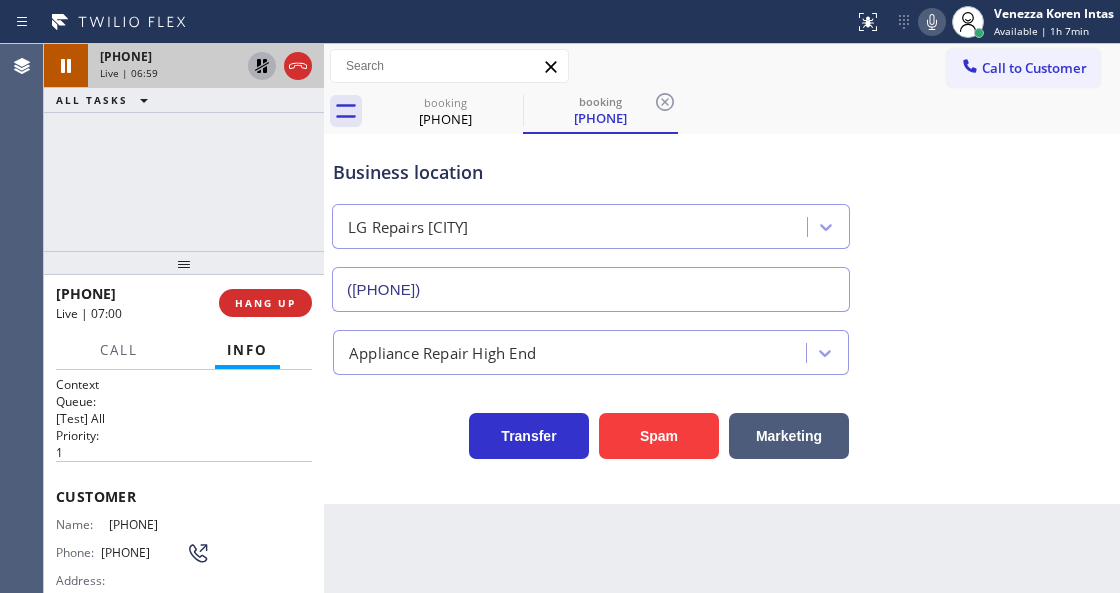 click 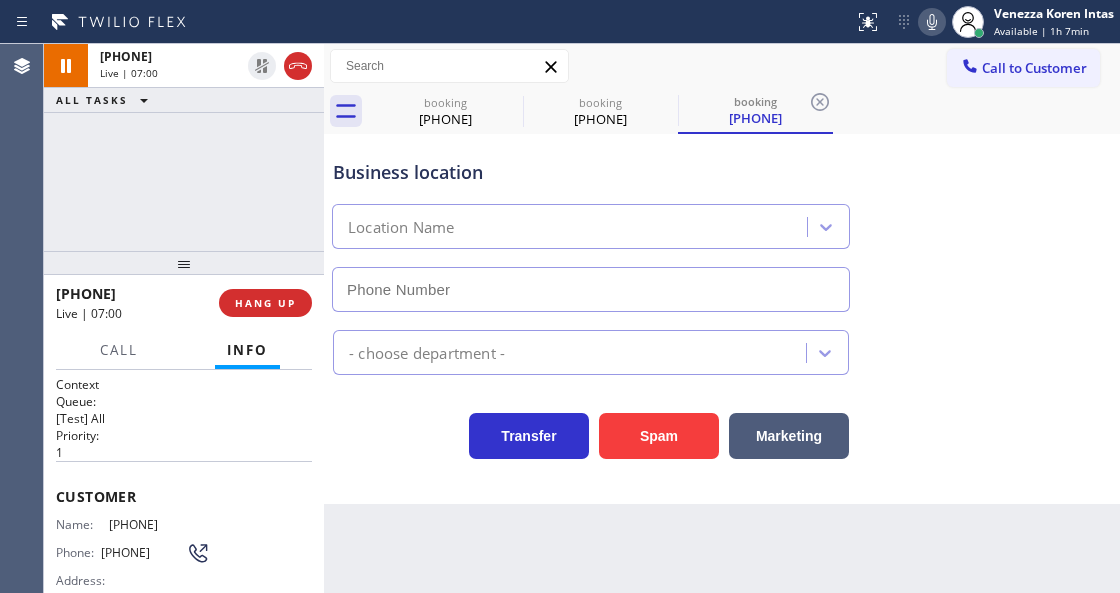 type on "([PHONE])" 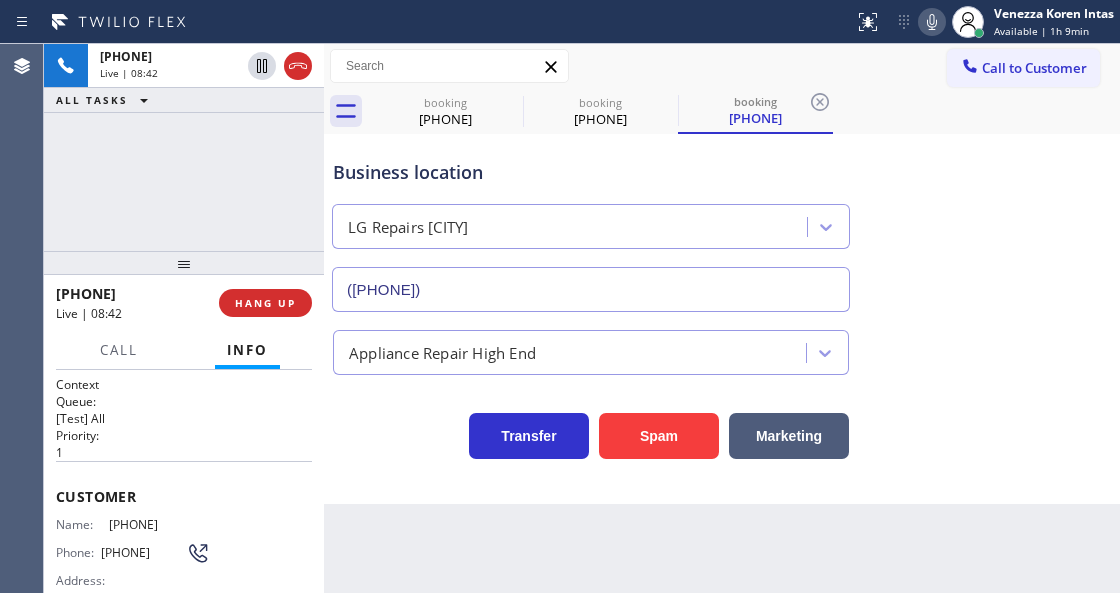 drag, startPoint x: 210, startPoint y: 515, endPoint x: 109, endPoint y: 525, distance: 101.49384 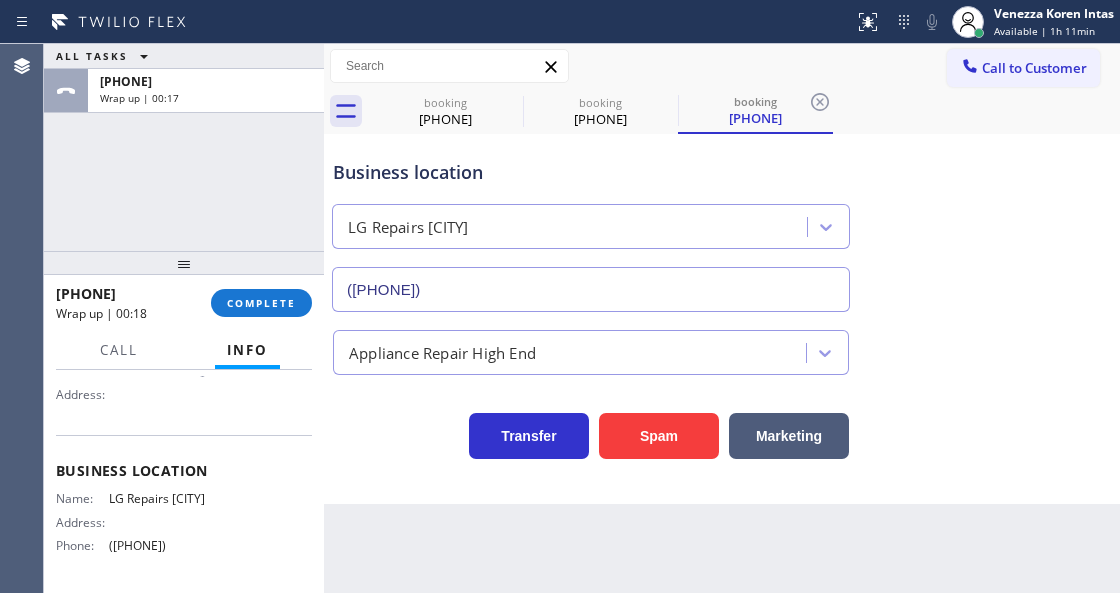 scroll, scrollTop: 266, scrollLeft: 0, axis: vertical 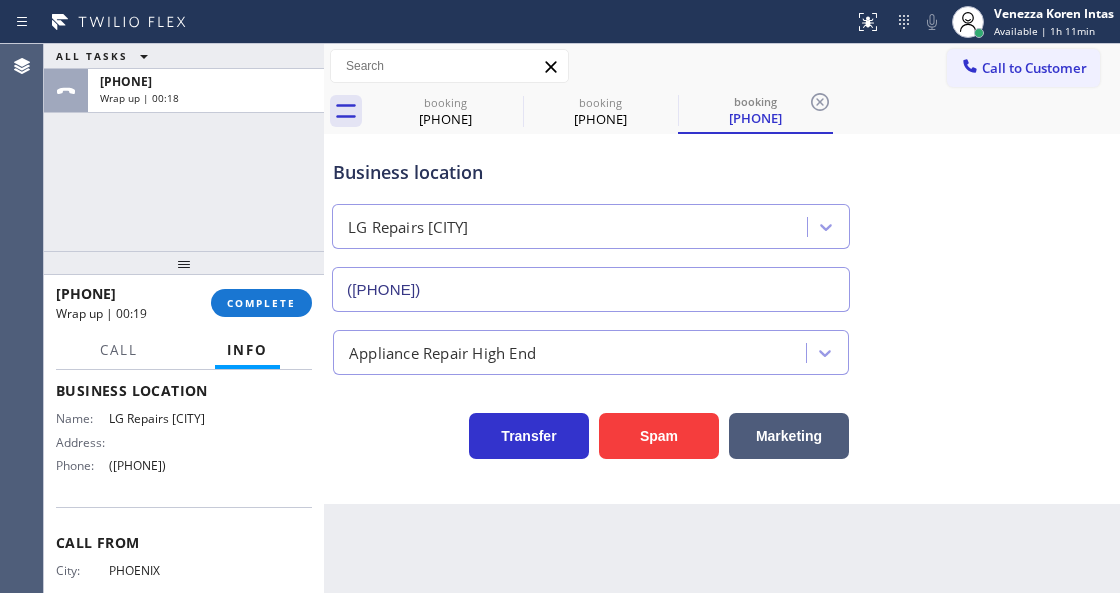 drag, startPoint x: 192, startPoint y: 485, endPoint x: 94, endPoint y: 488, distance: 98.045906 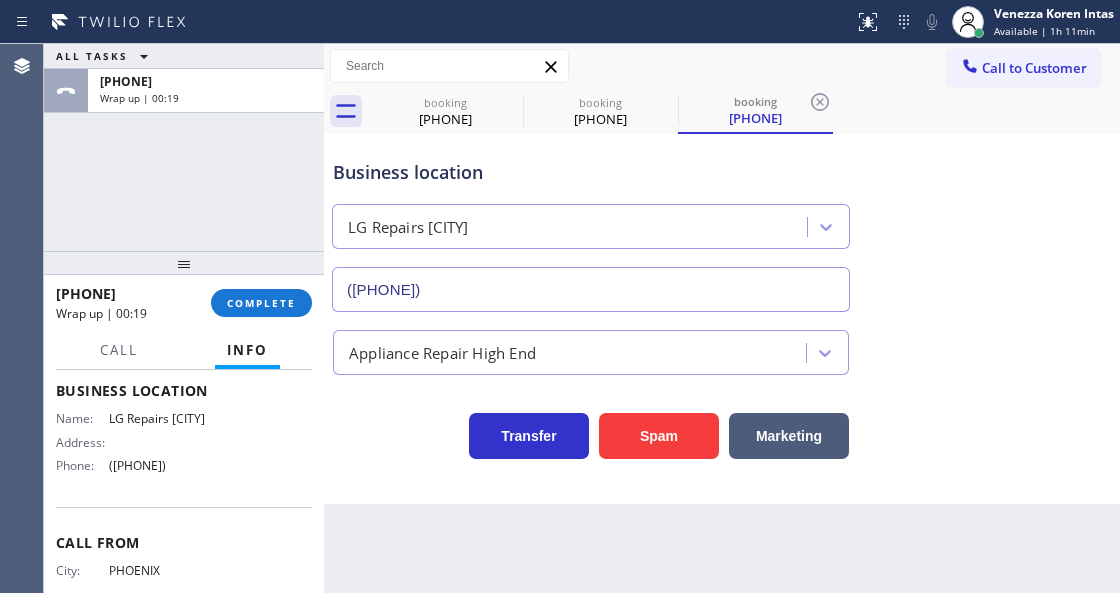 click on "Name: LG Repairs [CITY] Address:   Phone: [PHONE]" at bounding box center [184, 446] 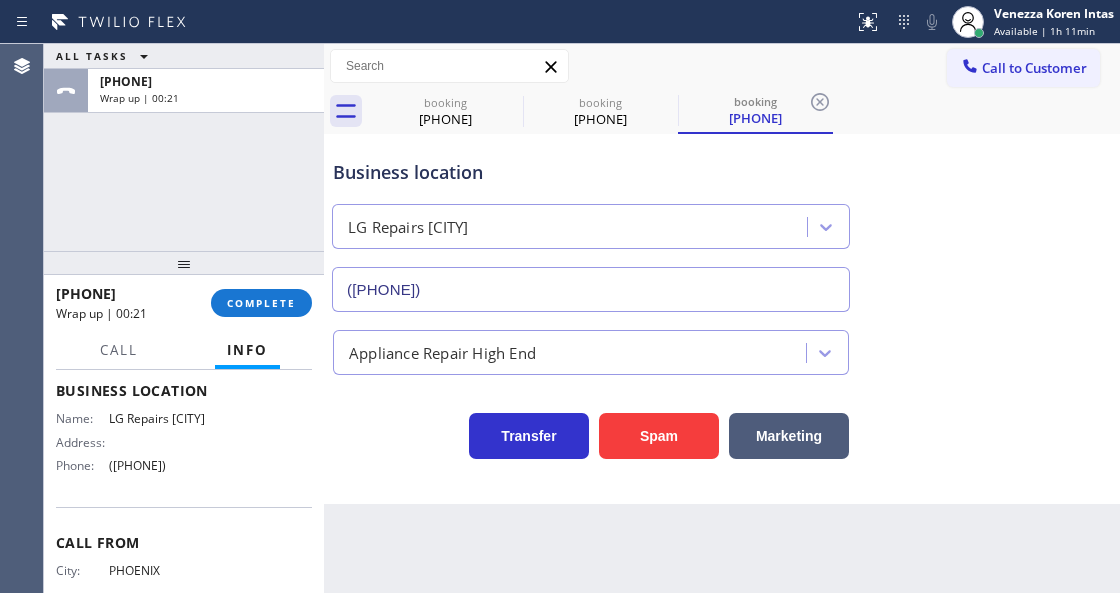 drag, startPoint x: 202, startPoint y: 480, endPoint x: 423, endPoint y: 456, distance: 222.29935 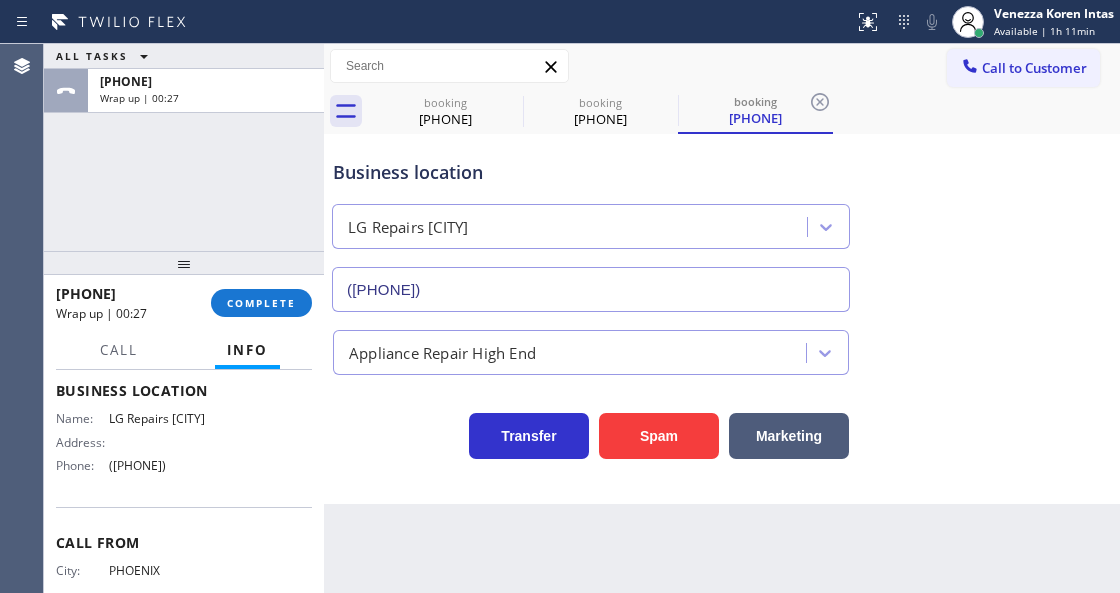 click on "Name: LG Repairs [CITY] Address:   Phone: [PHONE]" at bounding box center (184, 446) 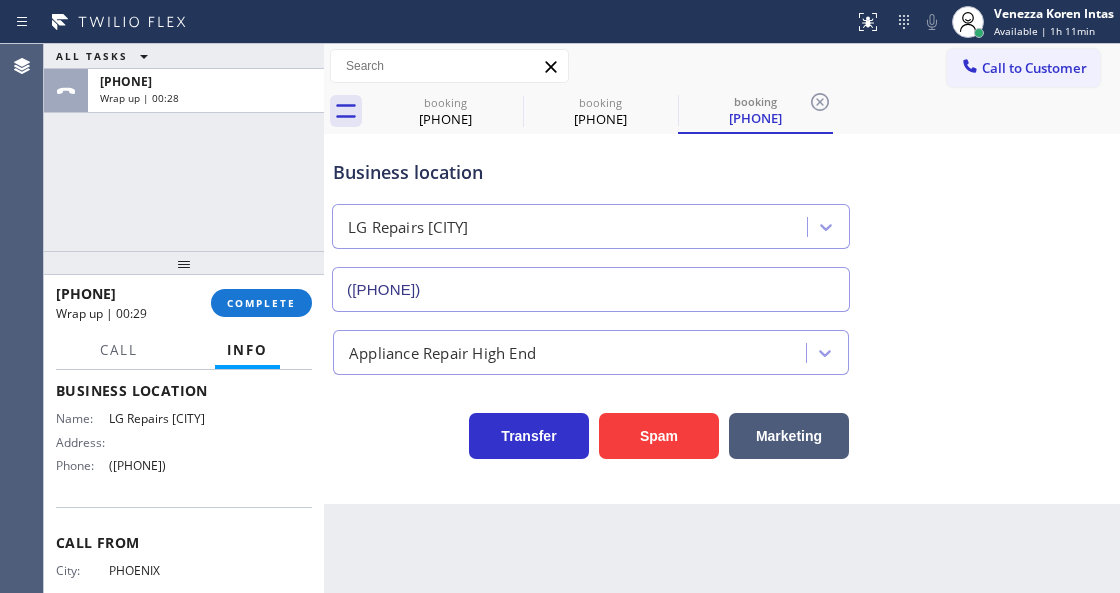 drag, startPoint x: 208, startPoint y: 476, endPoint x: 106, endPoint y: 483, distance: 102.239914 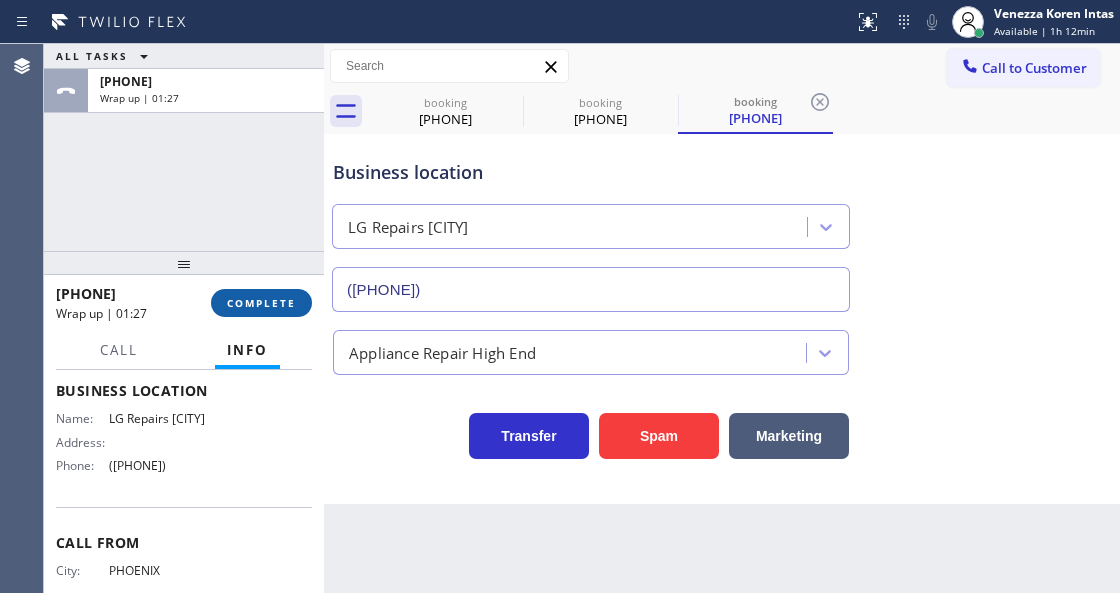click on "COMPLETE" at bounding box center (261, 303) 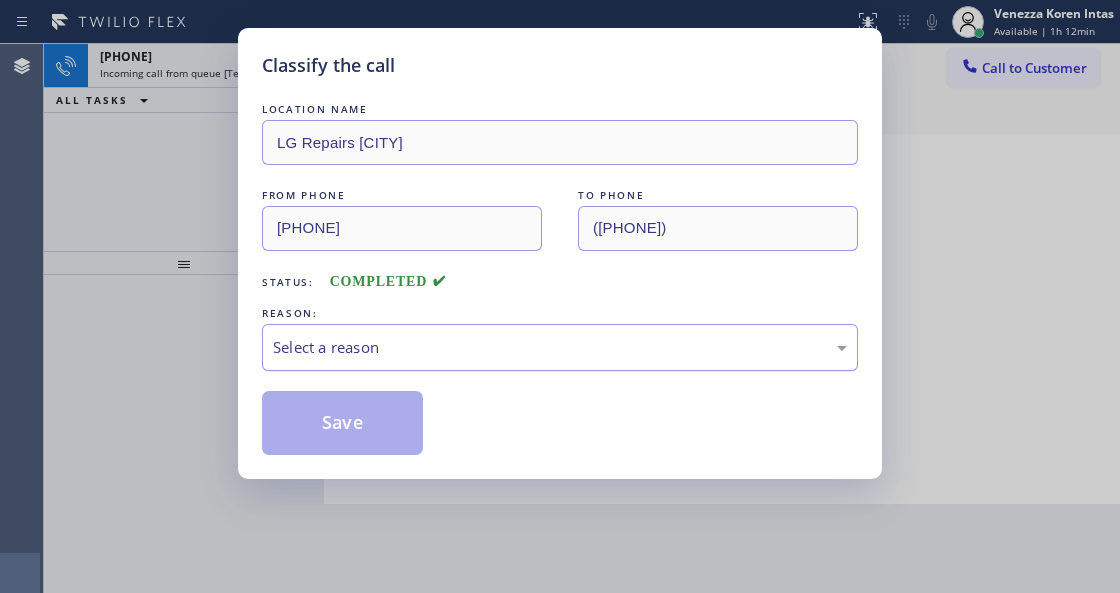 click on "Select a reason" at bounding box center [560, 347] 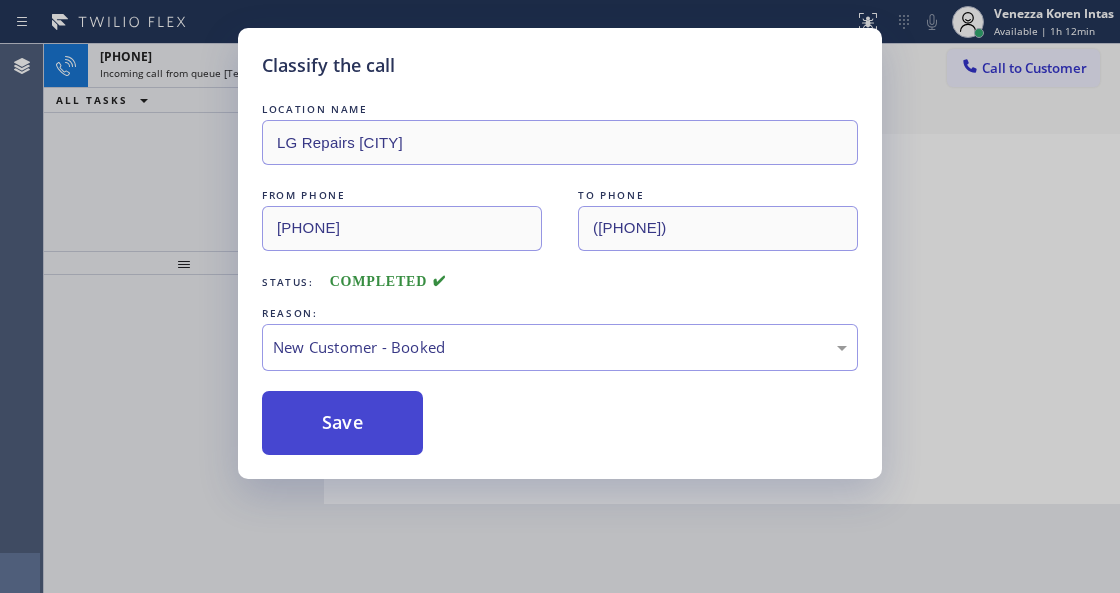 drag, startPoint x: 378, startPoint y: 403, endPoint x: 270, endPoint y: 146, distance: 278.7705 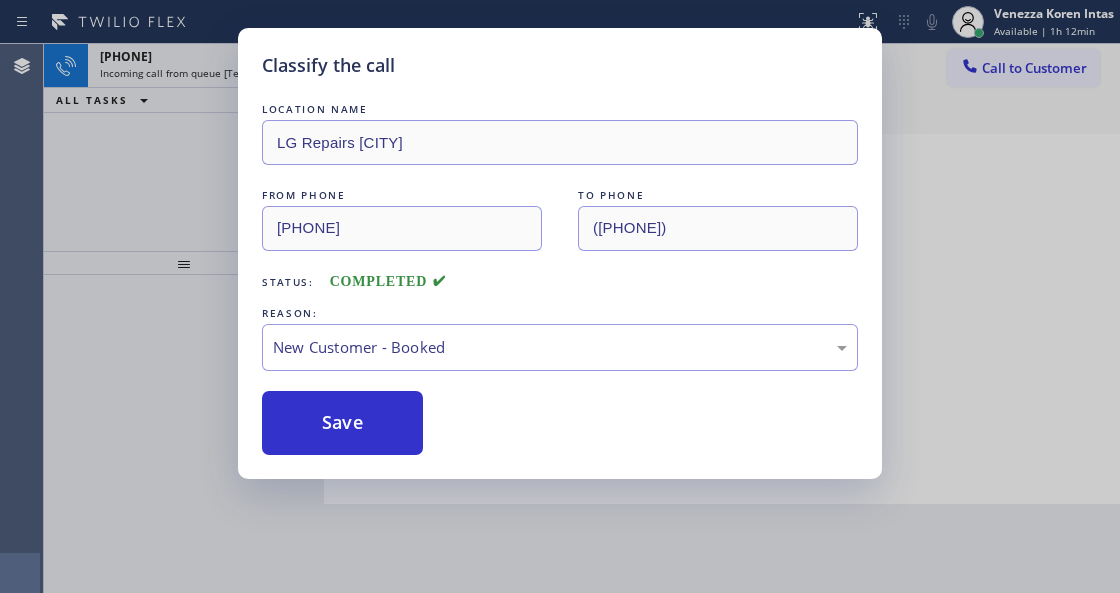 click on "Save" at bounding box center (342, 423) 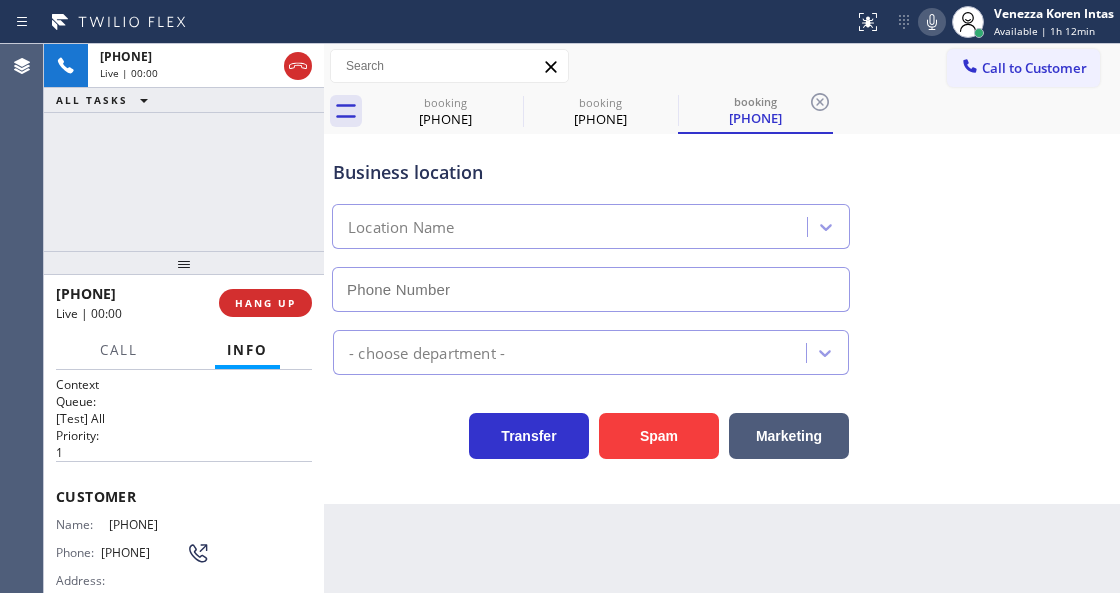 type on "[PHONE]" 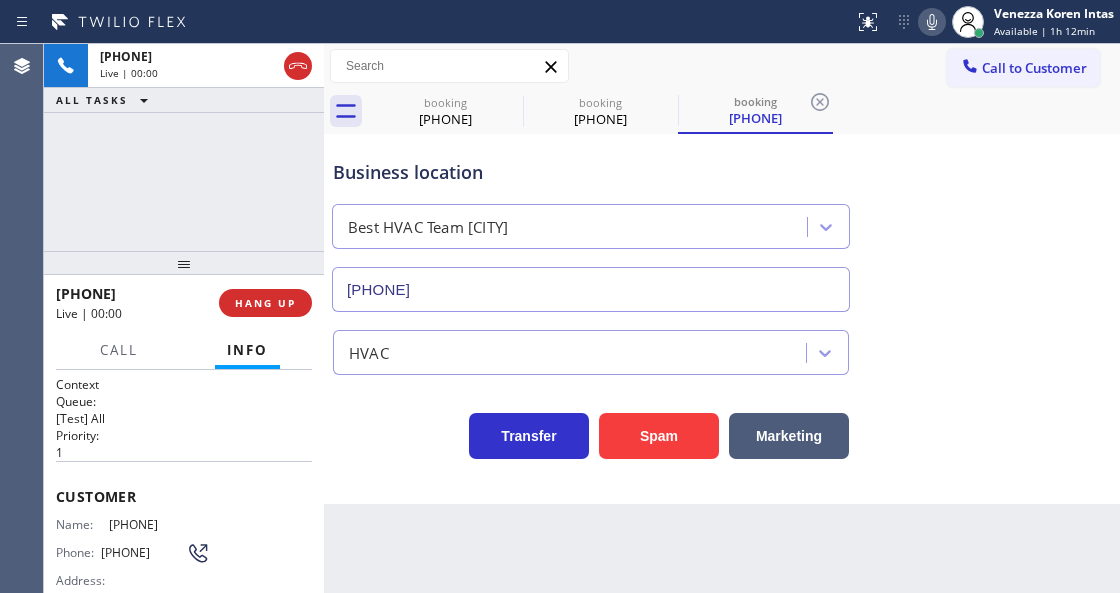 scroll, scrollTop: 200, scrollLeft: 0, axis: vertical 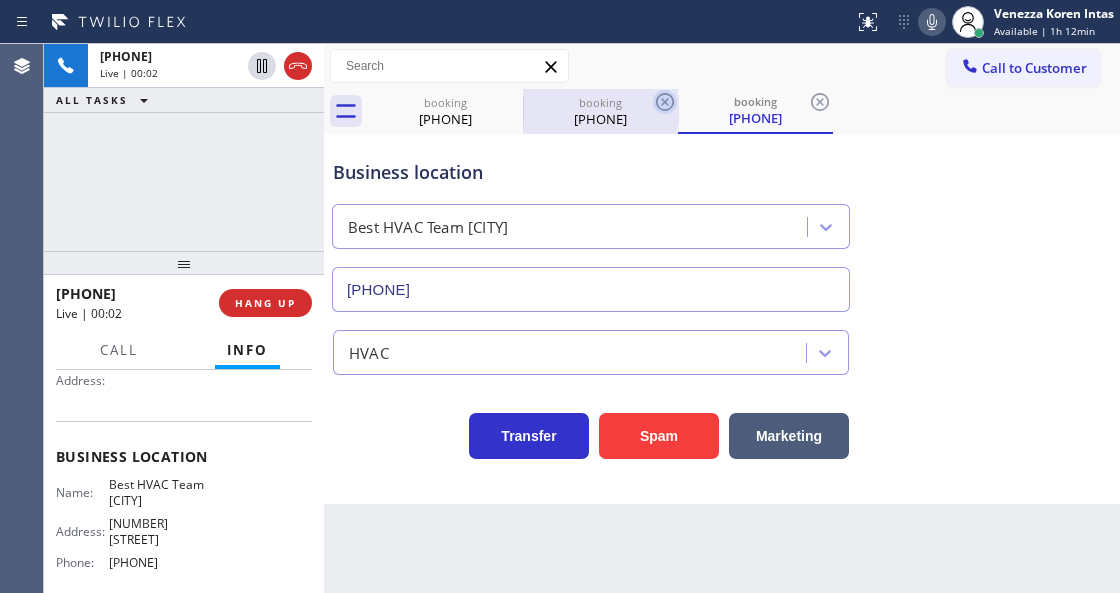 click 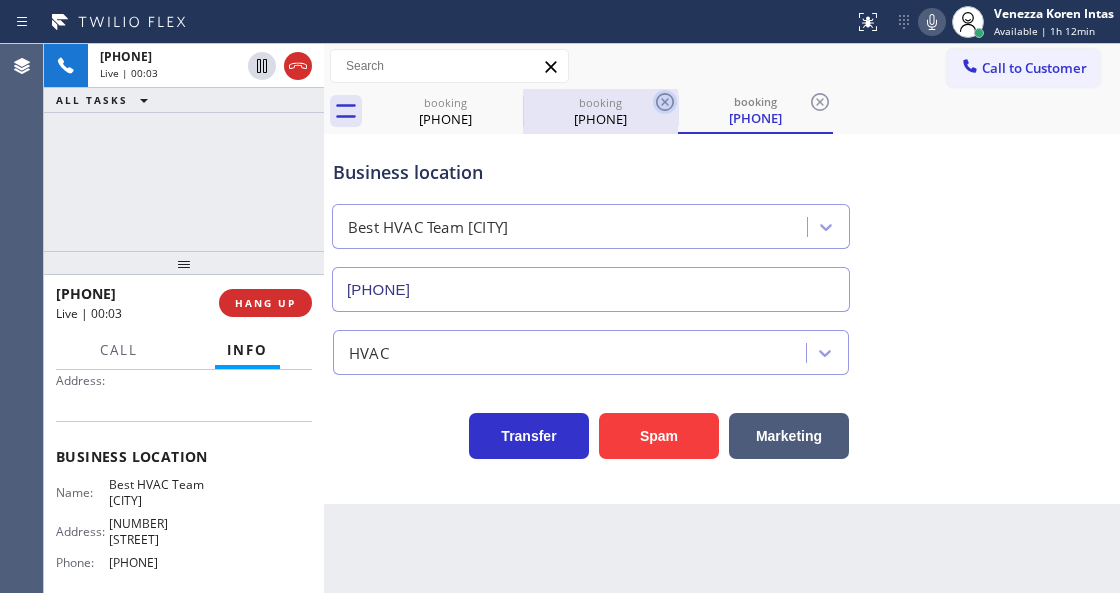 click 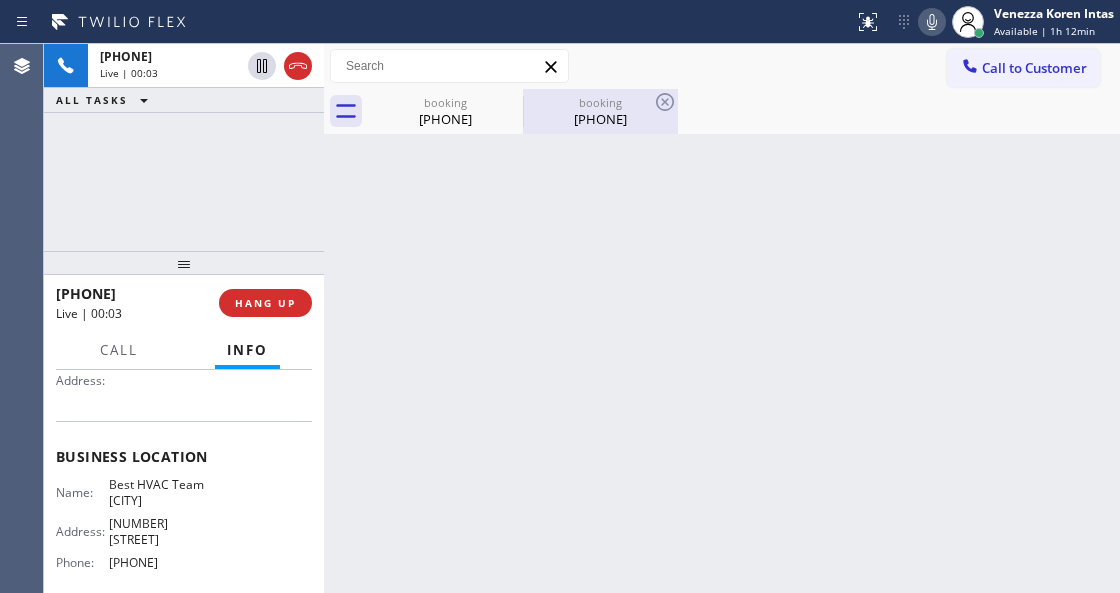 click 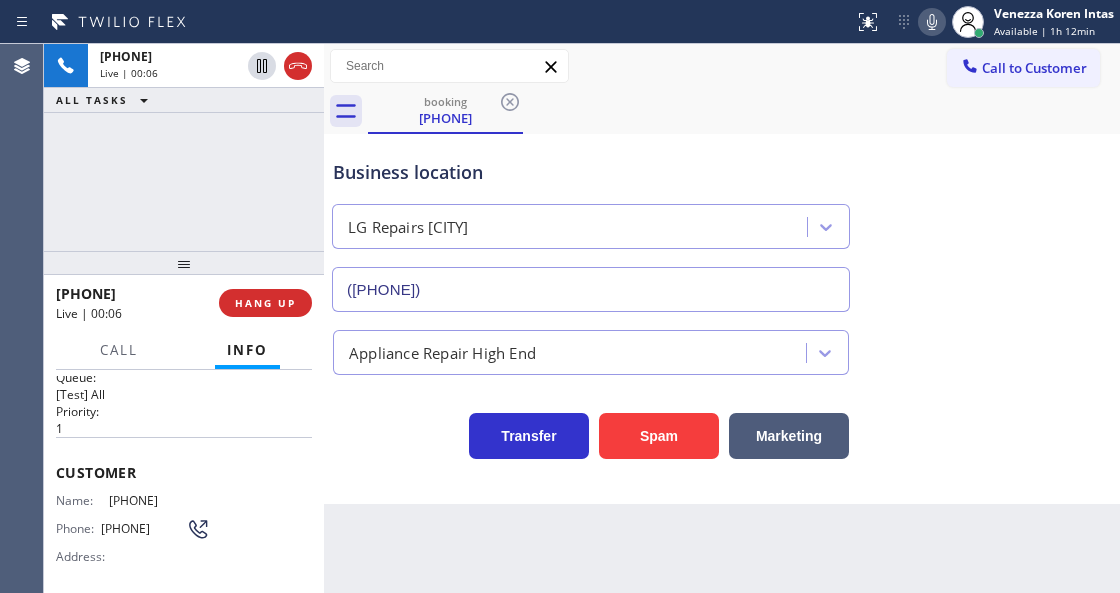scroll, scrollTop: 0, scrollLeft: 0, axis: both 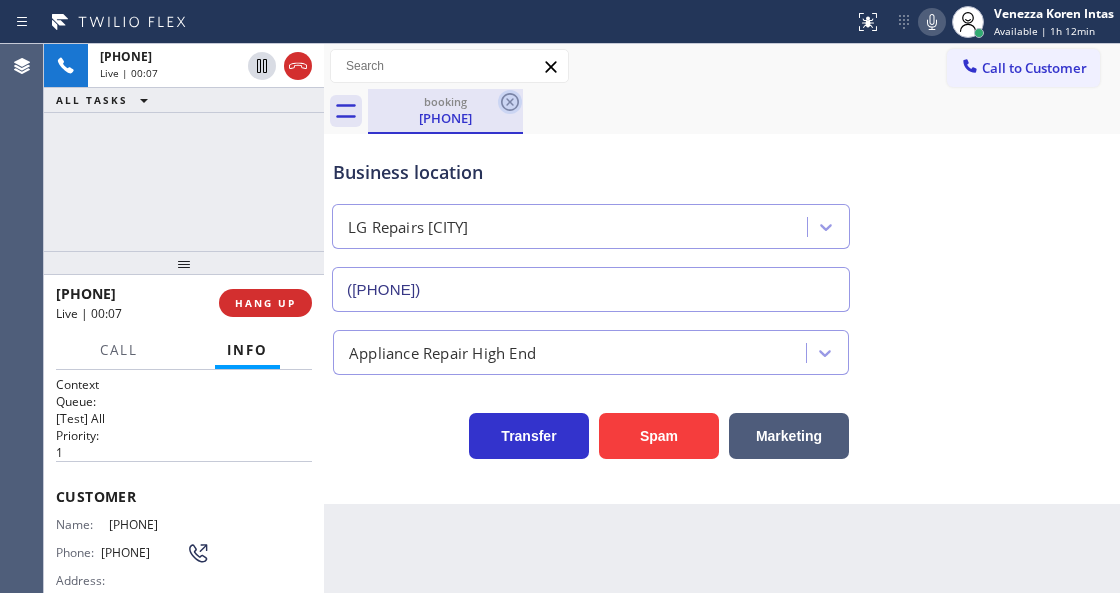 click 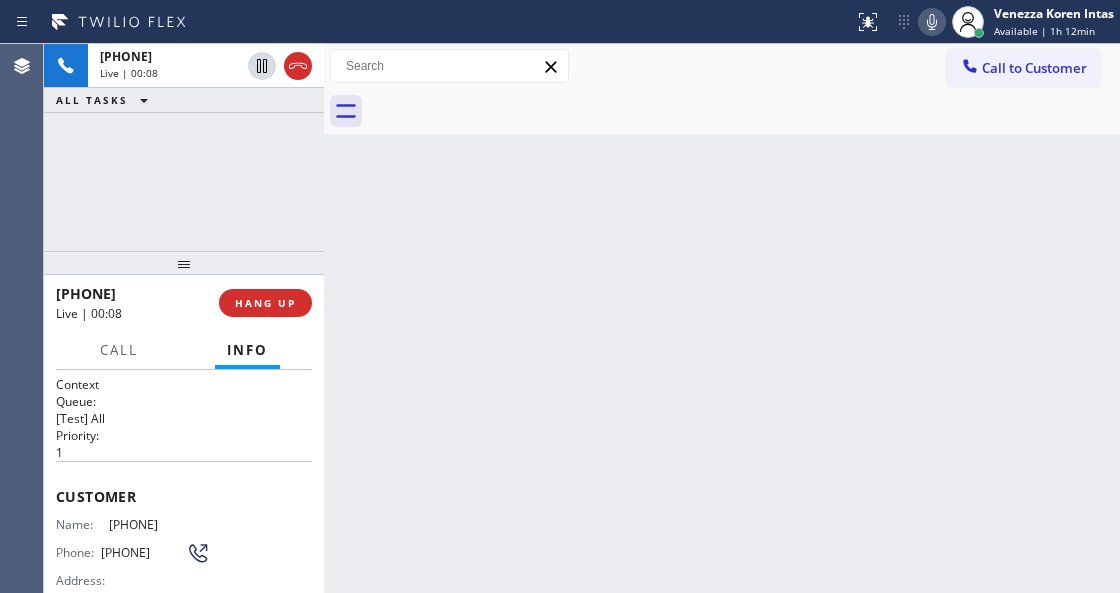 click at bounding box center [744, 111] 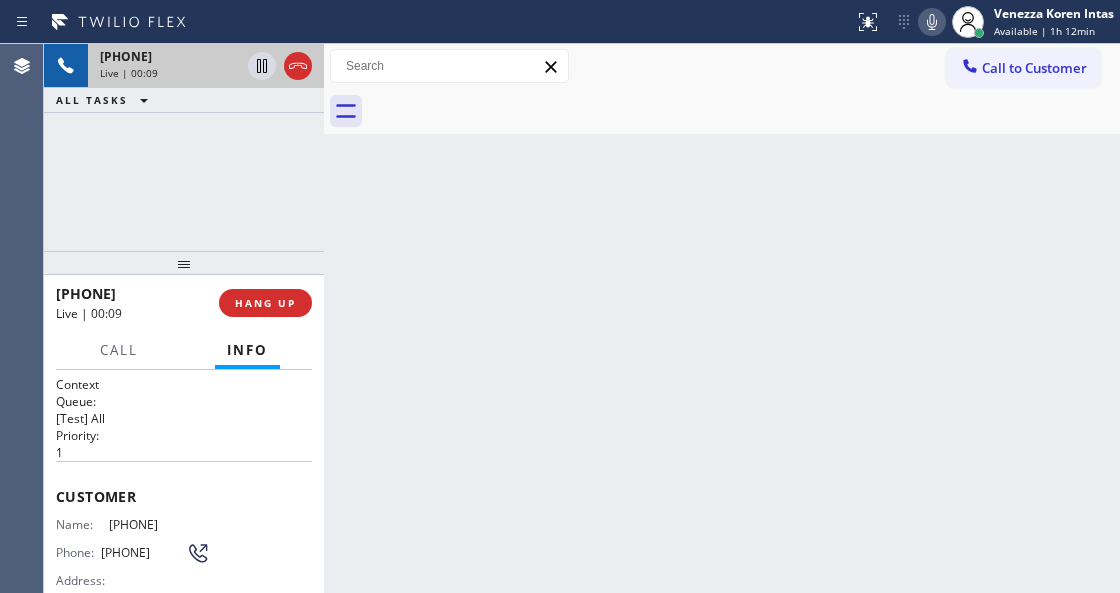 click on "Live | 00:09" at bounding box center (170, 73) 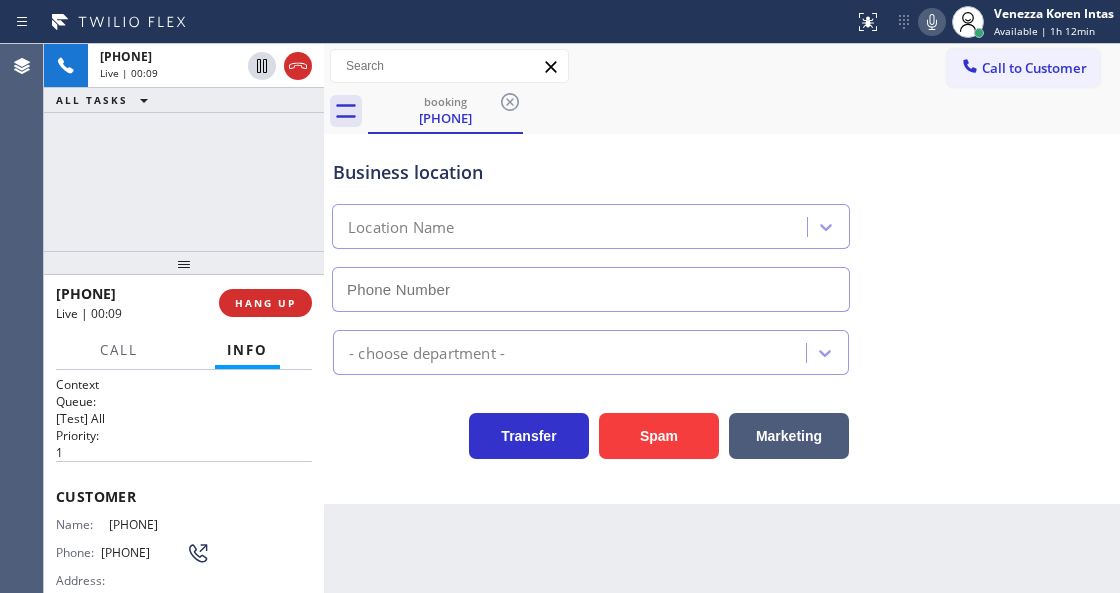 type on "[PHONE]" 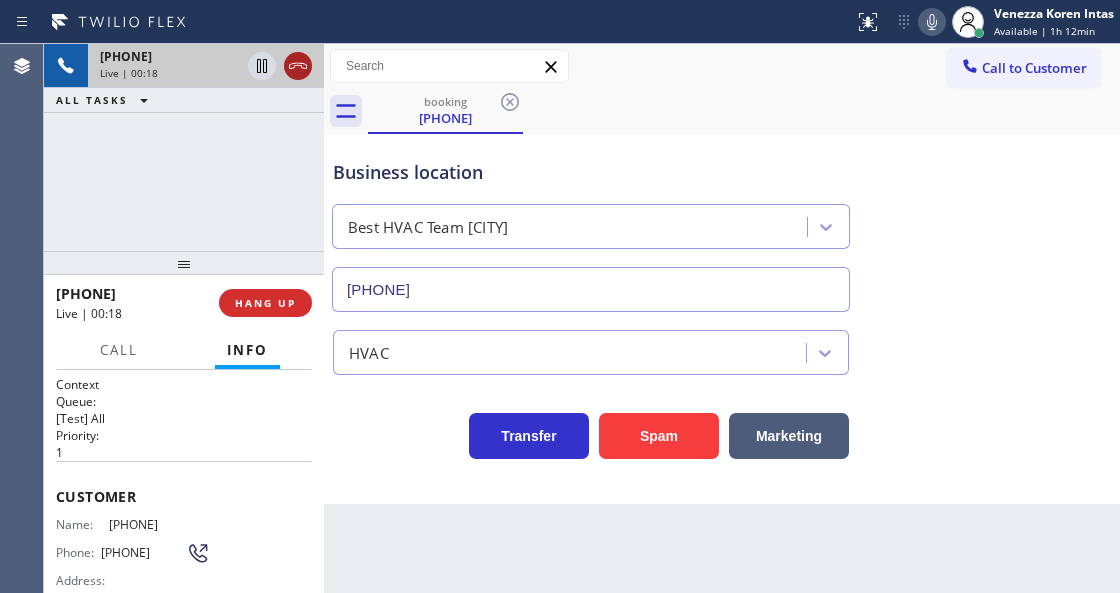 click 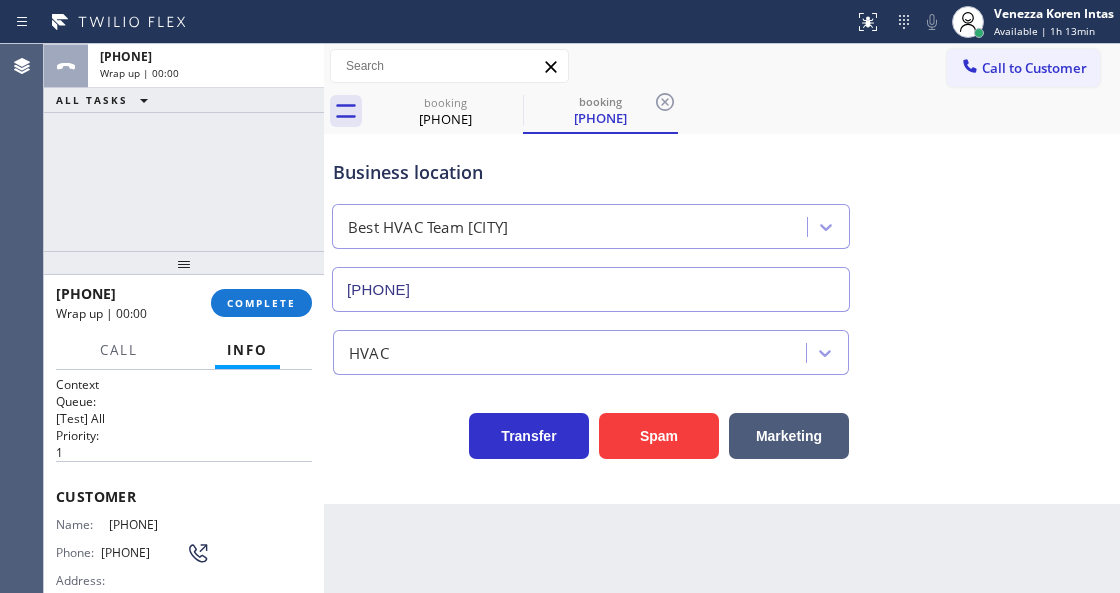 type on "[PHONE]" 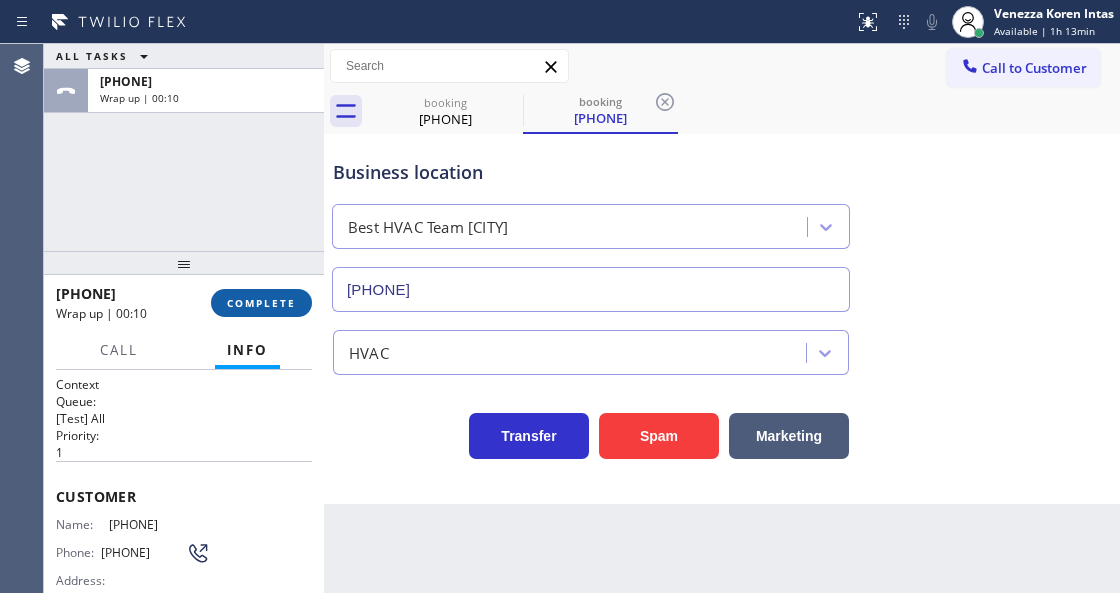 click on "COMPLETE" at bounding box center (261, 303) 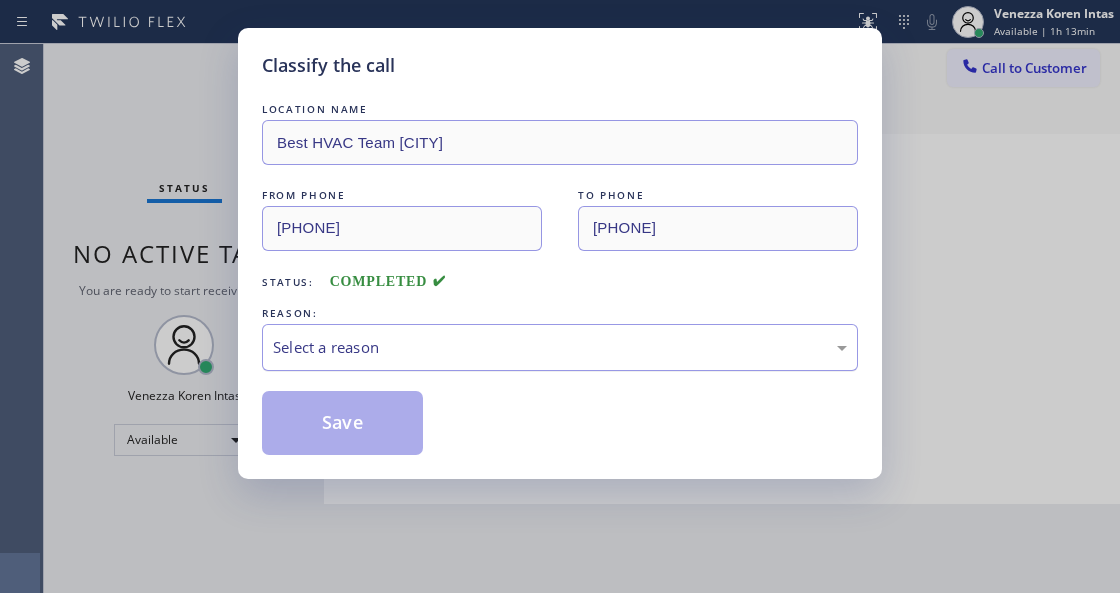 click on "Select a reason" at bounding box center [560, 347] 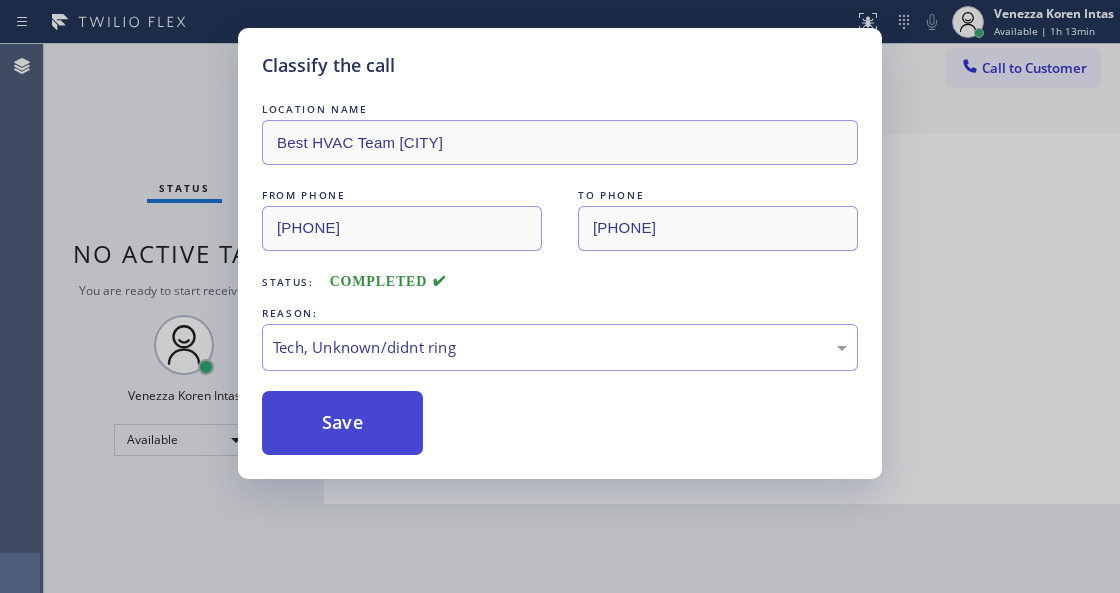 click on "Save" at bounding box center [342, 423] 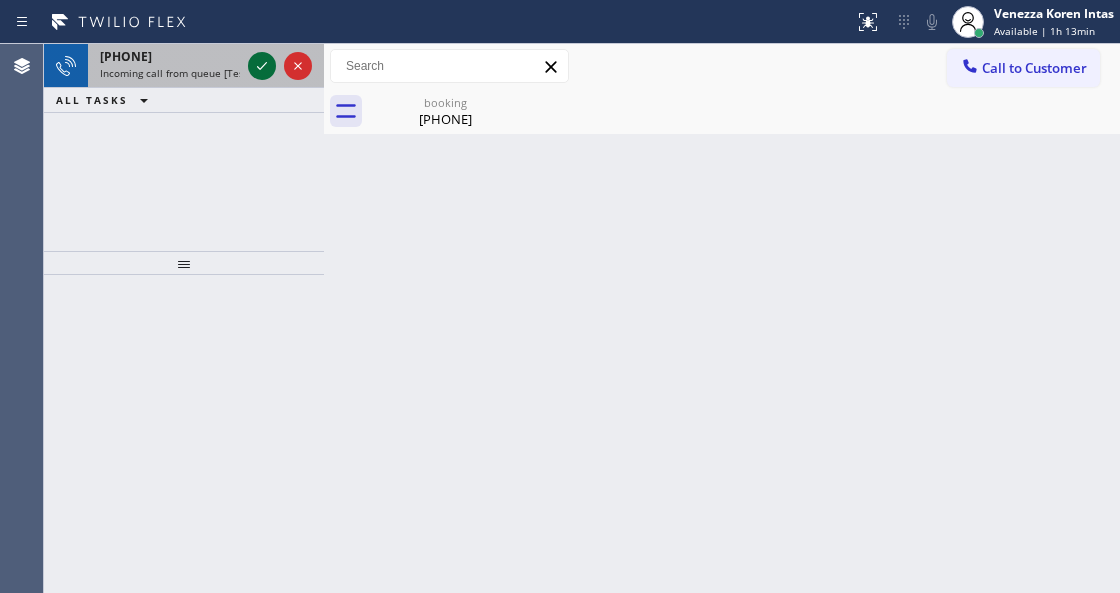 click 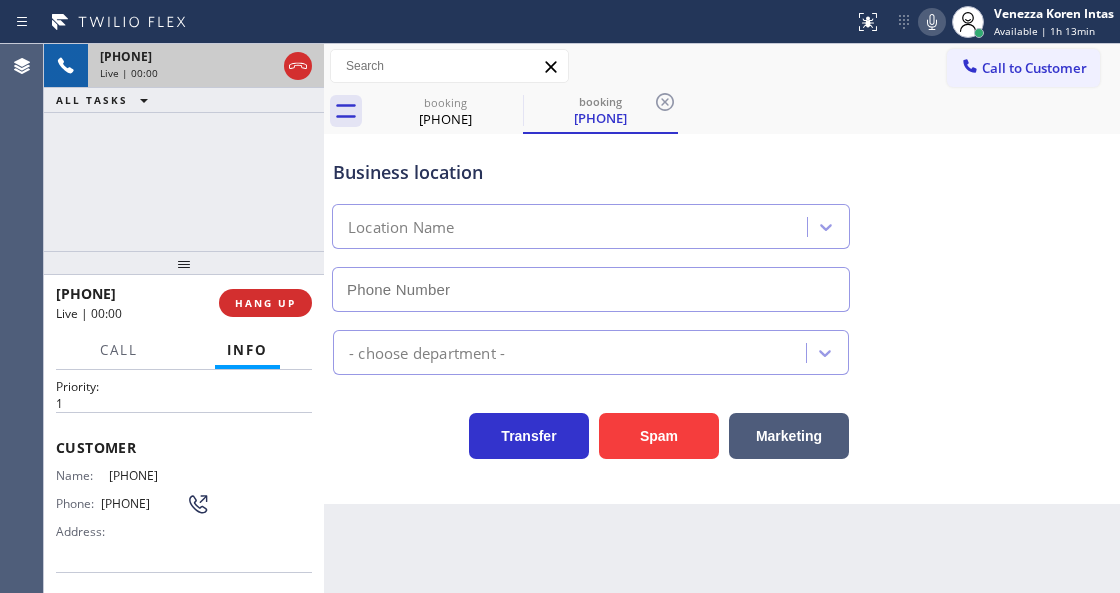 type on "[PHONE]" 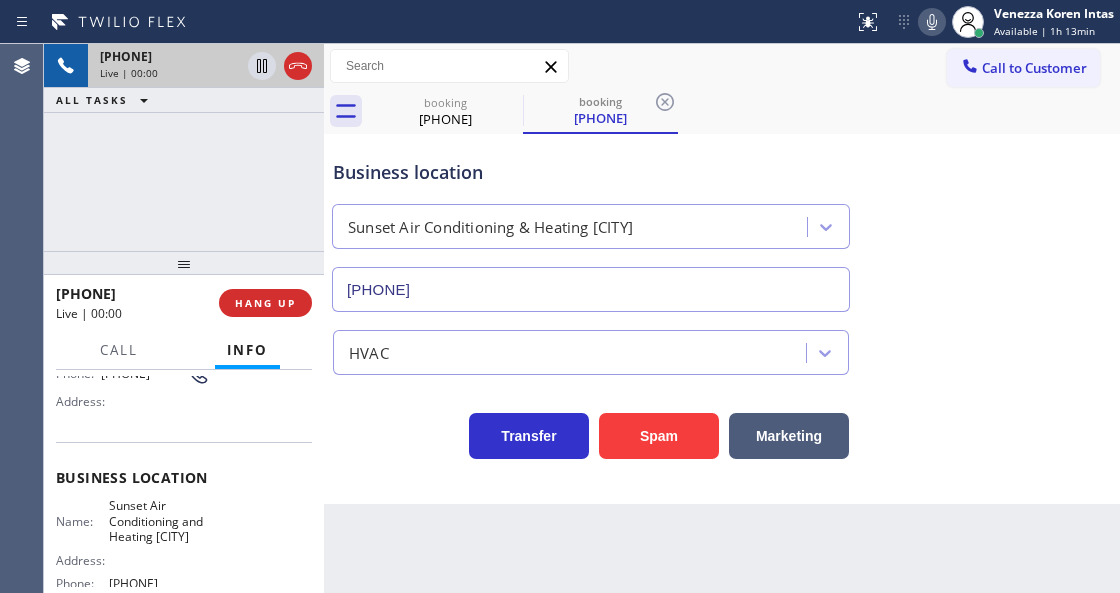 scroll, scrollTop: 200, scrollLeft: 0, axis: vertical 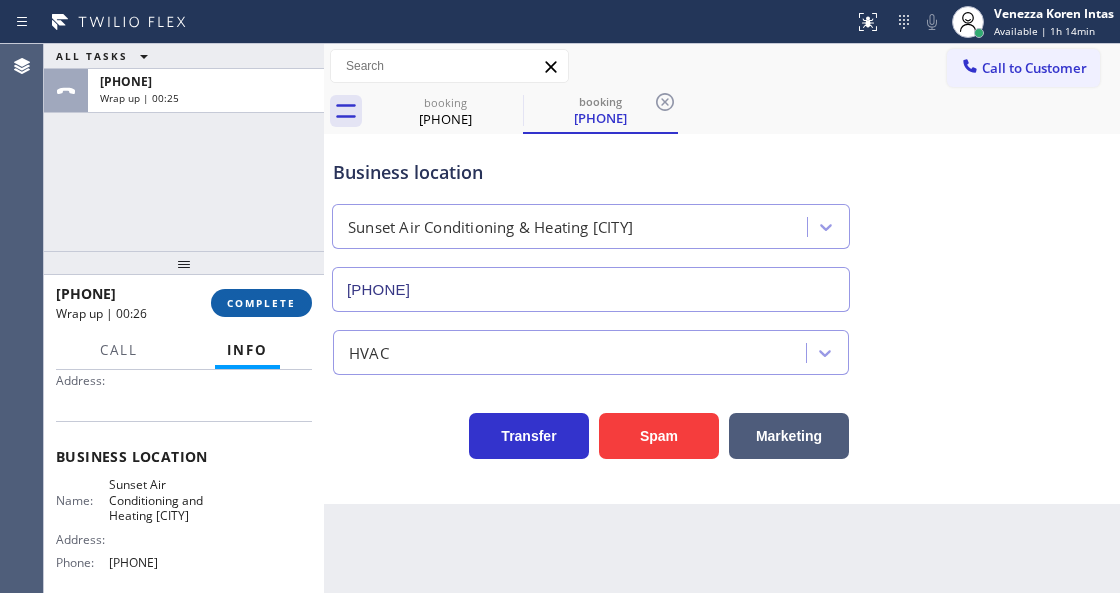 click on "COMPLETE" at bounding box center [261, 303] 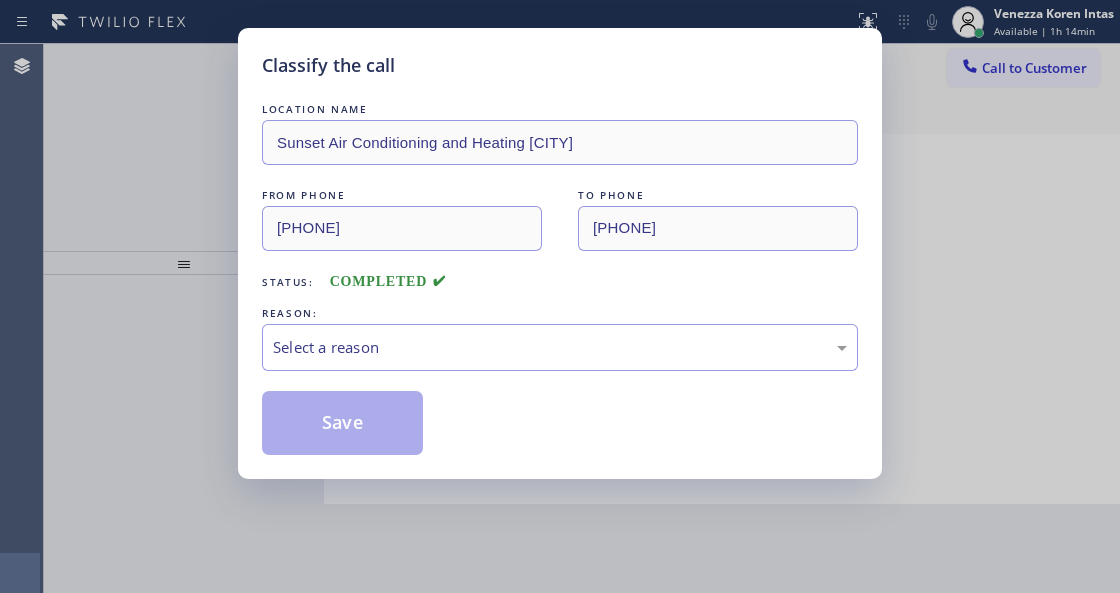 click on "Select a reason" at bounding box center [560, 347] 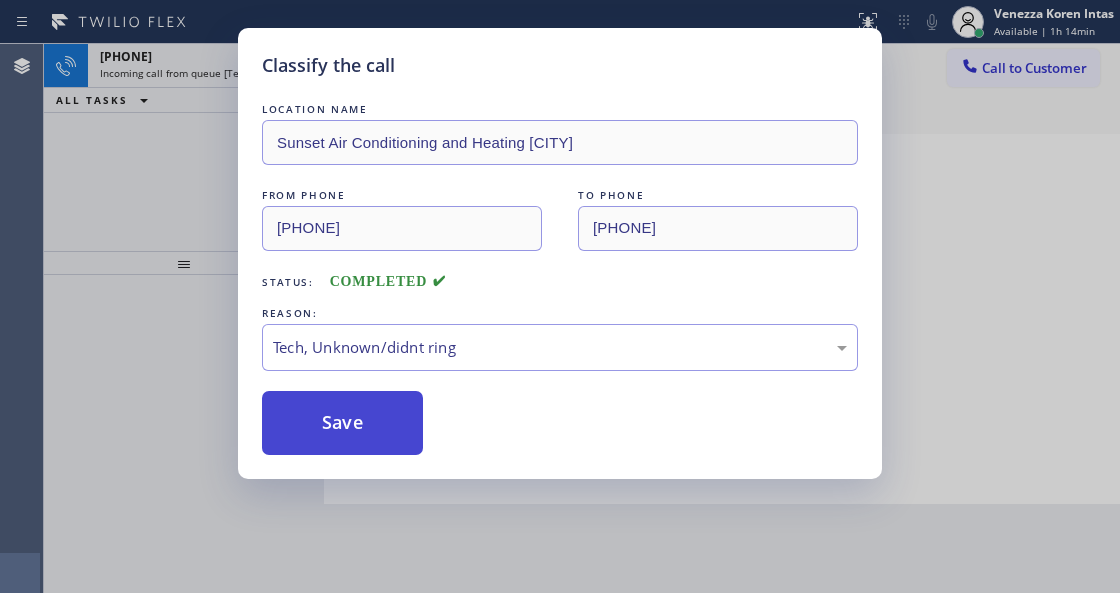 click on "Save" at bounding box center [342, 423] 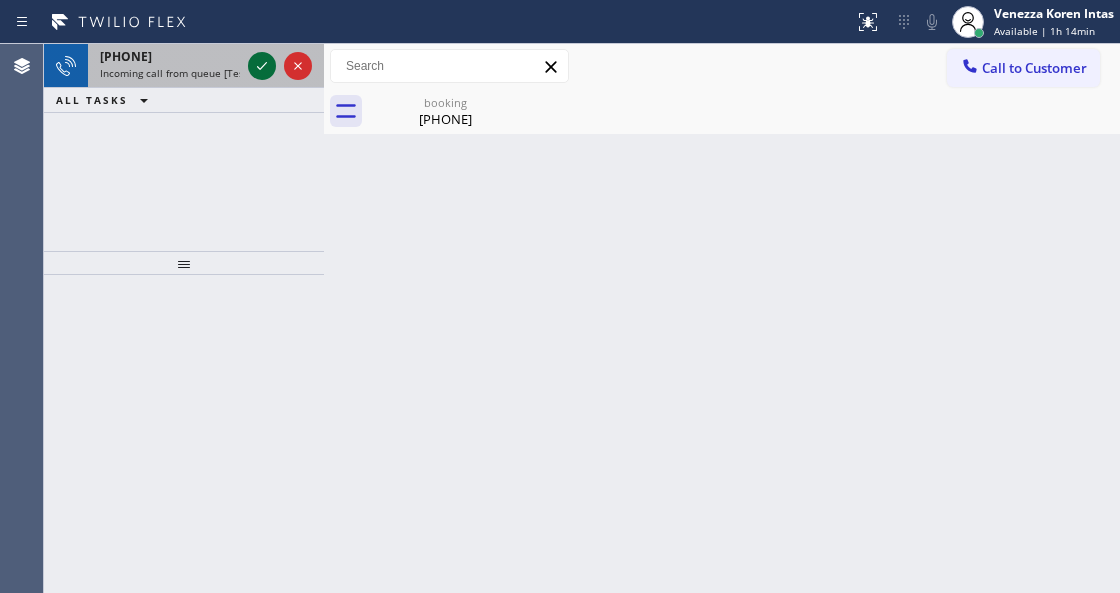 click 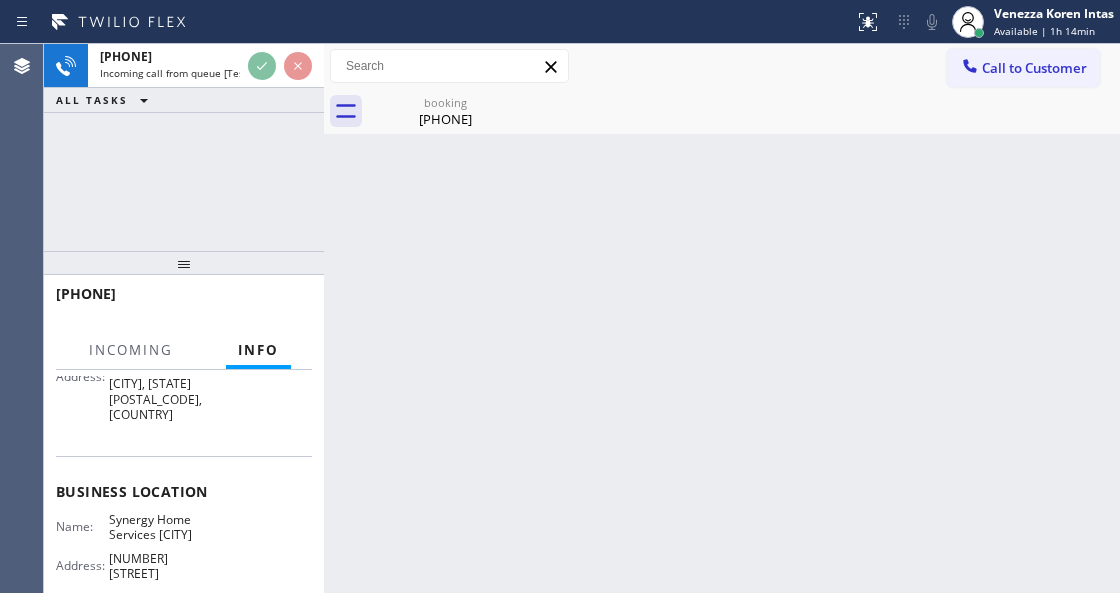 scroll, scrollTop: 266, scrollLeft: 0, axis: vertical 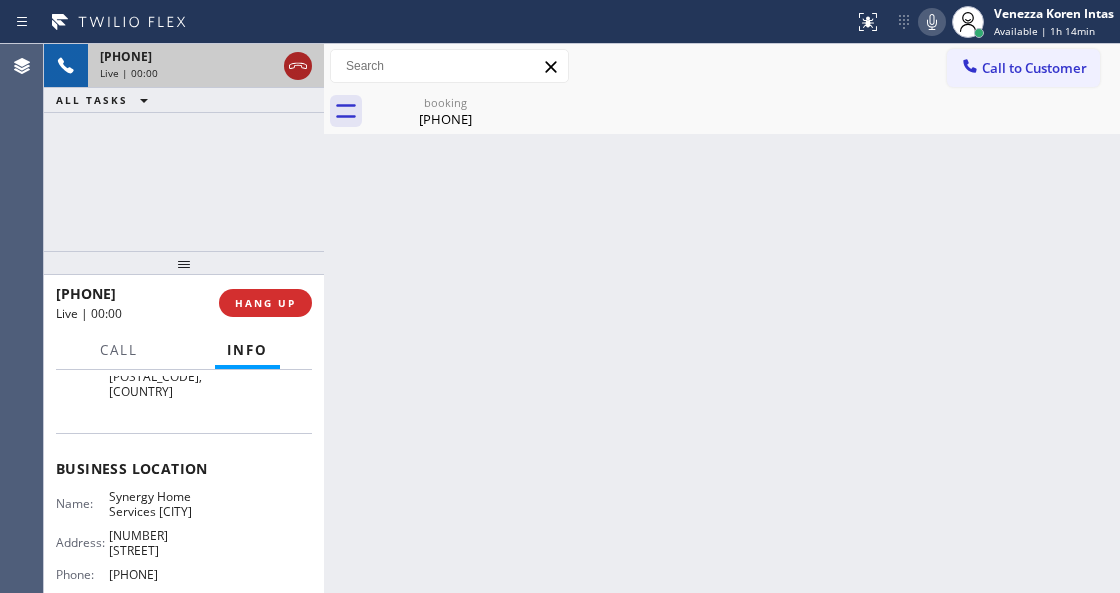 click 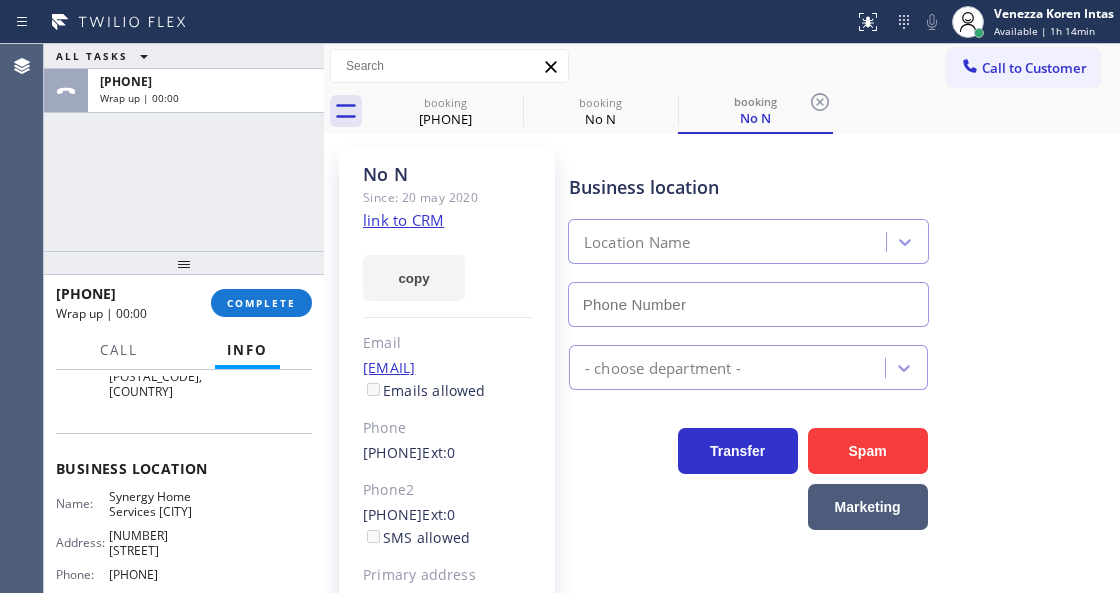 type on "[PHONE]" 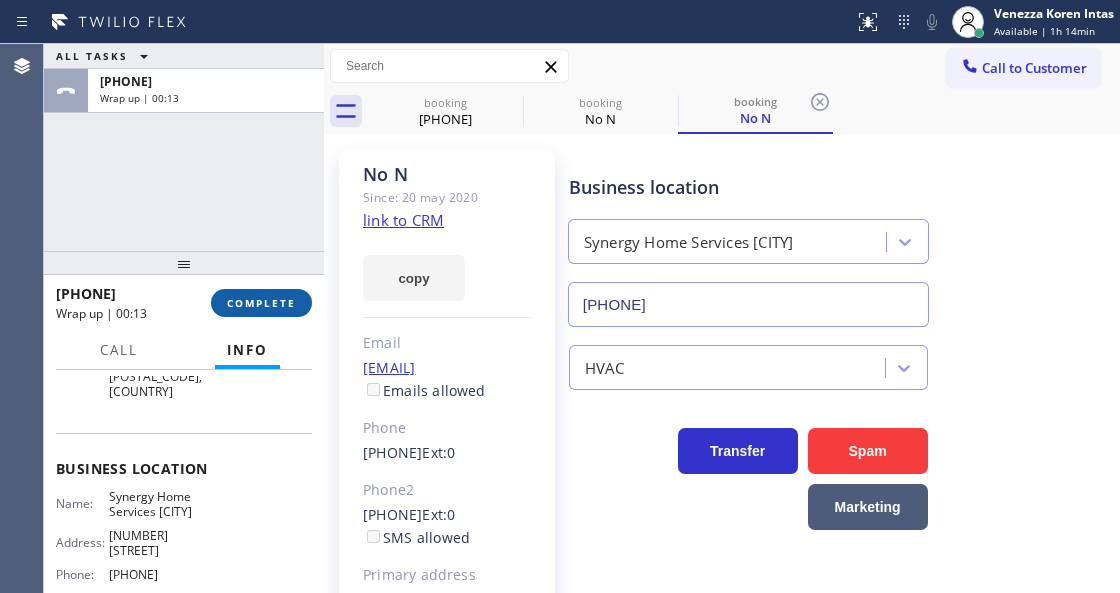 click on "COMPLETE" at bounding box center [261, 303] 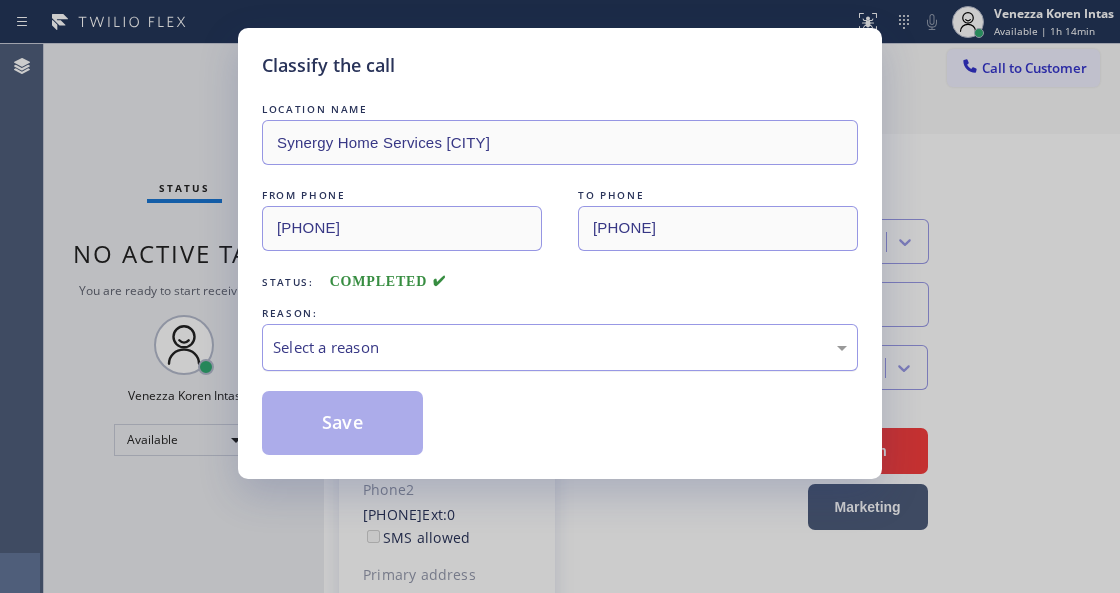 click on "Select a reason" at bounding box center [560, 347] 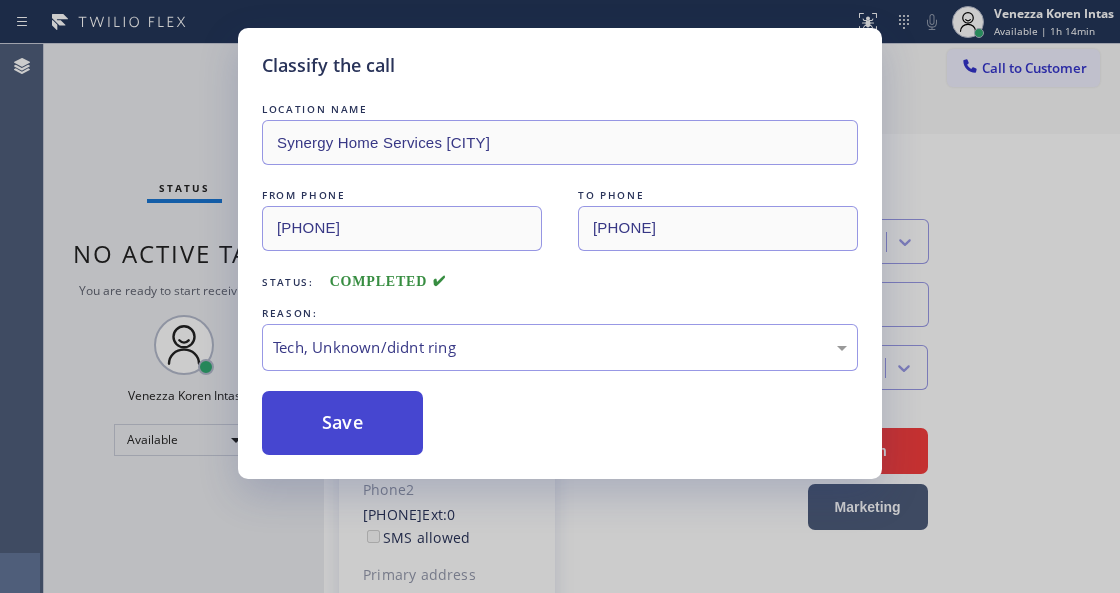 click on "Save" at bounding box center (342, 423) 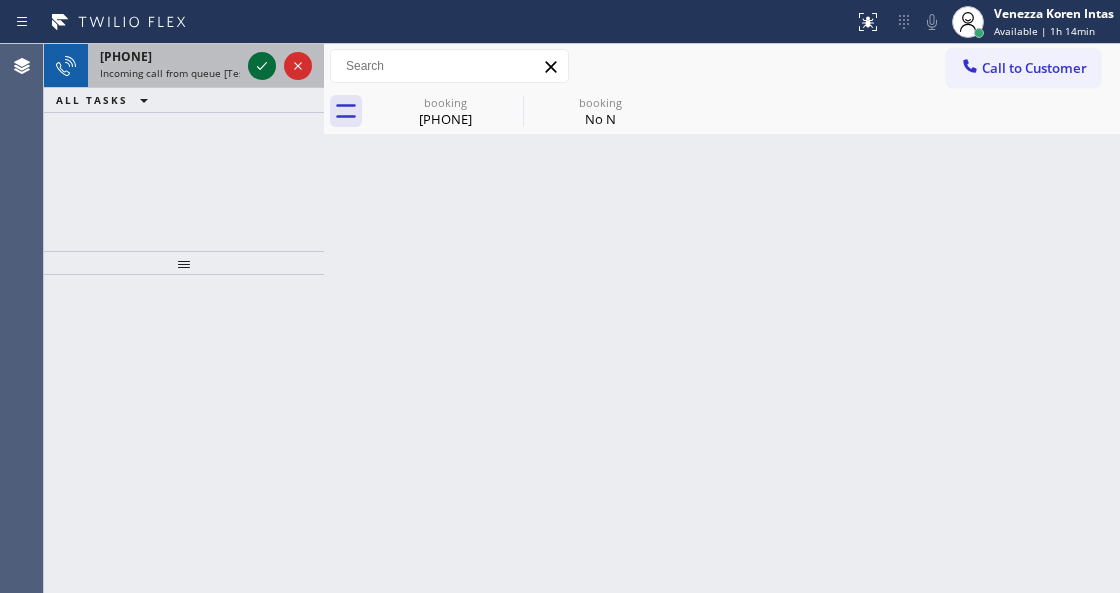 click 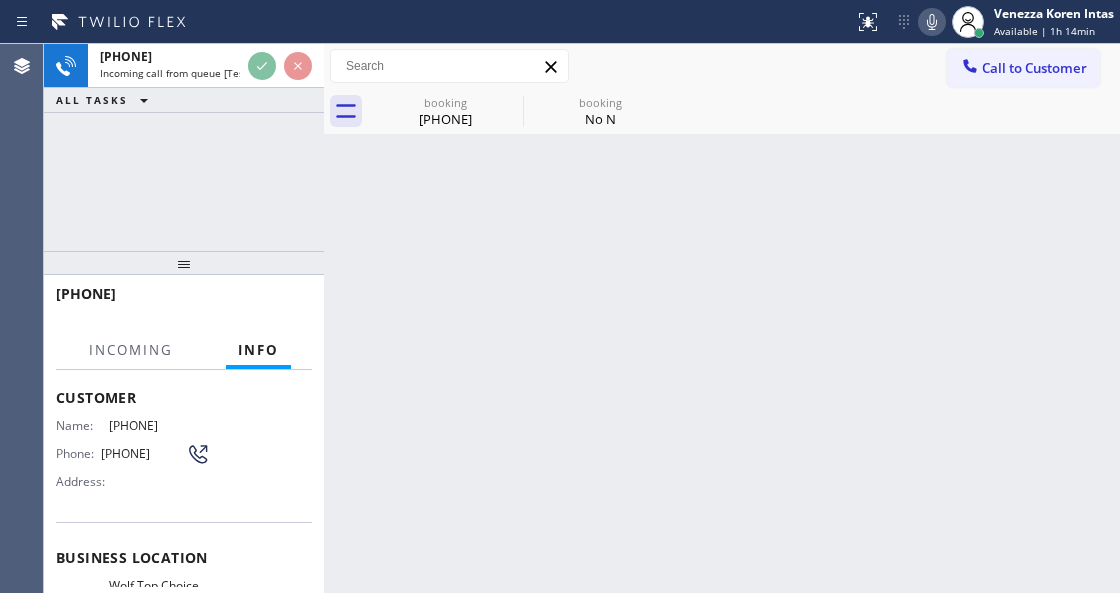 scroll, scrollTop: 200, scrollLeft: 0, axis: vertical 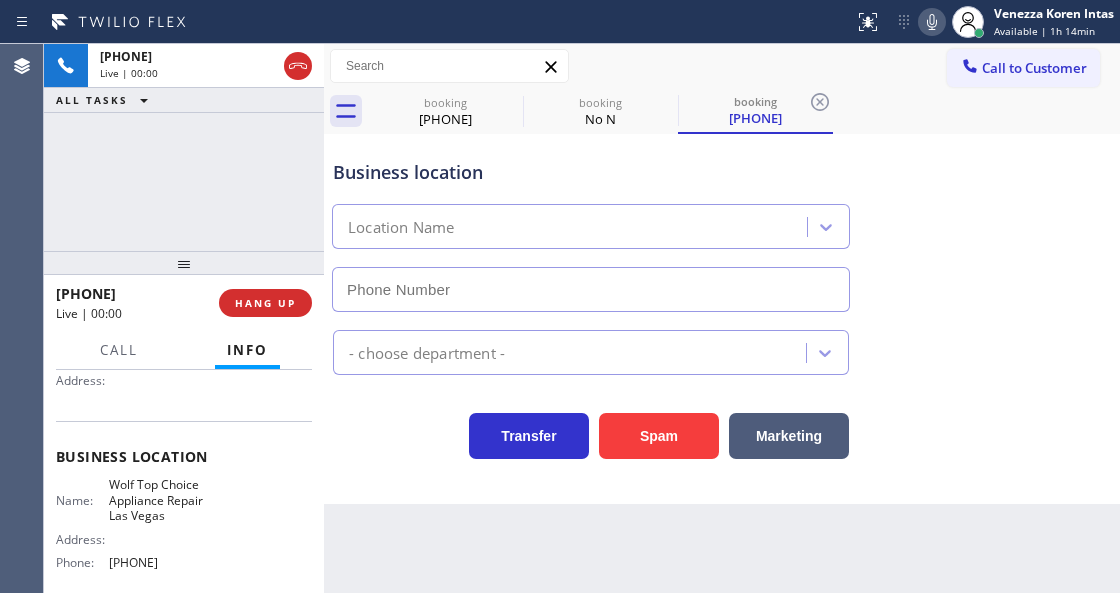 type on "[PHONE]" 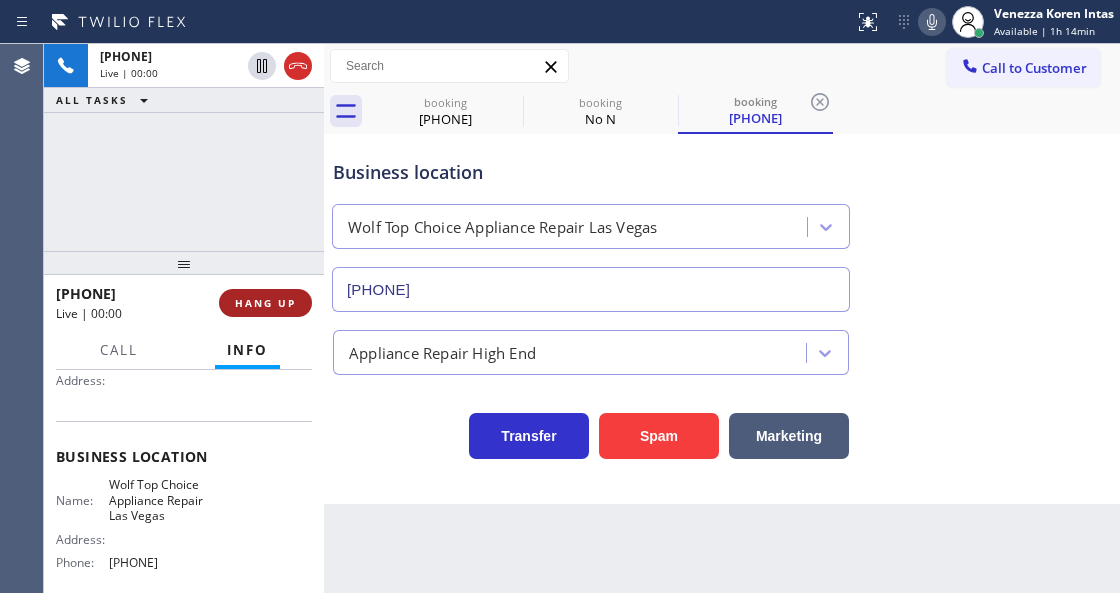 click on "HANG UP" at bounding box center [265, 303] 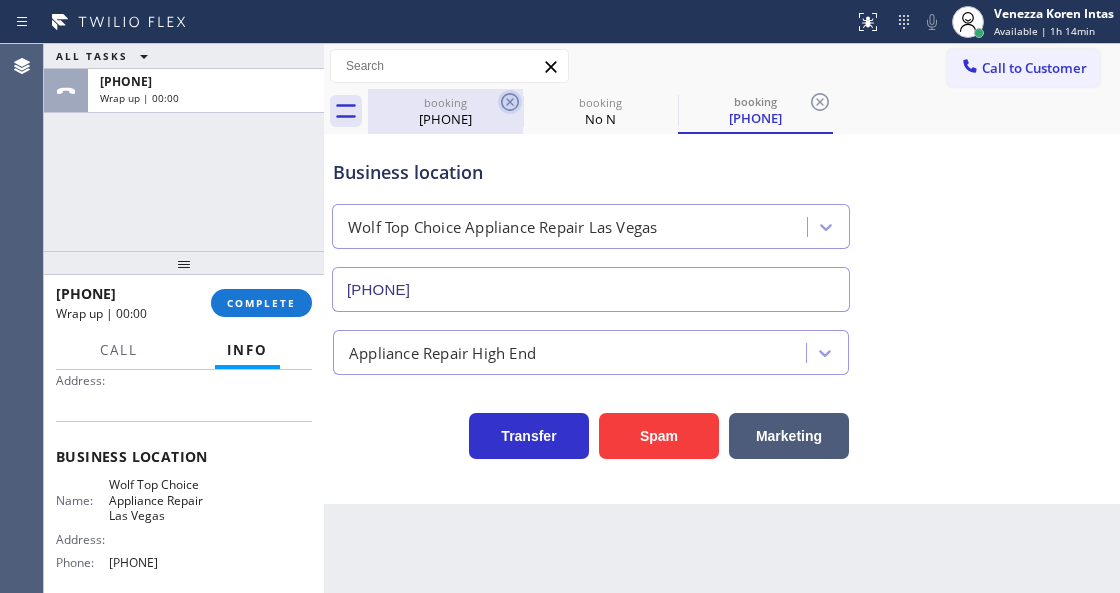 click 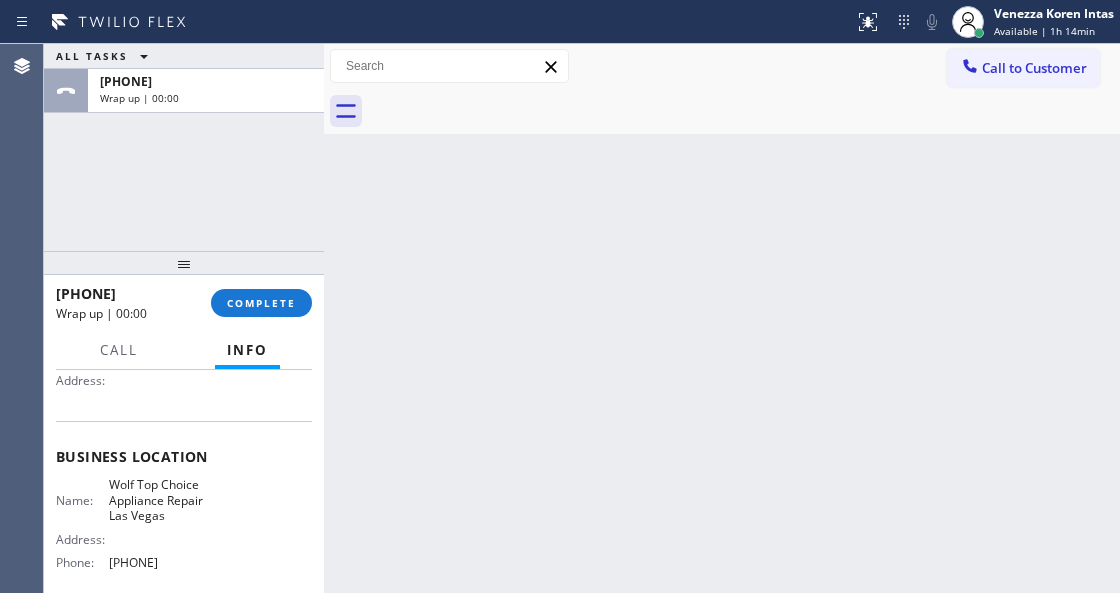 click at bounding box center [744, 111] 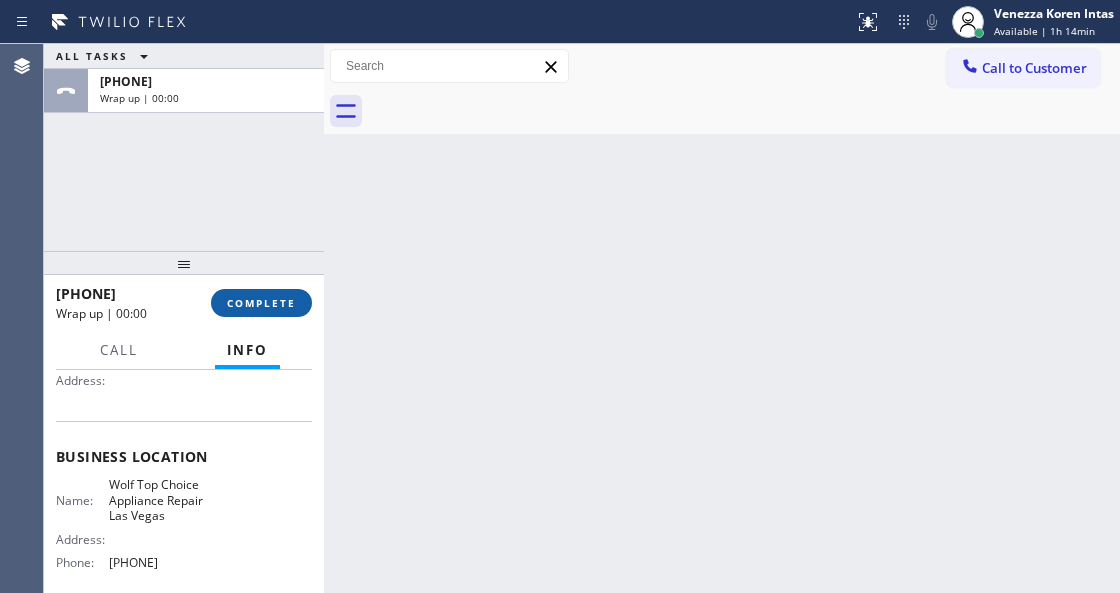click on "COMPLETE" at bounding box center (261, 303) 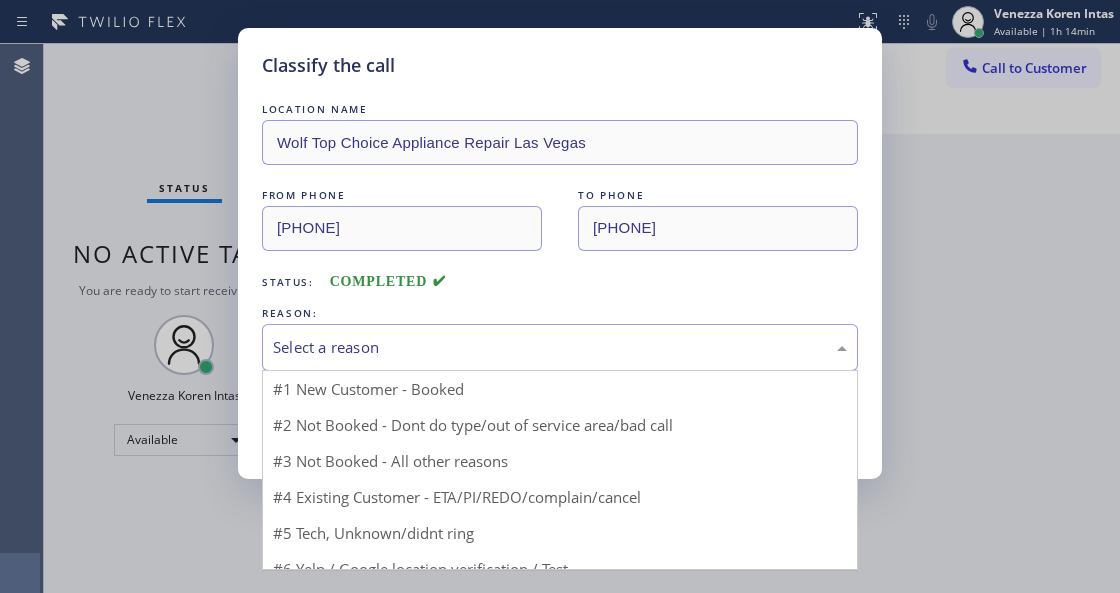 click on "Select a reason" at bounding box center (560, 347) 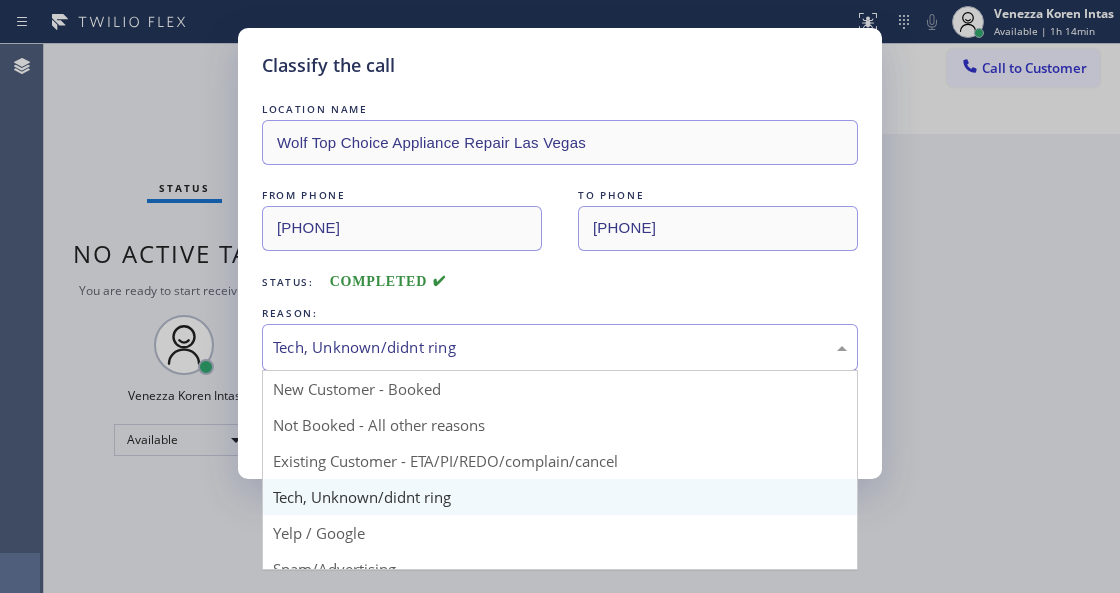 click on "Tech, Unknown/didnt ring" at bounding box center [560, 347] 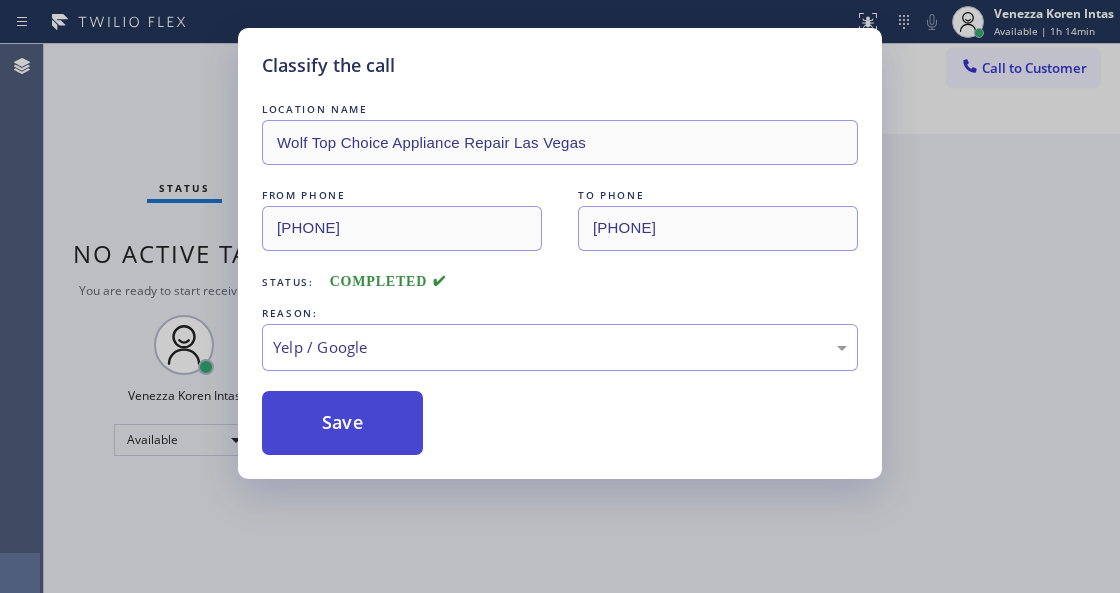 click on "Save" at bounding box center (342, 423) 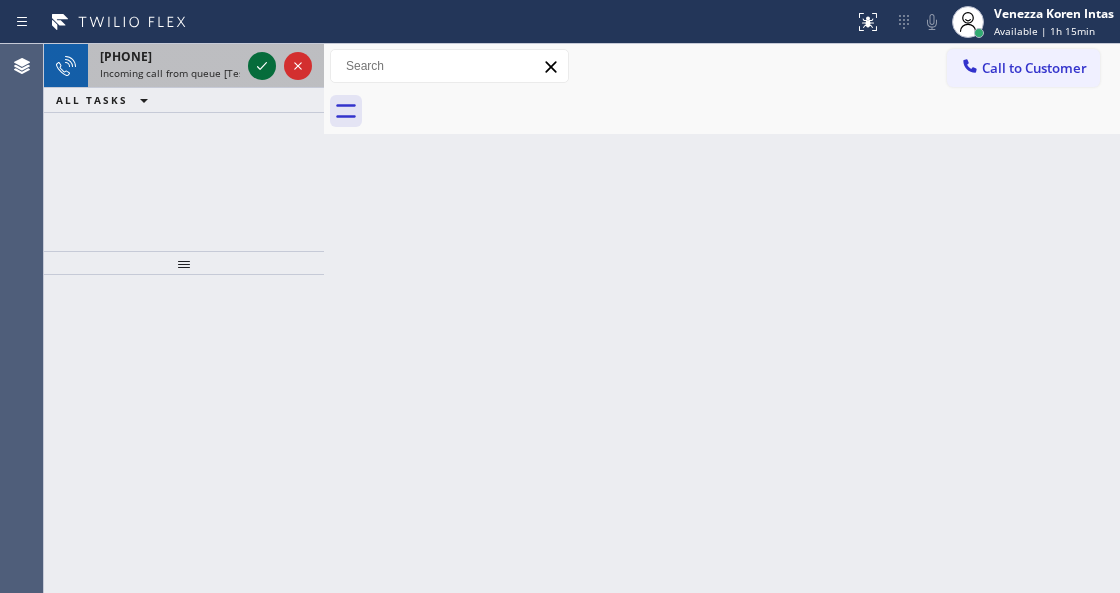 drag, startPoint x: 248, startPoint y: 72, endPoint x: 260, endPoint y: 73, distance: 12.0415945 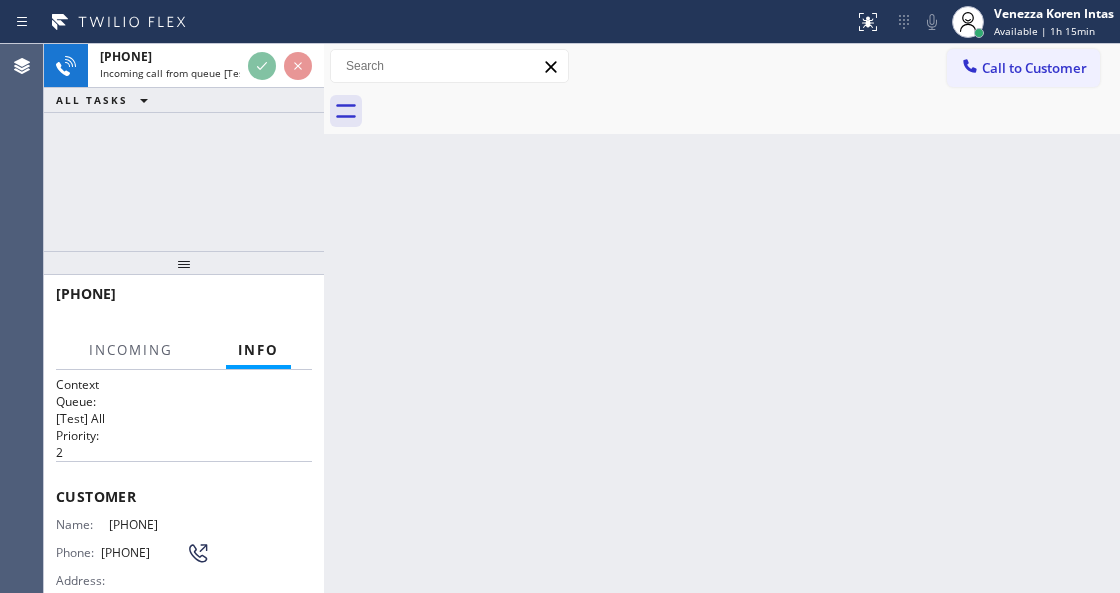 scroll, scrollTop: 200, scrollLeft: 0, axis: vertical 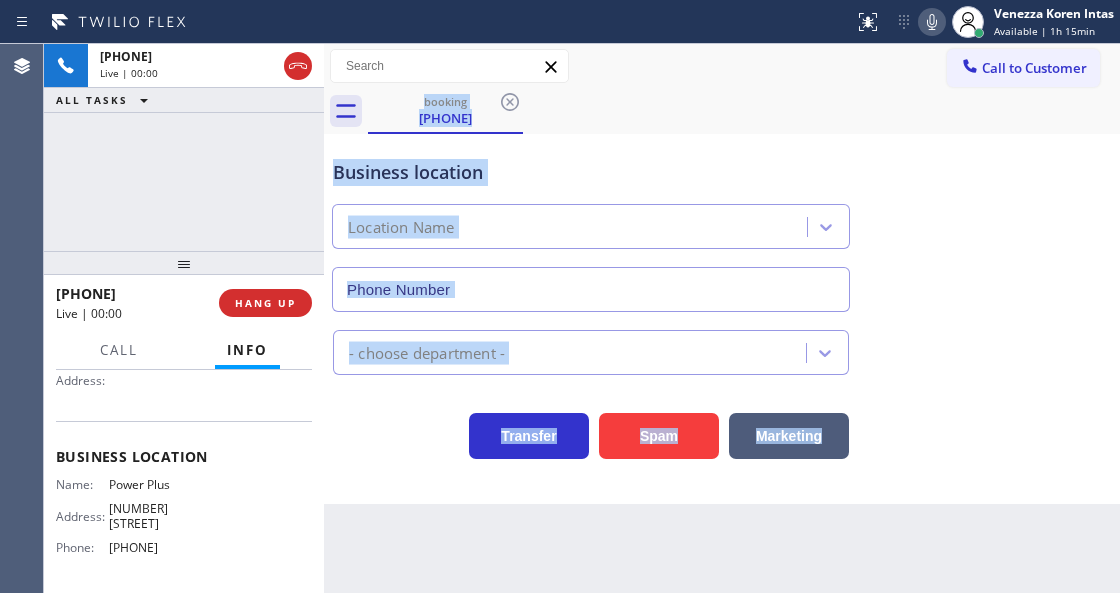 type on "[PHONE]" 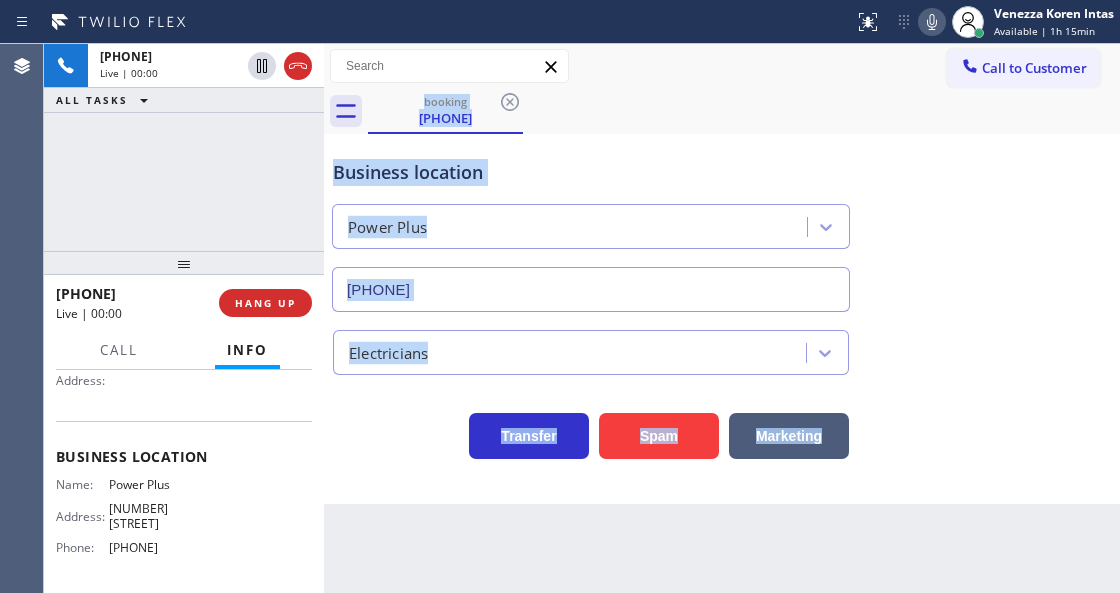 click on "Back to Dashboard Change Sender ID Customers Technicians Select a contact Outbound call Technician Search Technician Your caller id phone number Your caller id phone number Call Technician info Name   Phone none Address none Change Sender ID HVAC [PHONE] 5 Star Appliance [PHONE] Appliance Repair [PHONE] Plumbing [PHONE] Air Duct Cleaning [PHONE]  Electricians [PHONE] Cancel Change Check personal SMS Reset Change booking [PHONE] Call to Customer Outbound call Location Elite Sub-Zero Appliance Repair Your caller id phone number [PHONE] Customer number Call Outbound call Technician Search Technician Your caller id phone number Your caller id phone number Call booking [PHONE] Business location Power Plus [PHONE] Electricians Transfer Spam Marketing" at bounding box center [722, 318] 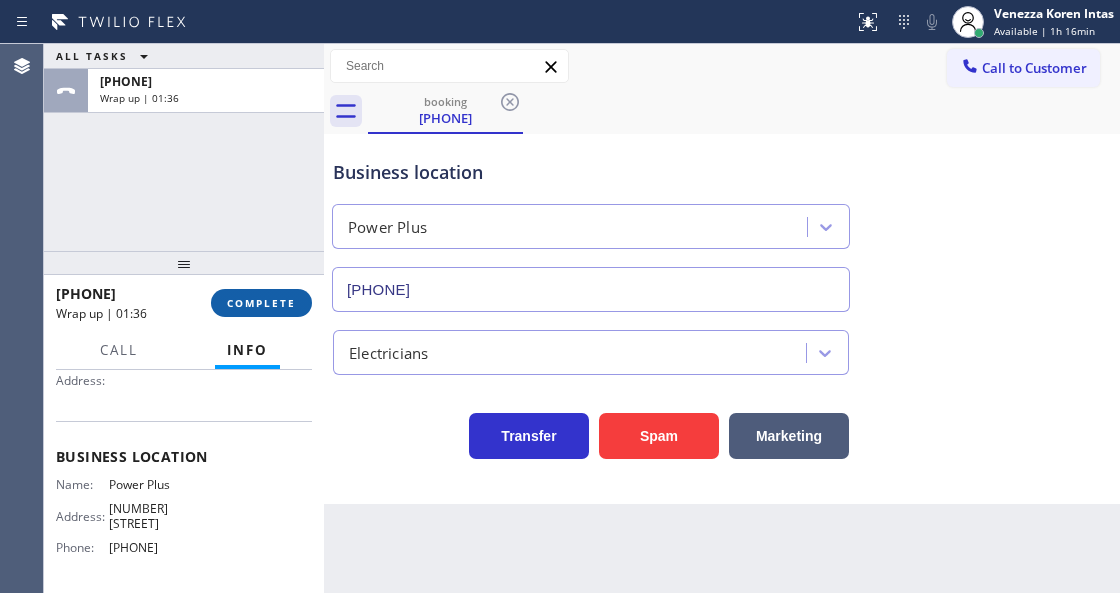 click on "COMPLETE" at bounding box center [261, 303] 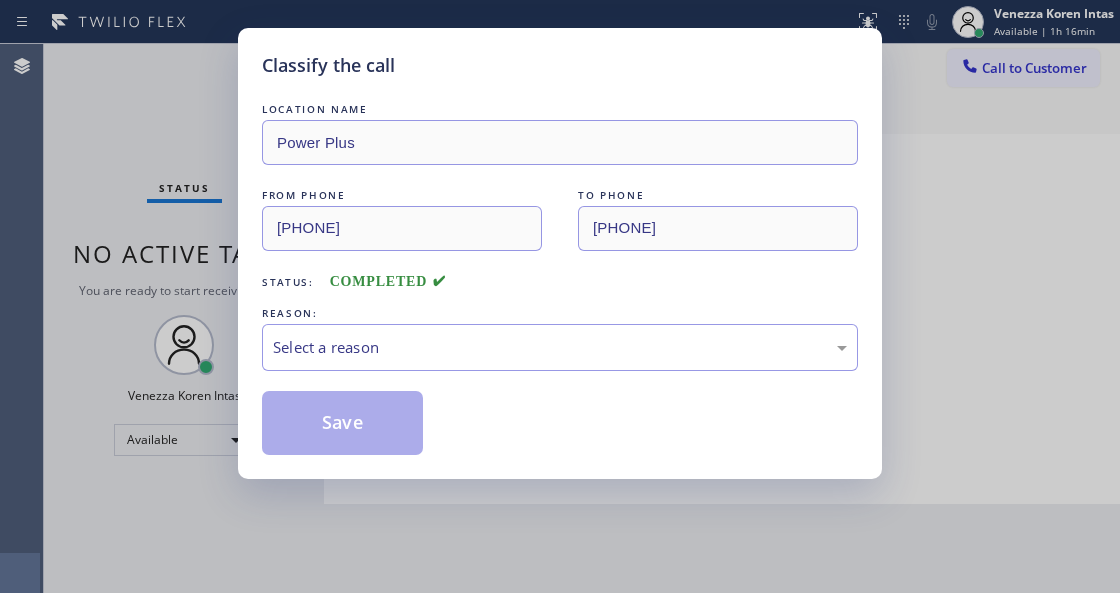 click on "Select a reason" at bounding box center (560, 347) 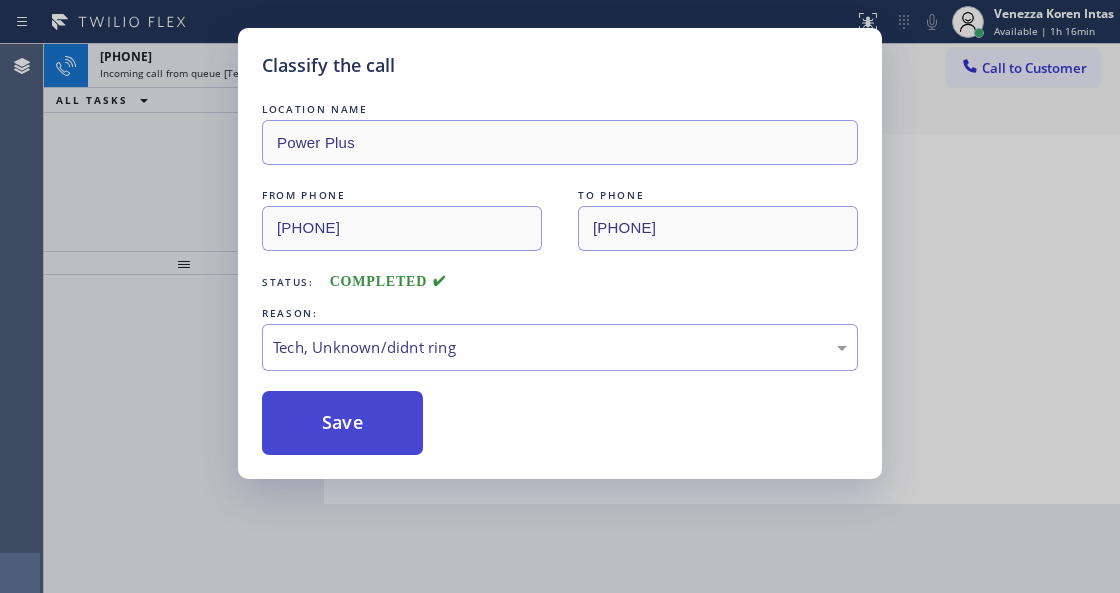 click on "Save" at bounding box center [342, 423] 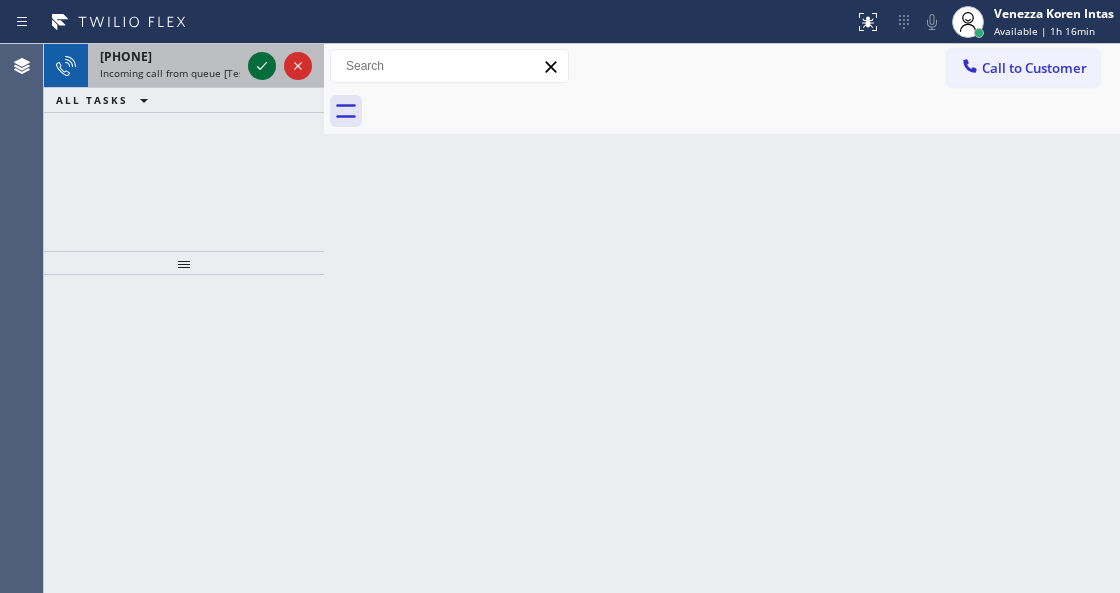 click 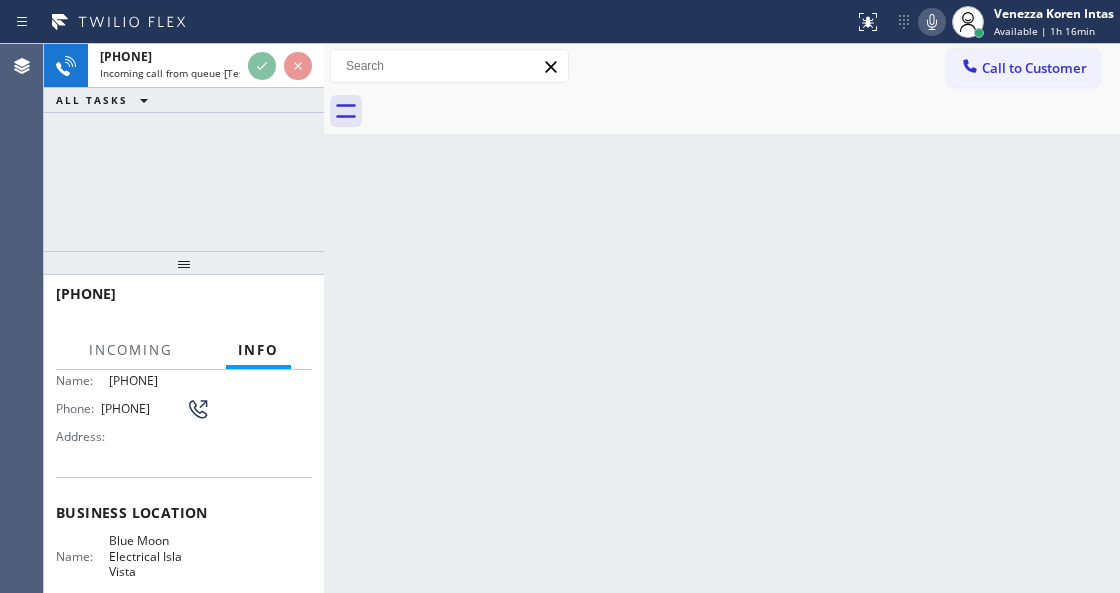 scroll, scrollTop: 266, scrollLeft: 0, axis: vertical 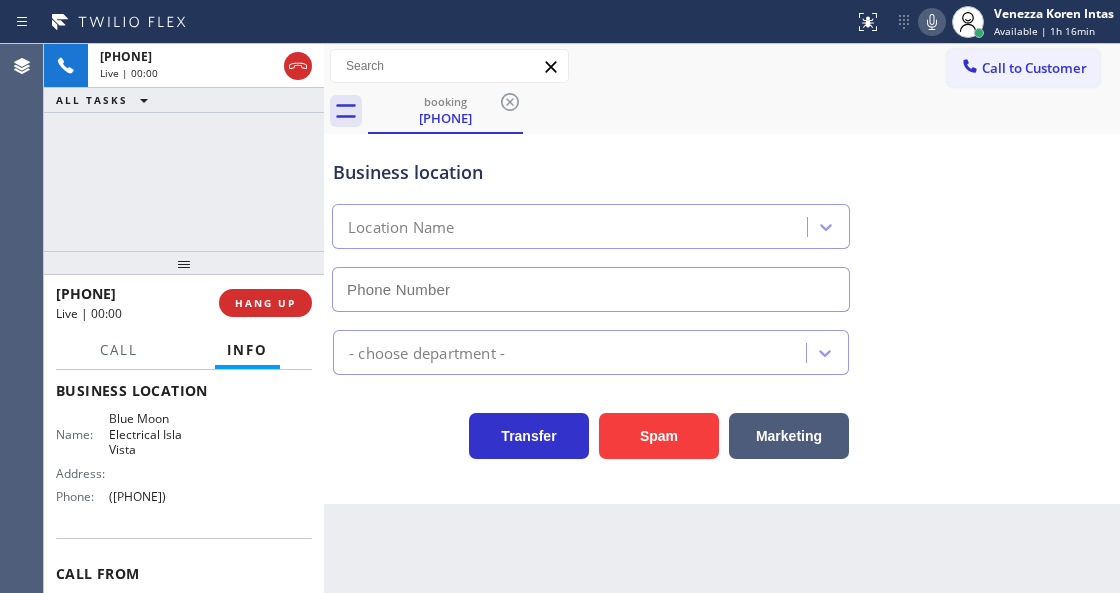 type on "([PHONE])" 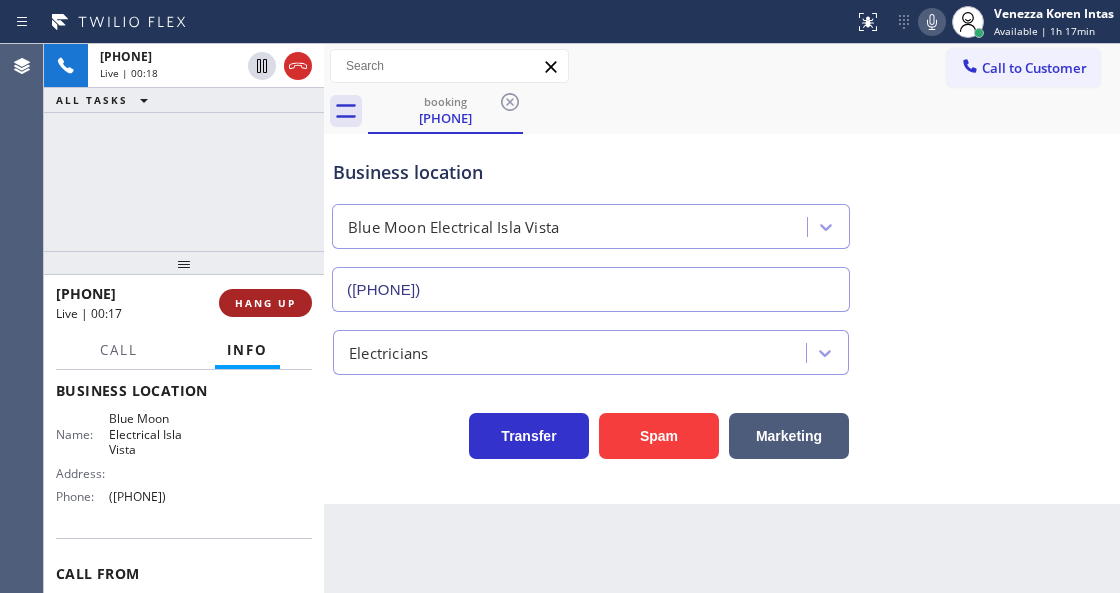 click on "HANG UP" at bounding box center [265, 303] 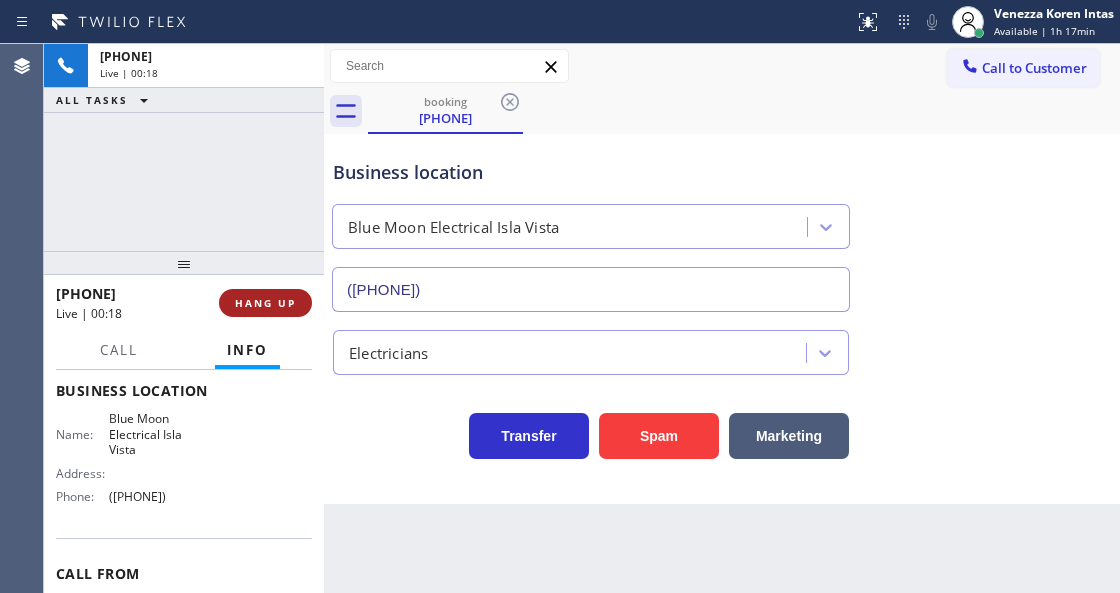 click on "HANG UP" at bounding box center [265, 303] 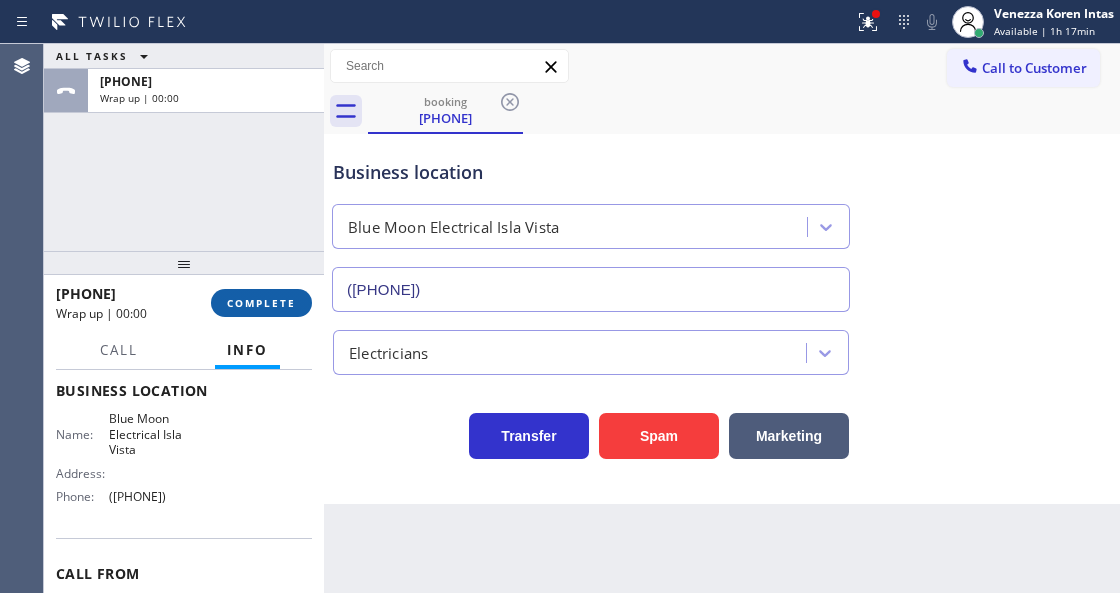 click on "COMPLETE" at bounding box center [261, 303] 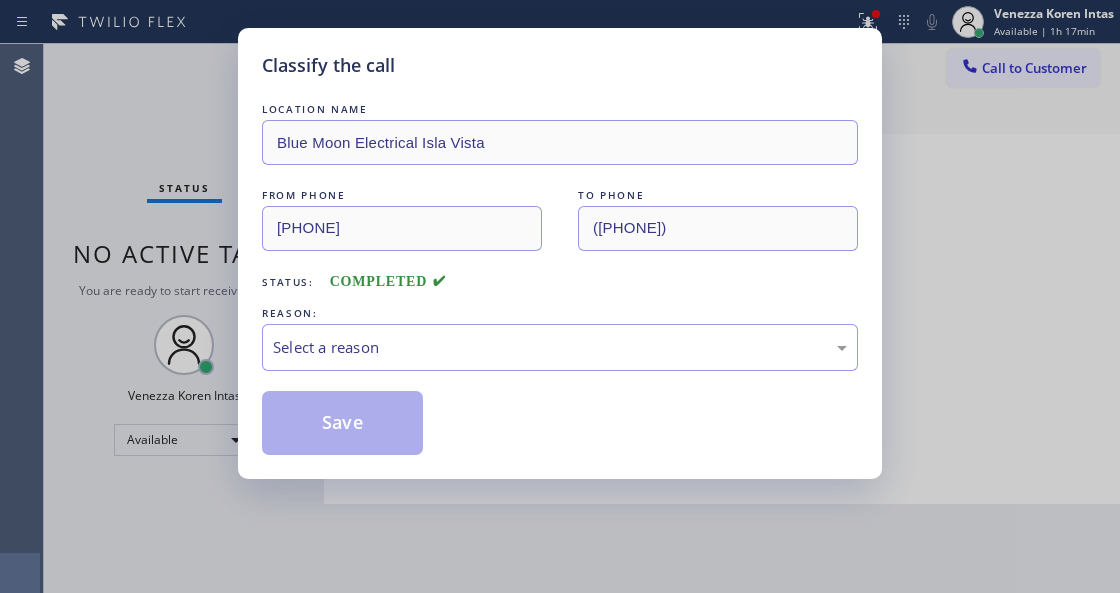 click on "Select a reason" at bounding box center [560, 347] 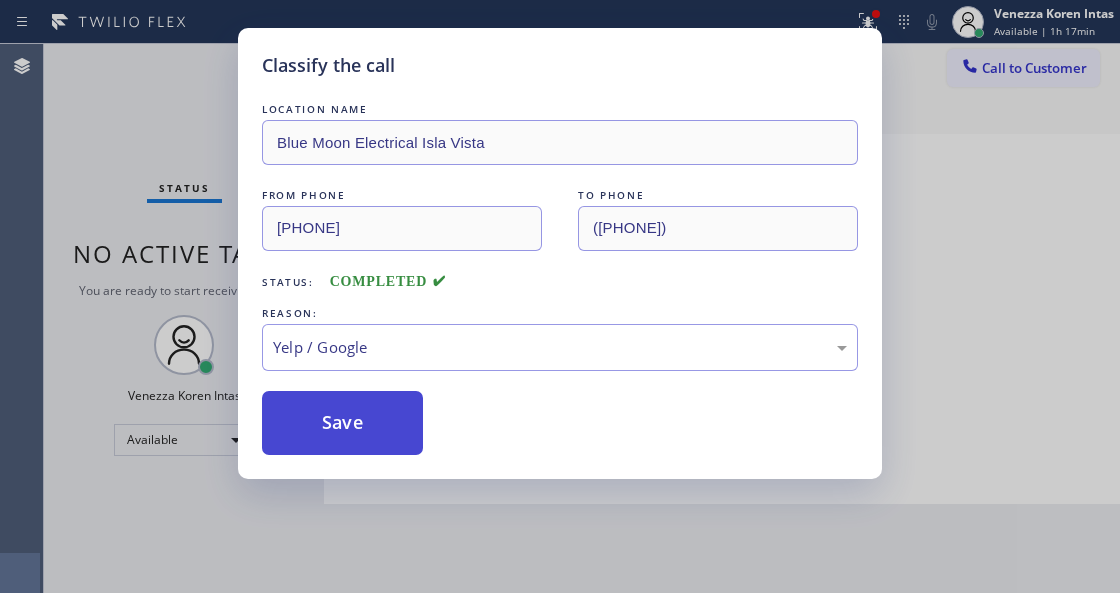 click on "Save" at bounding box center (342, 423) 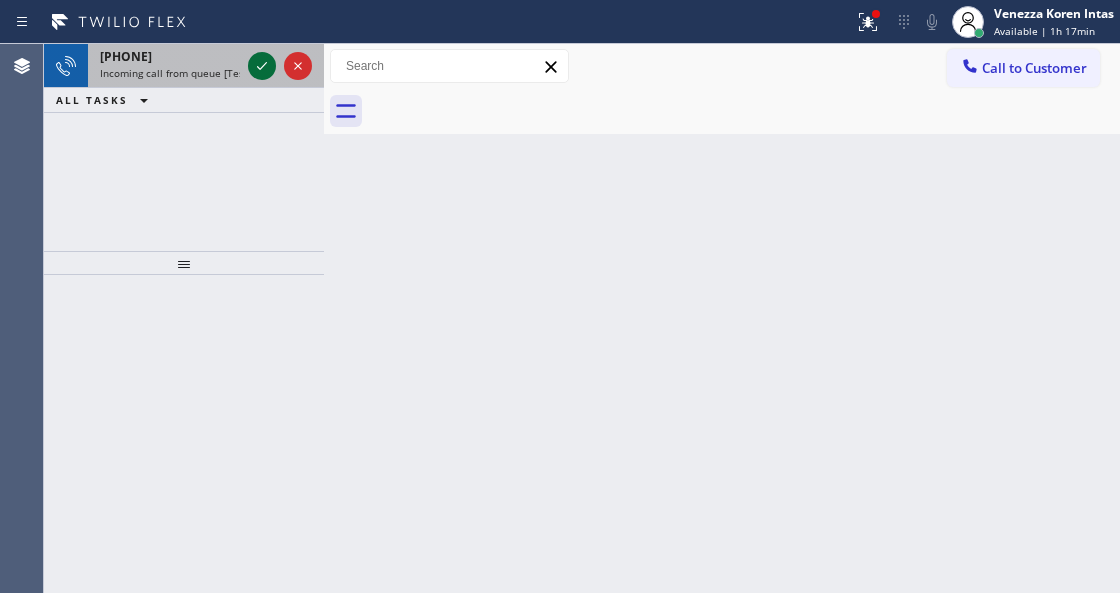 click 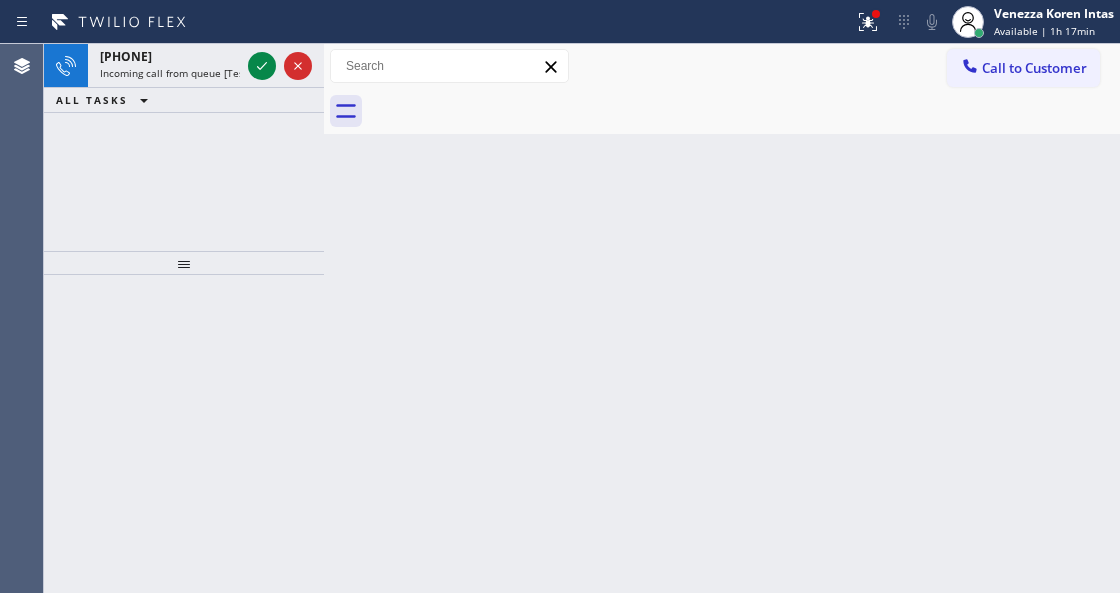 click 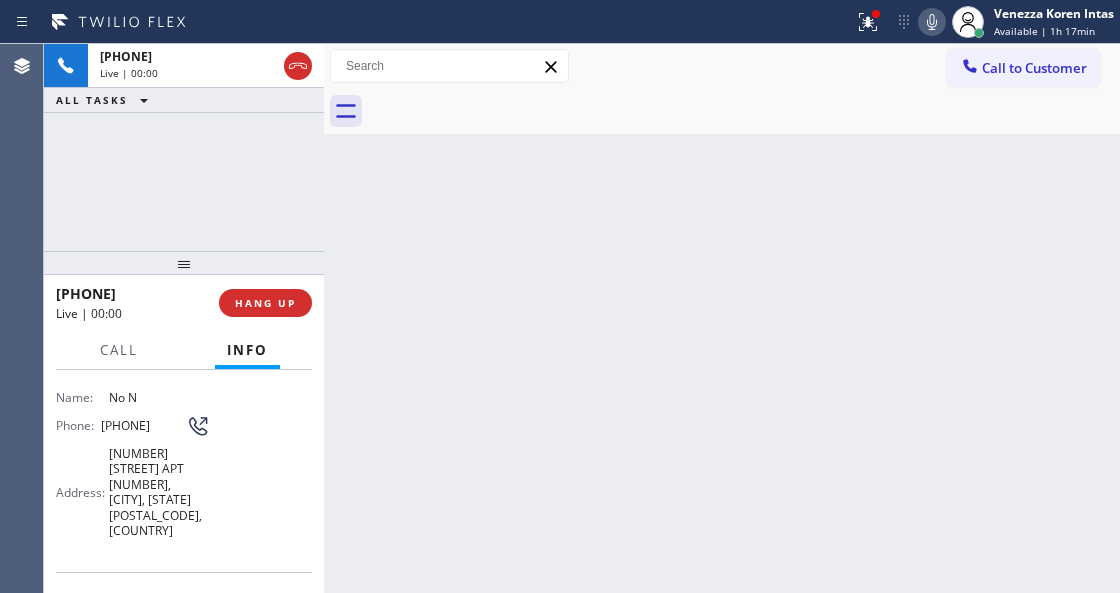 scroll, scrollTop: 133, scrollLeft: 0, axis: vertical 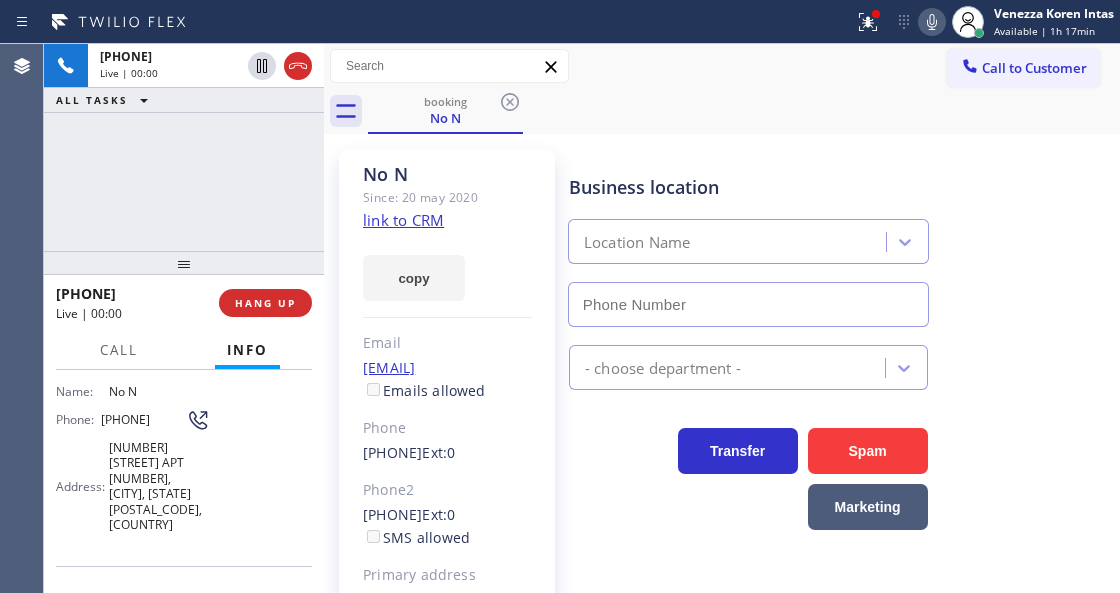 type on "[PHONE]" 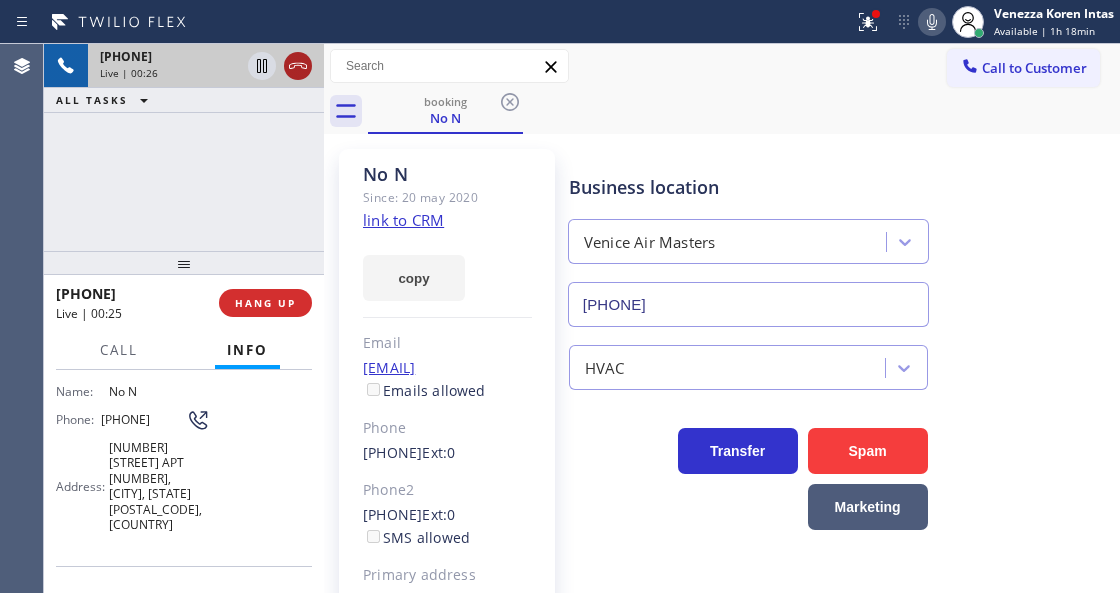click 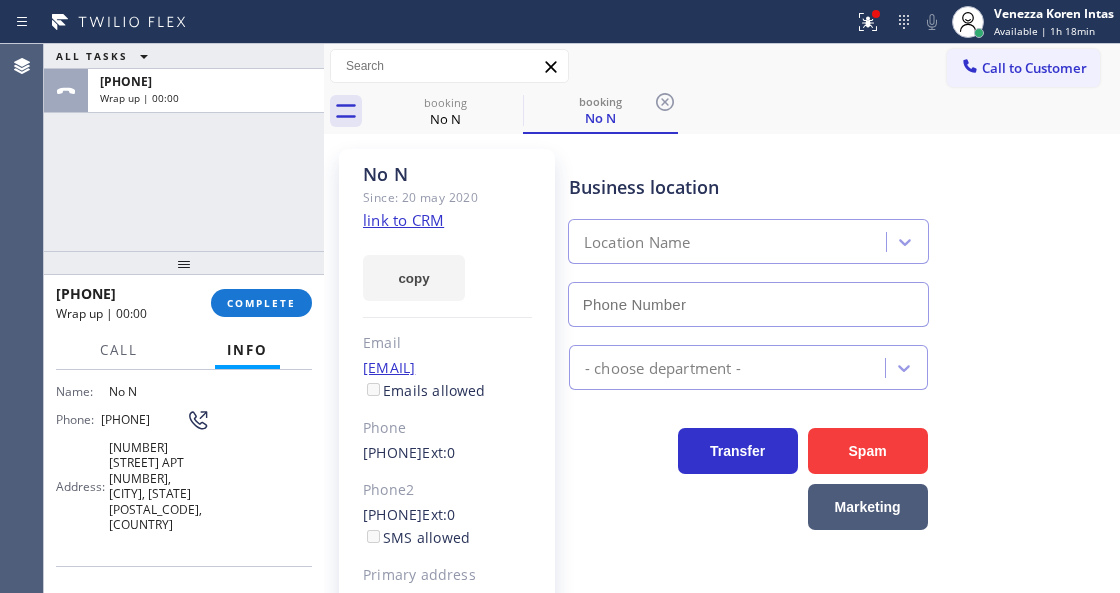 click on "[PHONE] Wrap up | 00:00 COMPLETE" at bounding box center [184, 303] 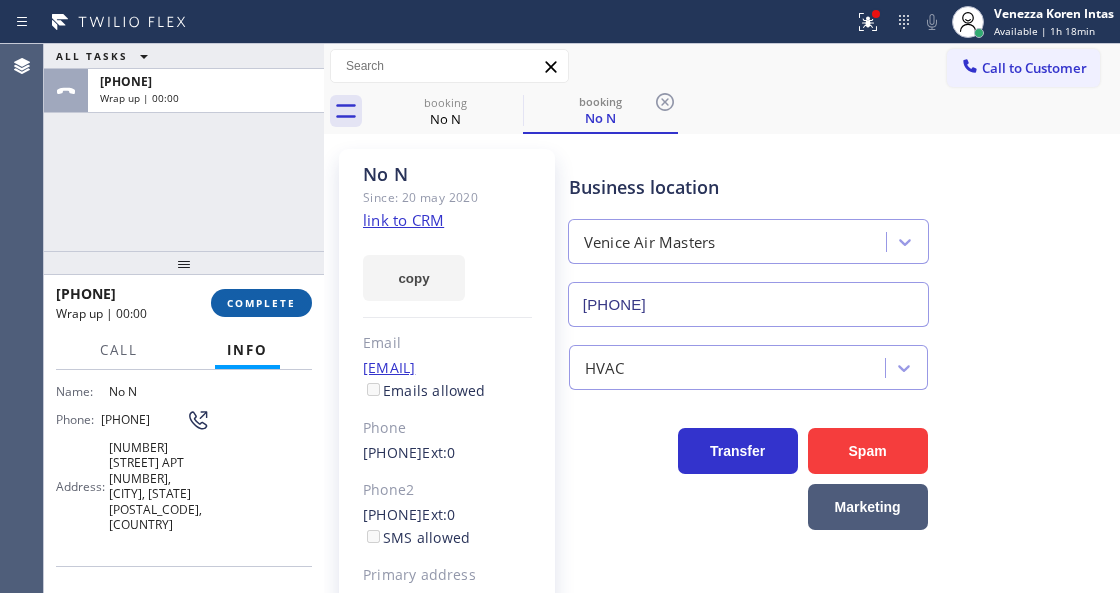 click on "COMPLETE" at bounding box center [261, 303] 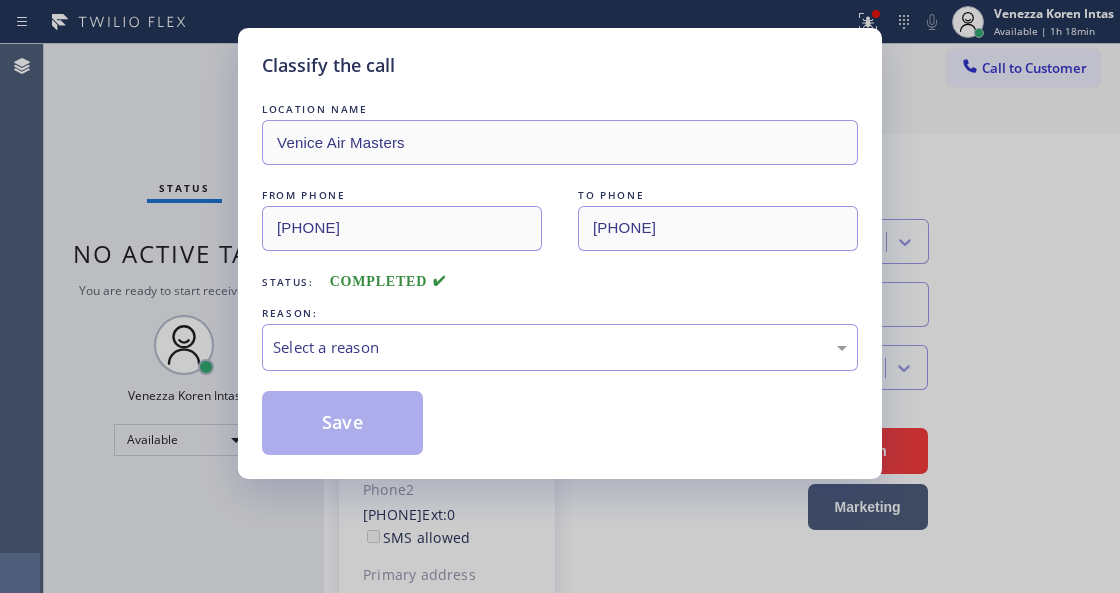 click on "Select a reason" at bounding box center [560, 347] 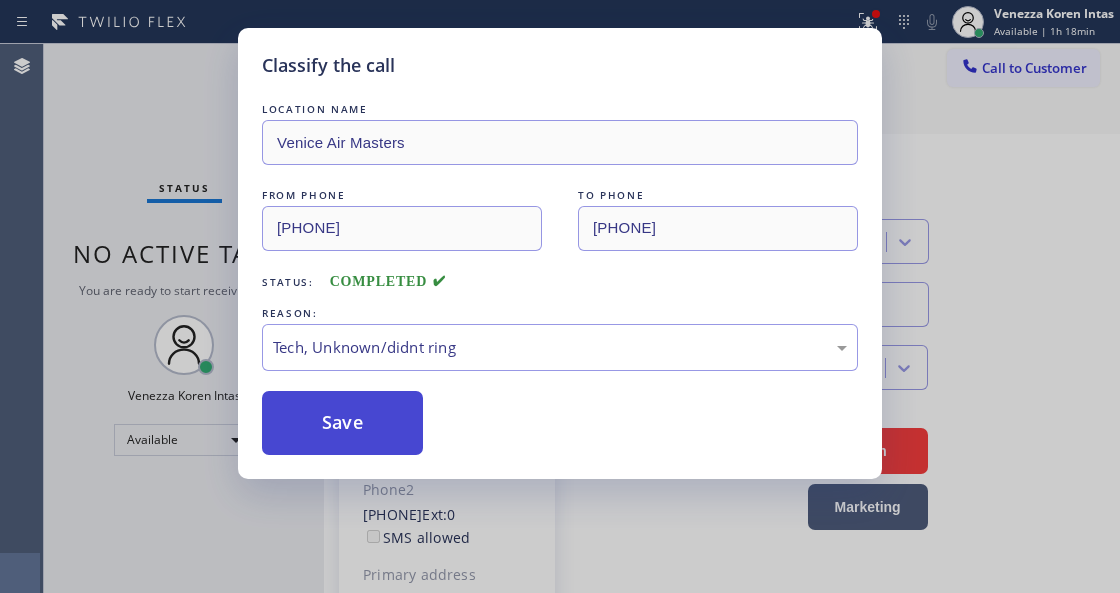 click on "Save" at bounding box center [342, 423] 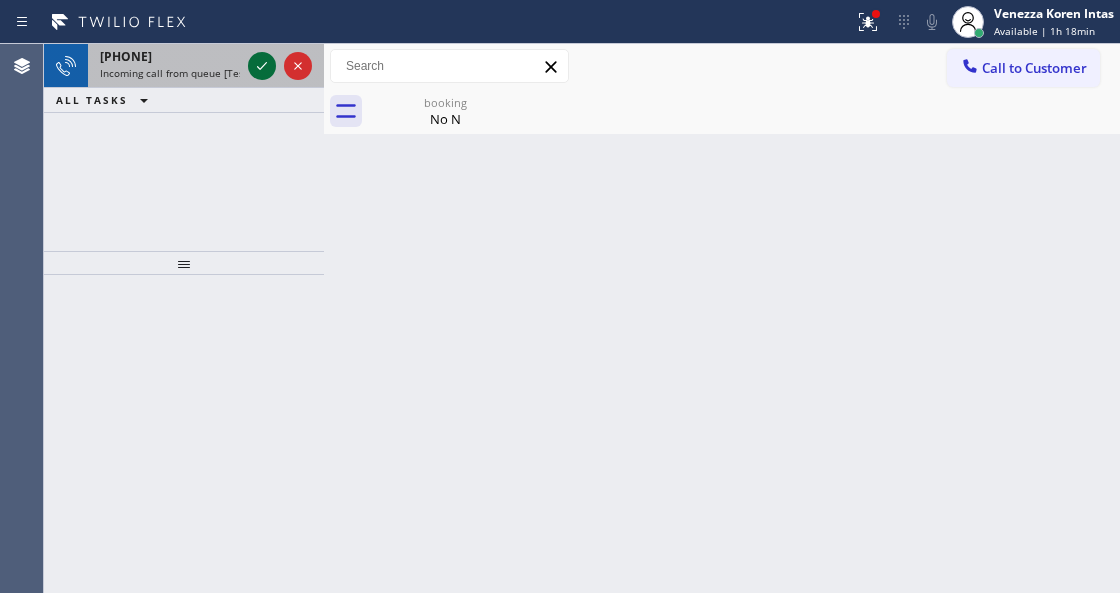 click 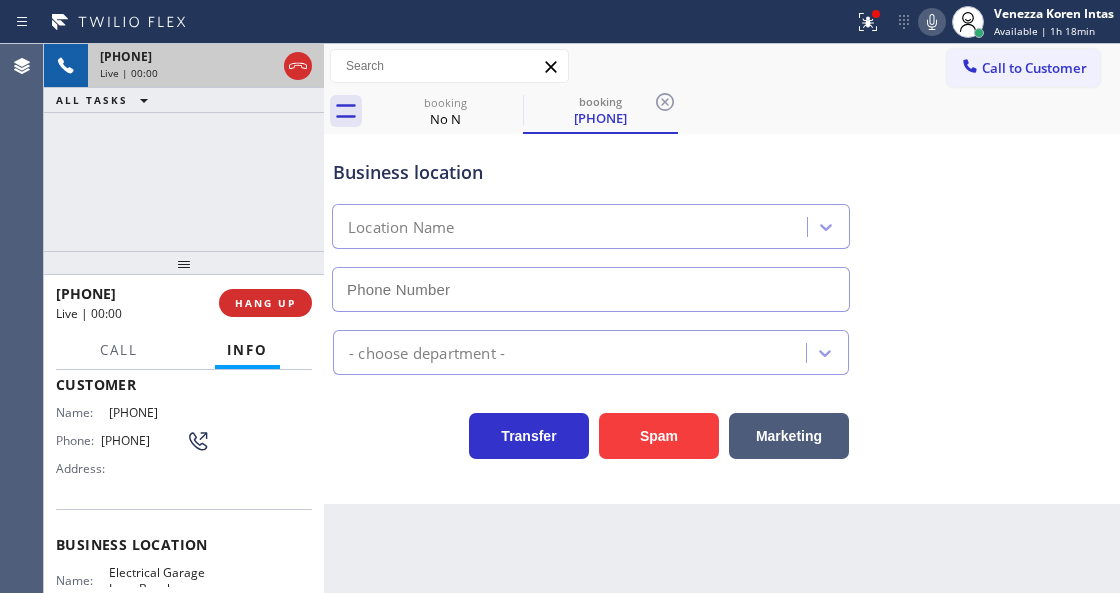 type on "[PHONE]" 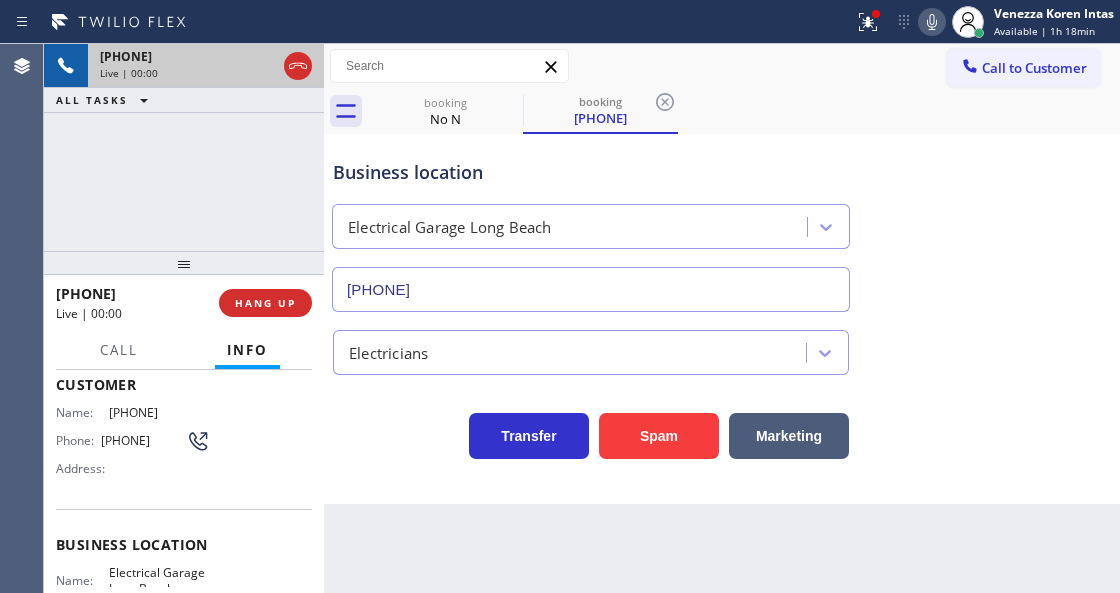 scroll, scrollTop: 133, scrollLeft: 0, axis: vertical 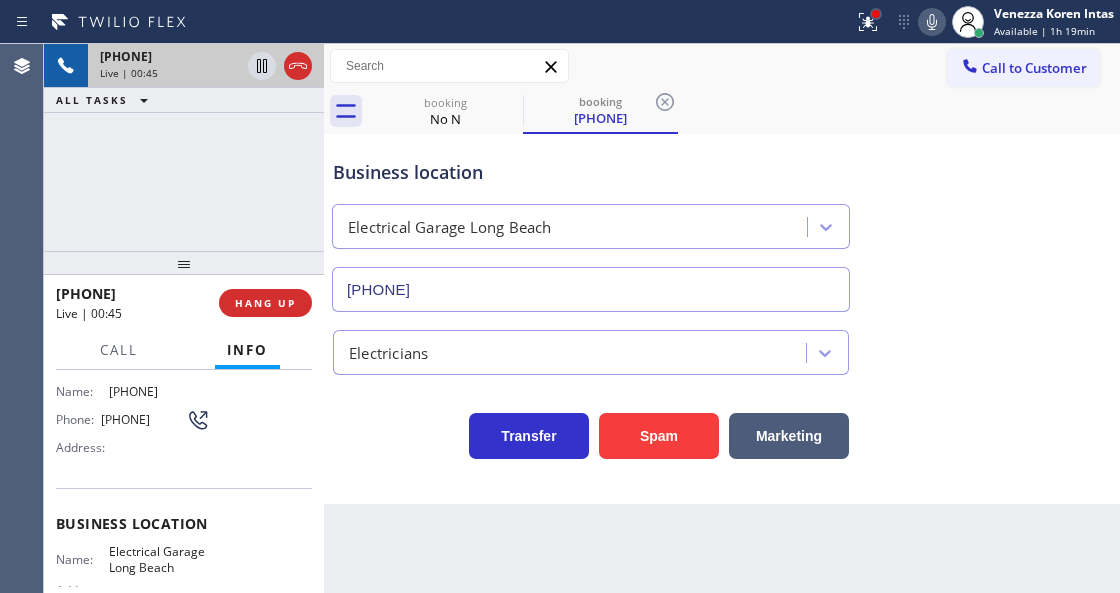 click at bounding box center [876, 14] 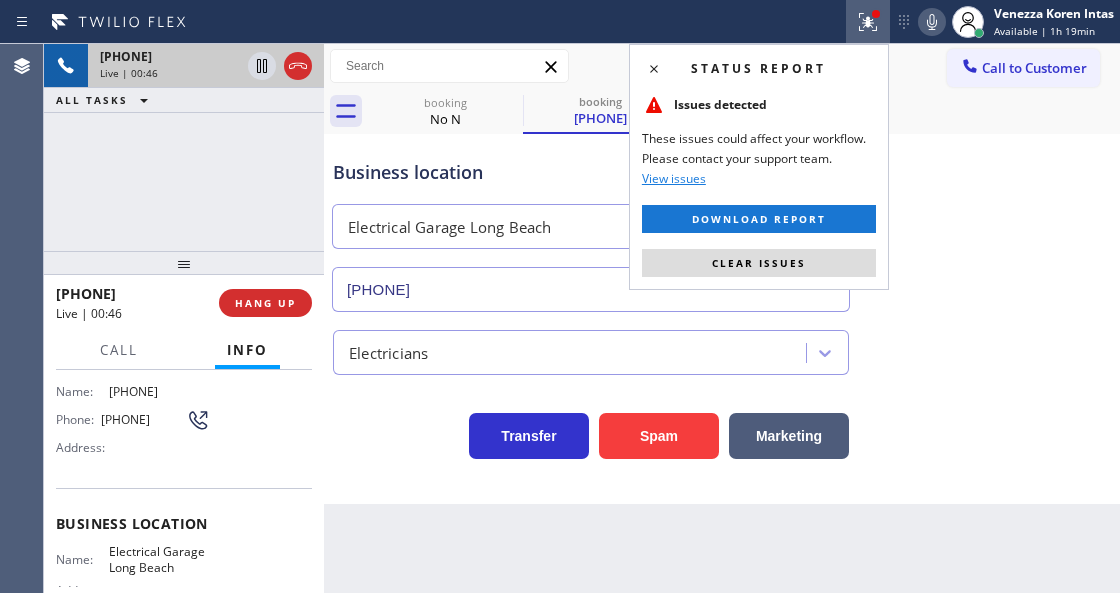 click on "Business location Electrical Garage [CITY] [PHONE] Electricians Transfer Spam Marketing" at bounding box center (722, 319) 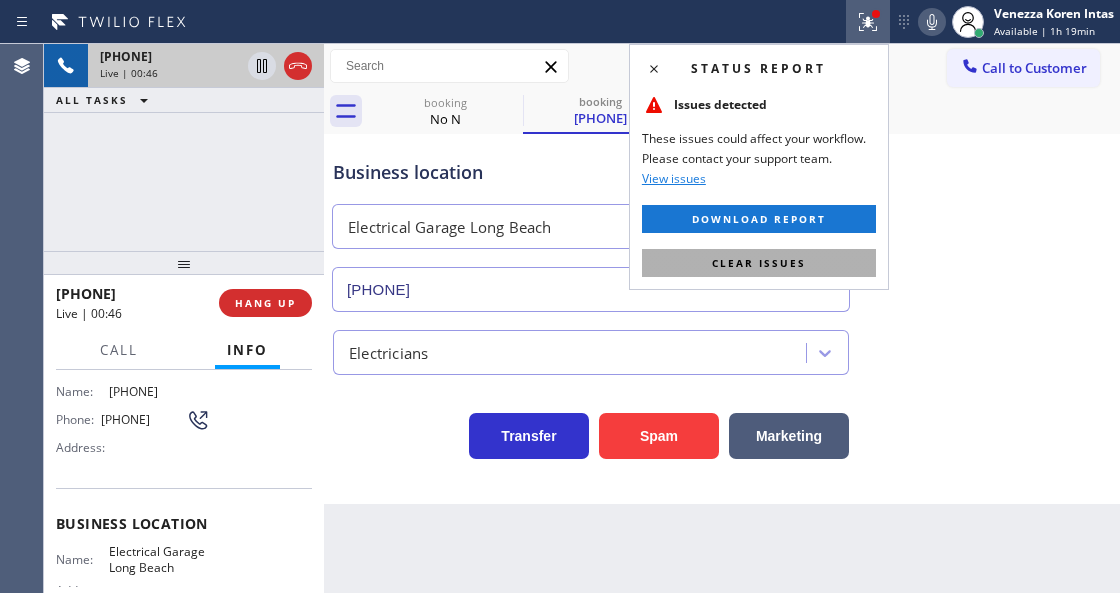click on "Clear issues" at bounding box center (759, 263) 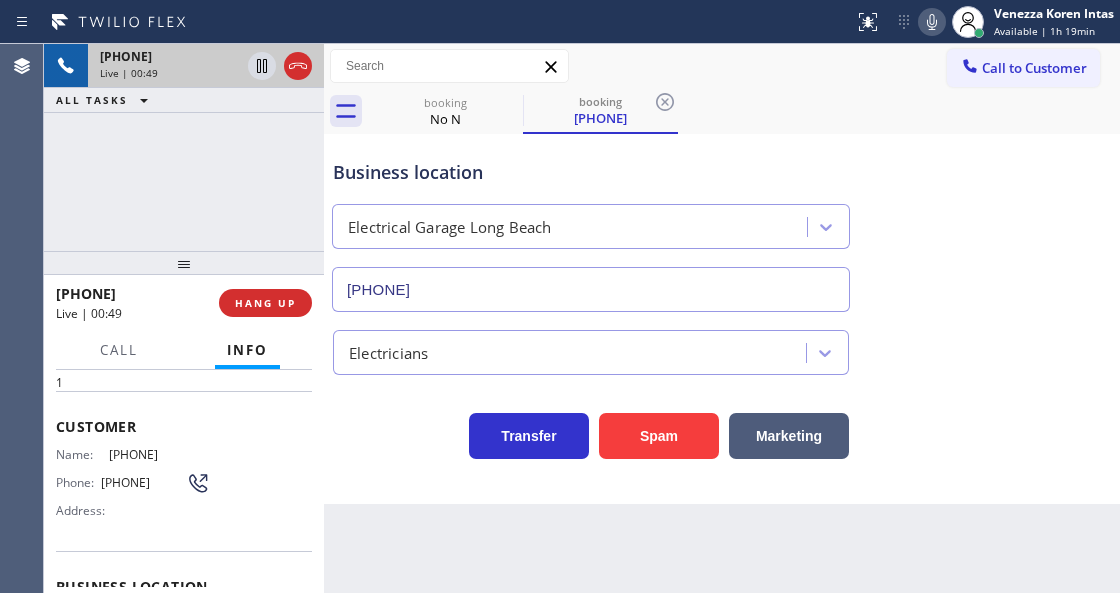 scroll, scrollTop: 0, scrollLeft: 0, axis: both 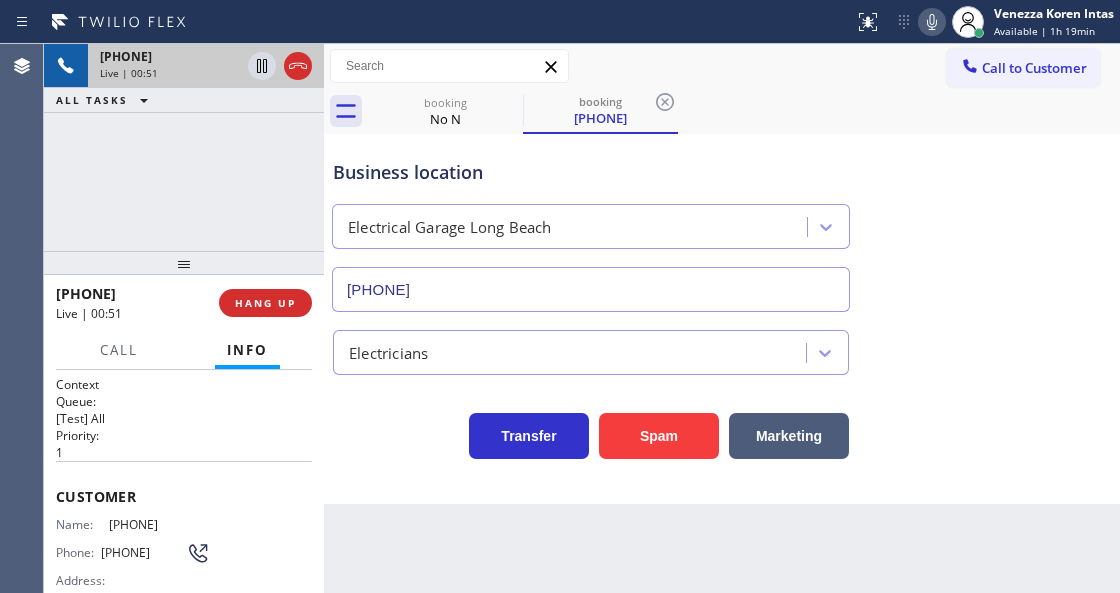 drag, startPoint x: 207, startPoint y: 515, endPoint x: 110, endPoint y: 512, distance: 97.04638 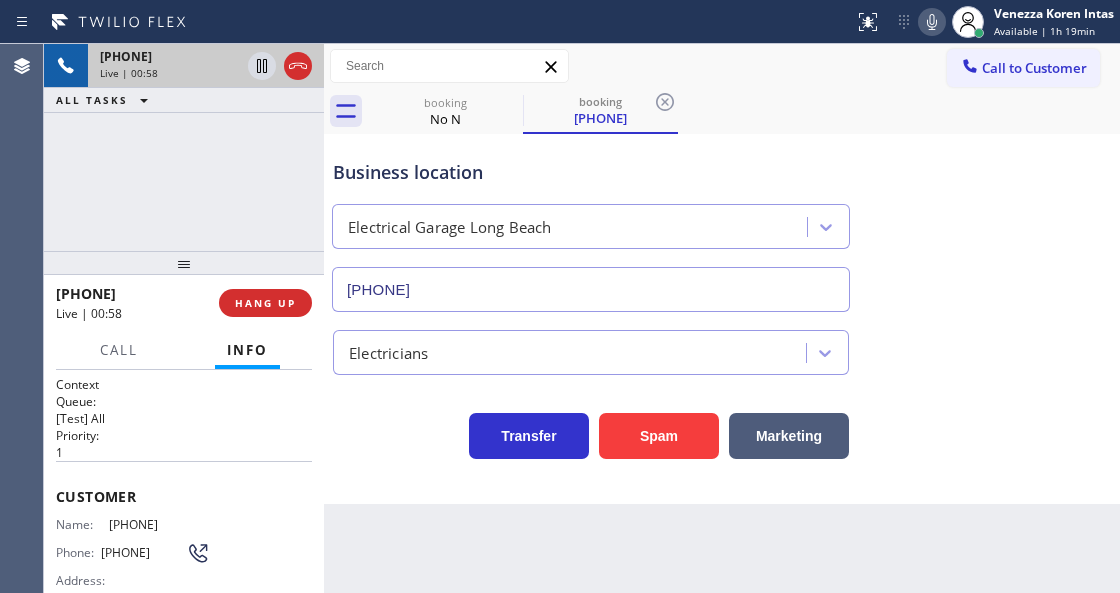drag, startPoint x: 660, startPoint y: 104, endPoint x: 532, endPoint y: 112, distance: 128.24976 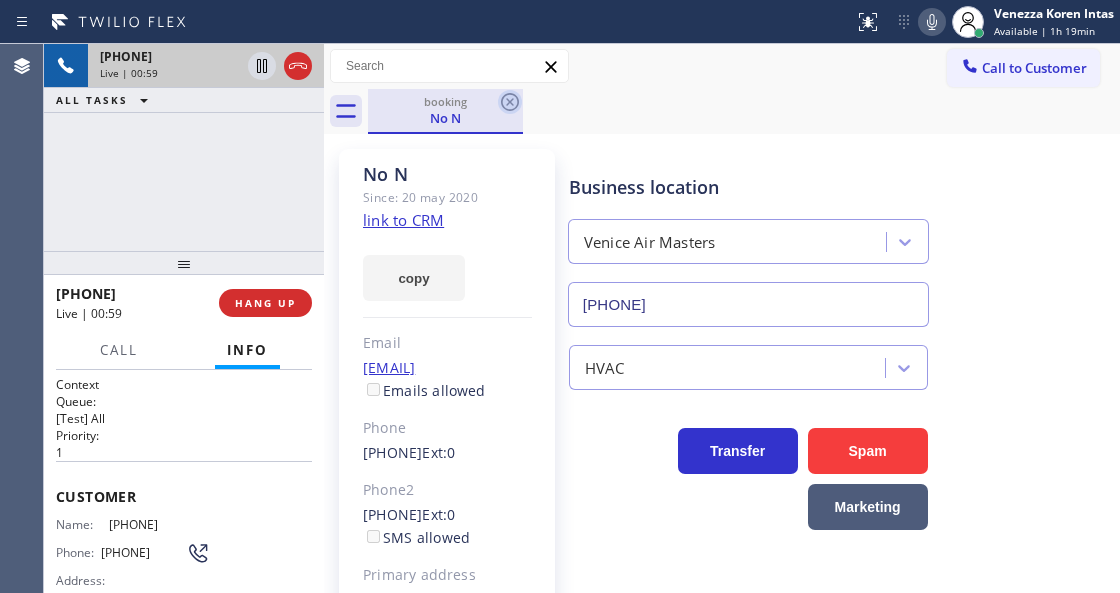 click 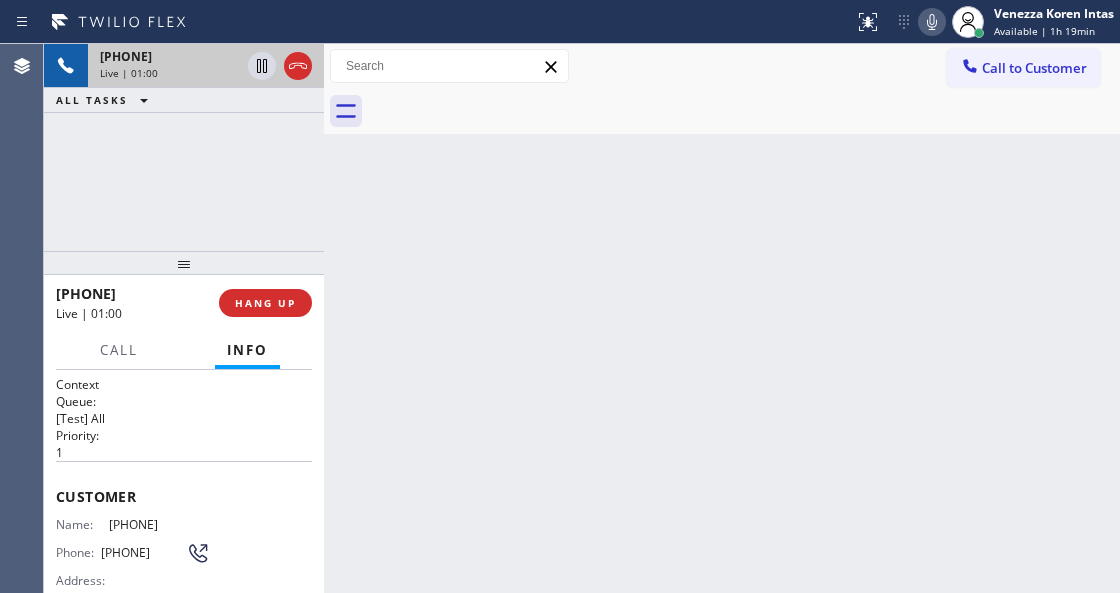 click at bounding box center (744, 111) 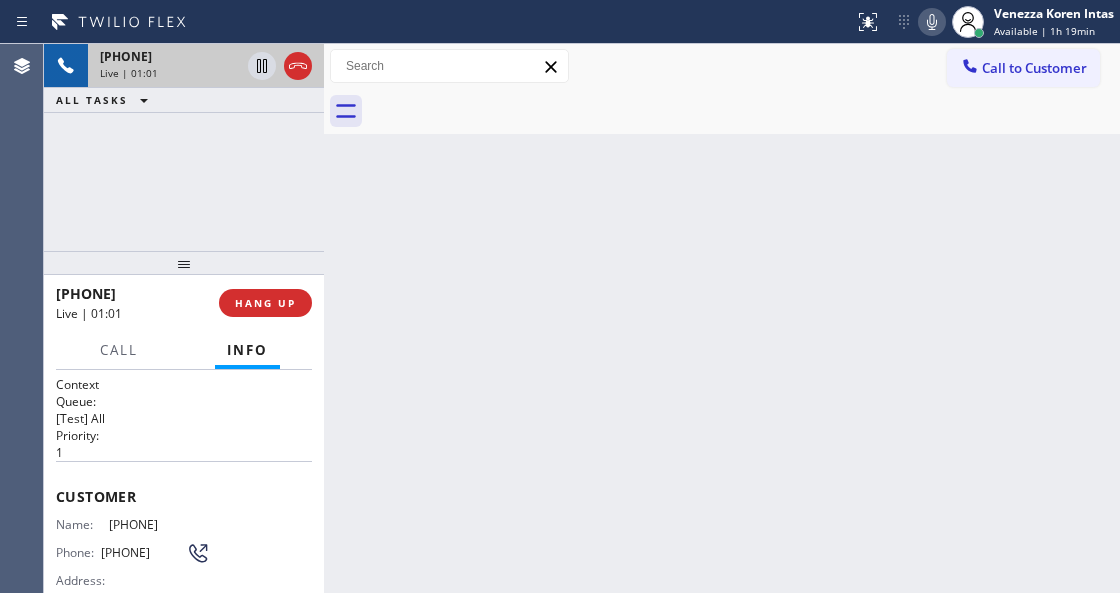 click on "[PHONE] Live | [TIME]" at bounding box center [166, 66] 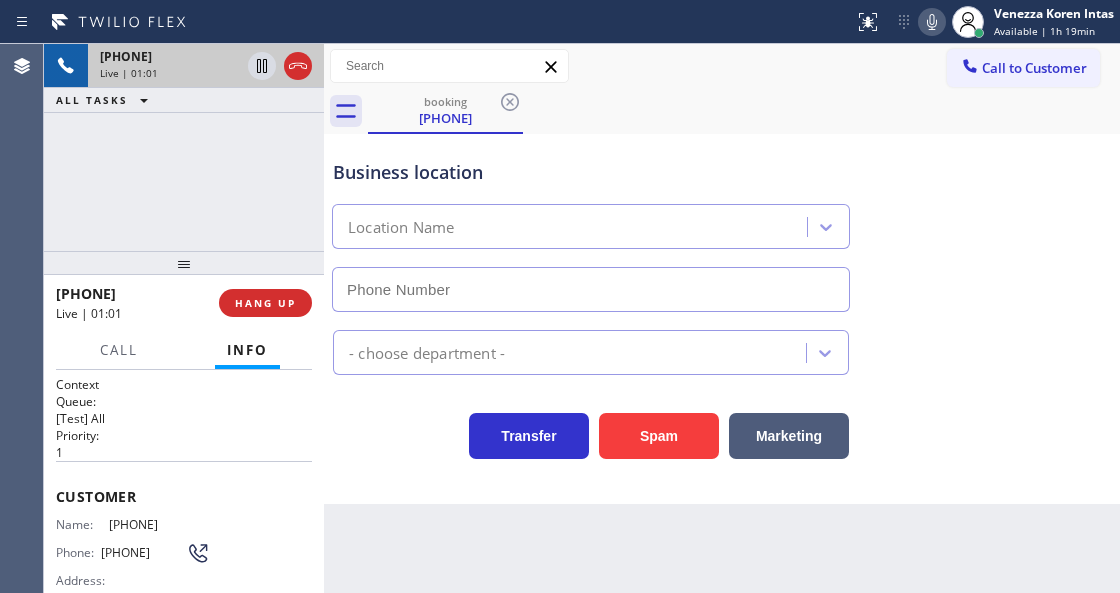 type on "[PHONE]" 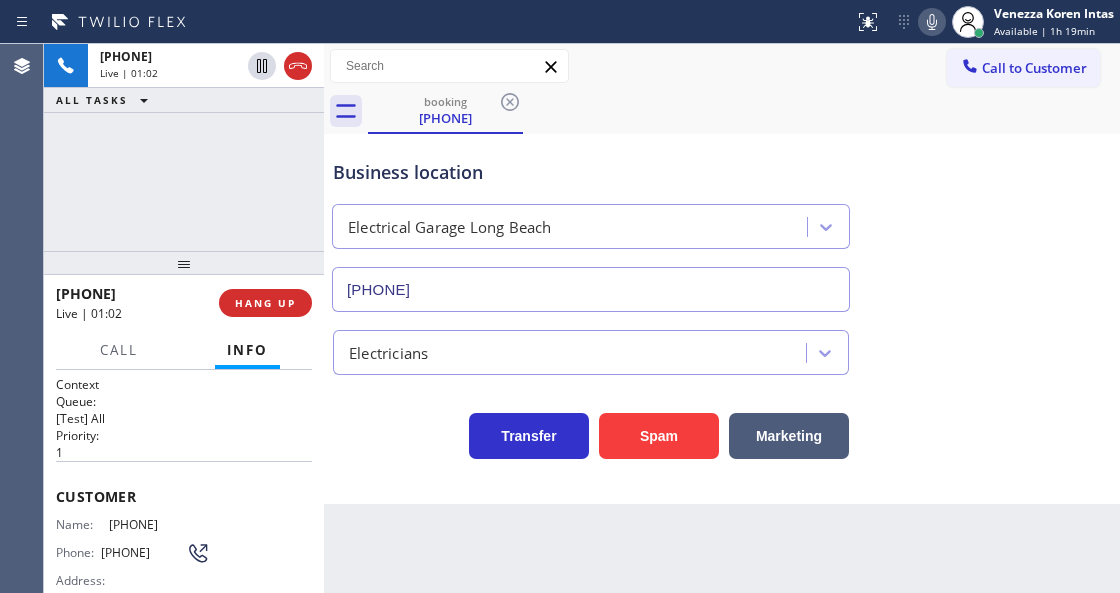 click on "Electrical Garage Long Beach" at bounding box center (591, 222) 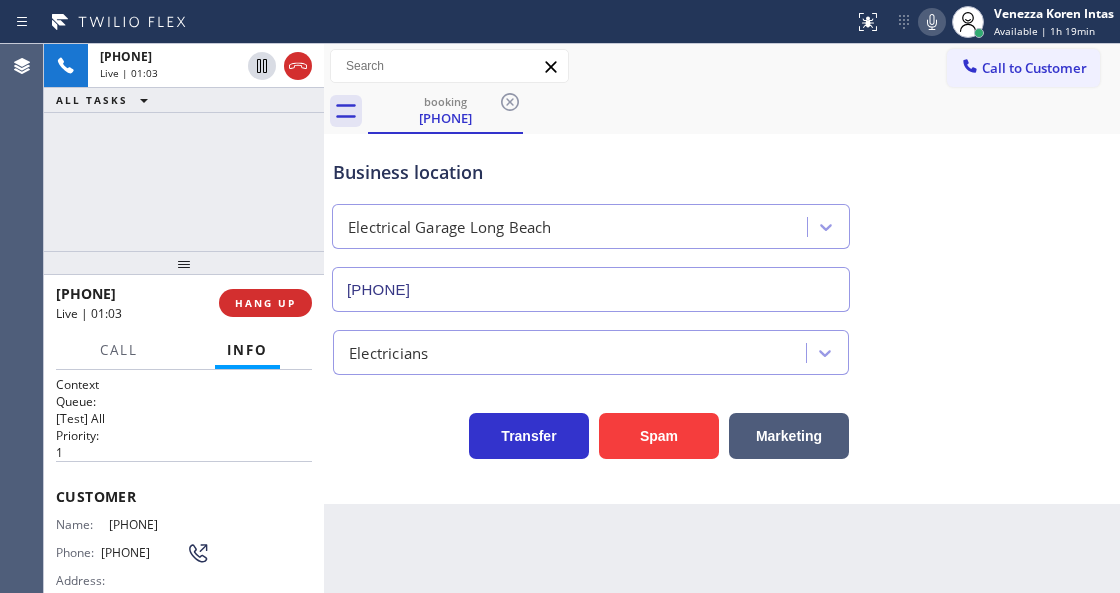 click on "Business location Electrical Garage [CITY] [PHONE]" at bounding box center (591, 225) 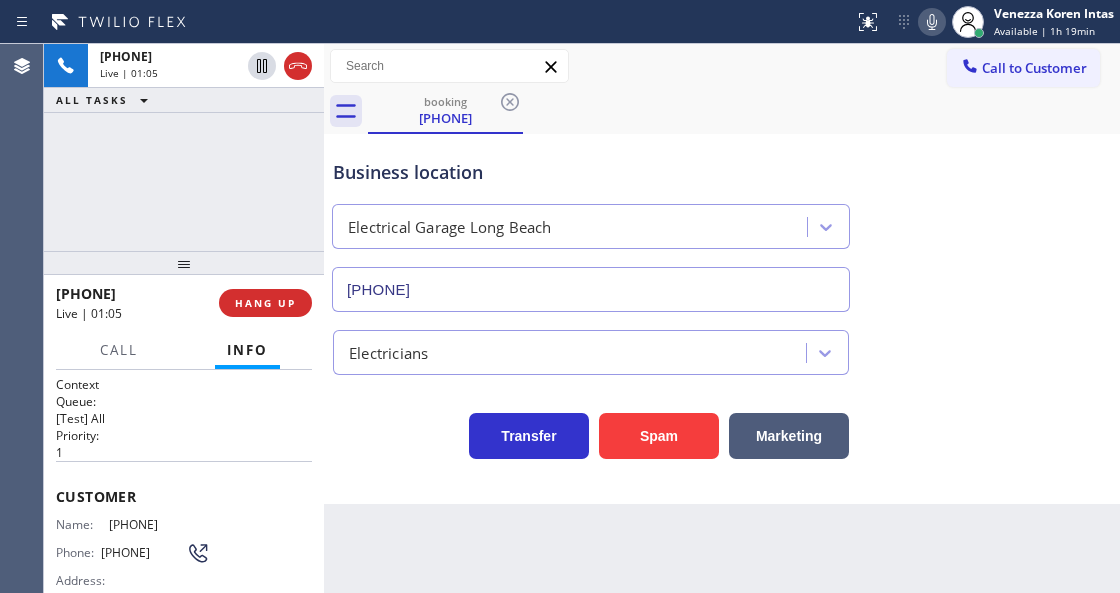 click on "Business location" at bounding box center [591, 172] 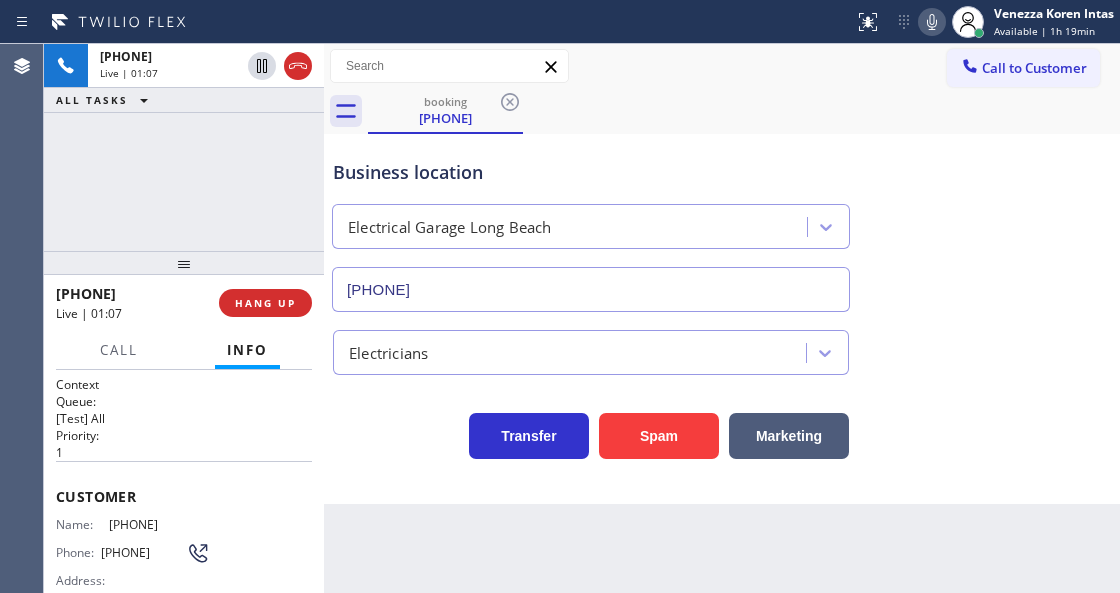 click on "Business location" at bounding box center [591, 172] 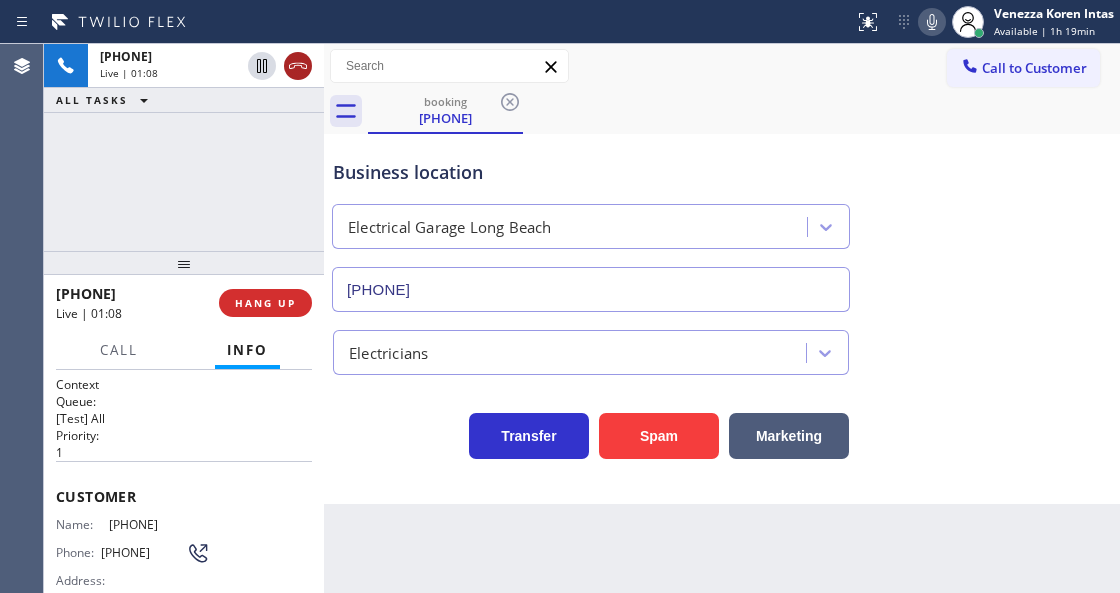 click 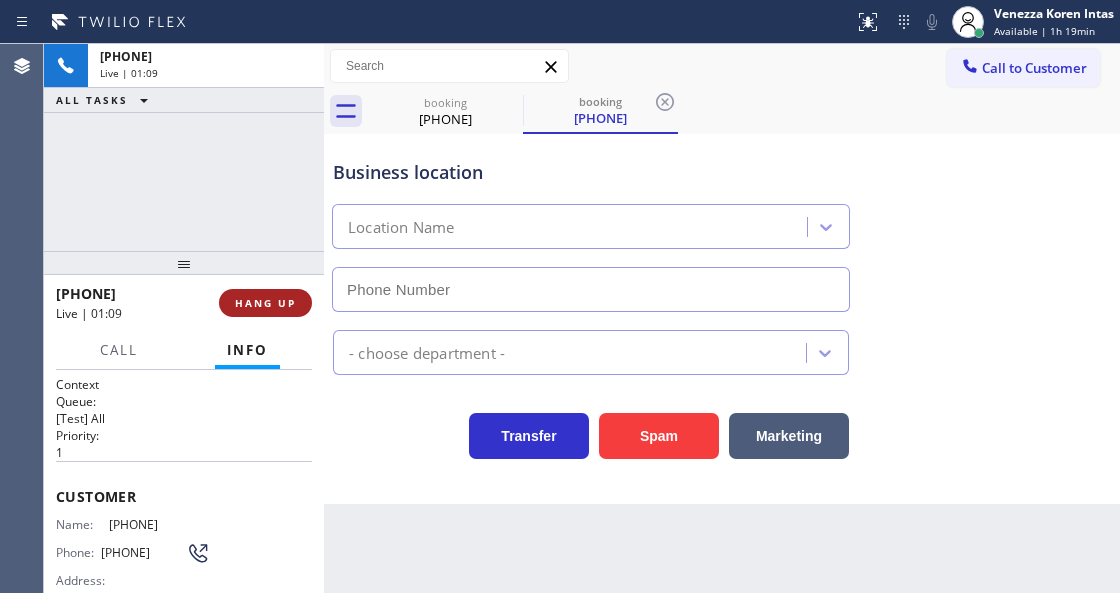 type on "[PHONE]" 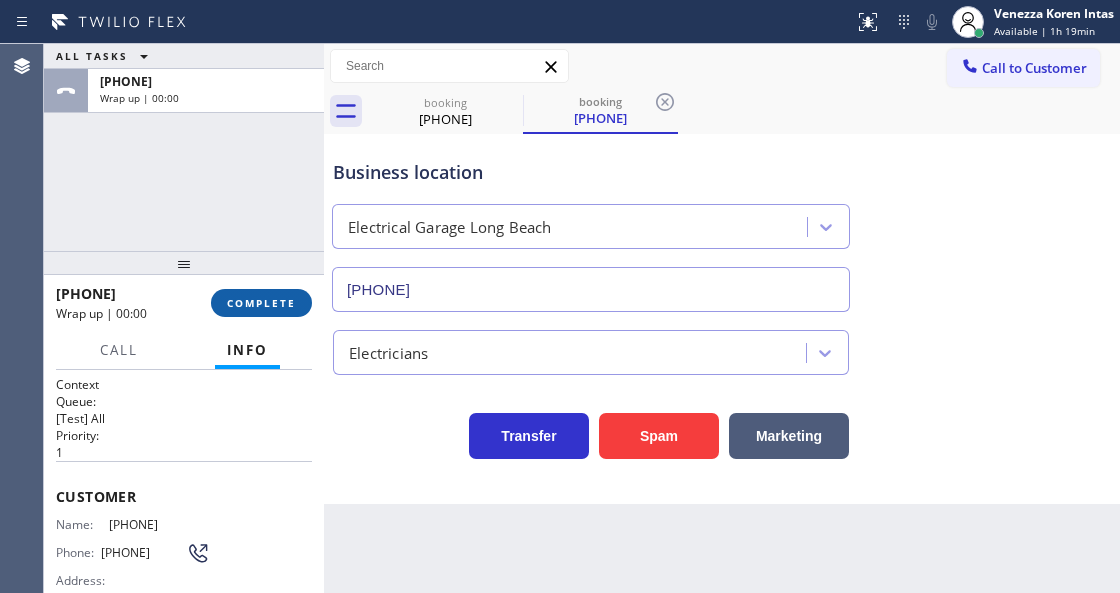 click on "COMPLETE" at bounding box center (261, 303) 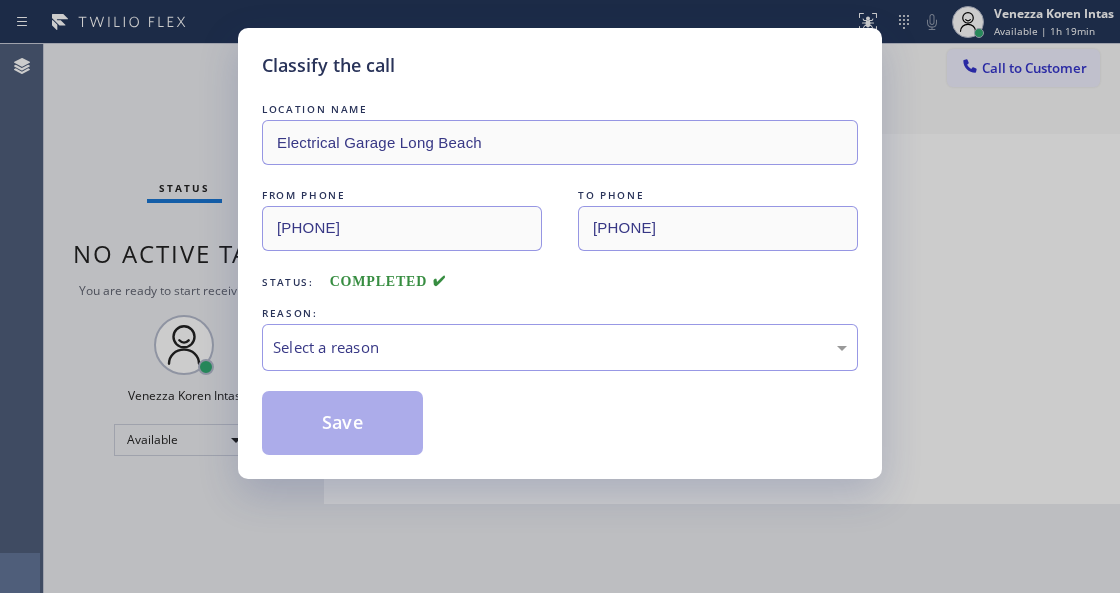 click on "Select a reason" at bounding box center [560, 347] 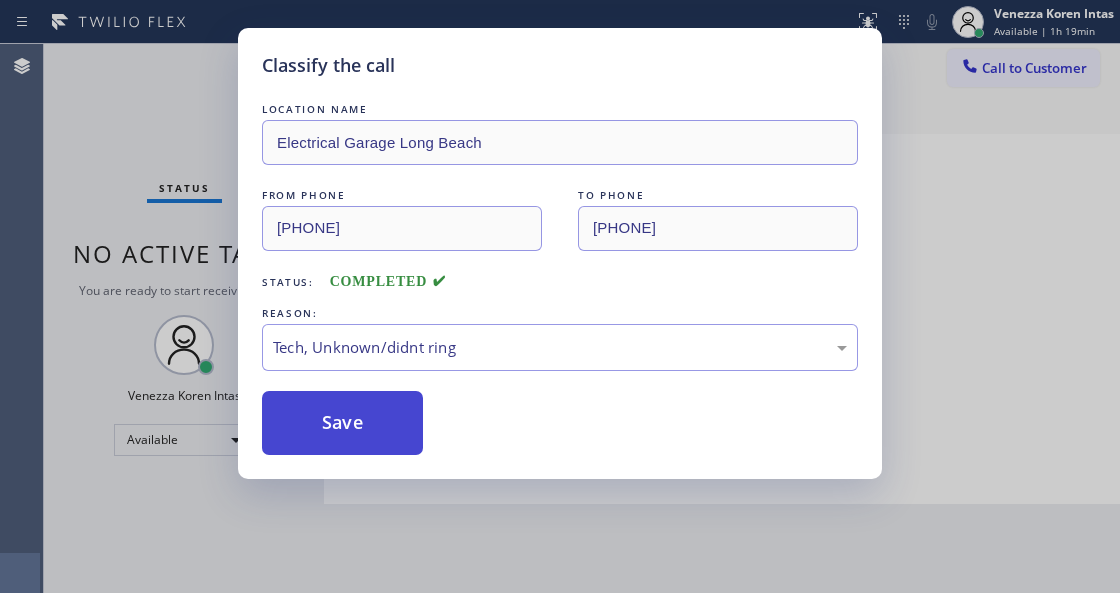 click on "Save" at bounding box center (342, 423) 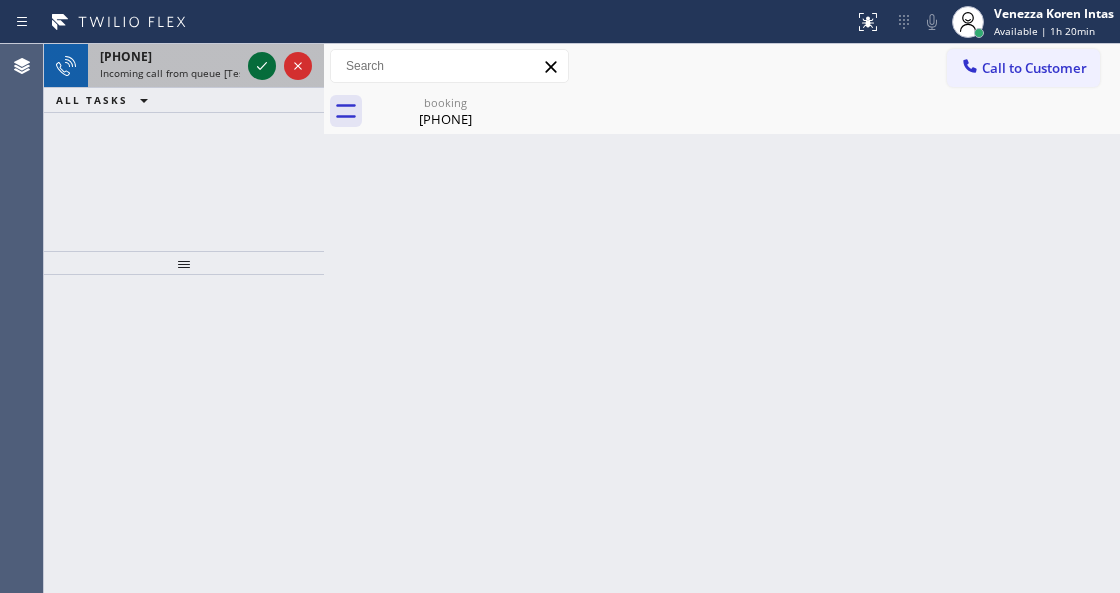 click 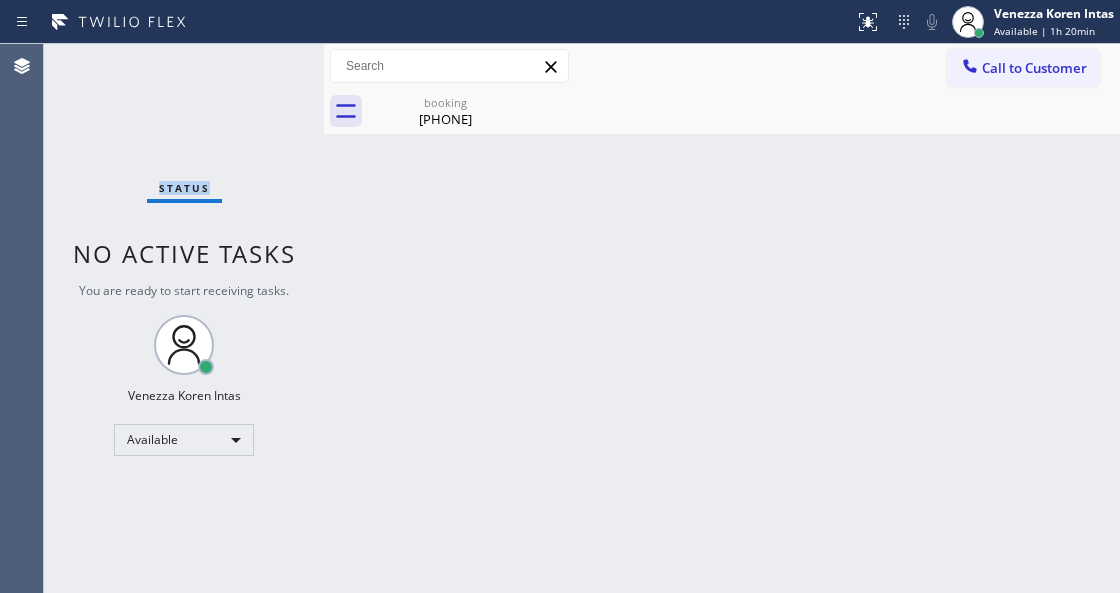 click on "Status No active tasks You are ready to start receiving tasks. Venezza Koren Intas Available" at bounding box center [184, 318] 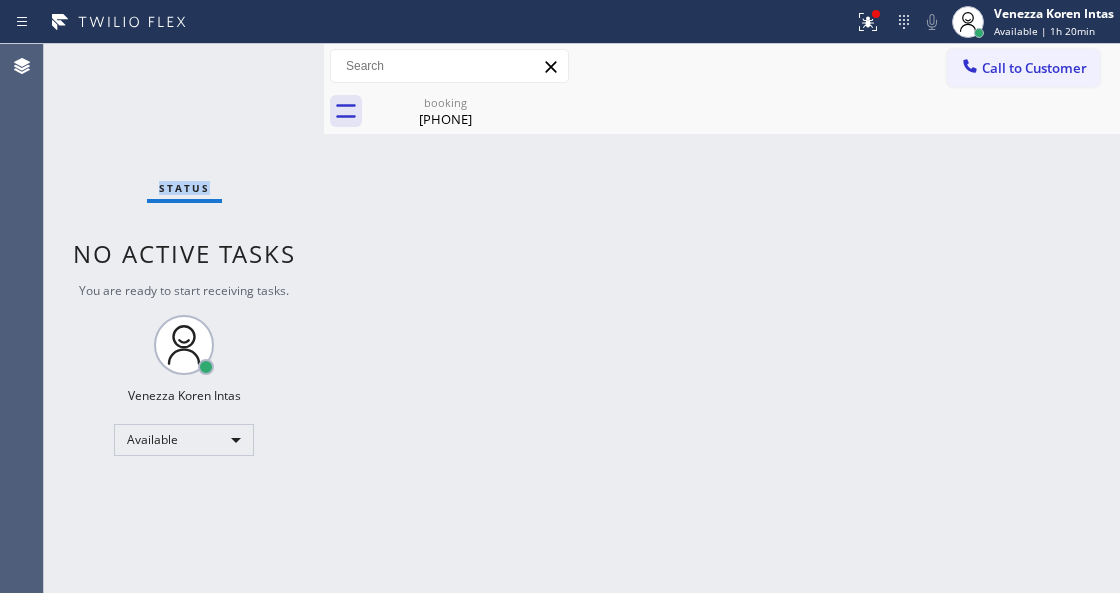 click on "Status No active tasks You are ready to start receiving tasks. Venezza Koren Intas Available" at bounding box center [184, 318] 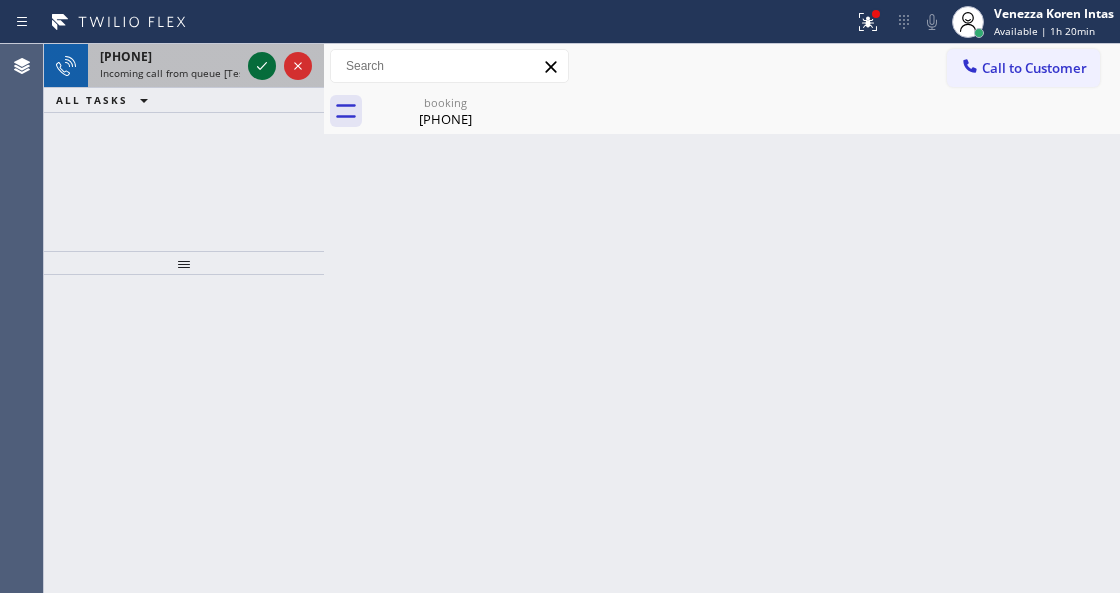click 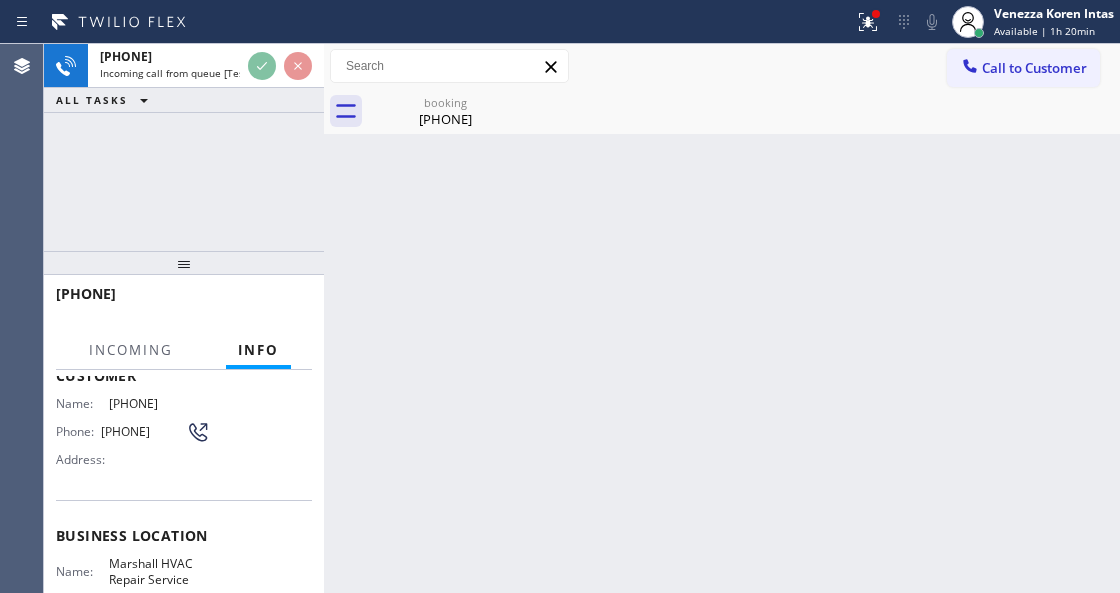scroll, scrollTop: 266, scrollLeft: 0, axis: vertical 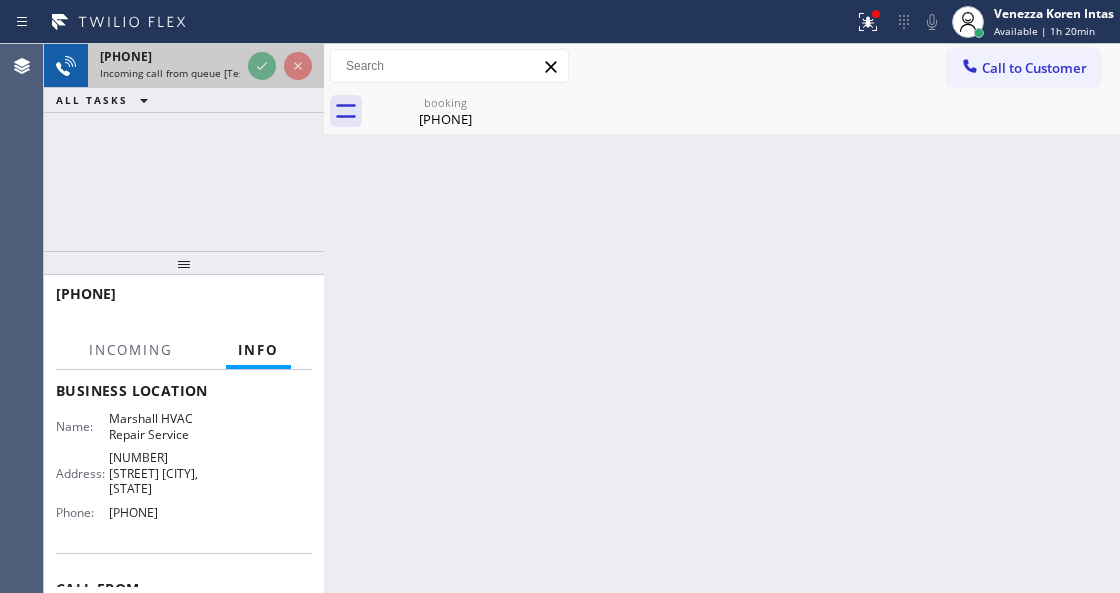click at bounding box center [280, 66] 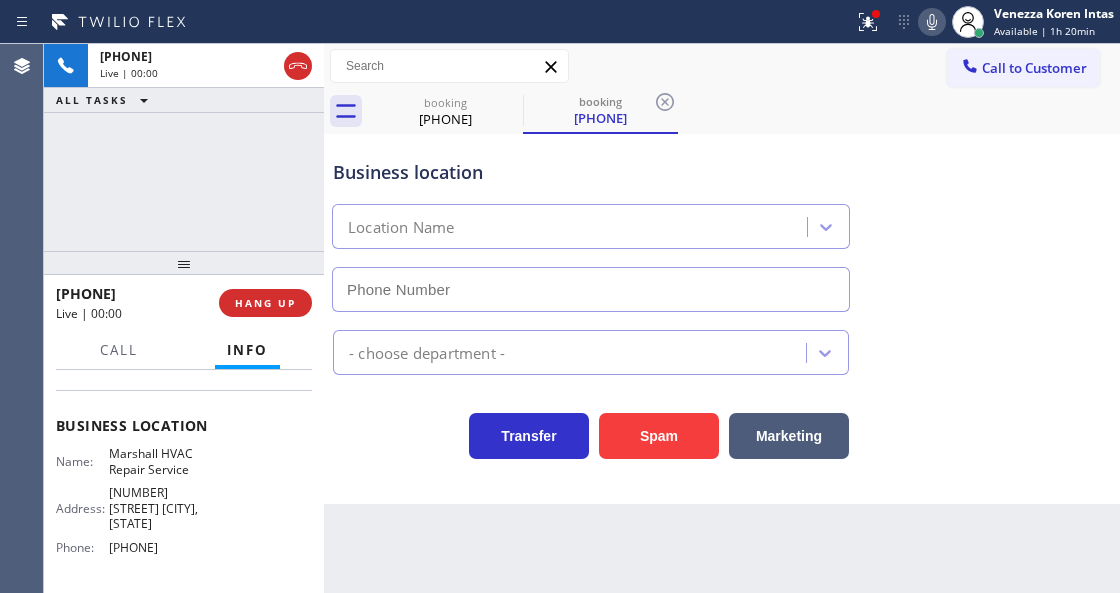type on "[PHONE]" 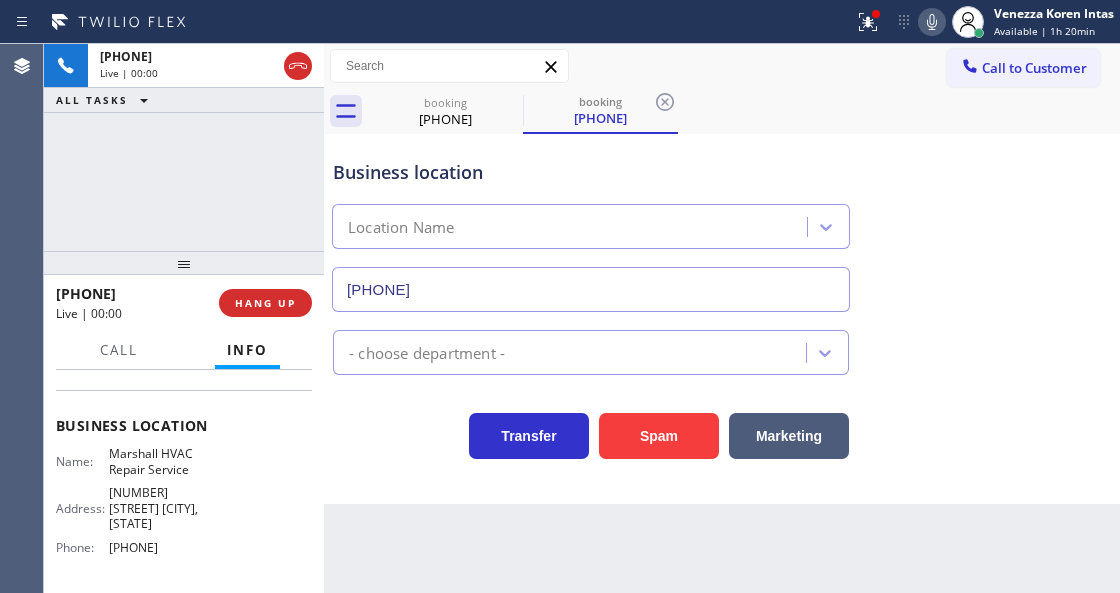 scroll, scrollTop: 183, scrollLeft: 0, axis: vertical 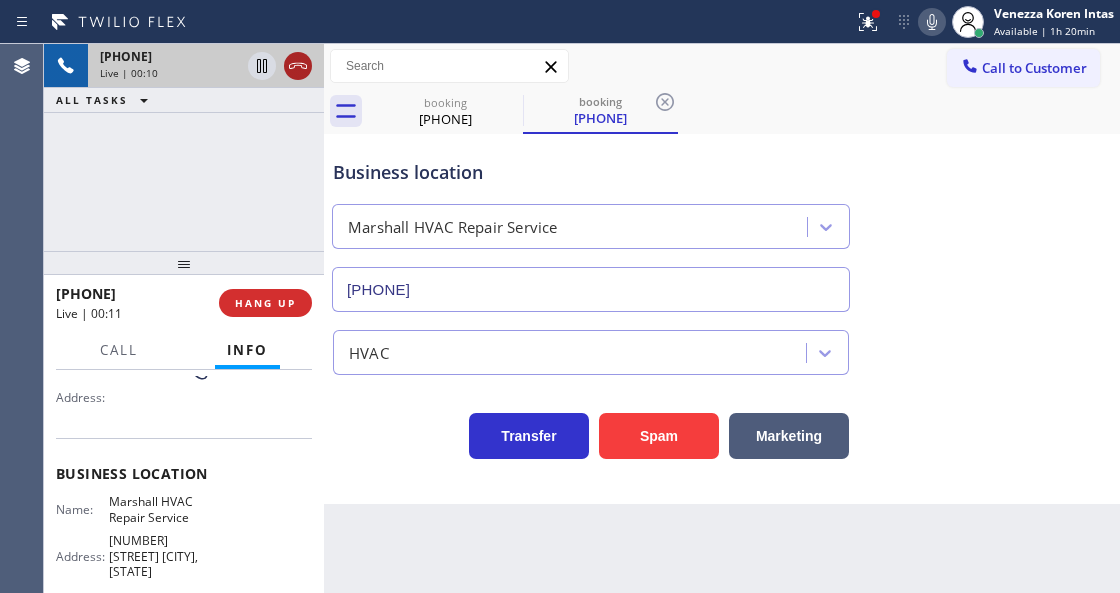 click 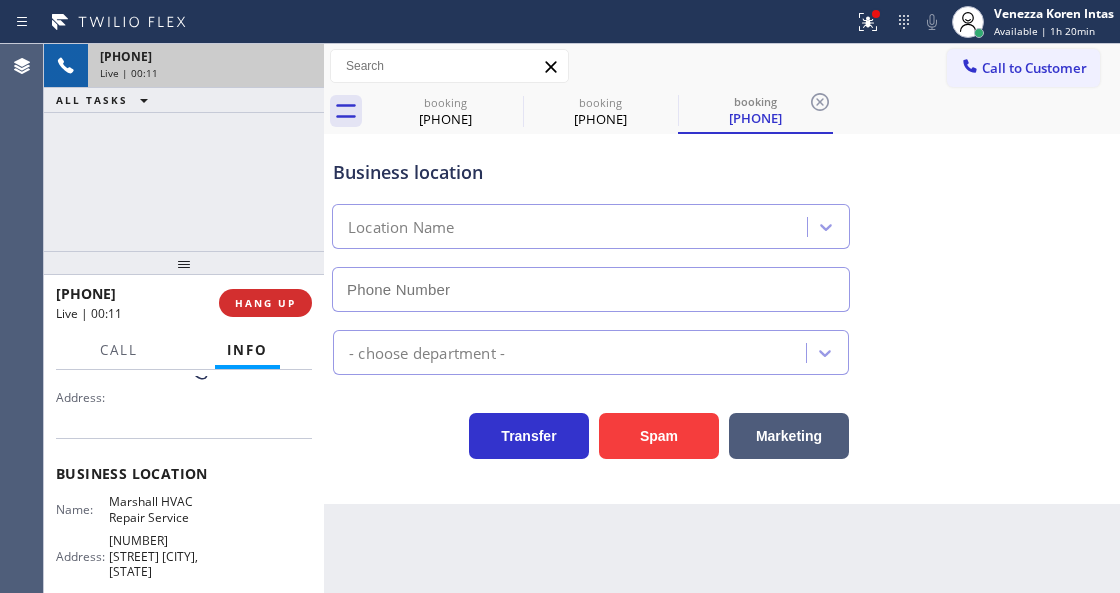 type on "[PHONE]" 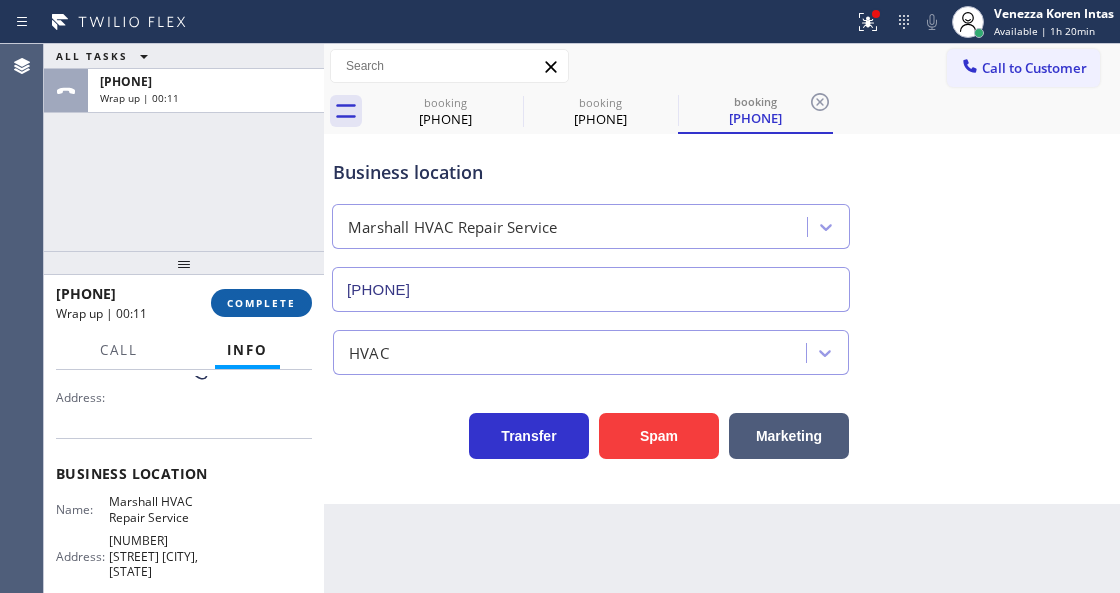 click on "COMPLETE" at bounding box center (261, 303) 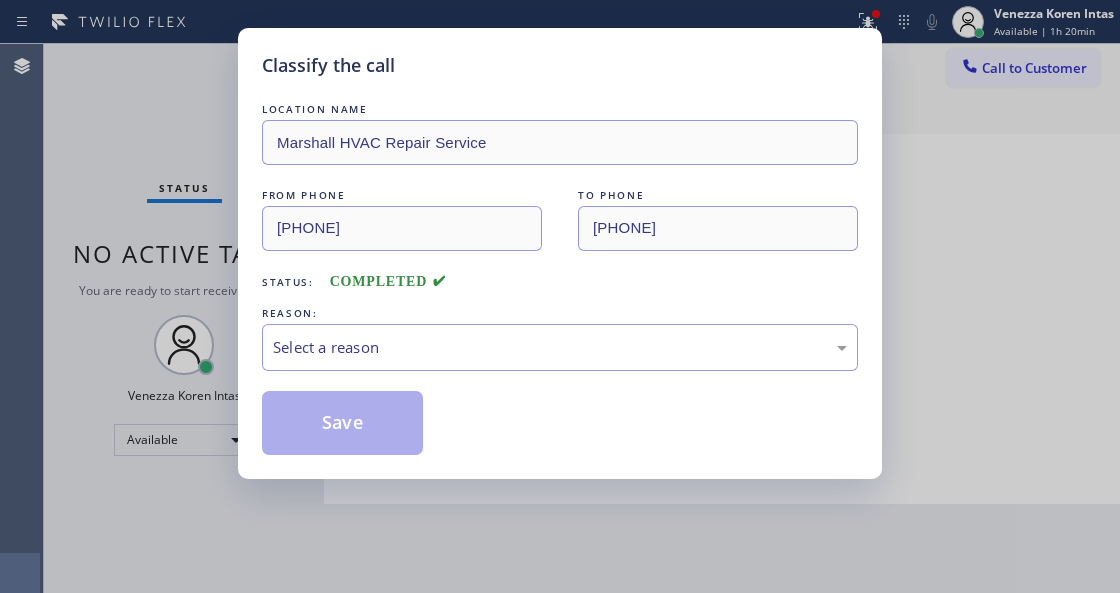 click on "LOCATION NAME [BRAND] [BRAND] FROM PHONE [PHONE] TO PHONE [PHONE] Status: COMPLETED REASON: Select a reason Save" at bounding box center (560, 277) 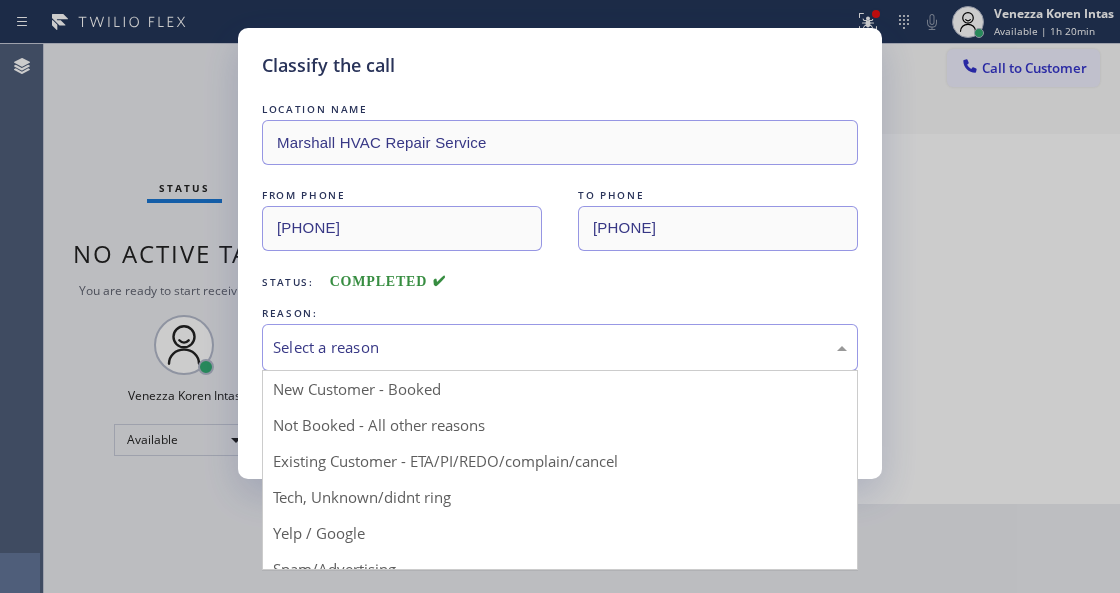 click on "Select a reason" at bounding box center [560, 347] 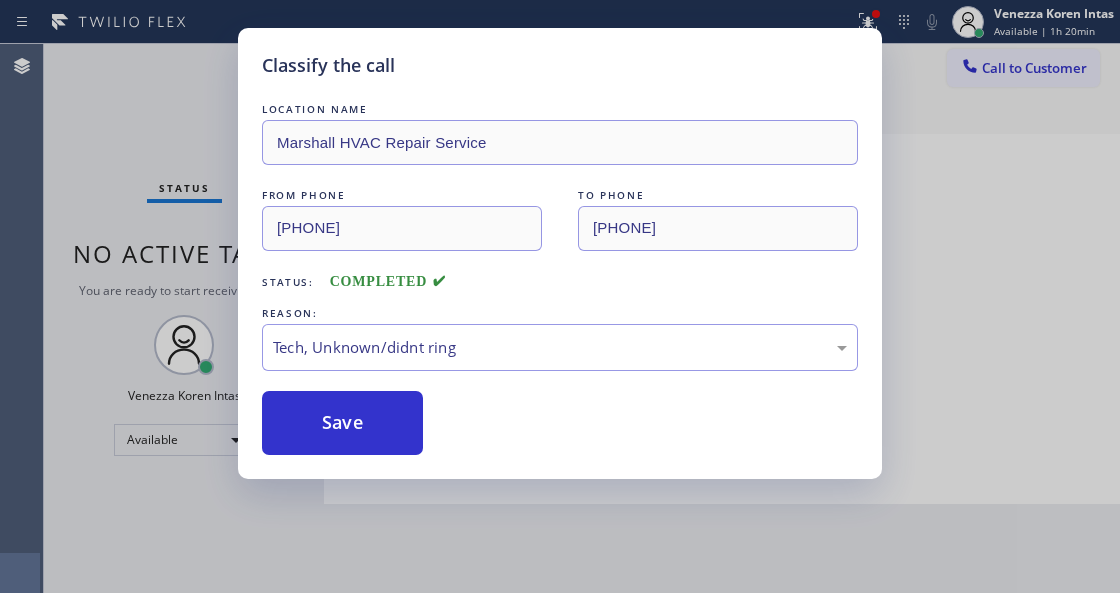 click on "Classify the call LOCATION NAME Marshall HVAC Repair Service FROM PHONE [PHONE] TO PHONE [PHONE] Status: COMPLETED REASON: Tech, Unknown/didnt ring Save" at bounding box center [560, 253] 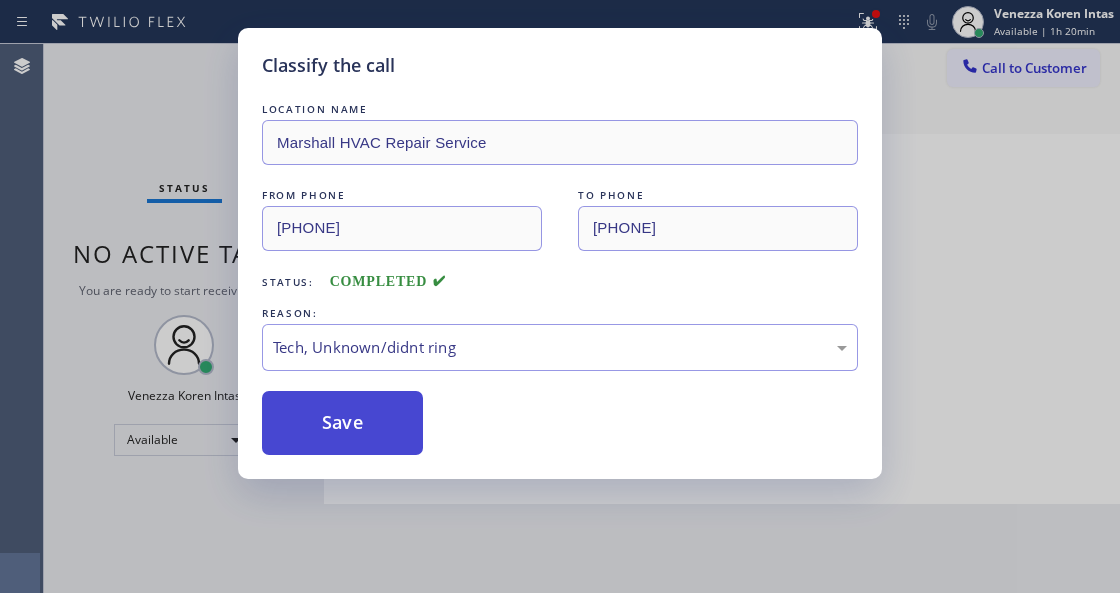 click on "Save" at bounding box center (342, 423) 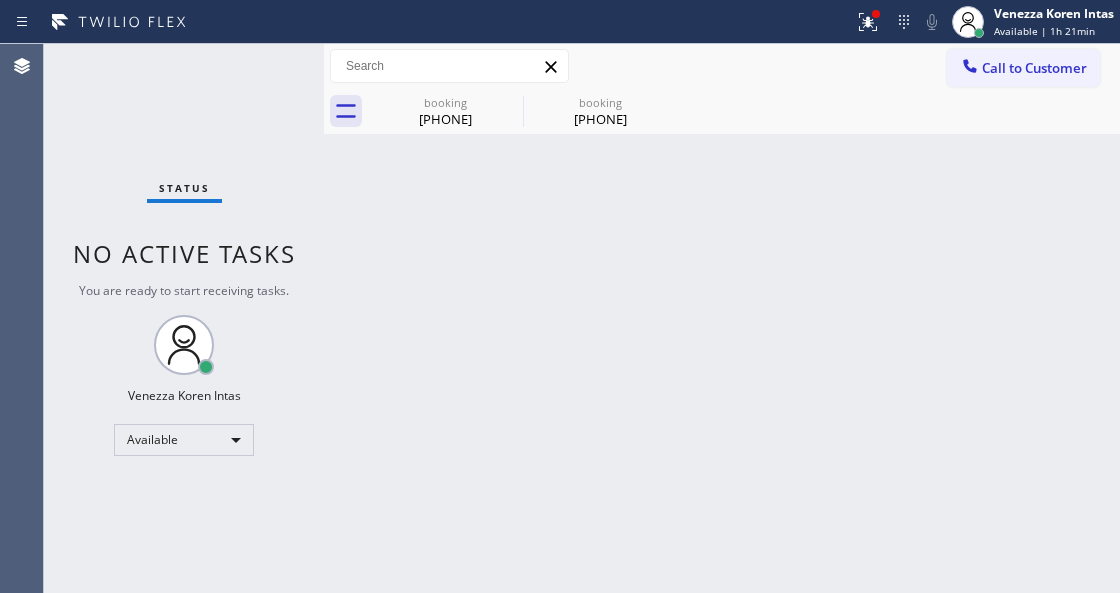 drag, startPoint x: 282, startPoint y: 60, endPoint x: 267, endPoint y: 58, distance: 15.132746 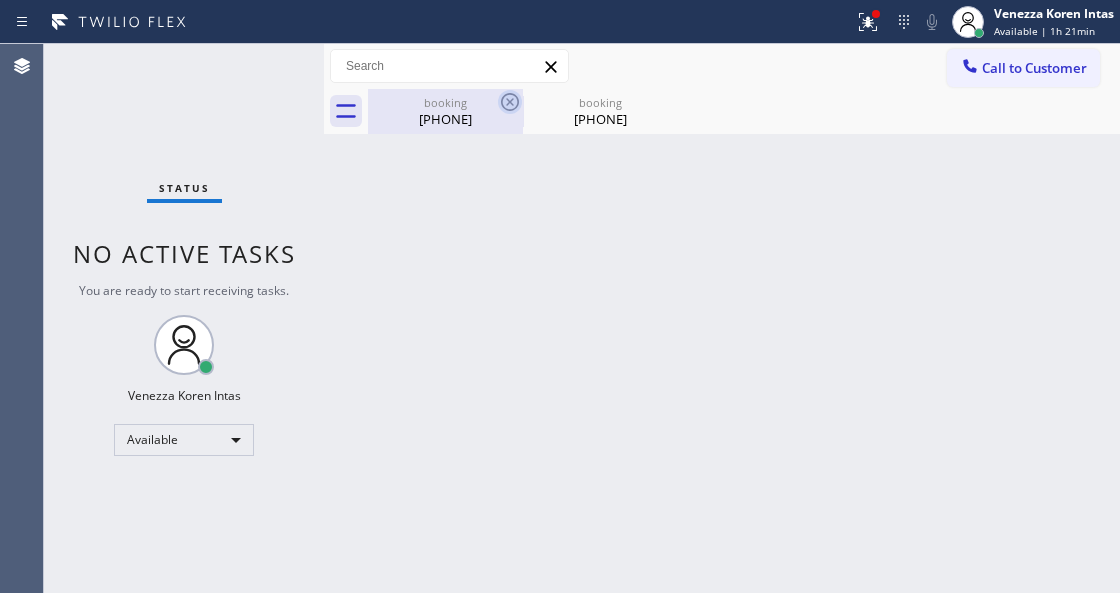 click 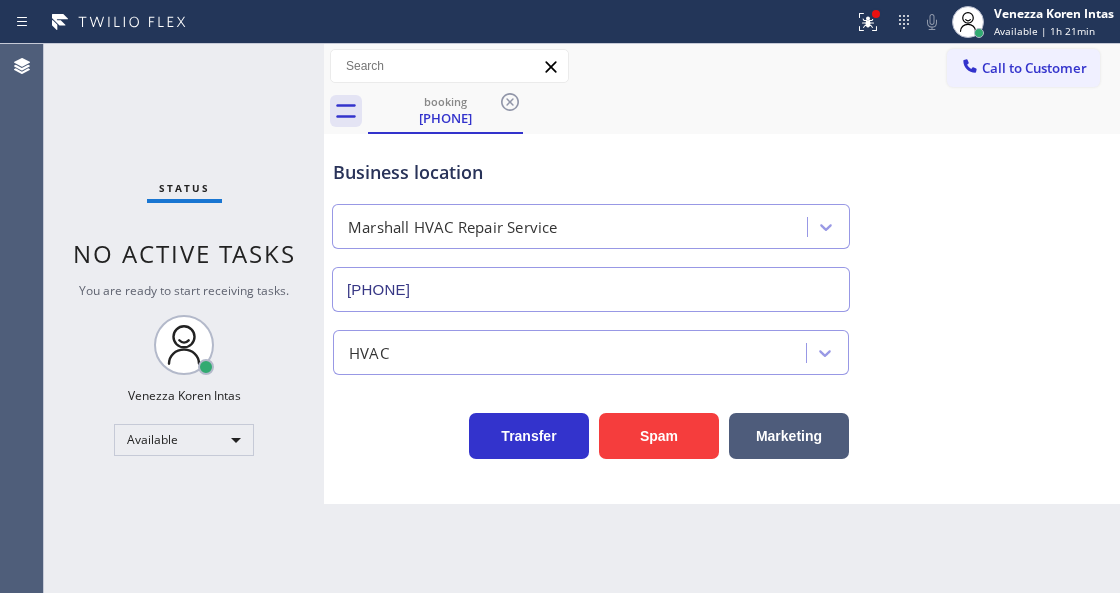 click 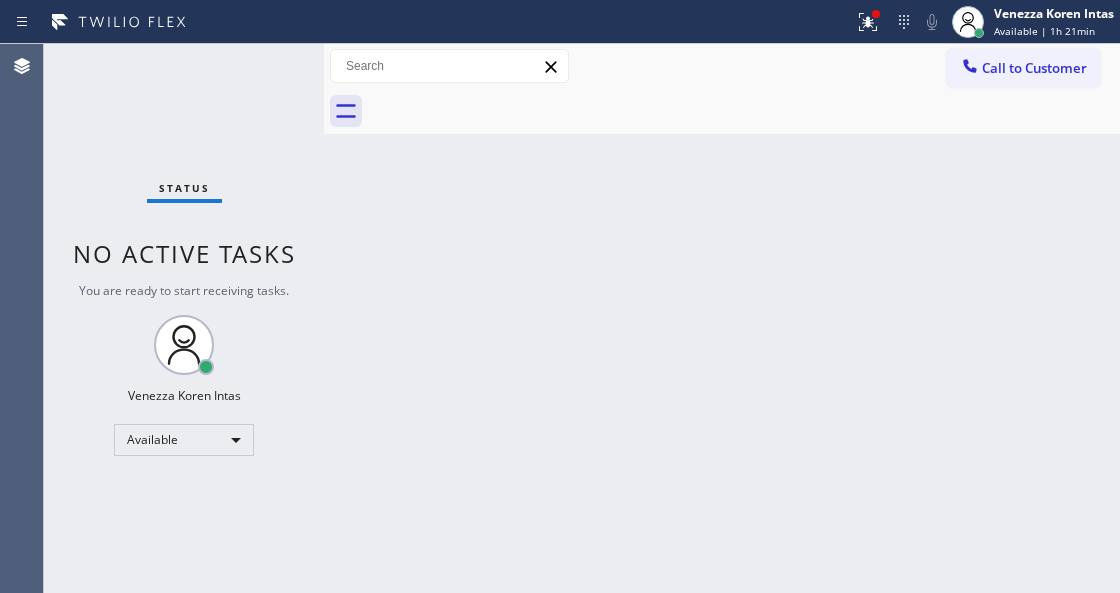 click at bounding box center [744, 111] 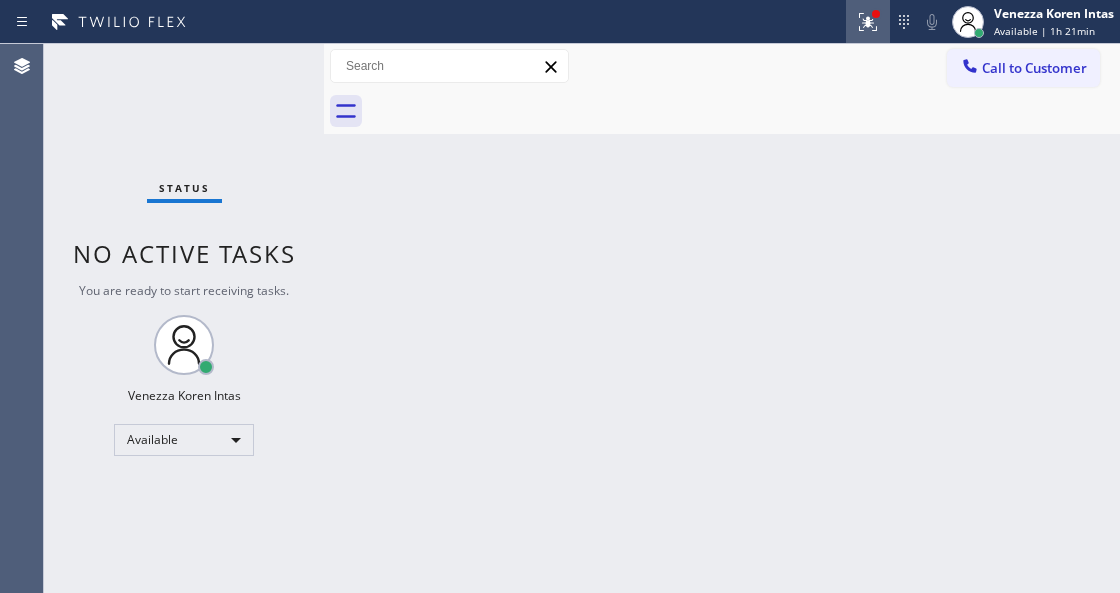 click 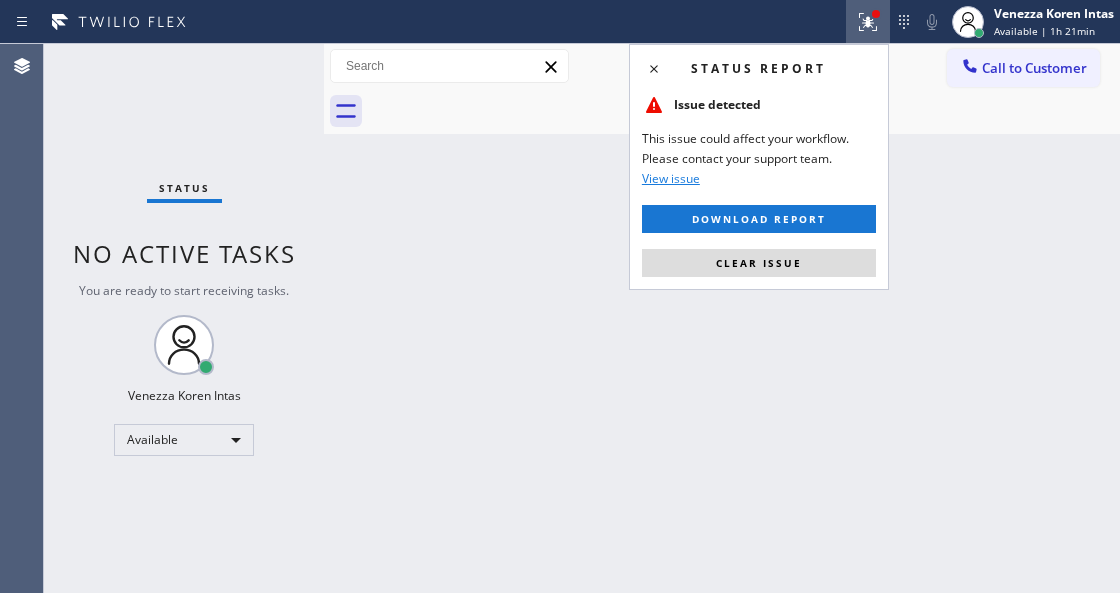 click on "Clear issue" at bounding box center [759, 263] 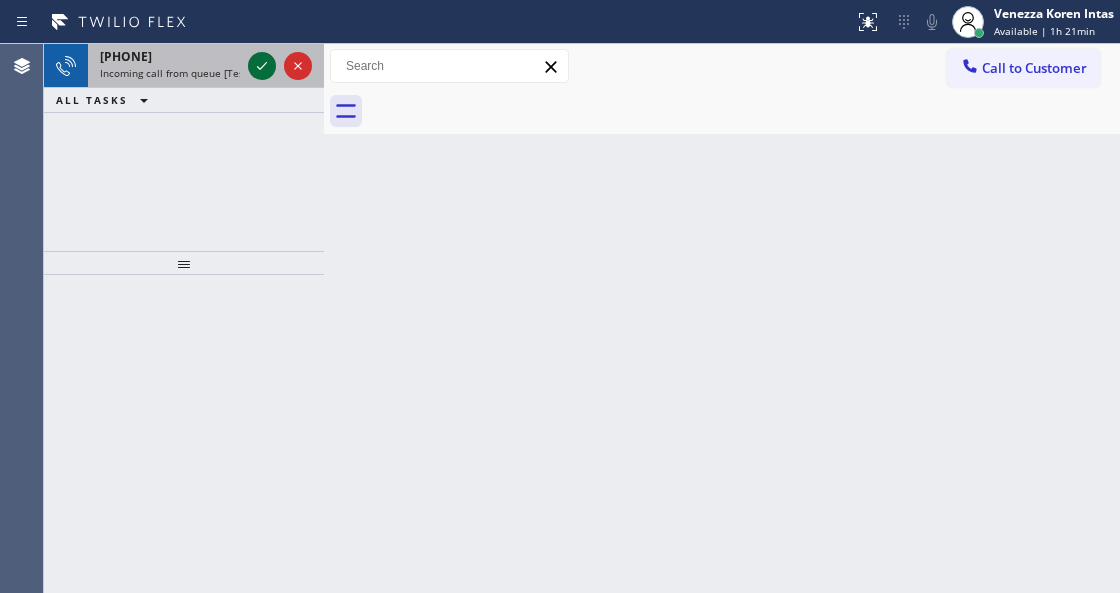 click 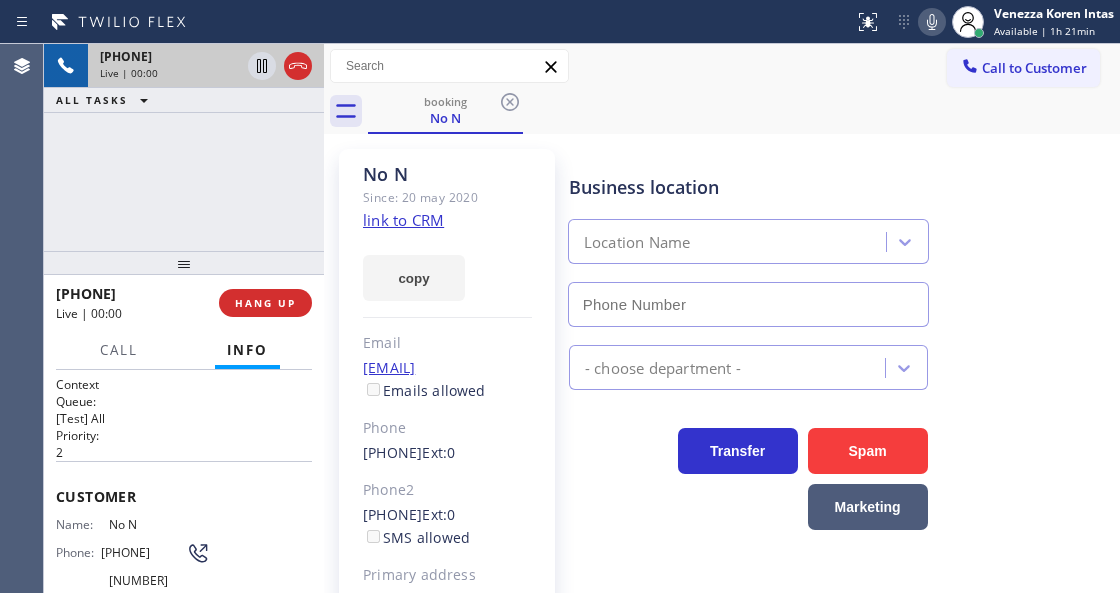 type on "[PHONE]" 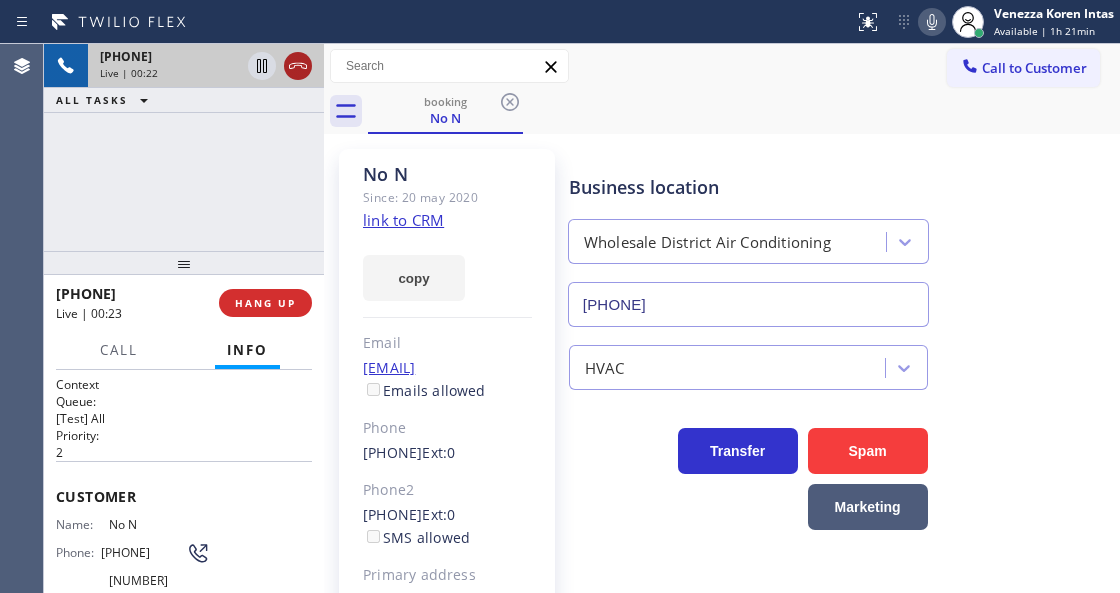 click 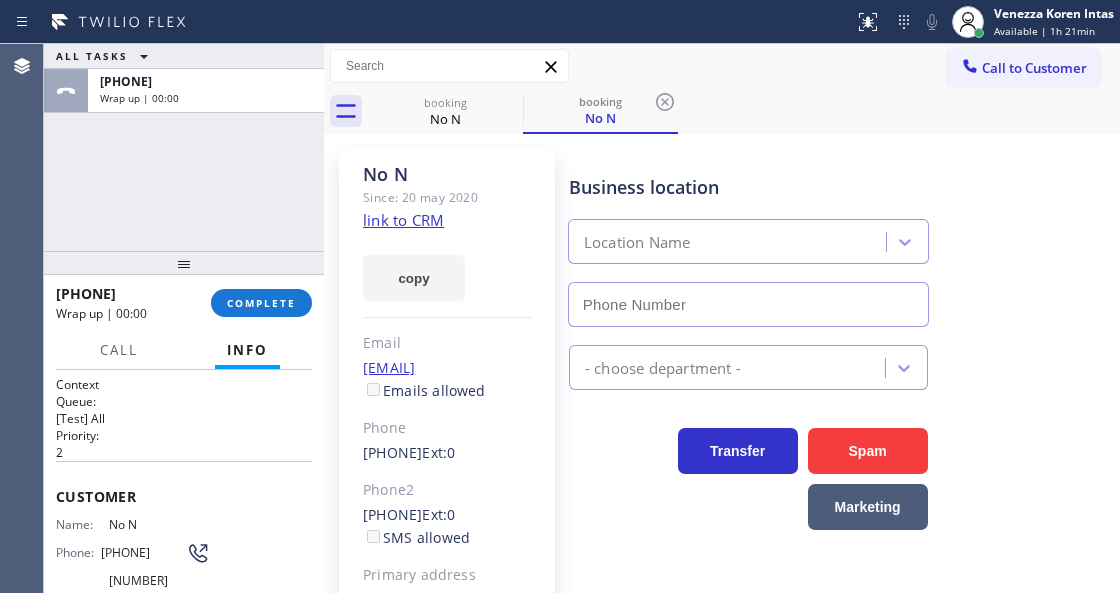 type on "[PHONE]" 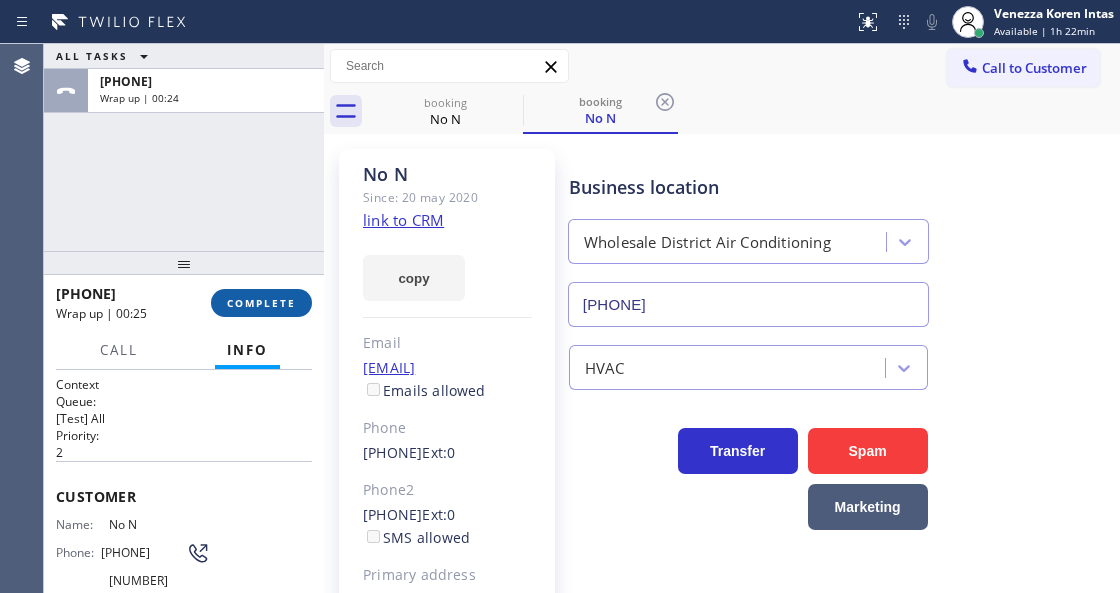 click on "COMPLETE" at bounding box center [261, 303] 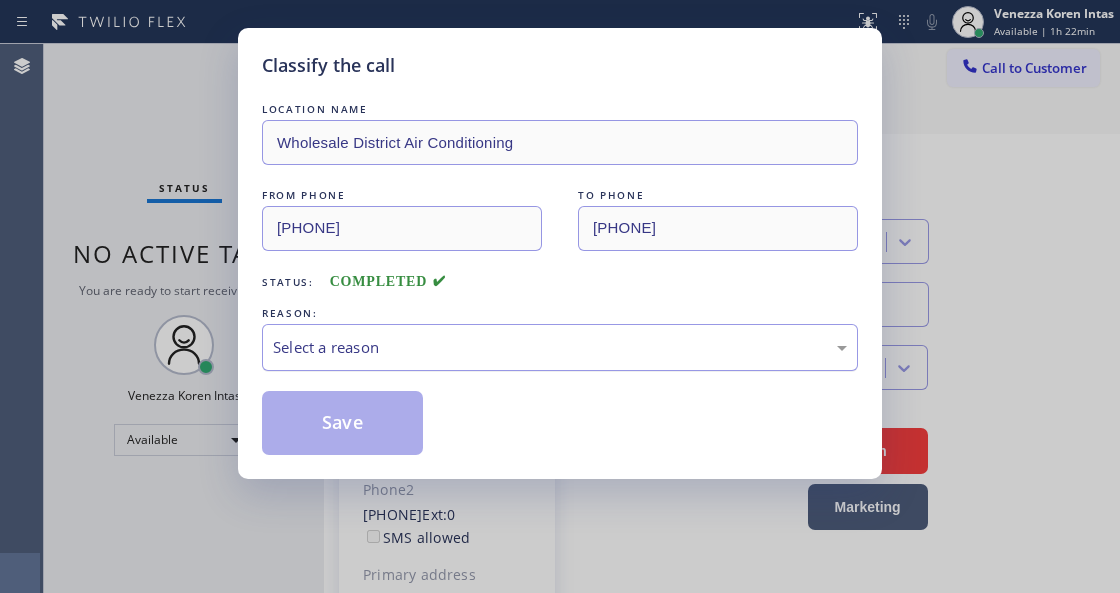 click on "Select a reason" at bounding box center (560, 347) 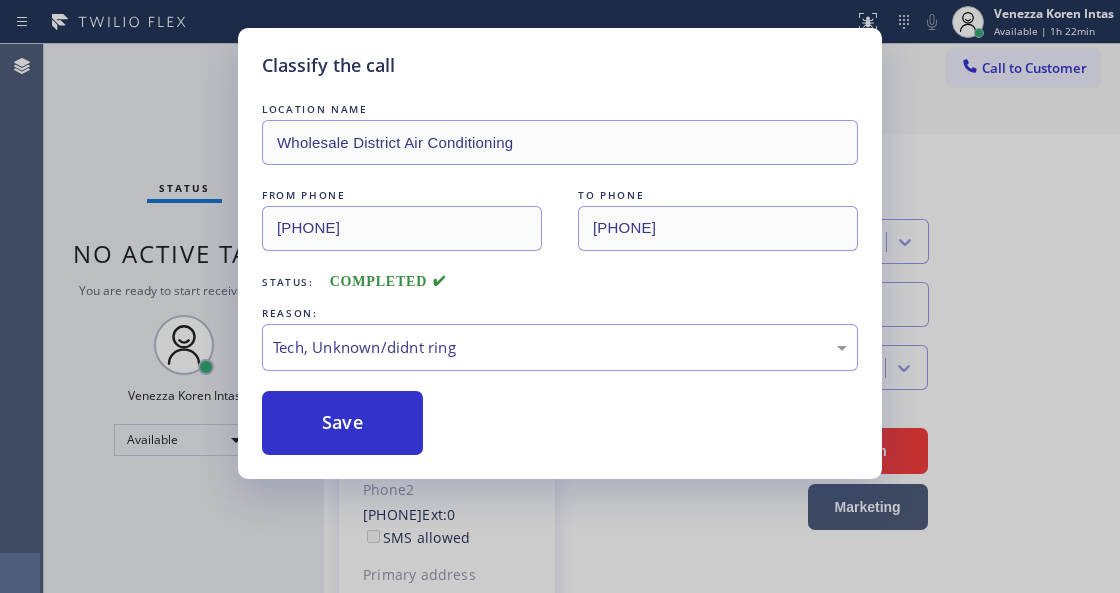drag, startPoint x: 404, startPoint y: 427, endPoint x: 439, endPoint y: 552, distance: 129.80756 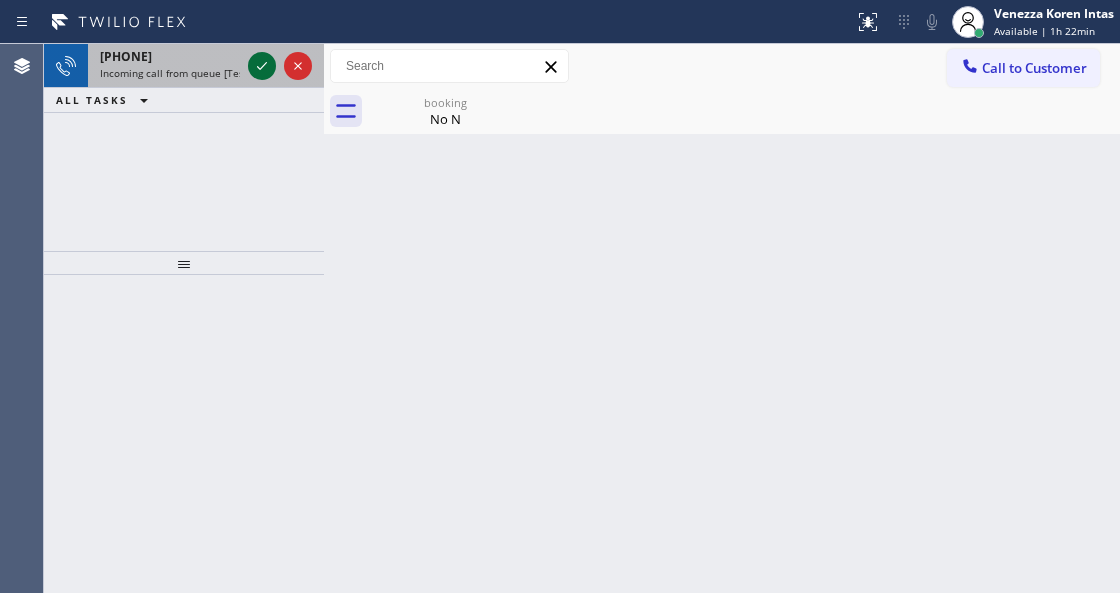 drag, startPoint x: 254, startPoint y: 74, endPoint x: 267, endPoint y: 68, distance: 14.3178215 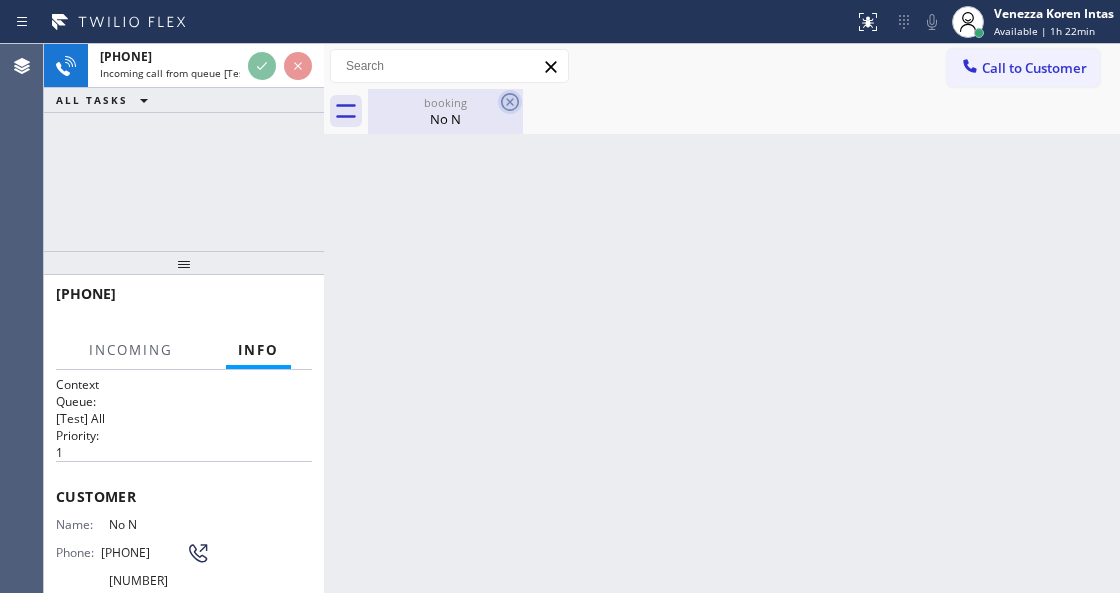 click 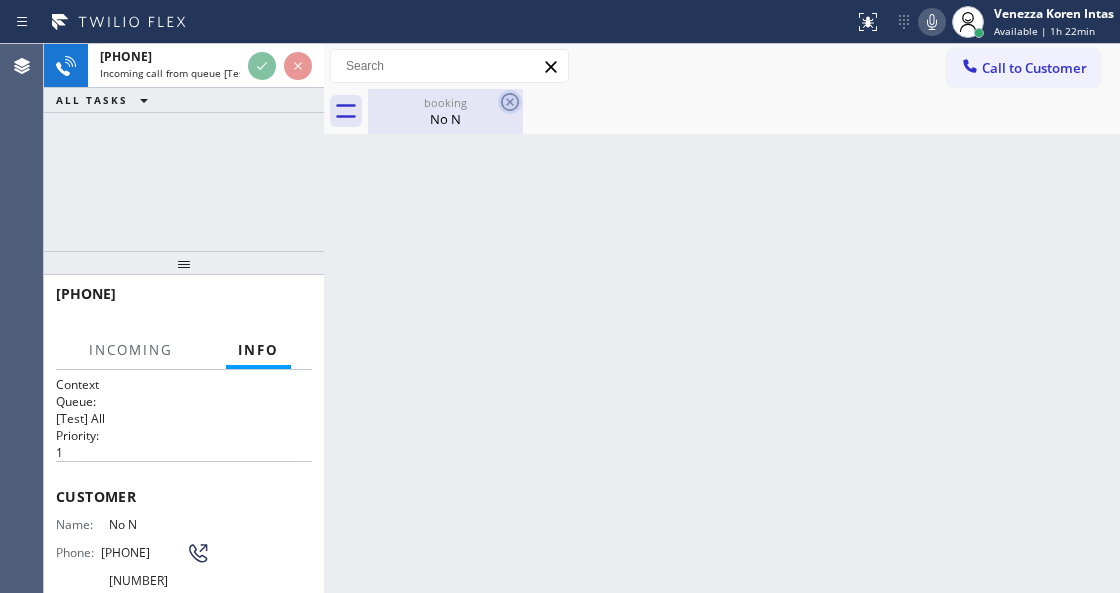 click 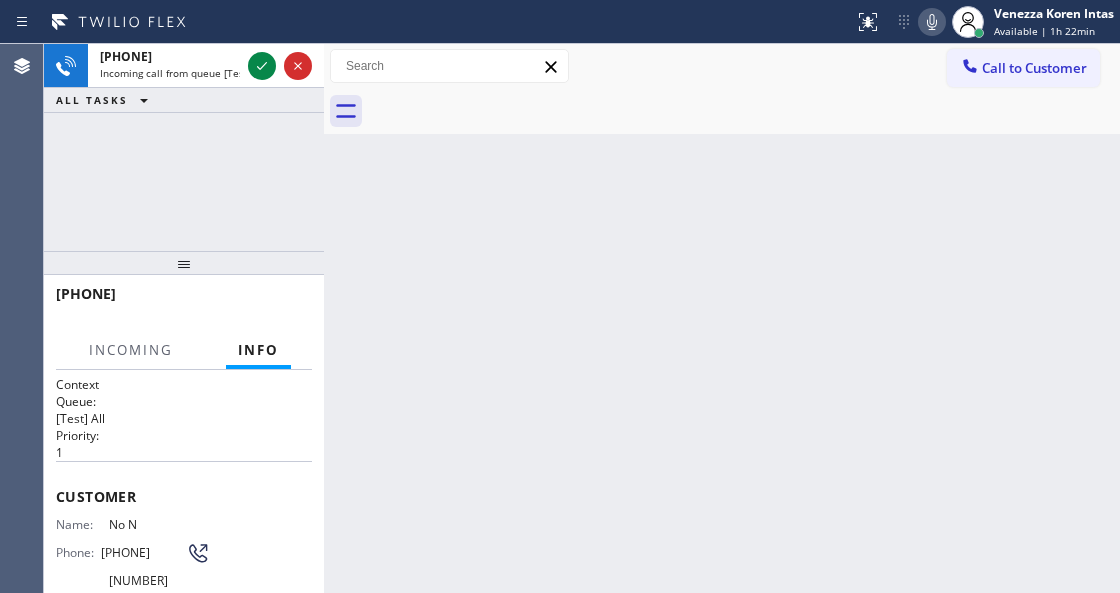 click at bounding box center [744, 111] 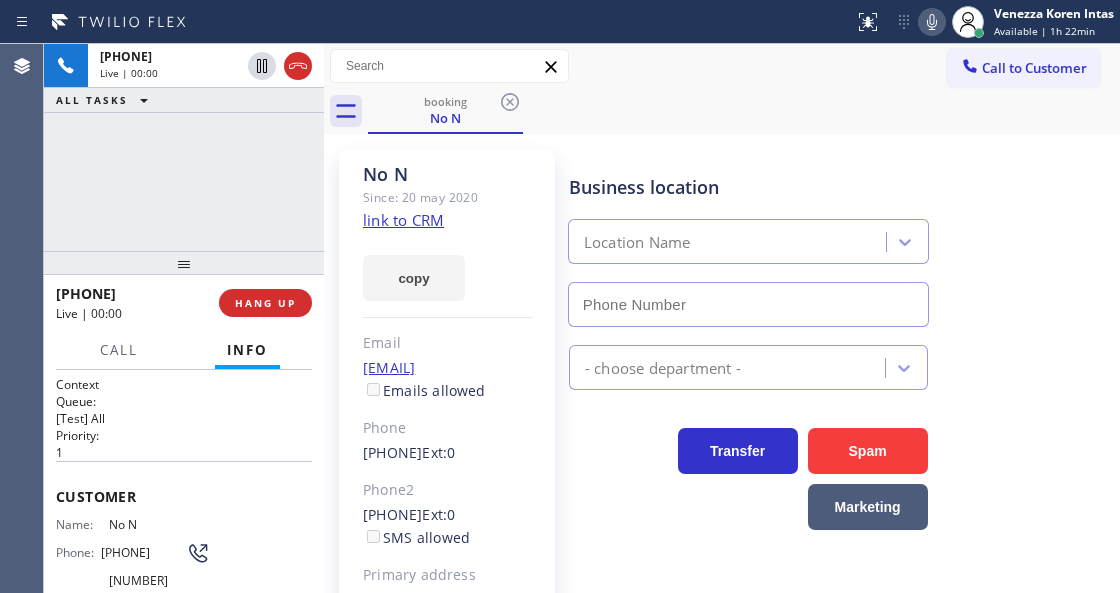 scroll, scrollTop: 133, scrollLeft: 0, axis: vertical 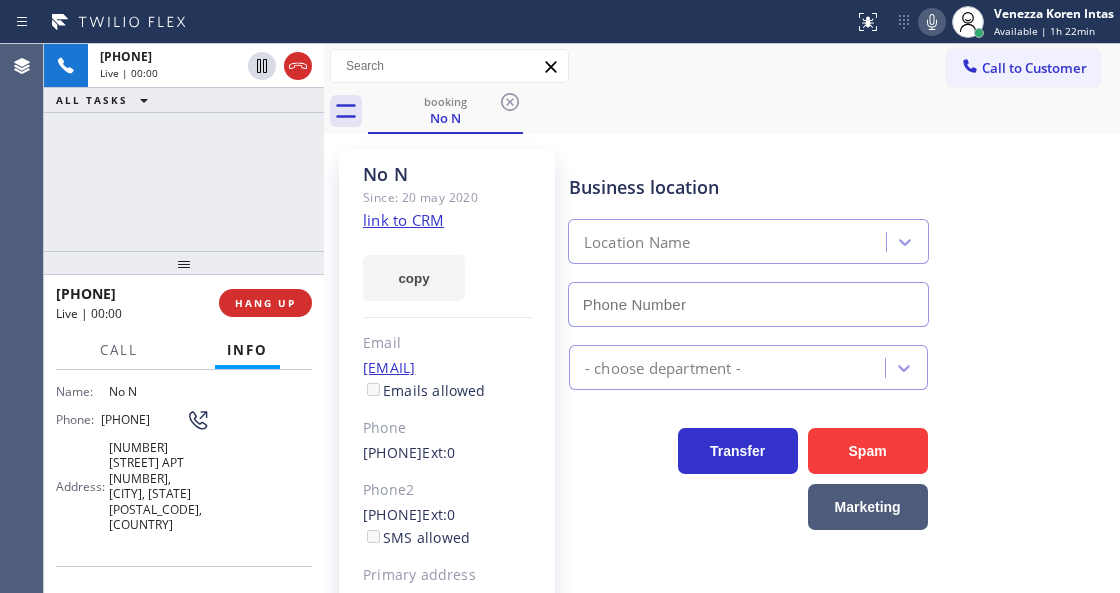 type on "[PHONE]" 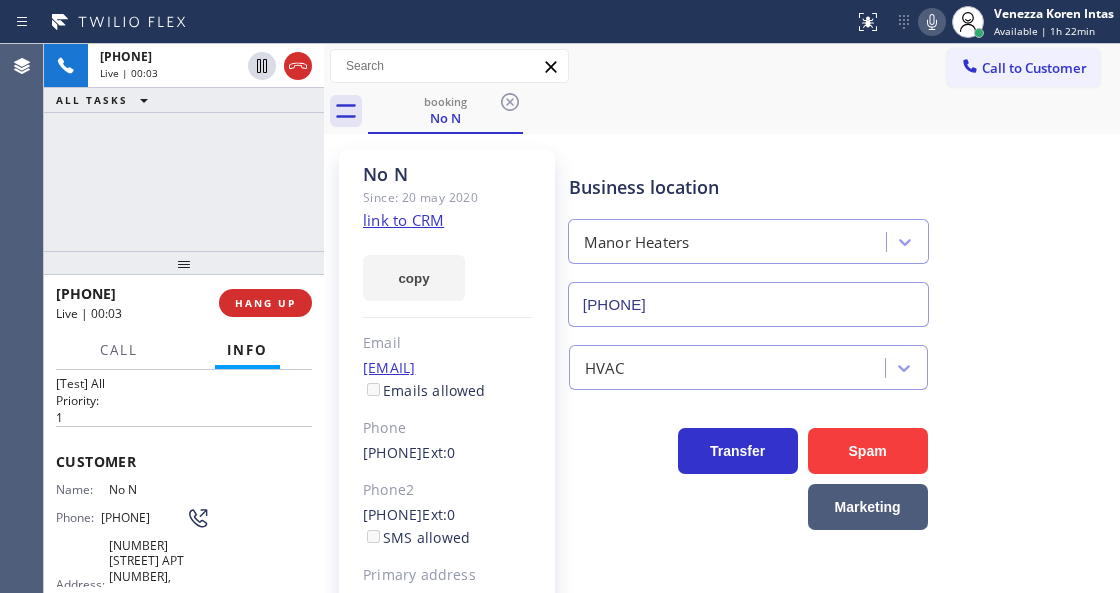scroll, scrollTop: 66, scrollLeft: 0, axis: vertical 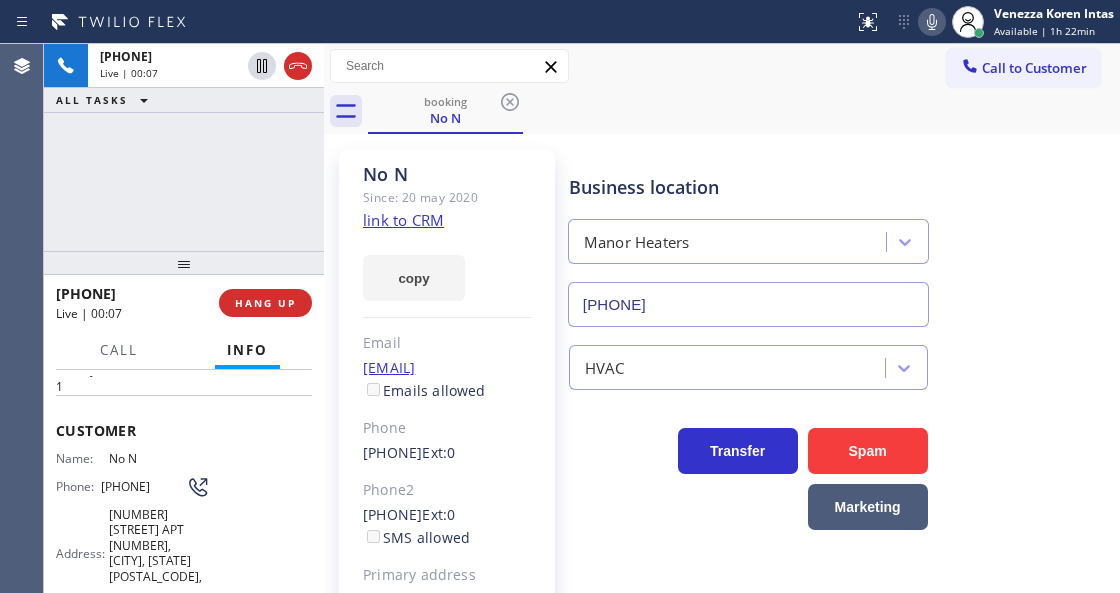 click on "link to CRM" 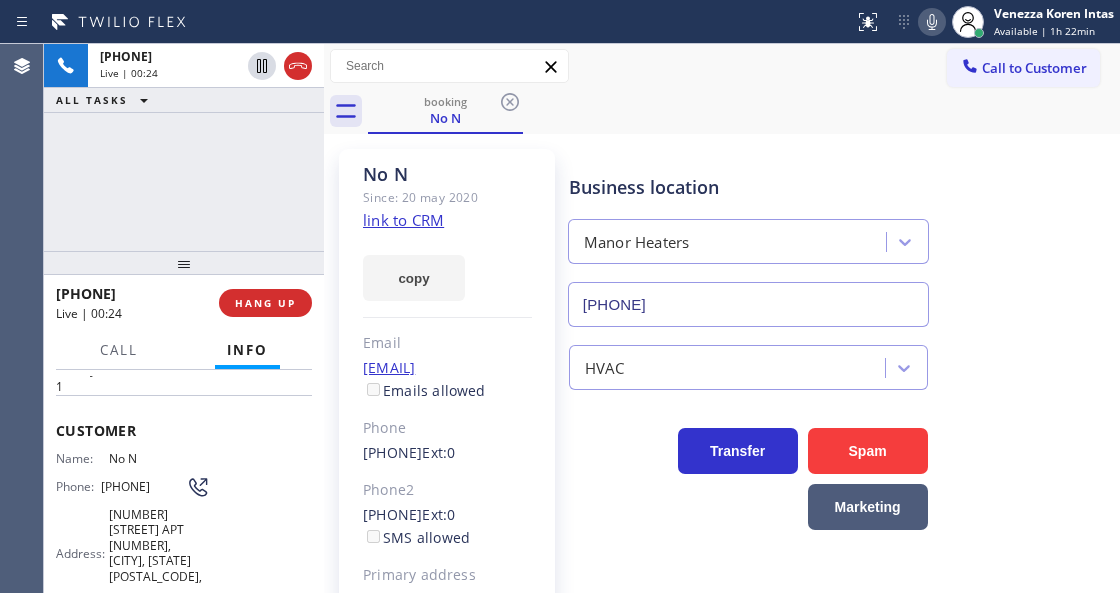 drag, startPoint x: 152, startPoint y: 499, endPoint x: 98, endPoint y: 478, distance: 57.939625 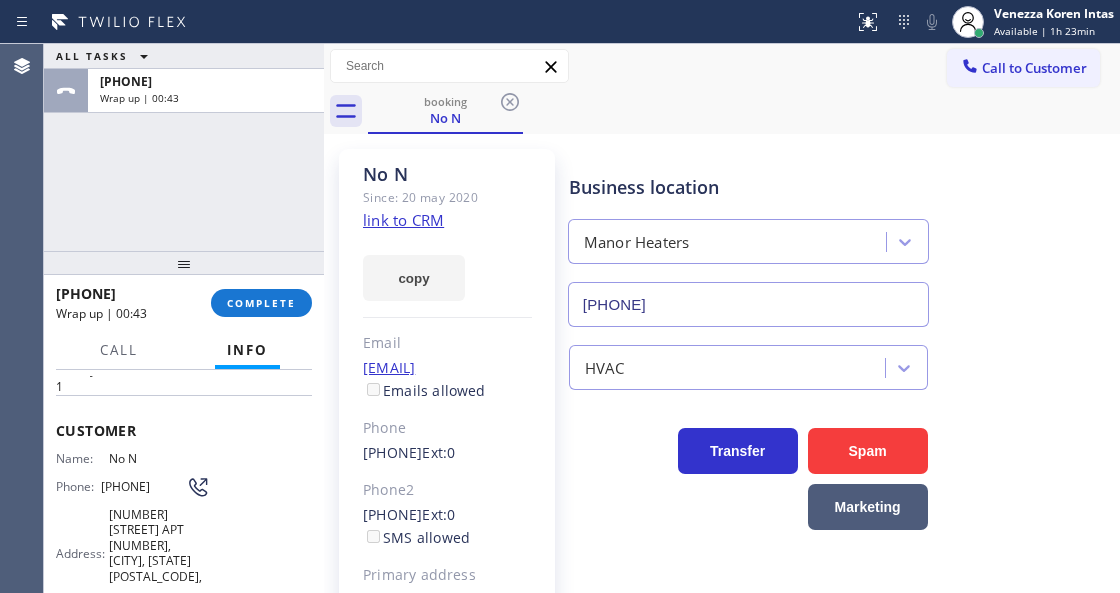 click on "link to CRM" 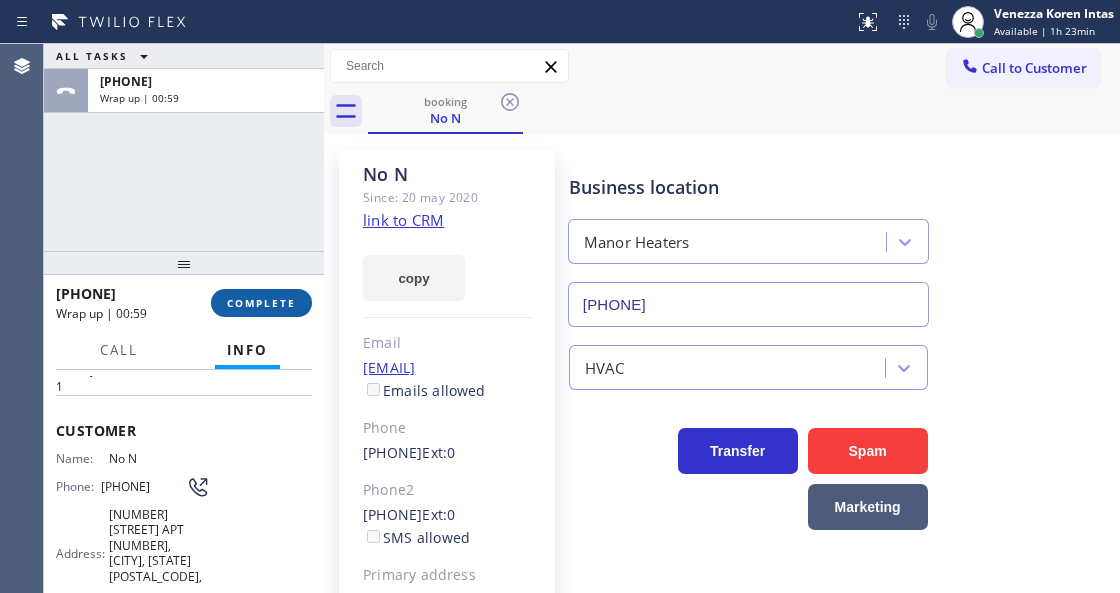 click on "COMPLETE" at bounding box center (261, 303) 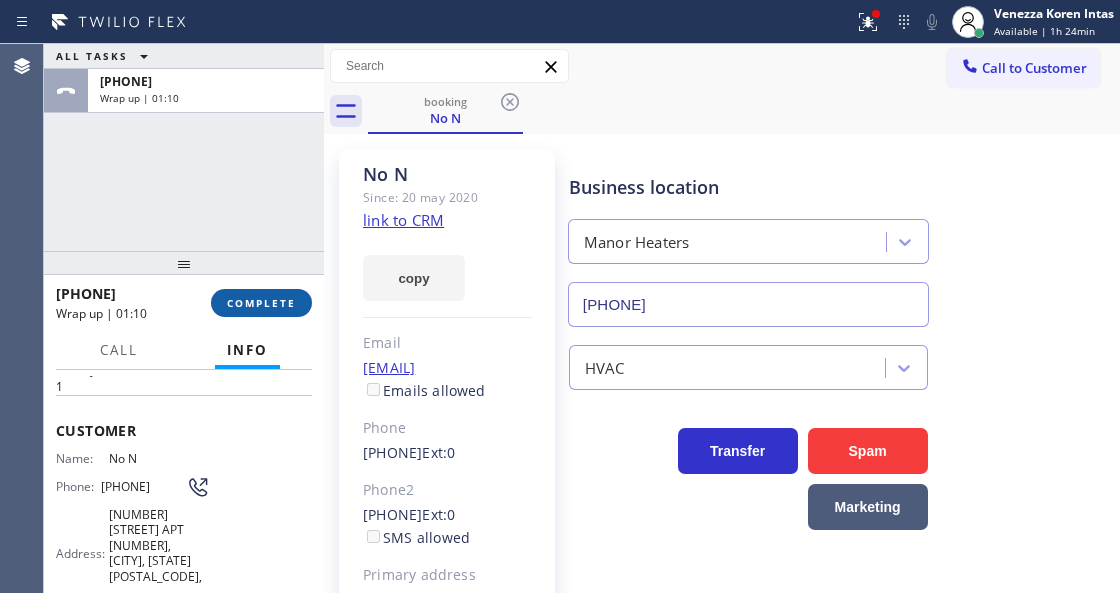 click on "COMPLETE" at bounding box center (261, 303) 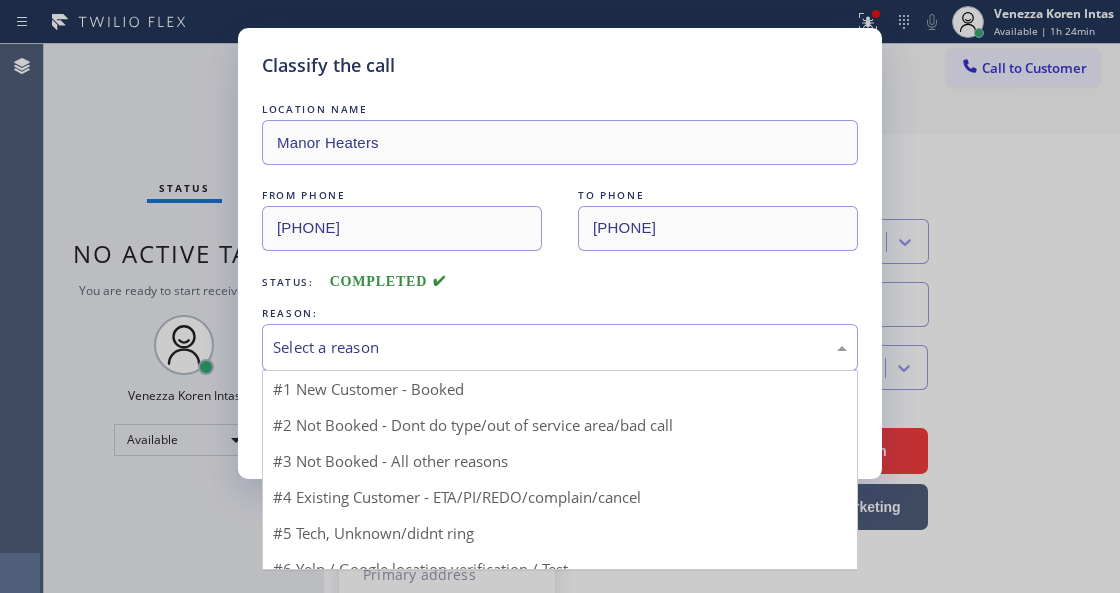click on "Select a reason" at bounding box center [560, 347] 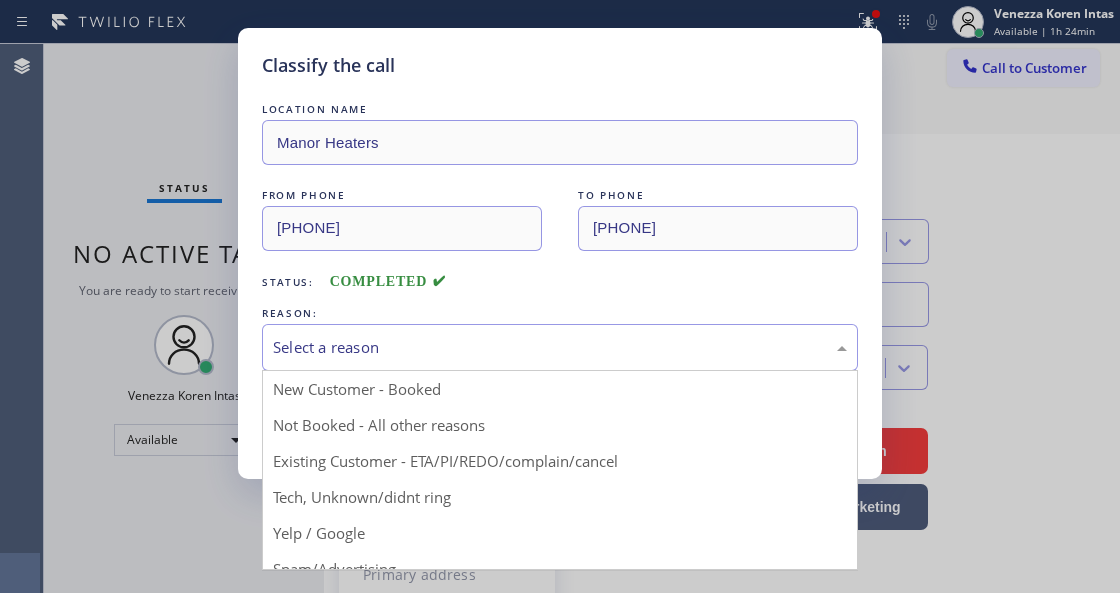 drag, startPoint x: 490, startPoint y: 456, endPoint x: 475, endPoint y: 448, distance: 17 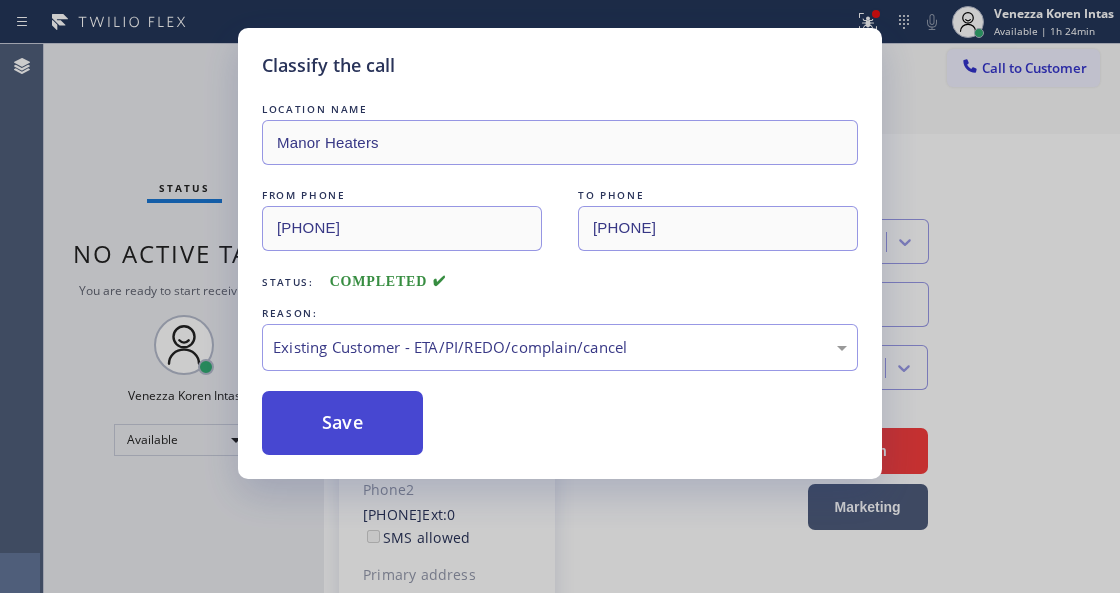 click on "Save" at bounding box center [342, 423] 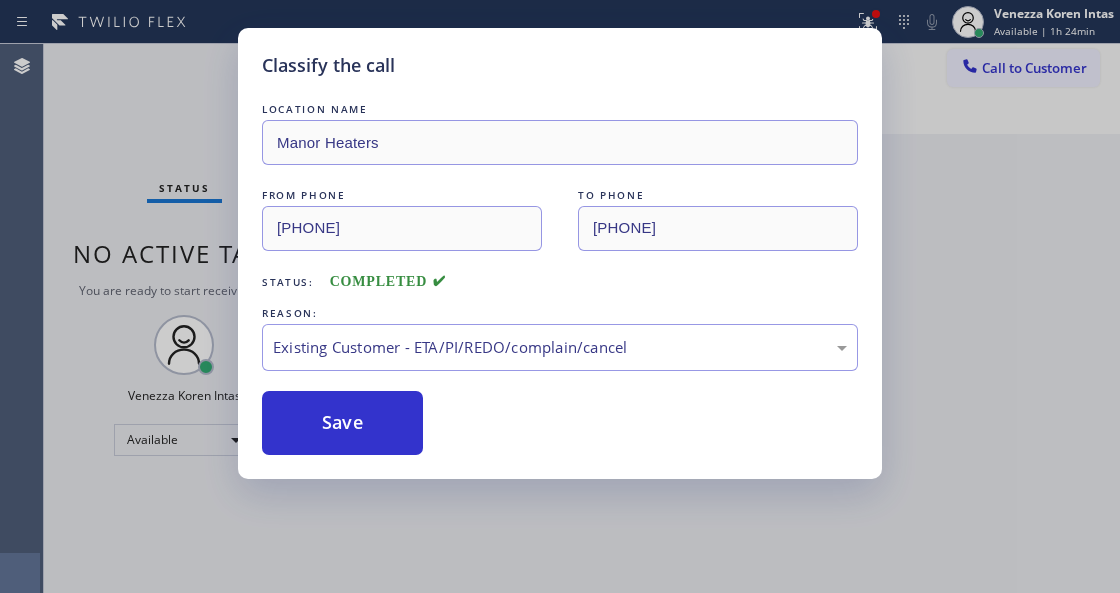 click on "Classify the call LOCATION NAME Manor Heaters FROM PHONE [PHONE] TO PHONE [PHONE] Status: COMPLETED REASON: Existing Customer - ETA/PI/REDO/complain/cancel Save" at bounding box center (560, 296) 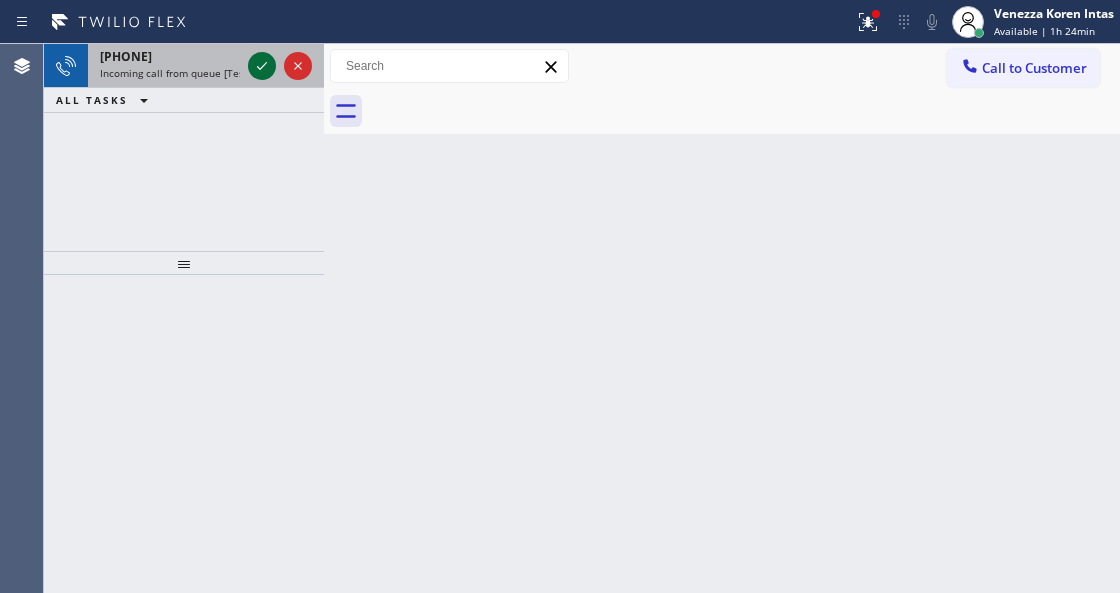 click 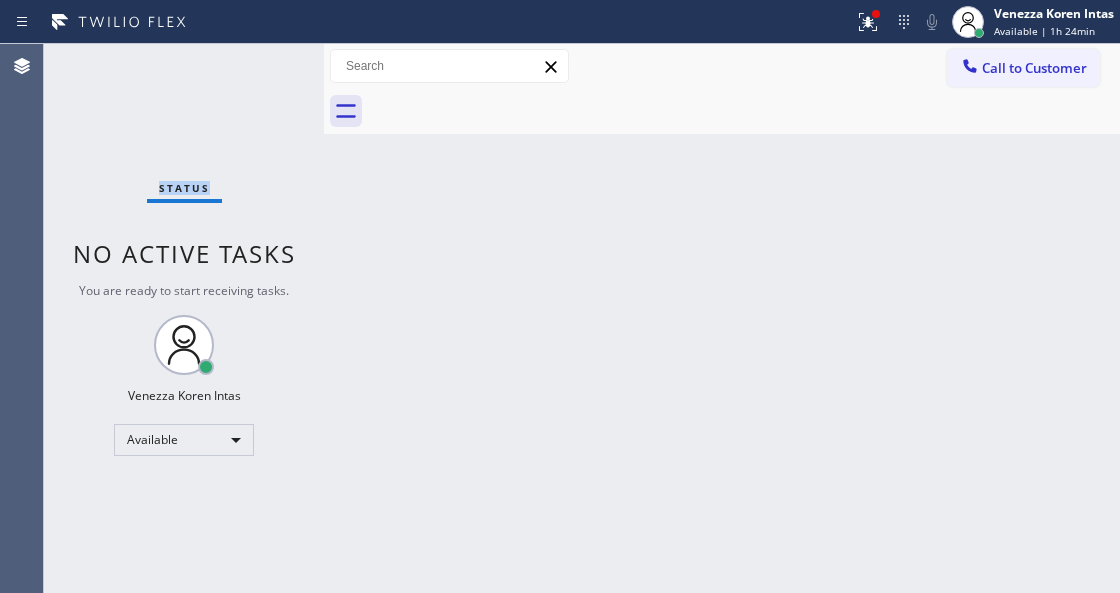 click on "Status No active tasks You are ready to start receiving tasks. Venezza Koren Intas Available" at bounding box center (184, 318) 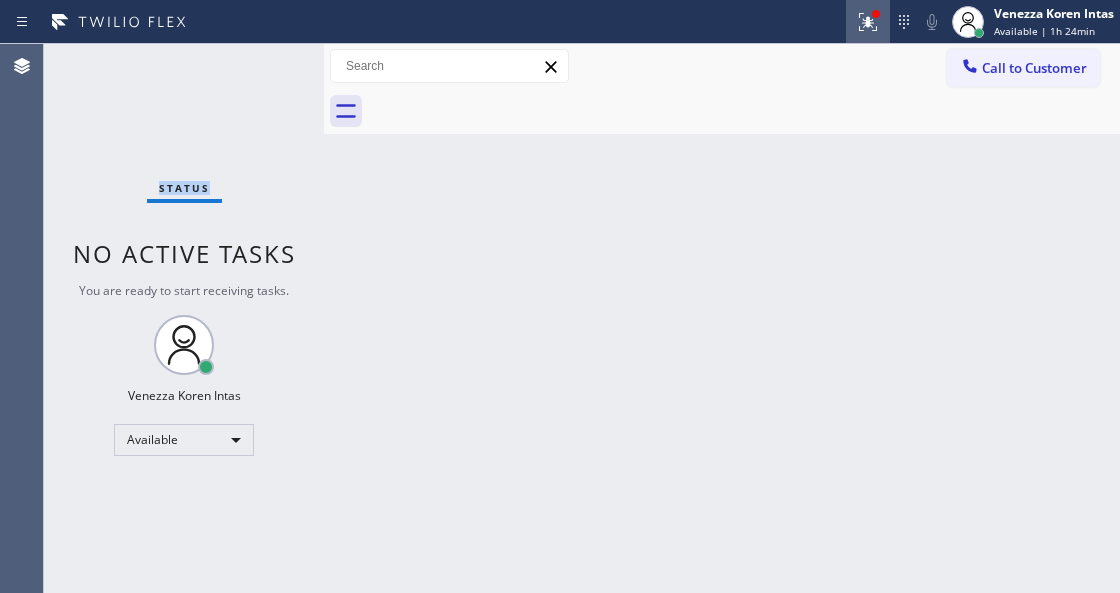 click 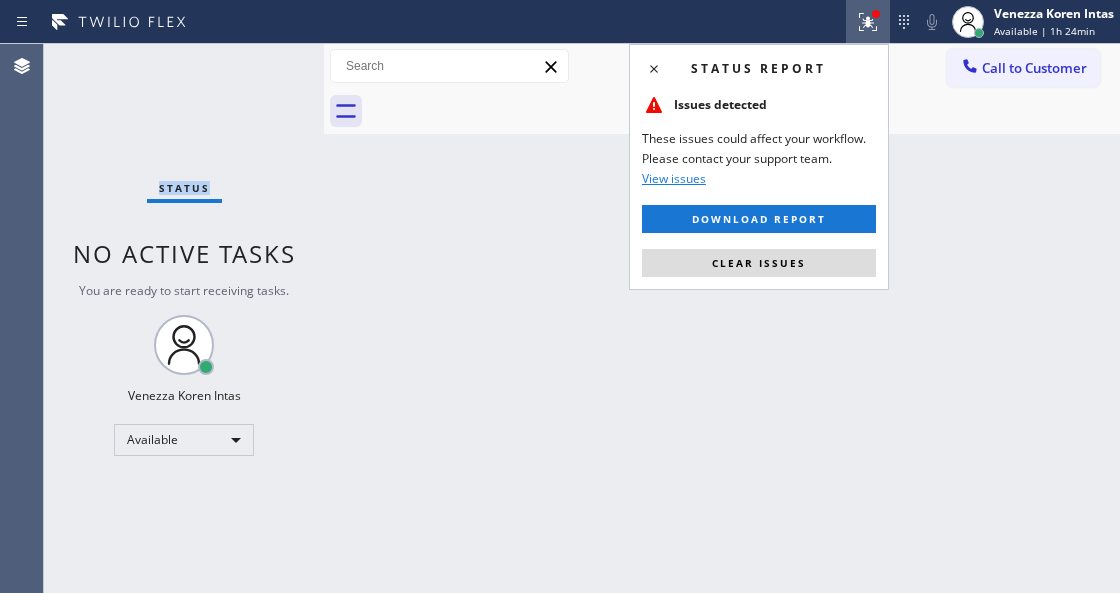 drag, startPoint x: 784, startPoint y: 260, endPoint x: 688, endPoint y: 346, distance: 128.88754 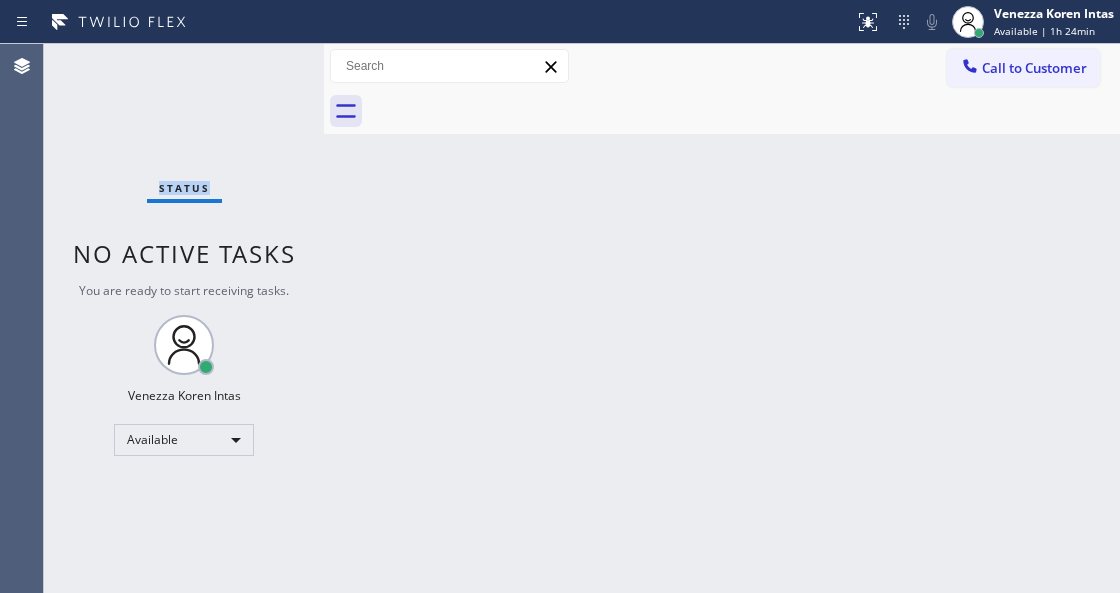 click on "Status No active tasks You are ready to start receiving tasks. Venezza Koren Intas Available" at bounding box center (184, 318) 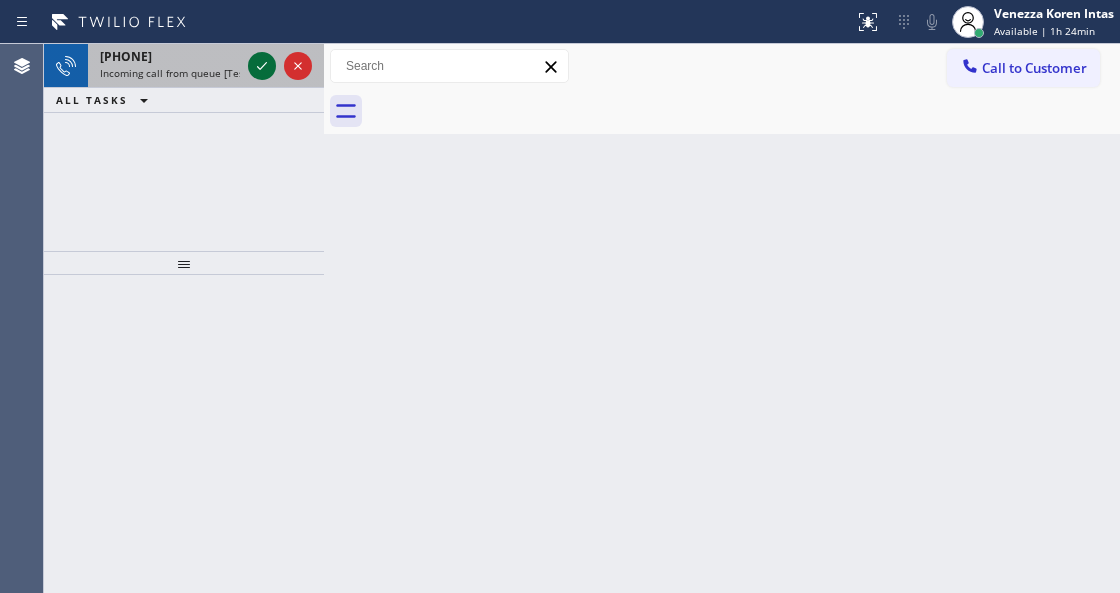 click 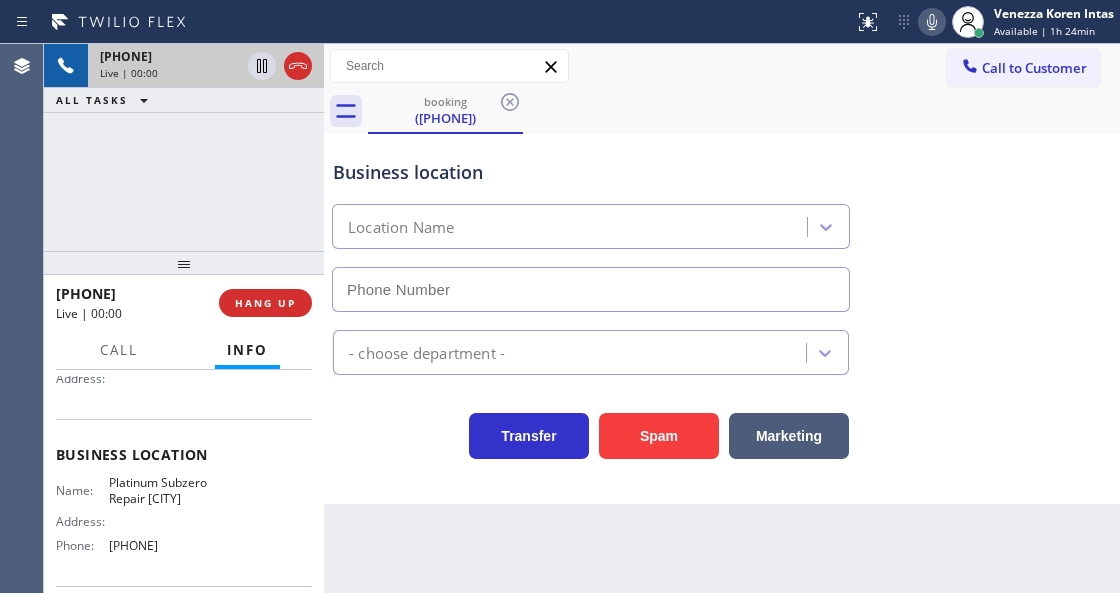 scroll, scrollTop: 266, scrollLeft: 0, axis: vertical 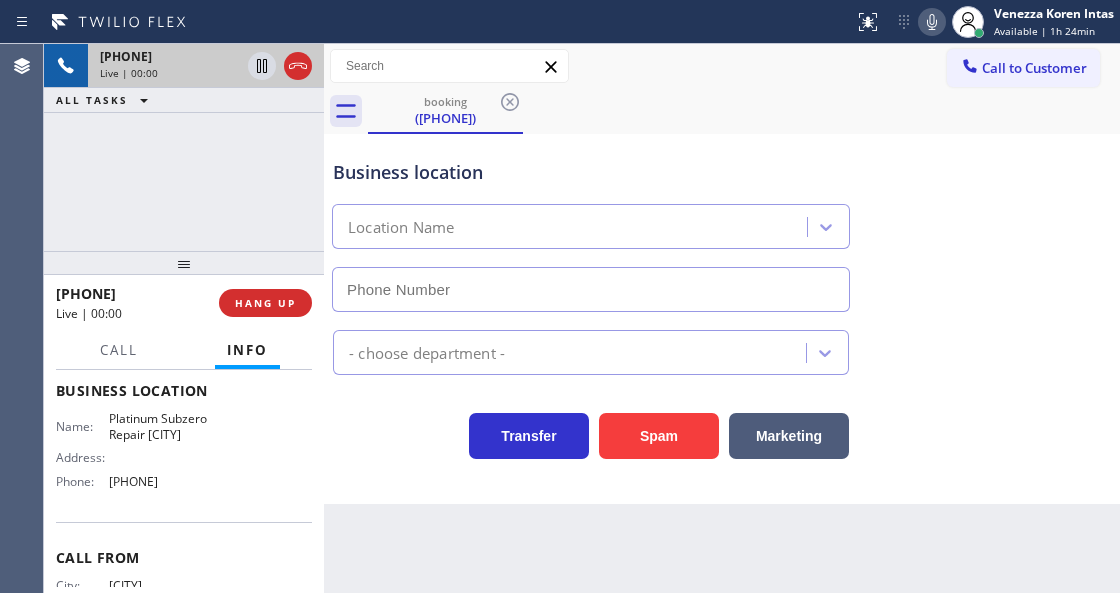 type on "[PHONE]" 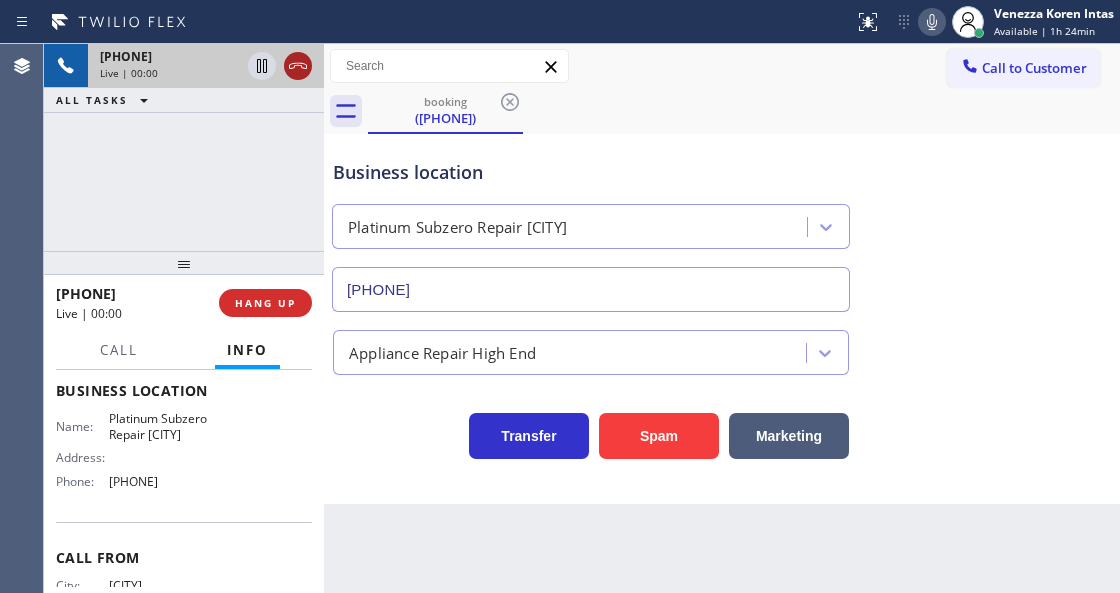 click 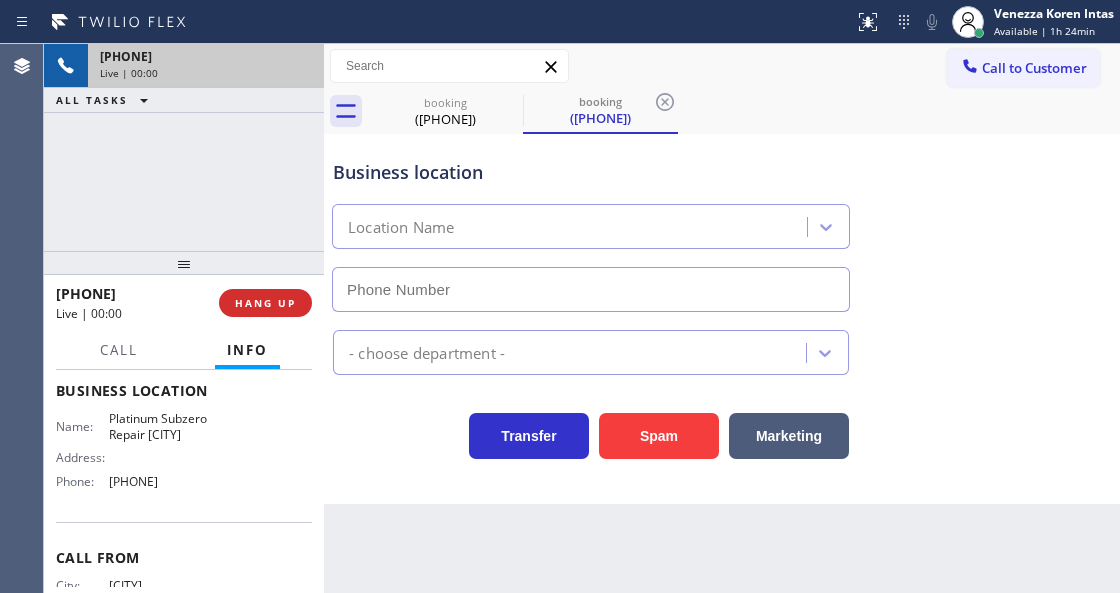type on "[PHONE]" 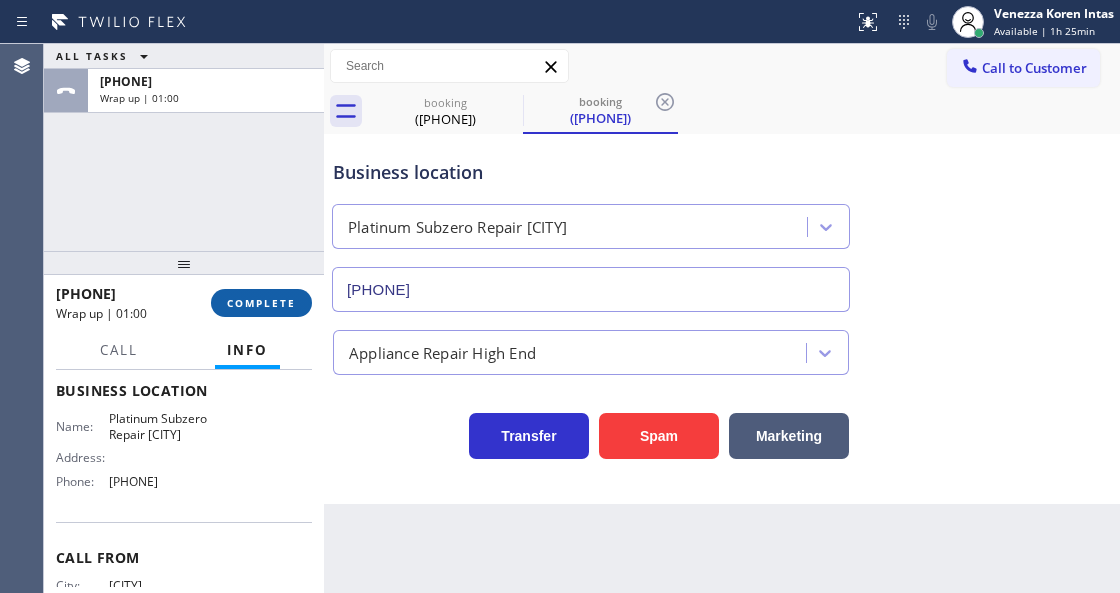 click on "COMPLETE" at bounding box center [261, 303] 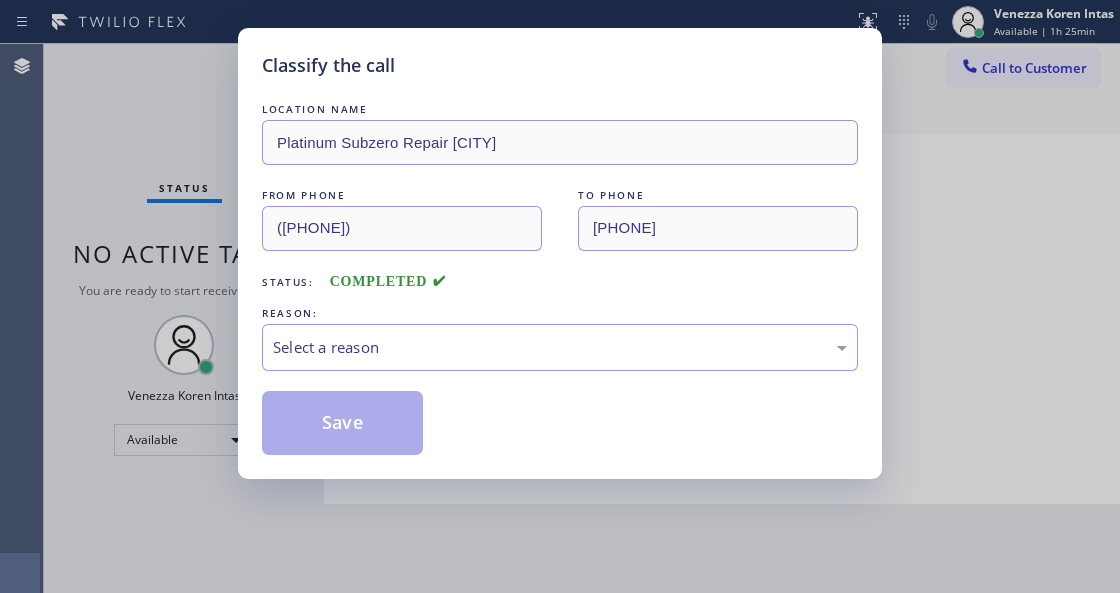 click on "Select a reason" at bounding box center [560, 347] 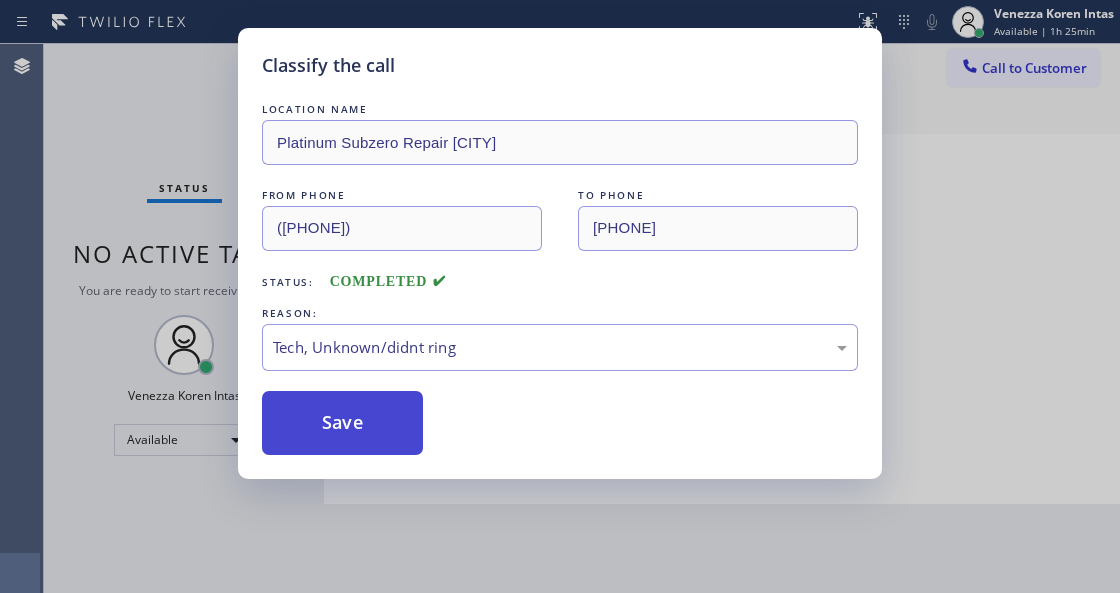 click on "Save" at bounding box center [342, 423] 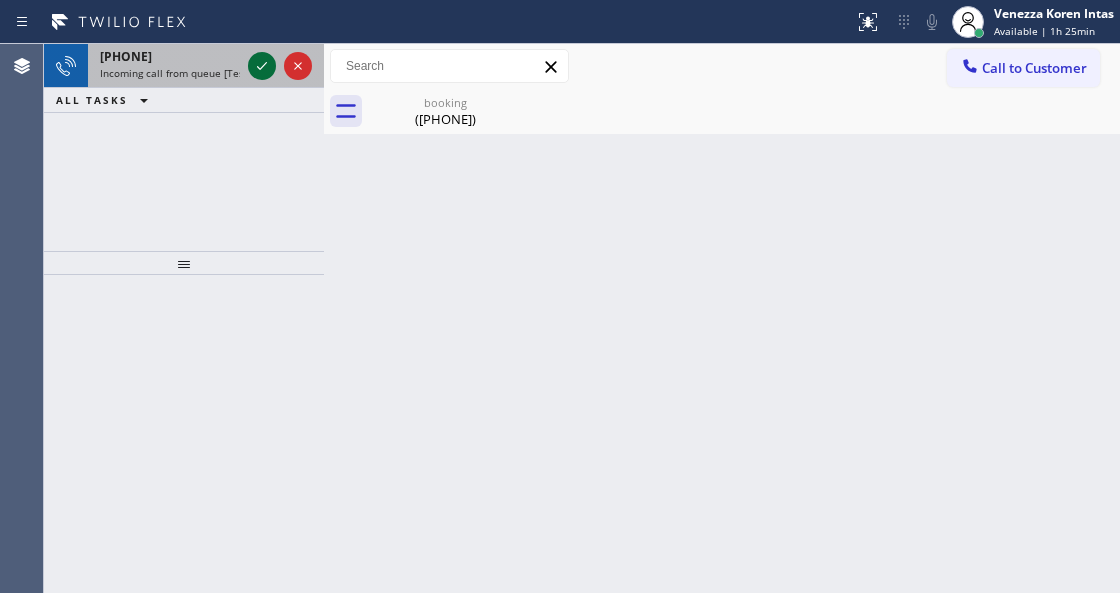 click 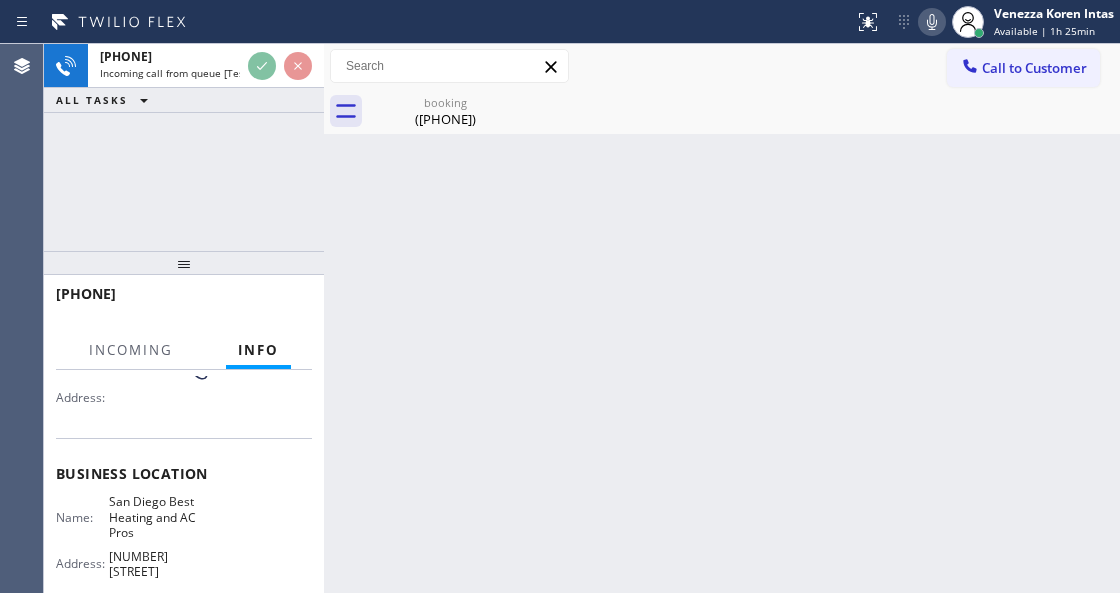 scroll, scrollTop: 266, scrollLeft: 0, axis: vertical 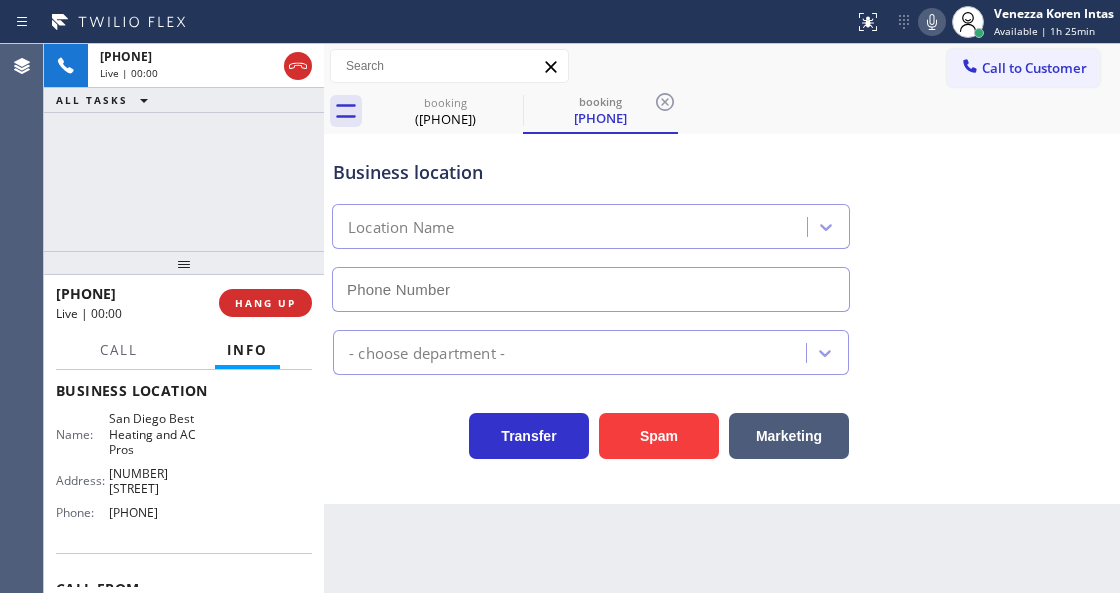 type on "[PHONE]" 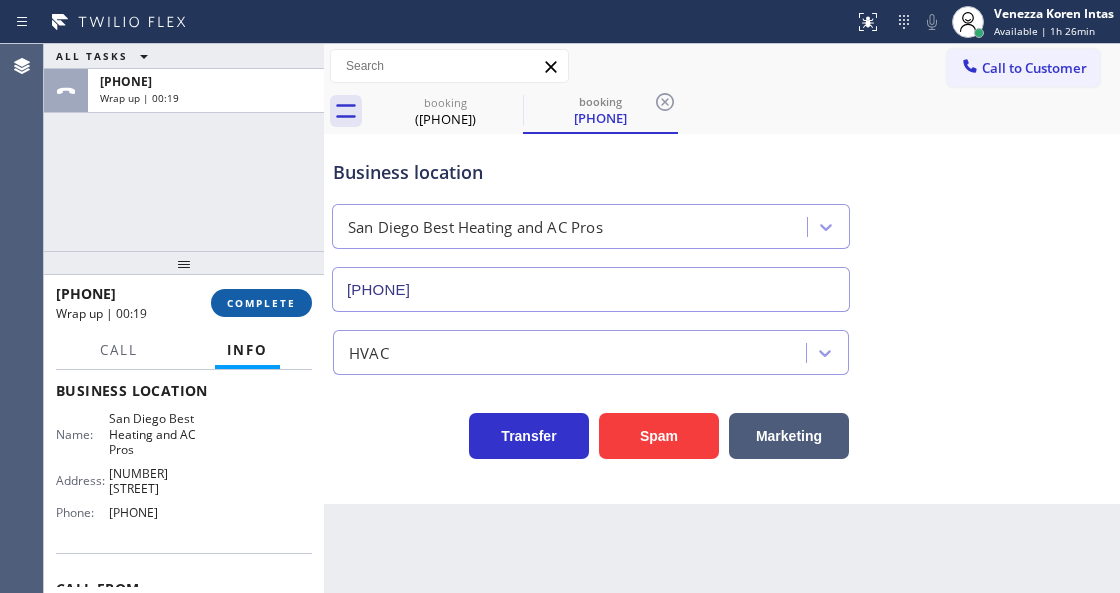 click on "COMPLETE" at bounding box center [261, 303] 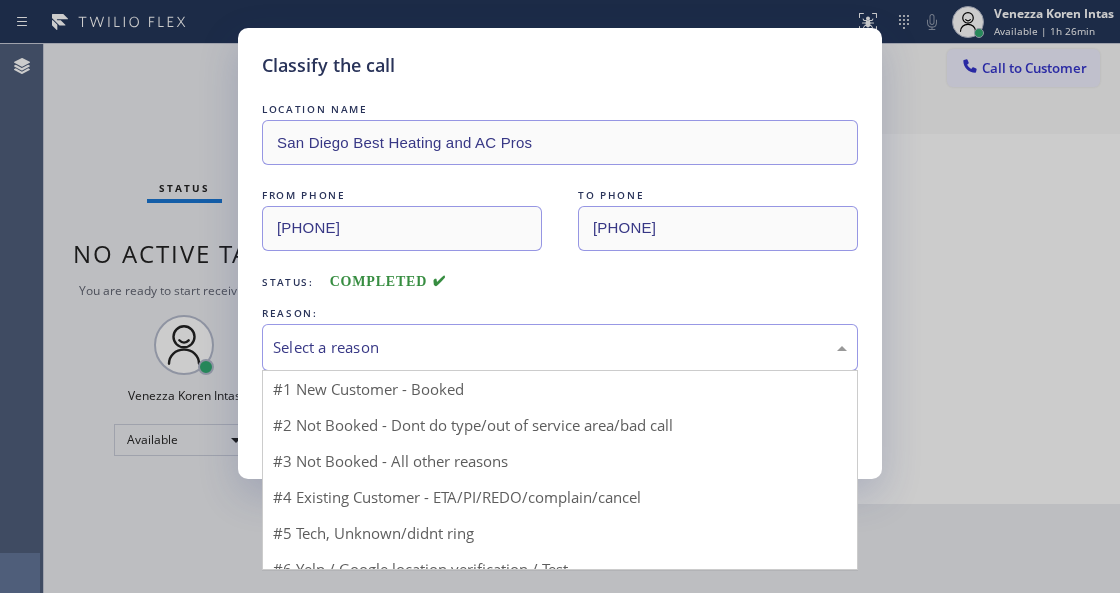click on "Select a reason" at bounding box center (560, 347) 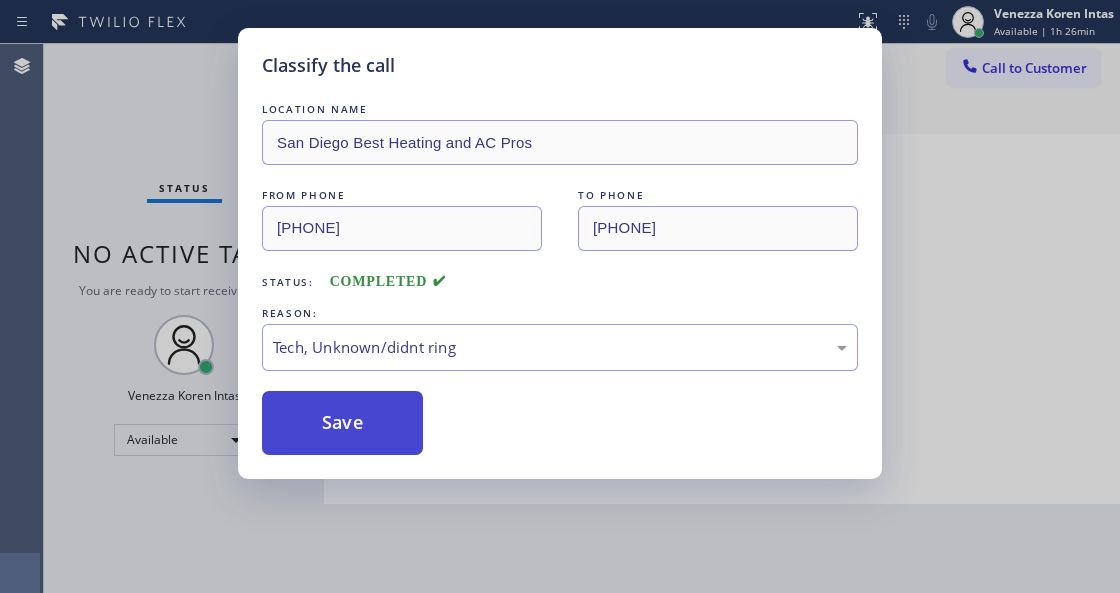 click on "Save" at bounding box center (342, 423) 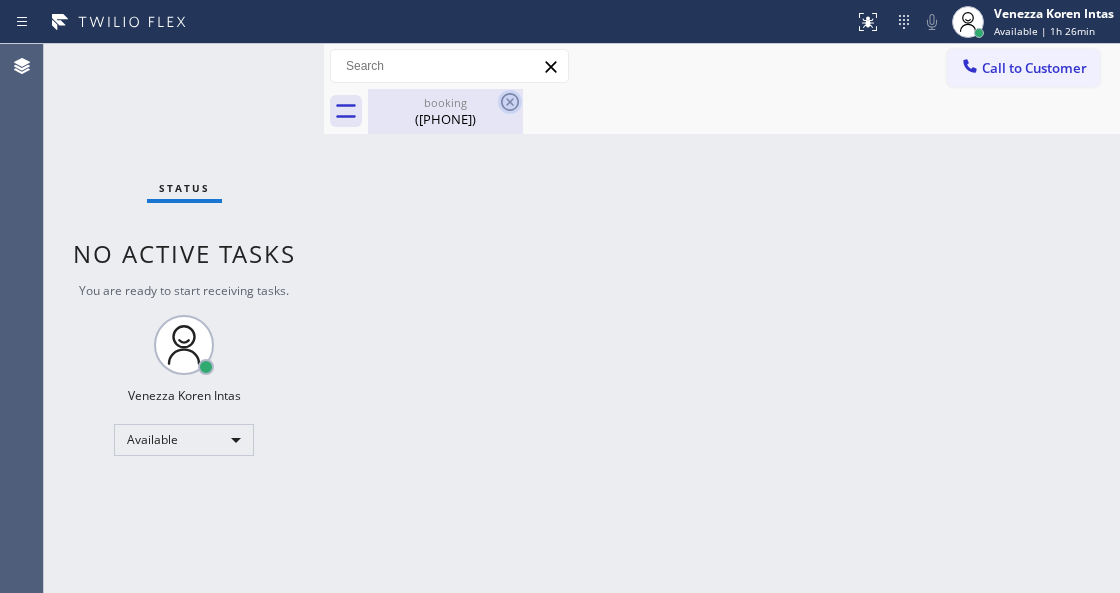 drag, startPoint x: 520, startPoint y: 102, endPoint x: 502, endPoint y: 102, distance: 18 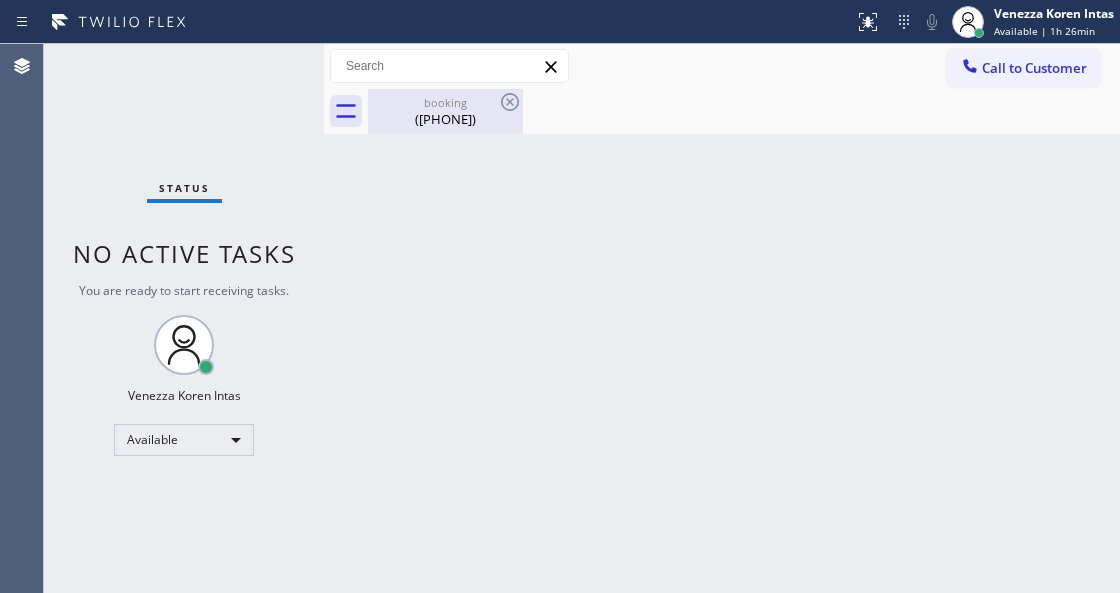 click on "([PHONE])" at bounding box center [445, 119] 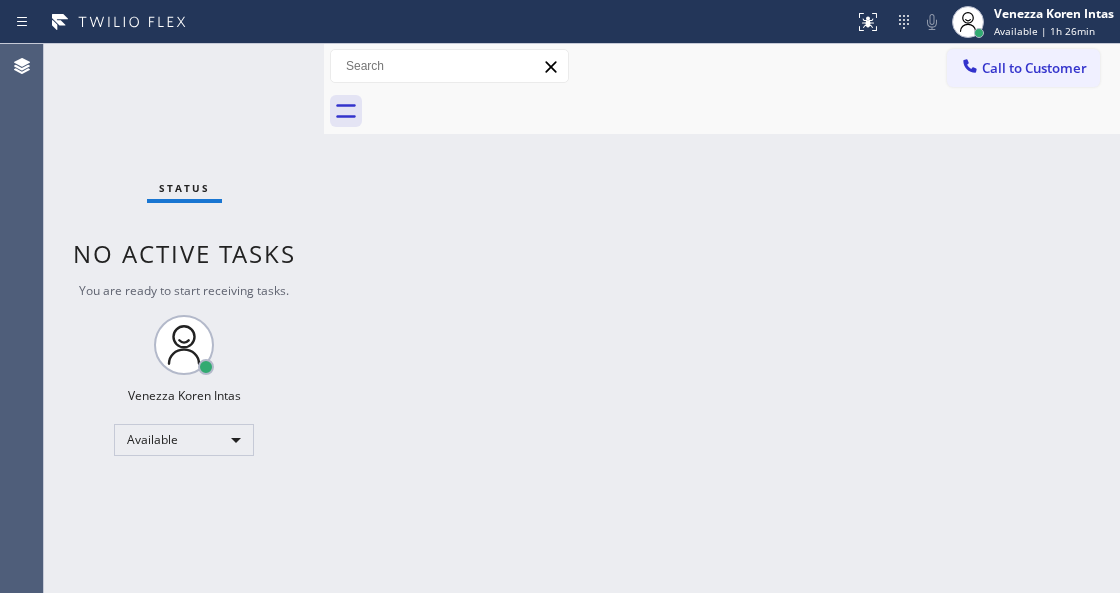 drag, startPoint x: 933, startPoint y: 190, endPoint x: 918, endPoint y: 218, distance: 31.764761 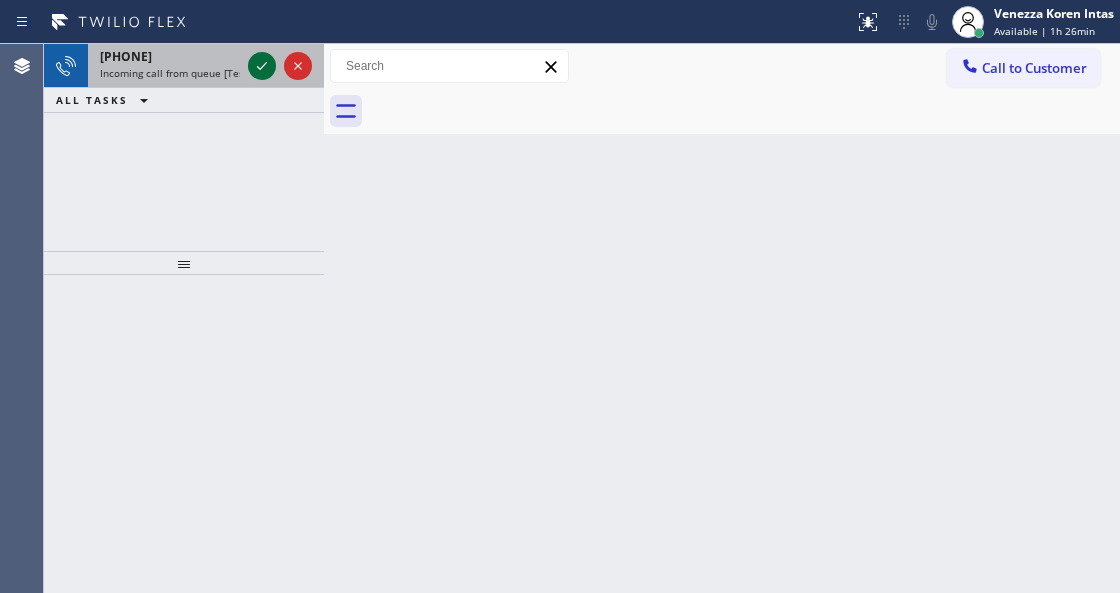 click 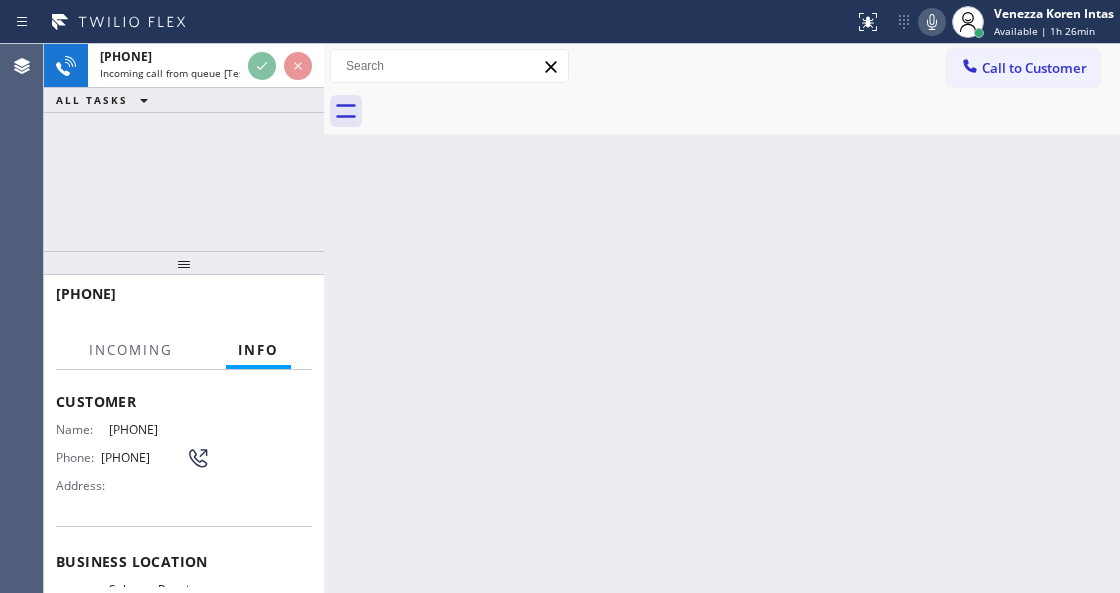 scroll, scrollTop: 200, scrollLeft: 0, axis: vertical 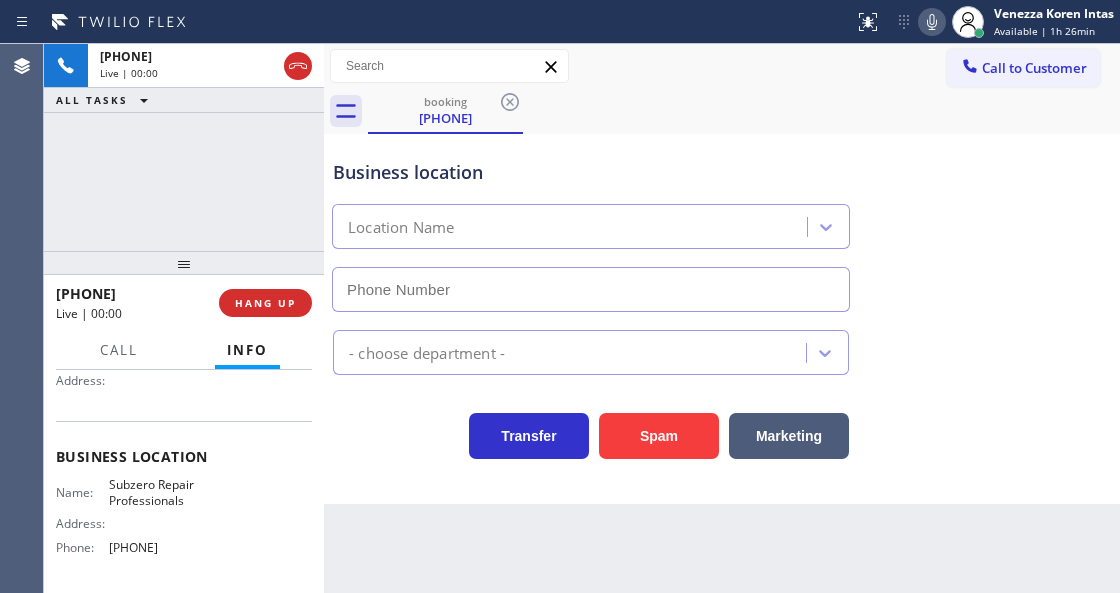 type on "[PHONE]" 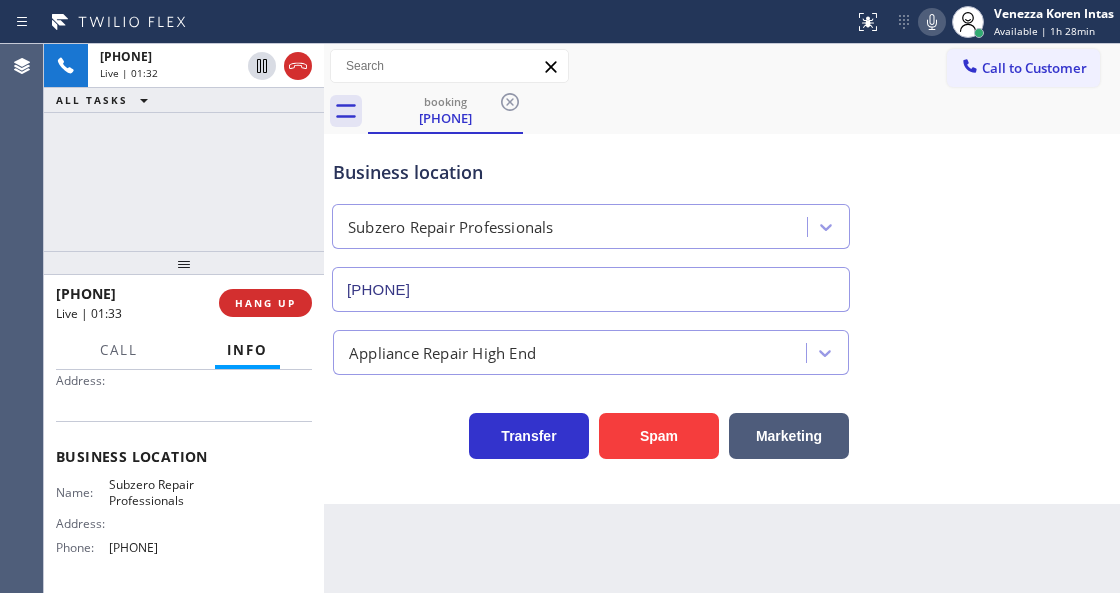 drag, startPoint x: 376, startPoint y: 434, endPoint x: 436, endPoint y: 479, distance: 75 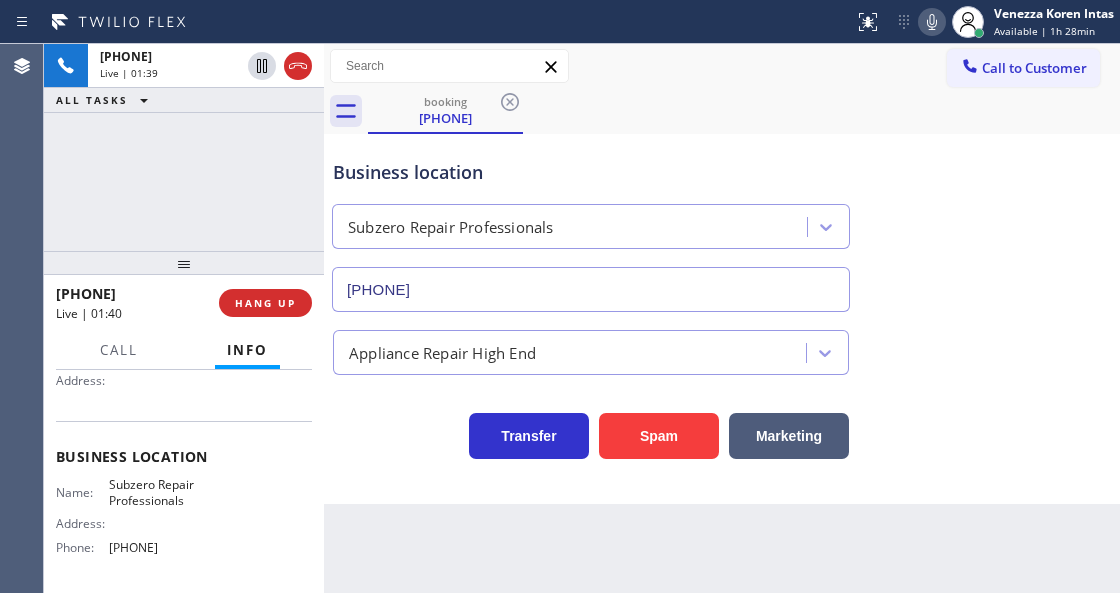 click on "Call to Customer Outbound call Location Elite Sub-Zero Appliance Repair Your caller id phone number [PHONE] Customer number Call Outbound call Technician Search Technician Your caller id phone number Your caller id phone number Call" at bounding box center (722, 66) 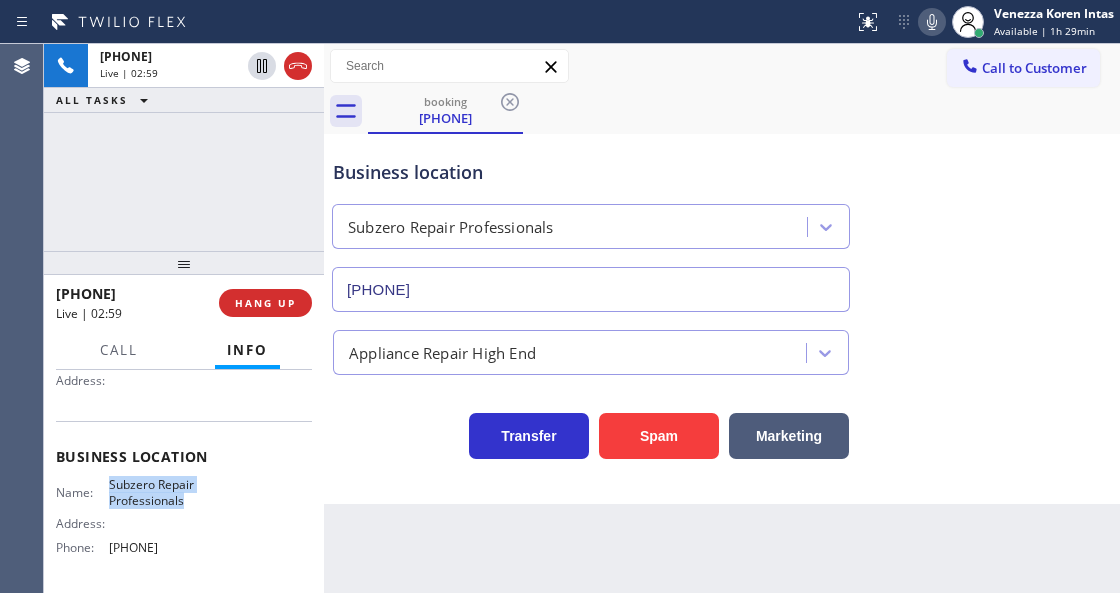 drag, startPoint x: 105, startPoint y: 482, endPoint x: 199, endPoint y: 510, distance: 98.0816 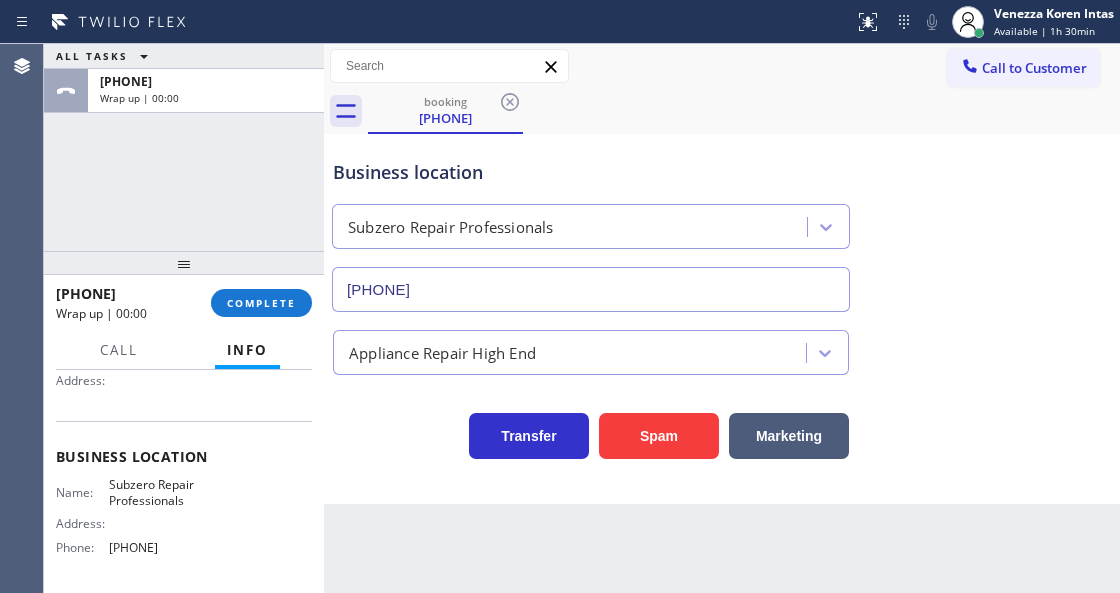 click on "Subzero Repair  Professionals" at bounding box center (572, 227) 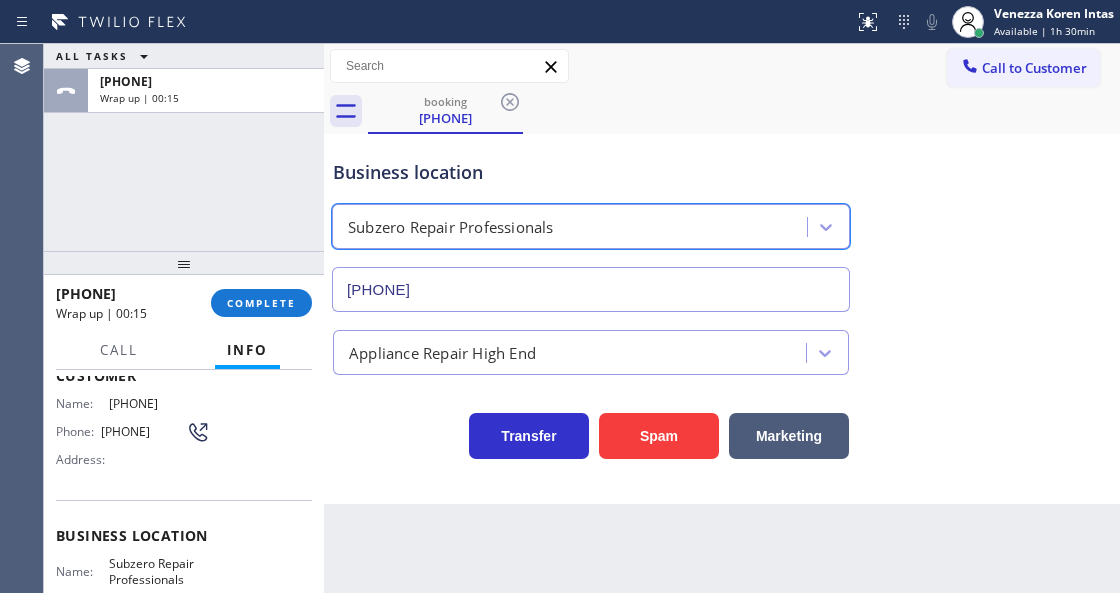 scroll, scrollTop: 66, scrollLeft: 0, axis: vertical 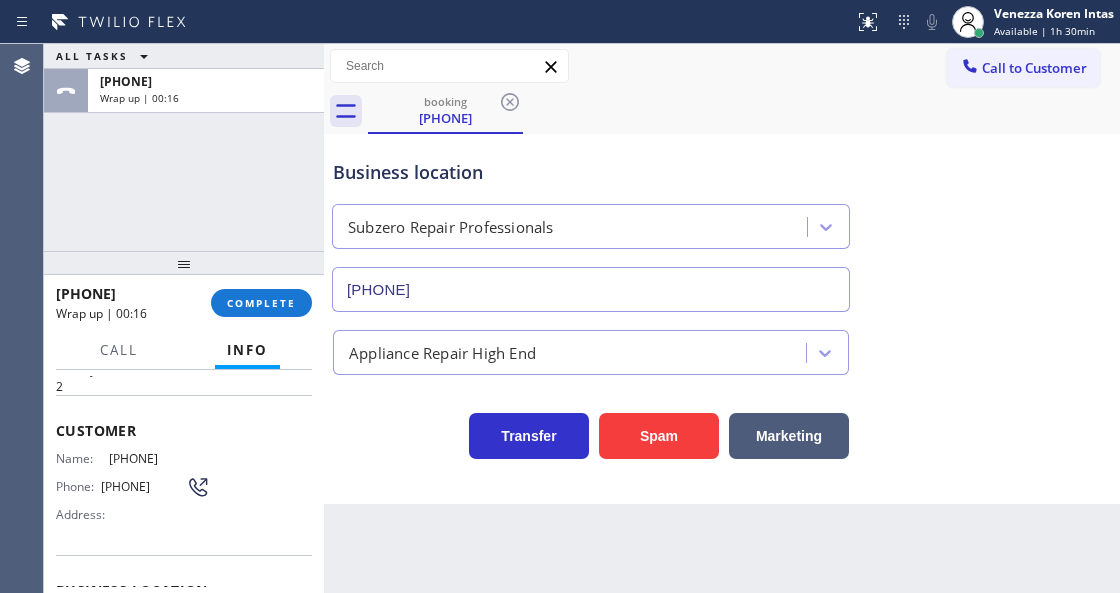 drag, startPoint x: 210, startPoint y: 455, endPoint x: 106, endPoint y: 447, distance: 104.307236 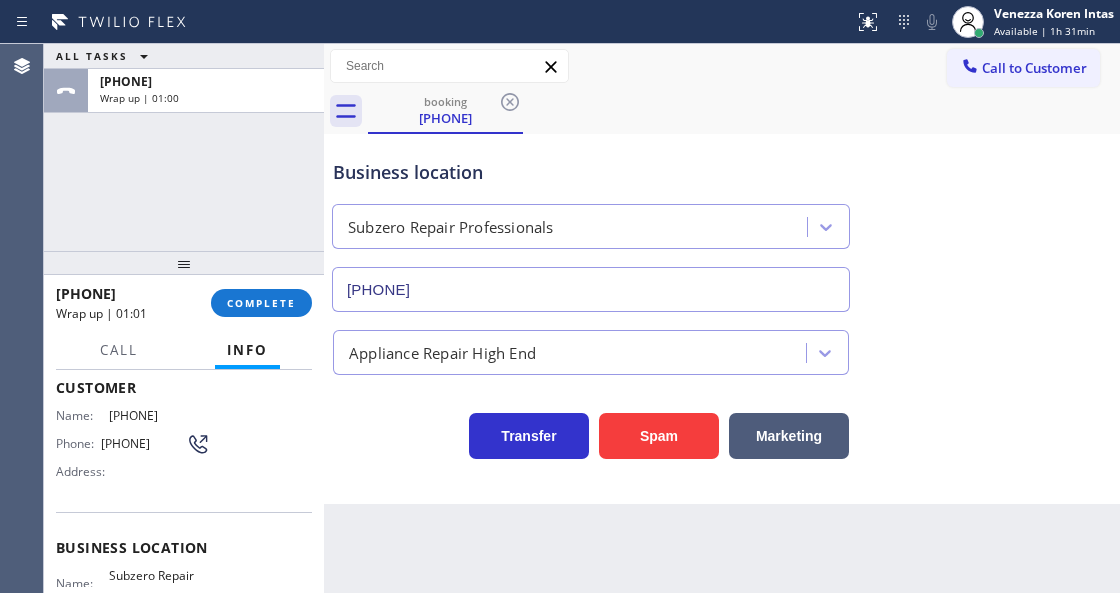 scroll, scrollTop: 200, scrollLeft: 0, axis: vertical 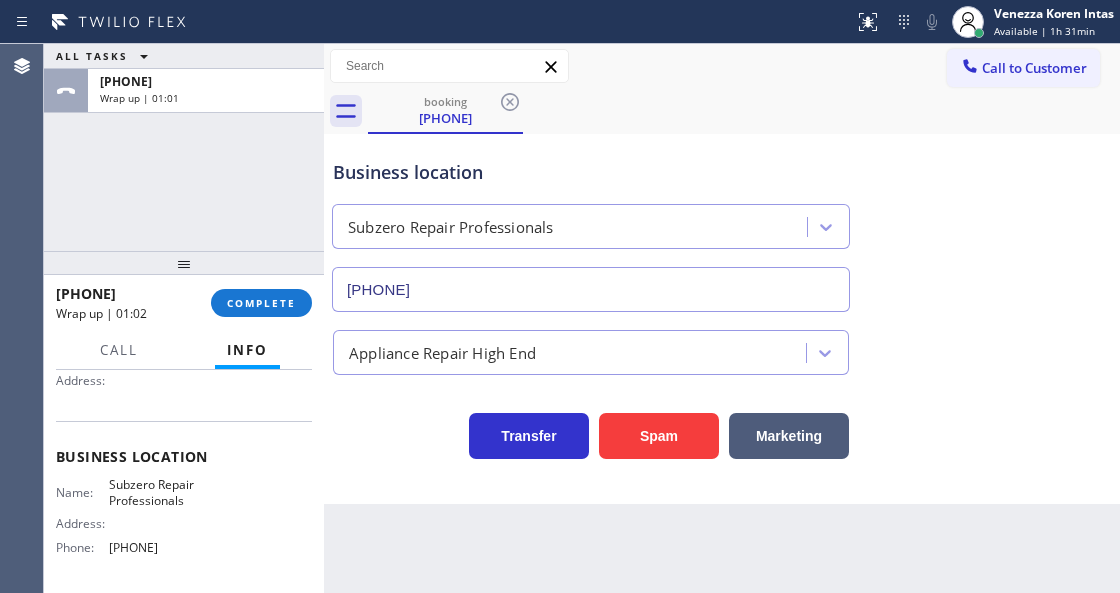 drag, startPoint x: 190, startPoint y: 550, endPoint x: 104, endPoint y: 553, distance: 86.05231 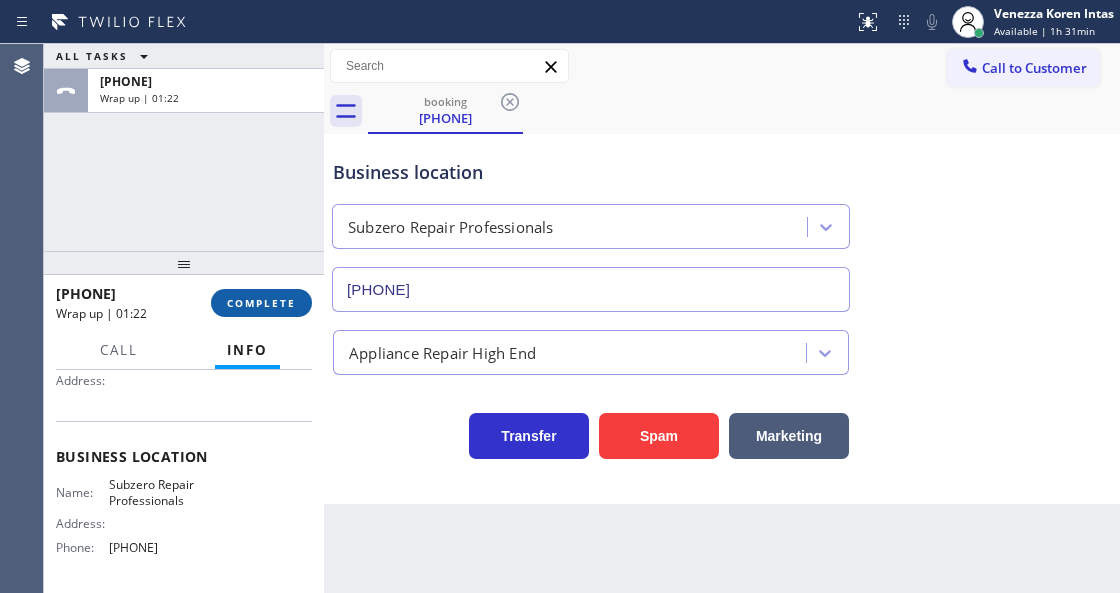click on "COMPLETE" at bounding box center [261, 303] 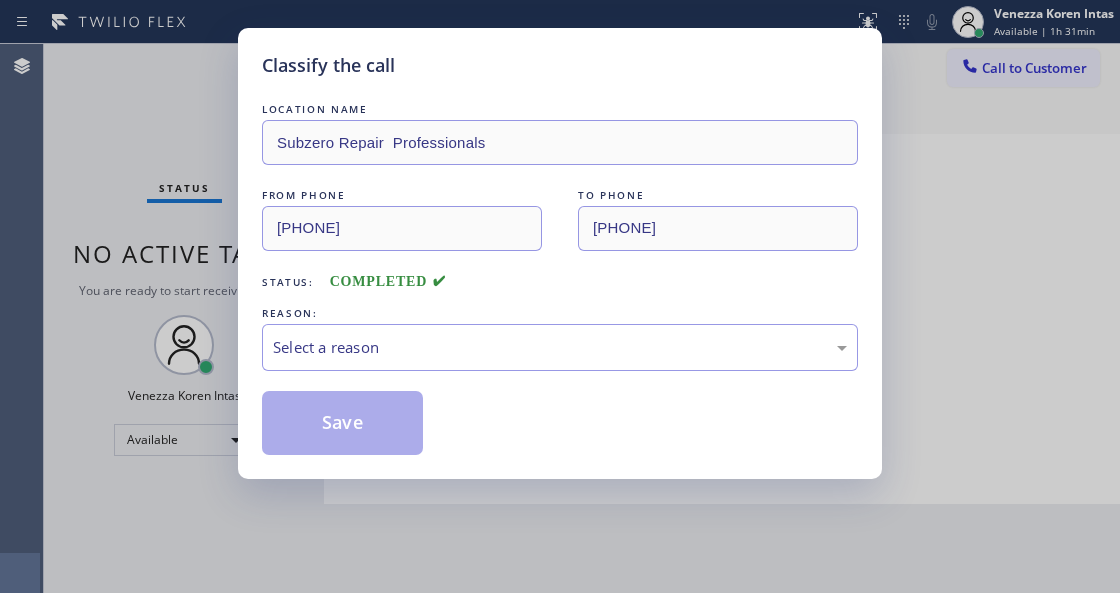 click on "Select a reason" at bounding box center [560, 347] 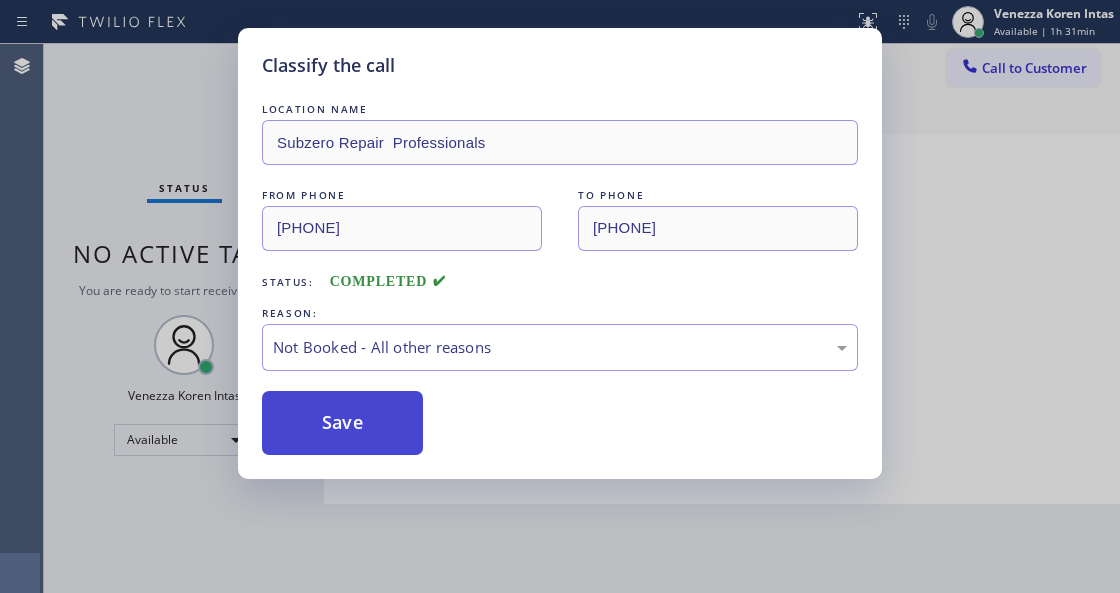 click on "Save" at bounding box center [342, 423] 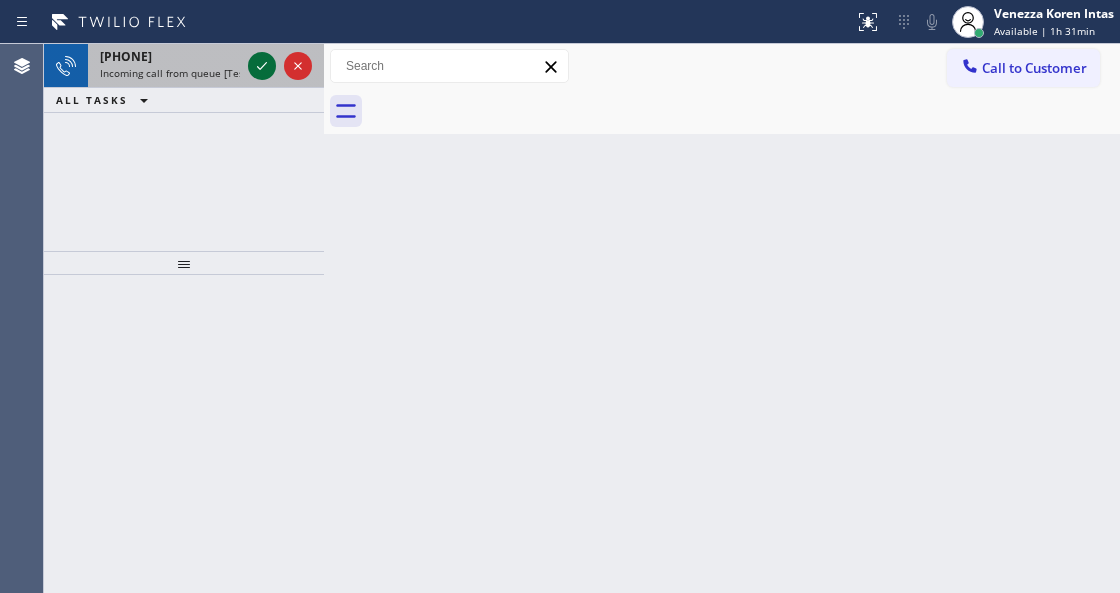 click 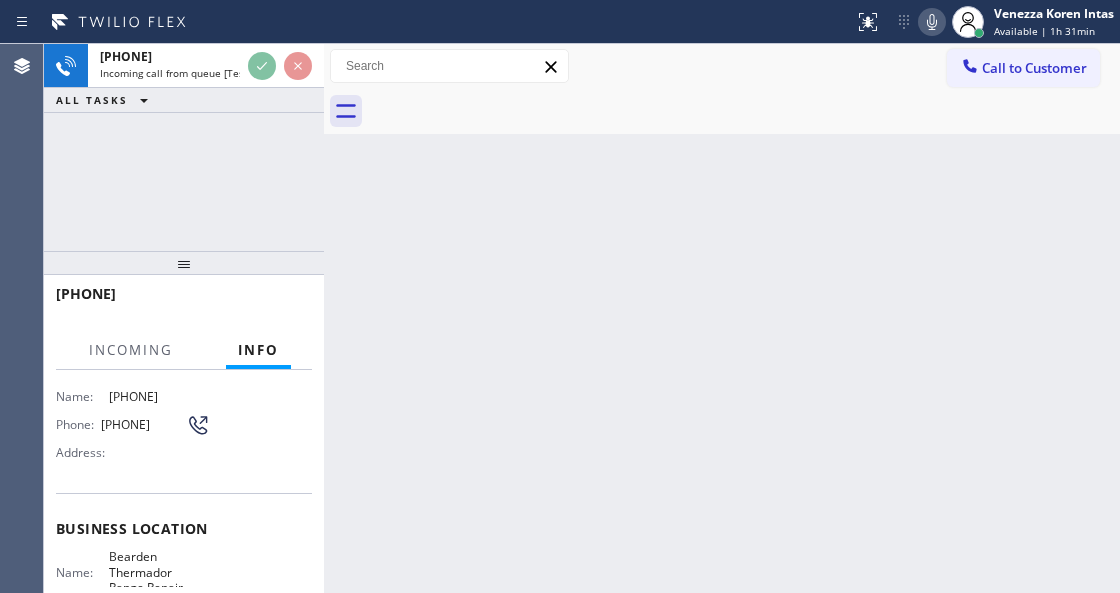 scroll, scrollTop: 200, scrollLeft: 0, axis: vertical 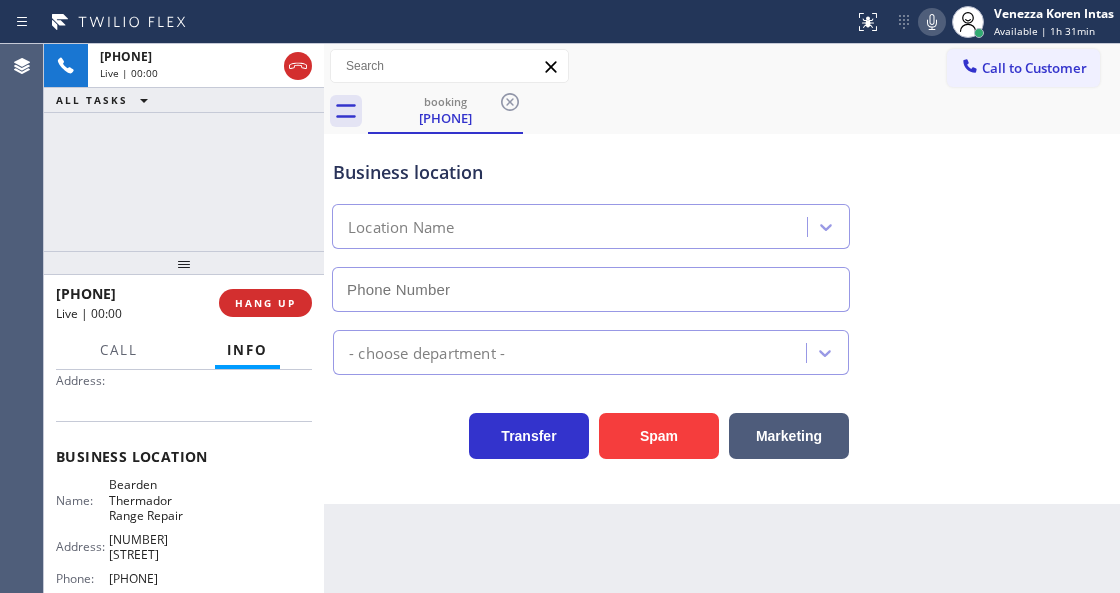 type on "[PHONE]" 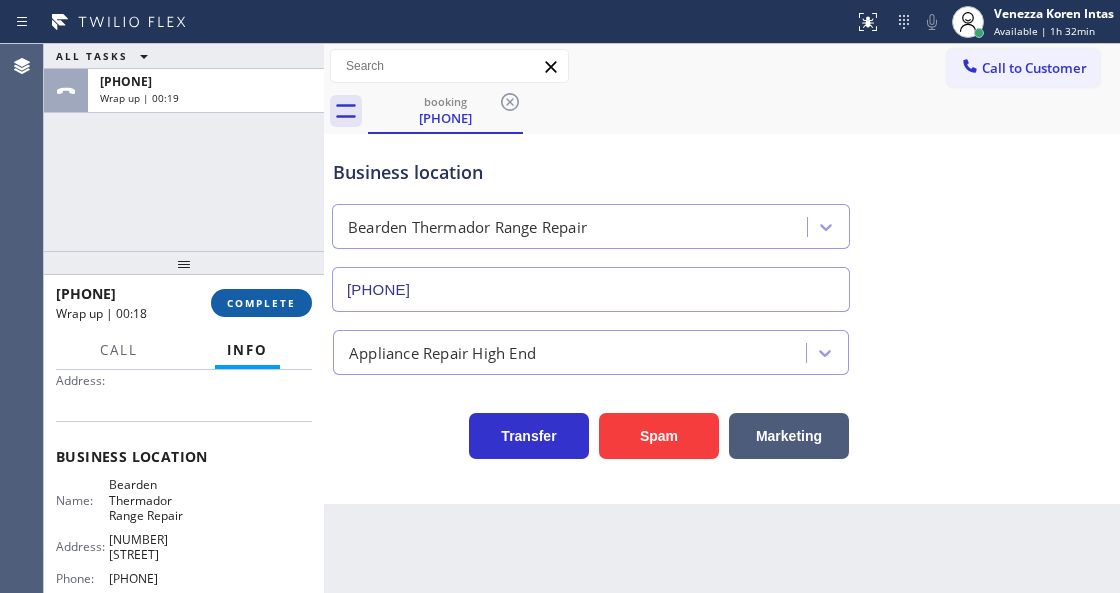 drag, startPoint x: 241, startPoint y: 278, endPoint x: 249, endPoint y: 290, distance: 14.422205 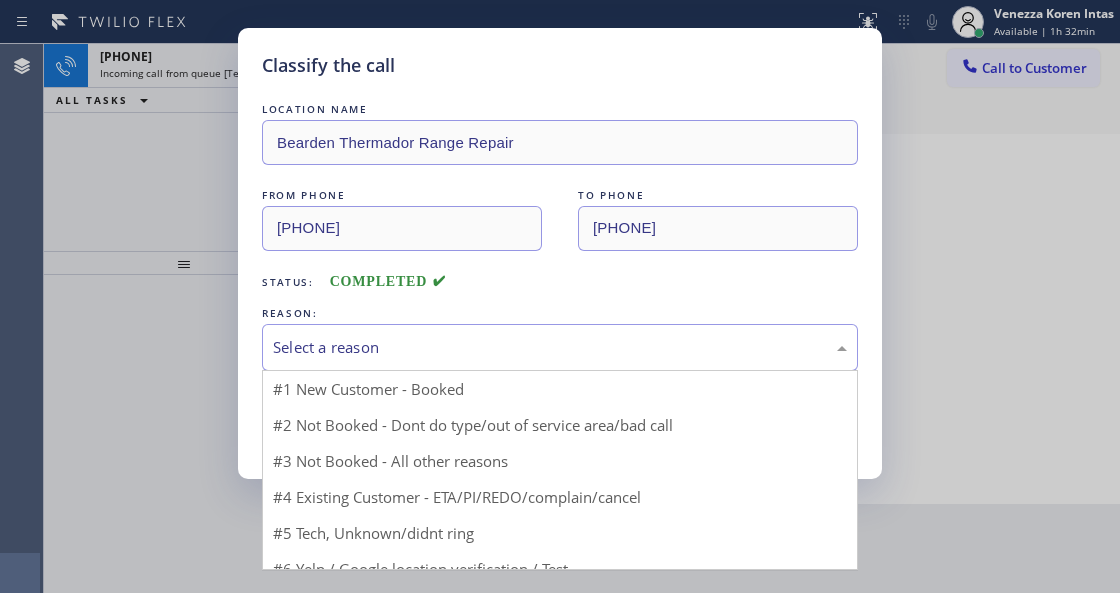click on "Select a reason" at bounding box center [560, 347] 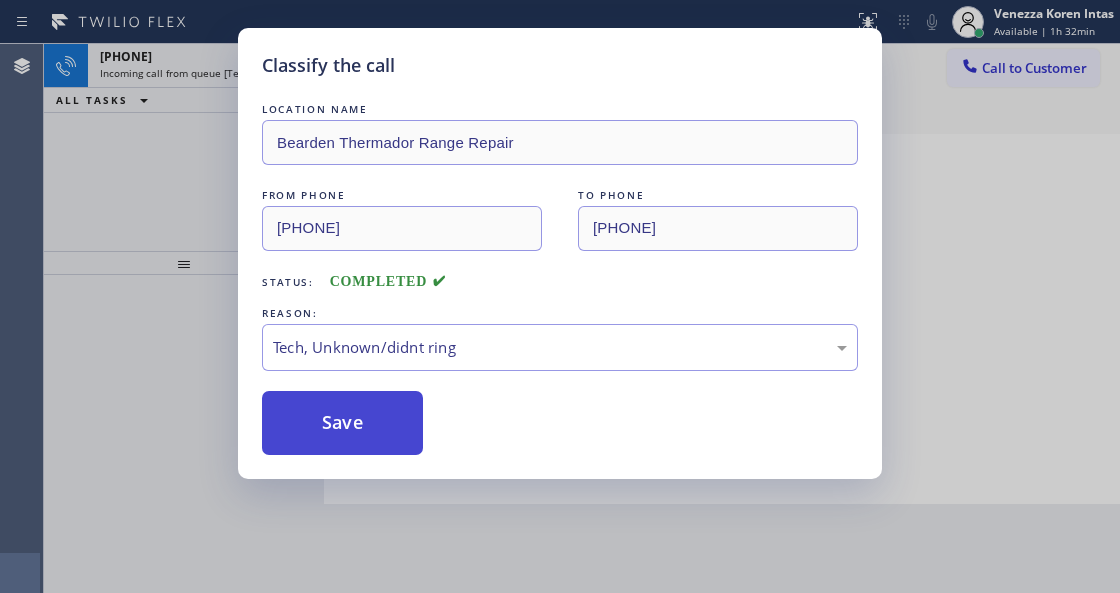 click on "Save" at bounding box center (342, 423) 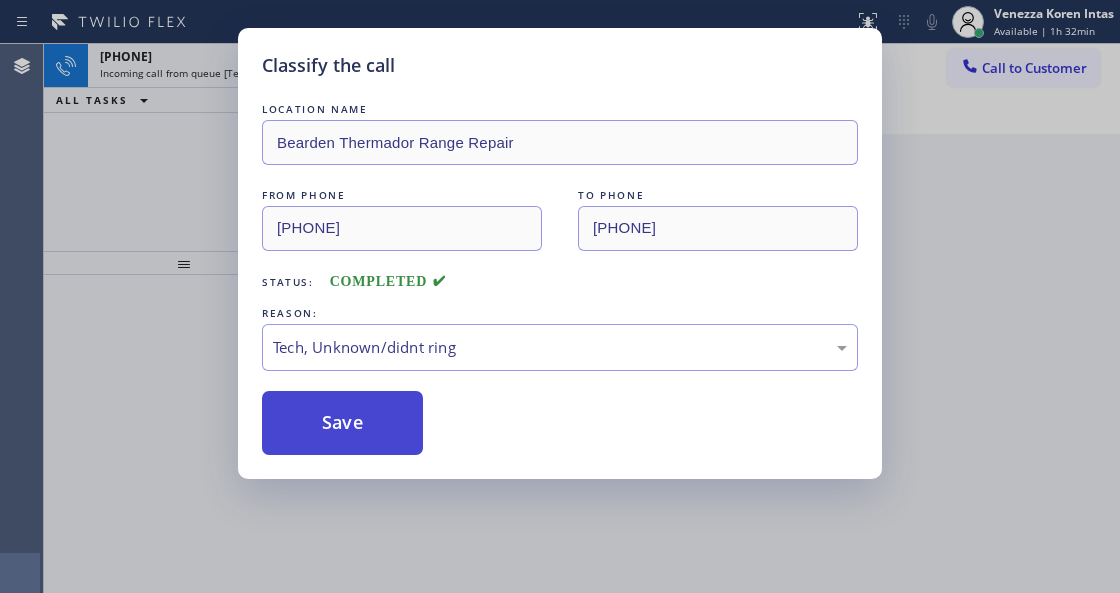 click on "Save" at bounding box center (342, 423) 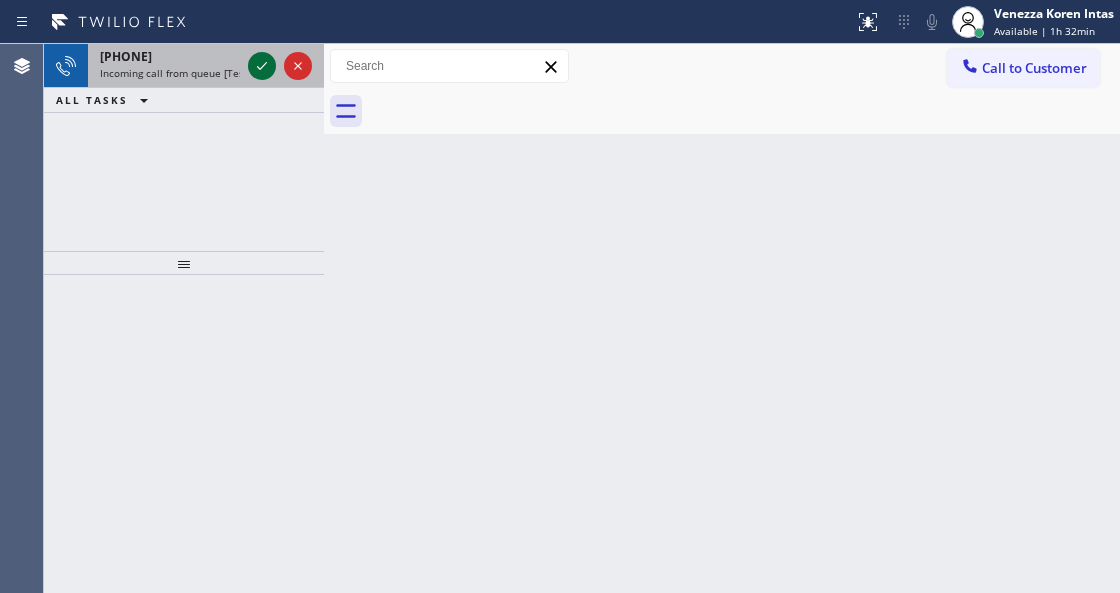 click 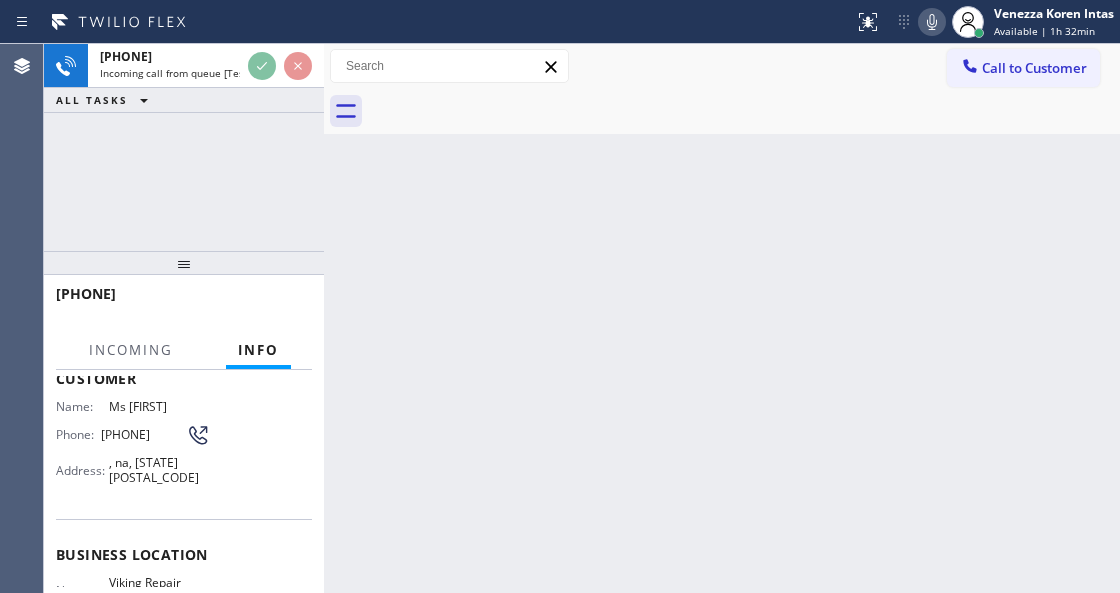 scroll, scrollTop: 200, scrollLeft: 0, axis: vertical 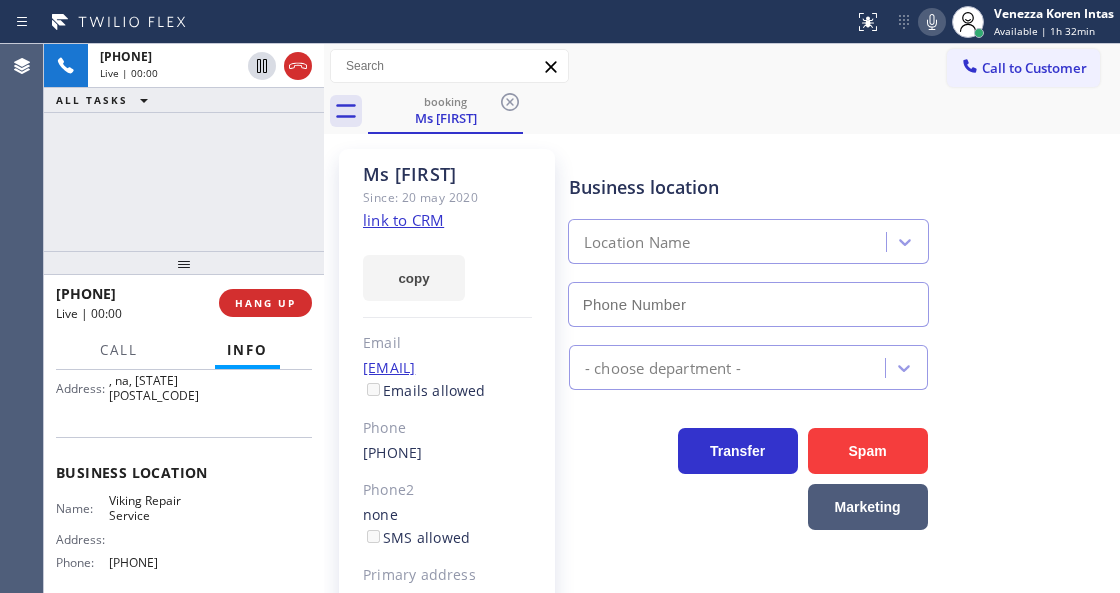 type on "[PHONE]" 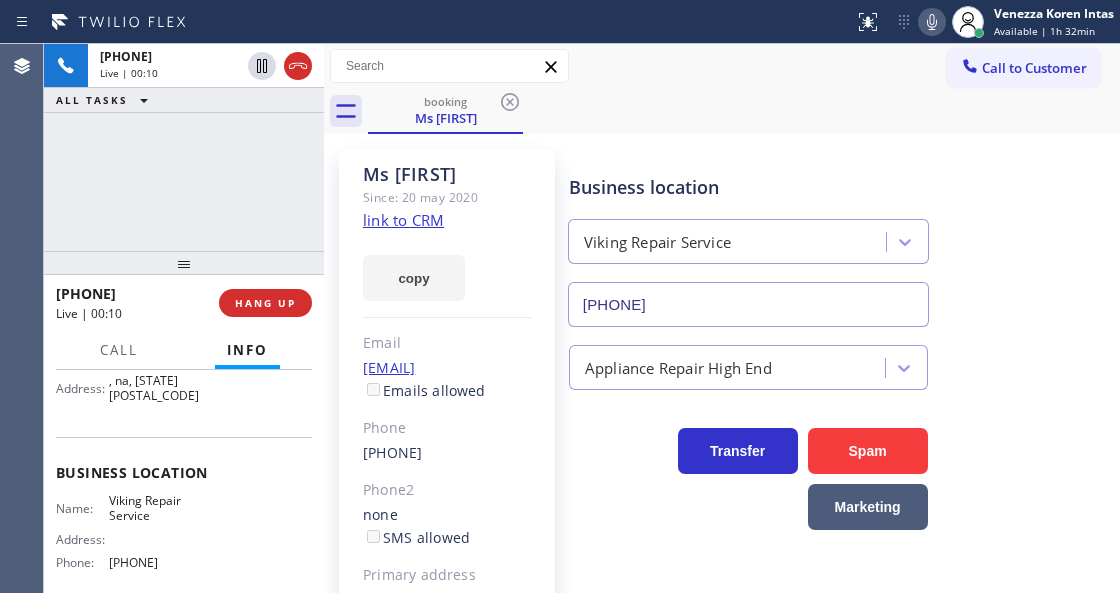 click on "link to CRM" 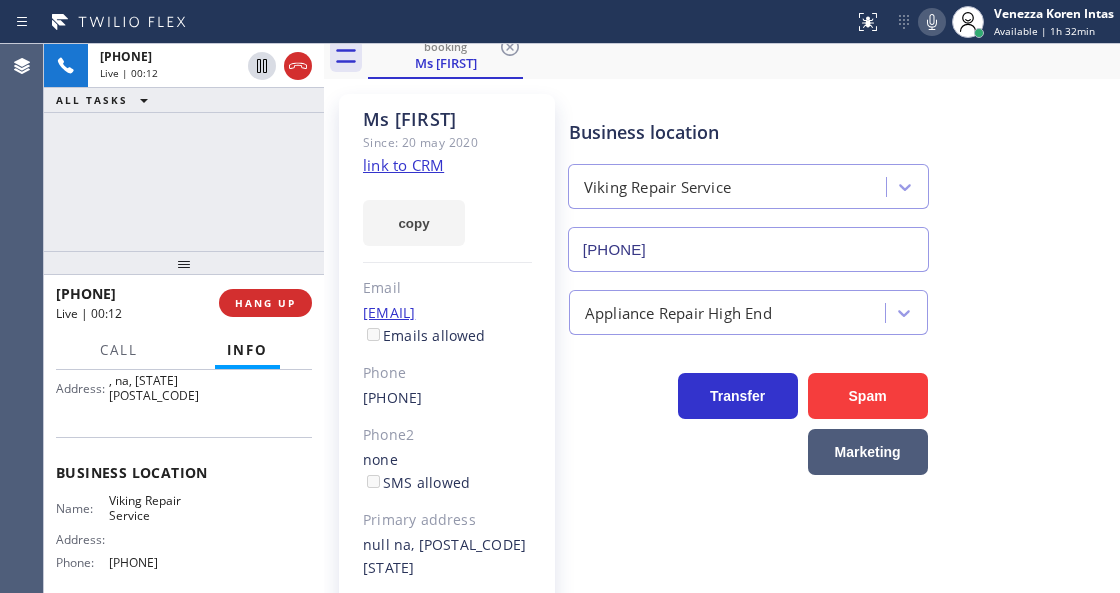 scroll, scrollTop: 144, scrollLeft: 0, axis: vertical 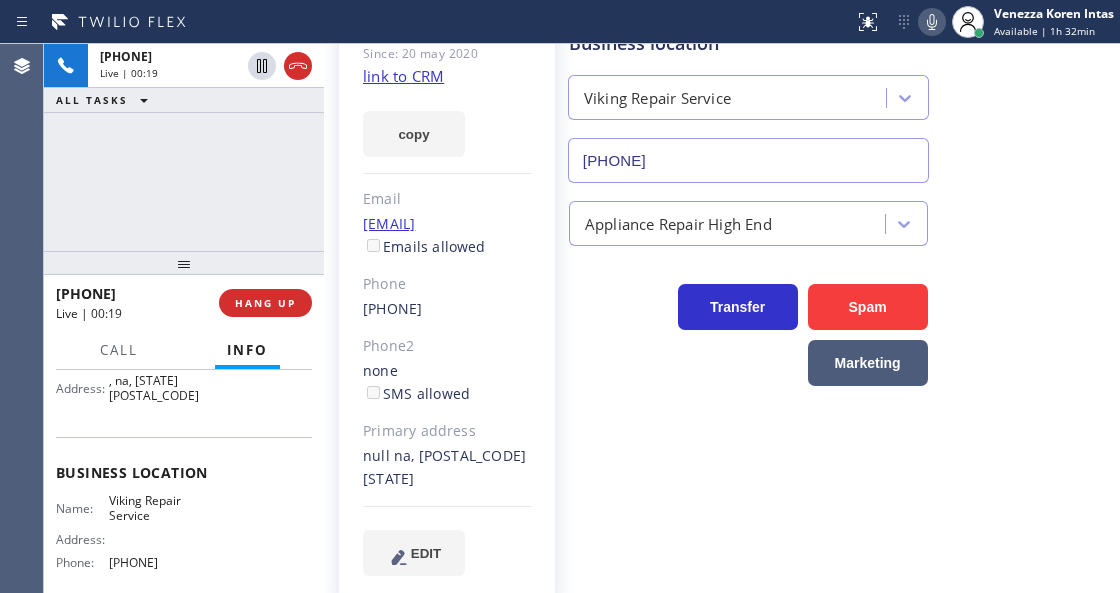 click 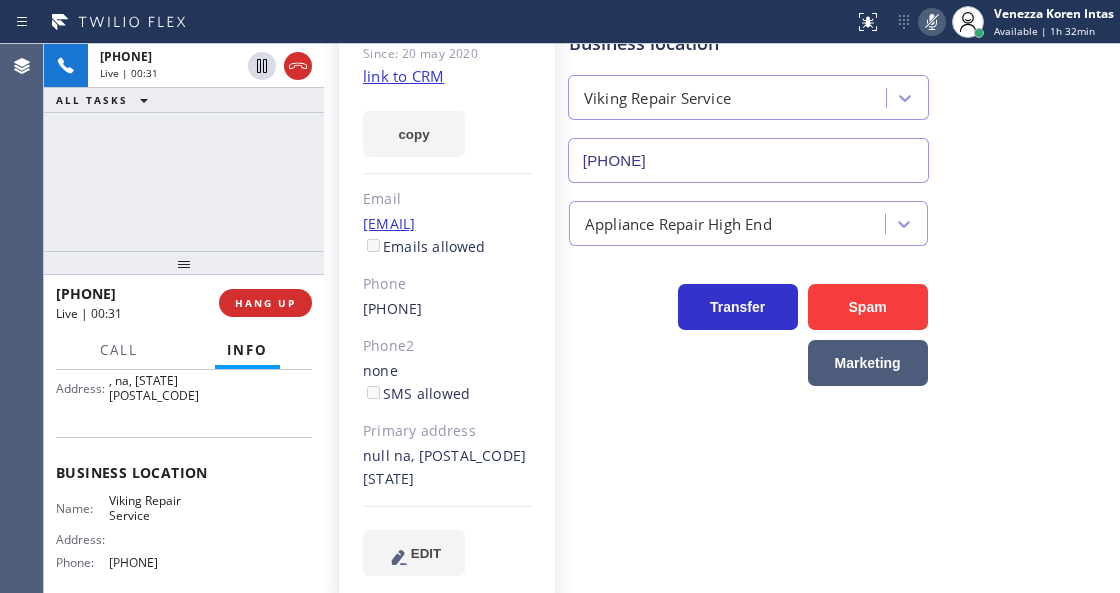 click 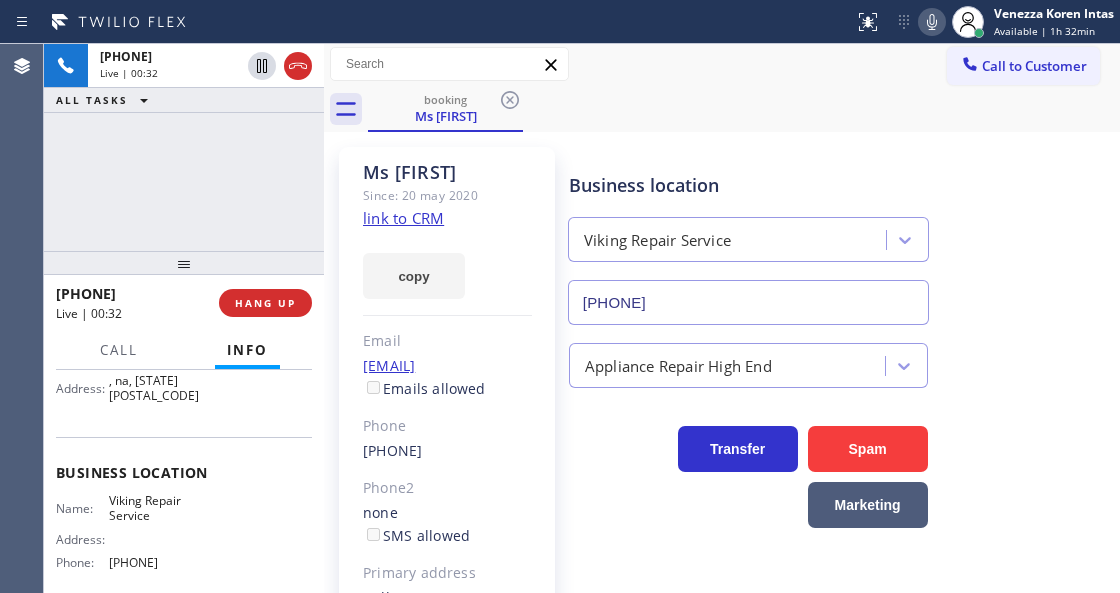 scroll, scrollTop: 0, scrollLeft: 0, axis: both 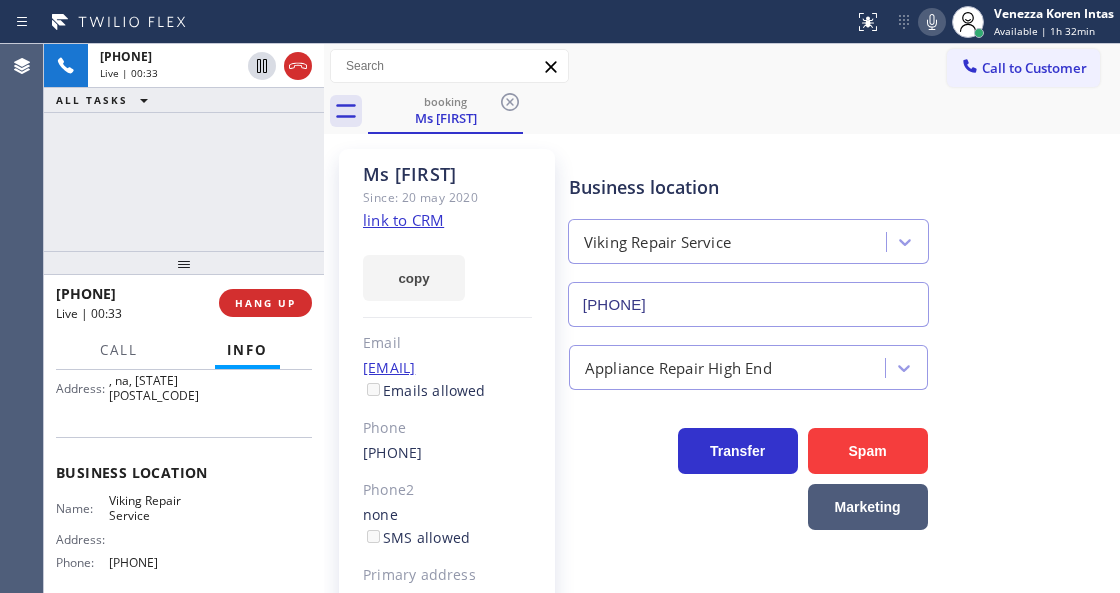 click on "booking Ms [FIRST]" at bounding box center [744, 111] 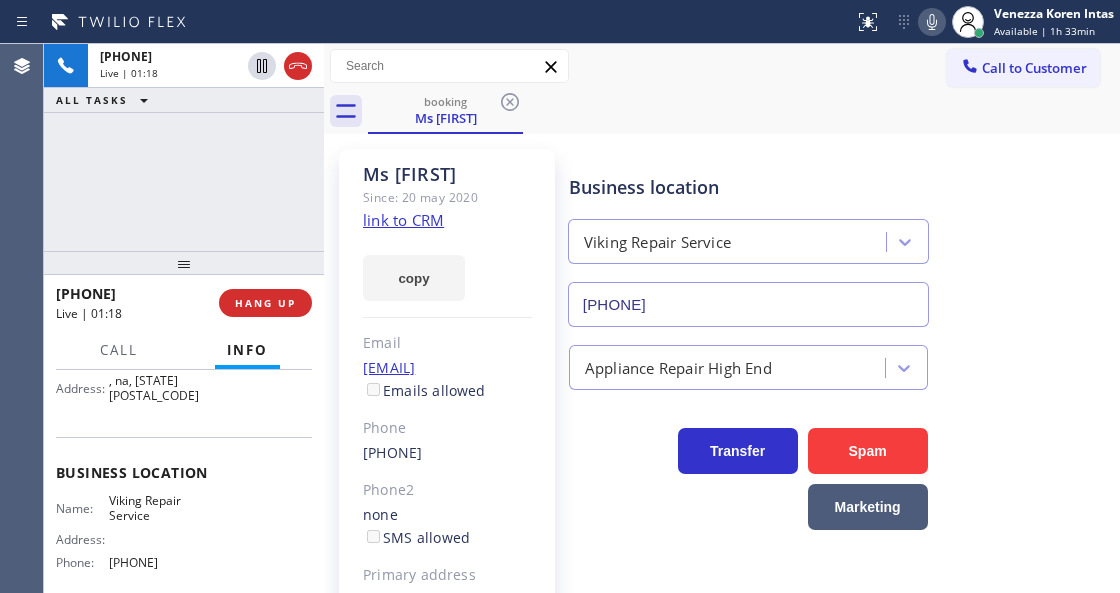 click on "Ms   [LAST] Since: [DATE] link to CRM copy Email [EMAIL]  Emails allowed Phone [PHONE] Phone2 none  SMS allowed Primary address null  na, [POSTAL_CODE] [STATE] EDIT Outbound call Location Viking Repair Service Your caller id phone number [PHONE] Customer number Call Benefits  Business location Viking Repair Service [PHONE] Appliance Repair High End Transfer Spam Marketing" at bounding box center (722, 446) 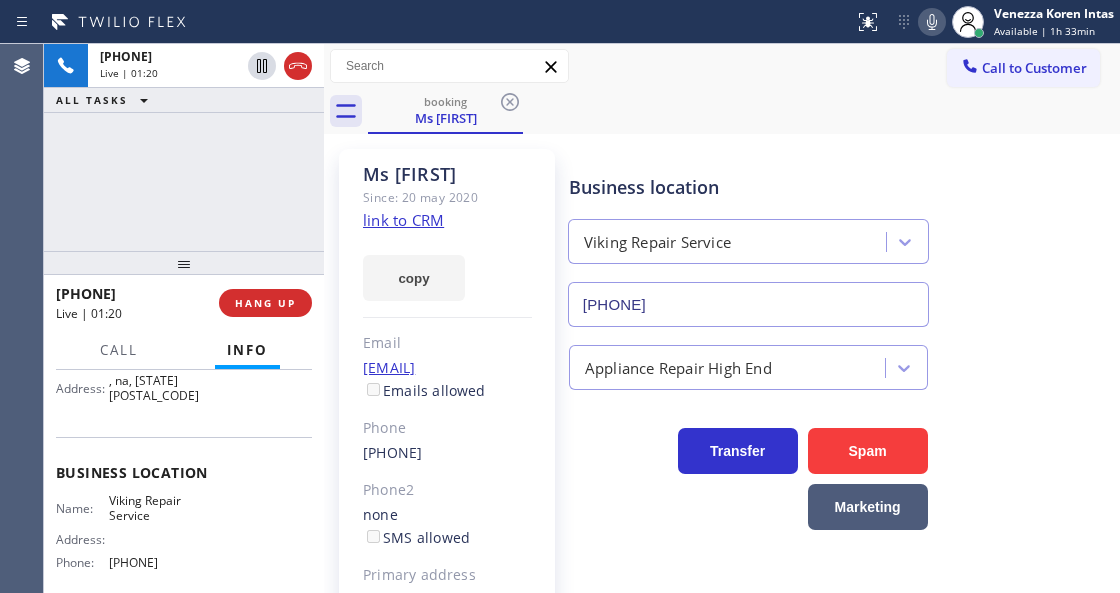 click 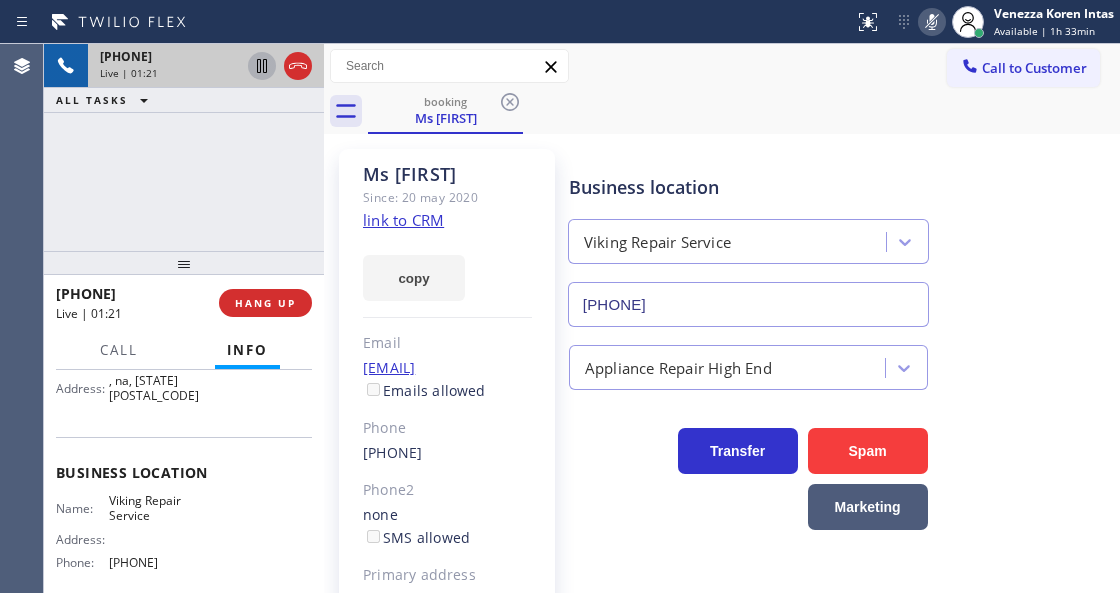 click 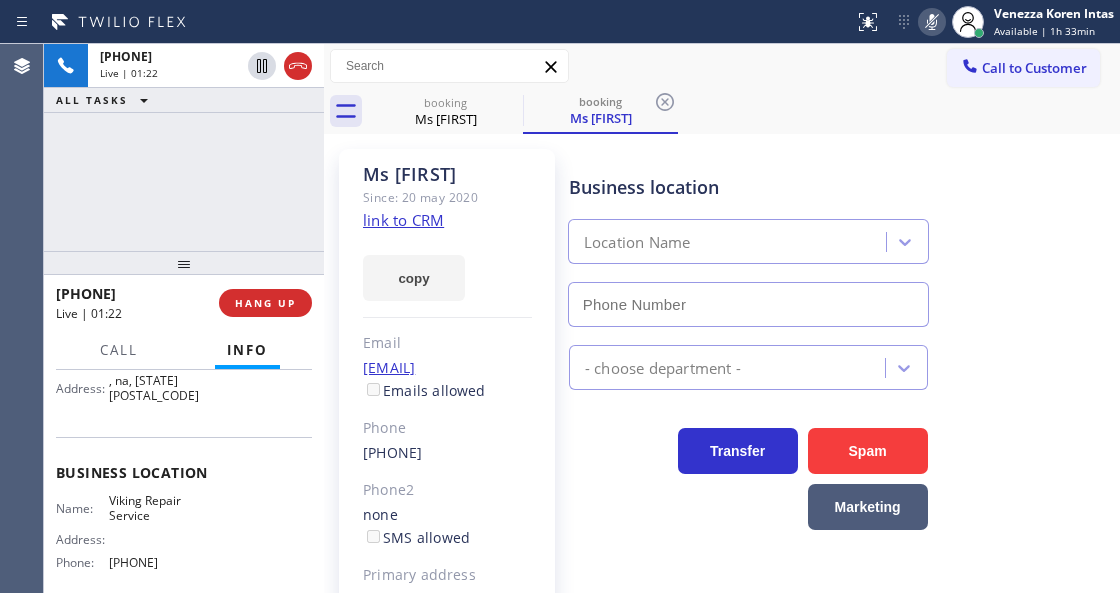 type on "[PHONE]" 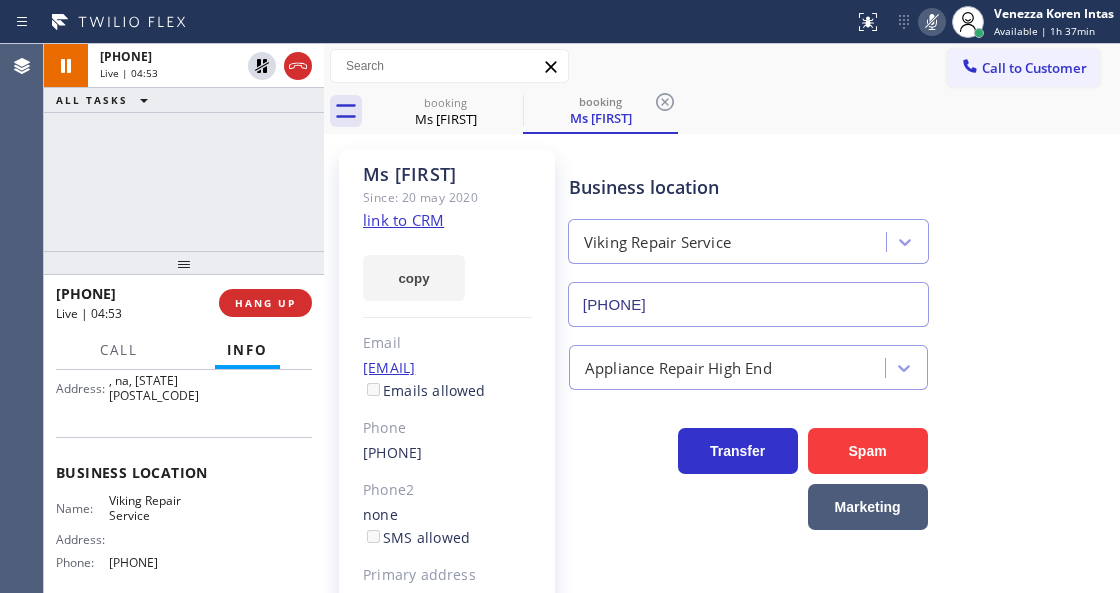 click 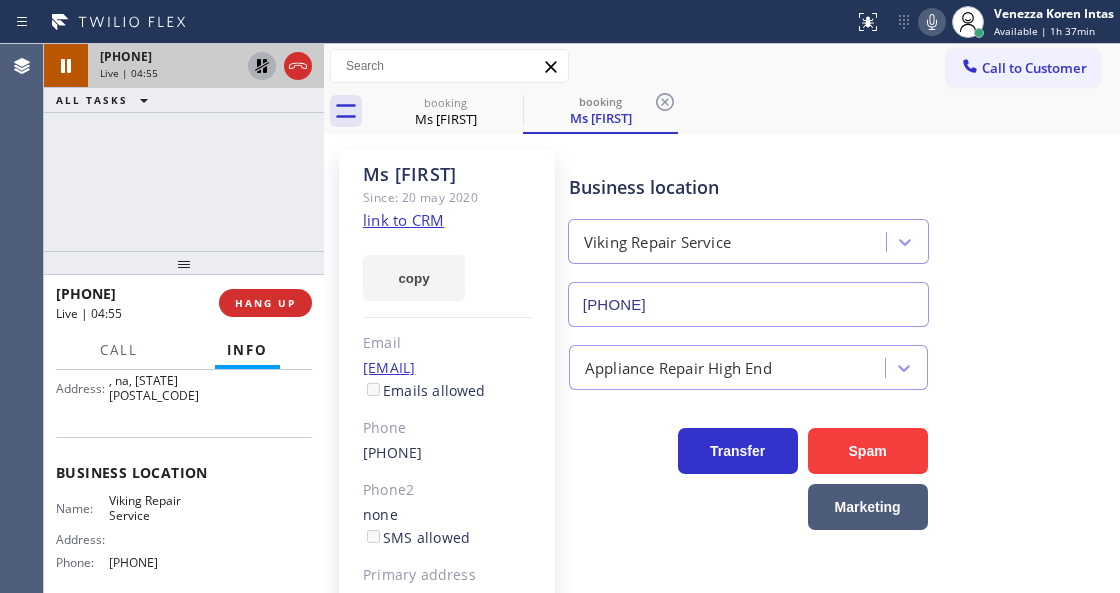 click 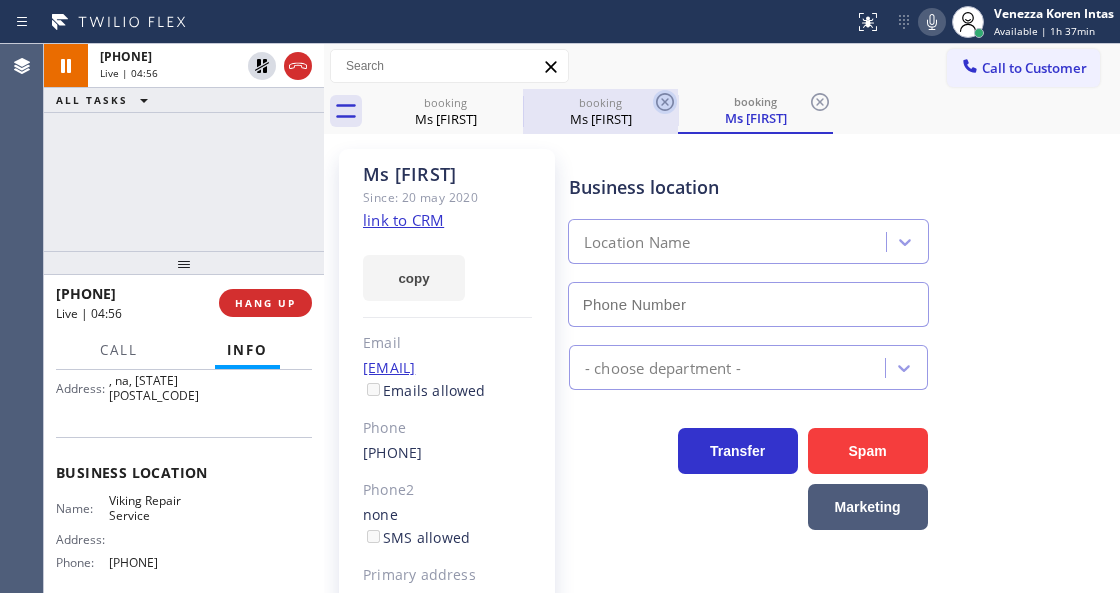 type on "[PHONE]" 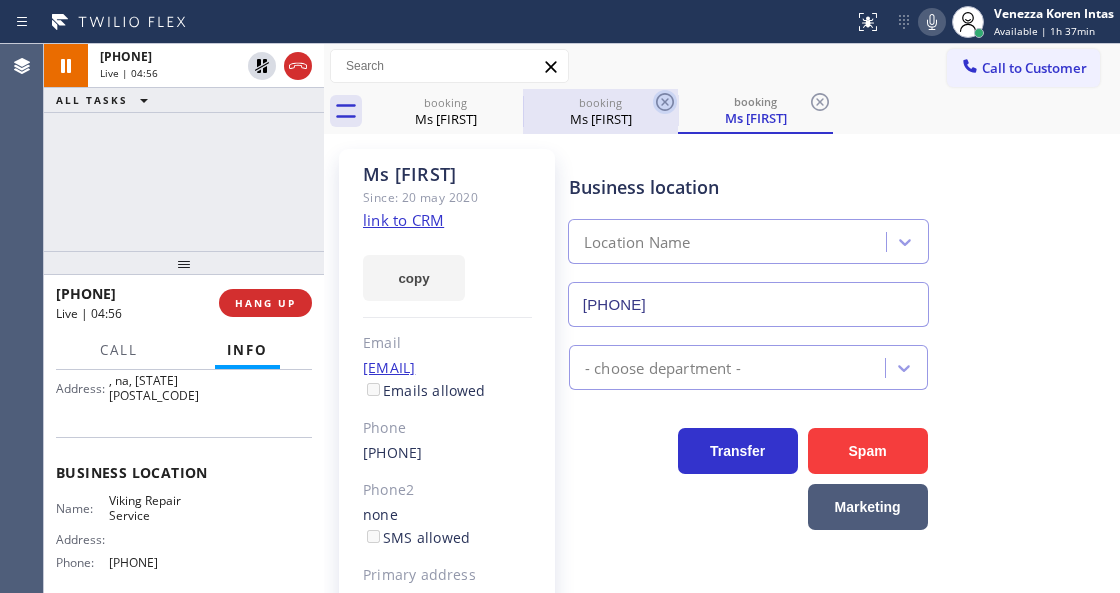 click 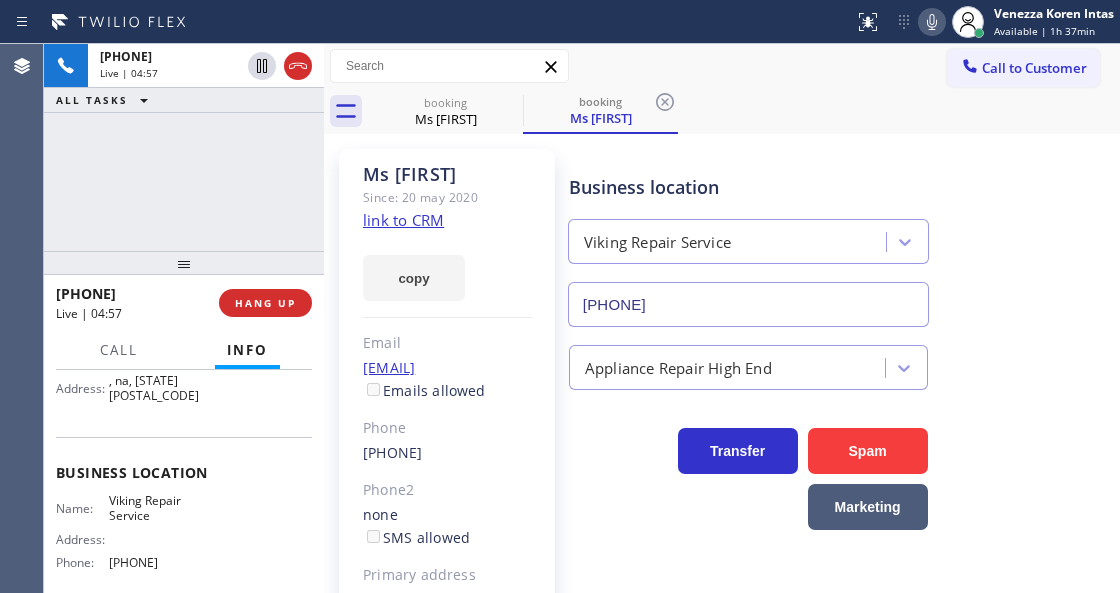 click 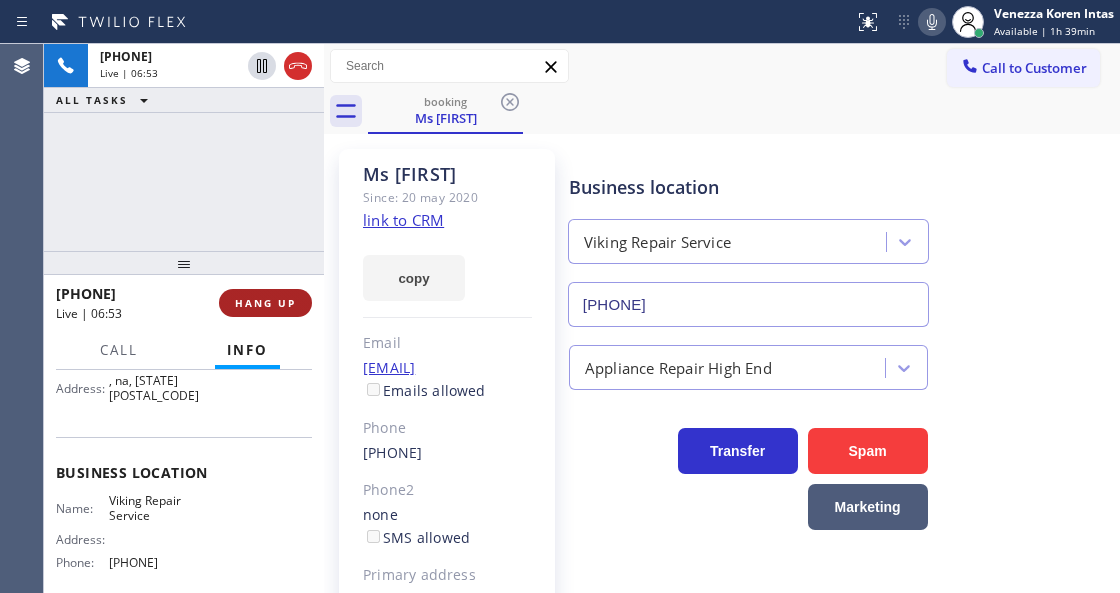 drag, startPoint x: 301, startPoint y: 68, endPoint x: 264, endPoint y: 288, distance: 223.08966 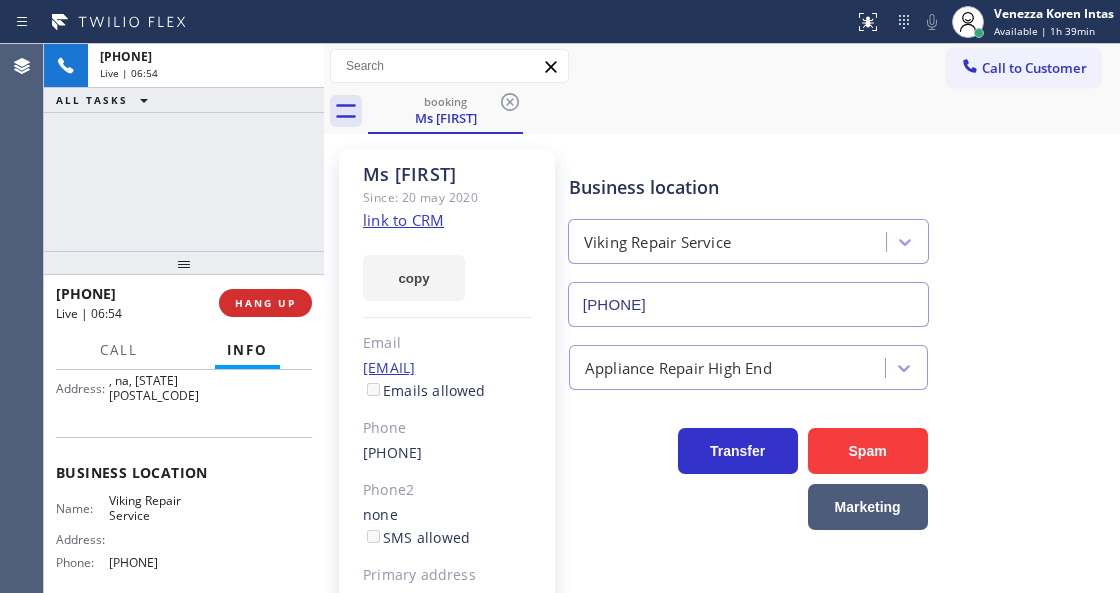 click on "[PHONE] Live | [TIME] HANG UP" at bounding box center [184, 303] 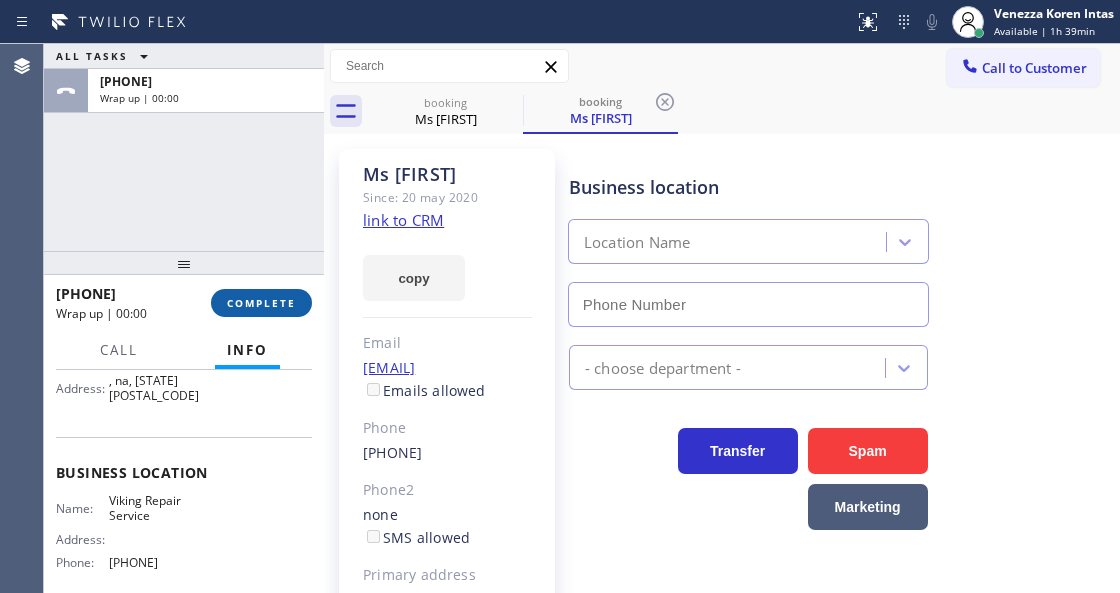click on "COMPLETE" at bounding box center [261, 303] 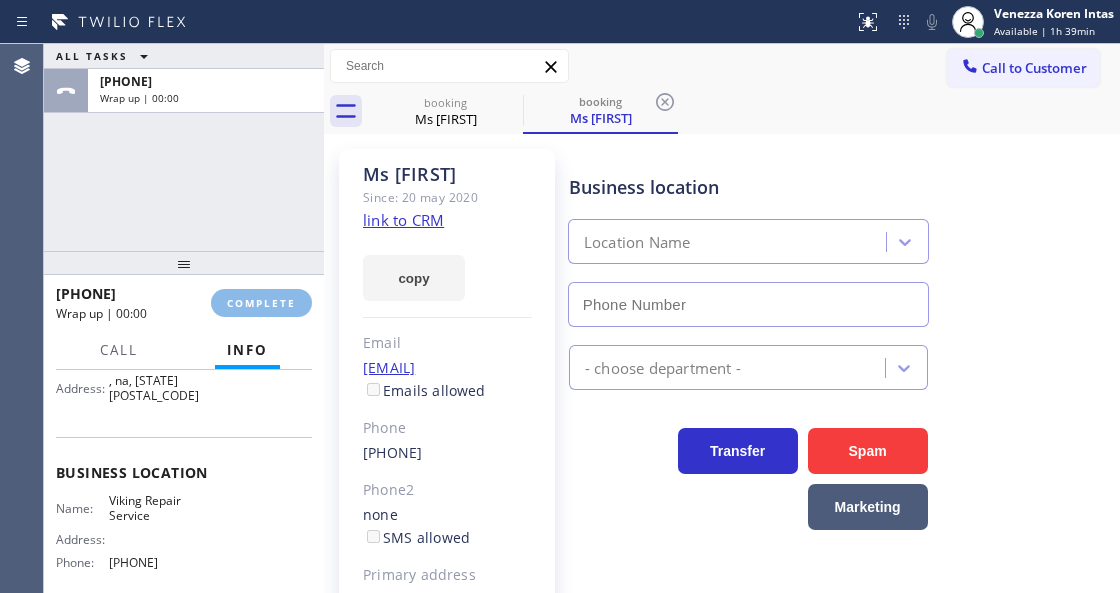 type on "[PHONE]" 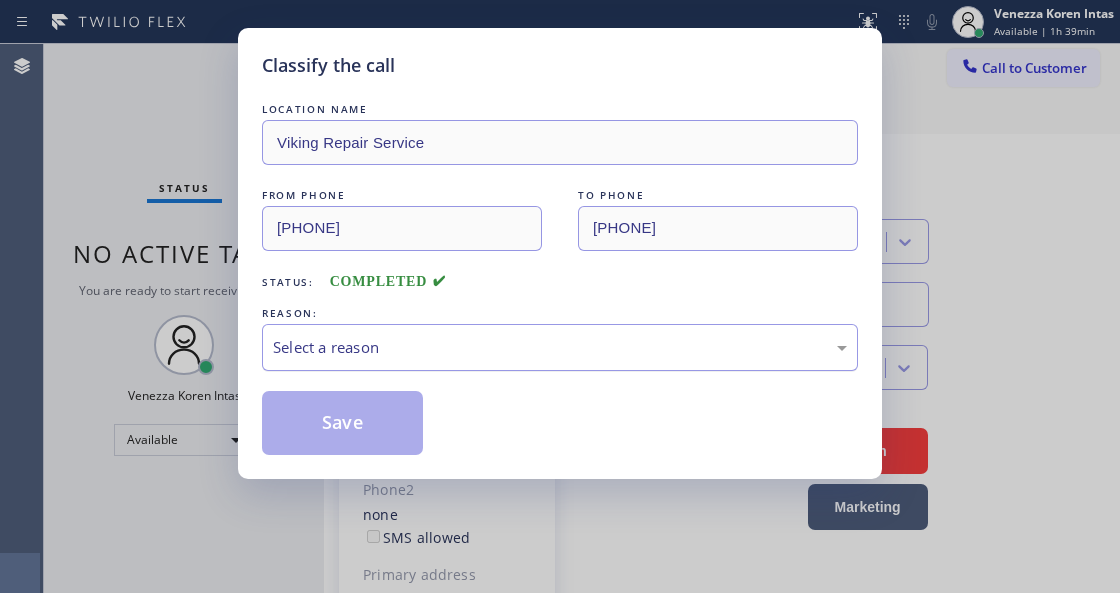 click on "Select a reason" at bounding box center (560, 347) 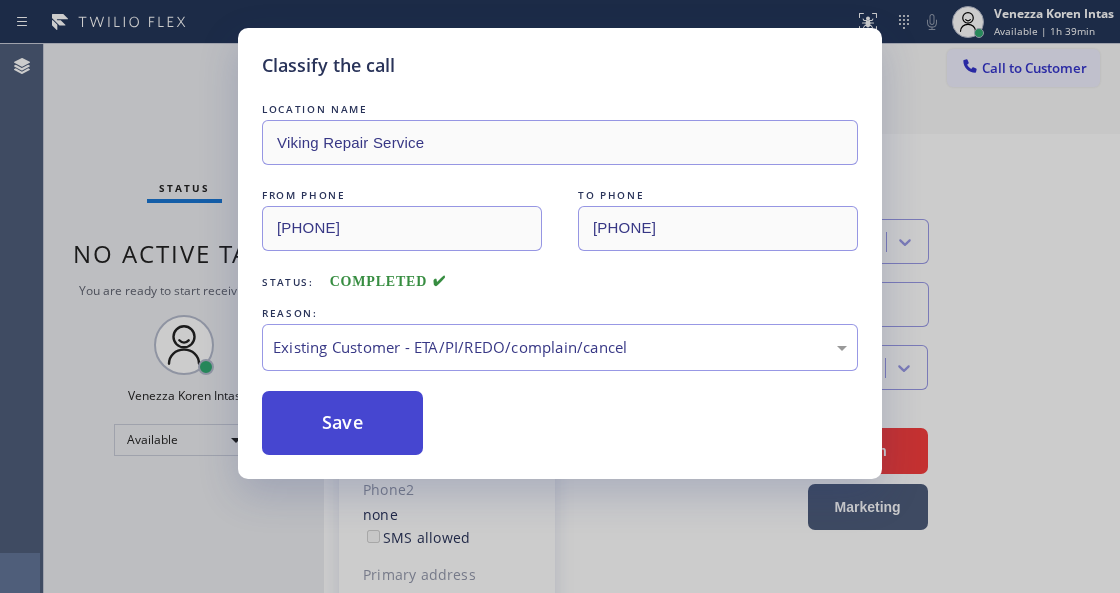 click on "Save" at bounding box center (342, 423) 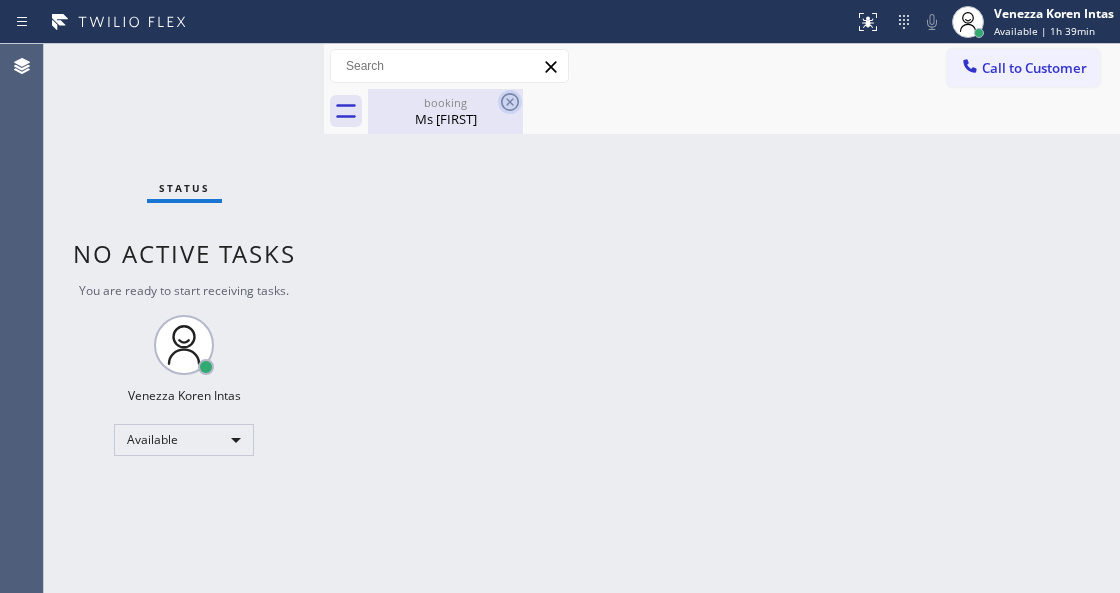 drag, startPoint x: 522, startPoint y: 105, endPoint x: 506, endPoint y: 102, distance: 16.27882 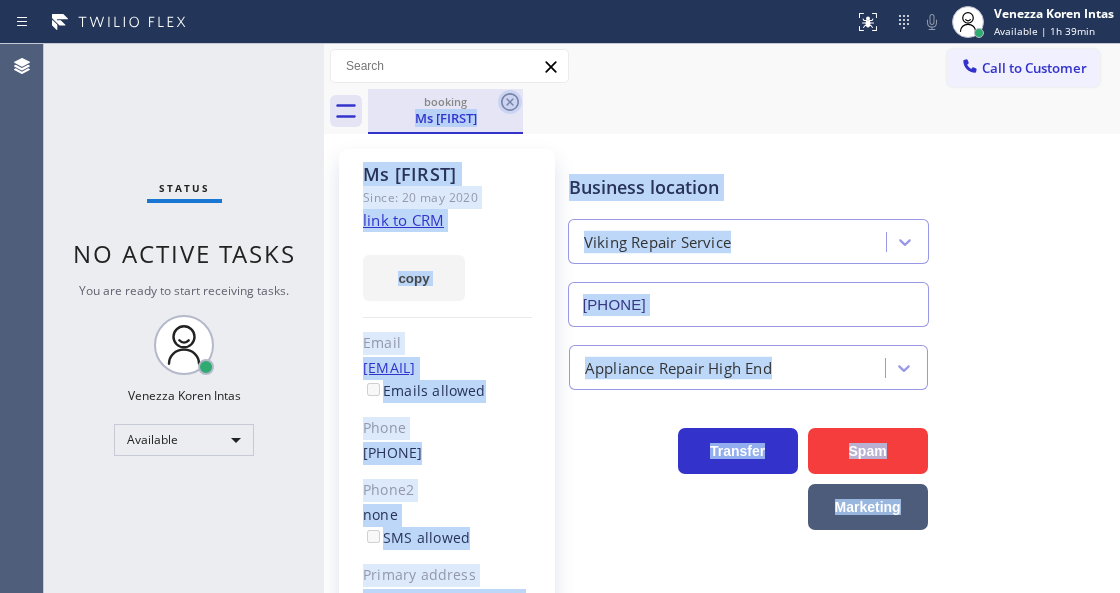 click 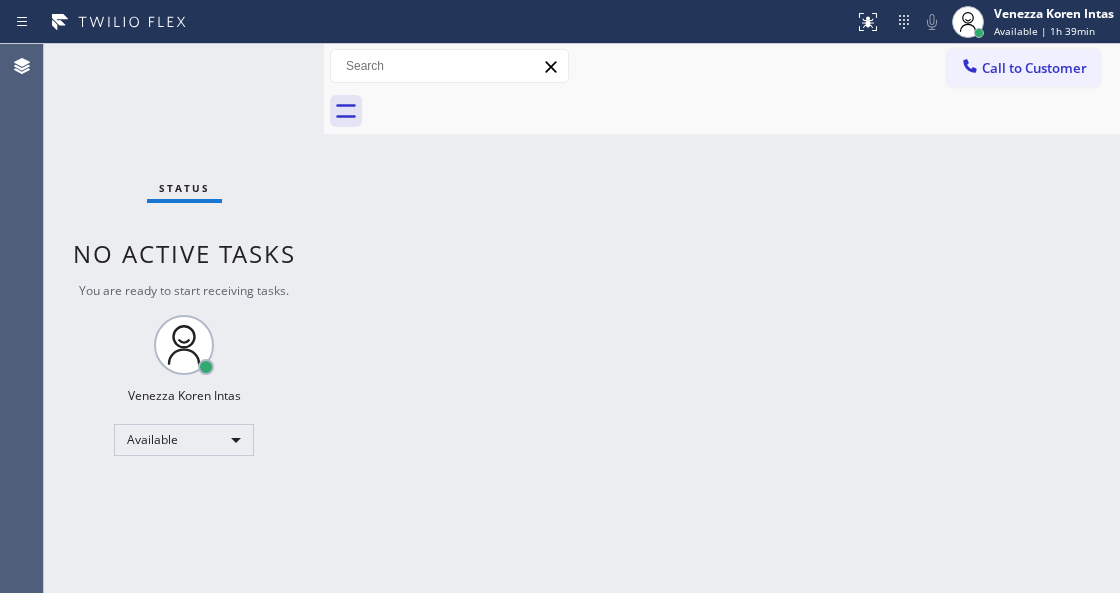 drag, startPoint x: 554, startPoint y: 138, endPoint x: 696, endPoint y: 93, distance: 148.95973 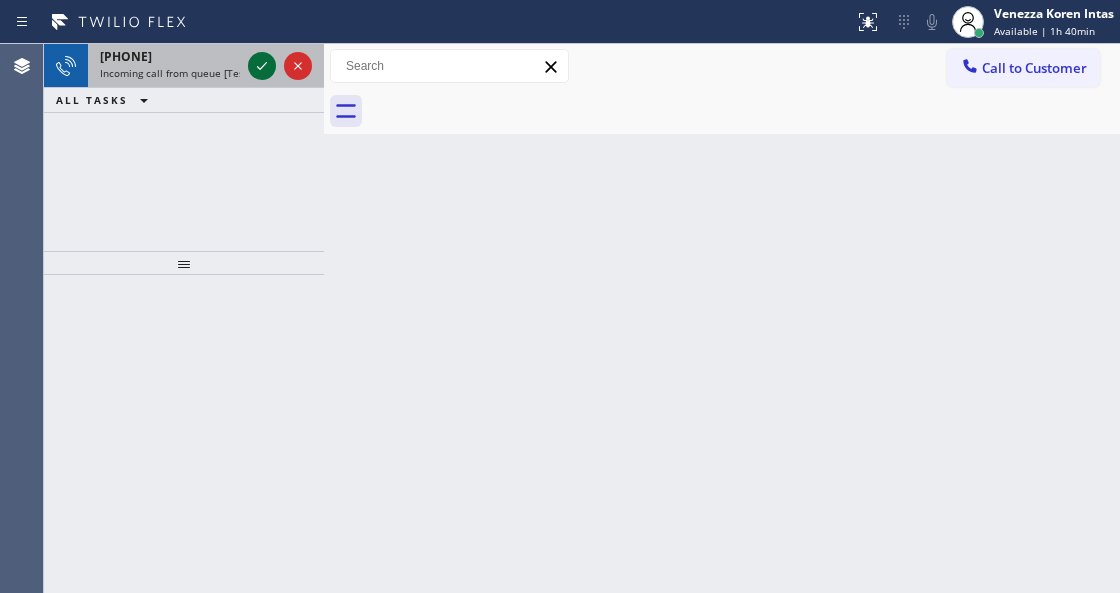 click 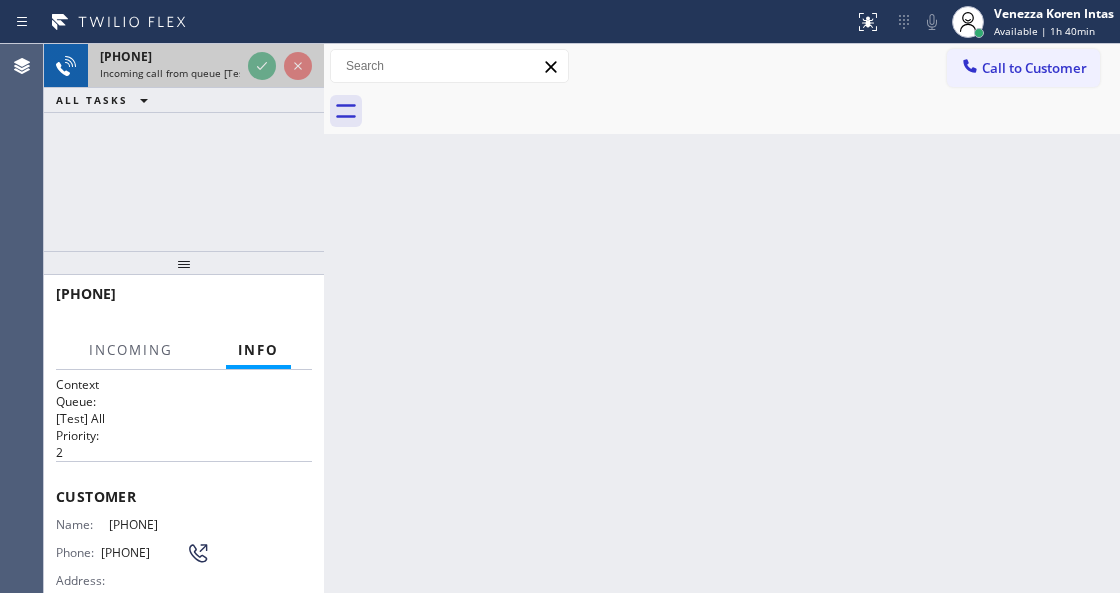 click 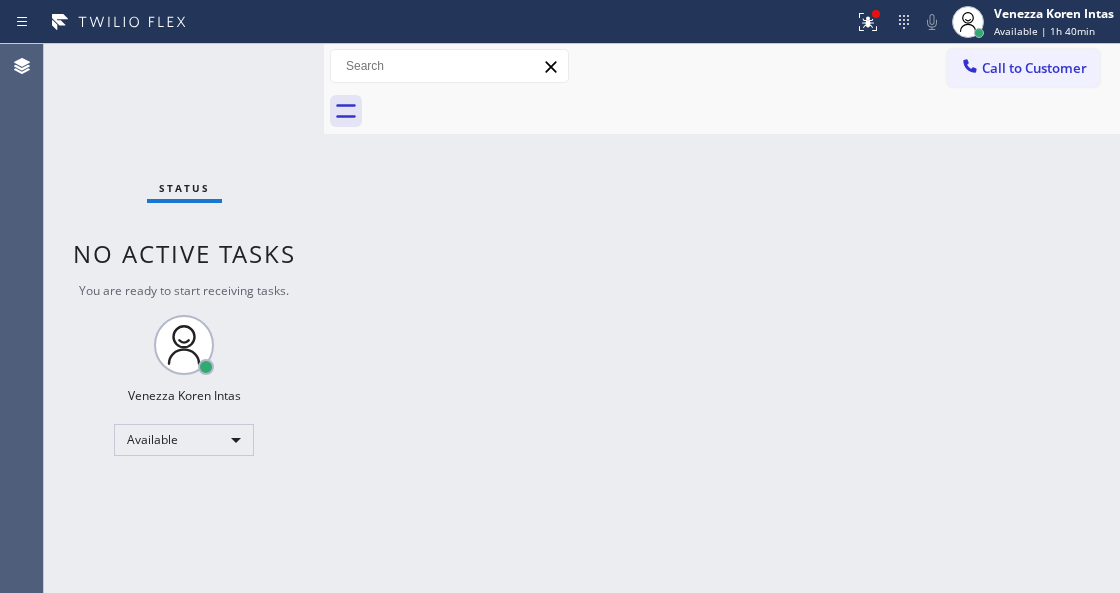 click on "Status No active tasks You are ready to start receiving tasks. Venezza Koren Intas Available" at bounding box center [184, 318] 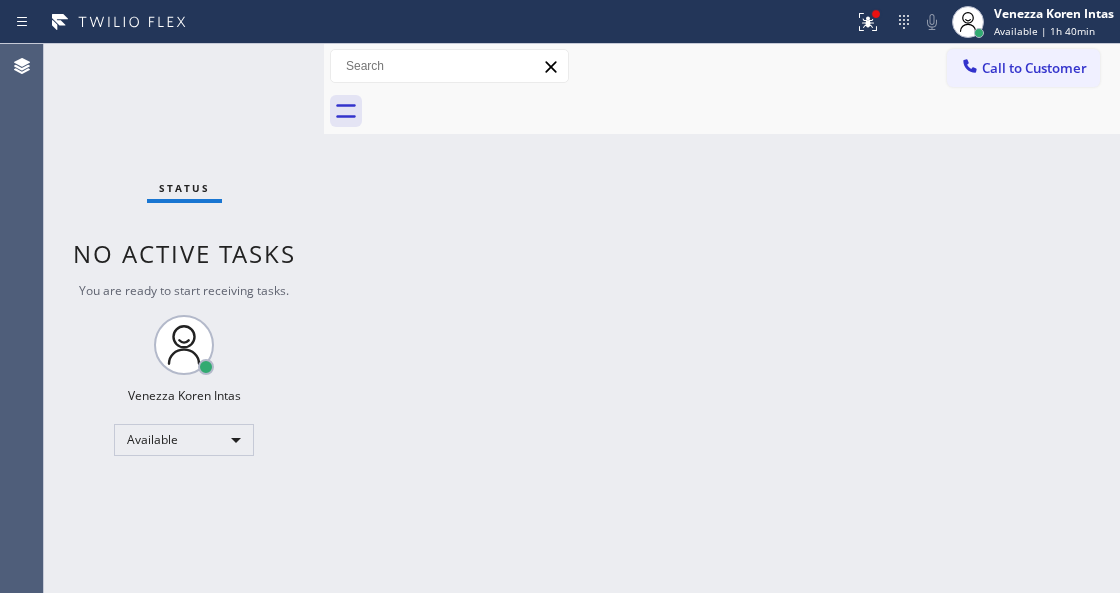 drag, startPoint x: 236, startPoint y: 83, endPoint x: 259, endPoint y: 83, distance: 23 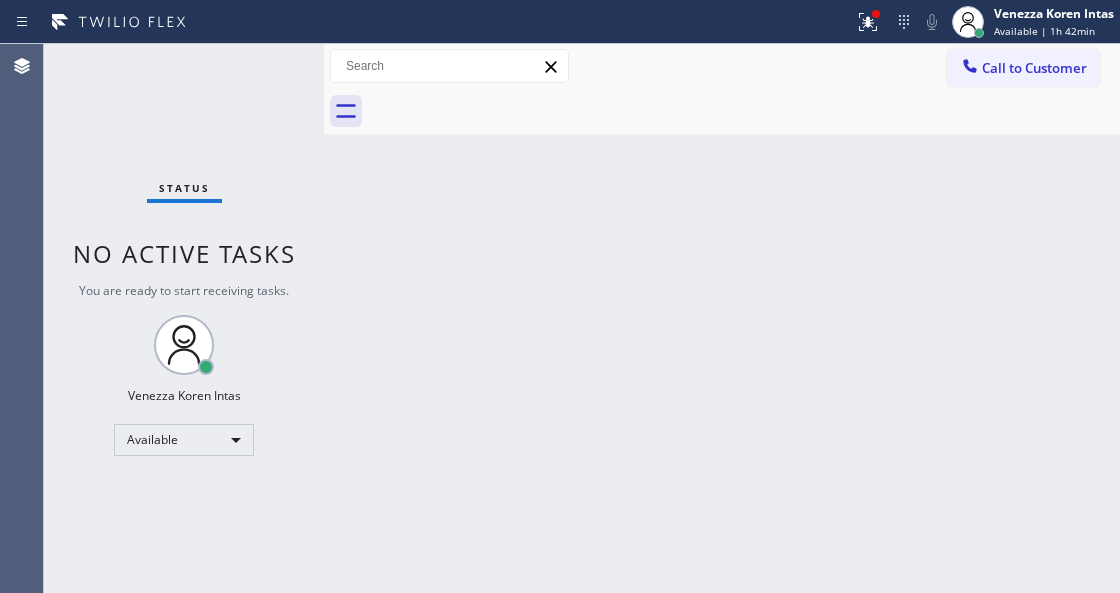 click on "Status No active tasks You are ready to start receiving tasks. Venezza Koren Intas Available" at bounding box center [184, 318] 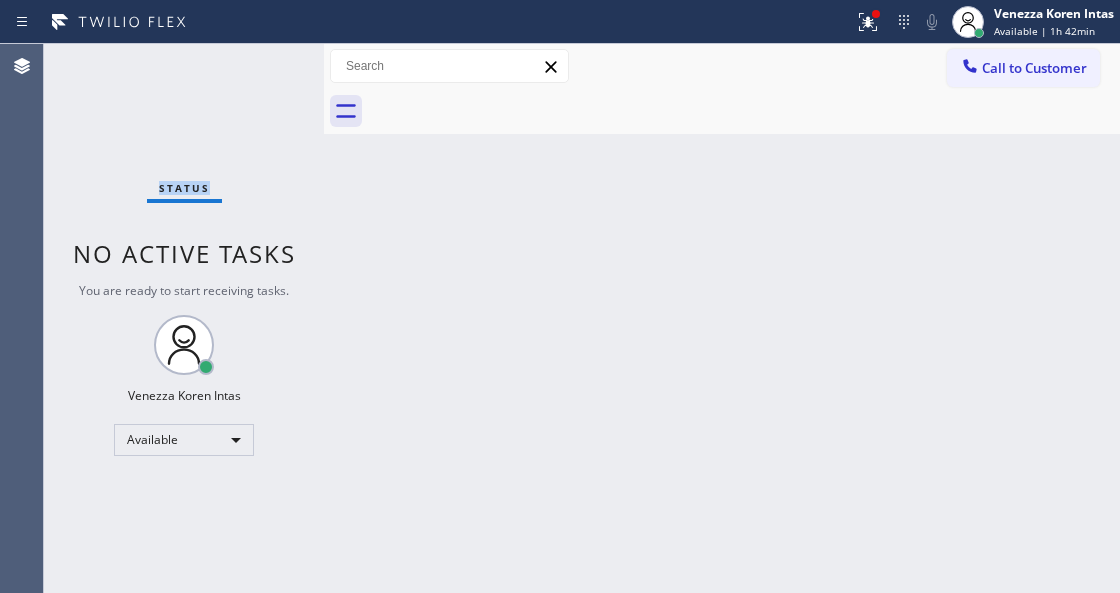 click on "Status No active tasks You are ready to start receiving tasks. Venezza Koren Intas Available" at bounding box center [184, 318] 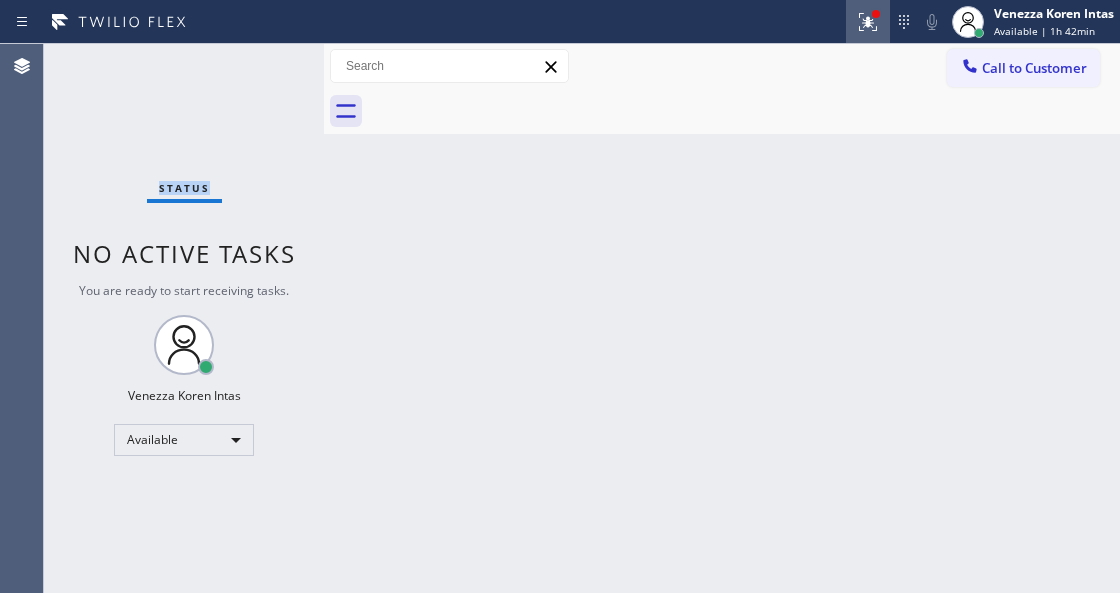 click at bounding box center (868, 22) 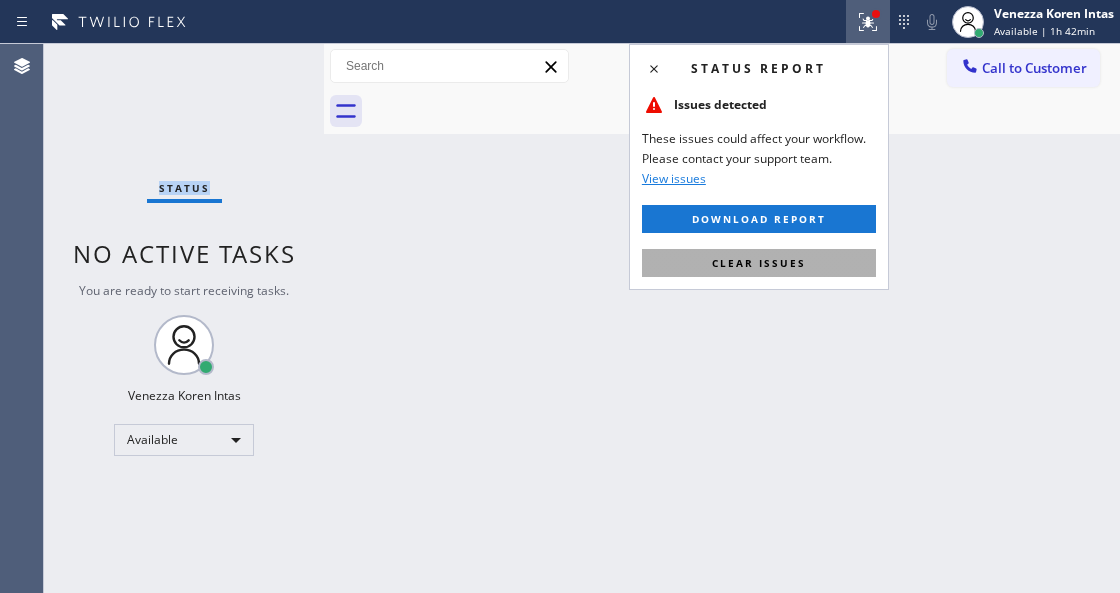 click on "Clear issues" at bounding box center [759, 263] 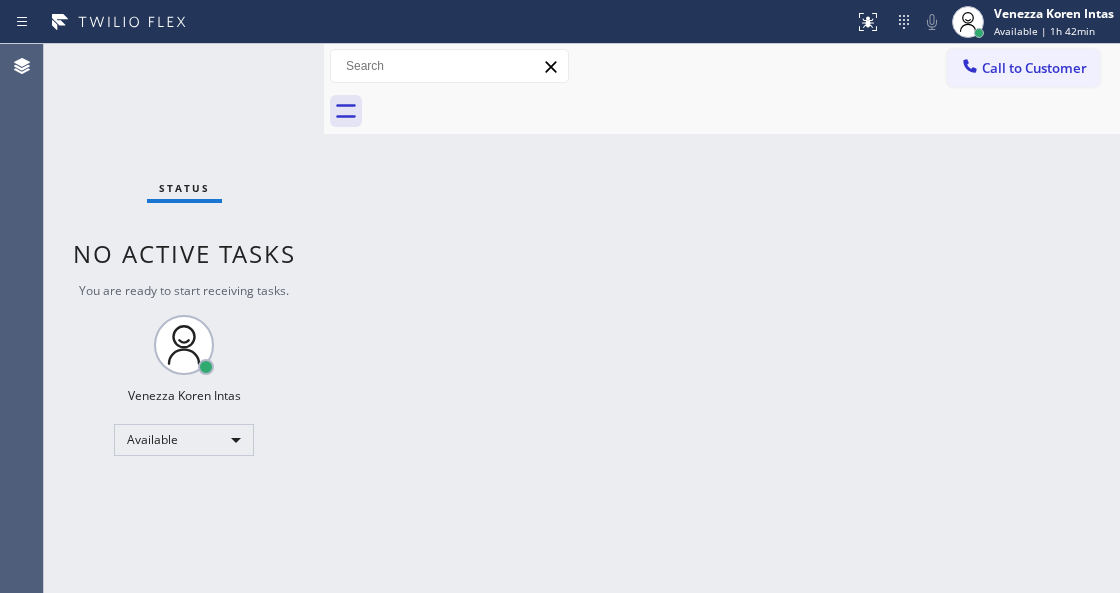 drag, startPoint x: 847, startPoint y: 292, endPoint x: 544, endPoint y: 533, distance: 387.1563 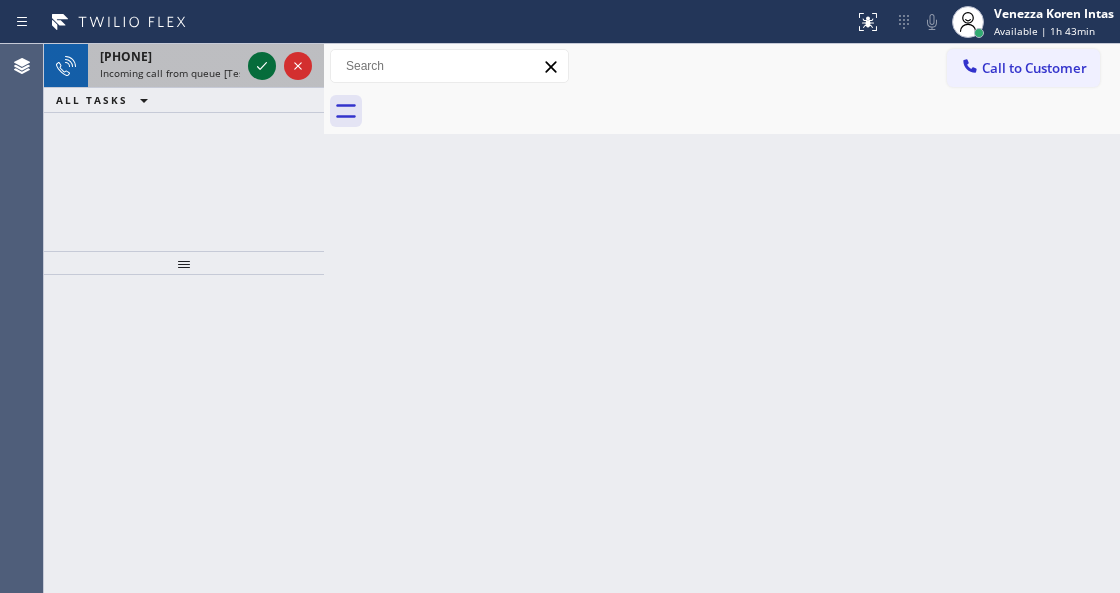 click 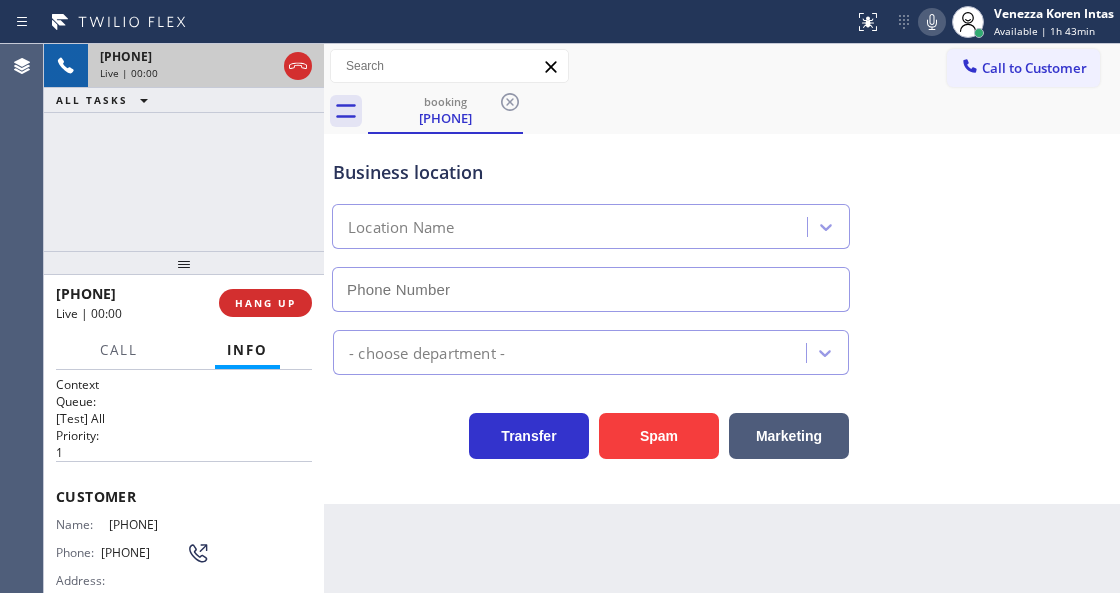 scroll, scrollTop: 66, scrollLeft: 0, axis: vertical 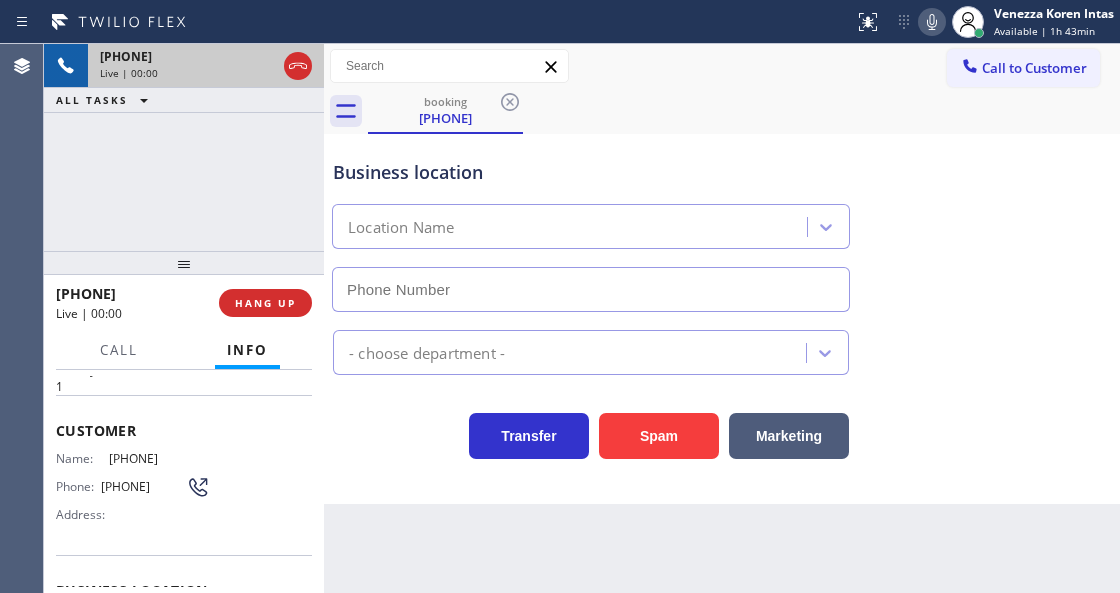 type on "[PHONE]" 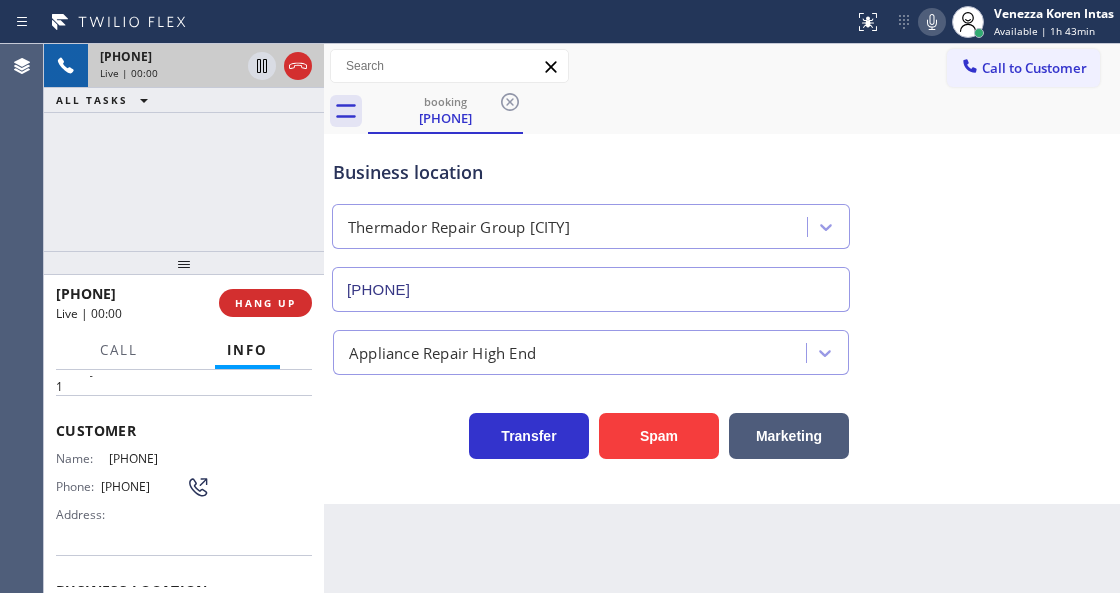 click on "Business location [BRAND] [CITY] [PHONE] Appliance Repair High End Transfer Spam Marketing" at bounding box center [722, 319] 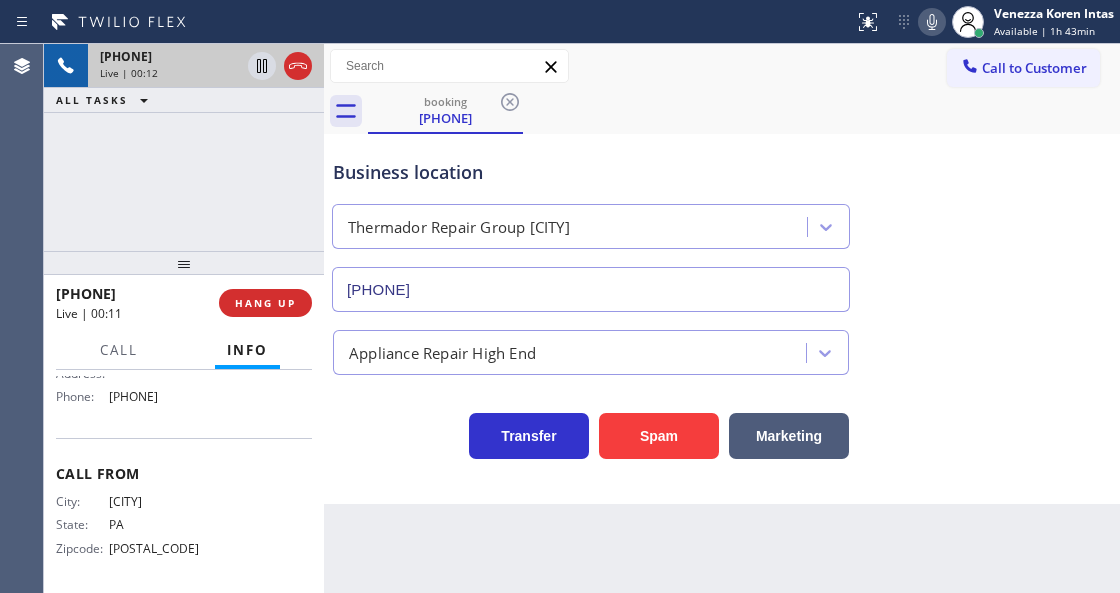scroll, scrollTop: 368, scrollLeft: 0, axis: vertical 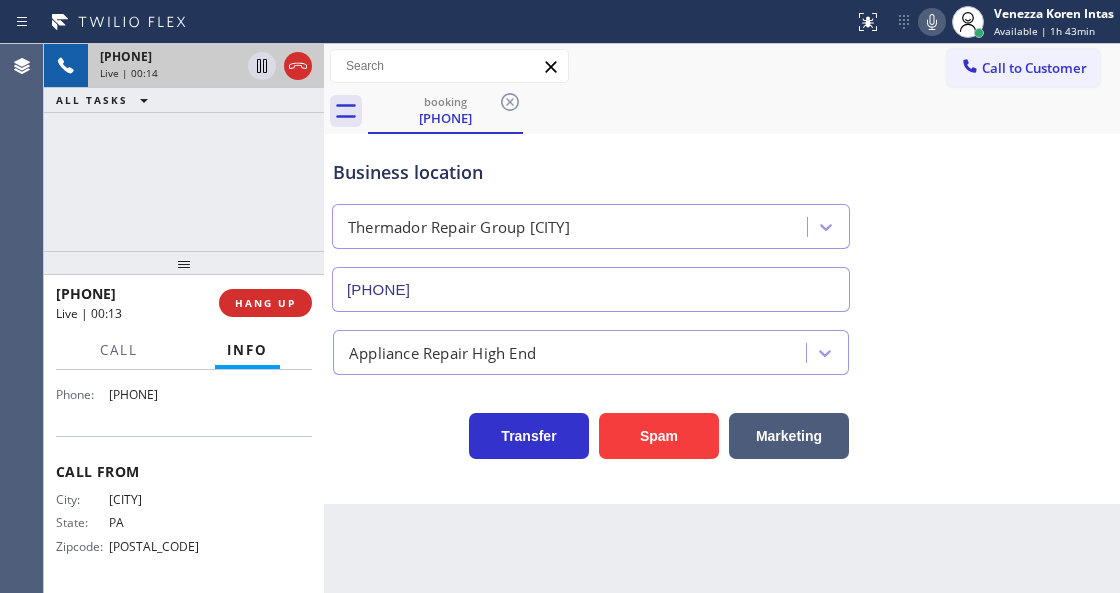 click on "[PHONE] Live | 00:14 ALL TASKS ALL TASKS ACTIVE TASKS TASKS IN WRAP UP" at bounding box center [184, 147] 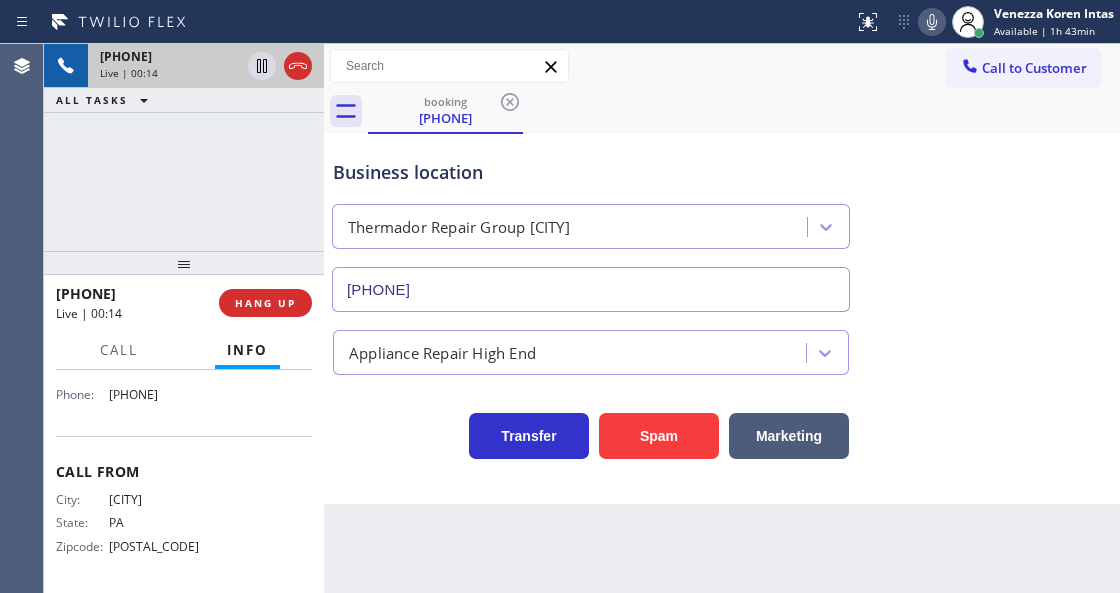 click on "Back to Dashboard Change Sender ID Customers Technicians Select a contact Outbound call Technician Search Technician Your caller id phone number Your caller id phone number Call Technician info Name   Phone none Address none Change Sender ID HVAC [PHONE] 5 Star Appliance [PHONE] Appliance Repair [PHONE] Plumbing [PHONE] Air Duct Cleaning [PHONE]  Electricians [PHONE] Cancel Change Check personal SMS Reset Change booking [PHONE] Call to Customer Outbound call Location Elite Sub-Zero Appliance Repair Your caller id phone number [PHONE] Customer number Call Outbound call Technician Search Technician Your caller id phone number Your caller id phone number Call booking [PHONE] Business location Thermador Repair Group [CITY] [PHONE] Appliance Repair High End Transfer Spam Marketing" at bounding box center [722, 318] 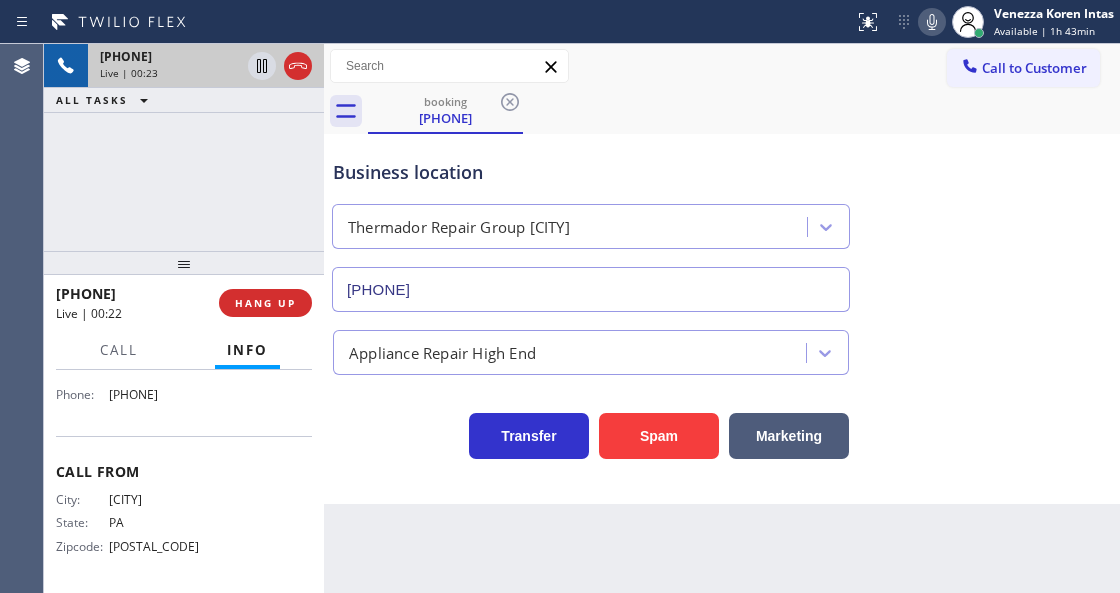 drag, startPoint x: 221, startPoint y: 494, endPoint x: 100, endPoint y: 505, distance: 121.49897 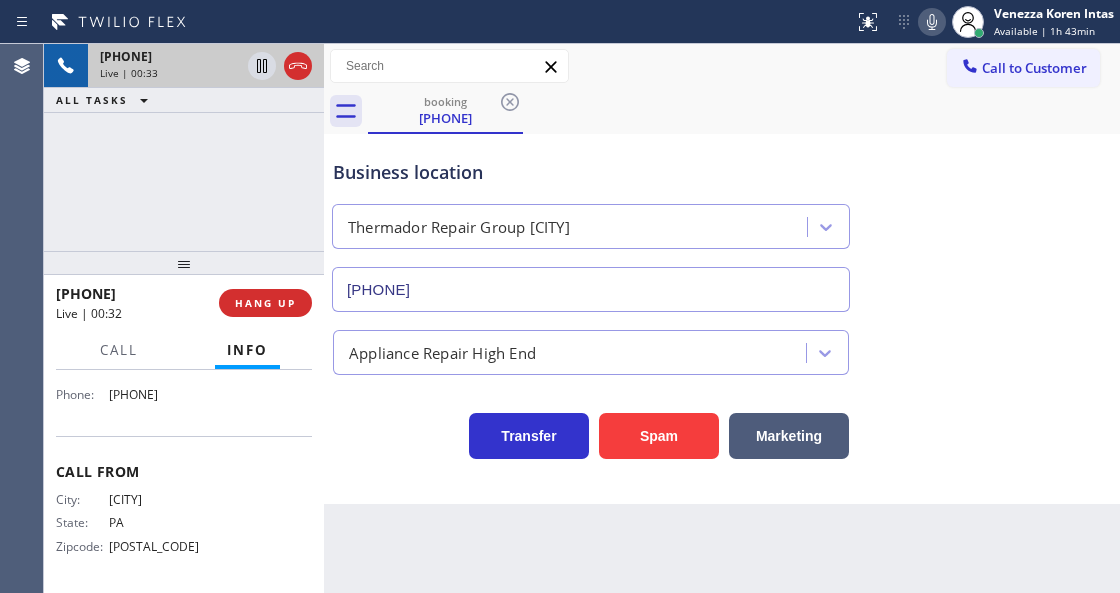 click at bounding box center (427, 22) 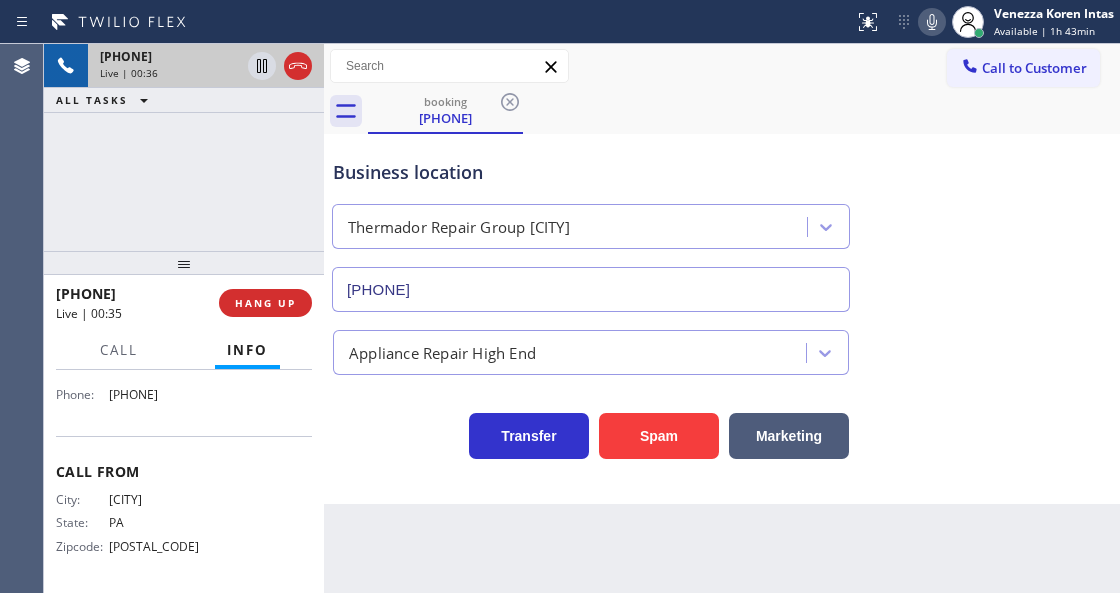 click on "Call to Customer Outbound call Location Elite Sub-Zero Appliance Repair Your caller id phone number [PHONE] Customer number Call Outbound call Technician Search Technician Your caller id phone number Your caller id phone number Call" at bounding box center (722, 66) 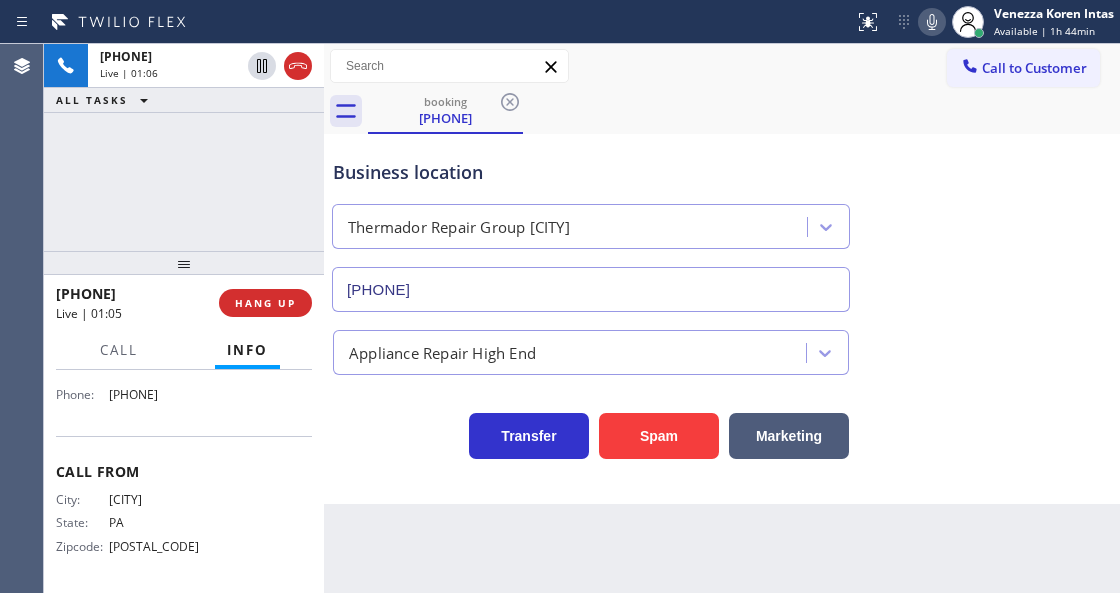 drag, startPoint x: 299, startPoint y: 71, endPoint x: 315, endPoint y: 206, distance: 135.94484 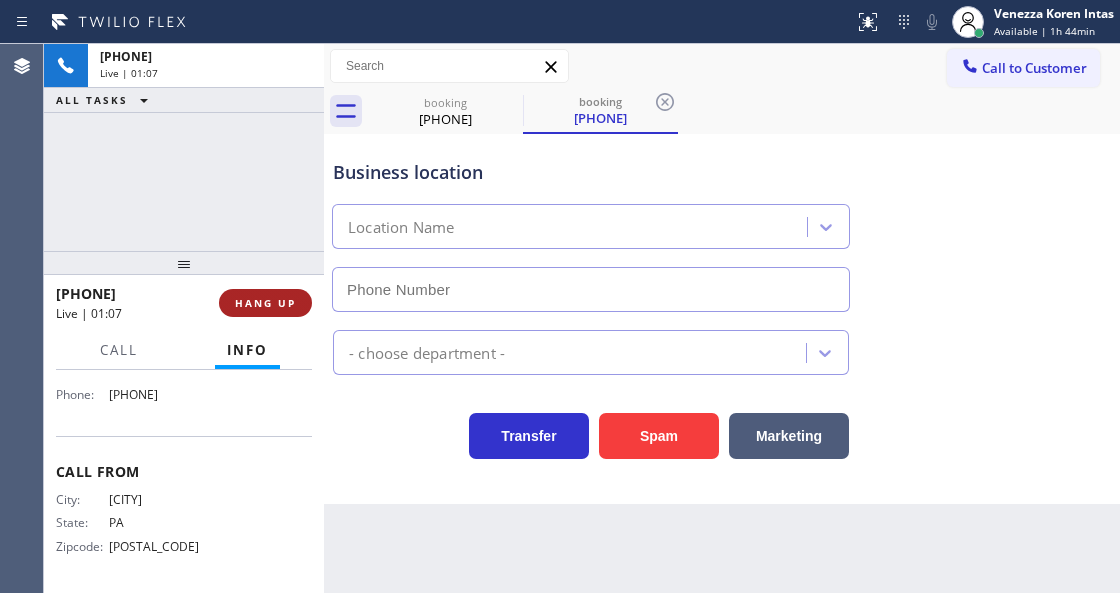 type on "[PHONE]" 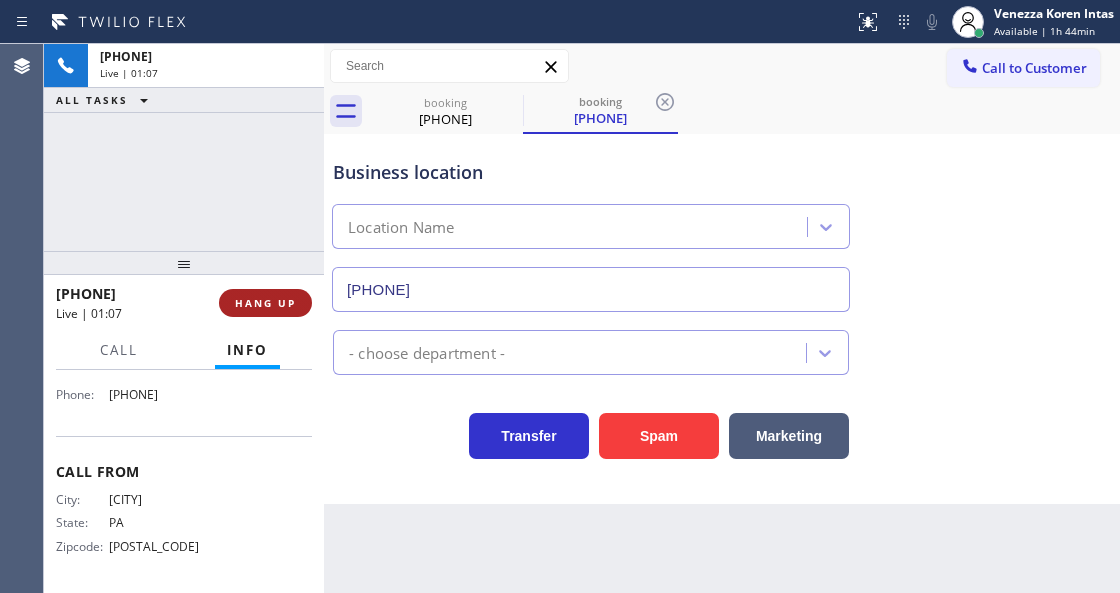 click on "HANG UP" at bounding box center [265, 303] 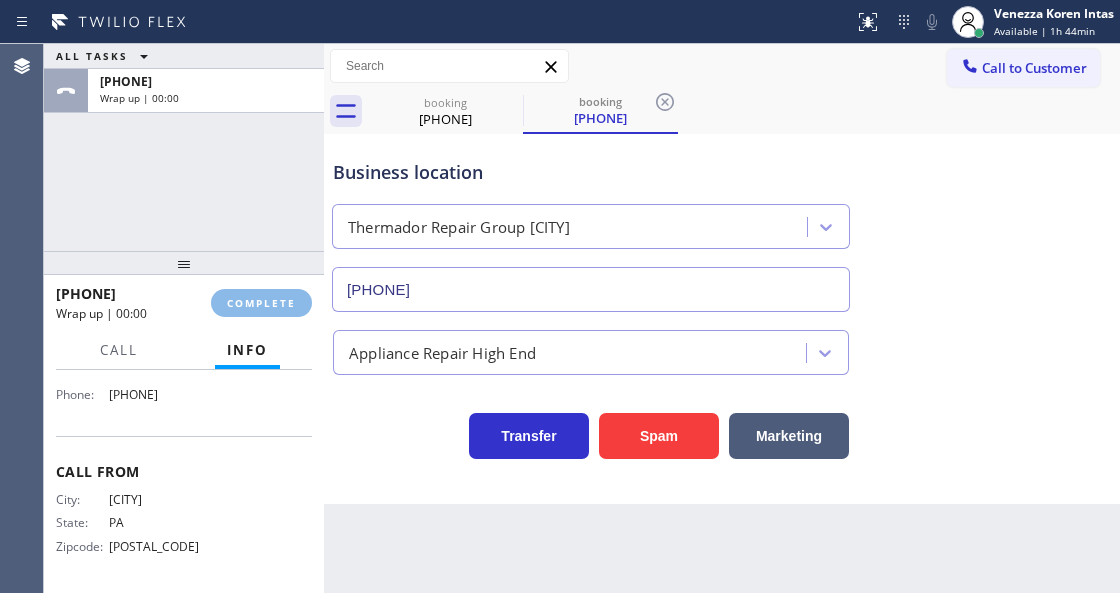 click on "Classify the call LOCATION NAME [BRAND] [BRAND] FROM PHONE [PHONE] TO PHONE [PHONE] Status: COMPLETED REASON: Tech, Unknown/didnt ring Save Classify the call LOCATION NAME Elite Sub-Zero Appliance Repair FROM PHONE [PHONE] TO PHONE [PHONE] Status: COMPLETED REASON: New Customer - Booked Save Classify the call LOCATION NAME High Q Appliance Repair [CITY] FROM PHONE [PHONE] TO PHONE [PHONE] Status: COMPLETED REASON: Tech, Unknown/didnt ring Save Classify the call LOCATION NAME Delux Heating and Cooling [CITY] FROM PHONE [PHONE] TO PHONE [PHONE] Status: COMPLETED REASON: Tech, Unknown/didnt ring Save Classify the call LOCATION NAME Same Day Subzero Repair [CITY] FROM PHONE [PHONE] TO PHONE [PHONE] Status: COMPLETED" at bounding box center [582, 318] 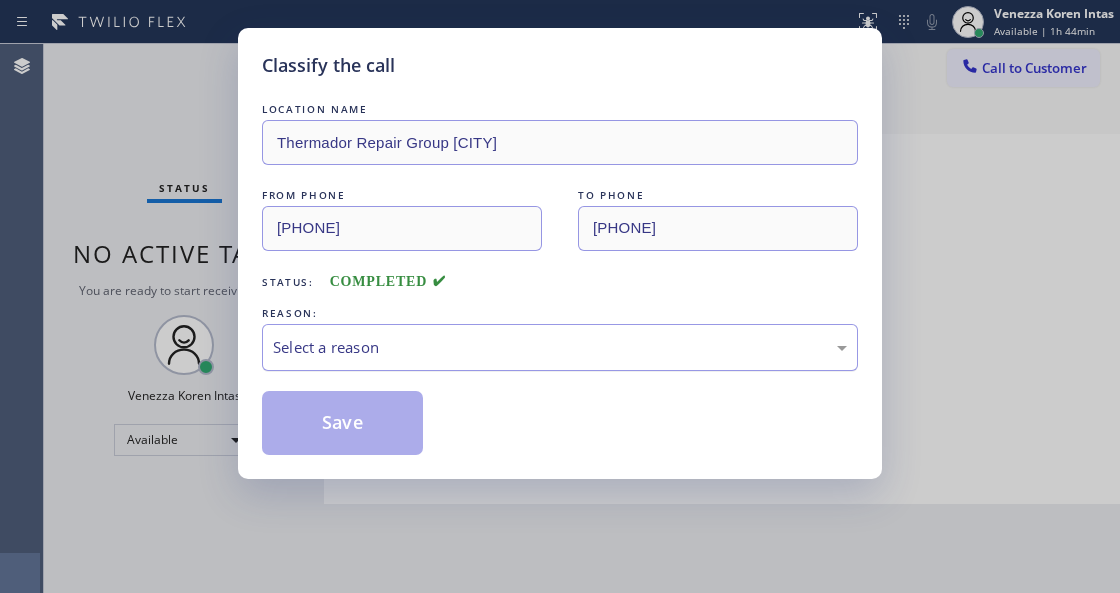 click on "Select a reason" at bounding box center [560, 347] 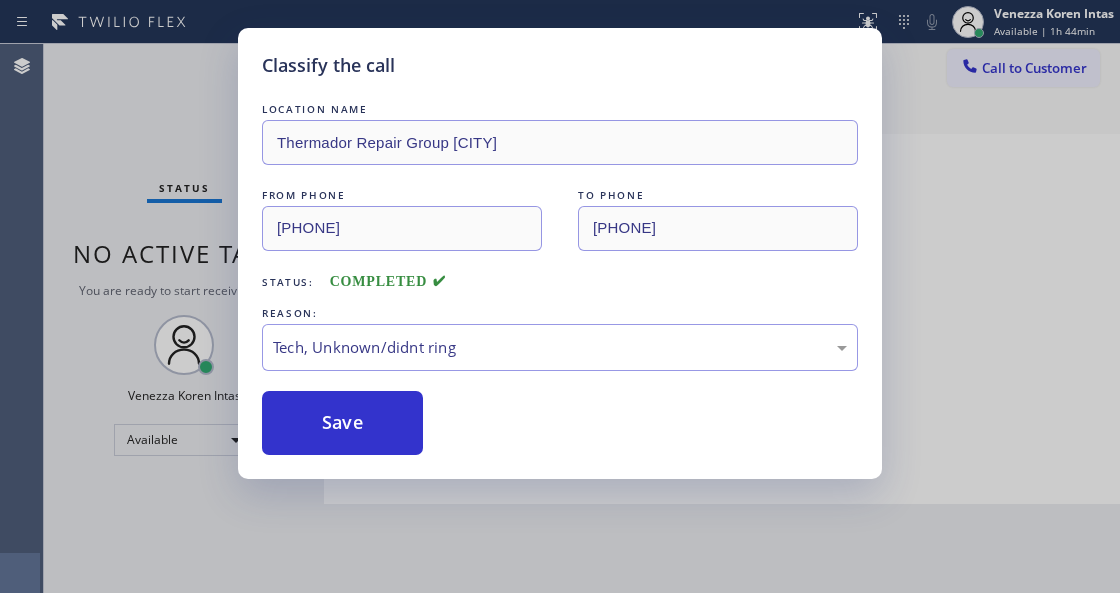 click on "Classify the call LOCATION NAME Thermador Repair Group [CITY] FROM PHONE [PHONE] TO PHONE [PHONE] Status: COMPLETED REASON: Tech, Unknown/didnt ring Save" at bounding box center (560, 253) 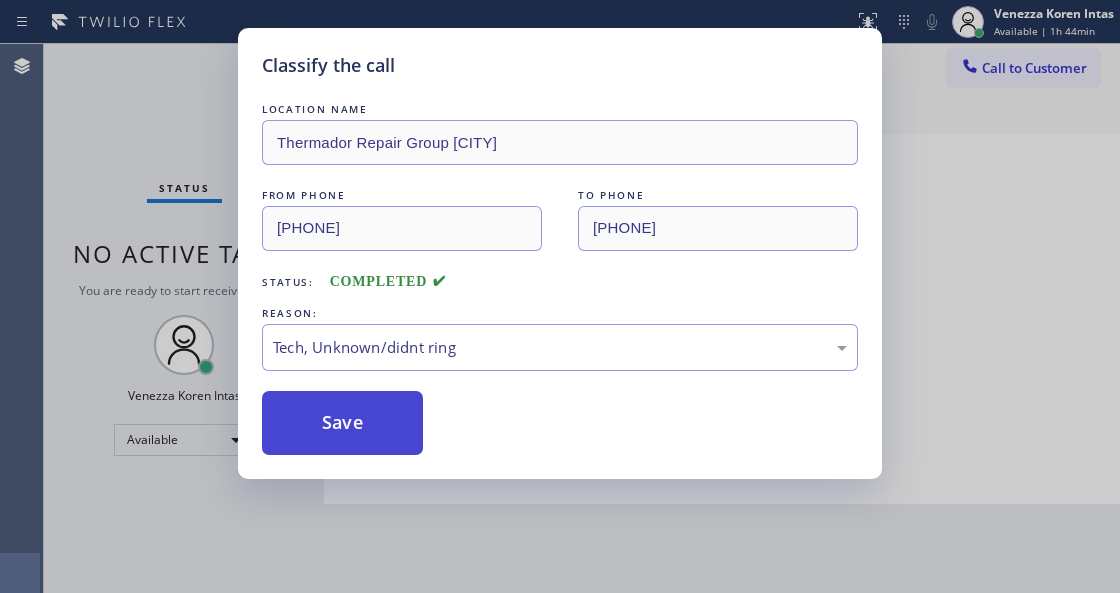 click on "Save" at bounding box center [342, 423] 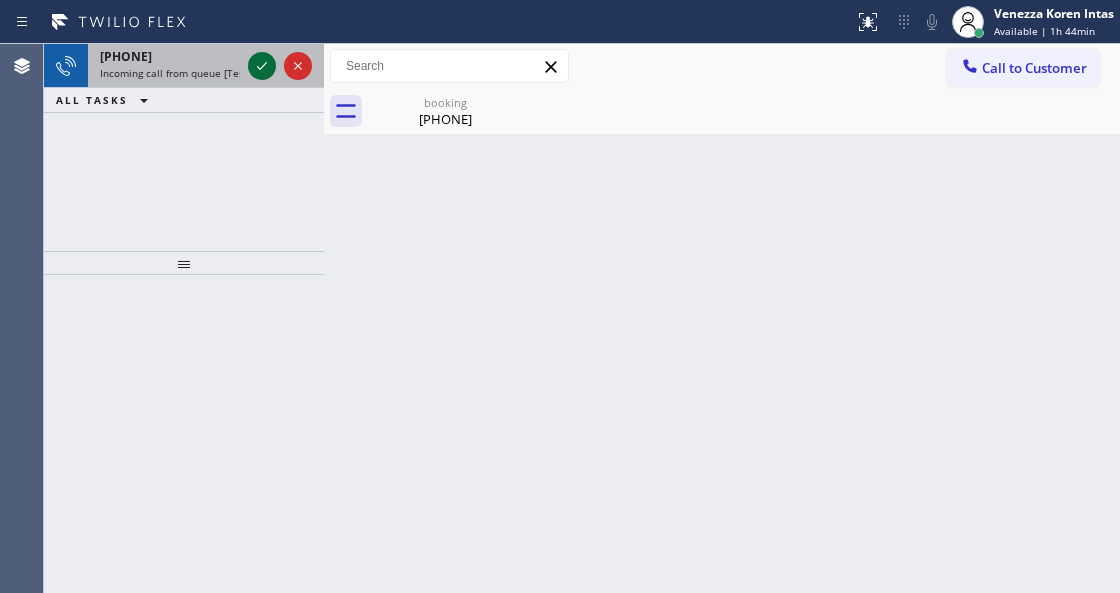 click 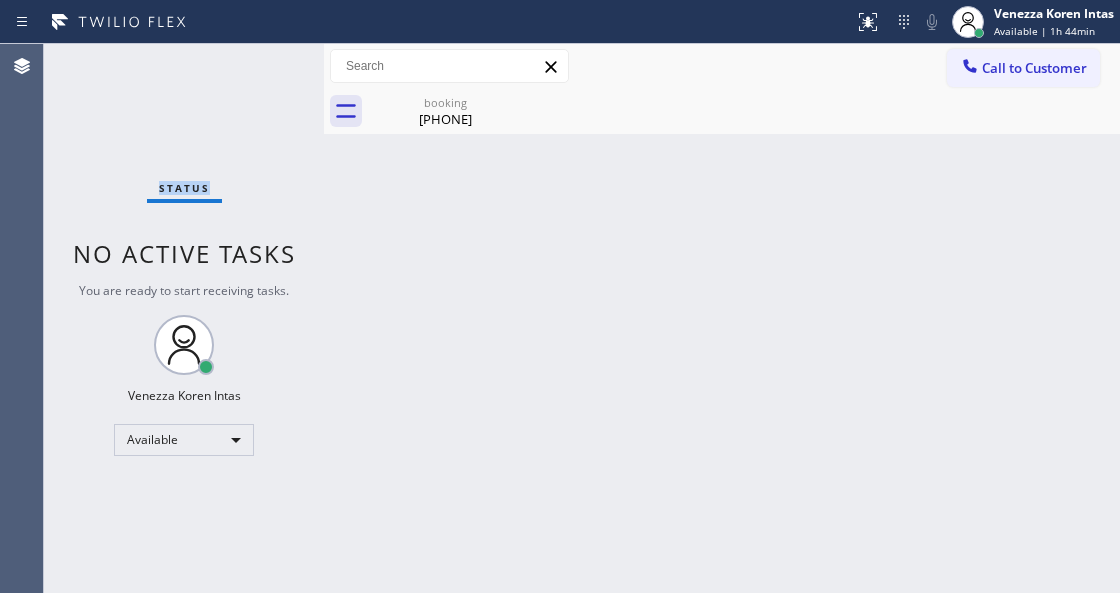 click on "Status No active tasks You are ready to start receiving tasks. Venezza Koren Intas Available" at bounding box center [184, 318] 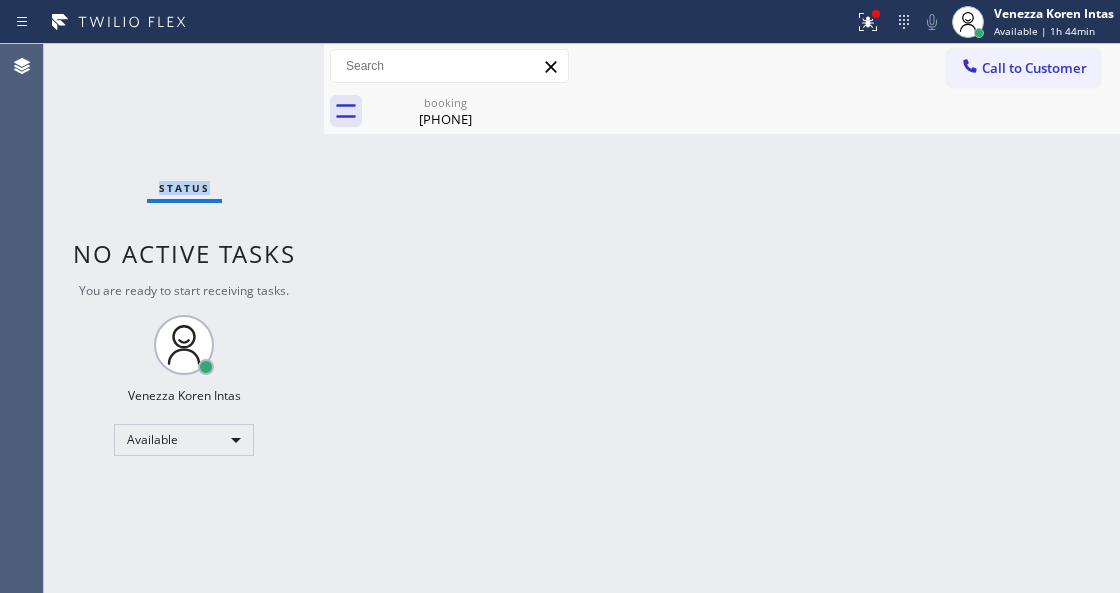 click on "Status No active tasks You are ready to start receiving tasks. Venezza Koren Intas Available" at bounding box center (184, 318) 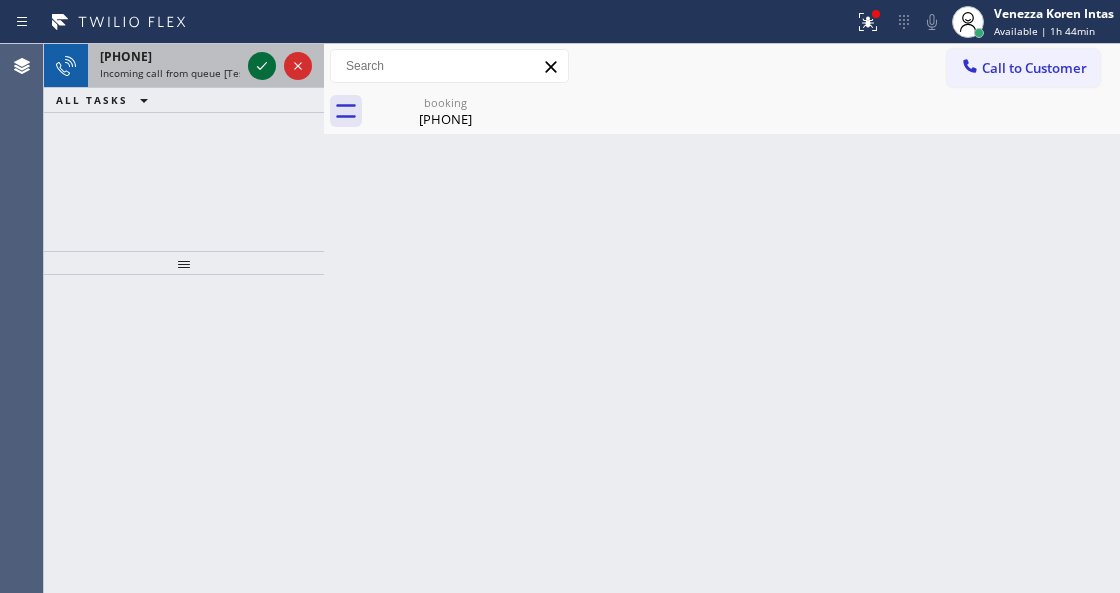 click 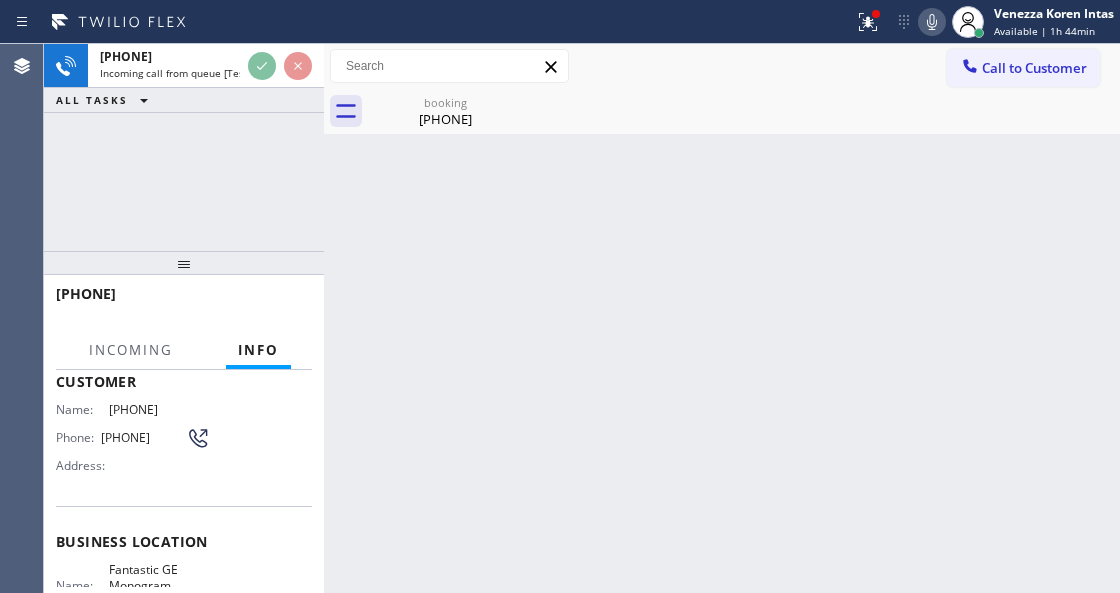 scroll, scrollTop: 200, scrollLeft: 0, axis: vertical 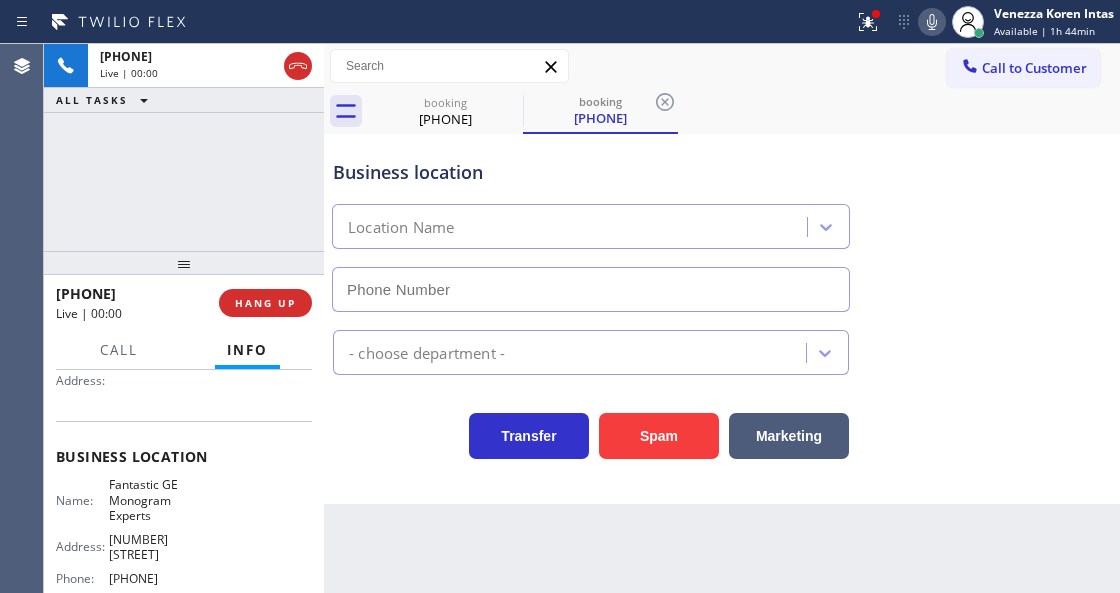 type on "[PHONE]" 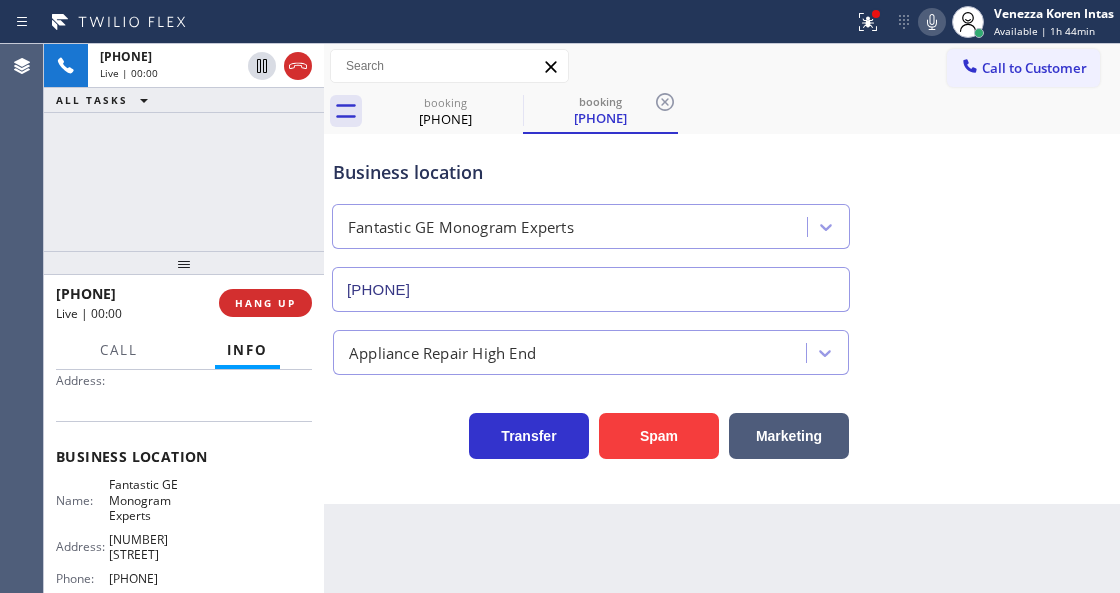 scroll, scrollTop: 383, scrollLeft: 0, axis: vertical 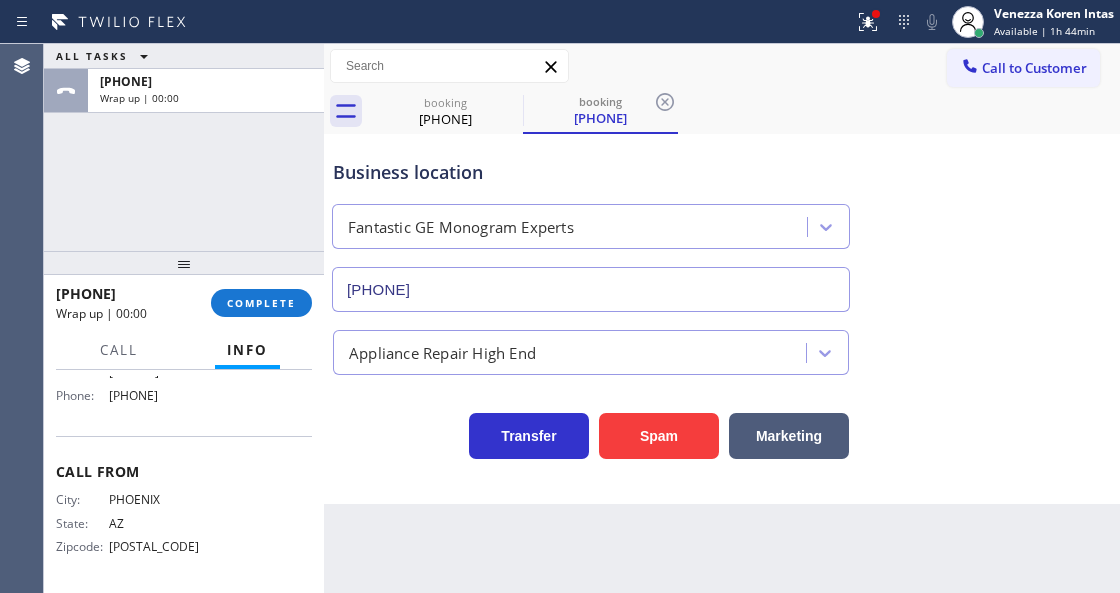 drag, startPoint x: 277, startPoint y: 297, endPoint x: 430, endPoint y: 374, distance: 171.28339 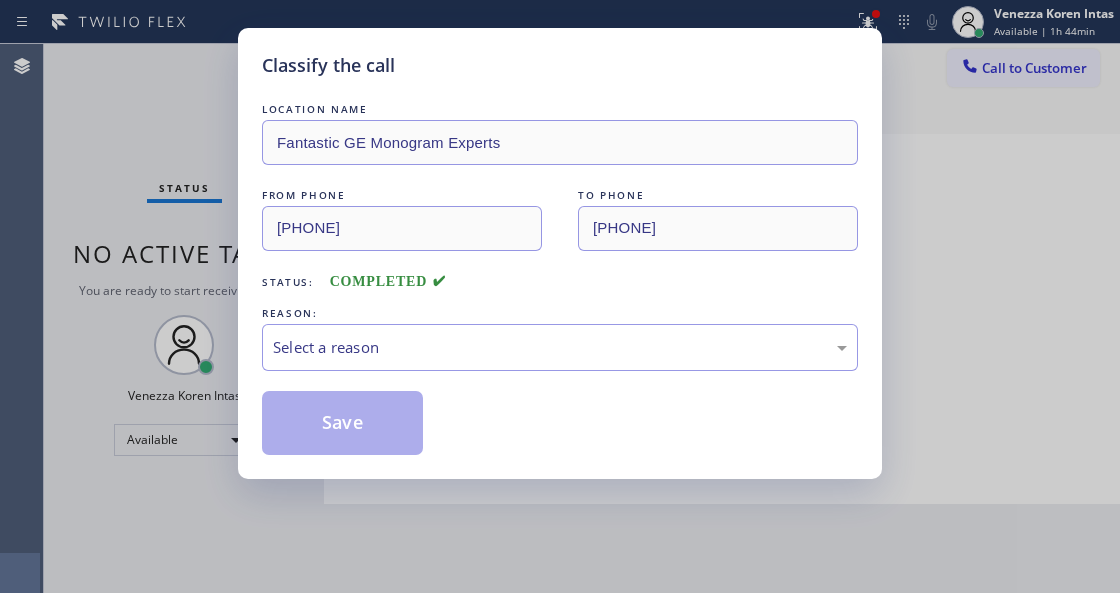 click on "Select a reason" at bounding box center [560, 347] 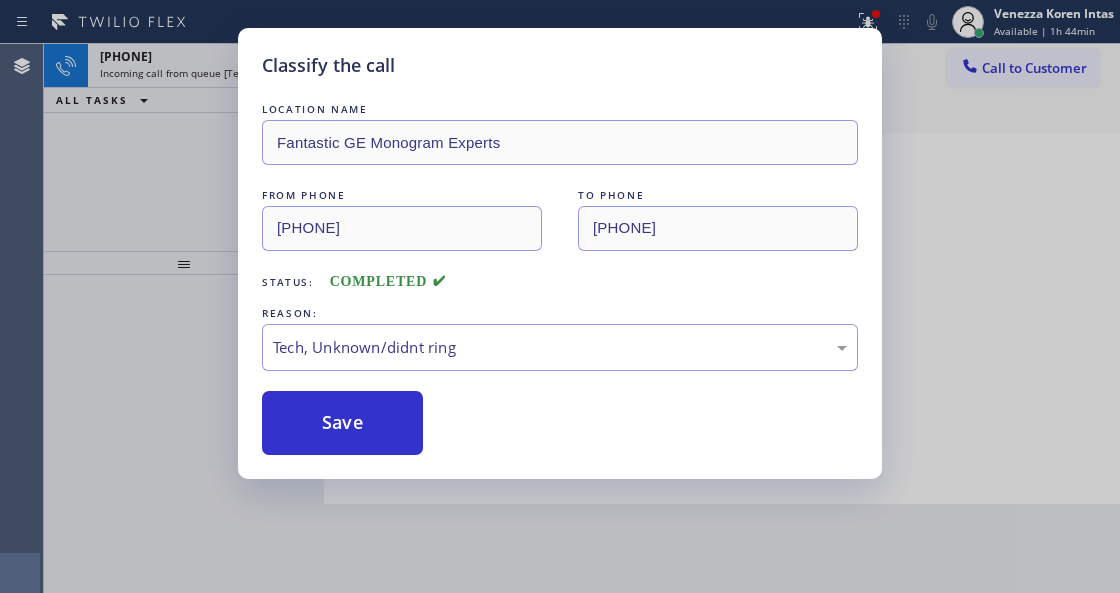click on "Save" at bounding box center (342, 423) 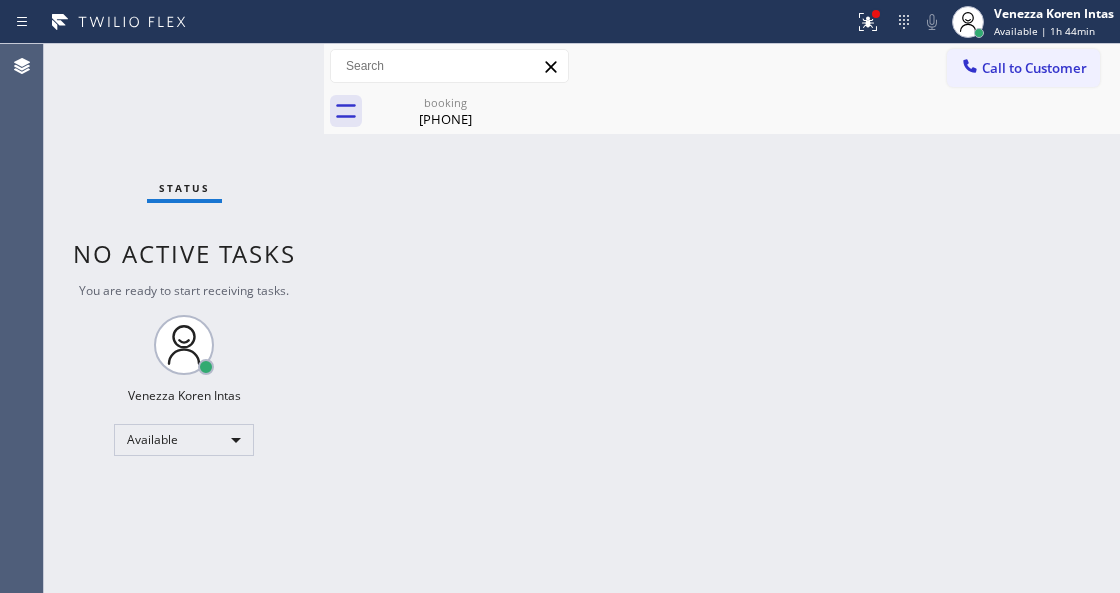 click on "Status No active tasks You are ready to start receiving tasks. Venezza Koren Intas Available" at bounding box center (184, 318) 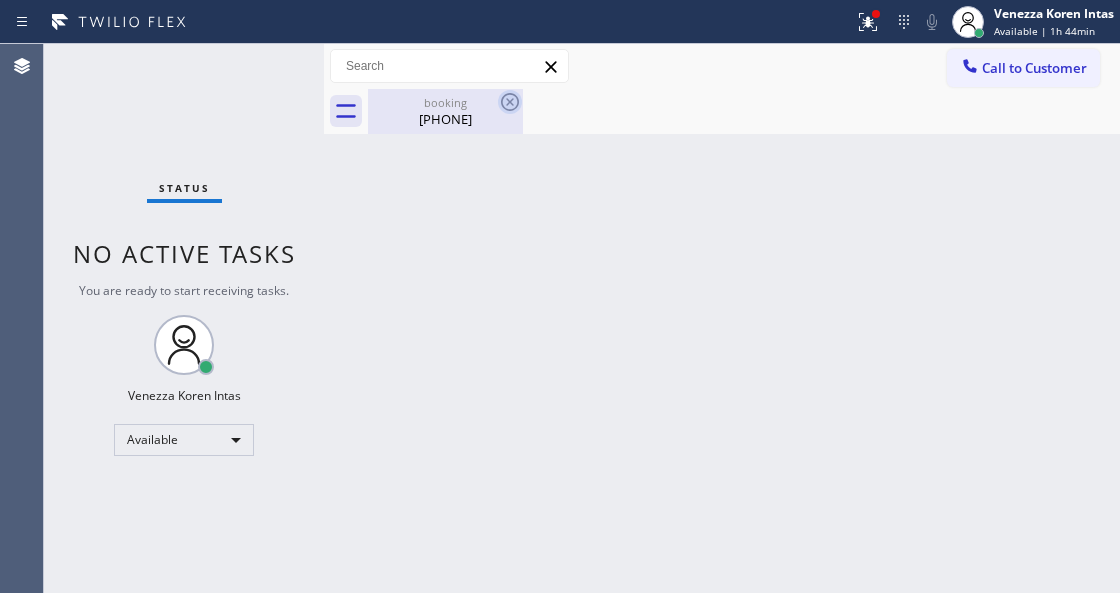 click 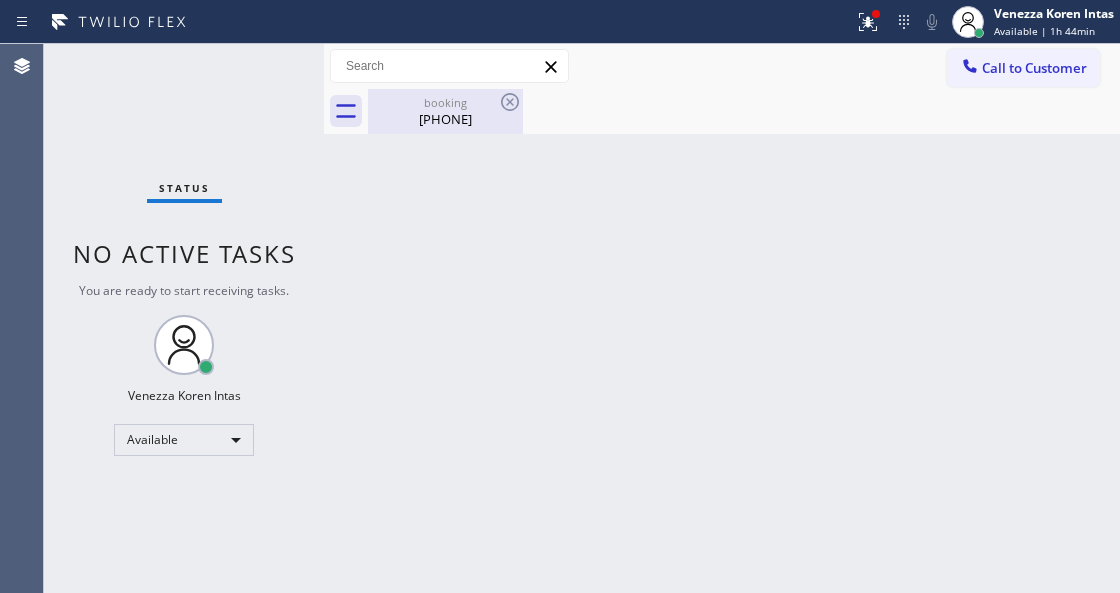drag, startPoint x: 511, startPoint y: 106, endPoint x: 423, endPoint y: 126, distance: 90.24411 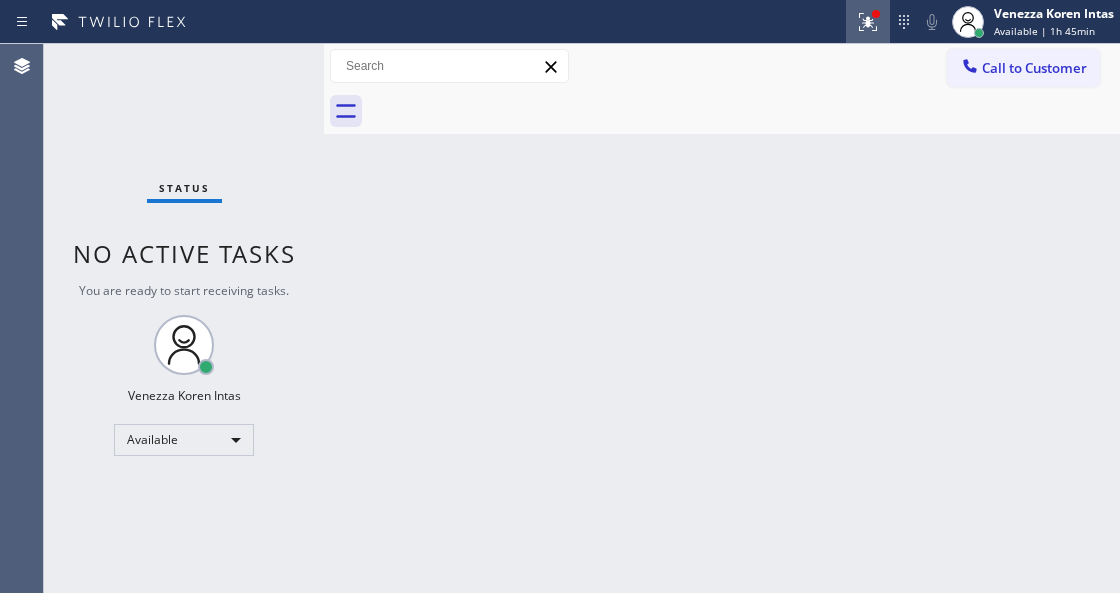 drag, startPoint x: 870, startPoint y: 20, endPoint x: 852, endPoint y: 216, distance: 196.8248 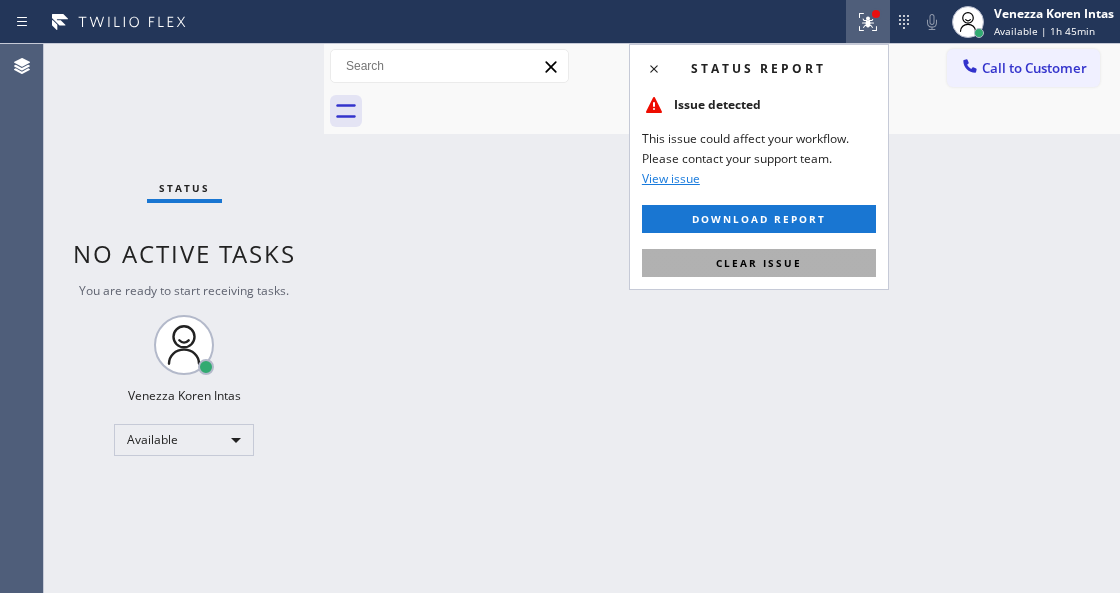 click on "Clear issue" at bounding box center (759, 263) 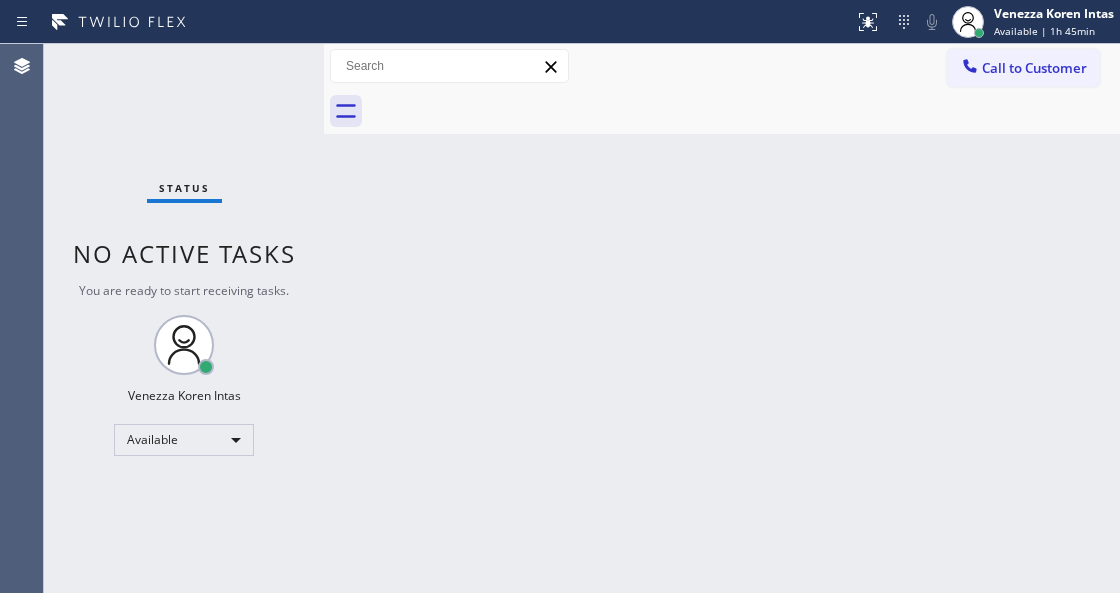 click on "Back to Dashboard Change Sender ID Customers Technicians Select a contact Outbound call Technician Search Technician Your caller id phone number Your caller id phone number Call Technician info Name   Phone none Address none Change Sender ID HVAC [PHONE] 5 Star Appliance [PHONE] Appliance Repair [PHONE] Plumbing [PHONE] Air Duct Cleaning [PHONE]  Electricians [PHONE] Cancel Change Check personal SMS Reset Change No tabs Call to Customer Outbound call Location Elite Sub-Zero Appliance Repair Your caller id phone number [PHONE] Customer number Call Outbound call Technician Search Technician Your caller id phone number Your caller id phone number Call" at bounding box center [722, 318] 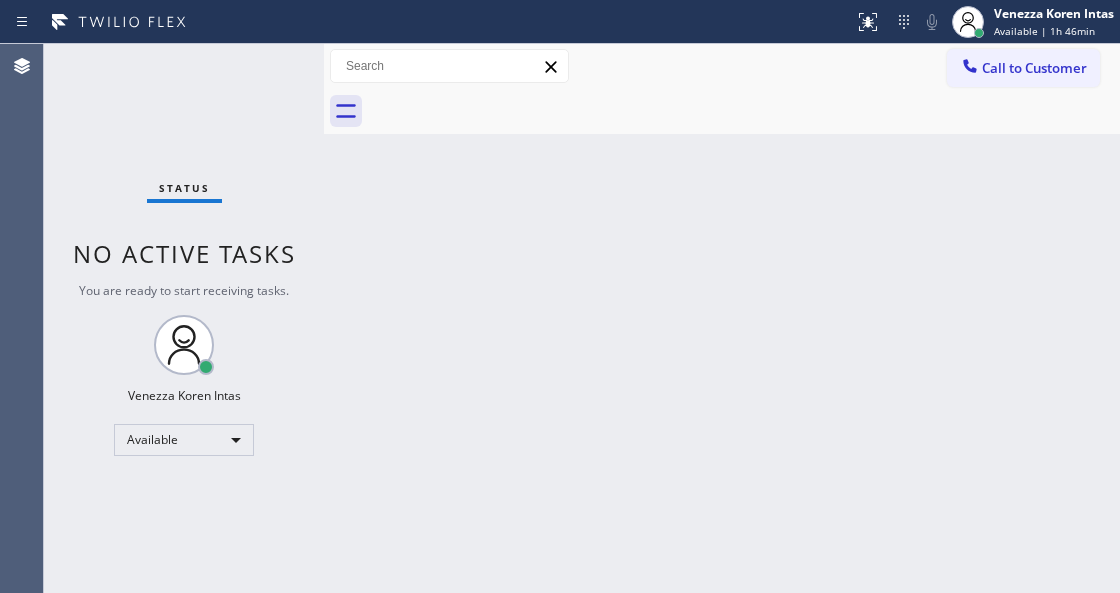 click on "Status No active tasks You are ready to start receiving tasks. Venezza Koren Intas Available" at bounding box center [184, 318] 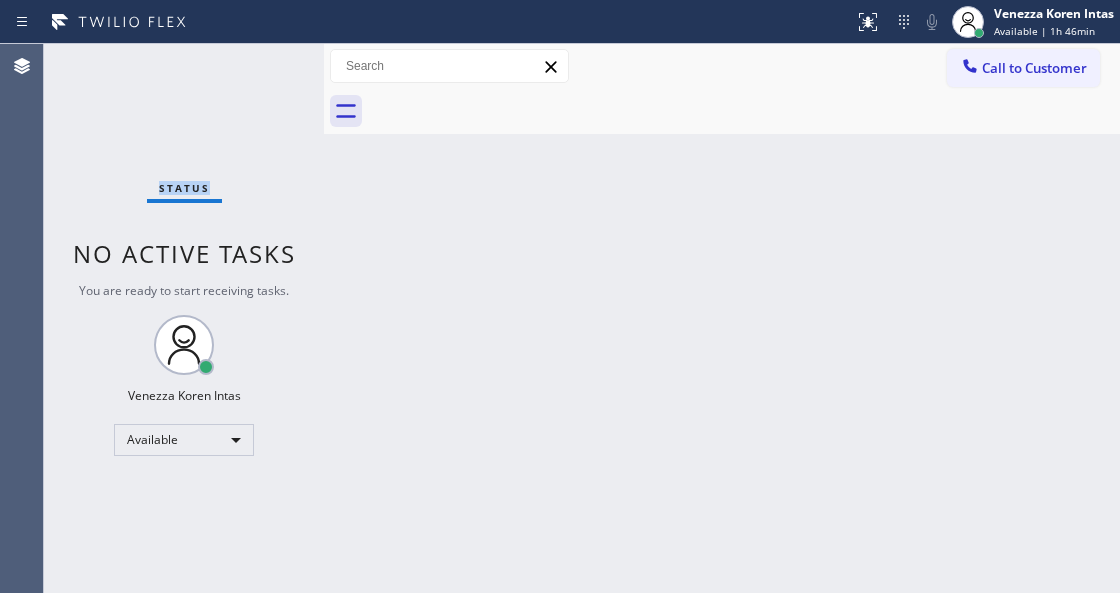 click on "Status No active tasks You are ready to start receiving tasks. Venezza Koren Intas Available" at bounding box center (184, 318) 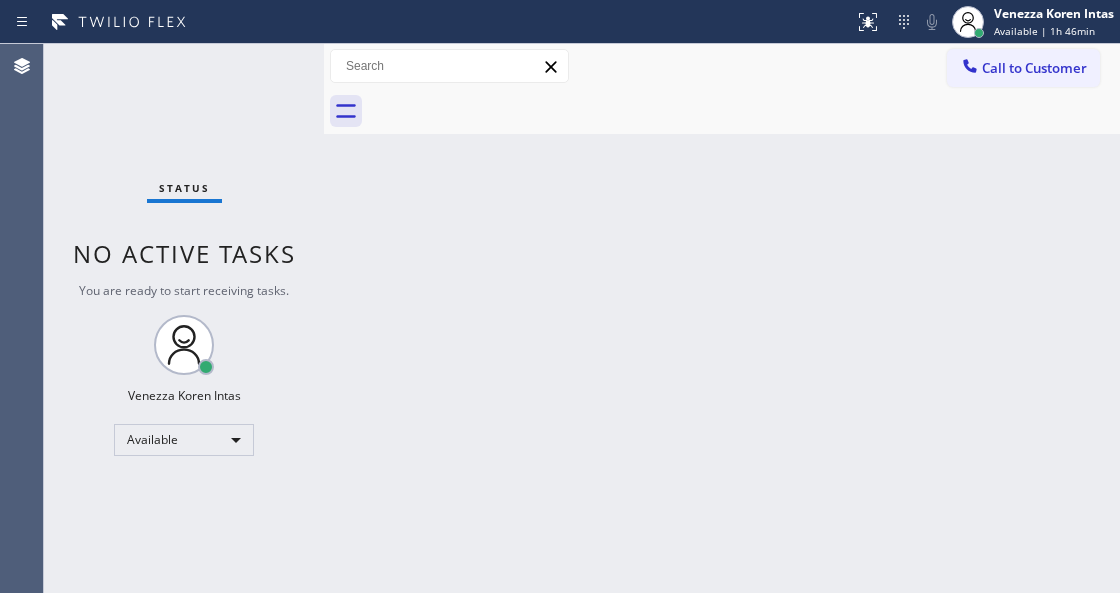 click on "Status No active tasks You are ready to start receiving tasks. Venezza Koren Intas Available" at bounding box center (184, 318) 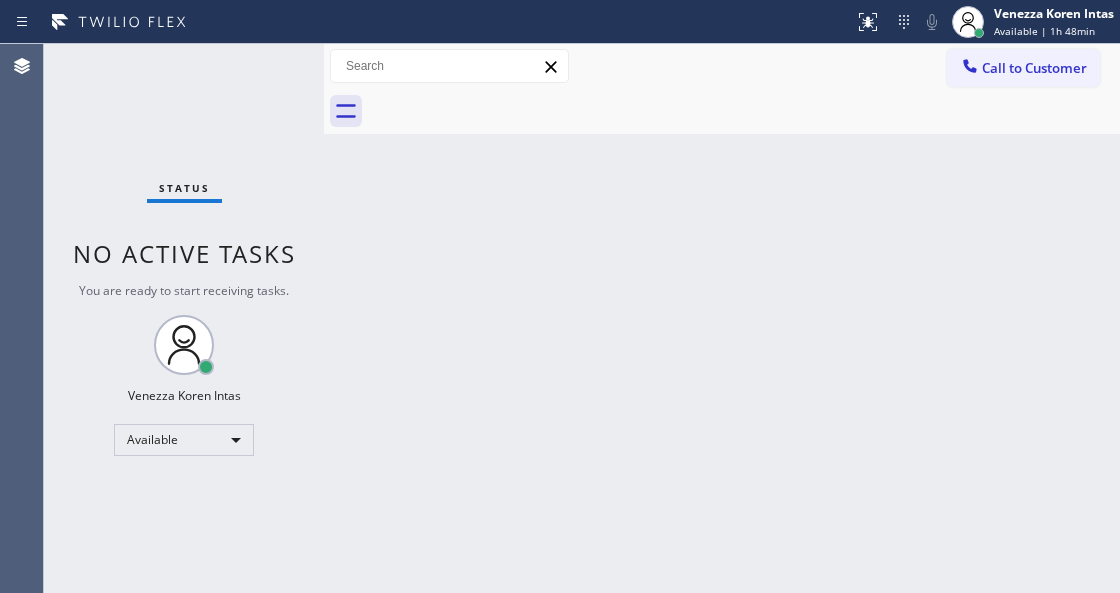click on "Status No active tasks You are ready to start receiving tasks. Venezza Koren Intas Available" at bounding box center (184, 318) 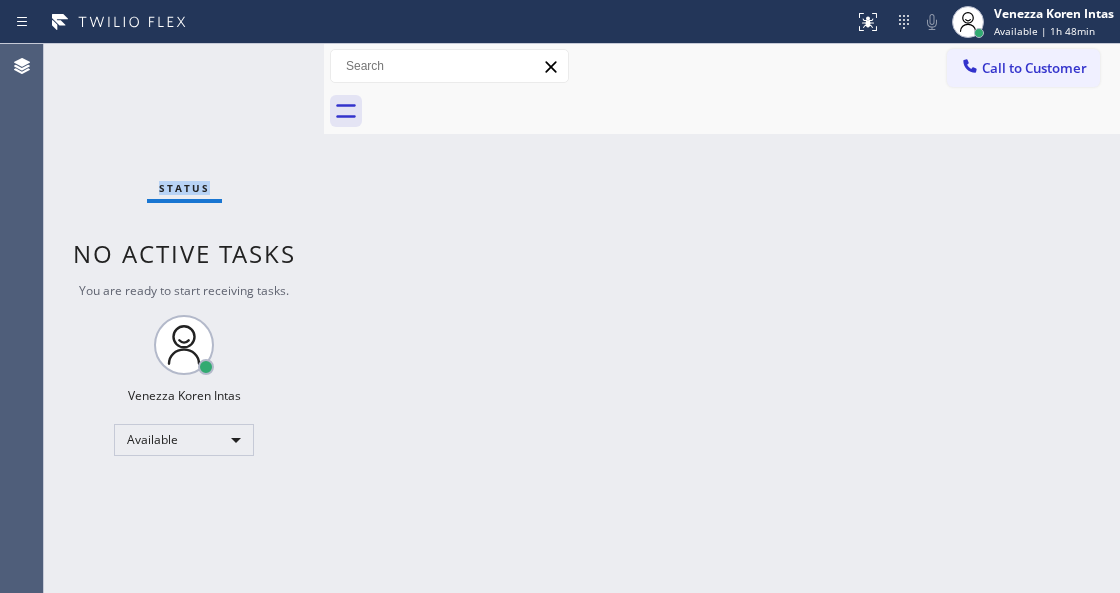 click on "Status No active tasks You are ready to start receiving tasks. Venezza Koren Intas Available" at bounding box center [184, 318] 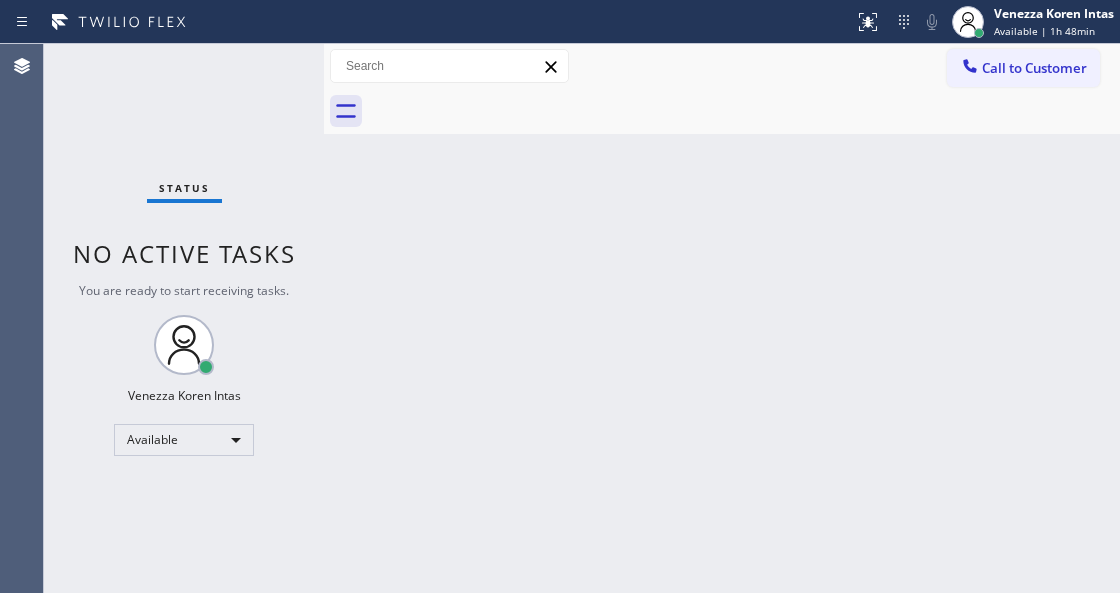 click on "Back to Dashboard Change Sender ID Customers Technicians Select a contact Outbound call Technician Search Technician Your caller id phone number Your caller id phone number Call Technician info Name   Phone none Address none Change Sender ID HVAC [PHONE] 5 Star Appliance [PHONE] Appliance Repair [PHONE] Plumbing [PHONE] Air Duct Cleaning [PHONE]  Electricians [PHONE] Cancel Change Check personal SMS Reset Change No tabs Call to Customer Outbound call Location Elite Sub-Zero Appliance Repair Your caller id phone number [PHONE] Customer number Call Outbound call Technician Search Technician Your caller id phone number Your caller id phone number Call" at bounding box center (722, 318) 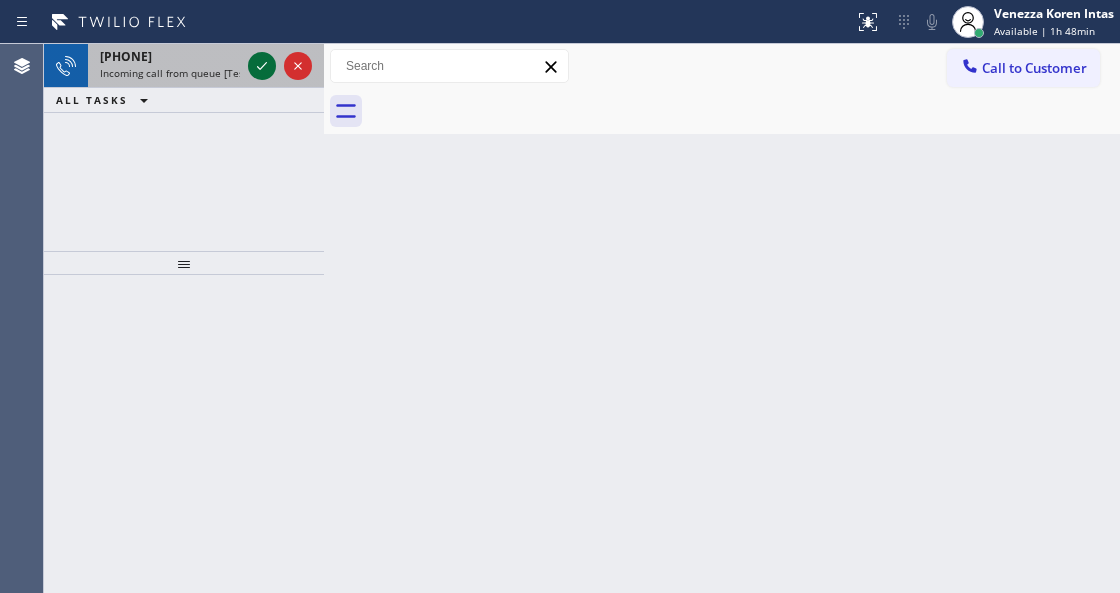 click 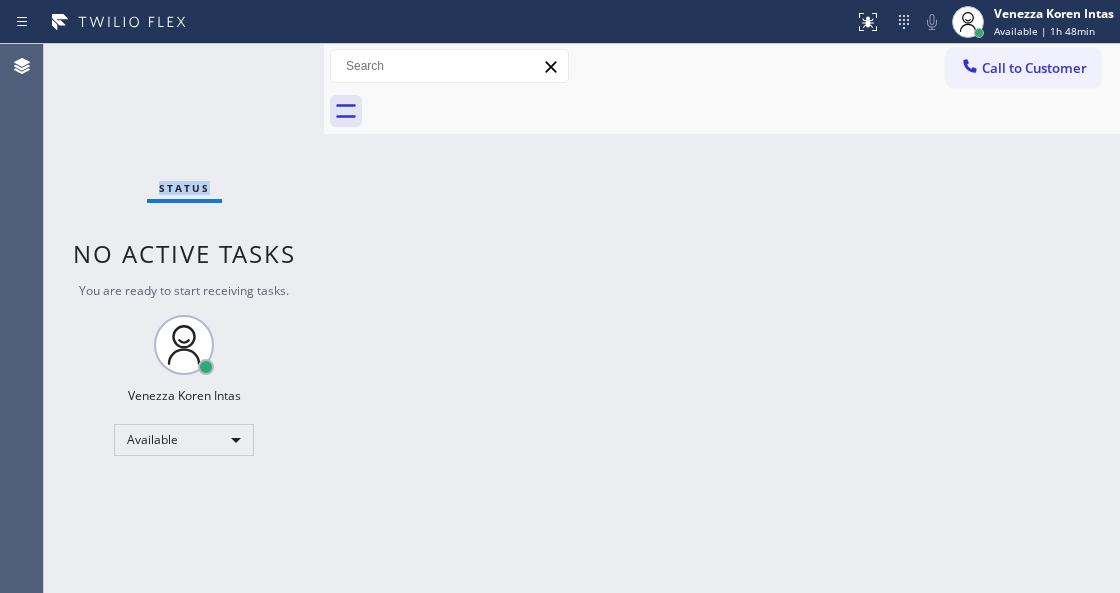 click on "Status No active tasks You are ready to start receiving tasks. Venezza Koren Intas Available" at bounding box center [184, 318] 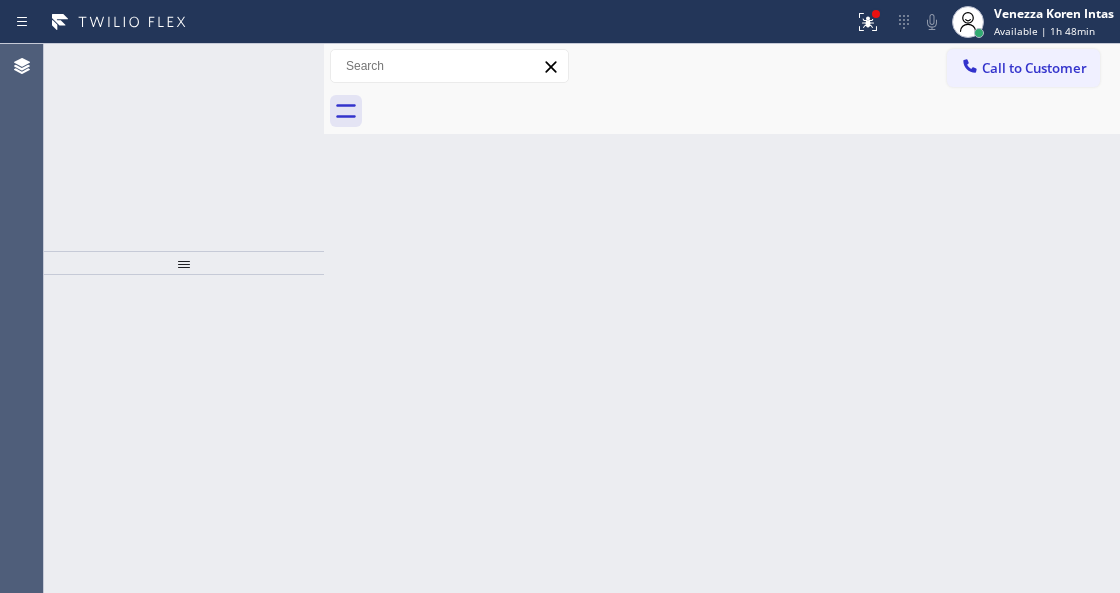click 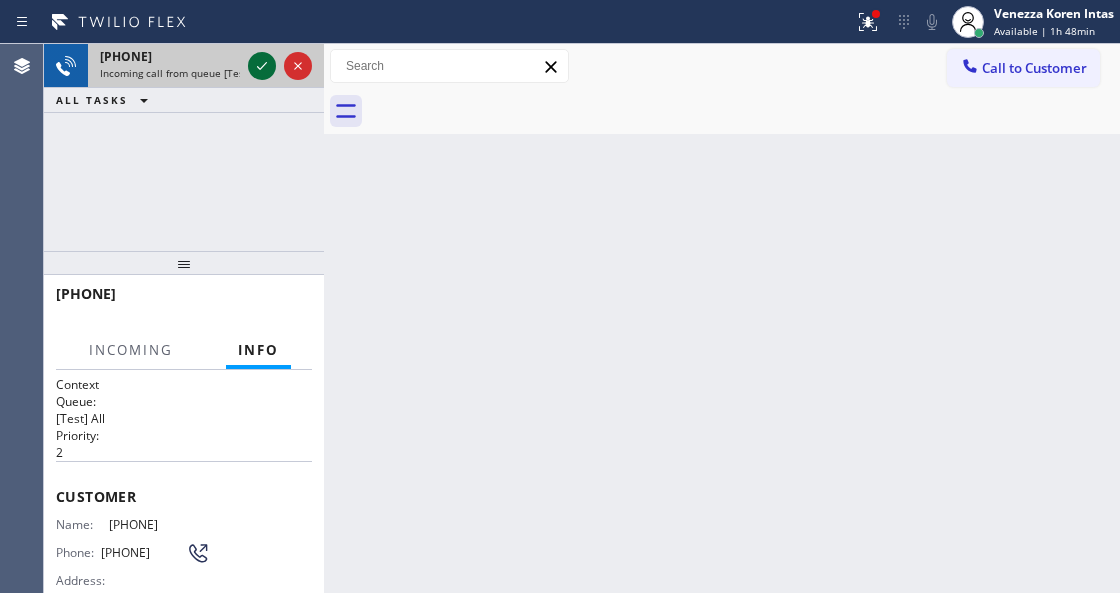 click 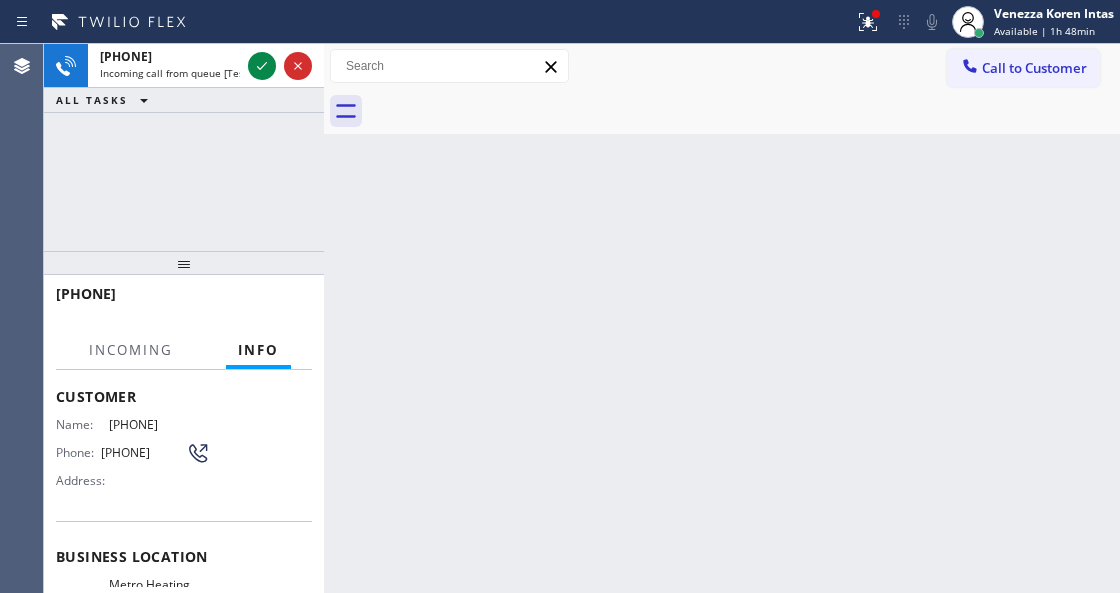 scroll, scrollTop: 266, scrollLeft: 0, axis: vertical 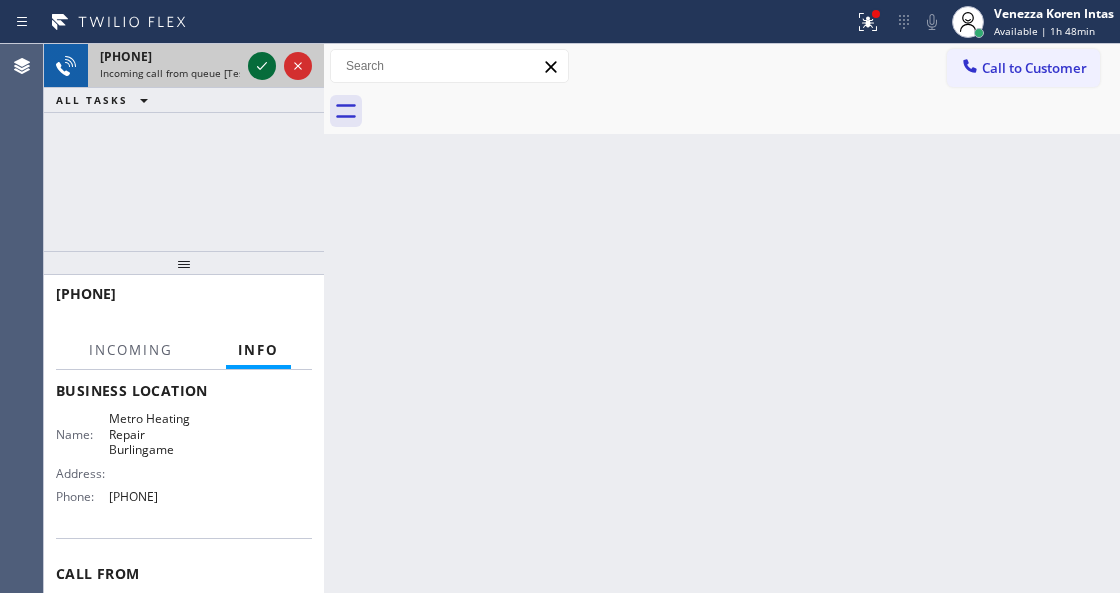 click 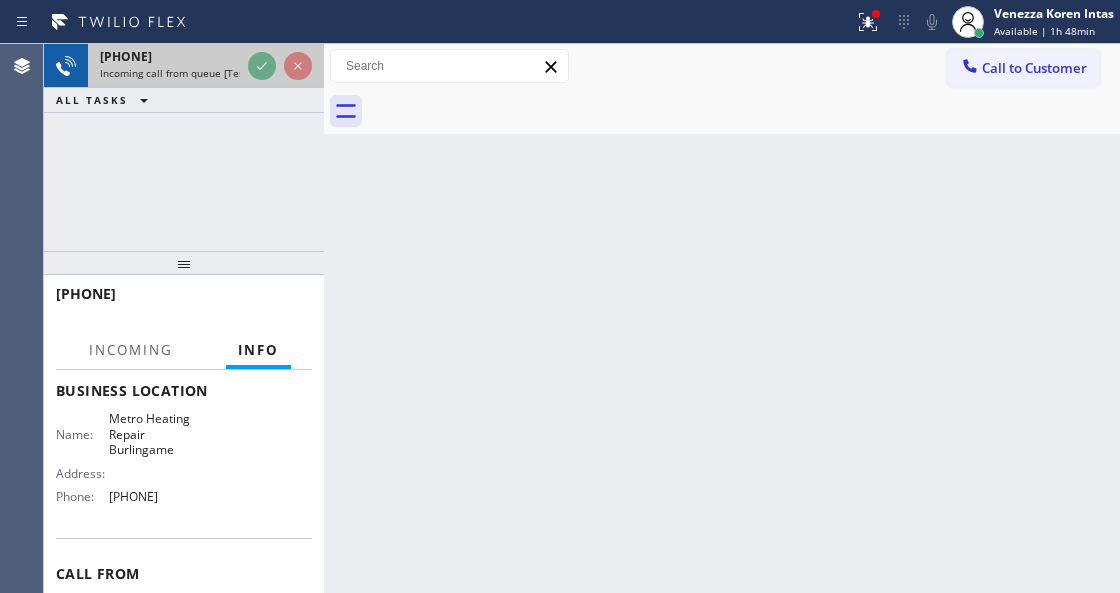 click 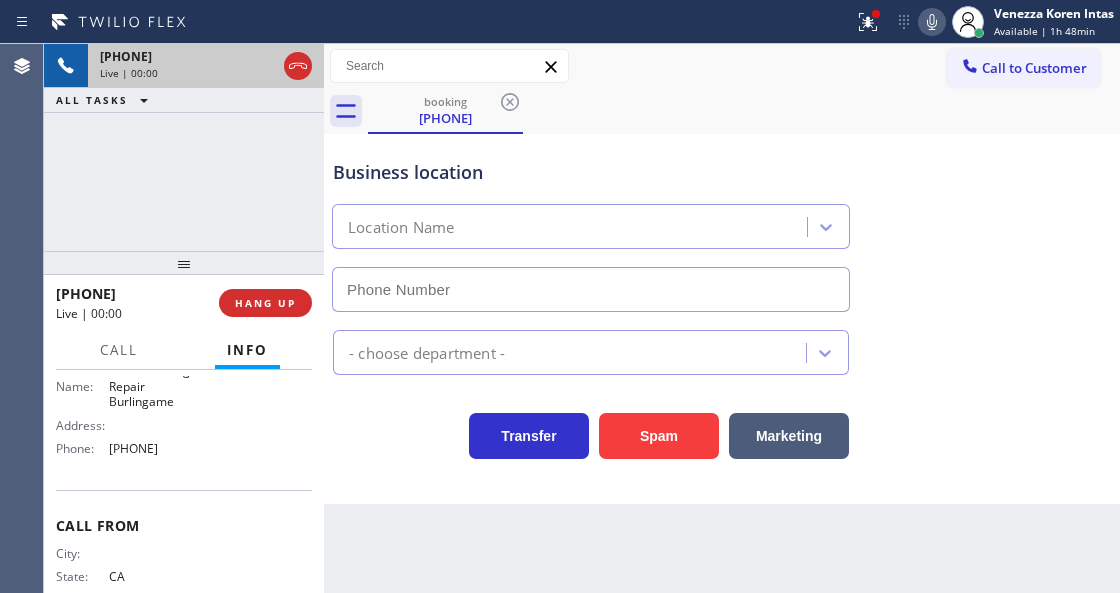 scroll, scrollTop: 368, scrollLeft: 0, axis: vertical 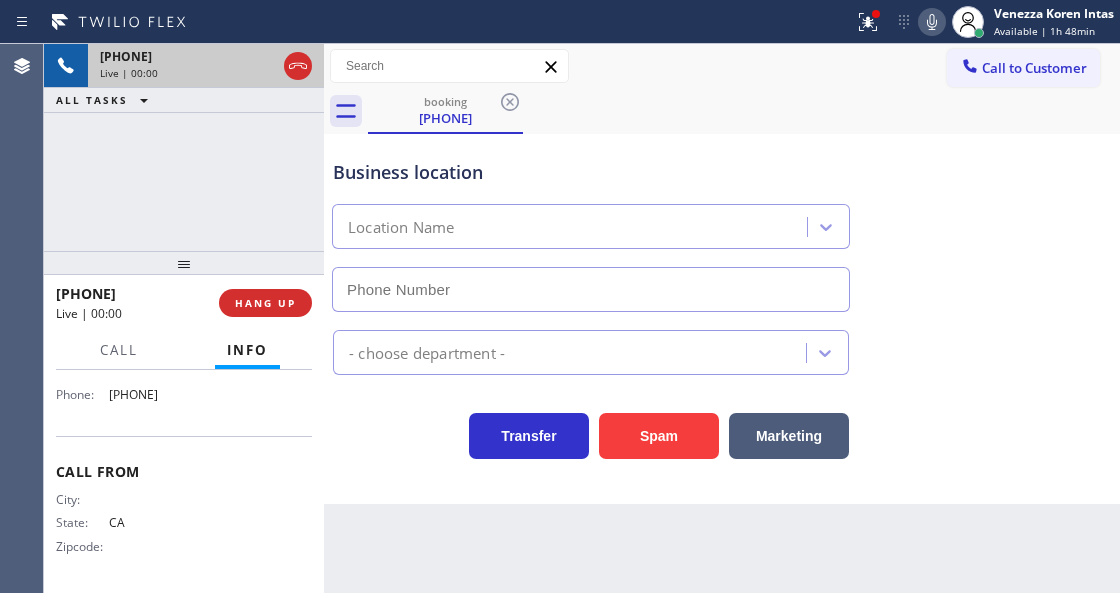 type on "[PHONE]" 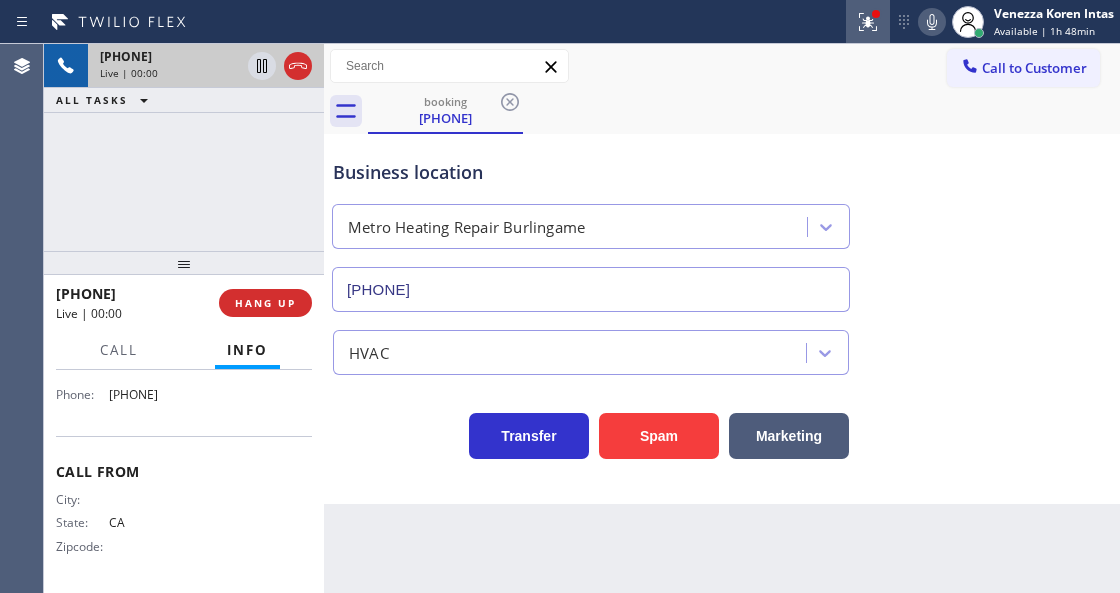 click 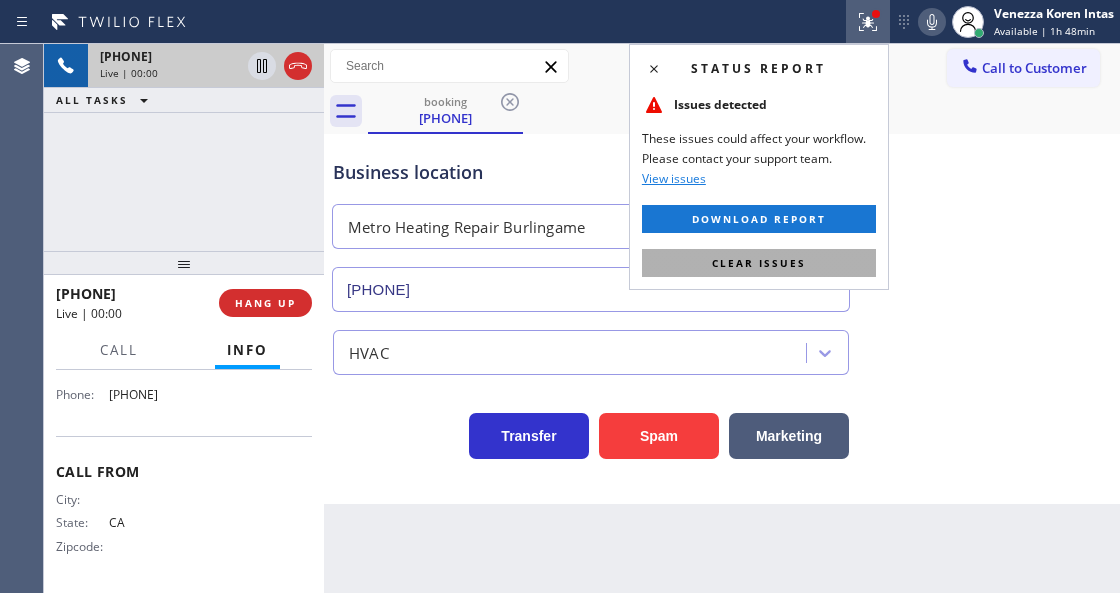 click on "Clear issues" at bounding box center [759, 263] 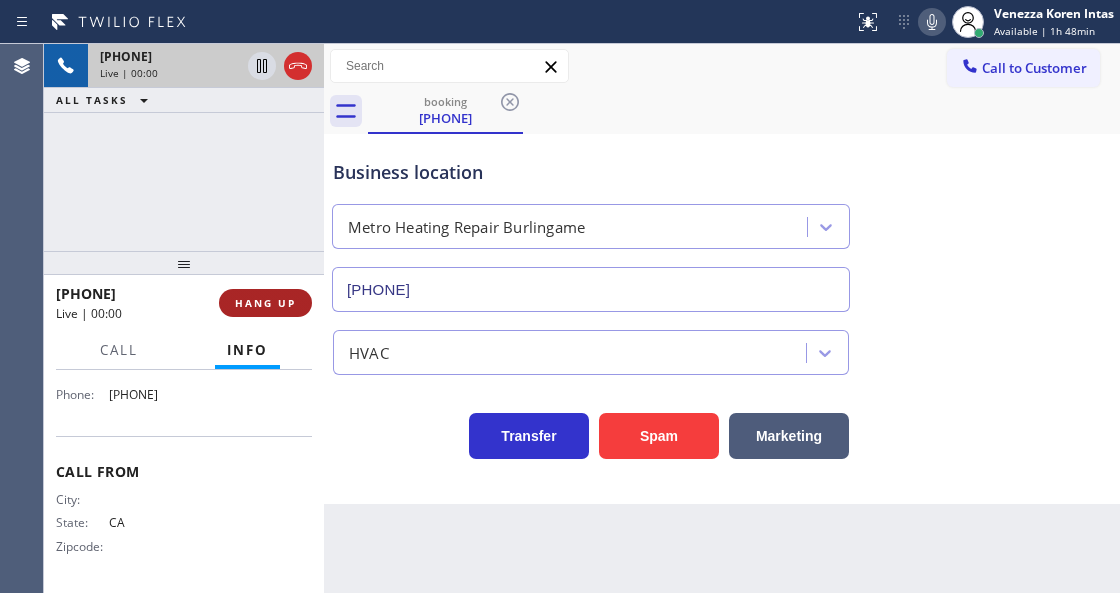 click on "HANG UP" at bounding box center [265, 303] 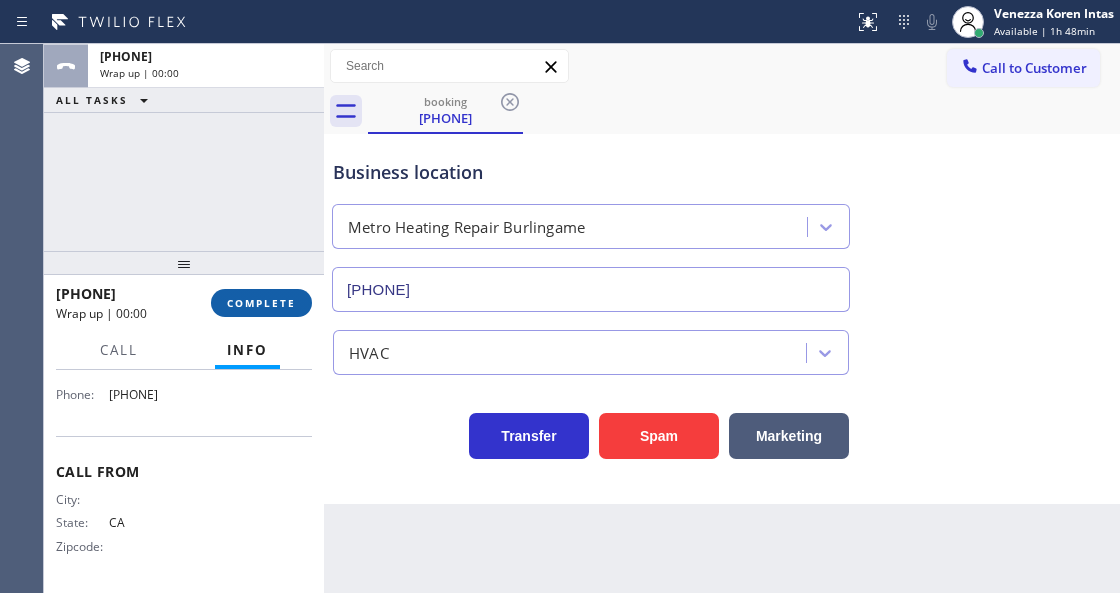click on "COMPLETE" at bounding box center (261, 303) 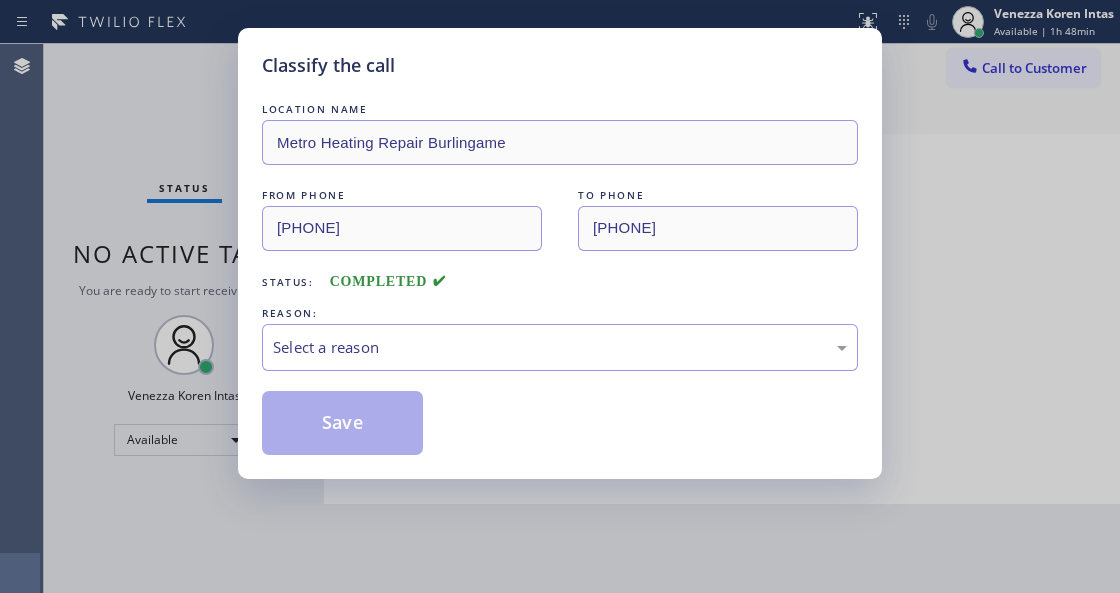 click on "Select a reason" at bounding box center (560, 347) 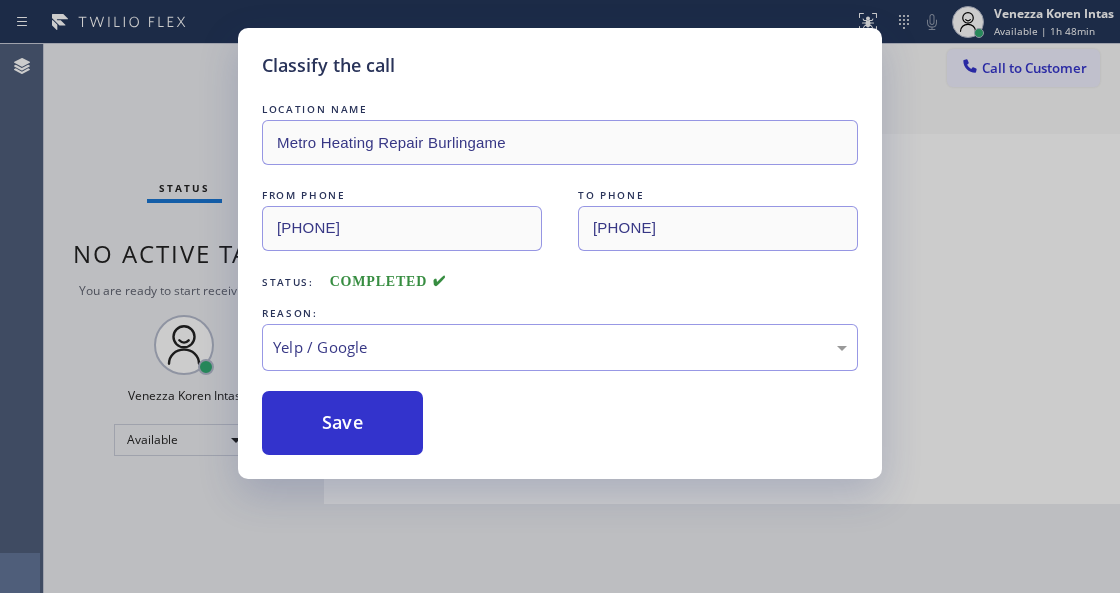 click on "Save" at bounding box center (342, 423) 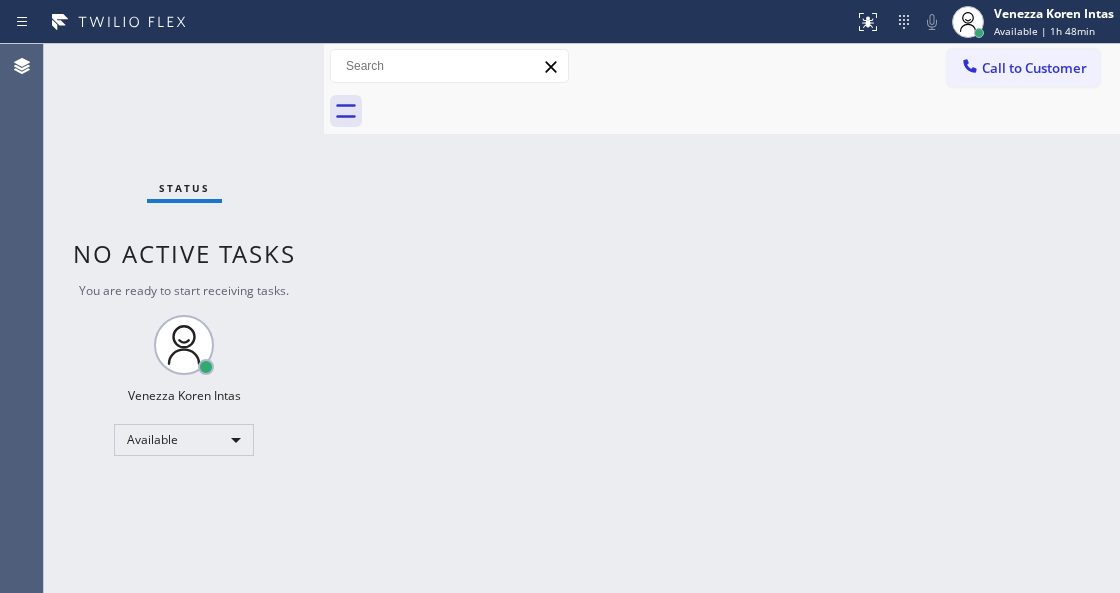 click on "[FIRST] [LAST] Available | 1h 48min" at bounding box center [1055, 21] 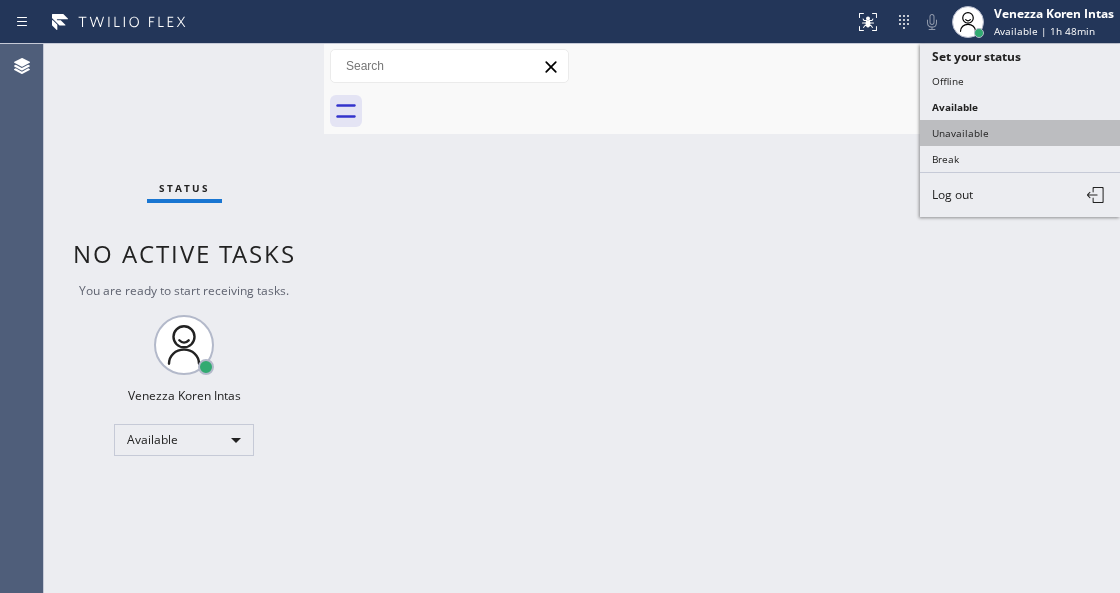 click on "Unavailable" at bounding box center (1020, 133) 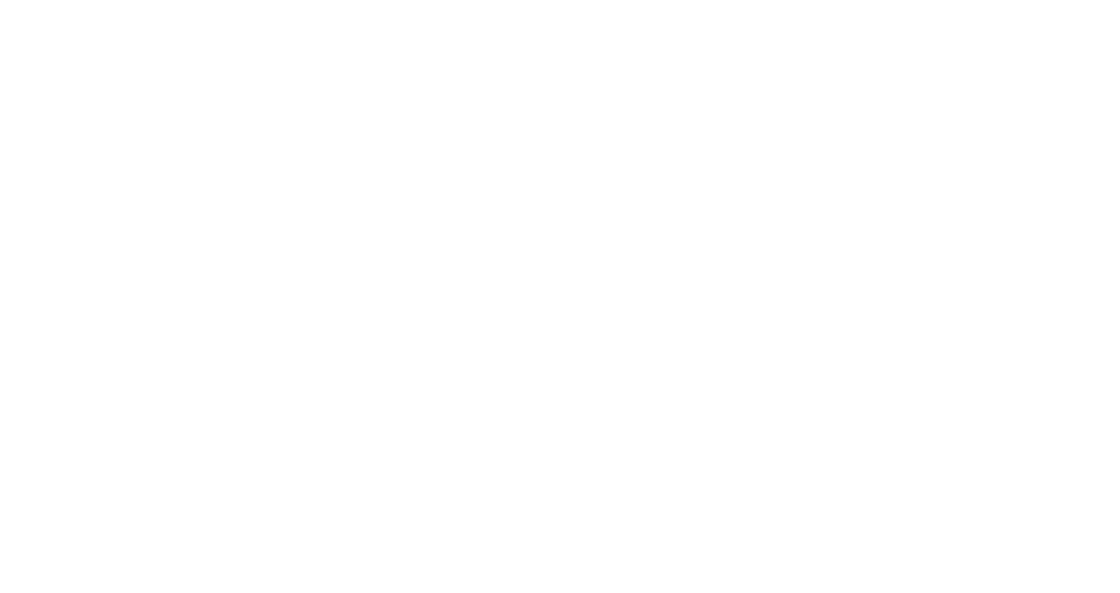 scroll, scrollTop: 0, scrollLeft: 0, axis: both 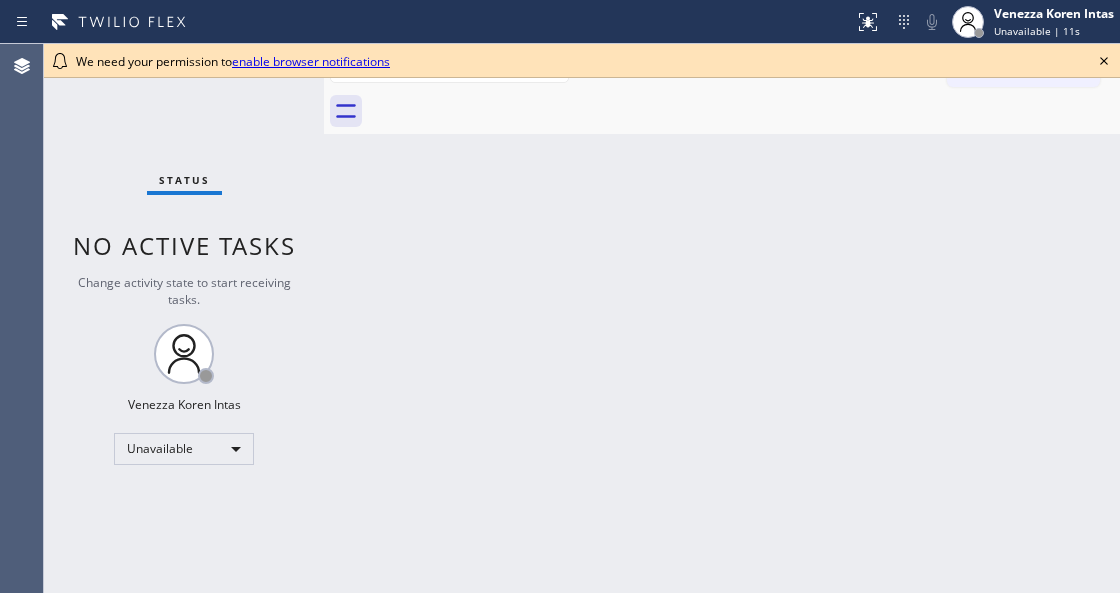 click on "Status   No active tasks     Change activity state to start receiving tasks.   [FIRST] [LAST] Unavailable" at bounding box center (184, 318) 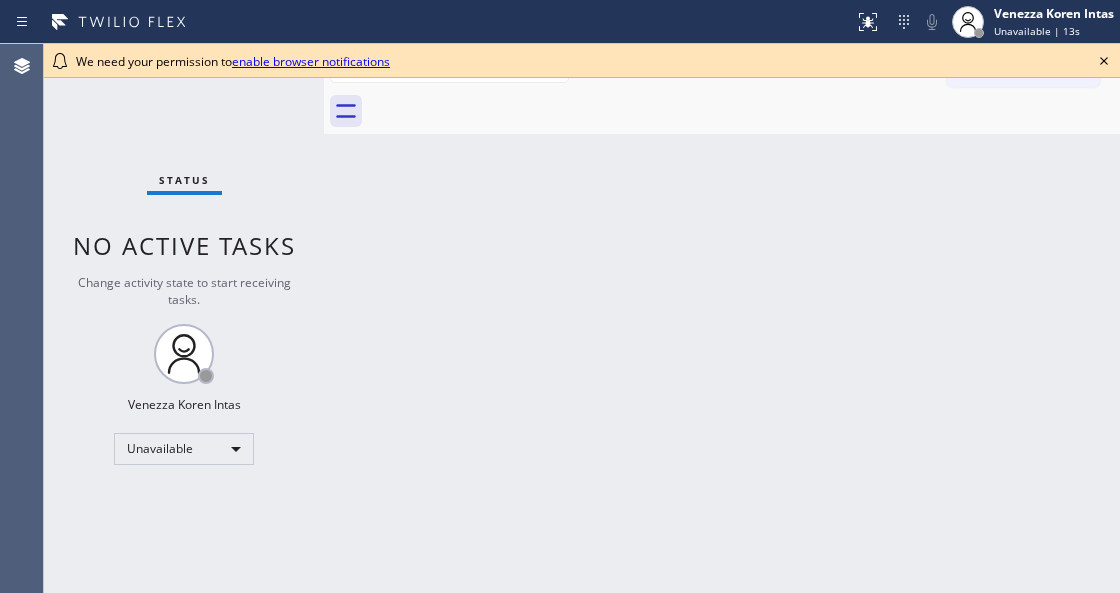 click 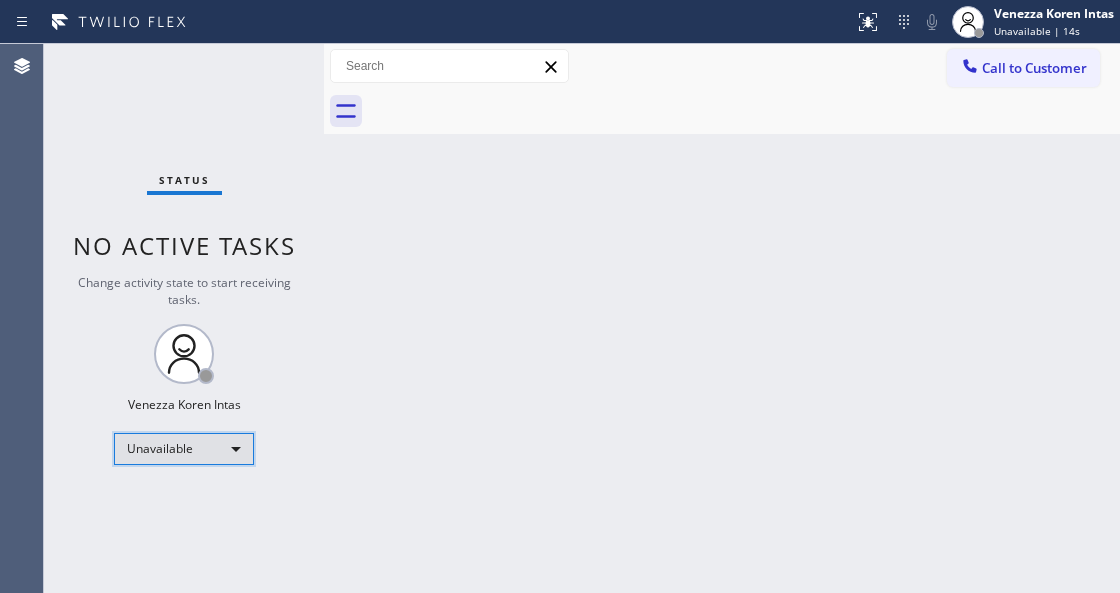 click on "Unavailable" at bounding box center [184, 449] 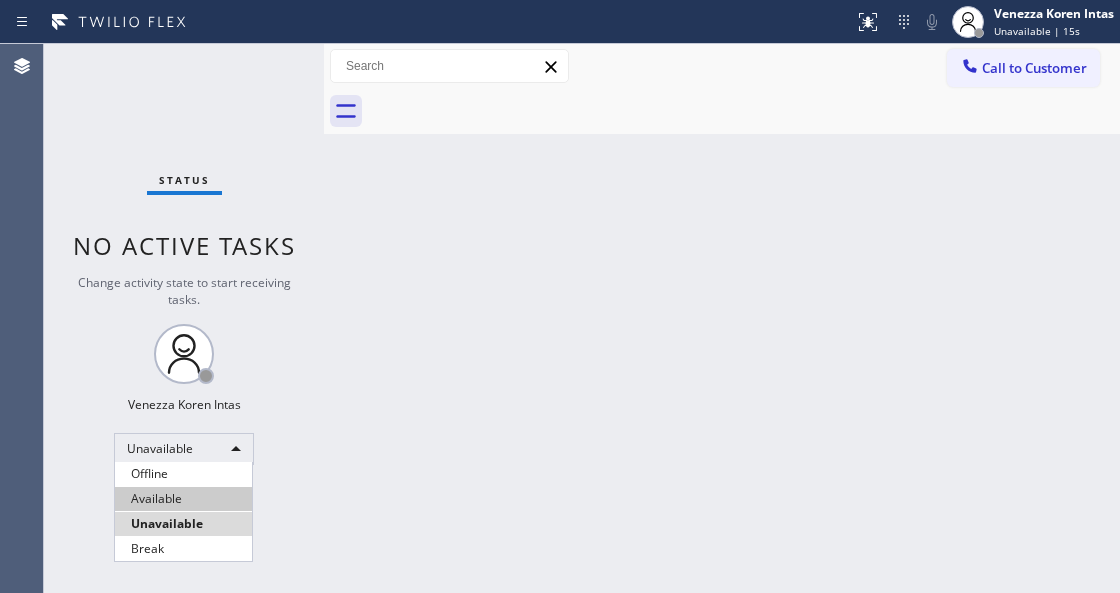 click on "Available" at bounding box center (183, 499) 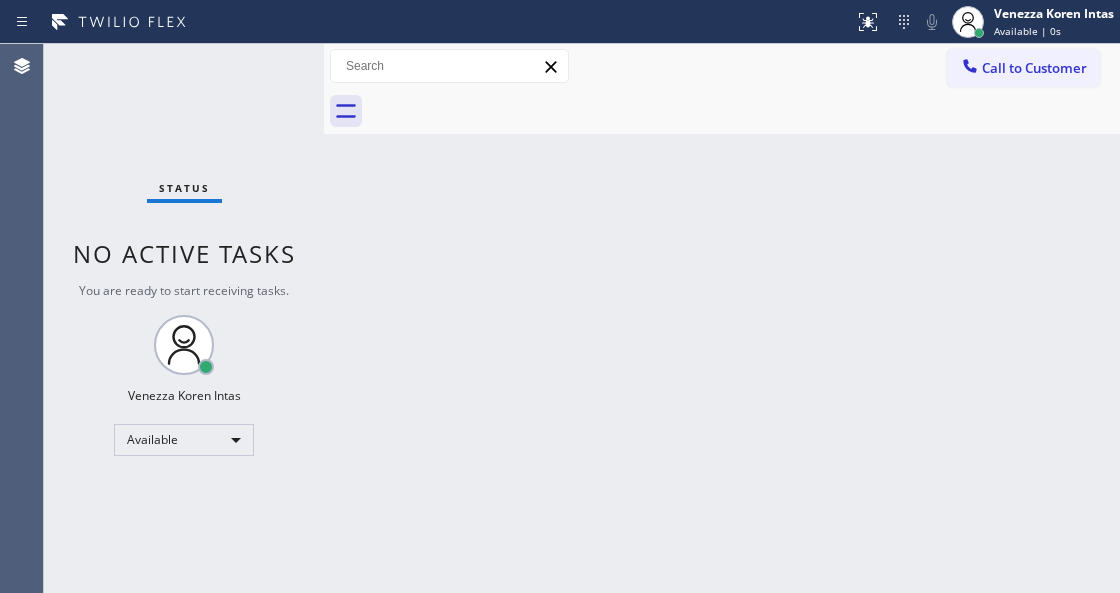 click on "Status   No active tasks     You are ready to start receiving tasks.   [FIRST] [LAST] Available" at bounding box center [184, 318] 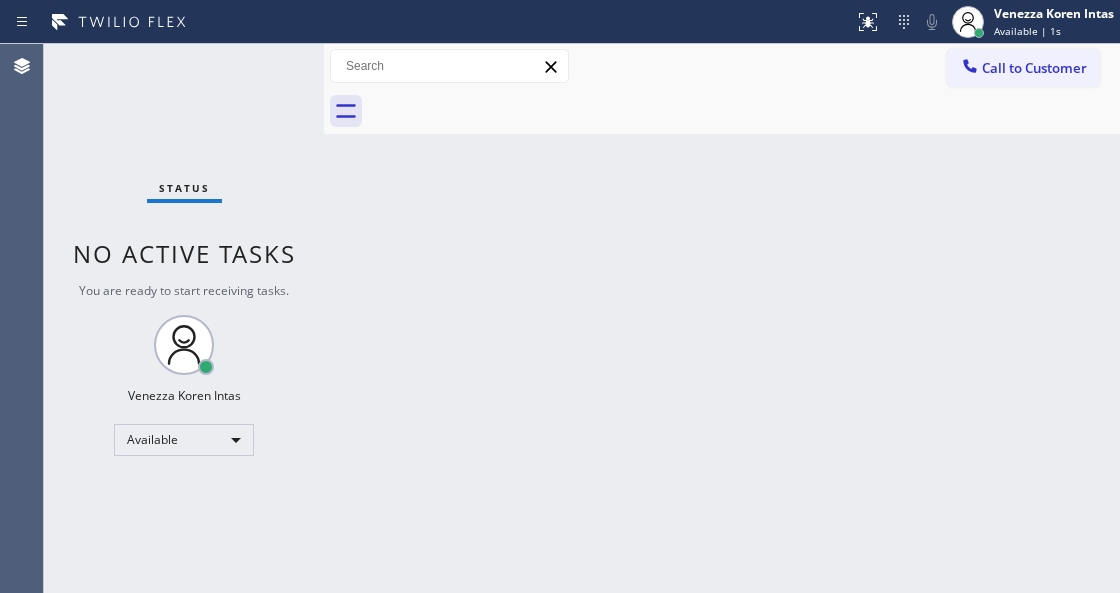 click on "Status   No active tasks     You are ready to start receiving tasks.   [FIRST] [LAST] Available" at bounding box center [184, 318] 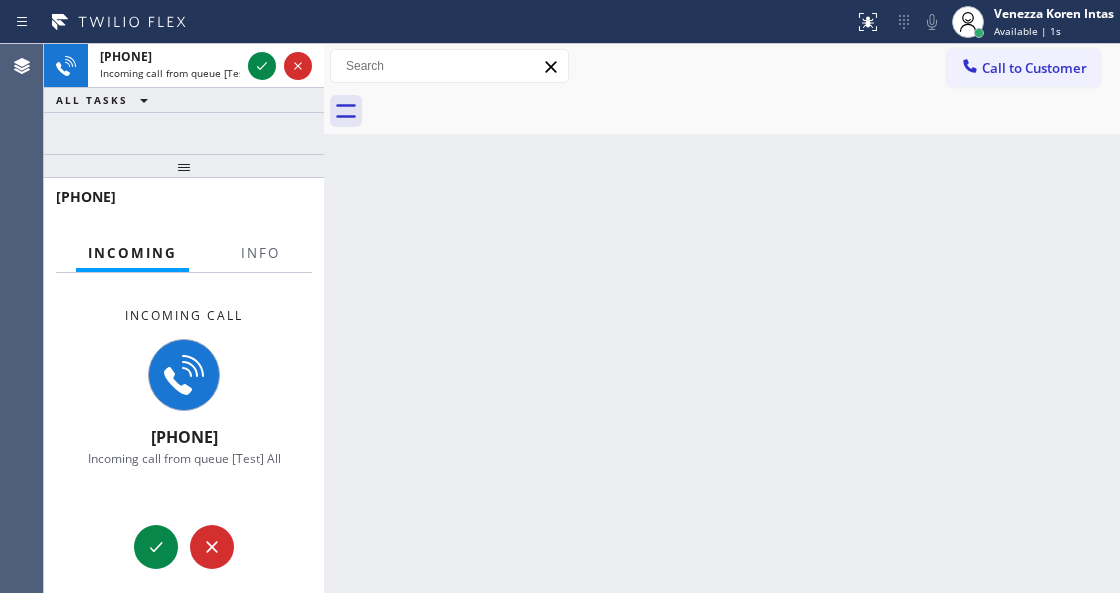 click at bounding box center [280, 66] 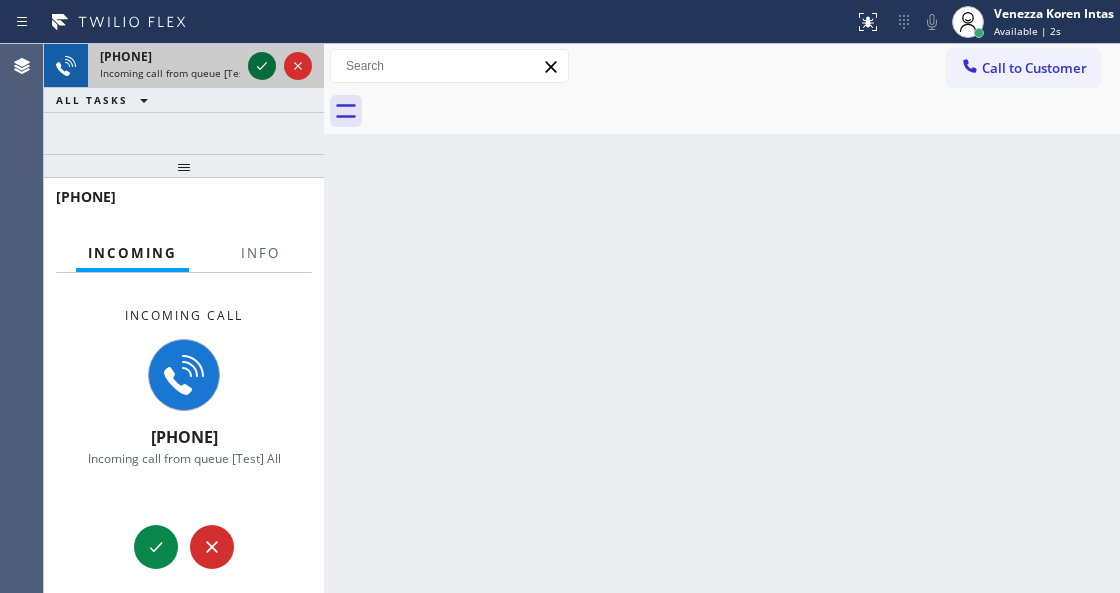 click 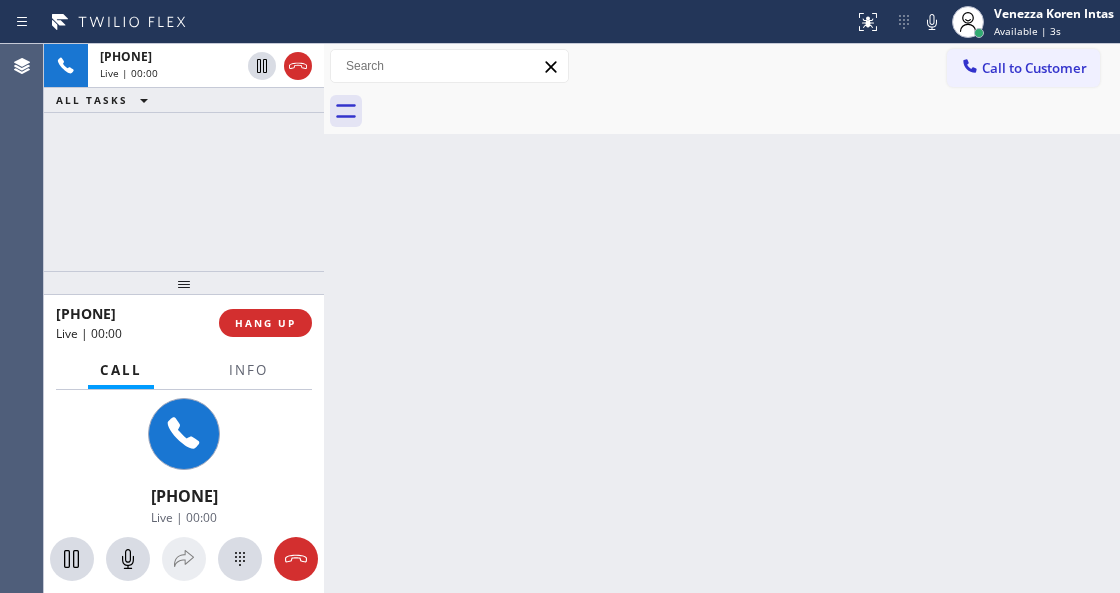 click at bounding box center [184, 283] 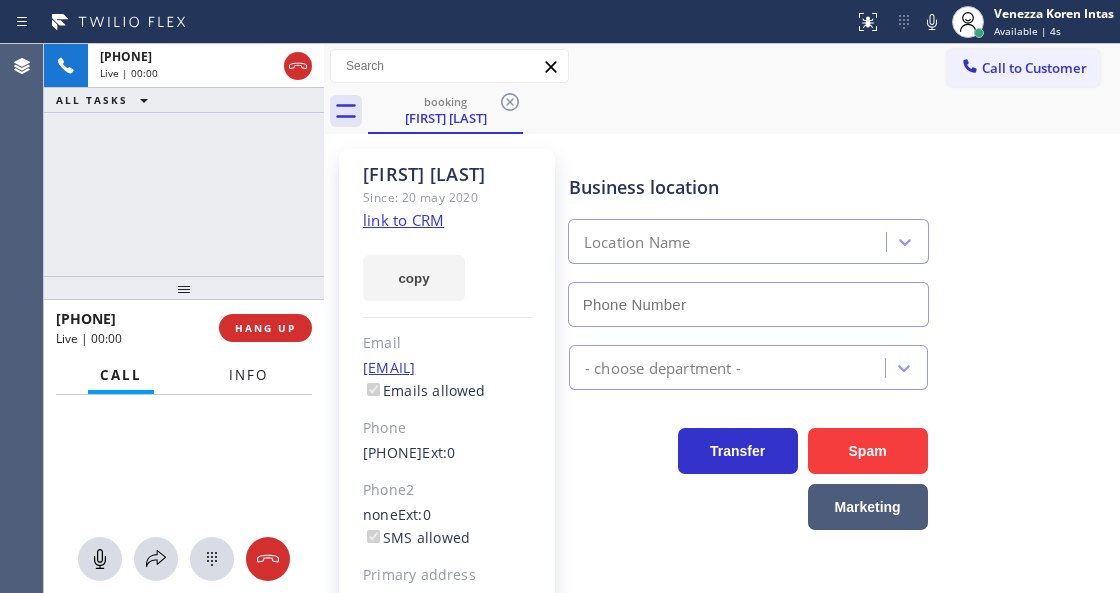 click on "Info" at bounding box center [248, 375] 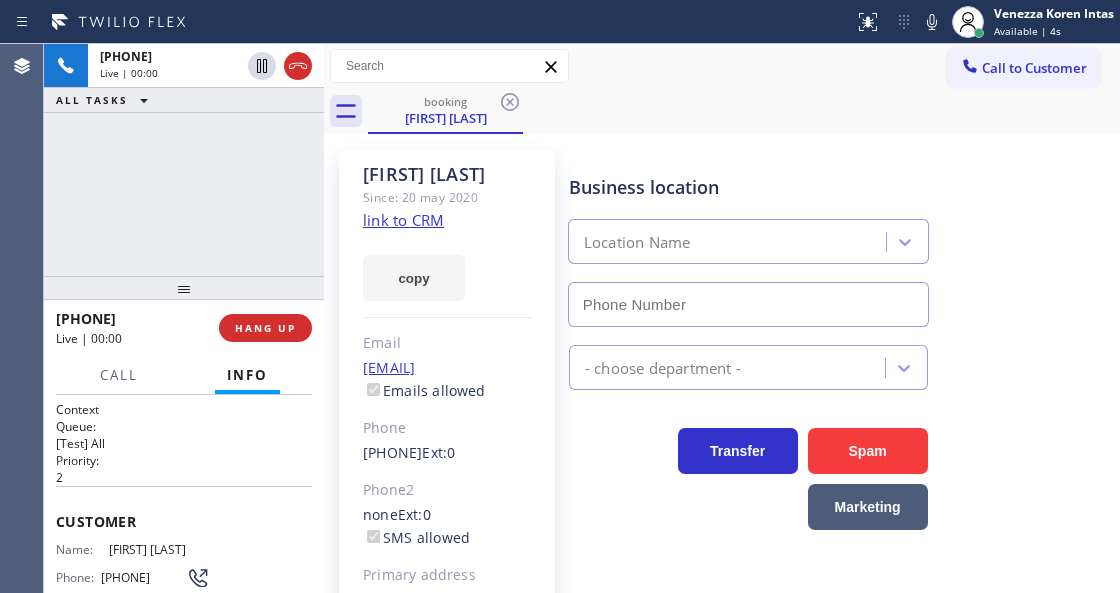 type on "(562) 456-3053" 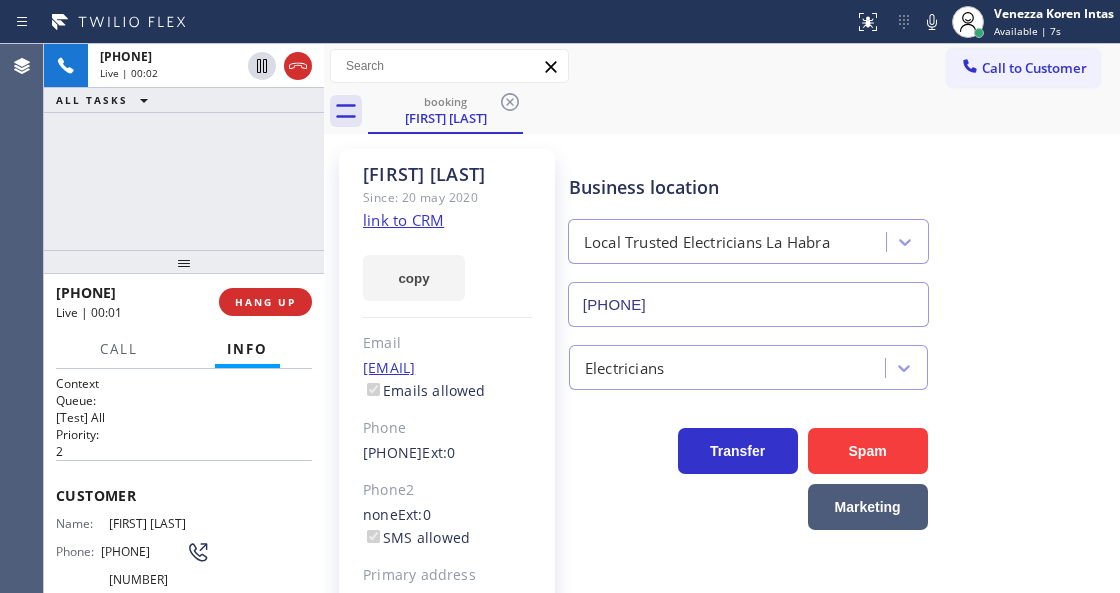 drag, startPoint x: 170, startPoint y: 298, endPoint x: 233, endPoint y: 271, distance: 68.54196 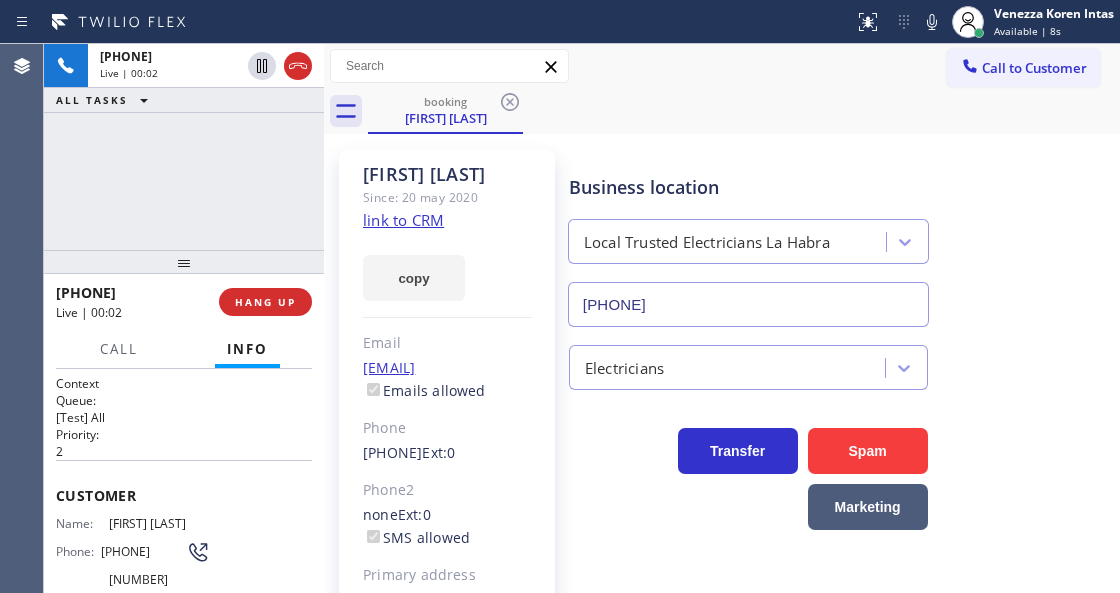 click on "link to CRM" 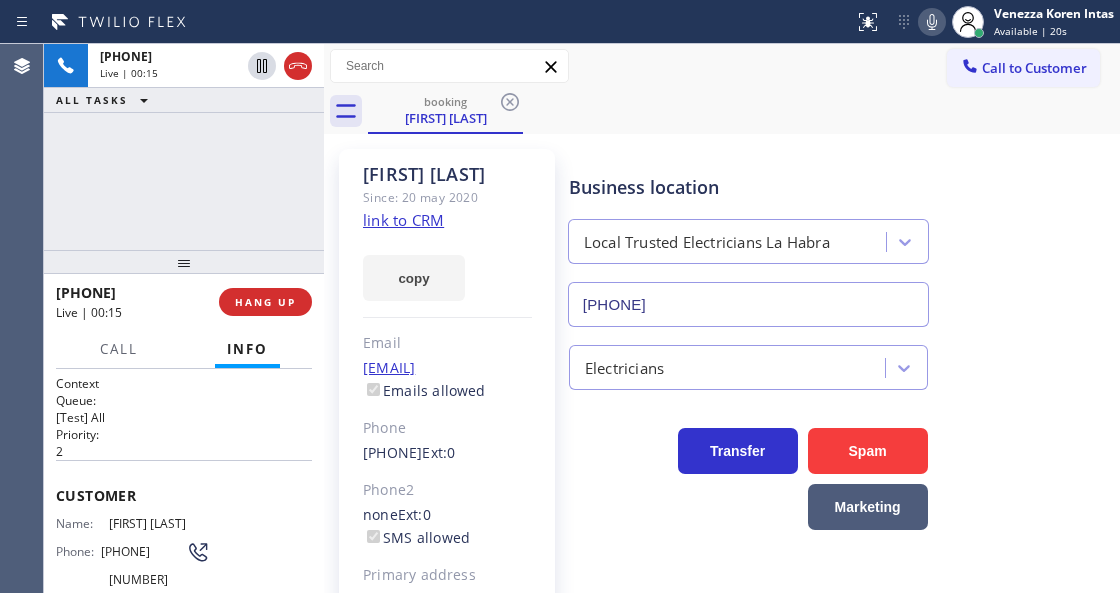 click 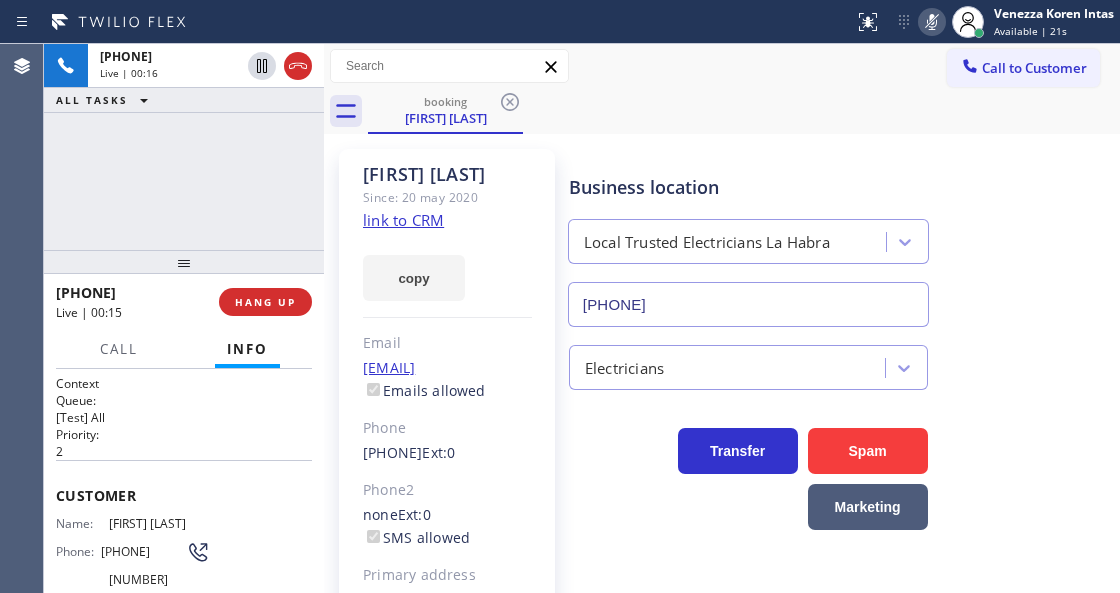 click 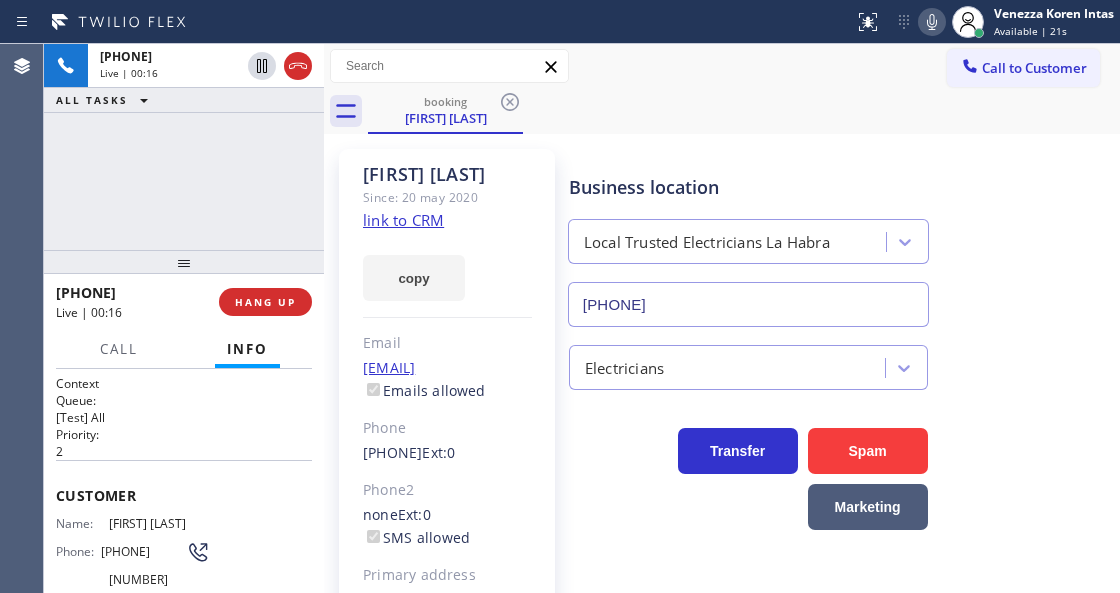 click on "booking Hislena Serbin" at bounding box center (744, 111) 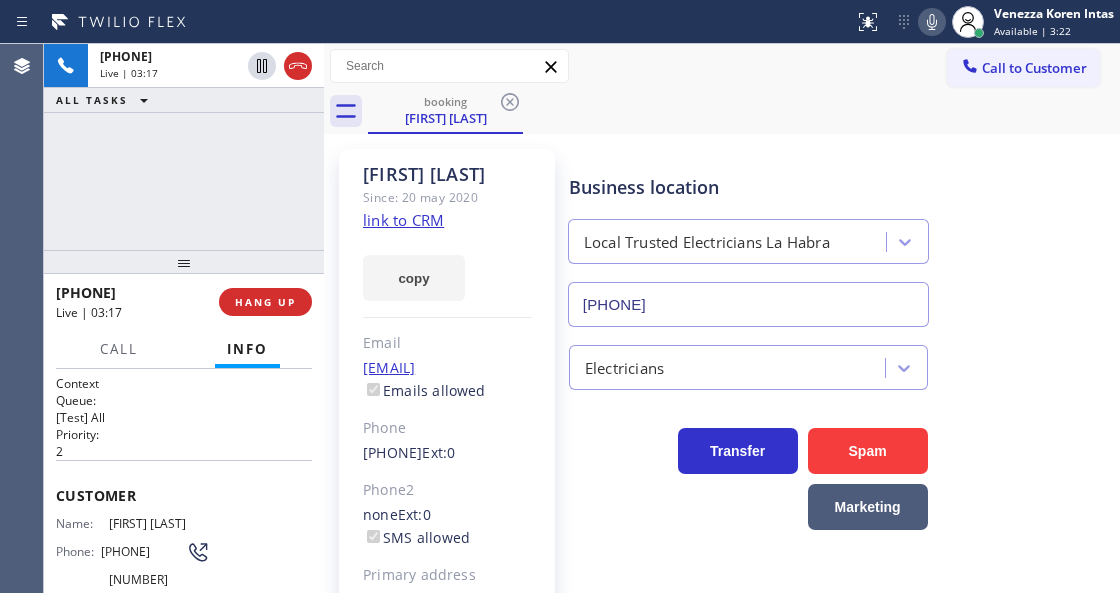 click on "booking Hislena Serbin" at bounding box center (744, 111) 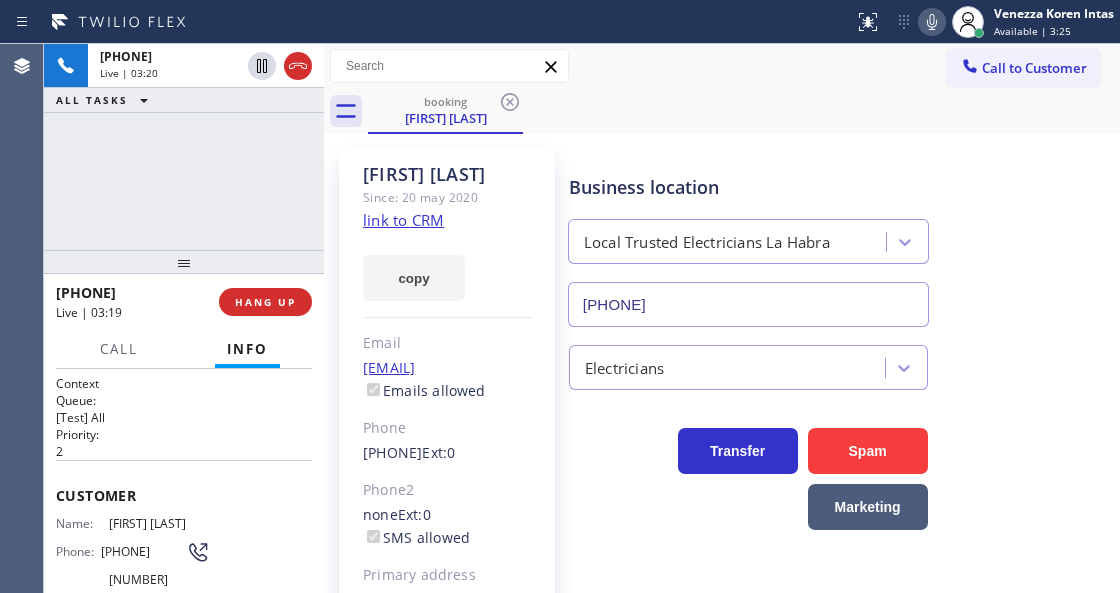 click 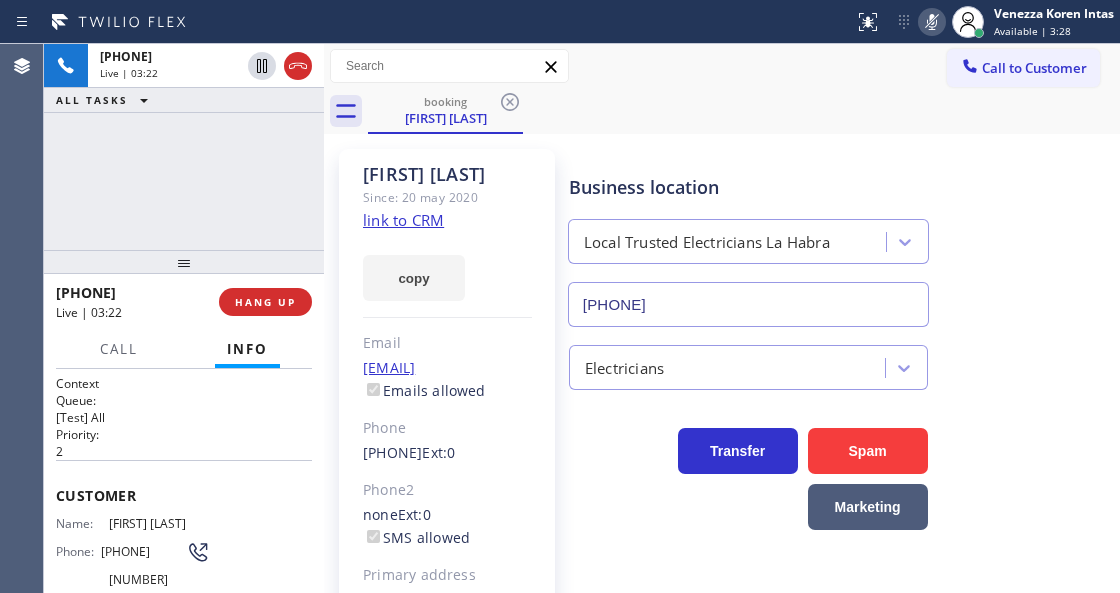 click on "link to CRM" 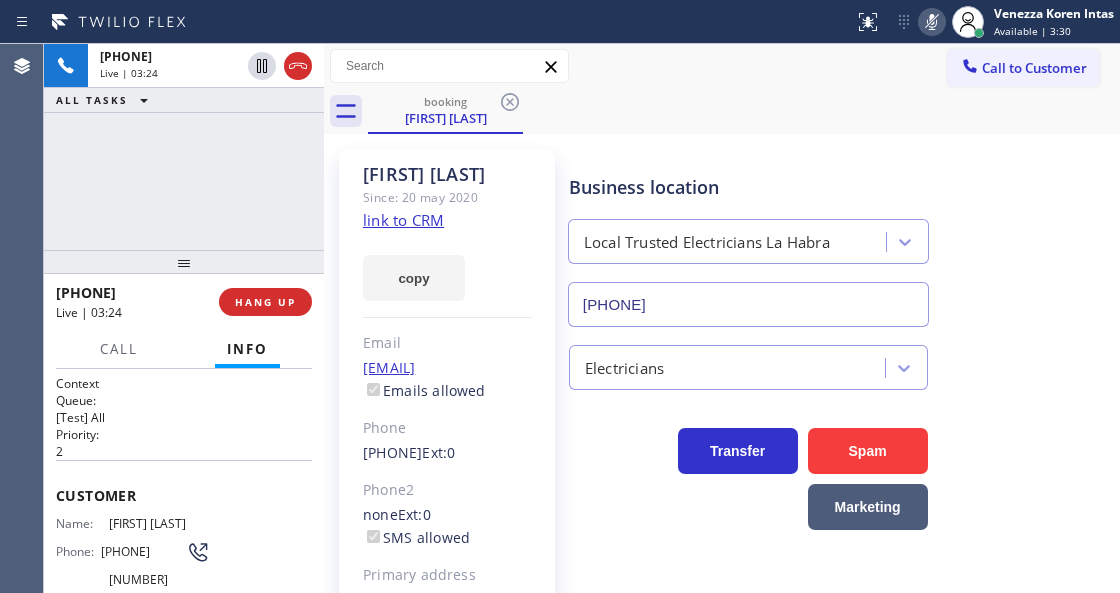 click 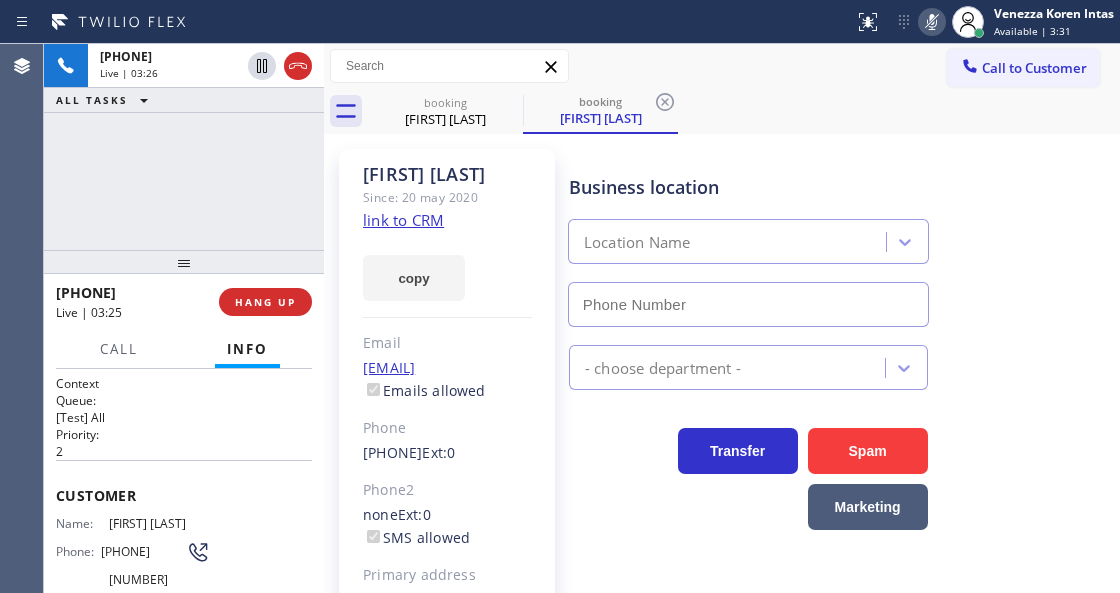 type on "(562) 456-3053" 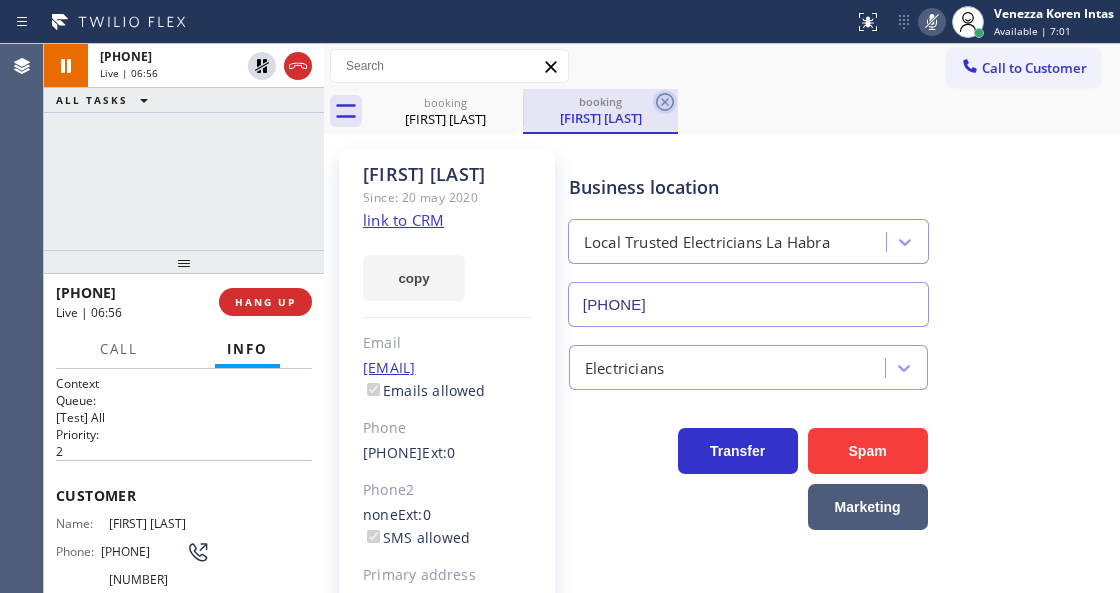 click 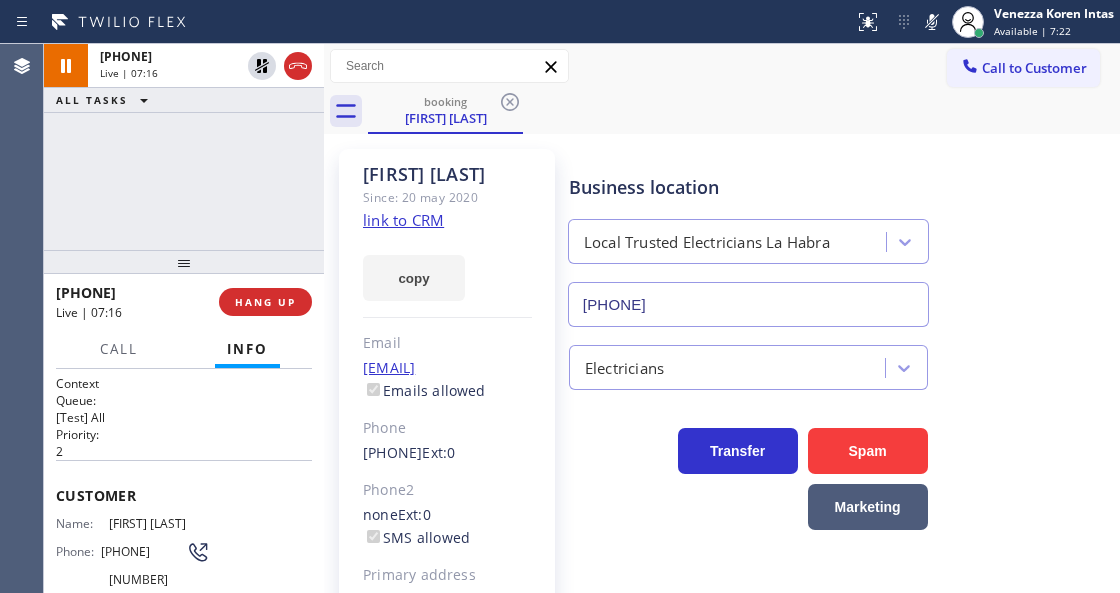 drag, startPoint x: 940, startPoint y: 26, endPoint x: 918, endPoint y: 76, distance: 54.626 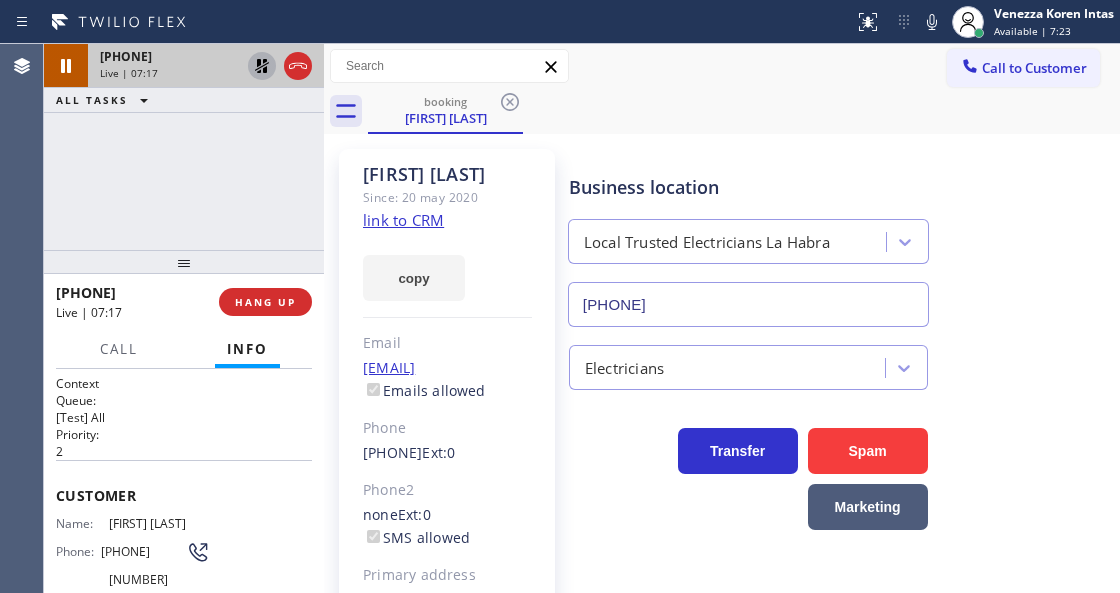 click 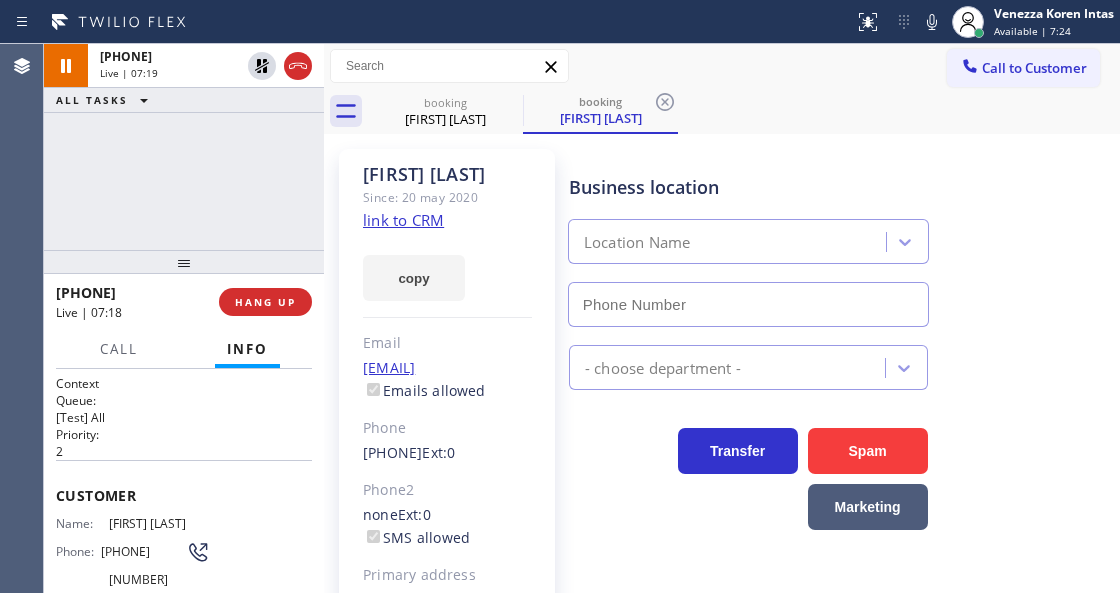 type on "(562) 456-3053" 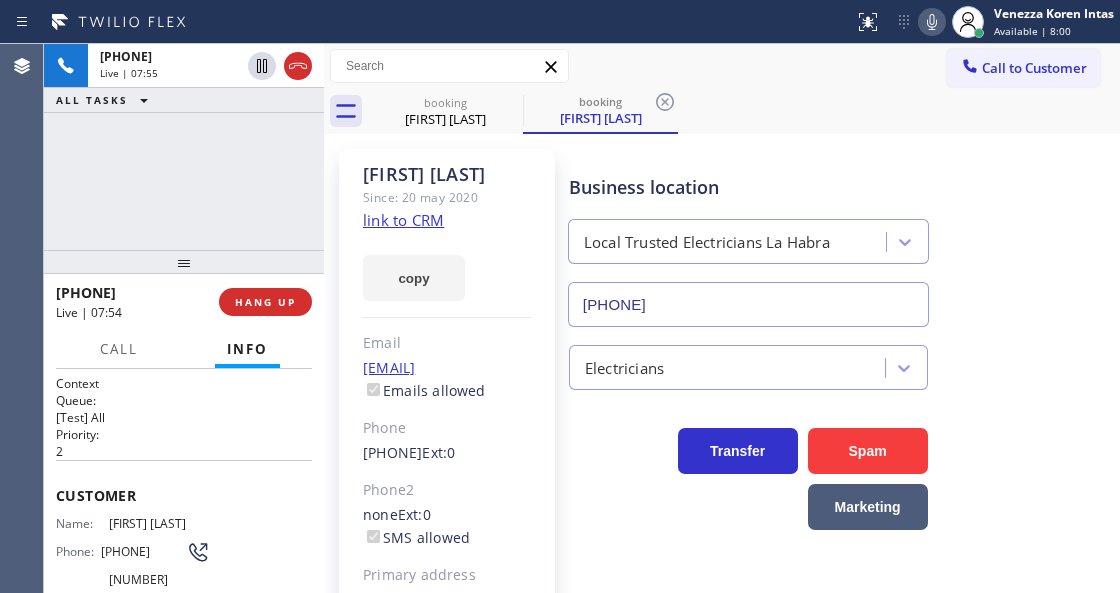 click 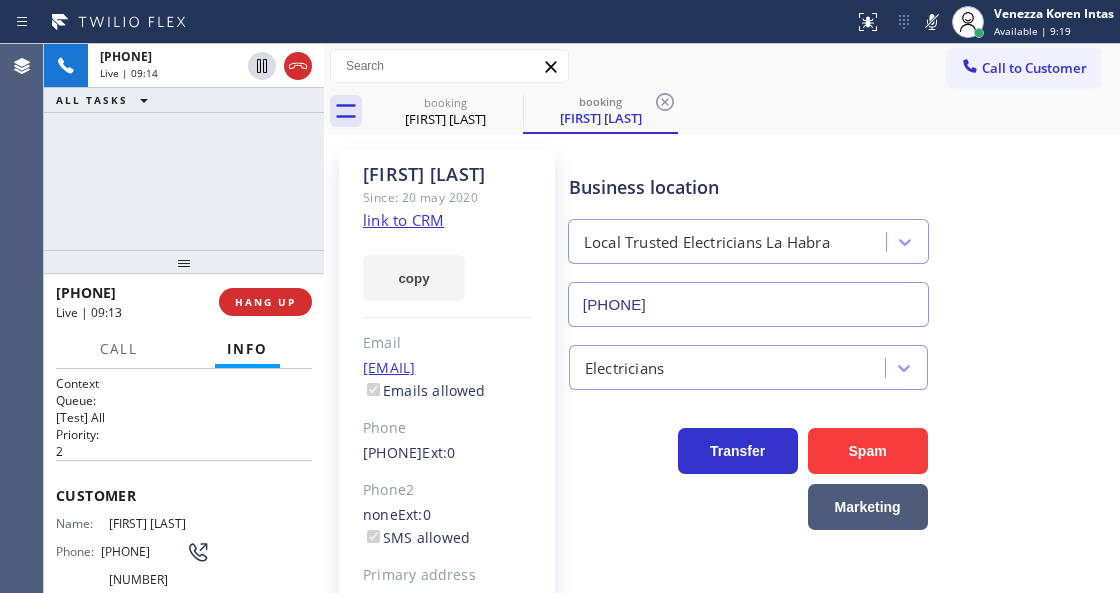 drag, startPoint x: 932, startPoint y: 23, endPoint x: 764, endPoint y: 178, distance: 228.5804 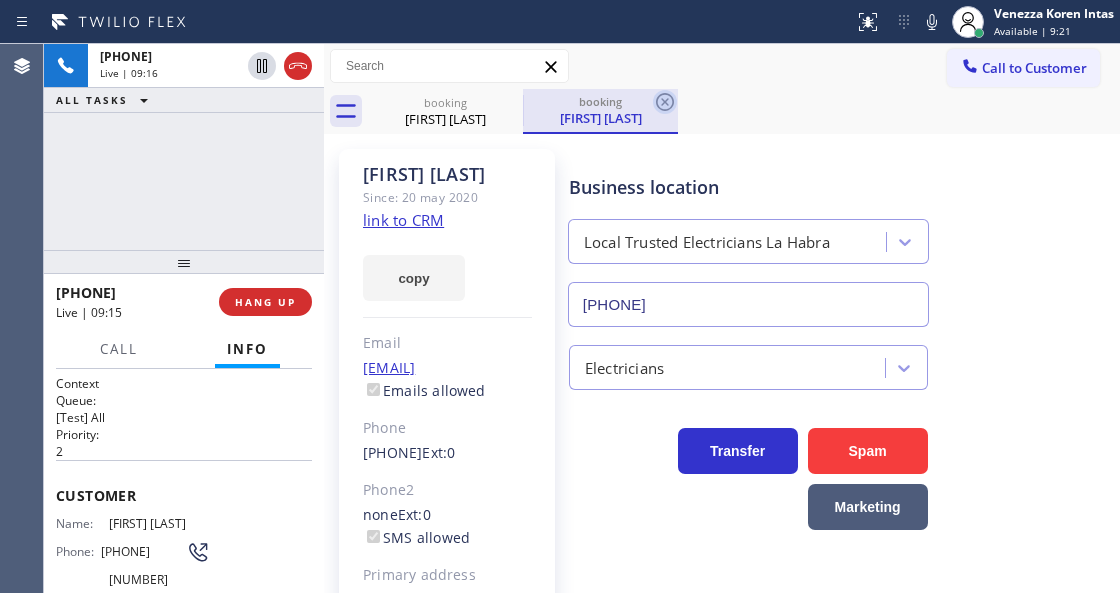 click 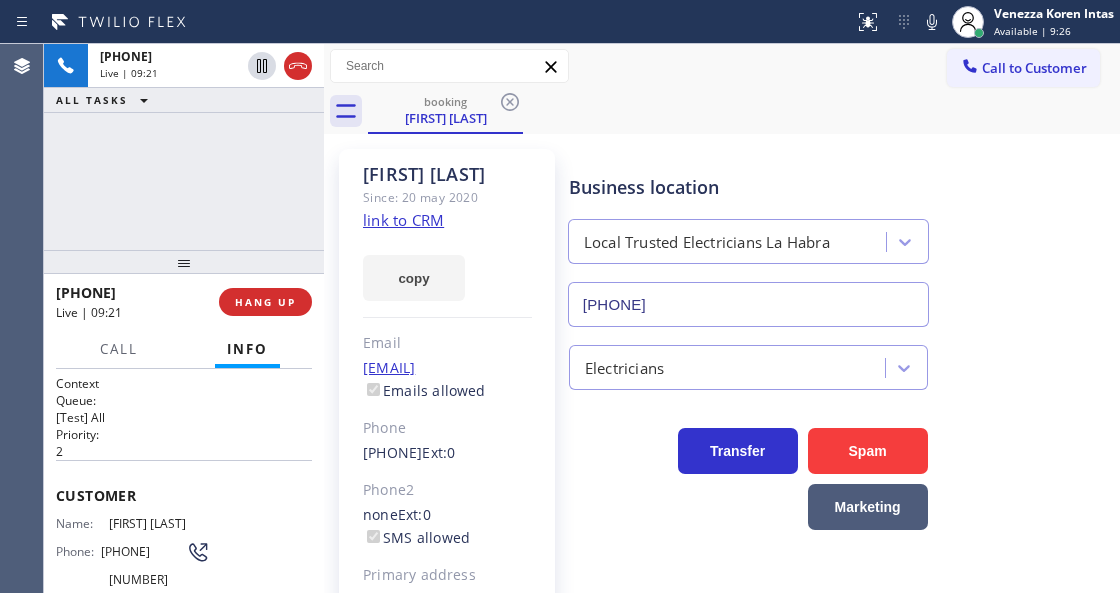 scroll, scrollTop: 66, scrollLeft: 0, axis: vertical 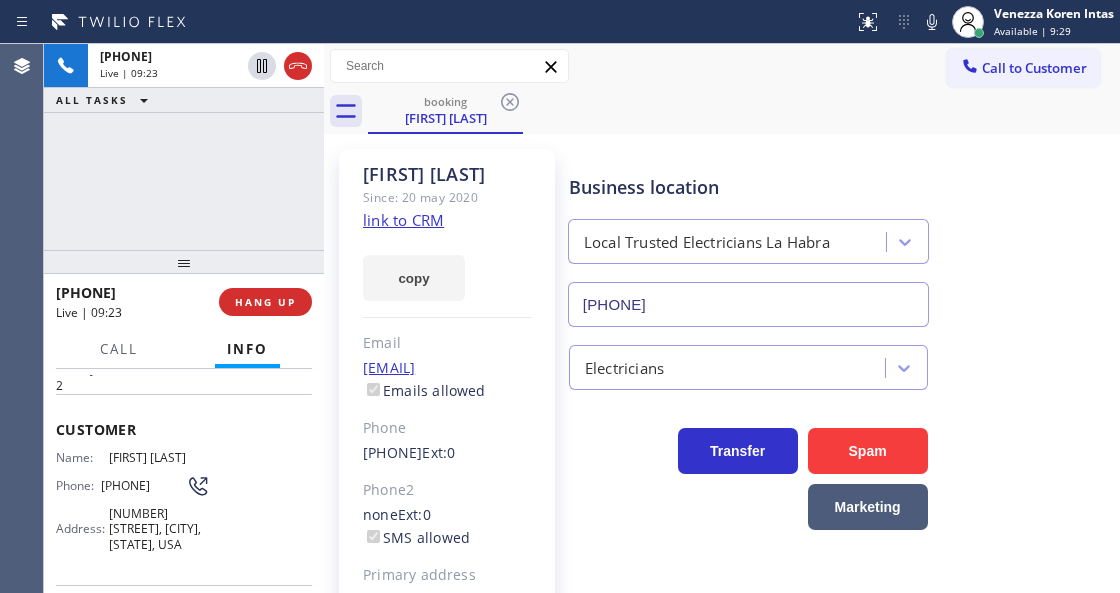 click on "(562) 301-9046" at bounding box center [143, 485] 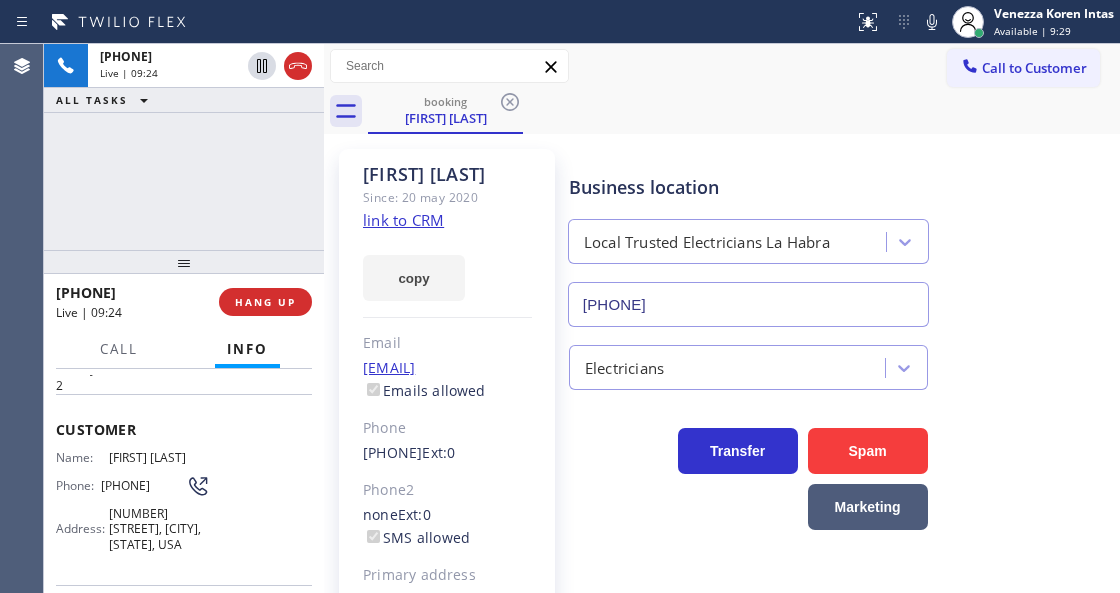 click on "(562) 301-9046" at bounding box center (143, 485) 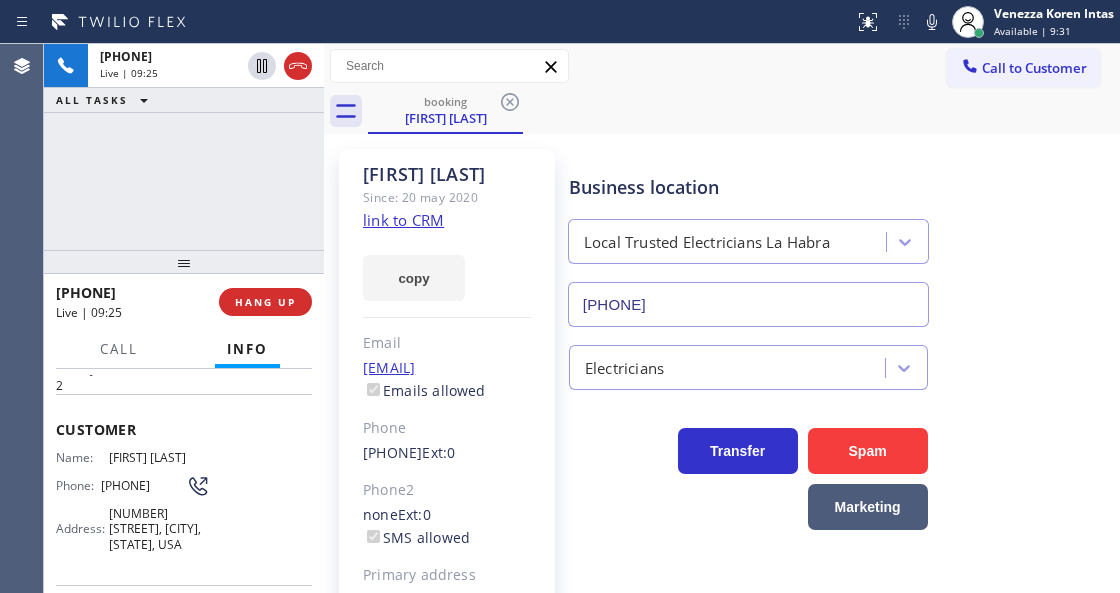 drag, startPoint x: 139, startPoint y: 495, endPoint x: 99, endPoint y: 466, distance: 49.40648 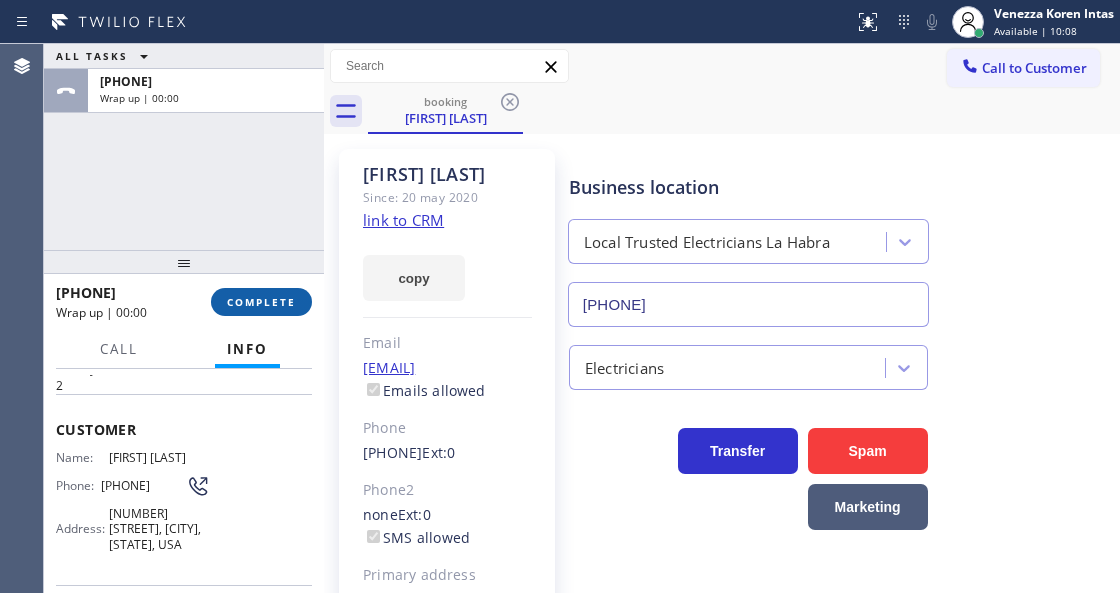 click on "COMPLETE" at bounding box center [261, 302] 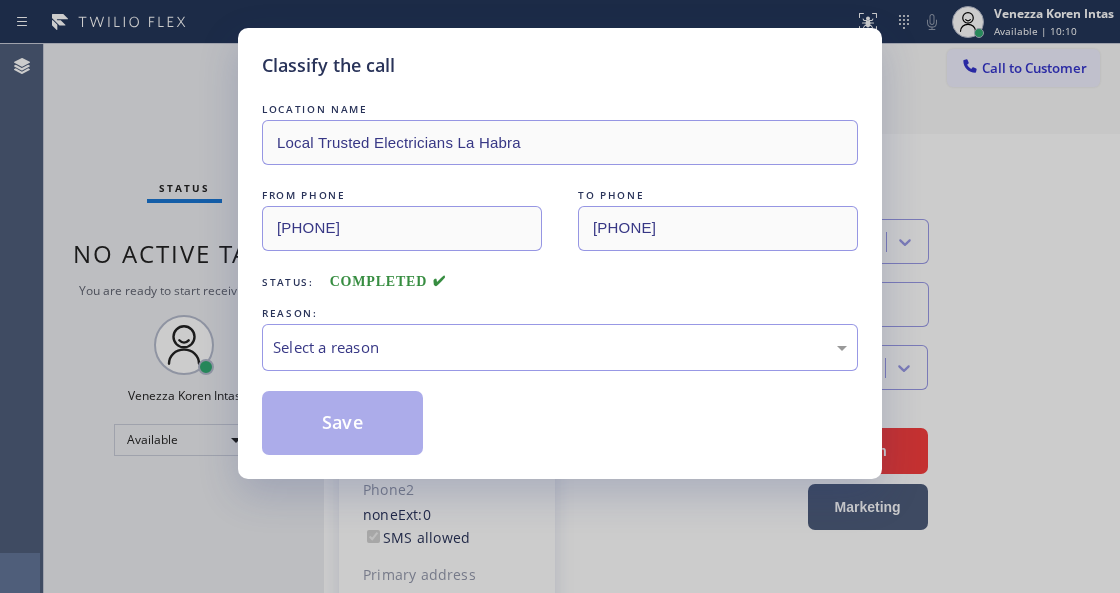 click on "Select a reason" at bounding box center (560, 347) 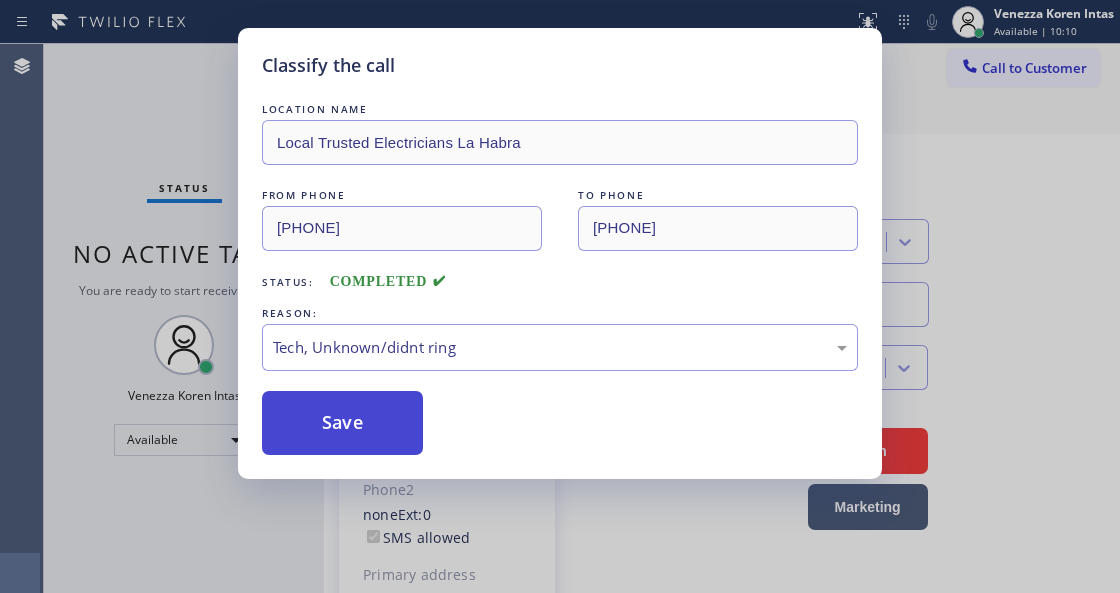 click on "Save" at bounding box center [342, 423] 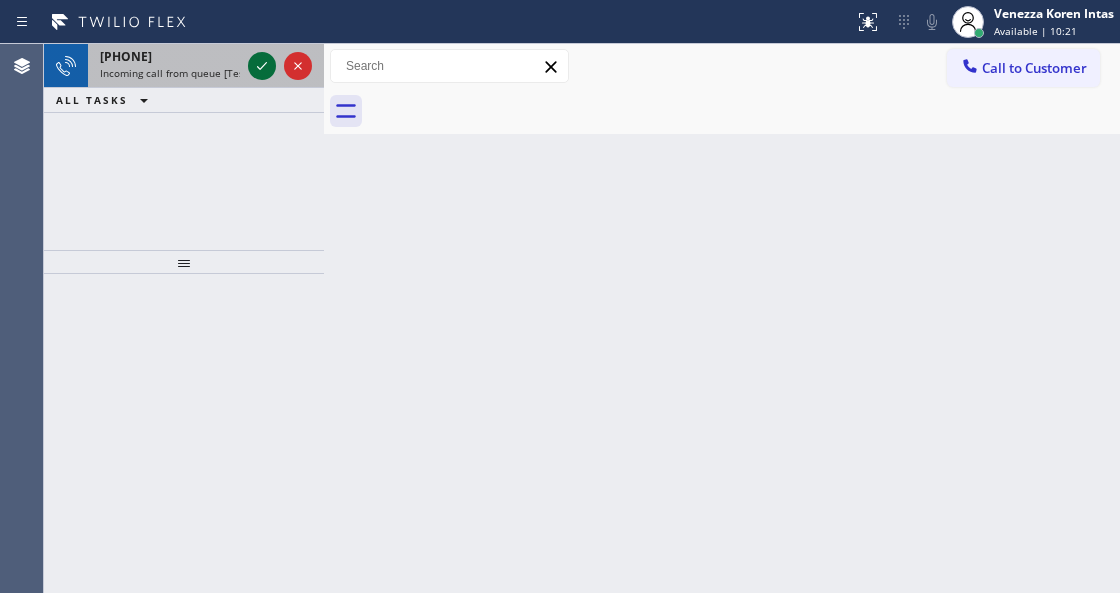 click 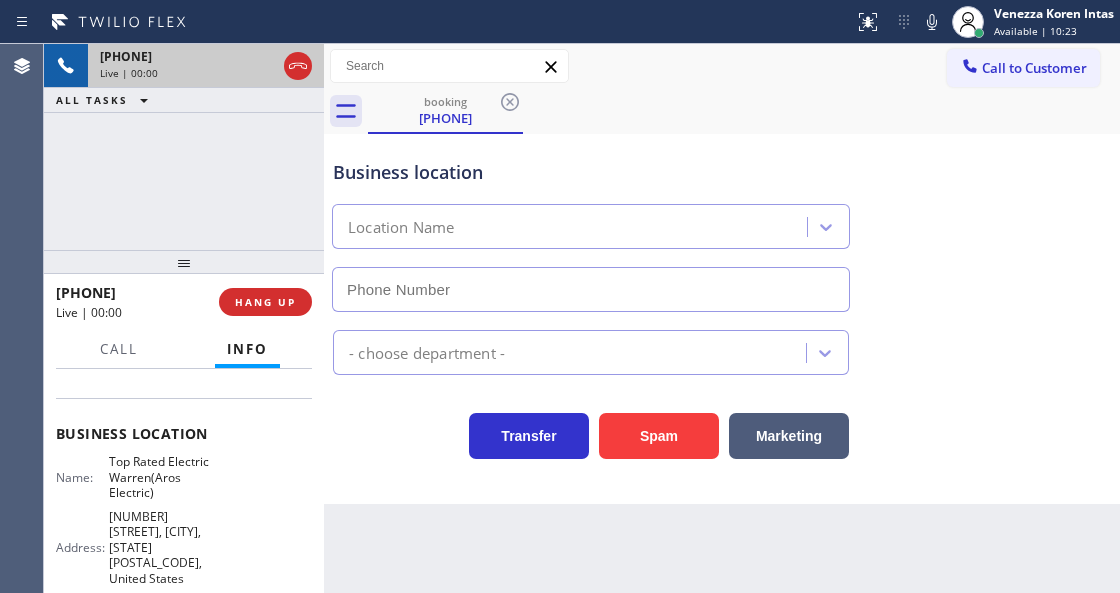 type on "(908) 364-9298" 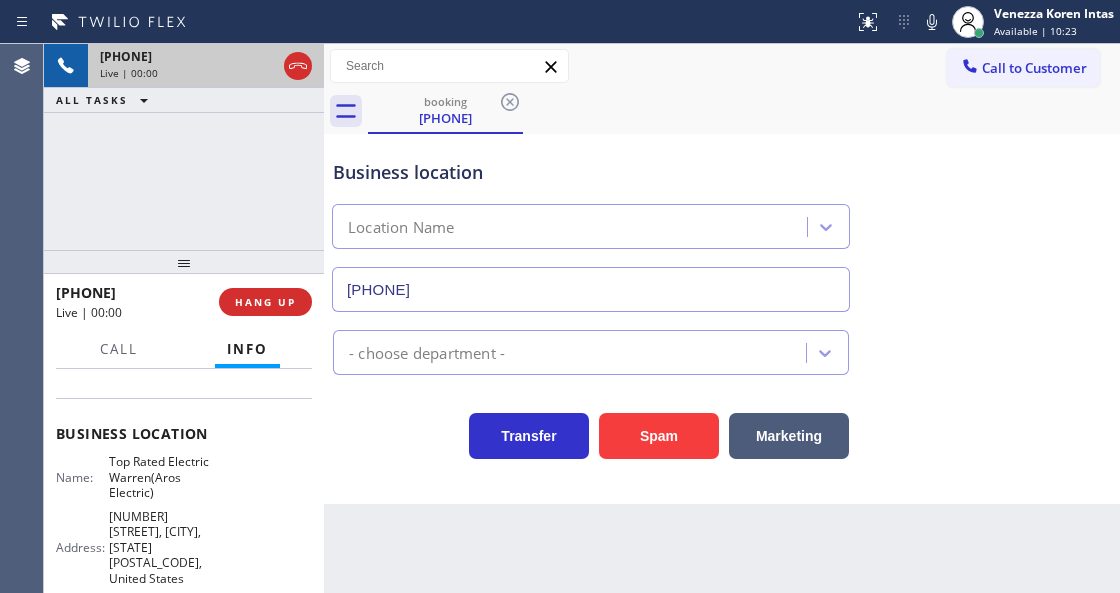 scroll, scrollTop: 266, scrollLeft: 0, axis: vertical 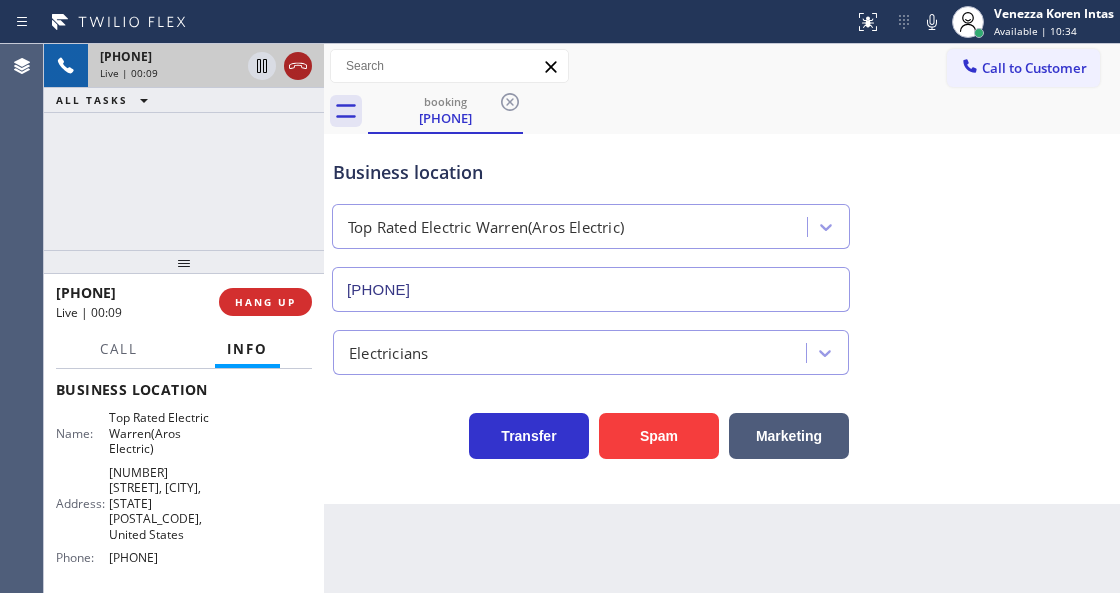 drag, startPoint x: 296, startPoint y: 56, endPoint x: 298, endPoint y: 73, distance: 17.117243 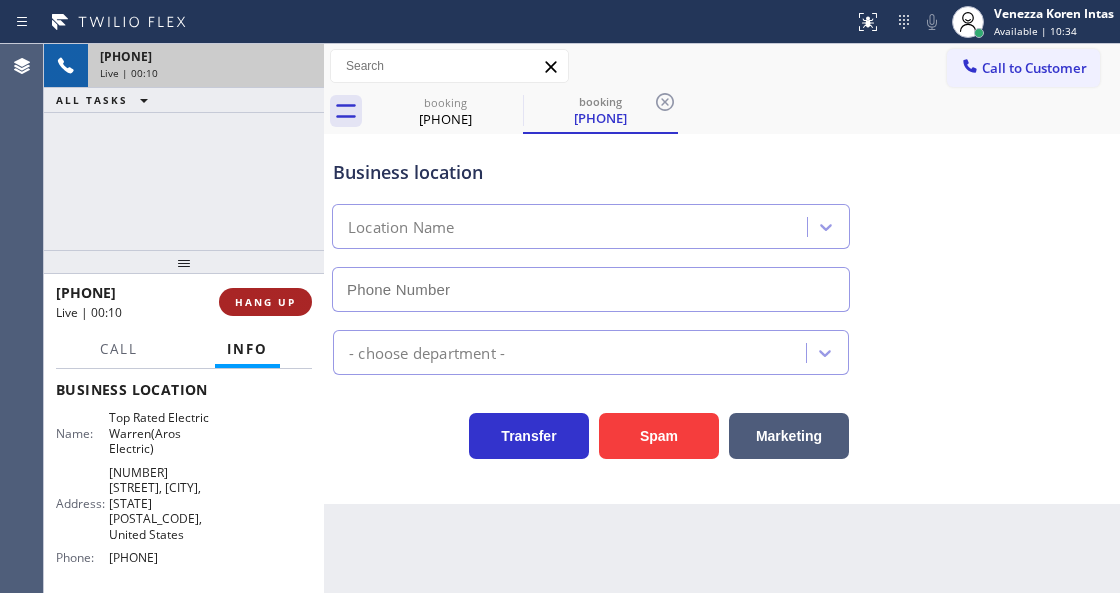 type on "(908) 364-9298" 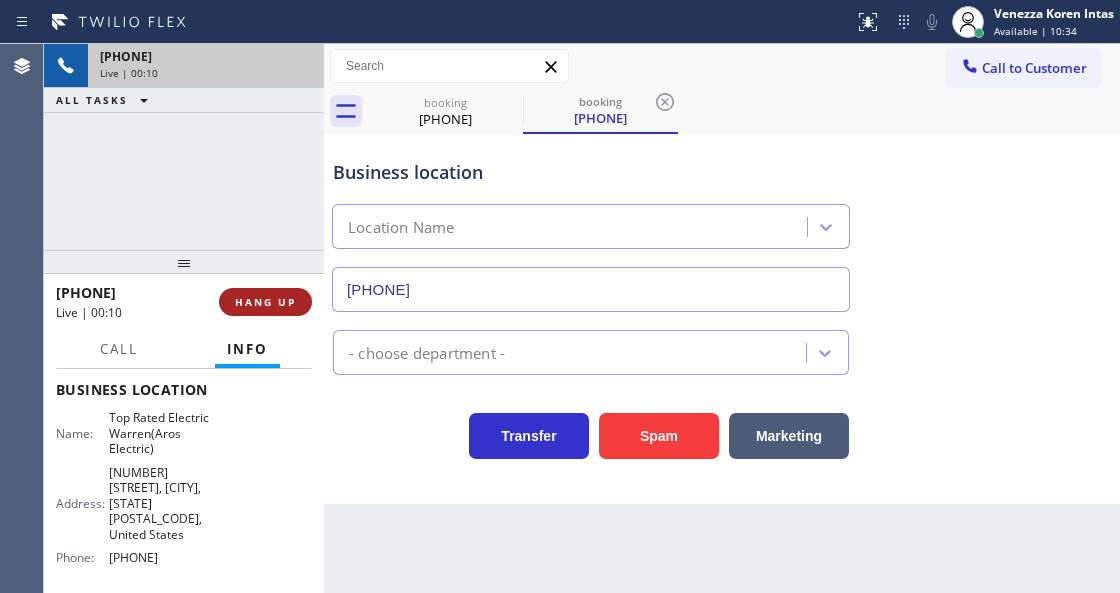 click on "HANG UP" at bounding box center (265, 302) 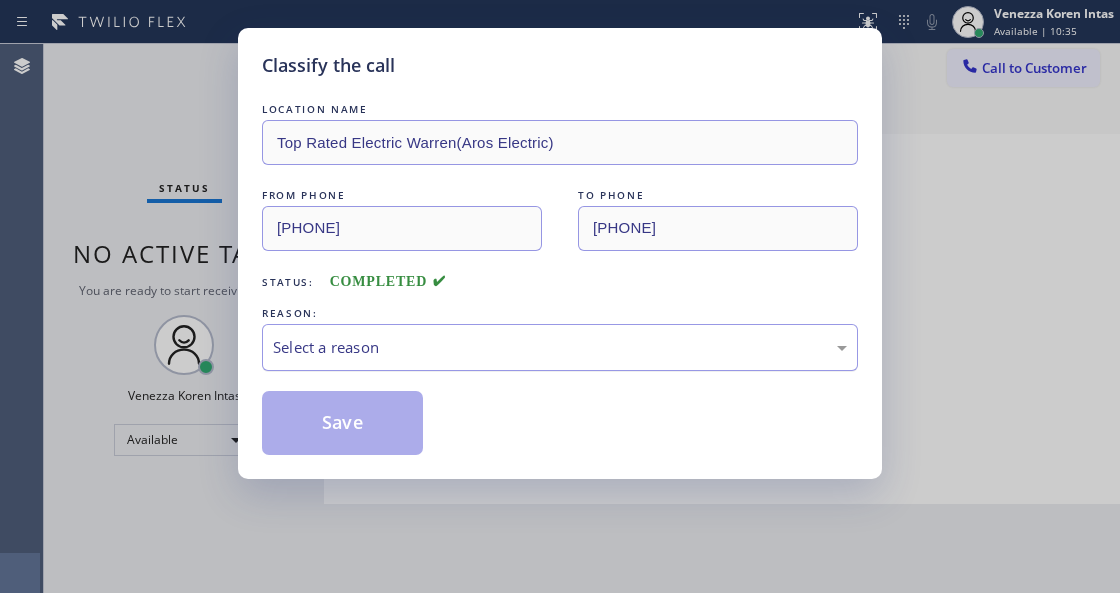 click on "Select a reason" at bounding box center (560, 347) 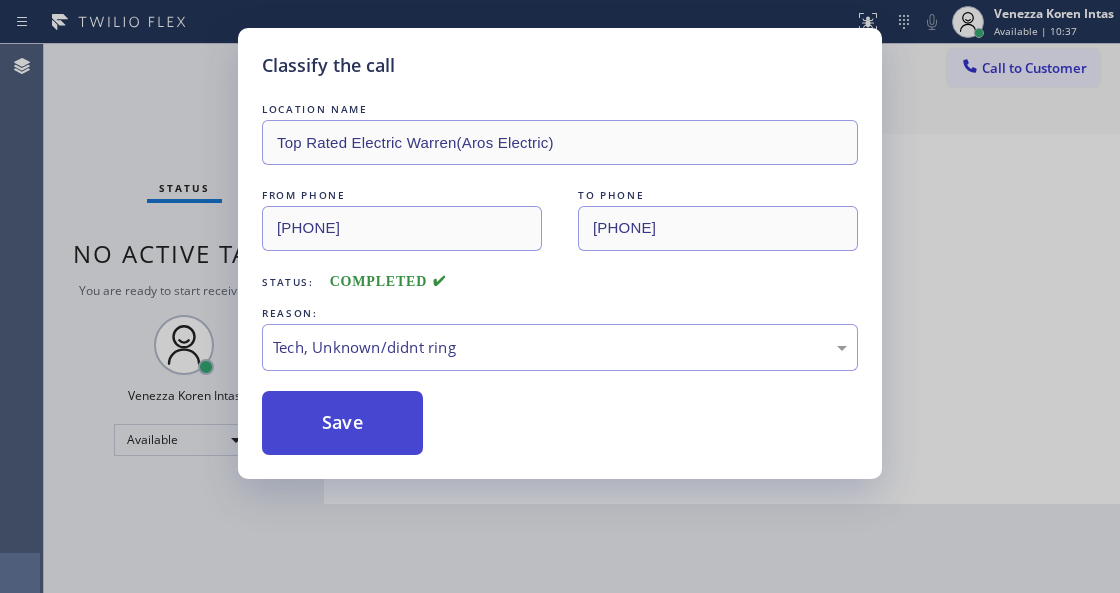 click on "Save" at bounding box center (342, 423) 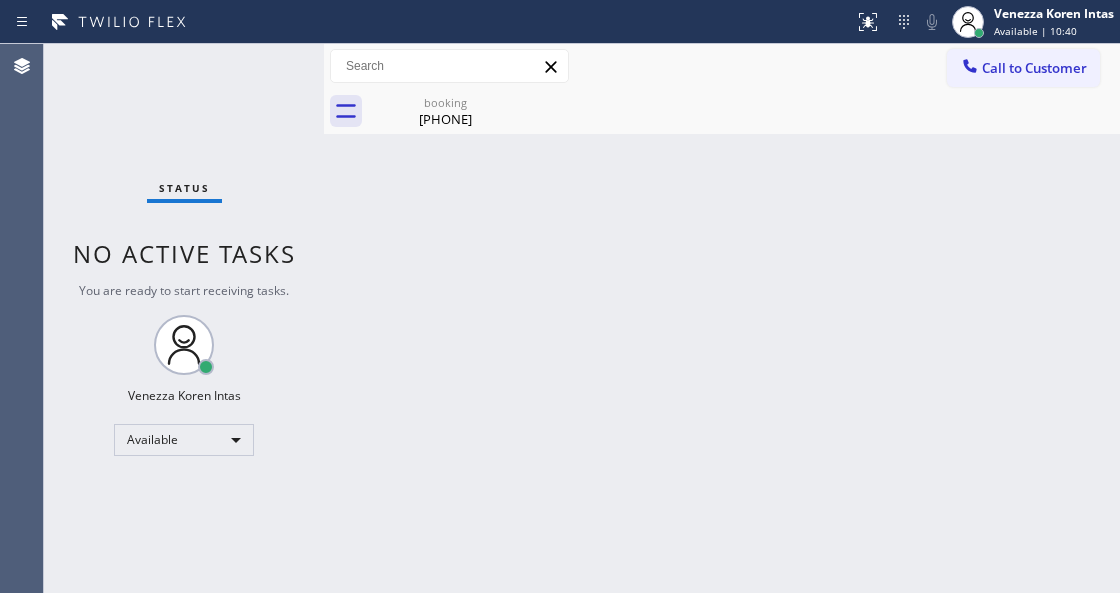 click on "Back to Dashboard Change Sender ID Customers Technicians Select a contact Outbound call Technician Search Technician Your caller id phone number Your caller id phone number Call Technician info Name   Phone none Address none Change Sender ID HVAC +18559994417 5 Star Appliance +18557314952 Appliance Repair +18554611149 Plumbing +18889090120 Air Duct Cleaning +18006865038  Electricians +18005688664 Cancel Change Check personal SMS Reset Change booking (551) 210-3866 Call to Customer Outbound call Location Search location Your caller id phone number Customer number Call Outbound call Technician Search Technician Your caller id phone number Your caller id phone number Call booking (551) 210-3866 Business location Top Rated Electric Warren(Aros Electric) (908) 364-9298 Electricians Transfer Spam Marketing" at bounding box center [722, 318] 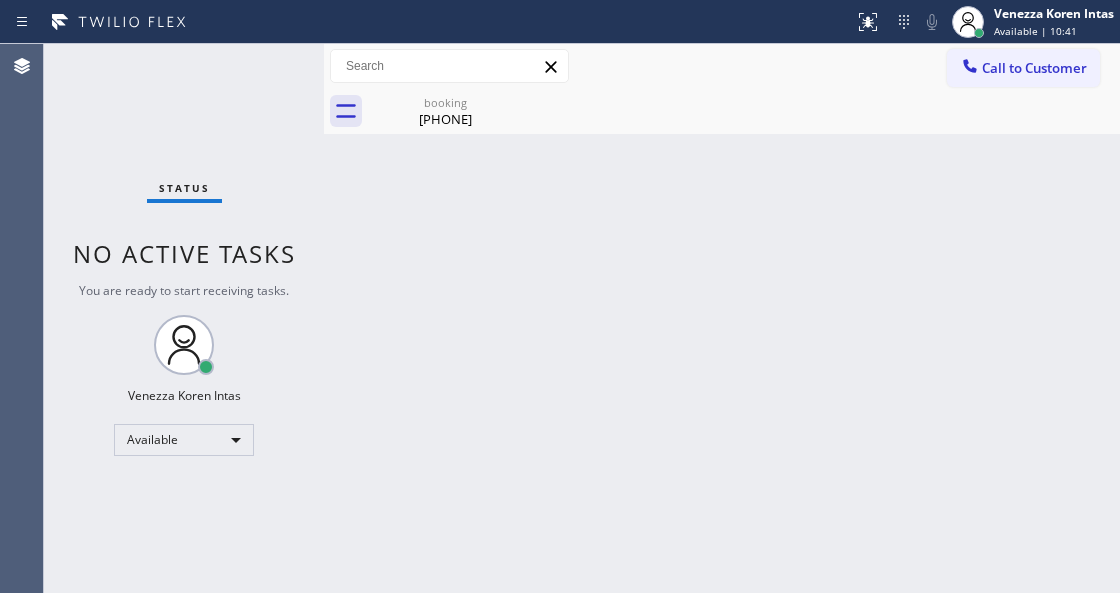 click on "Status No active tasks You are ready to start receiving tasks. Venezza Koren Intas Available" at bounding box center (184, 318) 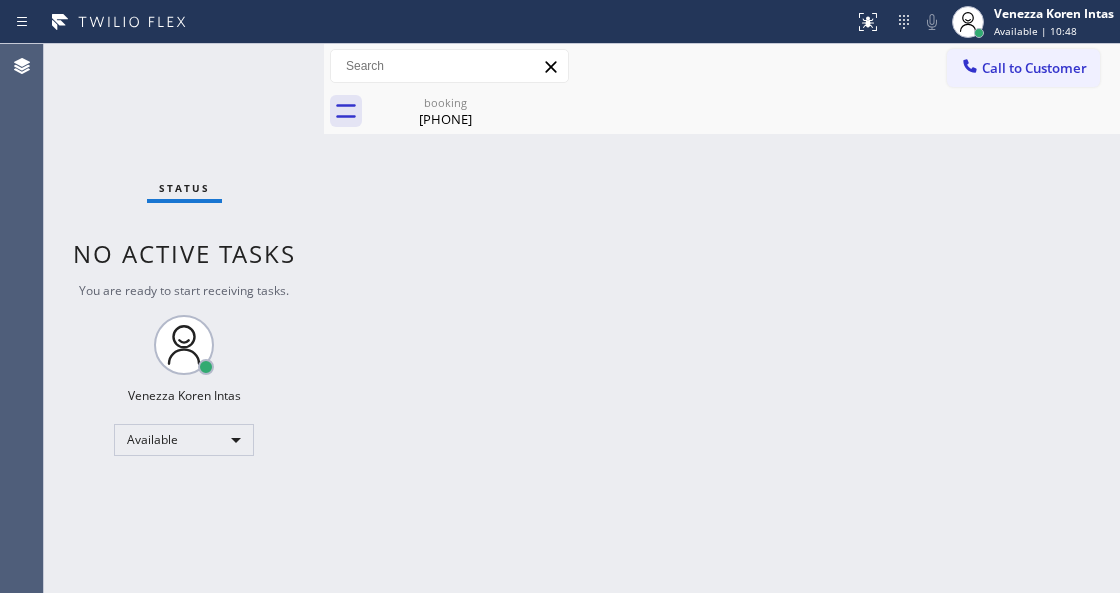 click on "Status No active tasks You are ready to start receiving tasks. Venezza Koren Intas Available" at bounding box center [184, 318] 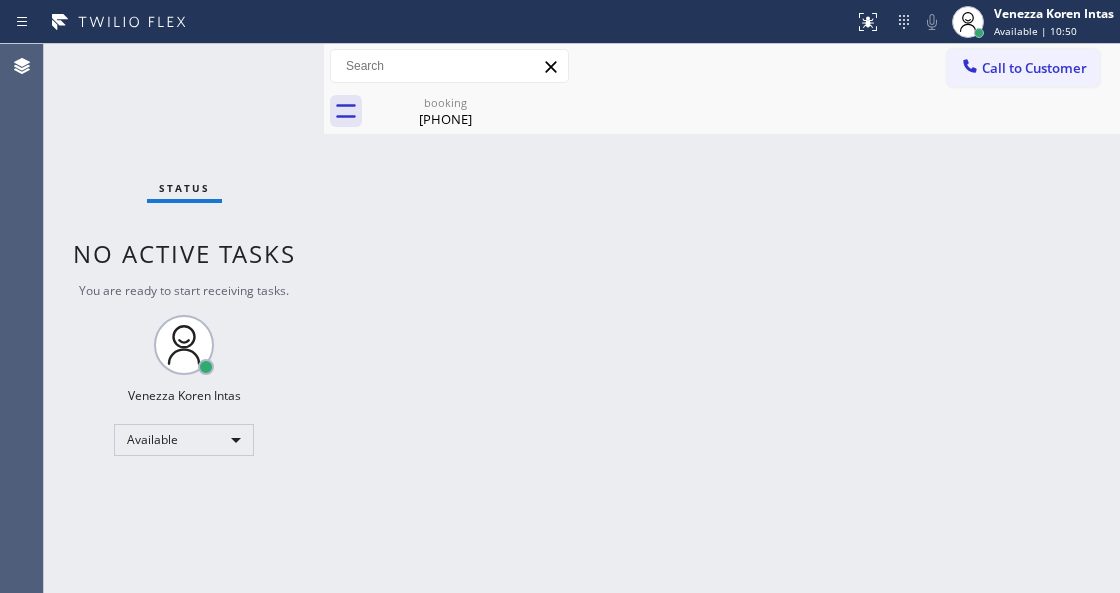 click on "Status No active tasks You are ready to start receiving tasks. Venezza Koren Intas Available" at bounding box center (184, 318) 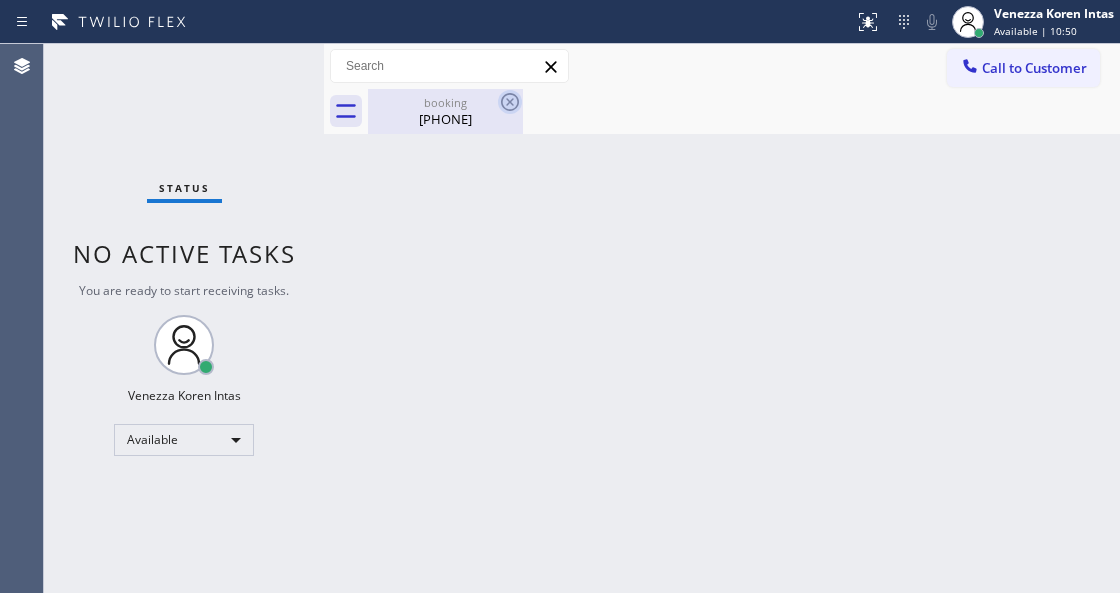 click 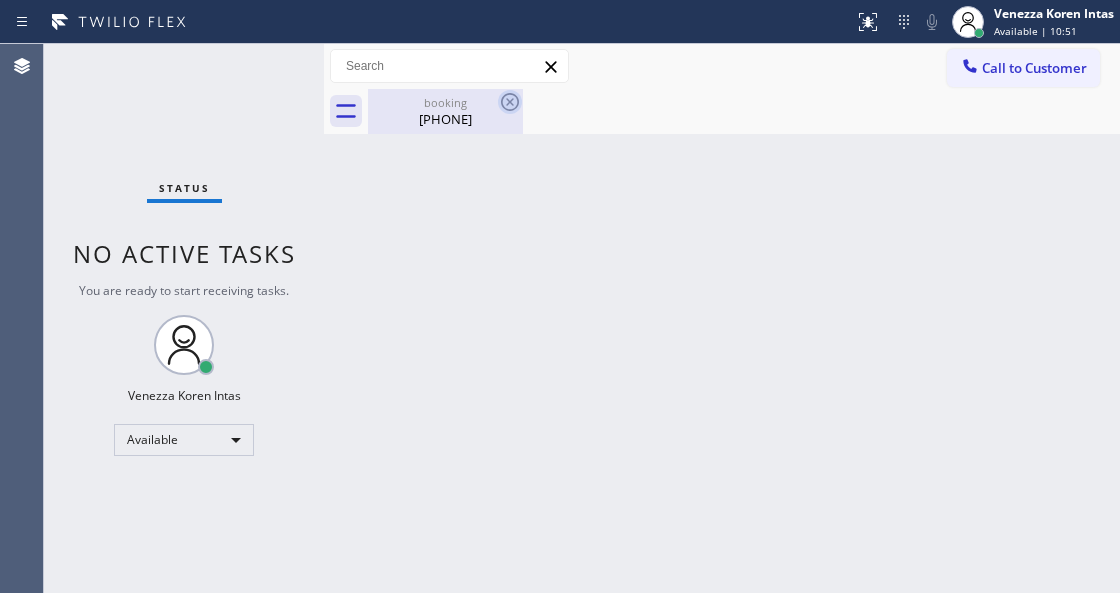click 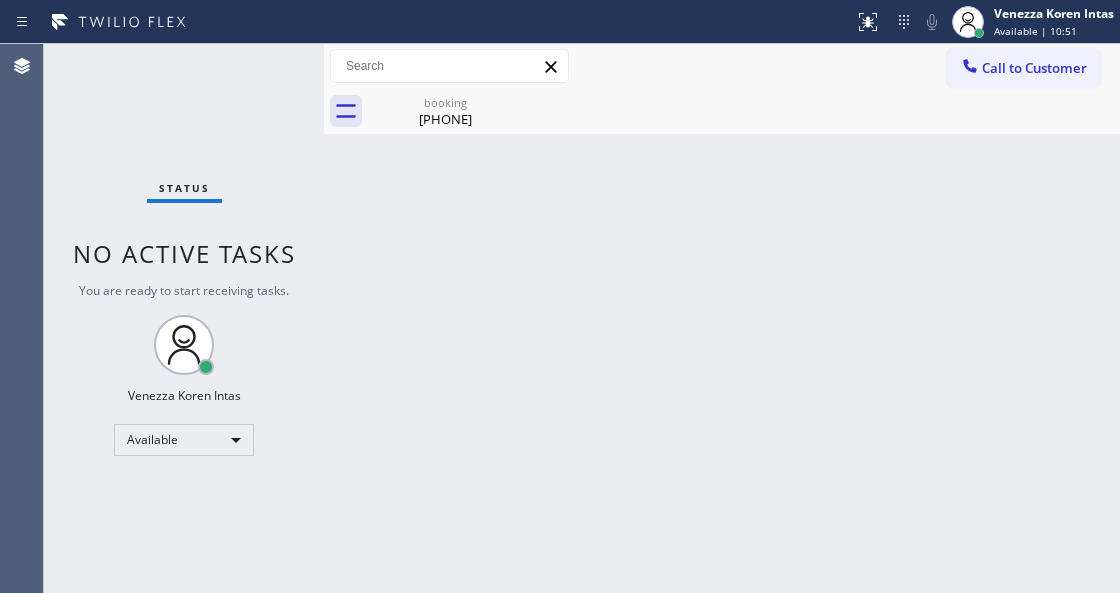 click on "Back to Dashboard Change Sender ID Customers Technicians Select a contact Outbound call Technician Search Technician Your caller id phone number Your caller id phone number Call Technician info Name   Phone none Address none Change Sender ID HVAC +18559994417 5 Star Appliance +18557314952 Appliance Repair +18554611149 Plumbing +18889090120 Air Duct Cleaning +18006865038  Electricians +18005688664 Cancel Change Check personal SMS Reset Change booking (551) 210-3866 Call to Customer Outbound call Location Search location Your caller id phone number Customer number Call Outbound call Technician Search Technician Your caller id phone number Your caller id phone number Call booking (551) 210-3866" at bounding box center [722, 318] 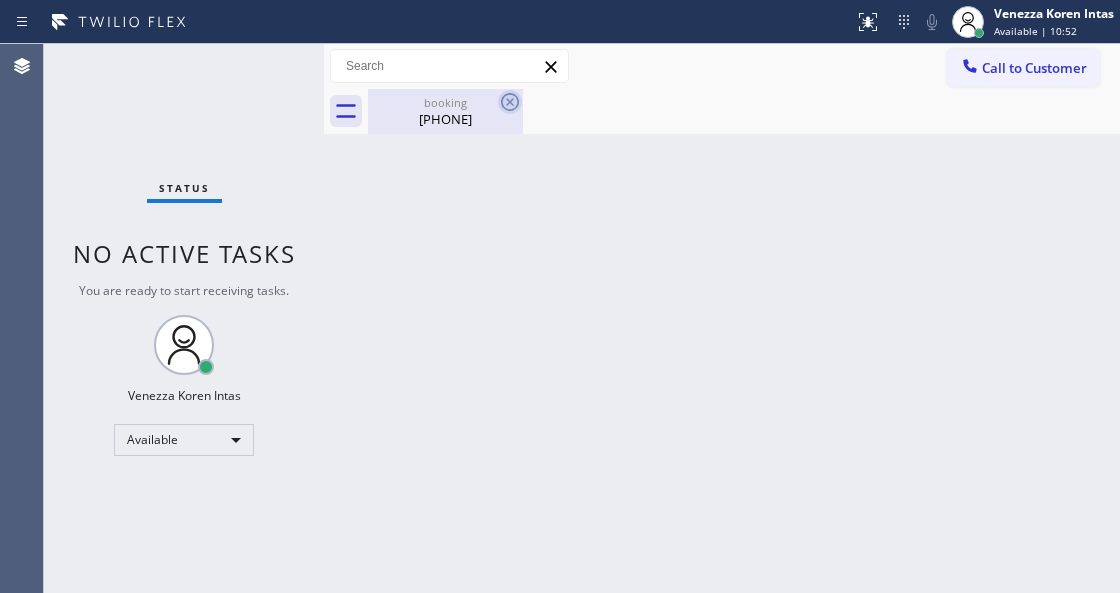click 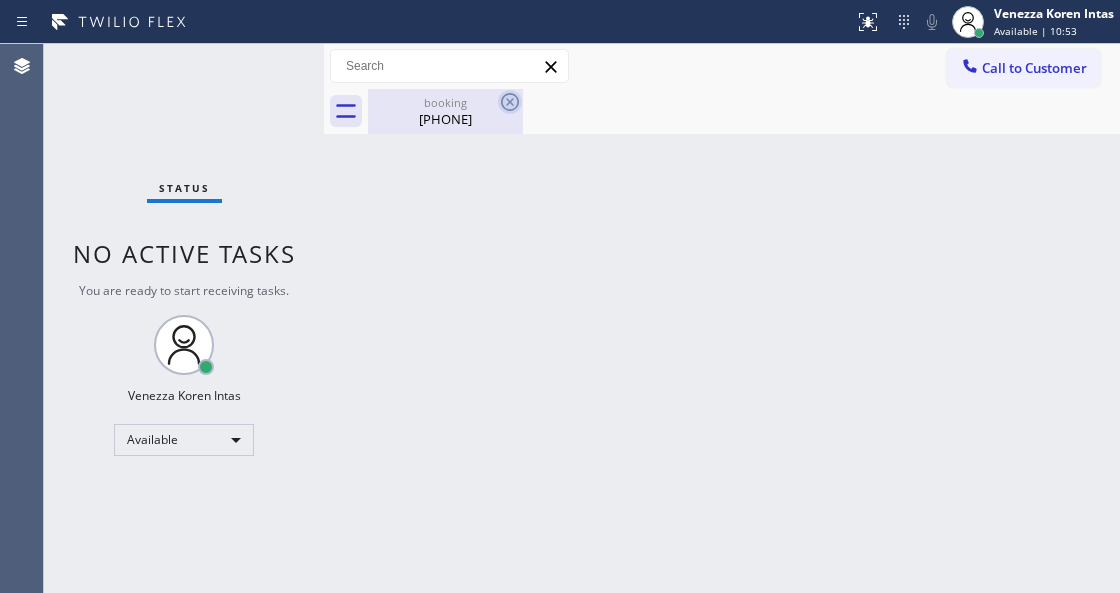 click 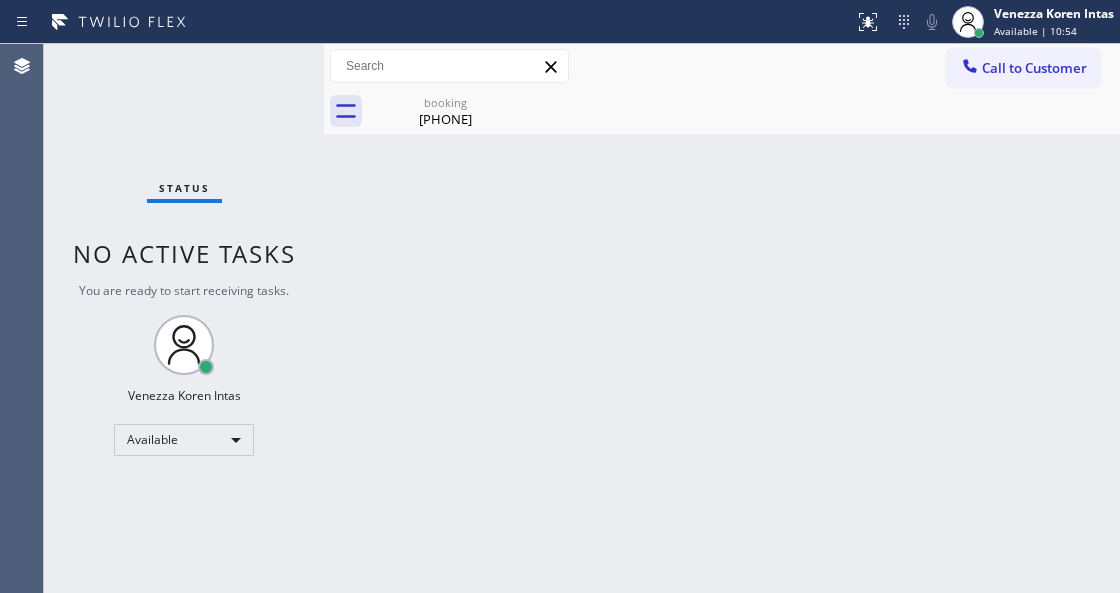 click on "Back to Dashboard Change Sender ID Customers Technicians Select a contact Outbound call Technician Search Technician Your caller id phone number Your caller id phone number Call Technician info Name   Phone none Address none Change Sender ID HVAC +18559994417 5 Star Appliance +18557314952 Appliance Repair +18554611149 Plumbing +18889090120 Air Duct Cleaning +18006865038  Electricians +18005688664 Cancel Change Check personal SMS Reset Change booking (551) 210-3866 Call to Customer Outbound call Location Search location Your caller id phone number Customer number Call Outbound call Technician Search Technician Your caller id phone number Your caller id phone number Call booking (551) 210-3866" at bounding box center (722, 318) 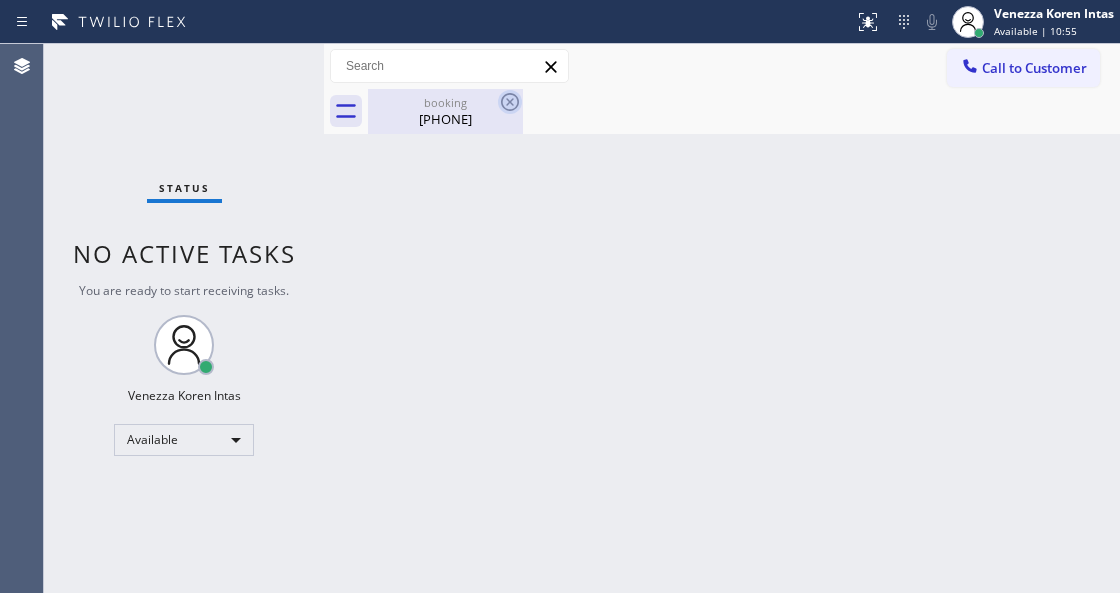click 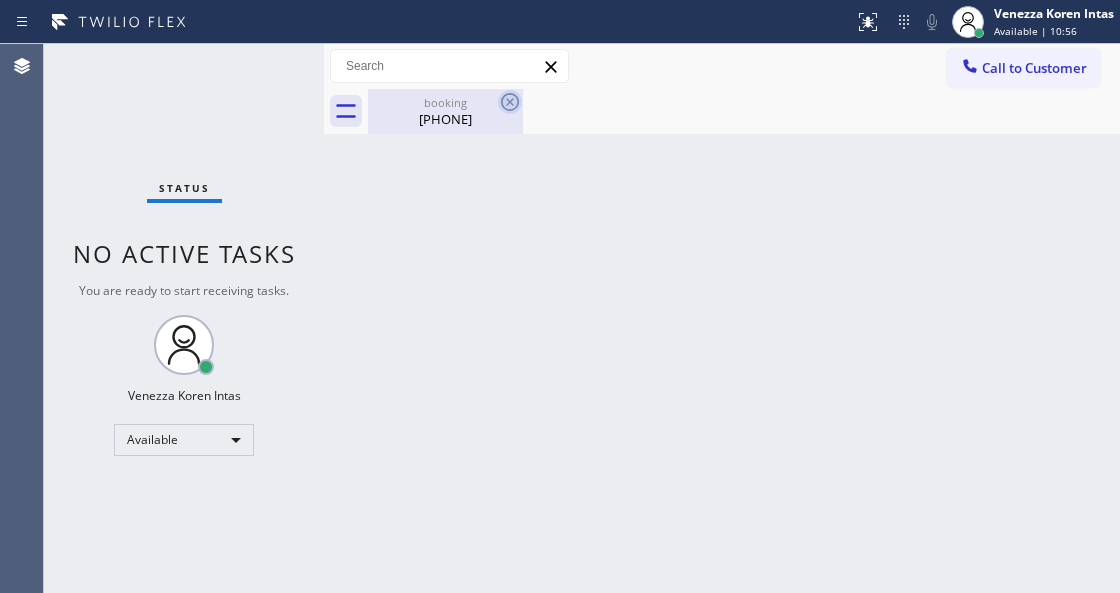 drag, startPoint x: 505, startPoint y: 99, endPoint x: 541, endPoint y: 140, distance: 54.56189 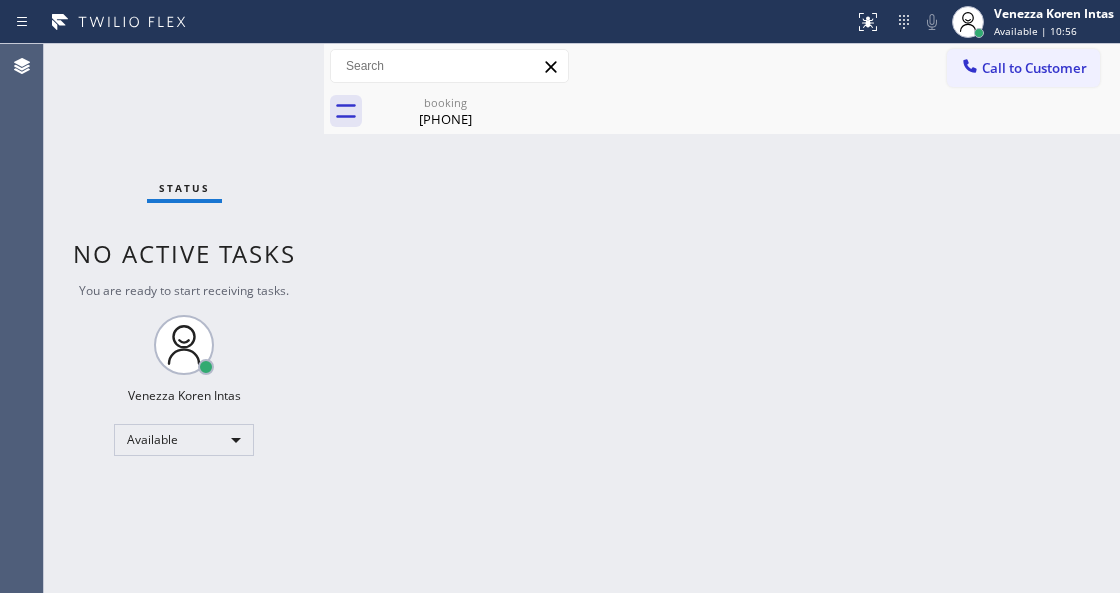 click 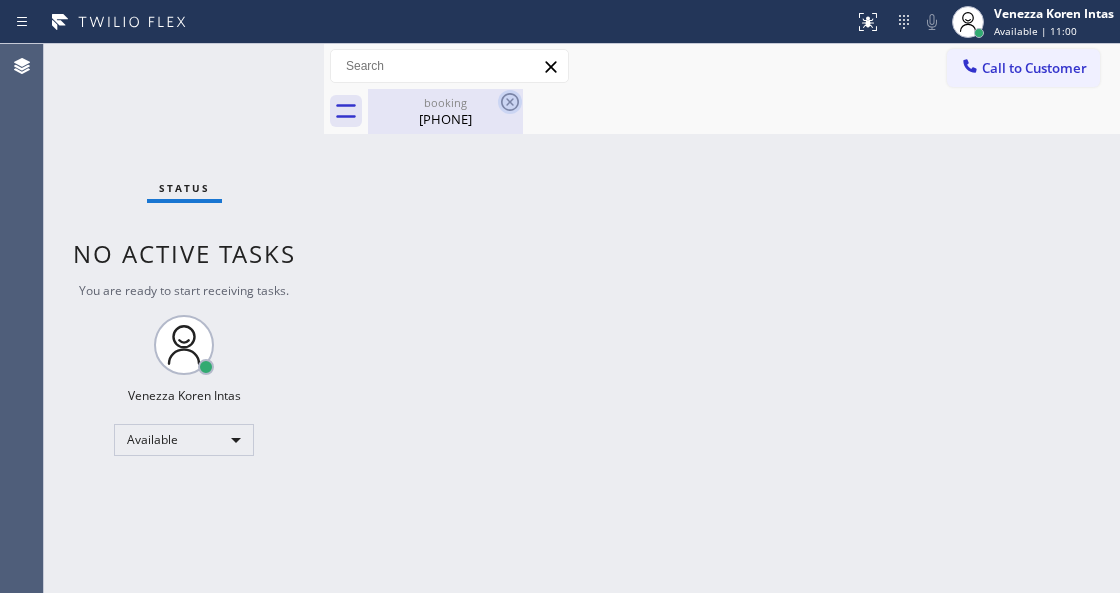 click 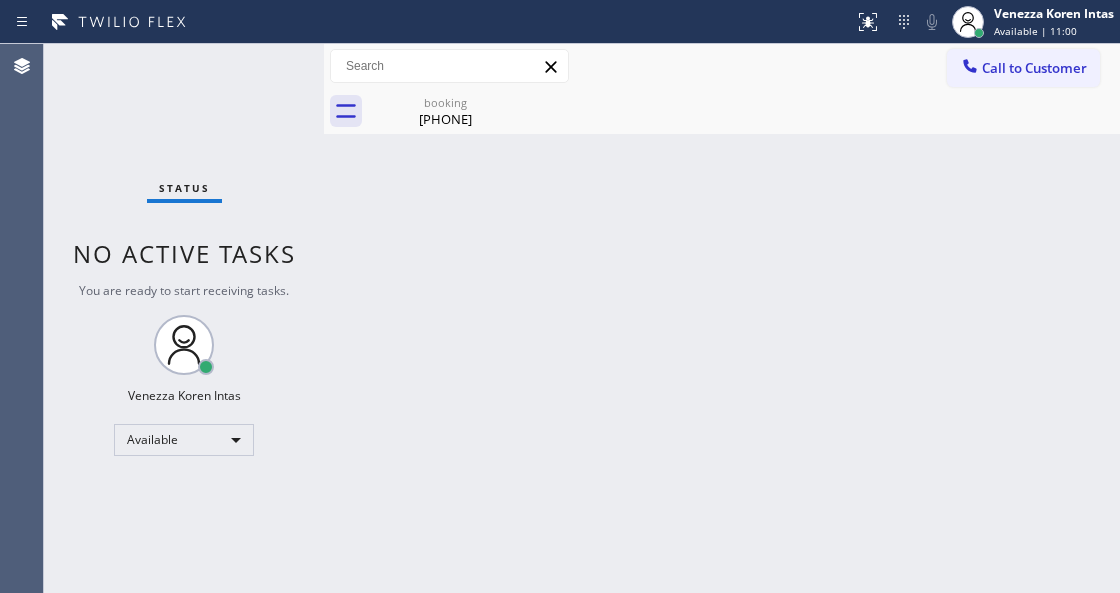 click on "Back to Dashboard Change Sender ID Customers Technicians Select a contact Outbound call Technician Search Technician Your caller id phone number Your caller id phone number Call Technician info Name   Phone none Address none Change Sender ID HVAC +18559994417 5 Star Appliance +18557314952 Appliance Repair +18554611149 Plumbing +18889090120 Air Duct Cleaning +18006865038  Electricians +18005688664 Cancel Change Check personal SMS Reset Change booking (551) 210-3866 Call to Customer Outbound call Location Search location Your caller id phone number Customer number Call Outbound call Technician Search Technician Your caller id phone number Your caller id phone number Call booking (551) 210-3866" at bounding box center (722, 318) 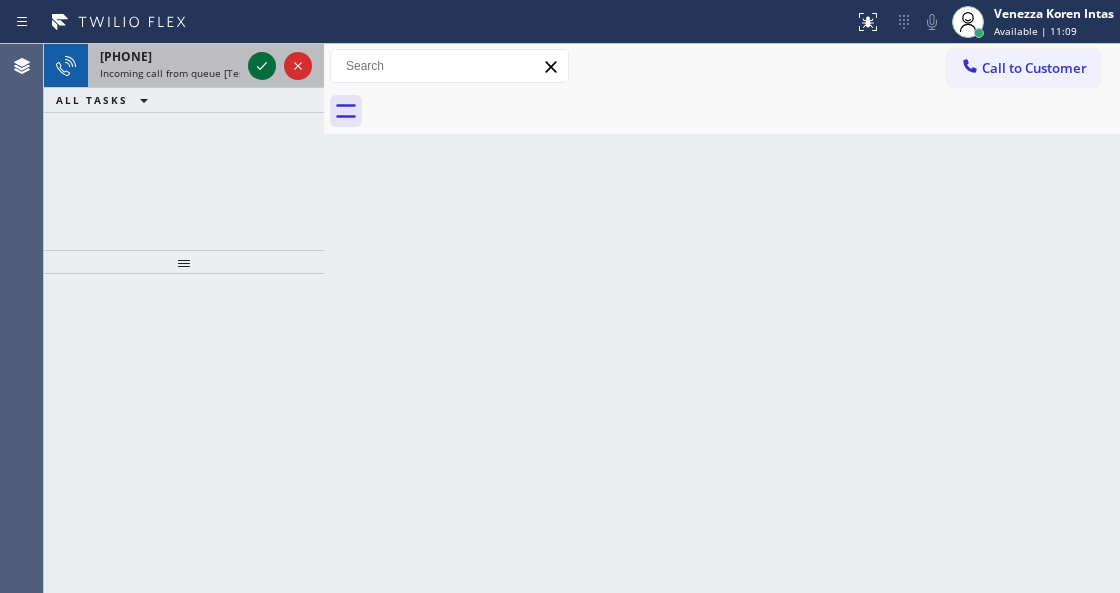 click 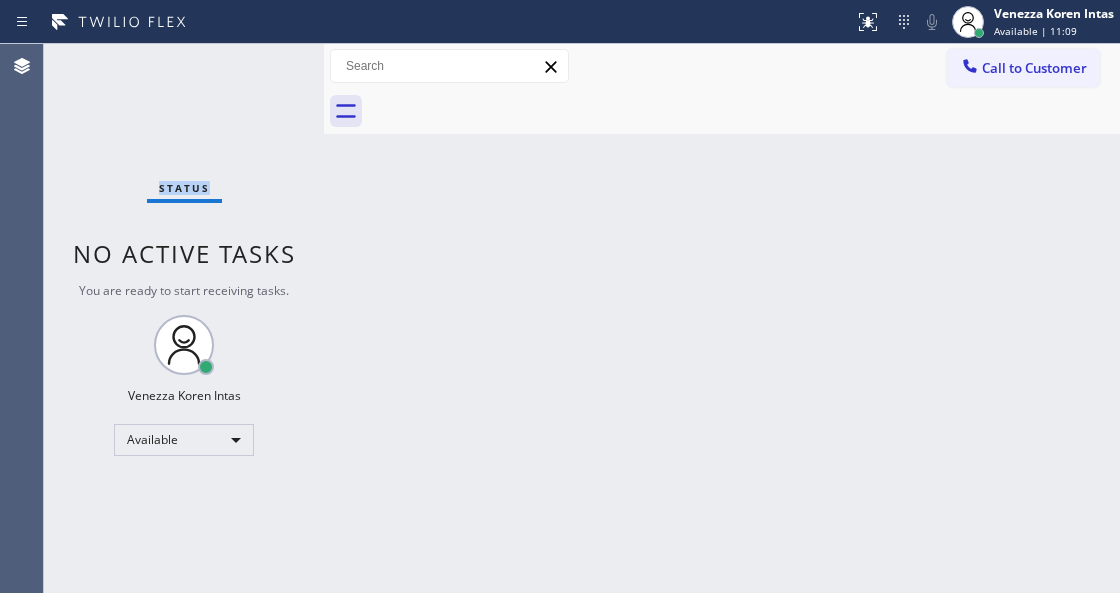 click on "Status No active tasks You are ready to start receiving tasks. Venezza Koren Intas Available" at bounding box center (184, 318) 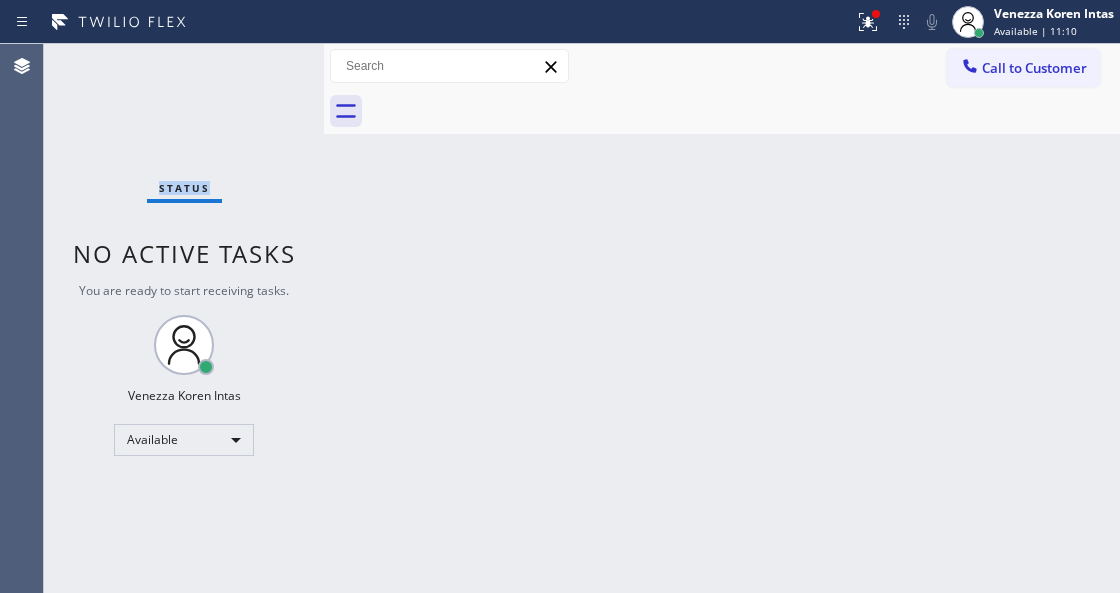 click on "Status No active tasks You are ready to start receiving tasks. Venezza Koren Intas Available" at bounding box center (184, 318) 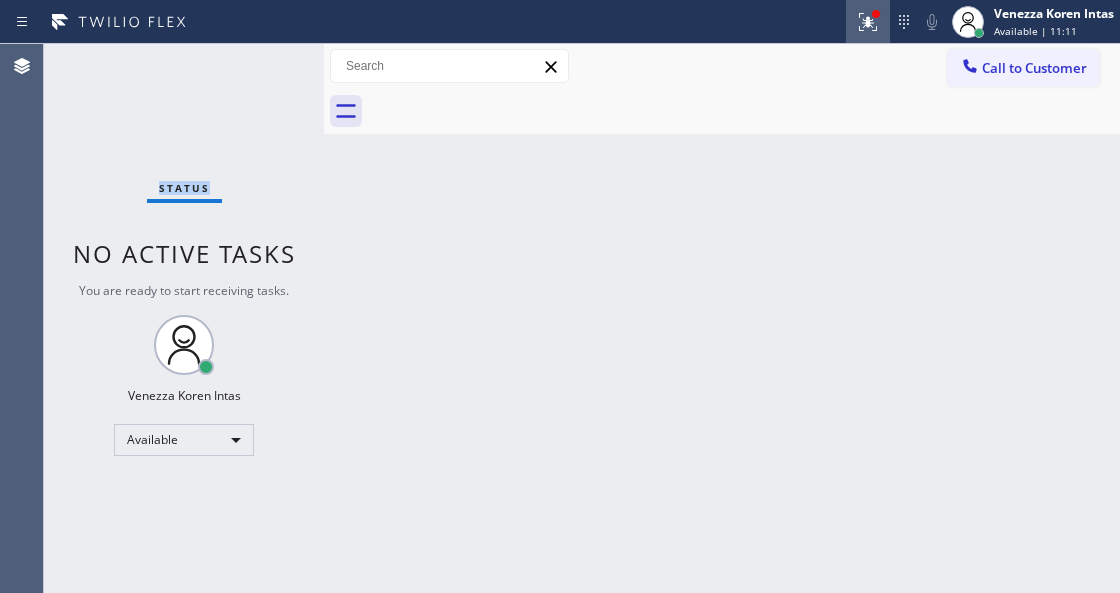 click 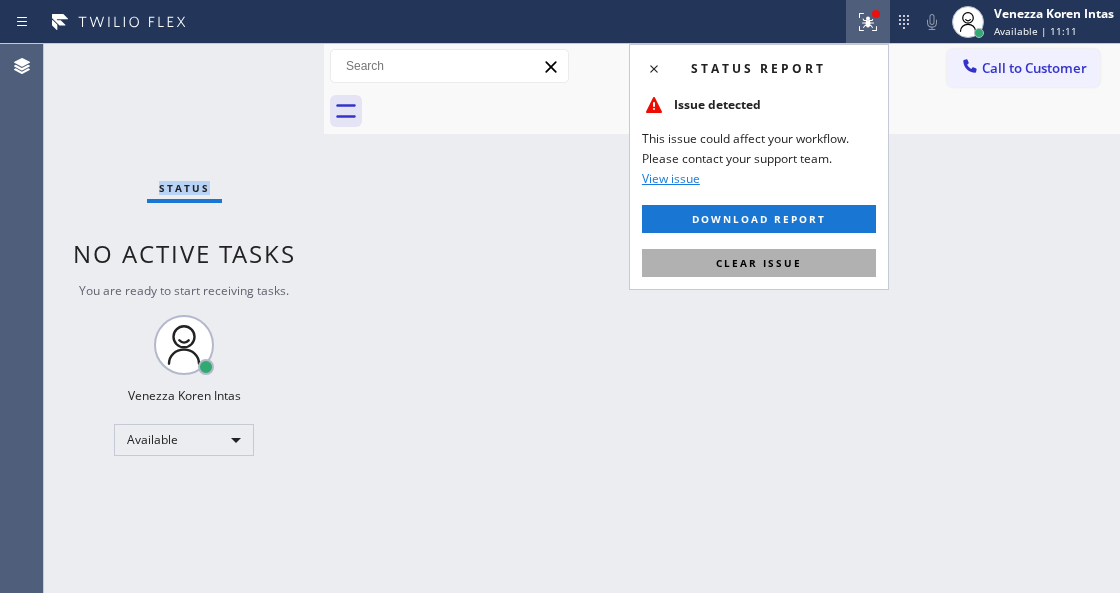 click on "Clear issue" at bounding box center [759, 263] 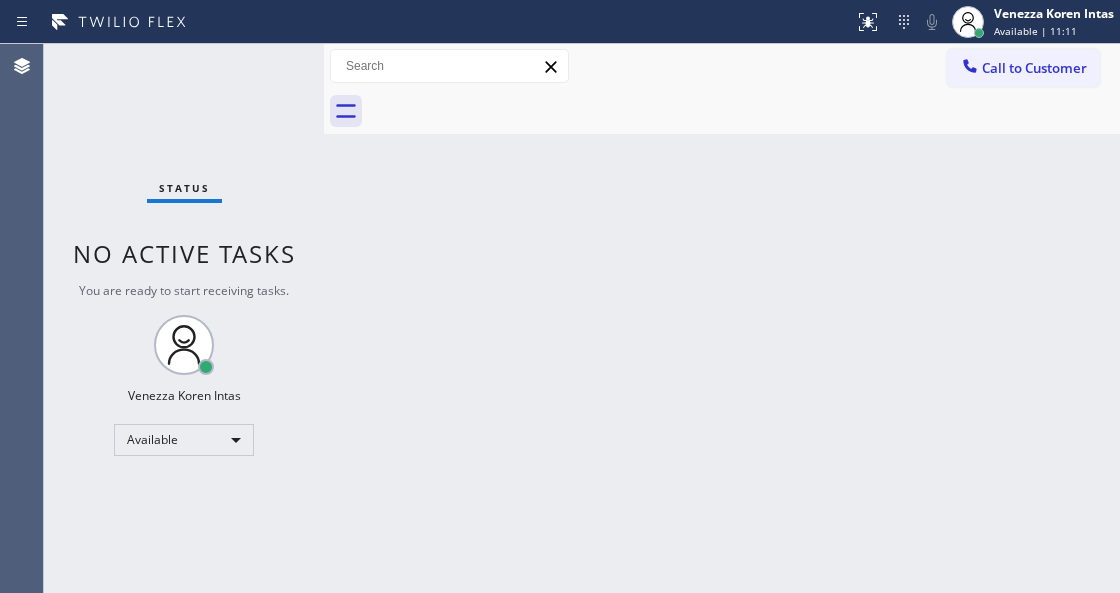 drag, startPoint x: 469, startPoint y: 292, endPoint x: 33, endPoint y: 205, distance: 444.5953 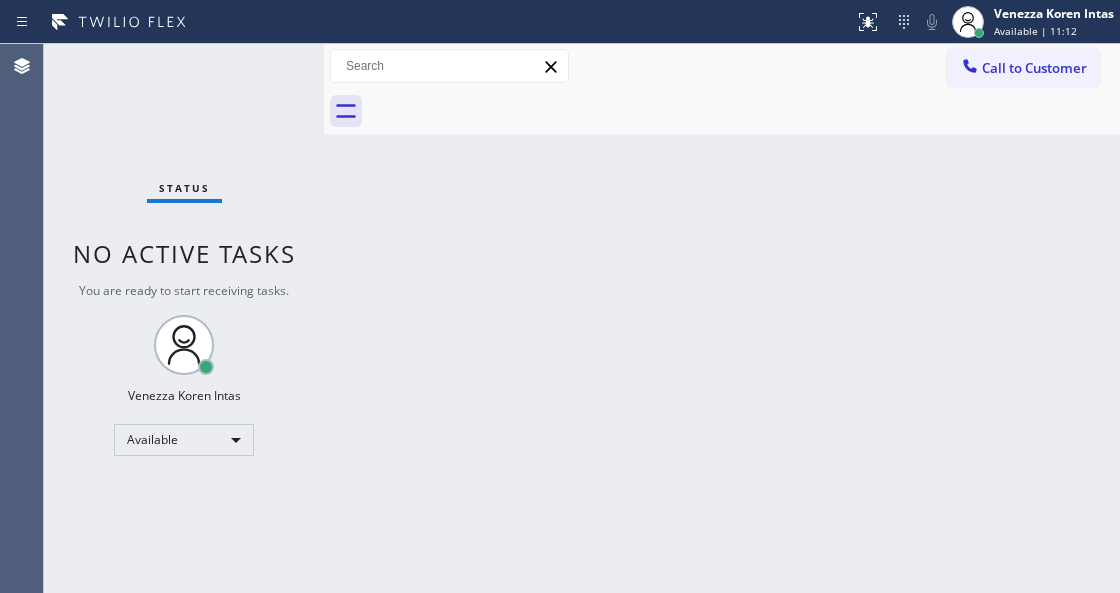 click on "Status No active tasks You are ready to start receiving tasks. Venezza Koren Intas Available" at bounding box center (184, 318) 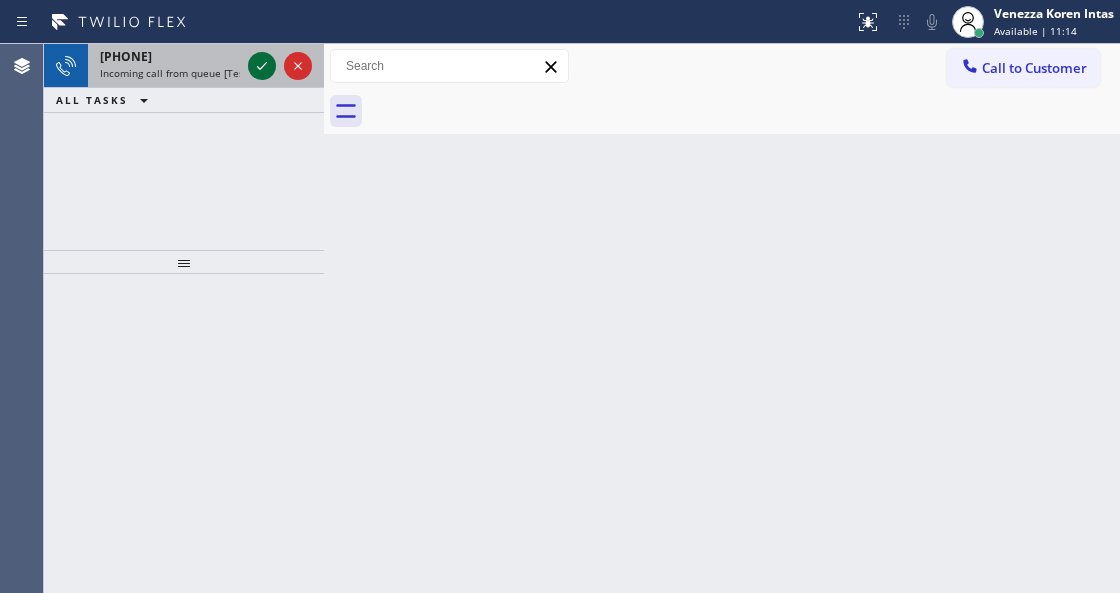 click 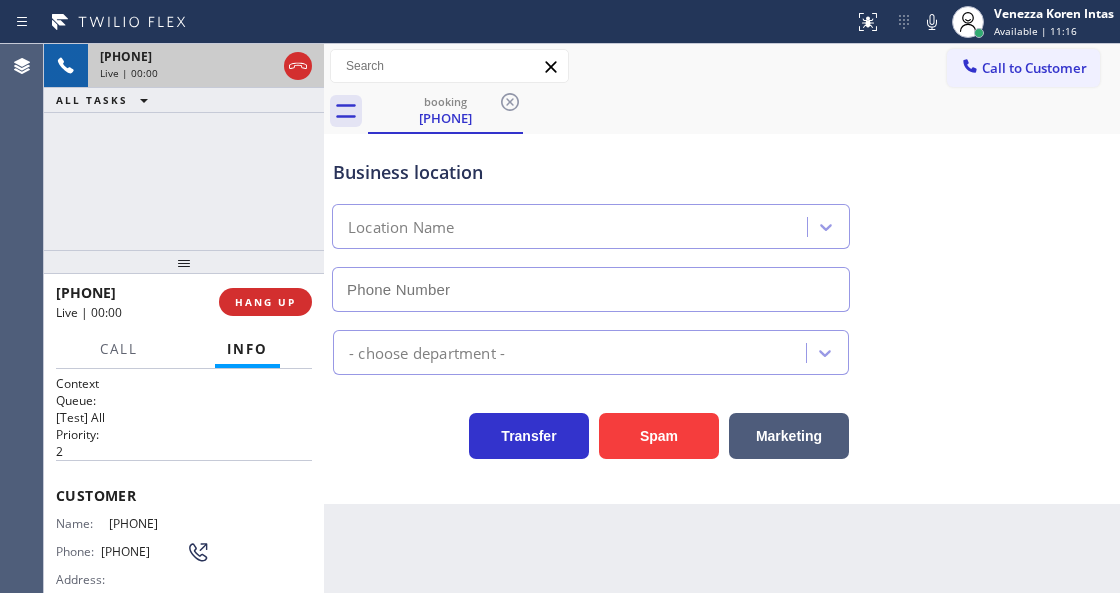type on "(602) 357-0598" 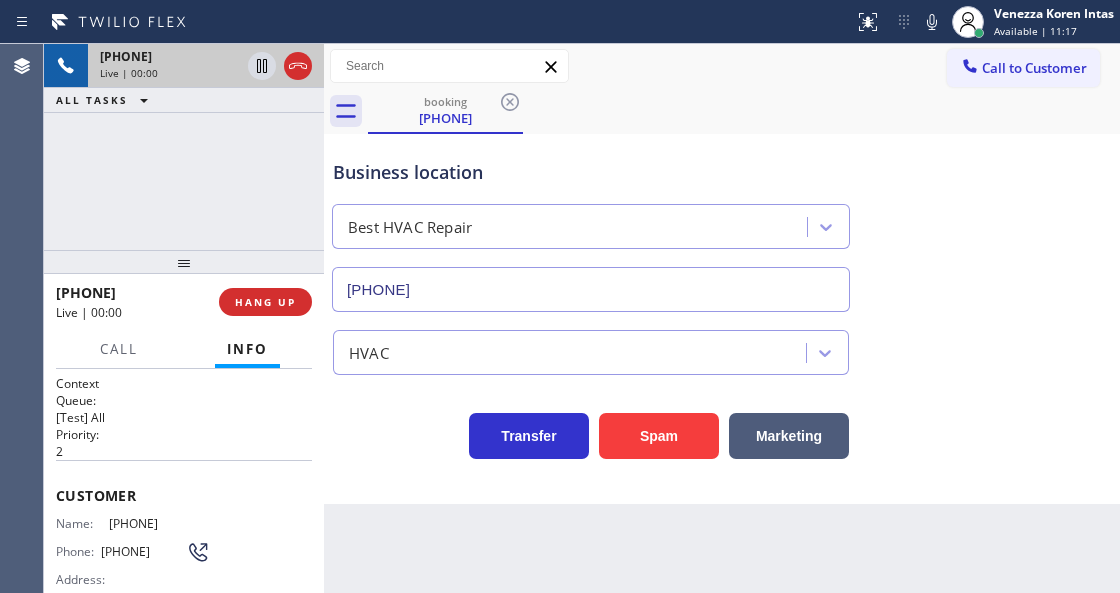 scroll, scrollTop: 66, scrollLeft: 0, axis: vertical 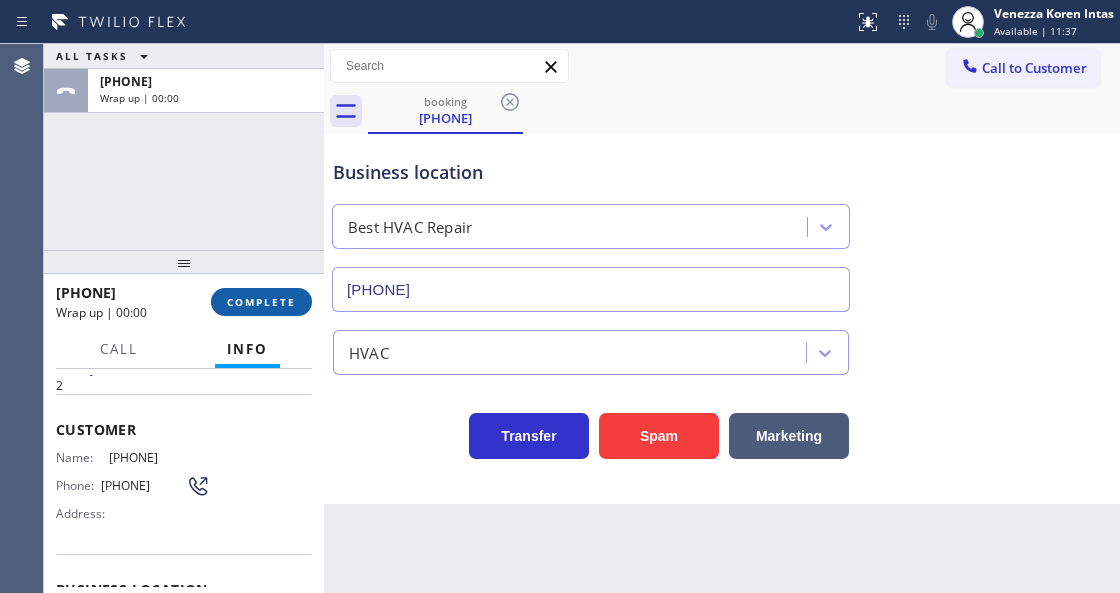 click on "COMPLETE" at bounding box center [261, 302] 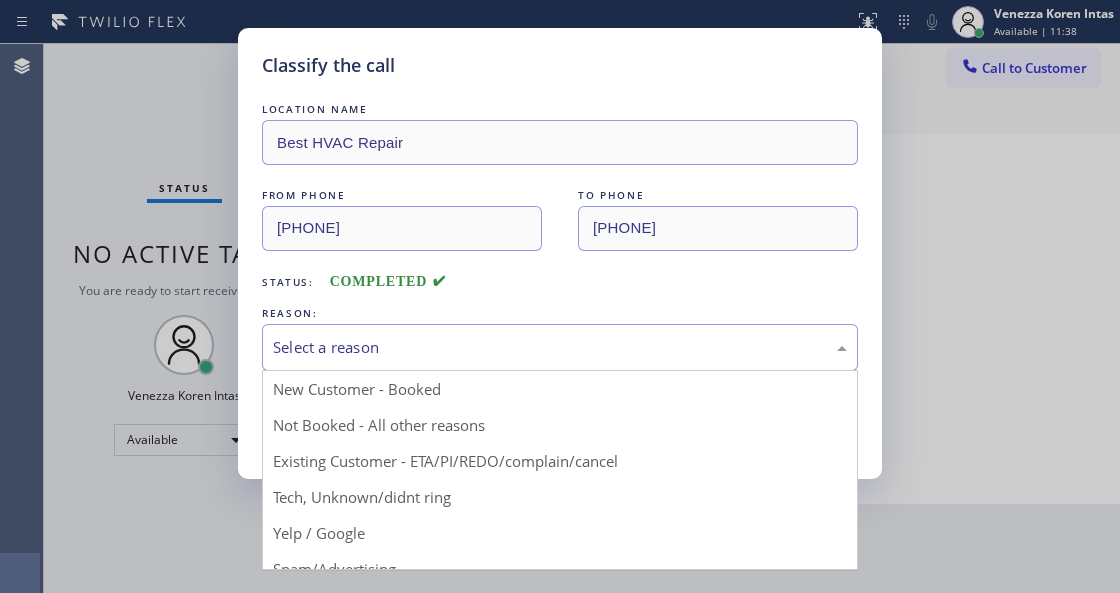 click on "Select a reason" at bounding box center (560, 347) 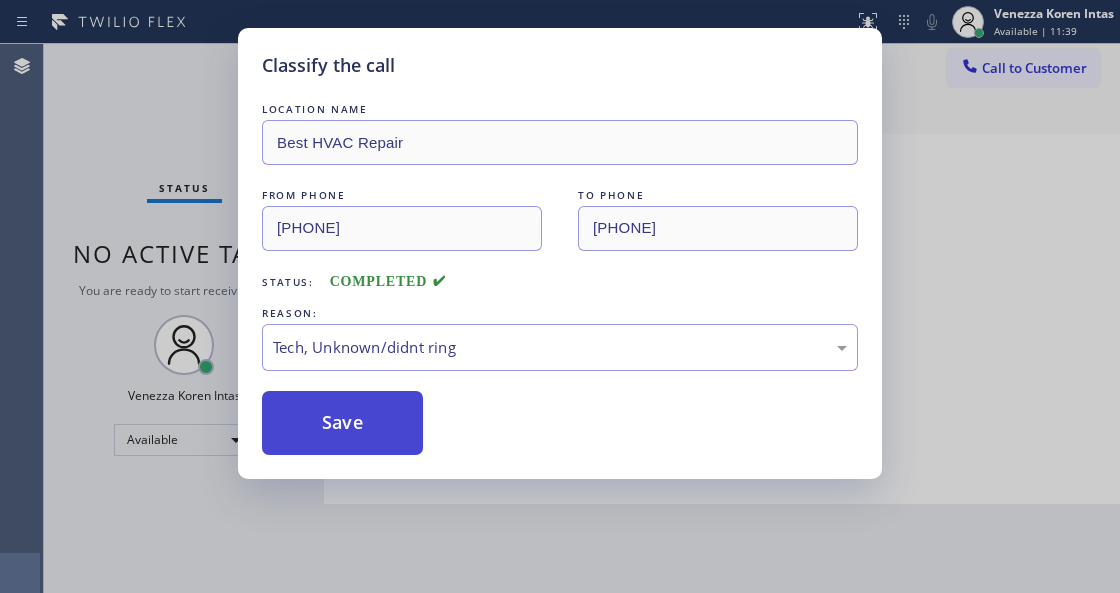 click on "Save" at bounding box center [342, 423] 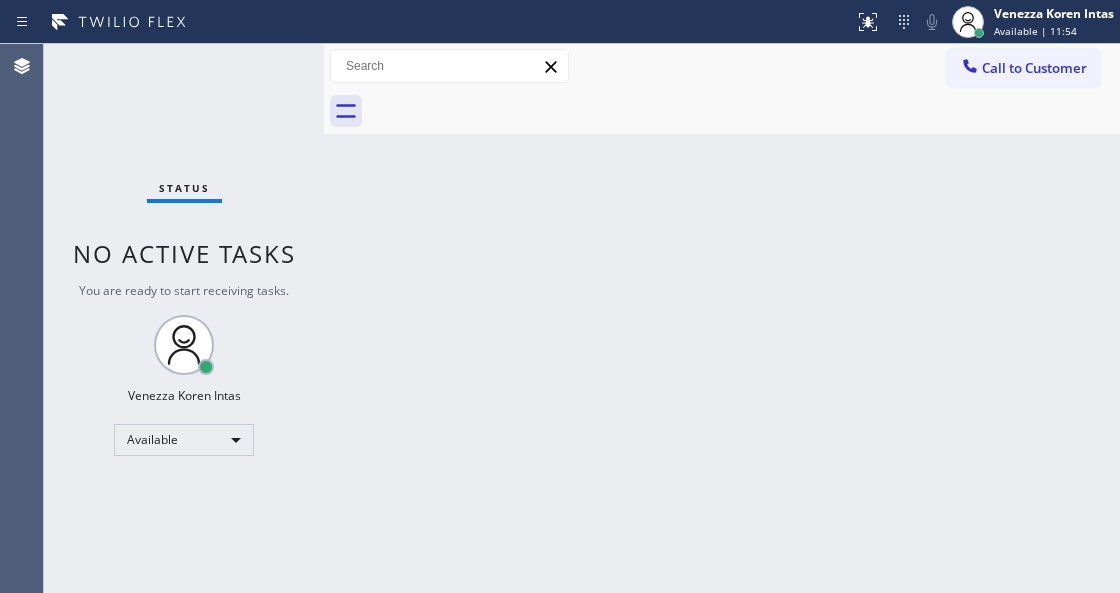 click on "Status No active tasks You are ready to start receiving tasks. Venezza Koren Intas Available" at bounding box center (184, 318) 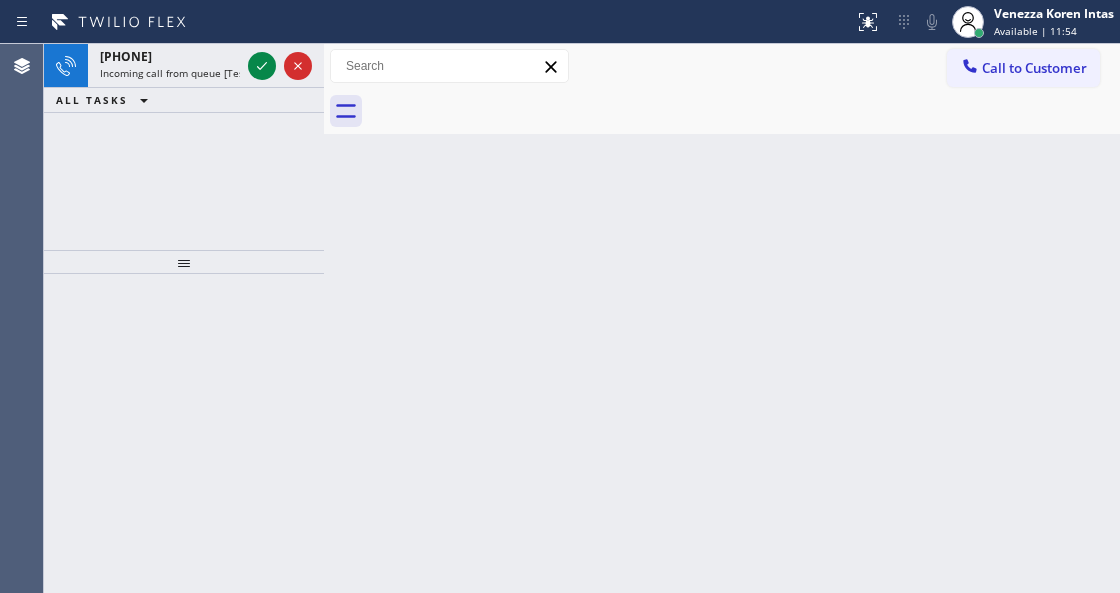 click 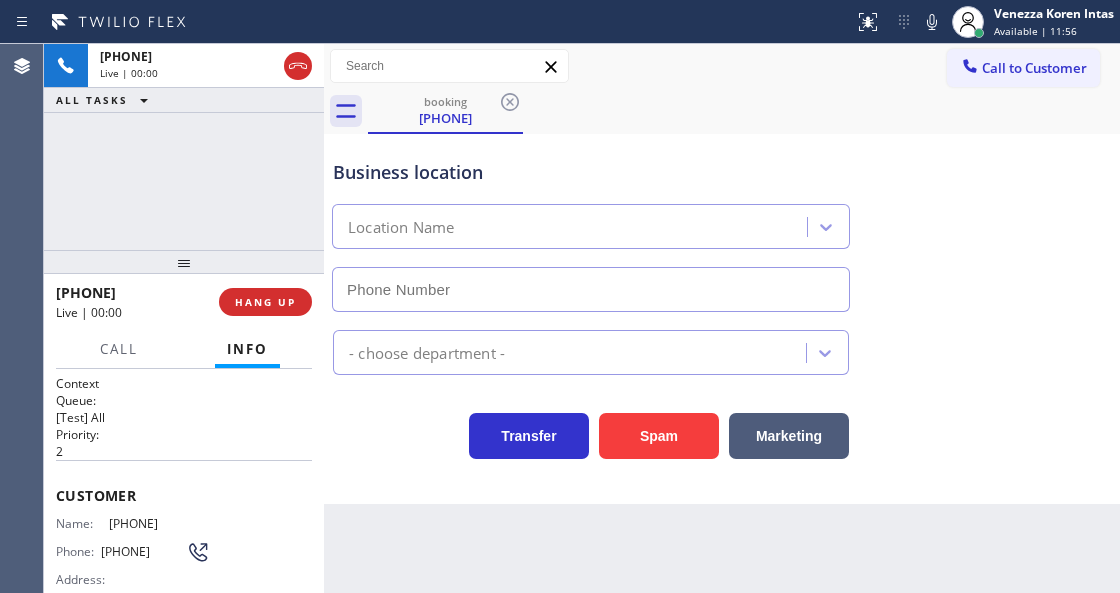 type on "(657) 553-2839" 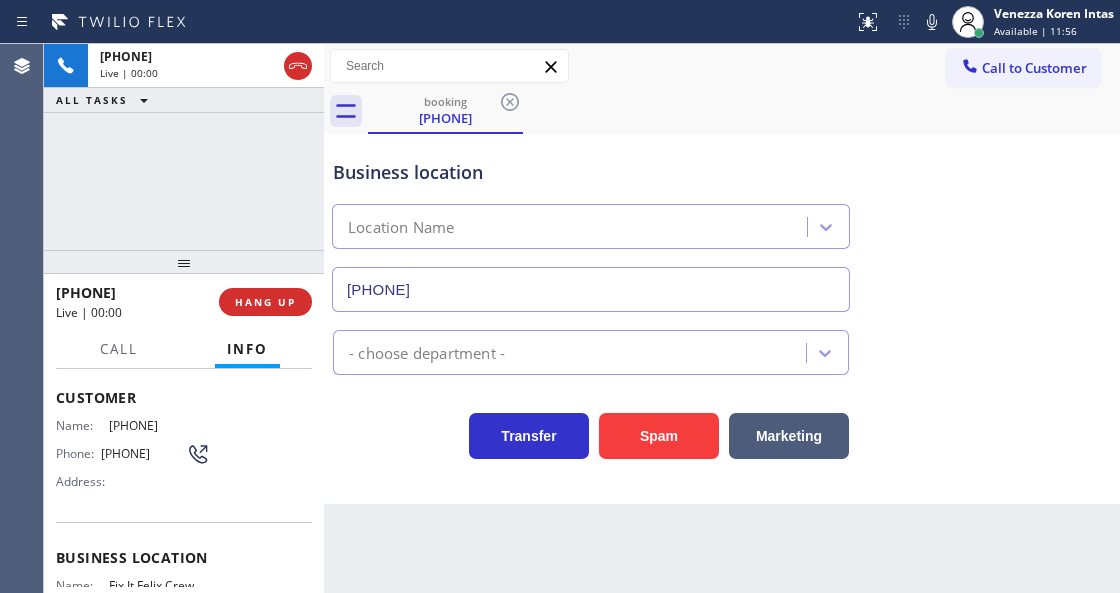 scroll, scrollTop: 200, scrollLeft: 0, axis: vertical 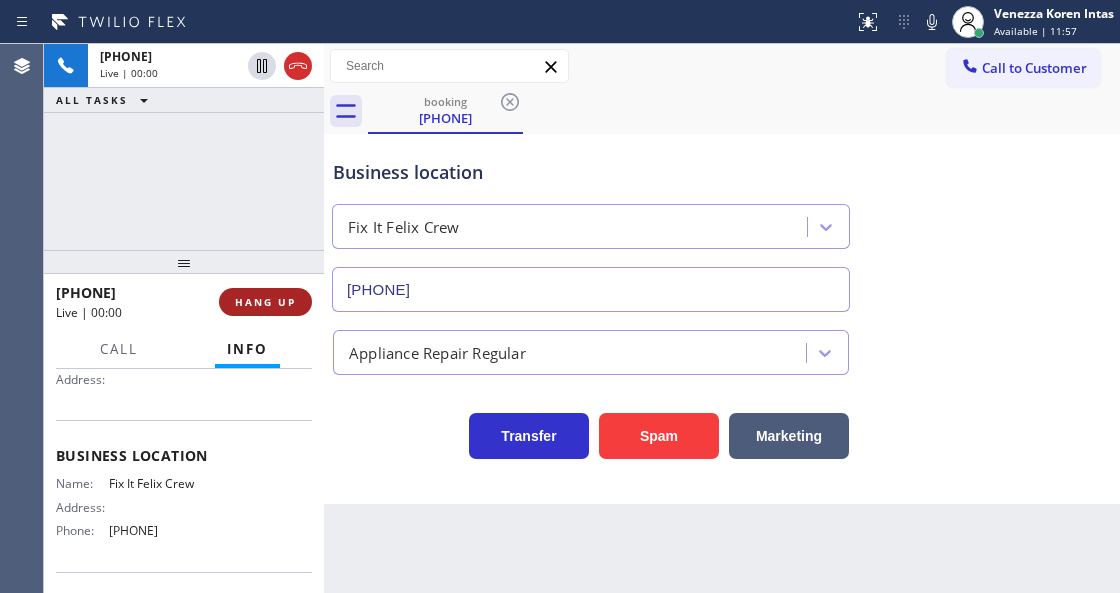 click on "HANG UP" at bounding box center (265, 302) 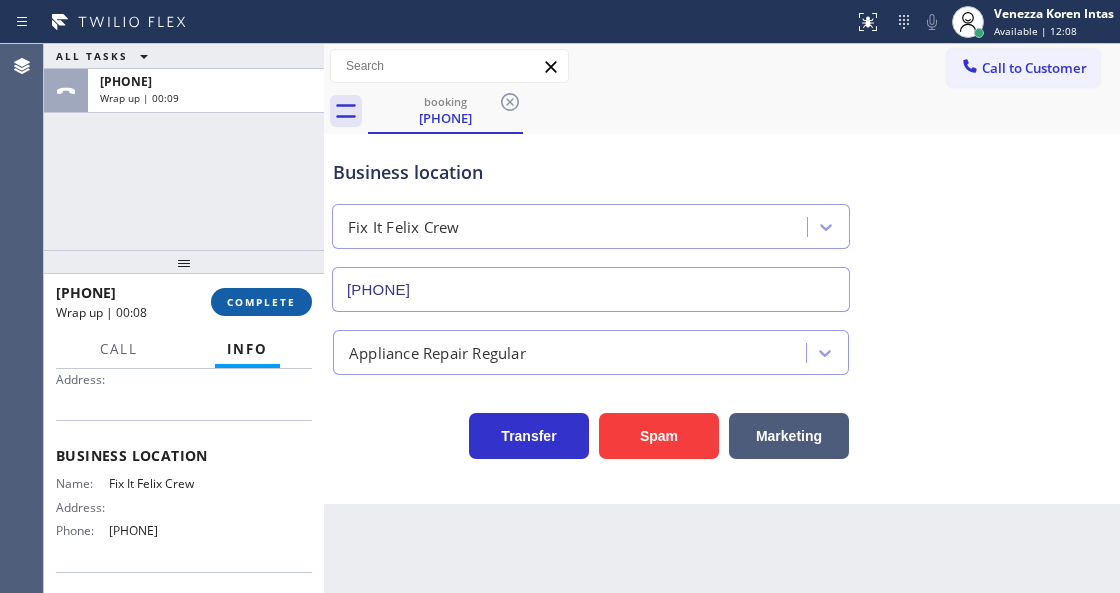 click on "COMPLETE" at bounding box center (261, 302) 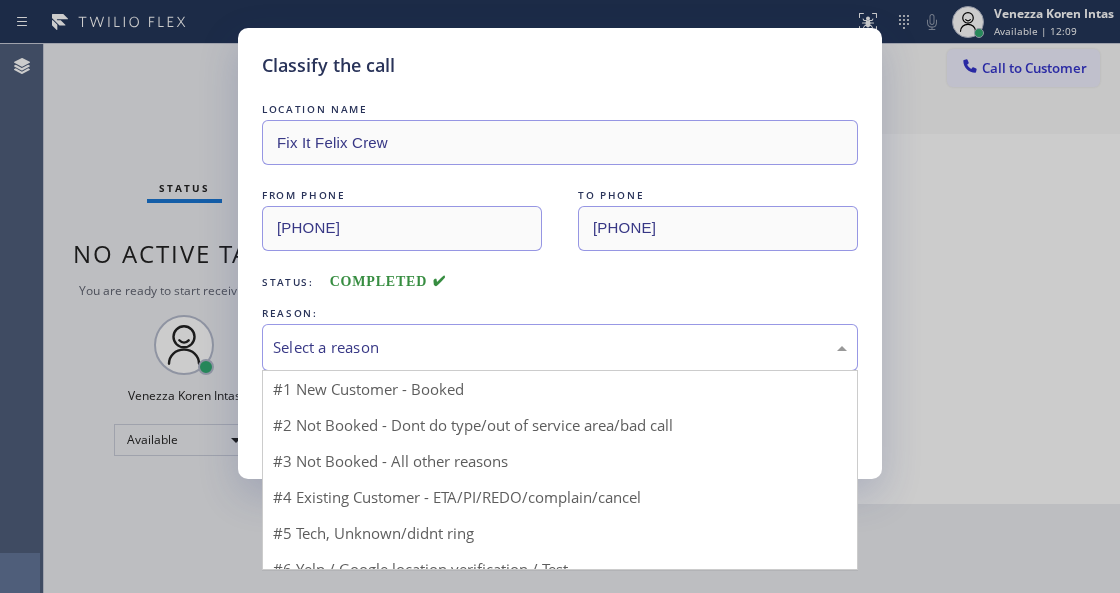 click on "Select a reason" at bounding box center [560, 347] 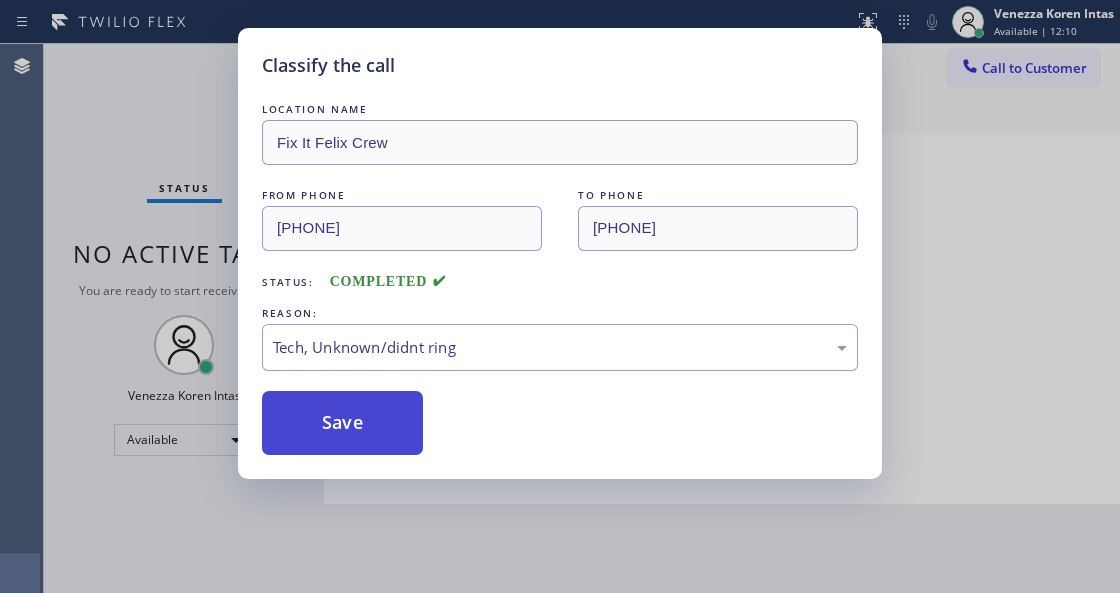 click on "Save" at bounding box center (342, 423) 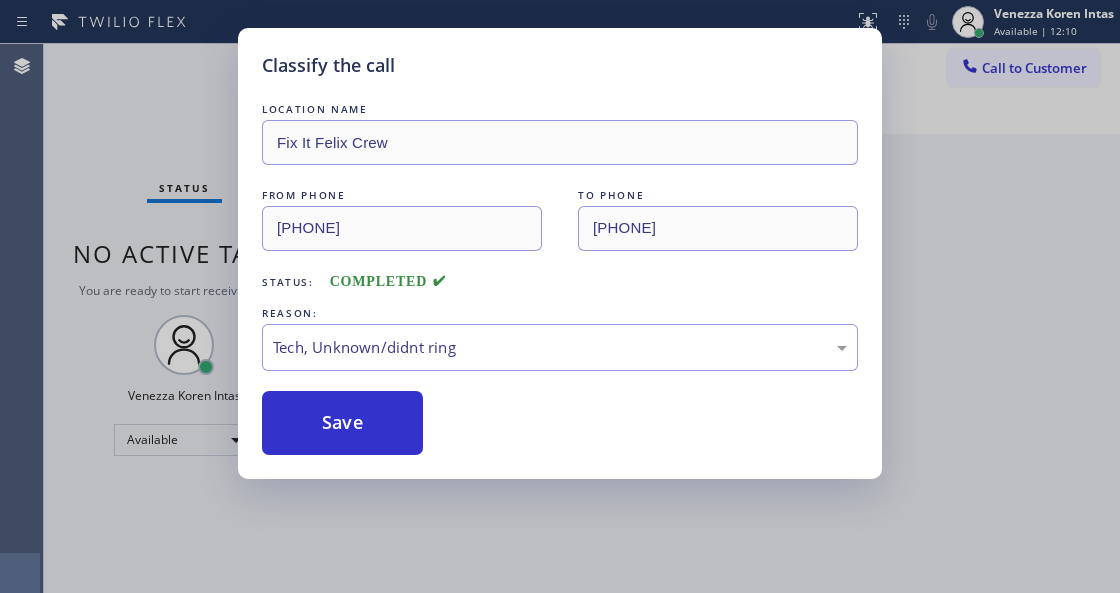 click on "Classify the call LOCATION NAME Fix It Felix Crew FROM PHONE (657) 363-4849 TO PHONE (657) 553-2839 Status: COMPLETED REASON: Tech, Unknown/didnt ring Save" at bounding box center [560, 296] 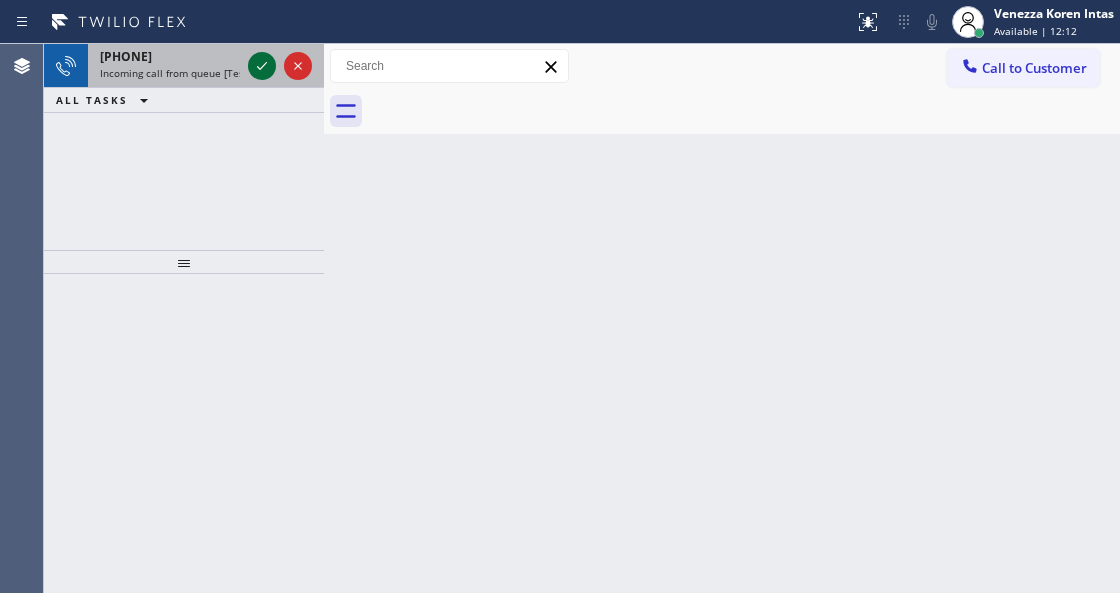 click 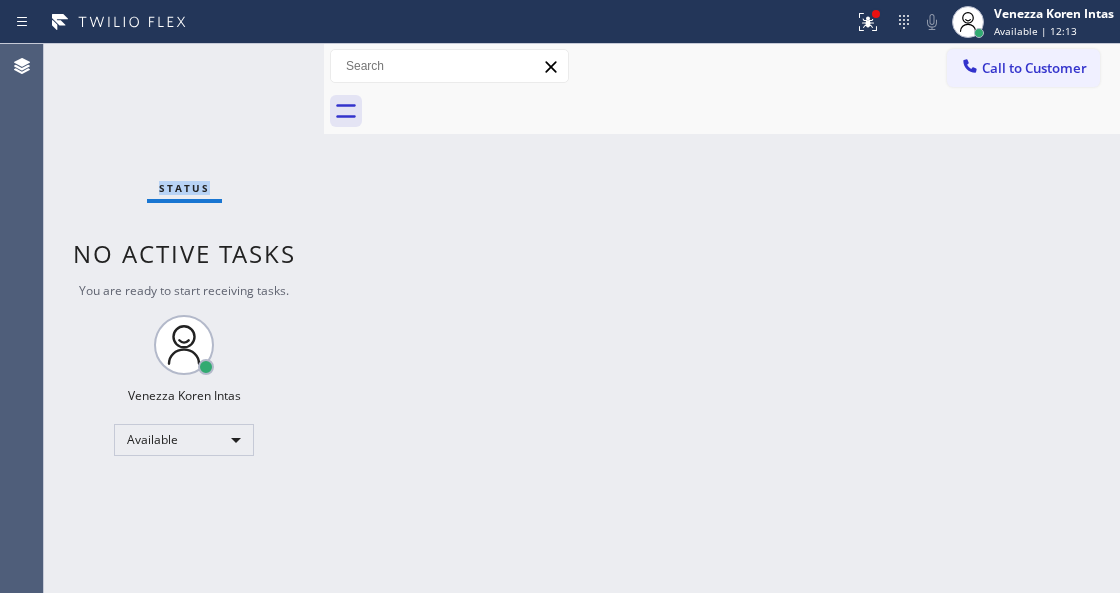 click on "Status No active tasks You are ready to start receiving tasks. Venezza Koren Intas Available" at bounding box center [184, 318] 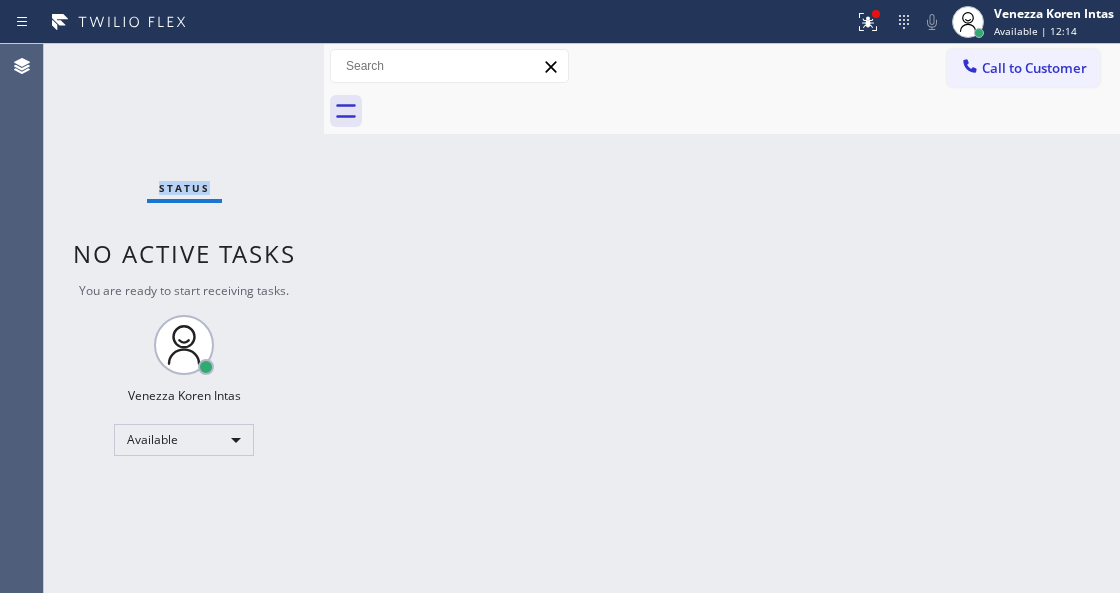 click on "Status No active tasks You are ready to start receiving tasks. Venezza Koren Intas Available" at bounding box center [184, 318] 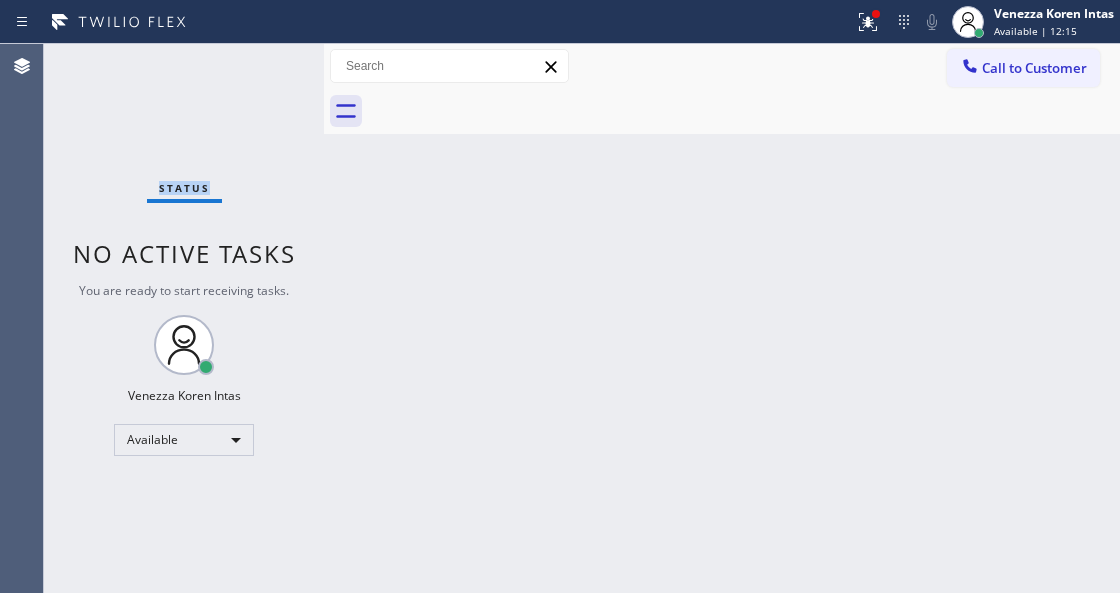 drag, startPoint x: 855, startPoint y: 37, endPoint x: 868, endPoint y: 269, distance: 232.36394 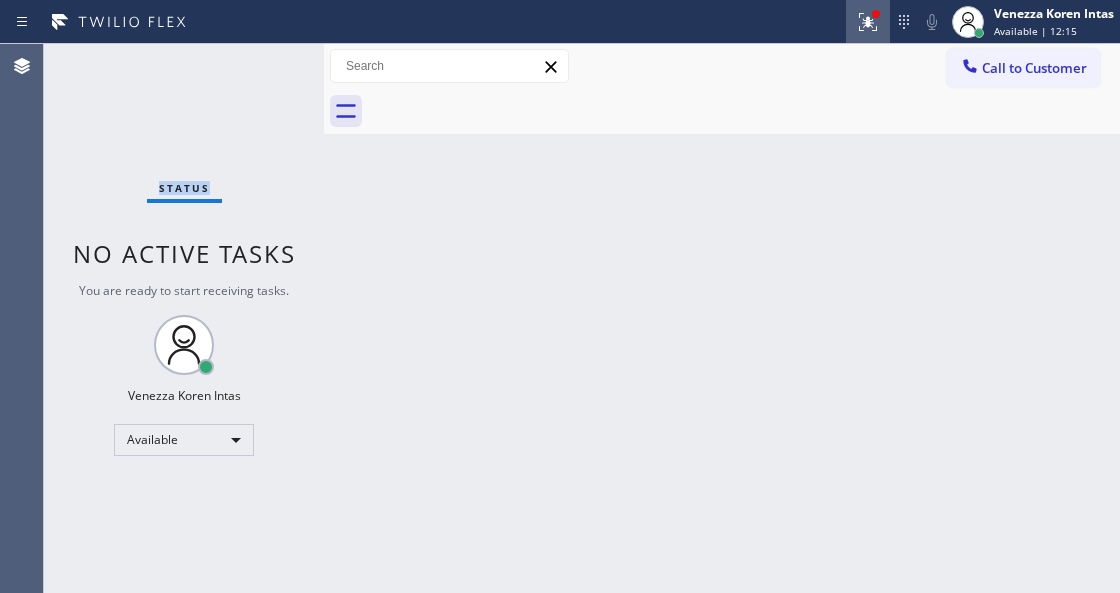 click 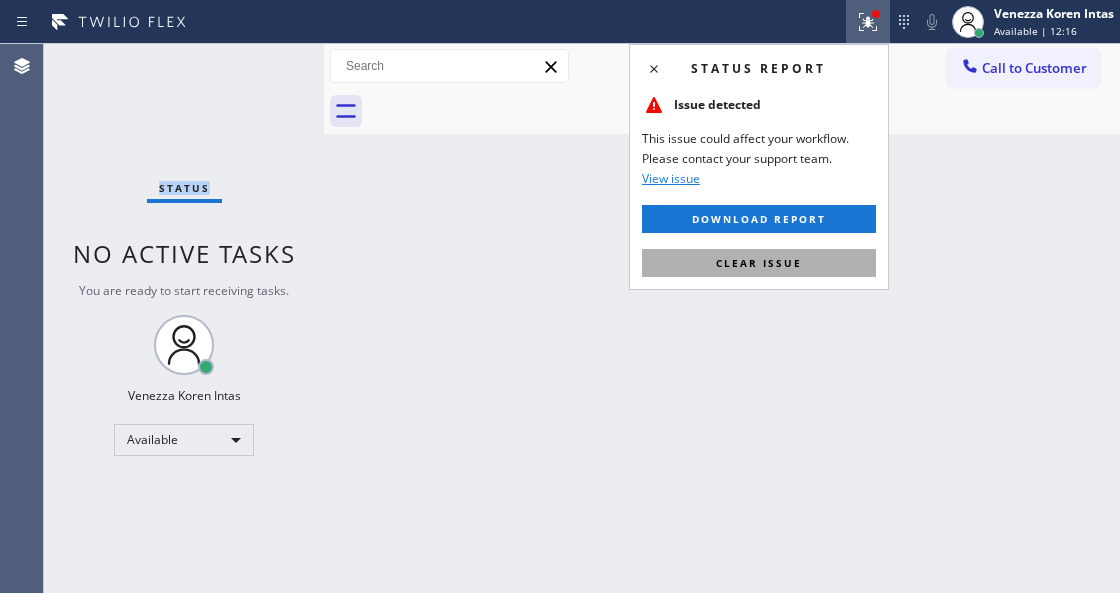 click on "Clear issue" at bounding box center [759, 263] 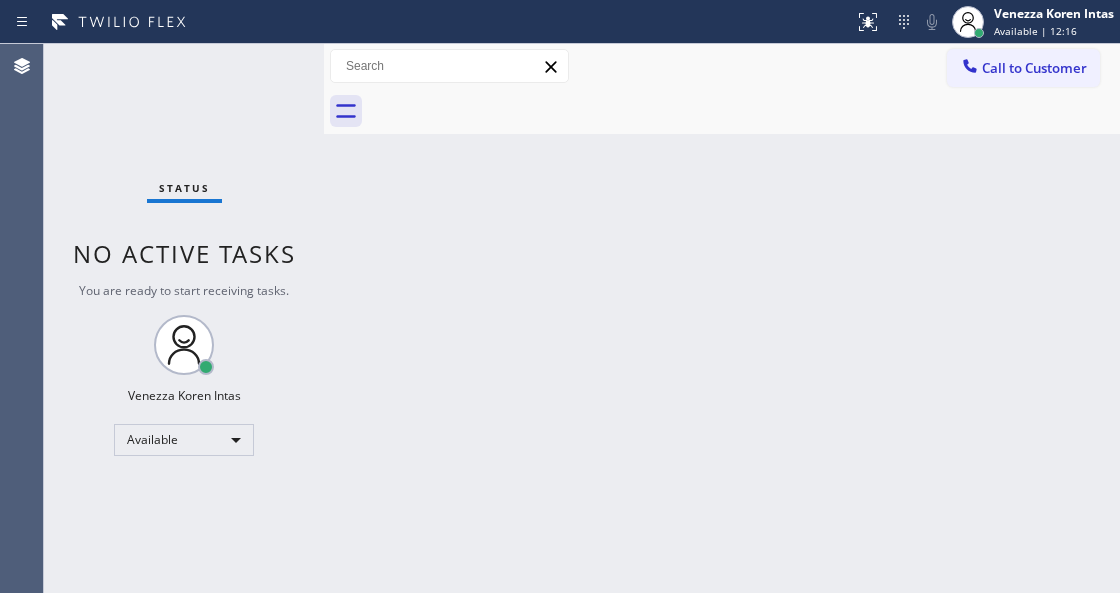 drag, startPoint x: 753, startPoint y: 400, endPoint x: 723, endPoint y: 408, distance: 31.04835 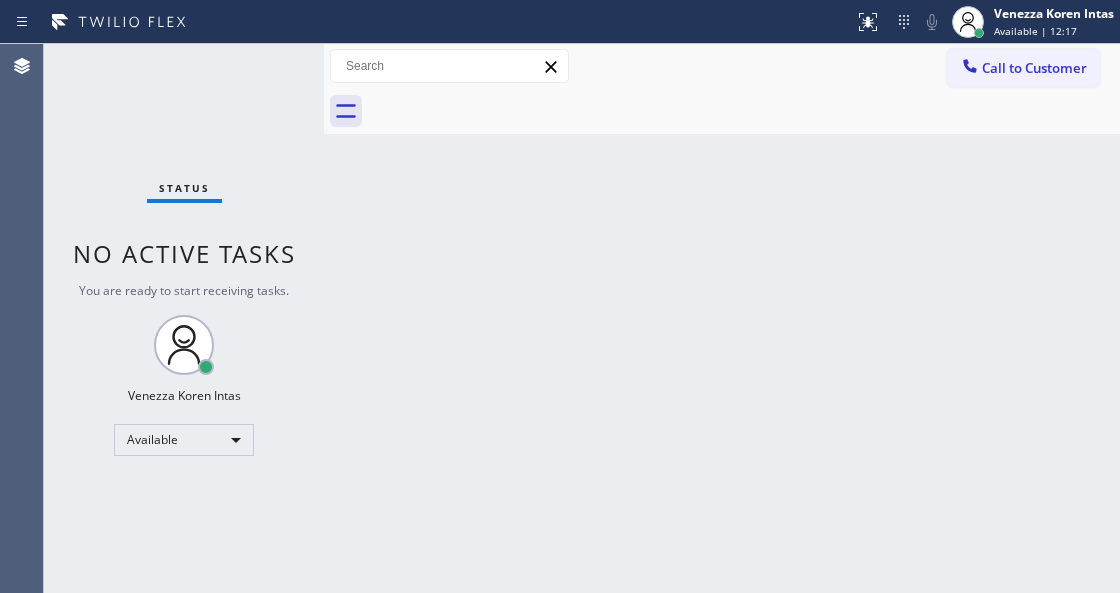 click at bounding box center (324, 318) 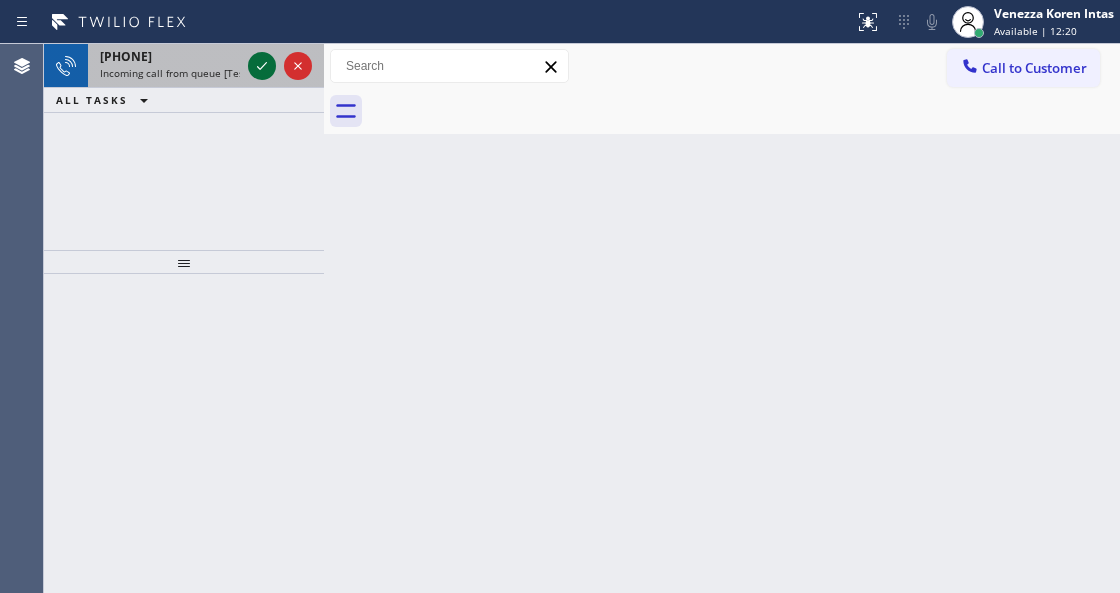 click 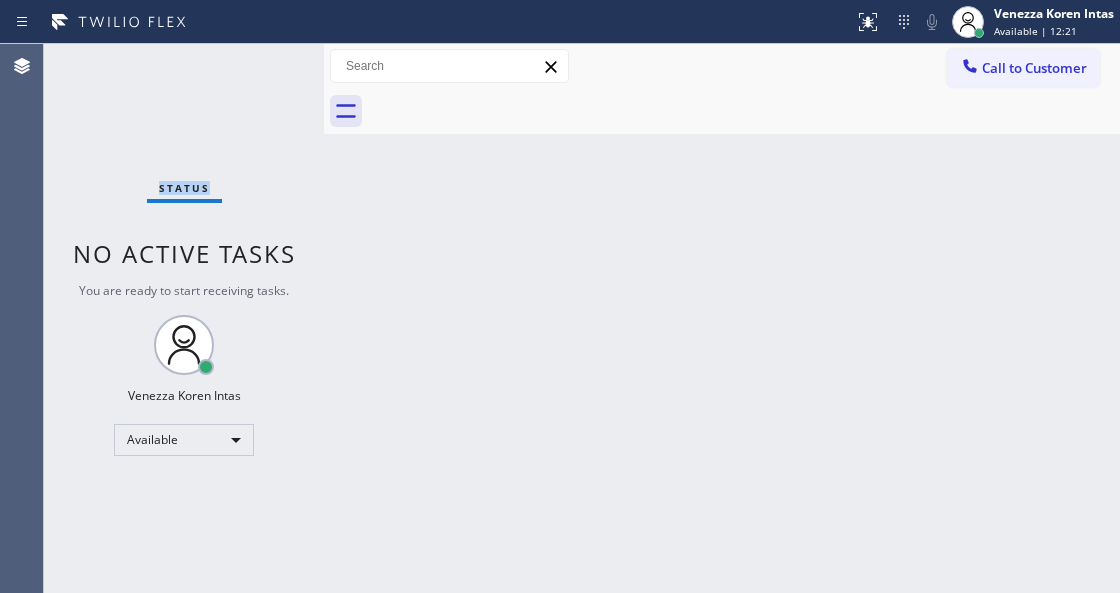 click on "Status No active tasks You are ready to start receiving tasks. Venezza Koren Intas Available" at bounding box center (184, 318) 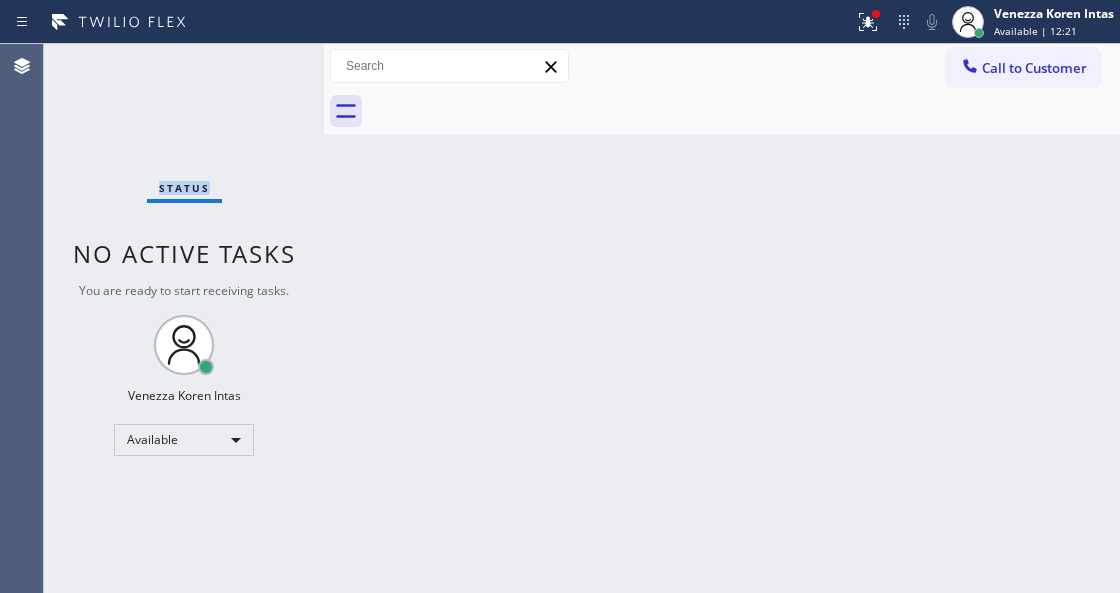 click on "Status No active tasks You are ready to start receiving tasks. Venezza Koren Intas Available" at bounding box center (184, 318) 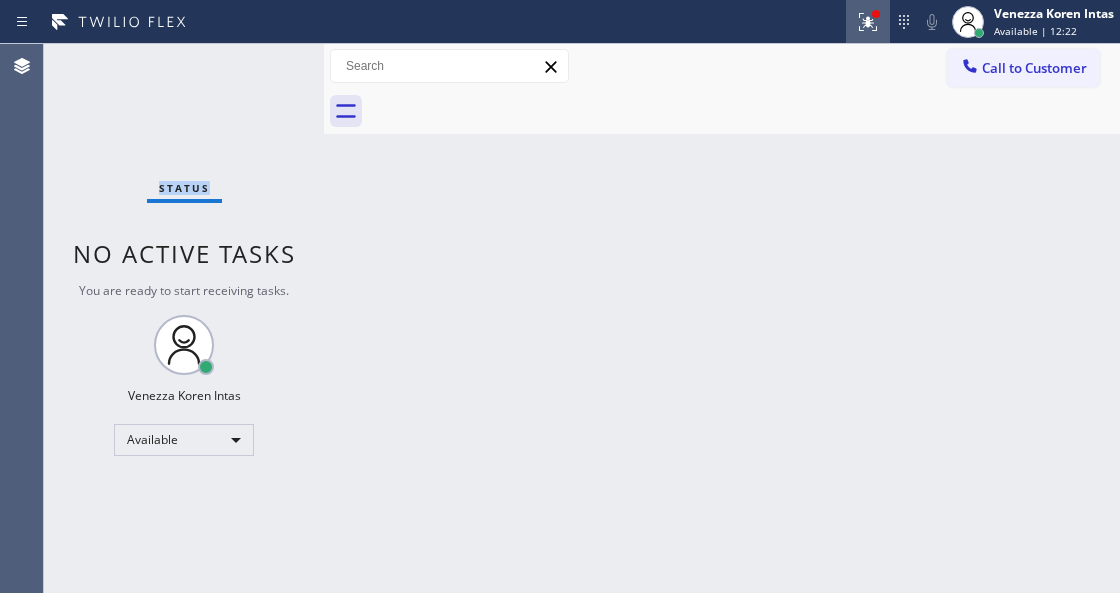 click at bounding box center (868, 22) 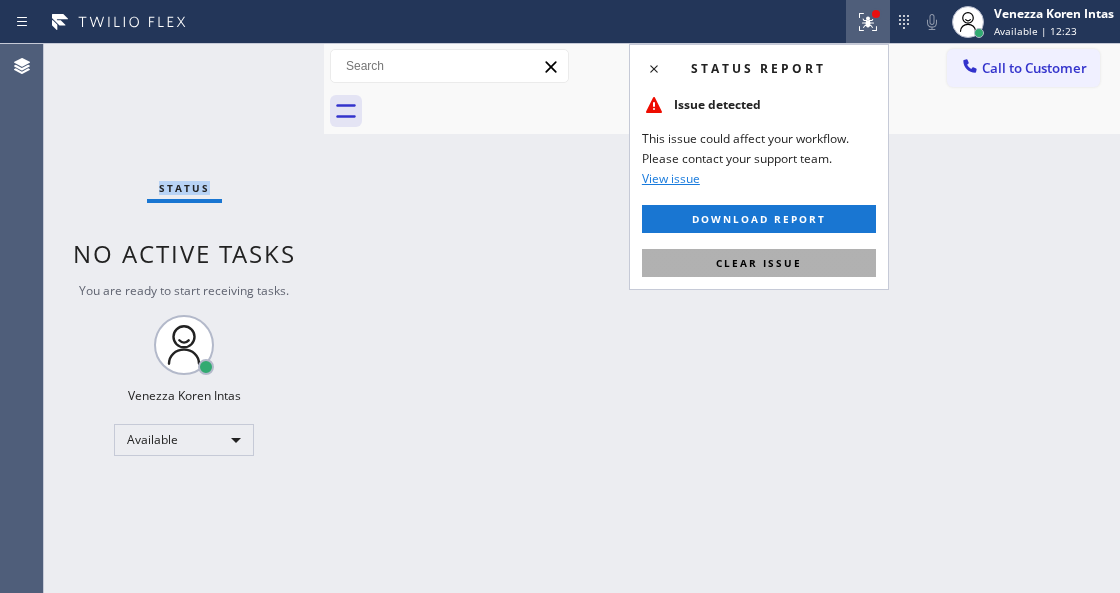 click on "Clear issue" at bounding box center (759, 263) 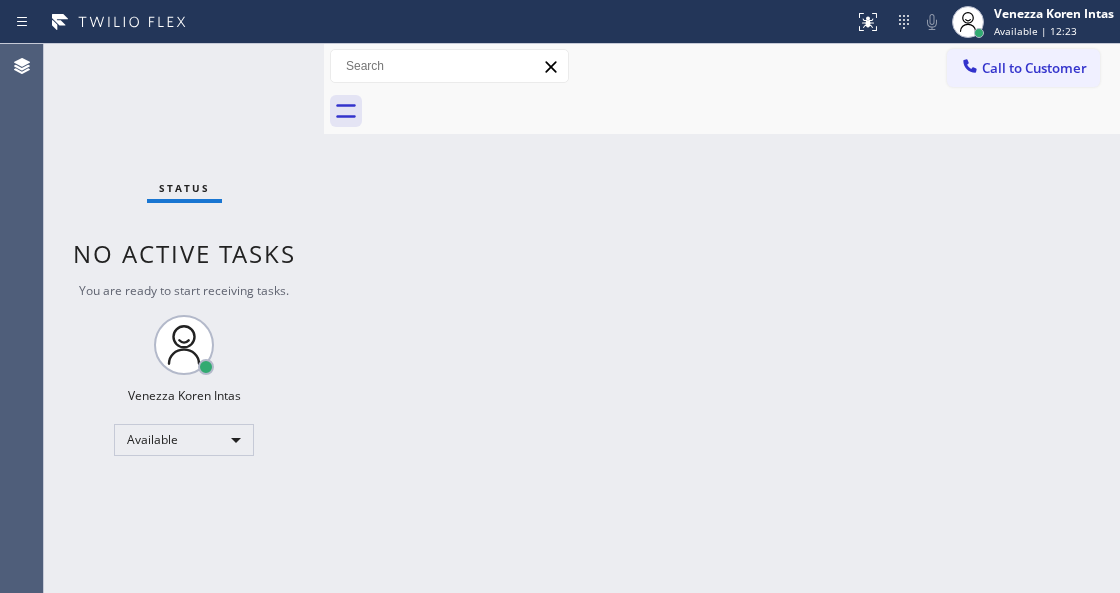 click on "Back to Dashboard Change Sender ID Customers Technicians Select a contact Outbound call Technician Search Technician Your caller id phone number Your caller id phone number Call Technician info Name   Phone none Address none Change Sender ID HVAC +18559994417 5 Star Appliance +18557314952 Appliance Repair +18554611149 Plumbing +18889090120 Air Duct Cleaning +18006865038  Electricians +18005688664 Cancel Change Check personal SMS Reset Change No tabs Call to Customer Outbound call Location Search location Your caller id phone number Customer number Call Outbound call Technician Search Technician Your caller id phone number Your caller id phone number Call" at bounding box center (722, 318) 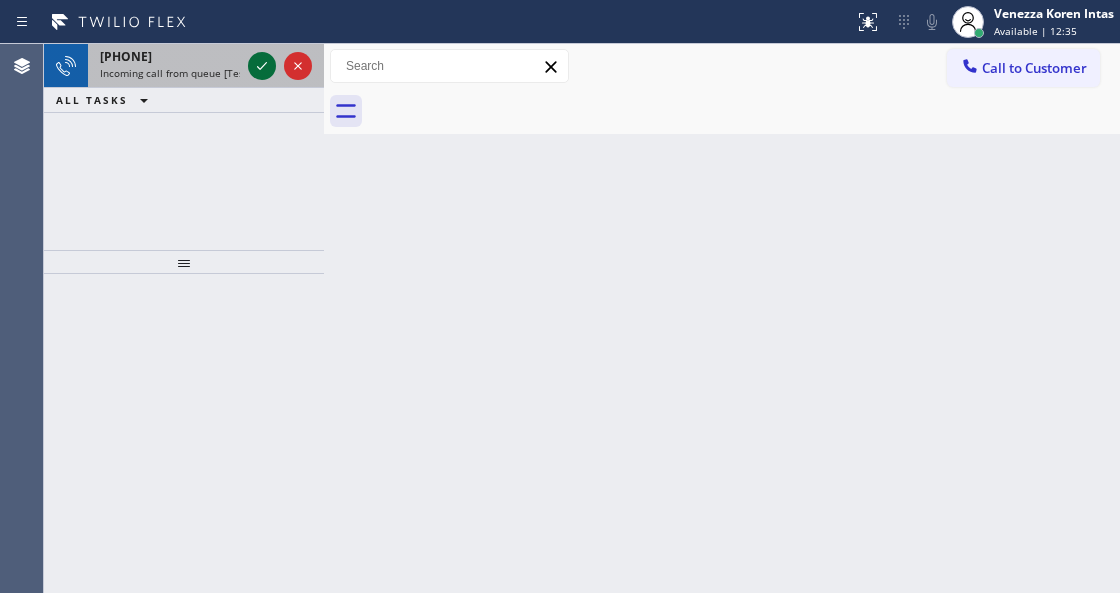 click 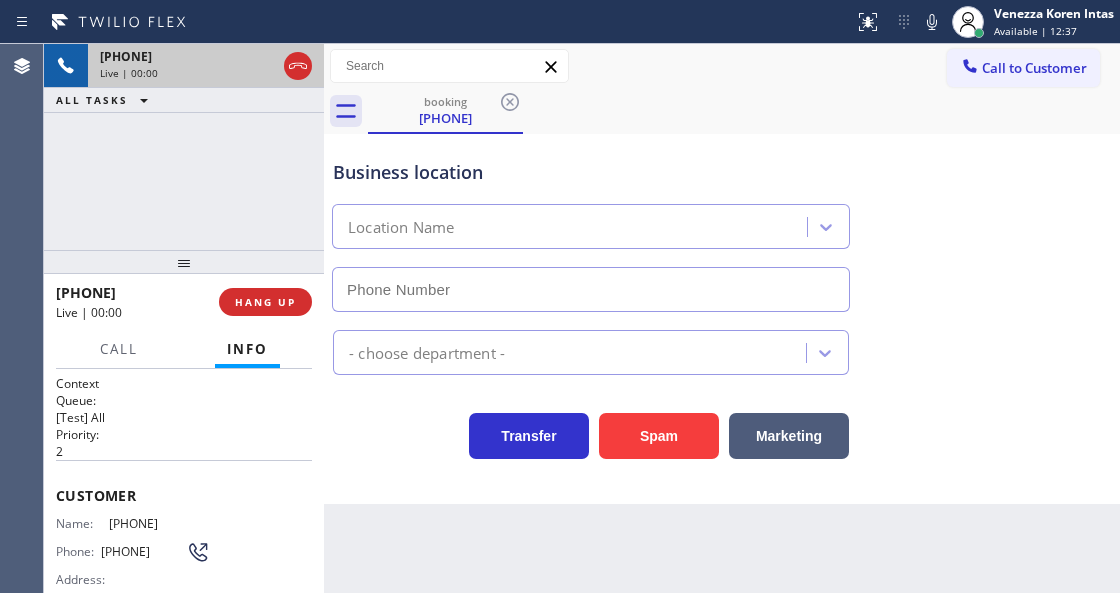 type on "(877) 777-0796" 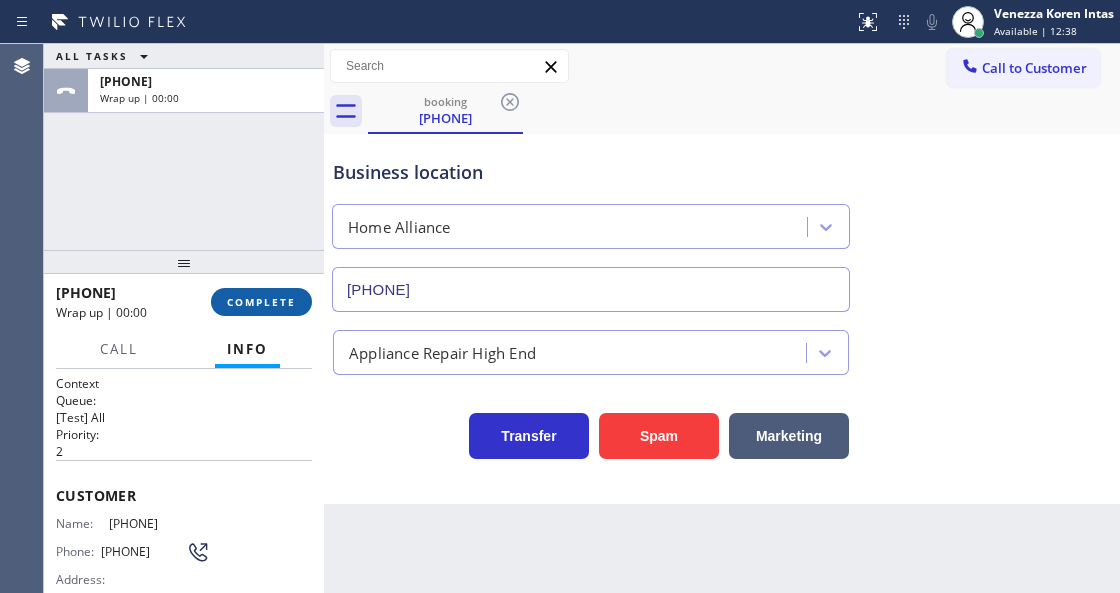click on "COMPLETE" at bounding box center [261, 302] 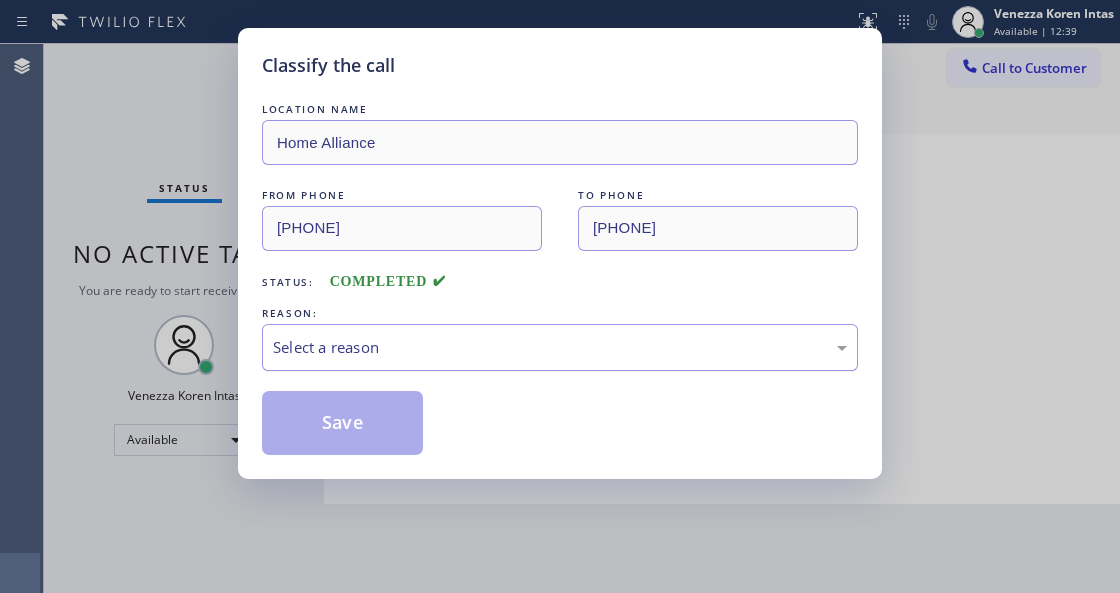 click on "Select a reason" at bounding box center (560, 347) 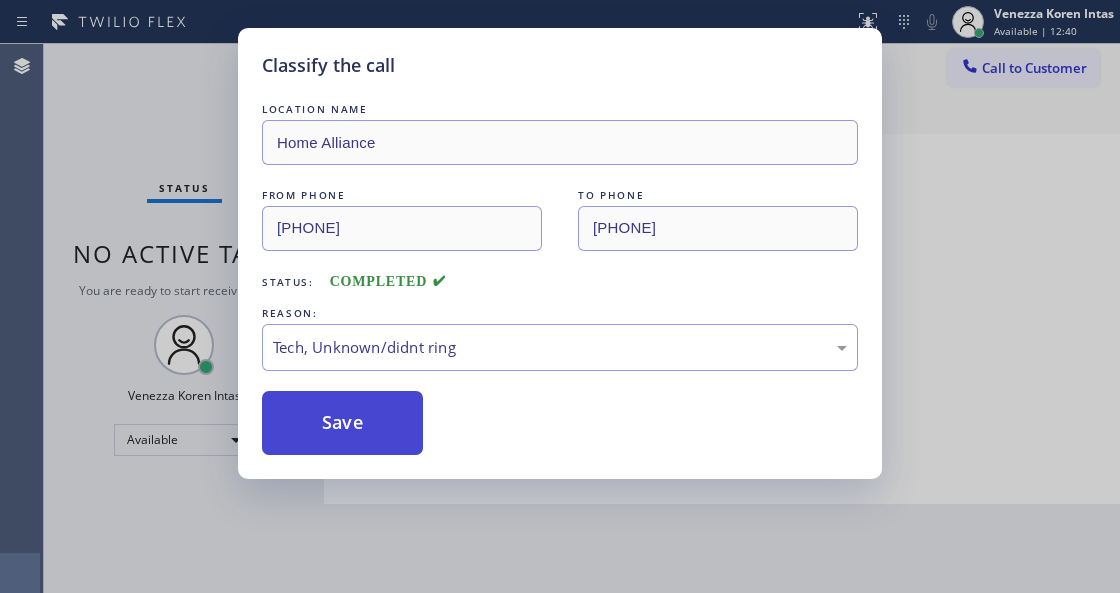 click on "Save" at bounding box center (342, 423) 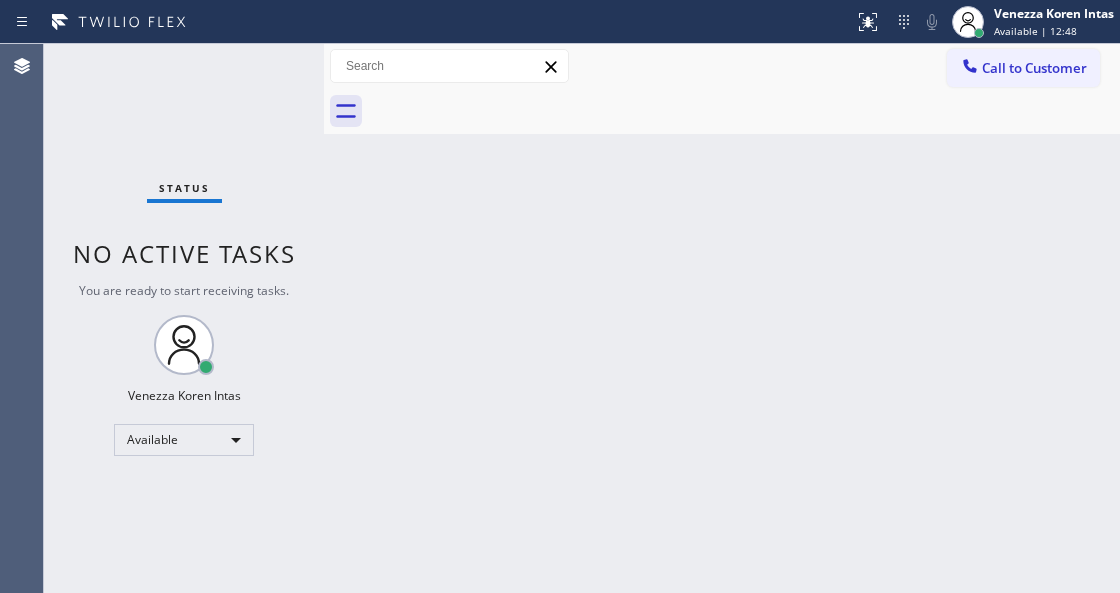 drag, startPoint x: 256, startPoint y: 259, endPoint x: 255, endPoint y: 244, distance: 15.033297 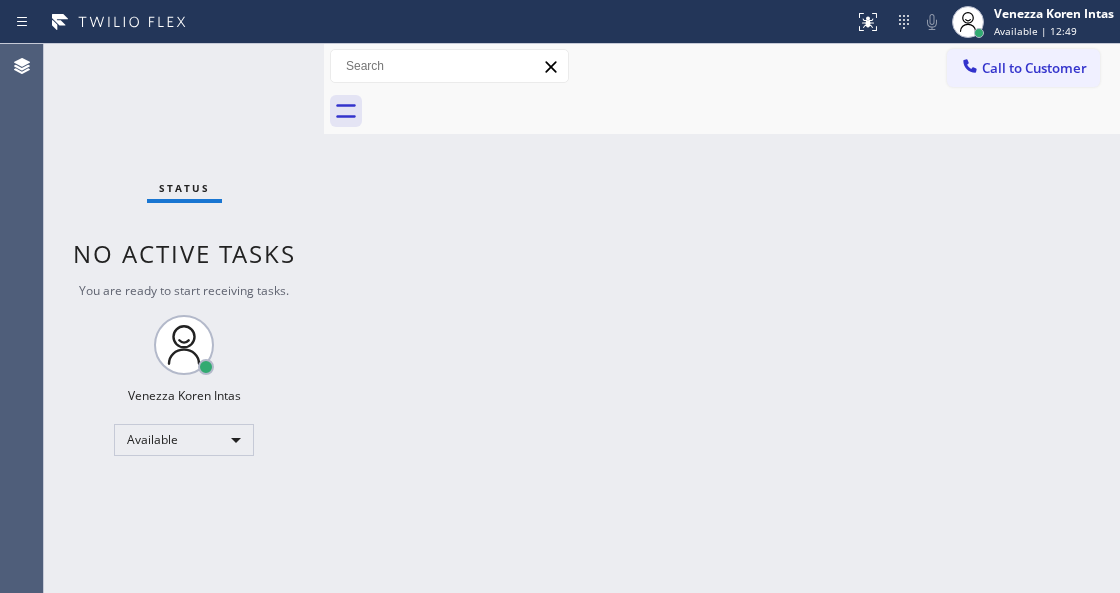 click on "Status No active tasks You are ready to start receiving tasks. Venezza Koren Intas Available" at bounding box center (184, 318) 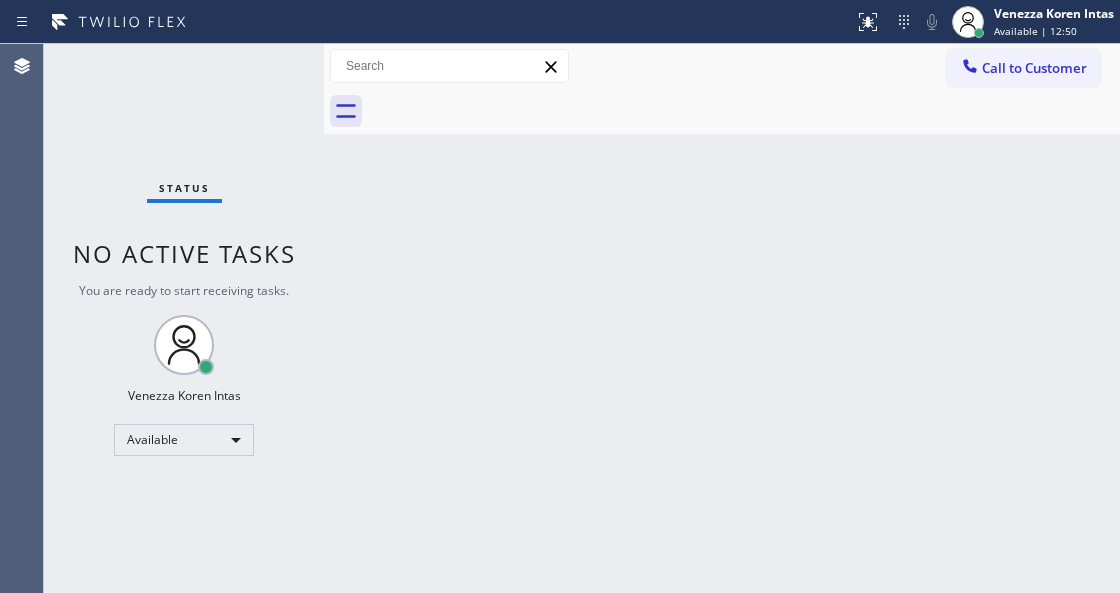 click on "Status No active tasks You are ready to start receiving tasks. Venezza Koren Intas Available" at bounding box center (184, 318) 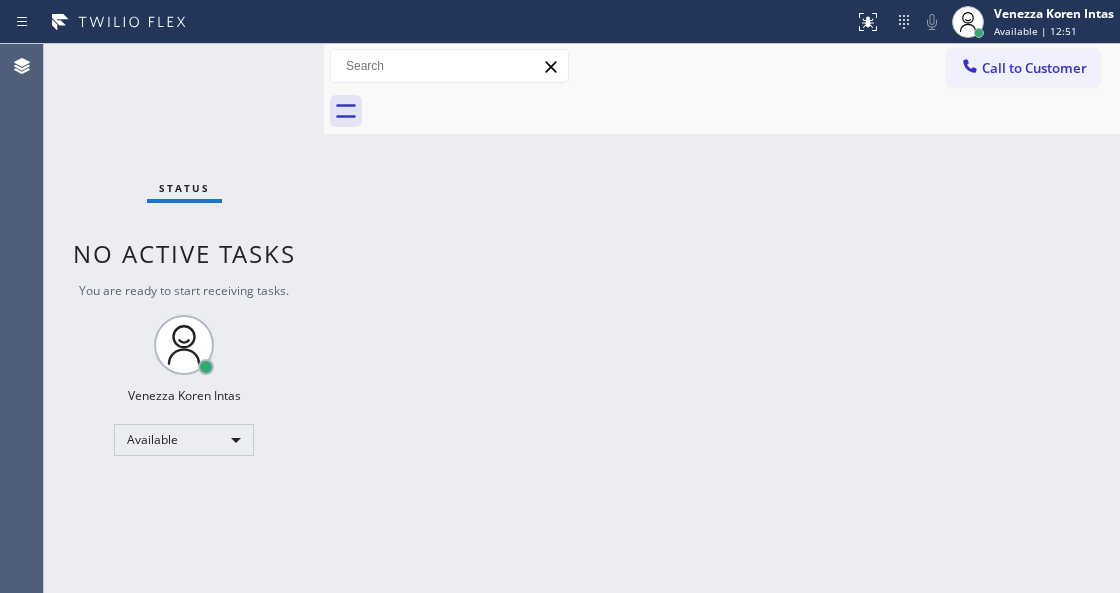 click on "Status No active tasks You are ready to start receiving tasks. Venezza Koren Intas Available" at bounding box center (184, 318) 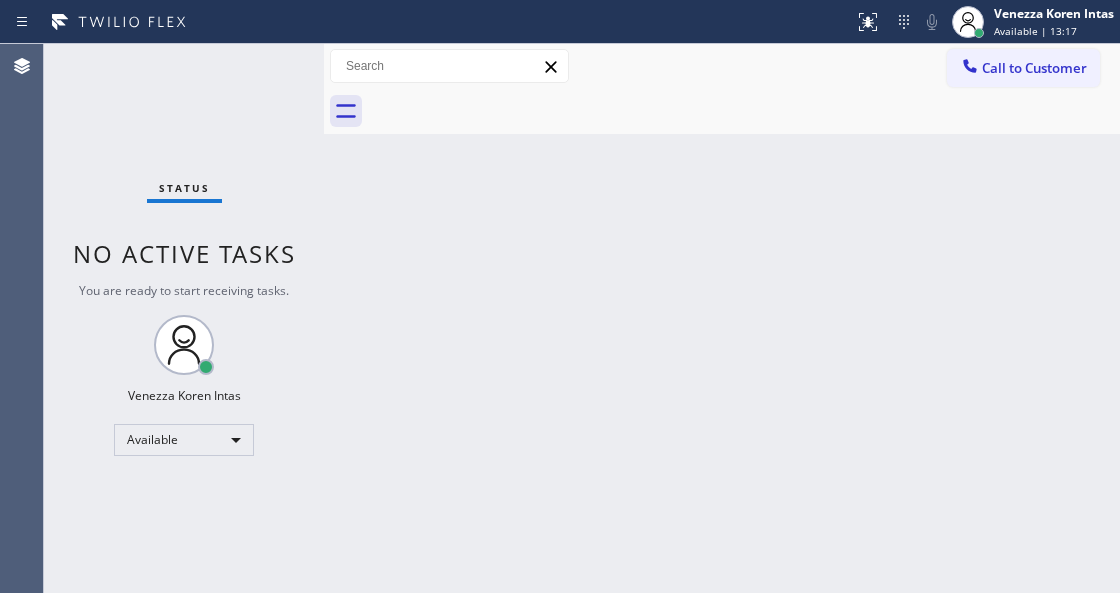 click on "Back to Dashboard Change Sender ID Customers Technicians Select a contact Outbound call Technician Search Technician Your caller id phone number Your caller id phone number Call Technician info Name   Phone none Address none Change Sender ID HVAC +18559994417 5 Star Appliance +18557314952 Appliance Repair +18554611149 Plumbing +18889090120 Air Duct Cleaning +18006865038  Electricians +18005688664 Cancel Change Check personal SMS Reset Change No tabs Call to Customer Outbound call Location Search location Your caller id phone number Customer number Call Outbound call Technician Search Technician Your caller id phone number Your caller id phone number Call" at bounding box center [722, 318] 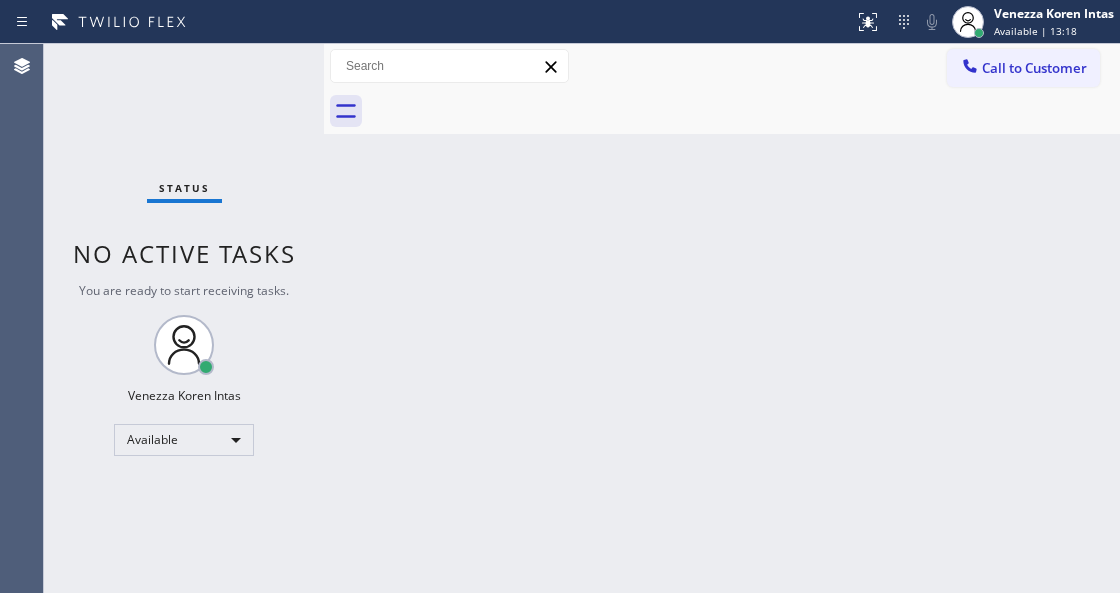 click on "Status No active tasks You are ready to start receiving tasks. Venezza Koren Intas Available" at bounding box center (184, 318) 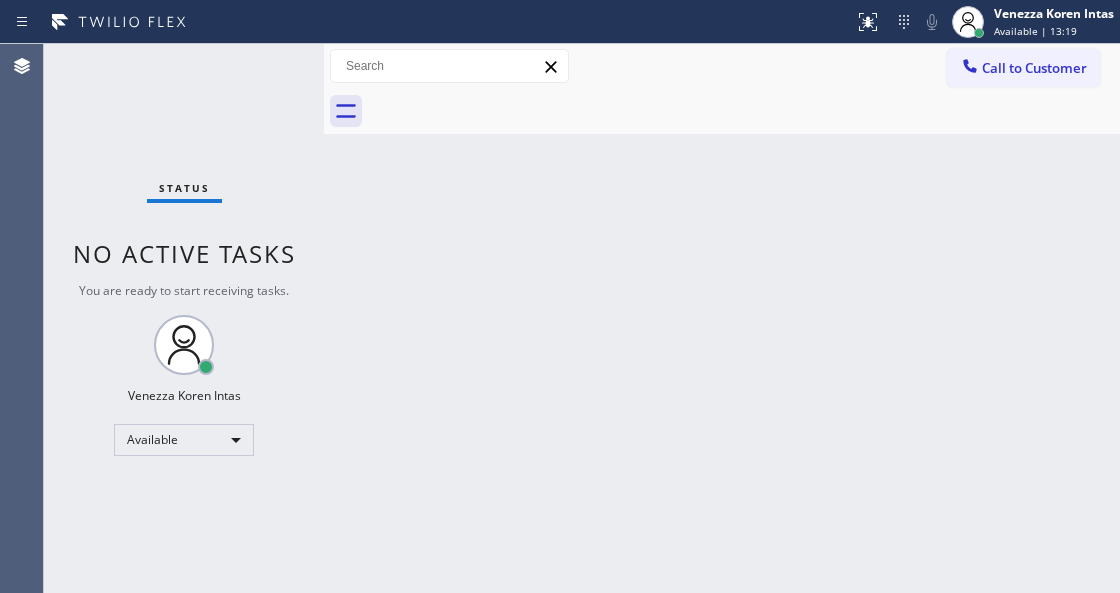 click on "Back to Dashboard Change Sender ID Customers Technicians Select a contact Outbound call Technician Search Technician Your caller id phone number Your caller id phone number Call Technician info Name   Phone none Address none Change Sender ID HVAC +18559994417 5 Star Appliance +18557314952 Appliance Repair +18554611149 Plumbing +18889090120 Air Duct Cleaning +18006865038  Electricians +18005688664 Cancel Change Check personal SMS Reset Change No tabs Call to Customer Outbound call Location Search location Your caller id phone number Customer number Call Outbound call Technician Search Technician Your caller id phone number Your caller id phone number Call" at bounding box center [722, 318] 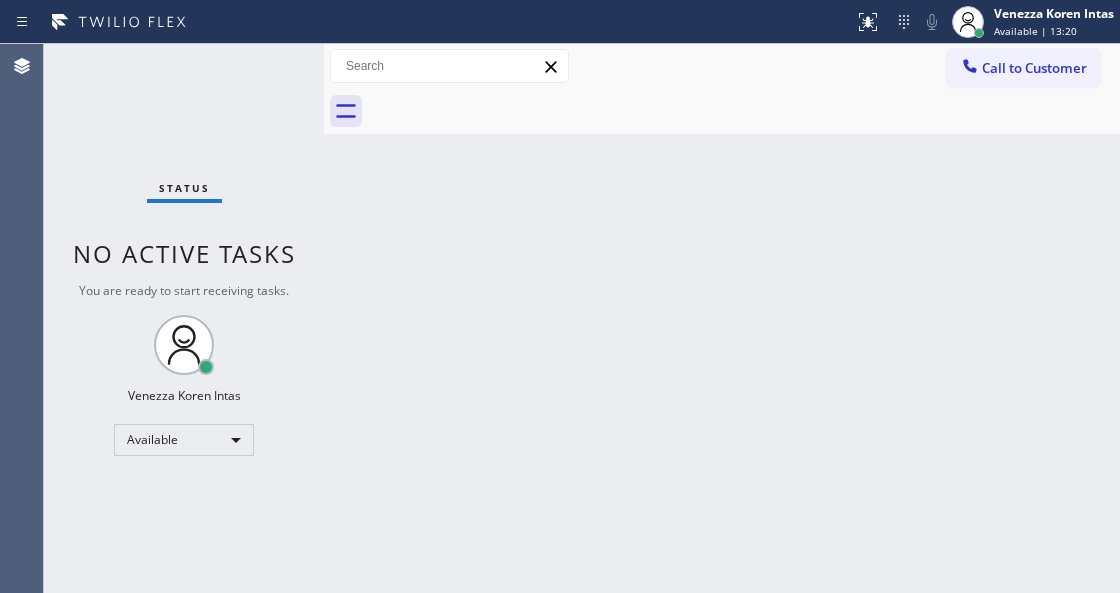click on "Status No active tasks You are ready to start receiving tasks. Venezza Koren Intas Available" at bounding box center (184, 318) 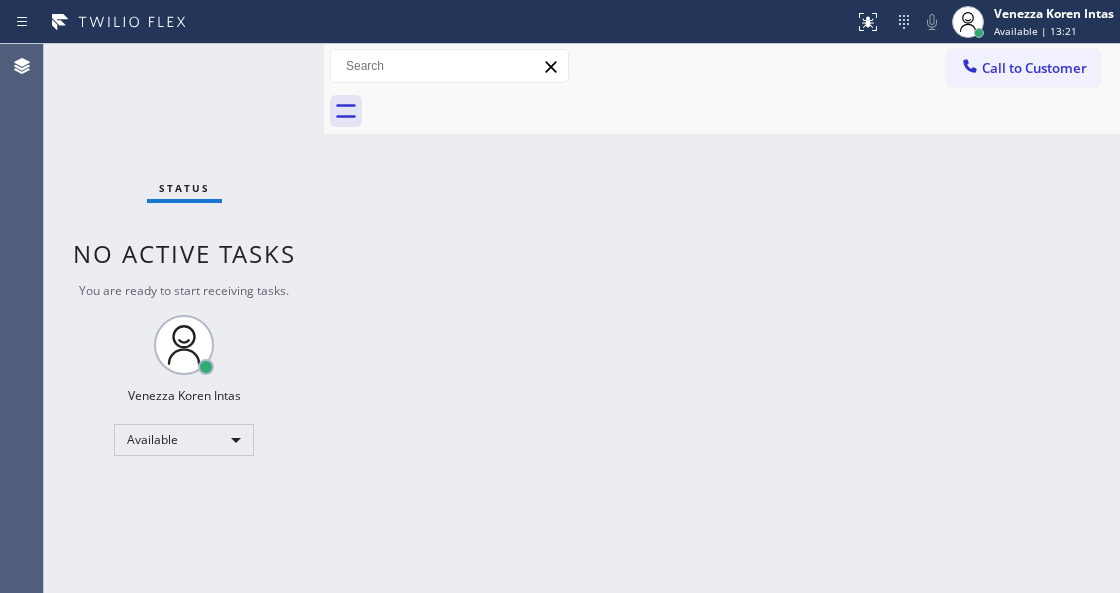 click on "Back to Dashboard Change Sender ID Customers Technicians Select a contact Outbound call Technician Search Technician Your caller id phone number Your caller id phone number Call Technician info Name   Phone none Address none Change Sender ID HVAC +18559994417 5 Star Appliance +18557314952 Appliance Repair +18554611149 Plumbing +18889090120 Air Duct Cleaning +18006865038  Electricians +18005688664 Cancel Change Check personal SMS Reset Change No tabs Call to Customer Outbound call Location Search location Your caller id phone number Customer number Call Outbound call Technician Search Technician Your caller id phone number Your caller id phone number Call" at bounding box center [722, 318] 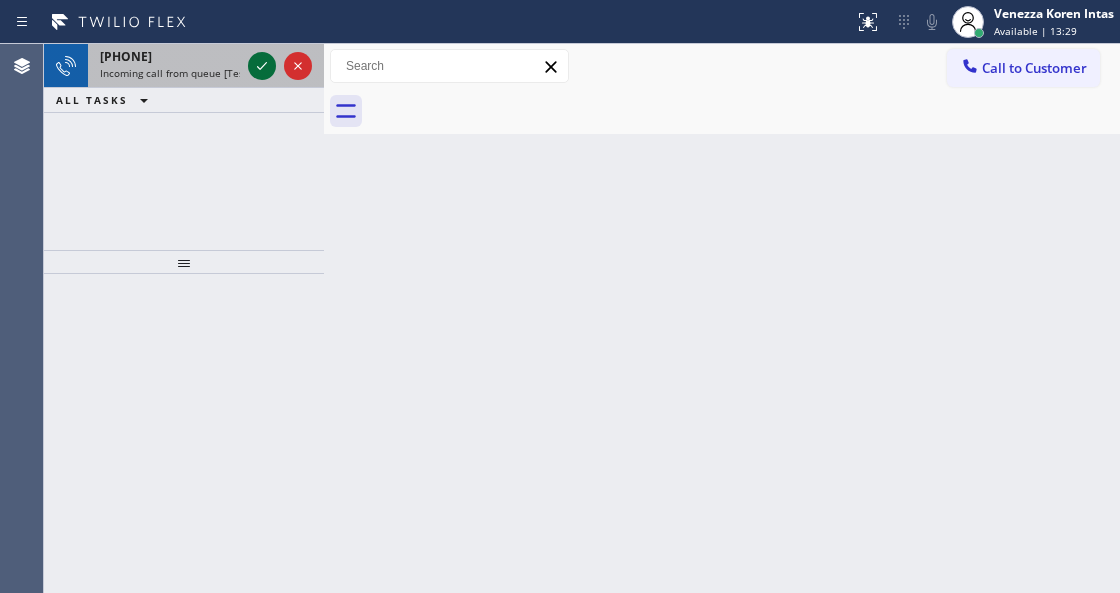 click 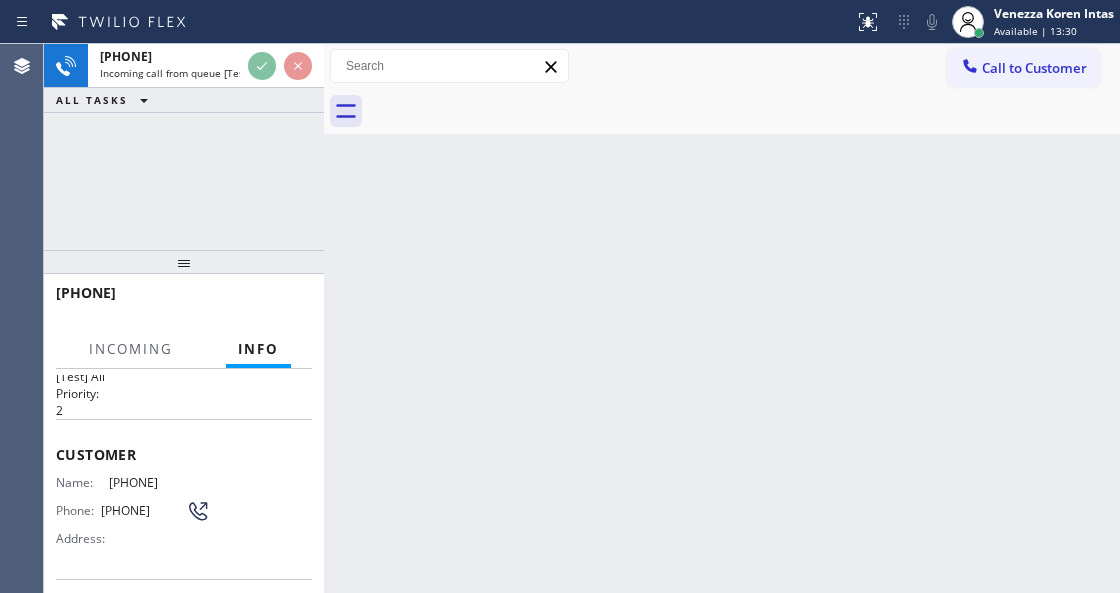 scroll, scrollTop: 200, scrollLeft: 0, axis: vertical 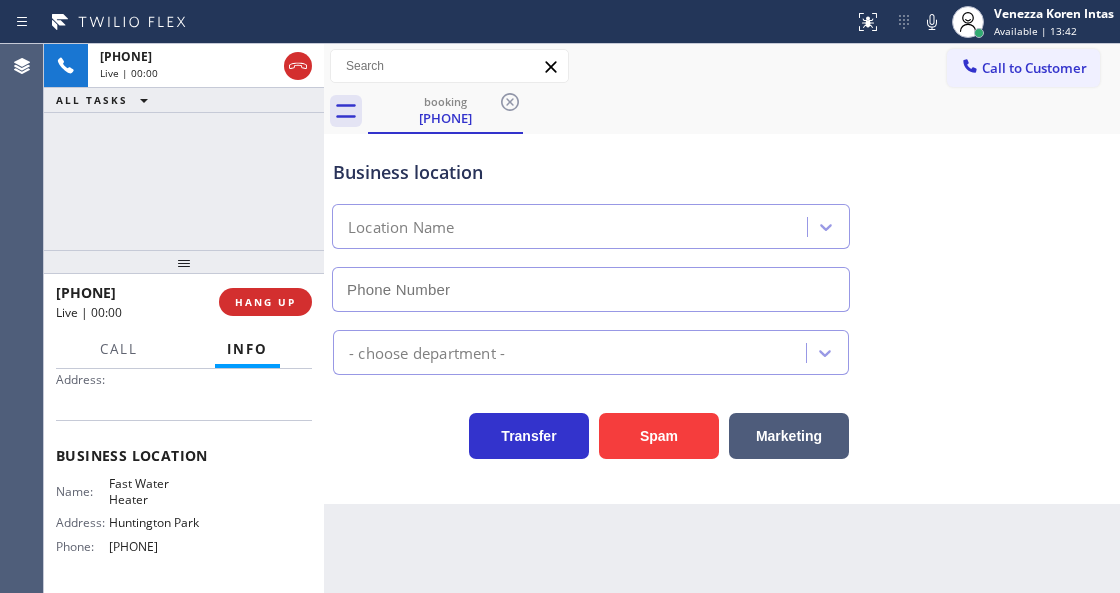 type on "(213) 319-6087" 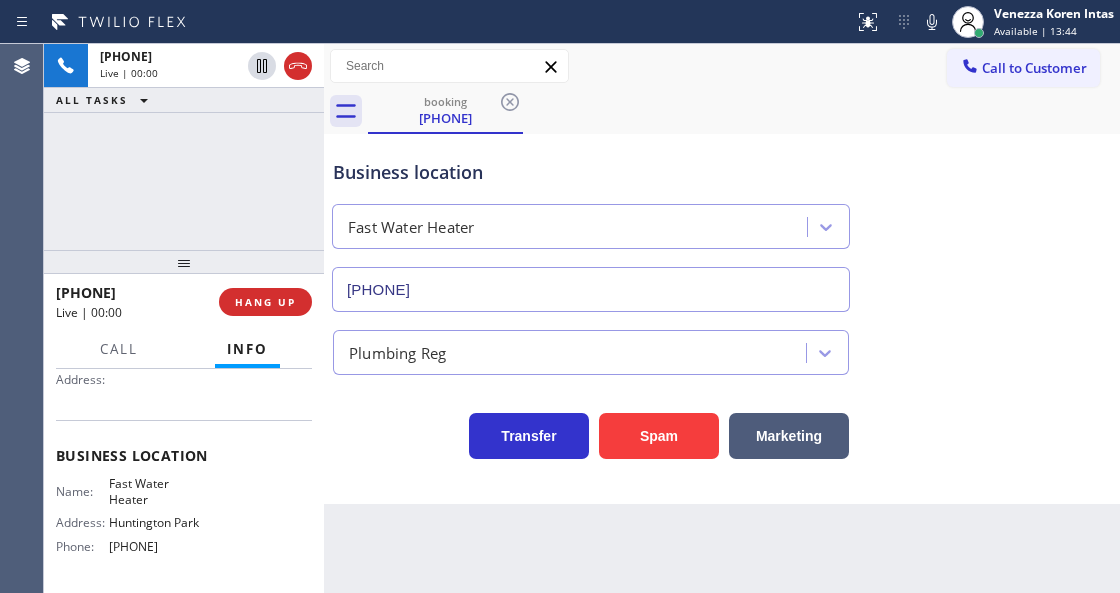 click on "Business location Fast Water Heater (213) 319-6087" at bounding box center [591, 225] 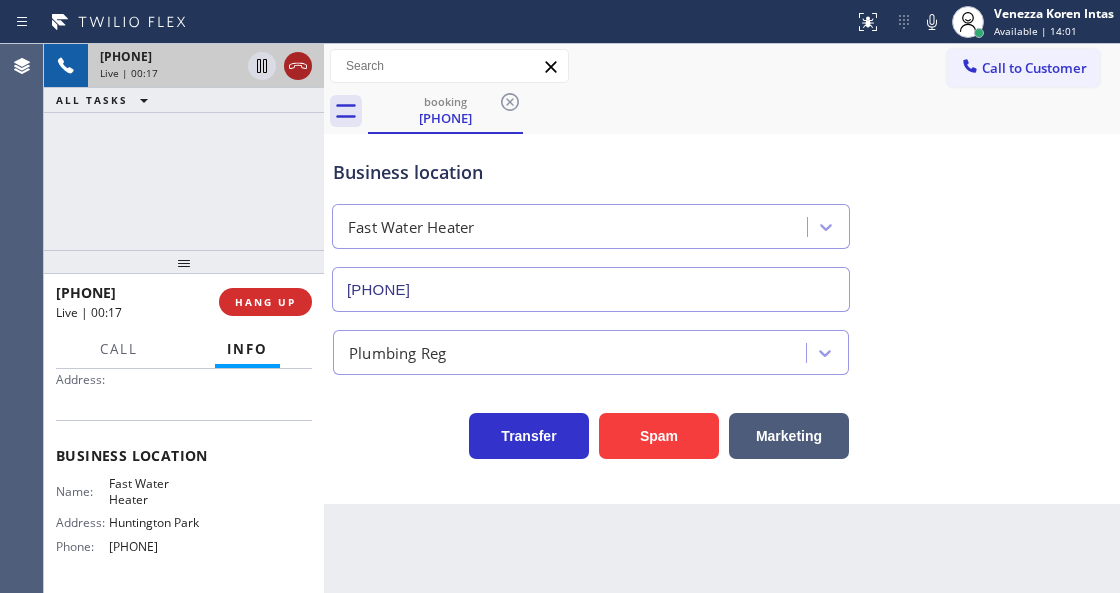 click 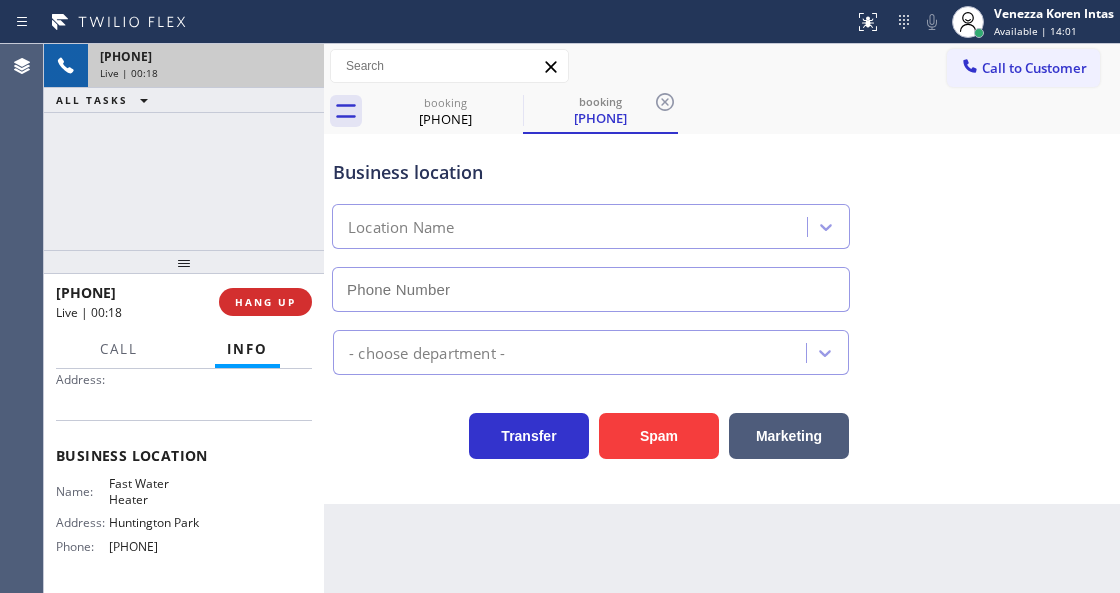 type on "(213) 319-6087" 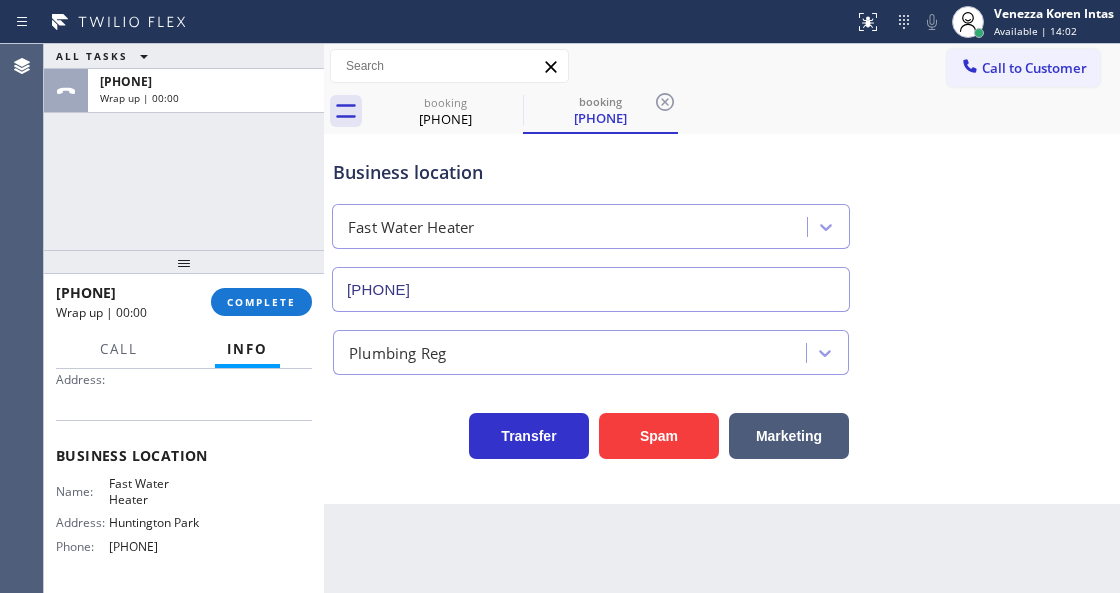 click at bounding box center [324, 318] 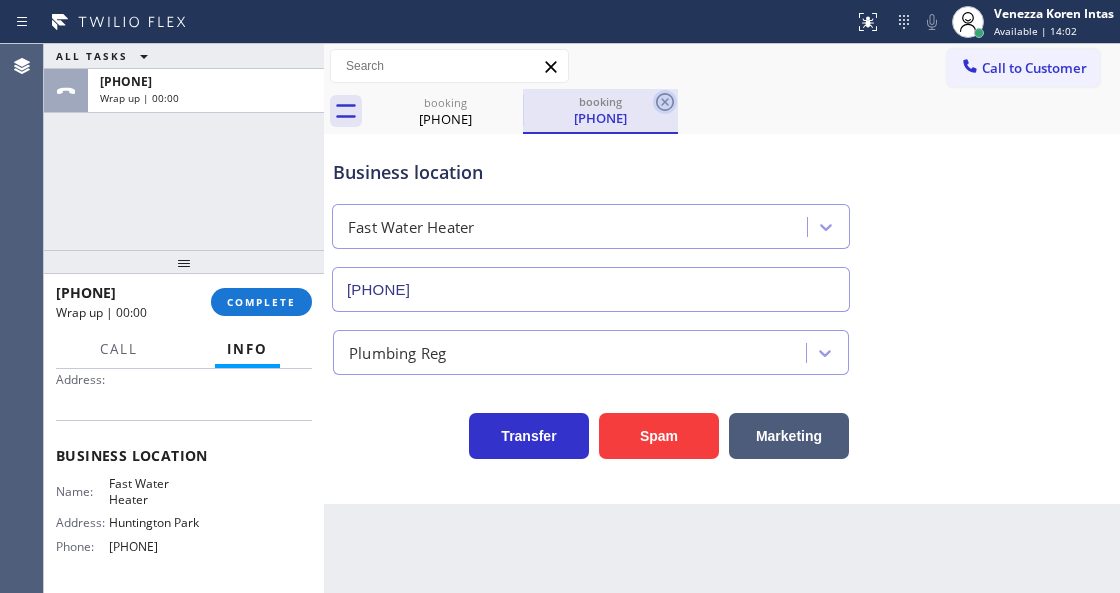 click 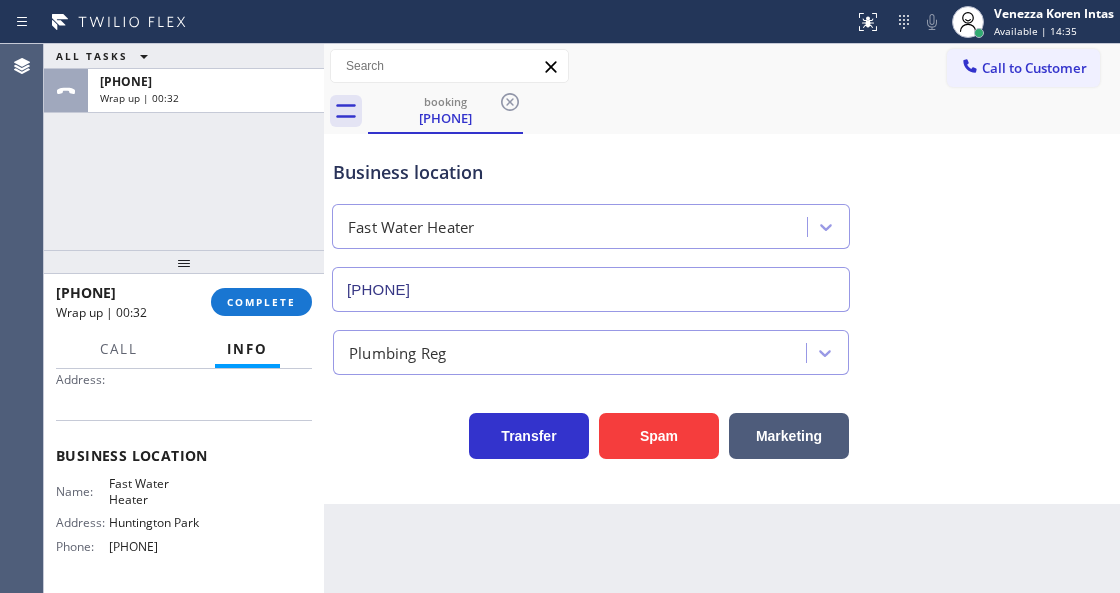 click on "ALL TASKS ALL TASKS ACTIVE TASKS TASKS IN WRAP UP +12137622032 Wrap up | 00:32" at bounding box center (184, 147) 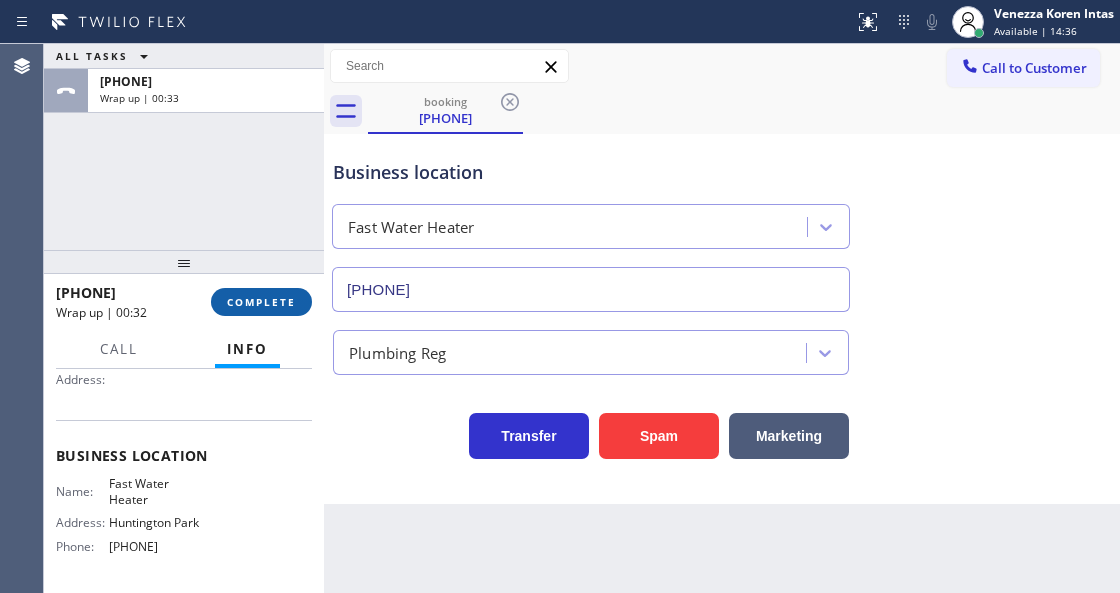 click on "COMPLETE" at bounding box center [261, 302] 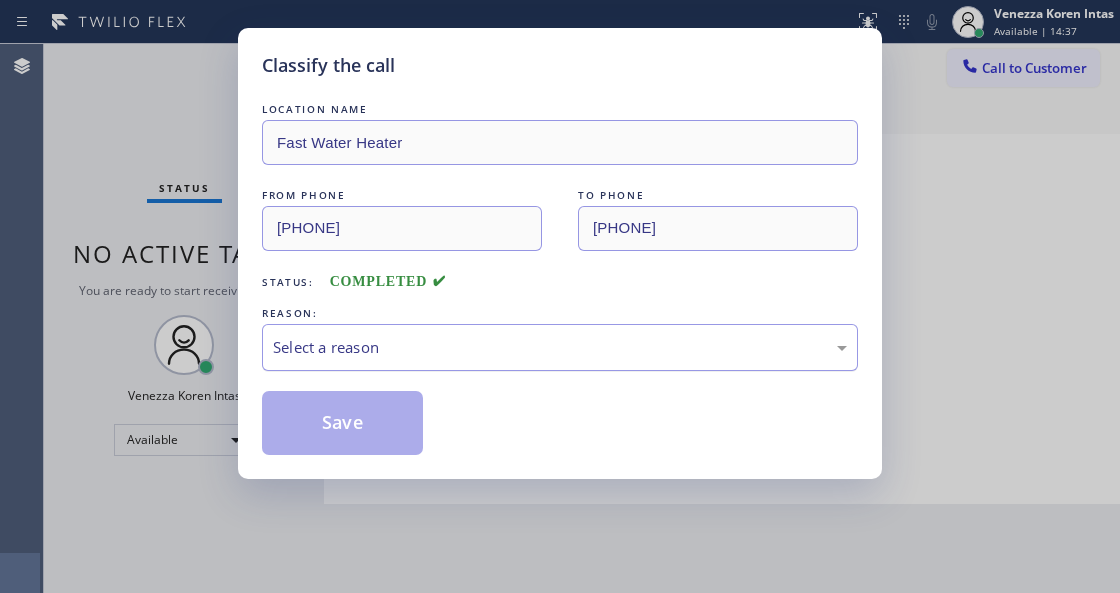 click on "Select a reason" at bounding box center (560, 347) 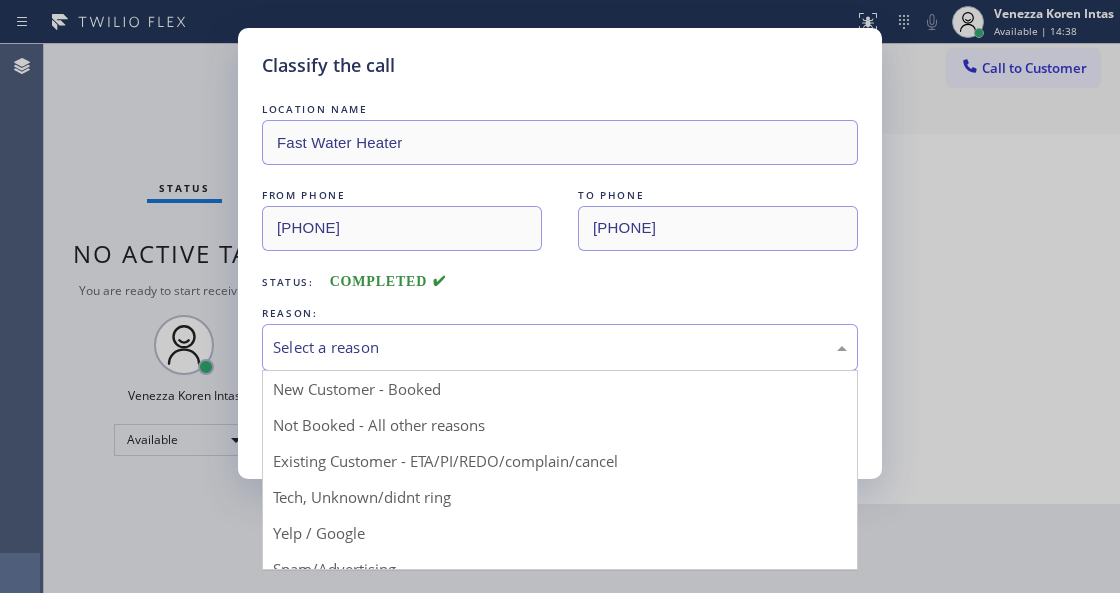 drag, startPoint x: 464, startPoint y: 506, endPoint x: 395, endPoint y: 449, distance: 89.498604 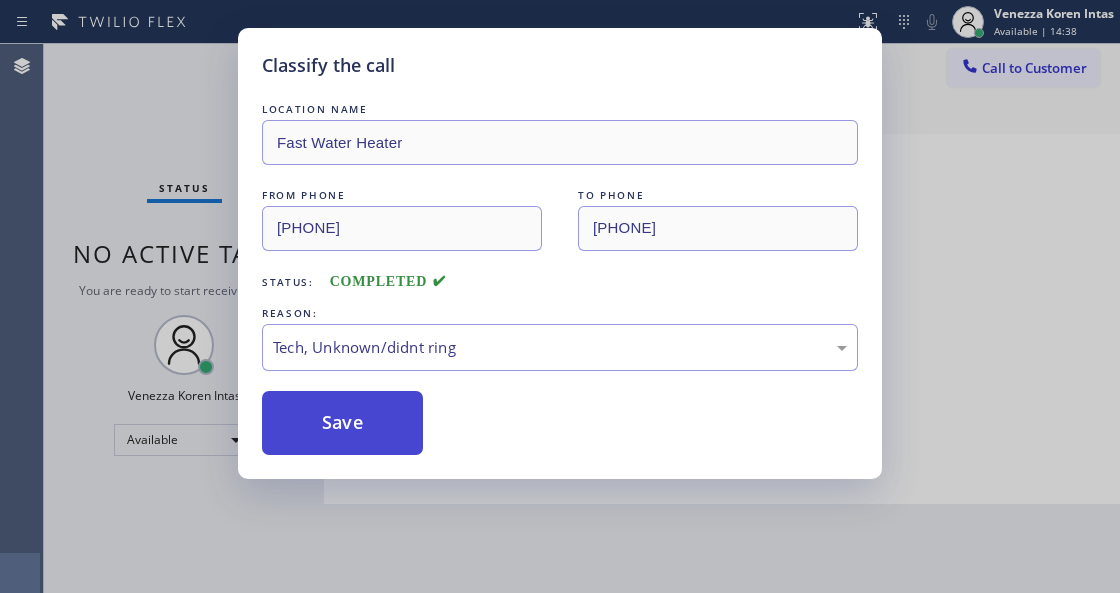 click on "Save" at bounding box center [342, 423] 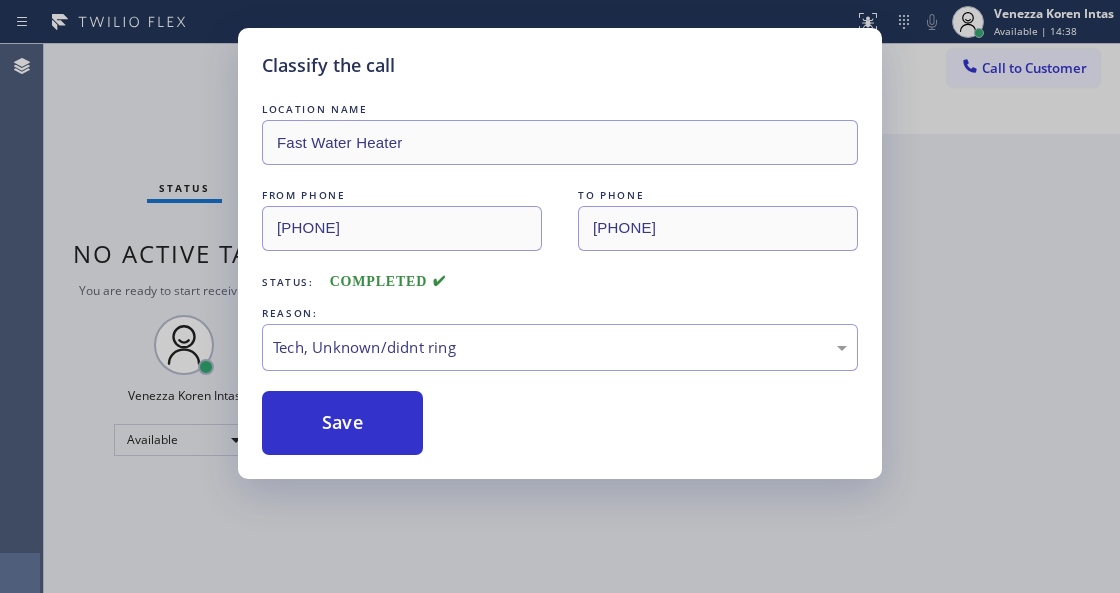 click on "Classify the call LOCATION NAME Fast Water Heater FROM PHONE (213) 762-2032 TO PHONE (213) 319-6087 Status: COMPLETED REASON: Tech, Unknown/didnt ring Save" at bounding box center (560, 296) 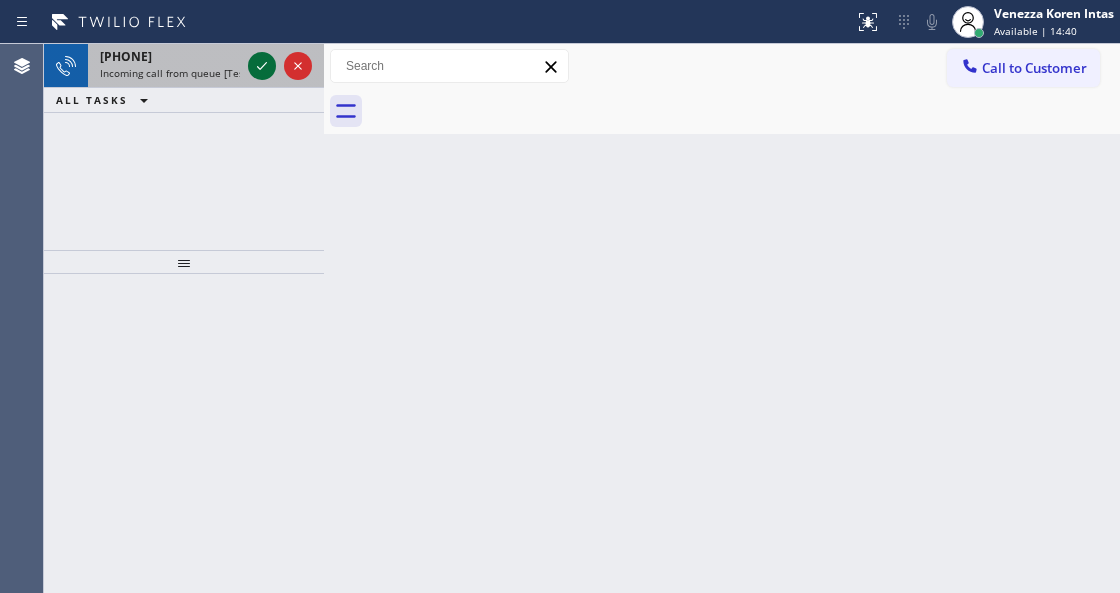 click 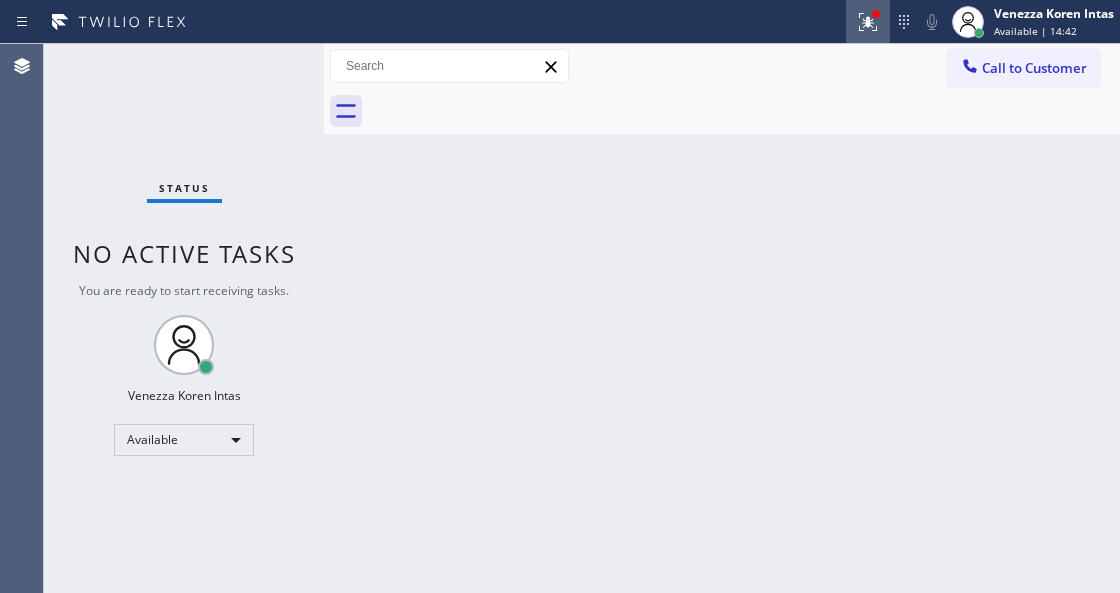 click 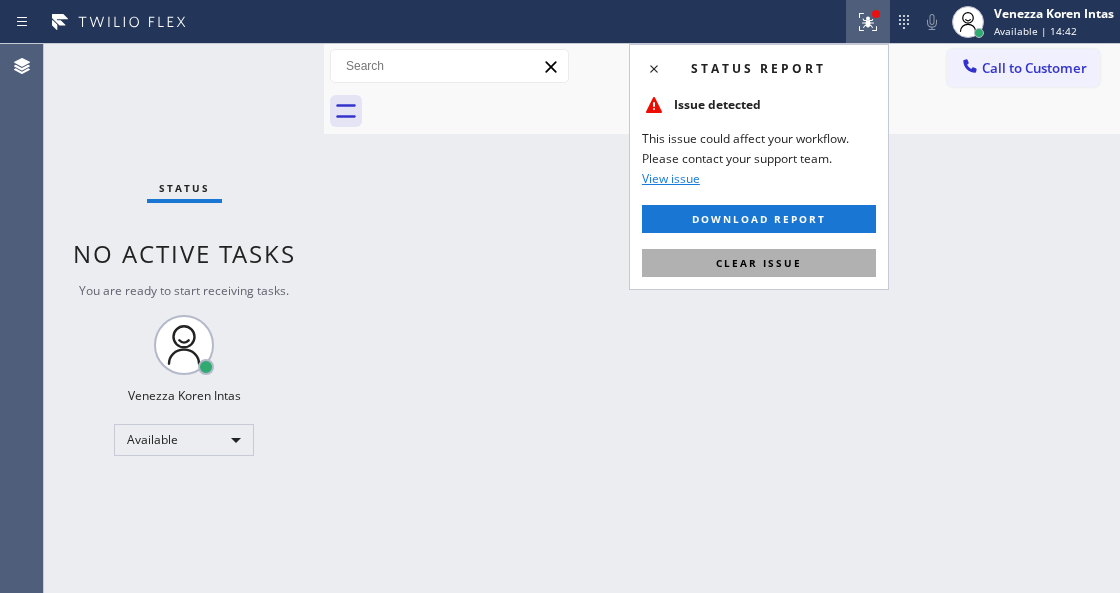 click on "Clear issue" at bounding box center [759, 263] 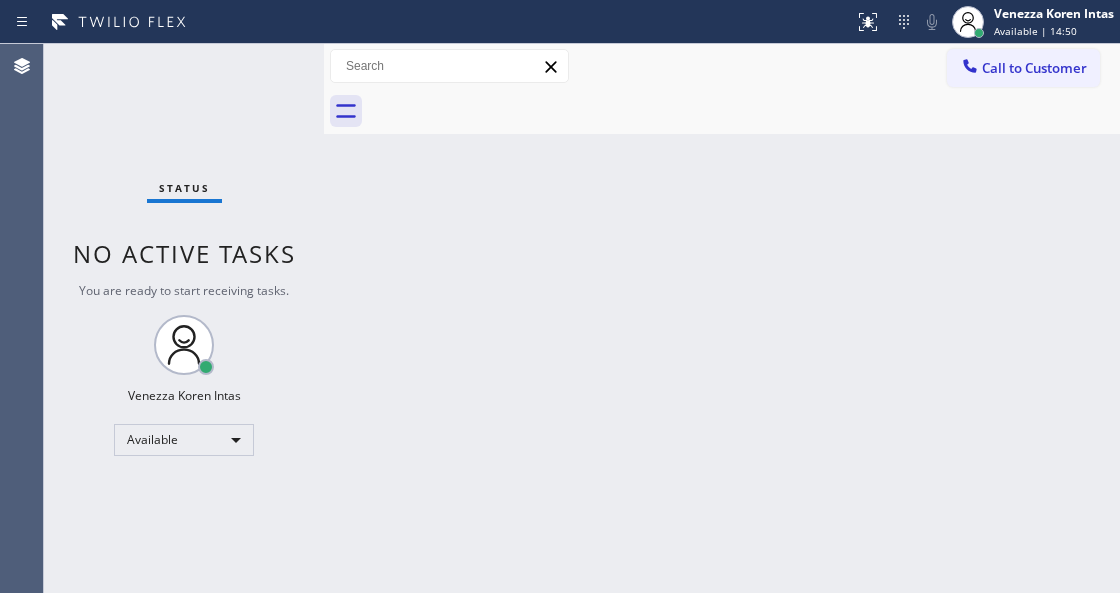 click on "Back to Dashboard Change Sender ID Customers Technicians Select a contact Outbound call Technician Search Technician Your caller id phone number Your caller id phone number Call Technician info Name   Phone none Address none Change Sender ID HVAC +18559994417 5 Star Appliance +18557314952 Appliance Repair +18554611149 Plumbing +18889090120 Air Duct Cleaning +18006865038  Electricians +18005688664 Cancel Change Check personal SMS Reset Change No tabs Call to Customer Outbound call Location Search location Your caller id phone number Customer number Call Outbound call Technician Search Technician Your caller id phone number Your caller id phone number Call" at bounding box center (722, 318) 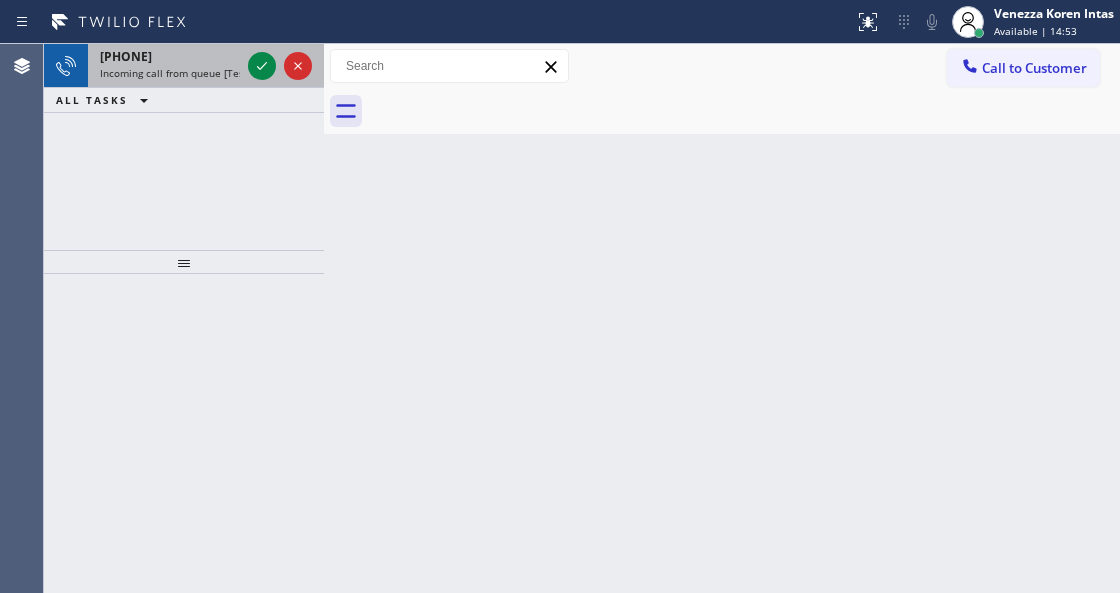 click on "Incoming call from queue [Test] All" at bounding box center (183, 73) 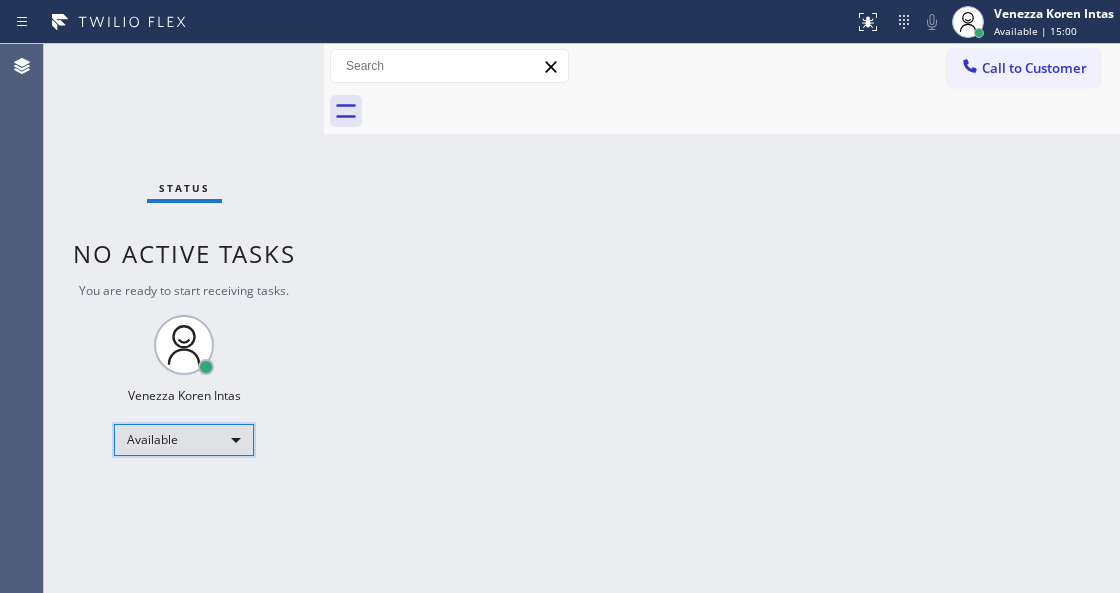 click on "Available" at bounding box center [184, 440] 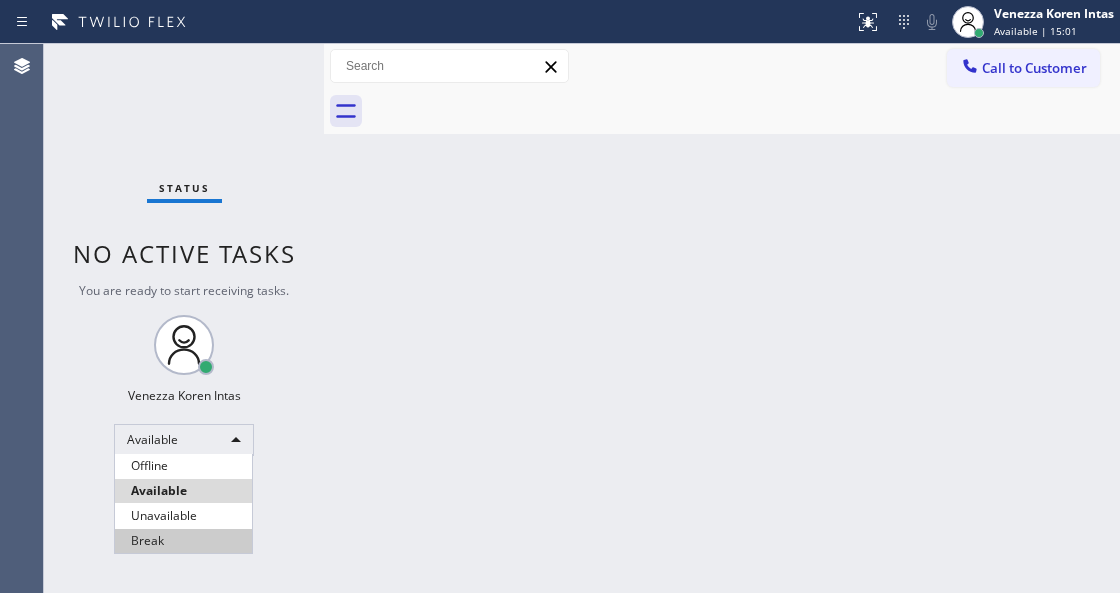 click on "Break" at bounding box center [183, 541] 